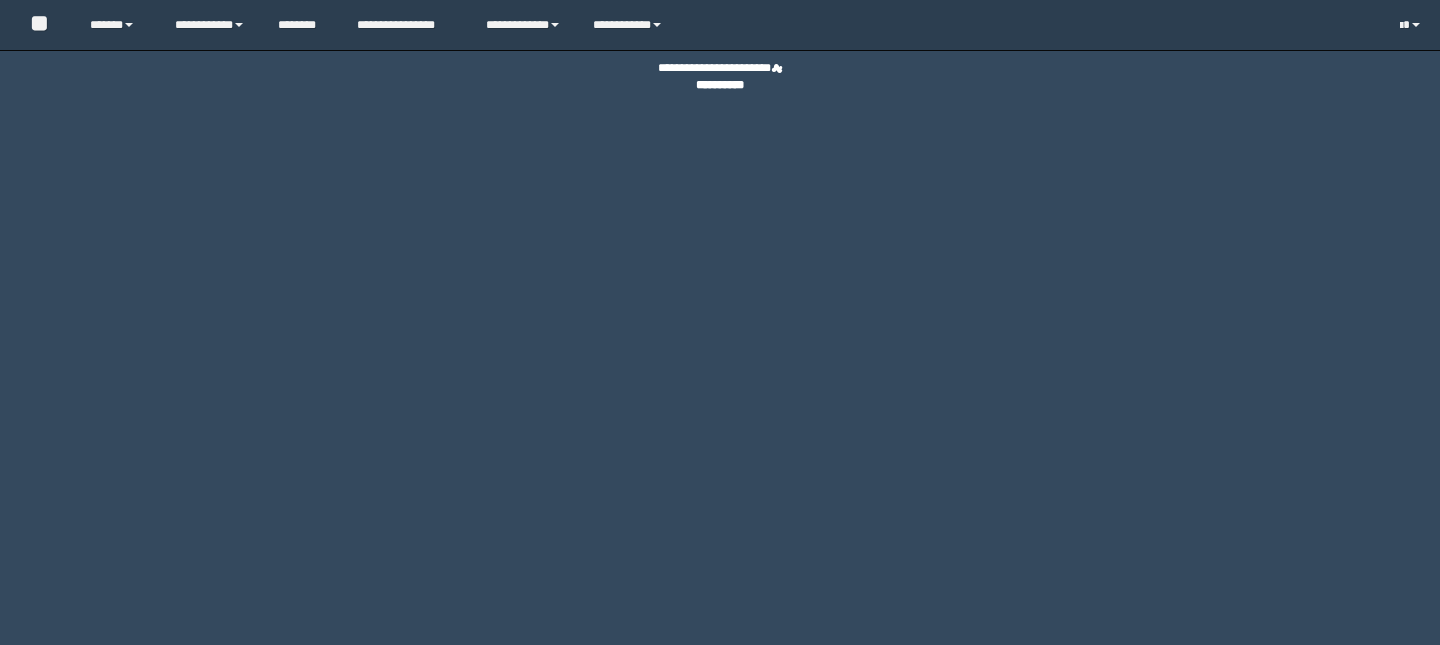 scroll, scrollTop: 0, scrollLeft: 0, axis: both 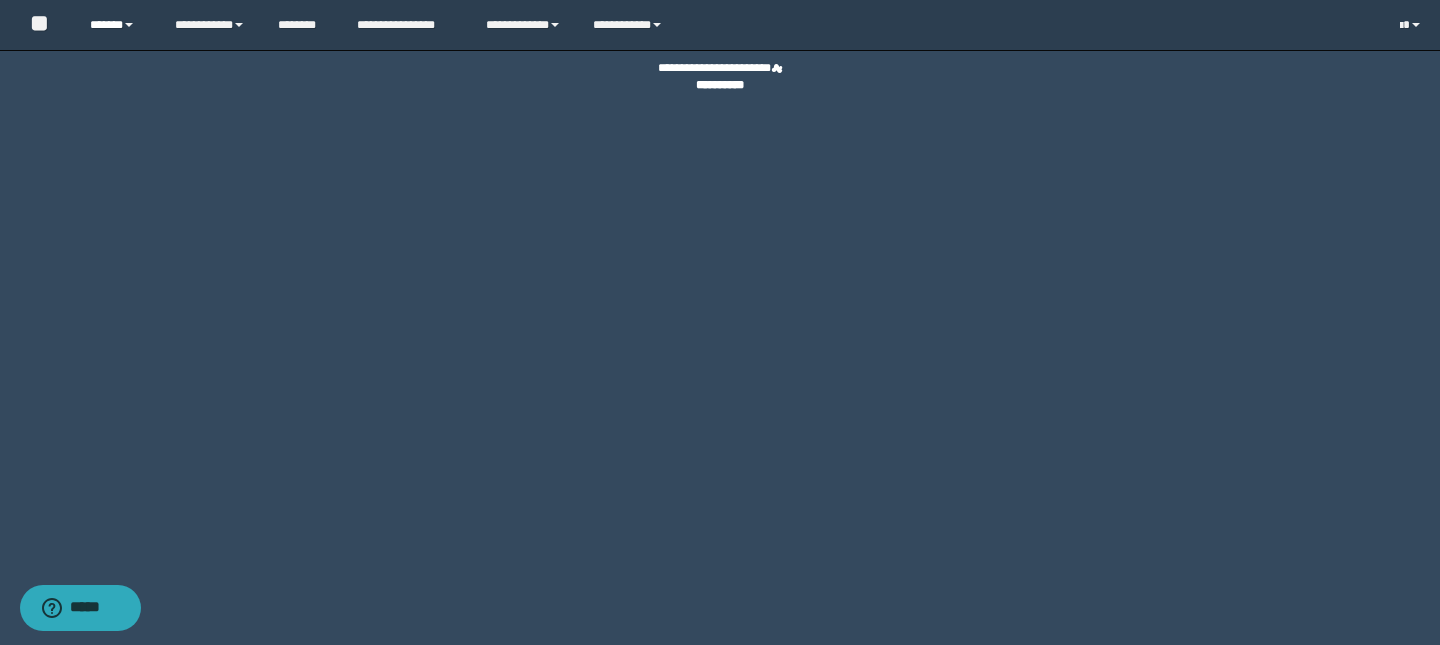 click on "******" at bounding box center [117, 25] 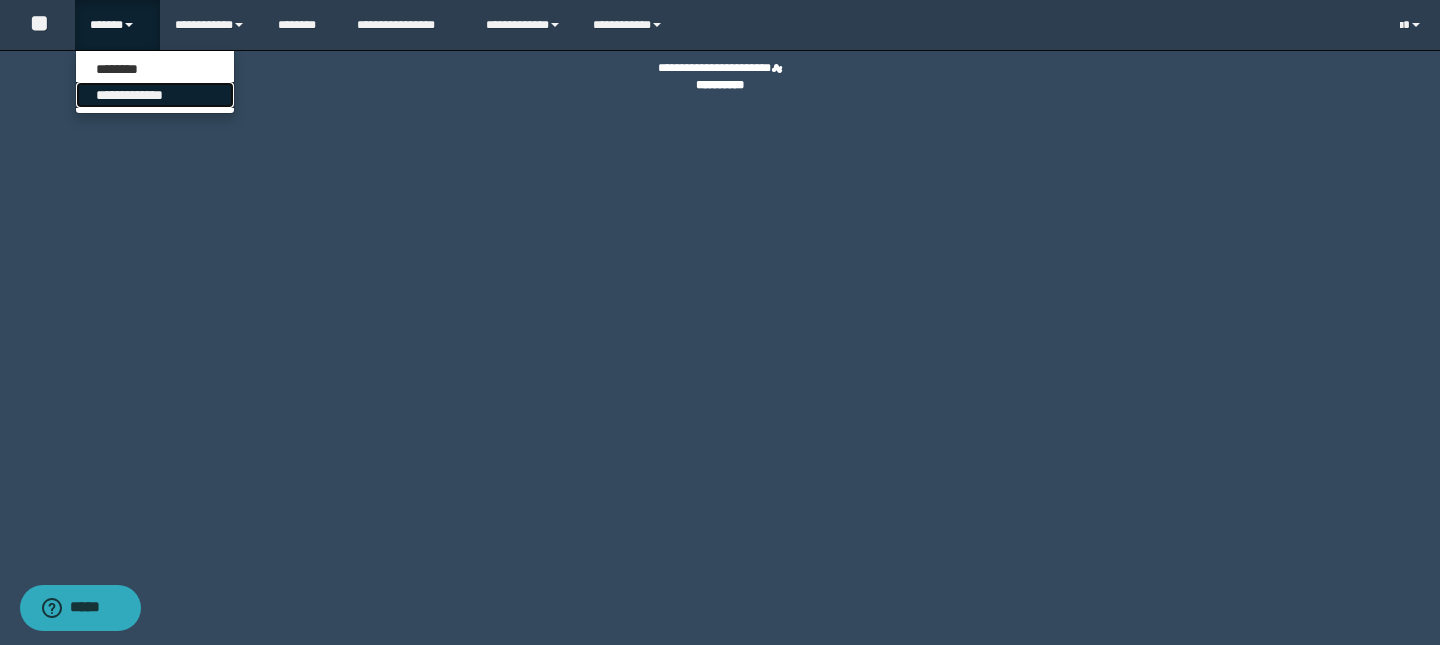 click on "**********" at bounding box center [155, 95] 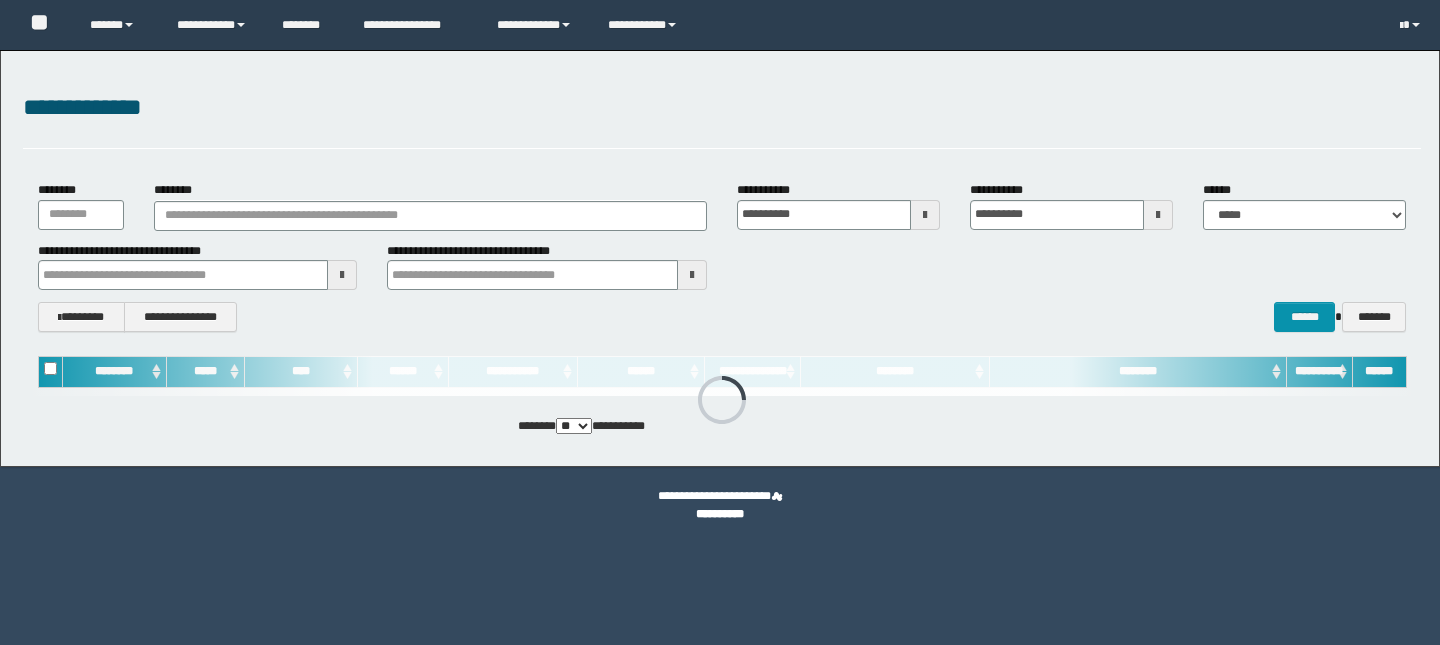 scroll, scrollTop: 0, scrollLeft: 0, axis: both 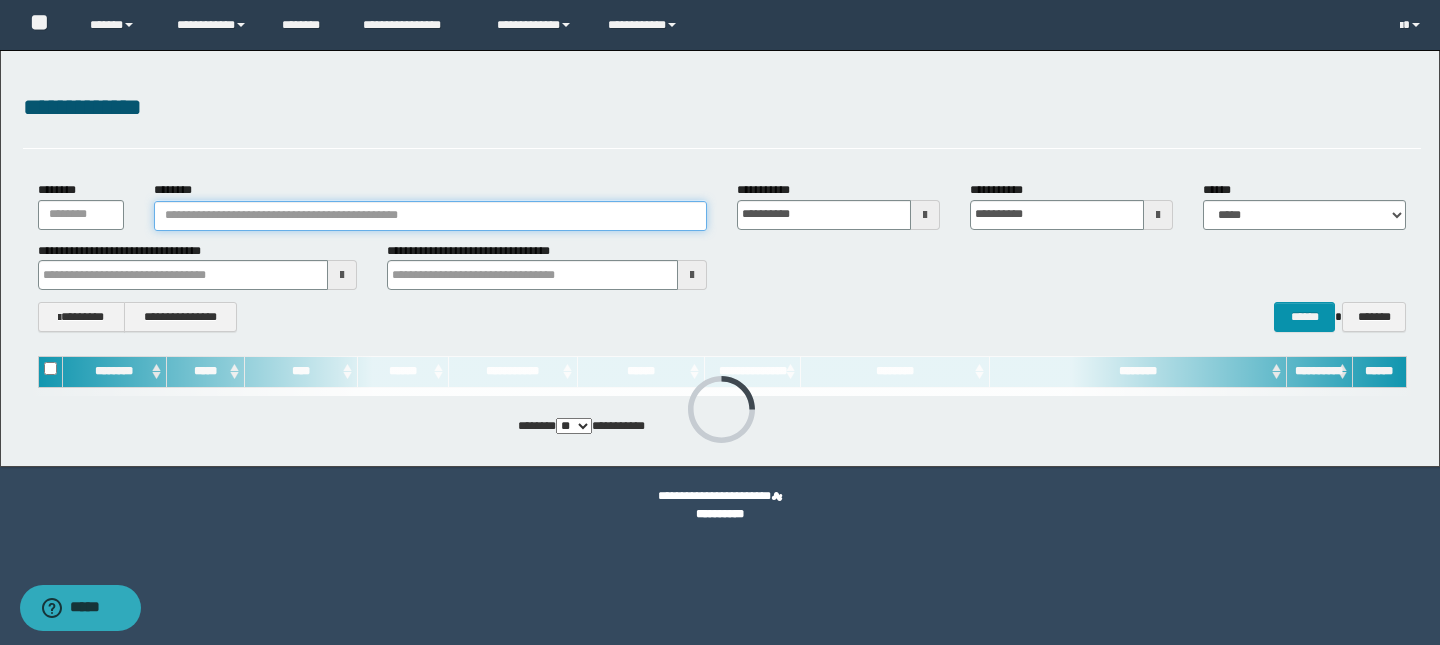 click on "********" at bounding box center [430, 216] 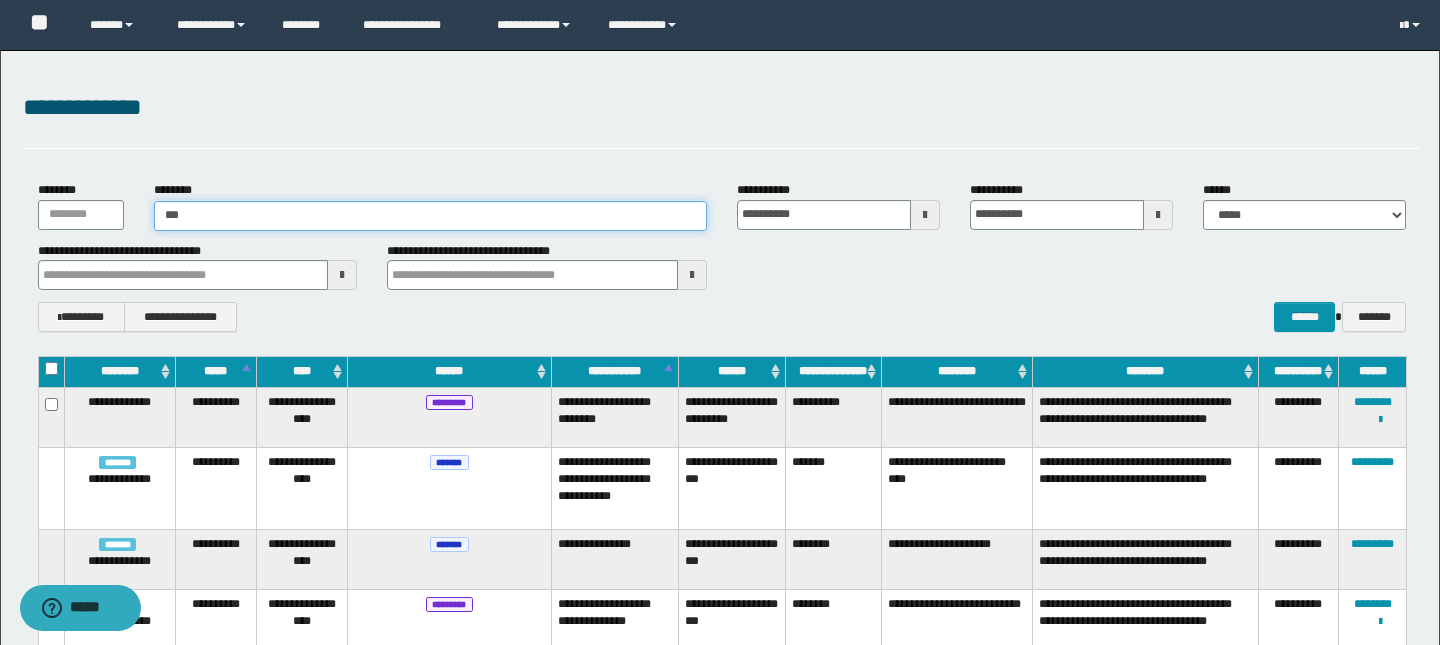 type on "****" 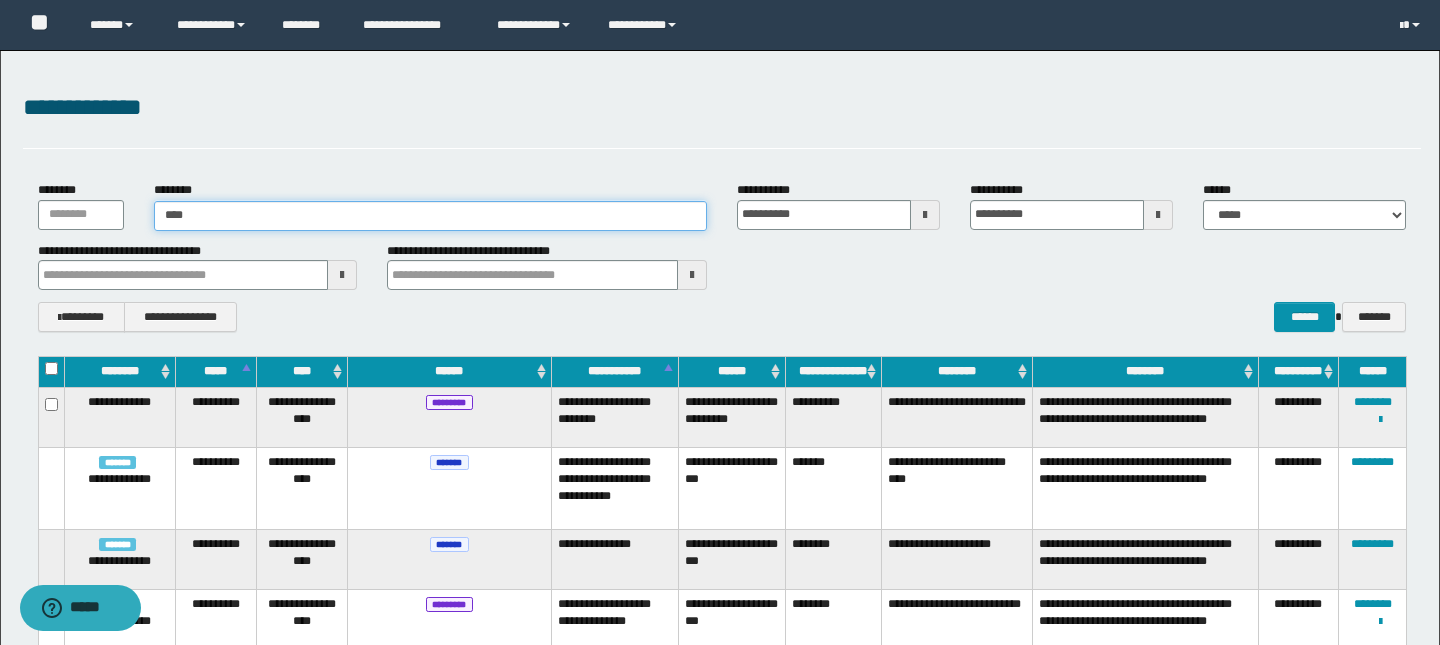 type on "****" 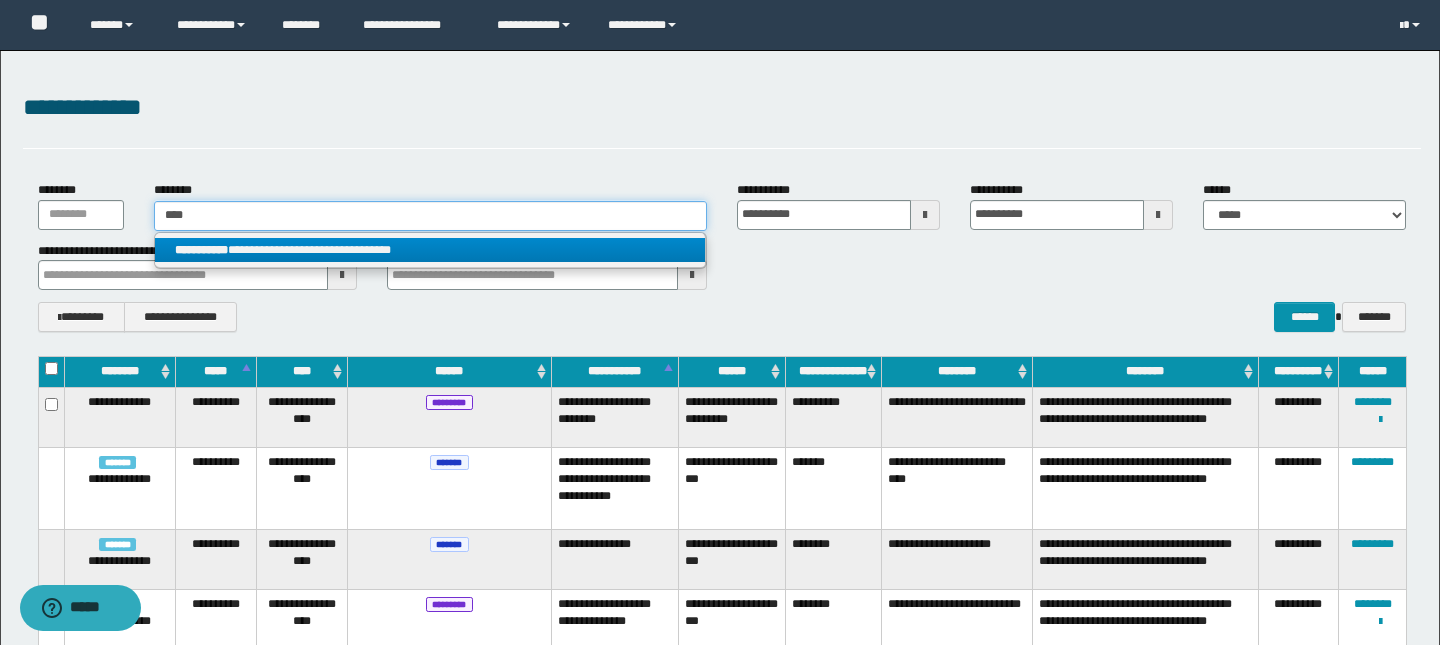 type on "****" 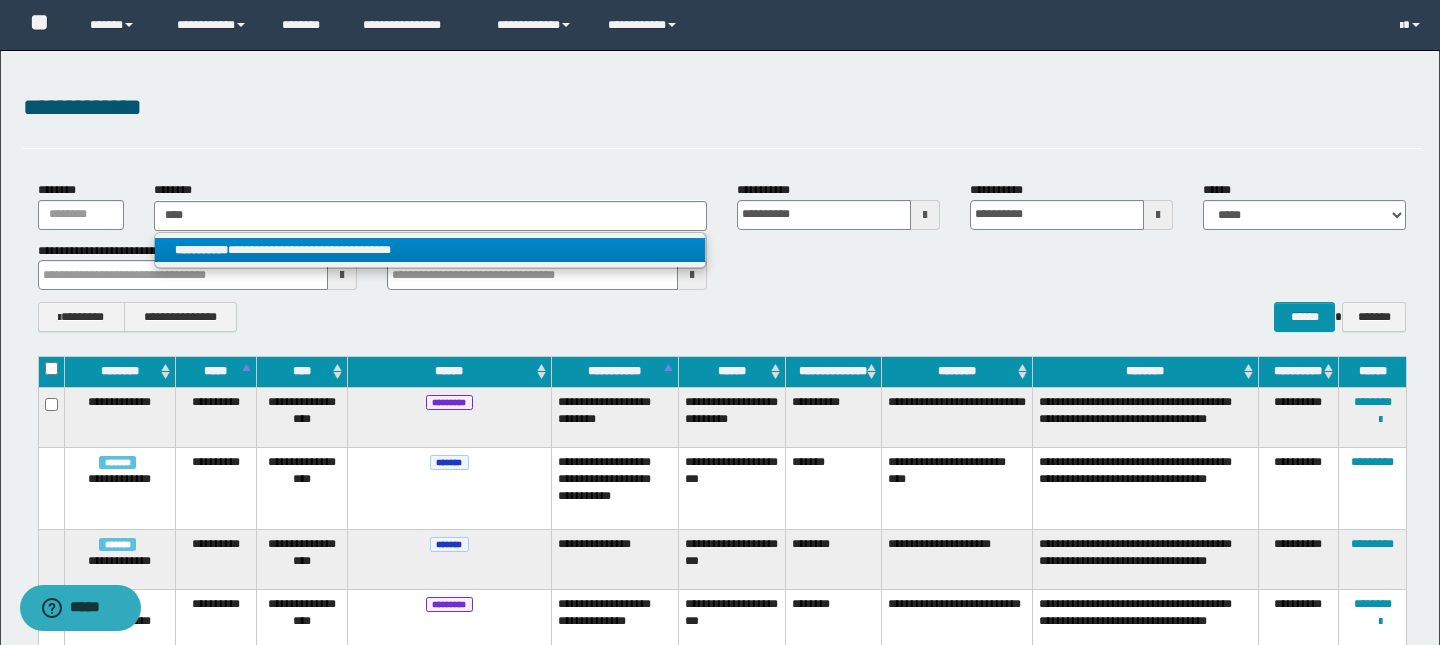 click on "**********" at bounding box center [430, 250] 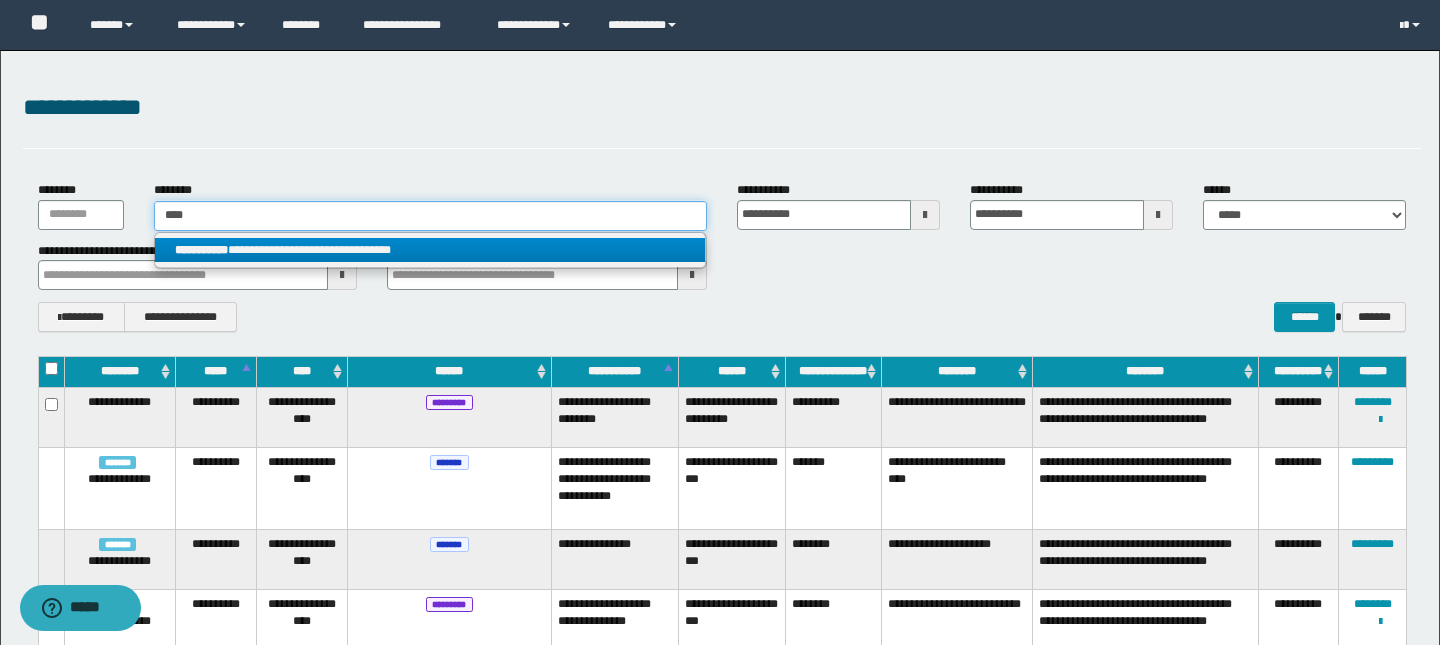type 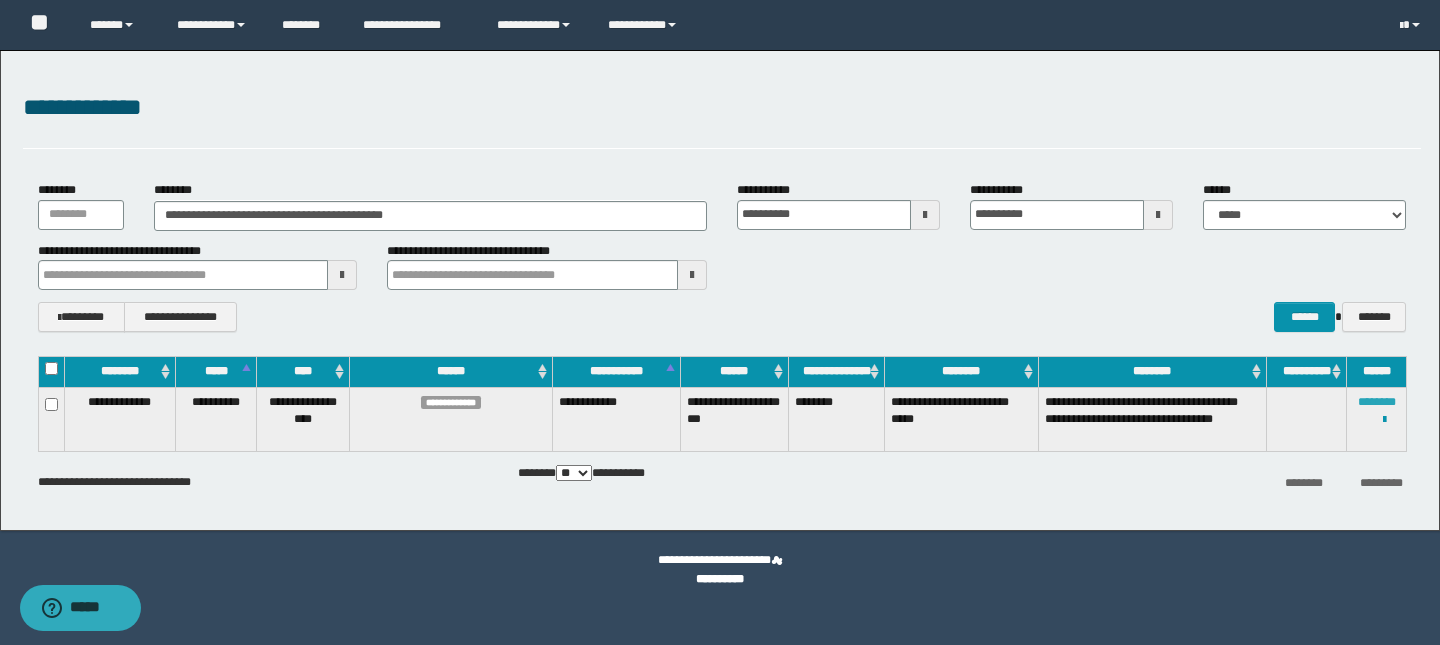click on "********" at bounding box center [1377, 402] 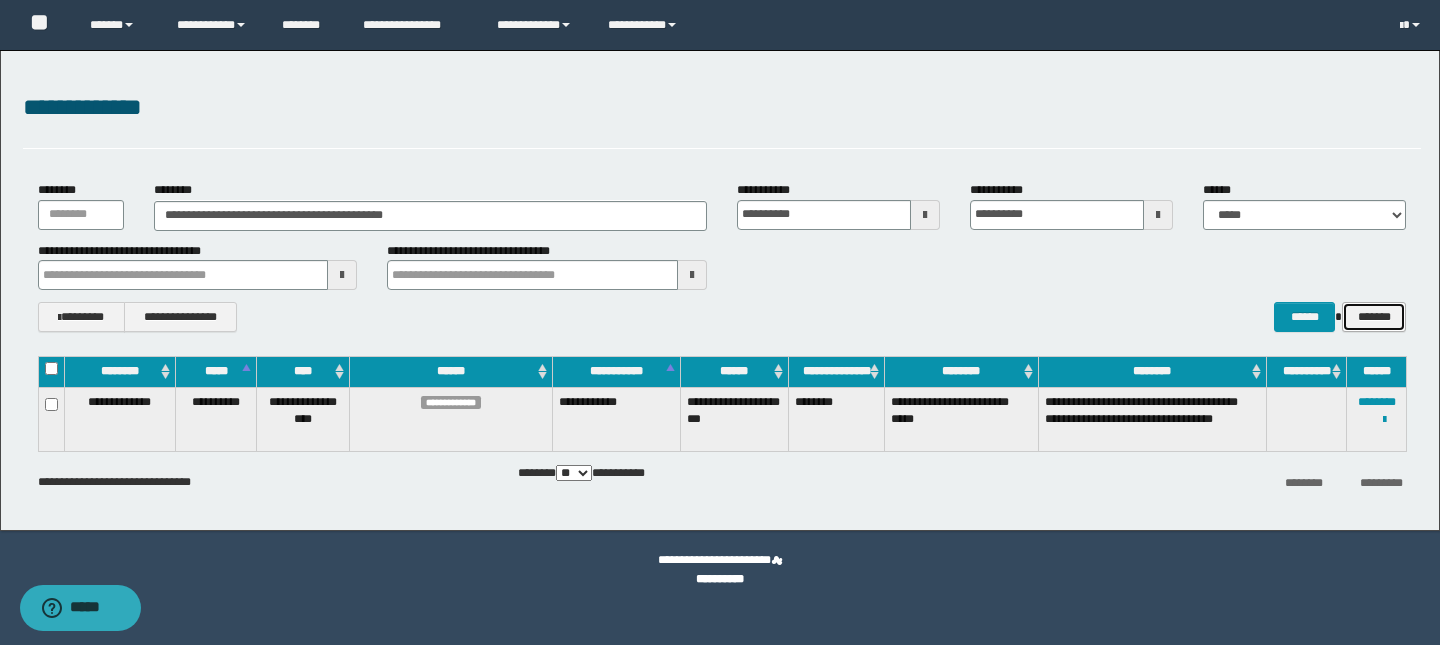 click on "*******" at bounding box center (1374, 317) 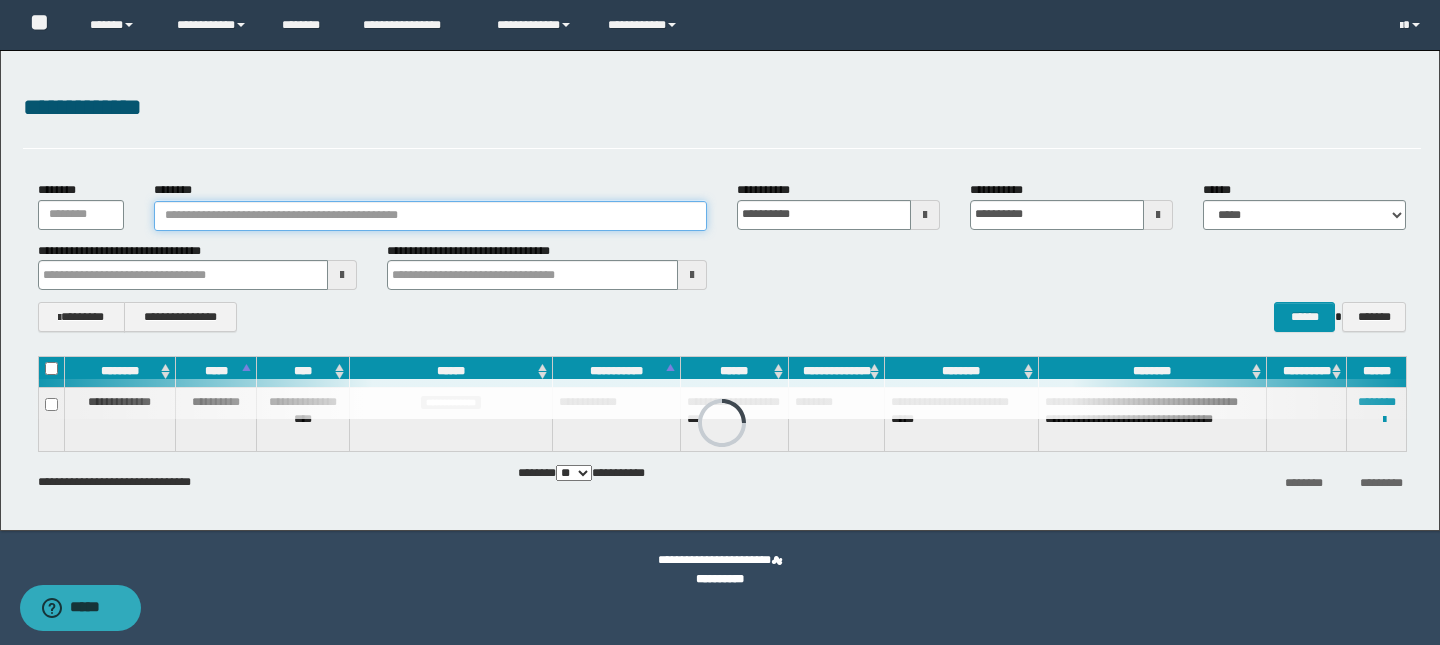 click on "********" at bounding box center (430, 216) 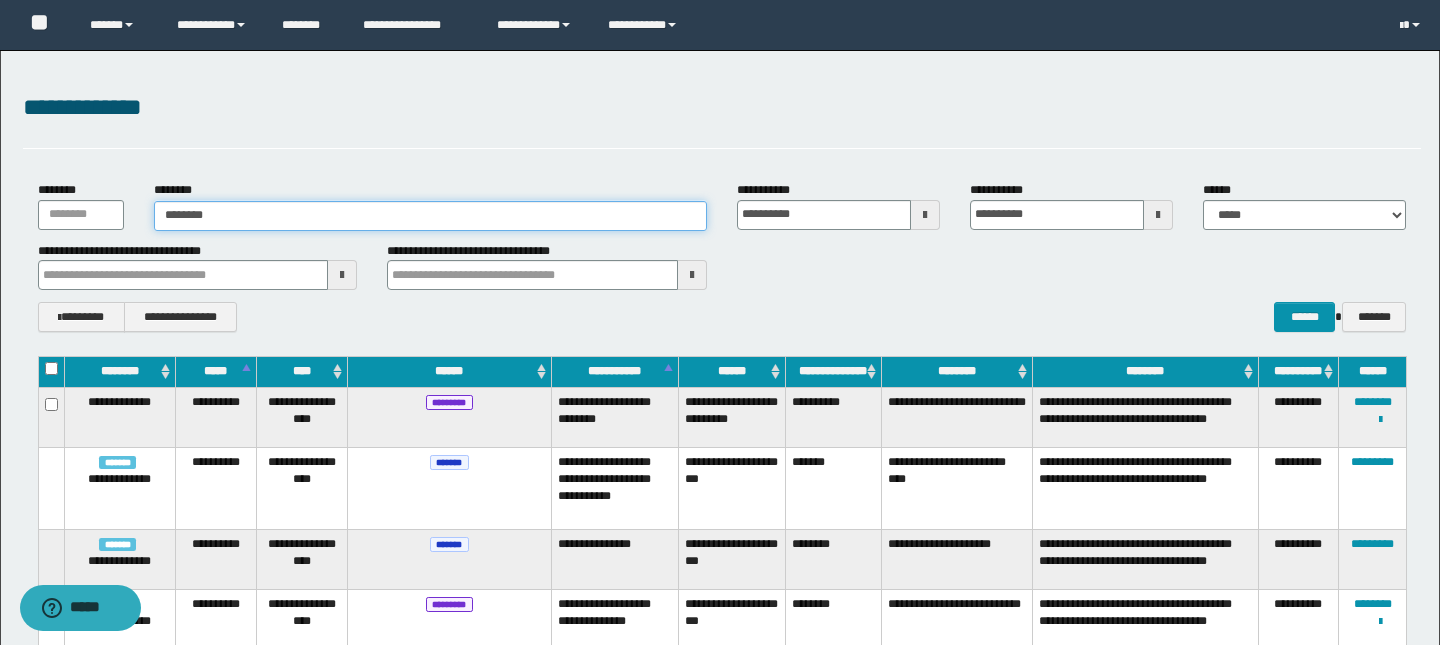 type on "********" 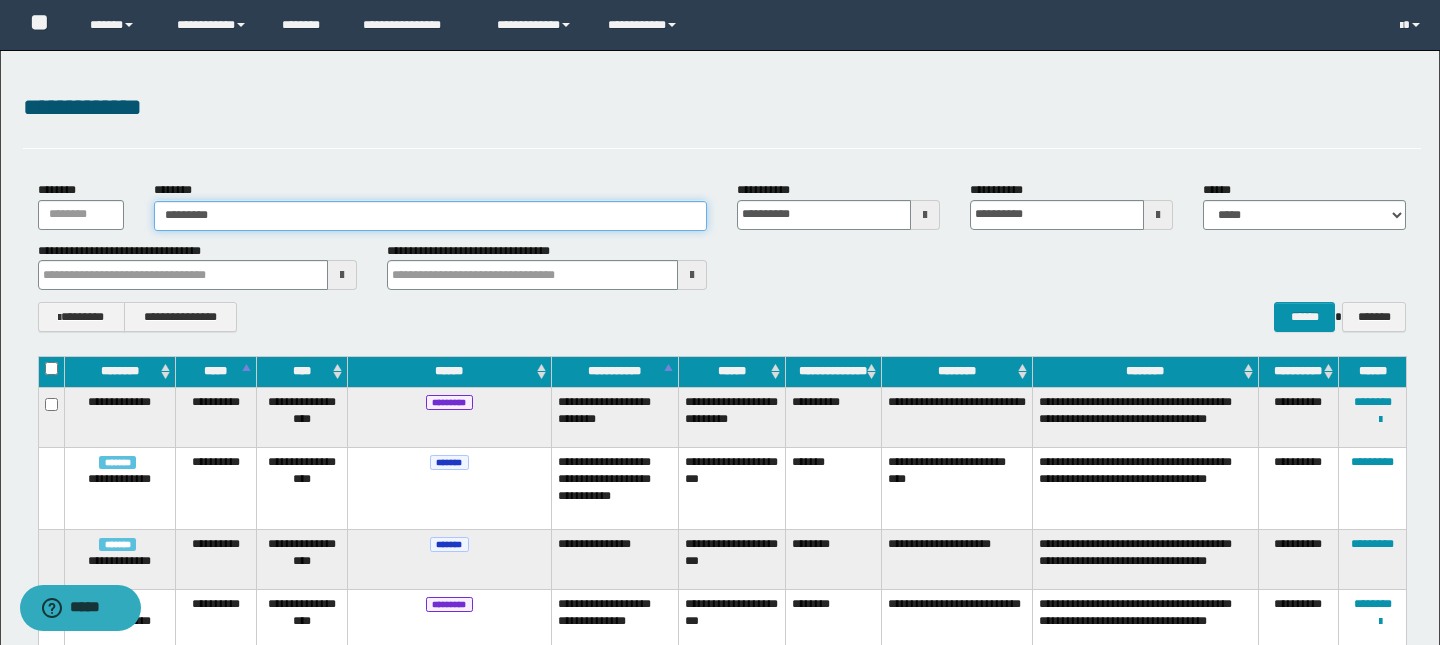 type on "********" 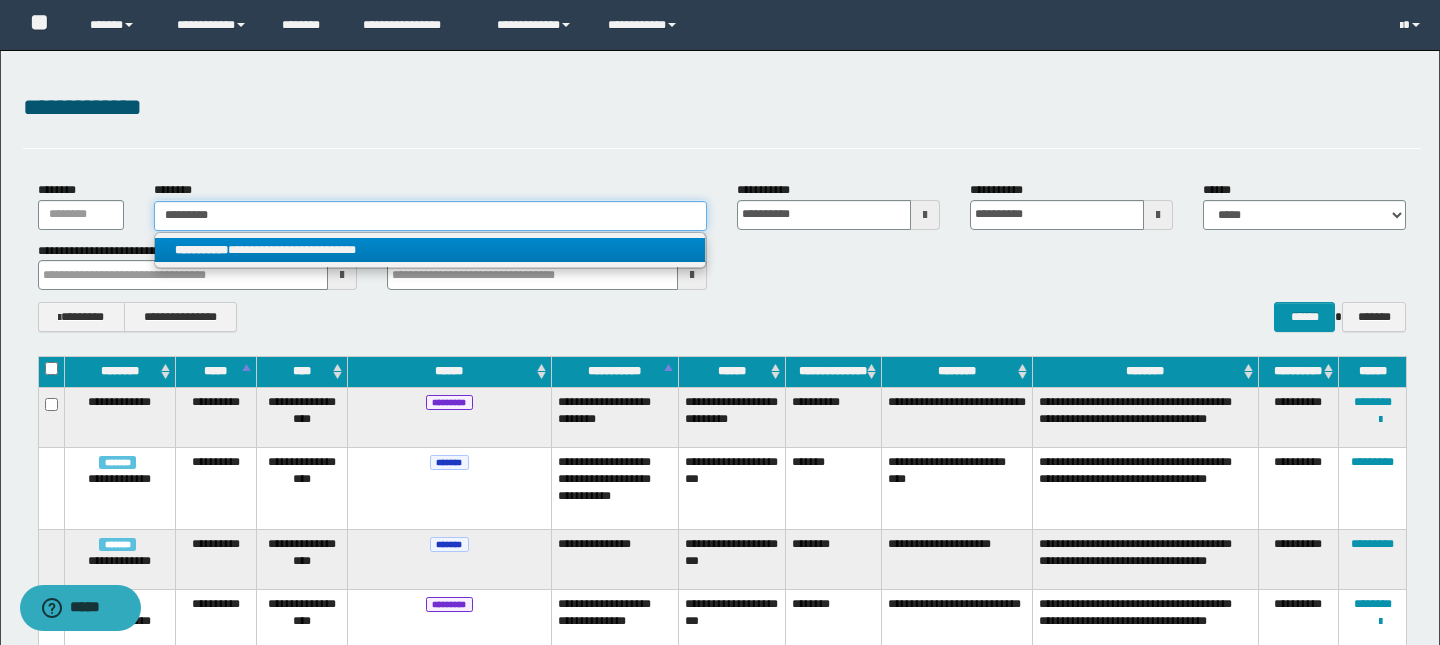 type on "********" 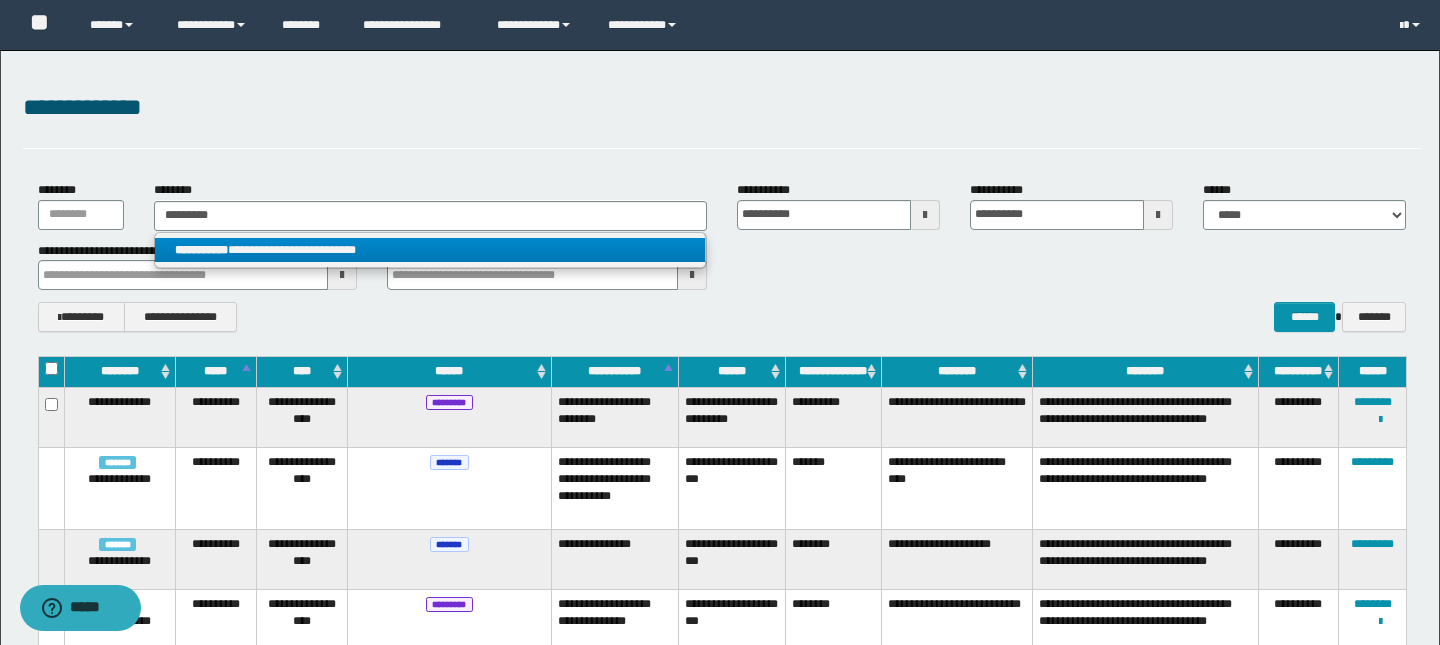 click on "**********" at bounding box center (430, 250) 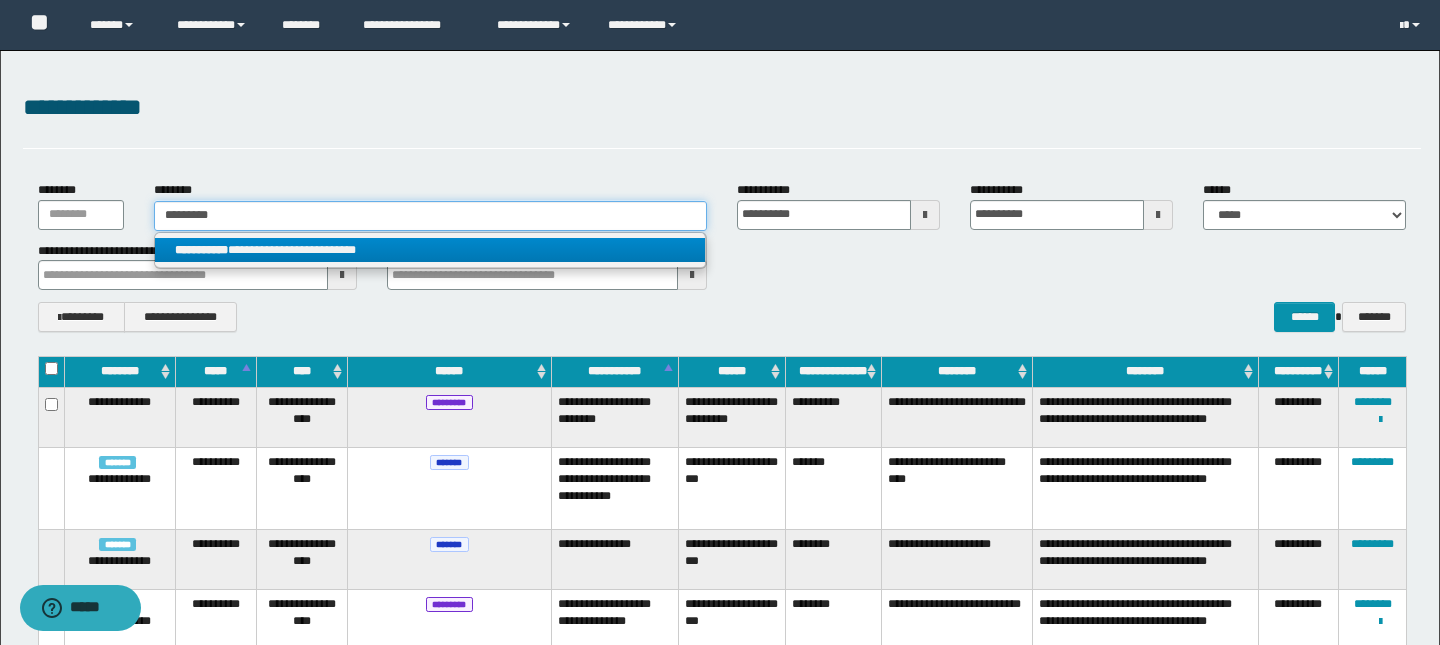 type 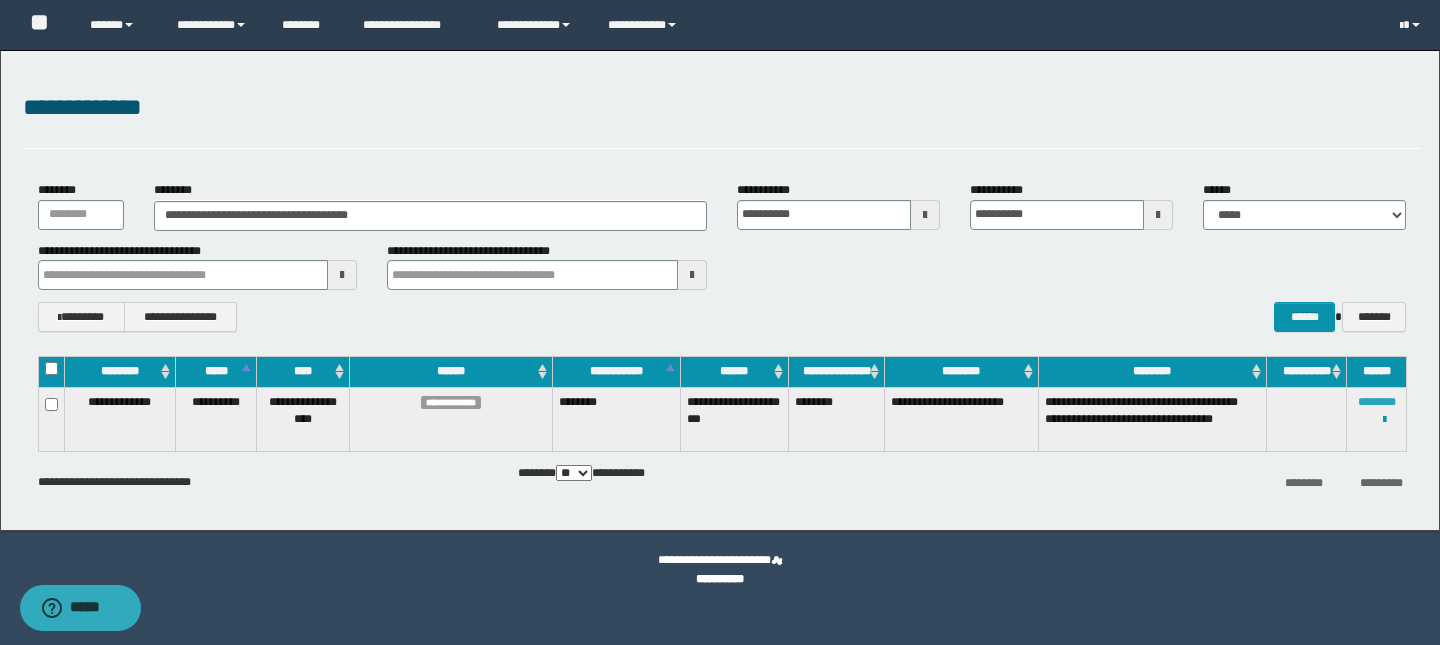 click on "********" at bounding box center (1377, 402) 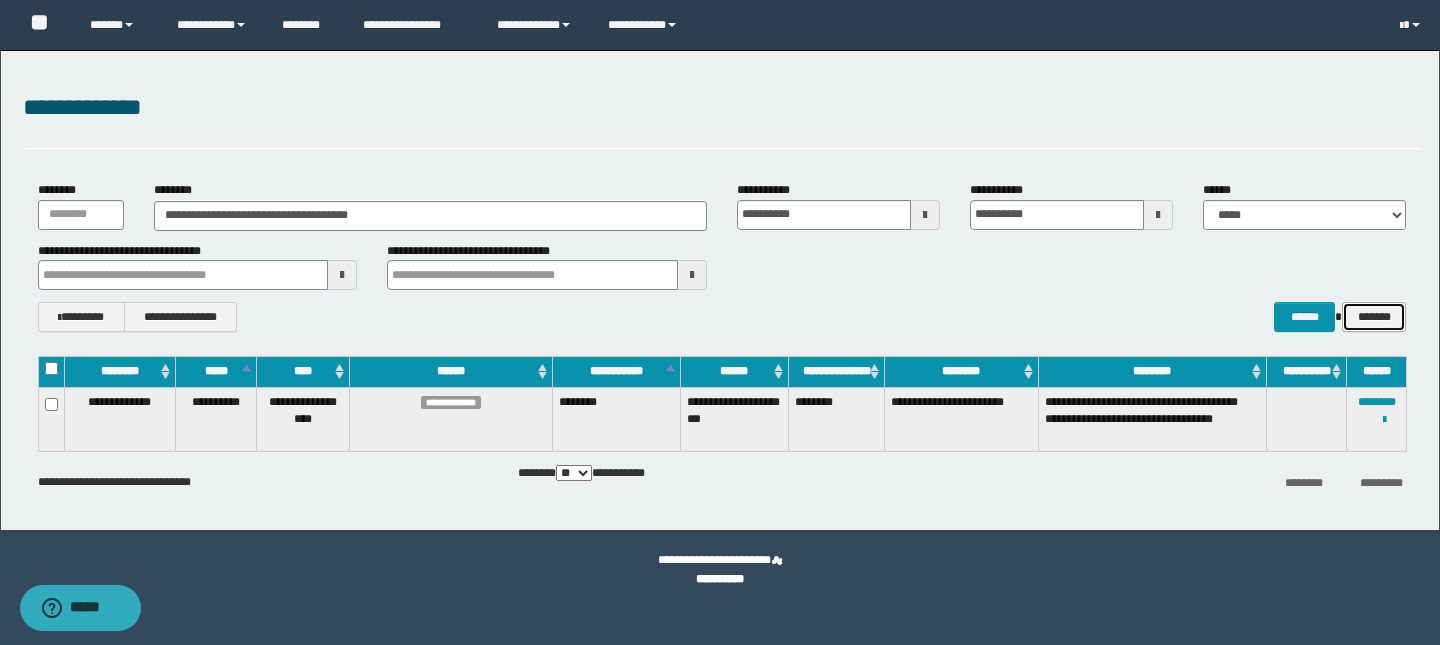 click on "*******" at bounding box center [1374, 317] 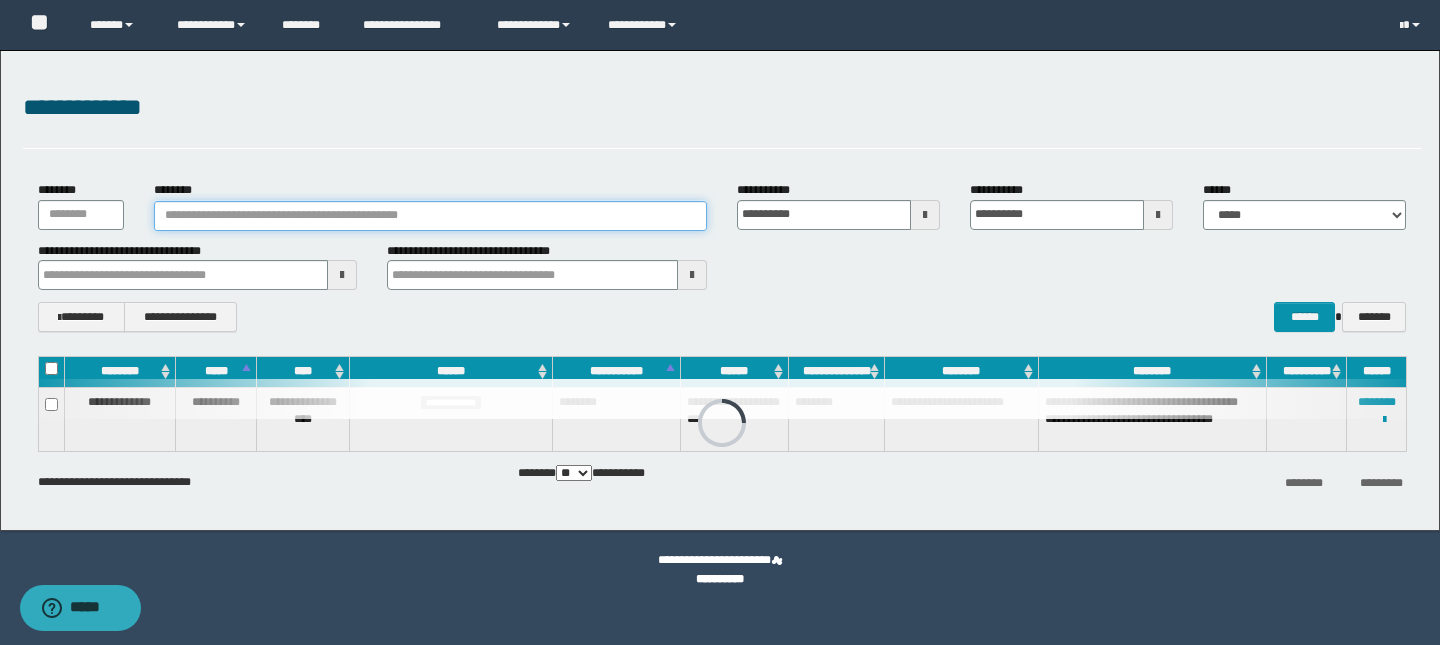 click on "********" at bounding box center (430, 216) 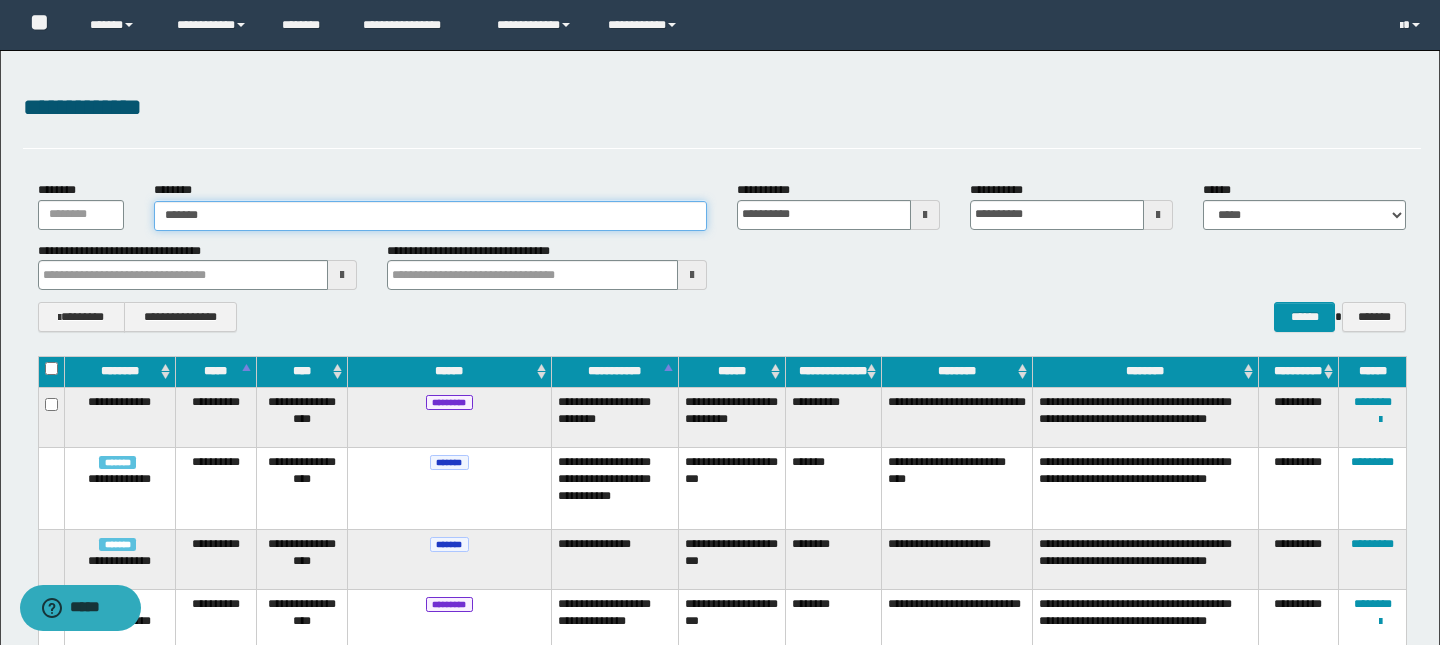 type on "*******" 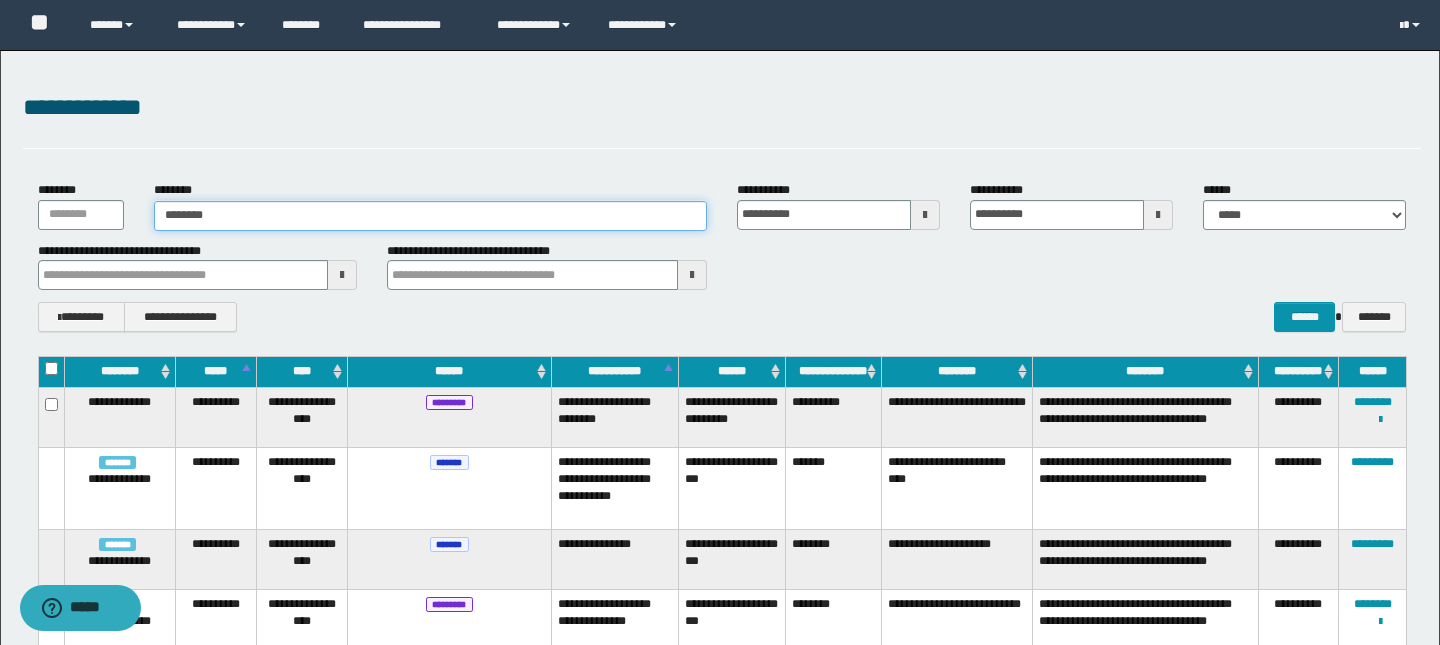 type on "*******" 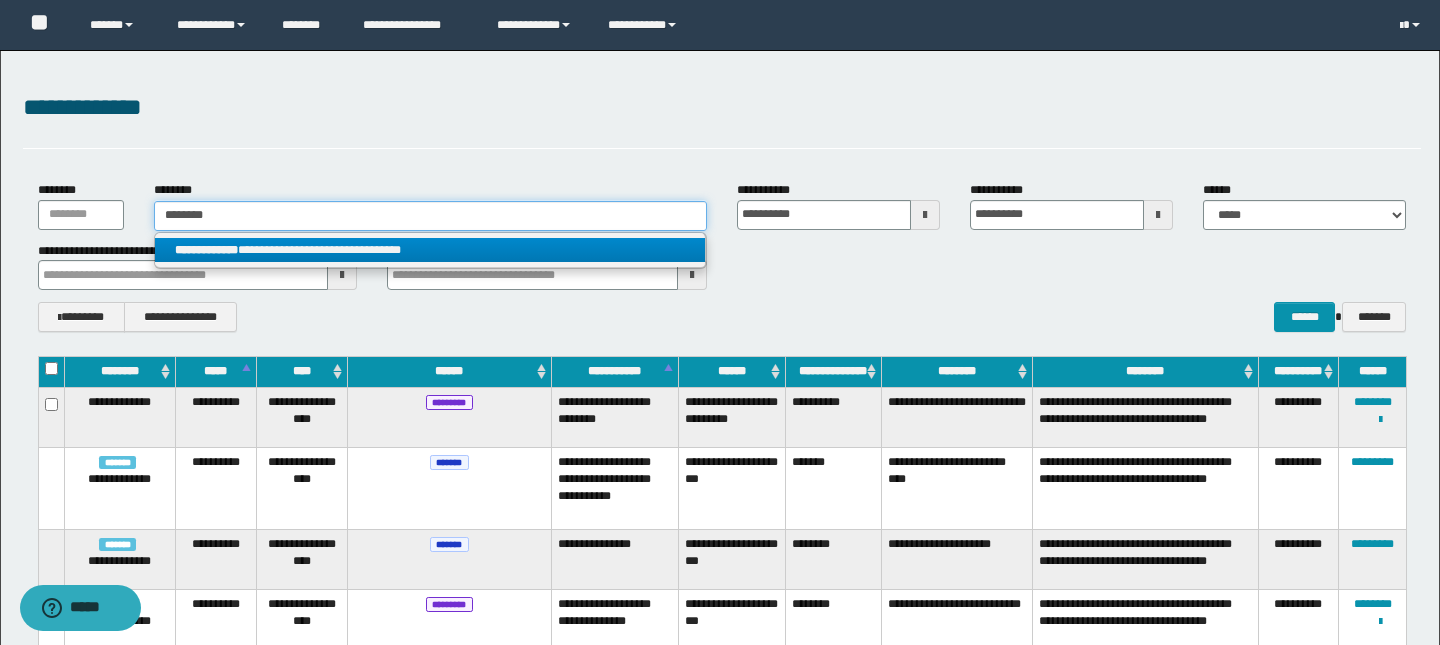 type on "*******" 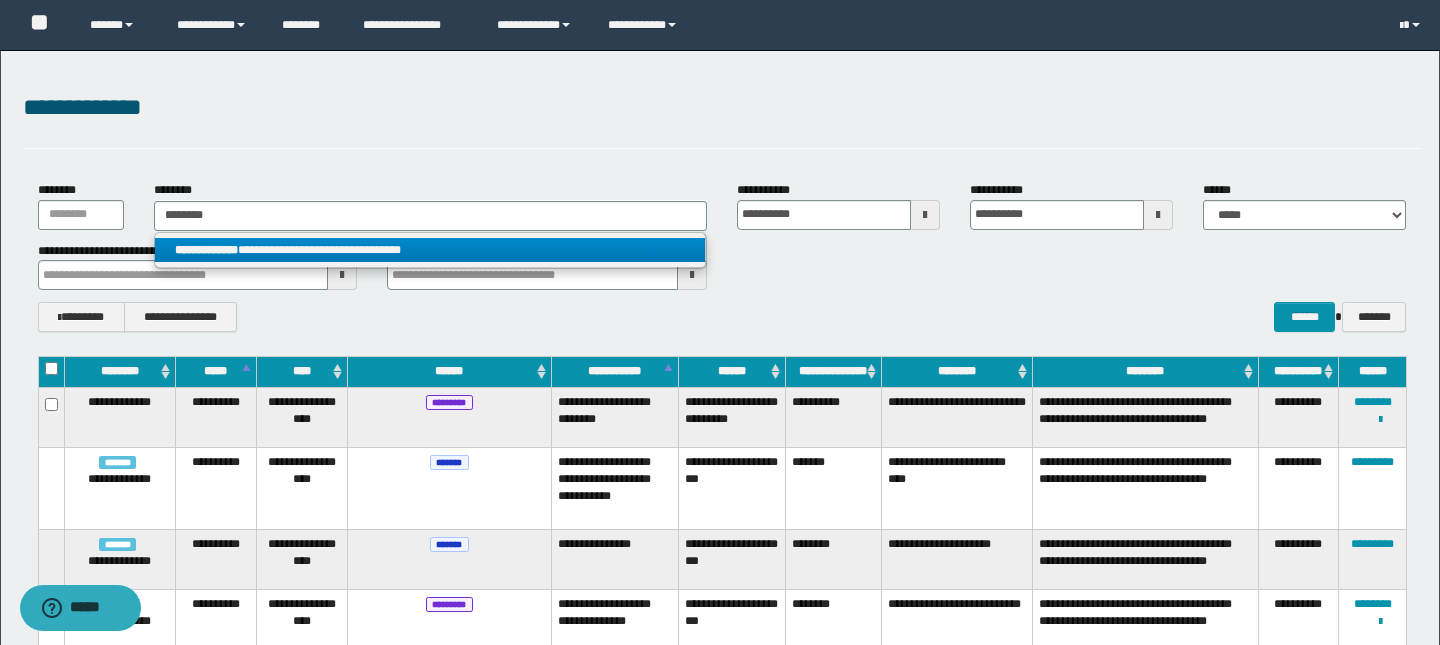 click on "**********" at bounding box center (430, 250) 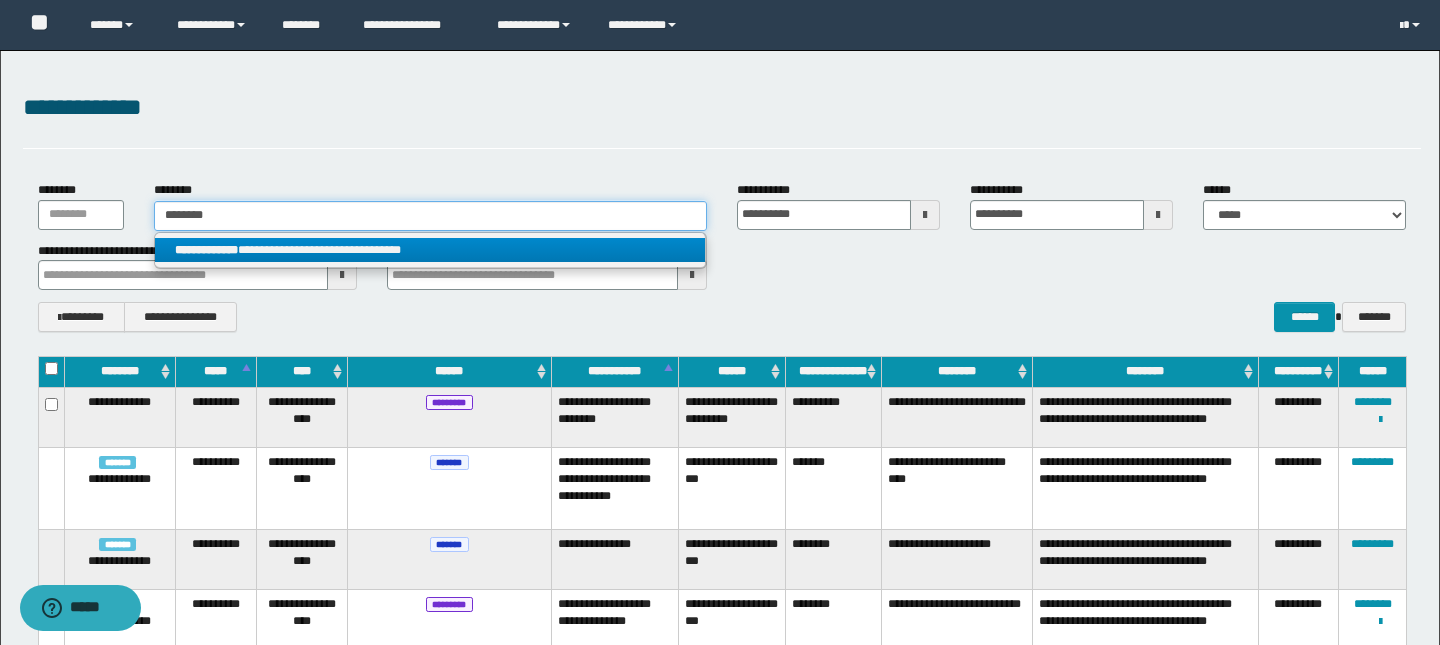 type 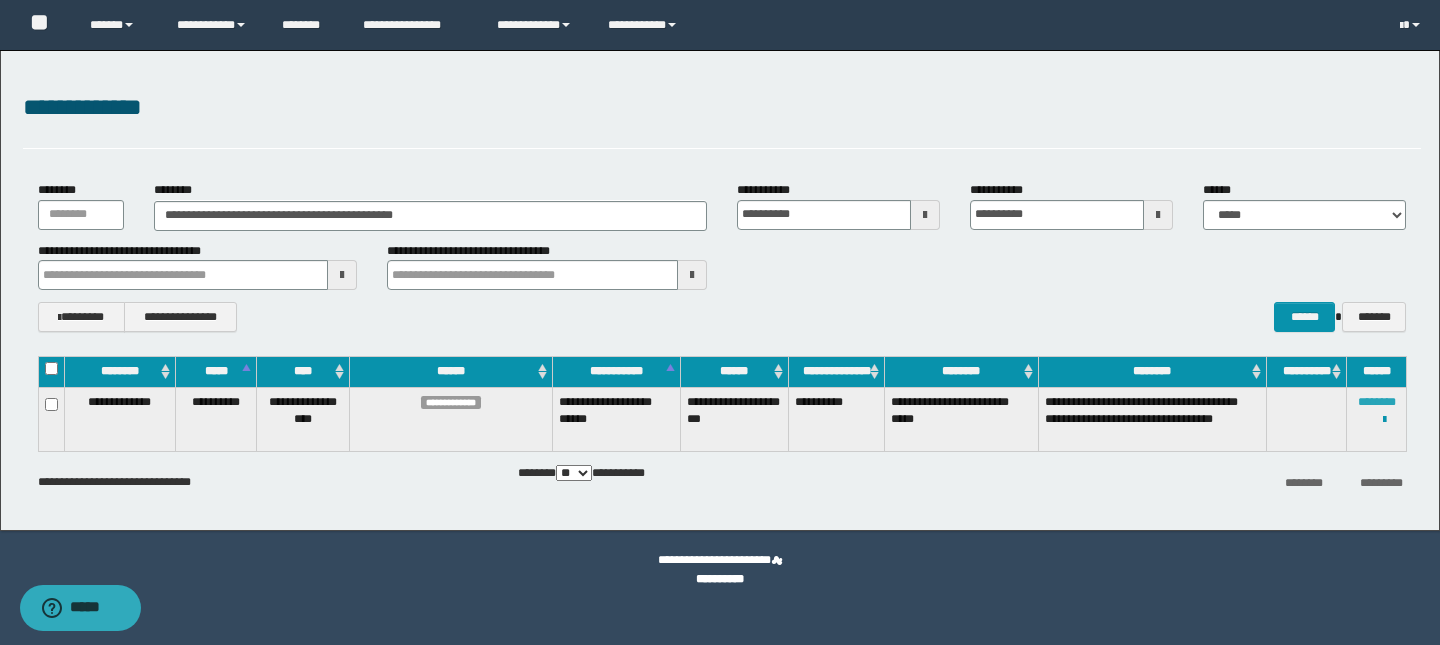 click on "********" at bounding box center [1377, 402] 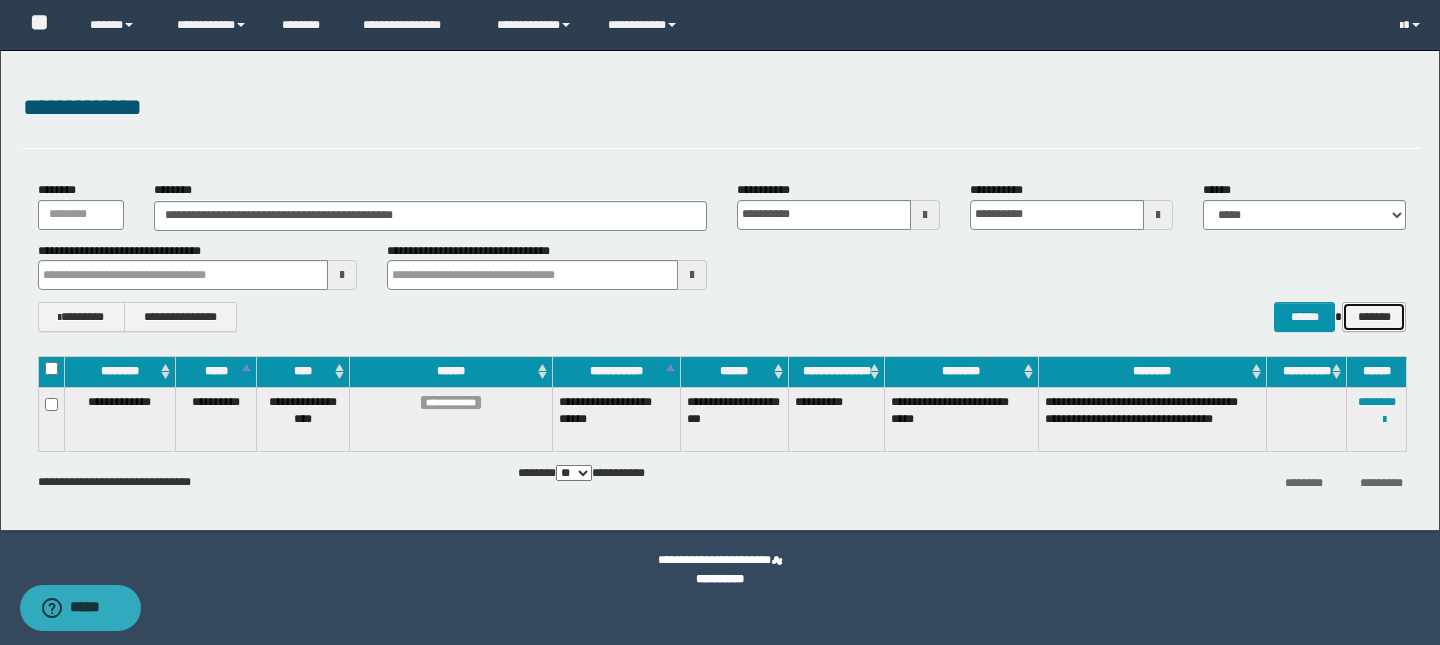 click on "*******" at bounding box center (1374, 317) 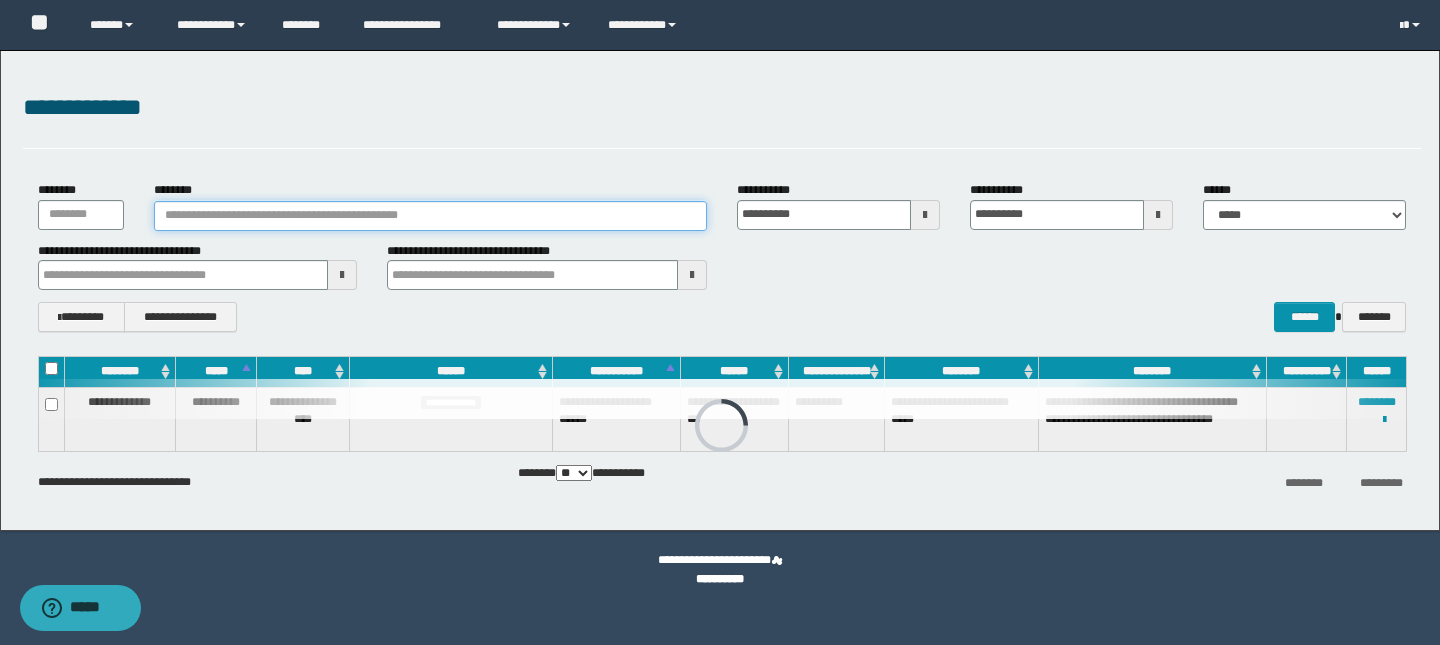 click on "********" at bounding box center (430, 216) 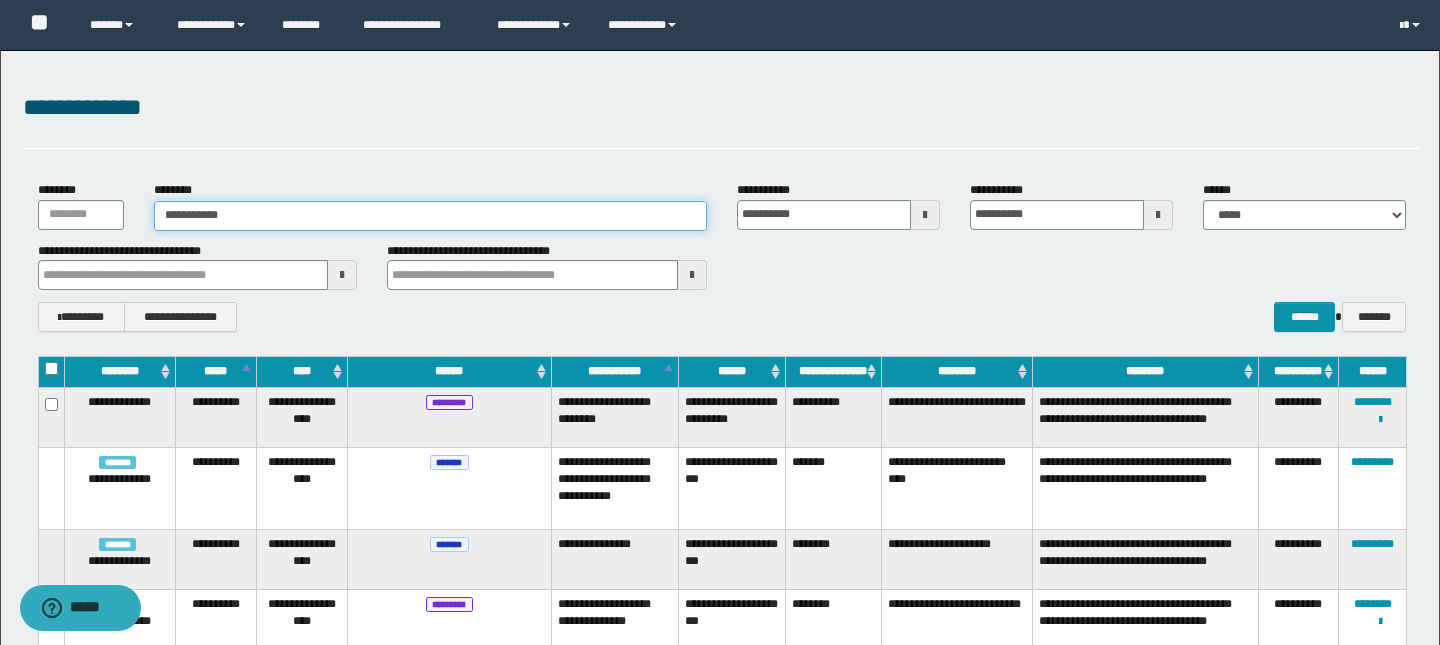click on "**********" at bounding box center [430, 216] 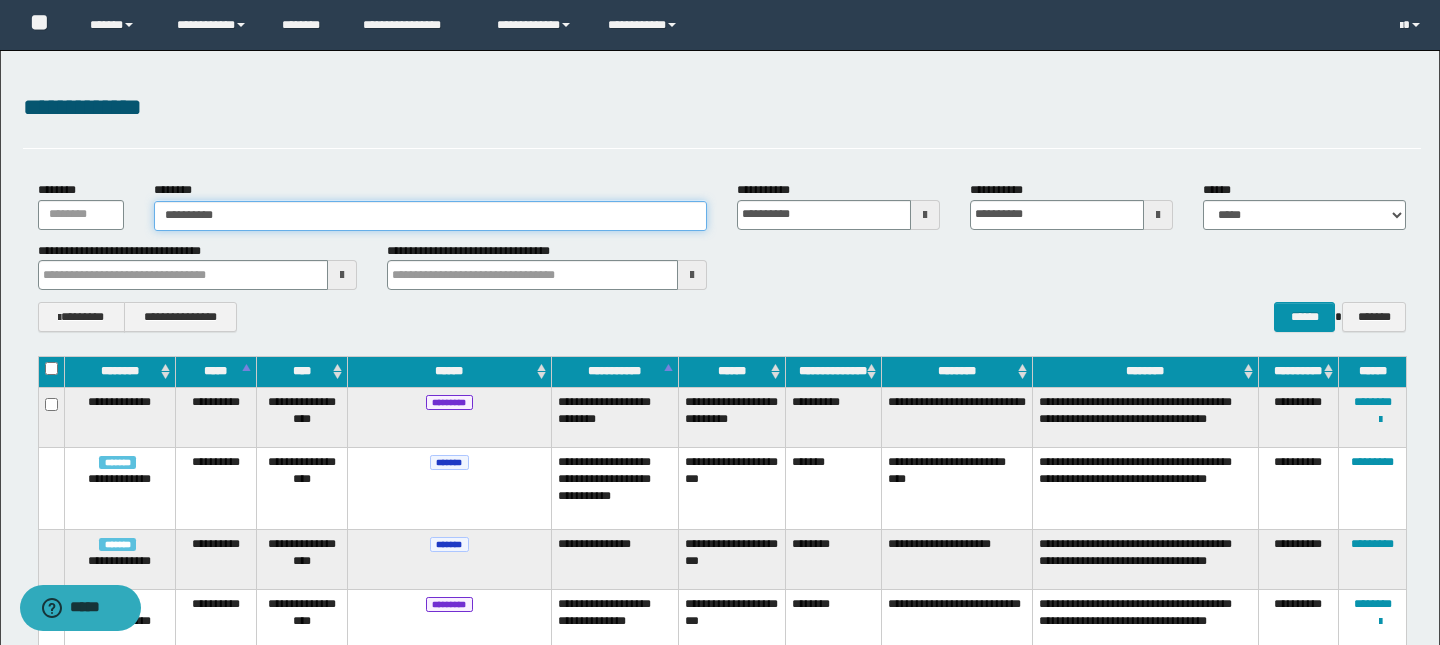 type on "**********" 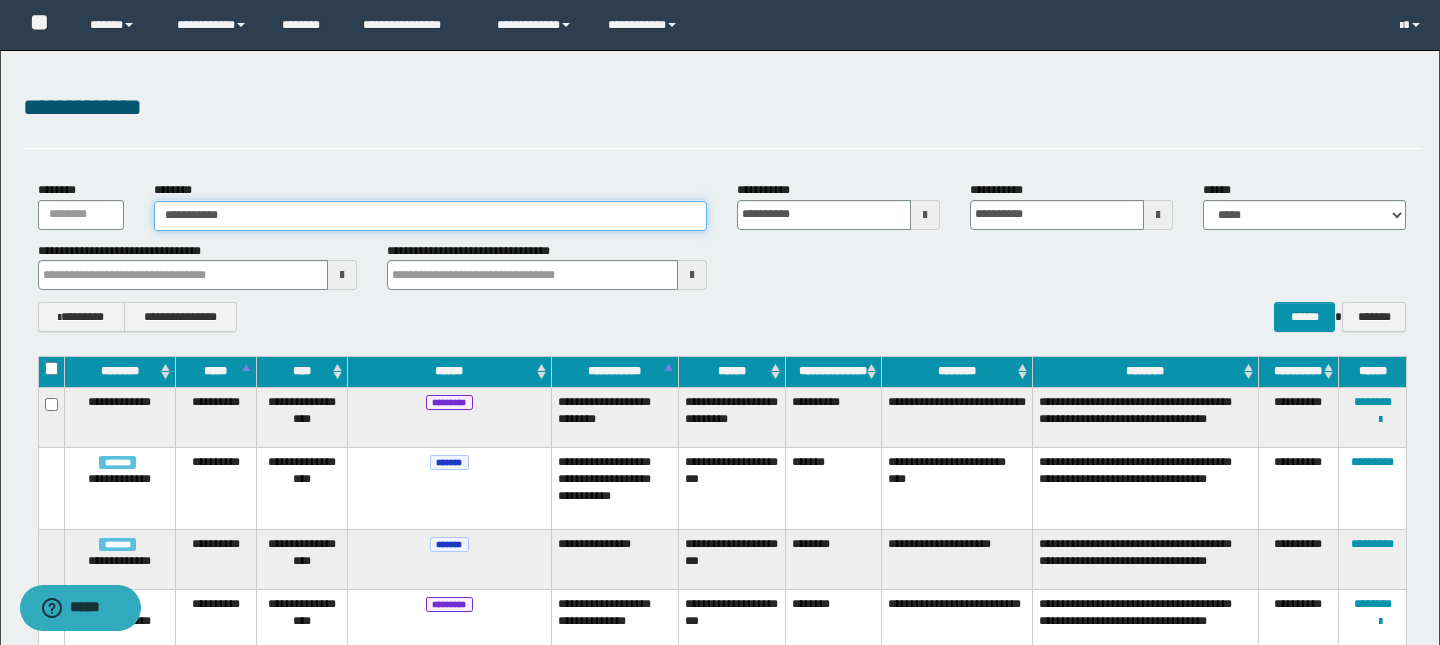 type on "**********" 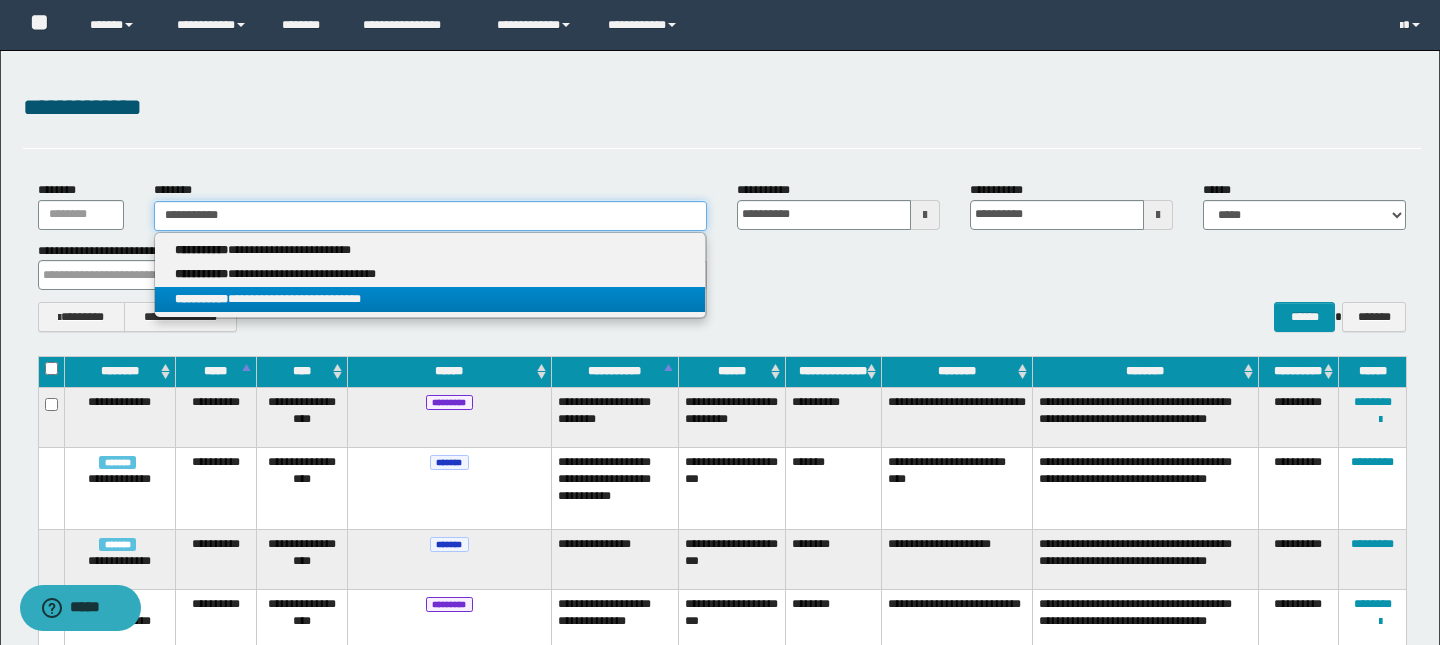 type on "**********" 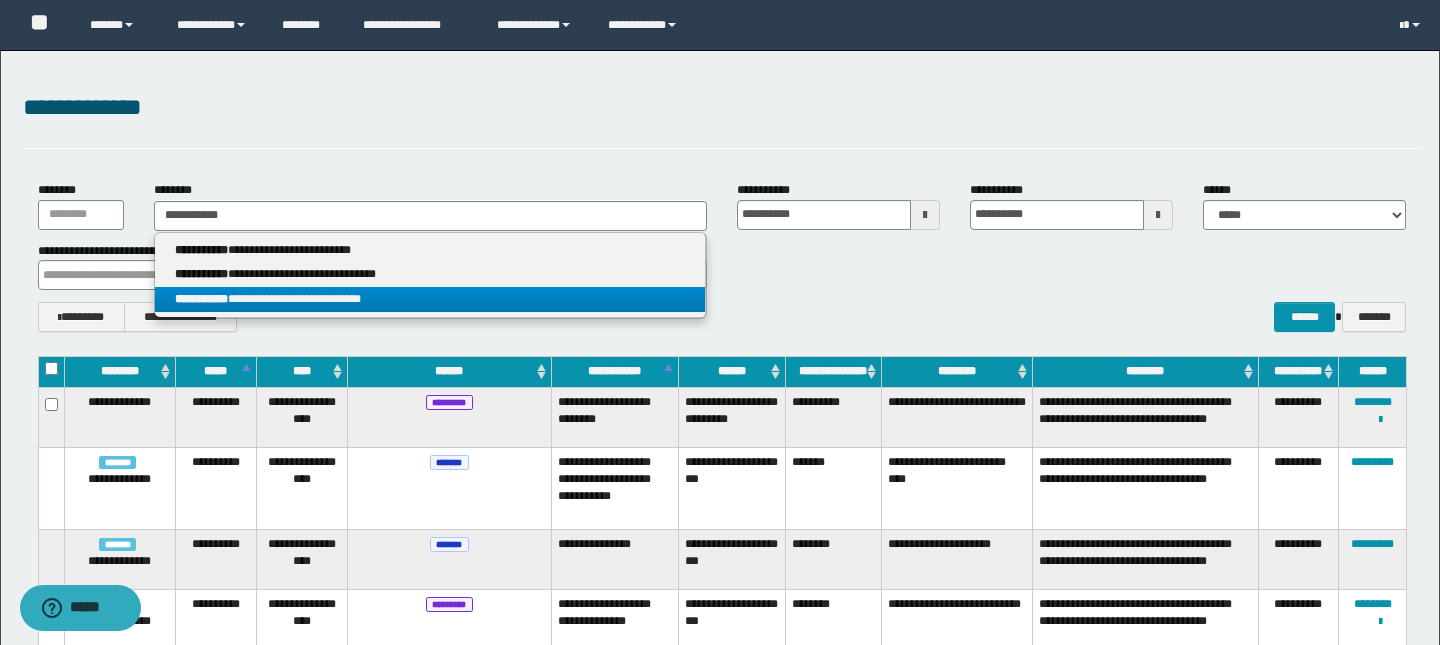 click on "**********" at bounding box center (430, 299) 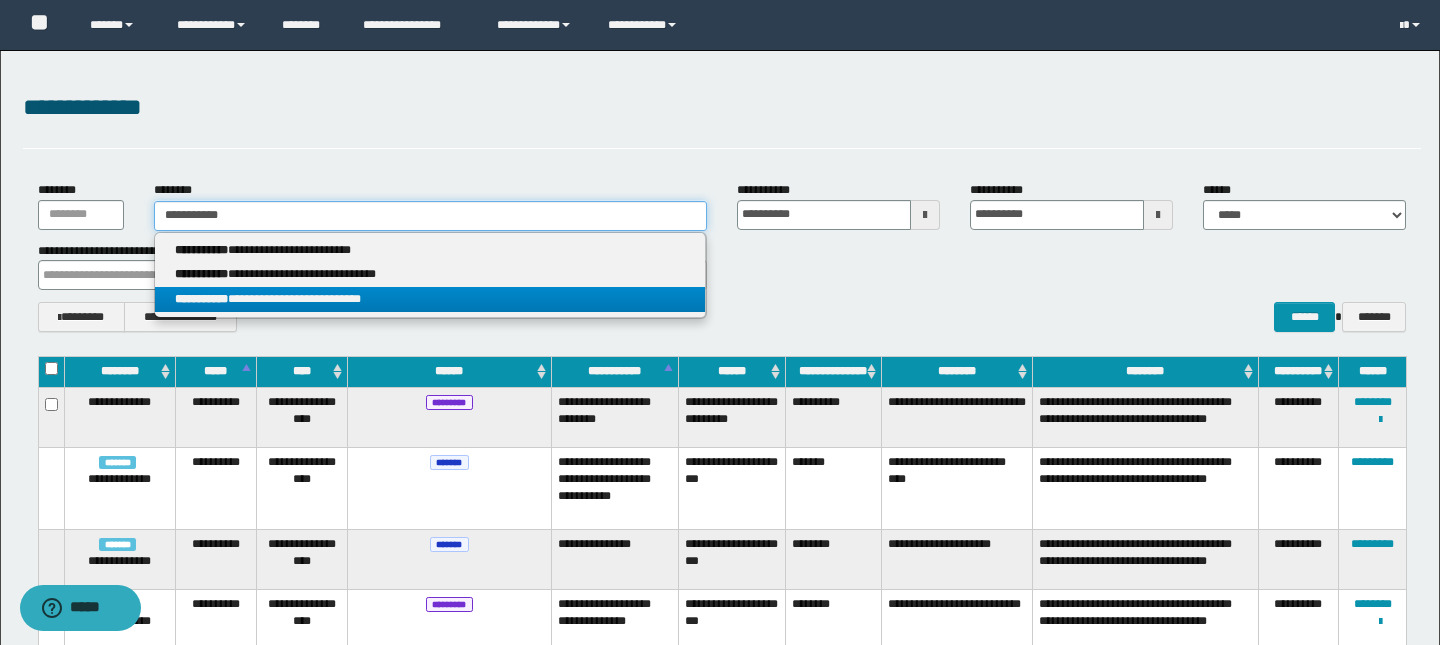 type 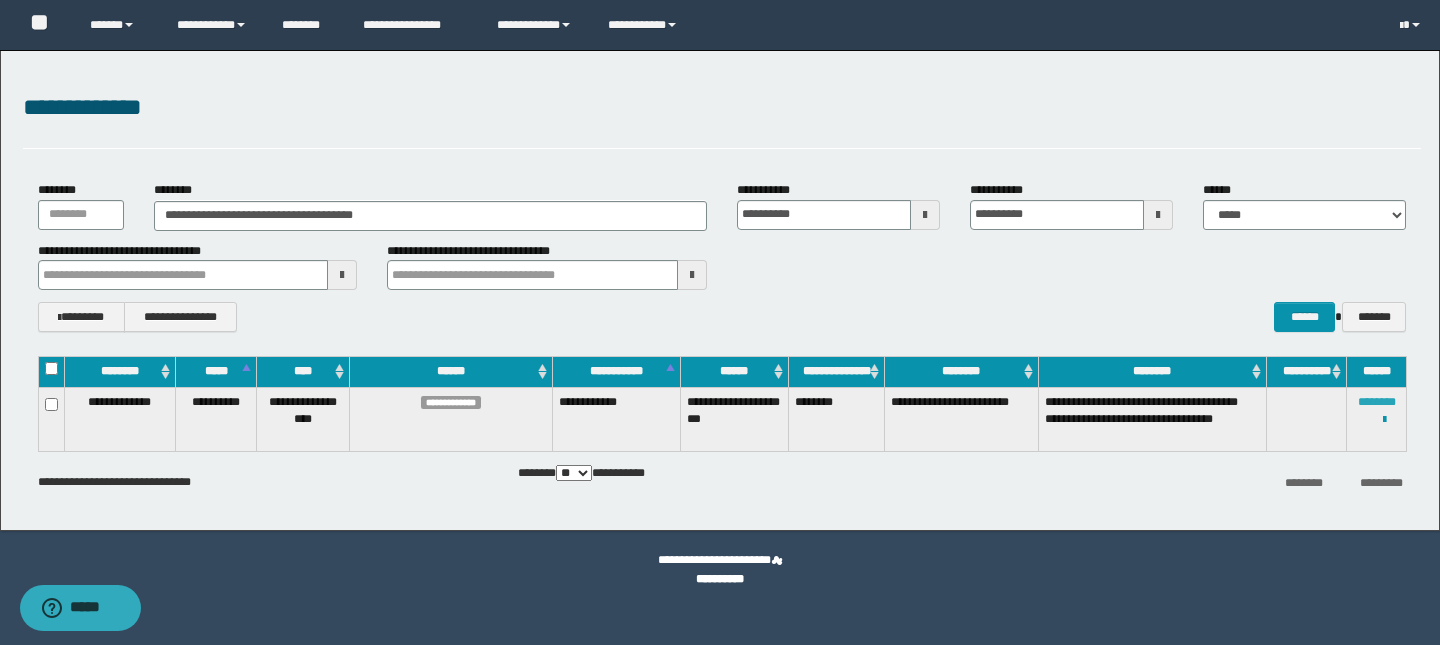 click on "********" at bounding box center (1377, 402) 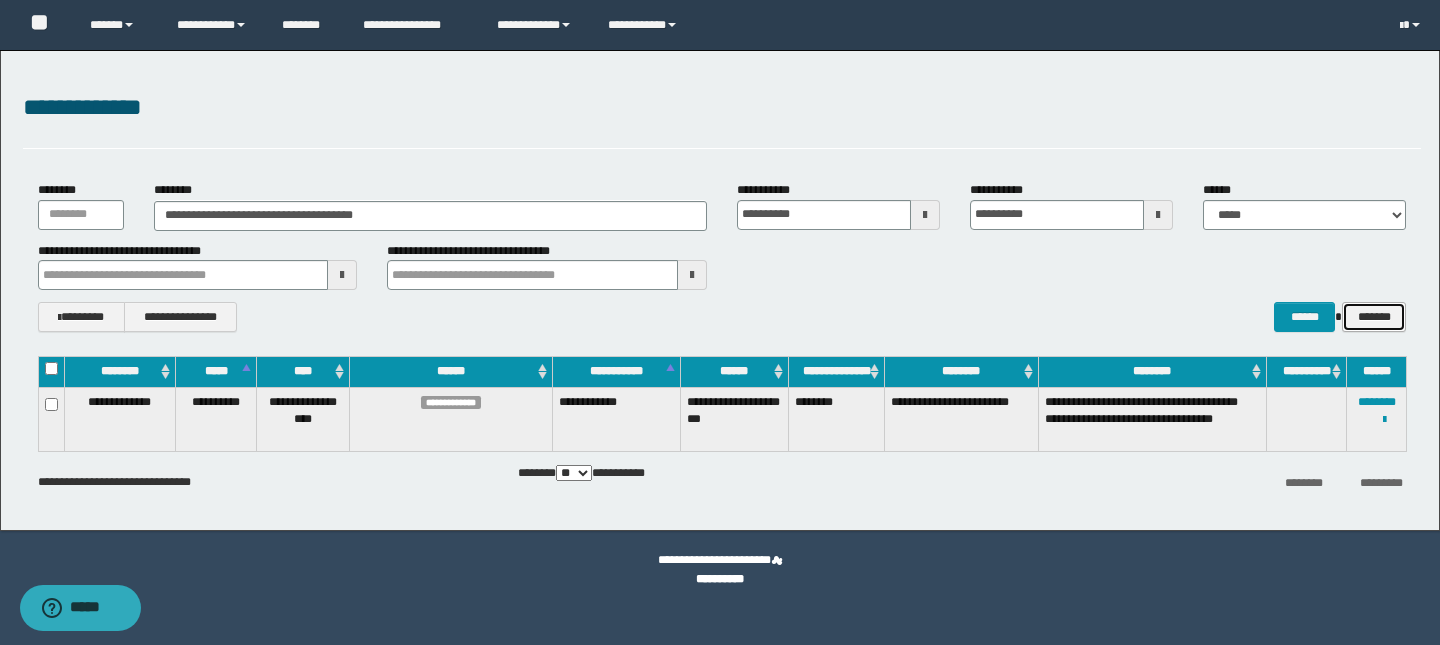 click on "*******" at bounding box center (1374, 317) 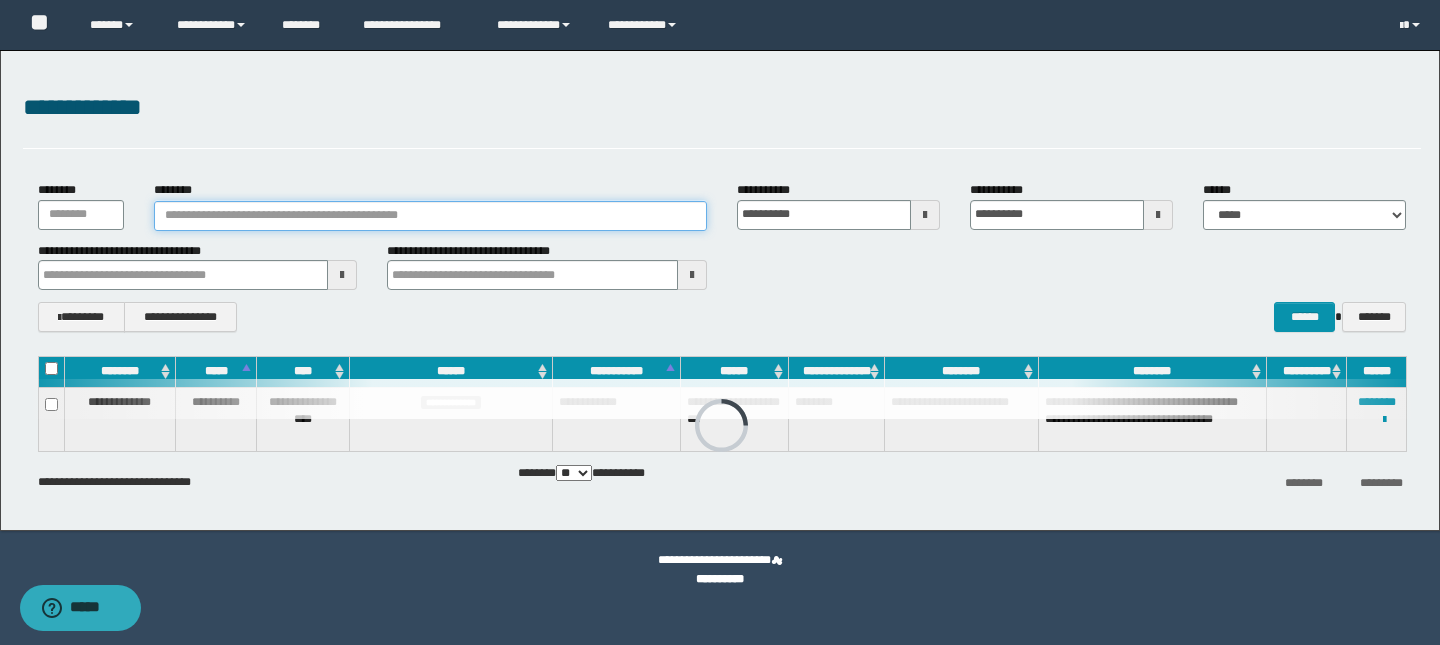 click on "********" at bounding box center [430, 216] 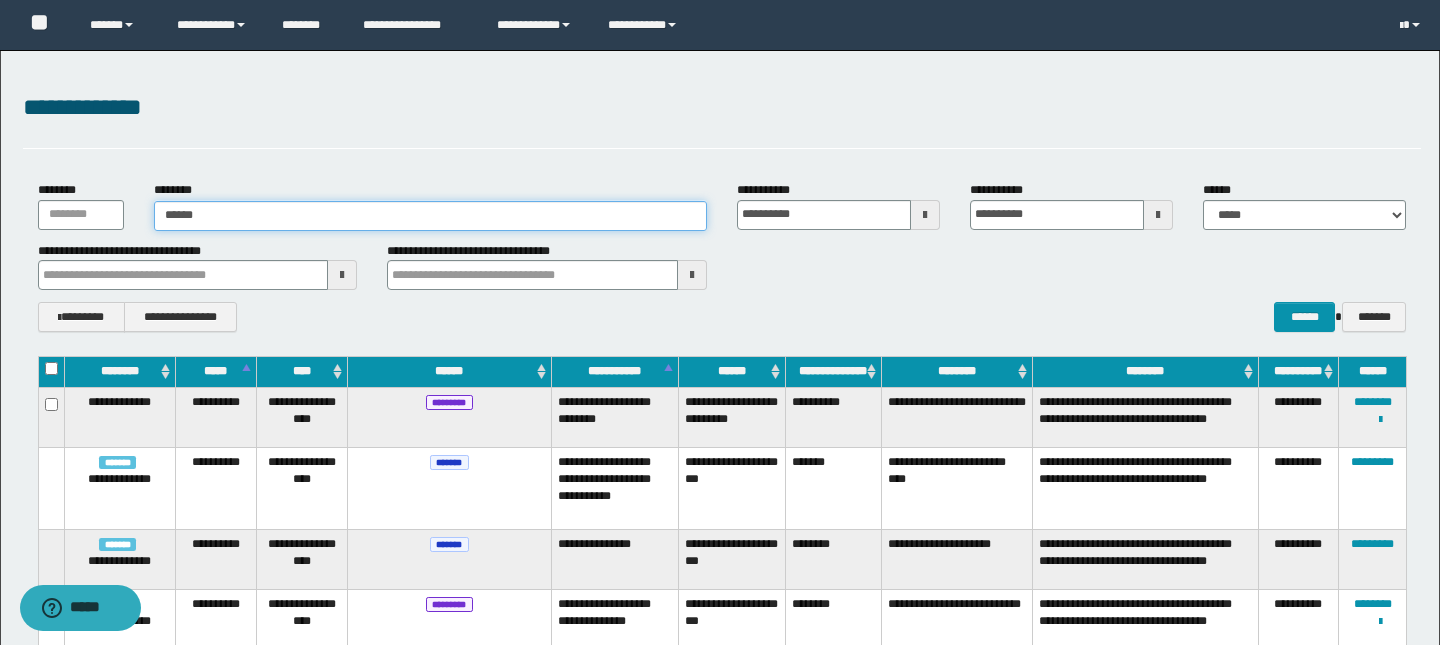 type on "******" 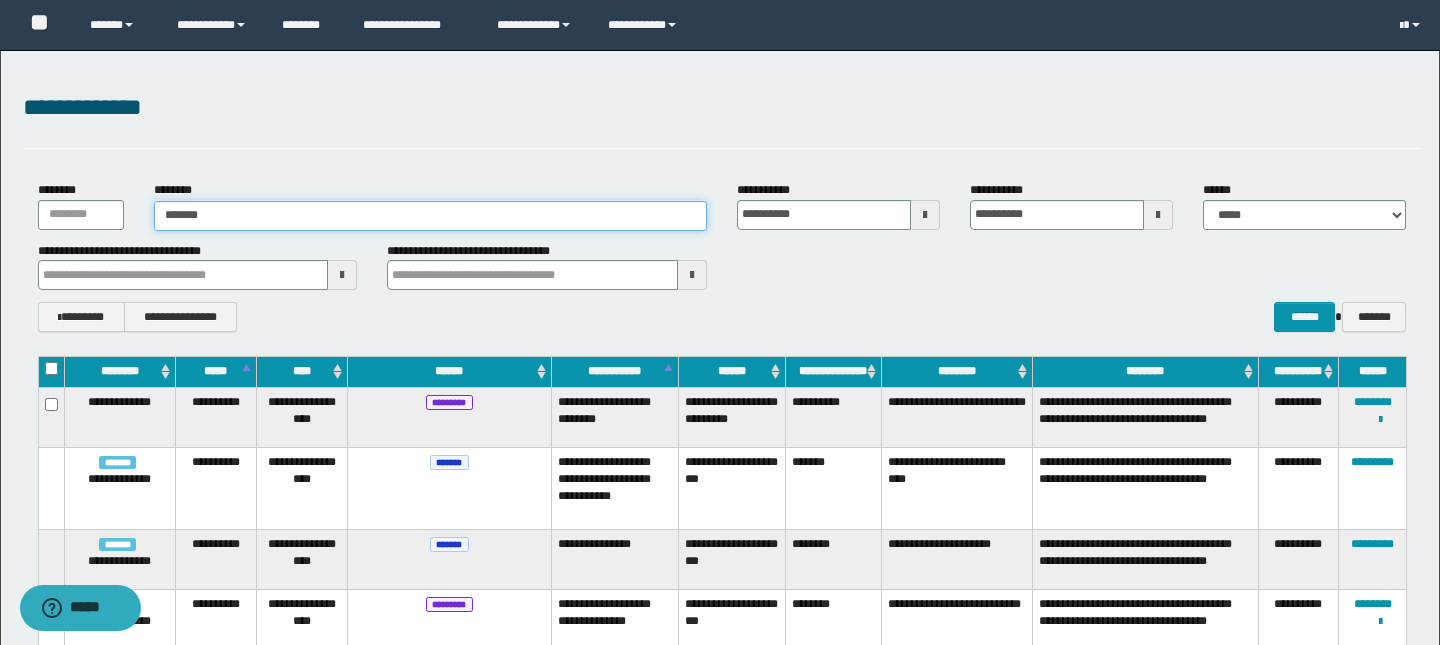 type on "******" 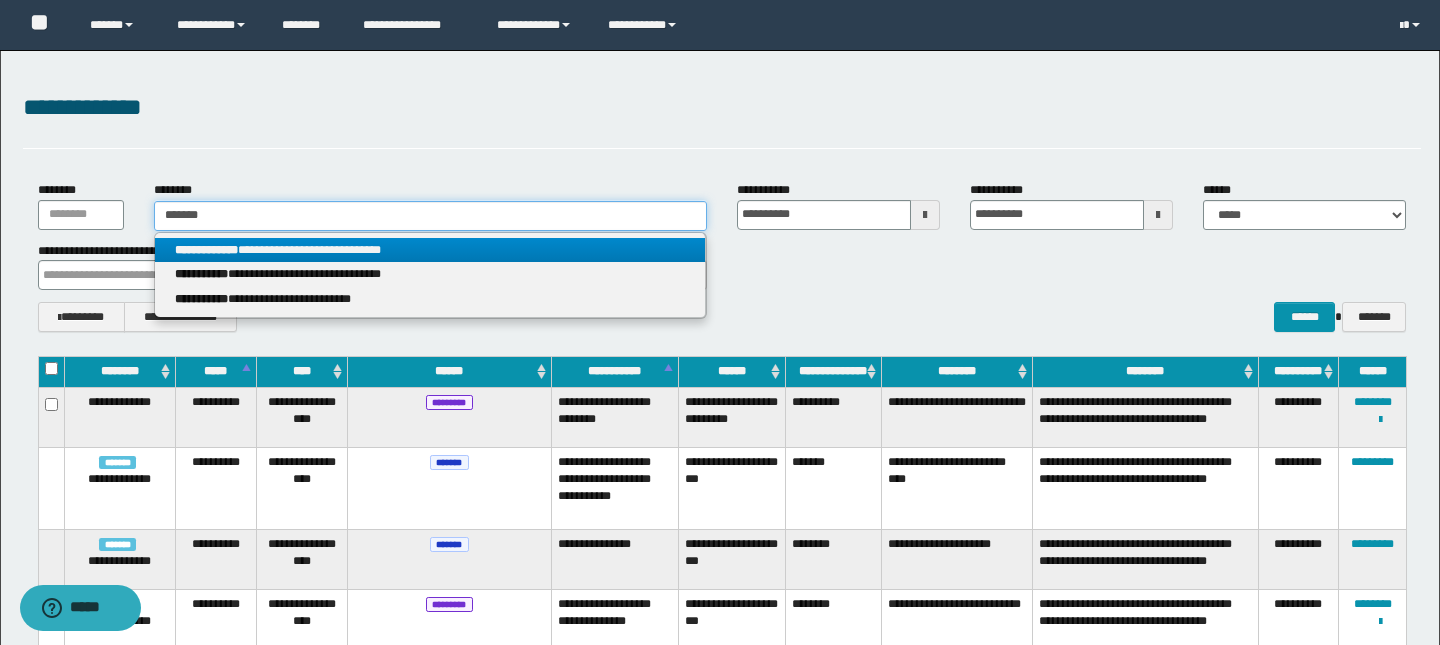 type on "******" 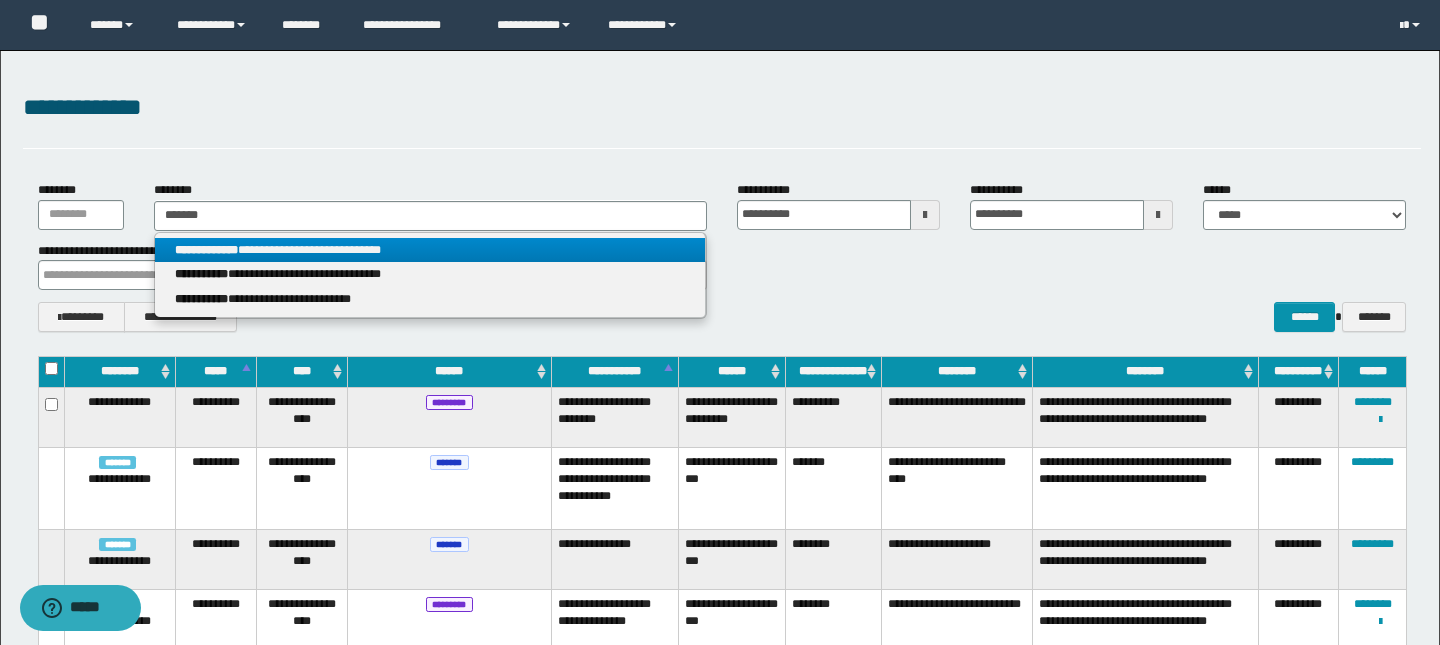 click on "**********" at bounding box center (430, 250) 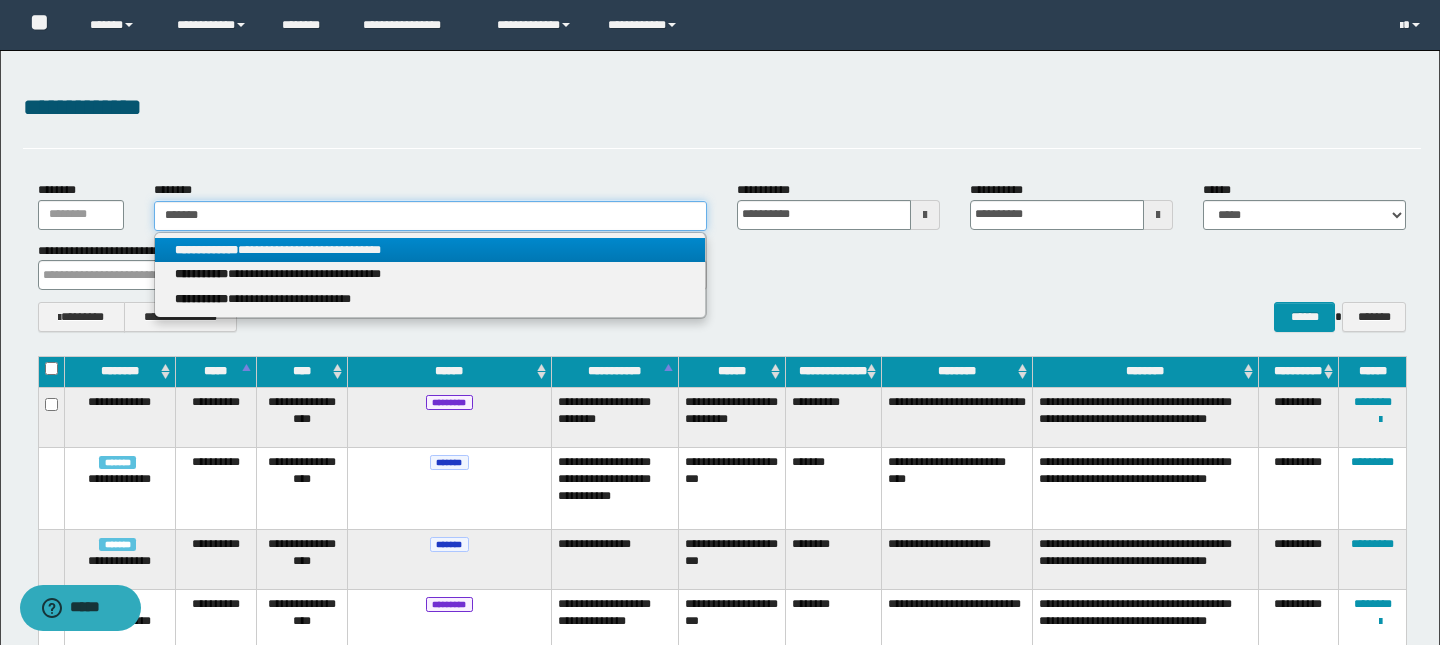 type 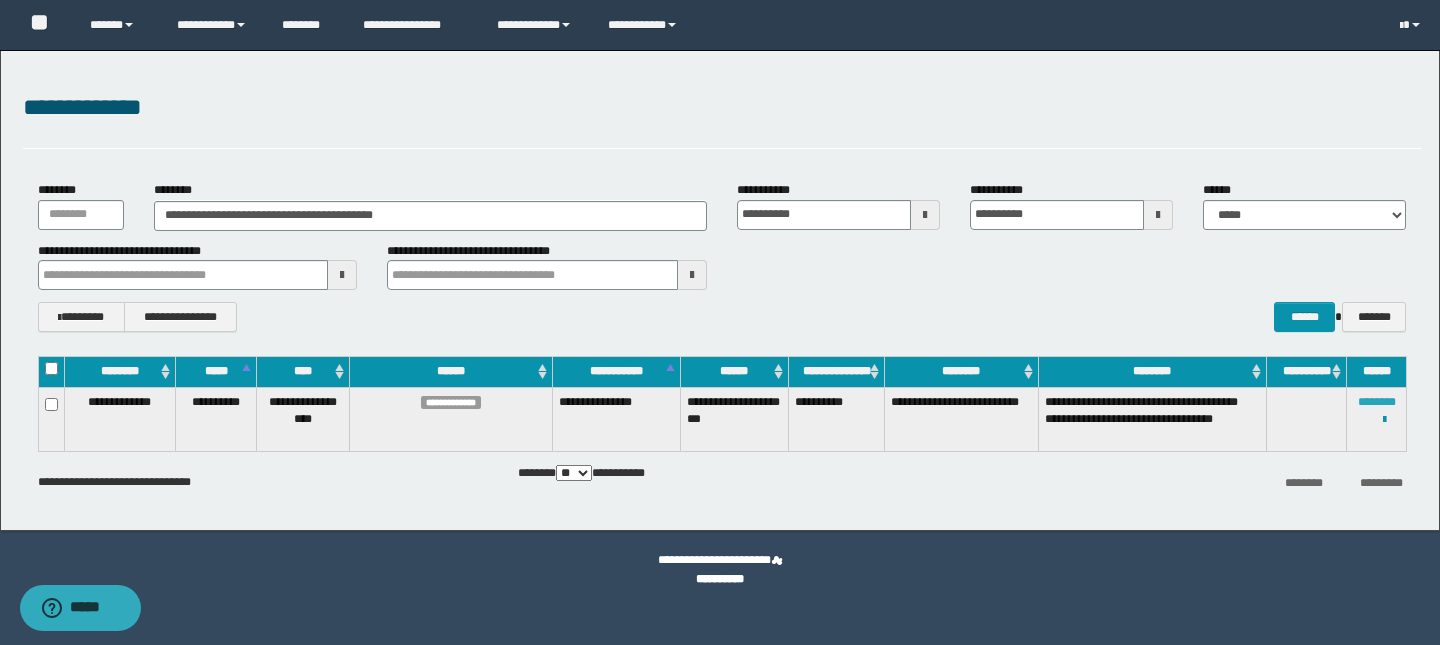 click on "********" at bounding box center (1377, 402) 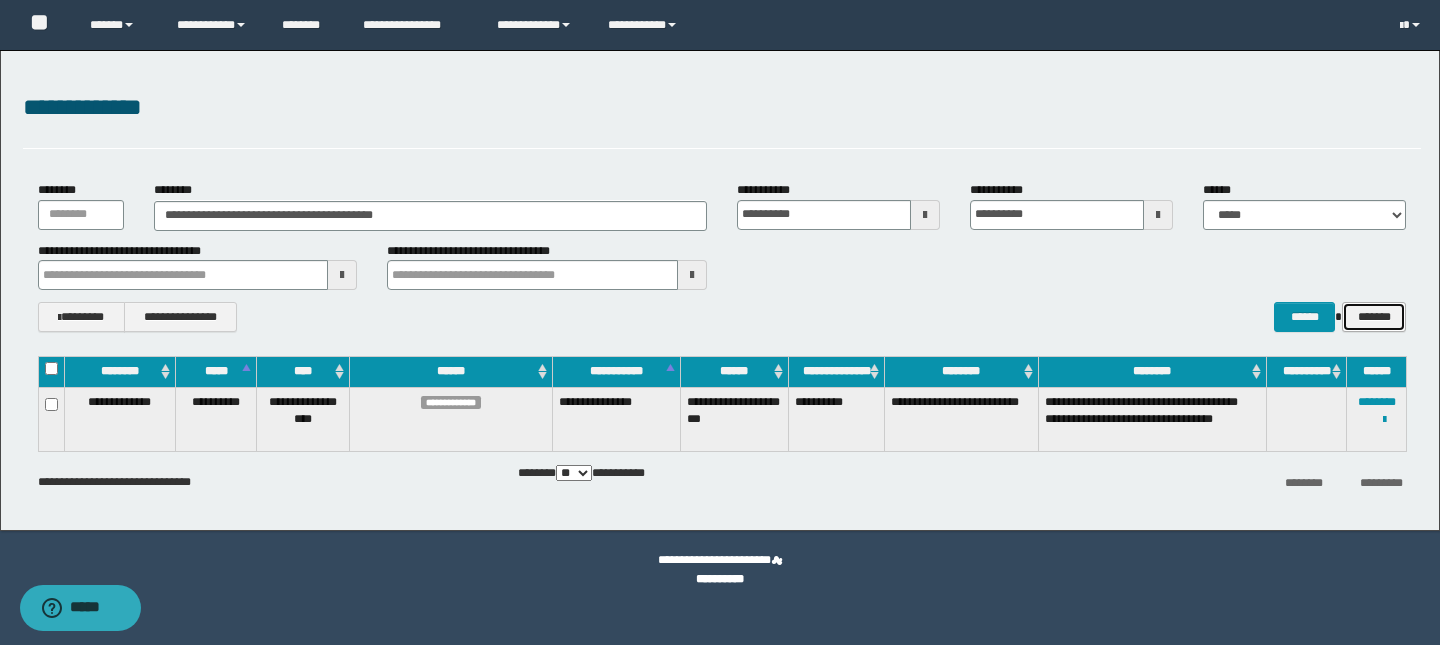 click on "*******" at bounding box center (1374, 317) 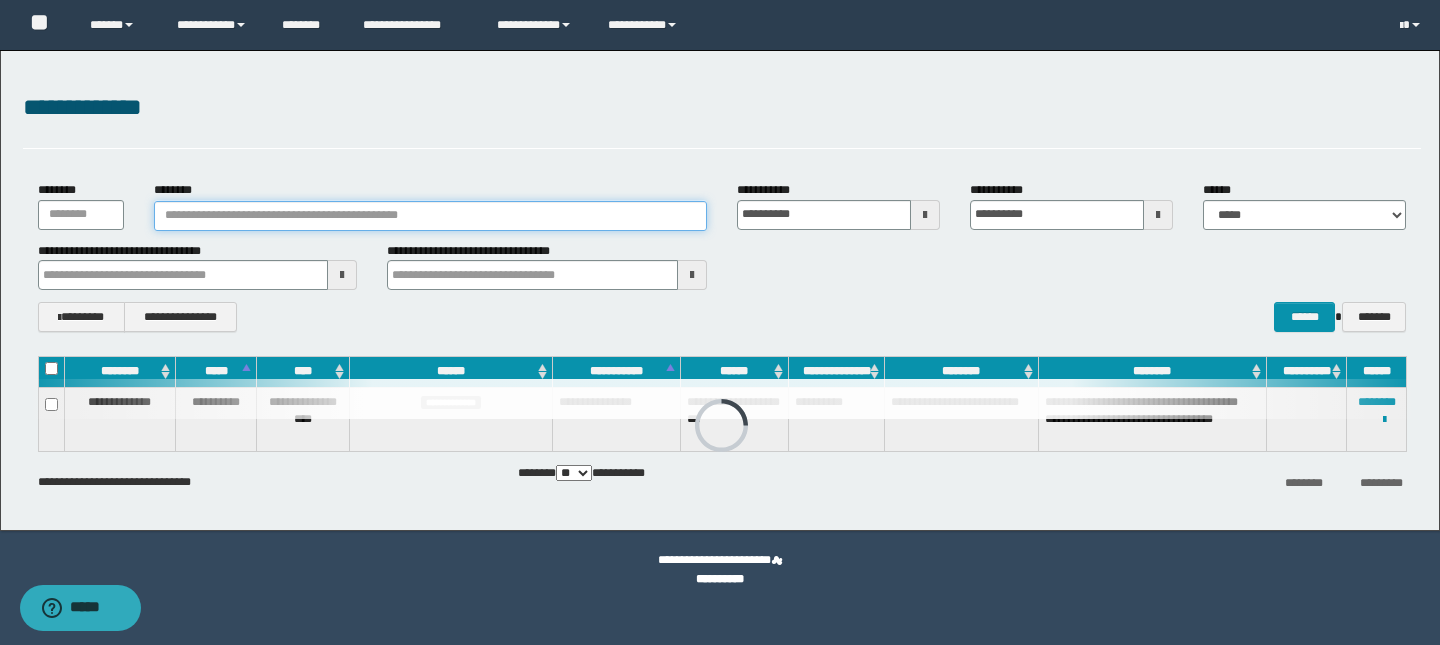 click on "********" at bounding box center [430, 216] 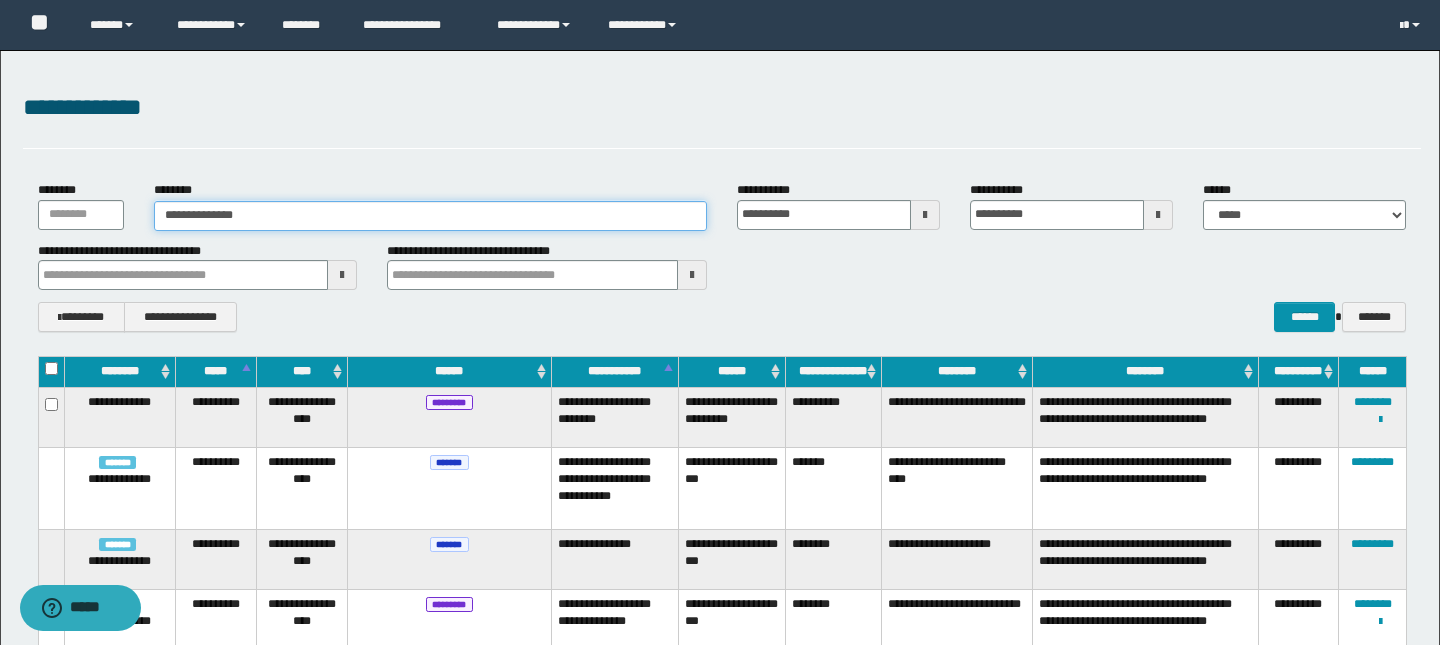 type on "**********" 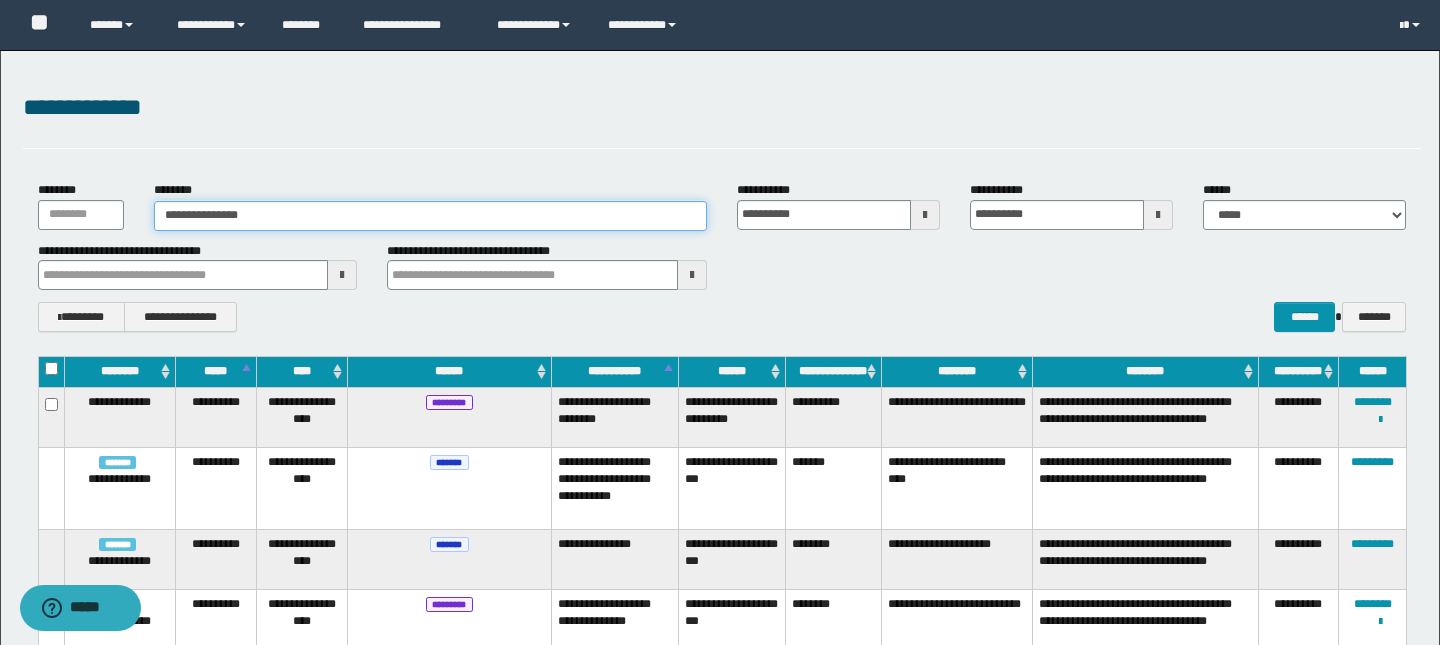 type on "**********" 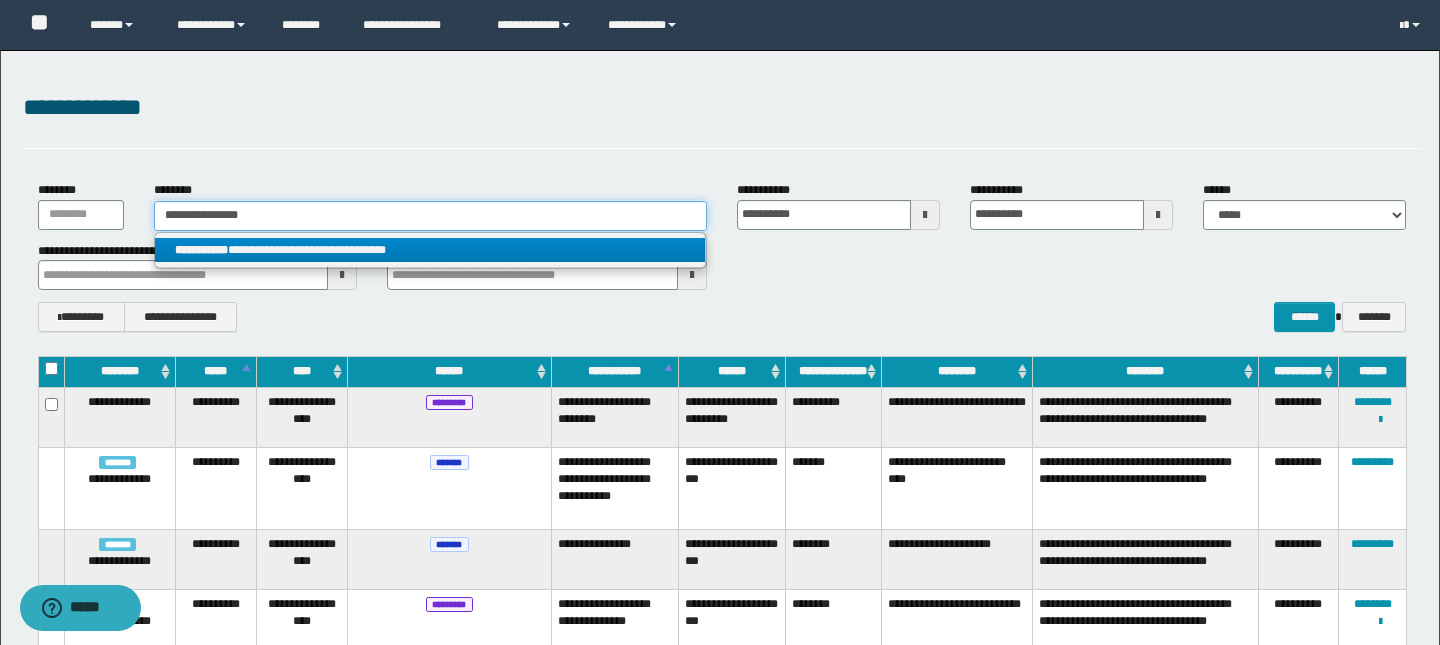 type on "**********" 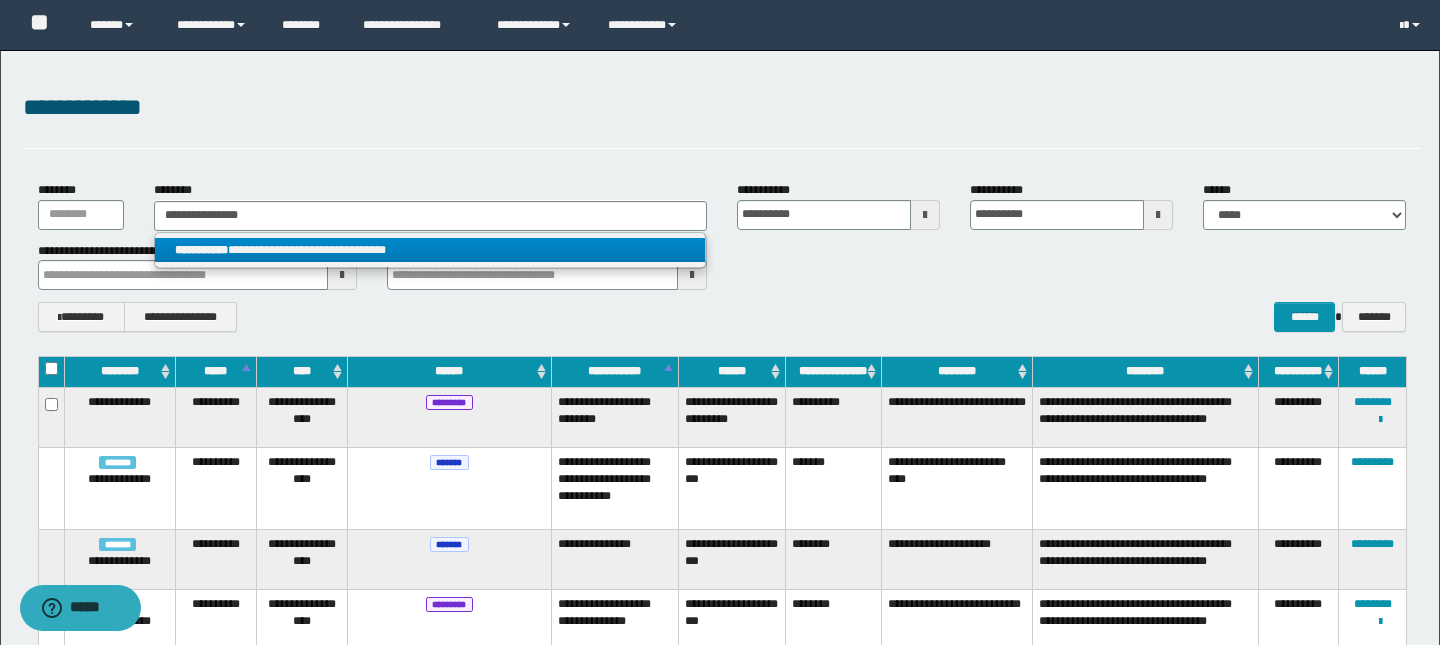 click on "**********" at bounding box center [430, 250] 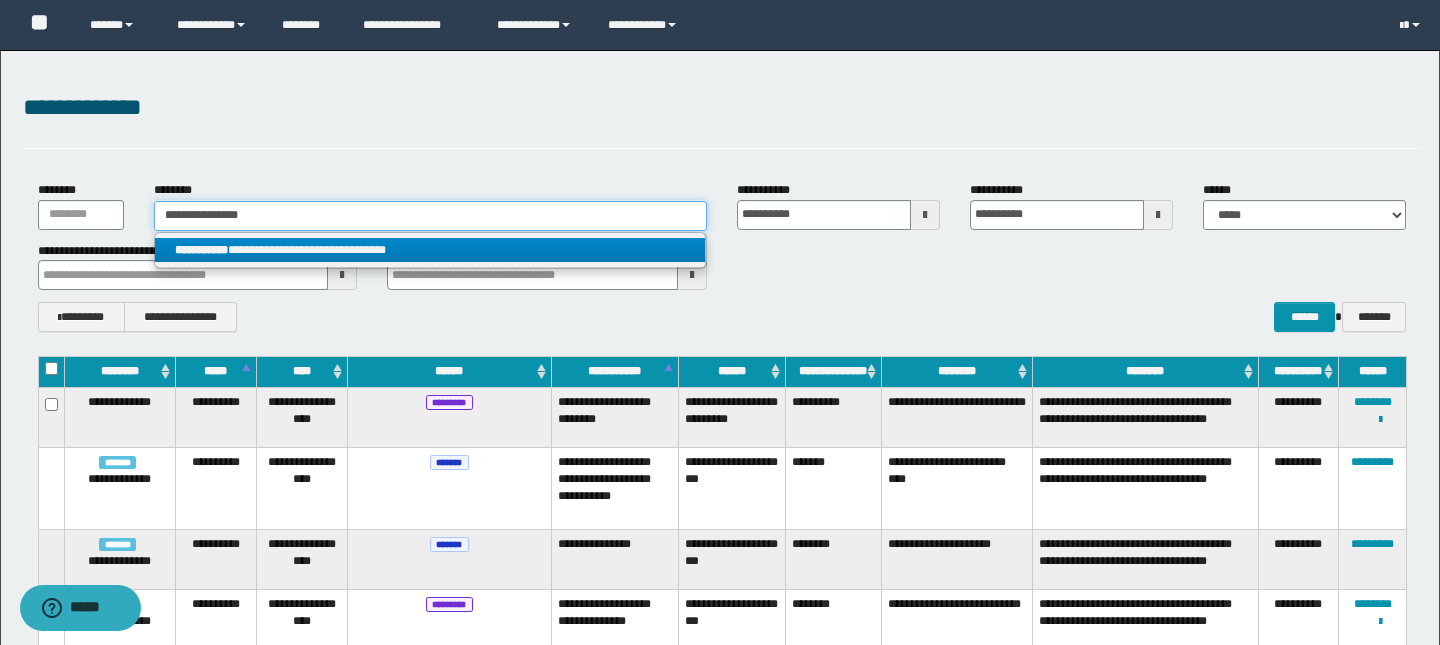 type 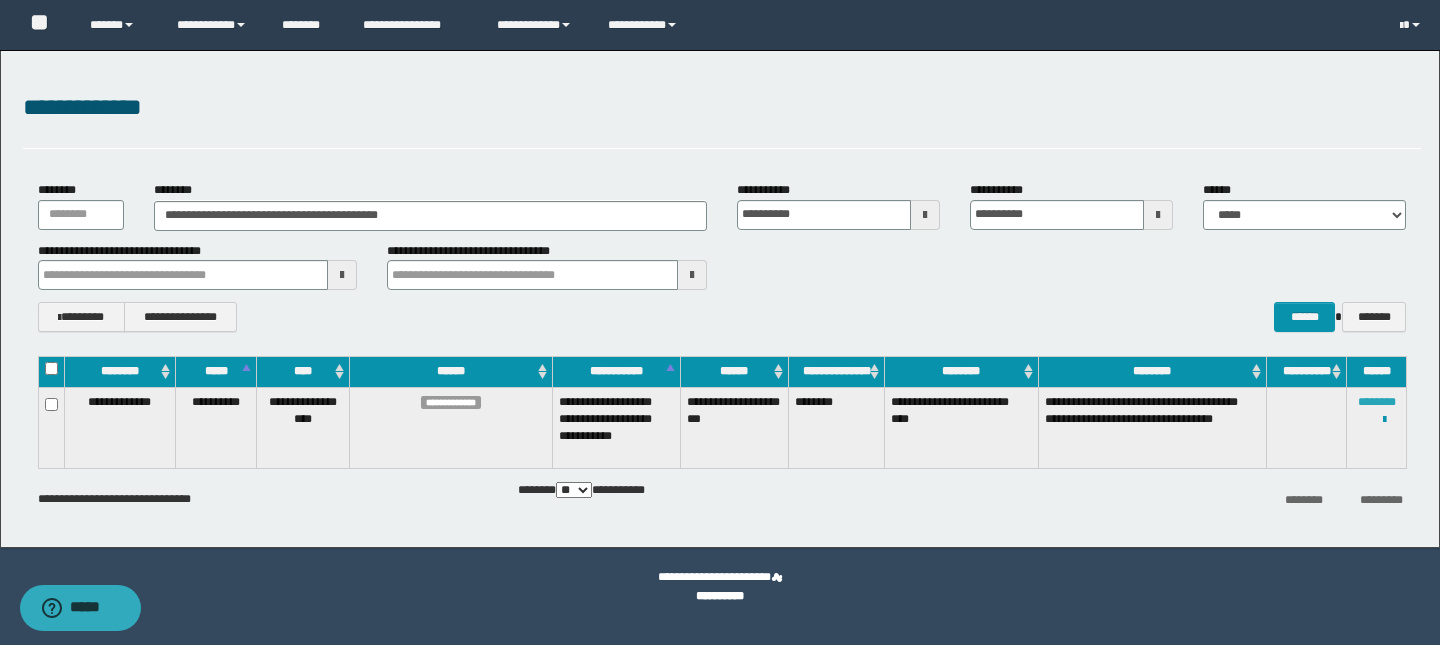 click on "********" at bounding box center [1377, 402] 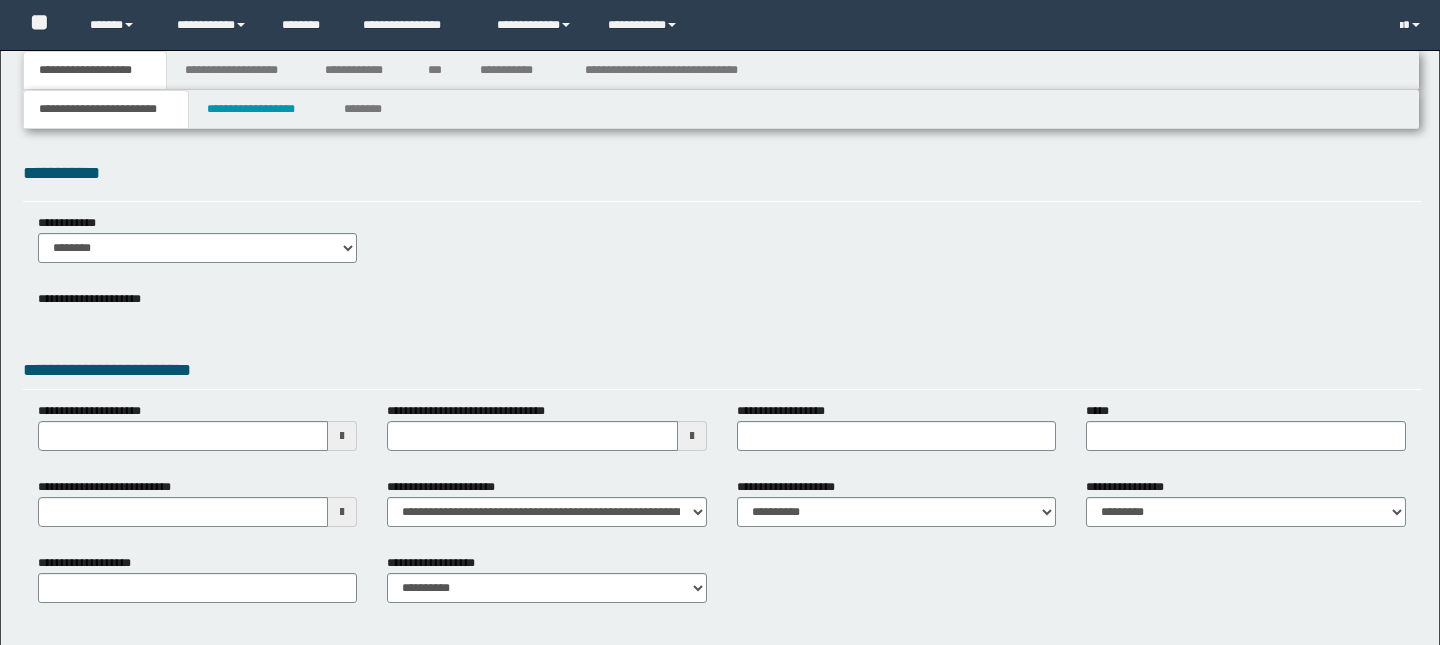 scroll, scrollTop: 0, scrollLeft: 0, axis: both 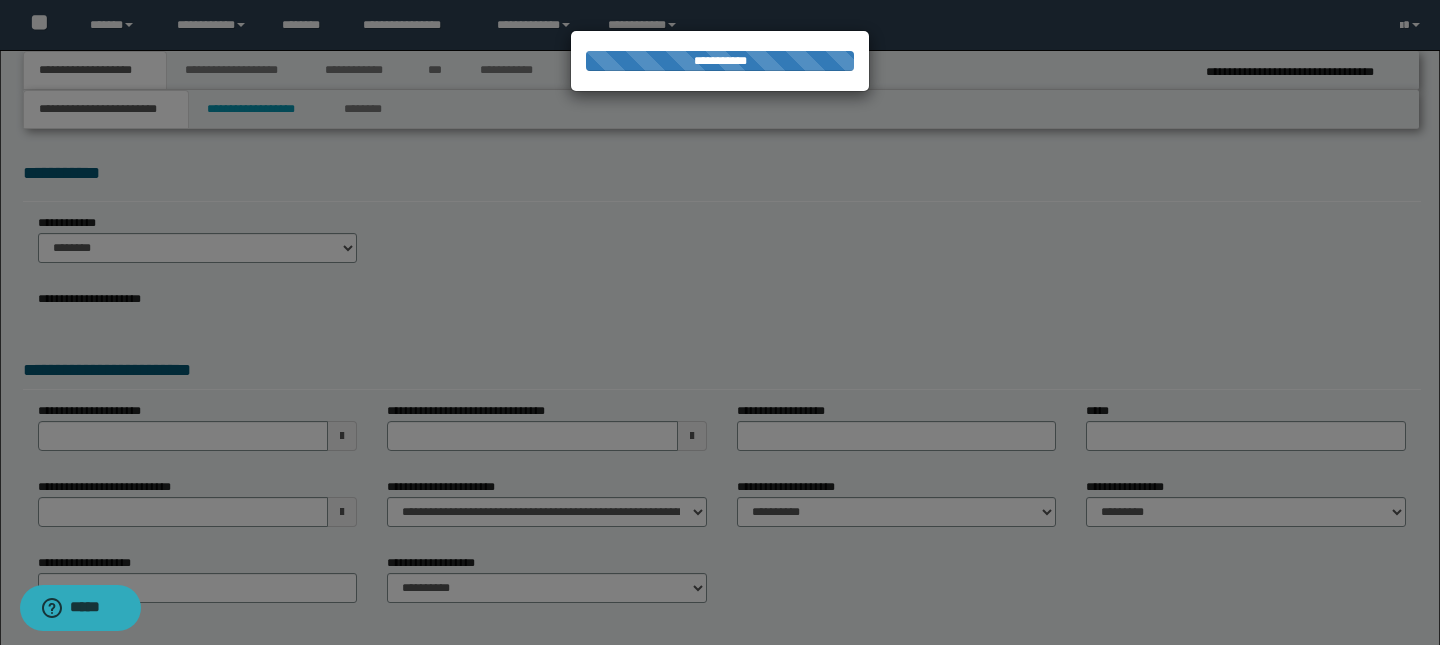 type on "**********" 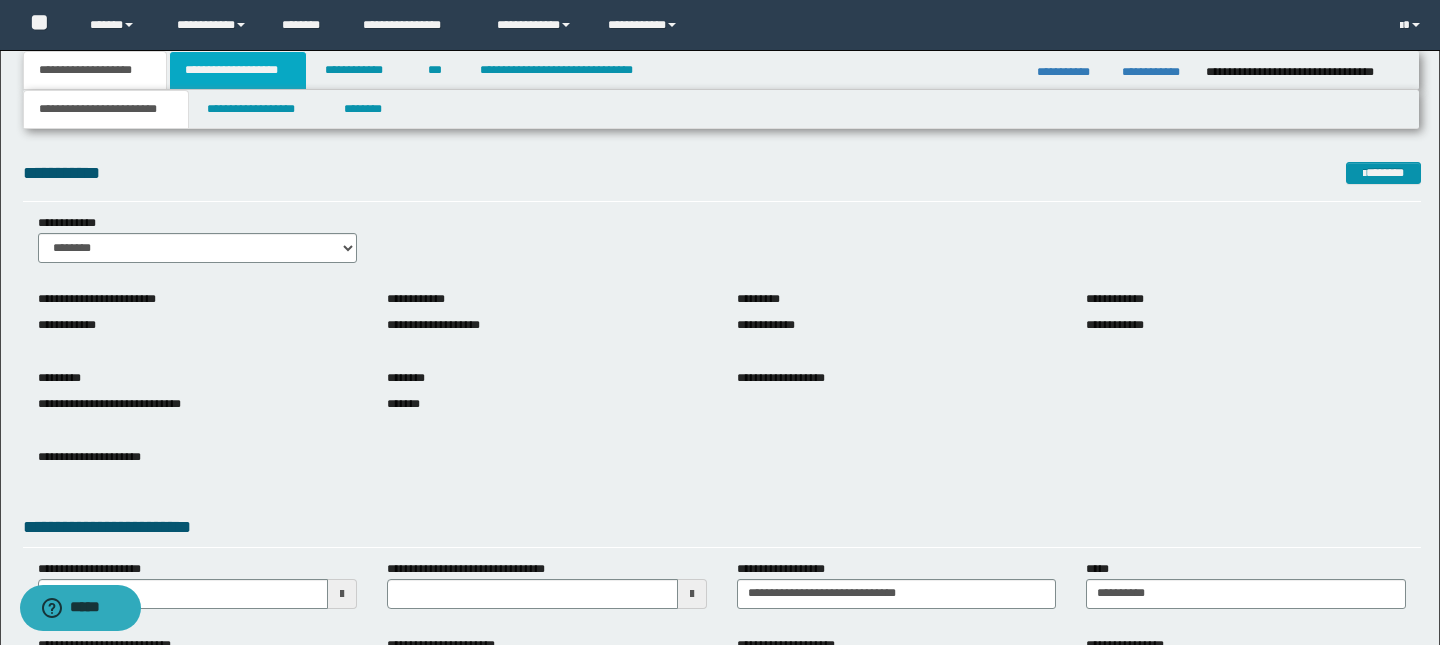 click on "**********" at bounding box center (238, 70) 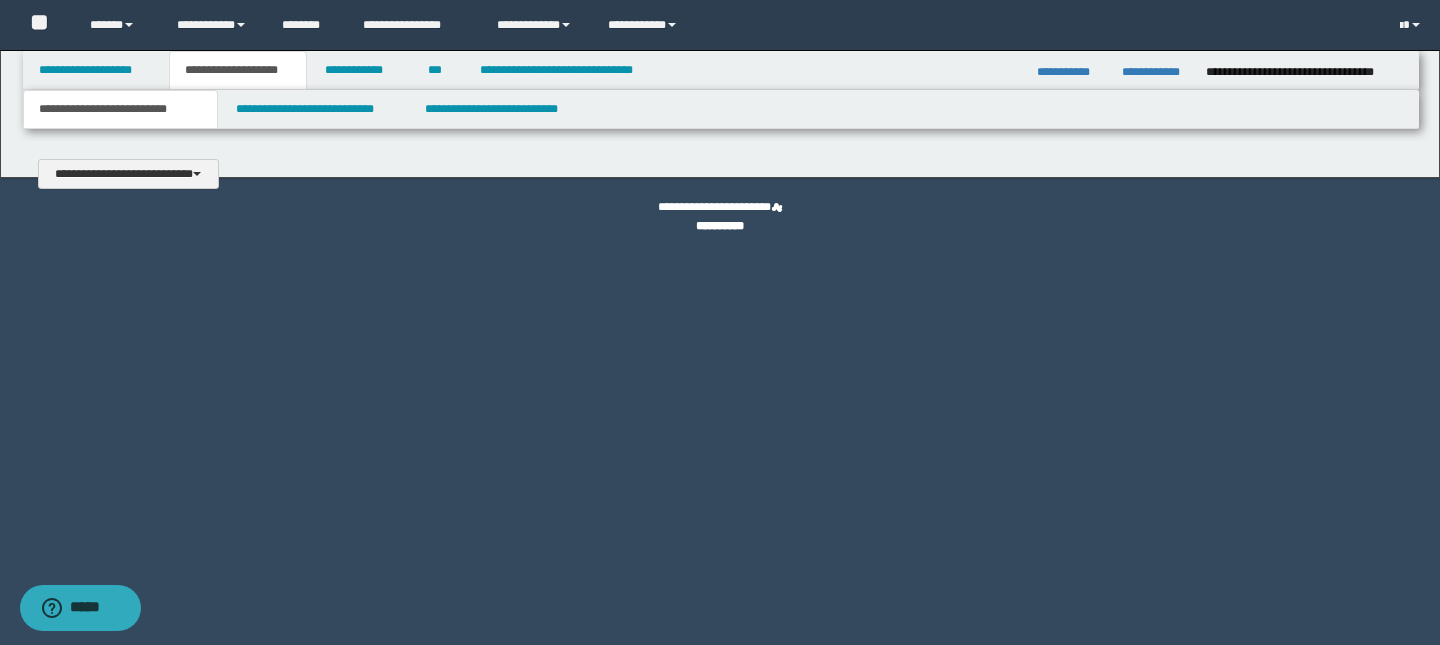 type 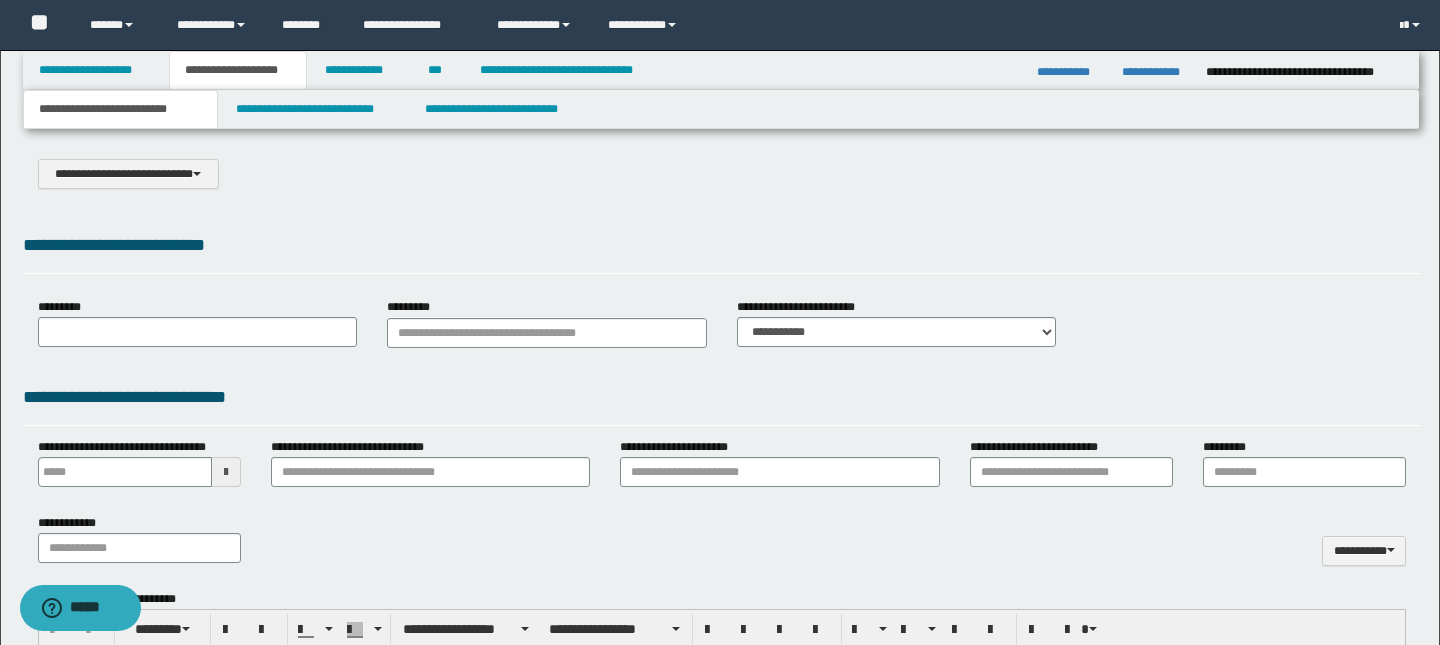 select on "*" 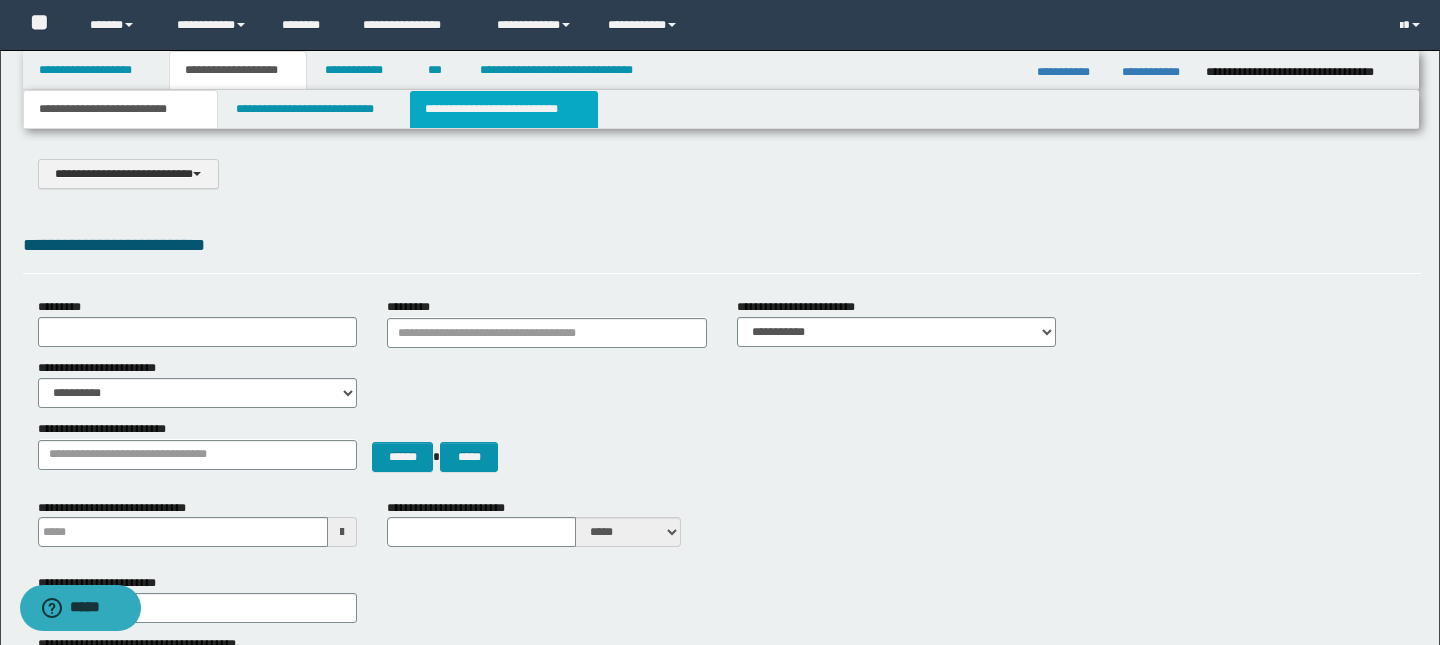 click on "**********" at bounding box center [504, 109] 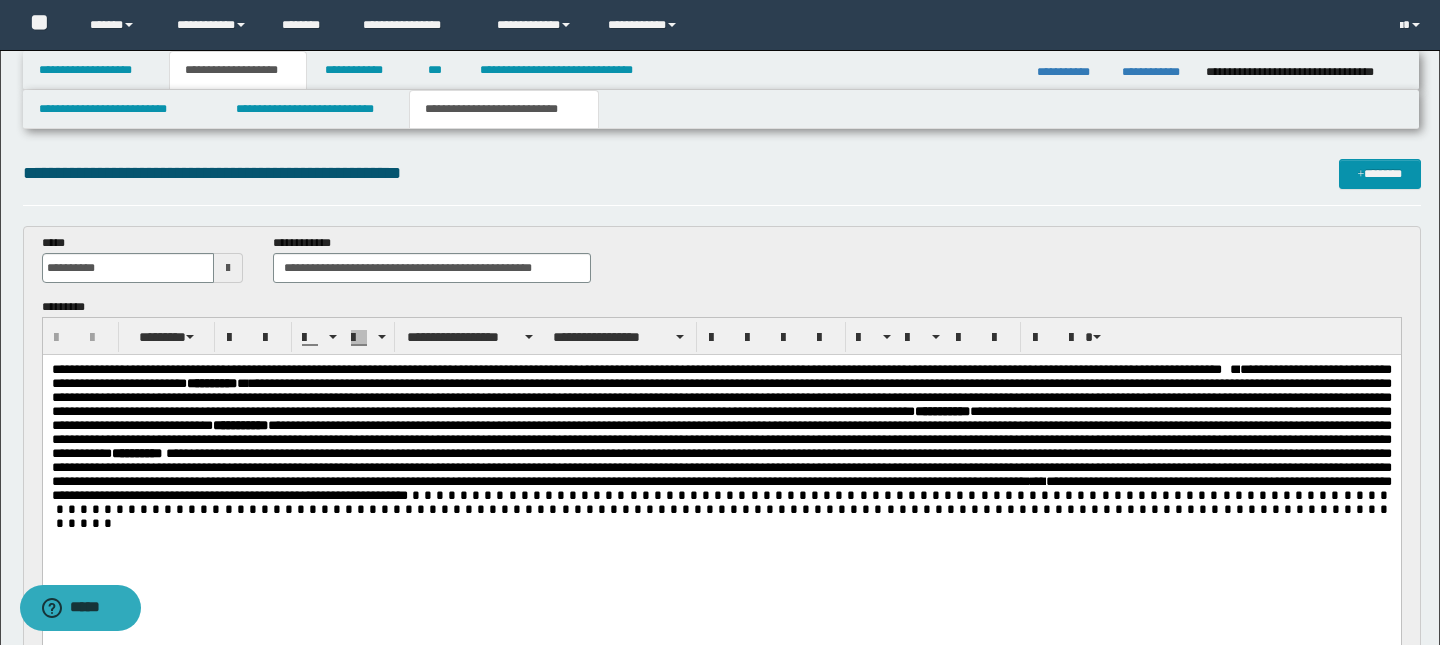 scroll, scrollTop: 0, scrollLeft: 0, axis: both 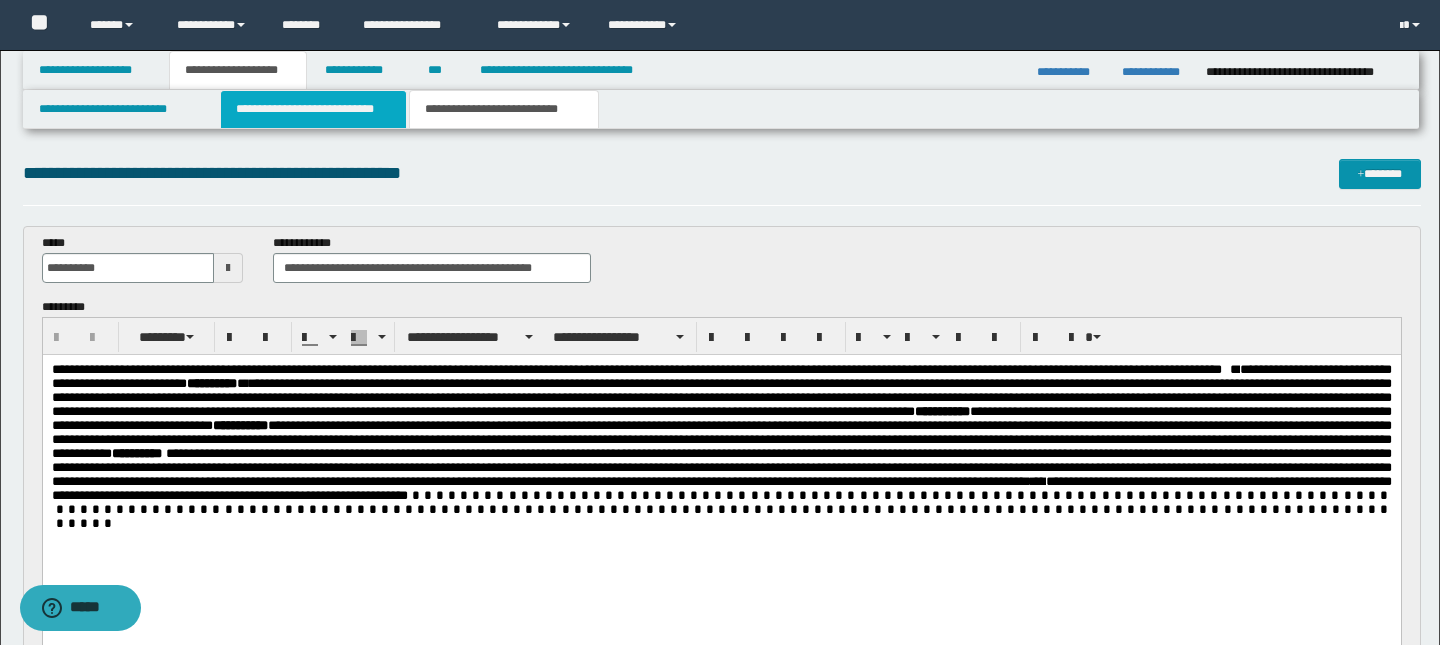 click on "**********" at bounding box center (314, 109) 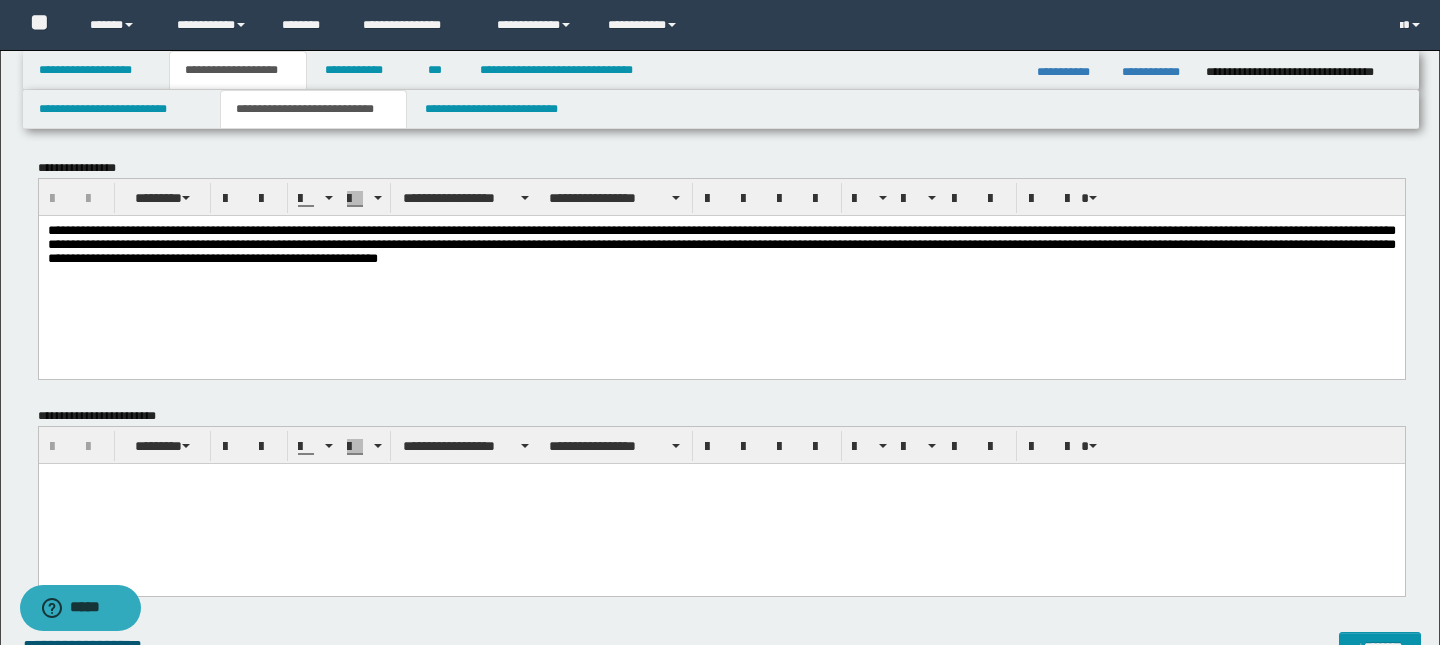 scroll, scrollTop: 0, scrollLeft: 0, axis: both 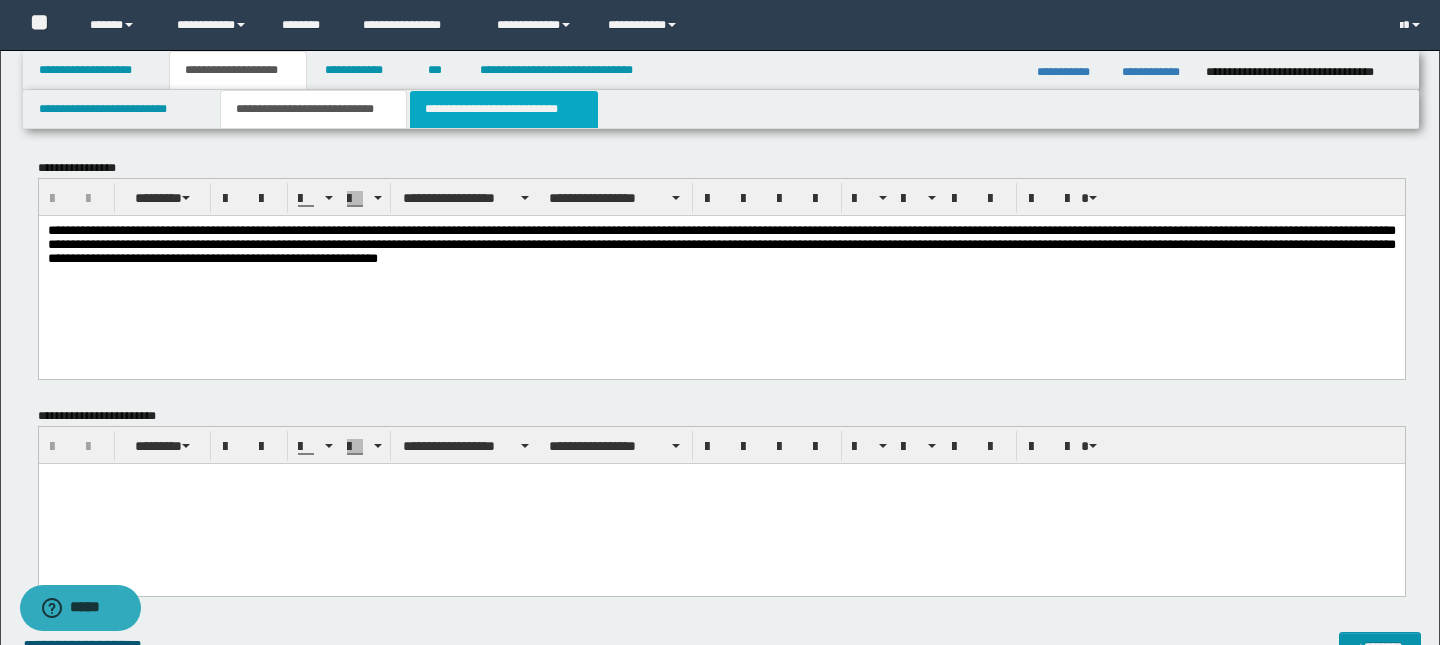 click on "**********" at bounding box center [504, 109] 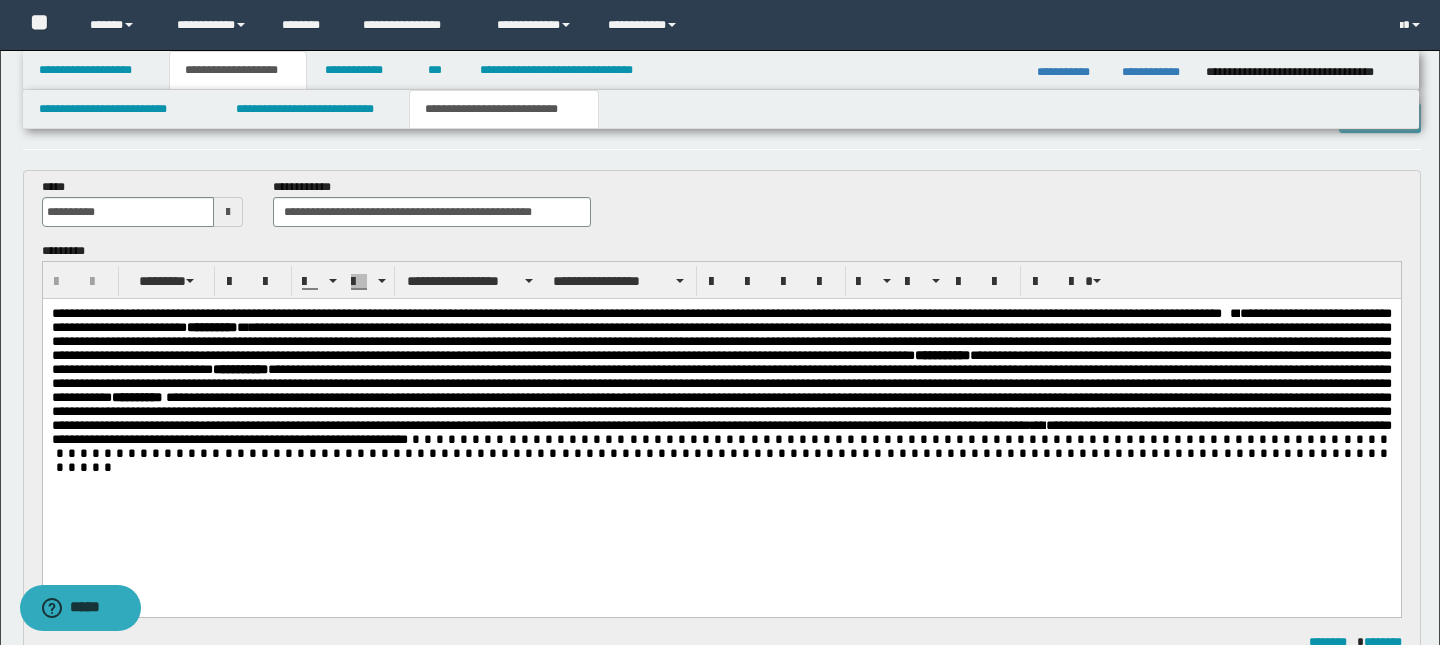 scroll, scrollTop: 64, scrollLeft: 0, axis: vertical 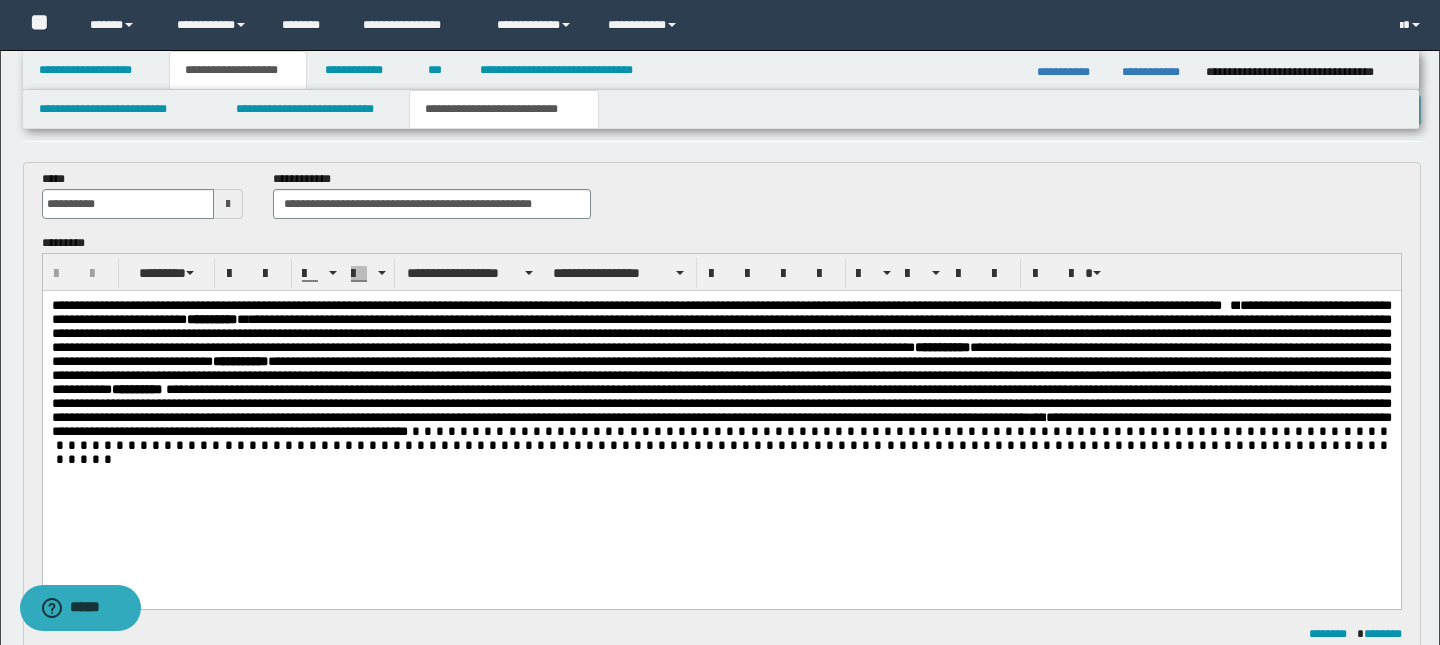 click on "**********" at bounding box center [722, 202] 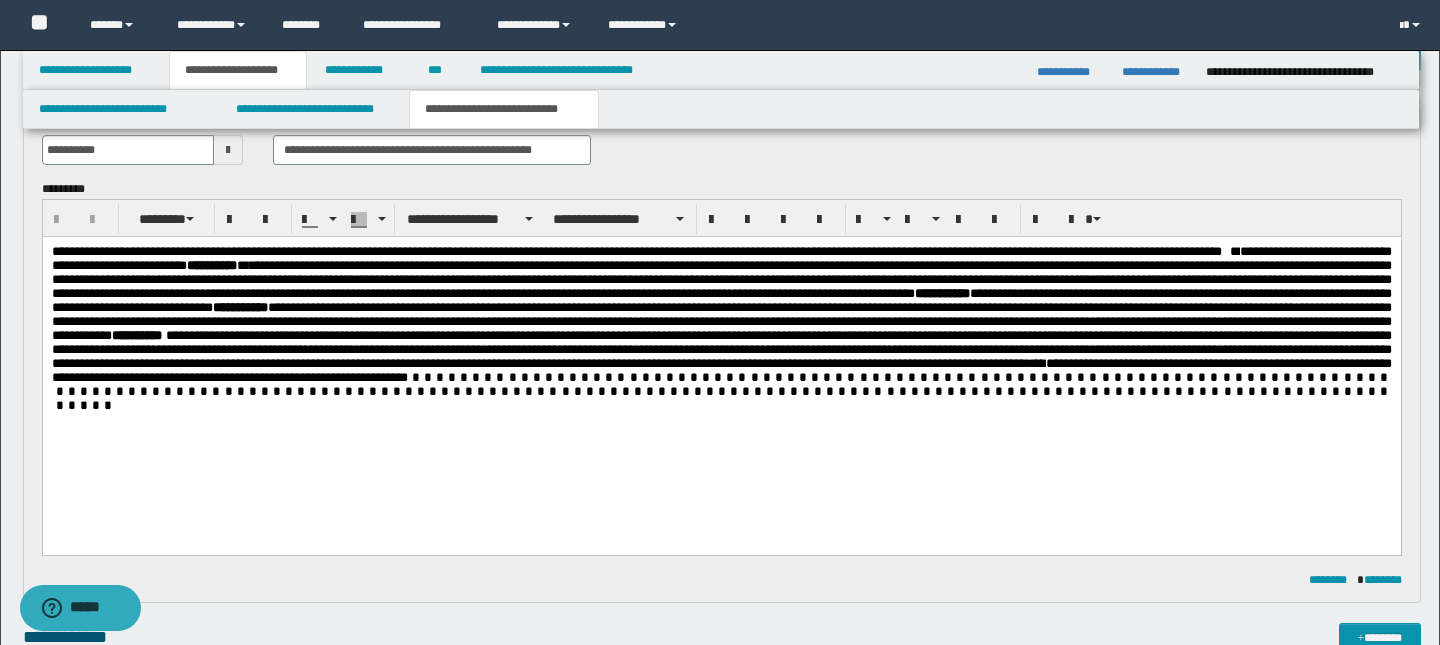 scroll, scrollTop: 91, scrollLeft: 0, axis: vertical 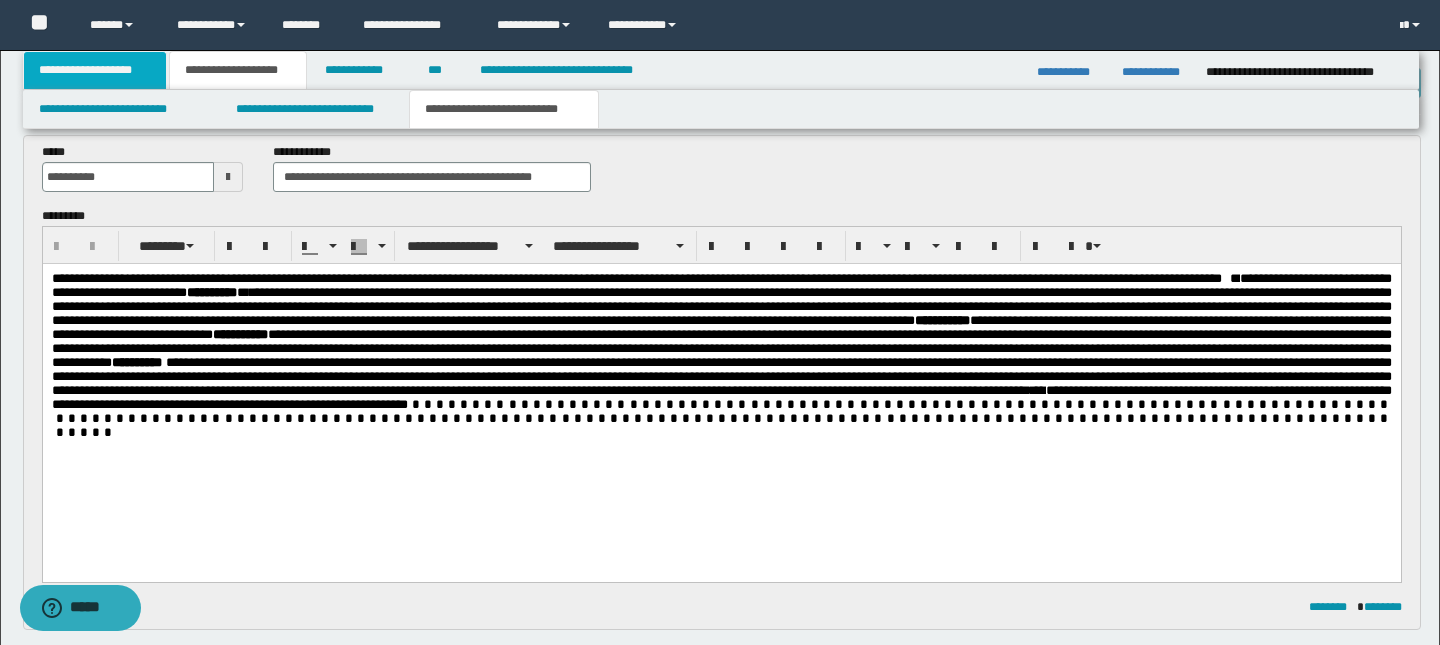 click on "**********" at bounding box center [95, 70] 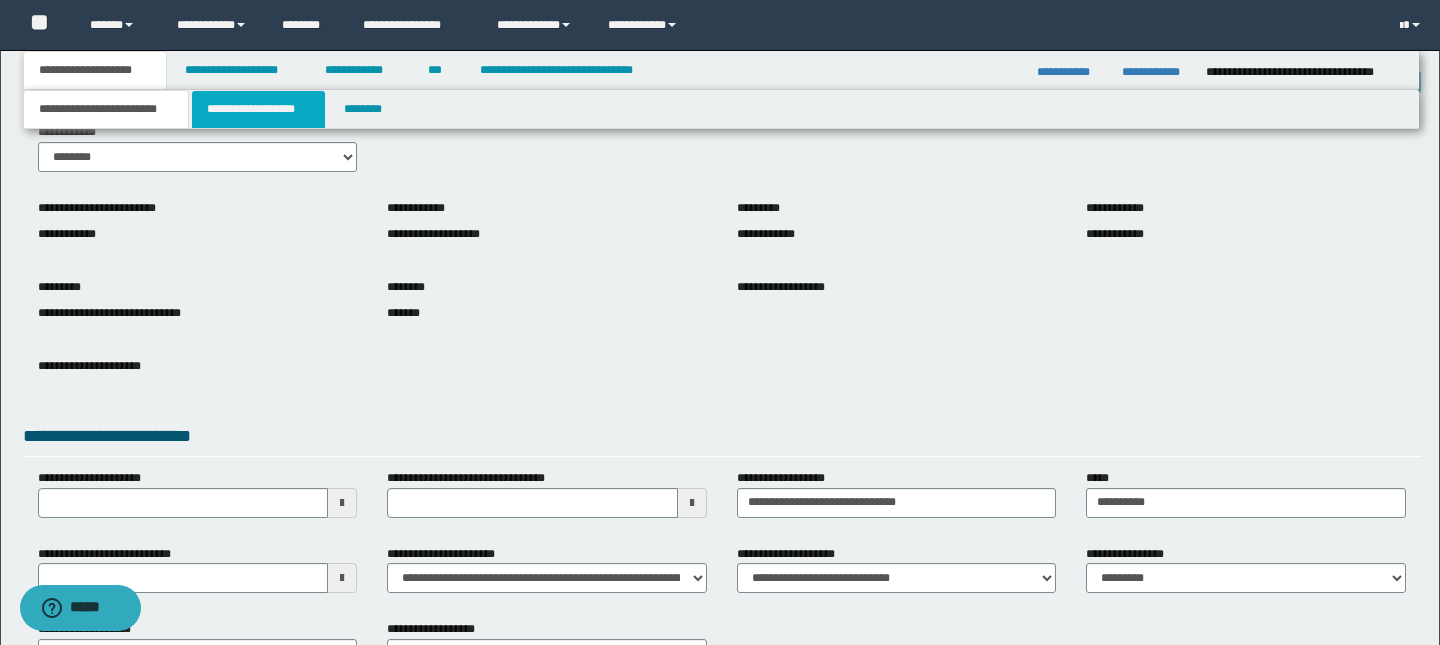 click on "**********" at bounding box center (258, 109) 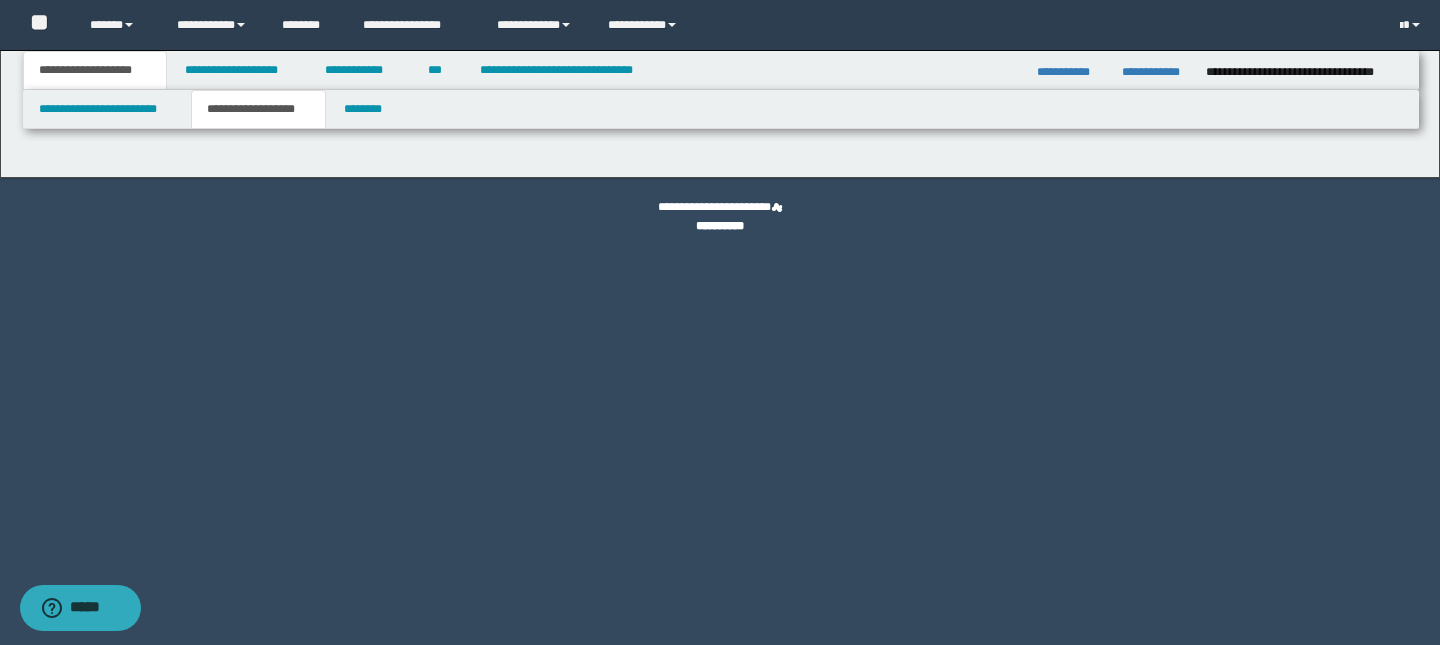 type on "********" 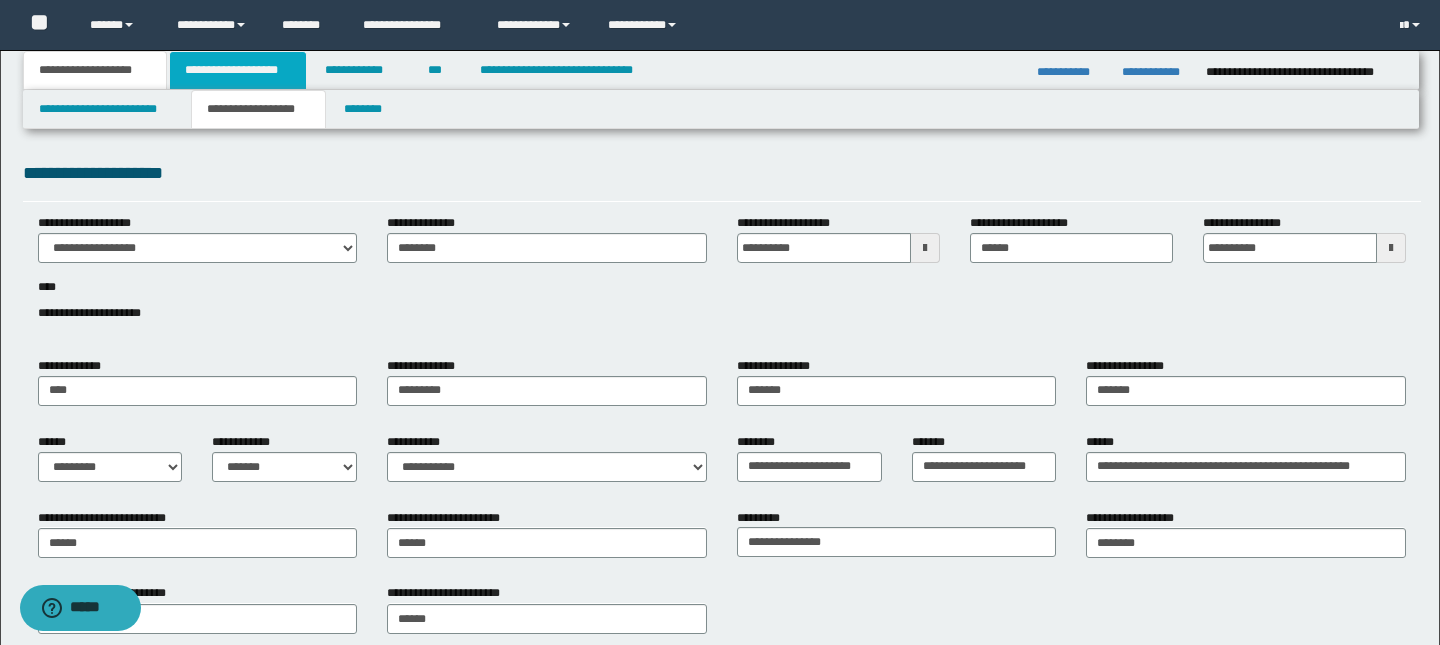 click on "**********" at bounding box center (238, 70) 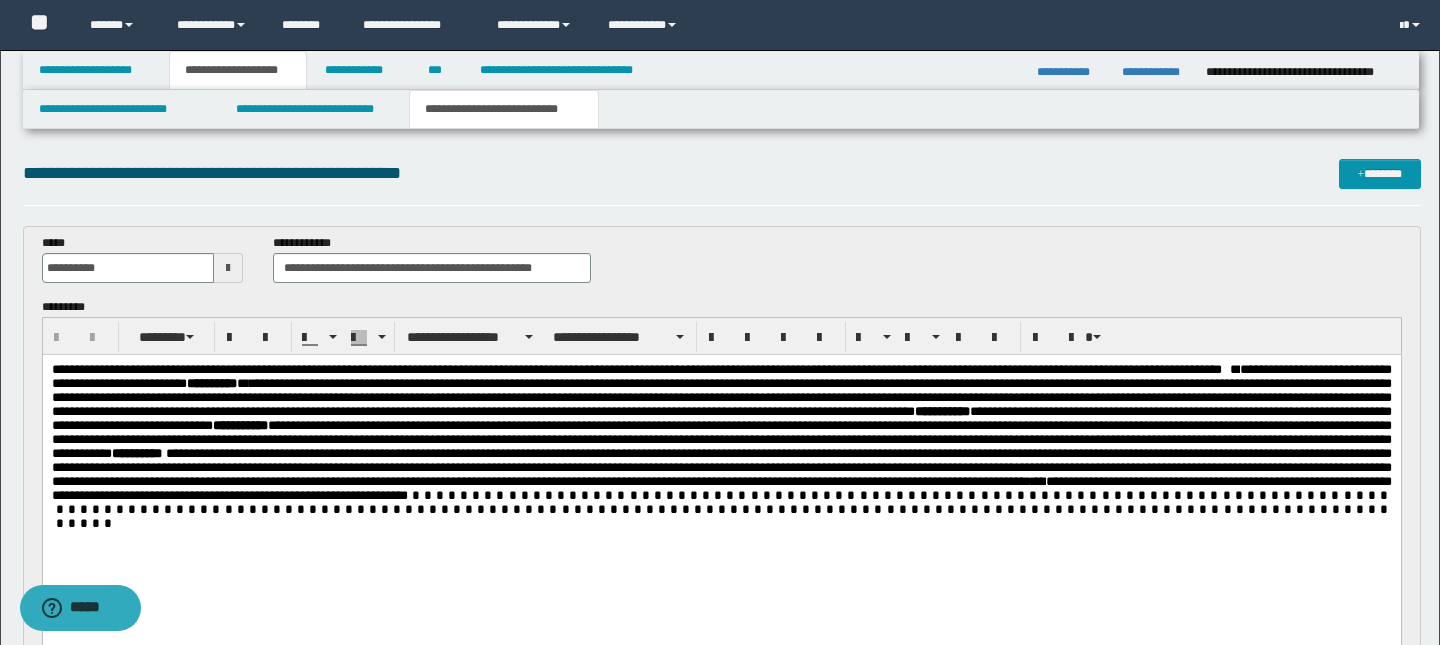 click on "**********" at bounding box center [722, 266] 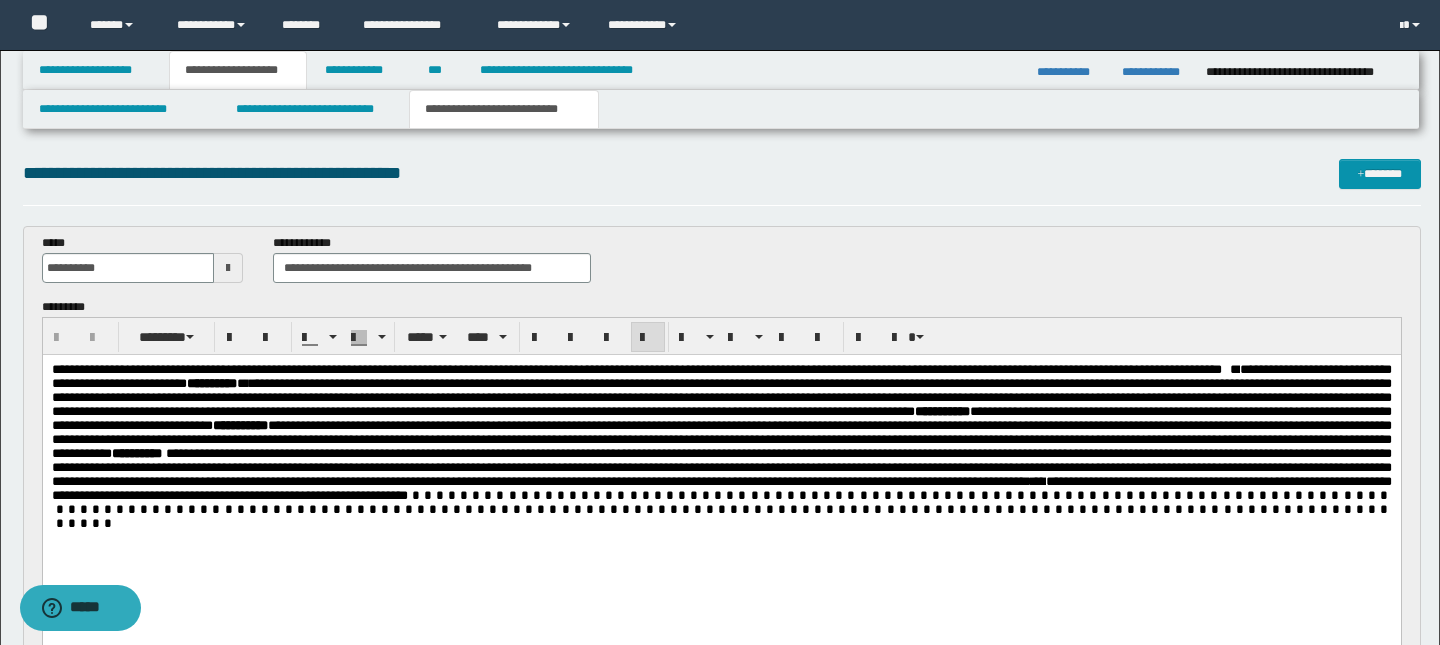 type 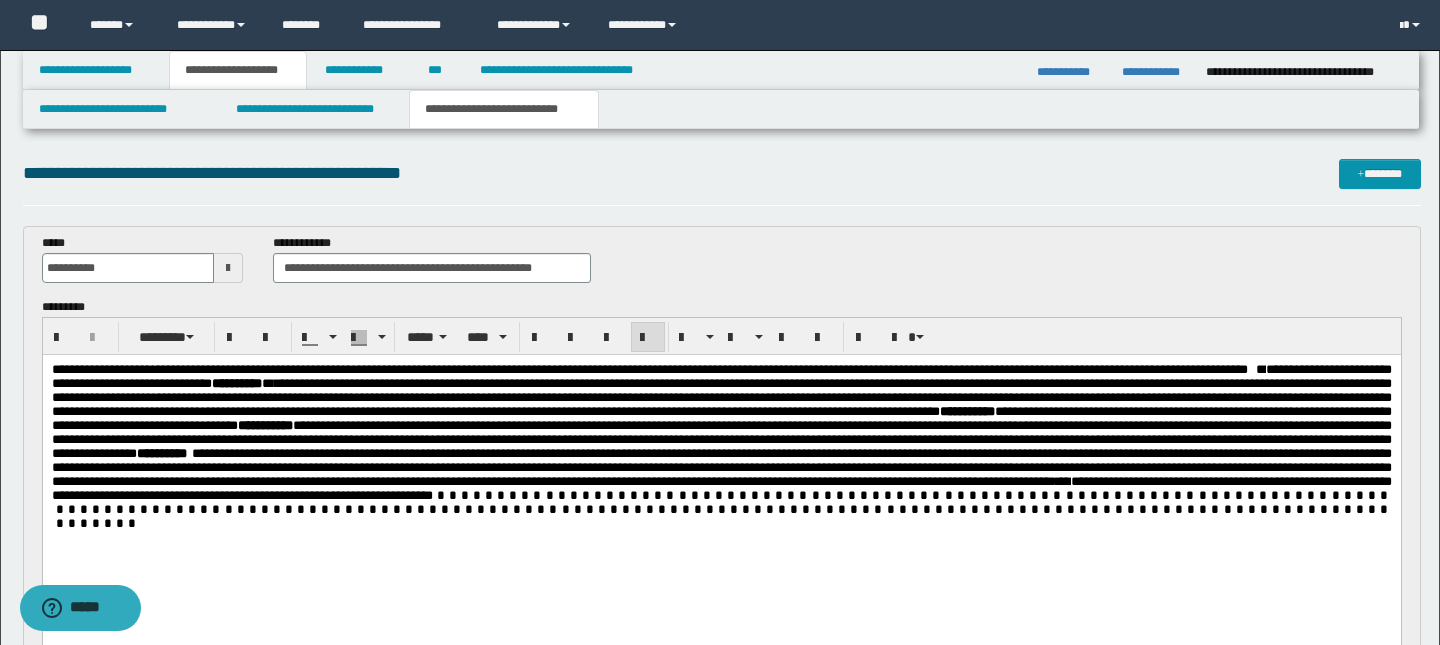 click on "**********" at bounding box center [644, 369] 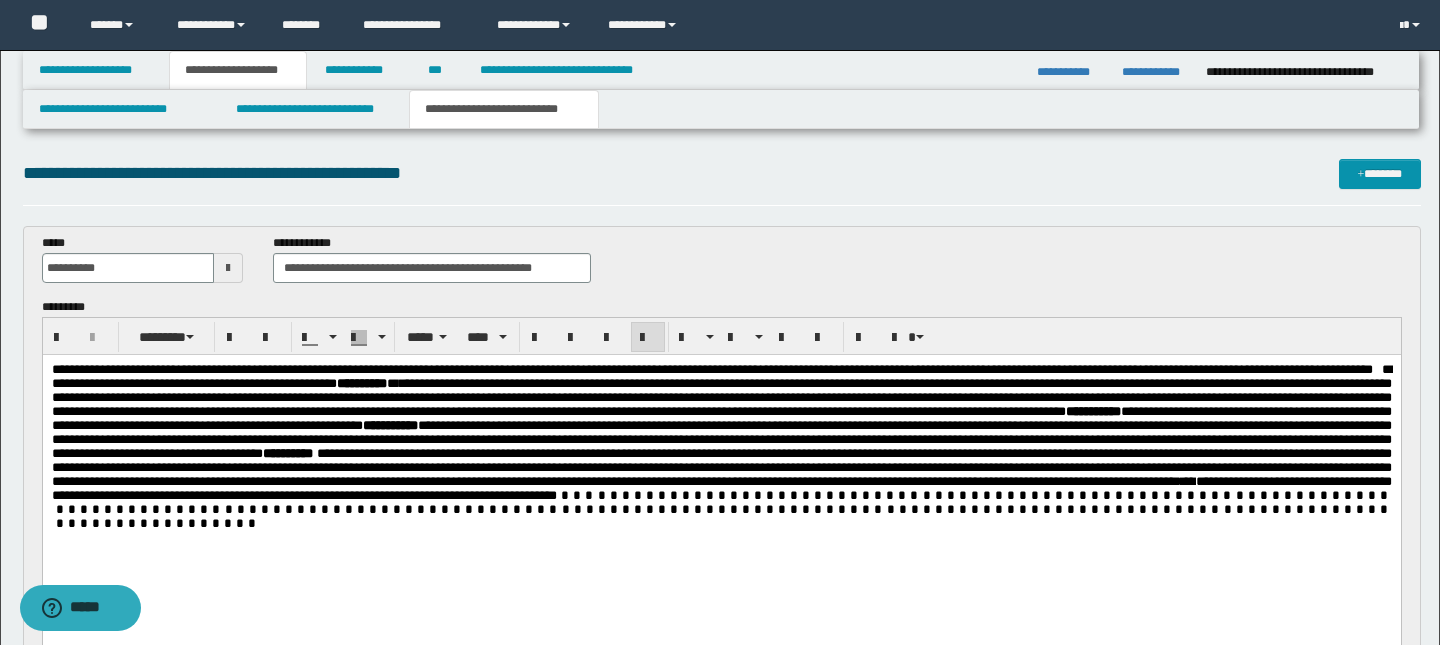 click on "**********" at bounding box center [706, 369] 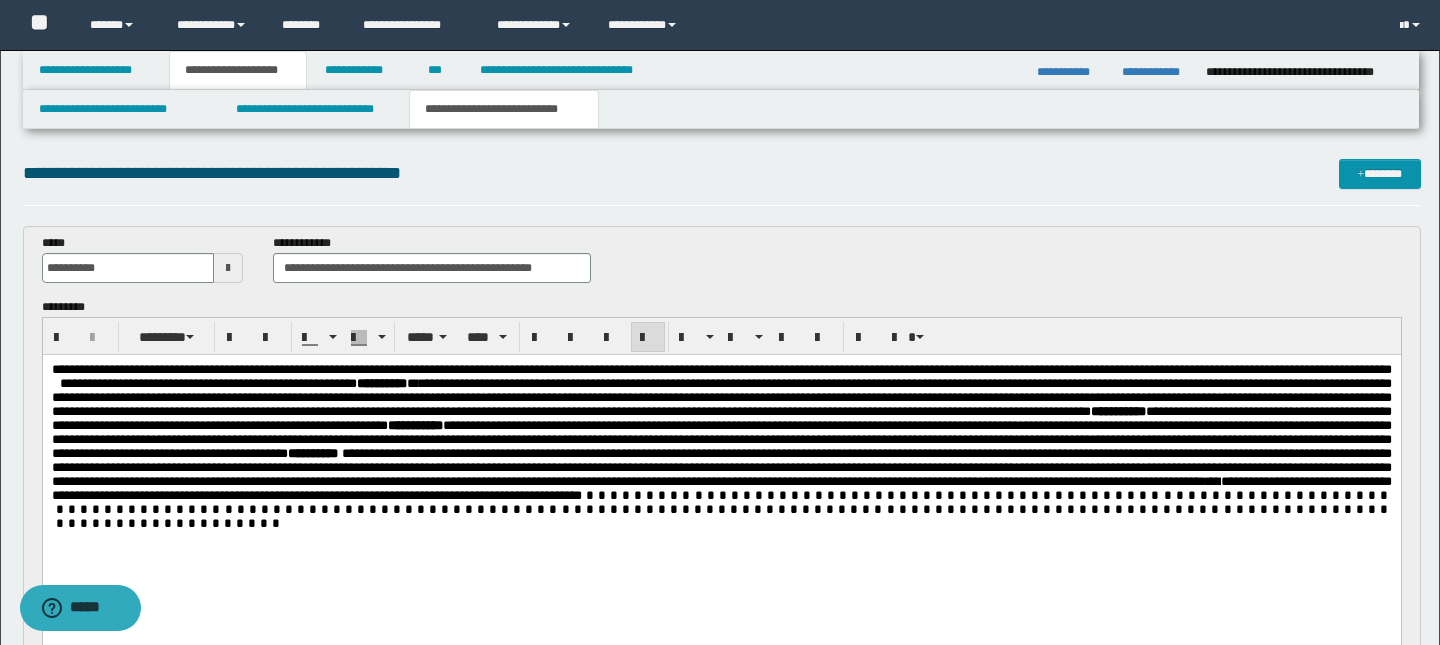 click on "*" at bounding box center [1386, 369] 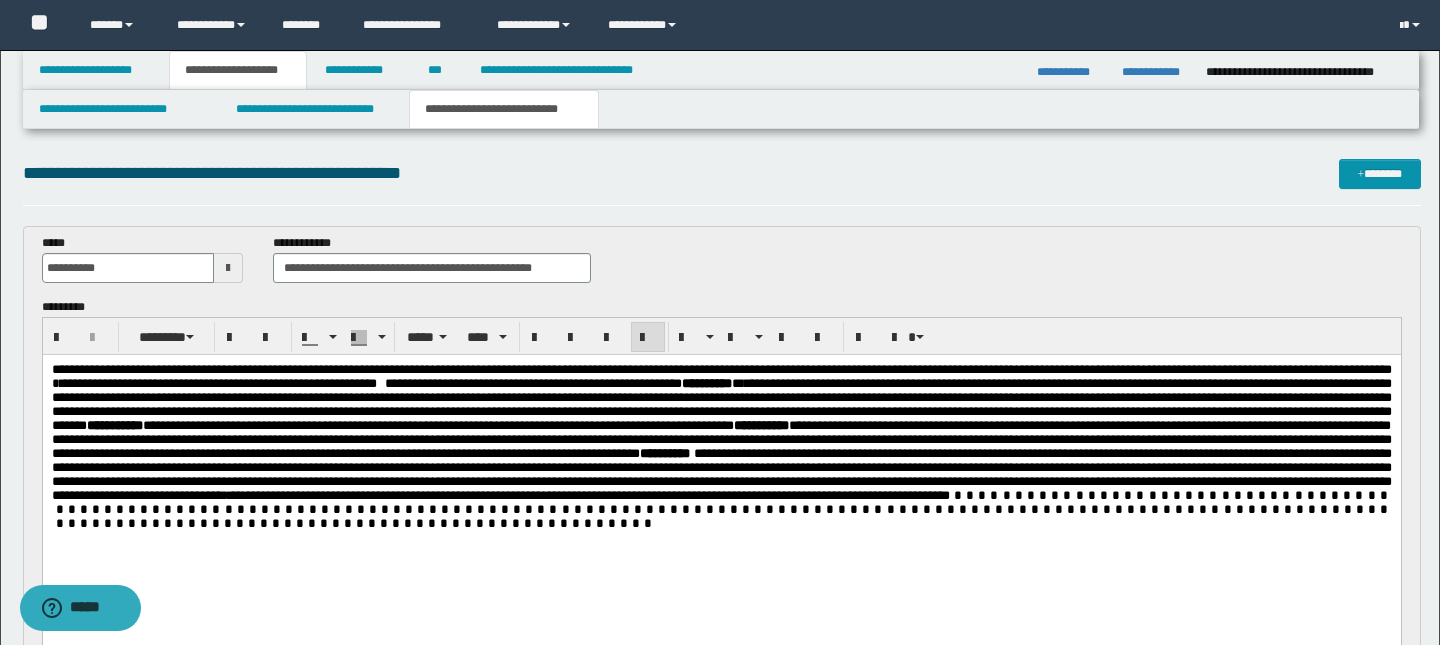 click on "**********" at bounding box center (217, 383) 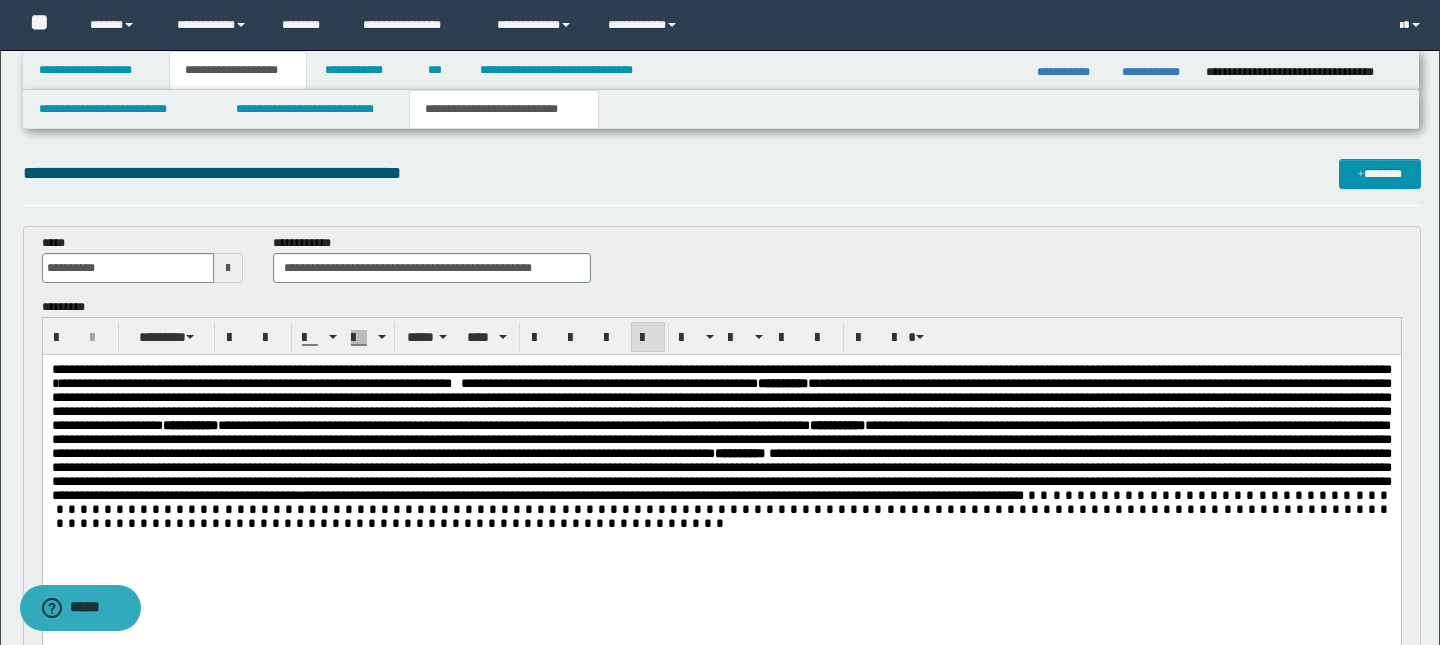 click on "**********" at bounding box center [255, 383] 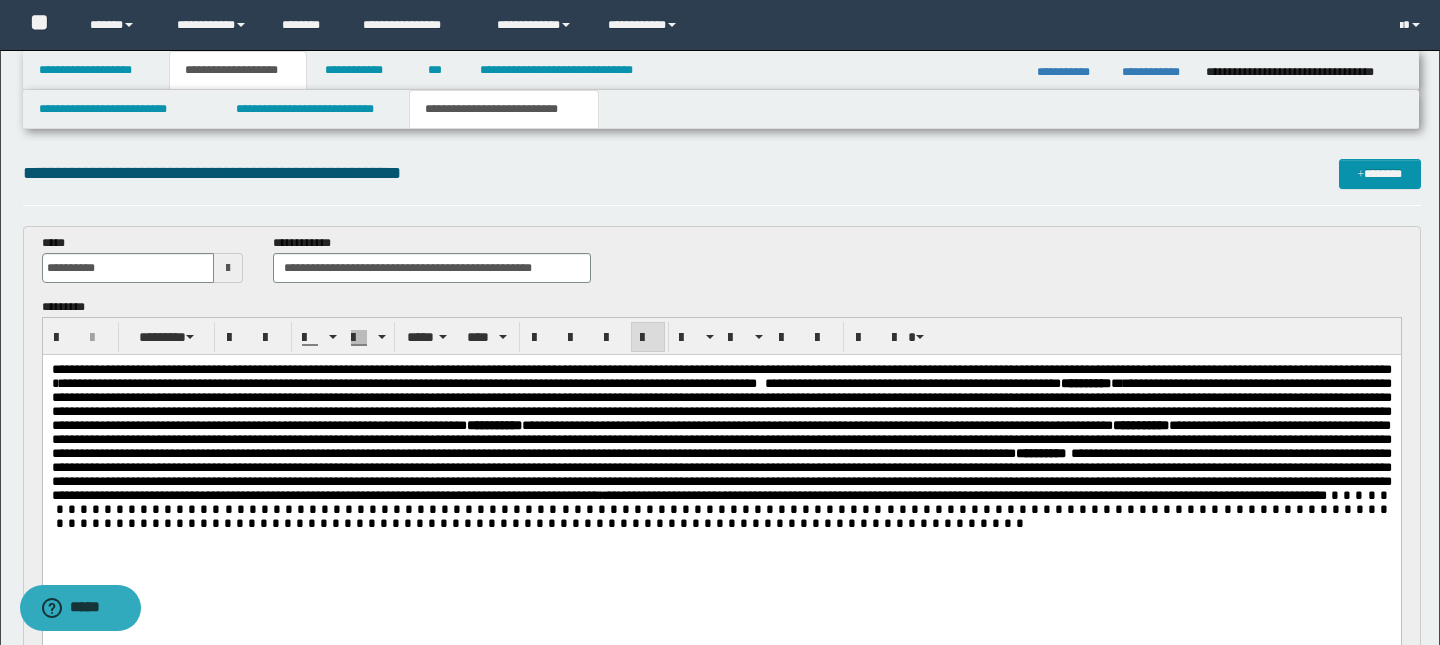 click on "**********" at bounding box center (407, 383) 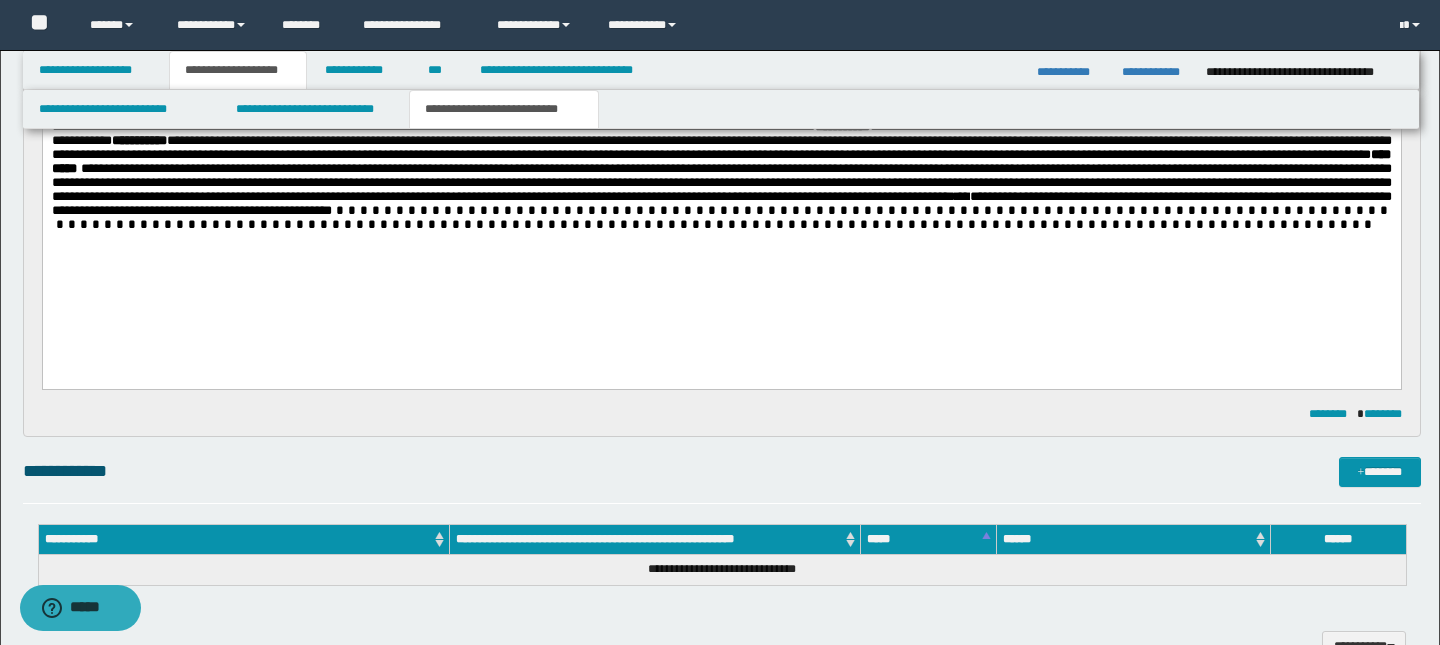 scroll, scrollTop: 313, scrollLeft: 0, axis: vertical 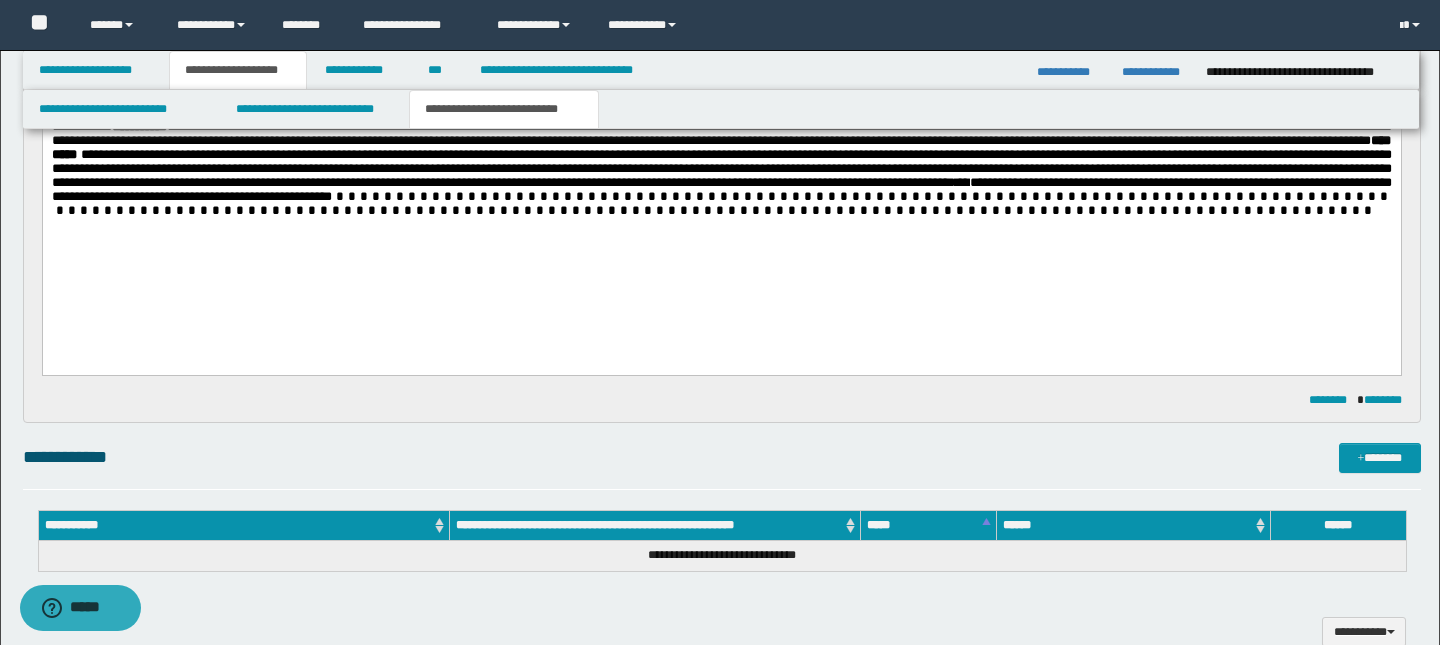 click on "*" at bounding box center [956, 182] 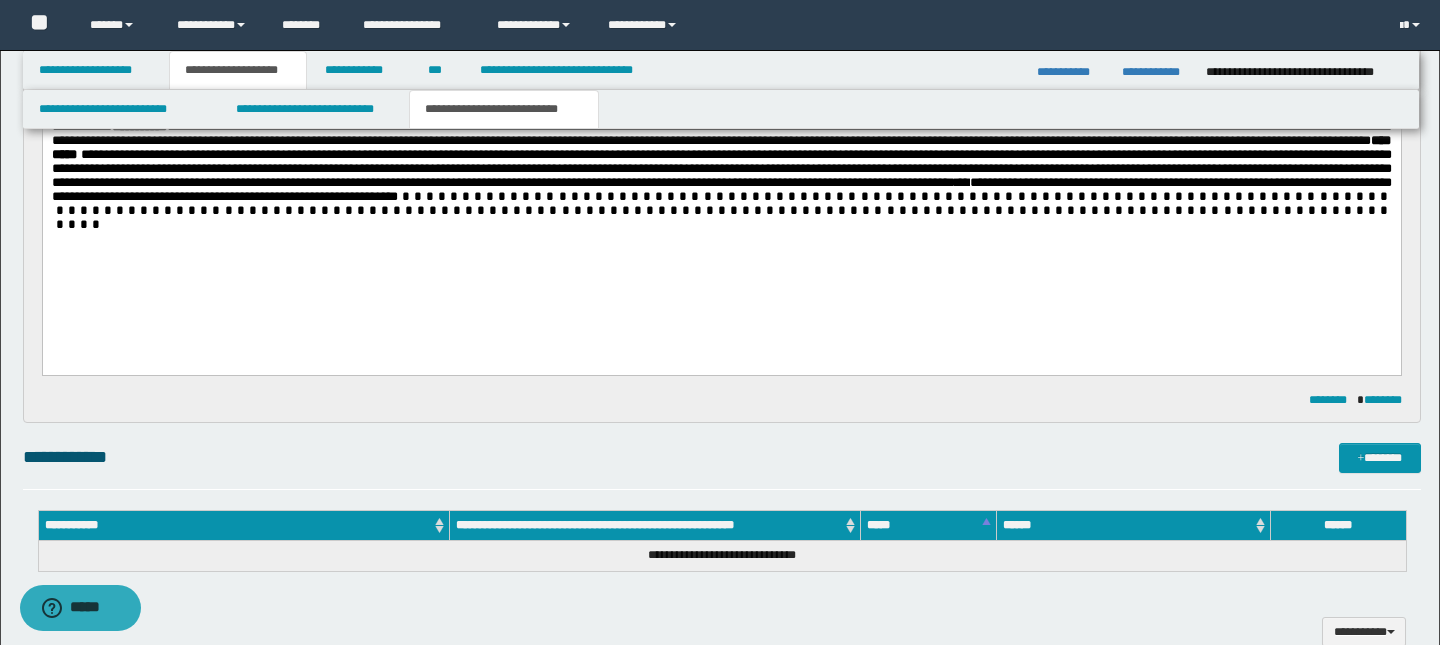 click on "**********" at bounding box center [721, 189] 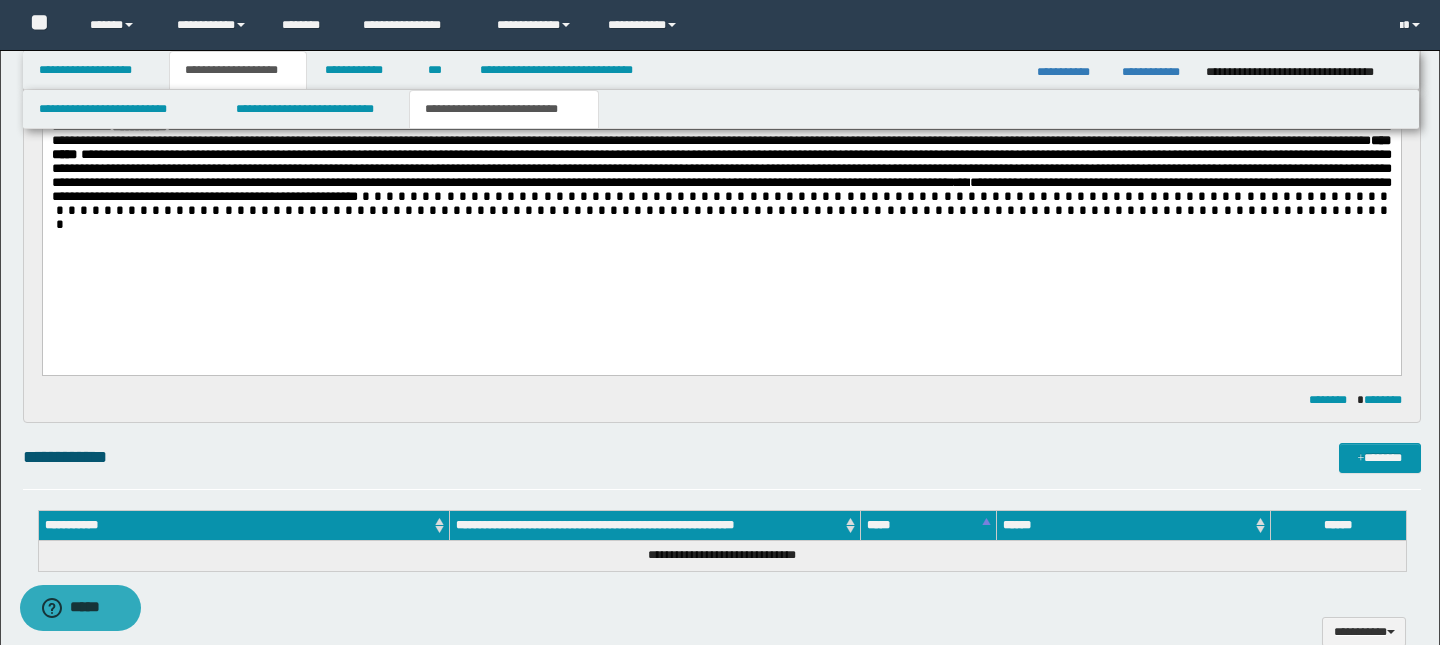 click on "**********" at bounding box center [721, 166] 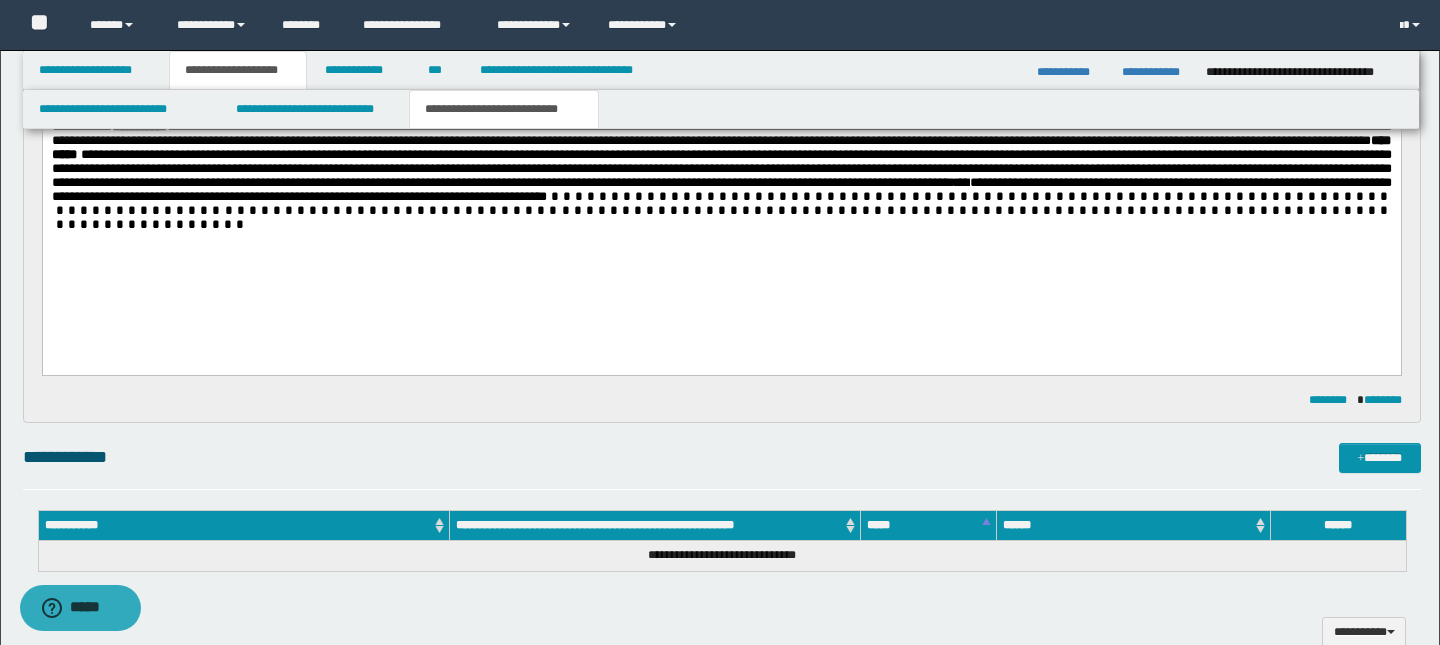 click on "**********" at bounding box center [721, 189] 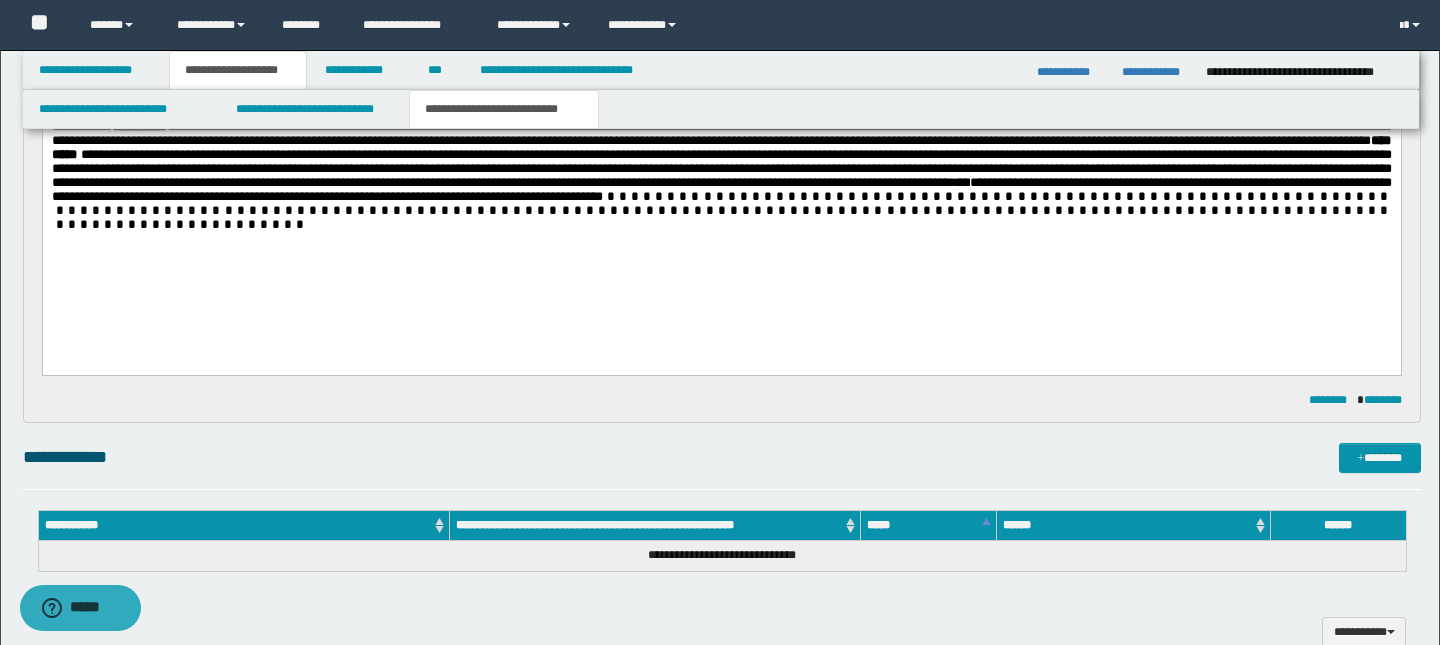 click on "**********" at bounding box center [721, 168] 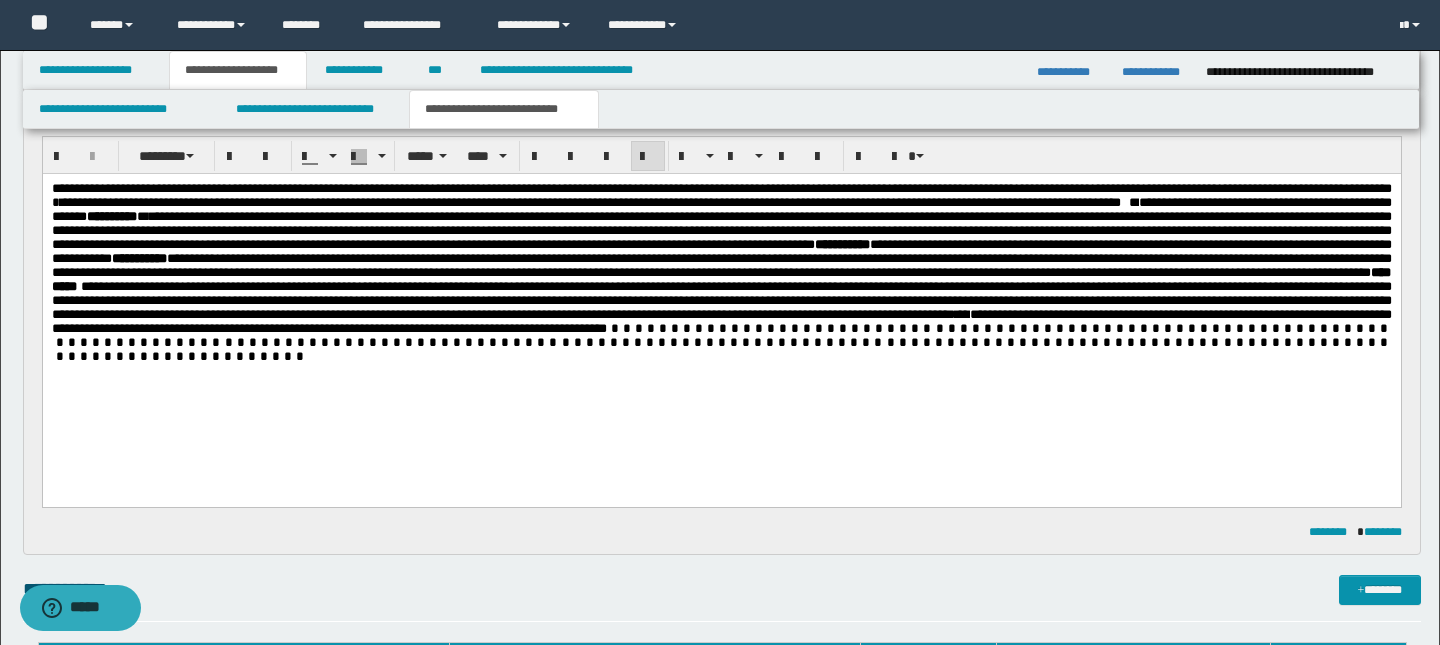 scroll, scrollTop: 0, scrollLeft: 0, axis: both 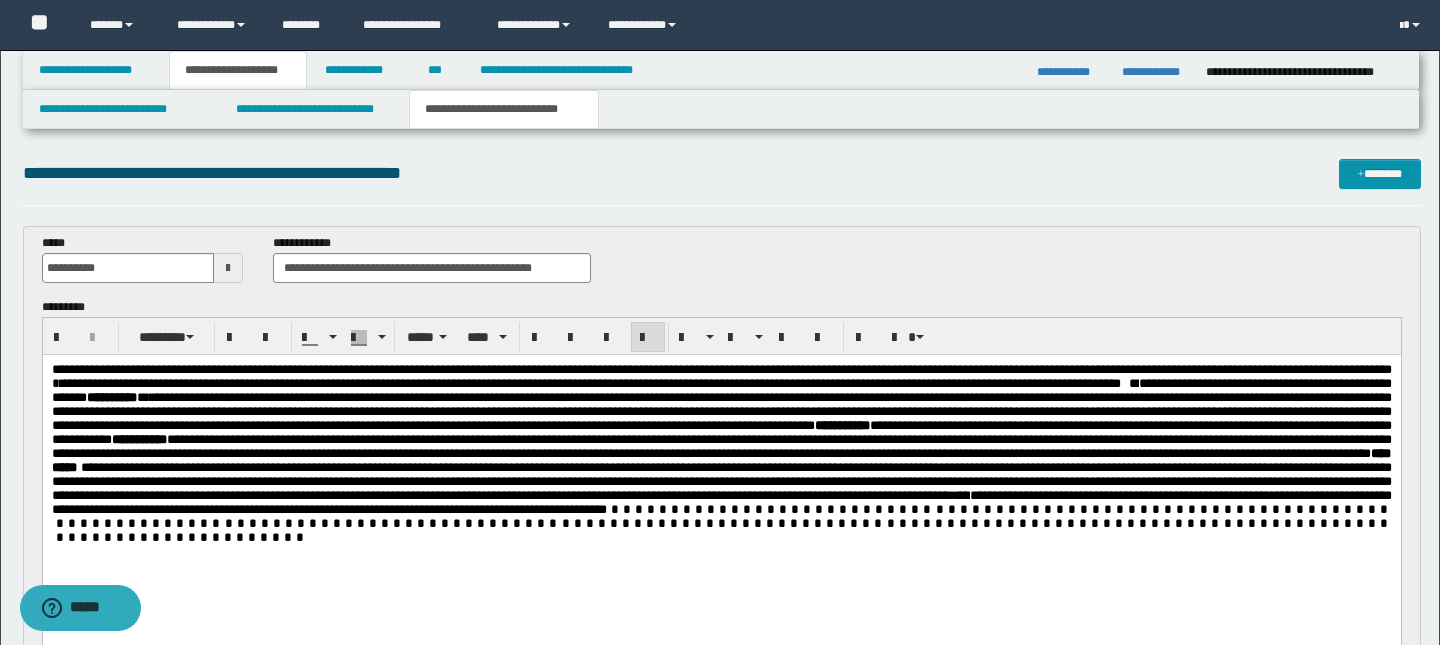 click on "**********" at bounding box center (721, 390) 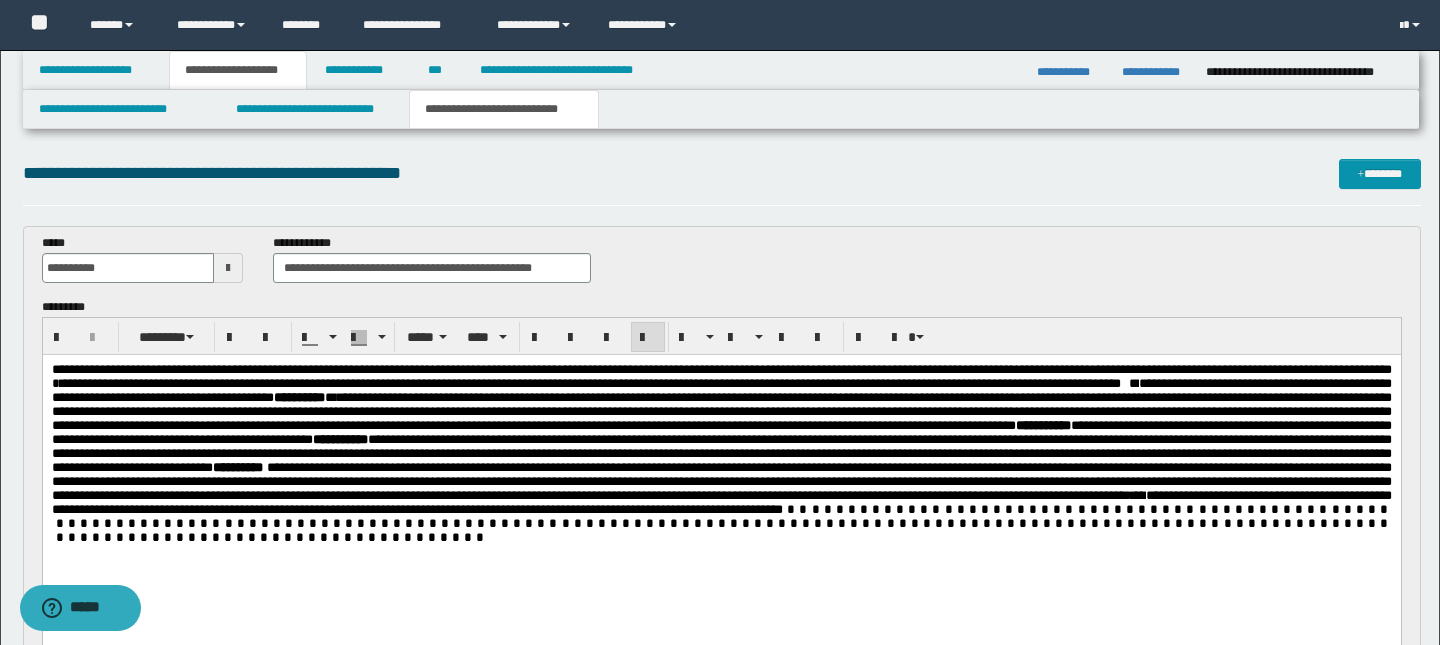 click on "**********" at bounding box center (721, 376) 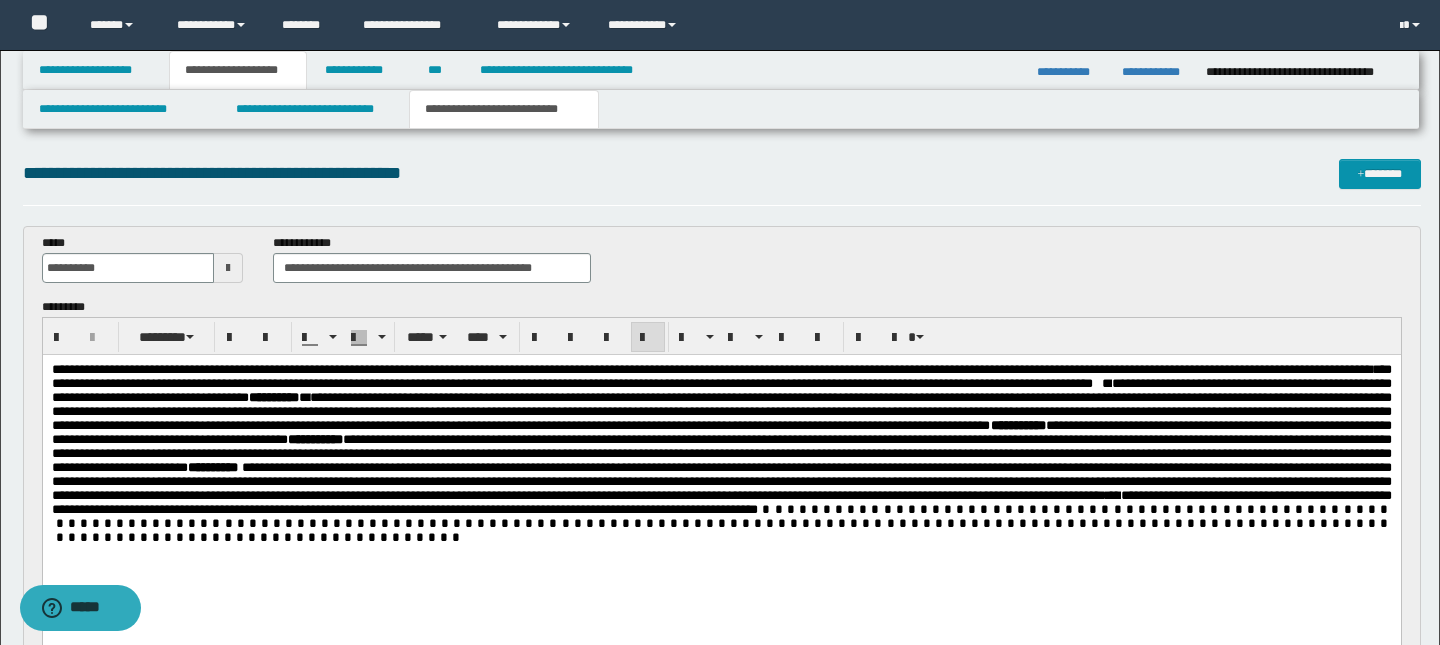 click on "**********" at bounding box center (711, 369) 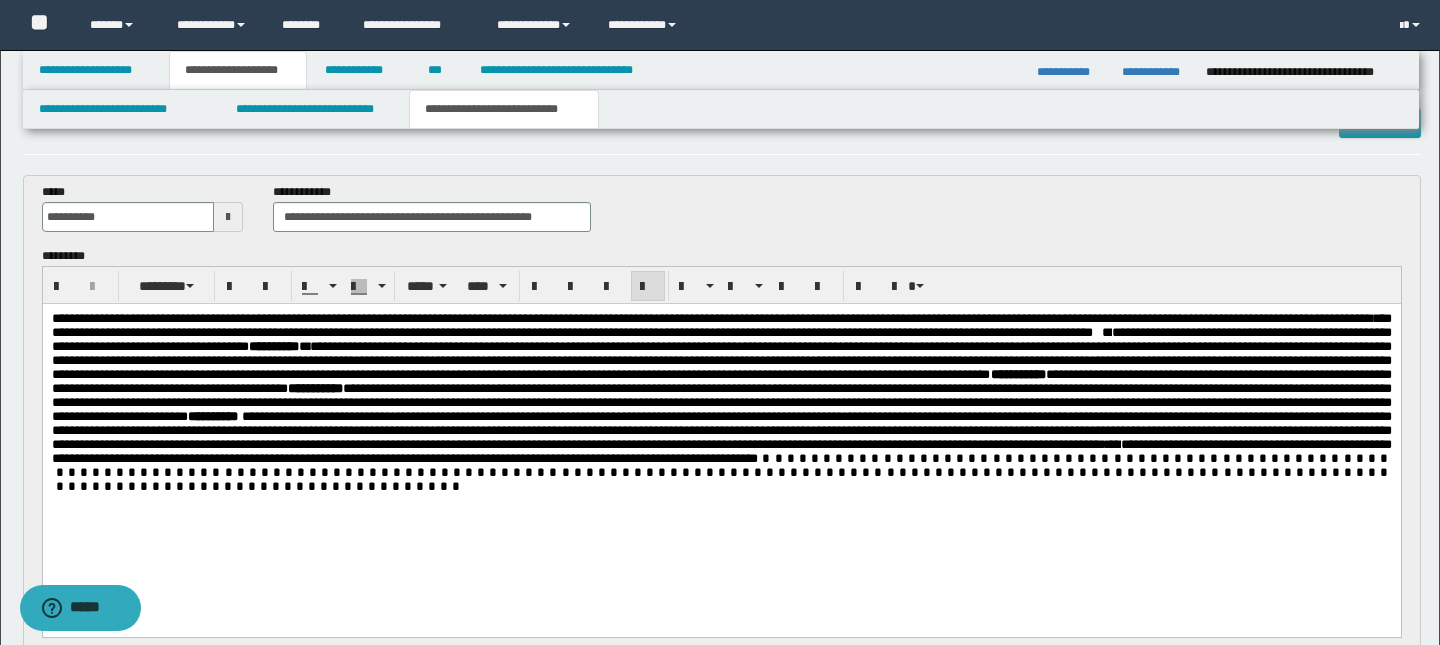 scroll, scrollTop: 73, scrollLeft: 0, axis: vertical 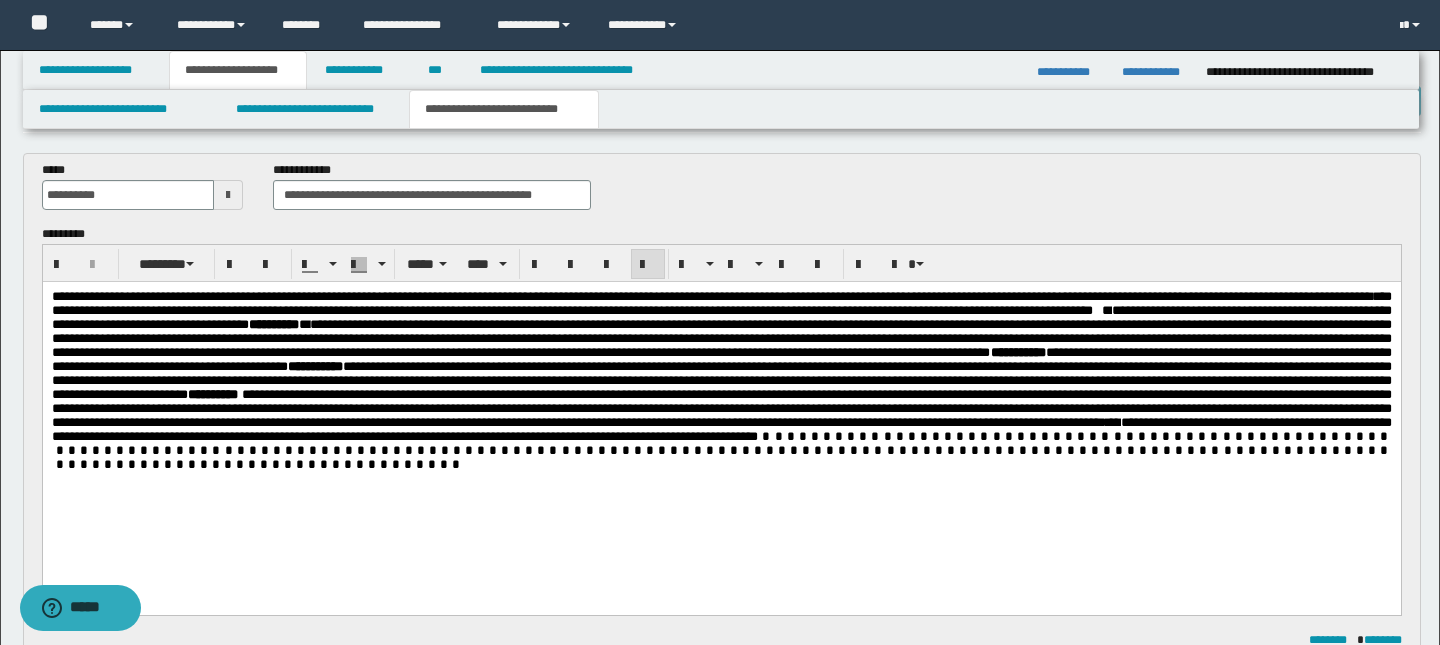 click on "**********" at bounding box center (721, 429) 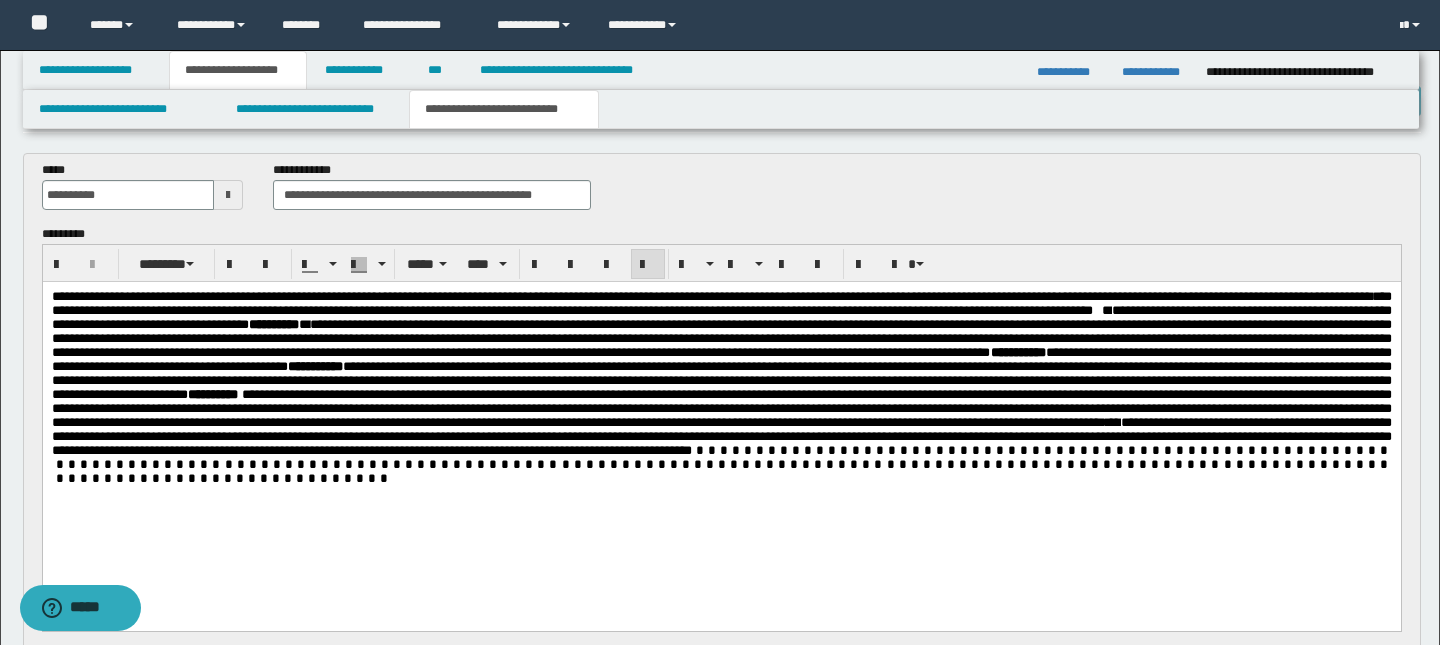 click on "**********" at bounding box center [721, 436] 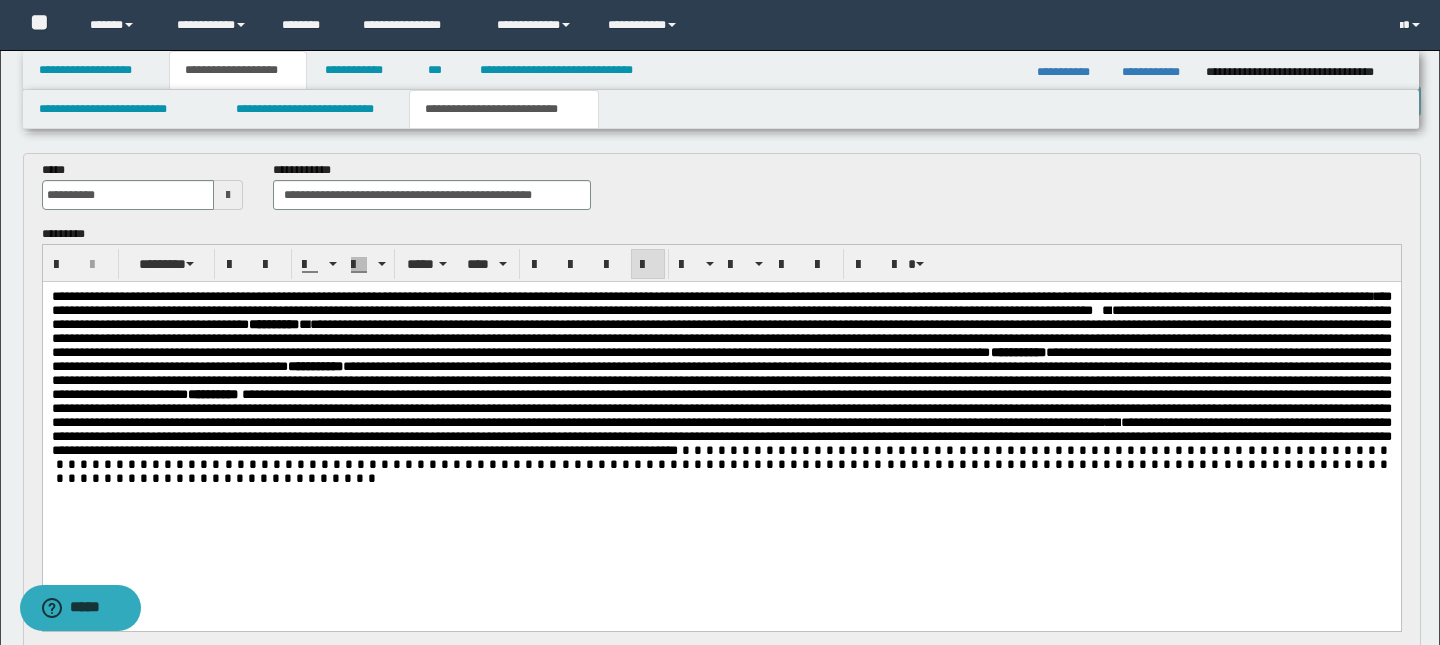 click on "*" at bounding box center (1106, 310) 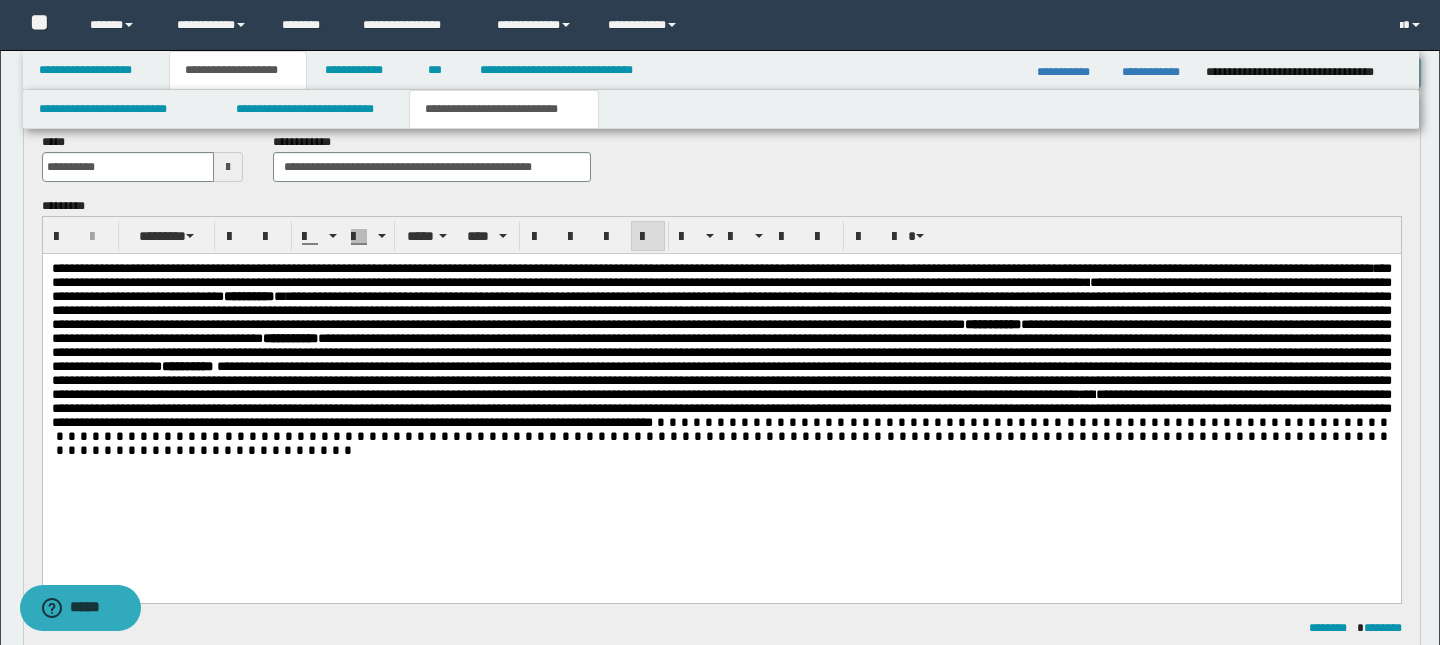 scroll, scrollTop: 104, scrollLeft: 0, axis: vertical 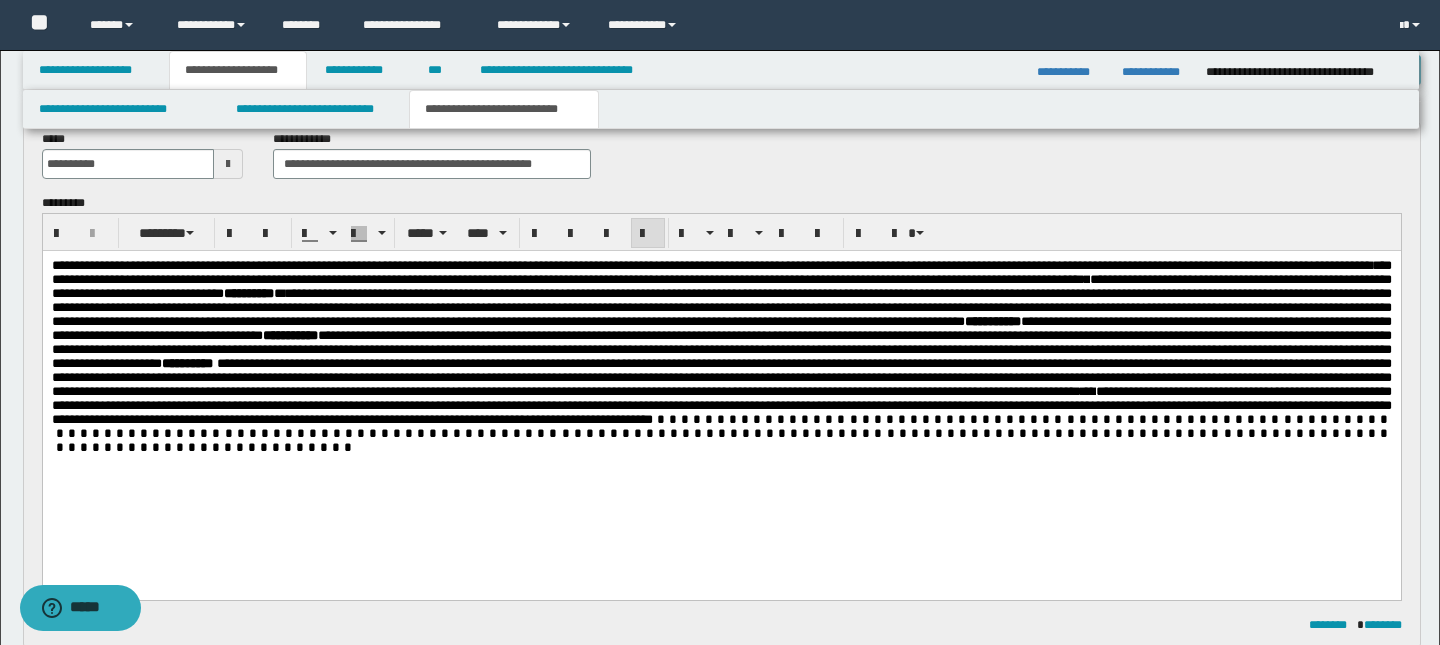 click on "**********" at bounding box center (721, 405) 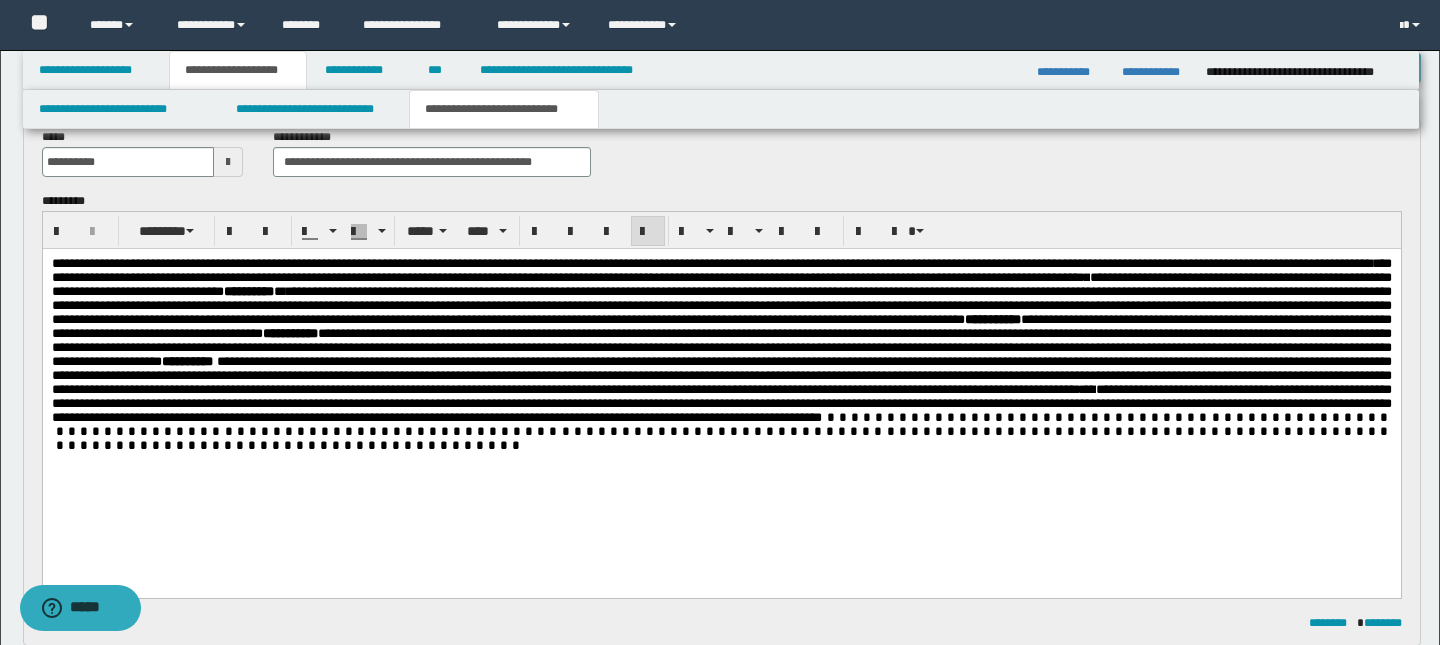 scroll, scrollTop: 105, scrollLeft: 0, axis: vertical 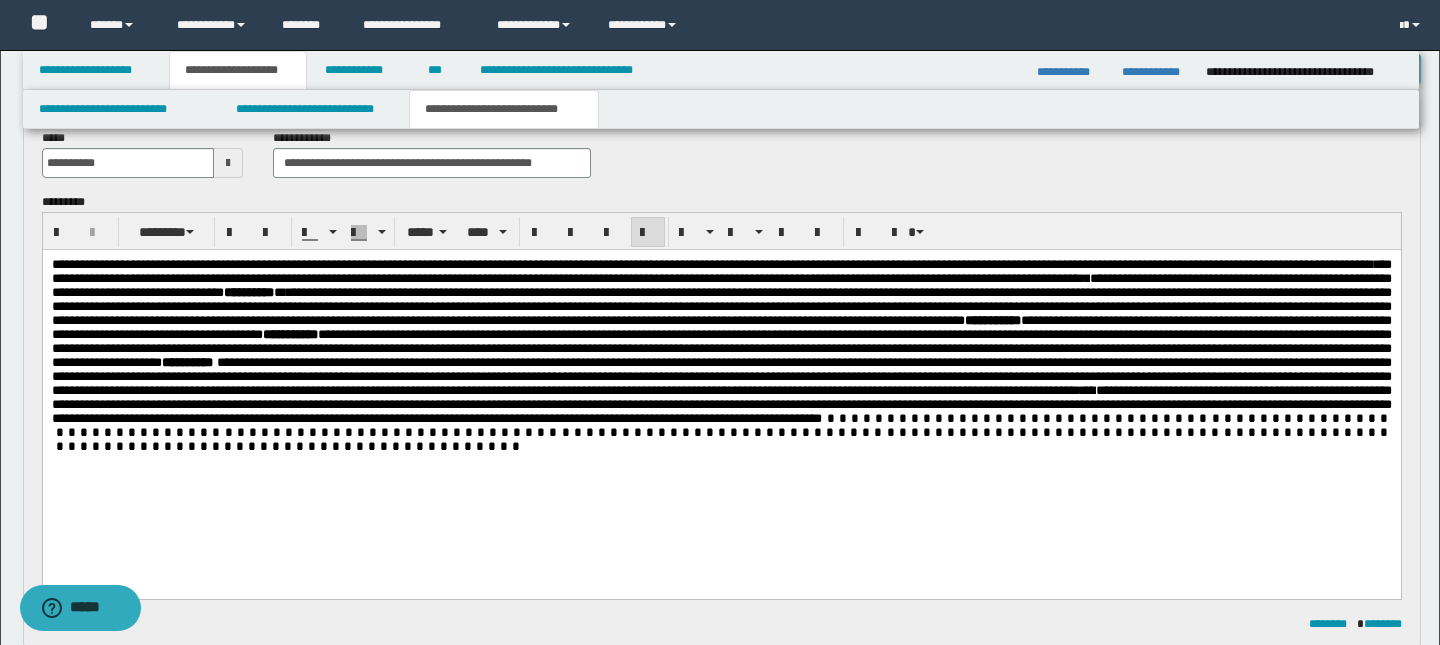 click on "**********" at bounding box center [721, 404] 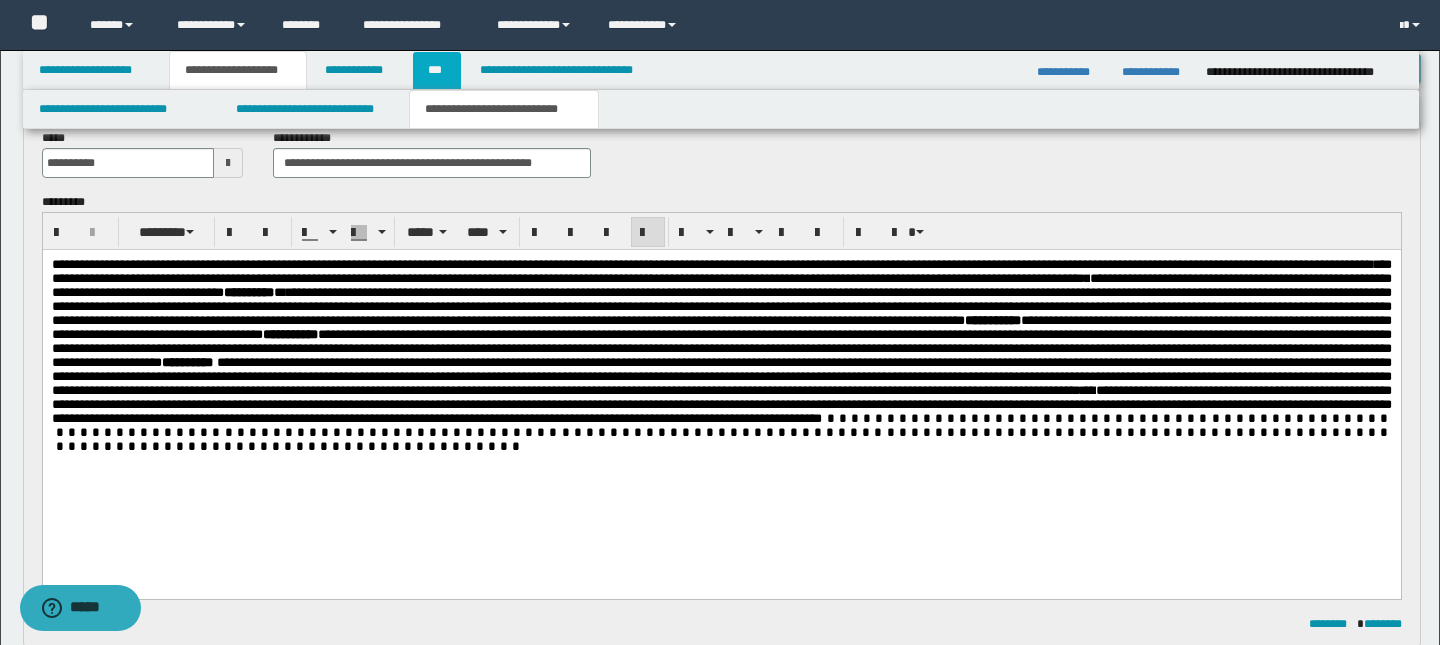 click on "***" at bounding box center (437, 70) 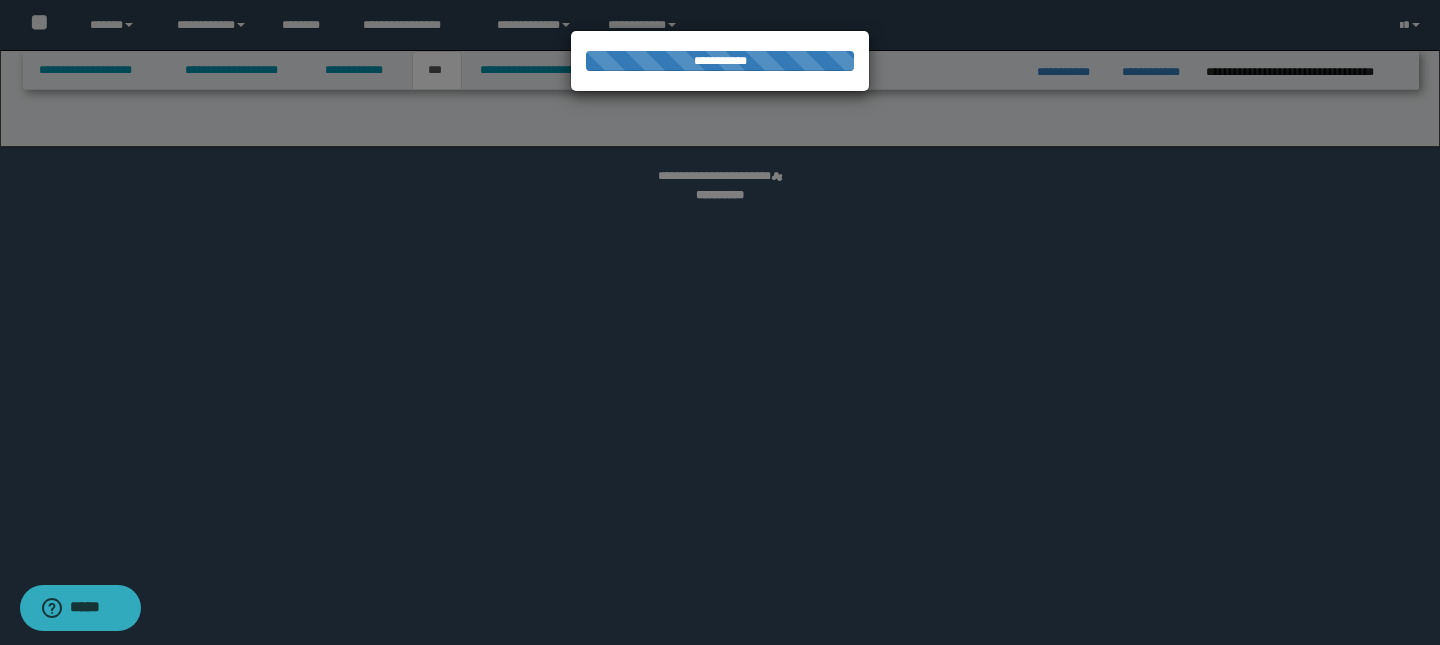 select on "***" 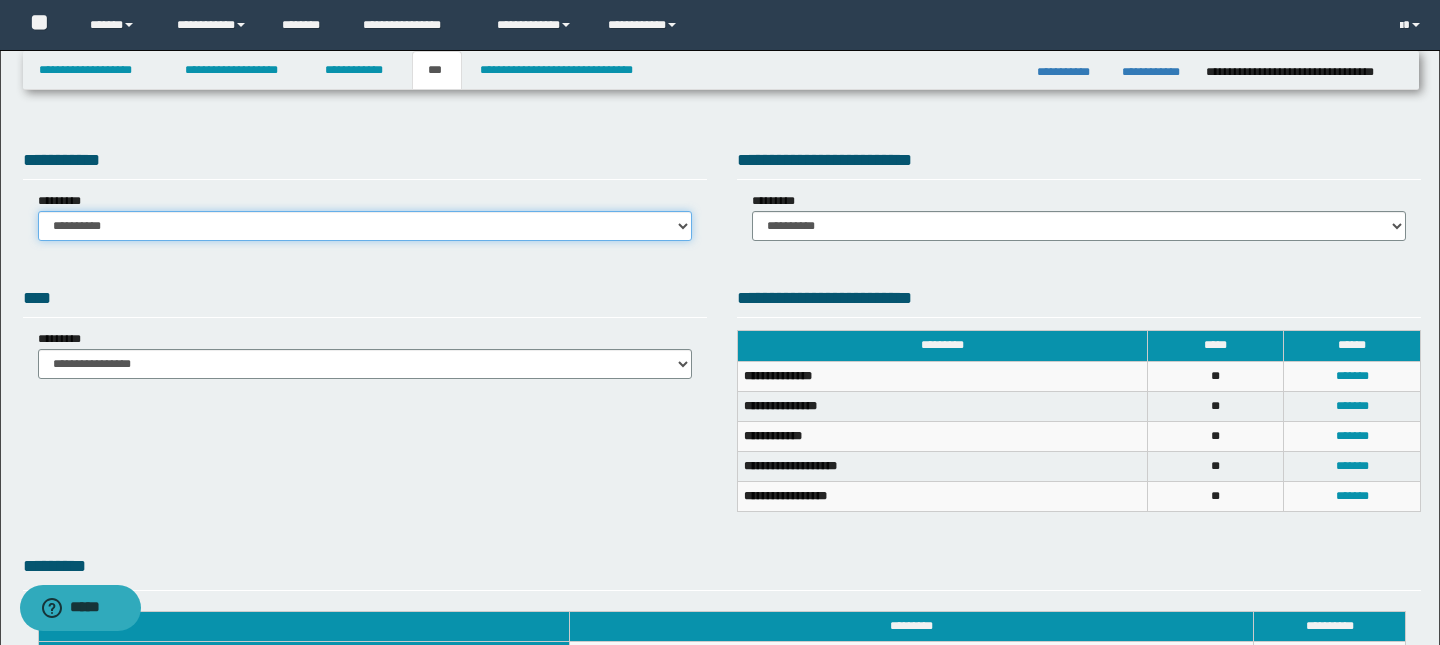 click on "**********" at bounding box center [365, 226] 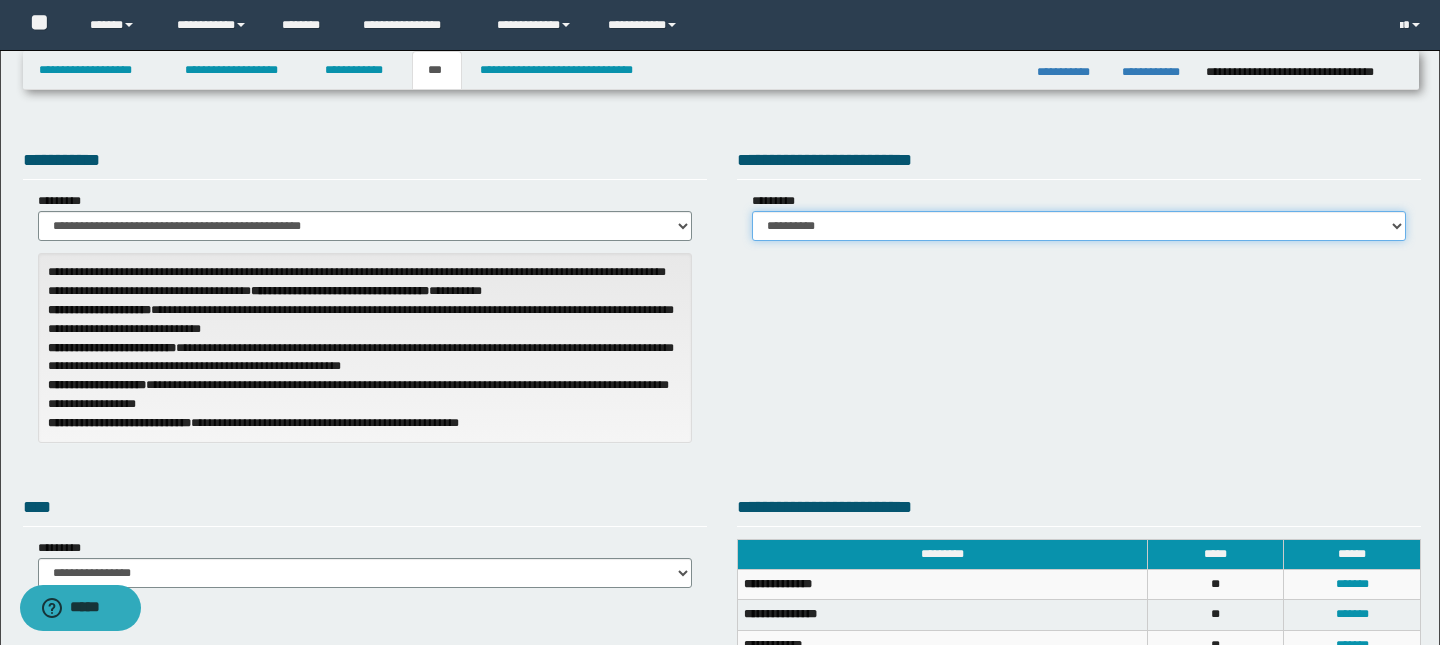 click on "**********" at bounding box center [1079, 226] 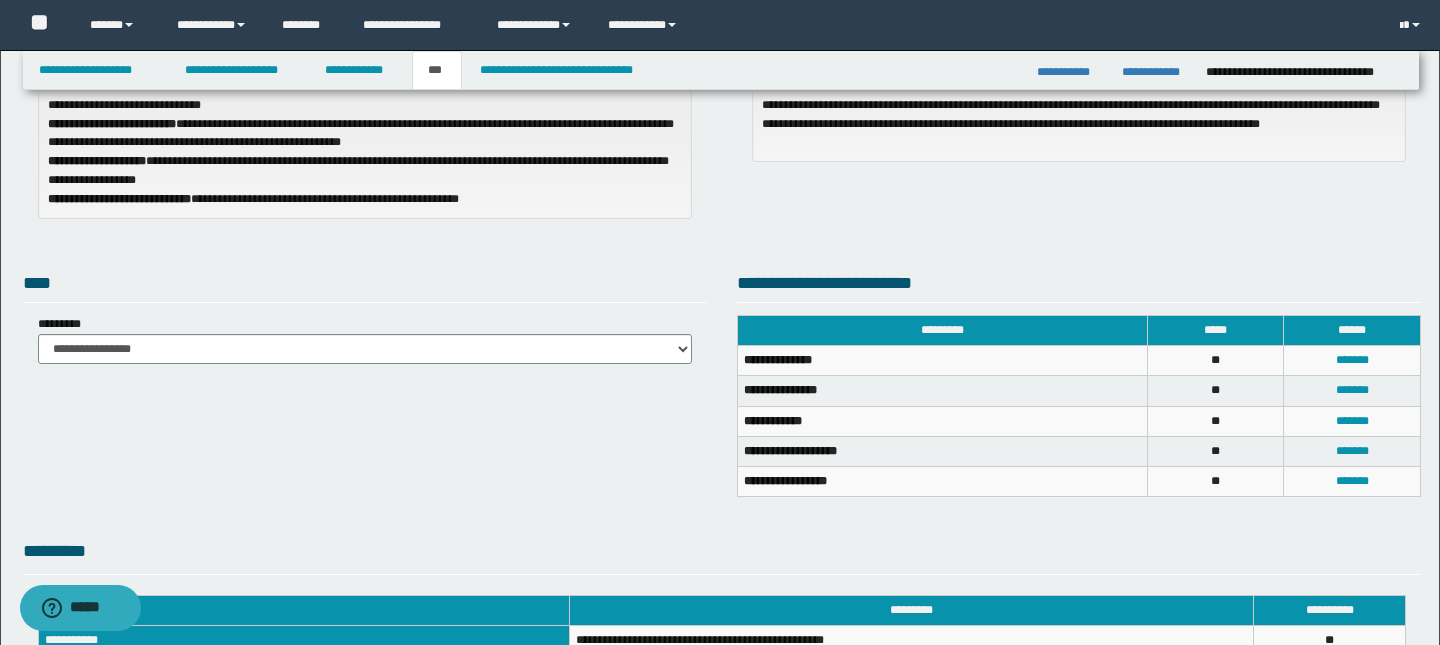 scroll, scrollTop: 229, scrollLeft: 0, axis: vertical 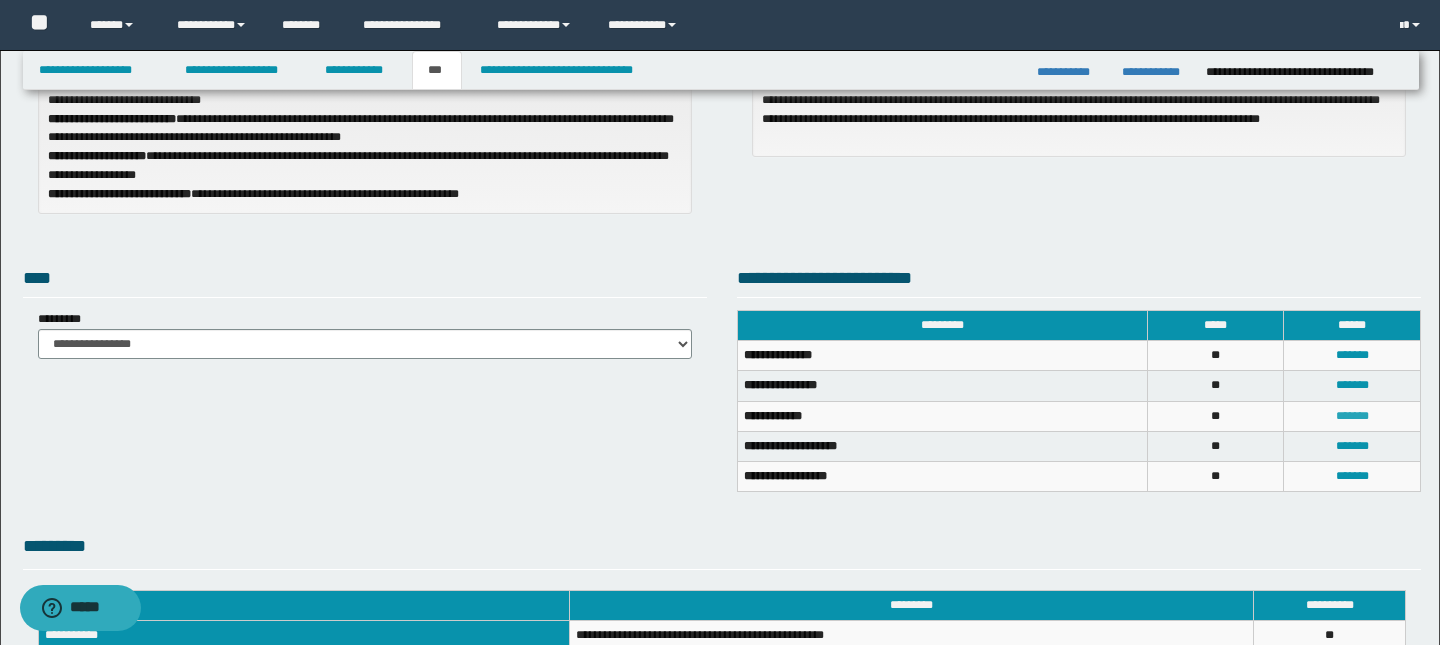 click on "*******" at bounding box center [1352, 416] 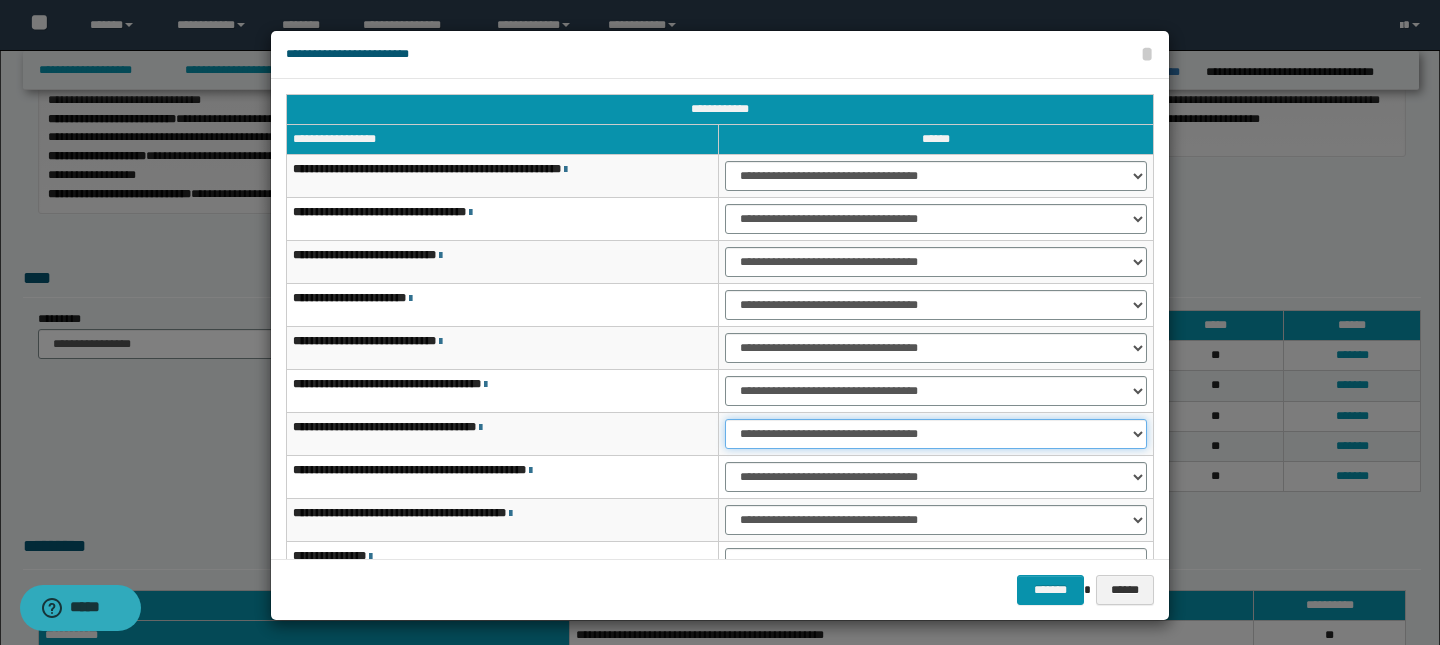 click on "**********" at bounding box center (936, 434) 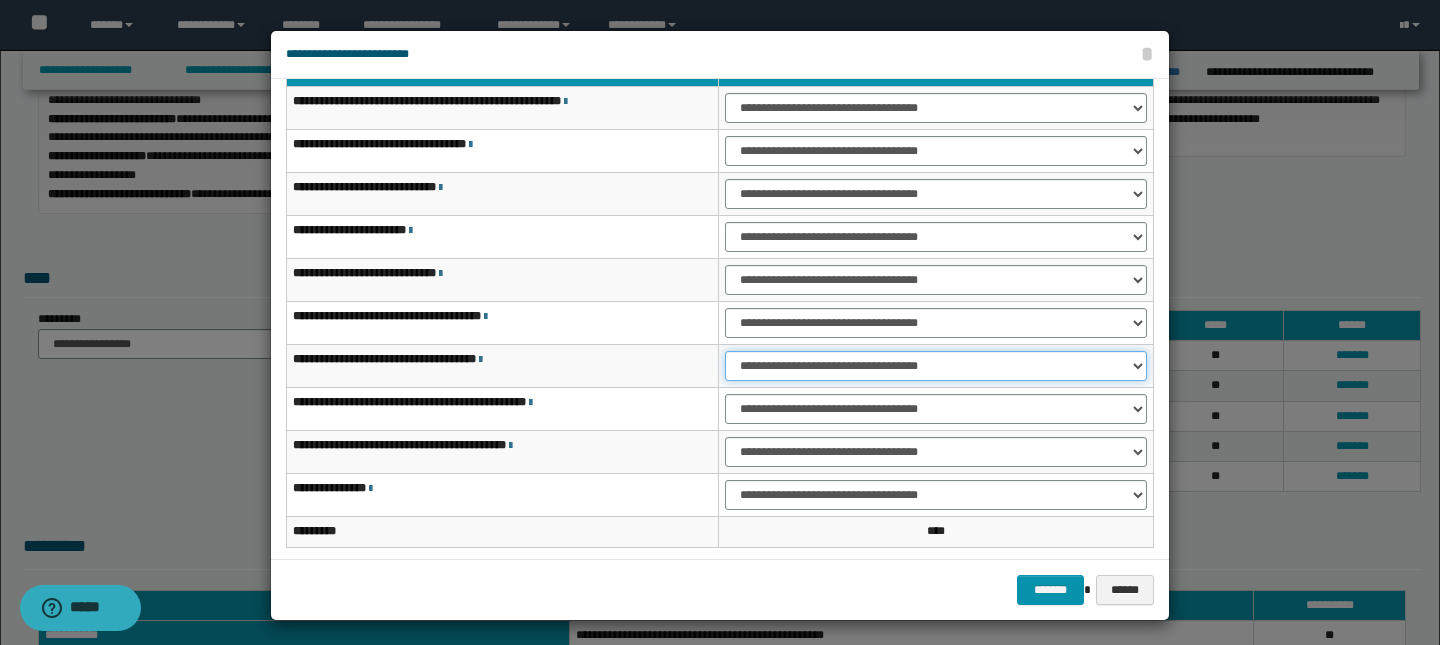 scroll, scrollTop: 73, scrollLeft: 0, axis: vertical 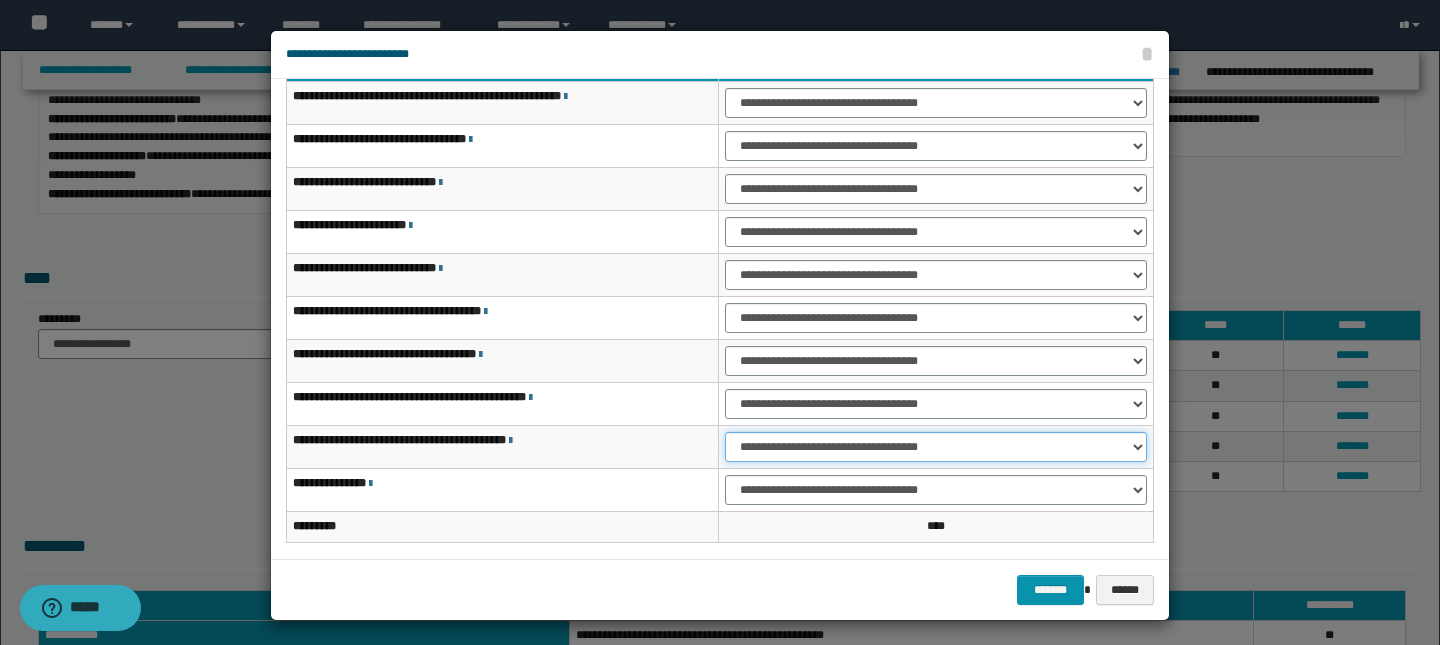 click on "**********" at bounding box center (936, 447) 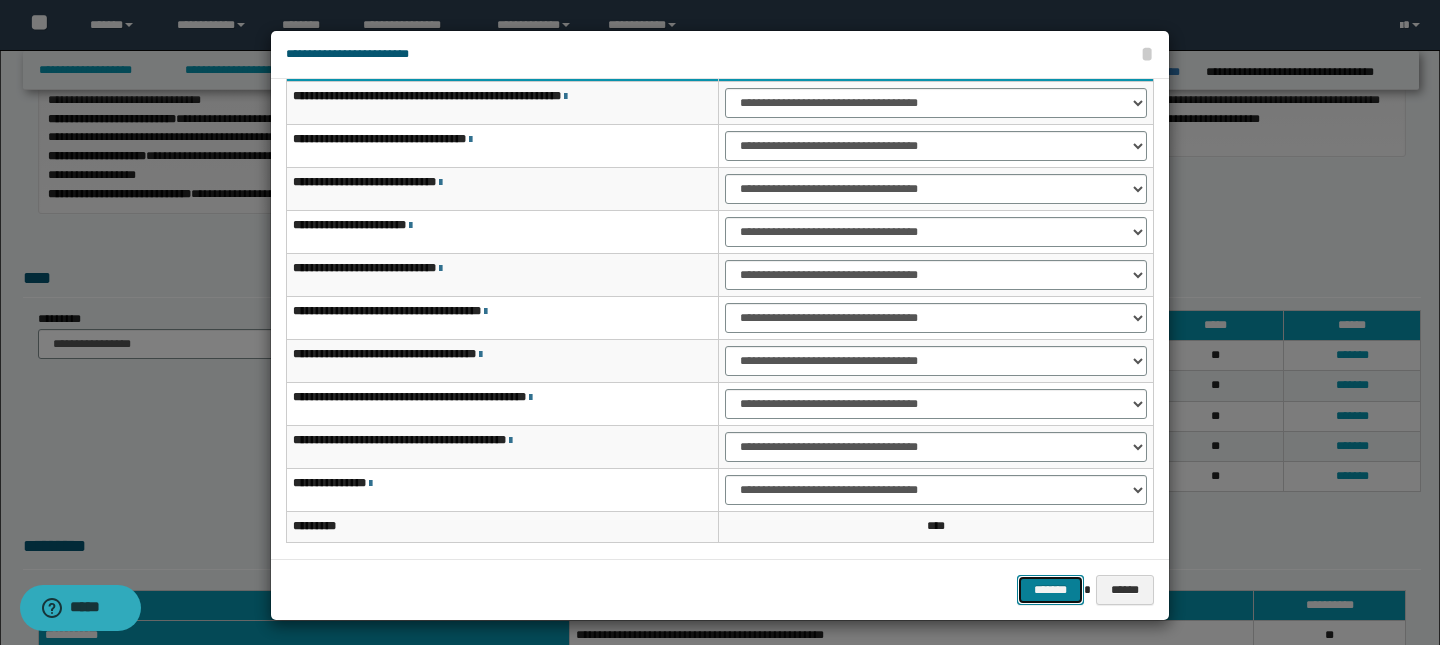 click on "*******" at bounding box center (1051, 590) 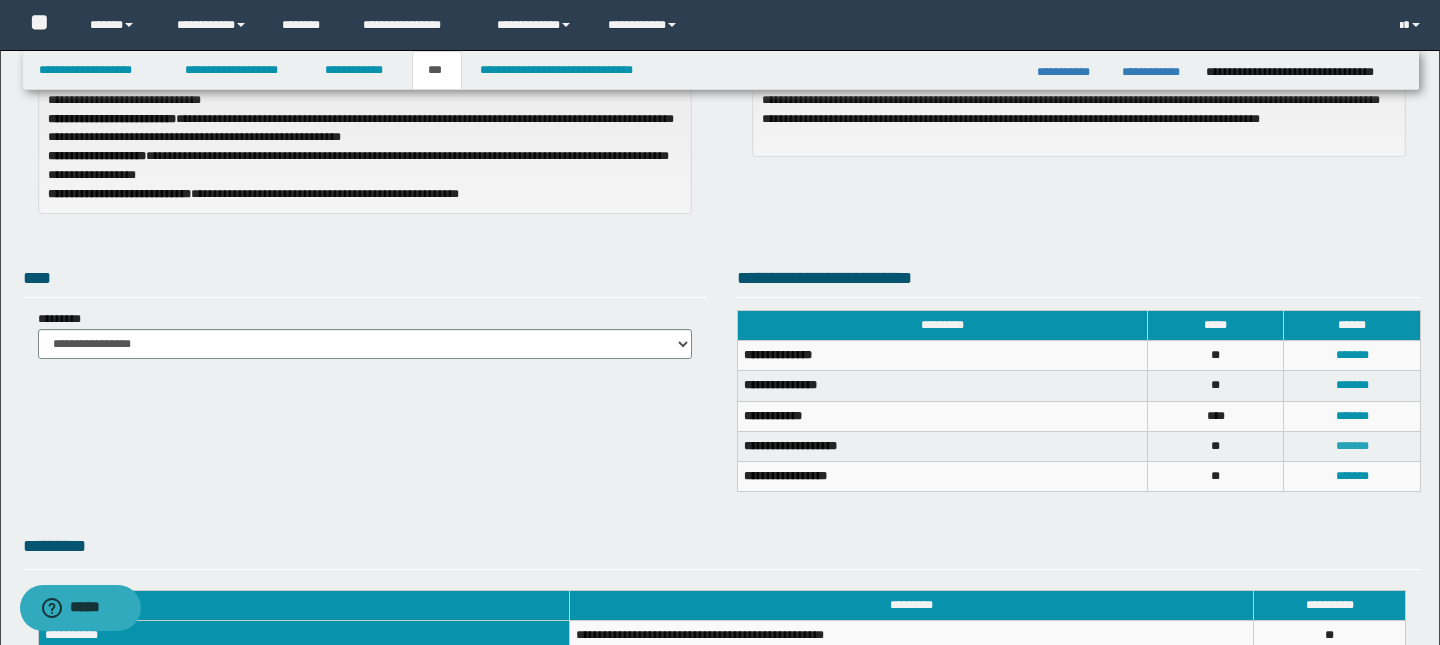 click on "*******" at bounding box center (1352, 446) 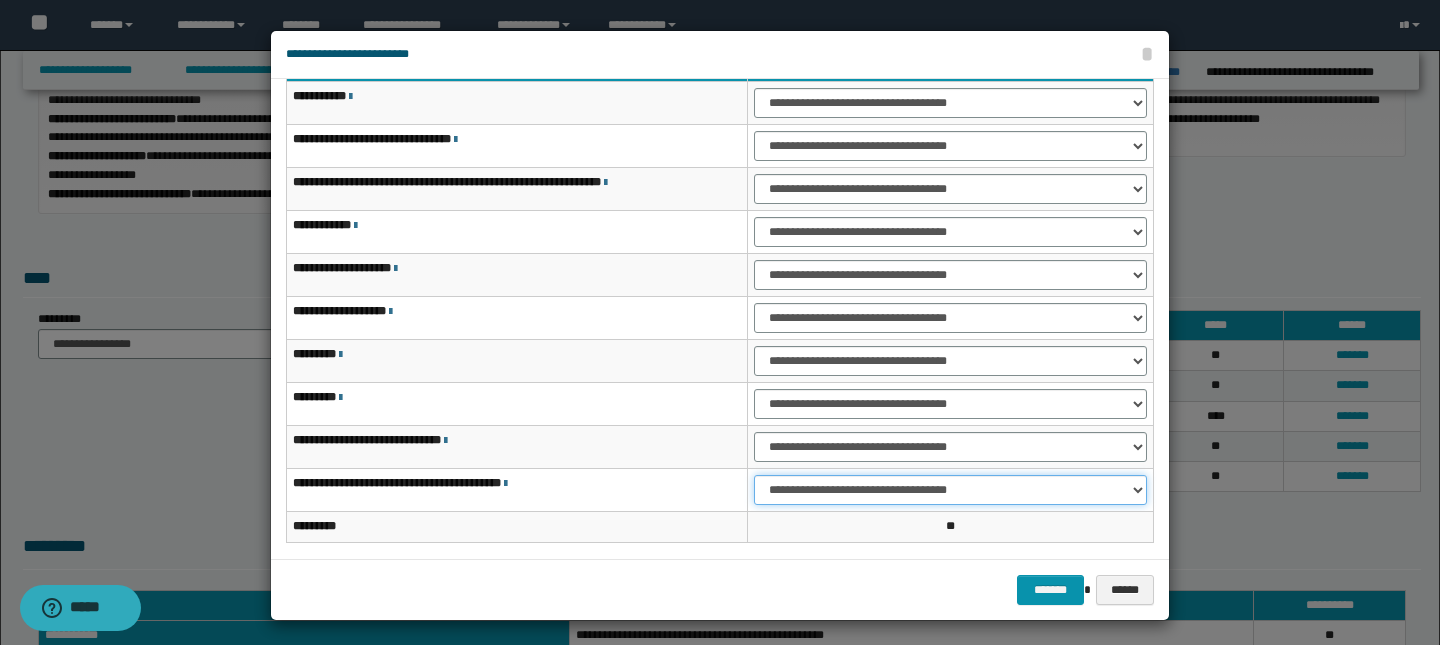 click on "**********" at bounding box center [950, 490] 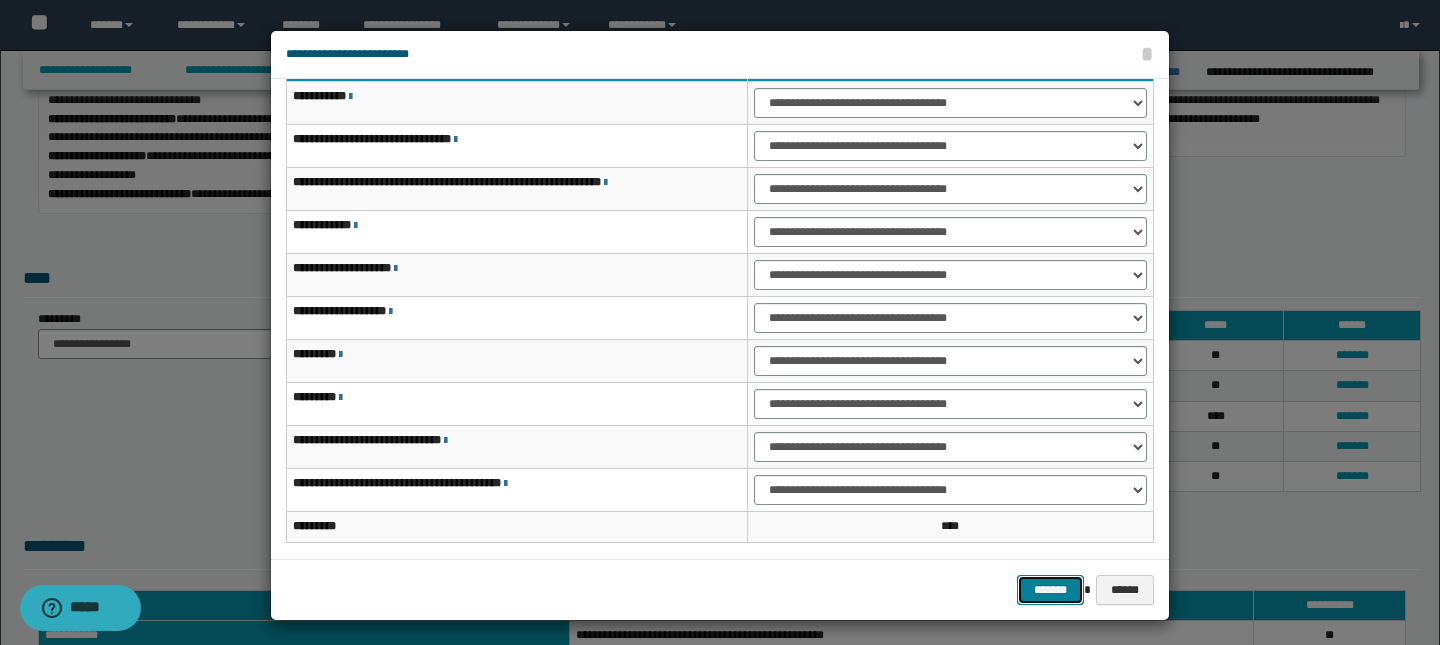 click on "*******" at bounding box center [1051, 590] 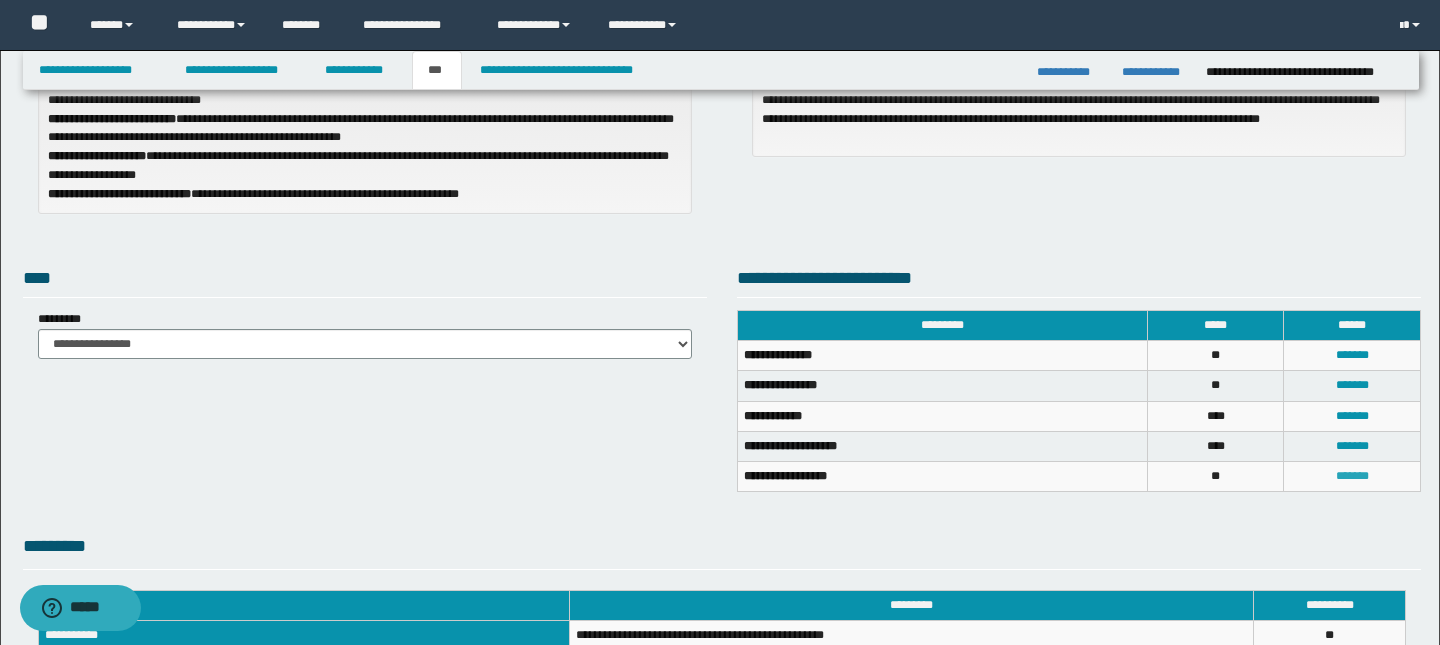 click on "*******" at bounding box center [1352, 476] 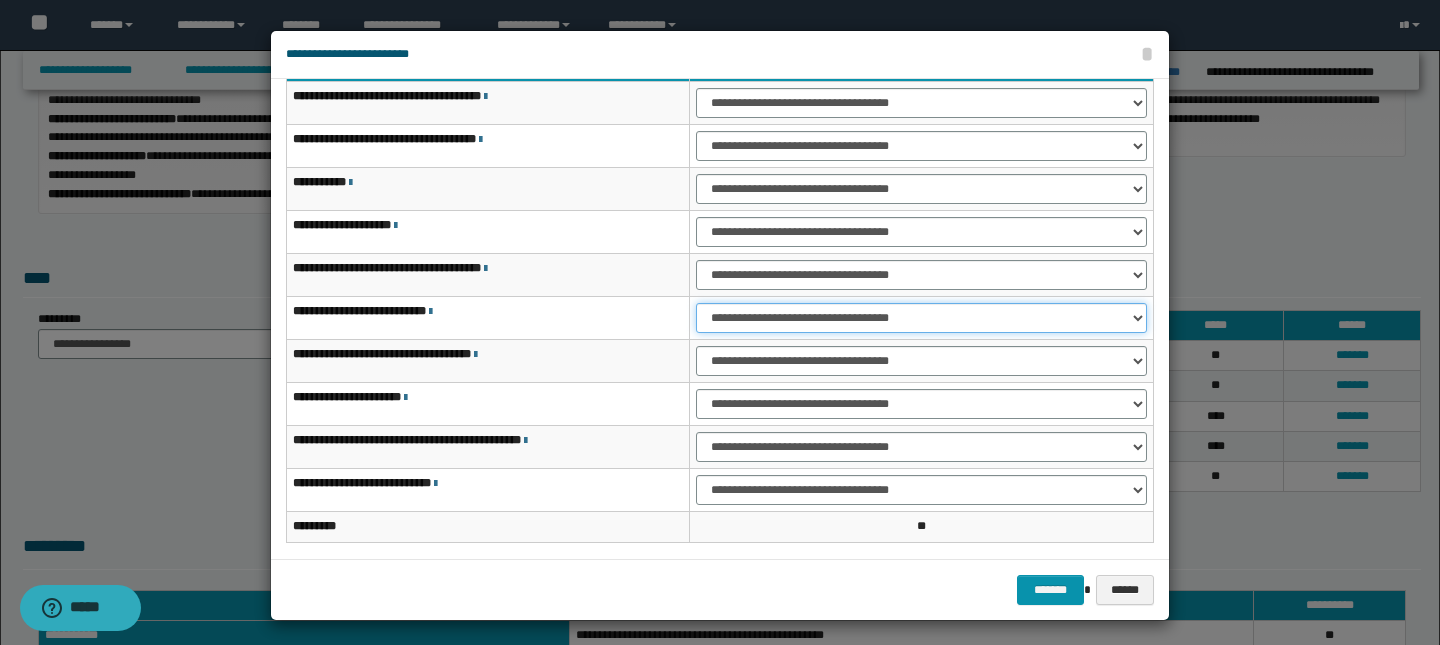 click on "**********" at bounding box center (921, 318) 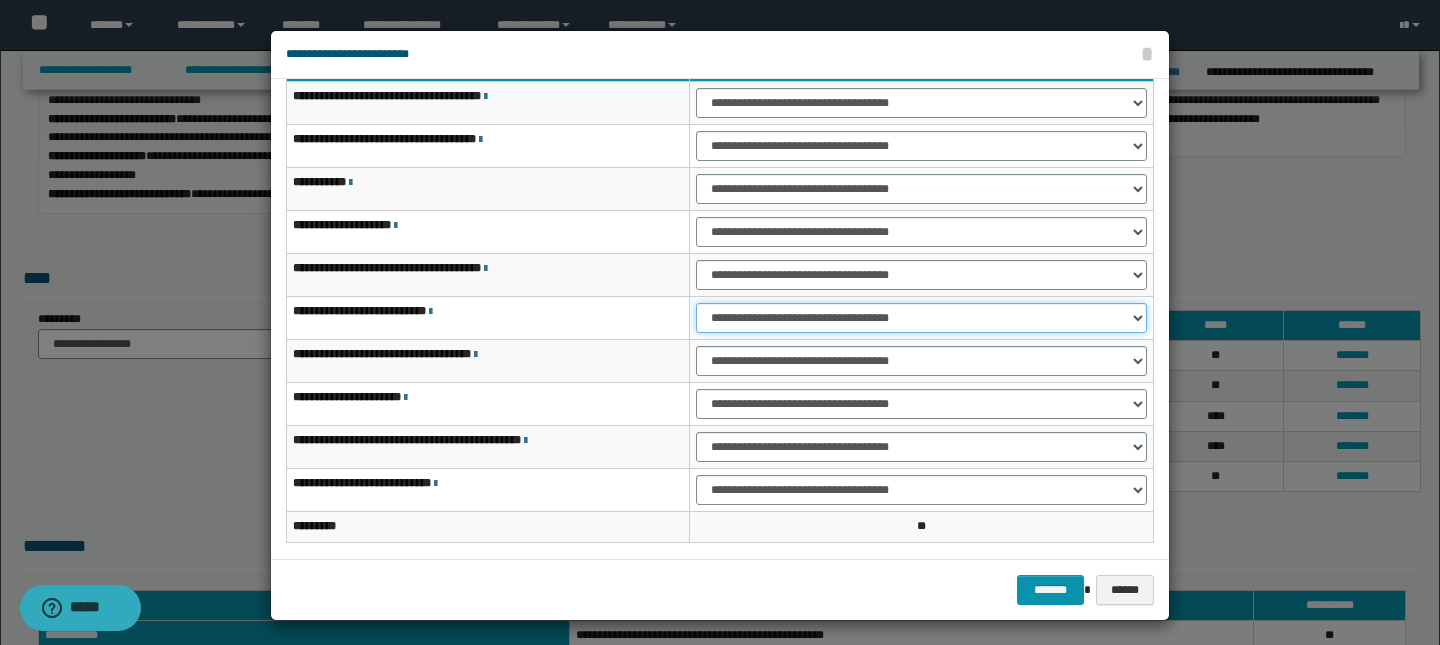 select on "***" 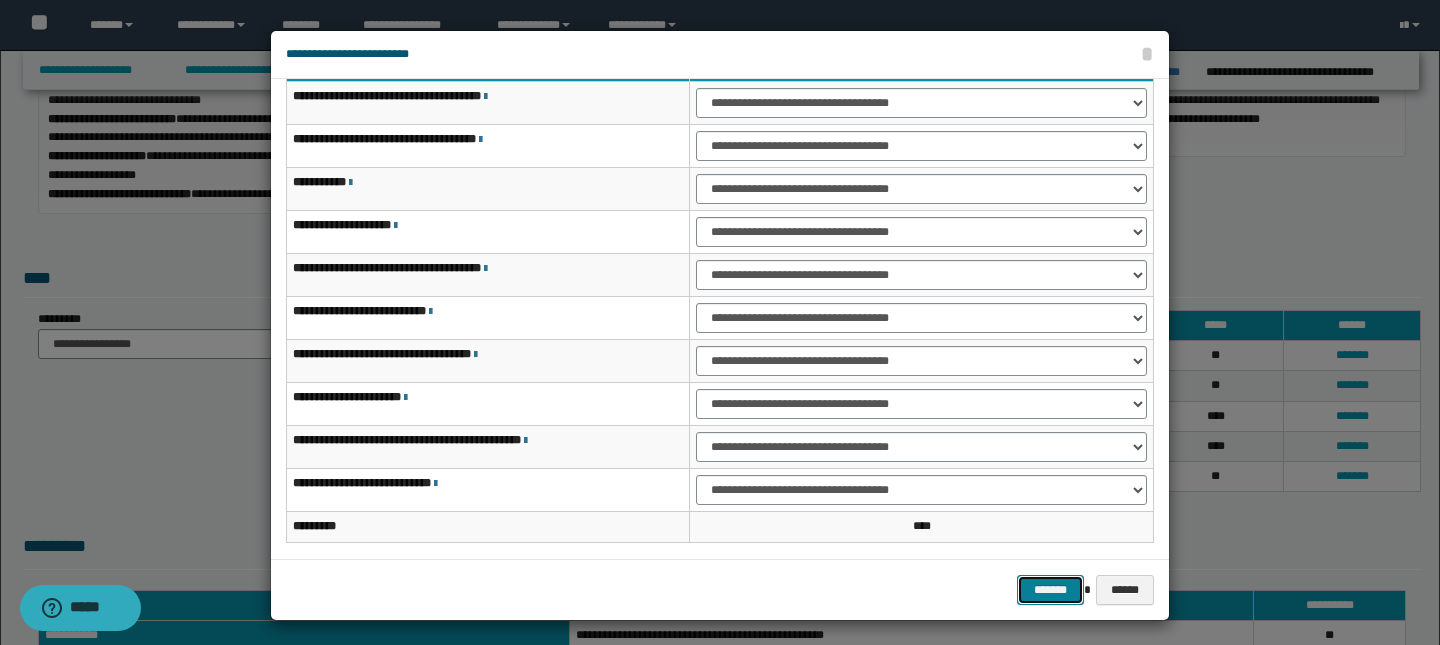 click on "*******" at bounding box center (1051, 590) 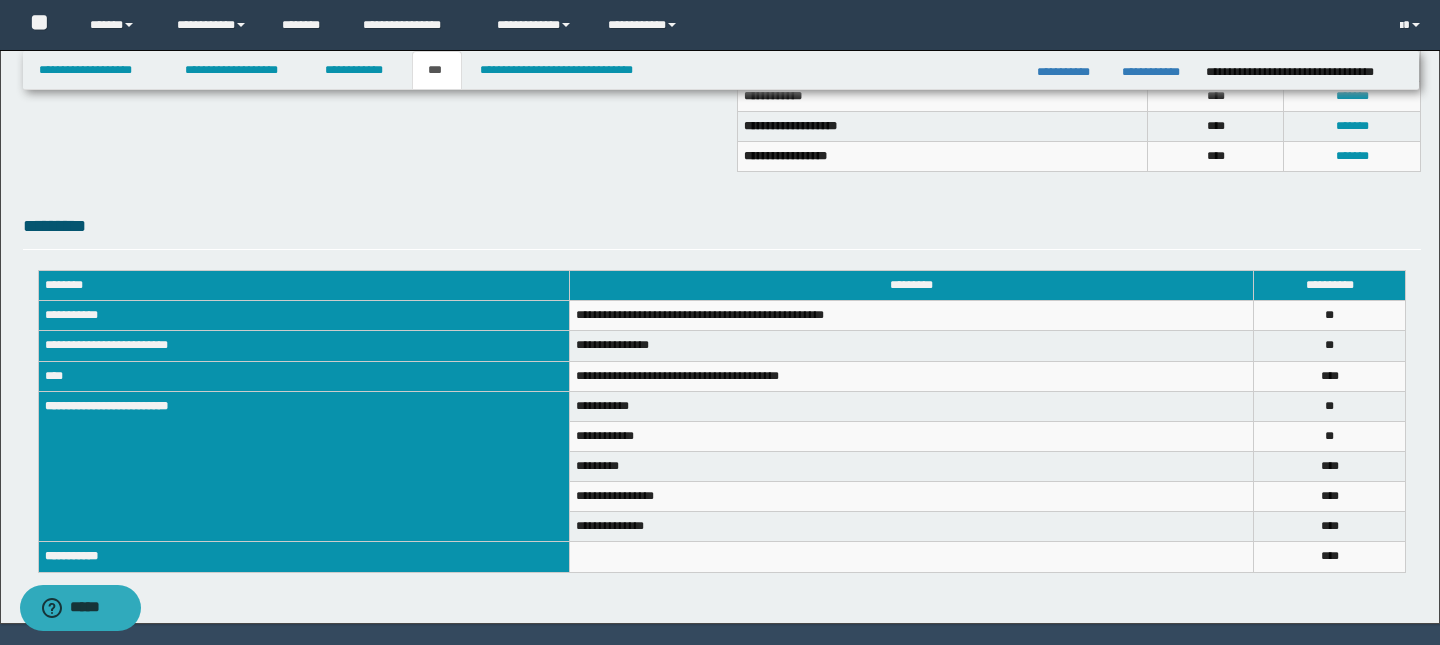 scroll, scrollTop: 605, scrollLeft: 0, axis: vertical 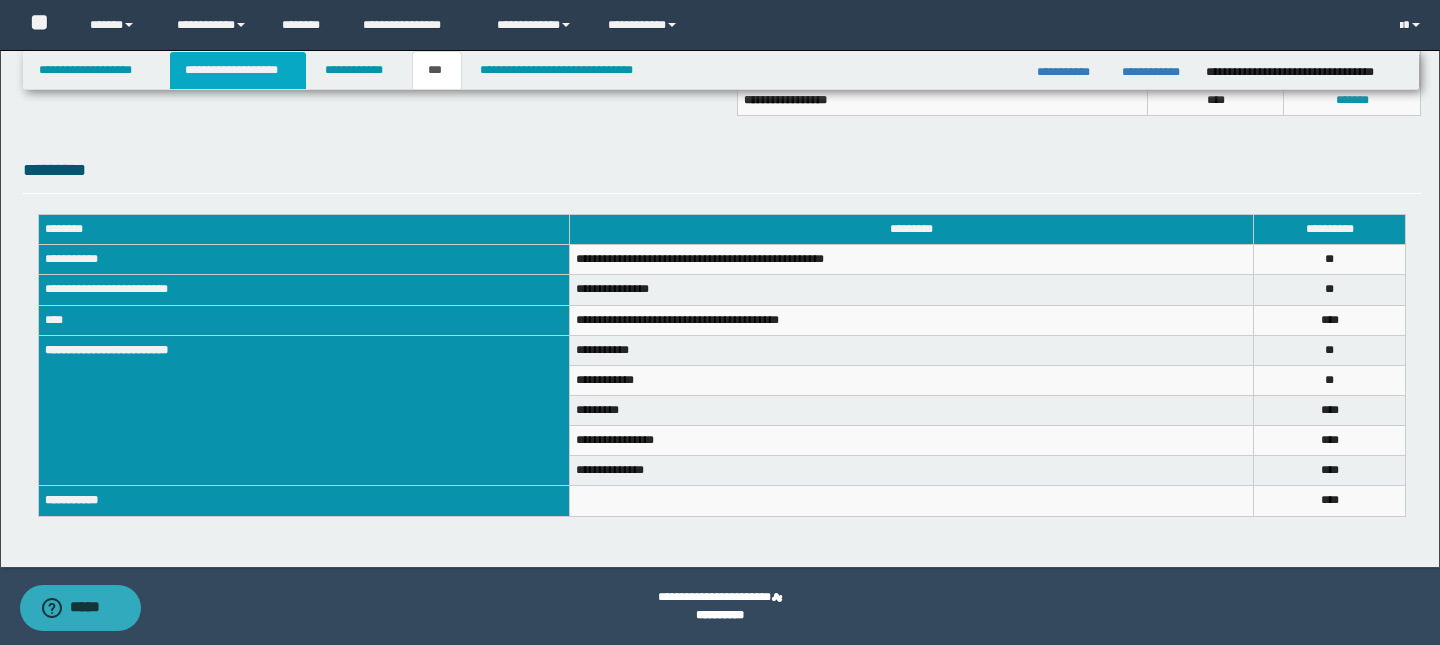 click on "**********" at bounding box center (238, 70) 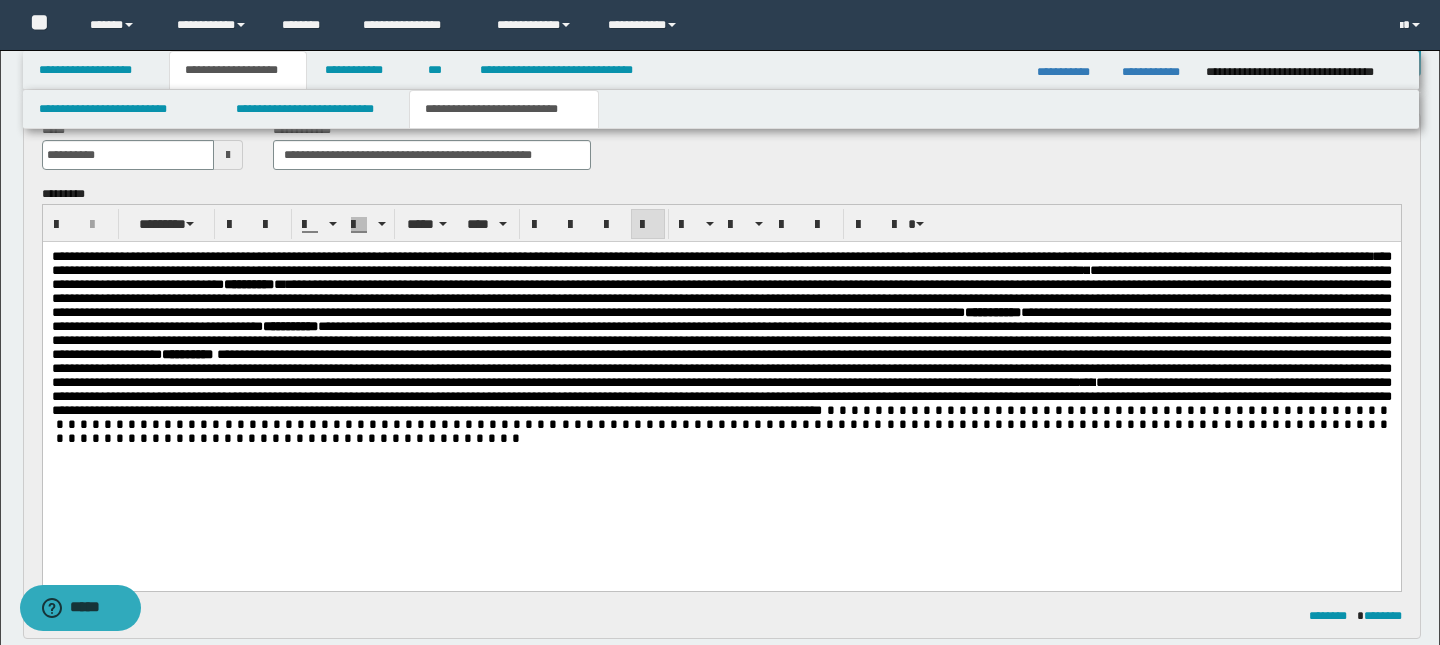 scroll, scrollTop: 119, scrollLeft: 0, axis: vertical 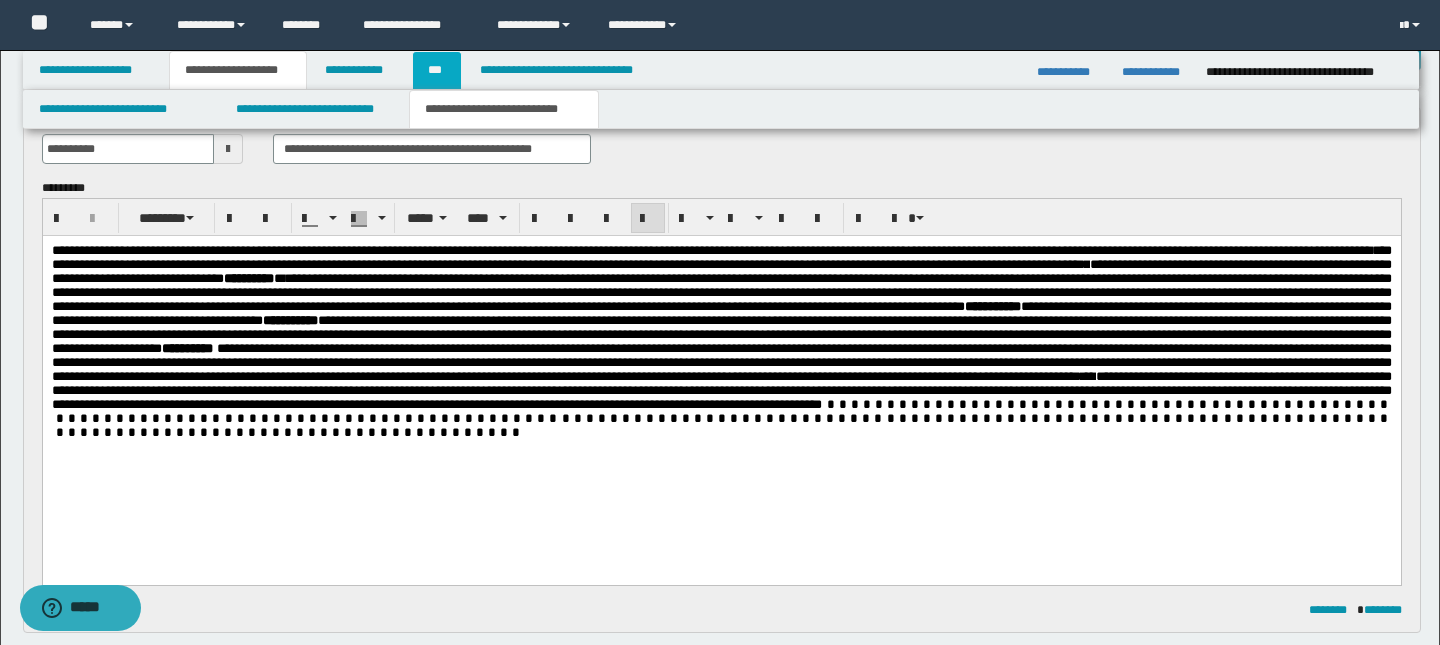 click on "***" at bounding box center (437, 70) 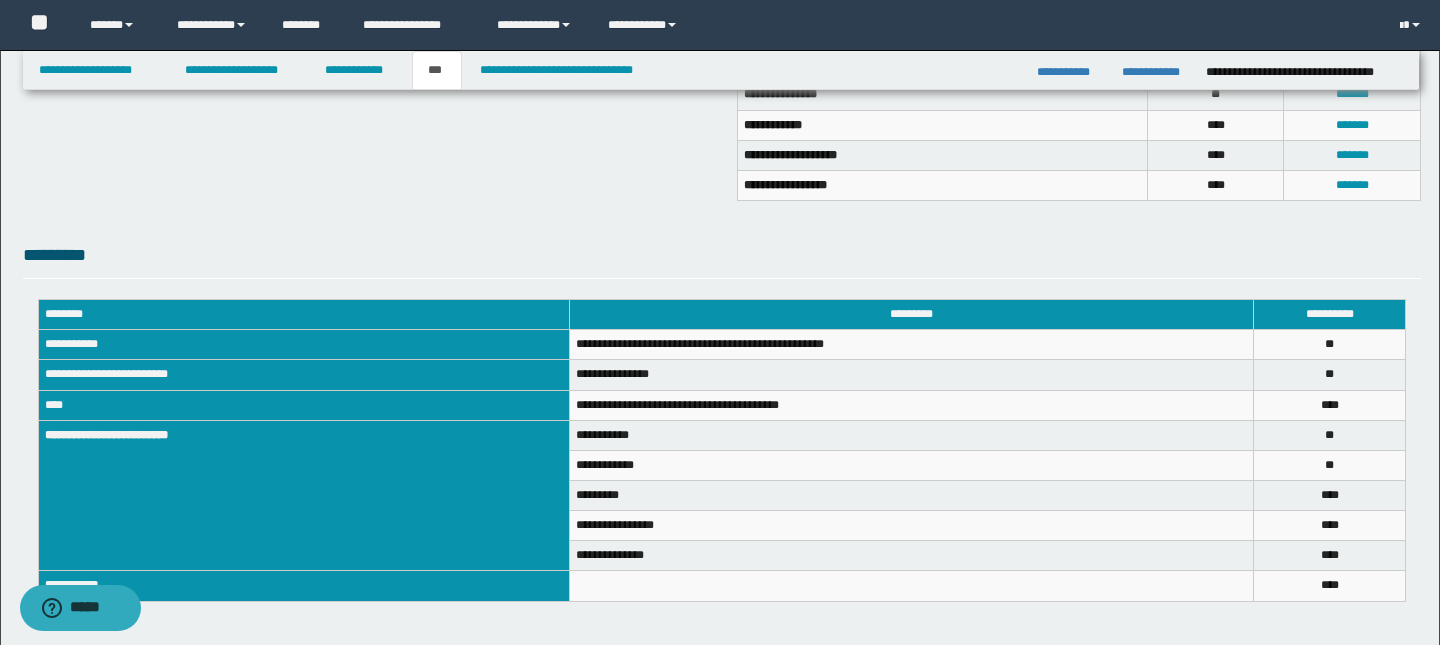 scroll, scrollTop: 605, scrollLeft: 0, axis: vertical 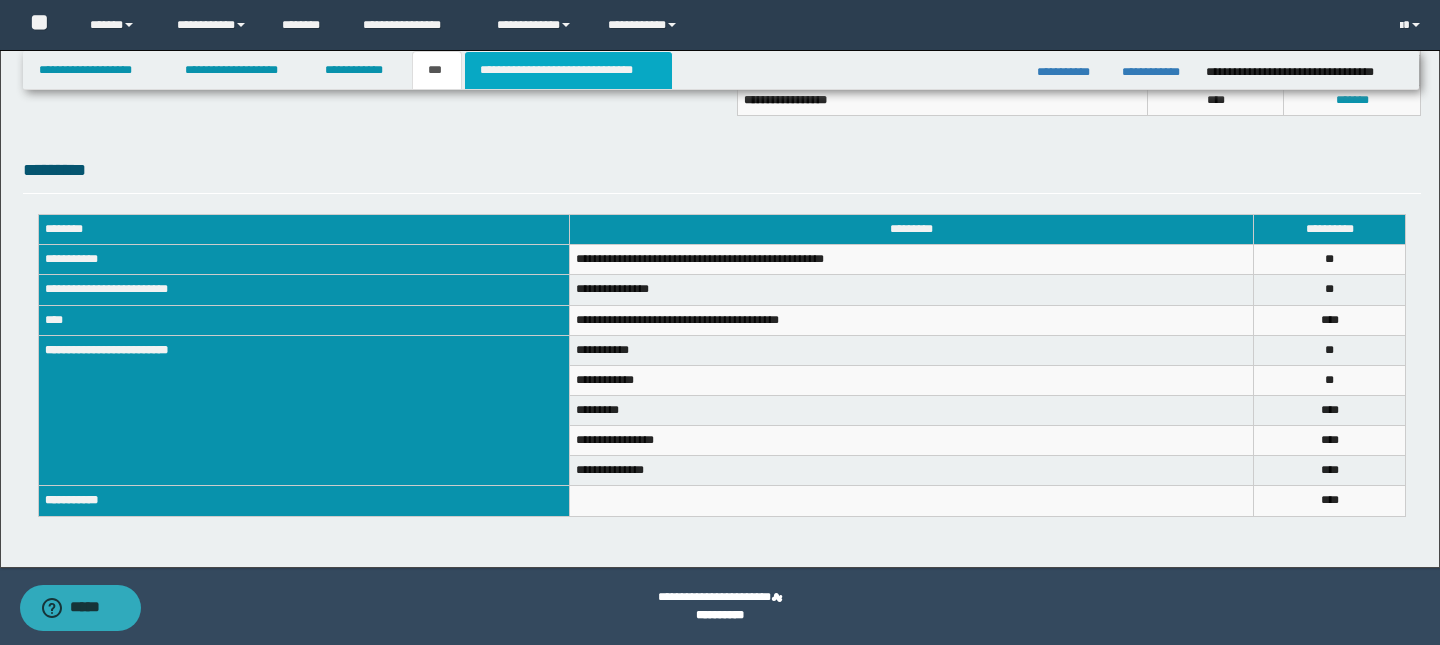 click on "**********" at bounding box center [568, 70] 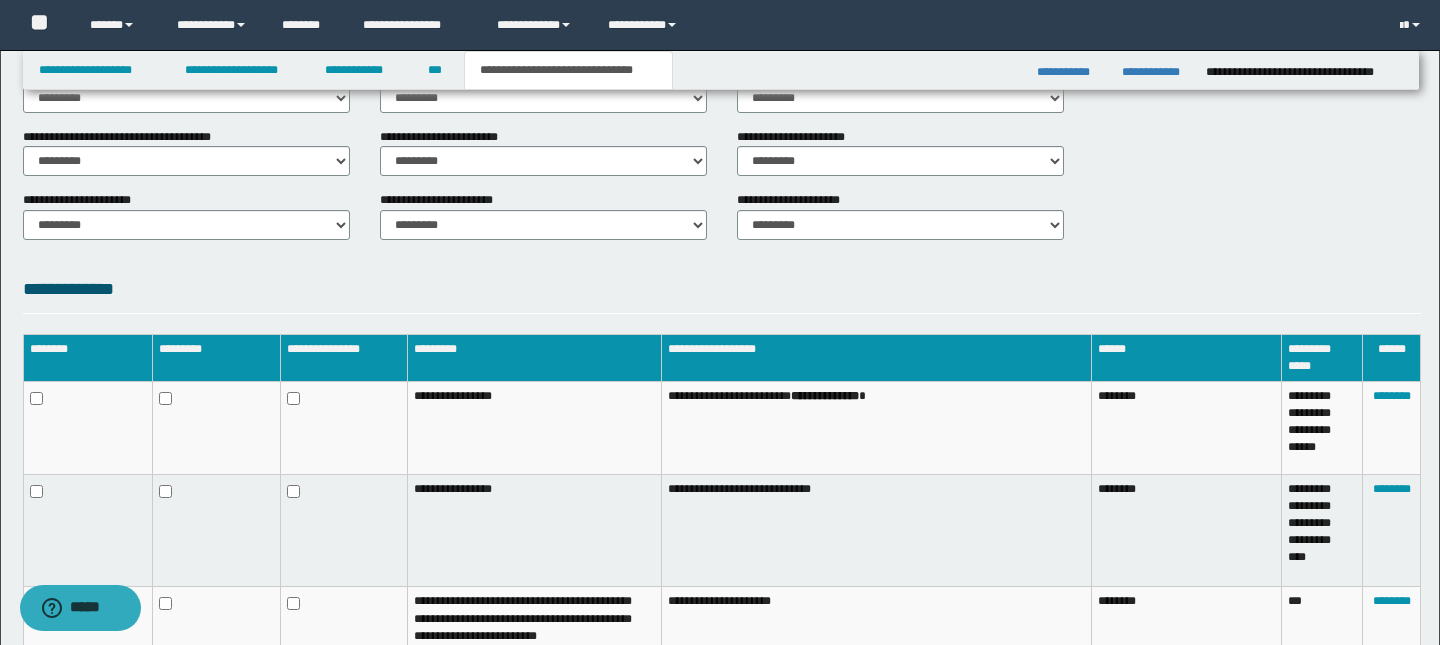 scroll, scrollTop: 964, scrollLeft: 0, axis: vertical 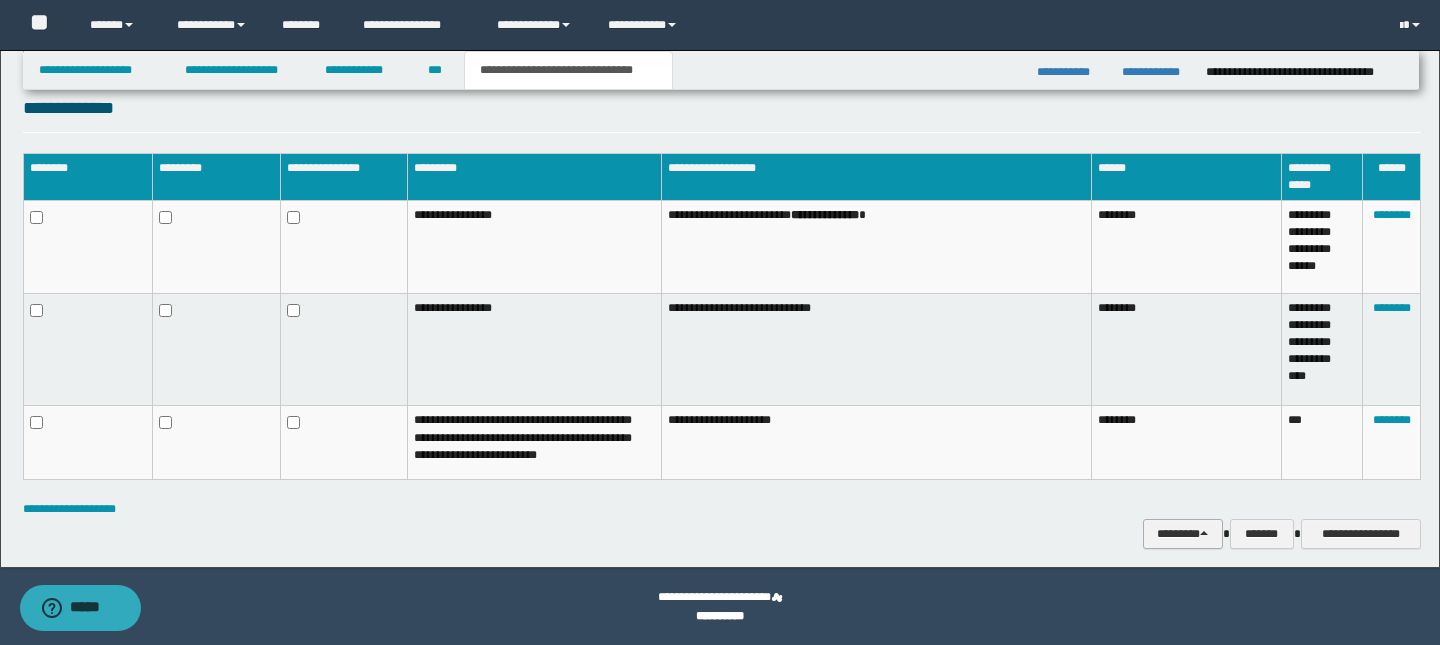 click on "********" at bounding box center [1183, 534] 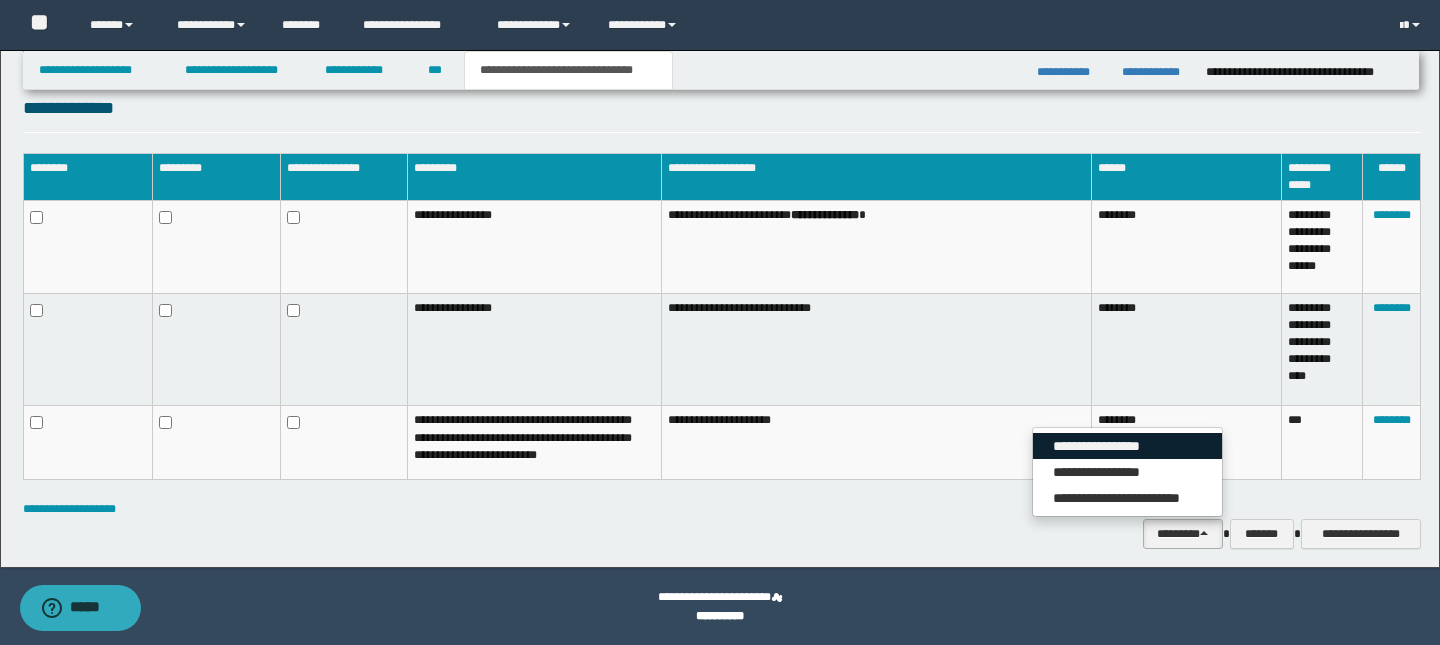 click on "**********" at bounding box center [1127, 446] 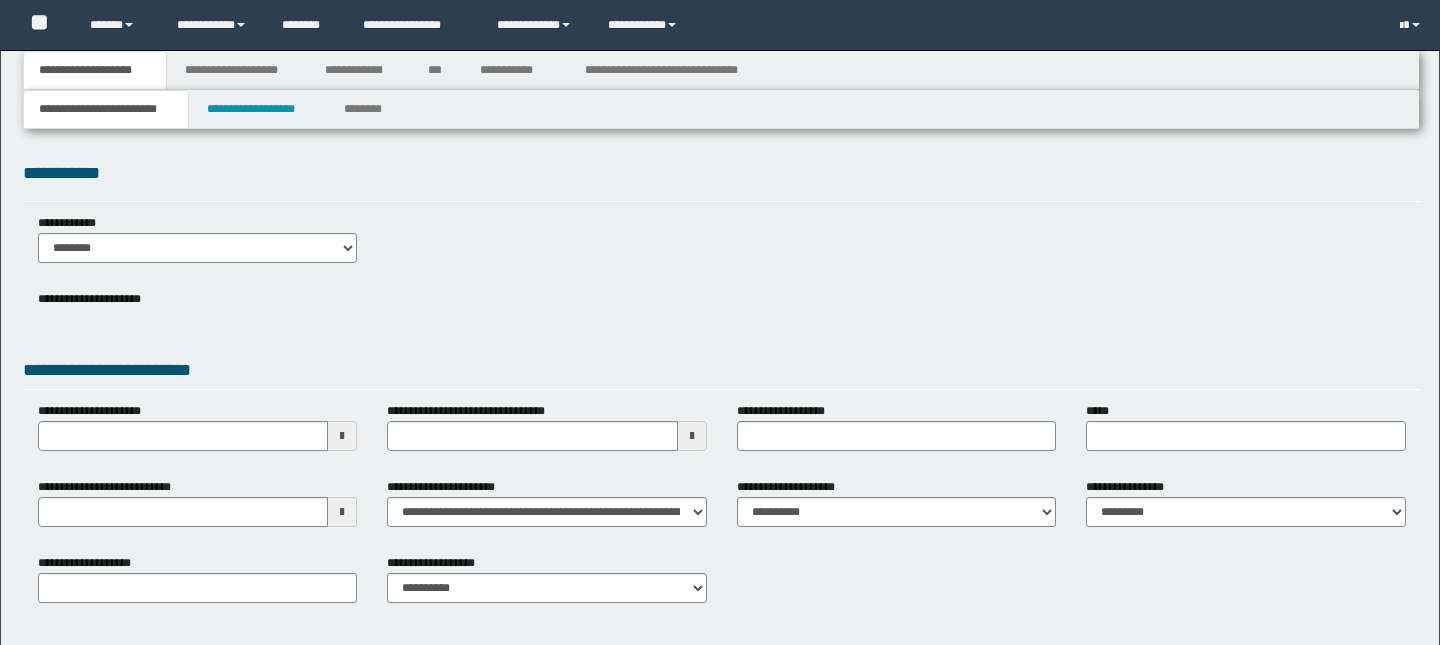 scroll, scrollTop: 0, scrollLeft: 0, axis: both 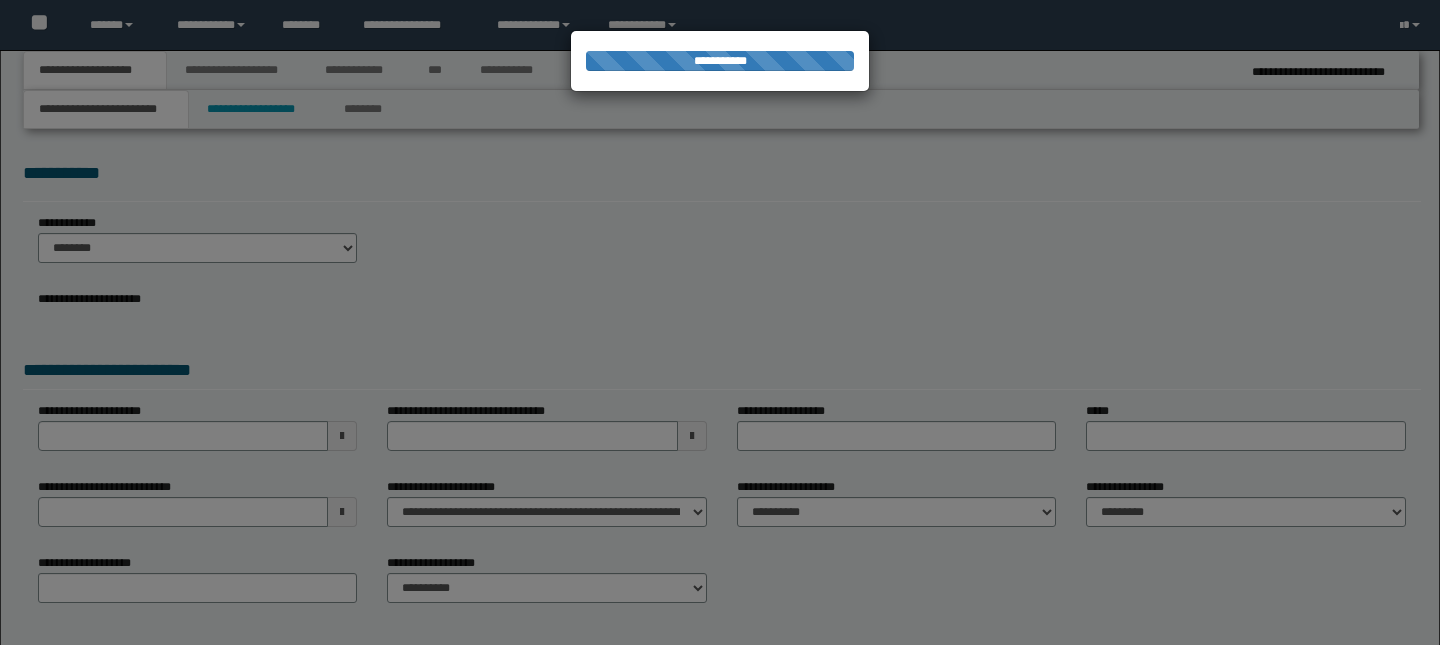 type on "**********" 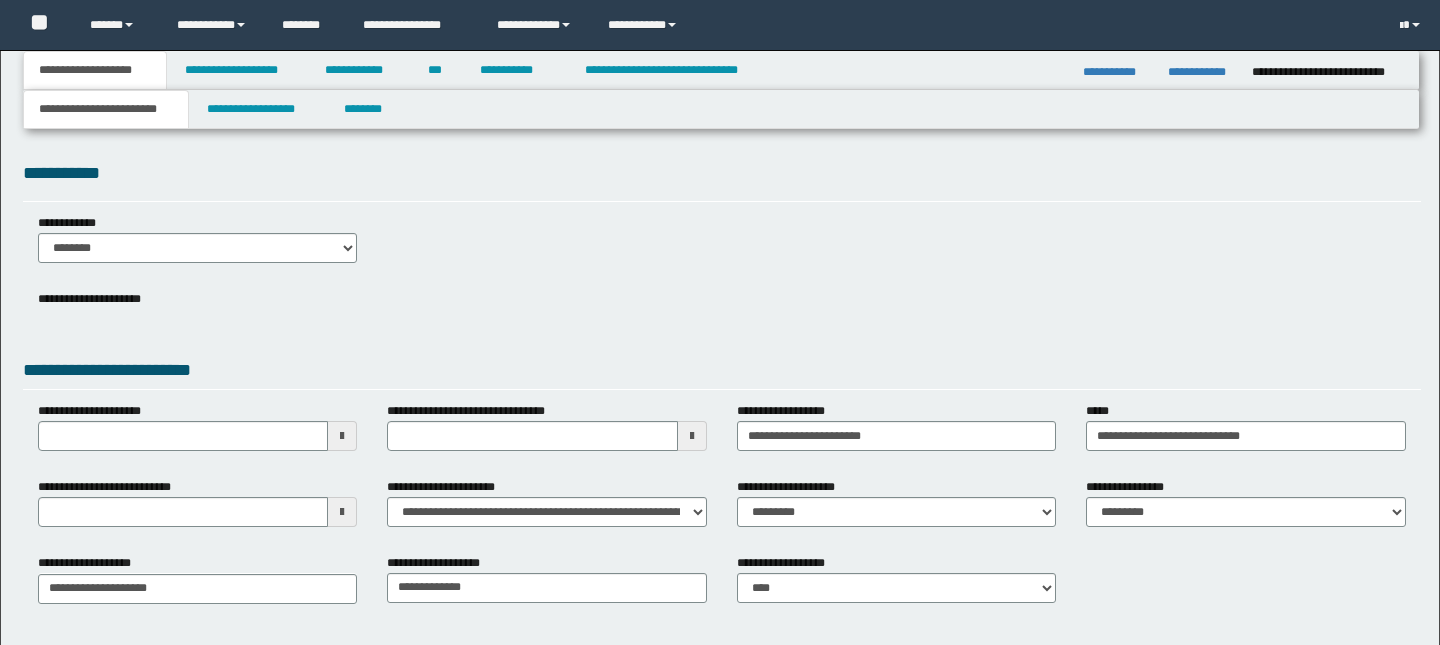 scroll, scrollTop: 0, scrollLeft: 0, axis: both 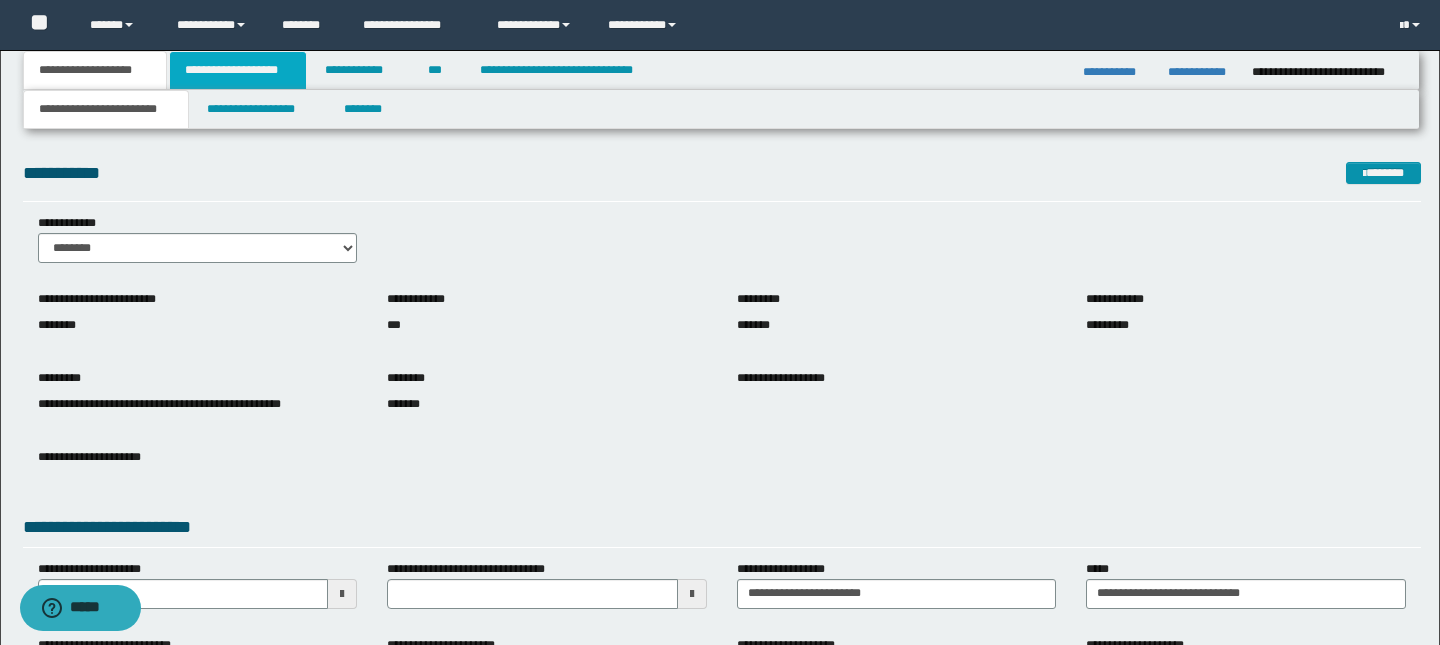 click on "**********" at bounding box center [238, 70] 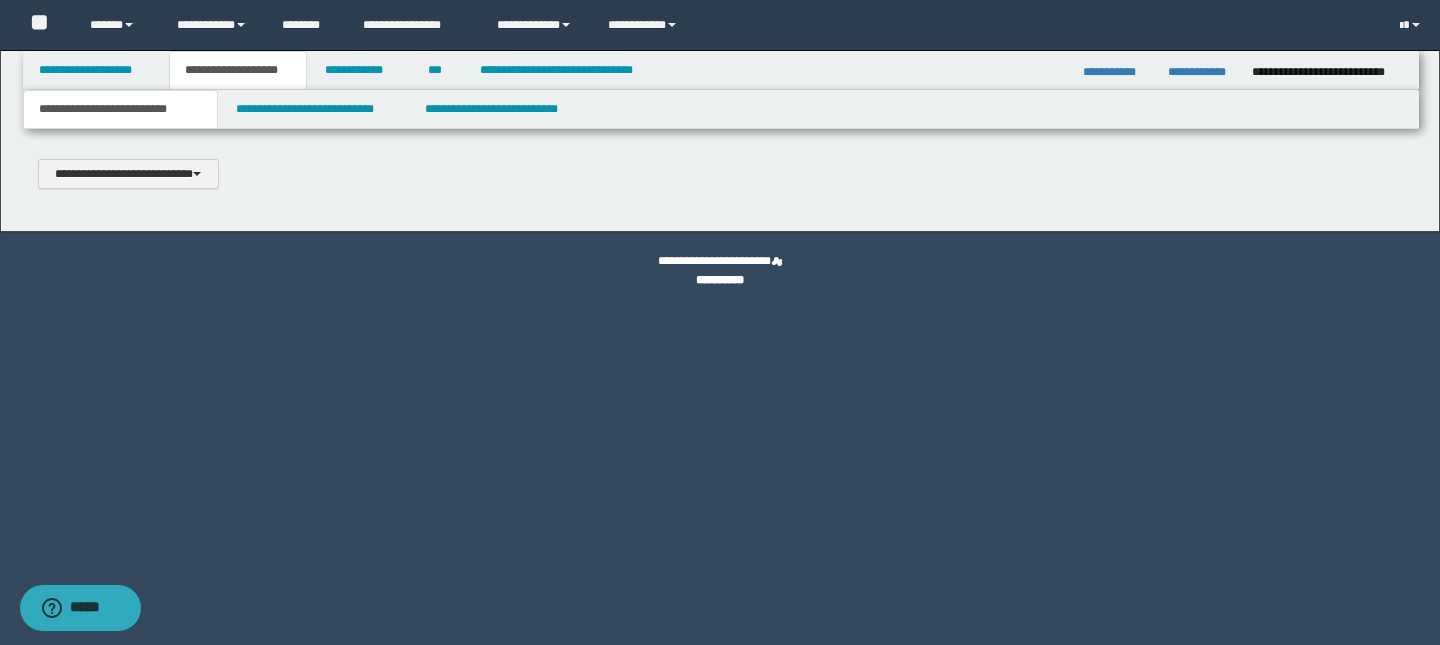 type 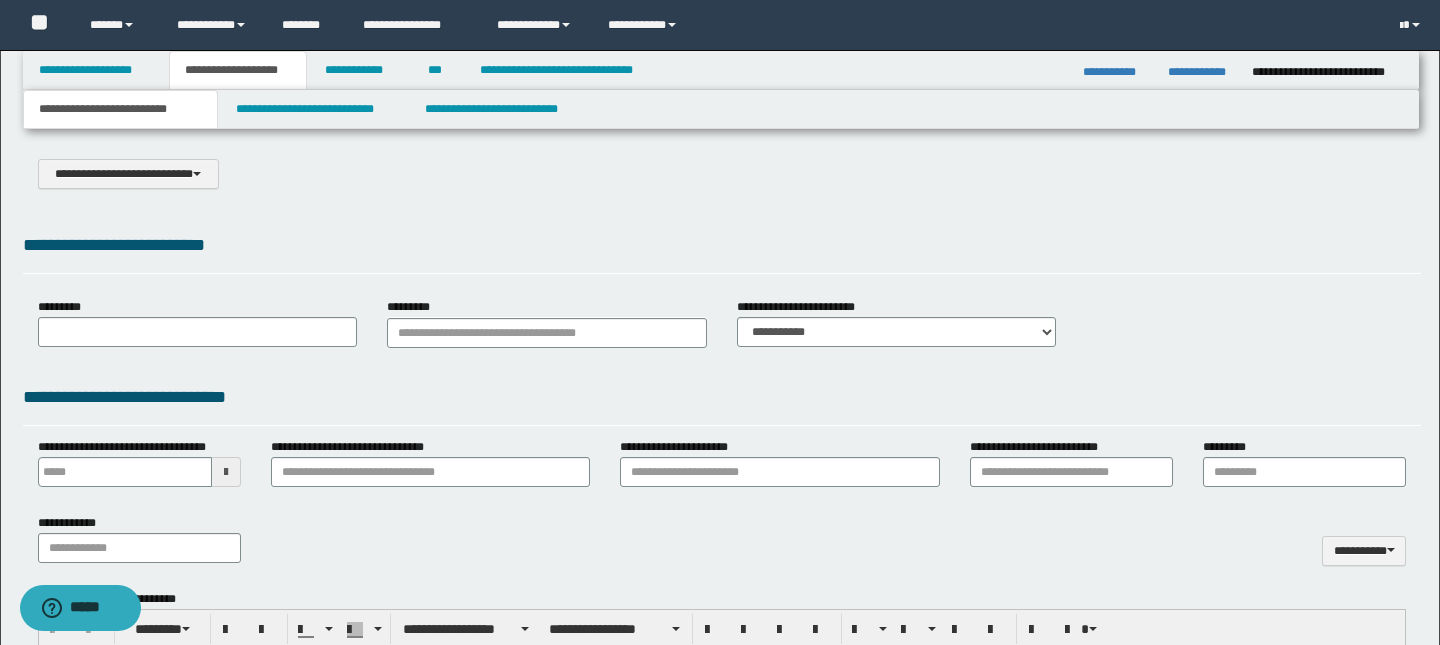 select on "*" 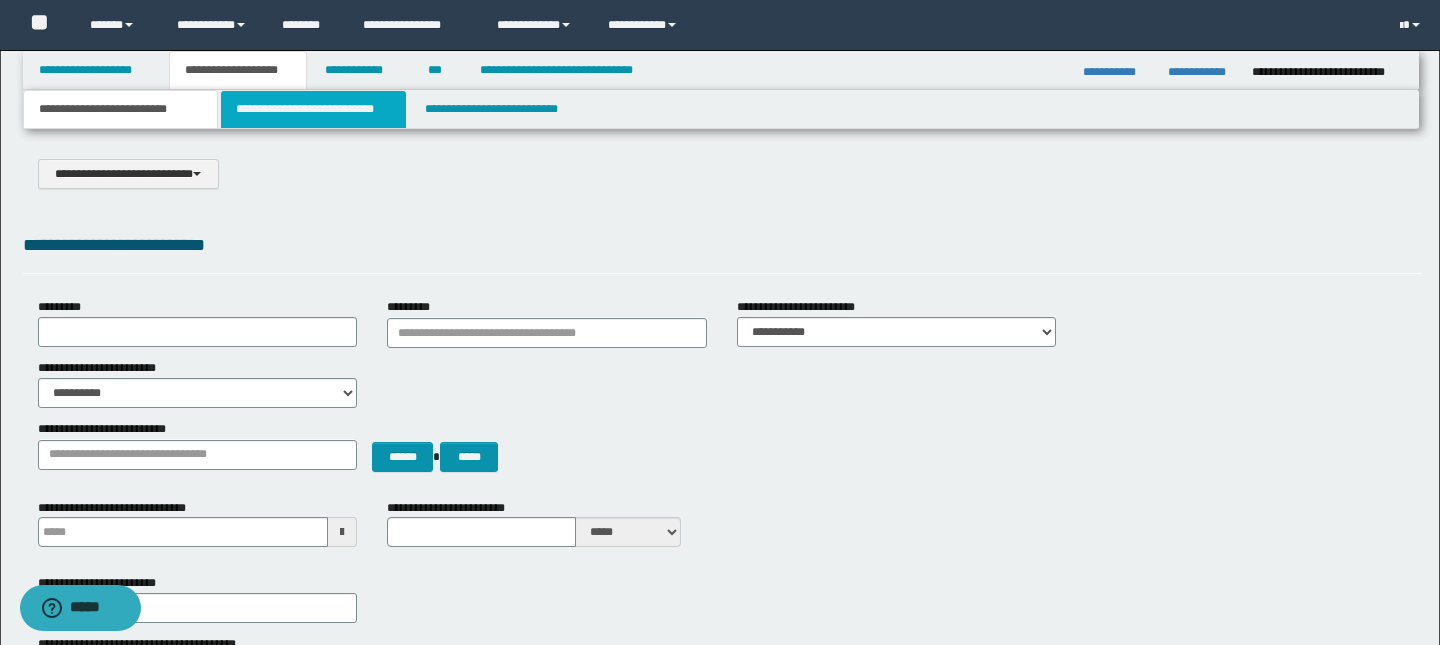 click on "**********" at bounding box center (314, 109) 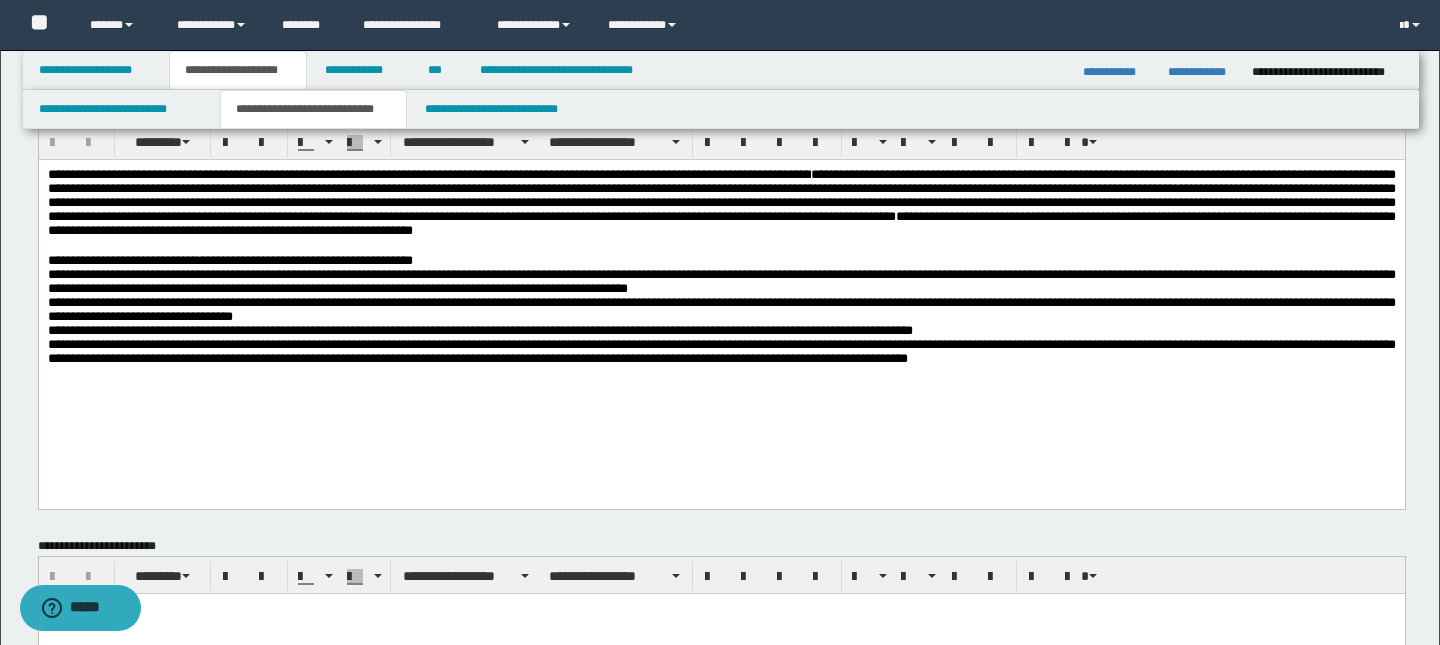 scroll, scrollTop: 36, scrollLeft: 0, axis: vertical 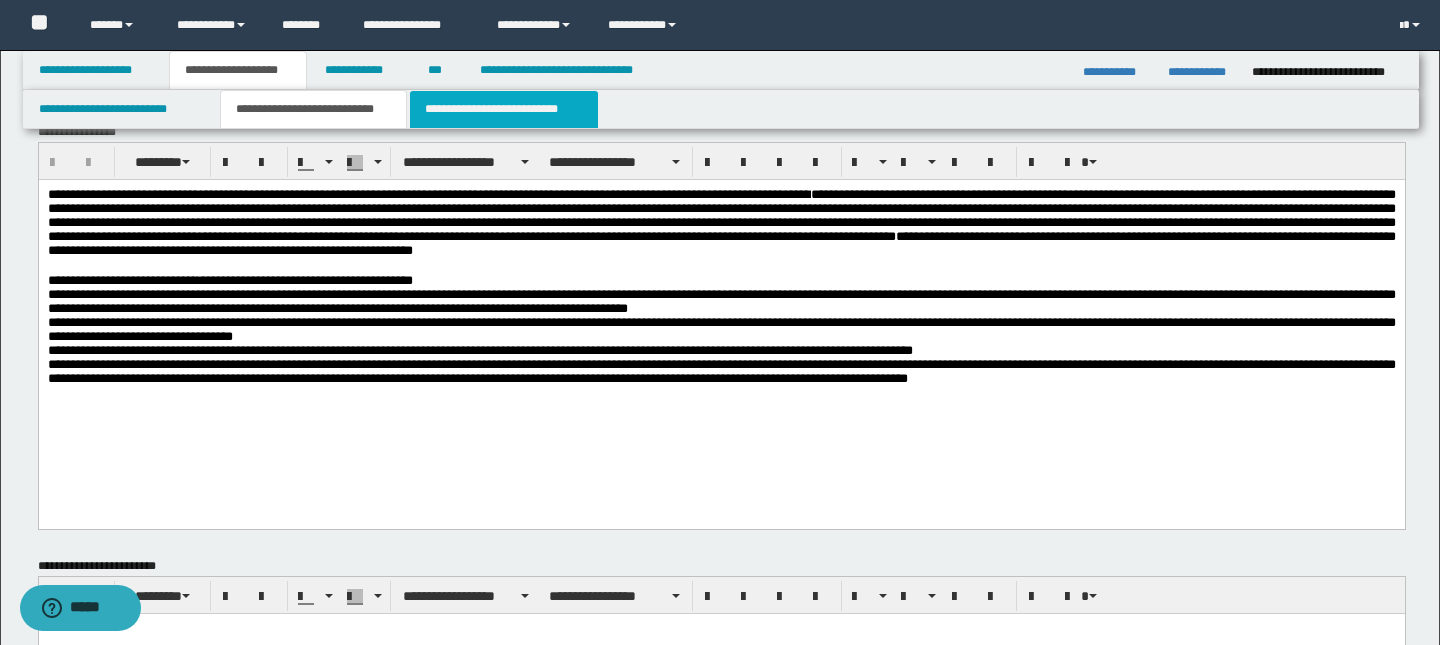 click on "**********" at bounding box center [504, 109] 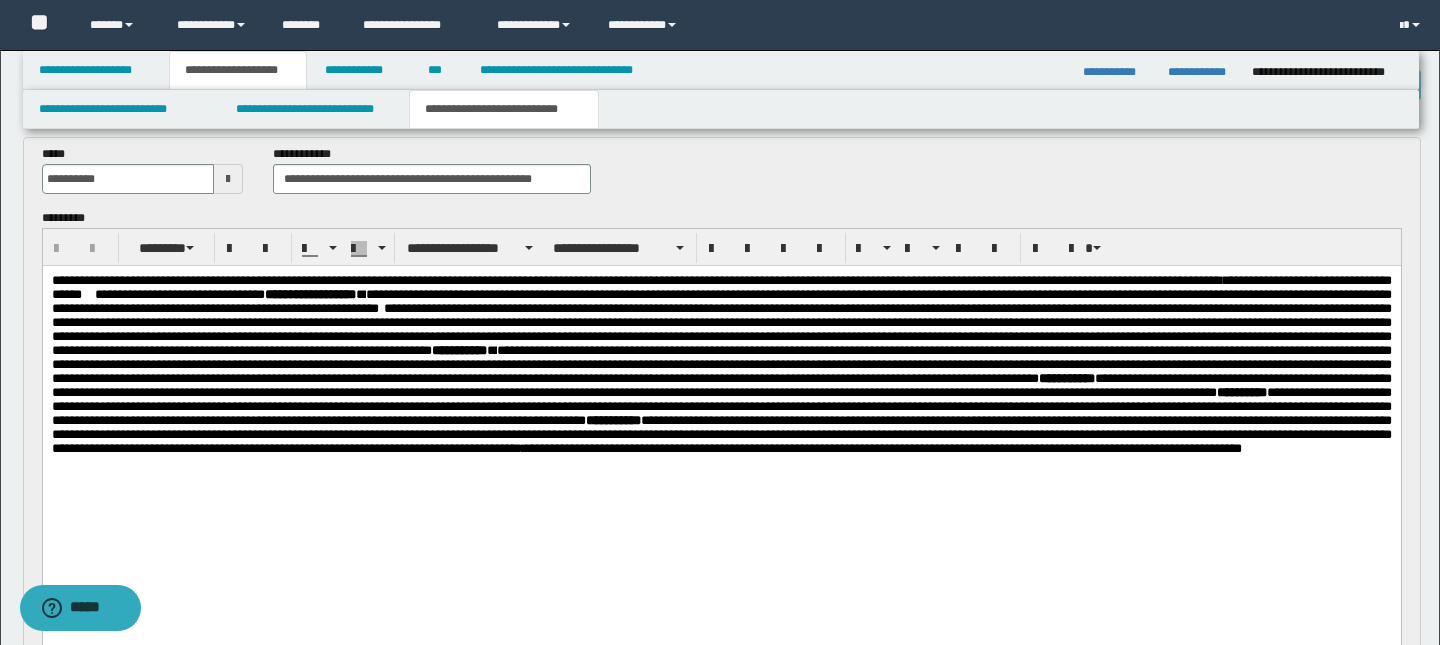 scroll, scrollTop: 93, scrollLeft: 0, axis: vertical 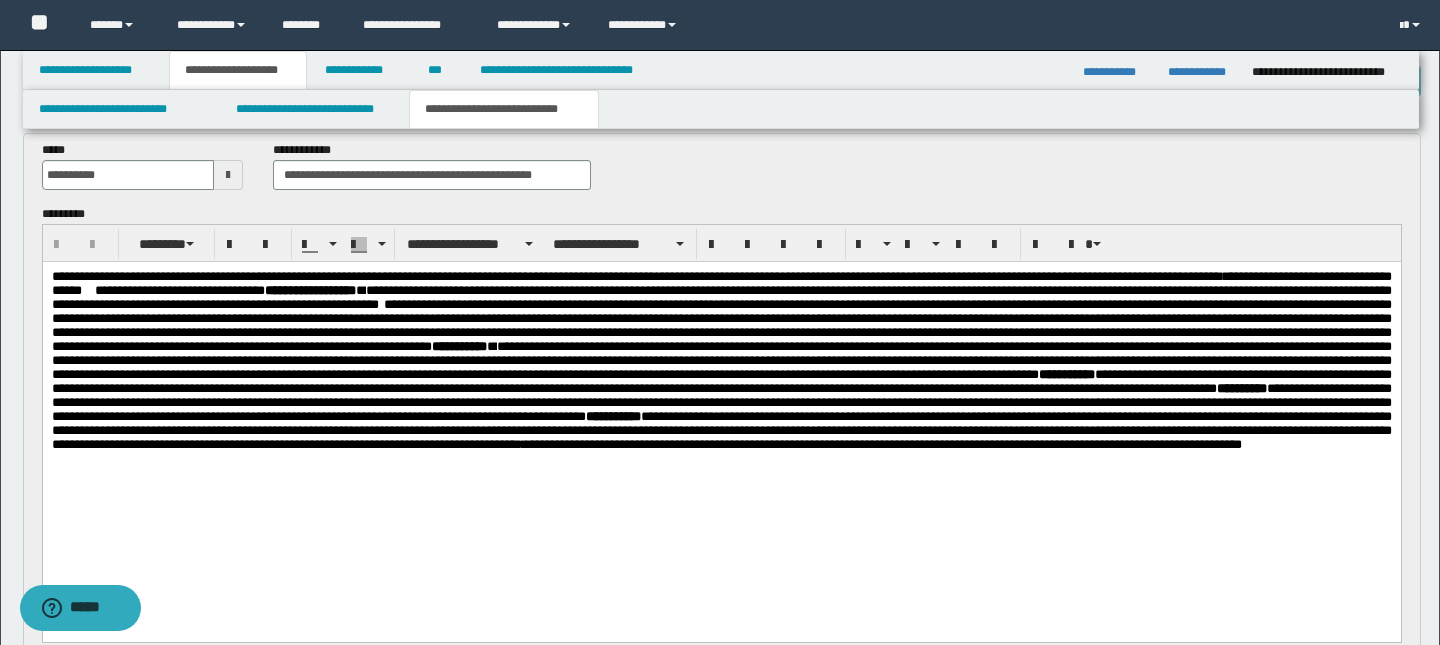 click on "**********" at bounding box center [883, 444] 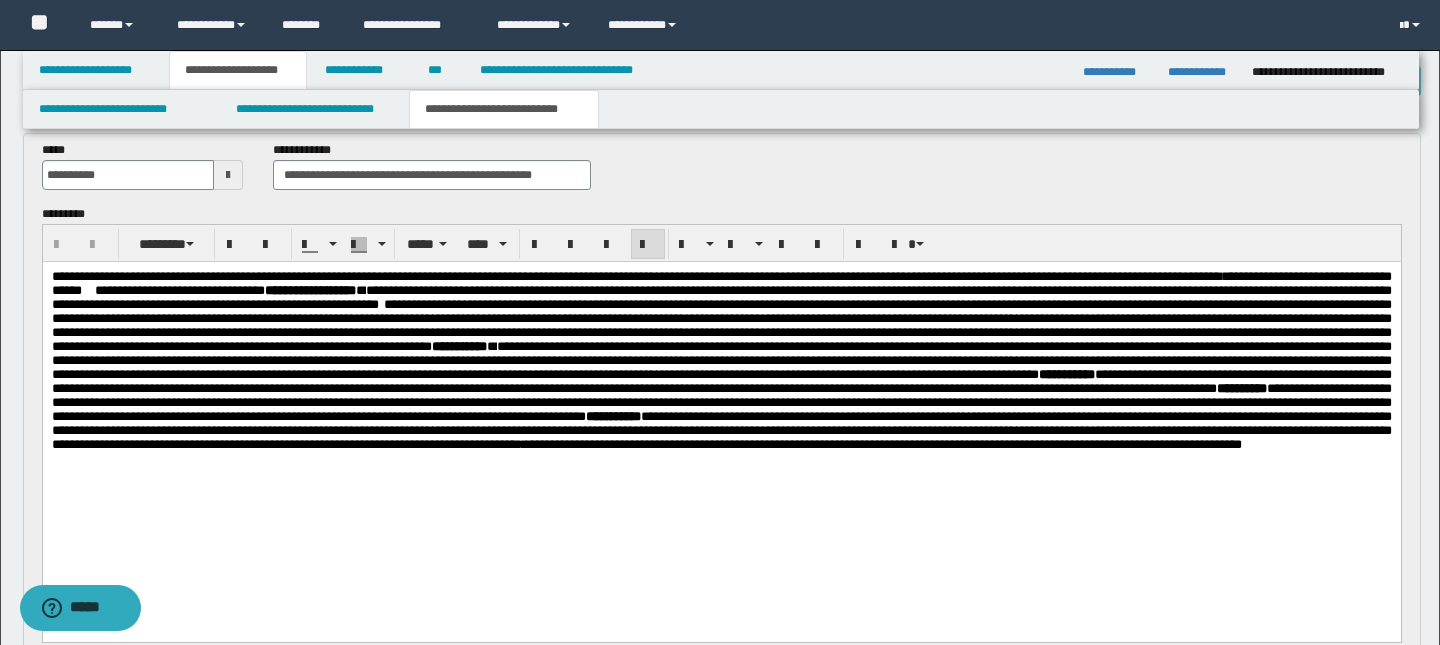 type 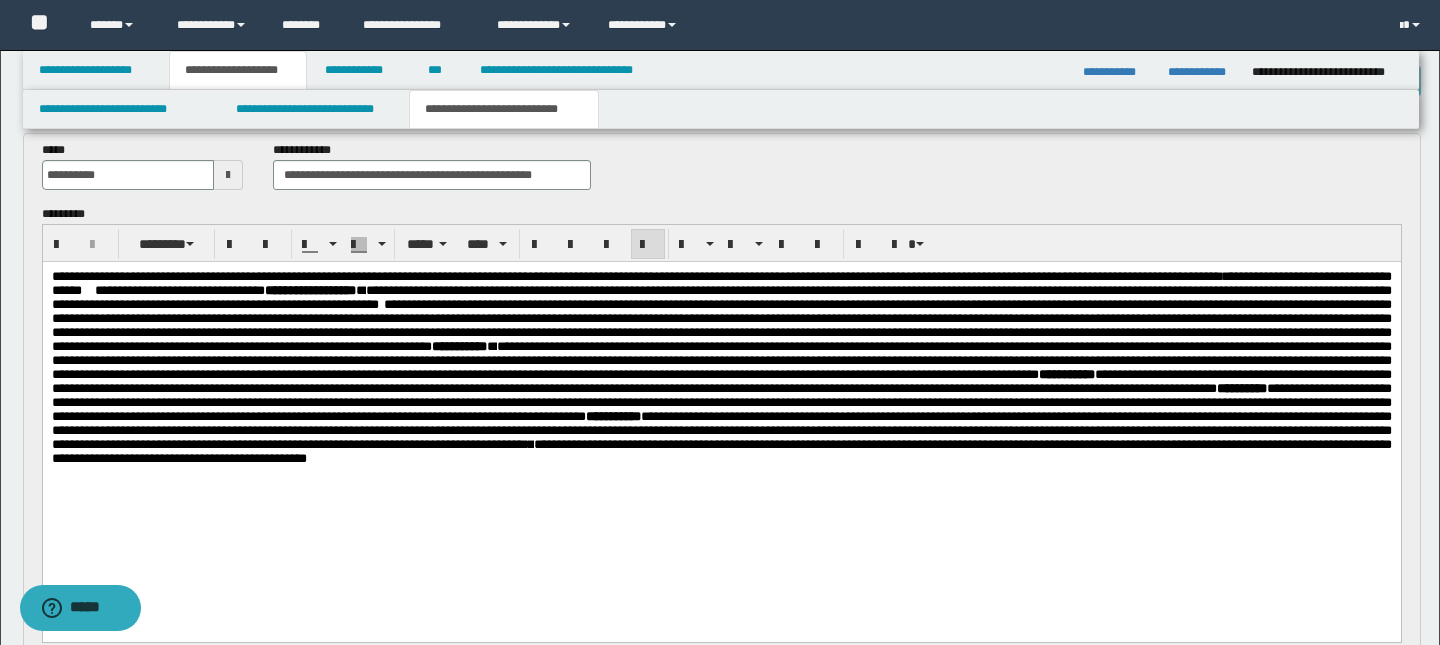 click on "**********" at bounding box center [721, 451] 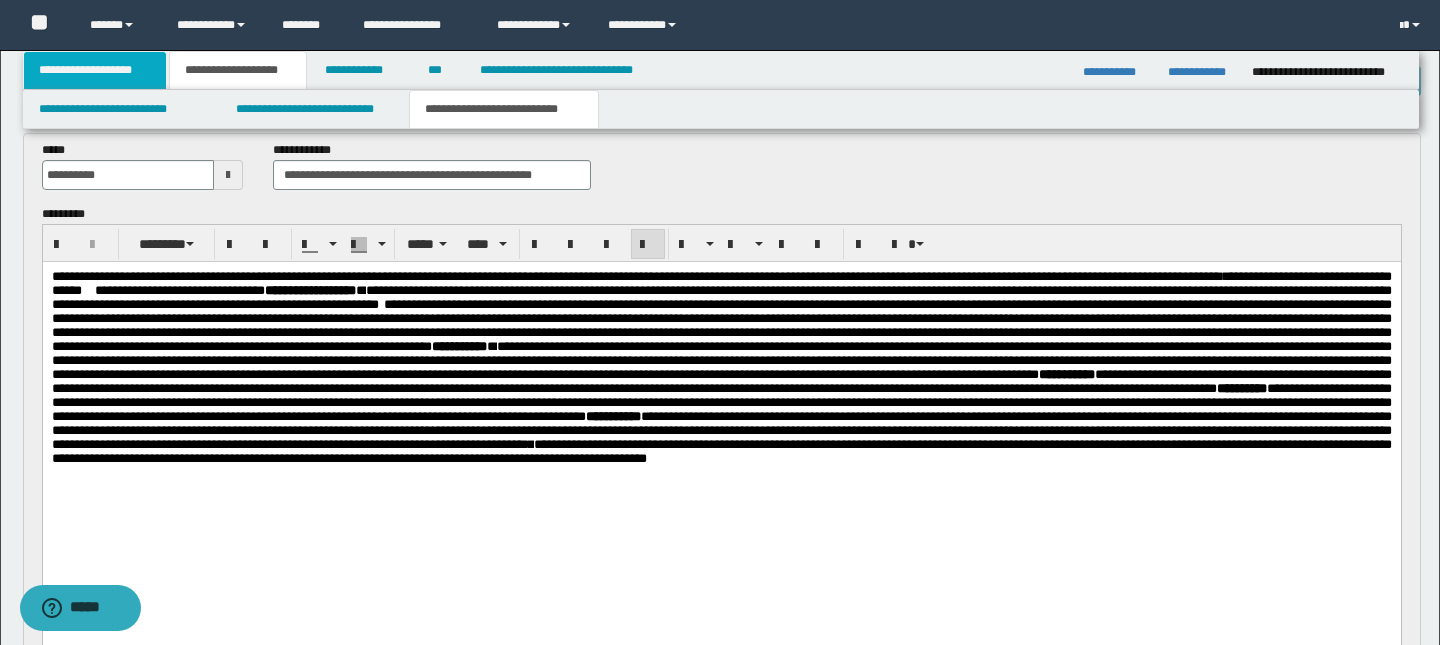 click on "**********" at bounding box center [95, 70] 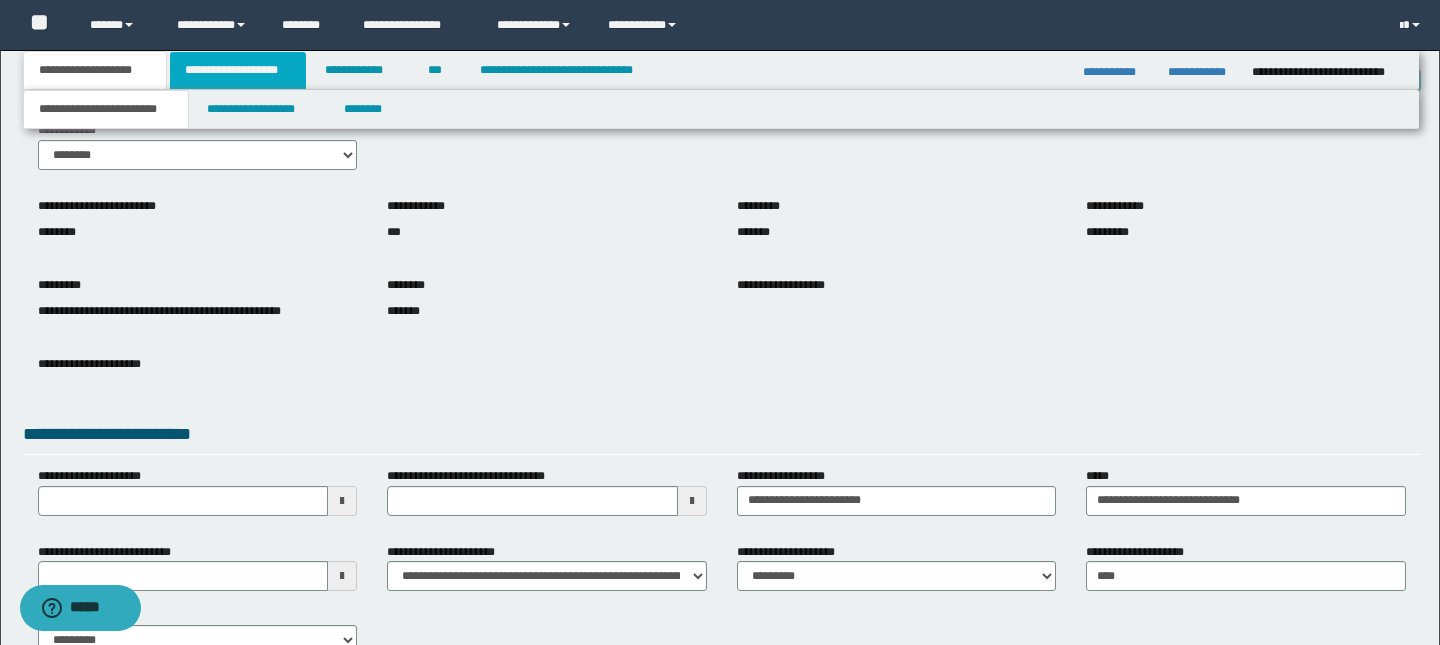 click on "**********" at bounding box center (238, 70) 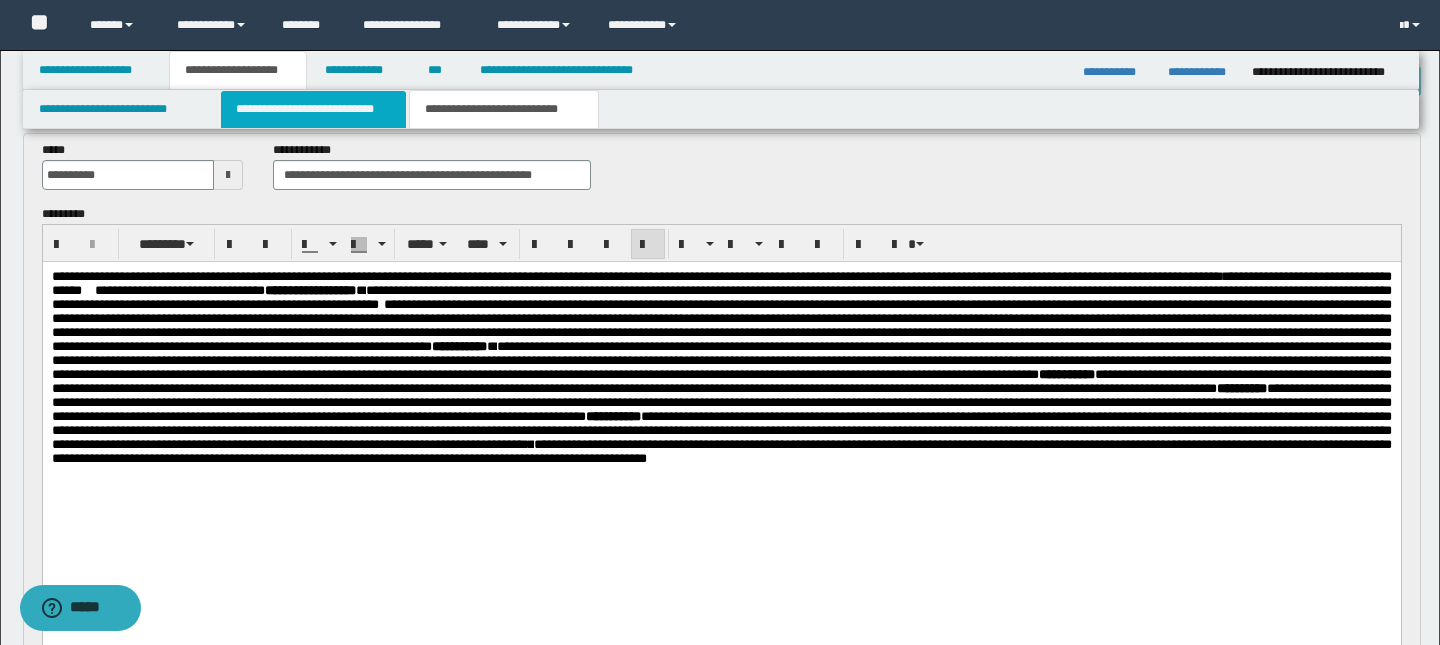 click on "**********" at bounding box center [314, 109] 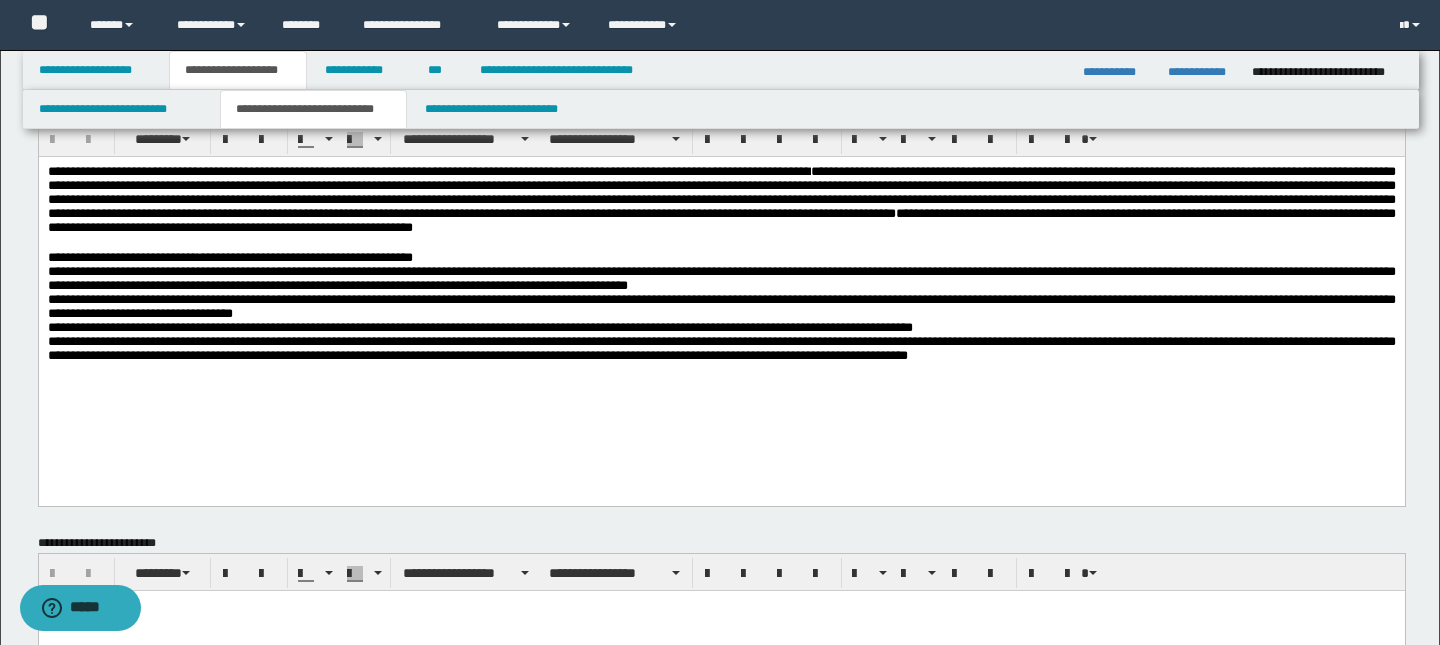 scroll, scrollTop: 57, scrollLeft: 0, axis: vertical 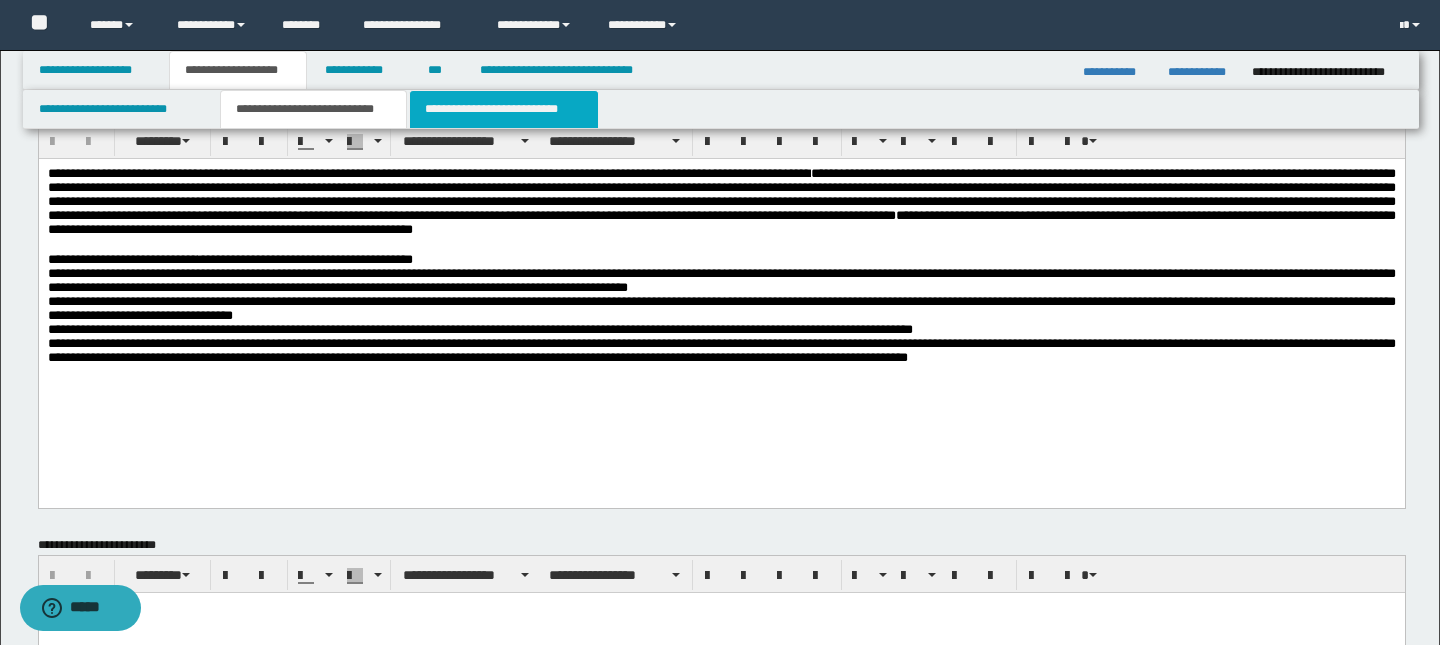 click on "**********" at bounding box center [504, 109] 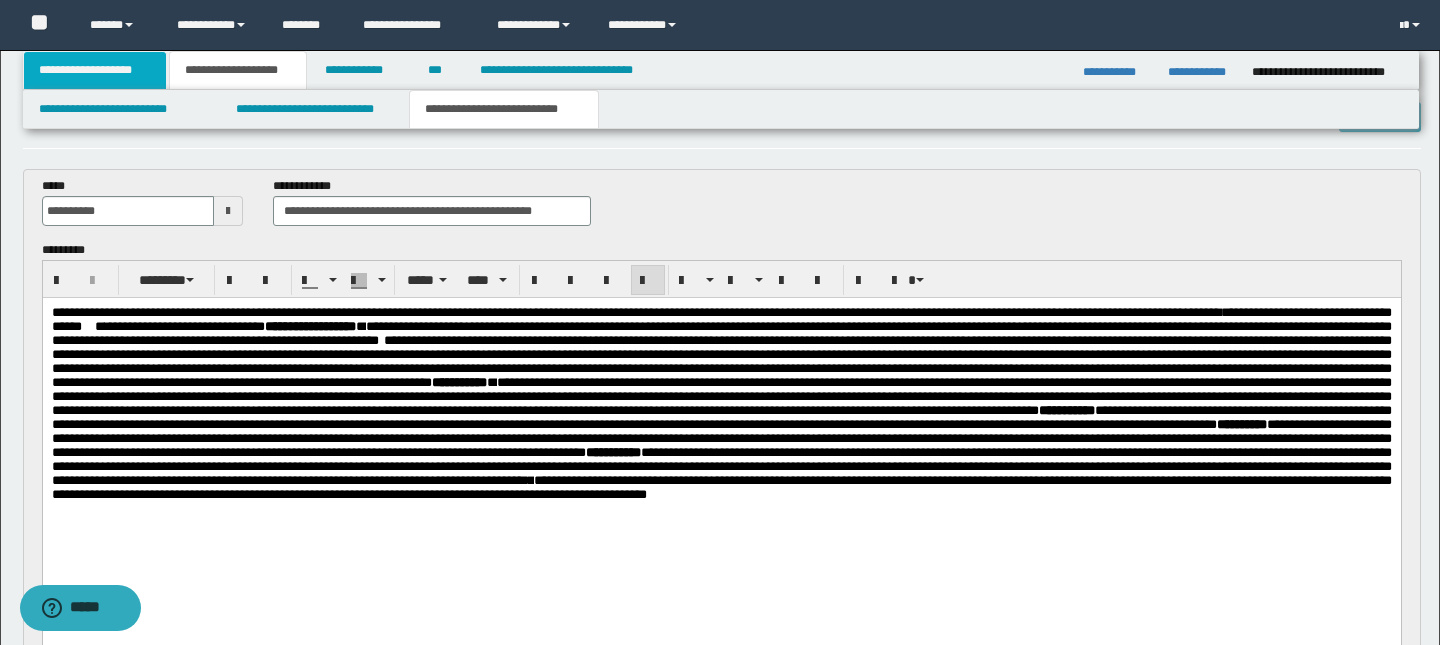 click on "**********" at bounding box center (95, 70) 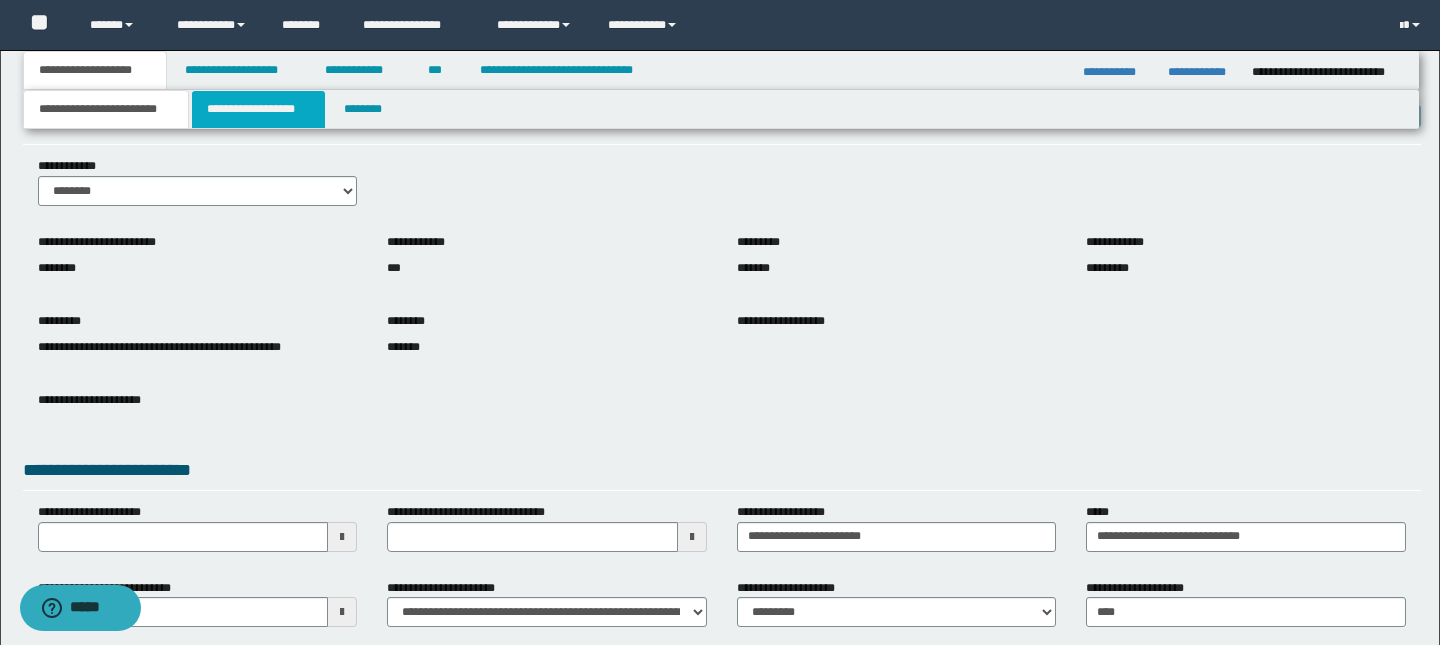 click on "**********" at bounding box center [258, 109] 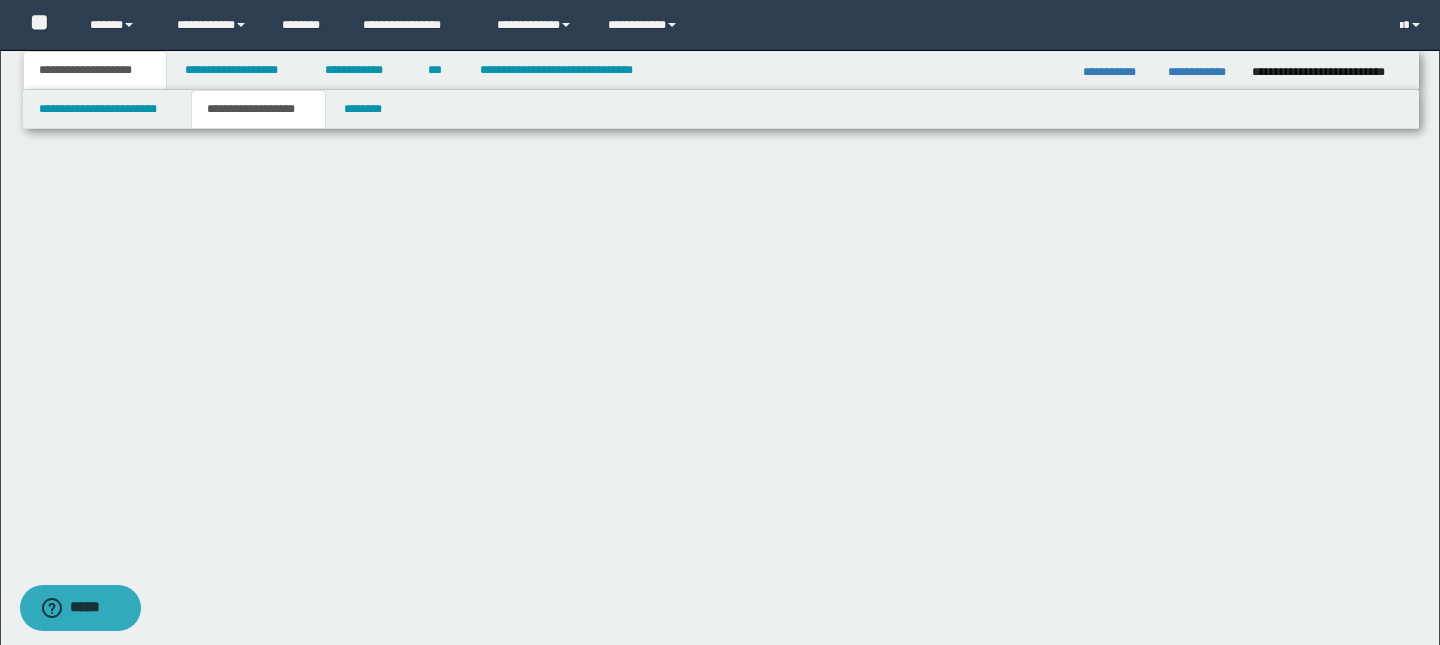 scroll, scrollTop: 0, scrollLeft: 0, axis: both 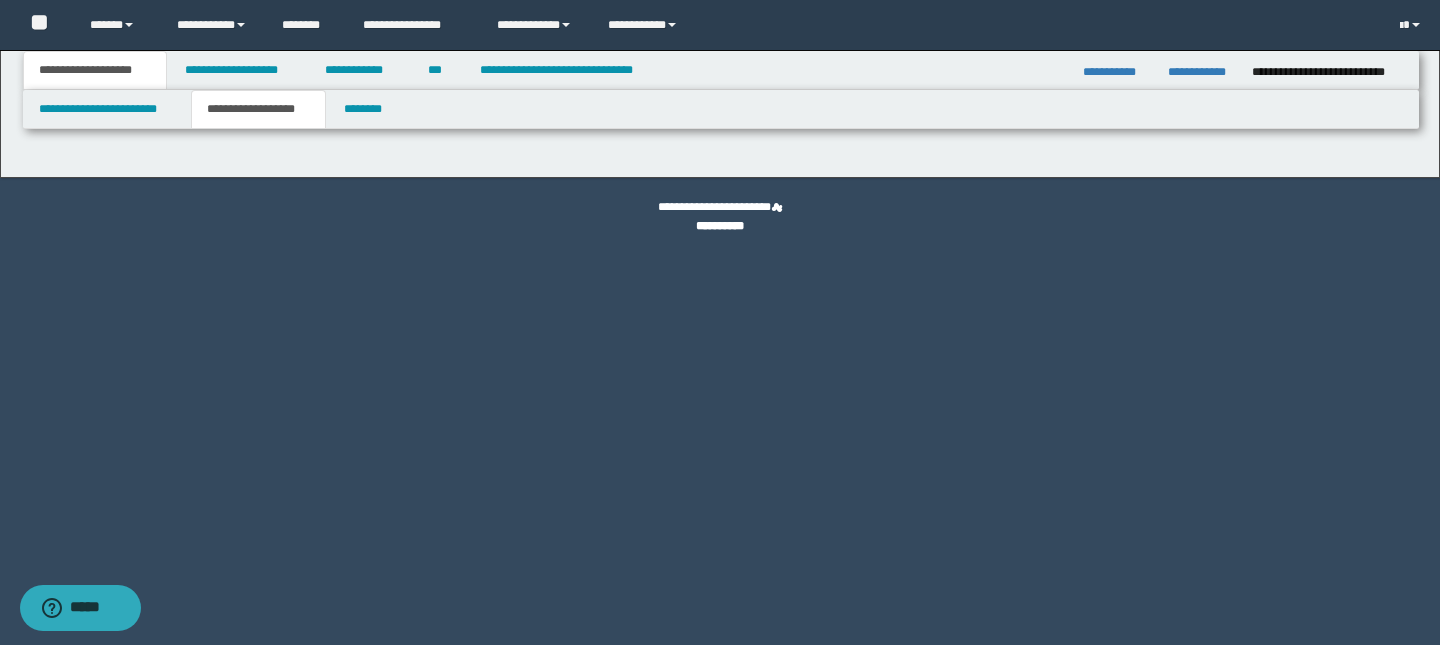 type on "********" 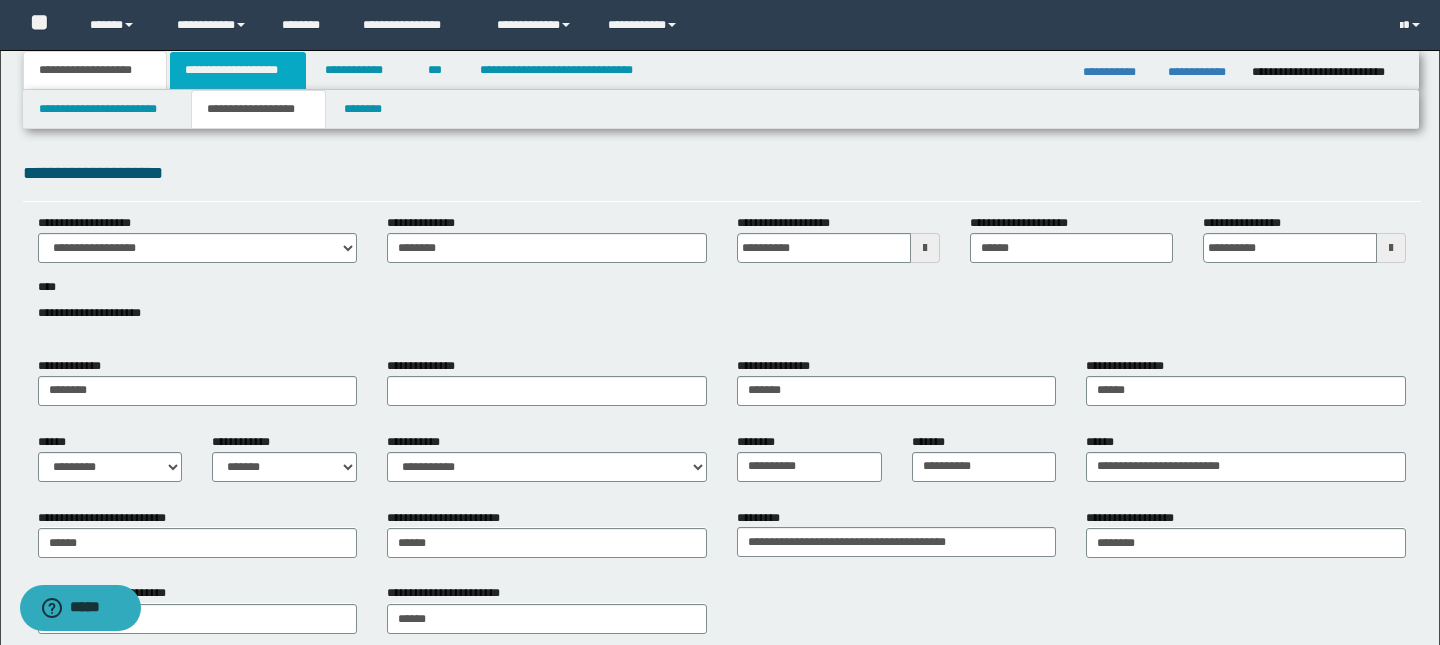 click on "**********" at bounding box center [238, 70] 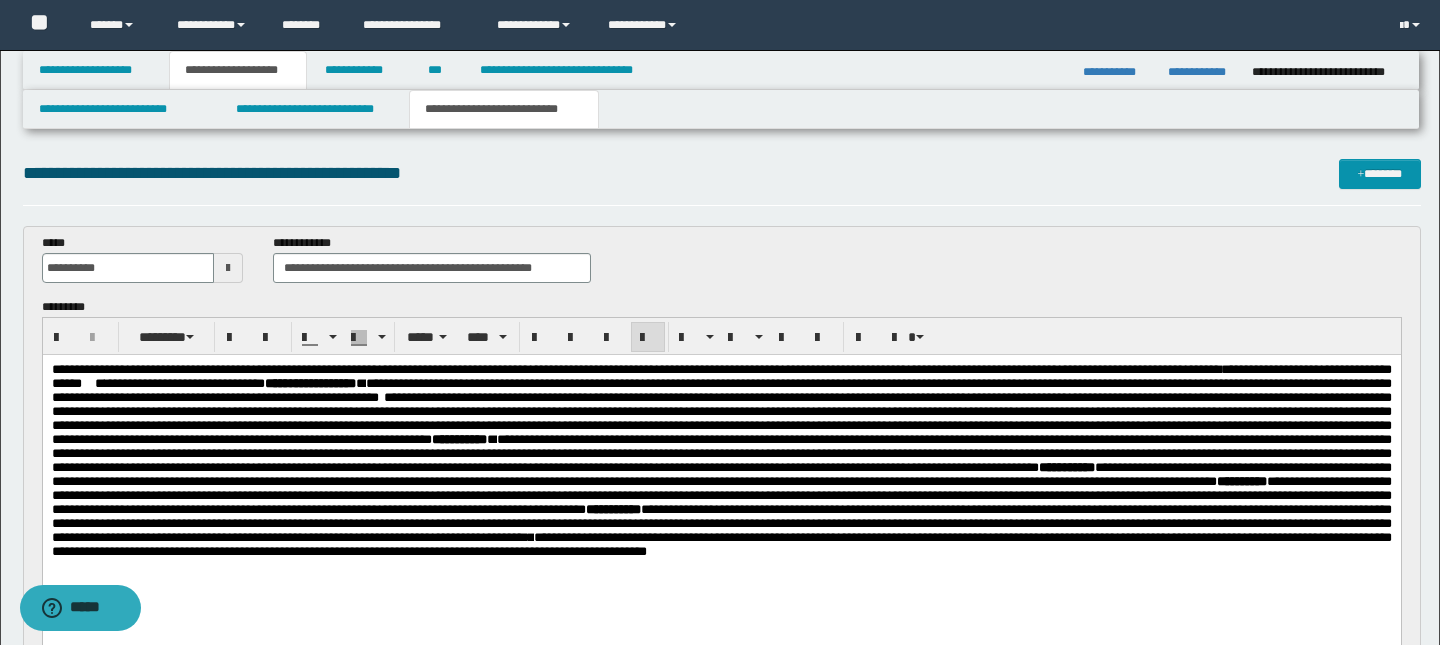 click on "**********" at bounding box center [630, 369] 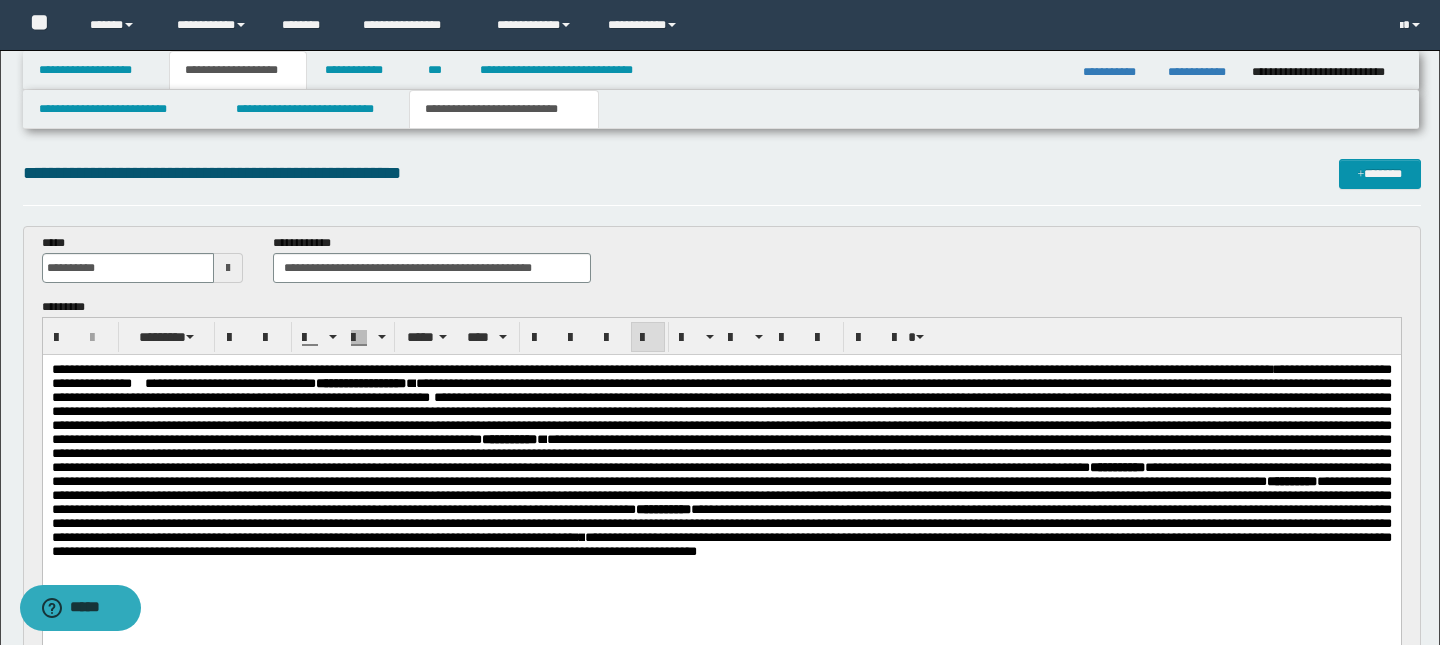 click on "**********" at bounding box center (656, 369) 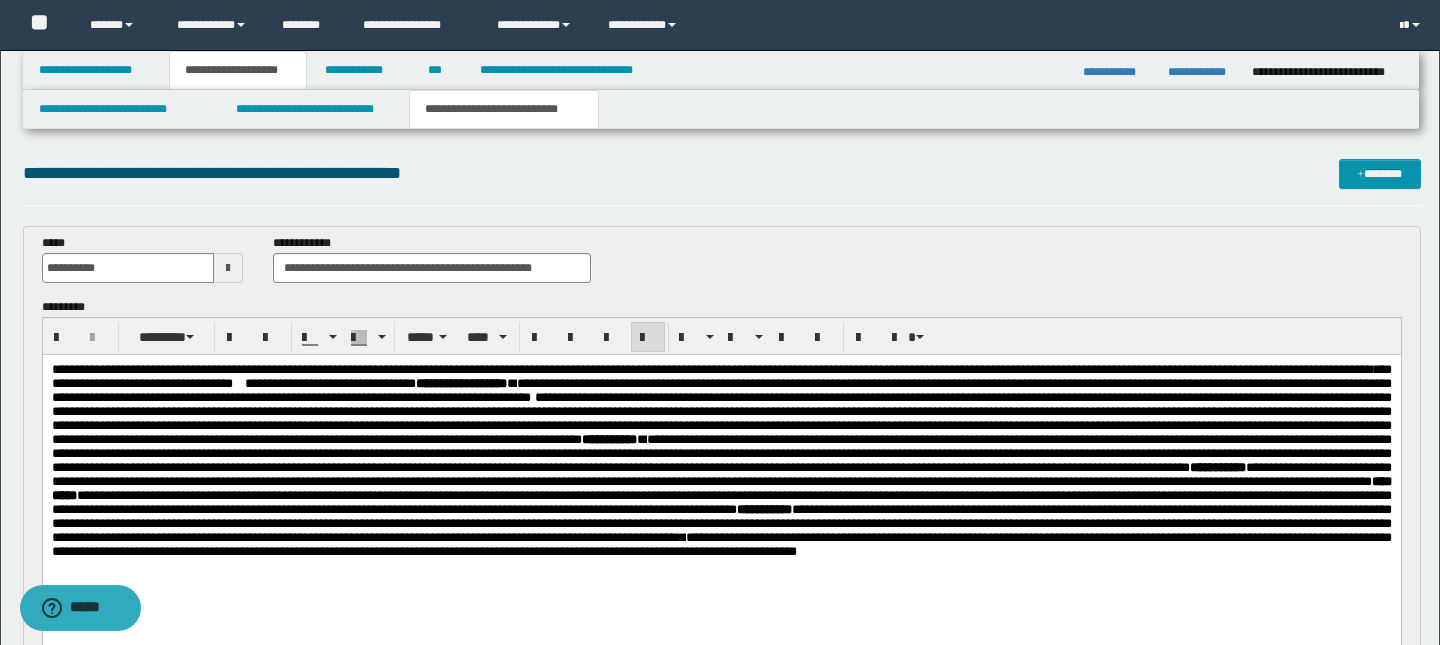 click on "**********" at bounding box center (706, 369) 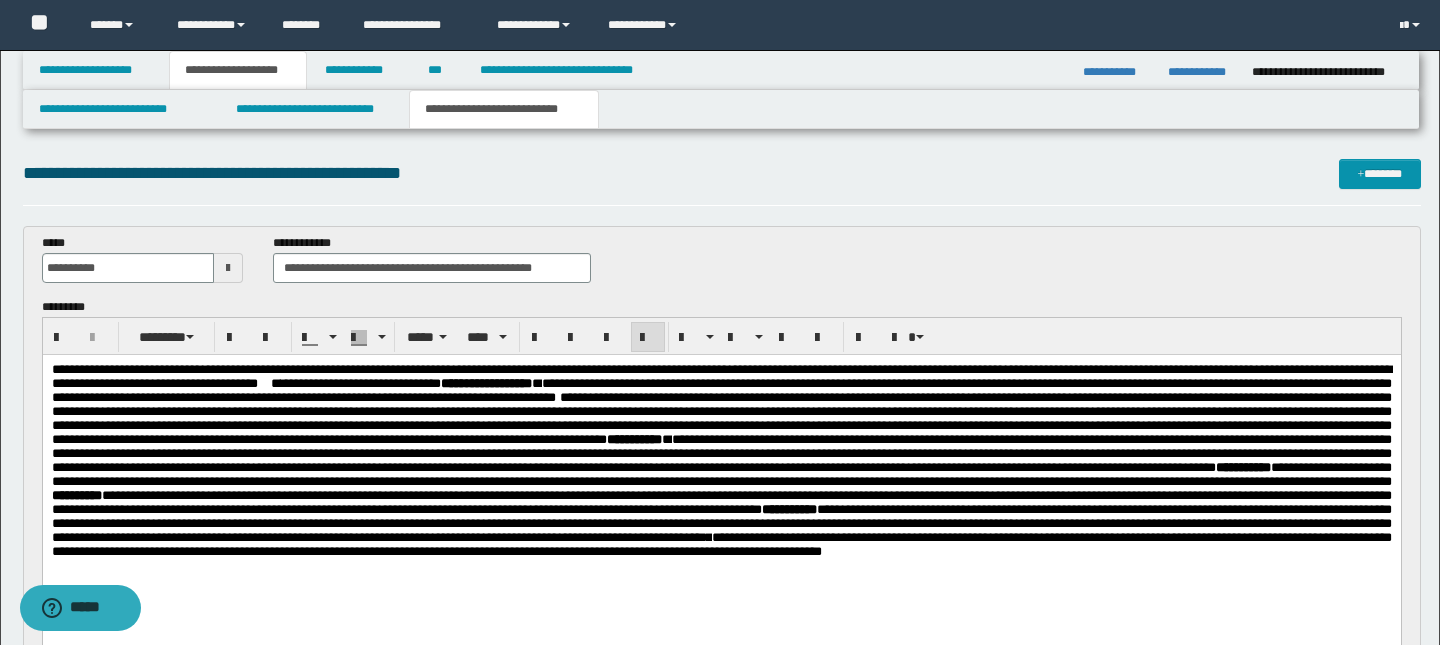 click on "**********" at bounding box center [721, 376] 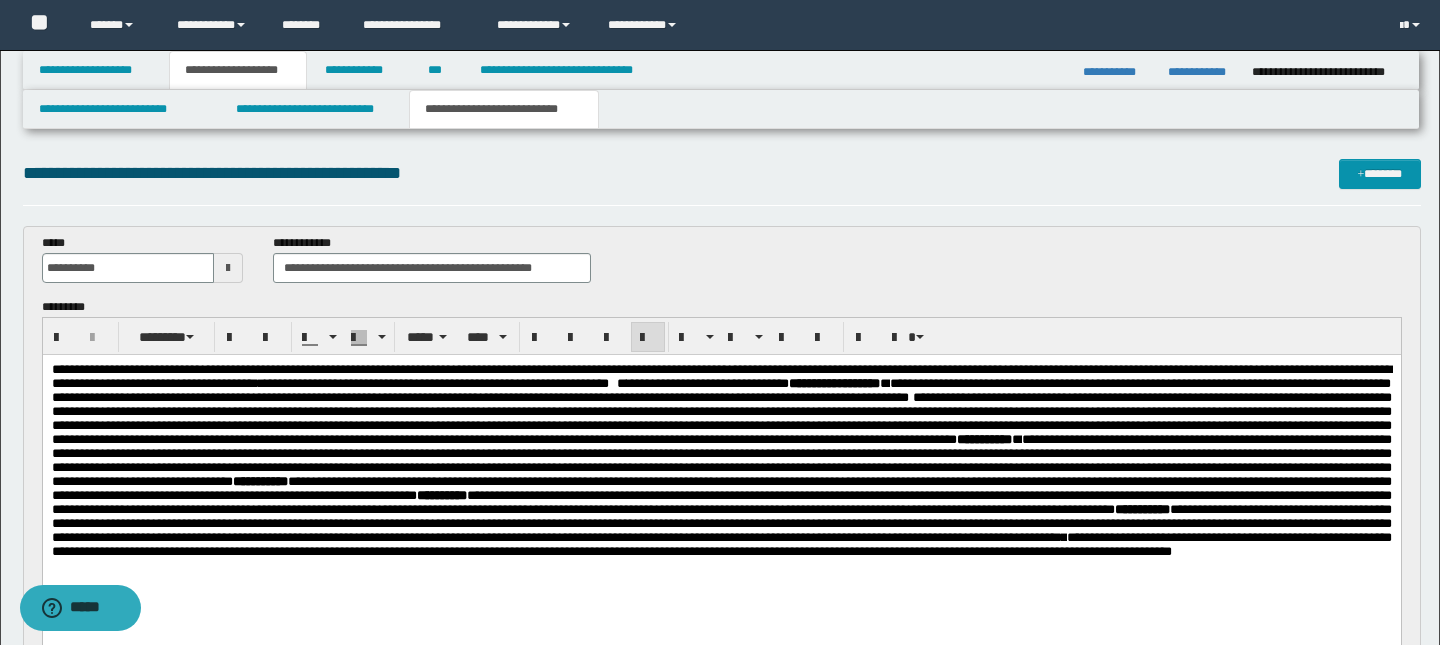 click on "**********" at bounding box center (721, 376) 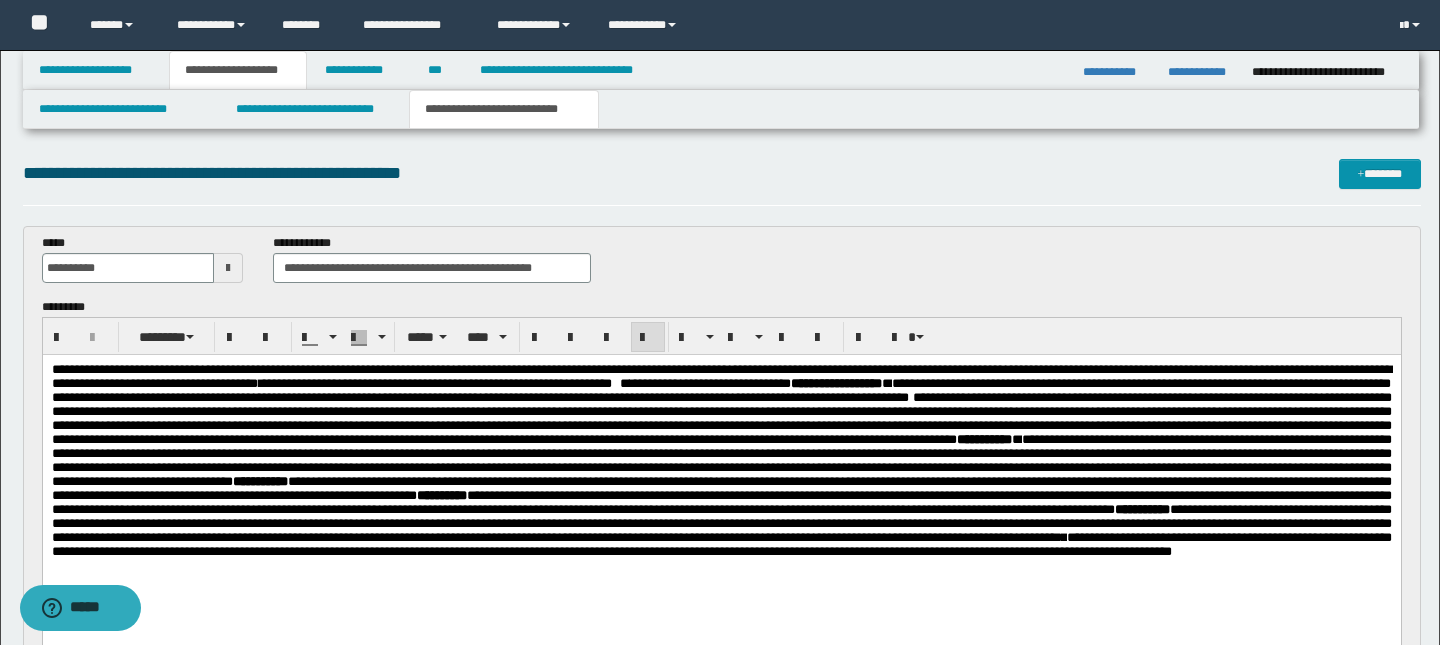 click on "**********" at bounding box center [720, 390] 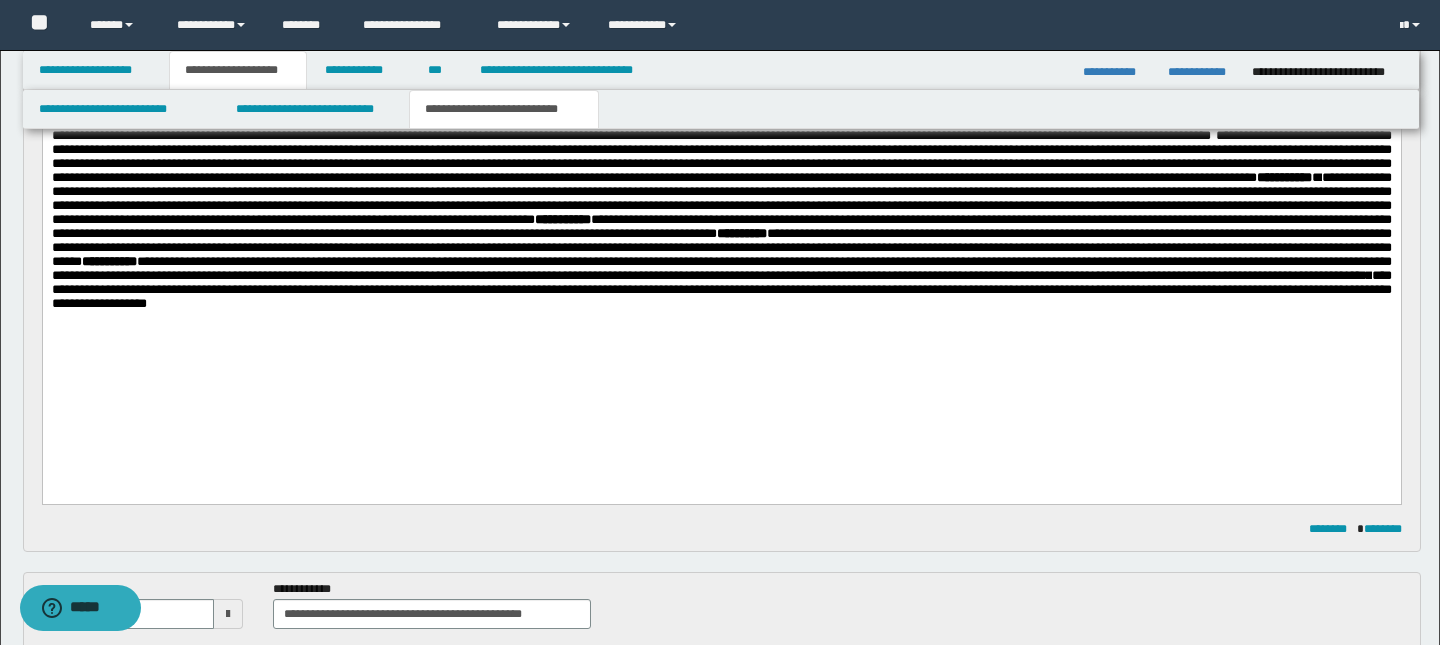 scroll, scrollTop: 265, scrollLeft: 0, axis: vertical 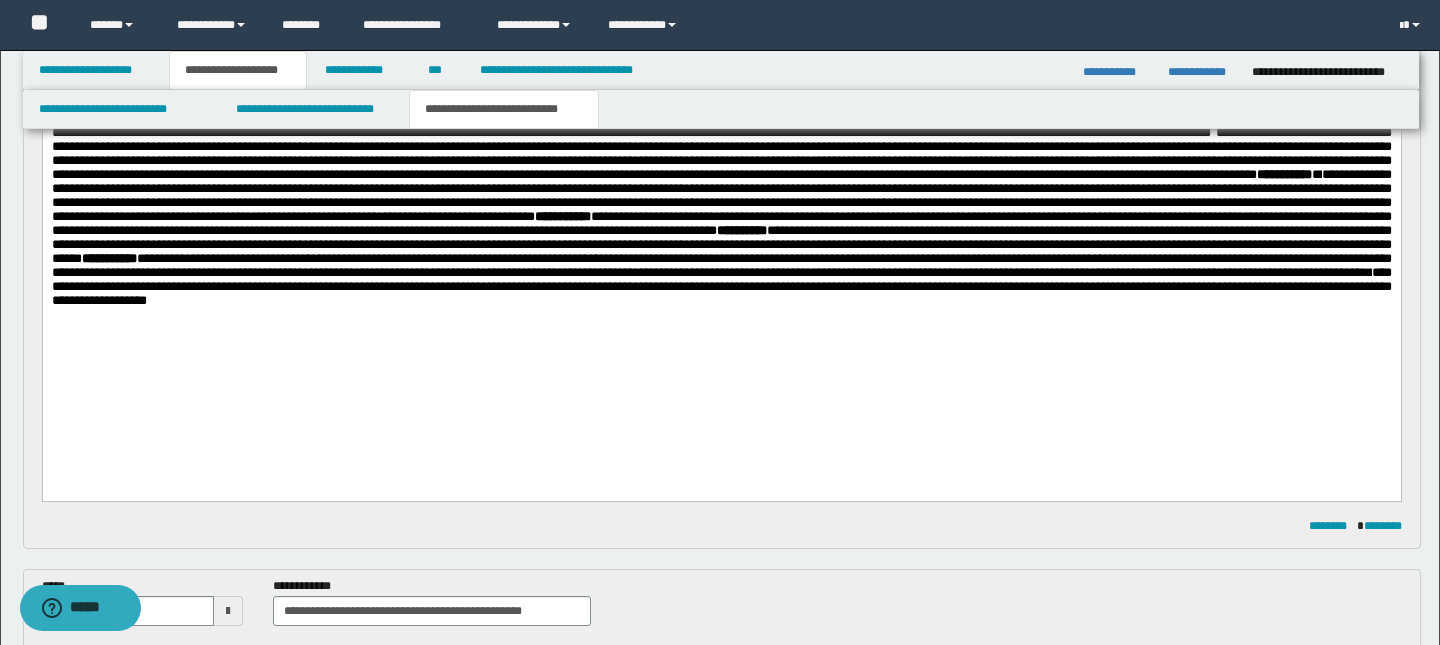 click on "**********" at bounding box center [721, 286] 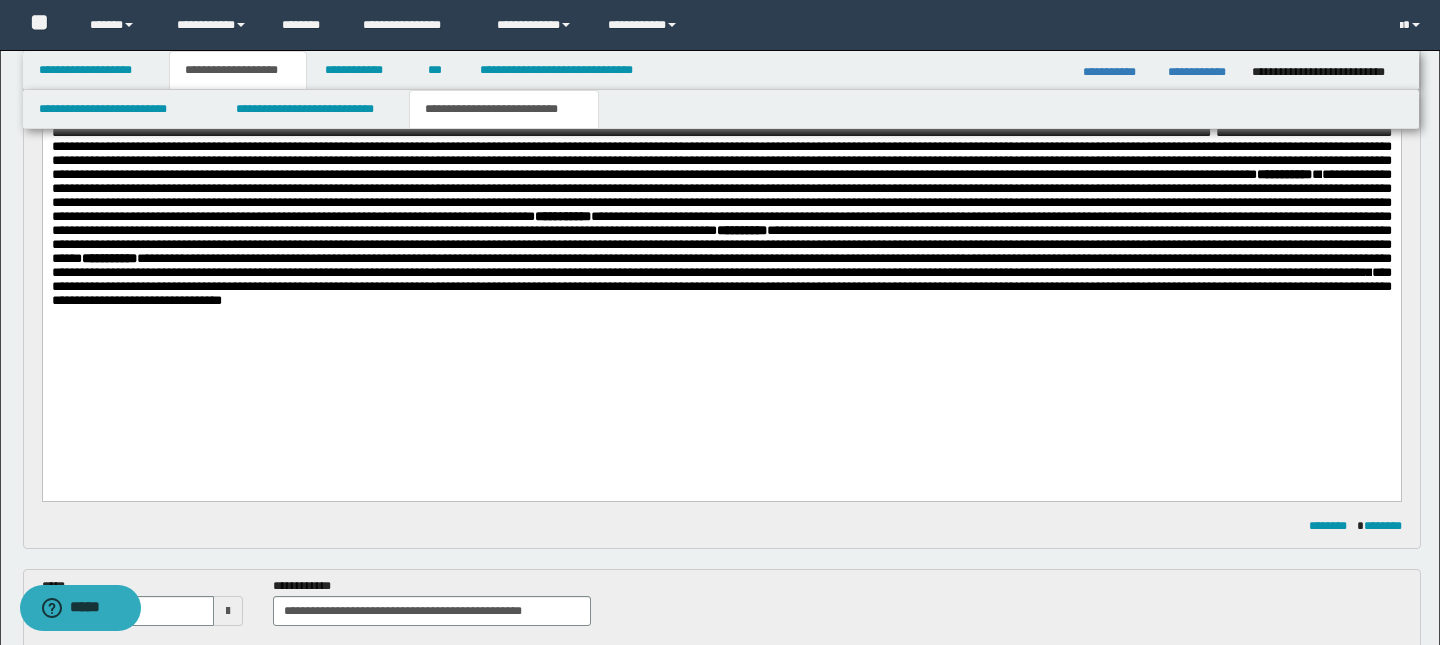 click on "**********" at bounding box center (721, 286) 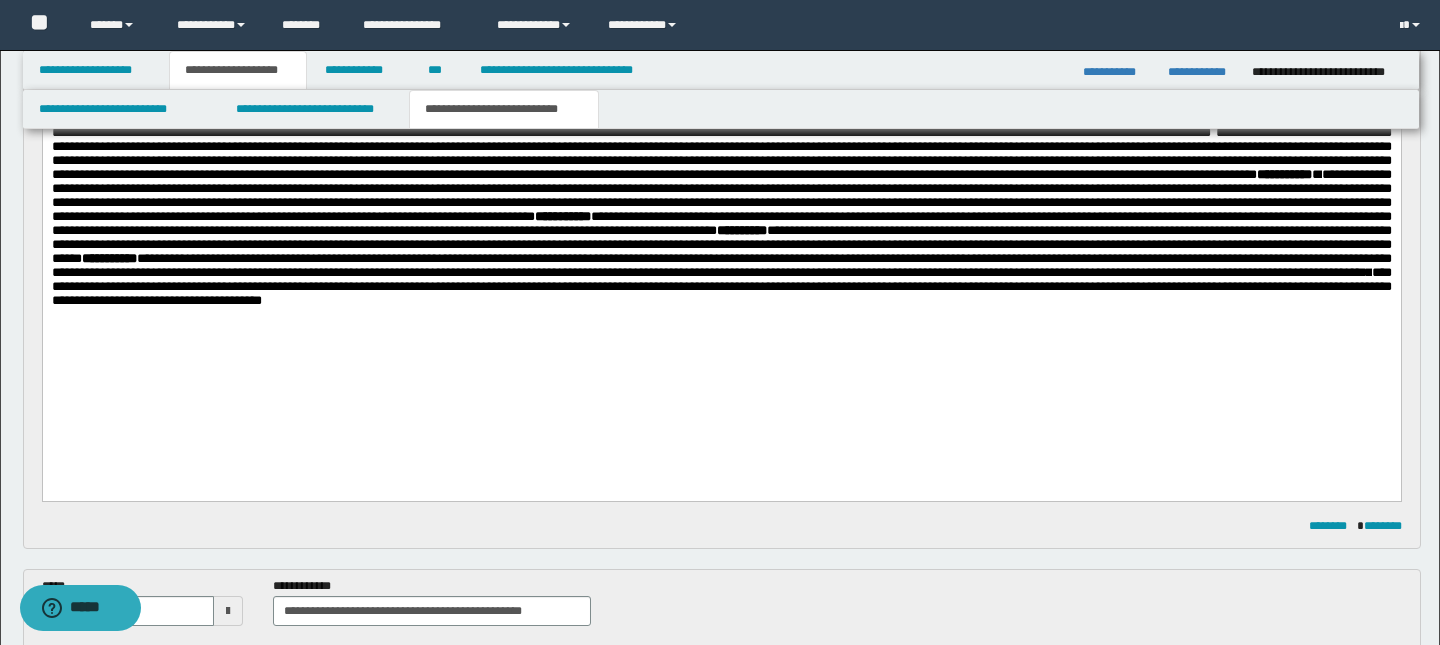 click on "**********" at bounding box center (721, 286) 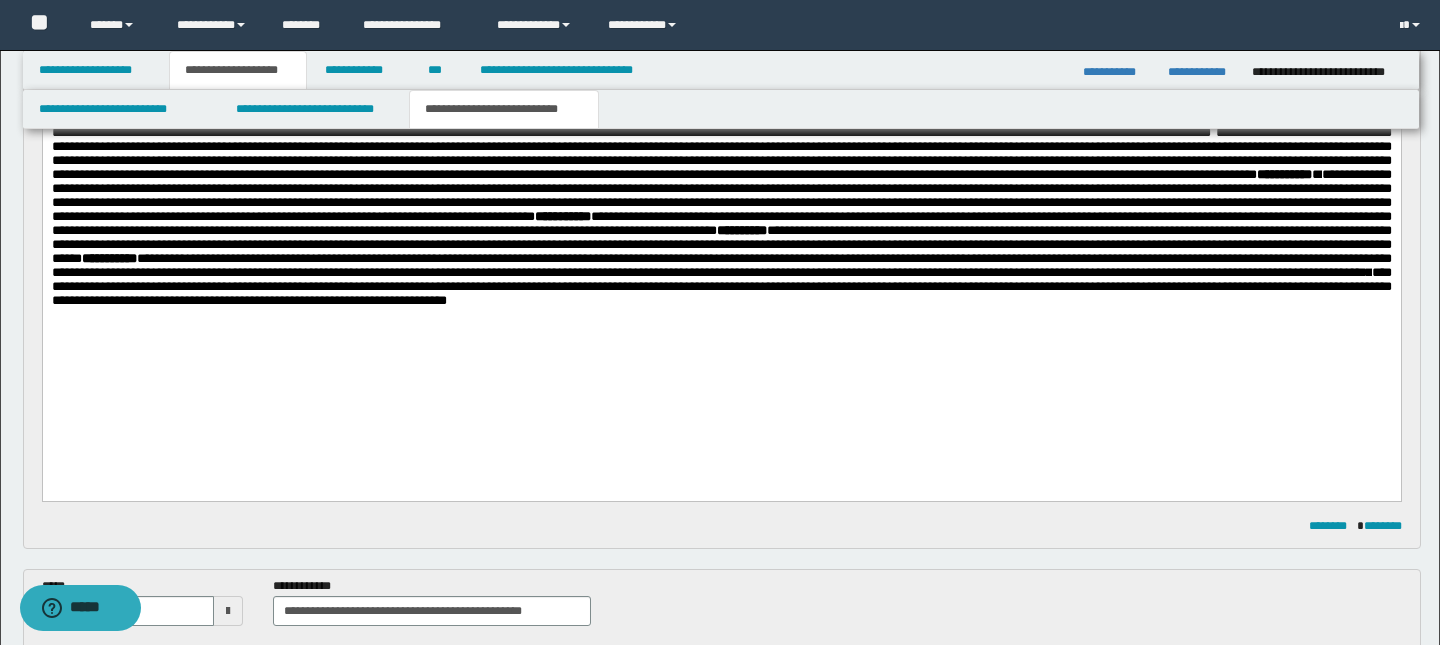 click on "**********" at bounding box center [721, 286] 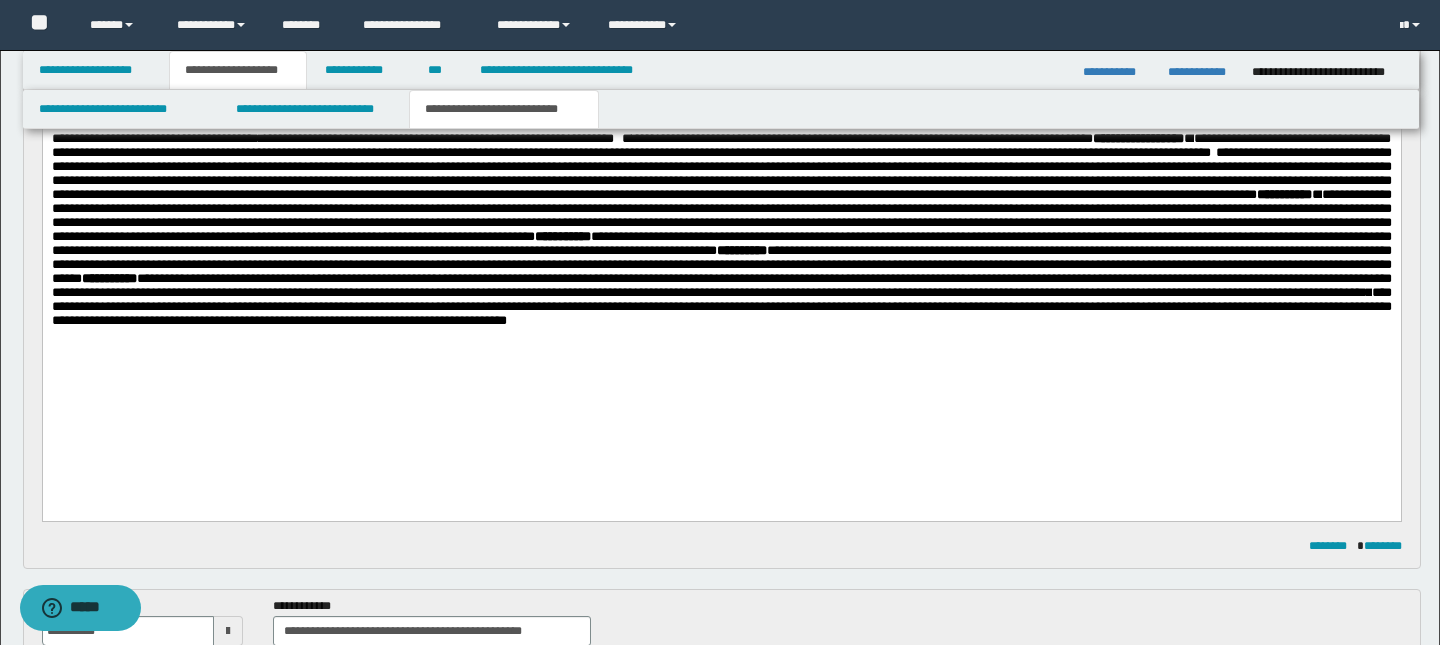 scroll, scrollTop: 241, scrollLeft: 0, axis: vertical 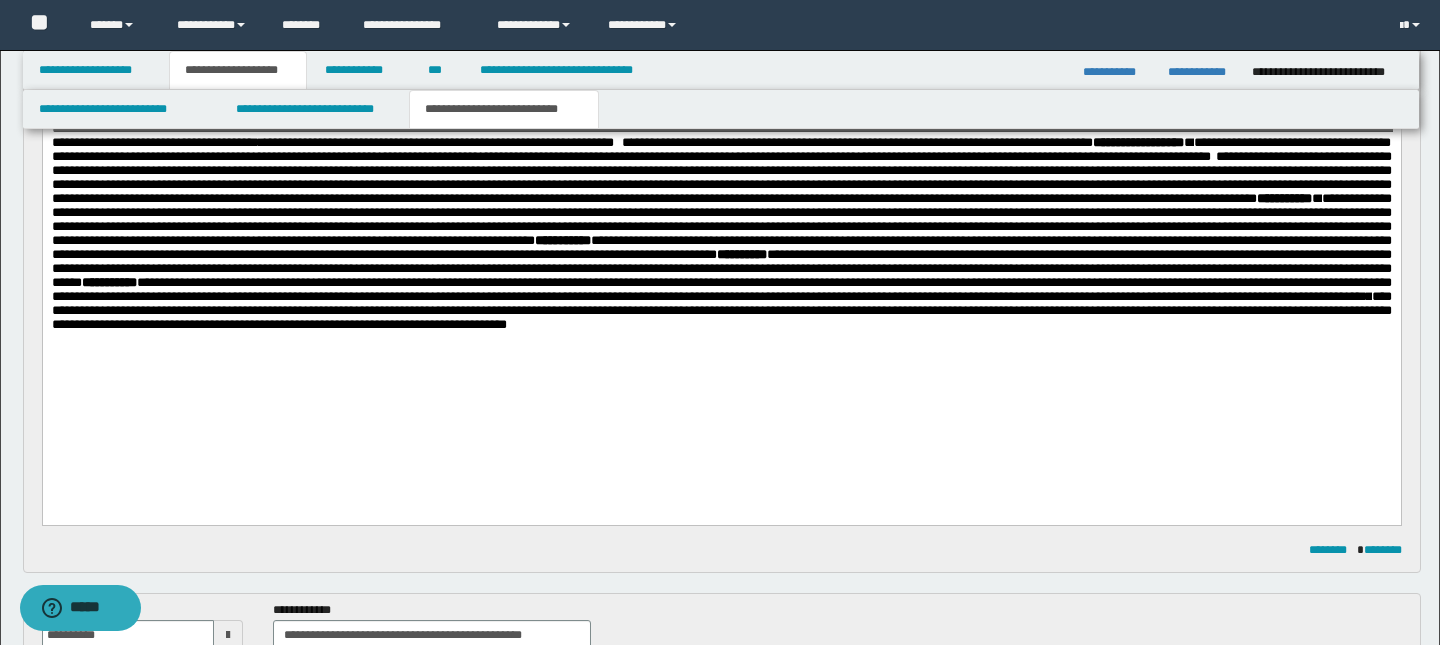 click on "**********" at bounding box center (721, 310) 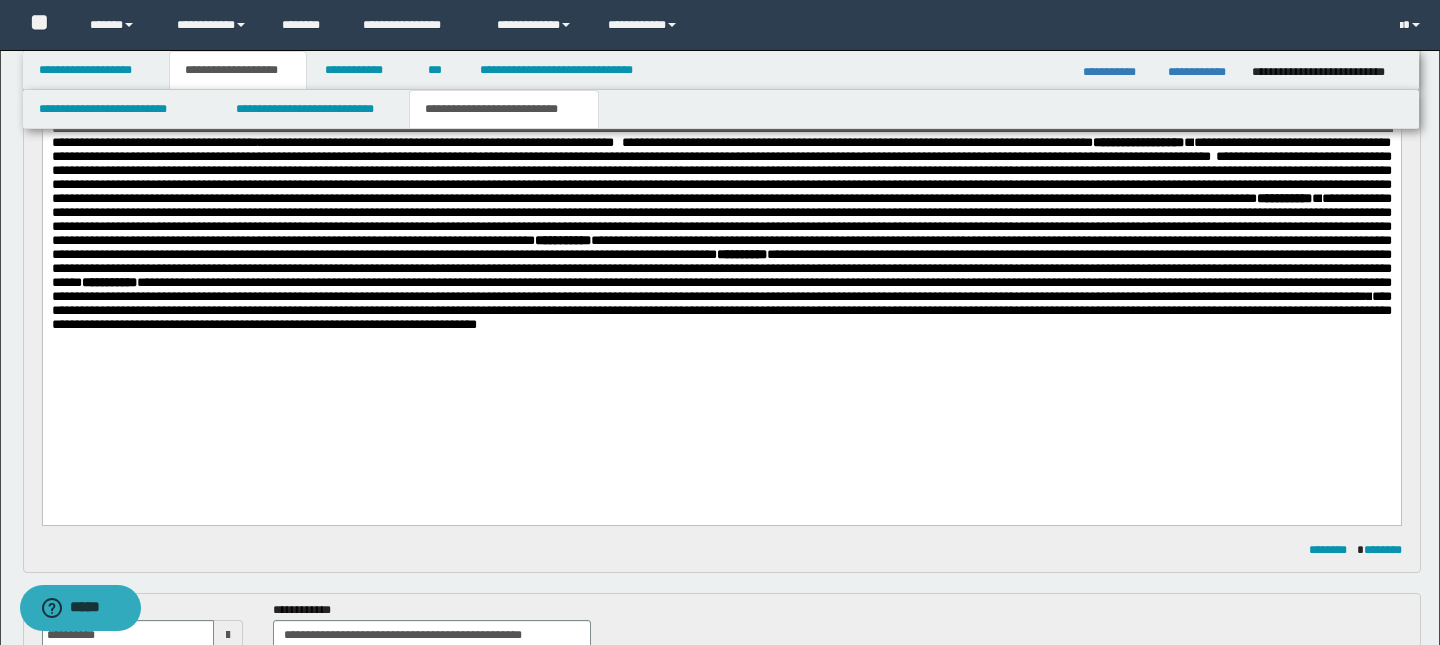click on "**********" at bounding box center (721, 310) 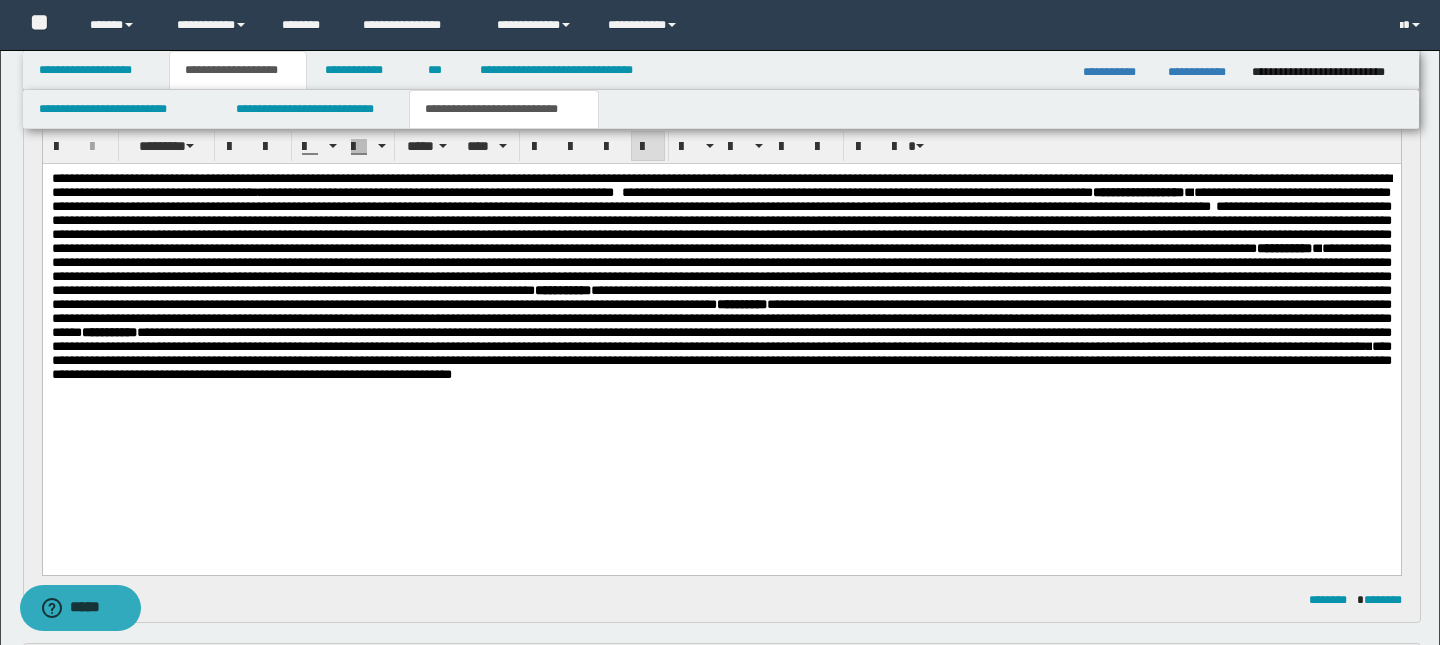 scroll, scrollTop: 190, scrollLeft: 0, axis: vertical 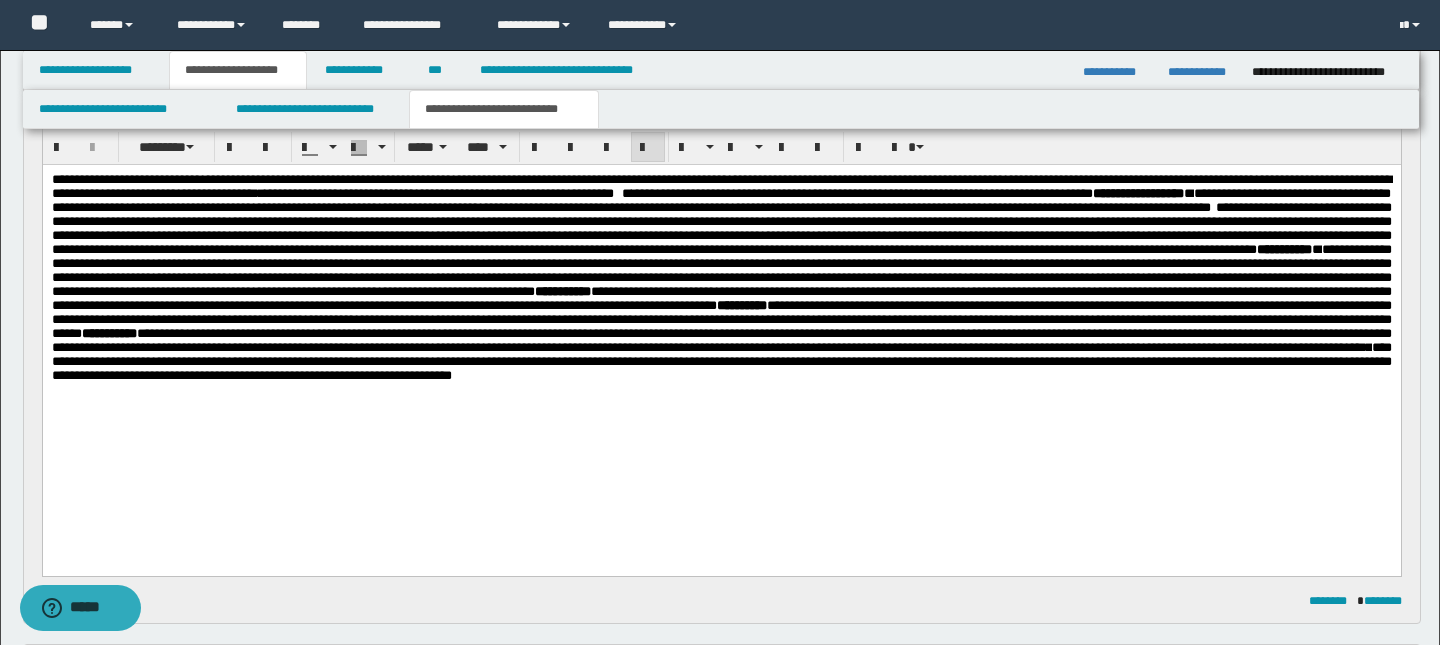 click on "**********" at bounding box center (720, 200) 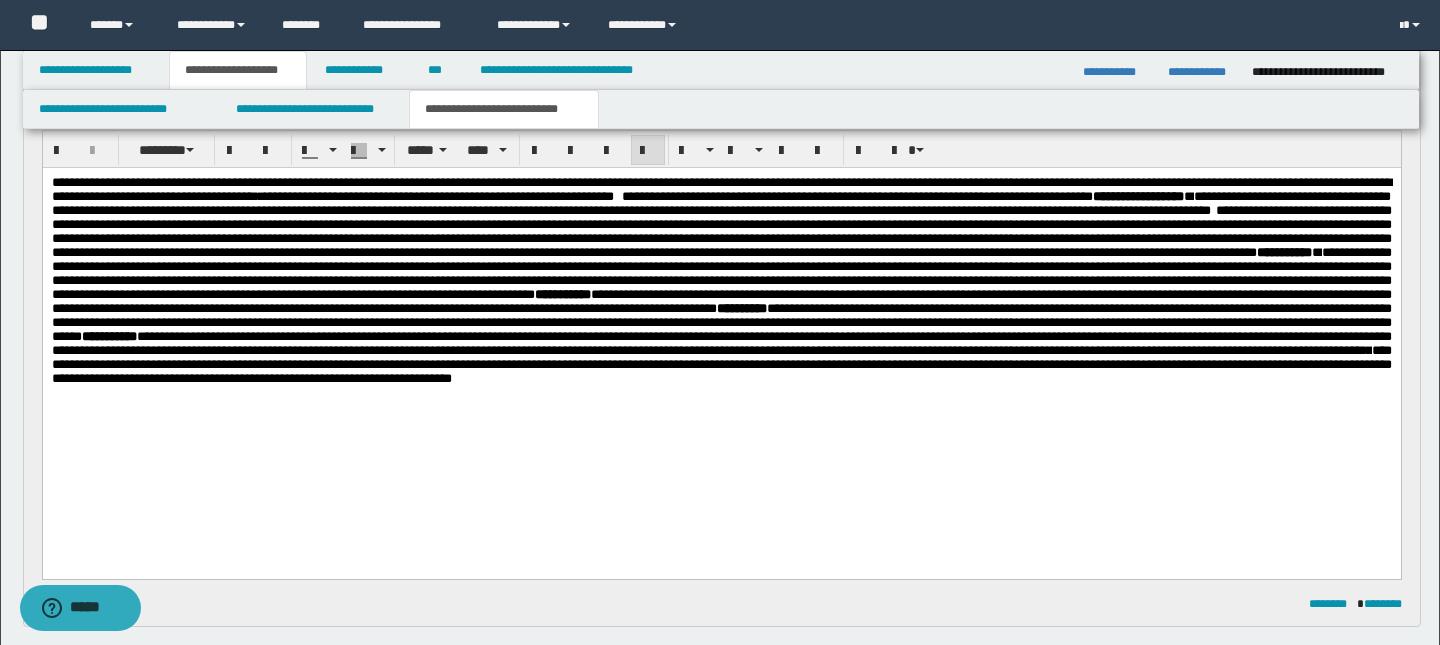 scroll, scrollTop: 186, scrollLeft: 0, axis: vertical 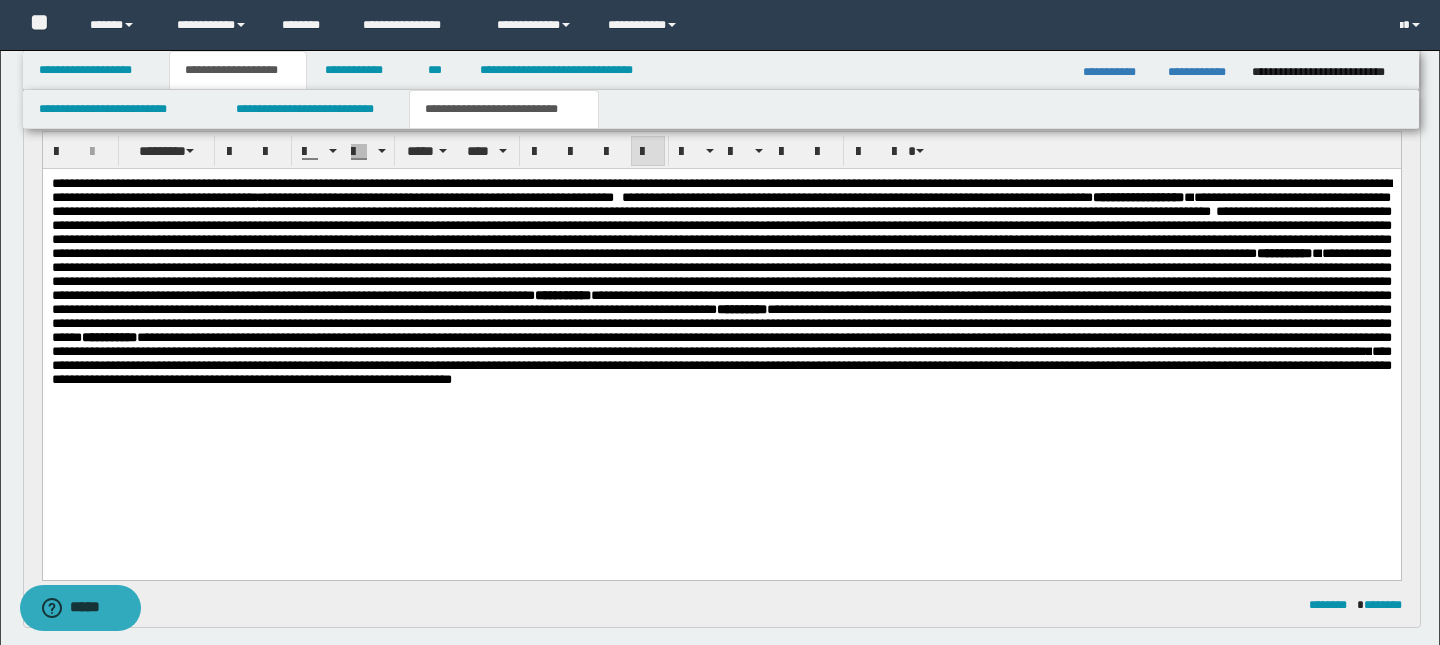 click on "**********" at bounding box center [721, 302] 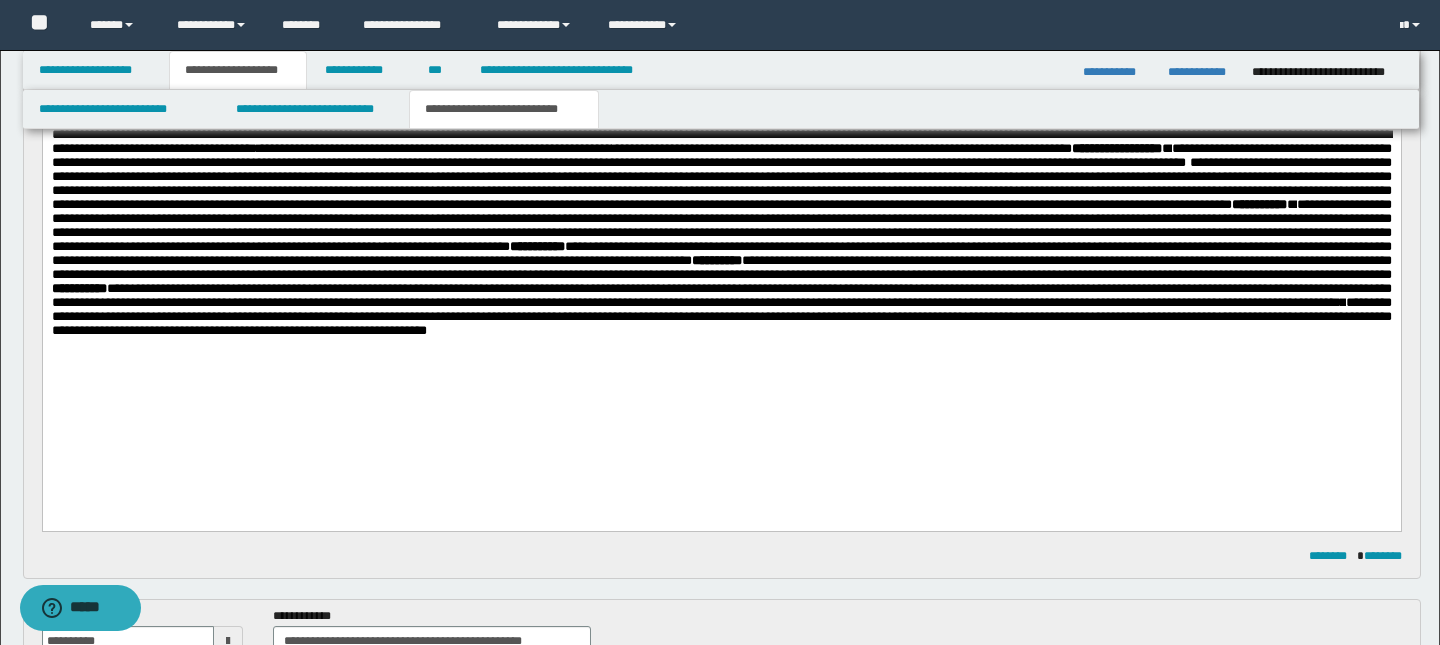 scroll, scrollTop: 237, scrollLeft: 0, axis: vertical 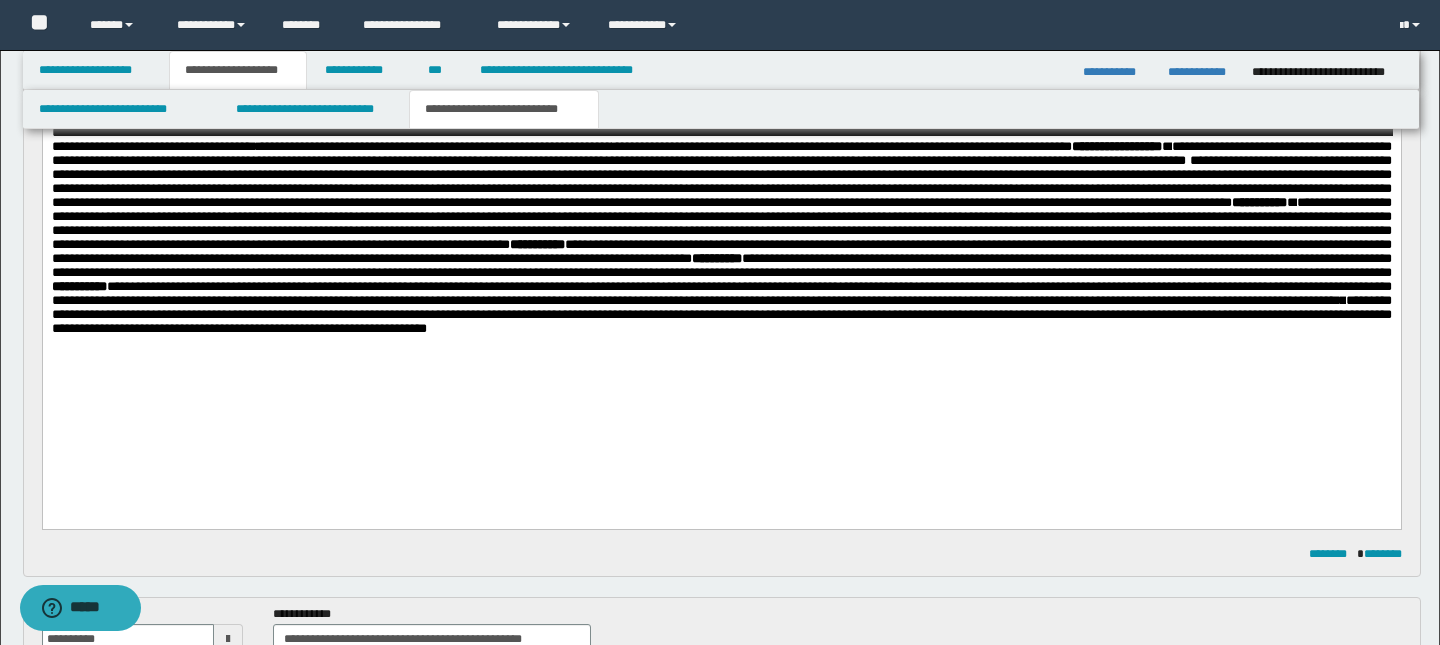 click on "**********" at bounding box center (721, 314) 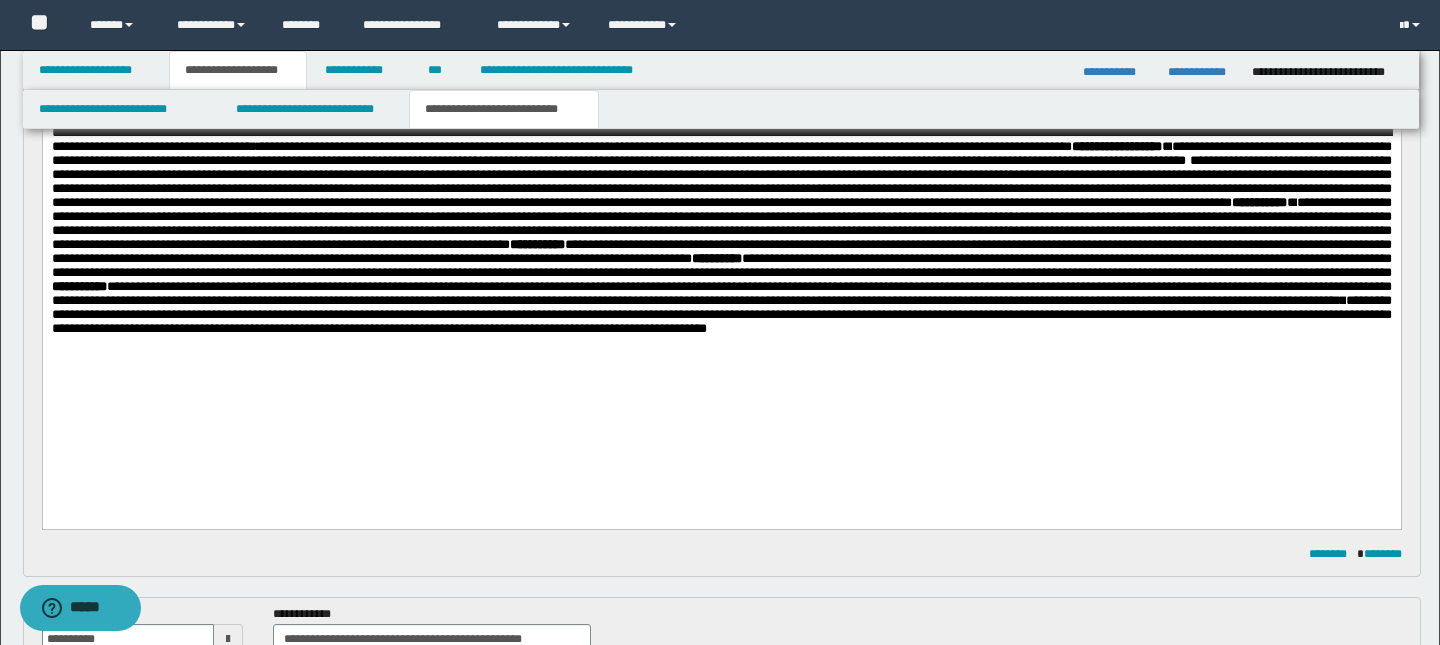 click on "**********" at bounding box center [721, 314] 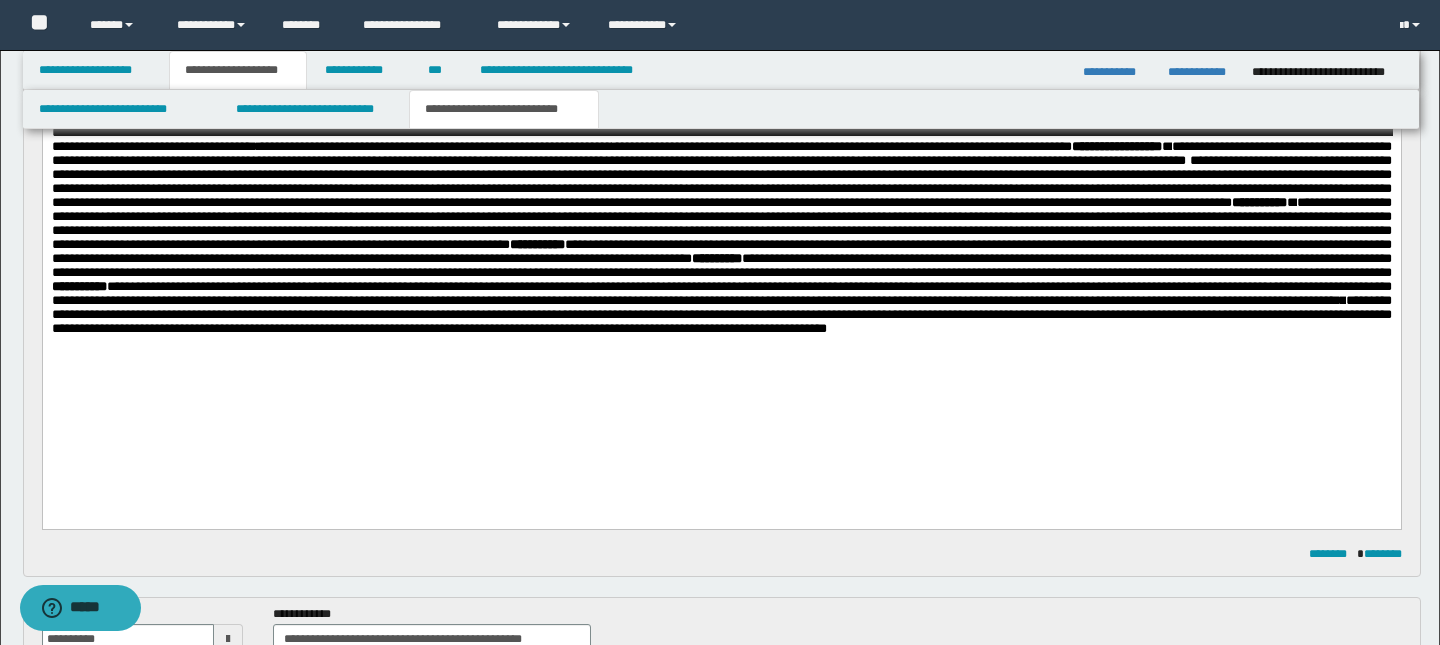 click on "**********" at bounding box center (721, 314) 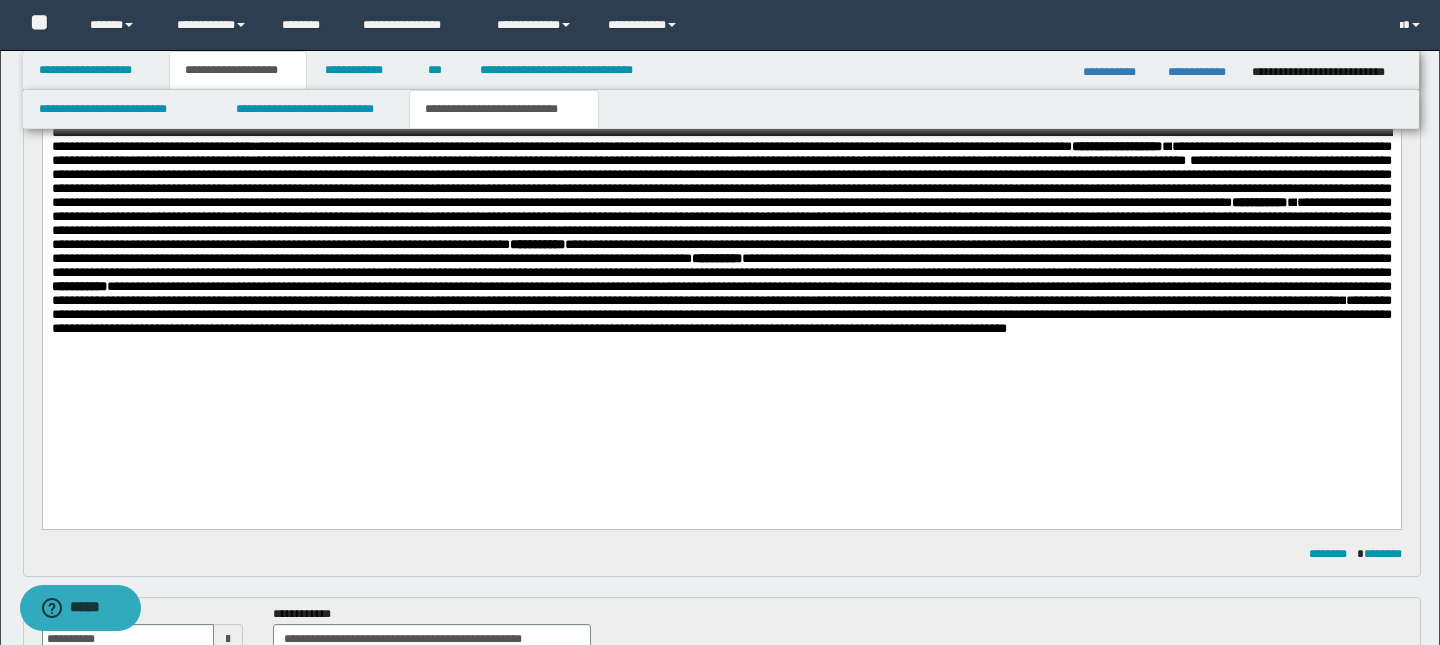 click on "**********" at bounding box center [721, 314] 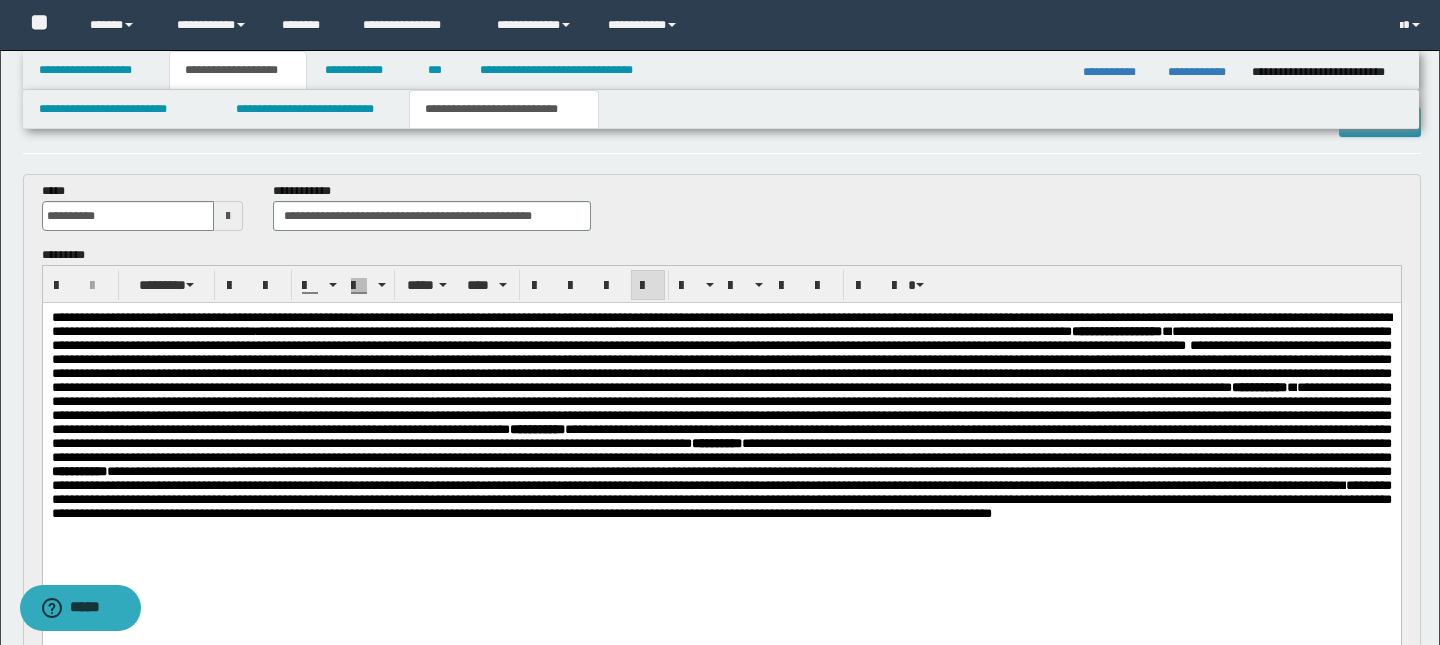 scroll, scrollTop: 36, scrollLeft: 0, axis: vertical 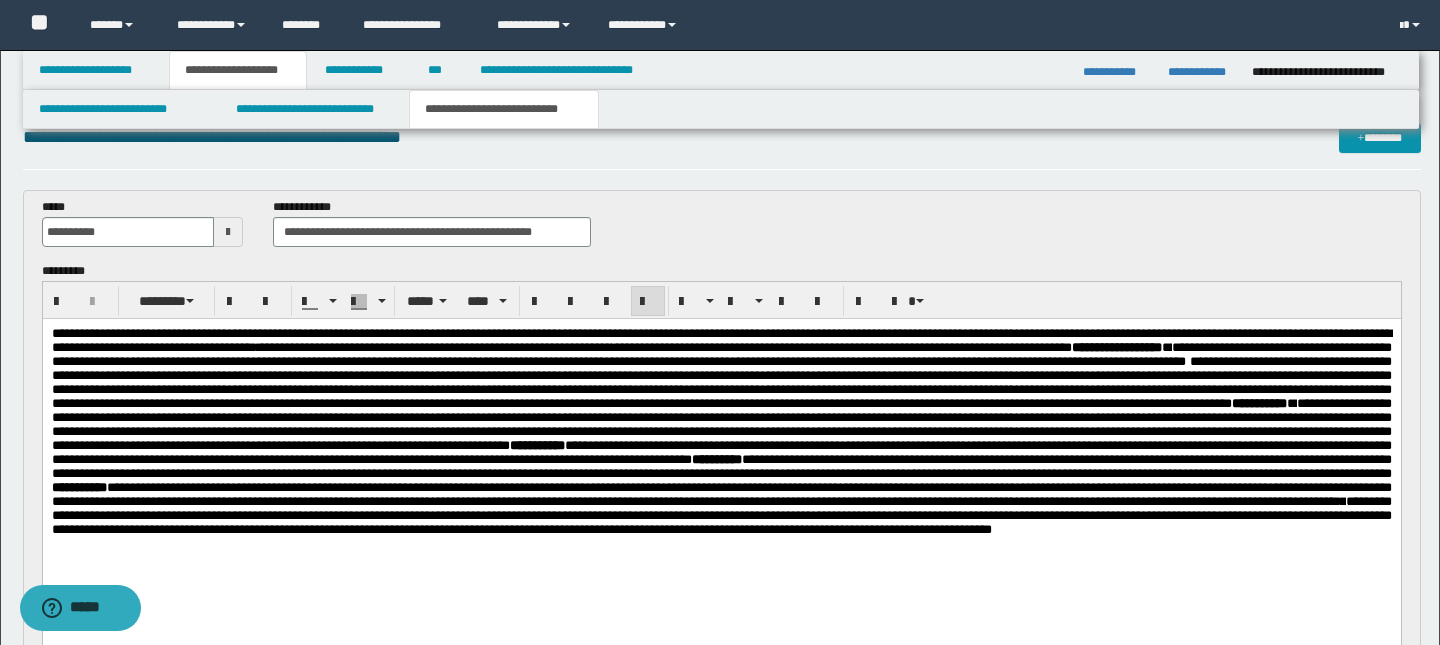 click on "**********" at bounding box center [721, 340] 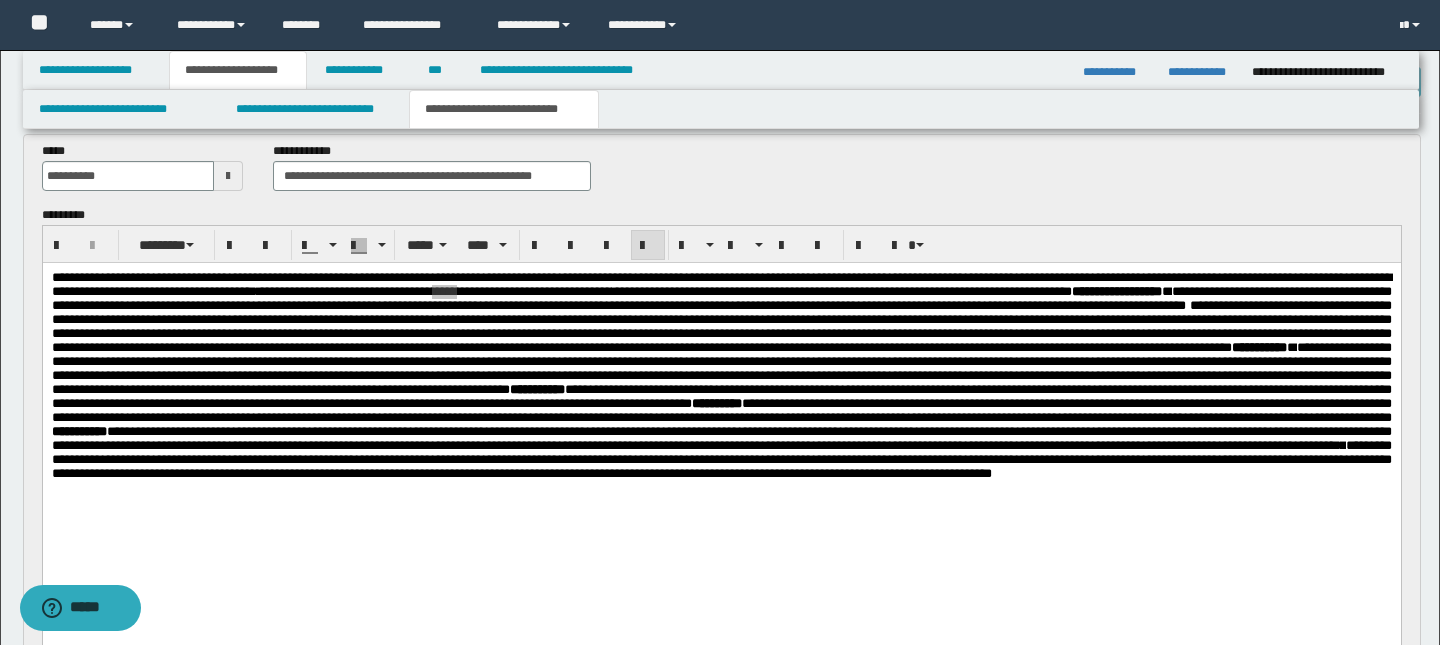 scroll, scrollTop: 97, scrollLeft: 0, axis: vertical 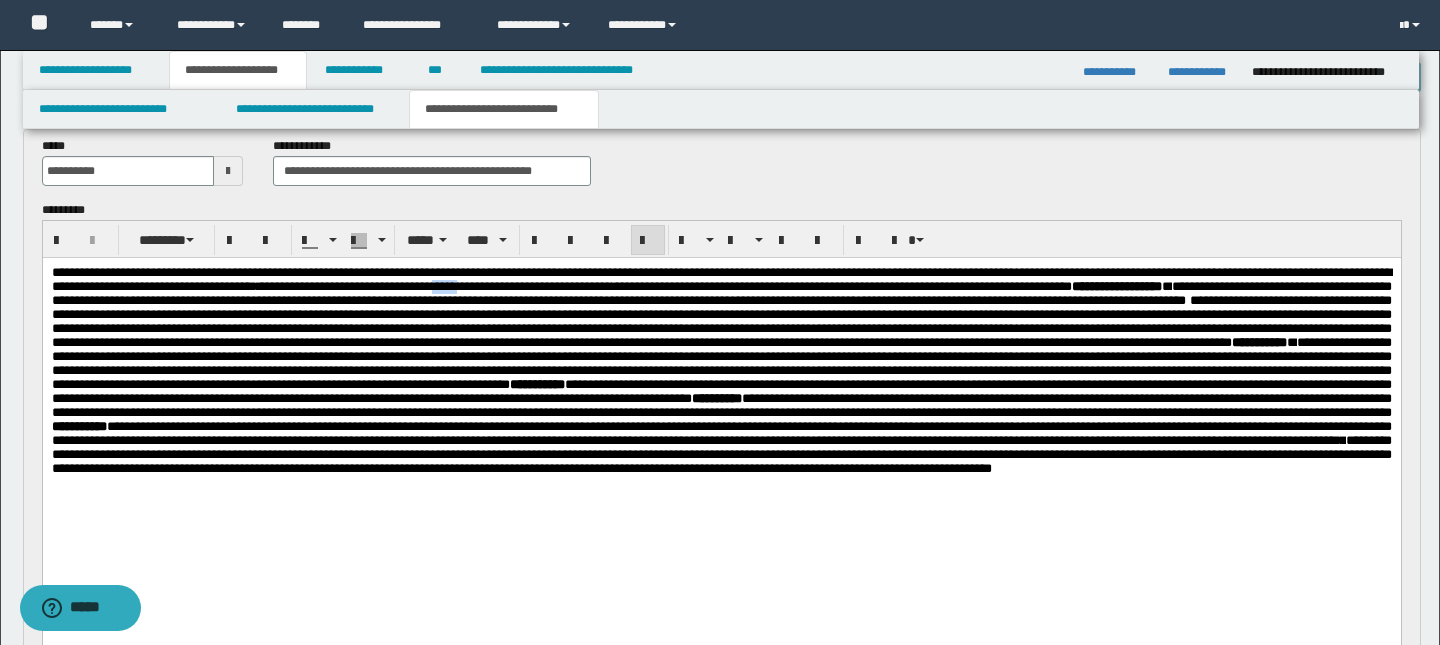 click on "**********" at bounding box center [721, 454] 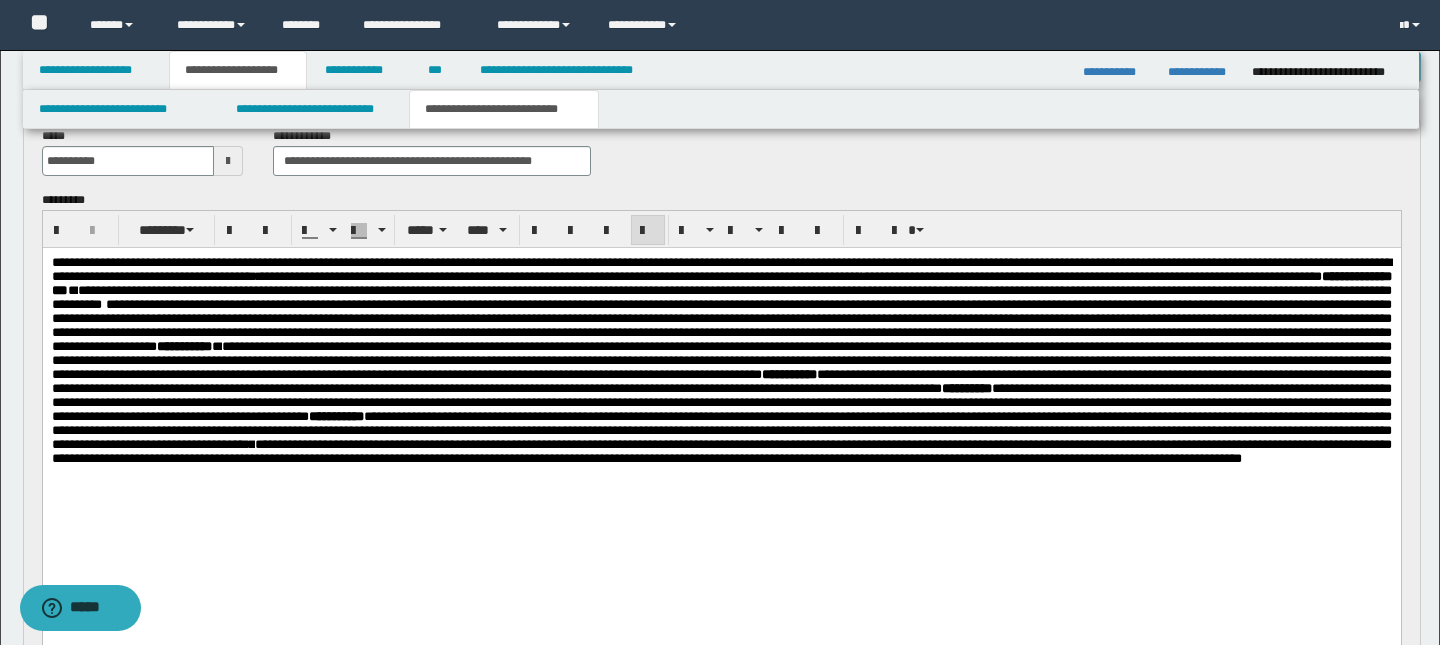 scroll, scrollTop: 91, scrollLeft: 0, axis: vertical 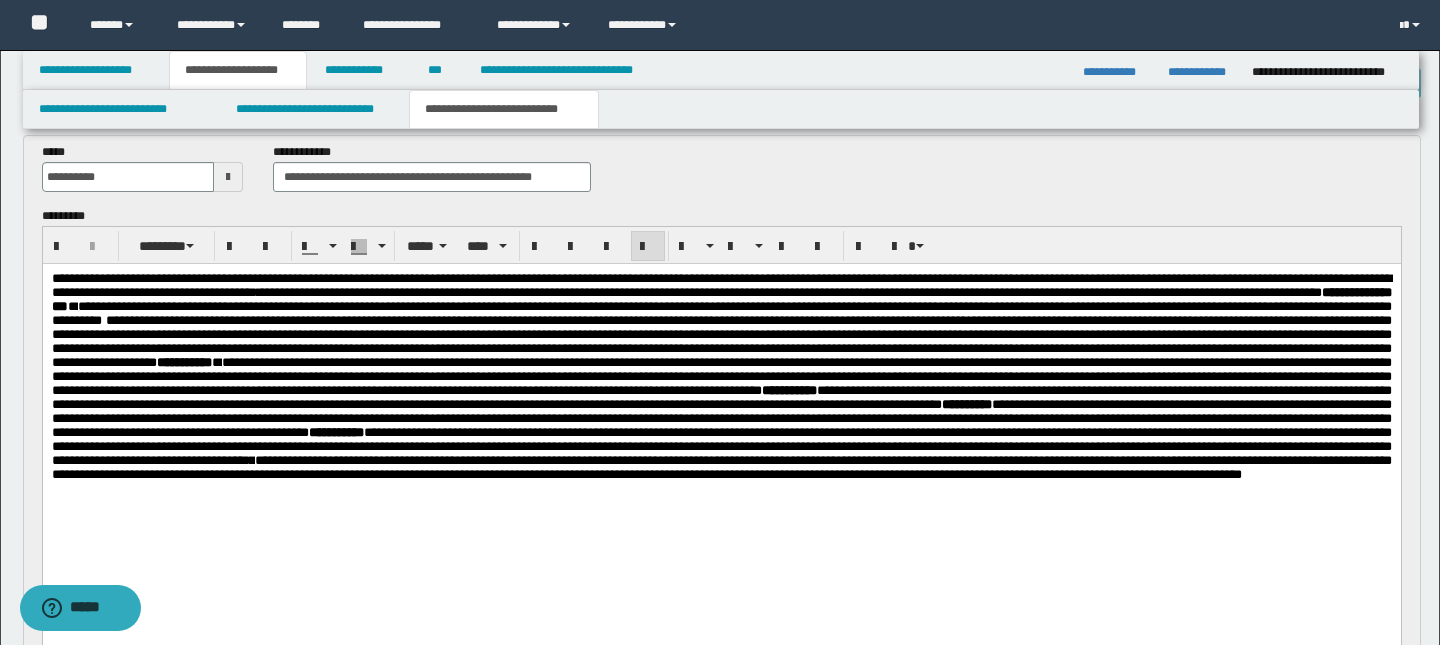 click on "**********" at bounding box center [721, 285] 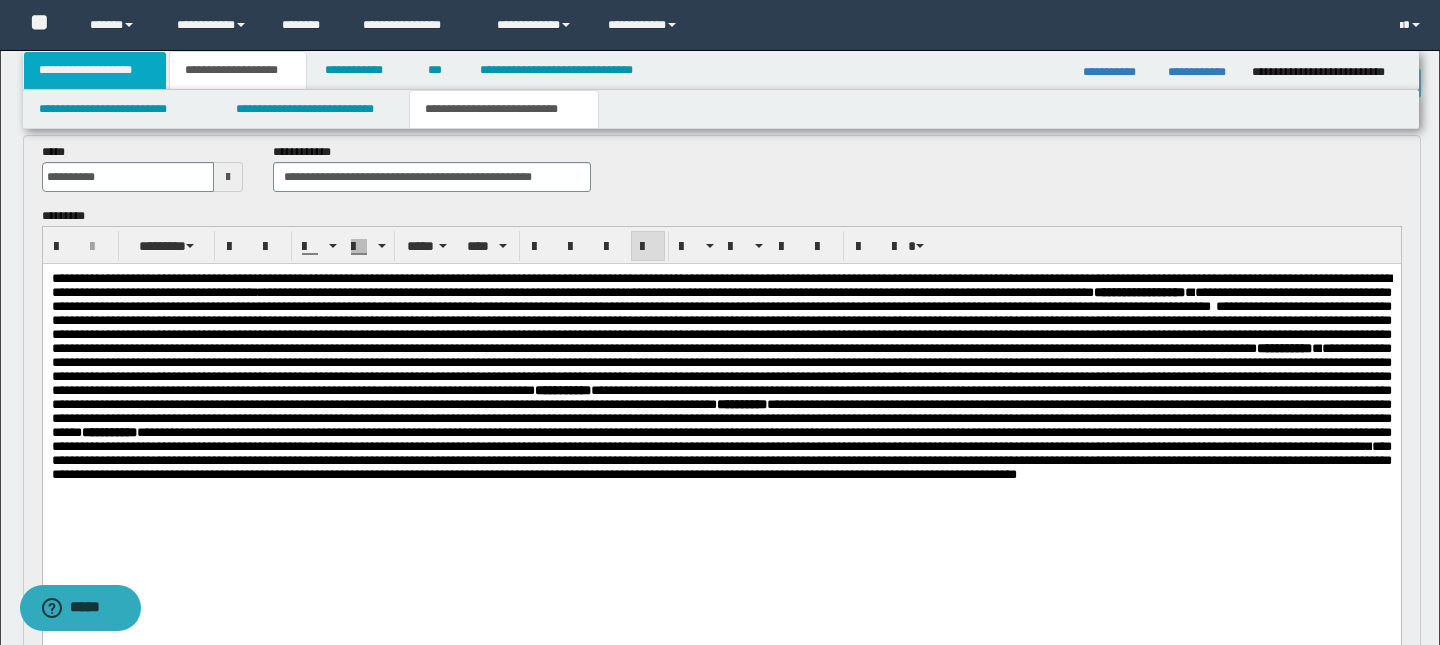 click on "**********" at bounding box center (95, 70) 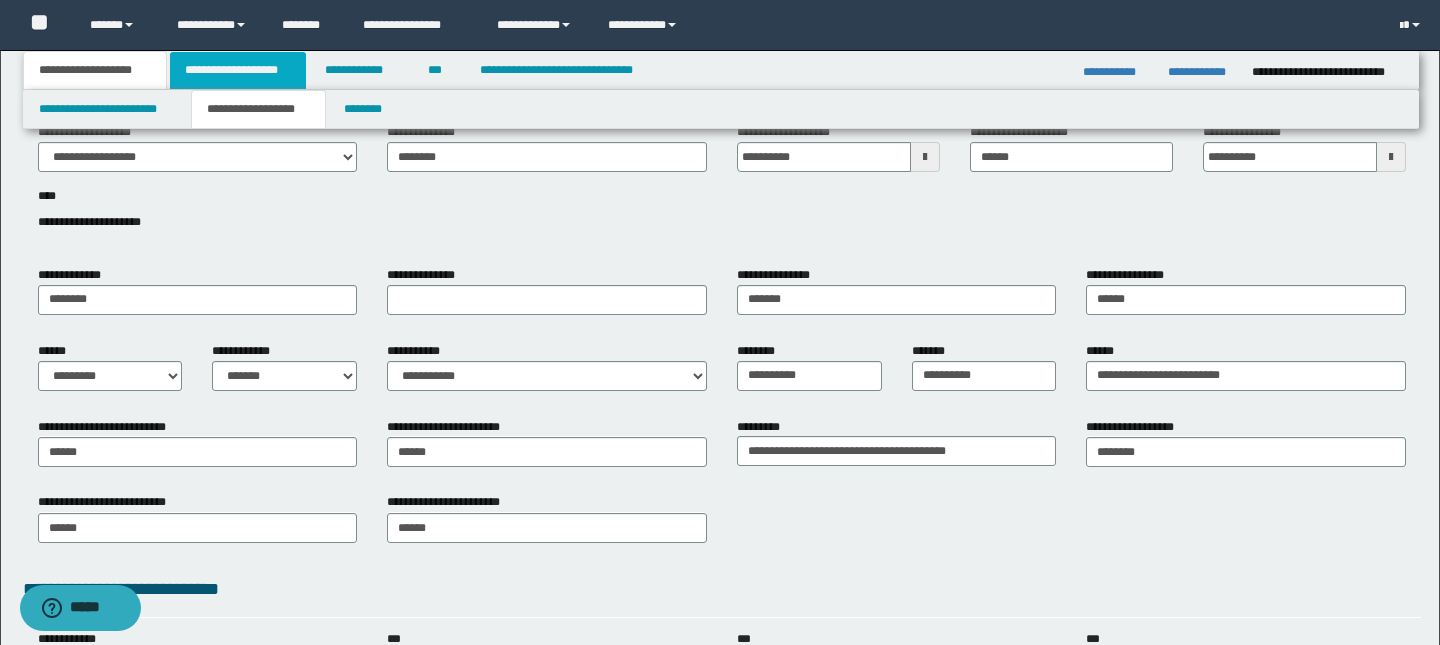 click on "**********" at bounding box center [238, 70] 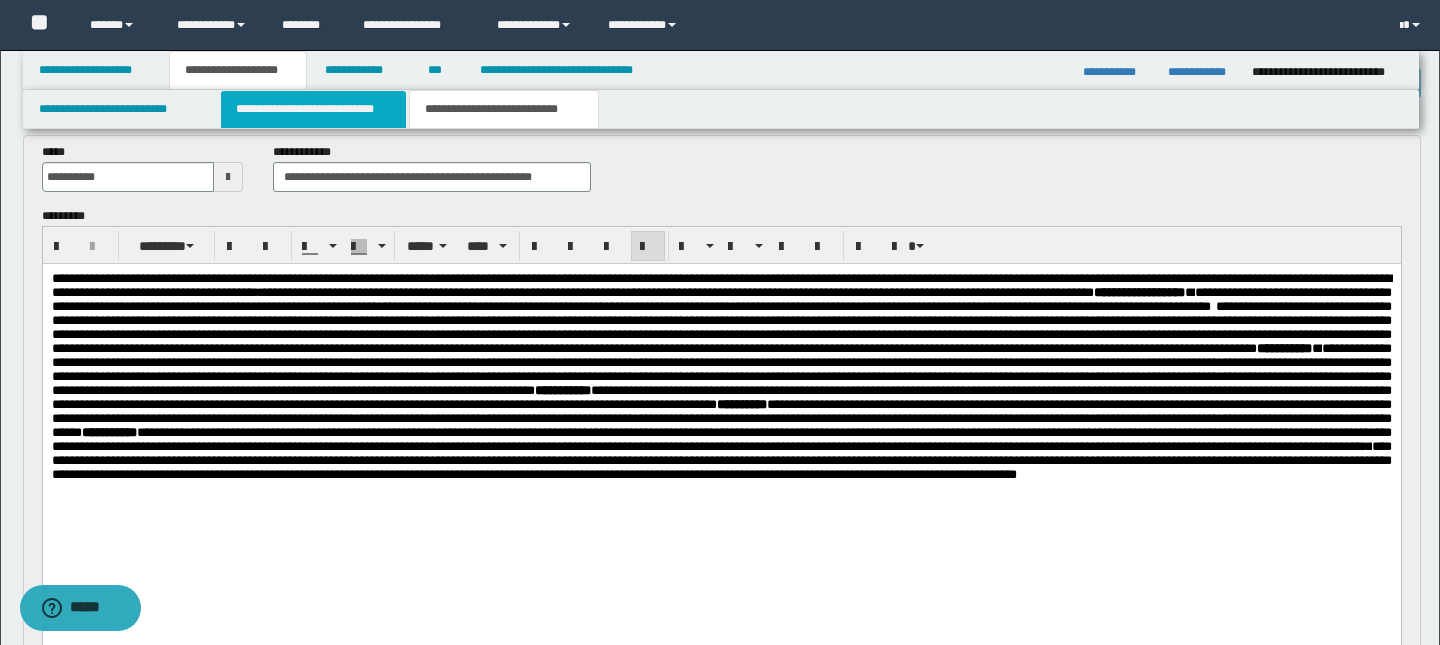 click on "**********" at bounding box center (314, 109) 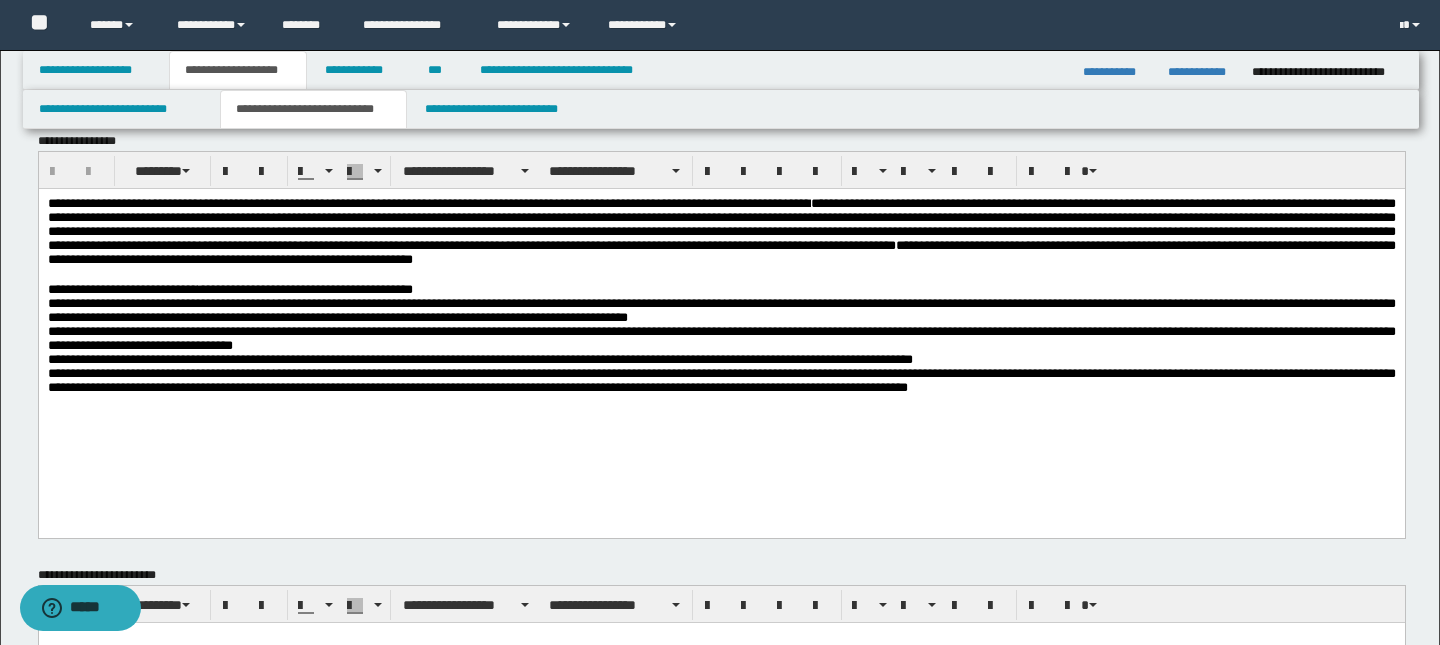 scroll, scrollTop: 28, scrollLeft: 0, axis: vertical 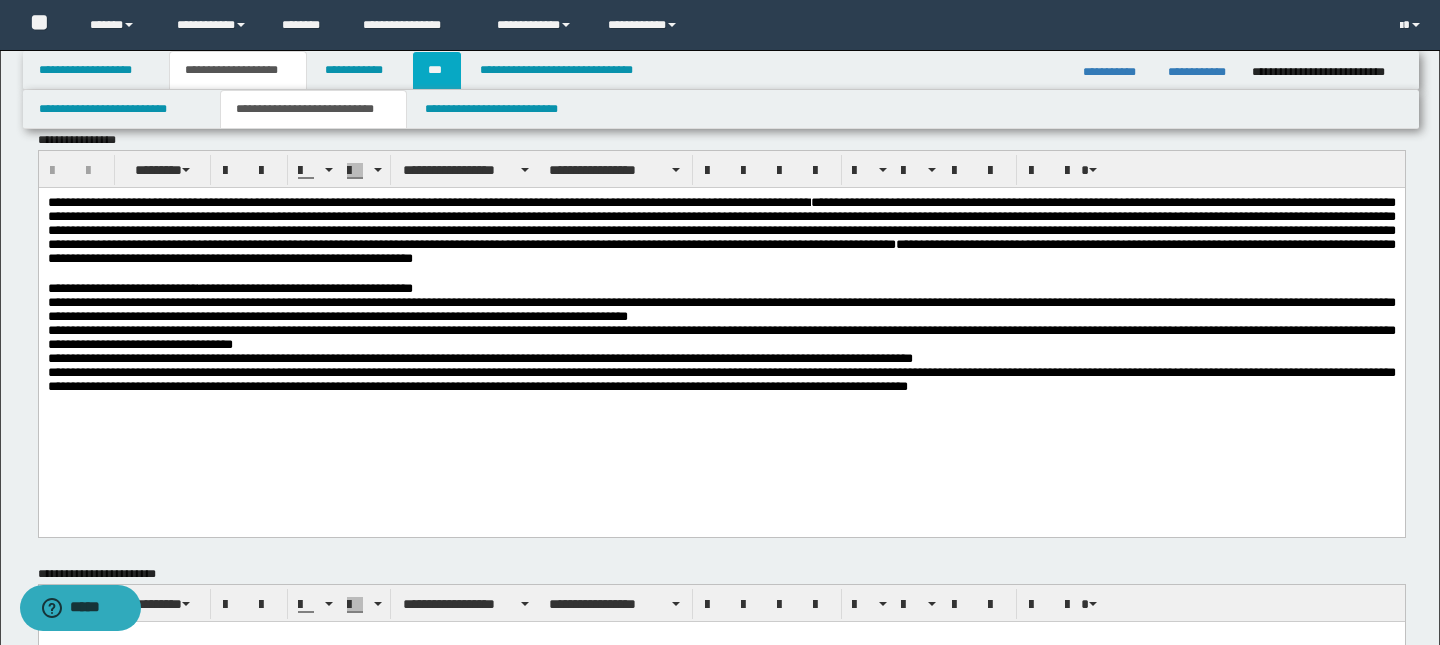 click on "***" at bounding box center [437, 70] 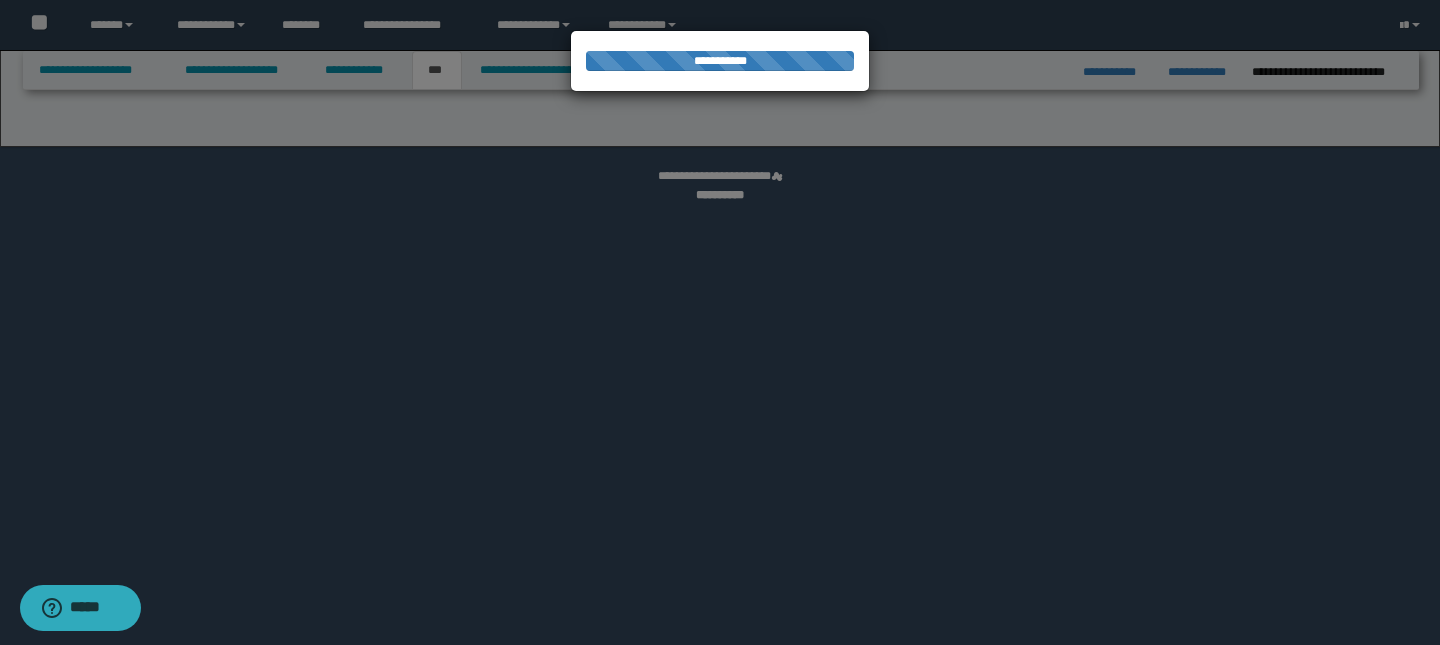 select on "*" 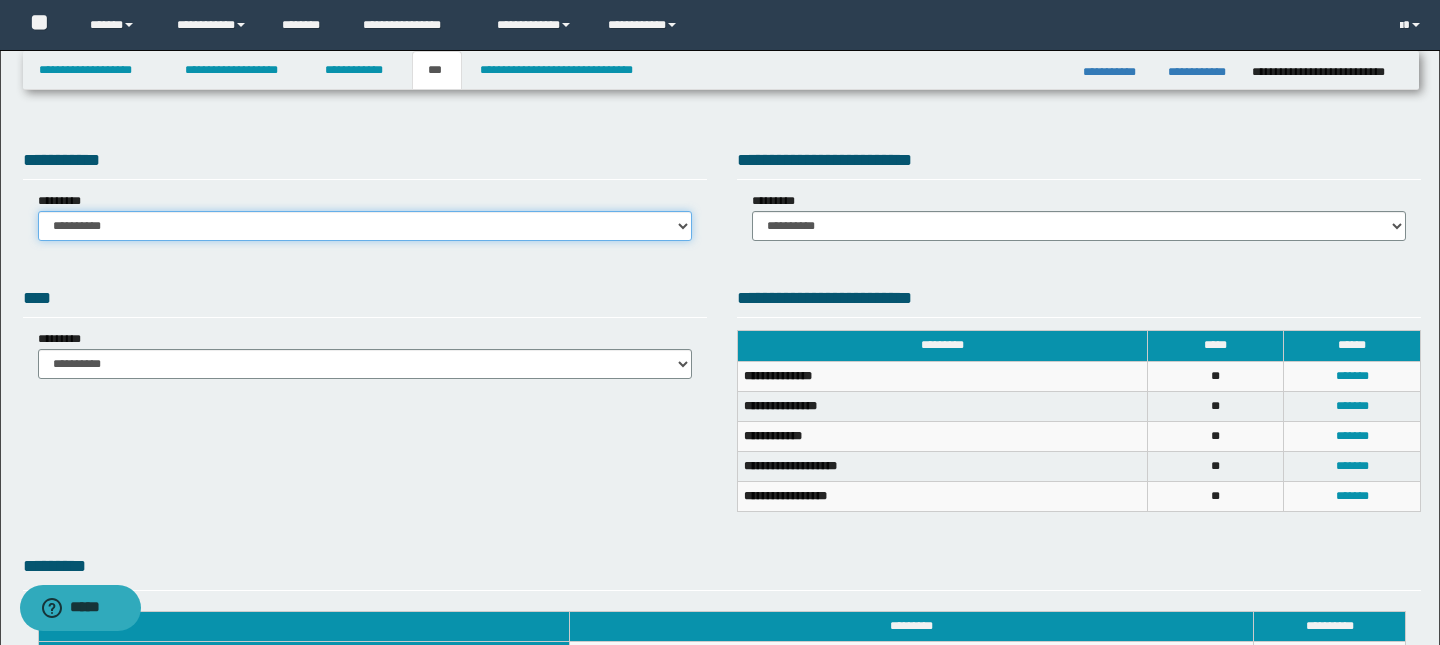 click on "**********" at bounding box center [365, 226] 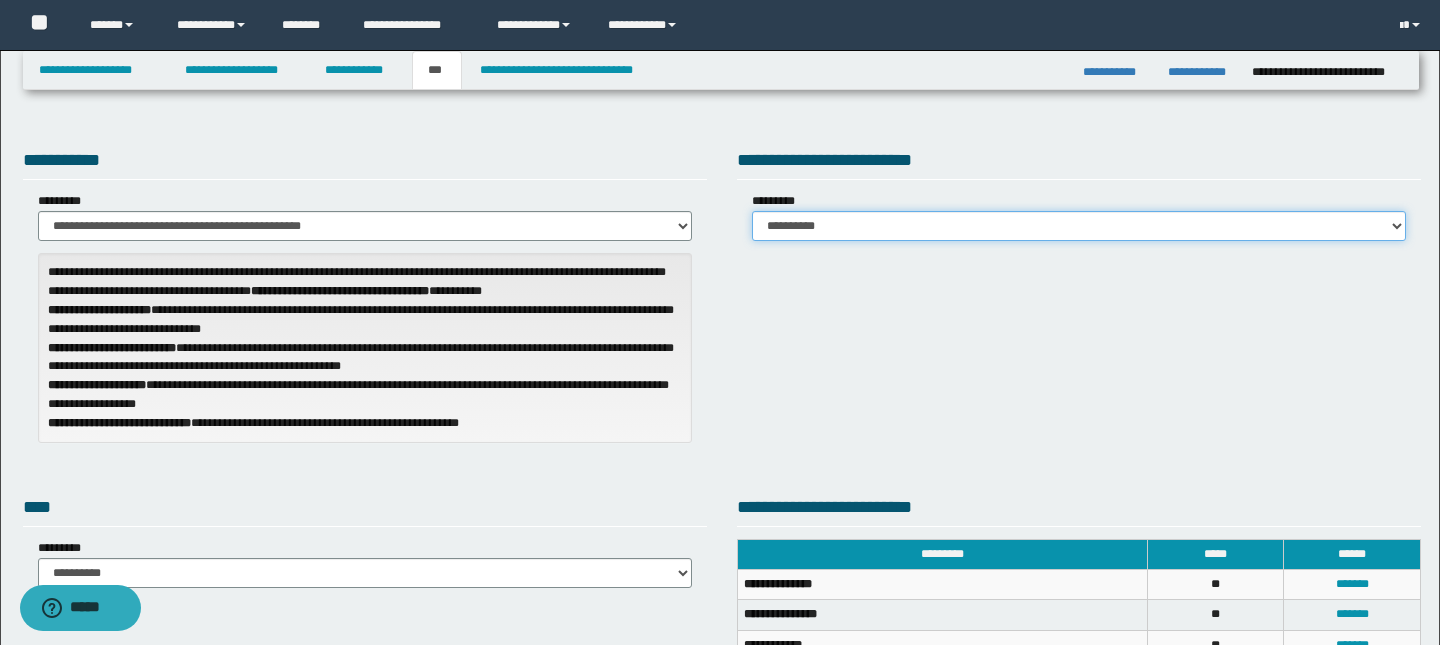 click on "**********" at bounding box center [1079, 226] 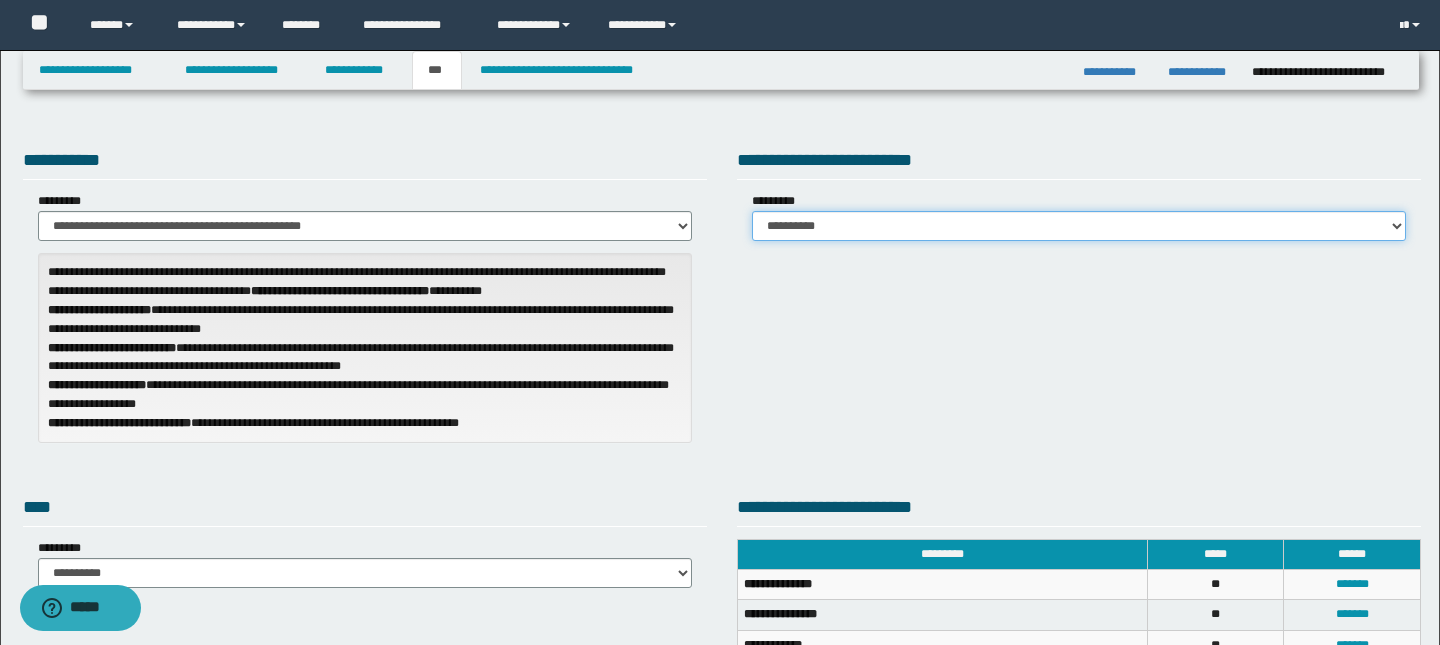 select on "*" 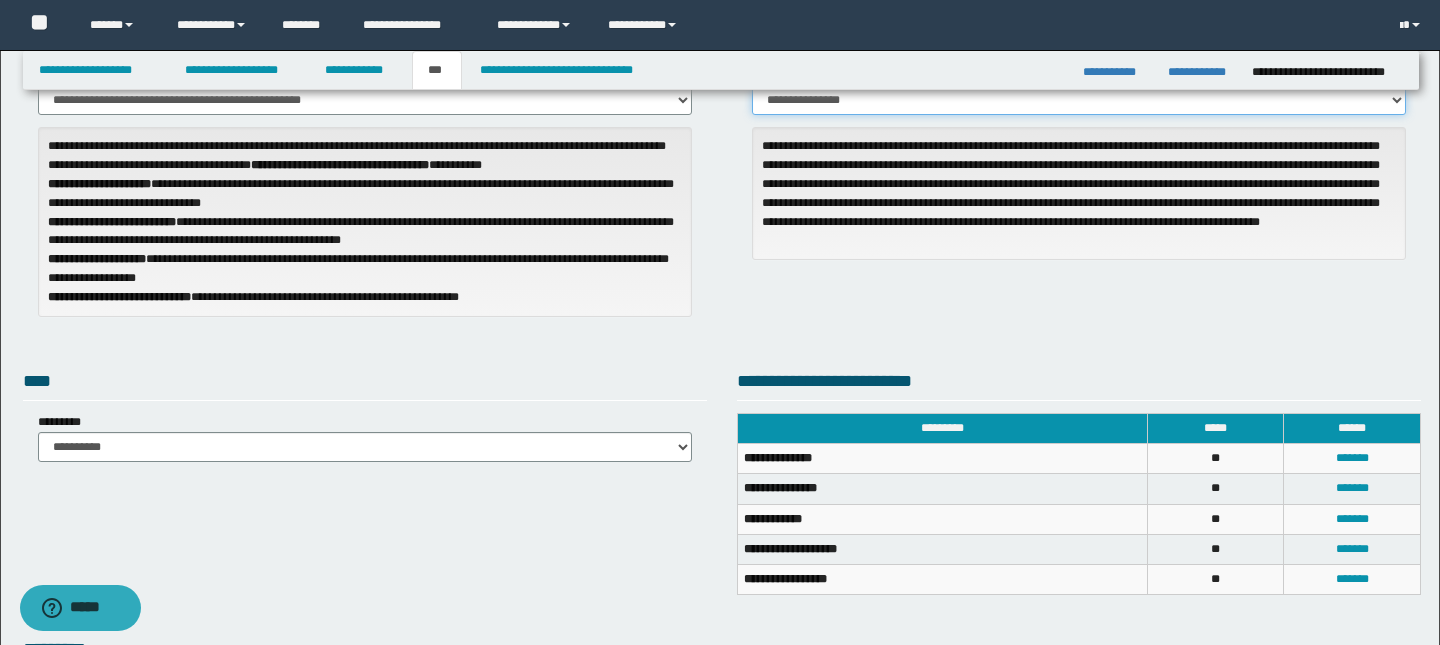 scroll, scrollTop: 147, scrollLeft: 0, axis: vertical 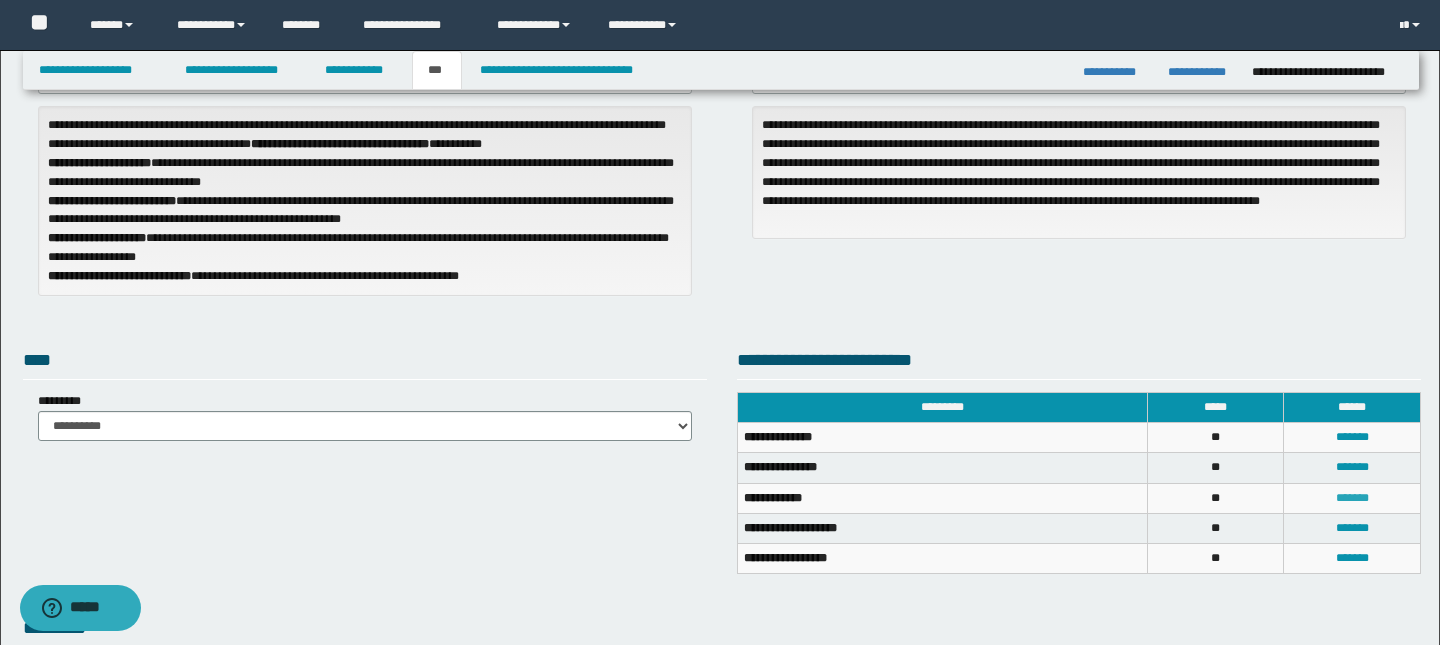 click on "*******" at bounding box center [1352, 498] 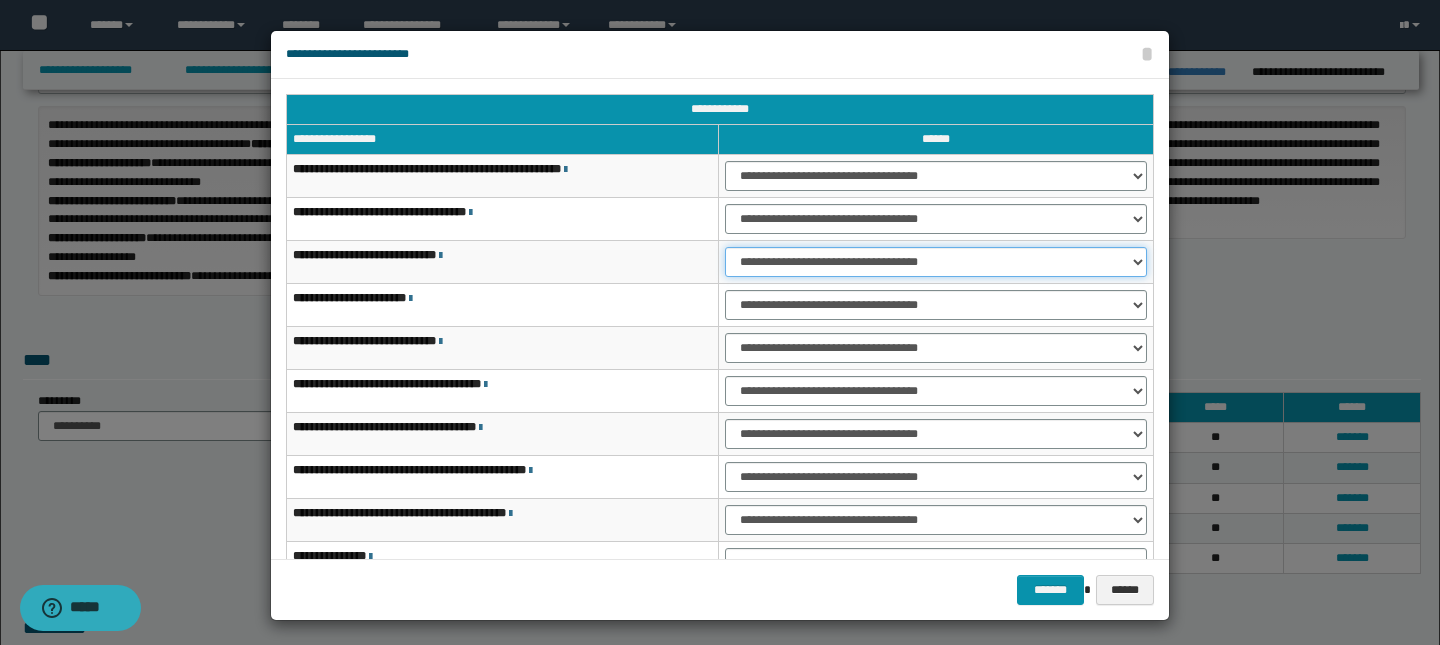 click on "**********" at bounding box center (936, 262) 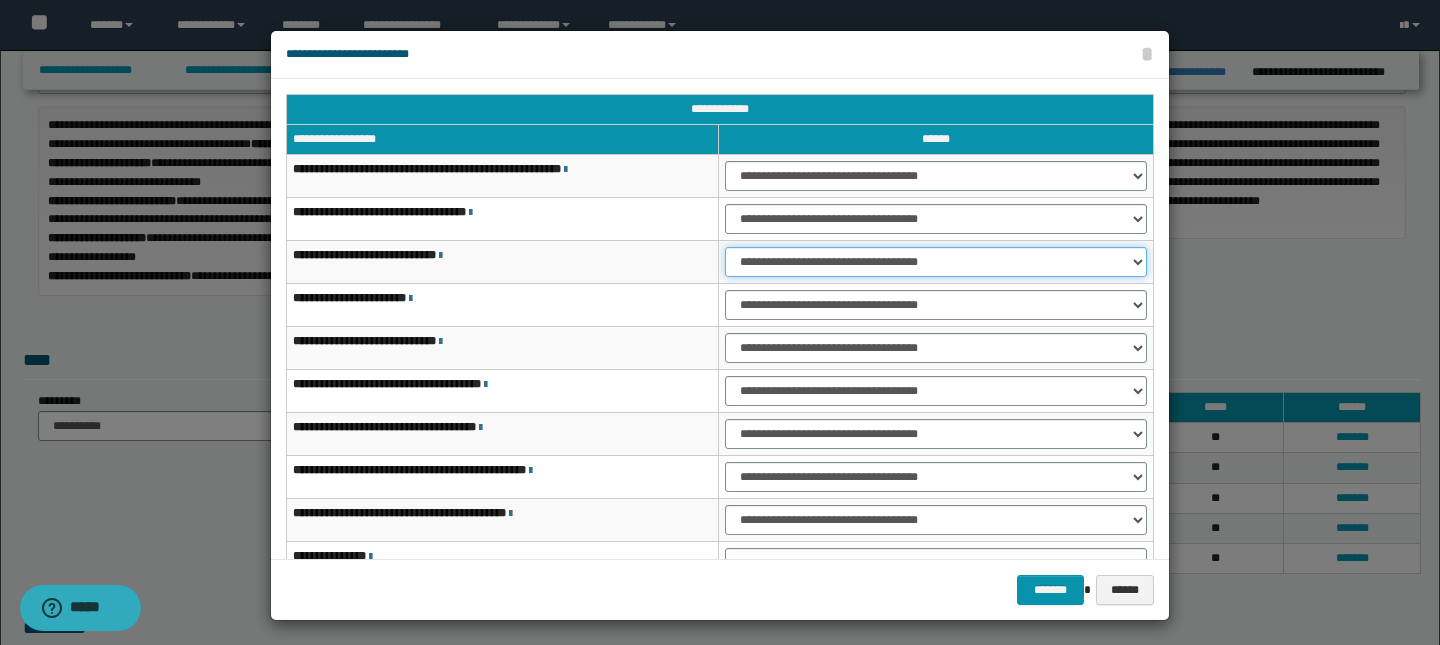 select on "***" 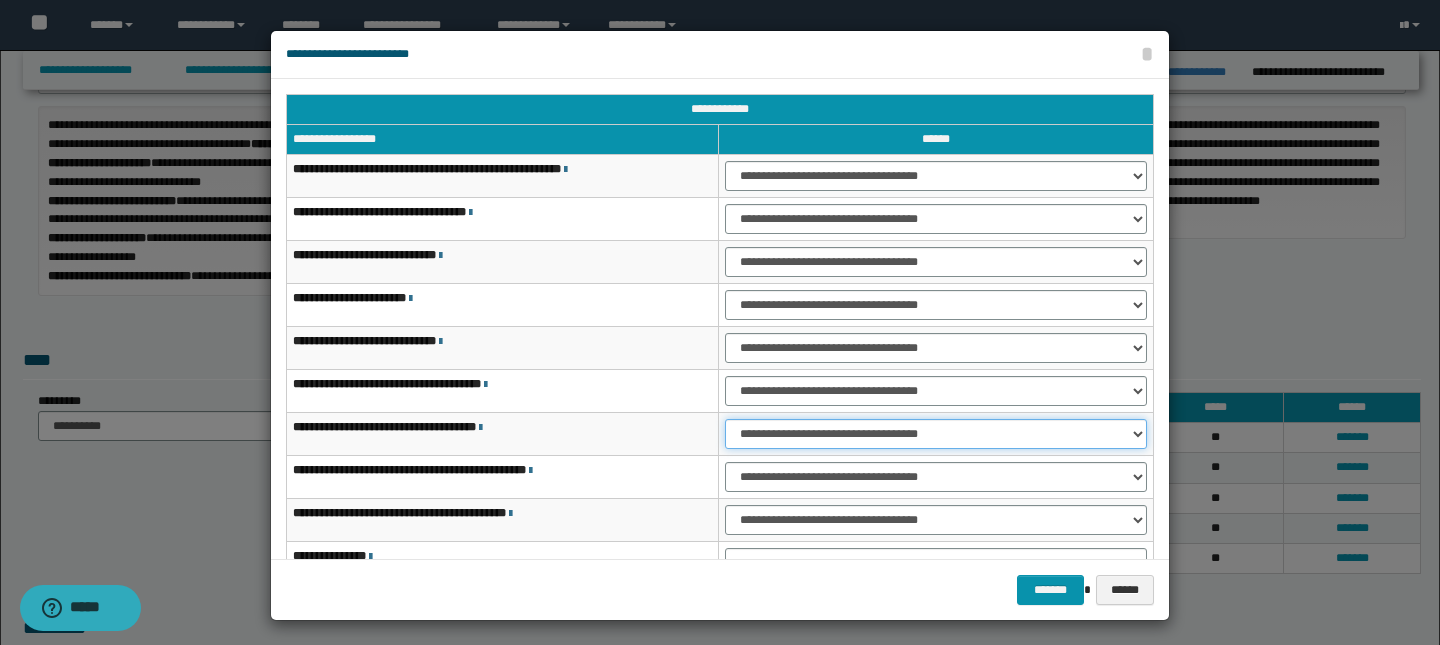 click on "**********" at bounding box center [936, 434] 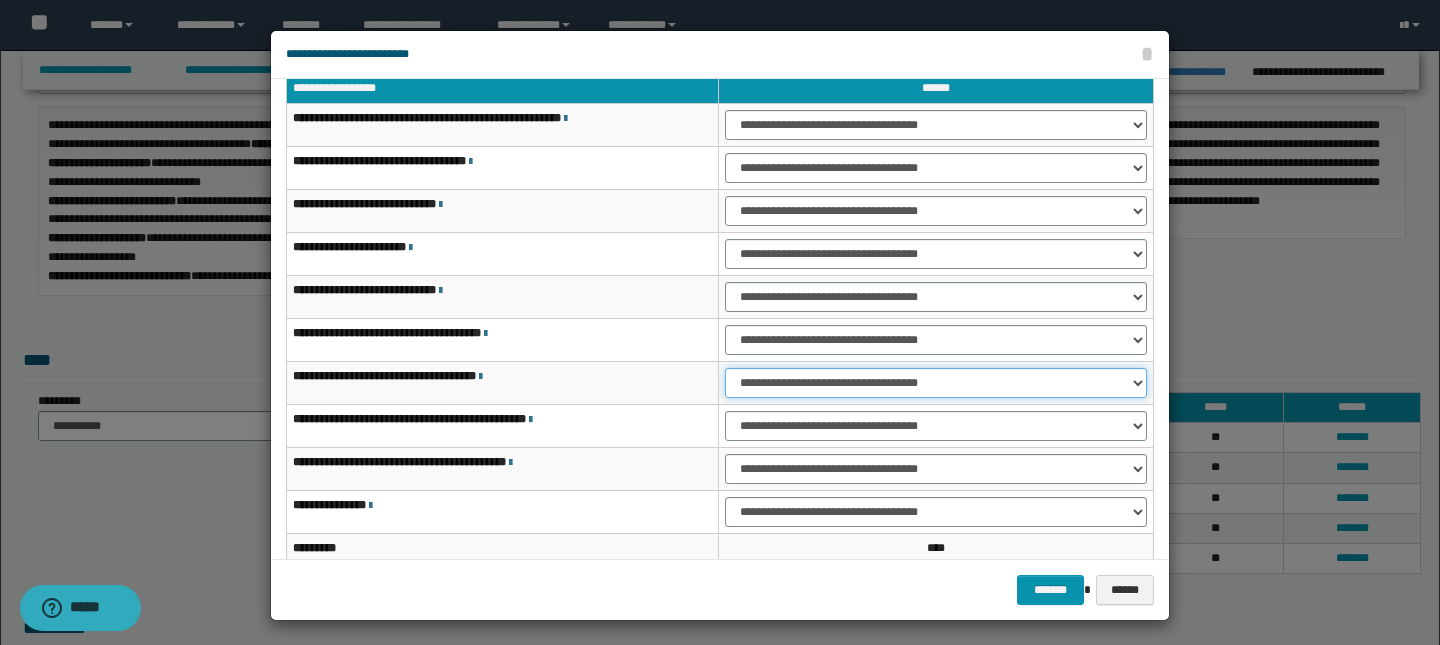 scroll, scrollTop: 121, scrollLeft: 0, axis: vertical 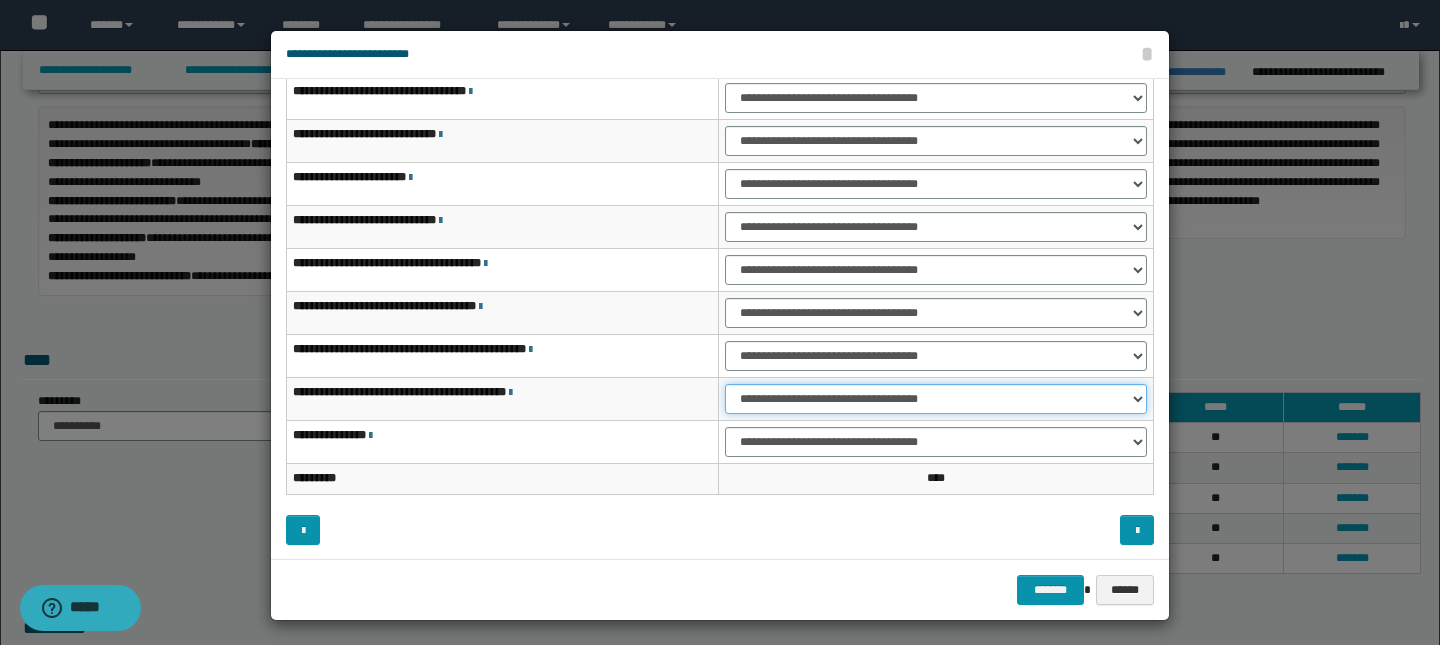 click on "**********" at bounding box center (936, 399) 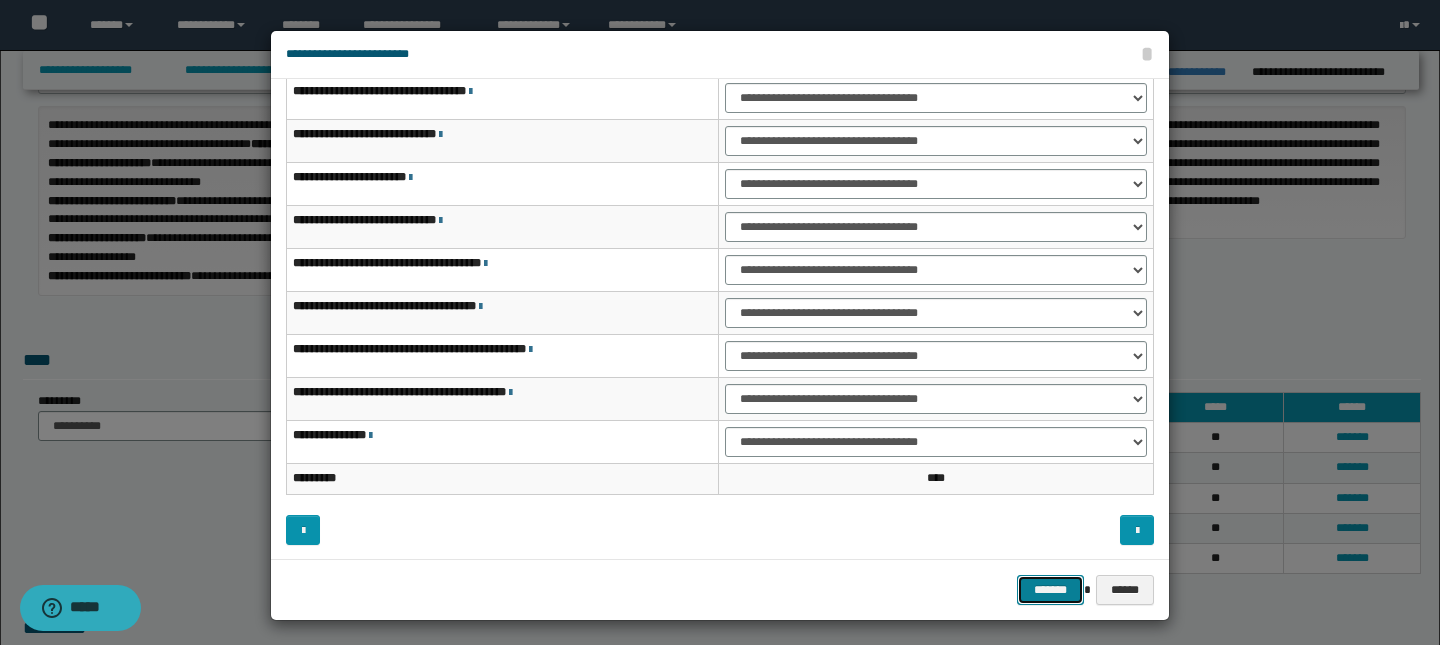 click on "*******" at bounding box center (1051, 590) 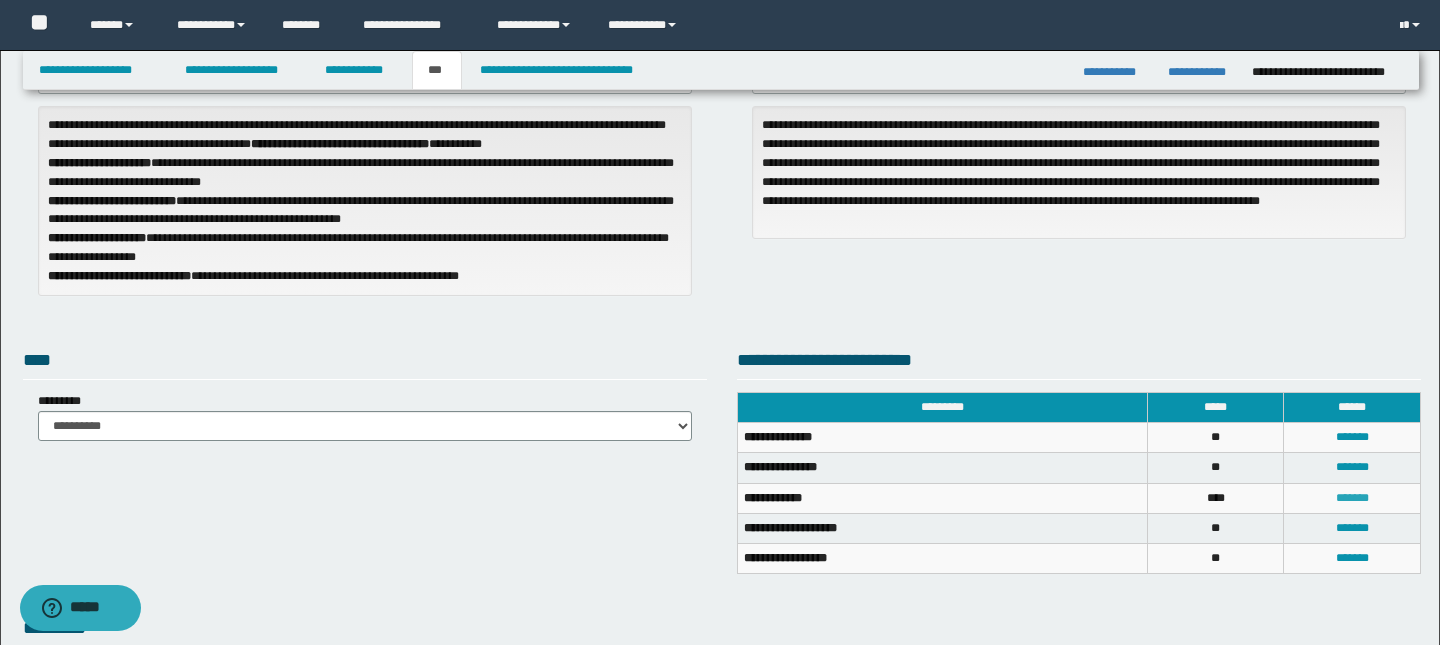 click on "*******" at bounding box center [1352, 498] 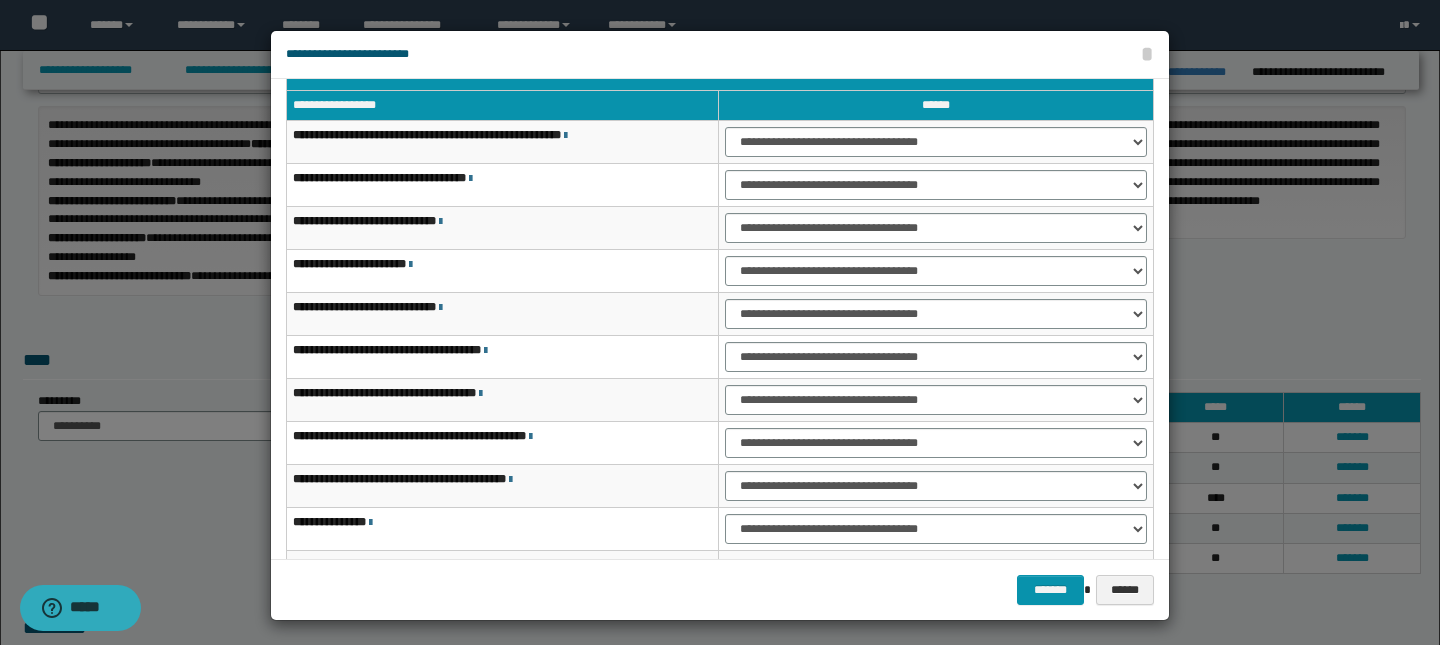 scroll, scrollTop: 31, scrollLeft: 0, axis: vertical 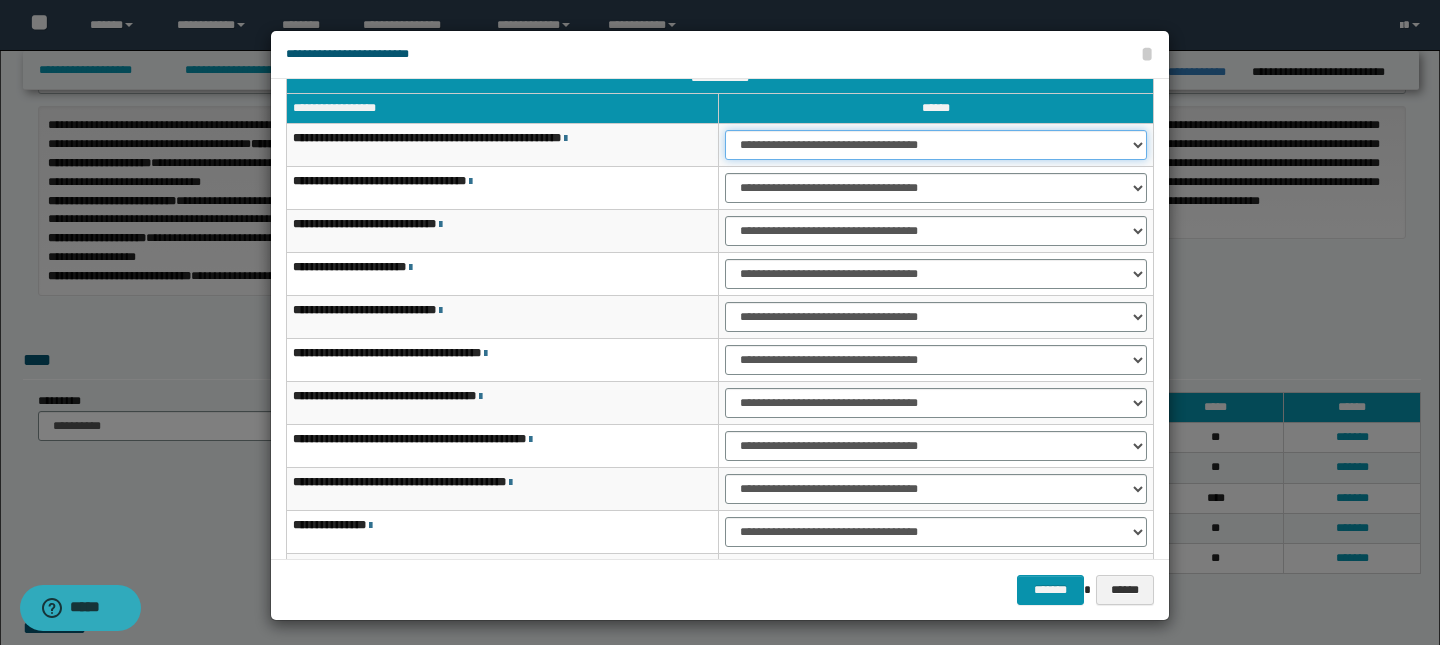 click on "**********" at bounding box center (936, 145) 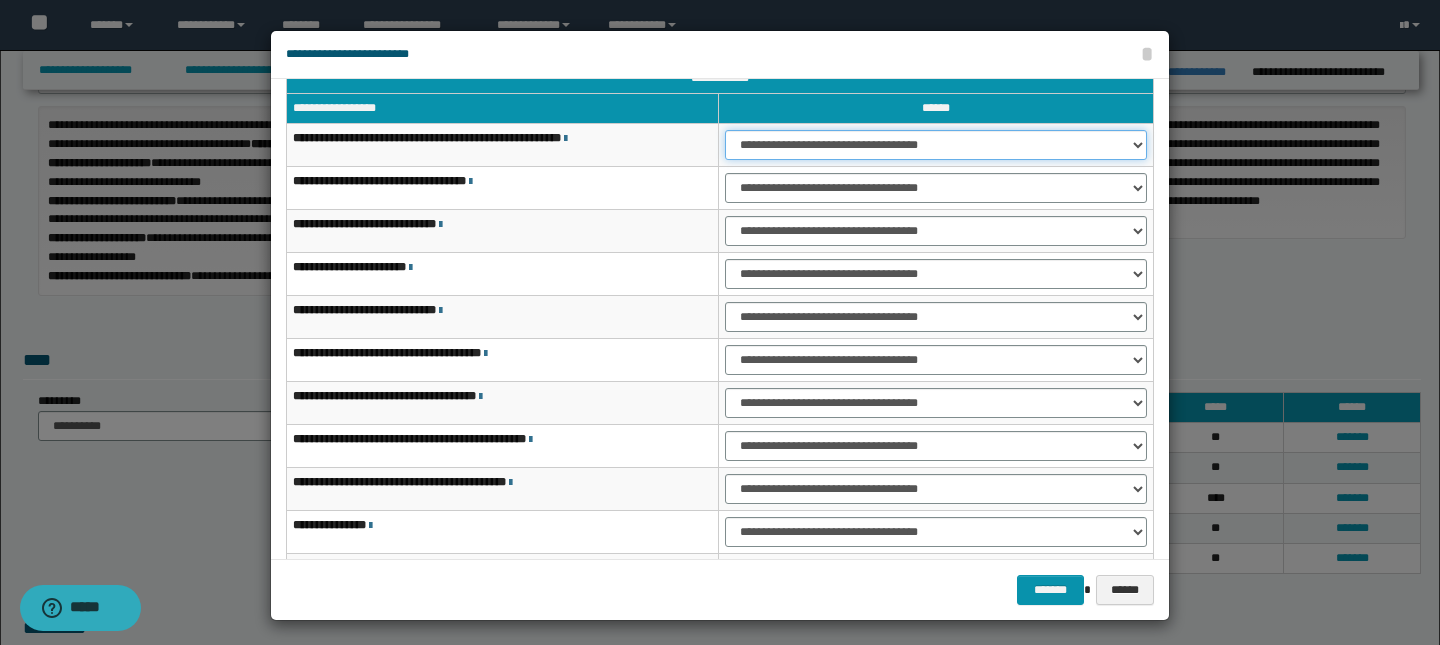 select on "***" 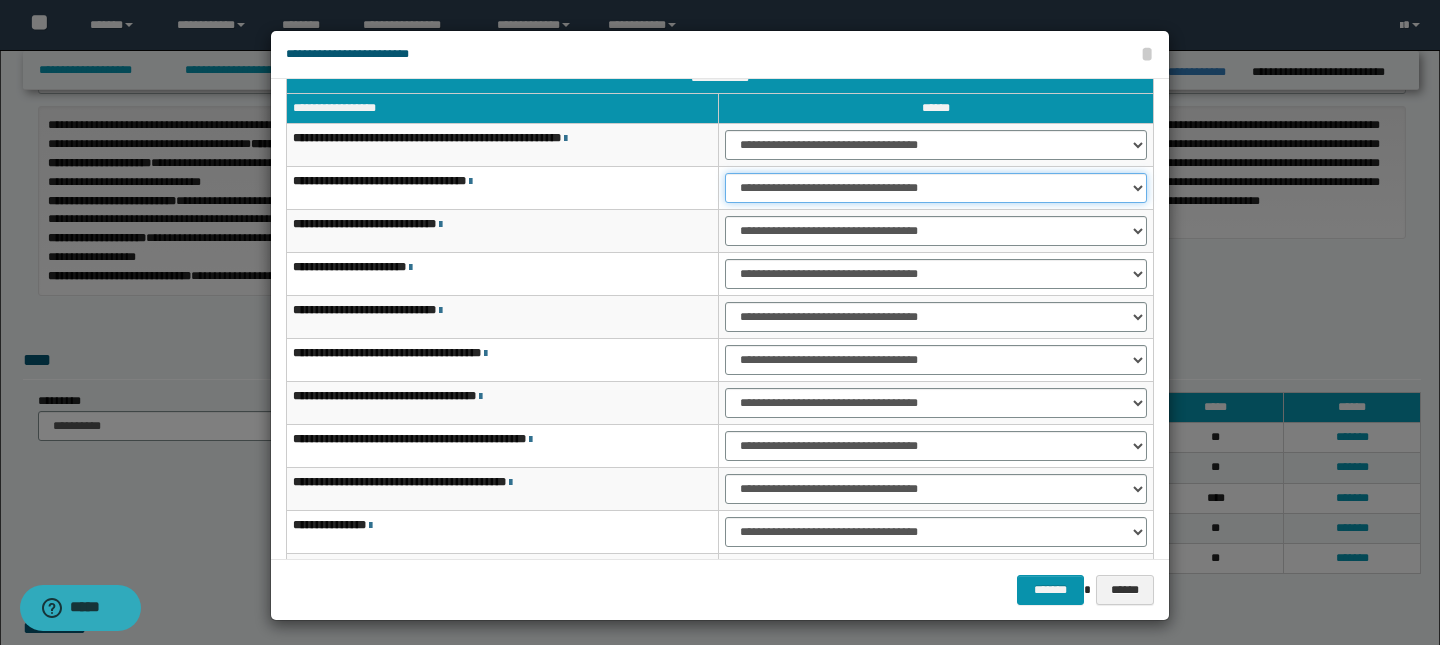 click on "**********" at bounding box center (936, 188) 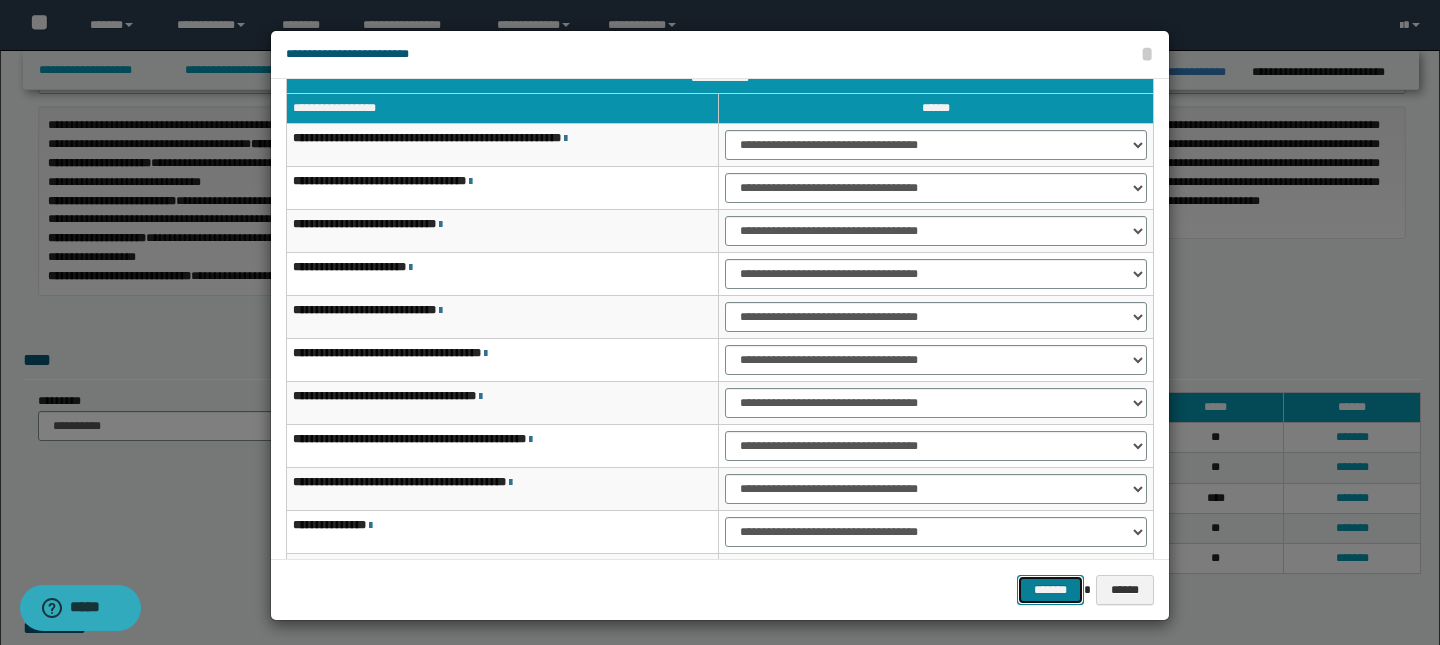 click on "*******" at bounding box center (1051, 590) 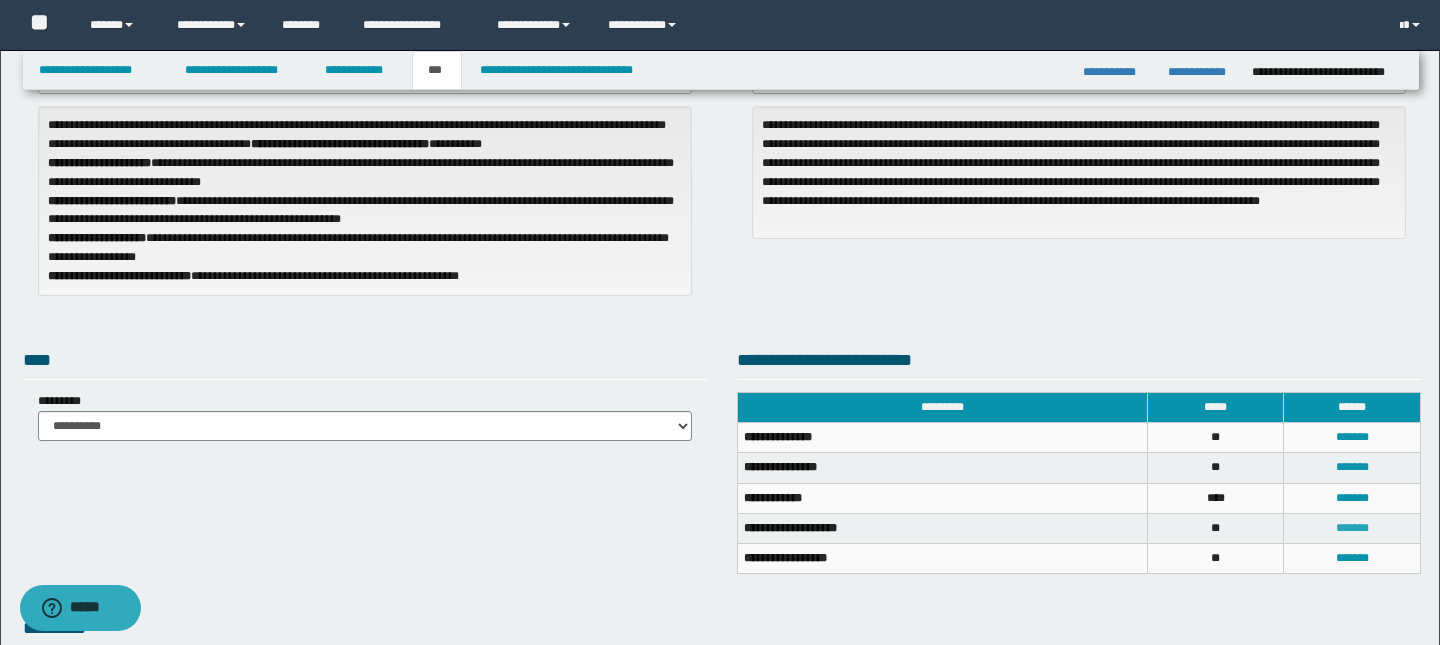 click on "*******" at bounding box center [1352, 528] 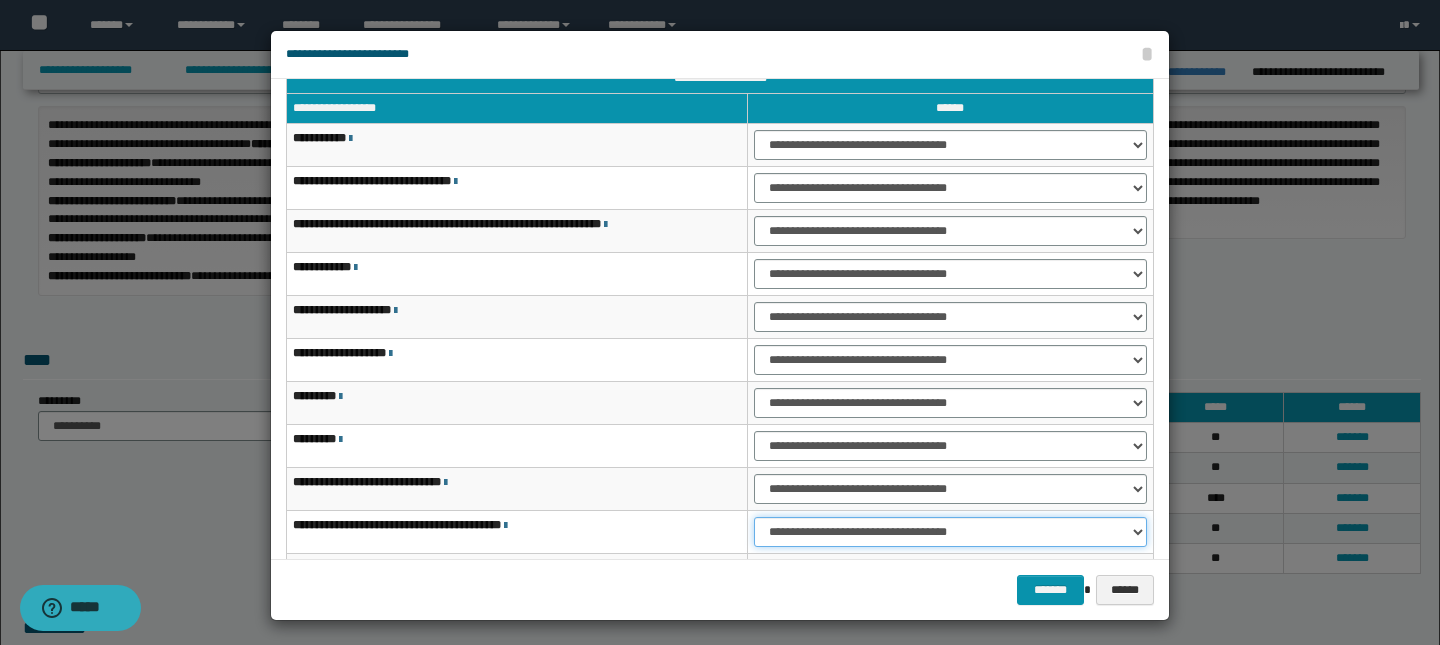click on "**********" at bounding box center (950, 532) 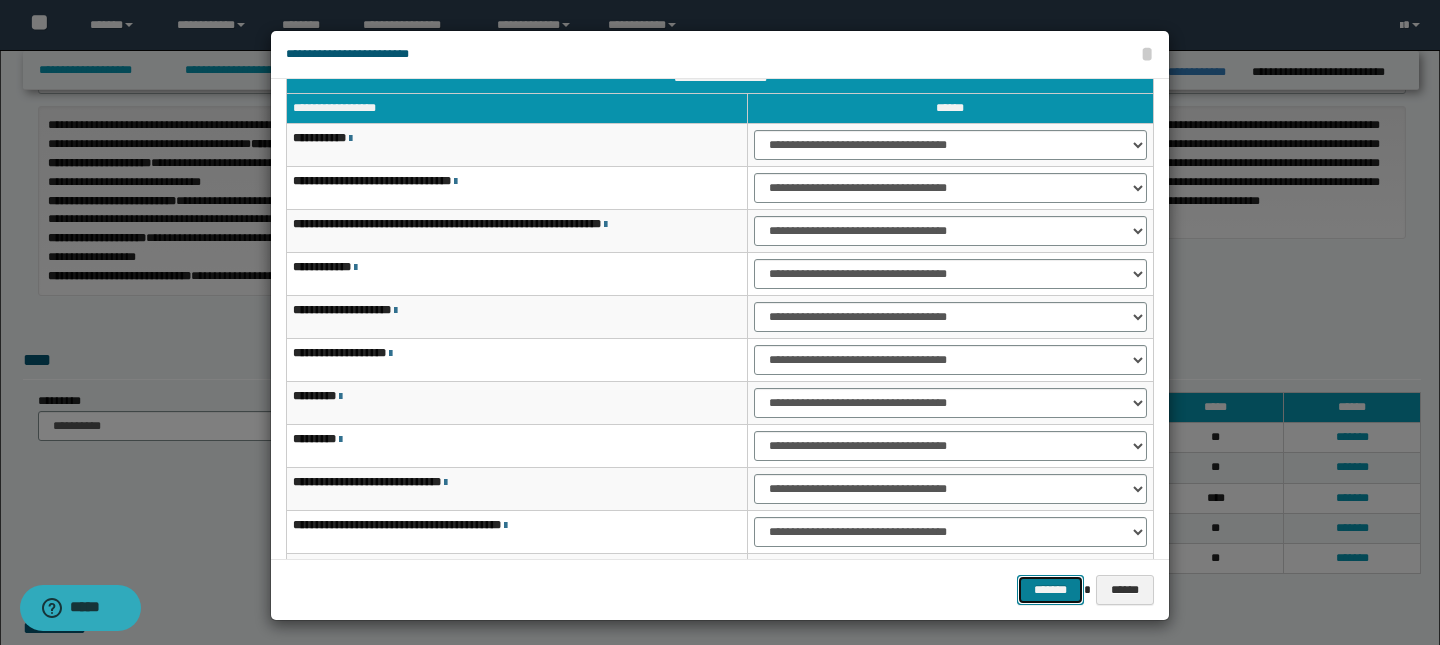 click on "*******" at bounding box center [1051, 590] 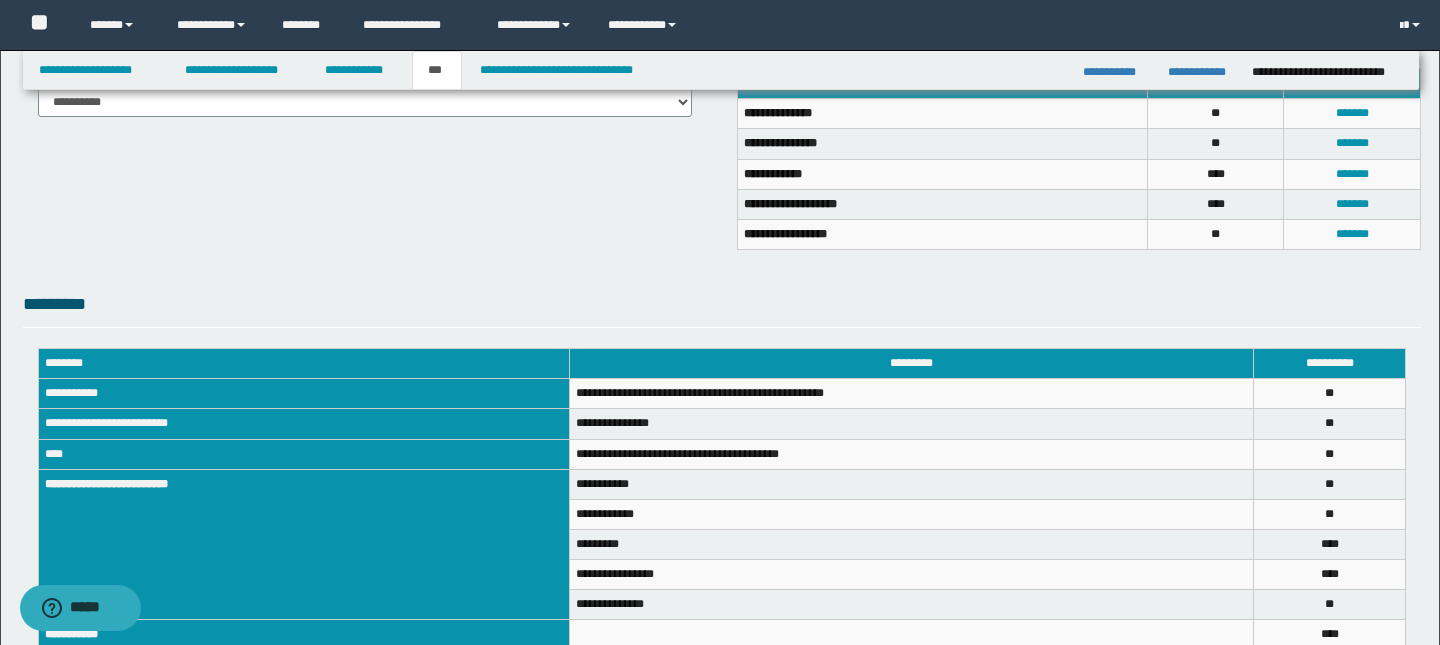 scroll, scrollTop: 528, scrollLeft: 0, axis: vertical 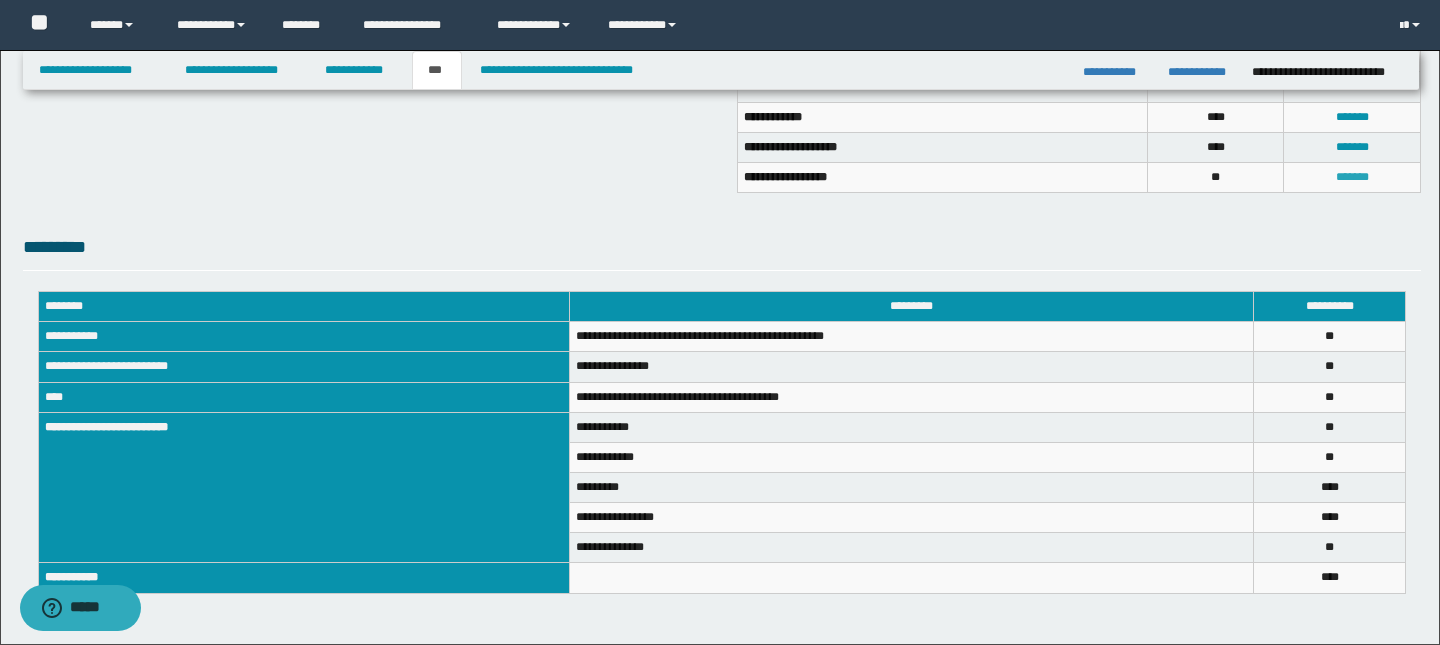 click on "*******" at bounding box center (1352, 177) 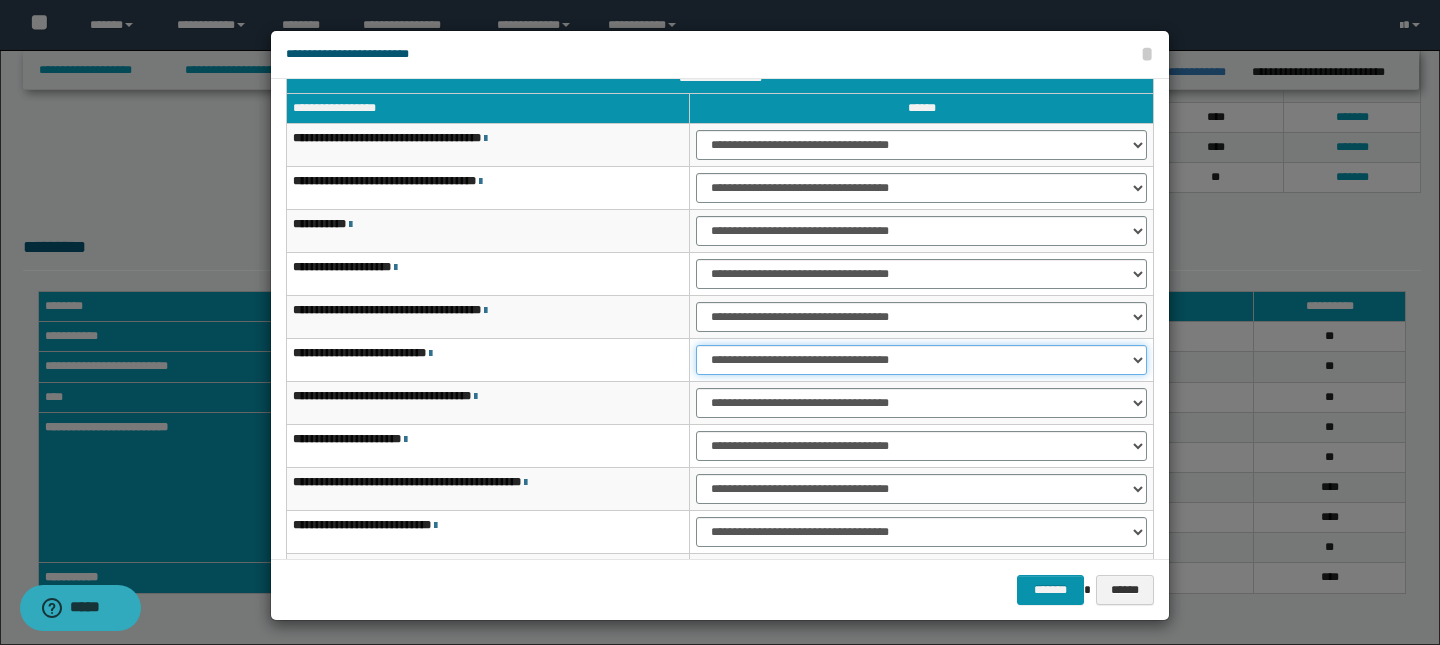 click on "**********" at bounding box center [921, 360] 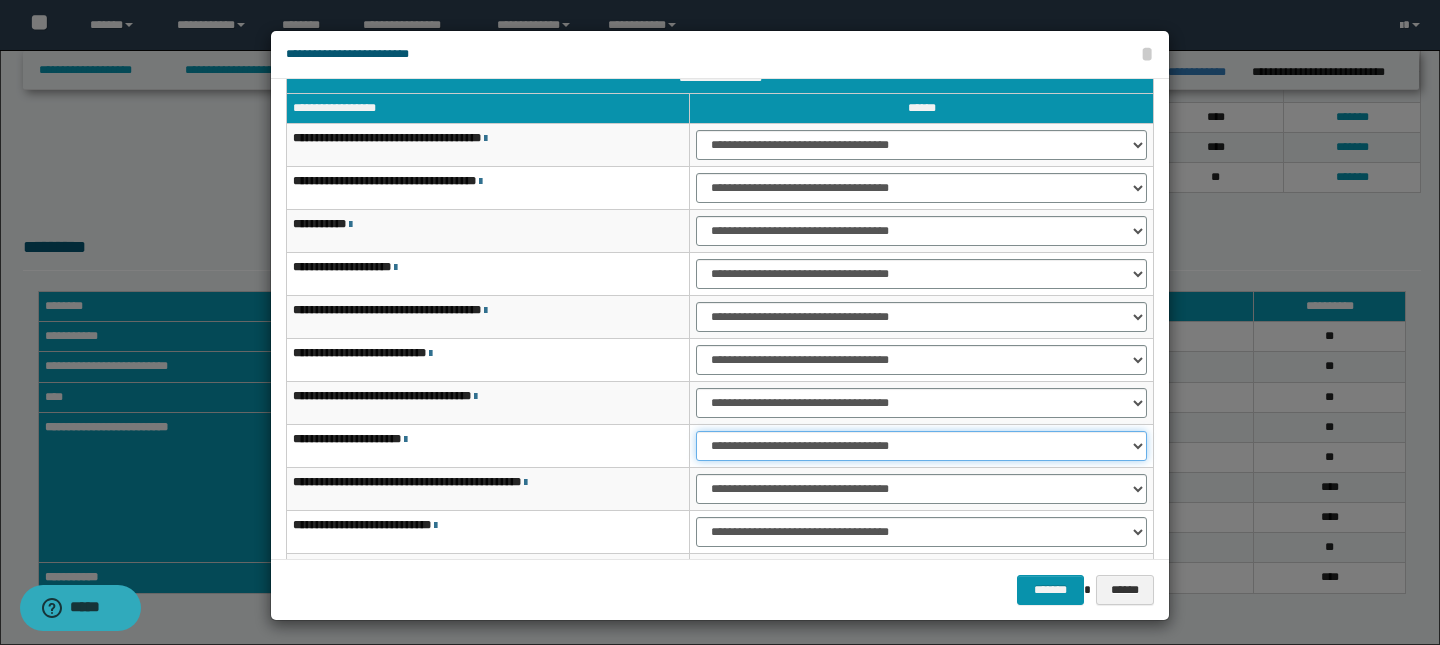click on "**********" at bounding box center [921, 446] 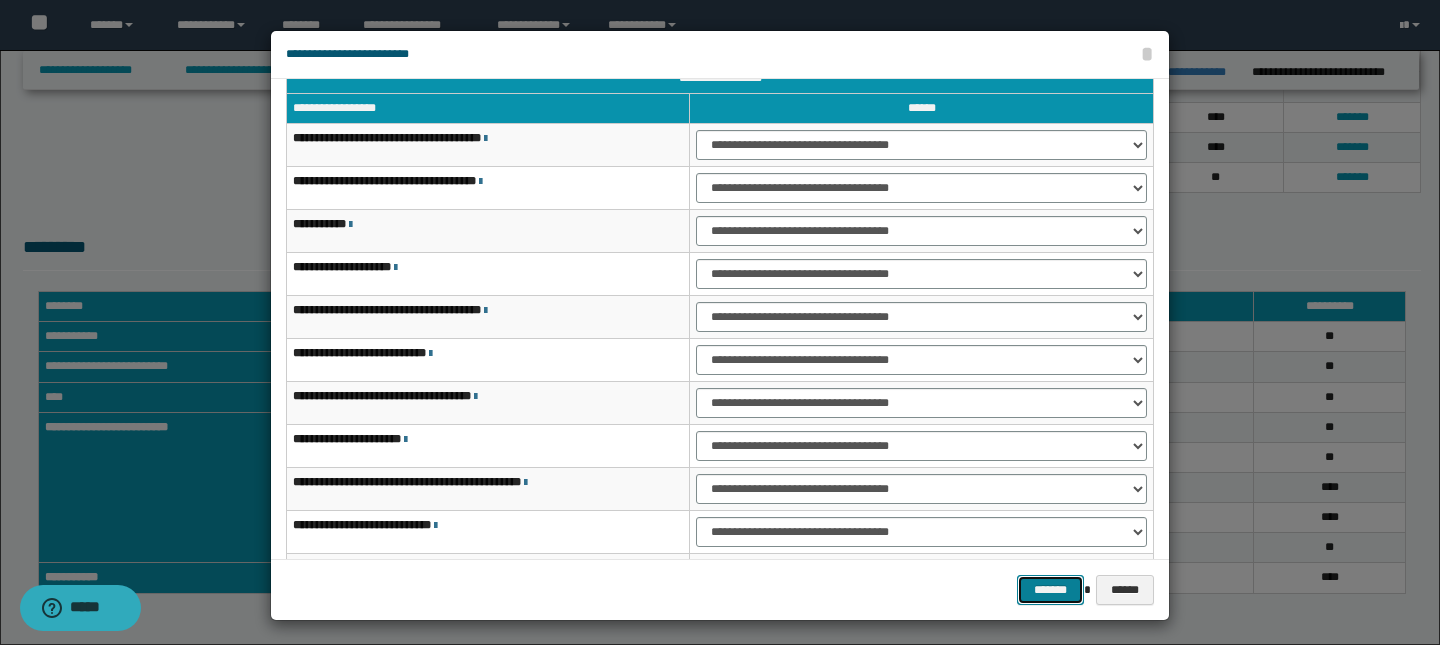 click on "*******" at bounding box center [1051, 590] 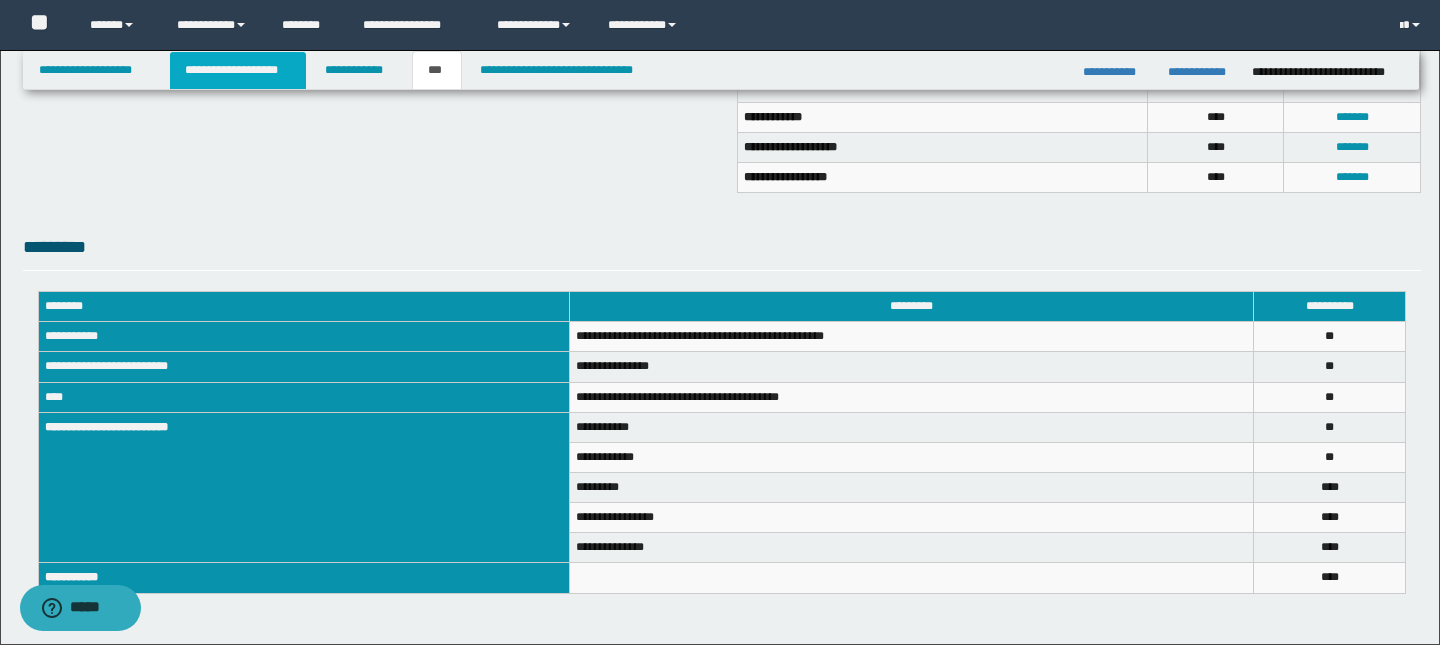 click on "**********" at bounding box center [238, 70] 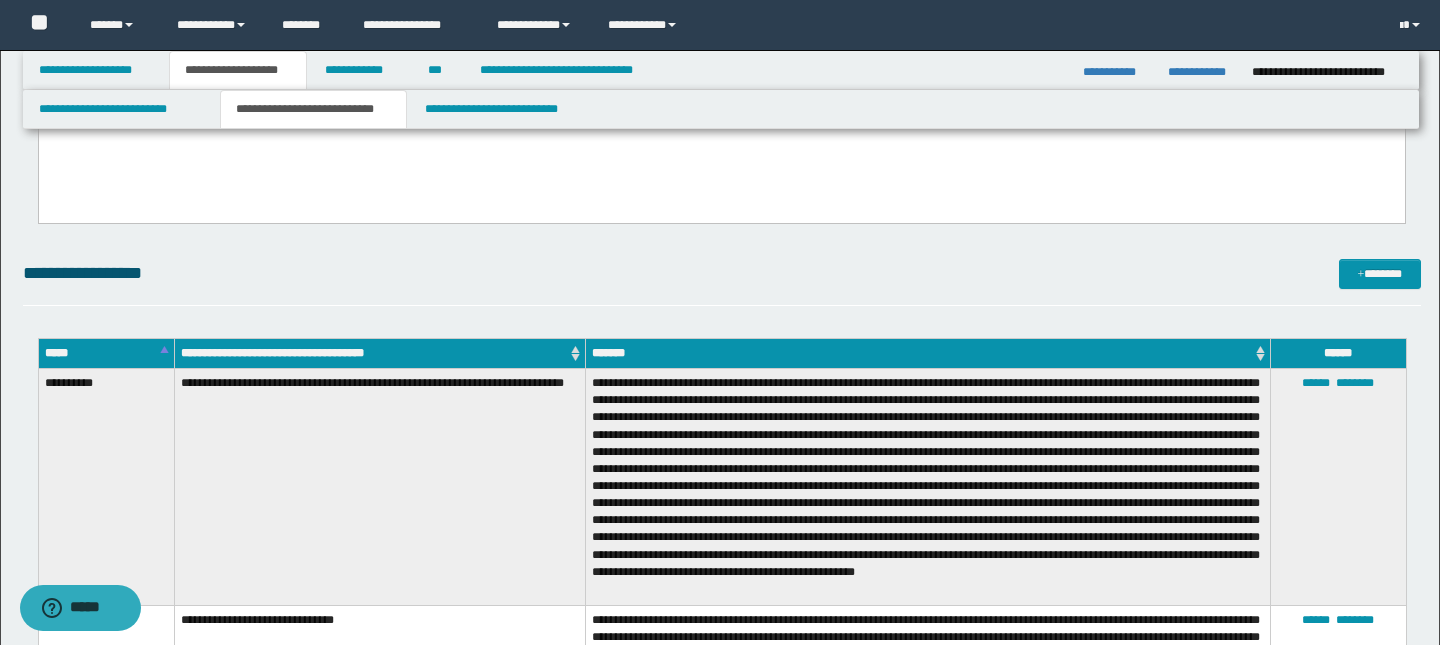 scroll, scrollTop: 0, scrollLeft: 0, axis: both 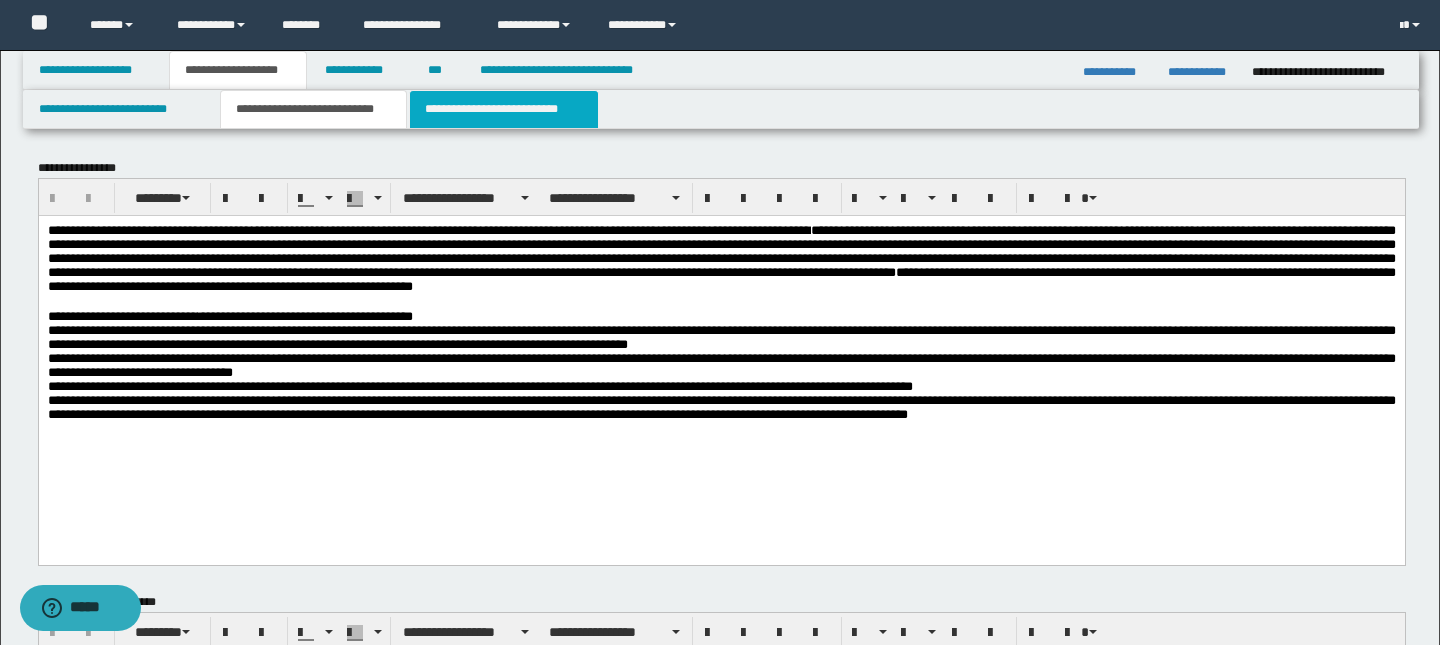 click on "**********" at bounding box center [504, 109] 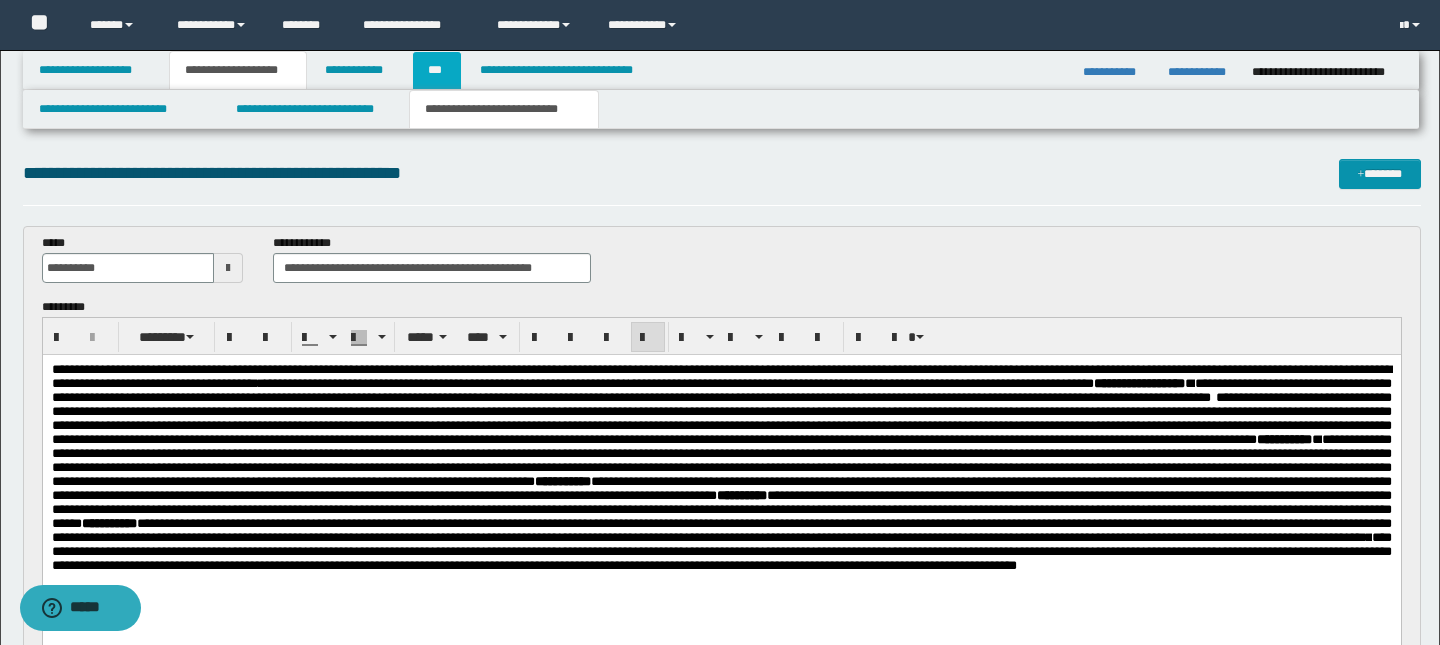 click on "***" at bounding box center [437, 70] 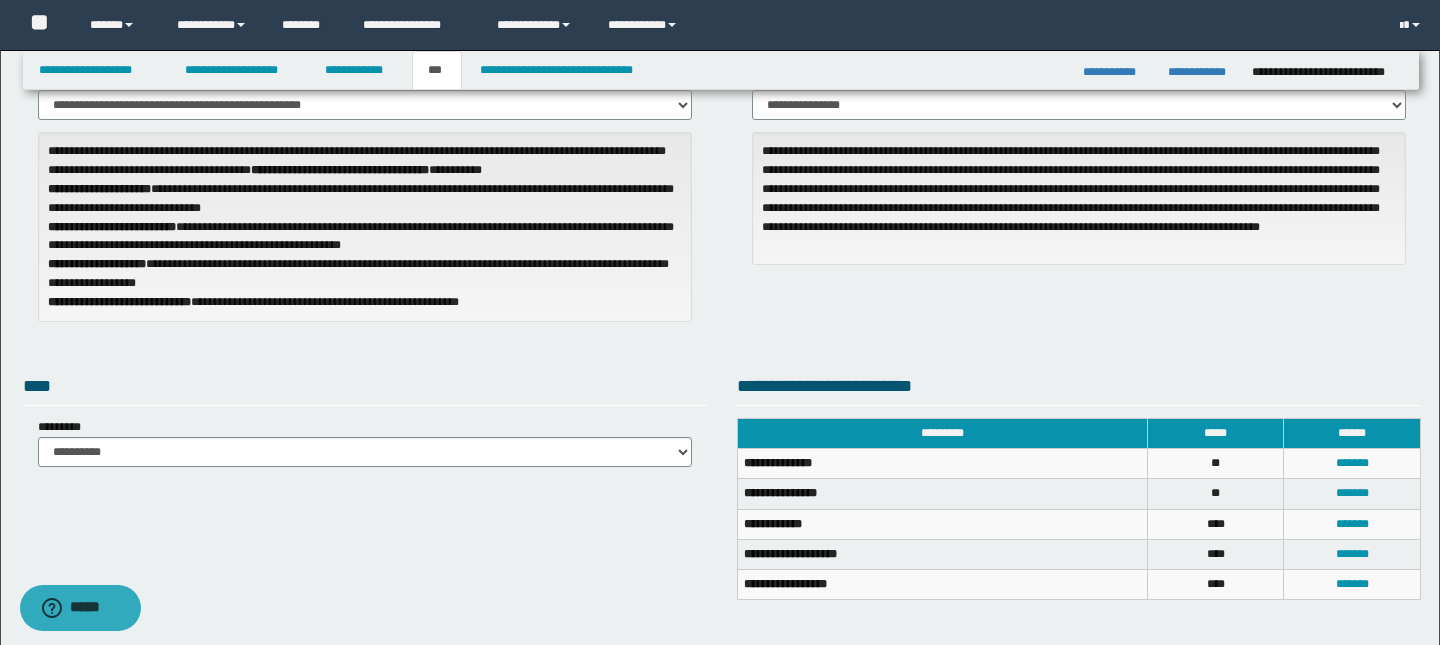 scroll, scrollTop: 305, scrollLeft: 0, axis: vertical 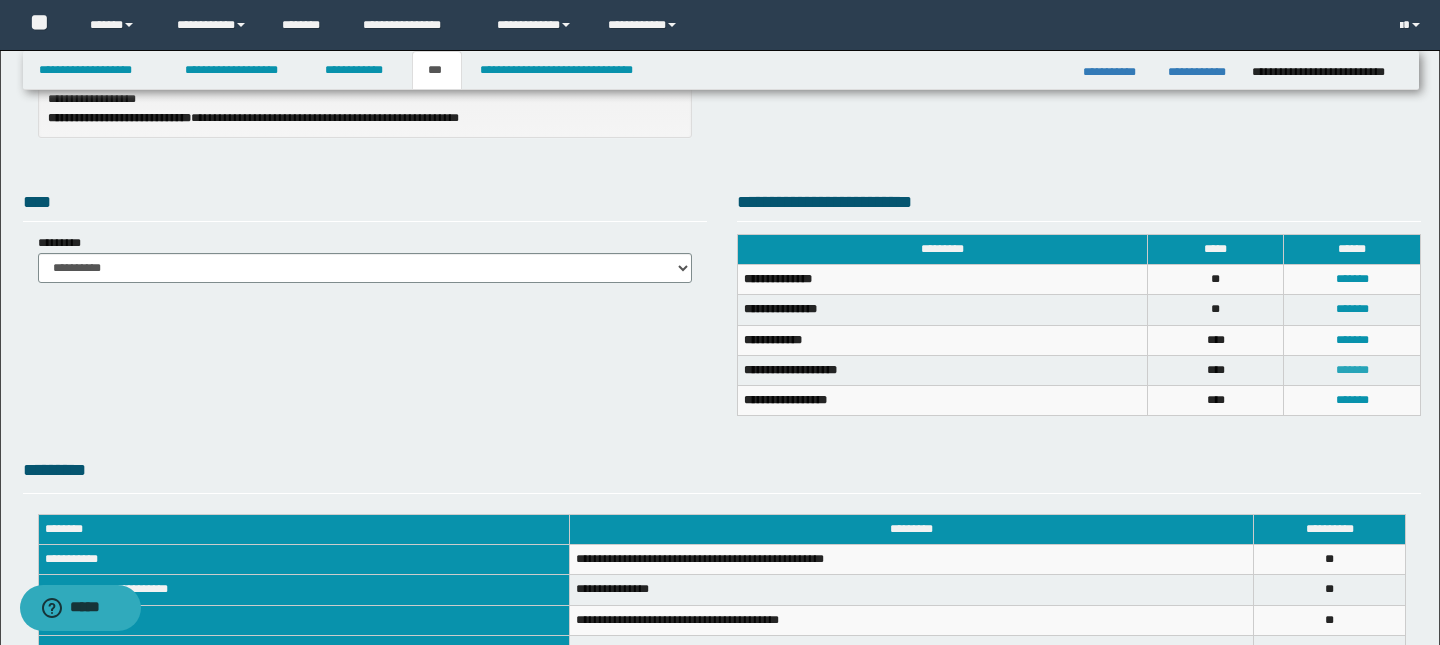 click on "*******" at bounding box center [1352, 370] 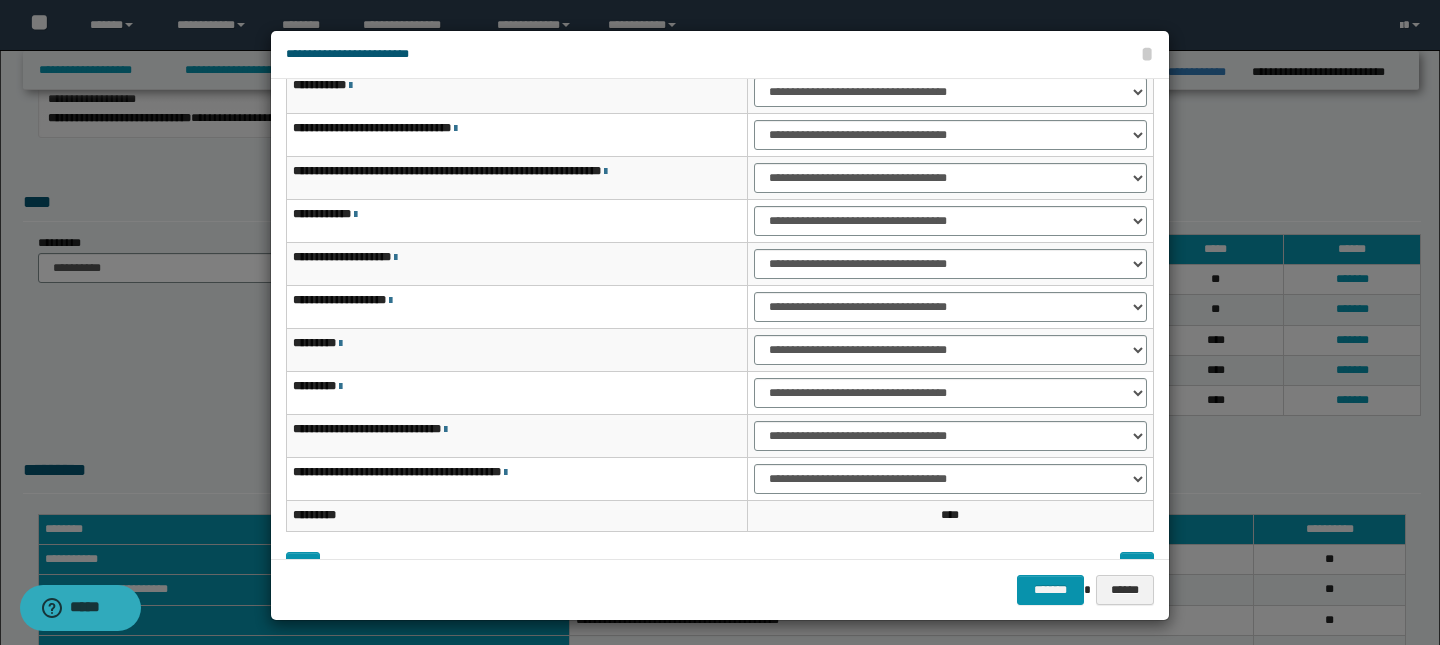 scroll, scrollTop: 85, scrollLeft: 0, axis: vertical 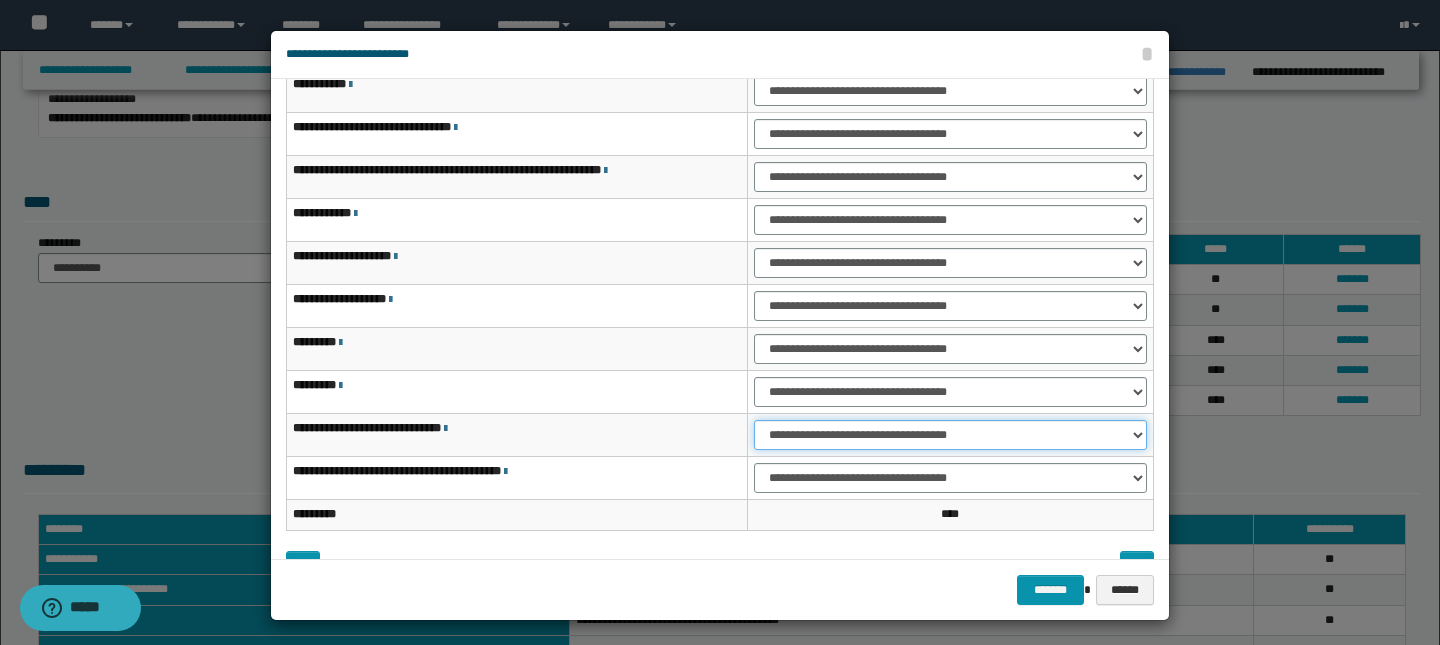 click on "**********" at bounding box center (950, 435) 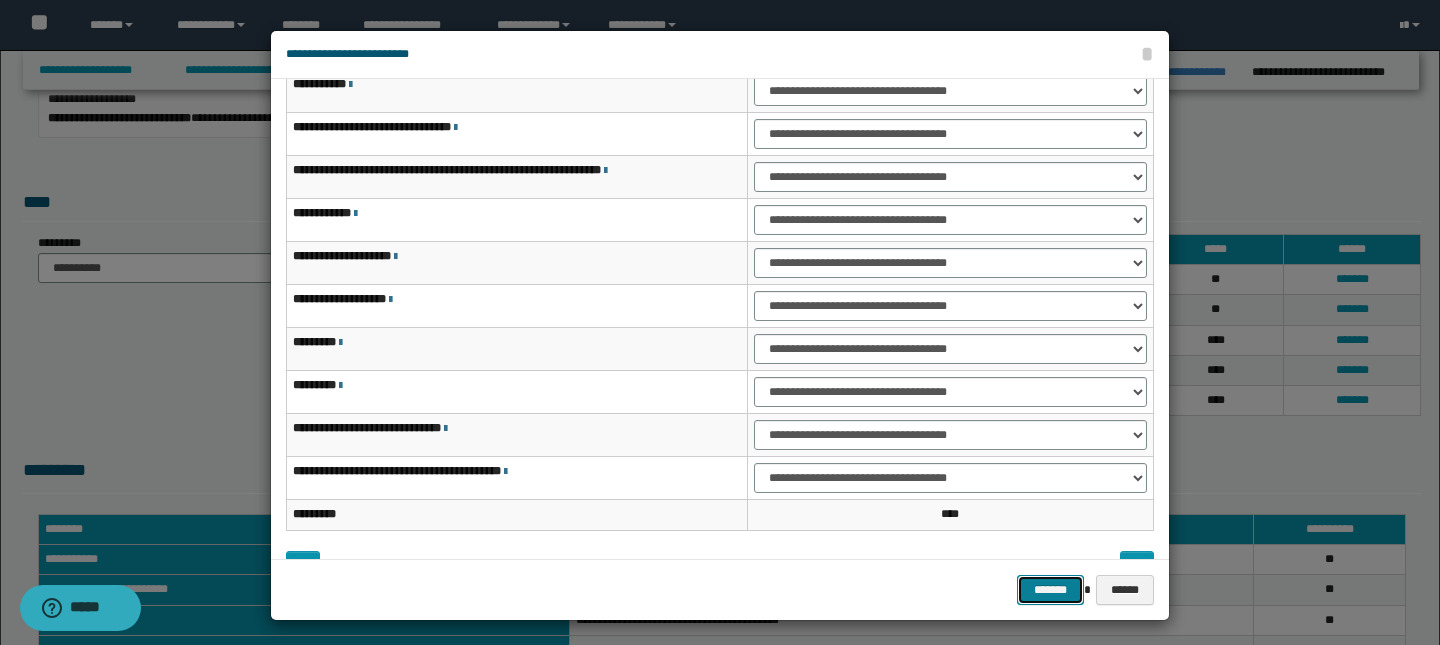 click on "*******" at bounding box center (1051, 590) 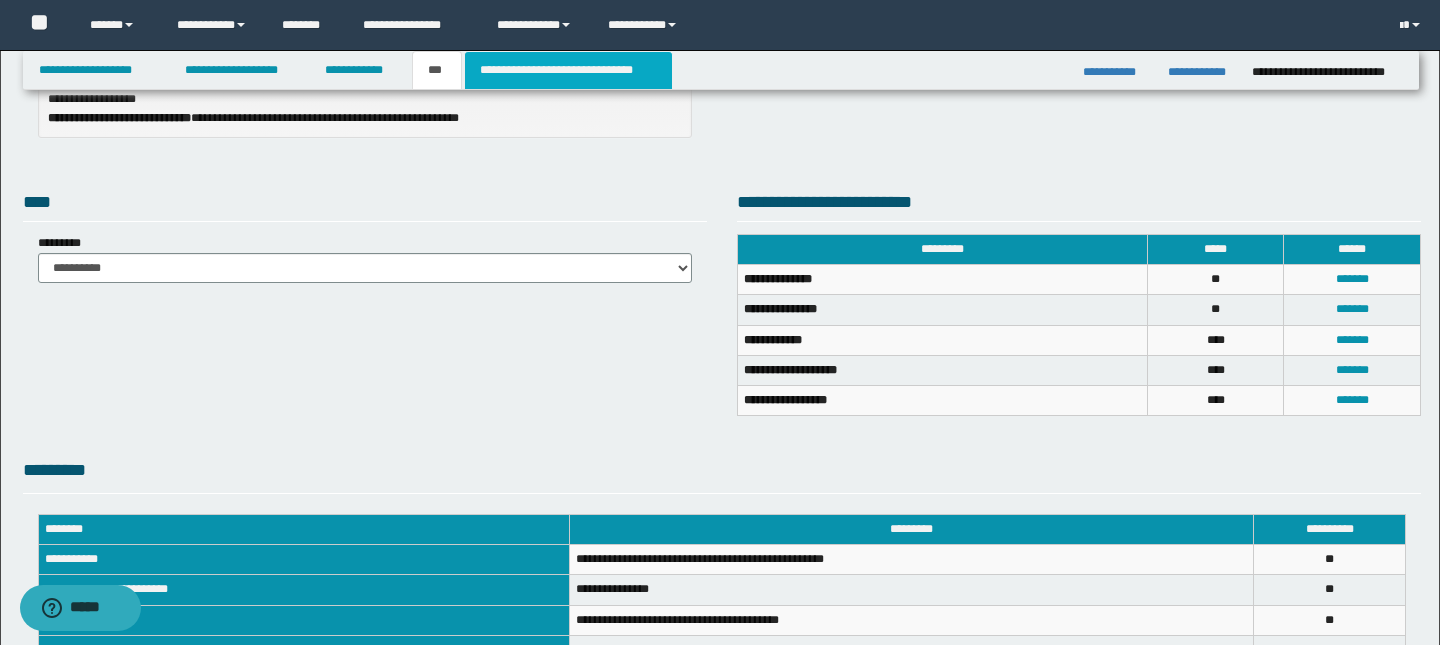 click on "**********" at bounding box center (568, 70) 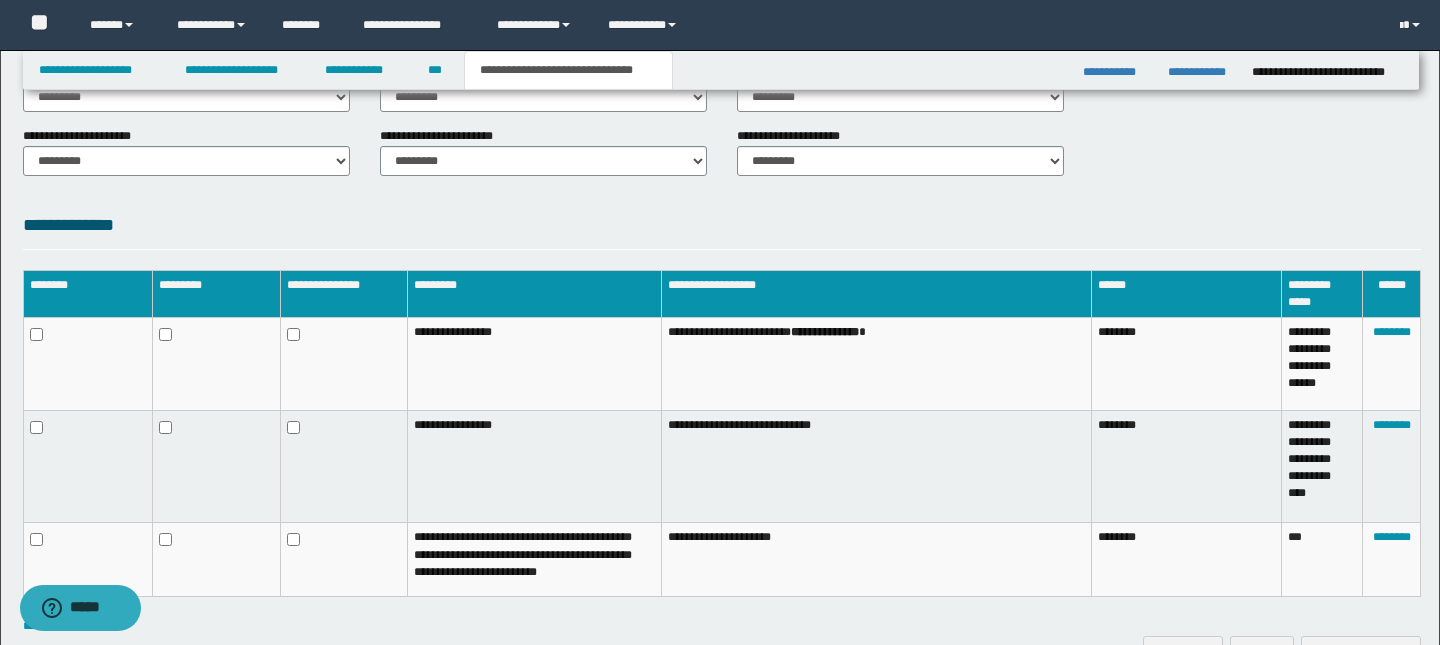 scroll, scrollTop: 964, scrollLeft: 0, axis: vertical 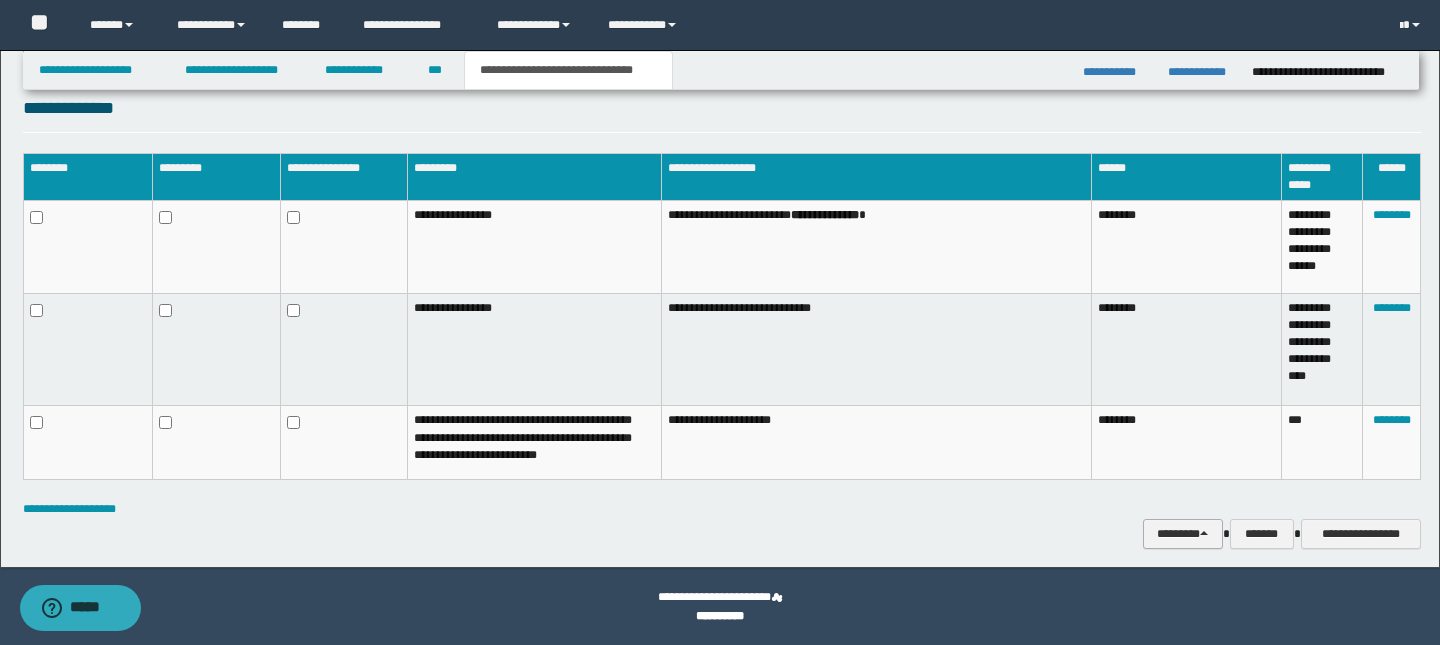 click on "********" at bounding box center [1183, 534] 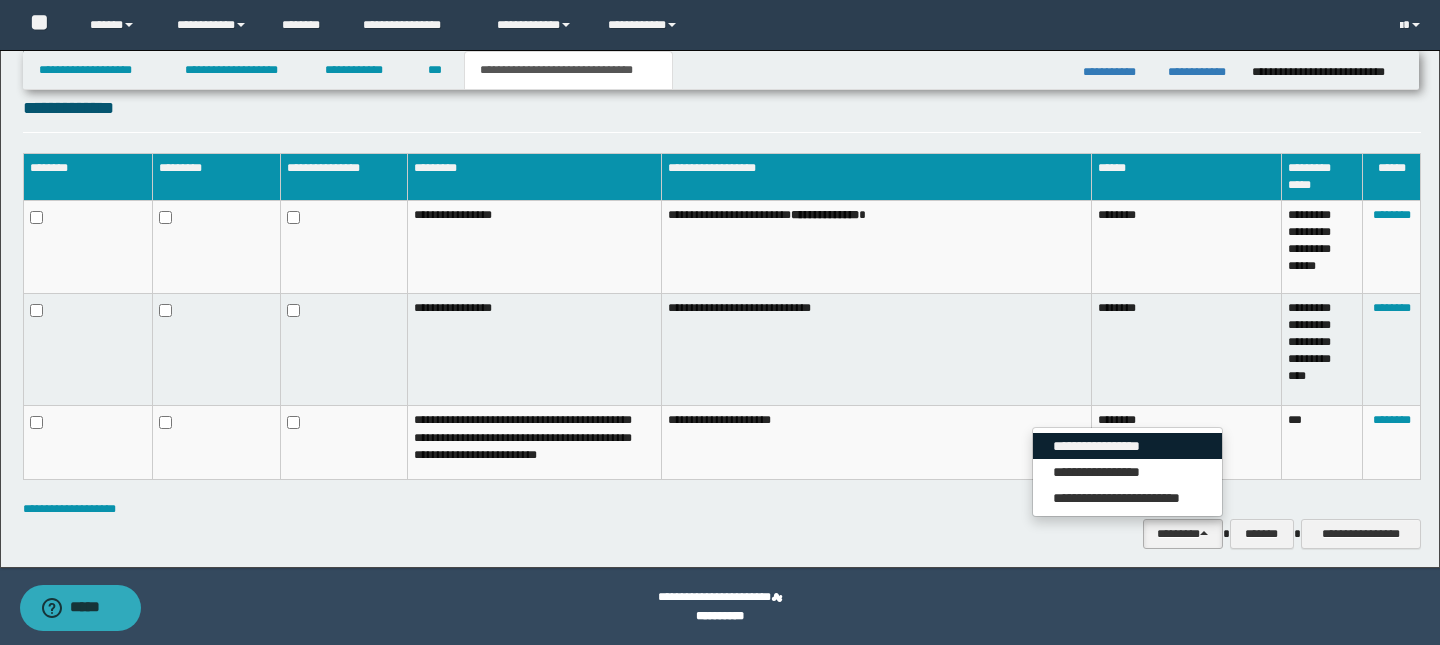 click on "**********" at bounding box center [1127, 446] 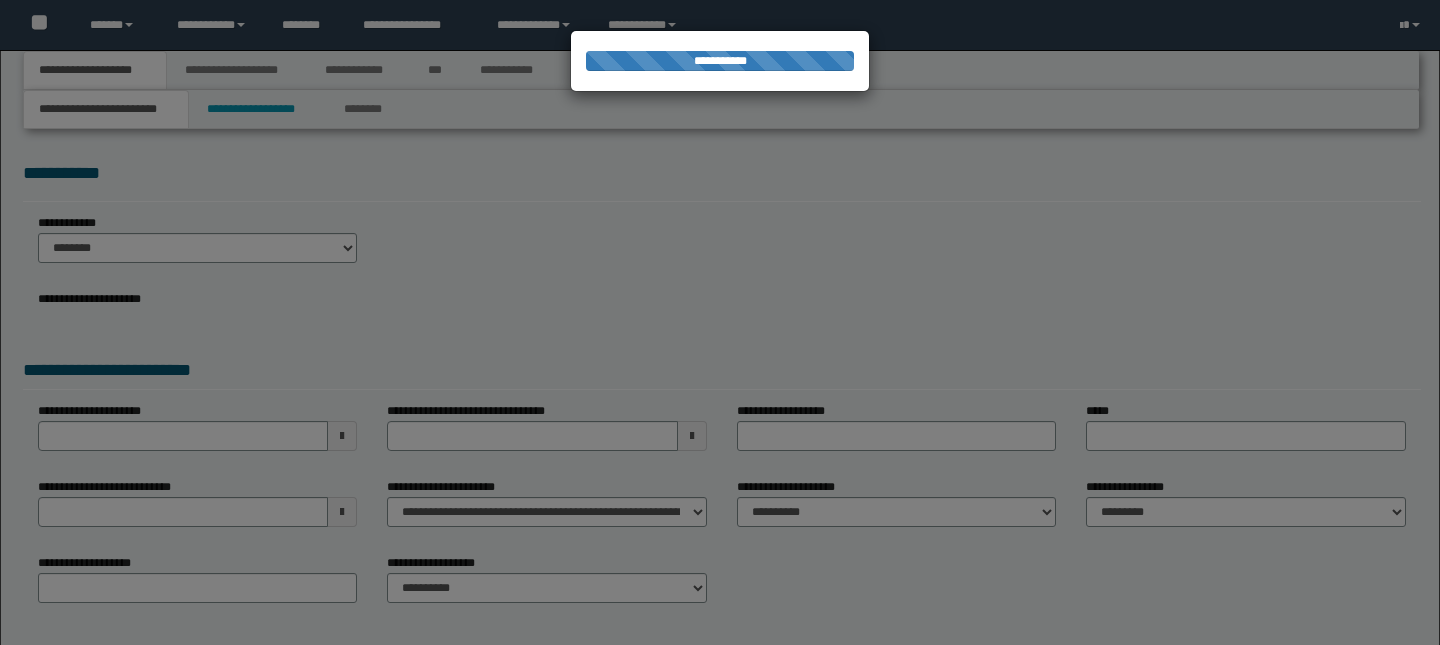 scroll, scrollTop: 0, scrollLeft: 0, axis: both 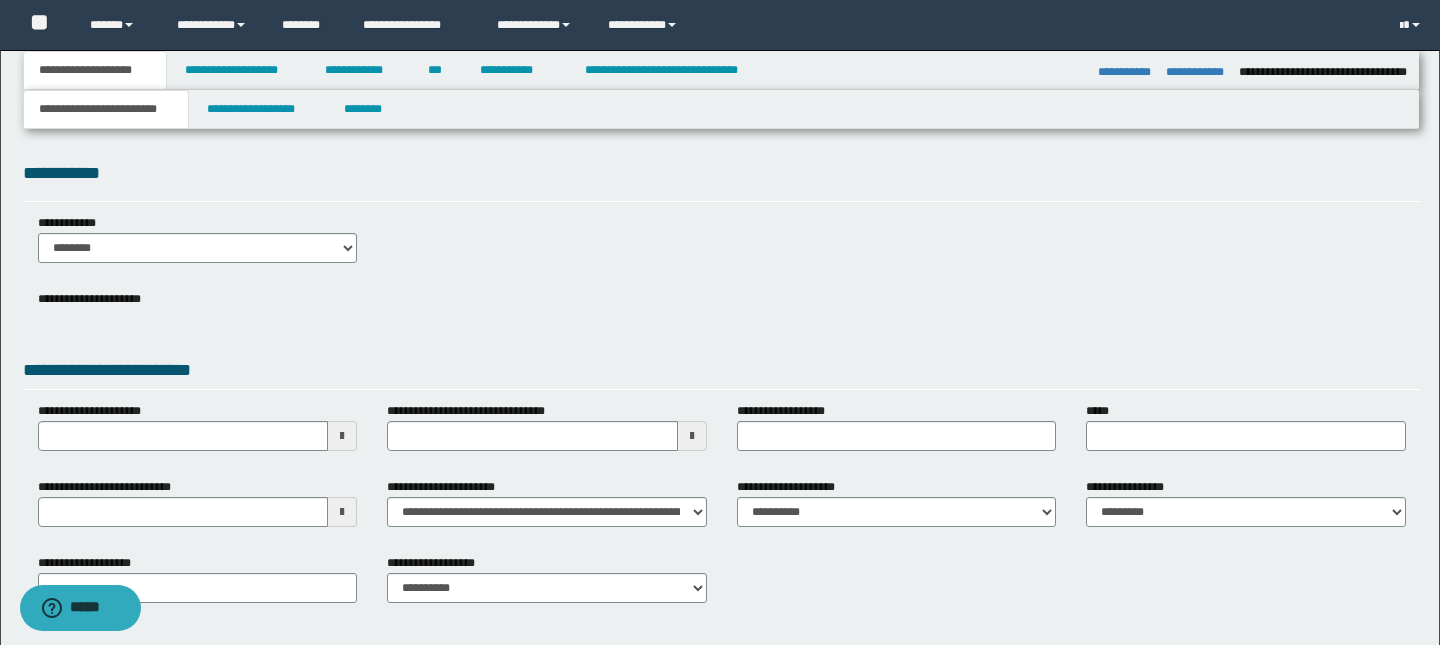 select on "**" 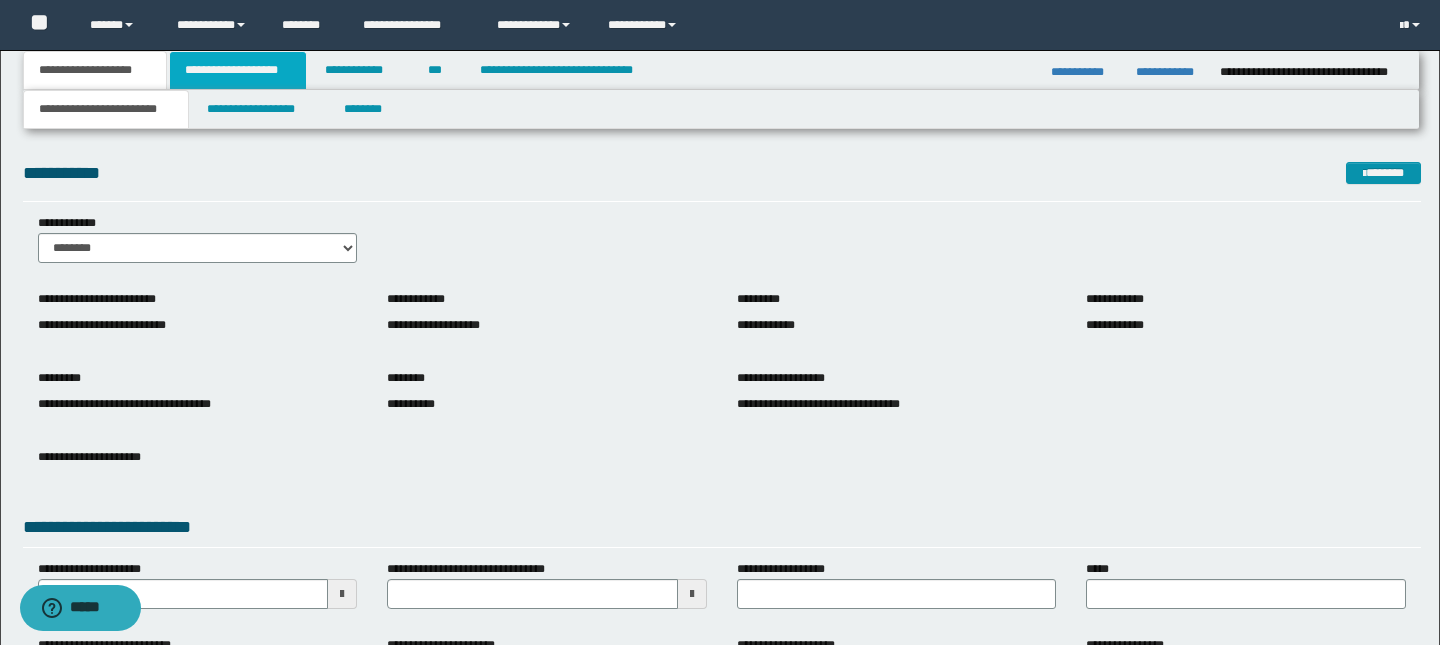 click on "**********" at bounding box center [238, 70] 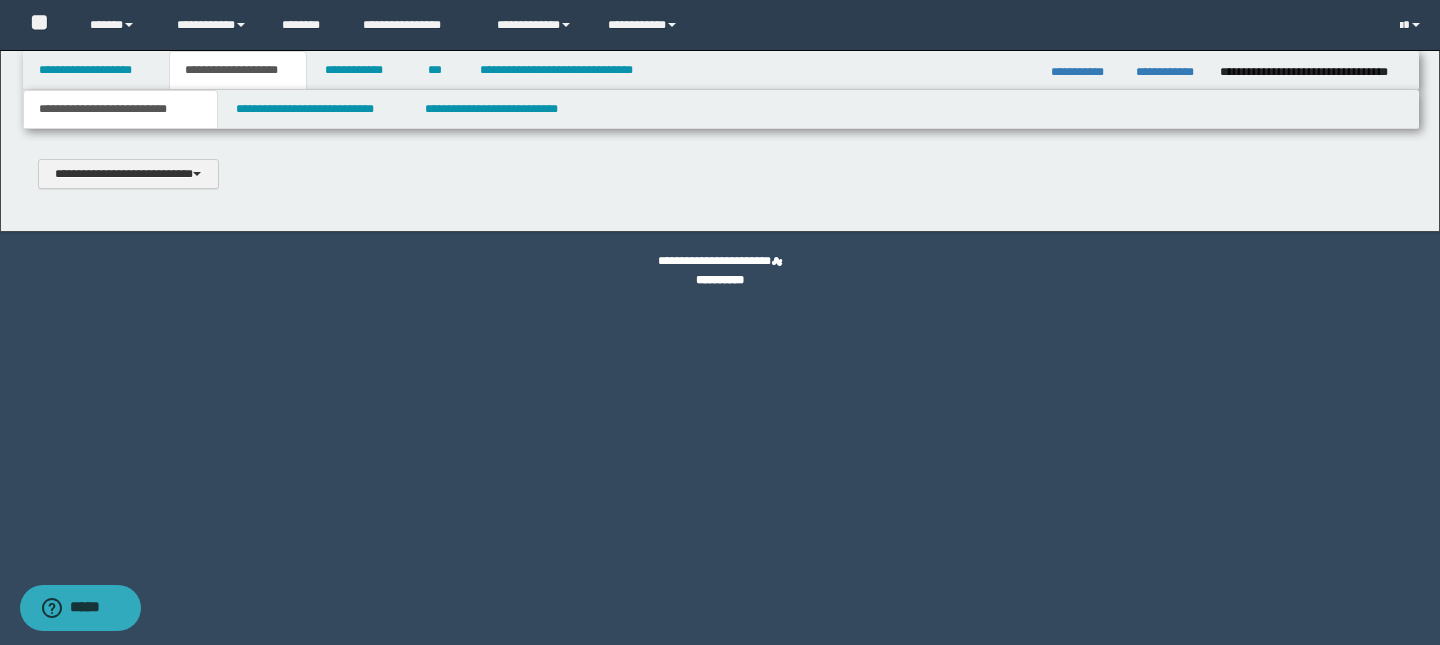 type 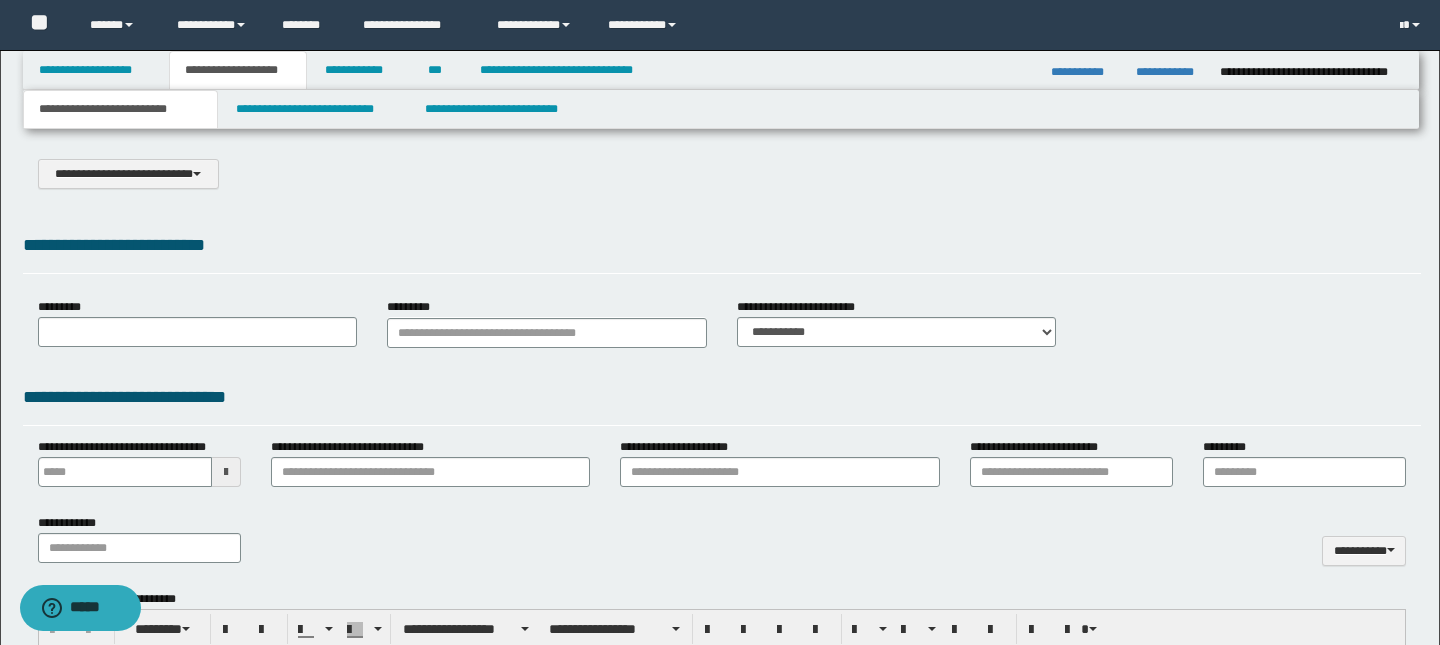 select on "*" 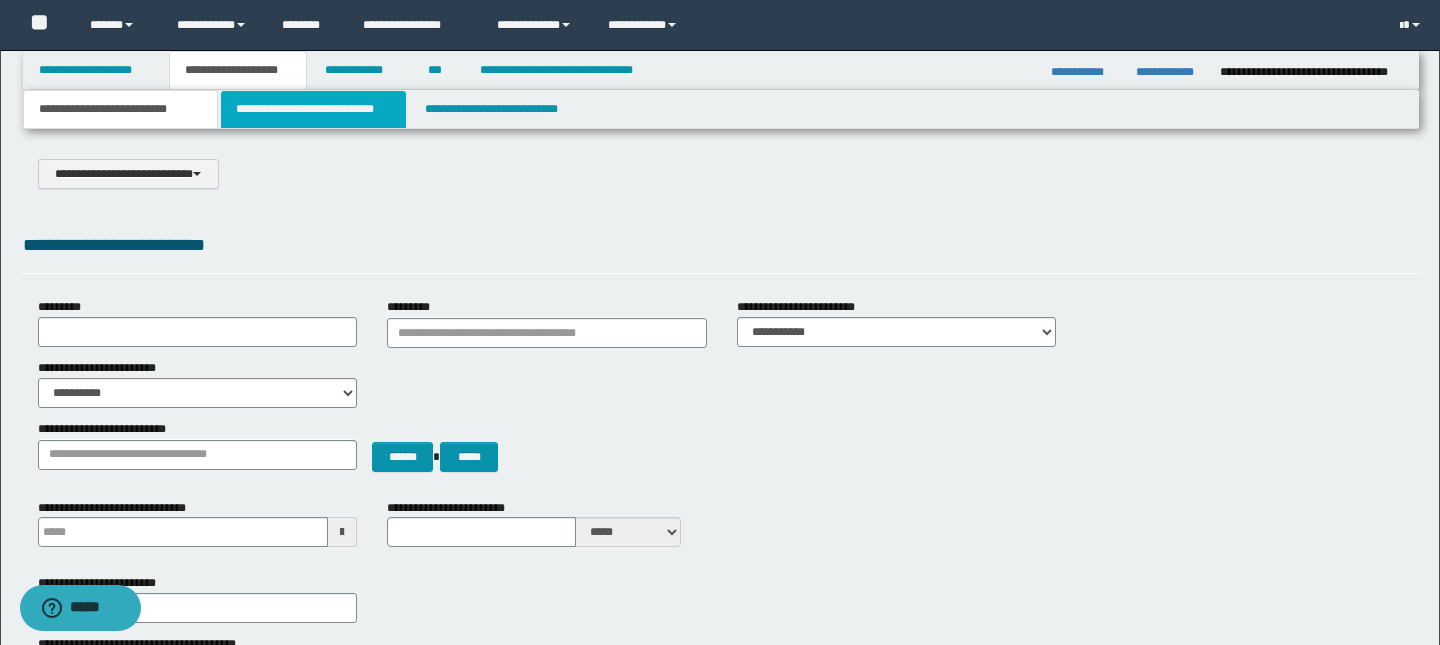 click on "**********" at bounding box center [314, 109] 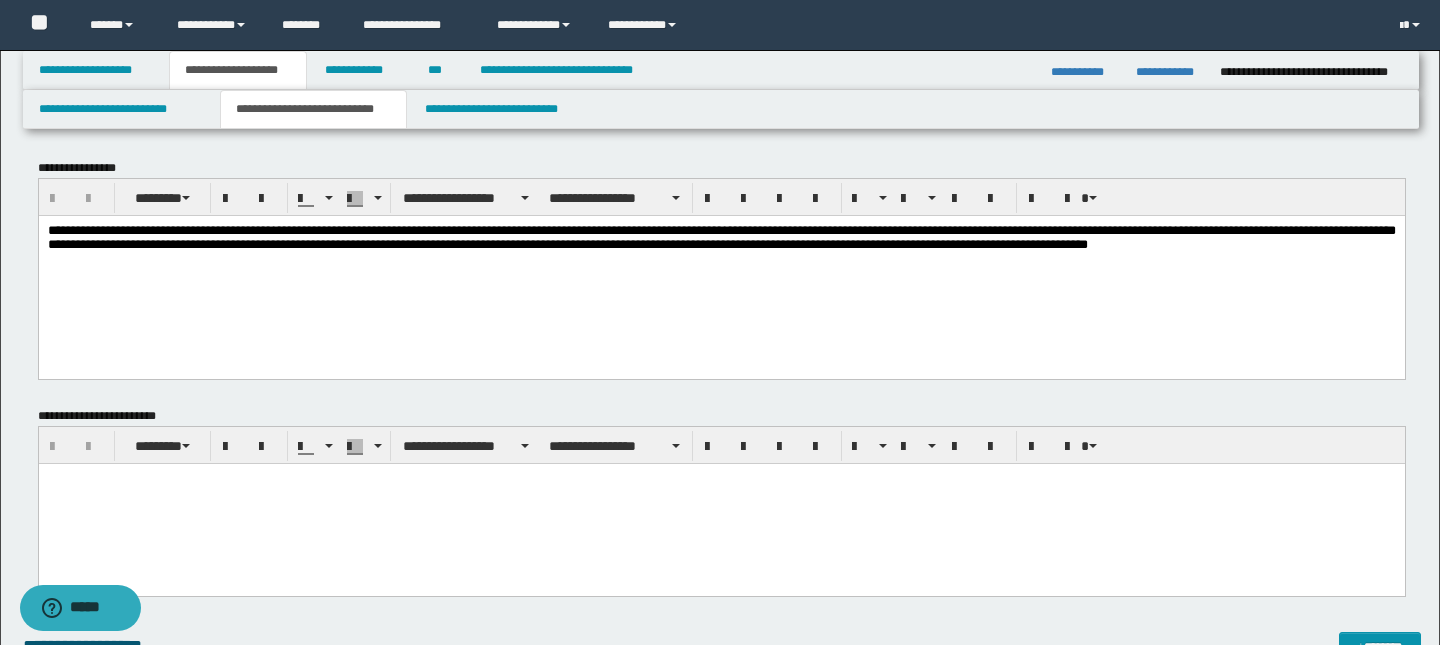scroll, scrollTop: 0, scrollLeft: 0, axis: both 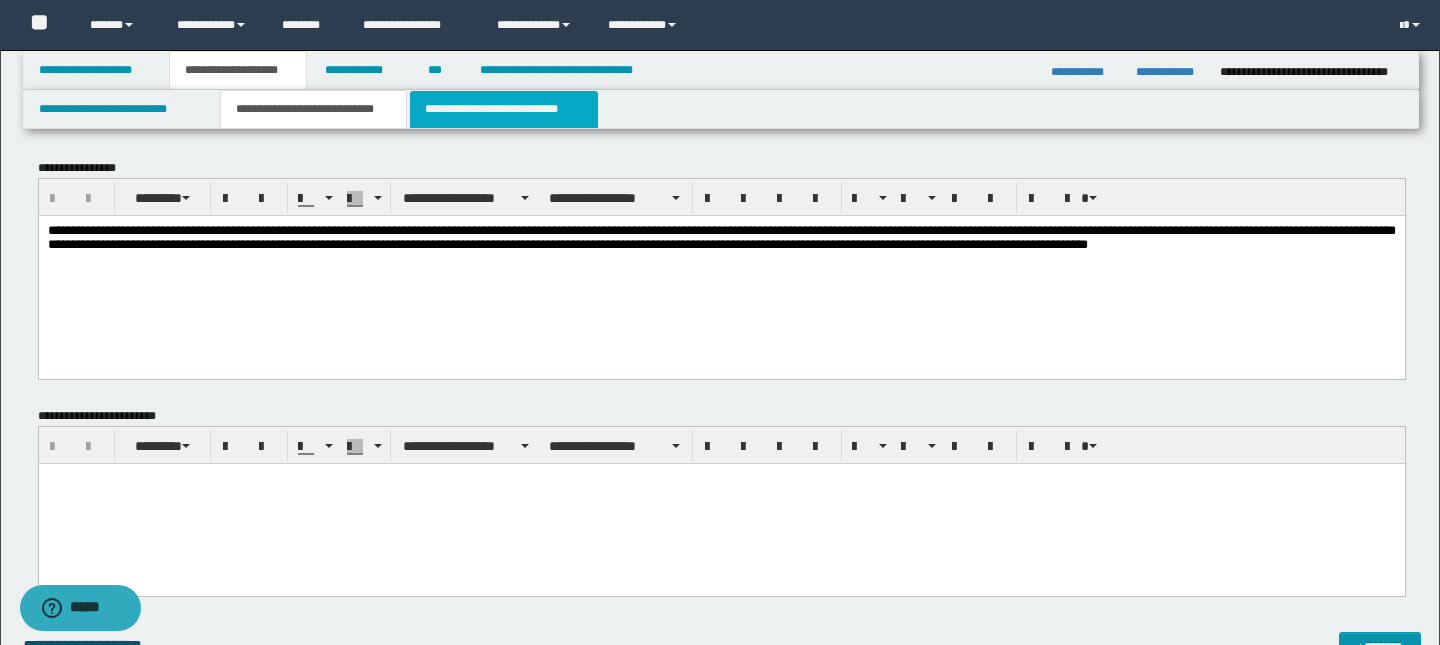 click on "**********" at bounding box center [504, 109] 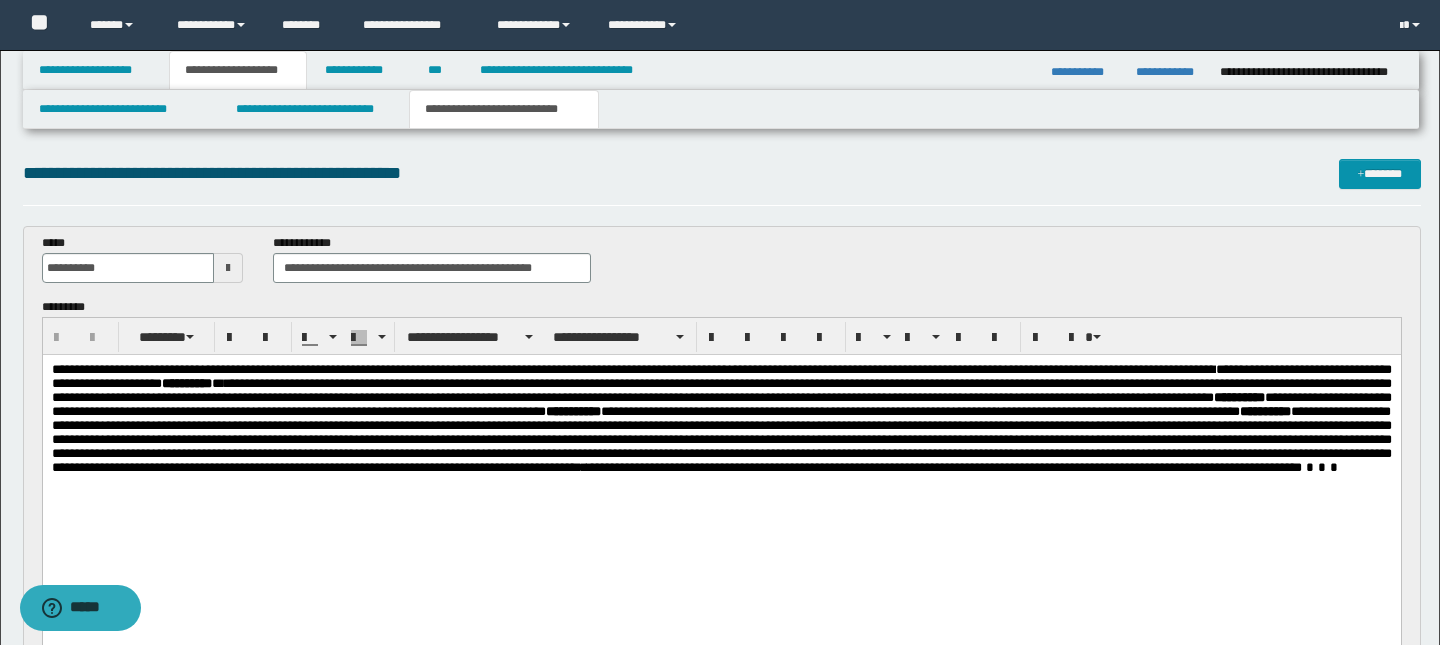 scroll, scrollTop: 0, scrollLeft: 0, axis: both 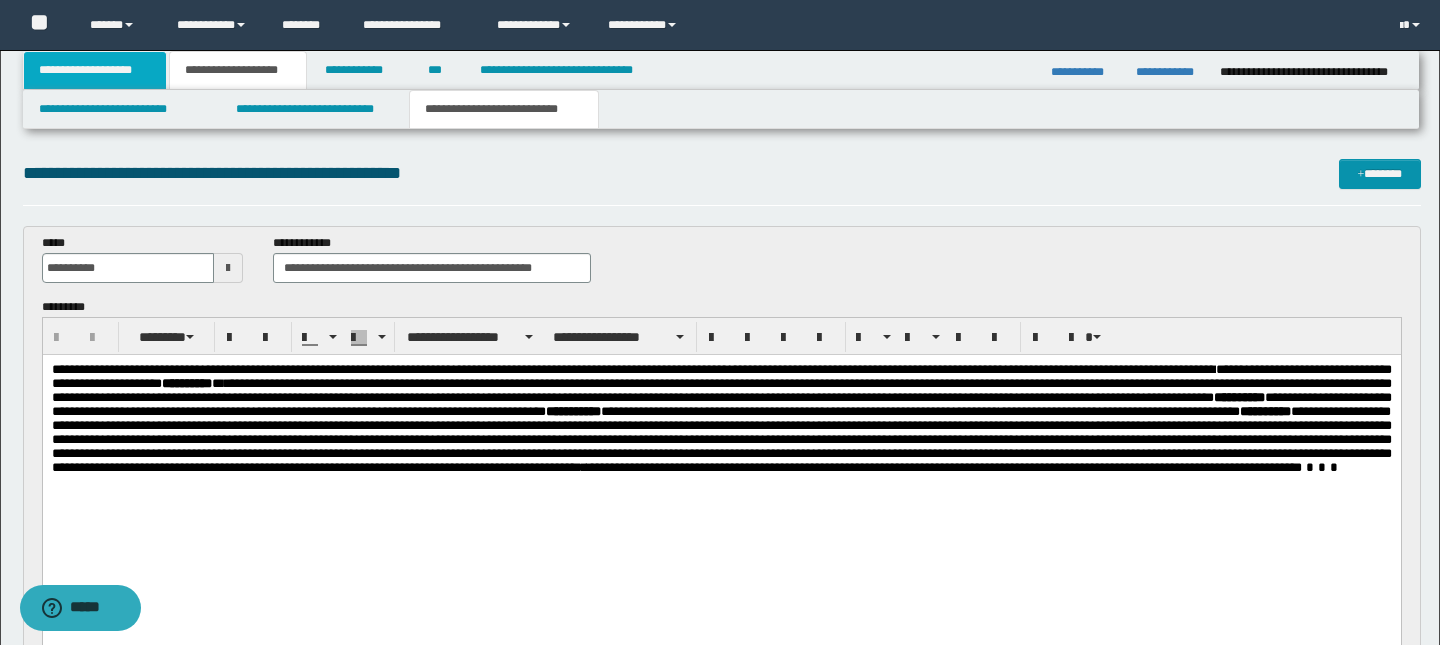 click on "**********" at bounding box center [95, 70] 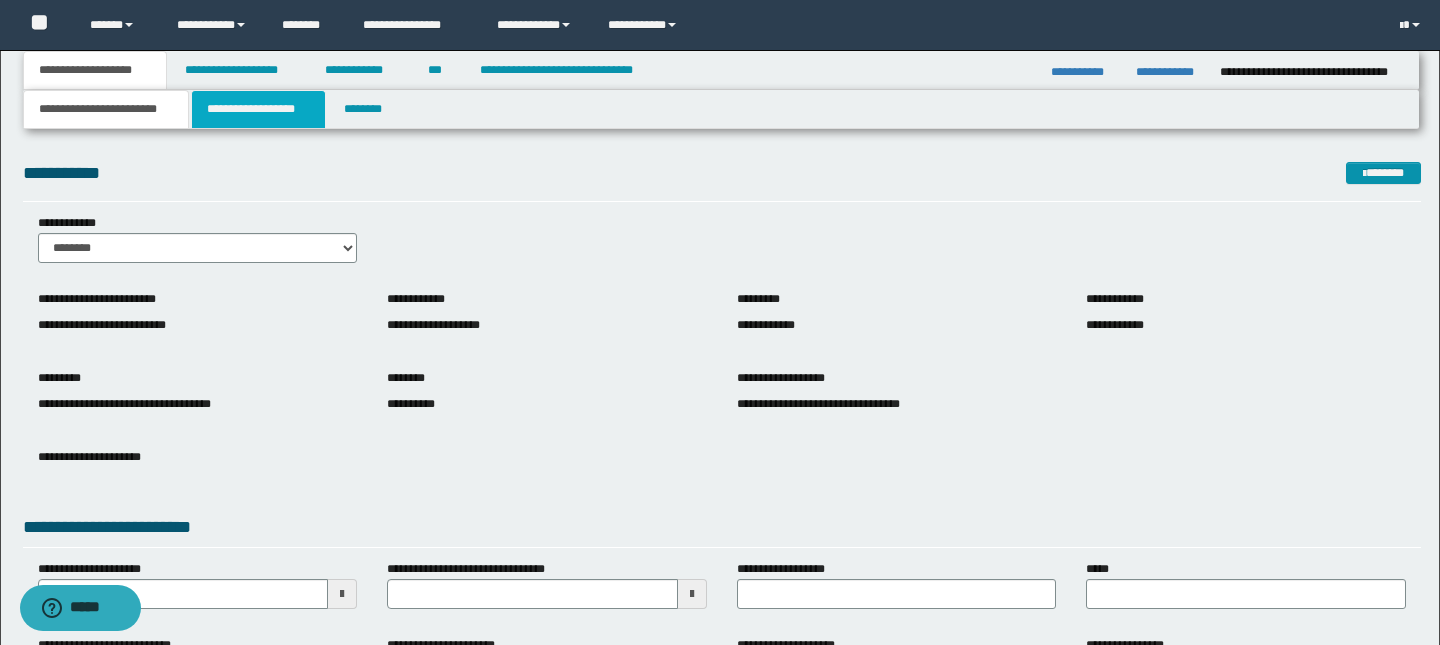 click on "**********" at bounding box center (258, 109) 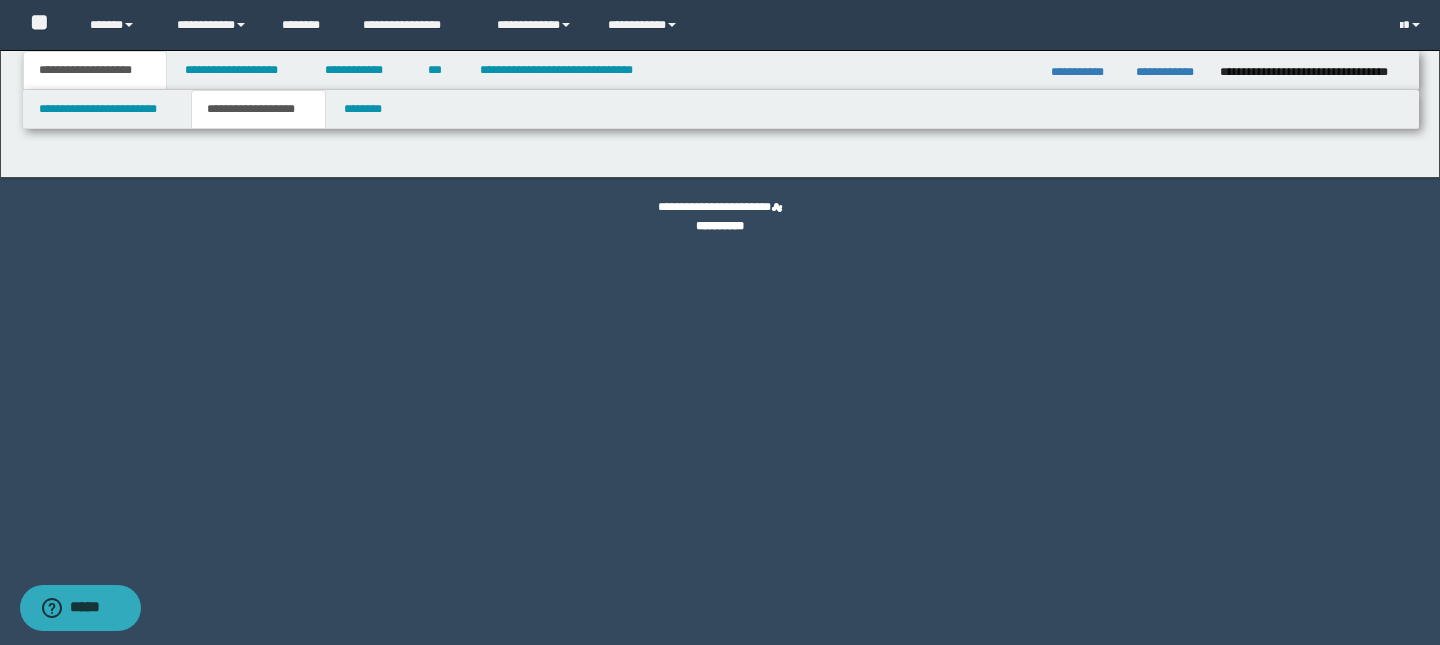 type on "**********" 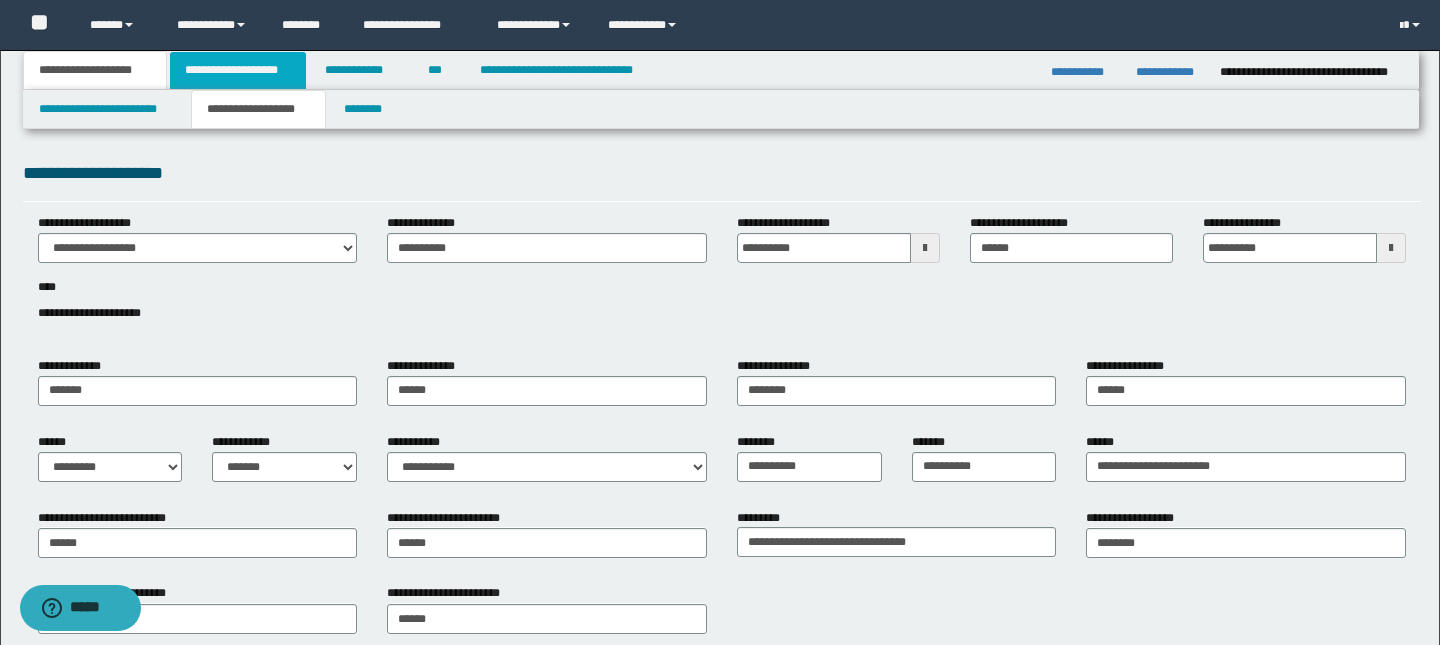 click on "**********" at bounding box center (238, 70) 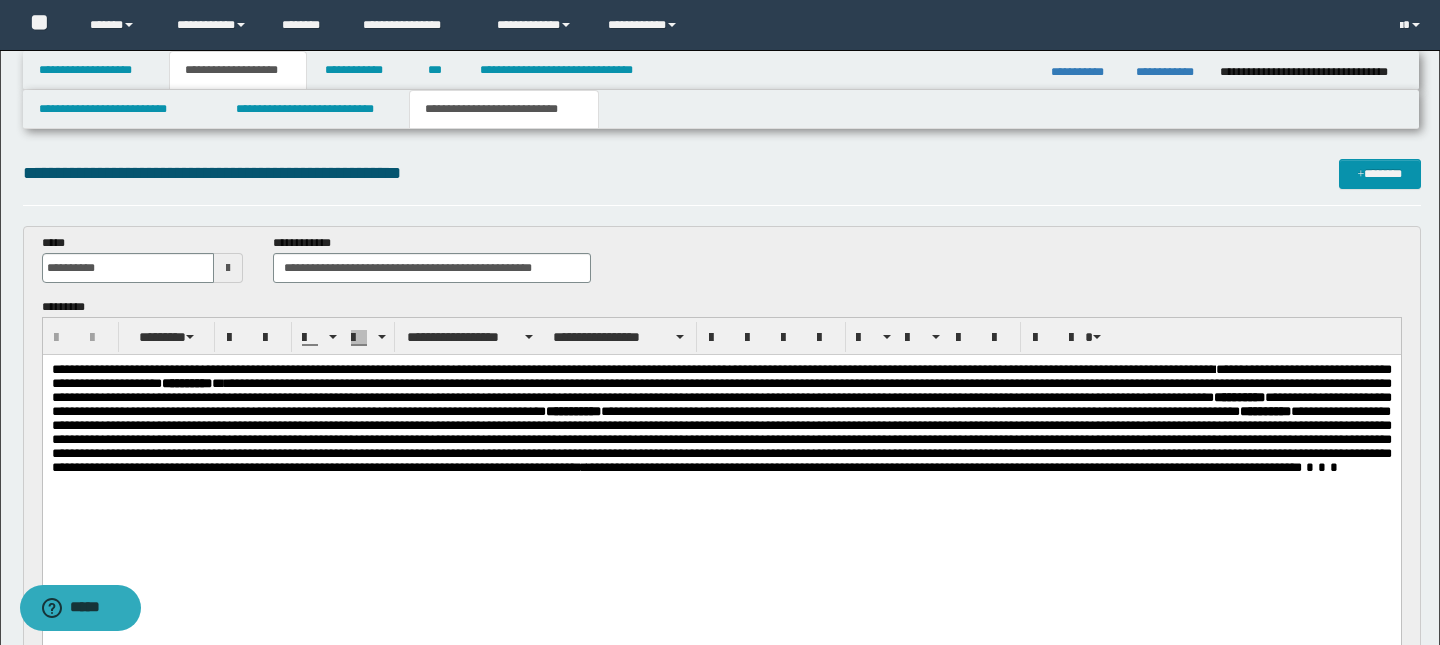 click on "**********" at bounding box center [625, 369] 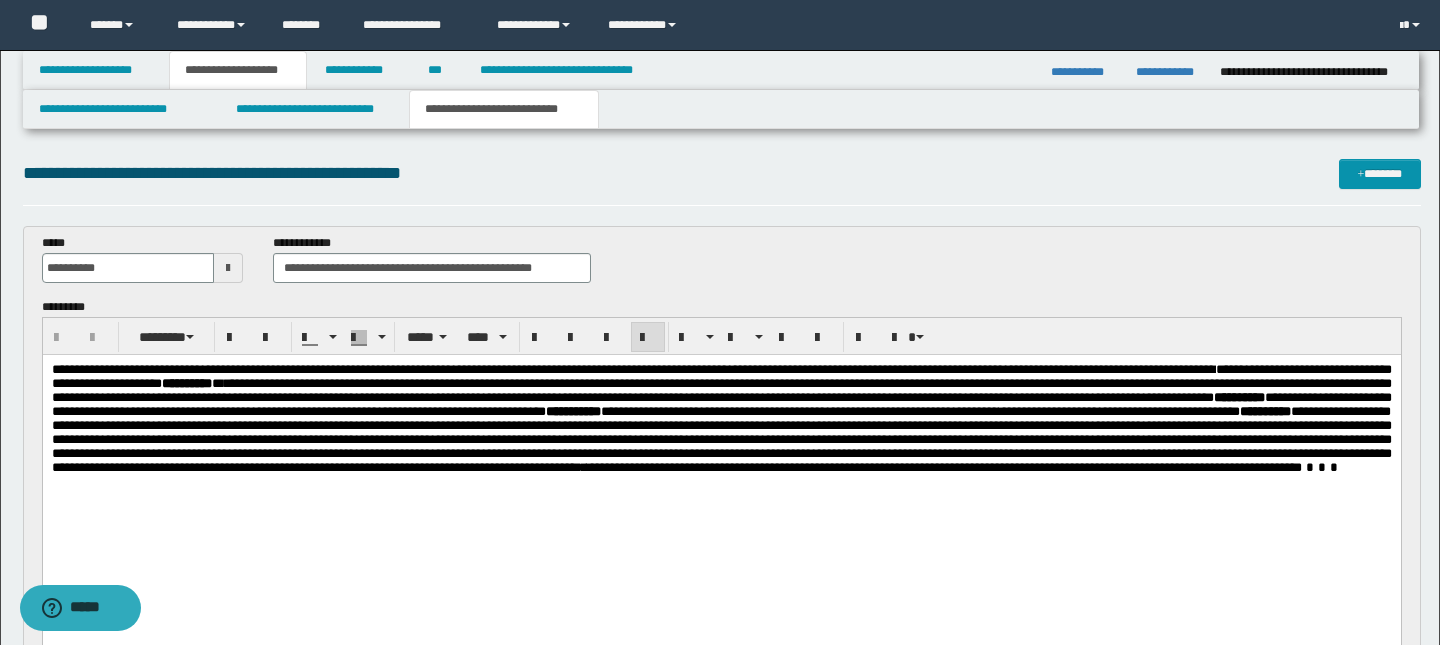 type 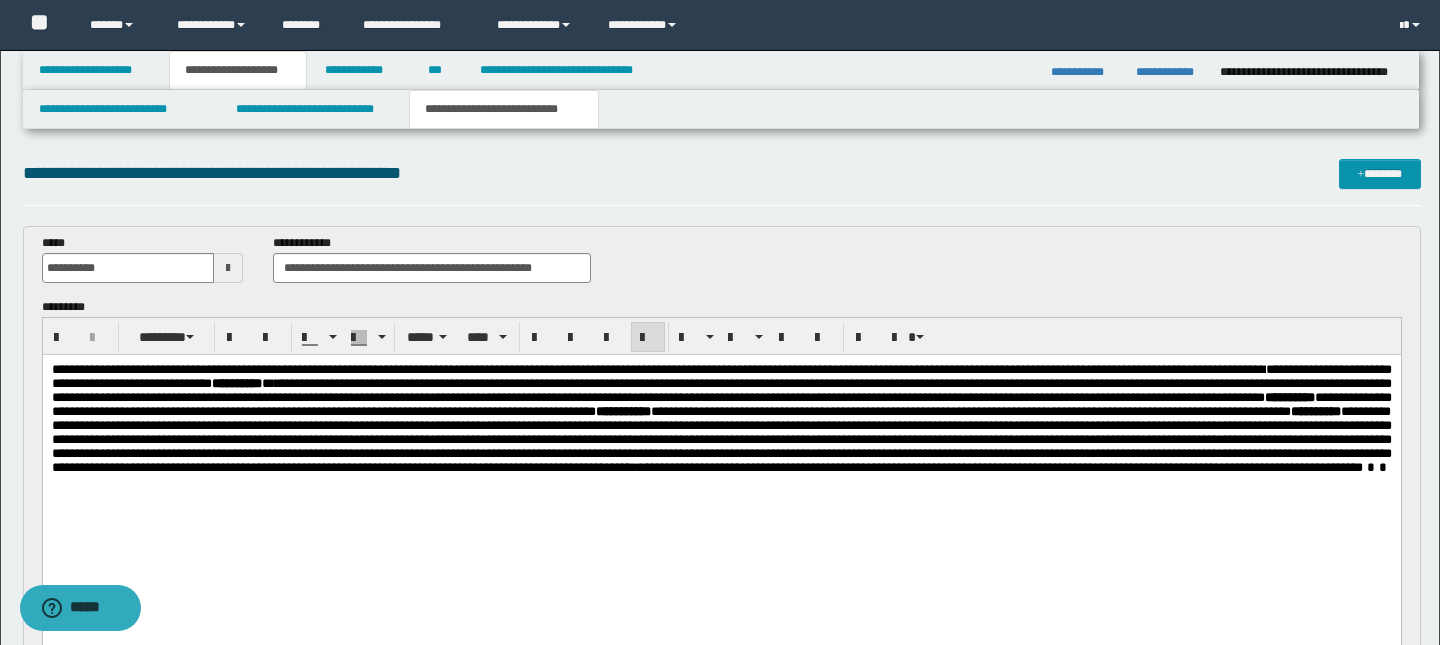 click on "**********" at bounding box center [650, 369] 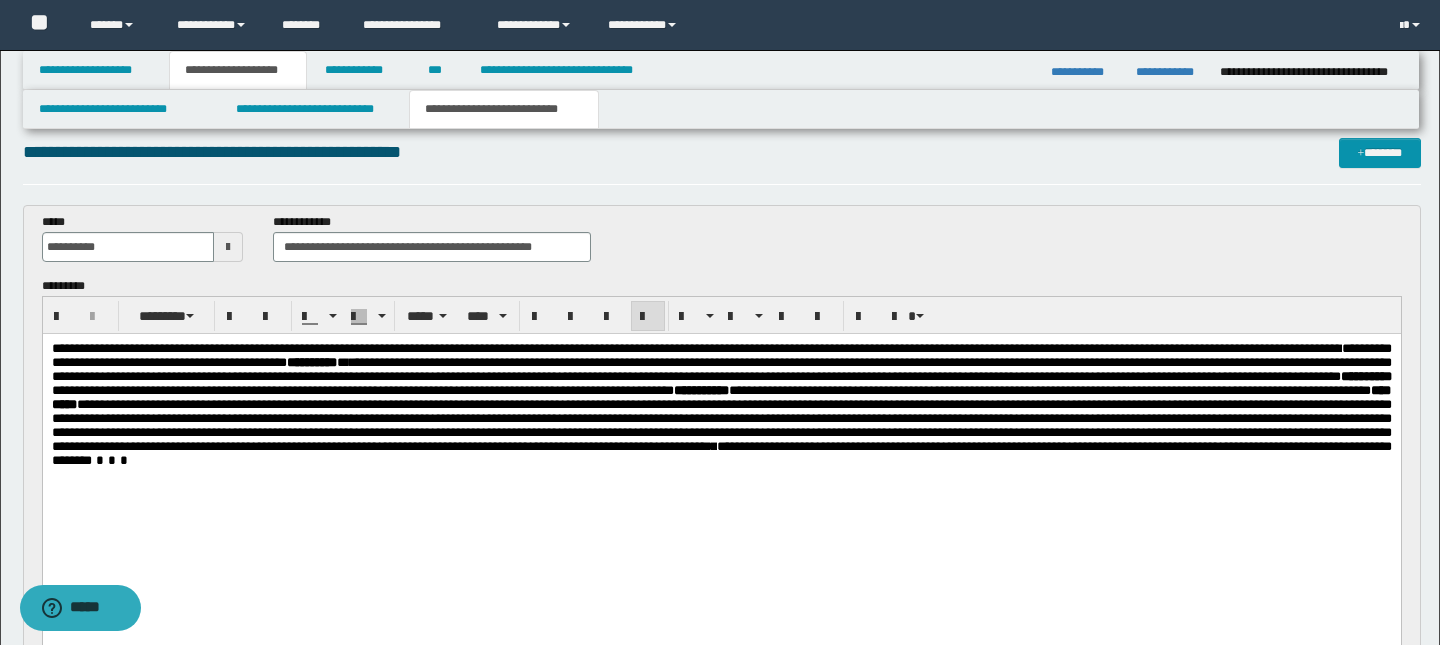 scroll, scrollTop: 43, scrollLeft: 0, axis: vertical 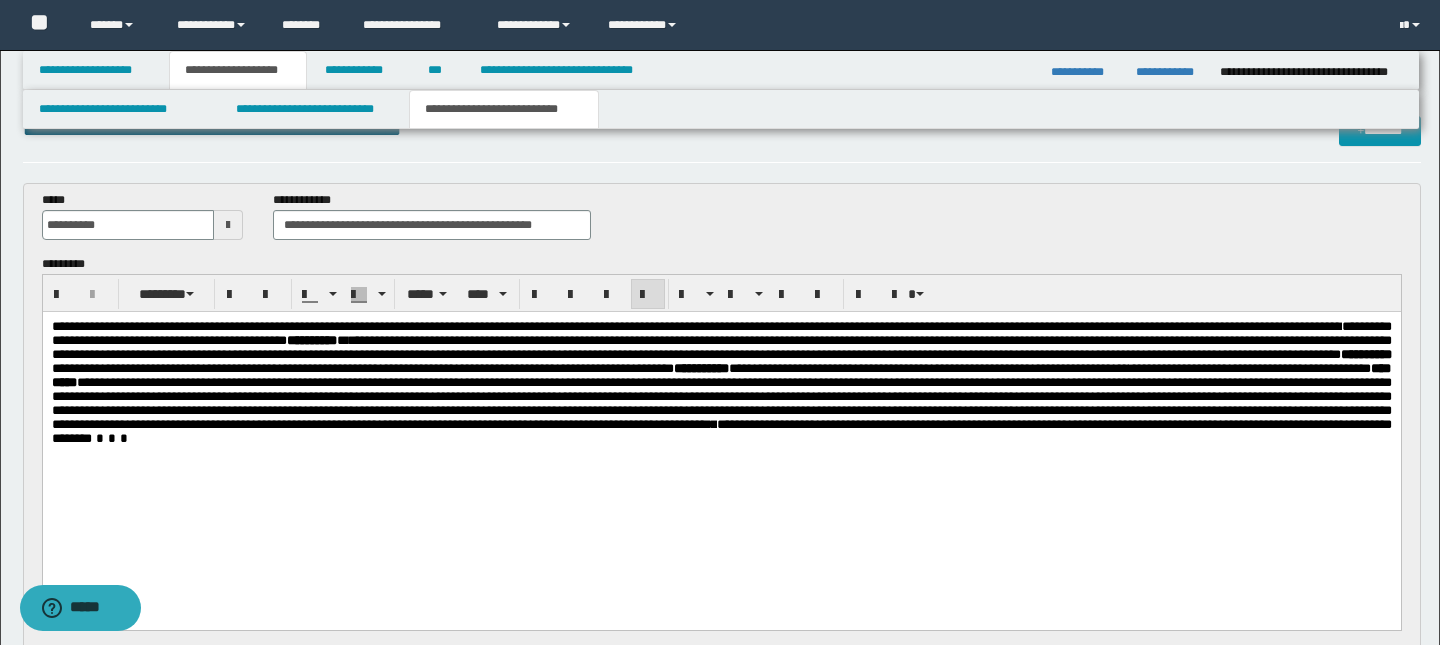click on "**********" at bounding box center [688, 326] 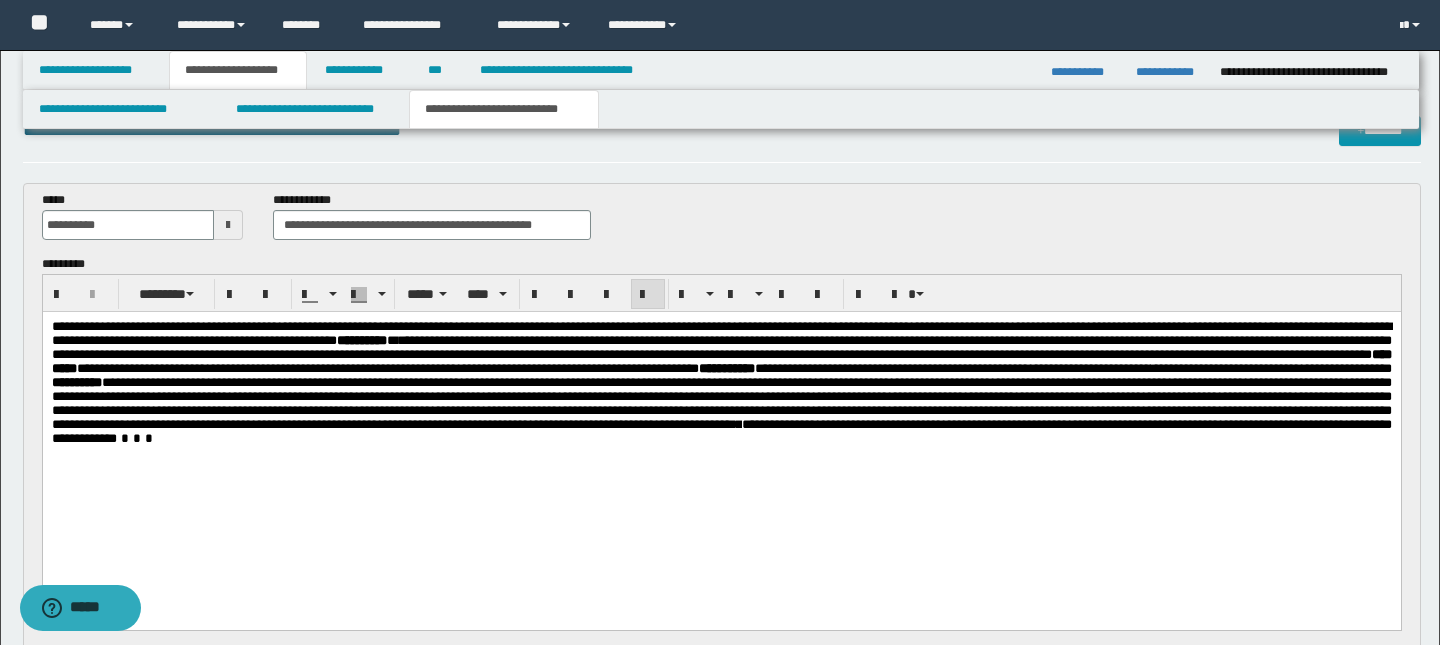 click on "*" at bounding box center (1381, 326) 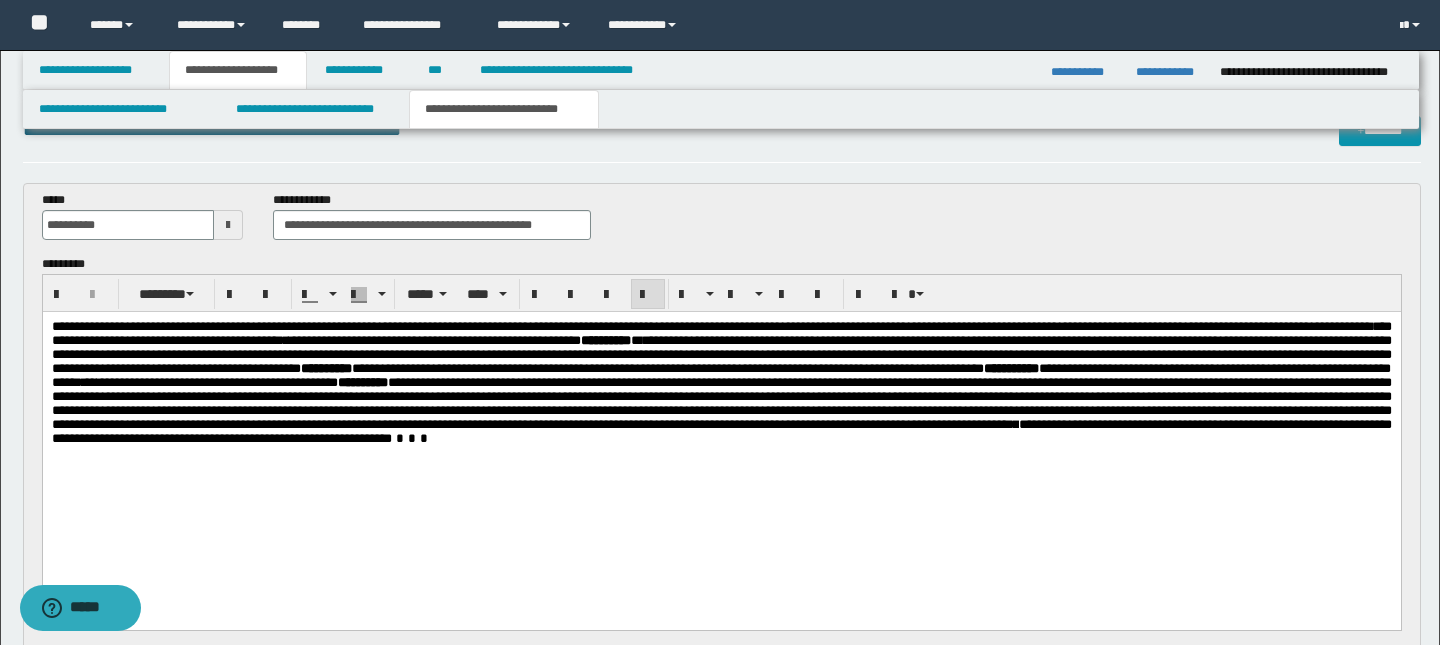 click on "**********" at bounding box center (721, 333) 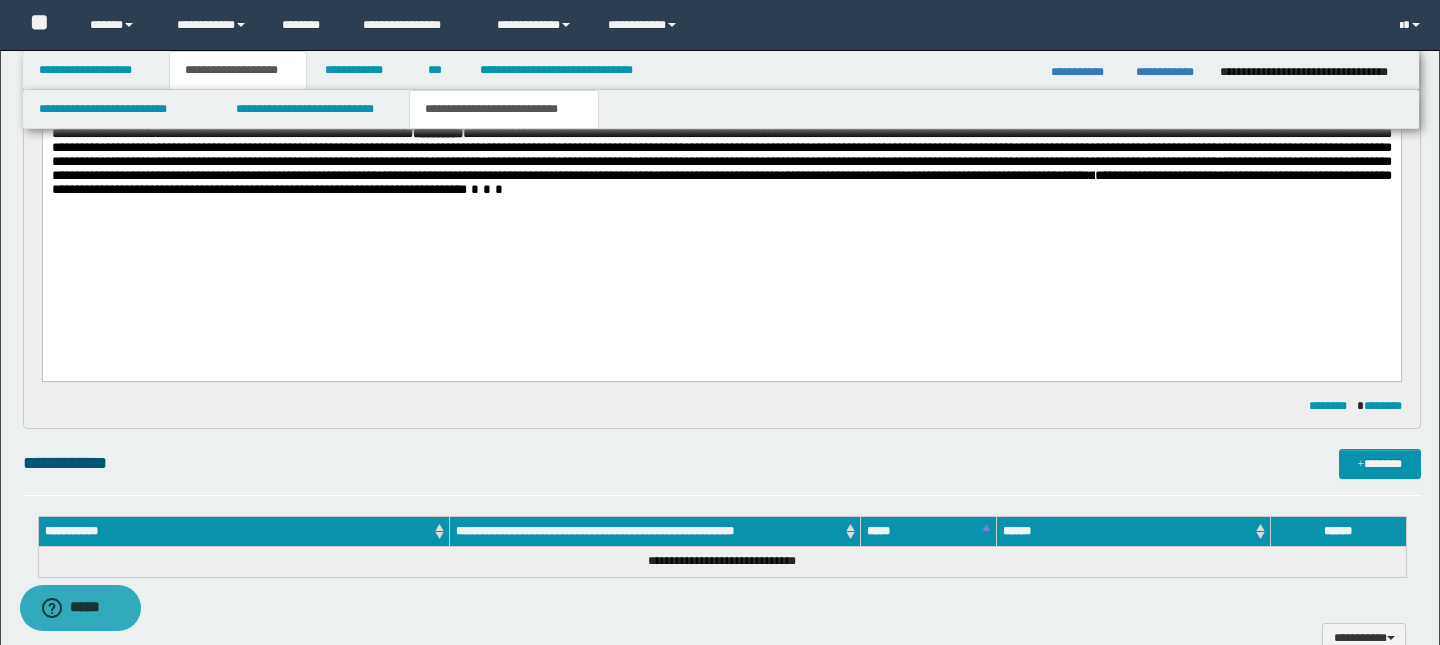 scroll, scrollTop: 298, scrollLeft: 0, axis: vertical 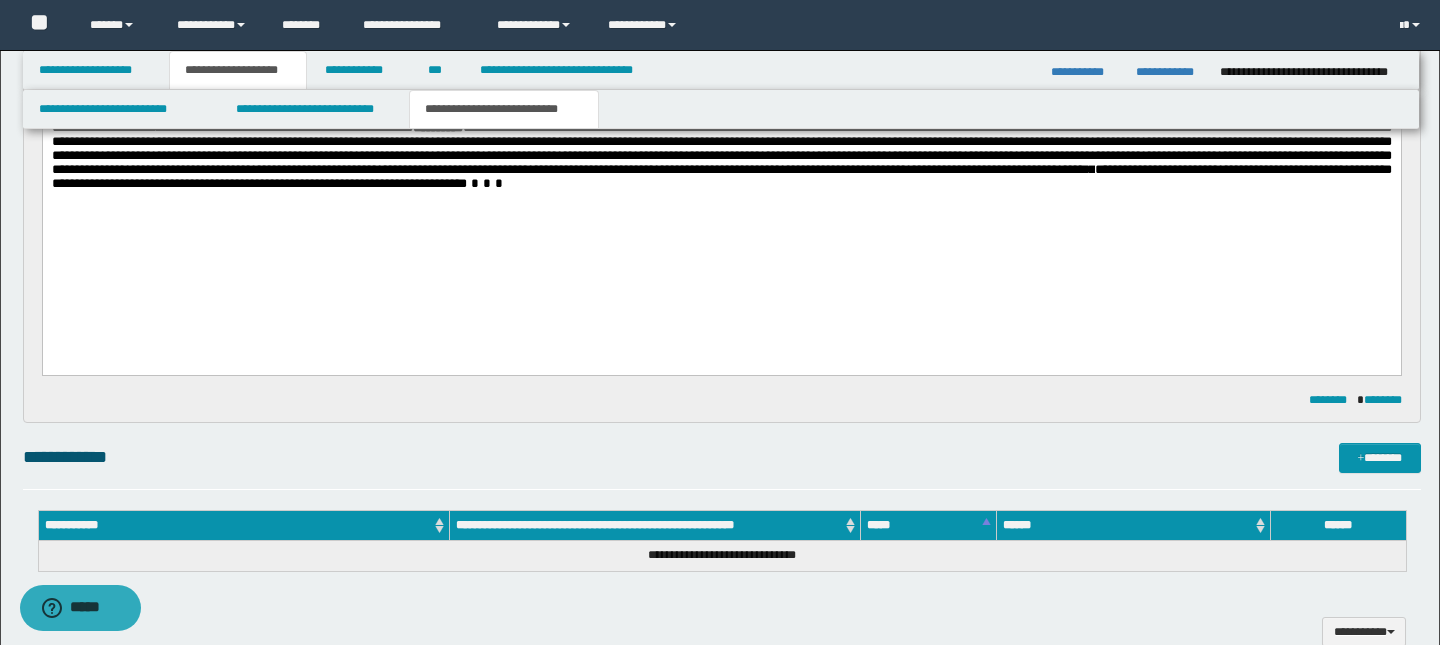 click on "*" at bounding box center (1091, 169) 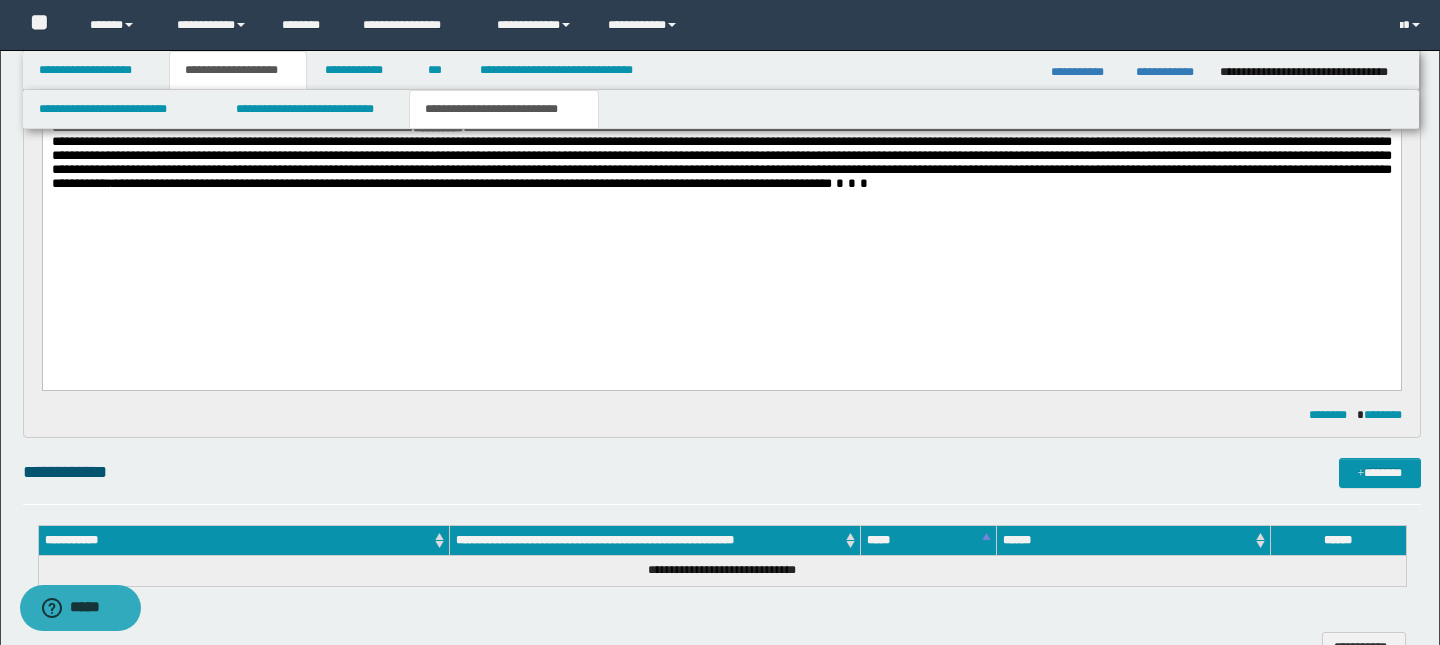 click on "**********" at bounding box center [473, 183] 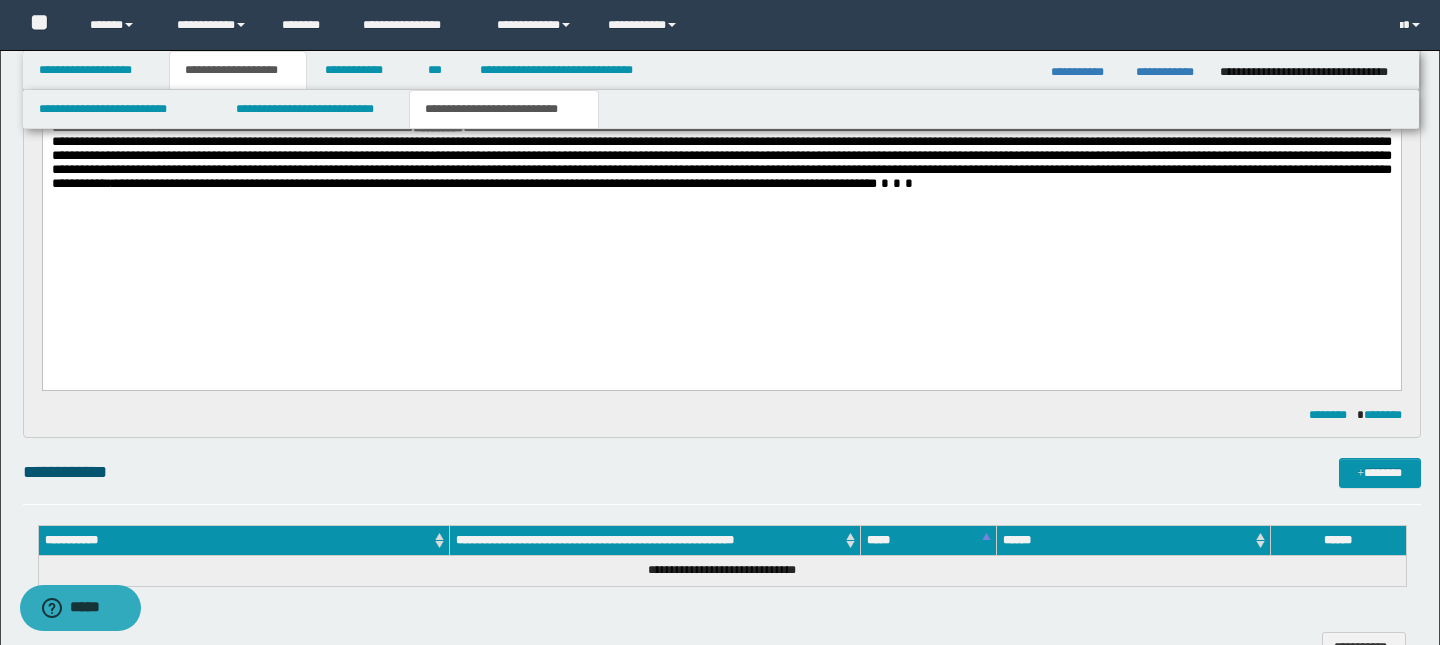 click on "**********" at bounding box center (496, 183) 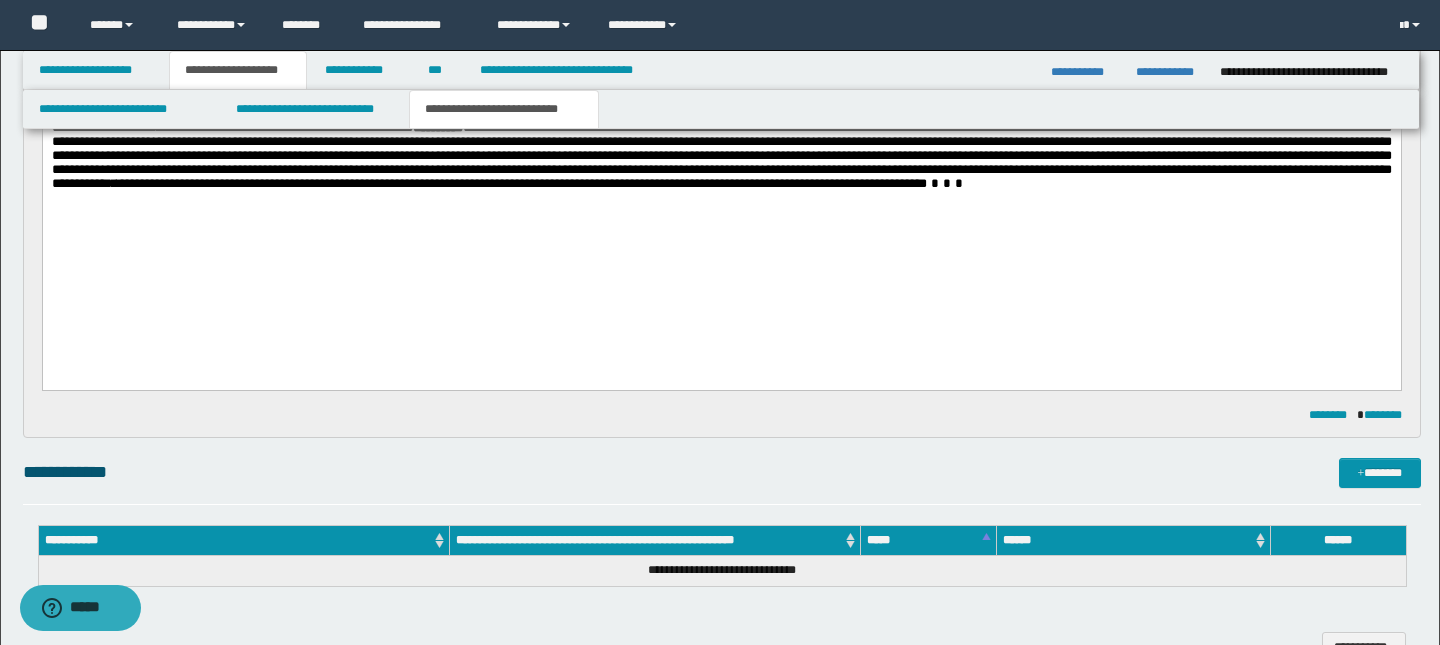 click on "**********" at bounding box center (521, 183) 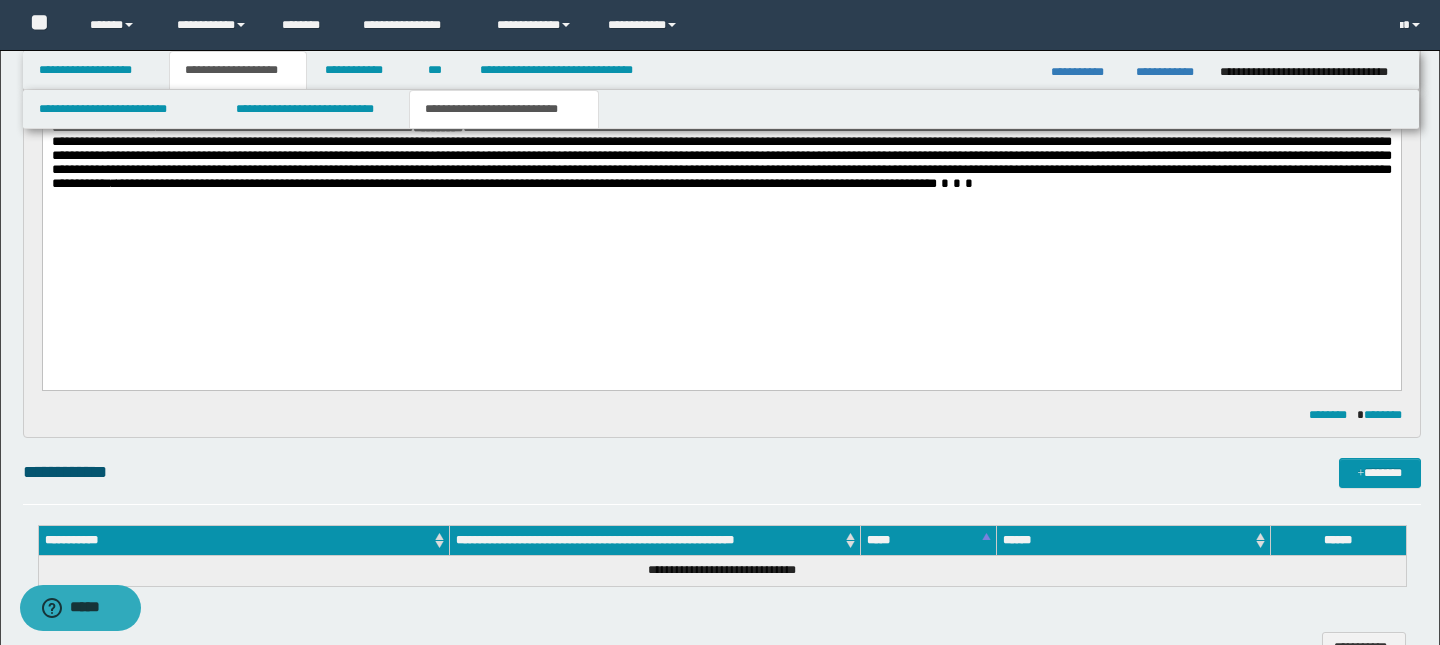 click on "**********" at bounding box center [526, 183] 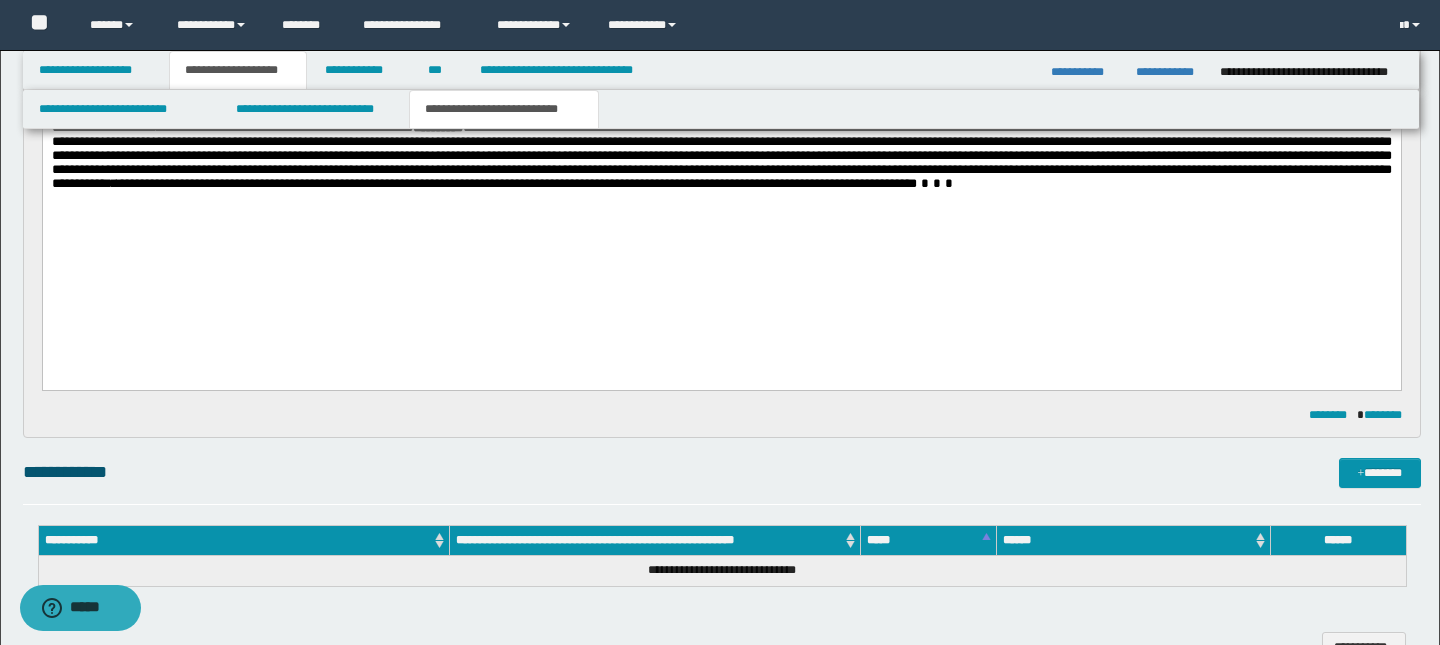 click on "**********" at bounding box center (516, 183) 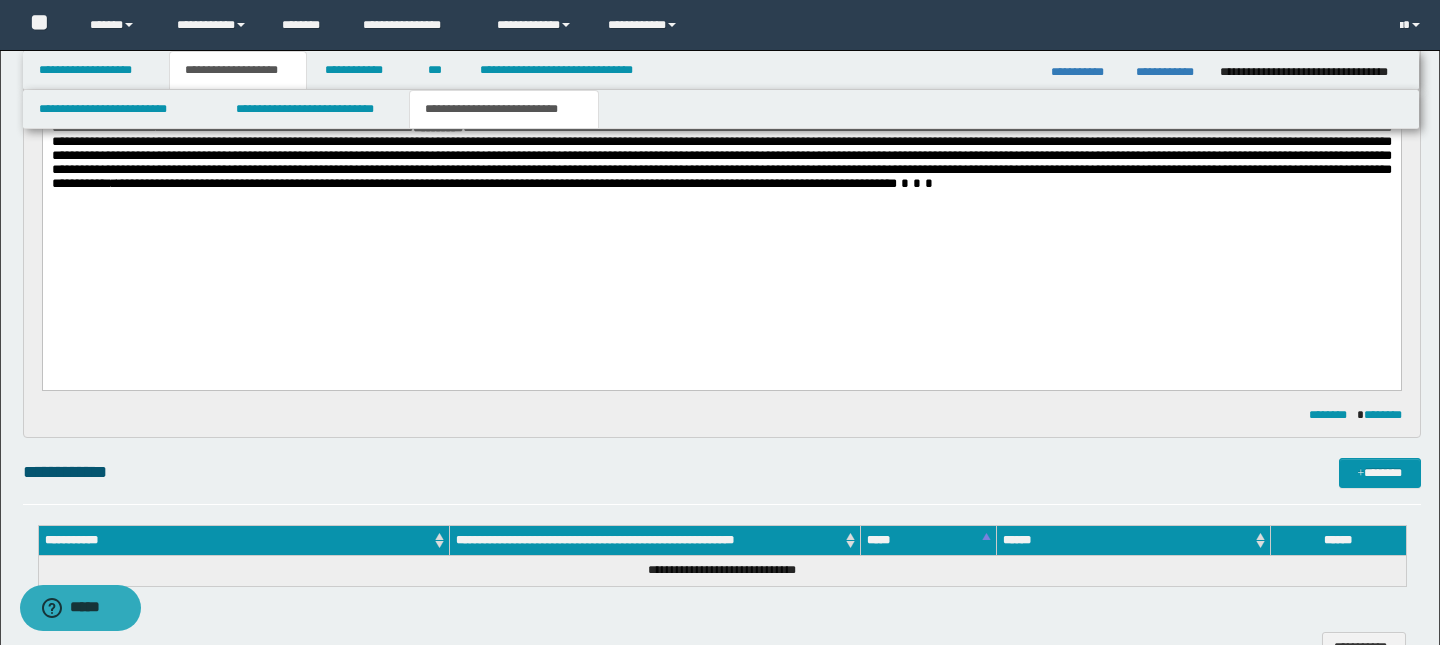 click on "**********" at bounding box center (506, 183) 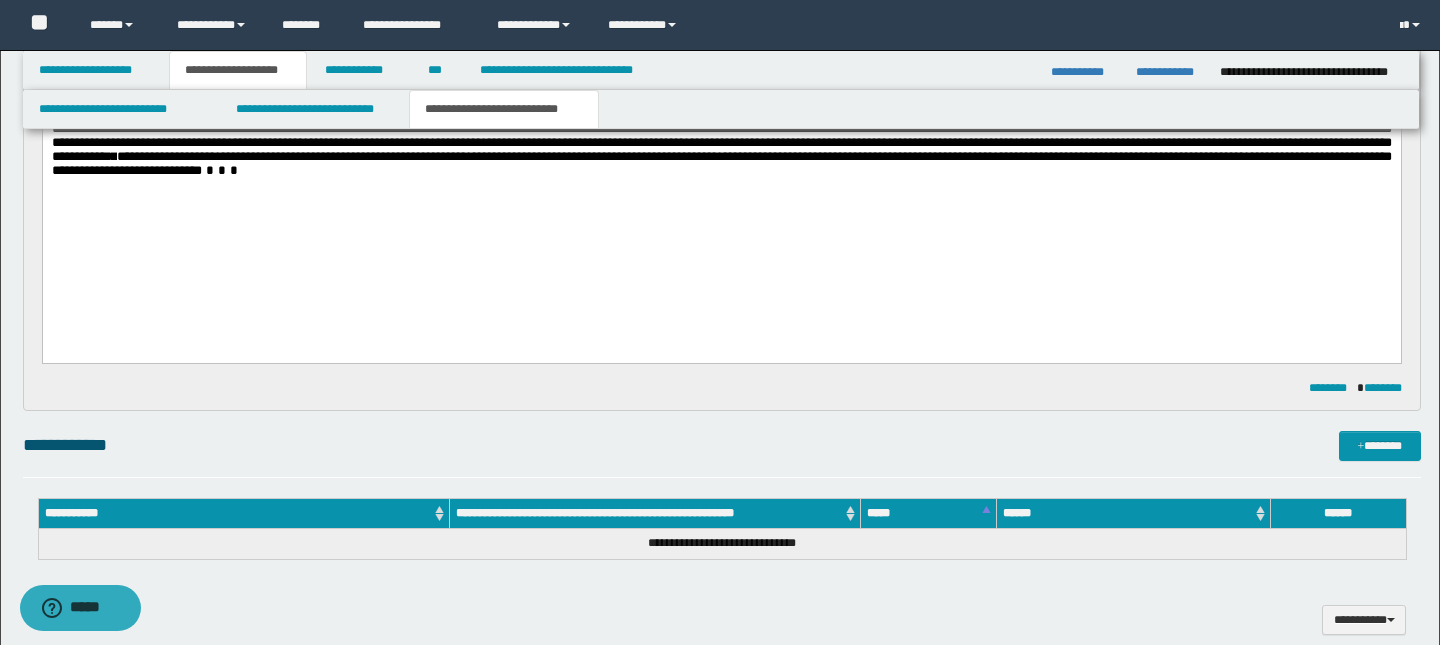 scroll, scrollTop: 330, scrollLeft: 0, axis: vertical 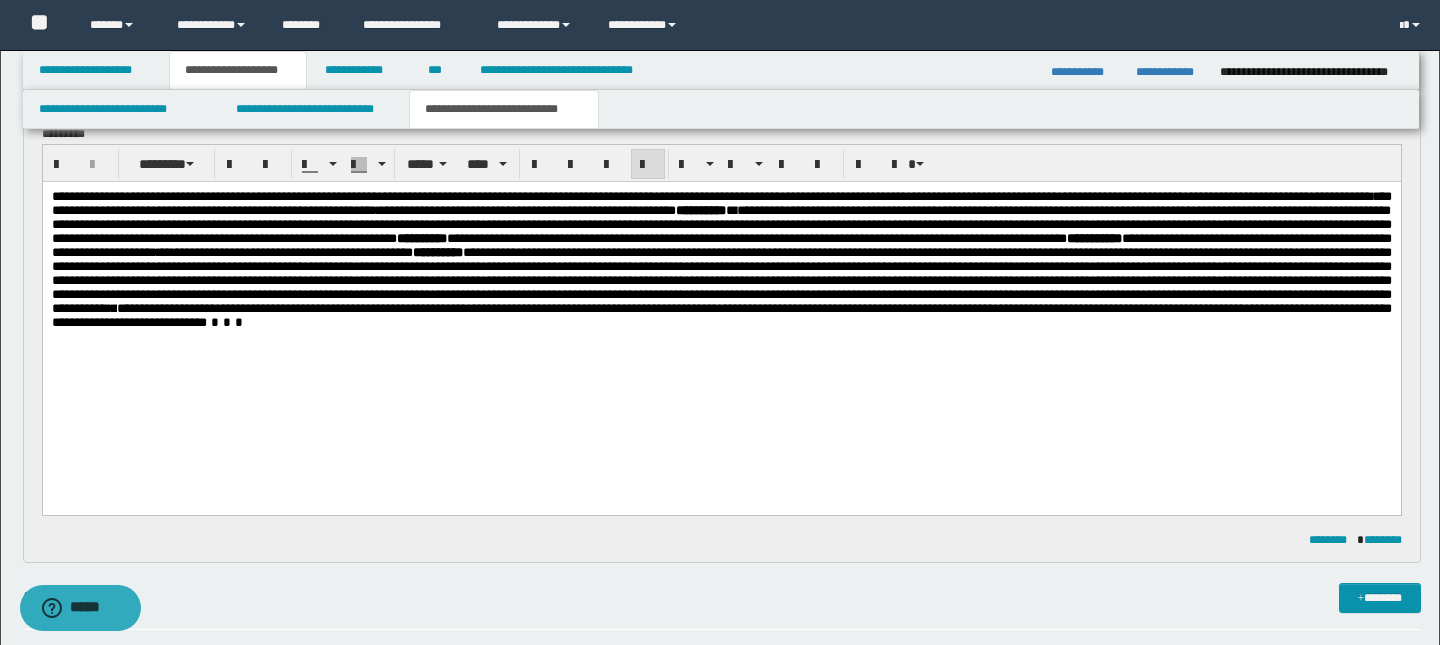 click on "**********" at bounding box center [721, 315] 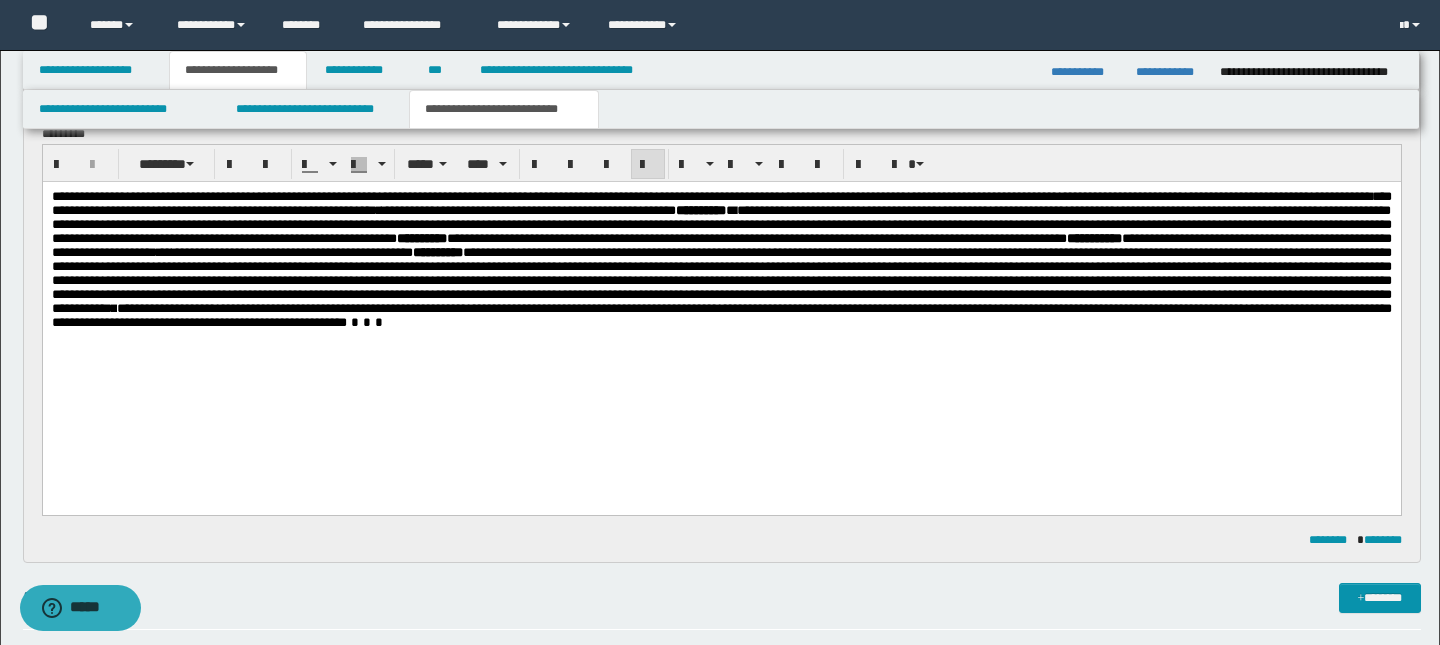 click on "**********" at bounding box center (721, 315) 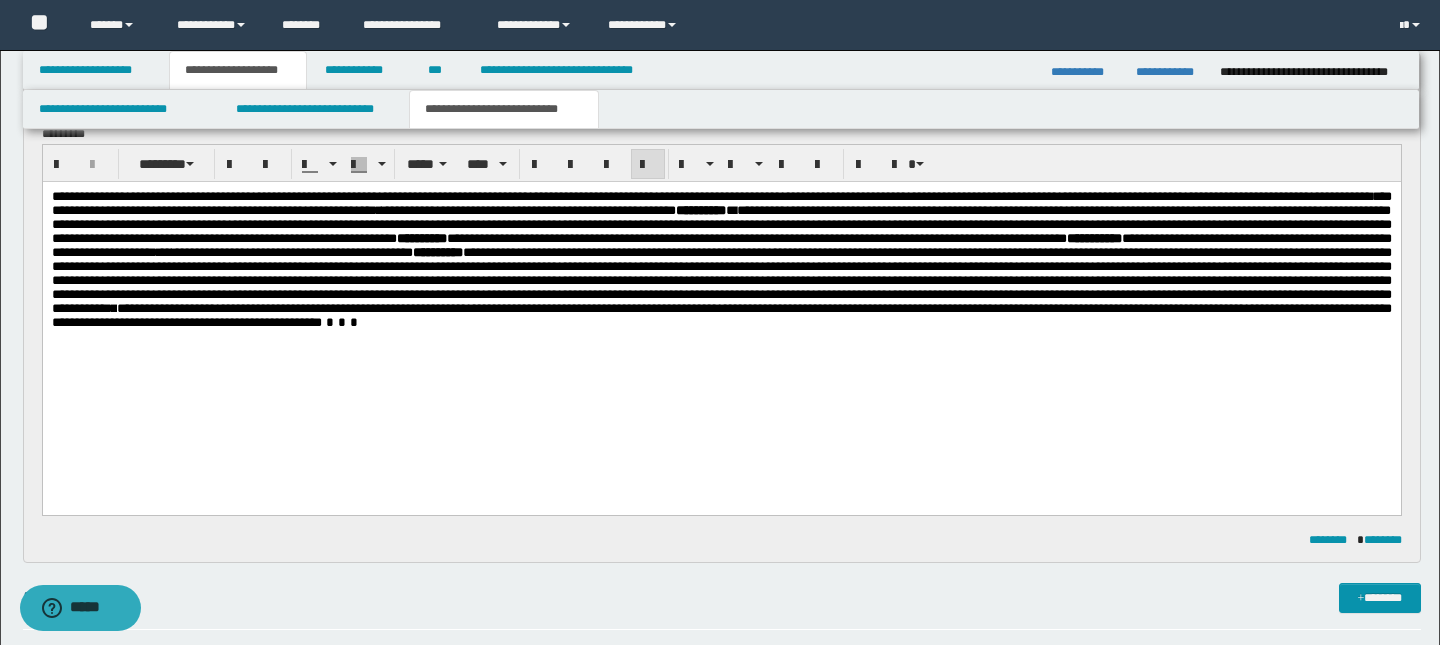 click on "**********" at bounding box center [721, 315] 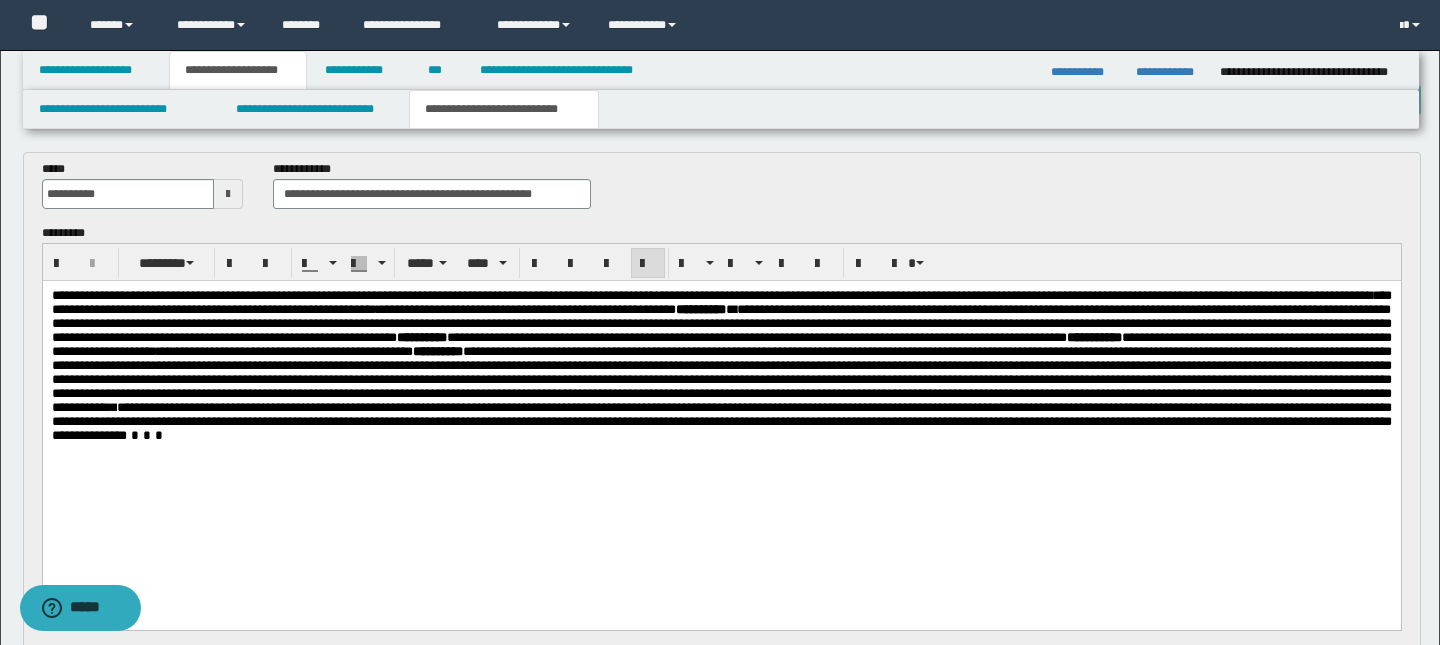 scroll, scrollTop: 68, scrollLeft: 0, axis: vertical 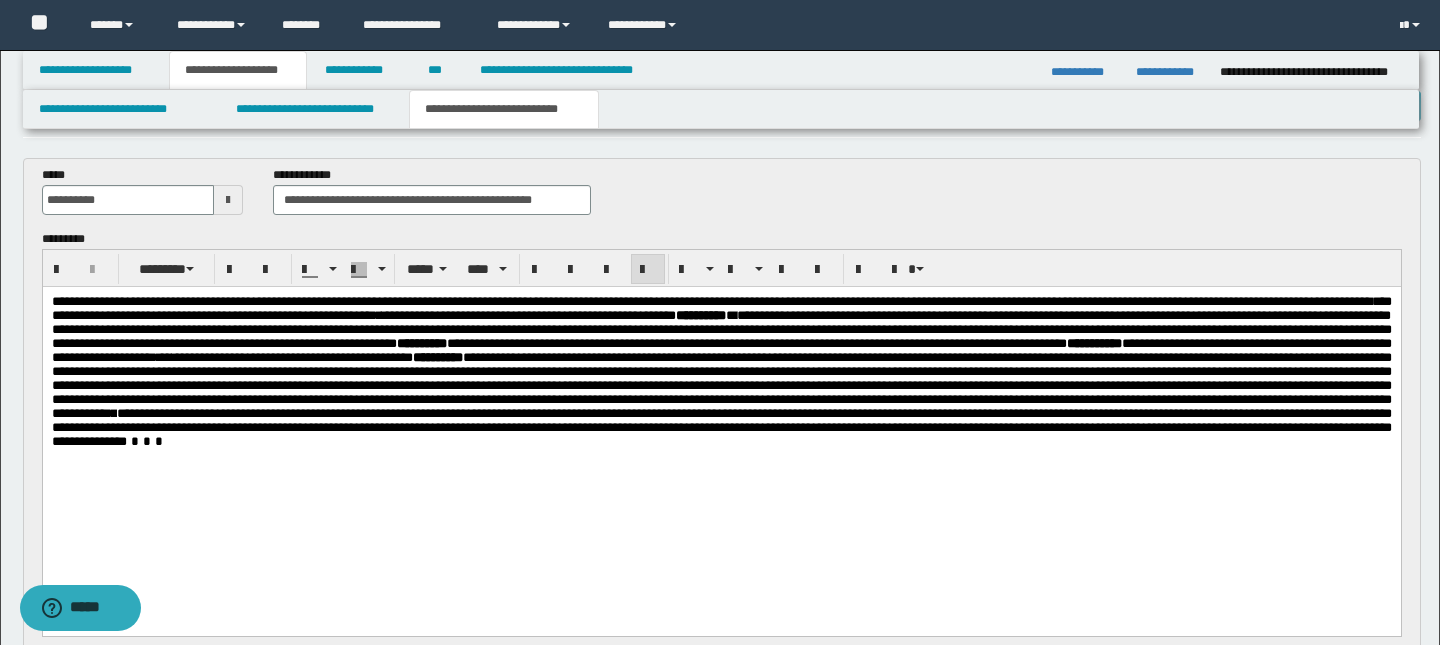 click on "**********" at bounding box center [711, 301] 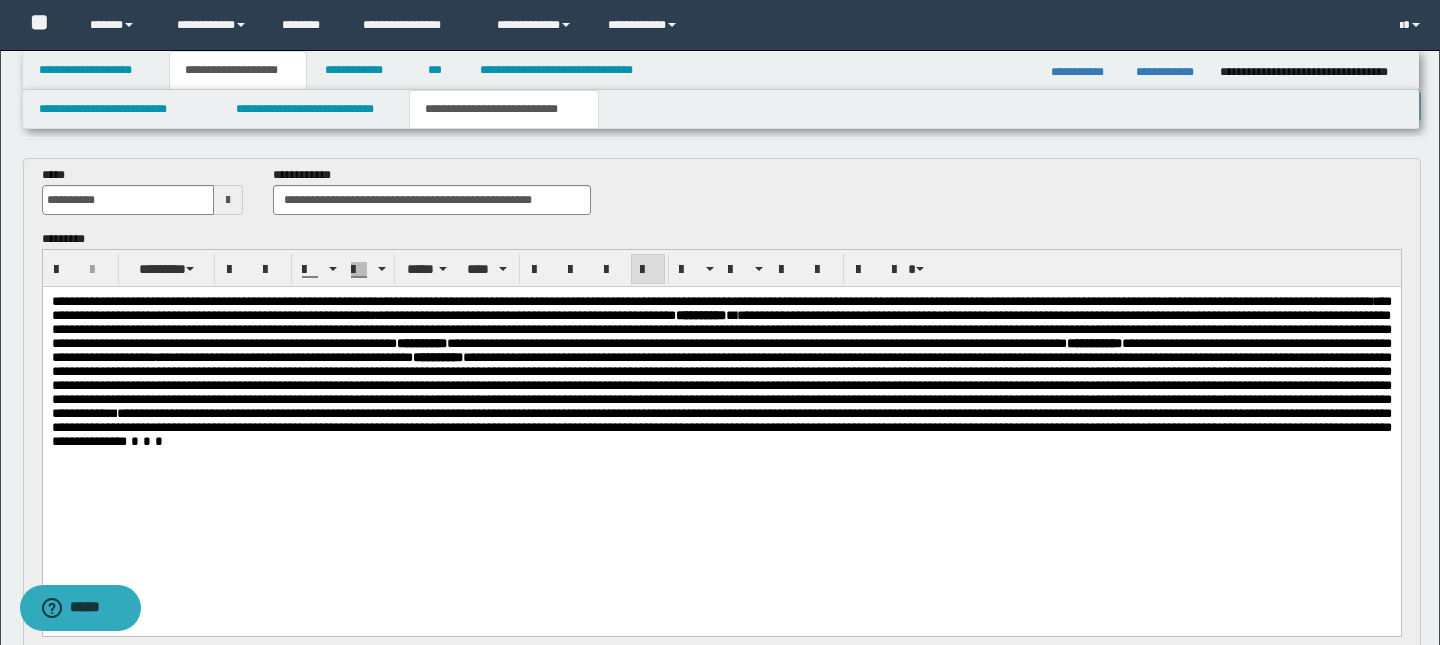 click on "**********" at bounding box center (711, 301) 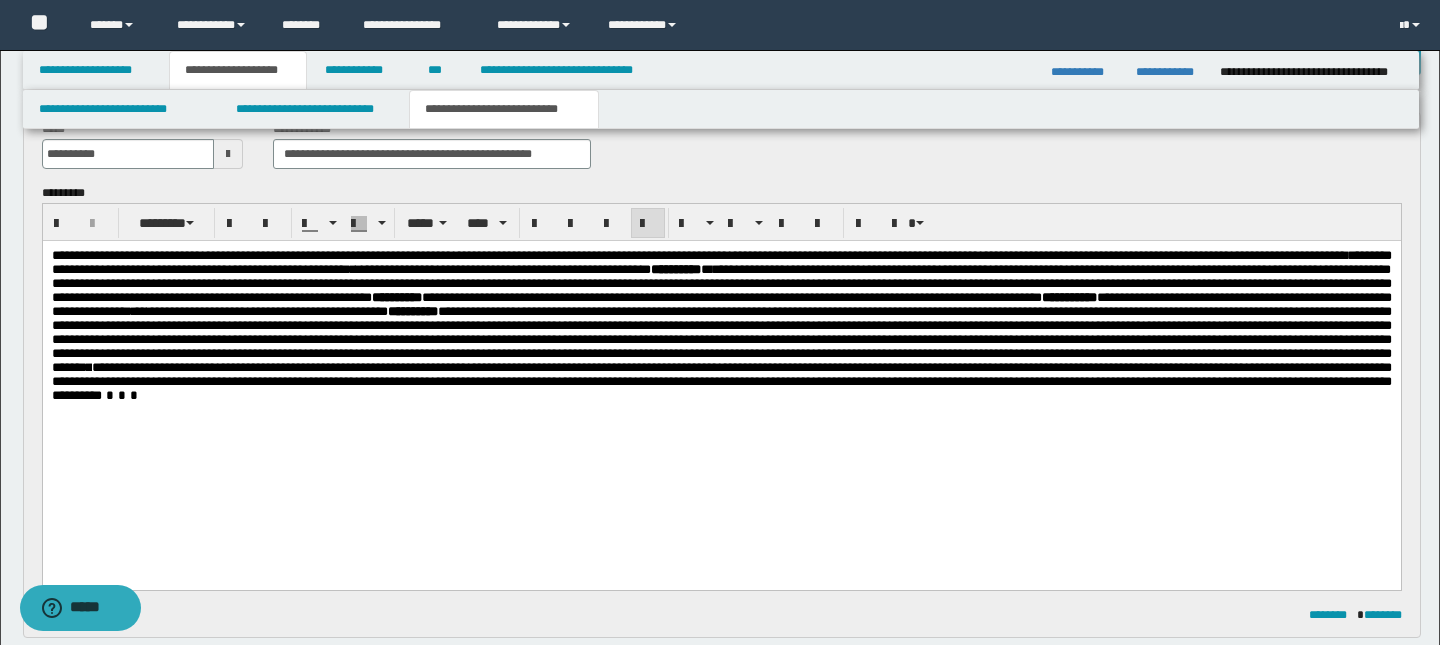 scroll, scrollTop: 117, scrollLeft: 0, axis: vertical 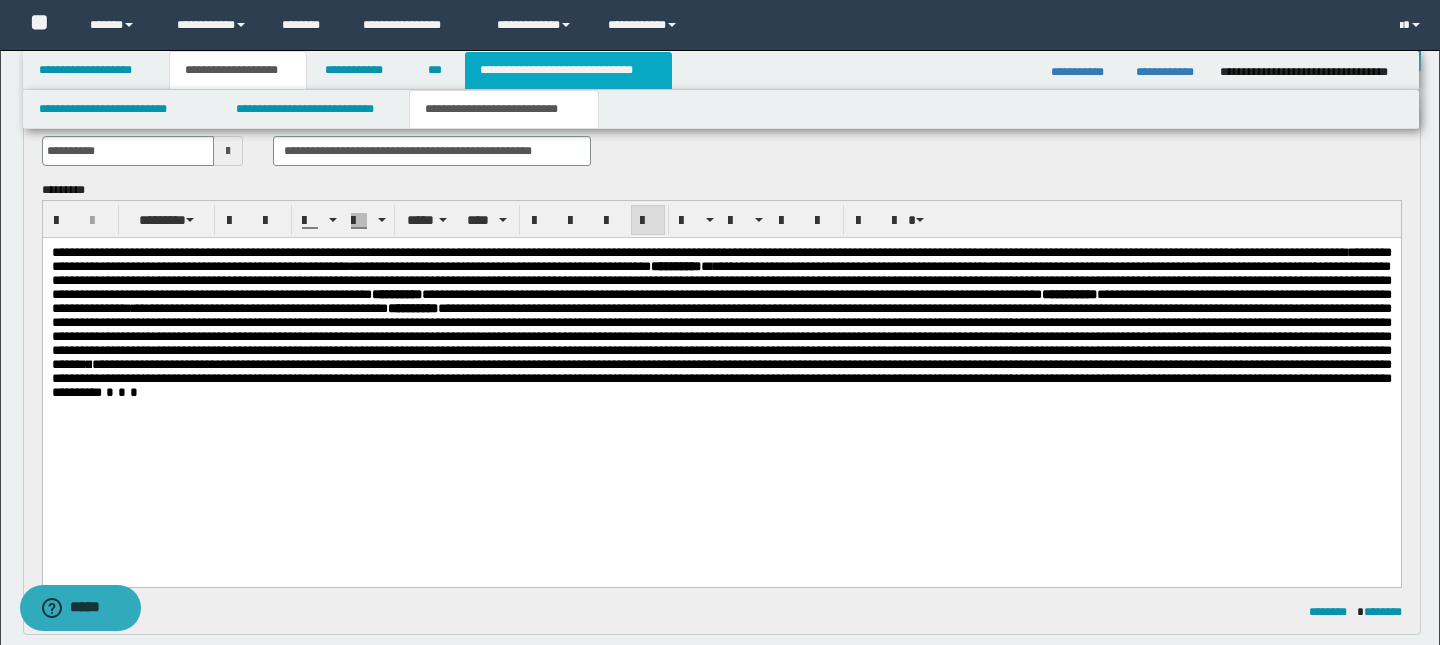 click on "**********" at bounding box center (568, 70) 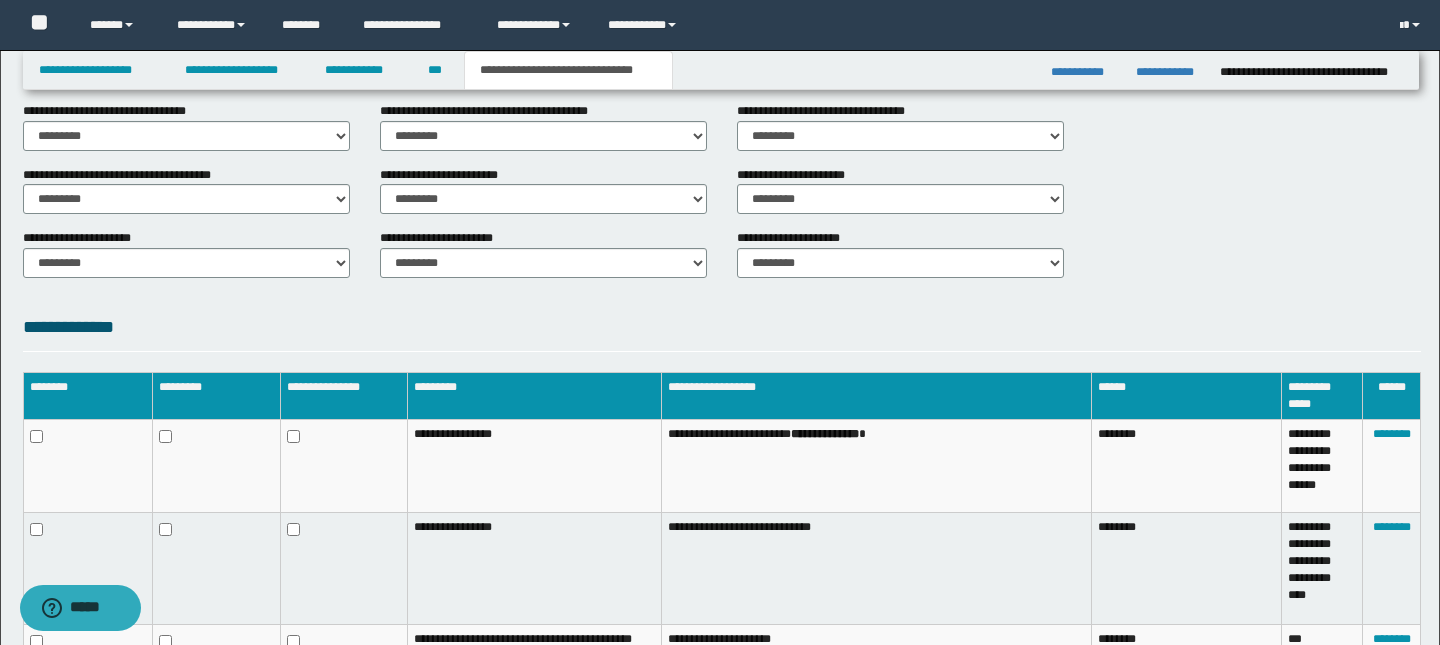 scroll, scrollTop: 964, scrollLeft: 0, axis: vertical 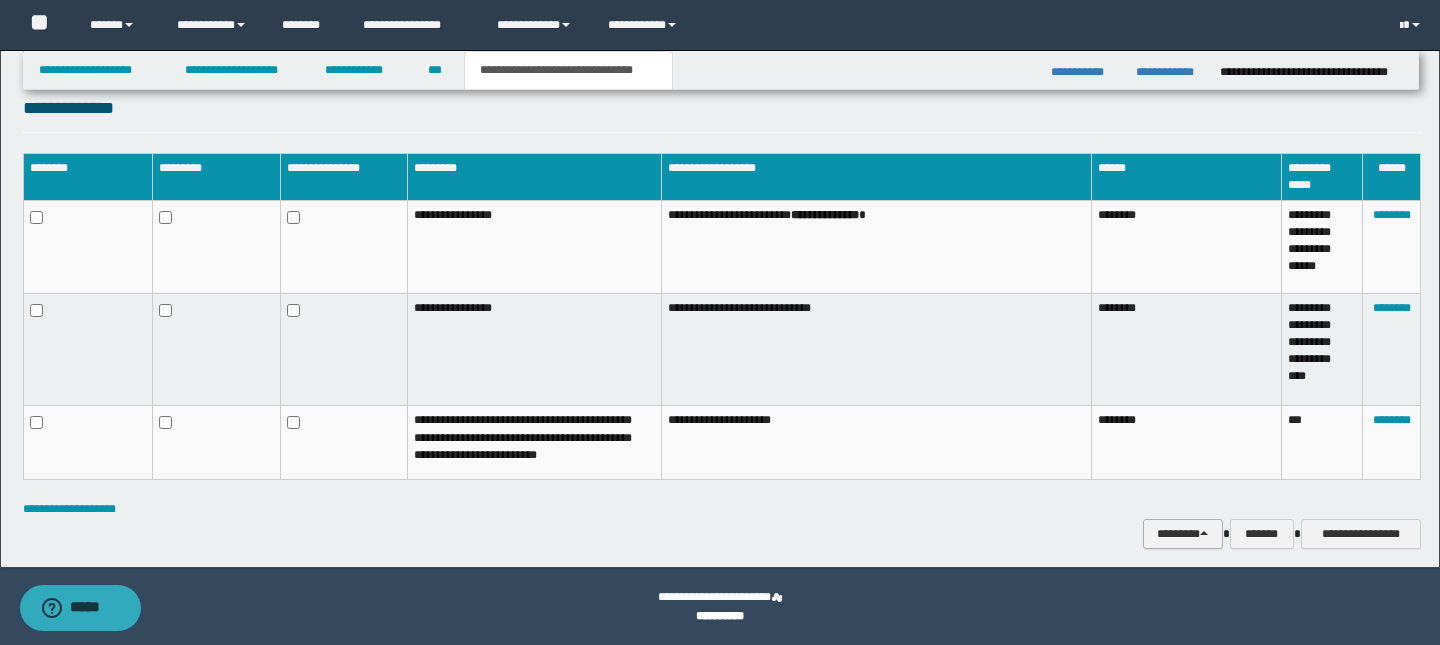 click on "********" at bounding box center (1183, 534) 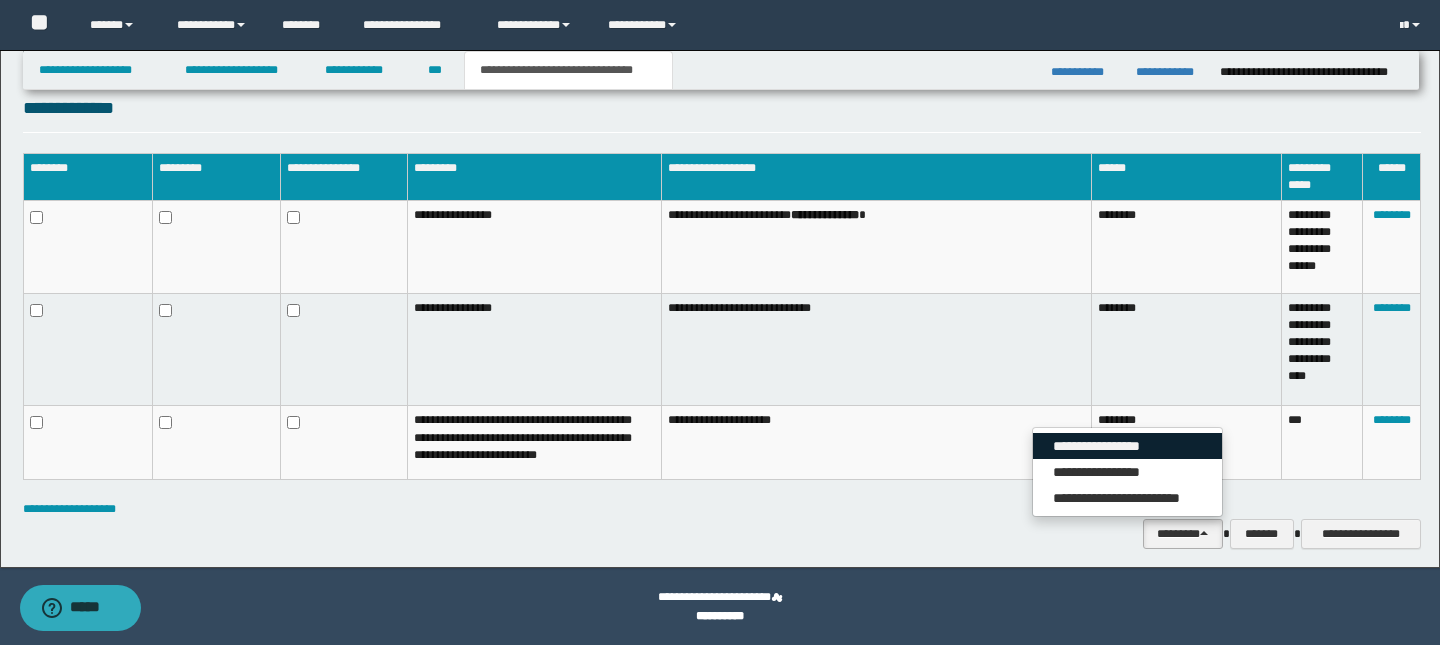 click on "**********" at bounding box center [1127, 446] 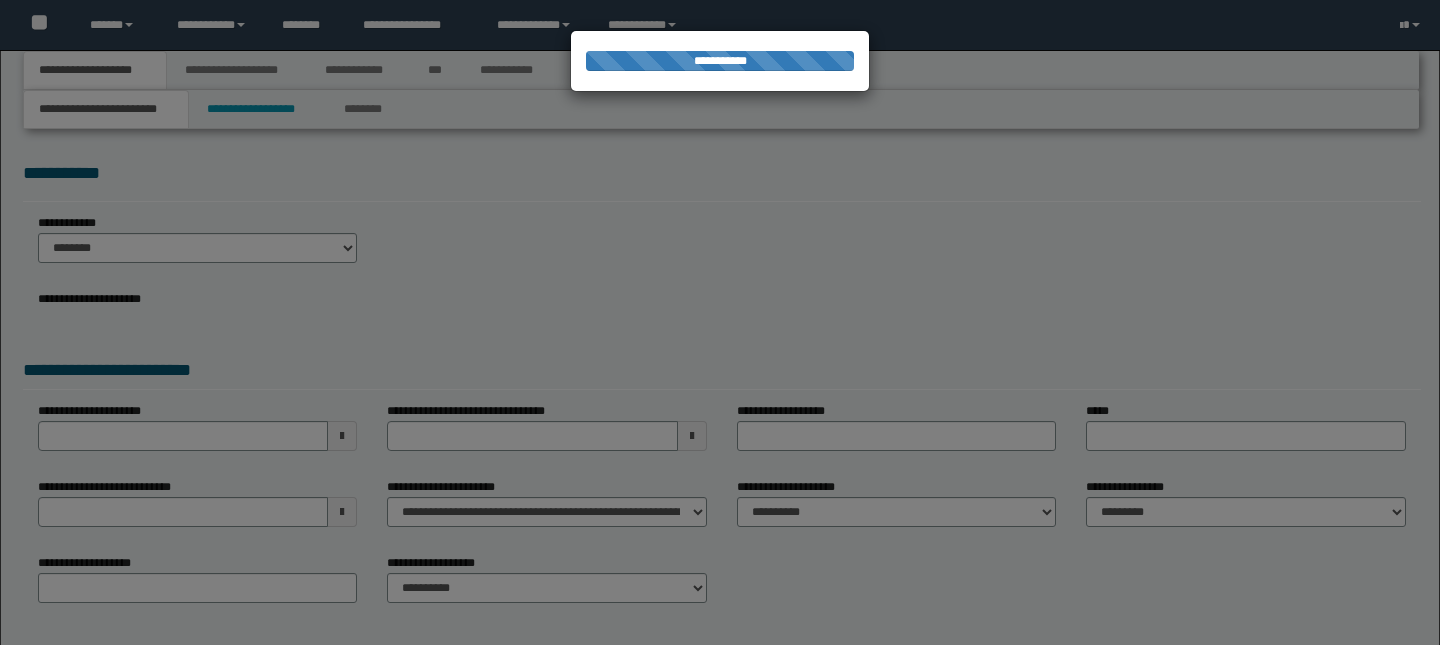scroll, scrollTop: 0, scrollLeft: 0, axis: both 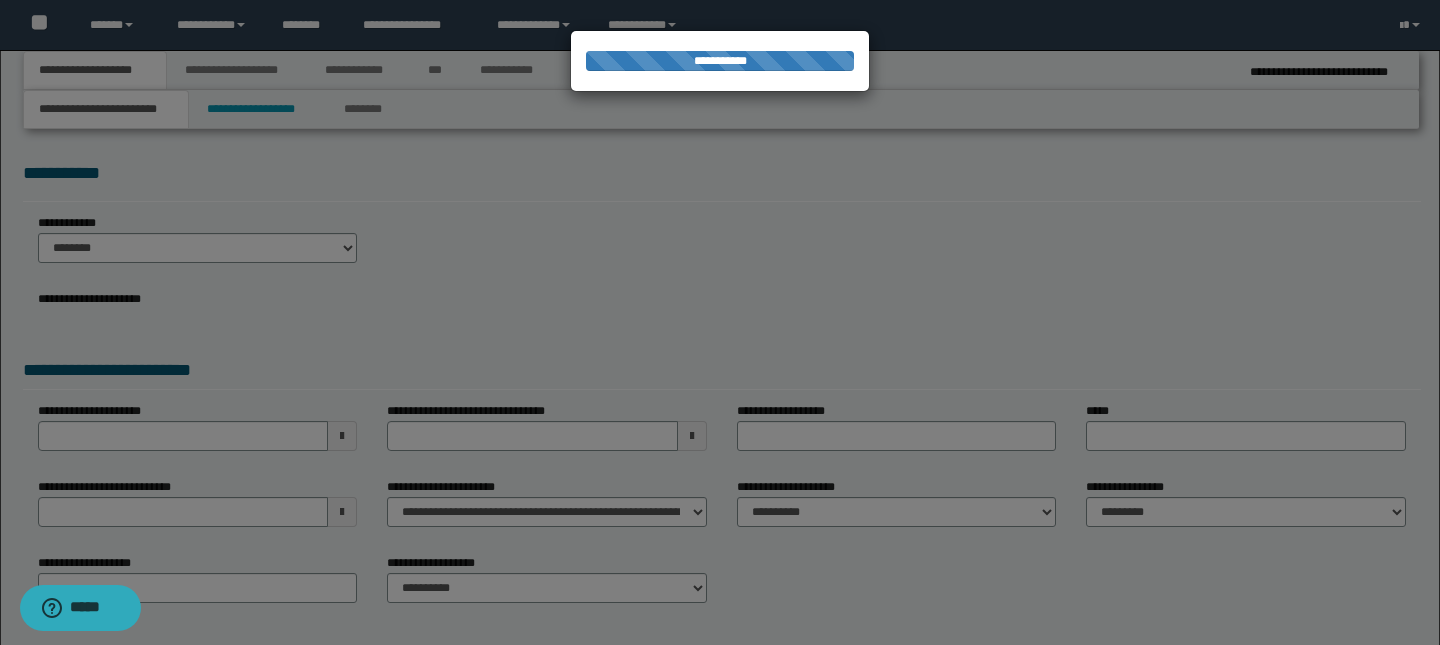 type on "**********" 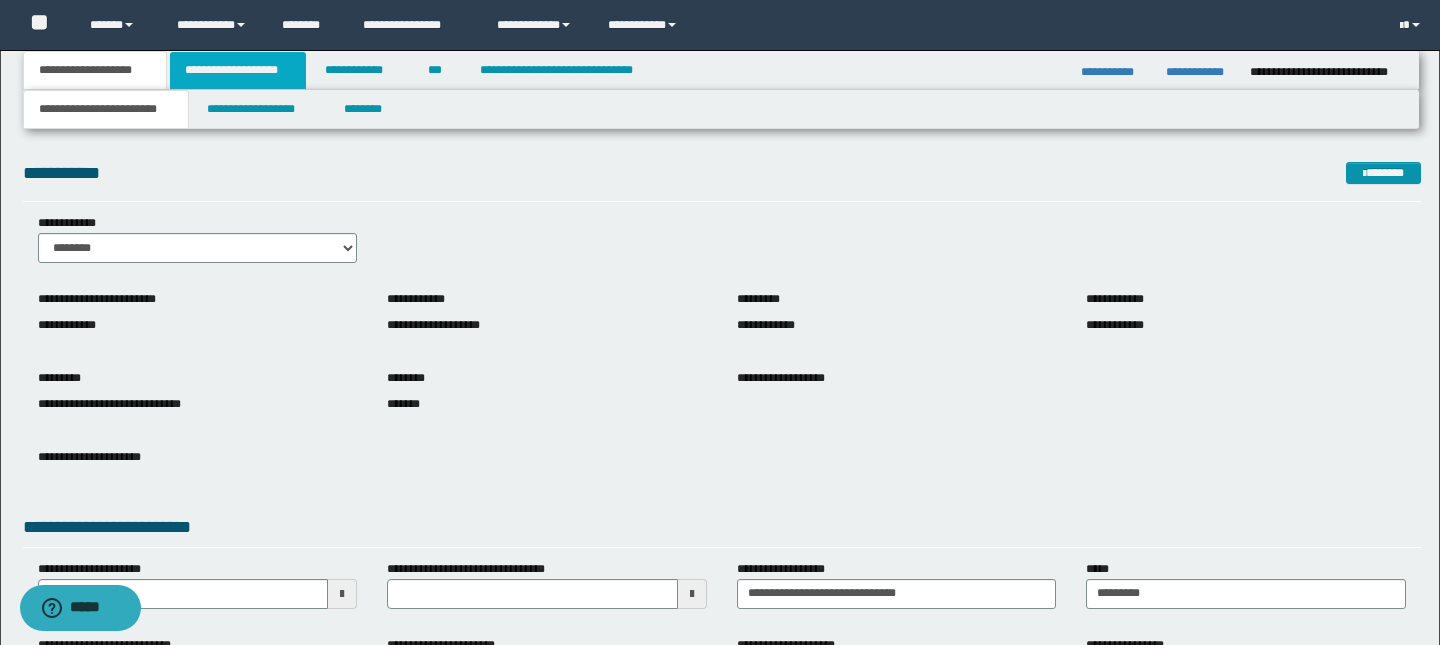 click on "**********" at bounding box center [238, 70] 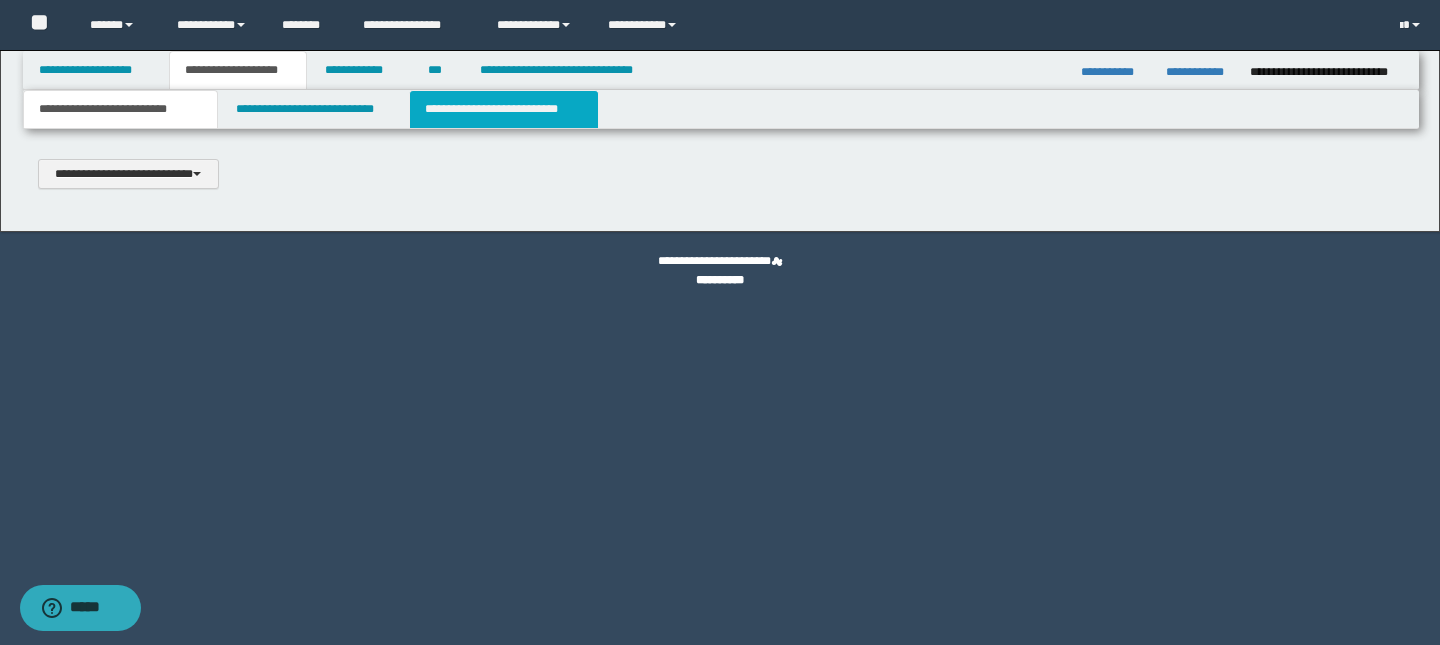 type 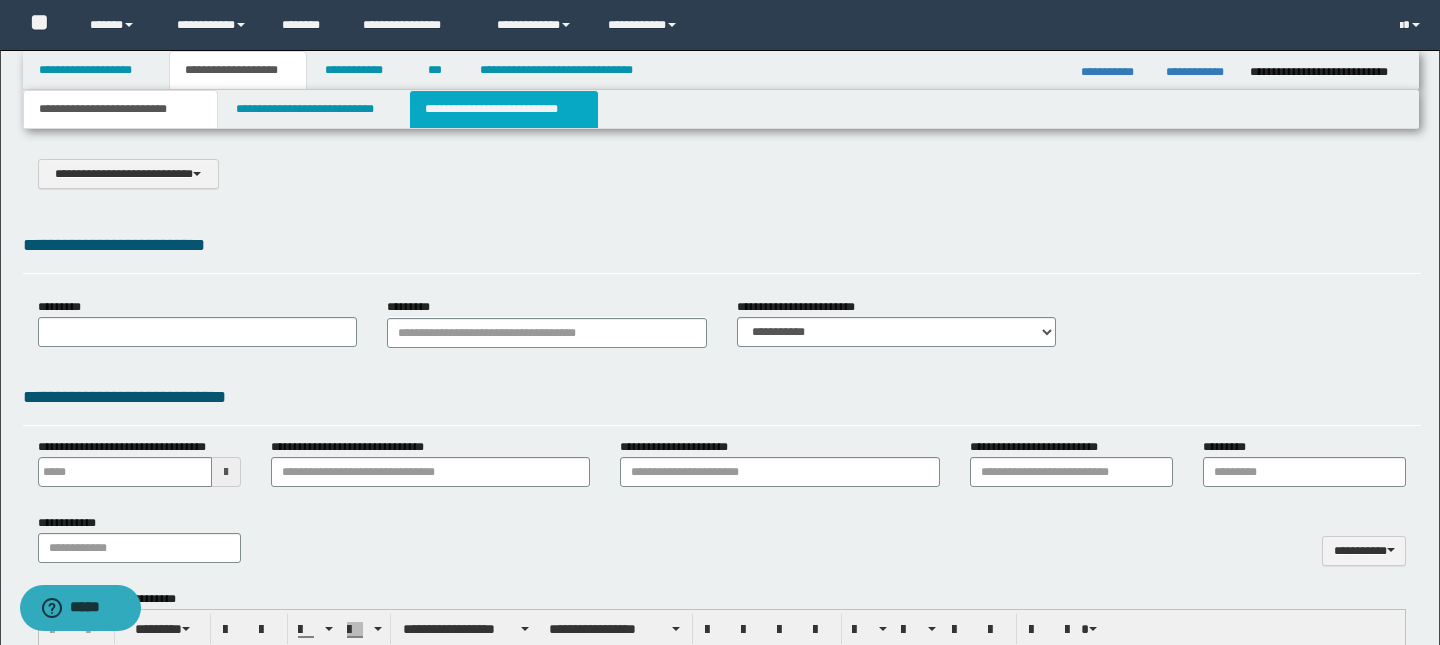 select on "*" 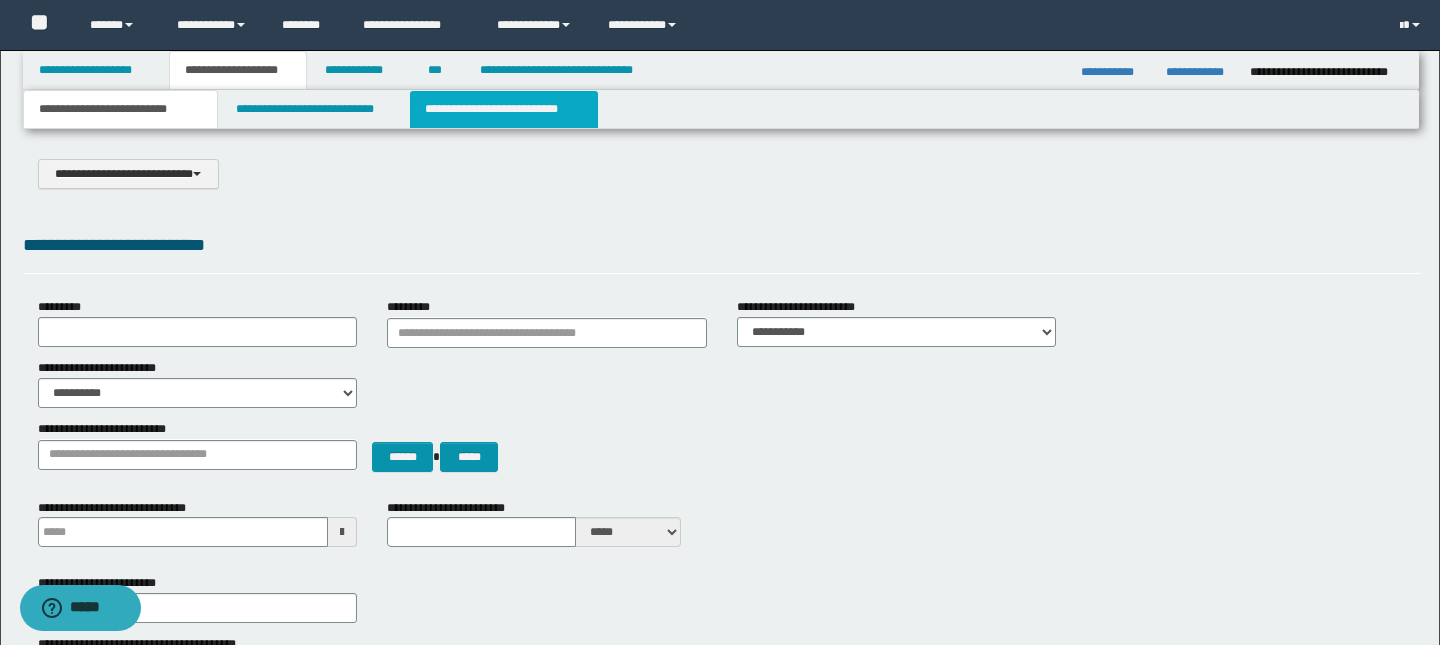 click on "**********" at bounding box center (504, 109) 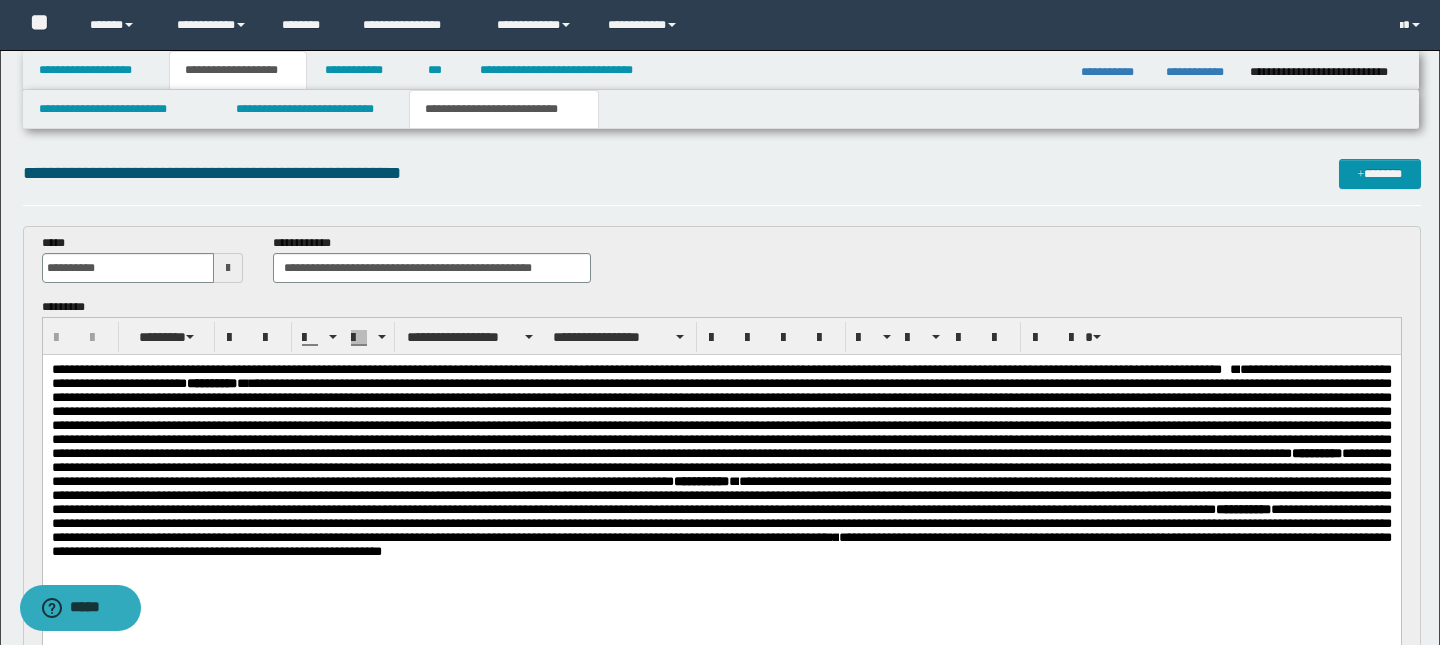scroll, scrollTop: 0, scrollLeft: 0, axis: both 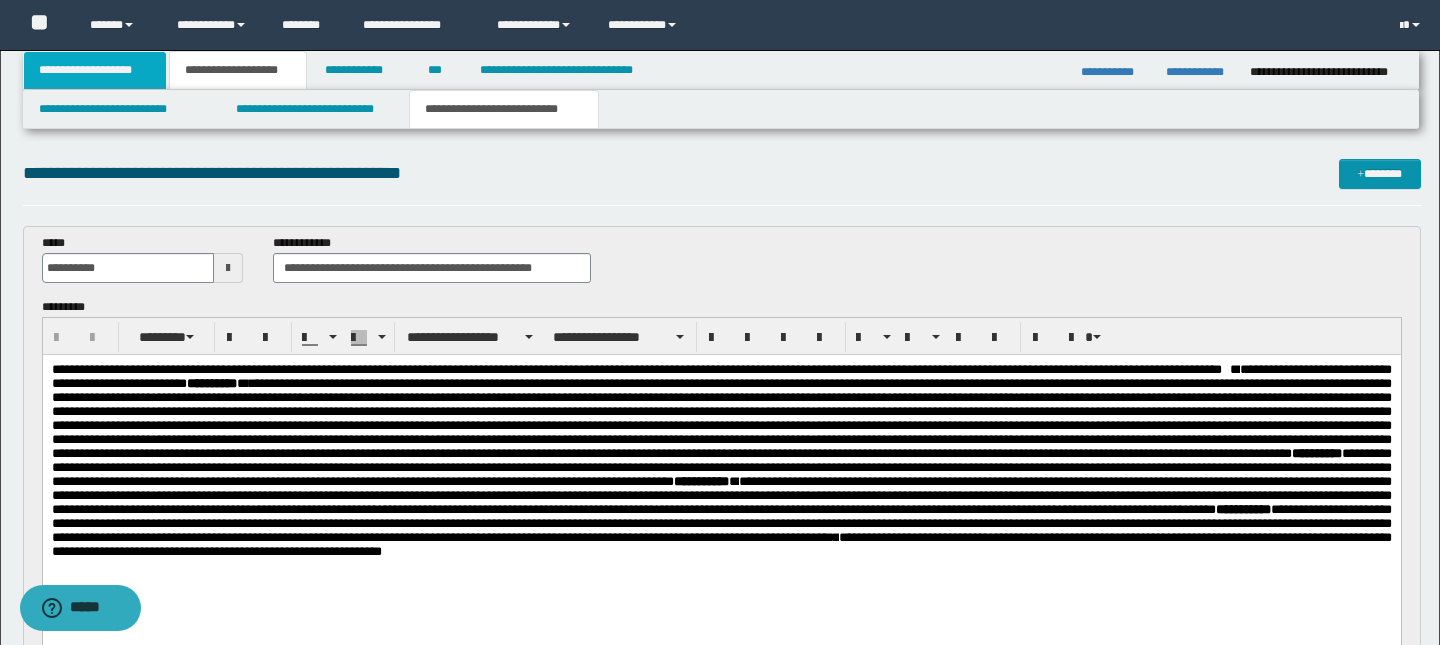 click on "**********" at bounding box center [95, 70] 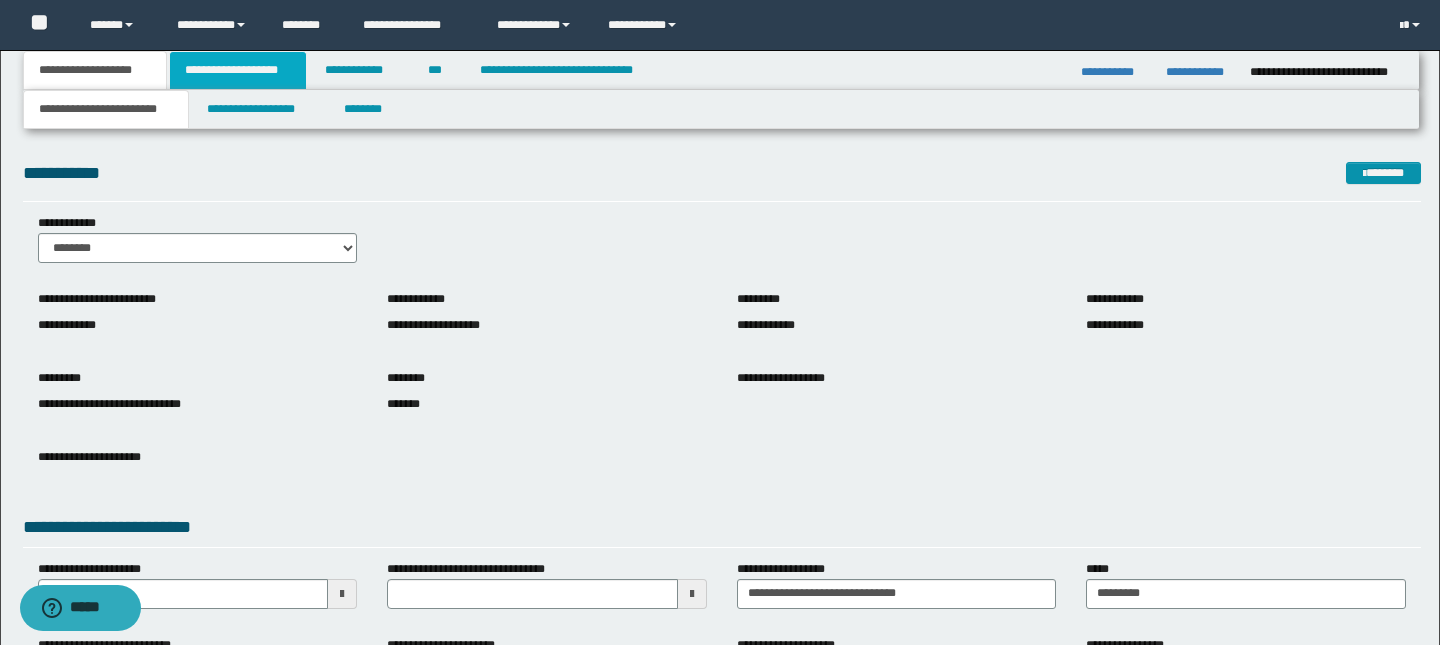 click on "**********" at bounding box center (238, 70) 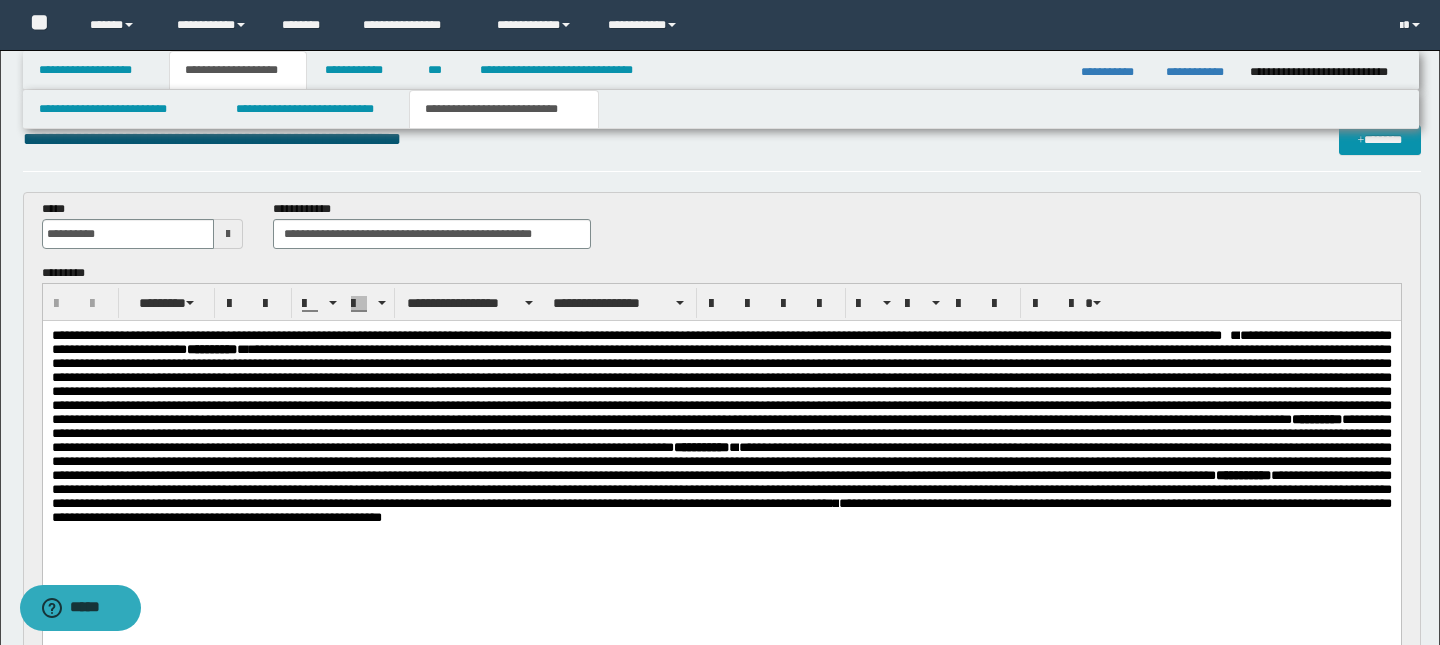scroll, scrollTop: 39, scrollLeft: 0, axis: vertical 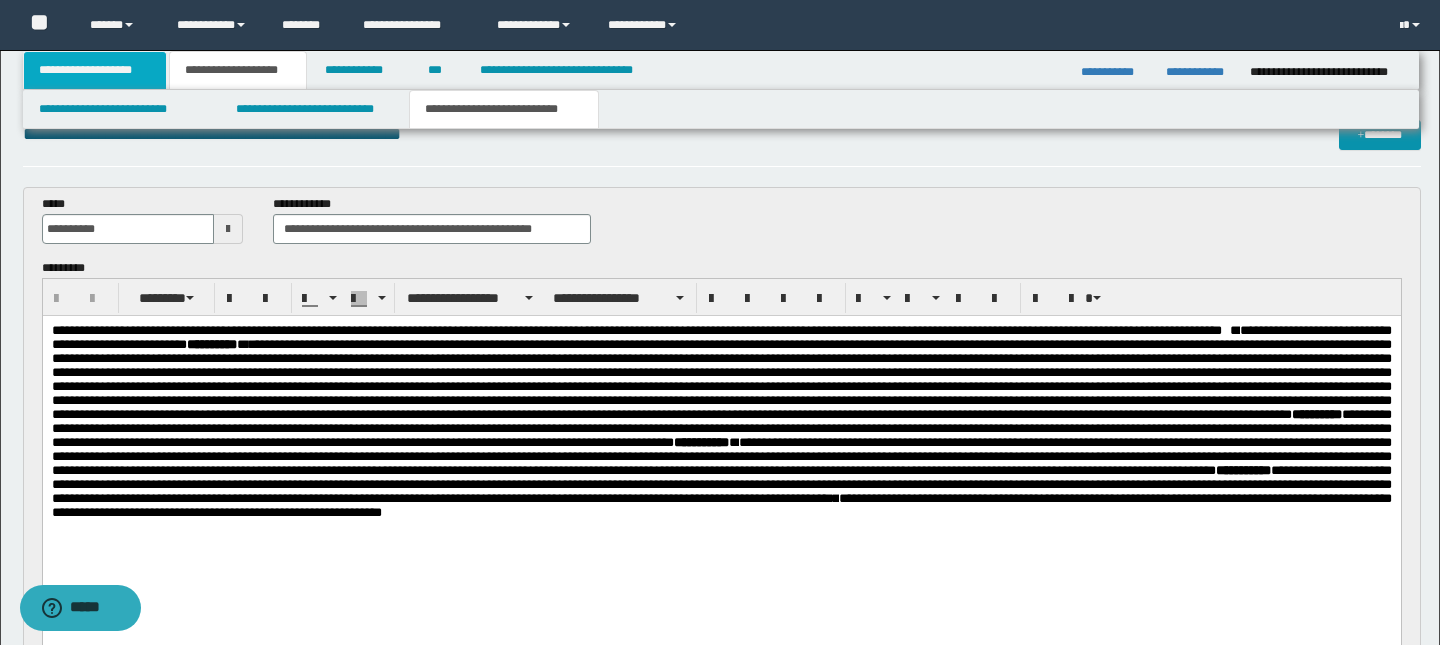 click on "**********" at bounding box center (95, 70) 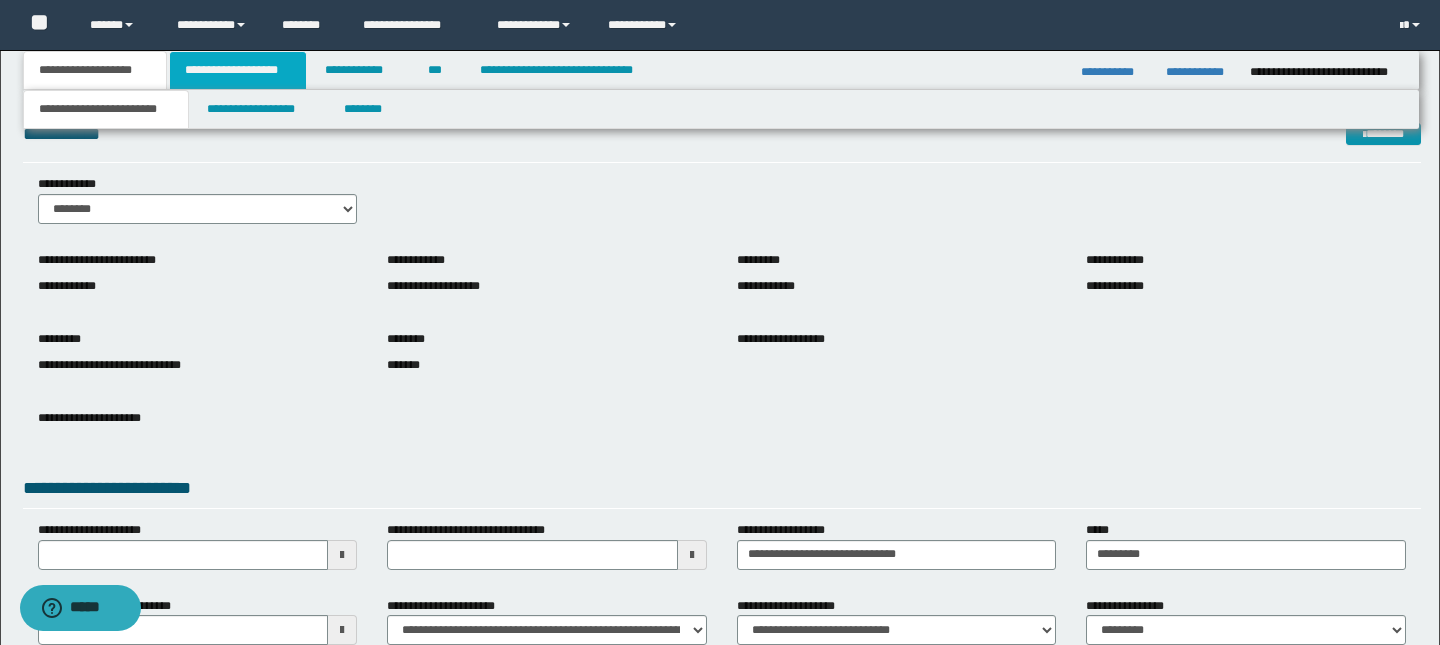 click on "**********" at bounding box center (238, 70) 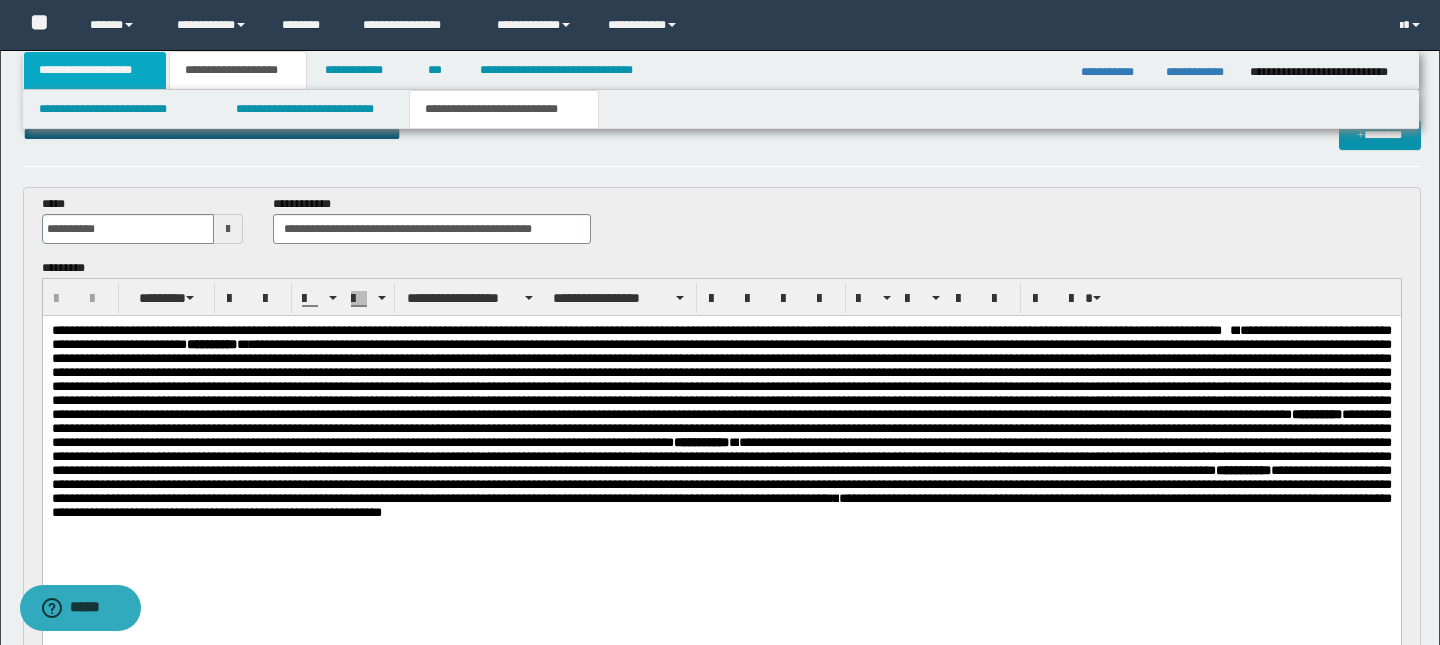 click on "**********" at bounding box center (95, 70) 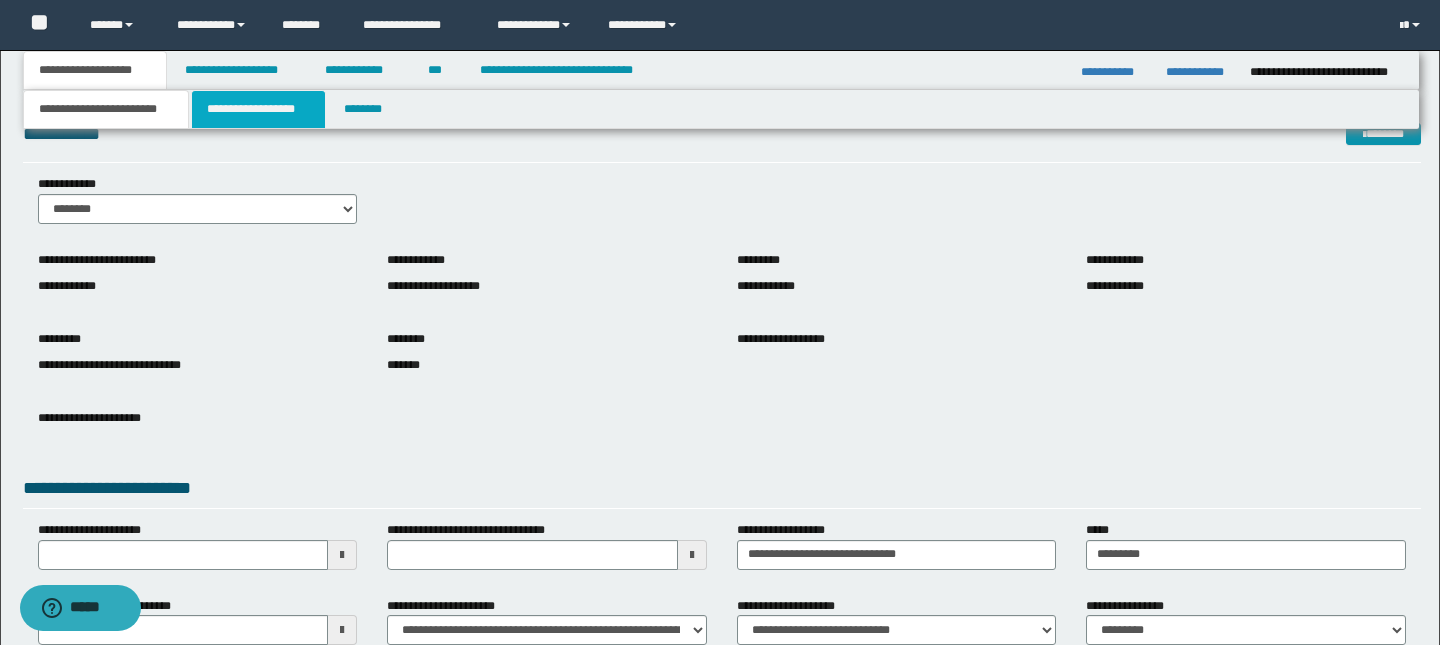 click on "**********" at bounding box center (258, 109) 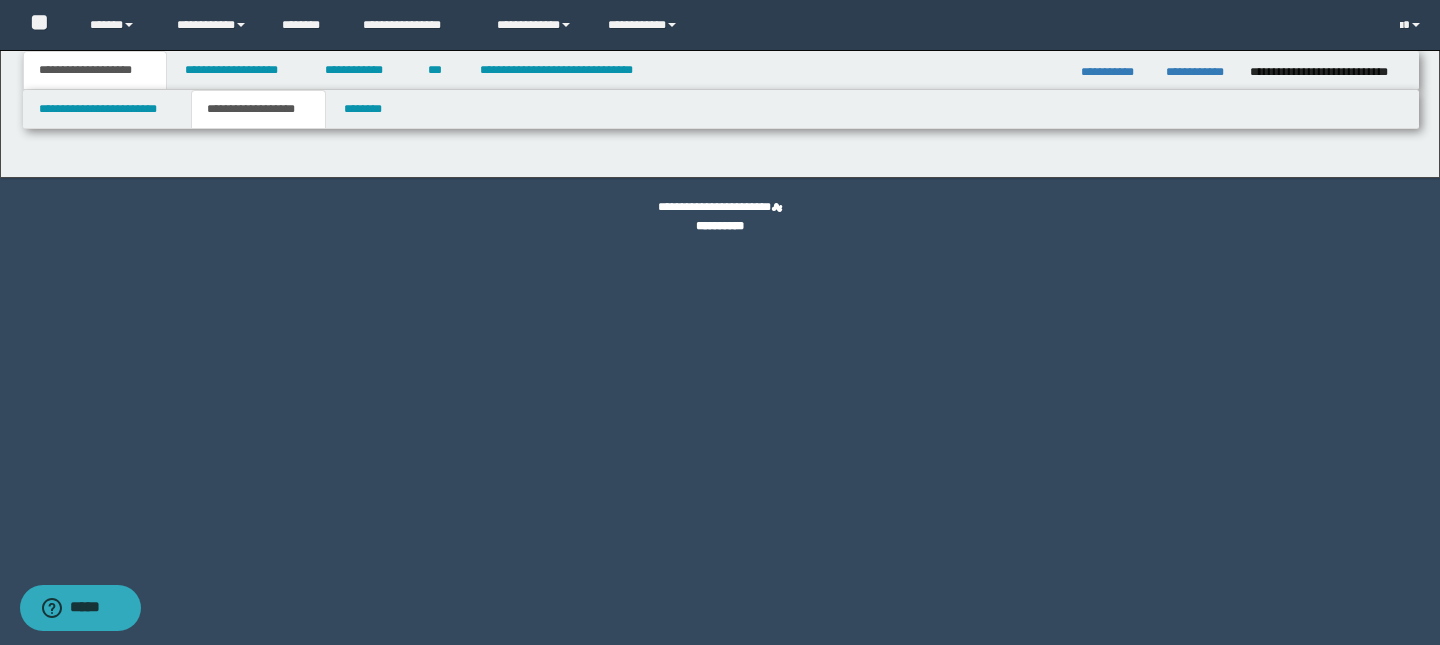 type on "********" 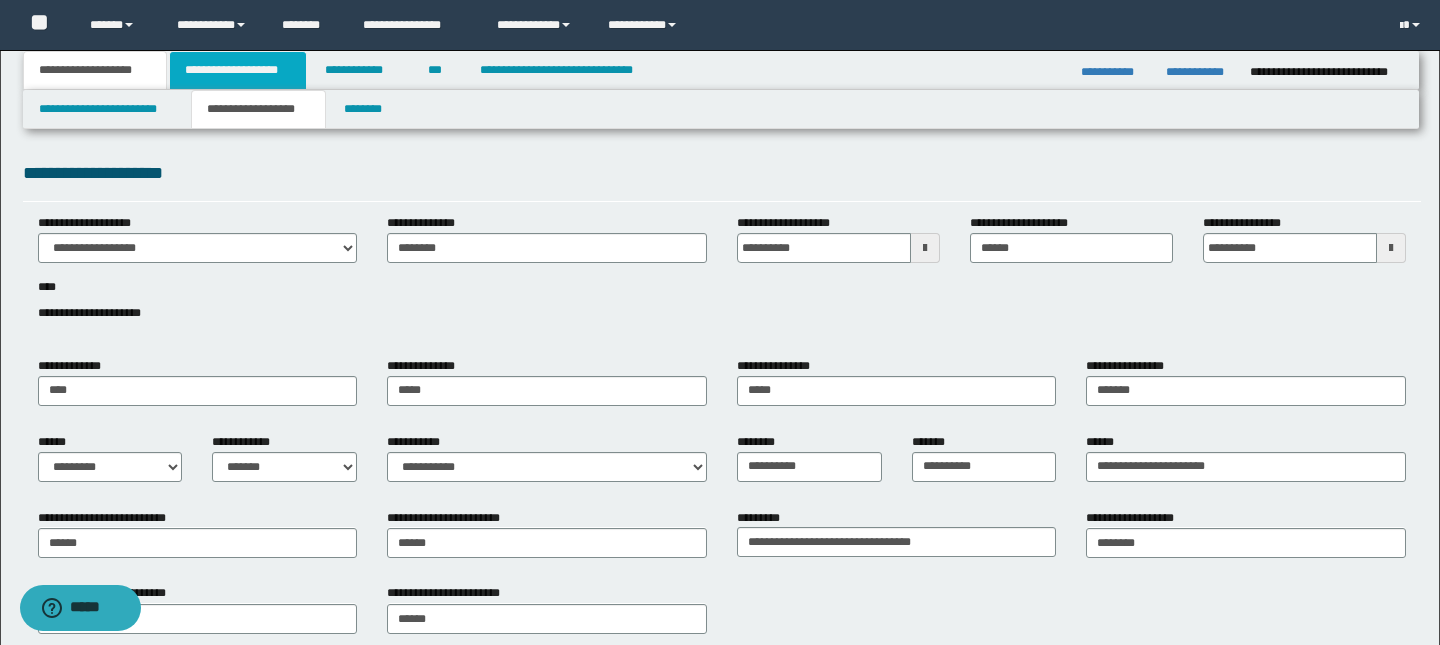 click on "**********" at bounding box center (238, 70) 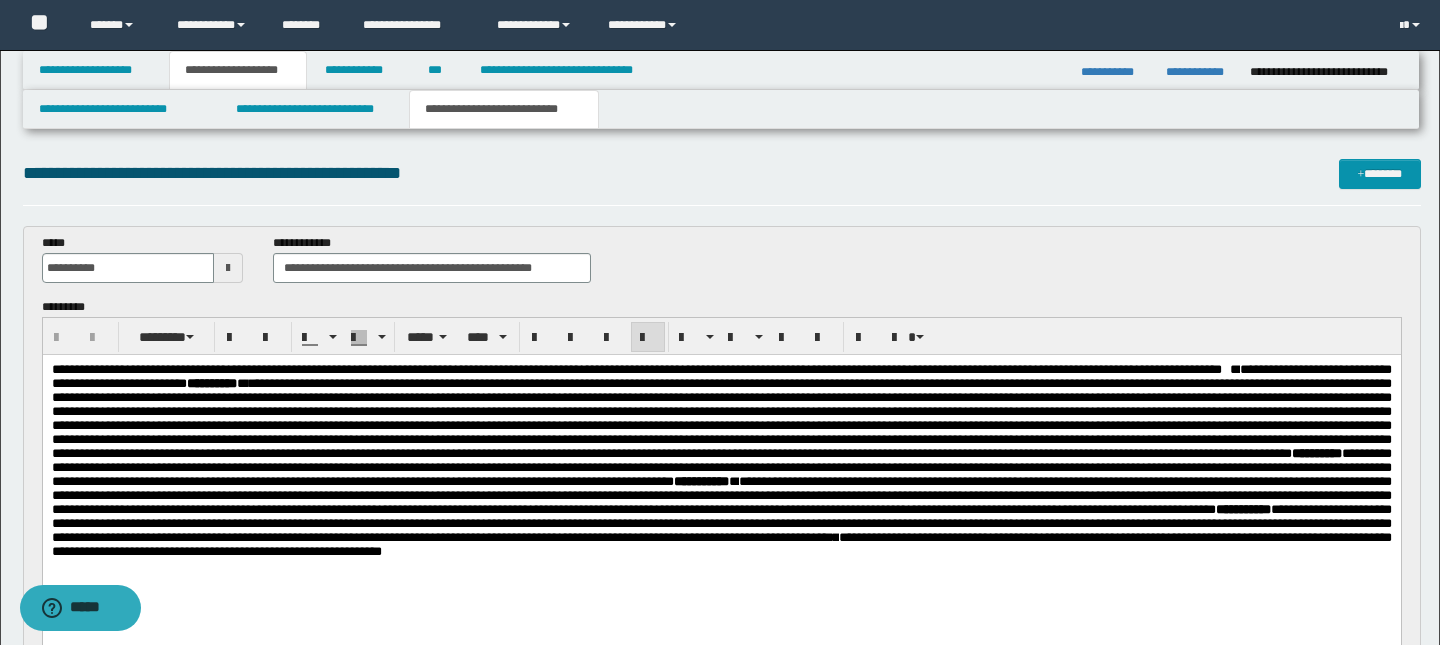 click on "**********" at bounding box center (631, 369) 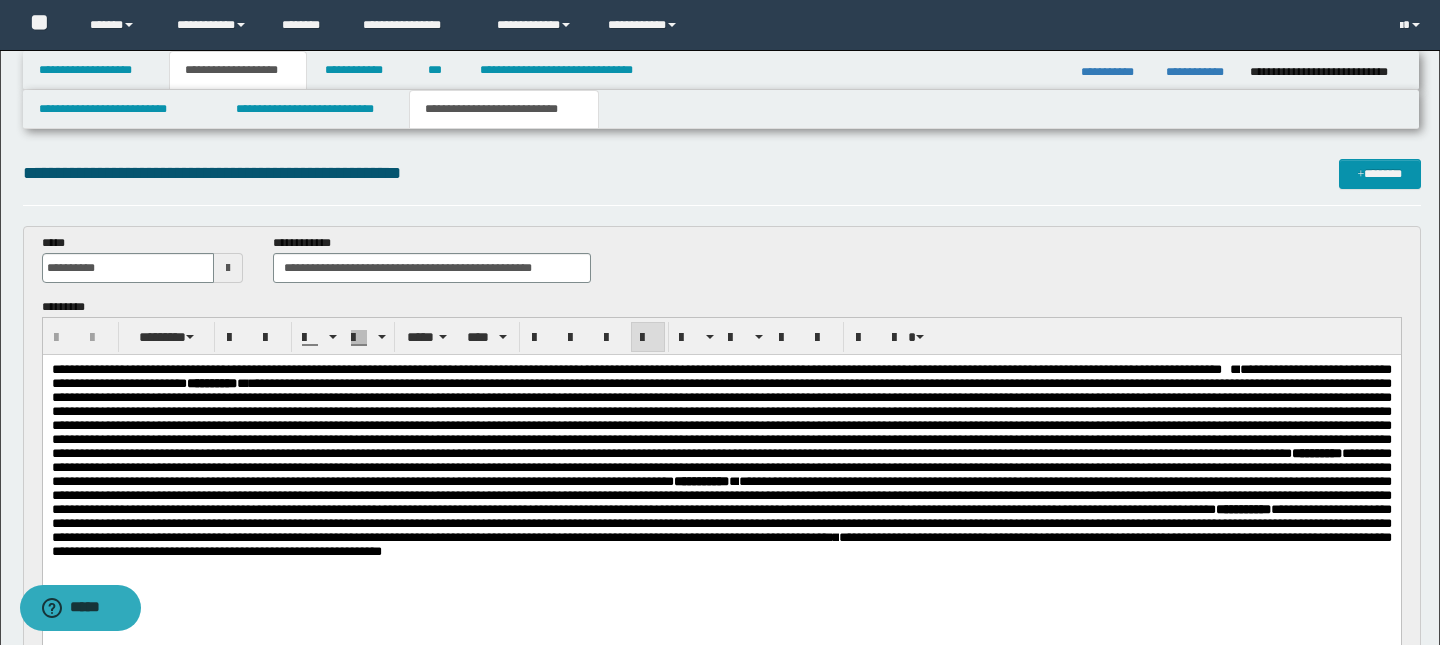 type 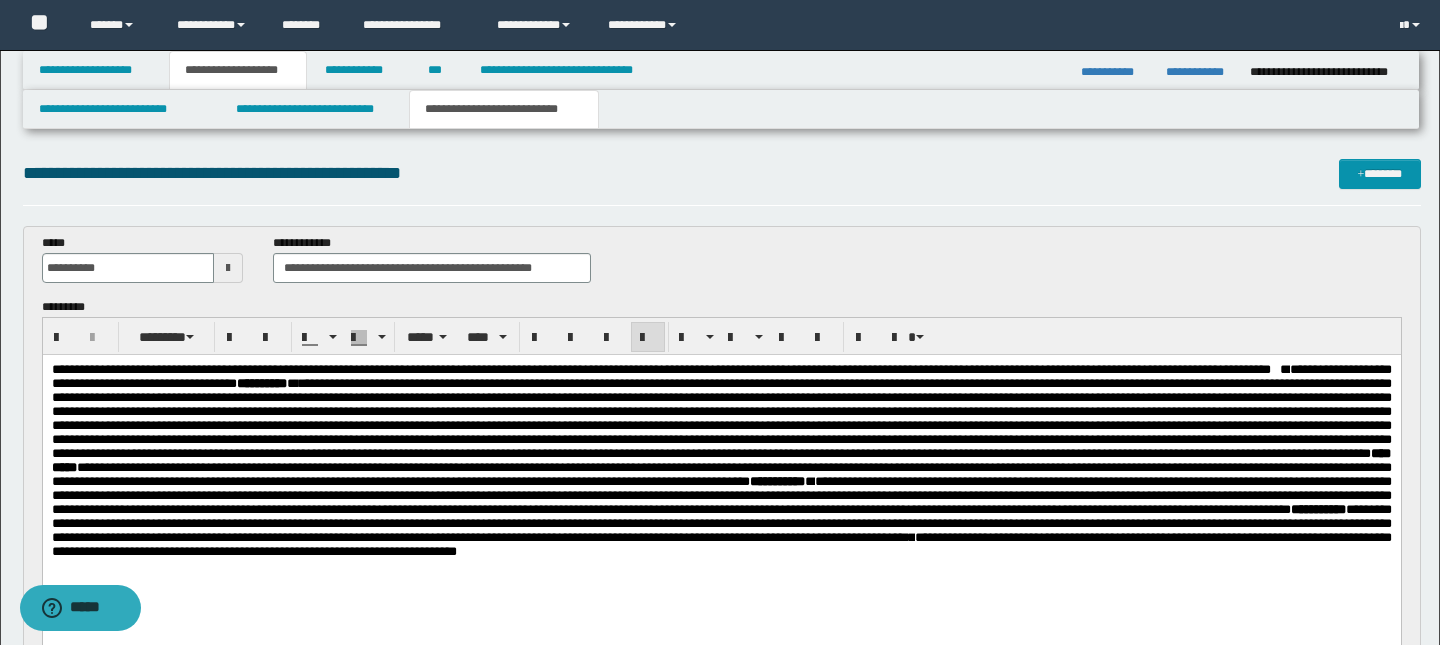 click on "**********" at bounding box center (655, 369) 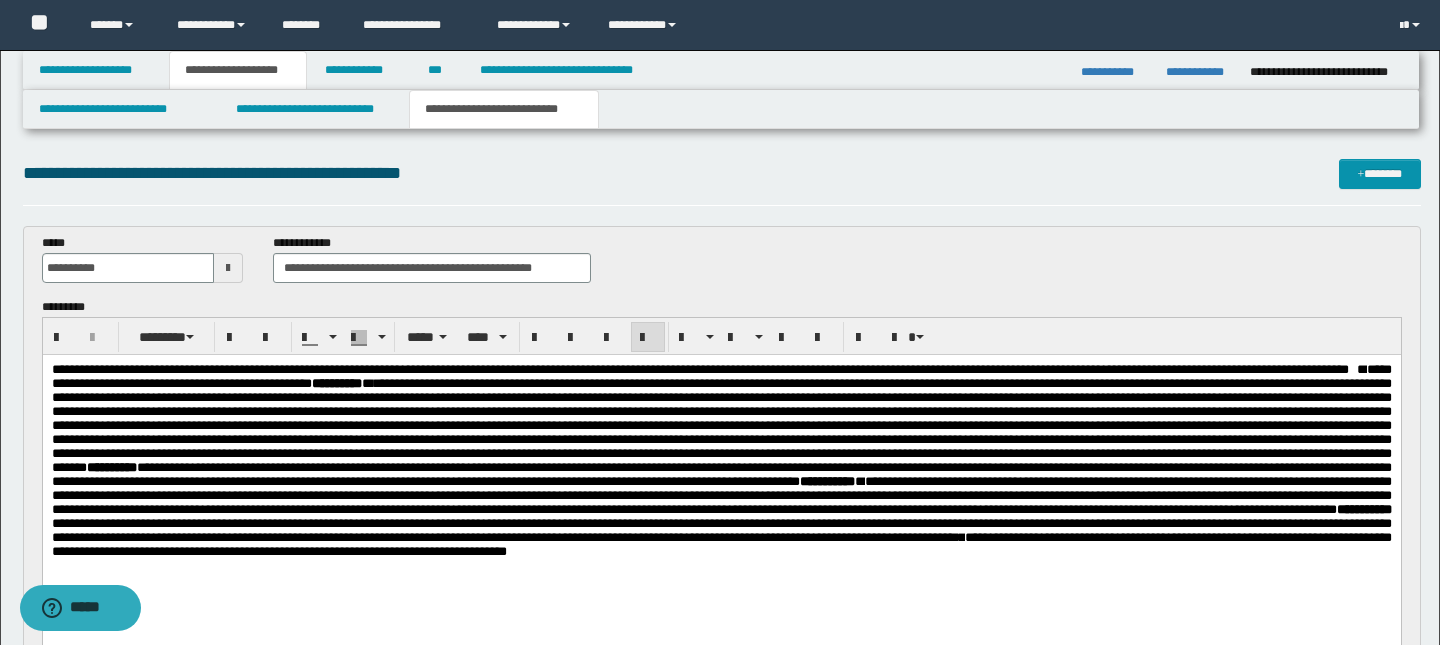click on "**********" at bounding box center (694, 369) 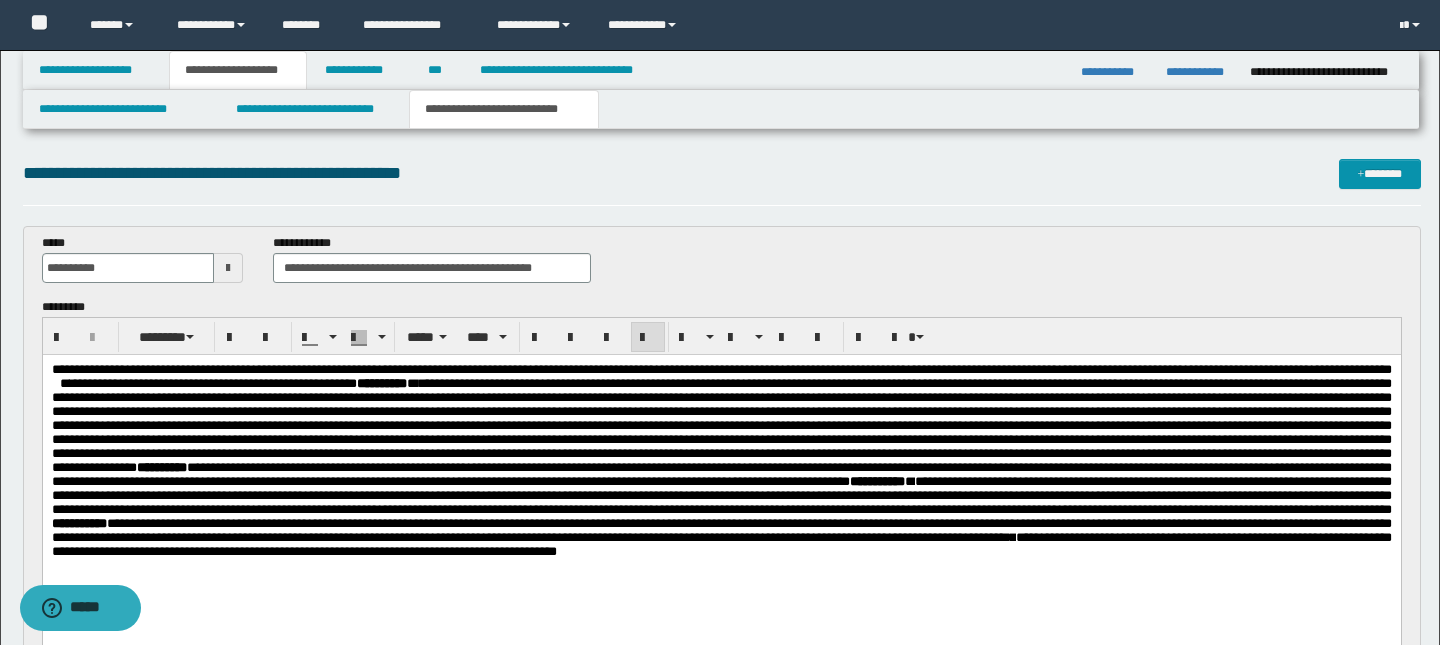 click on "*" at bounding box center (1386, 369) 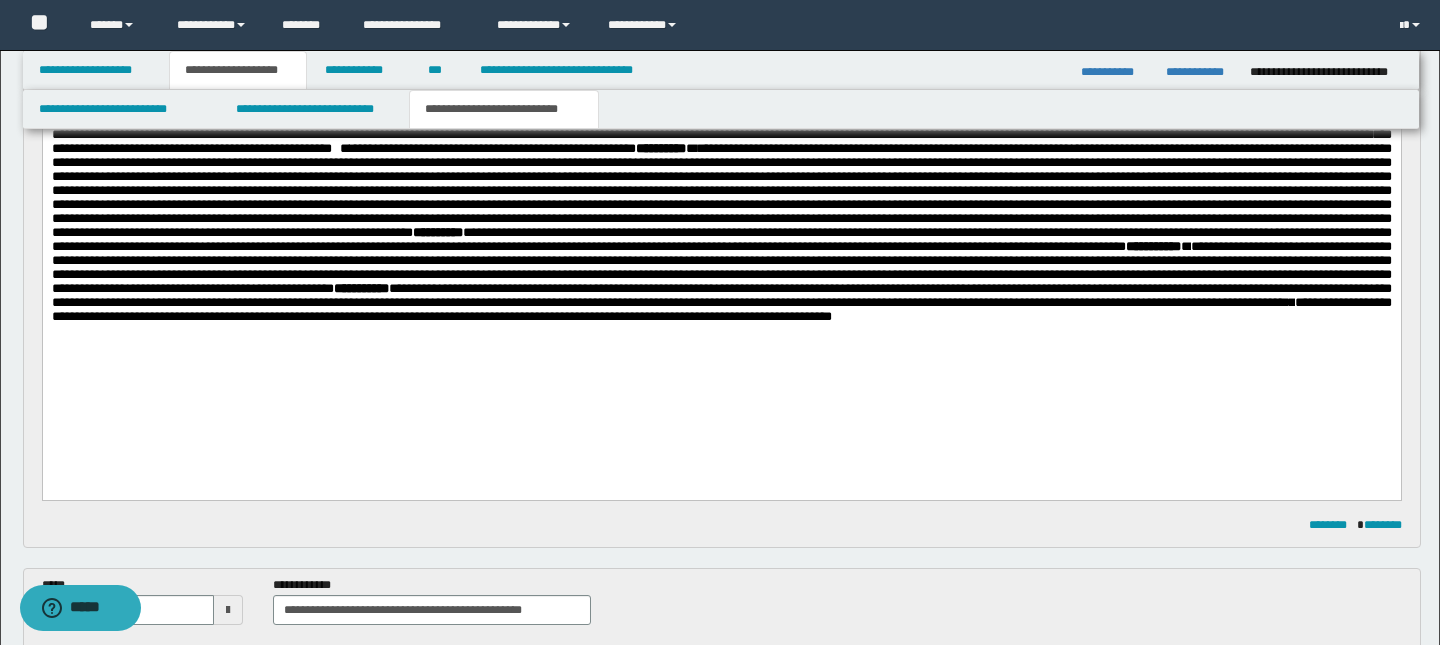 scroll, scrollTop: 242, scrollLeft: 0, axis: vertical 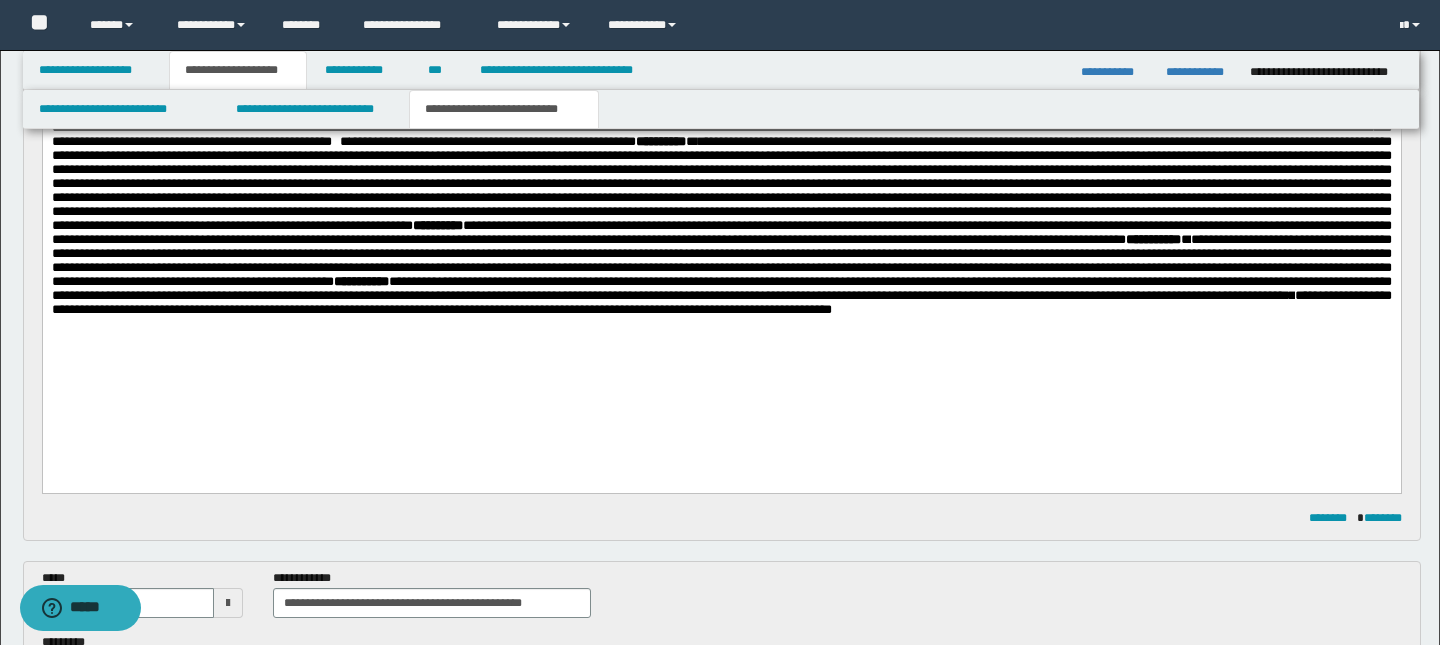 click on "**********" at bounding box center [721, 267] 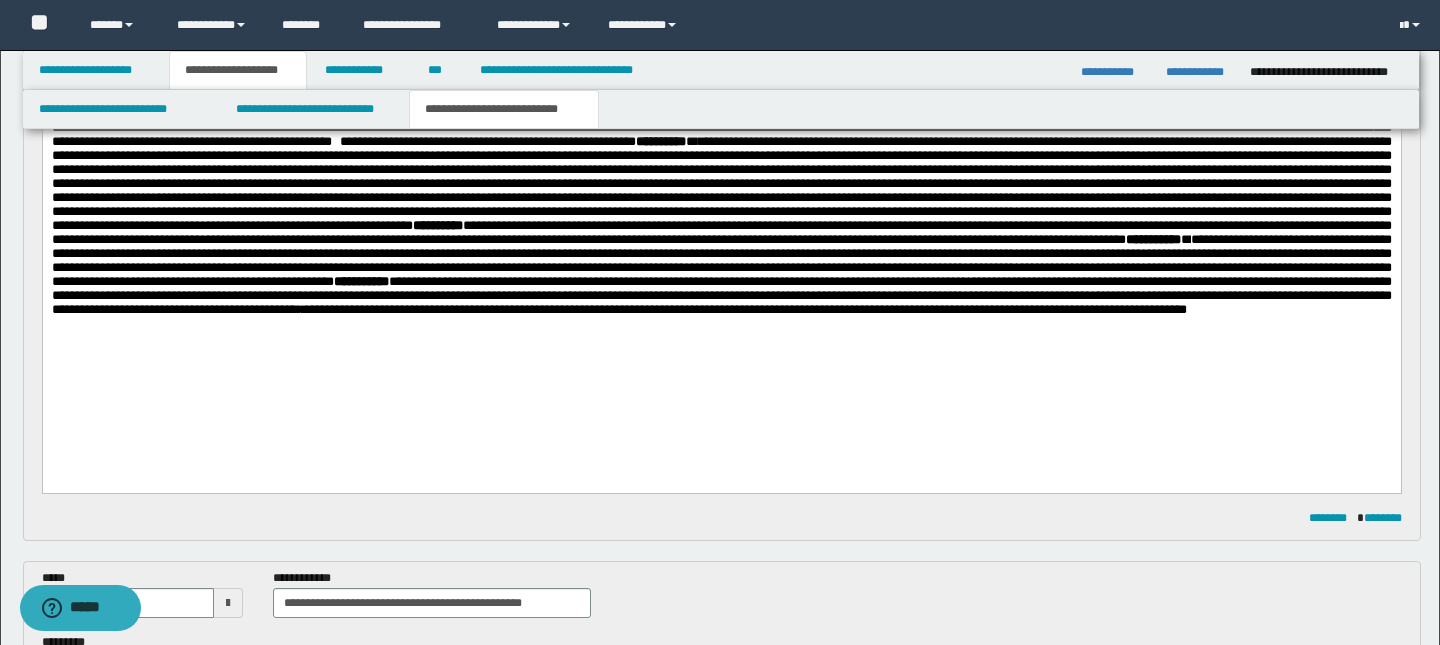 click on "**********" at bounding box center (746, 309) 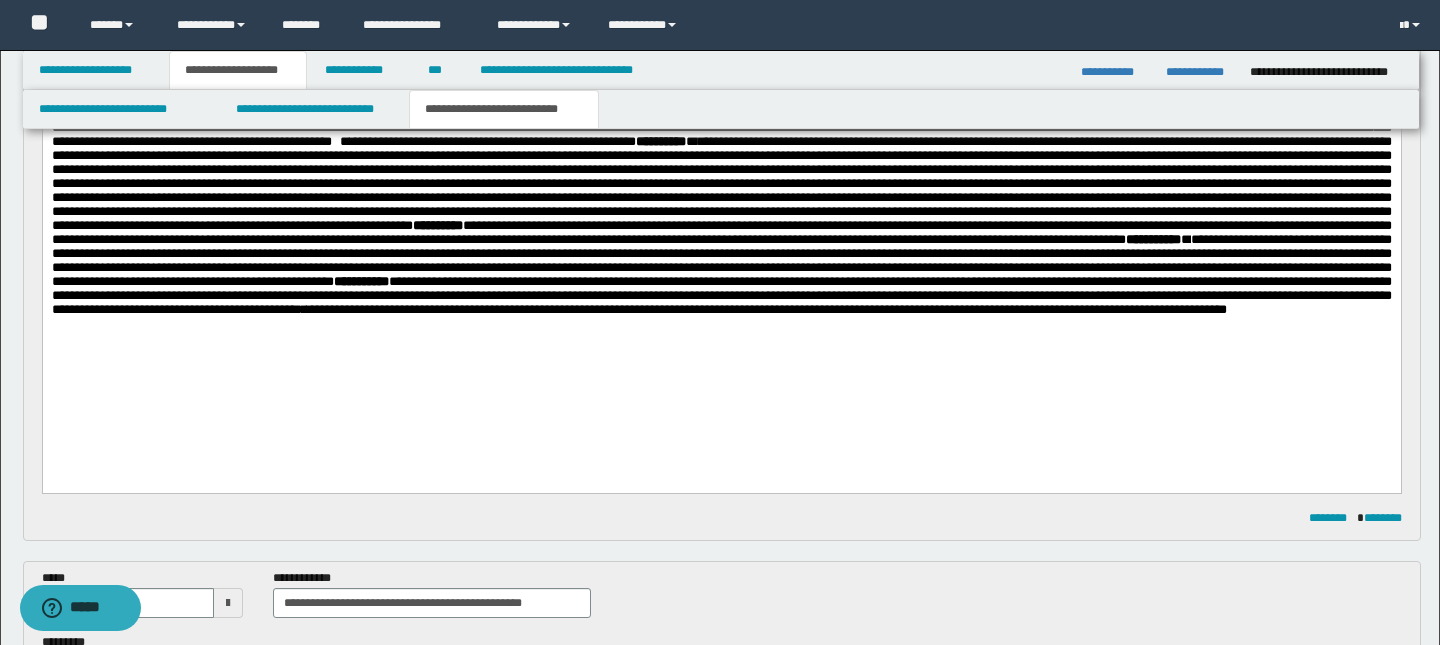 click on "**********" at bounding box center (766, 309) 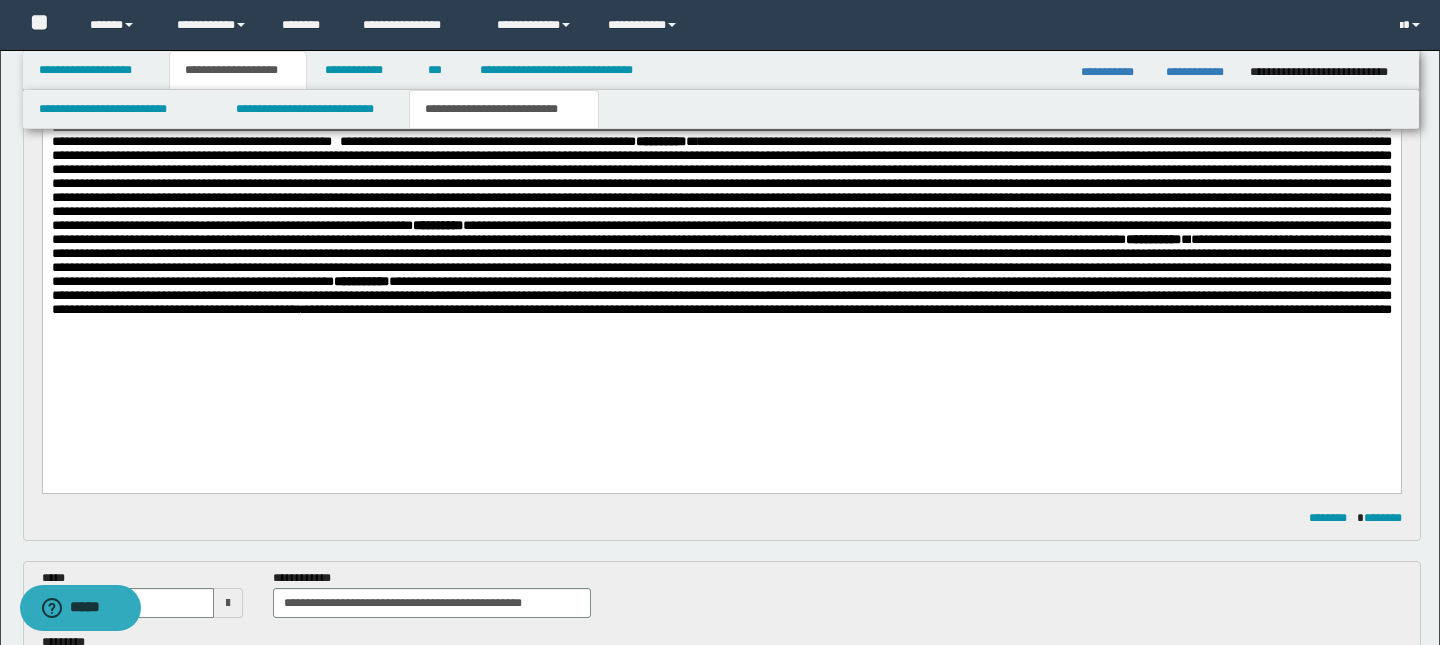 click on "**********" at bounding box center (848, 309) 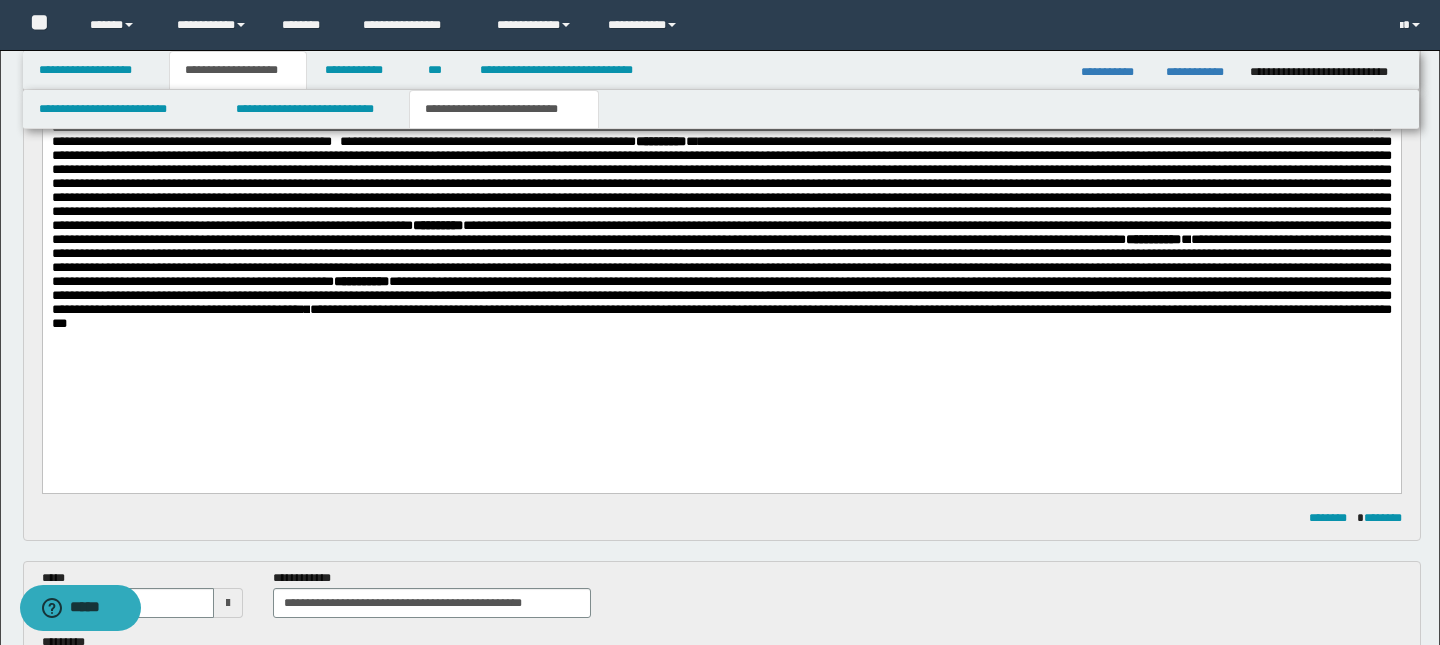 click on "**********" at bounding box center [721, 316] 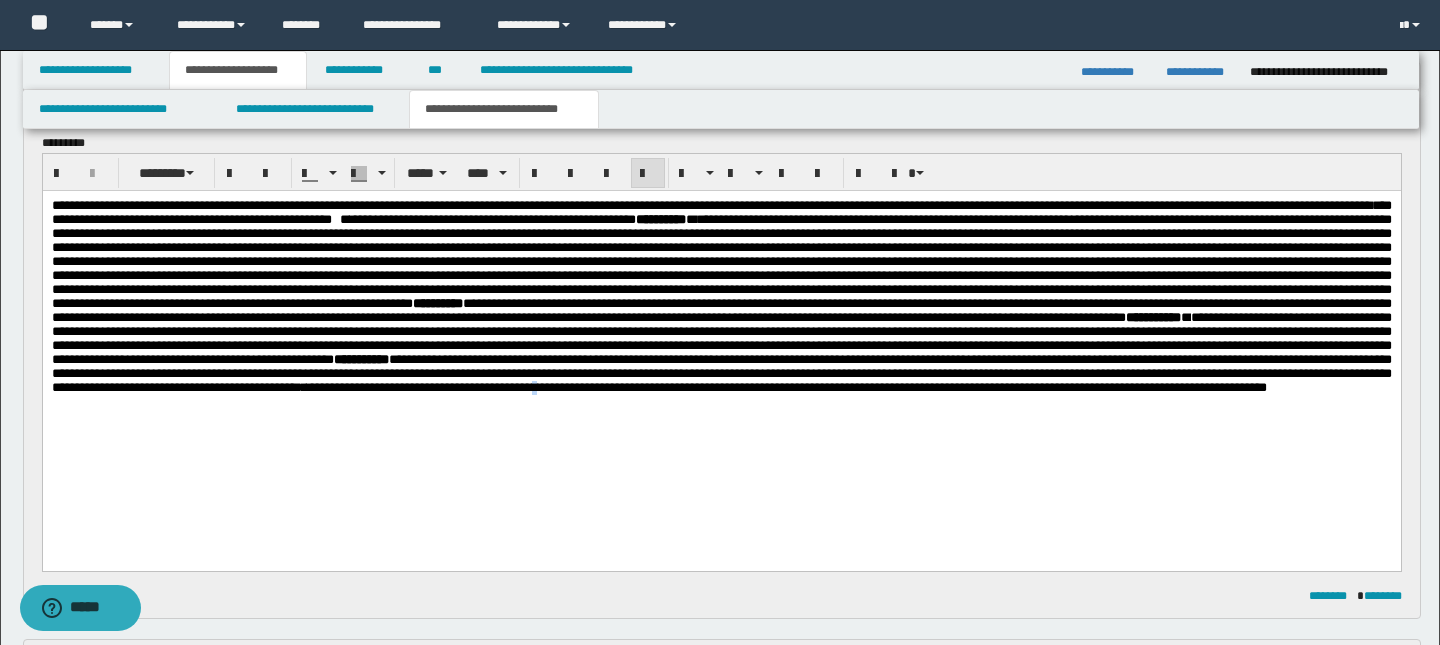 scroll, scrollTop: 157, scrollLeft: 0, axis: vertical 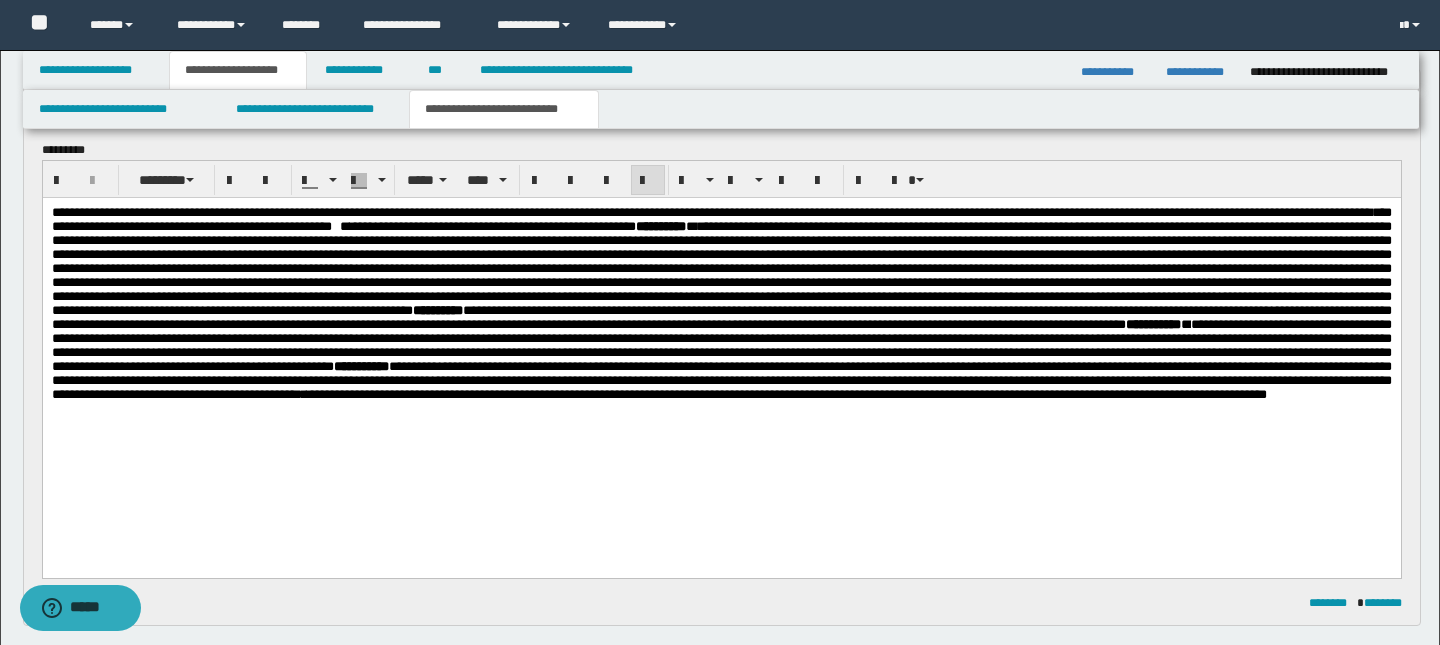 click on "*" at bounding box center (344, 226) 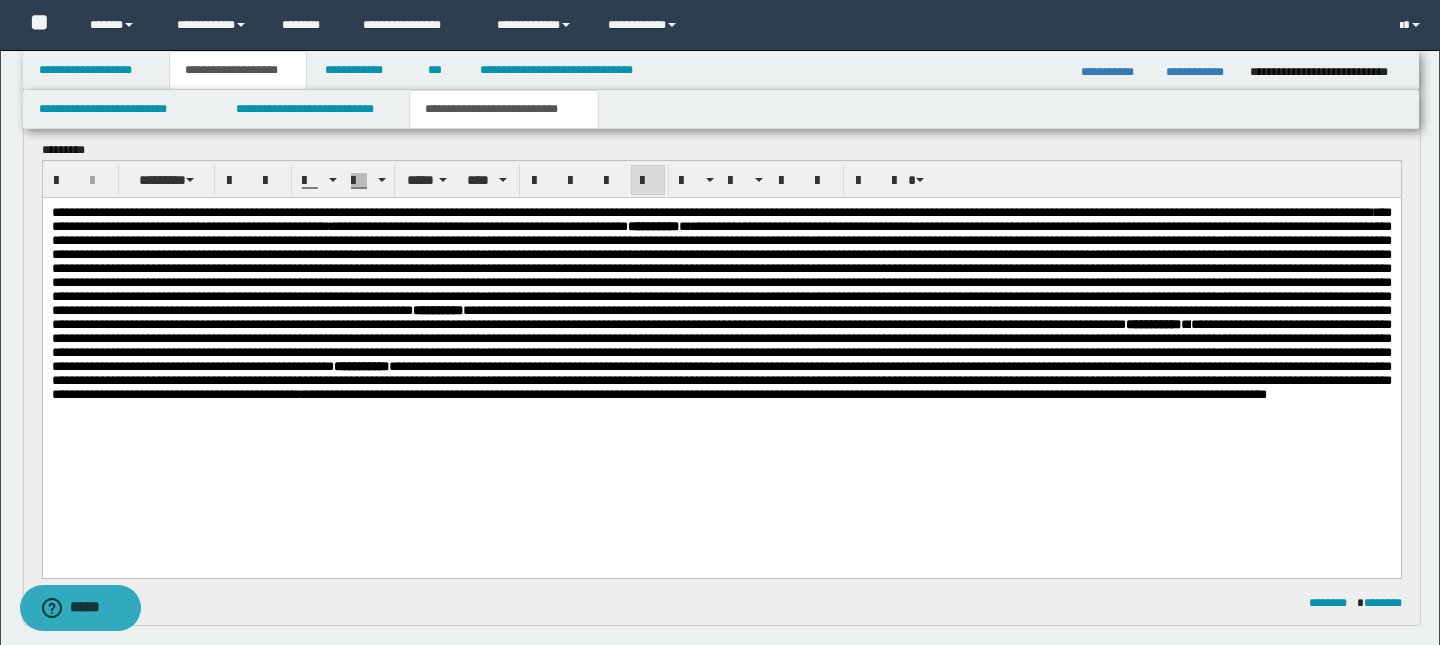 click on "**********" at bounding box center (711, 212) 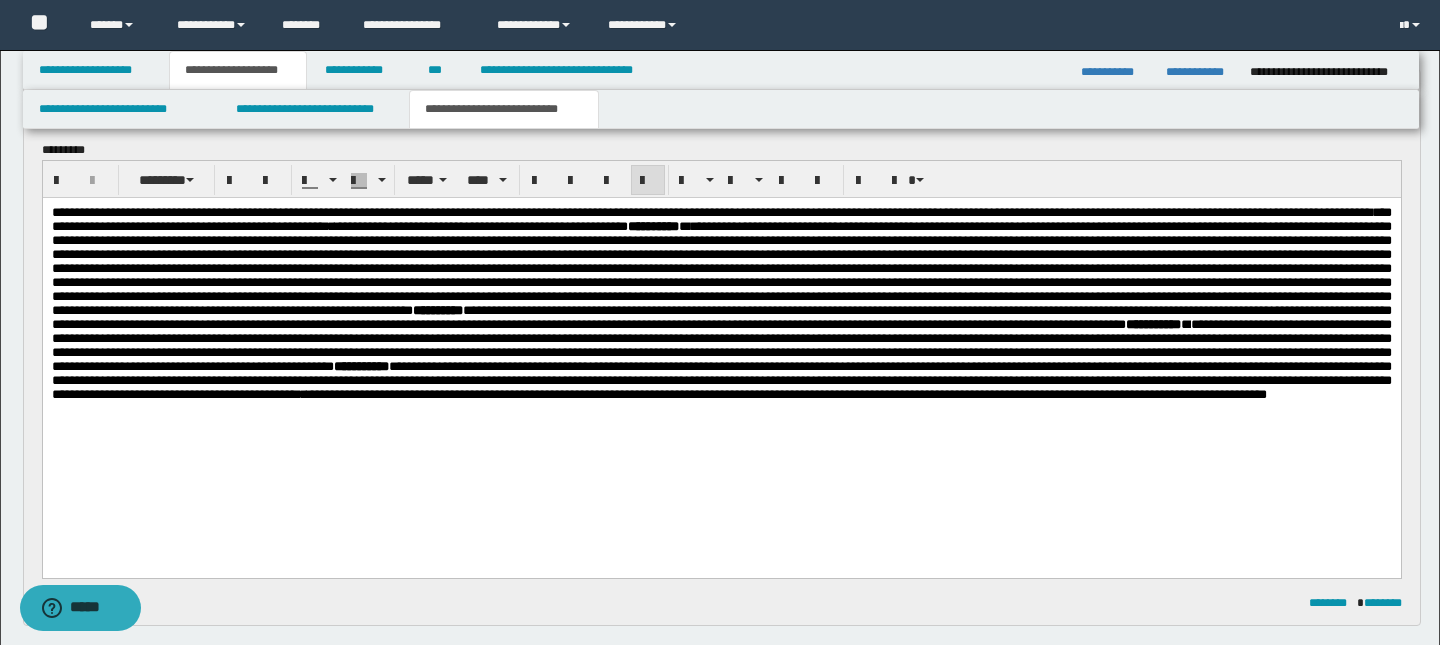 click on "**********" at bounding box center [711, 212] 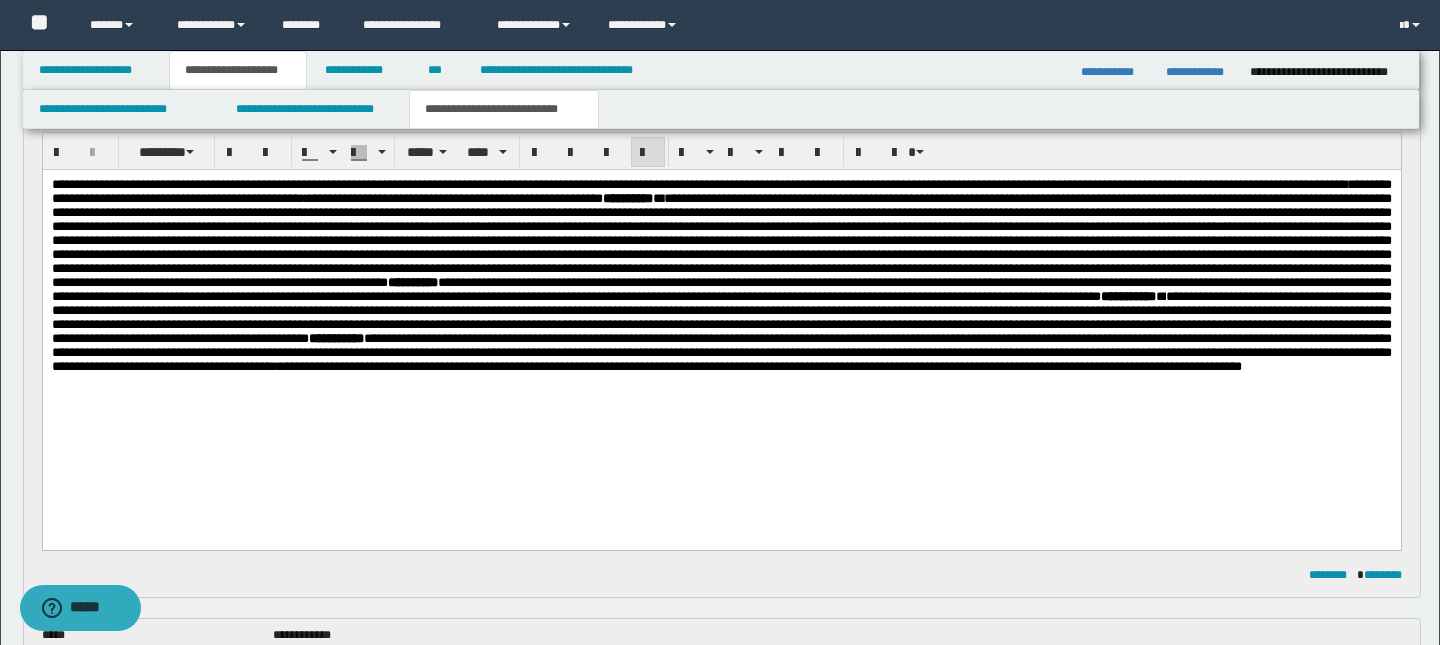 scroll, scrollTop: 190, scrollLeft: 0, axis: vertical 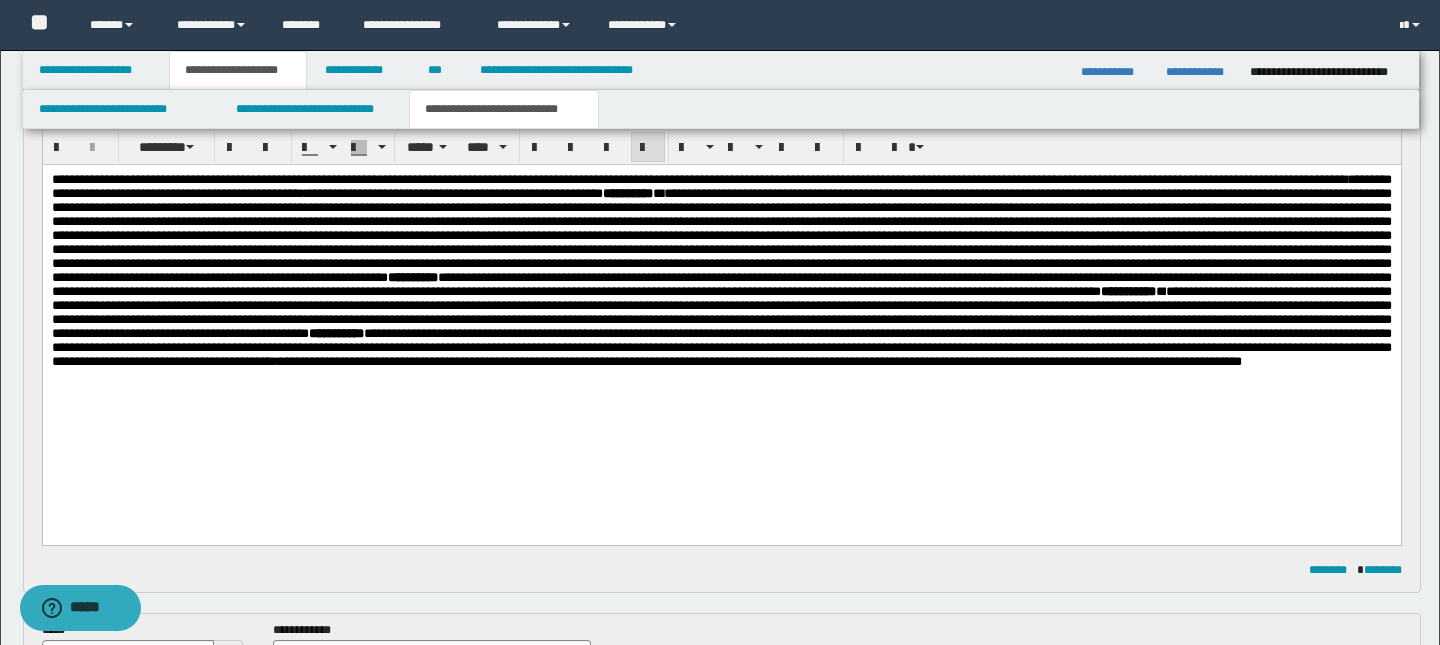 click on "**********" at bounding box center [761, 361] 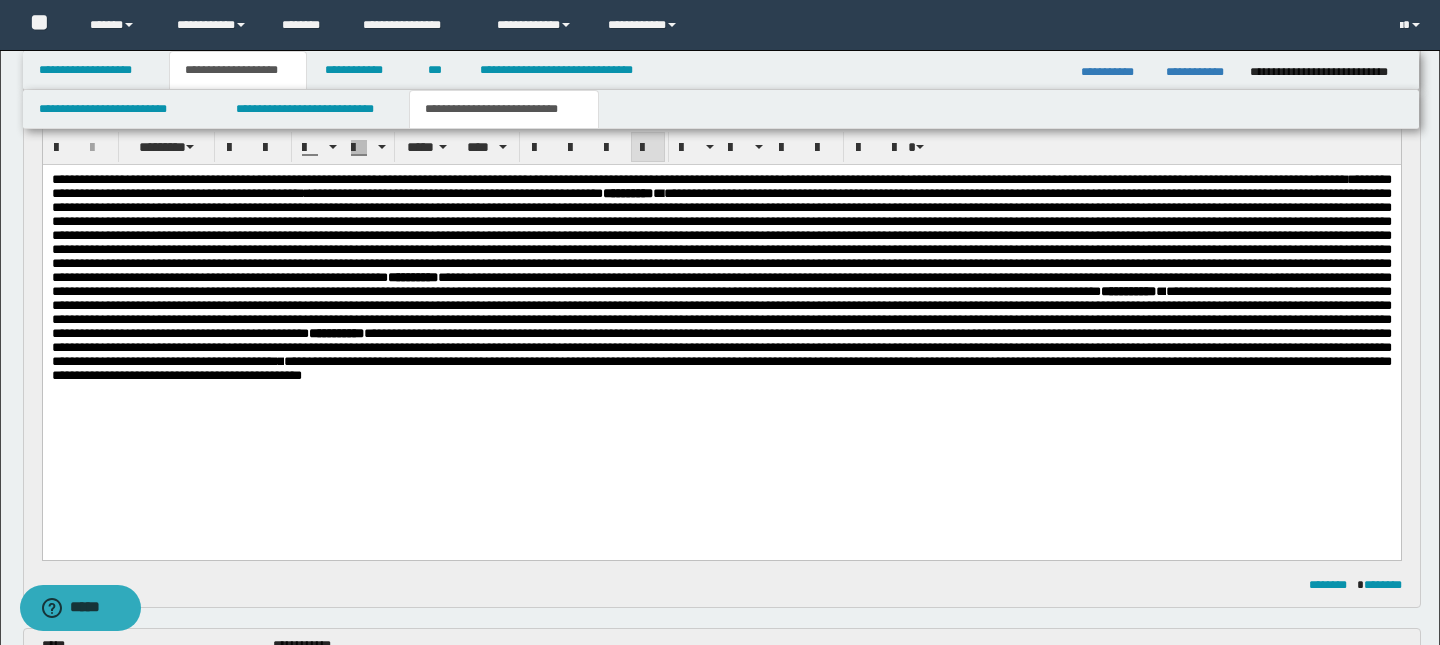 click on "**********" at bounding box center [721, 368] 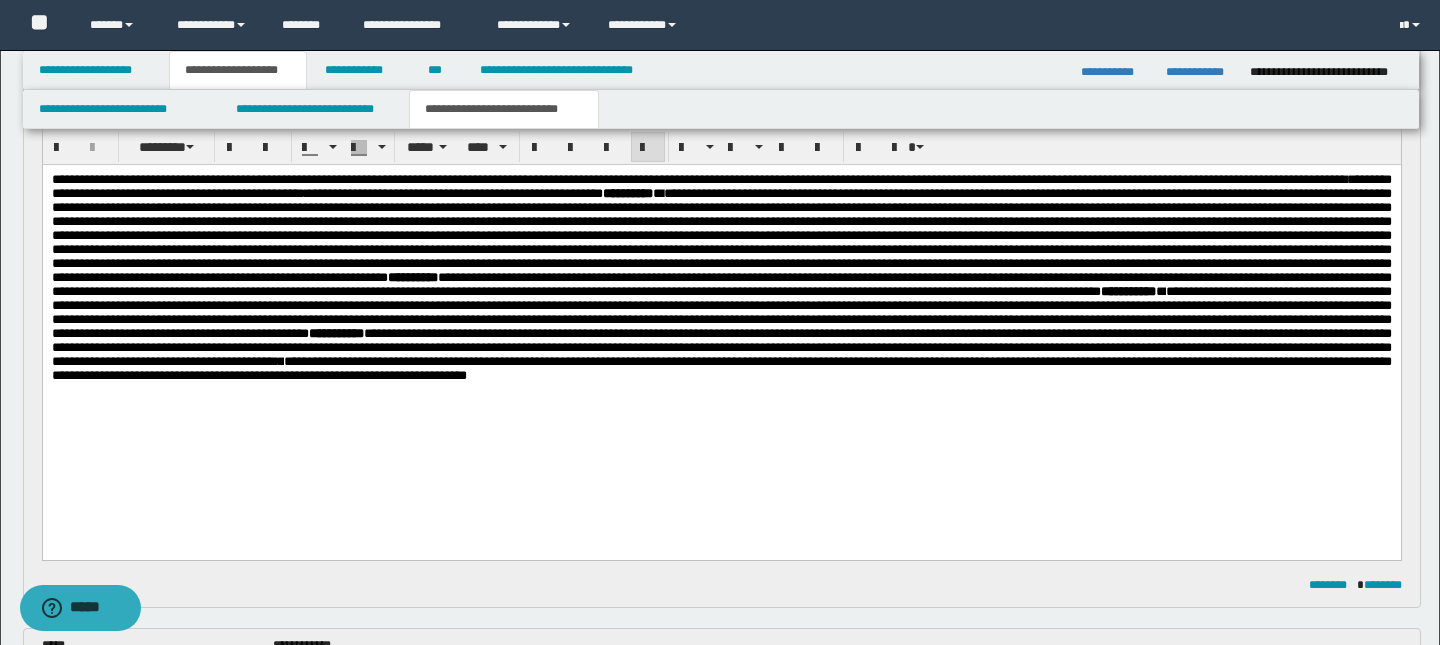 click on "**********" at bounding box center (721, 368) 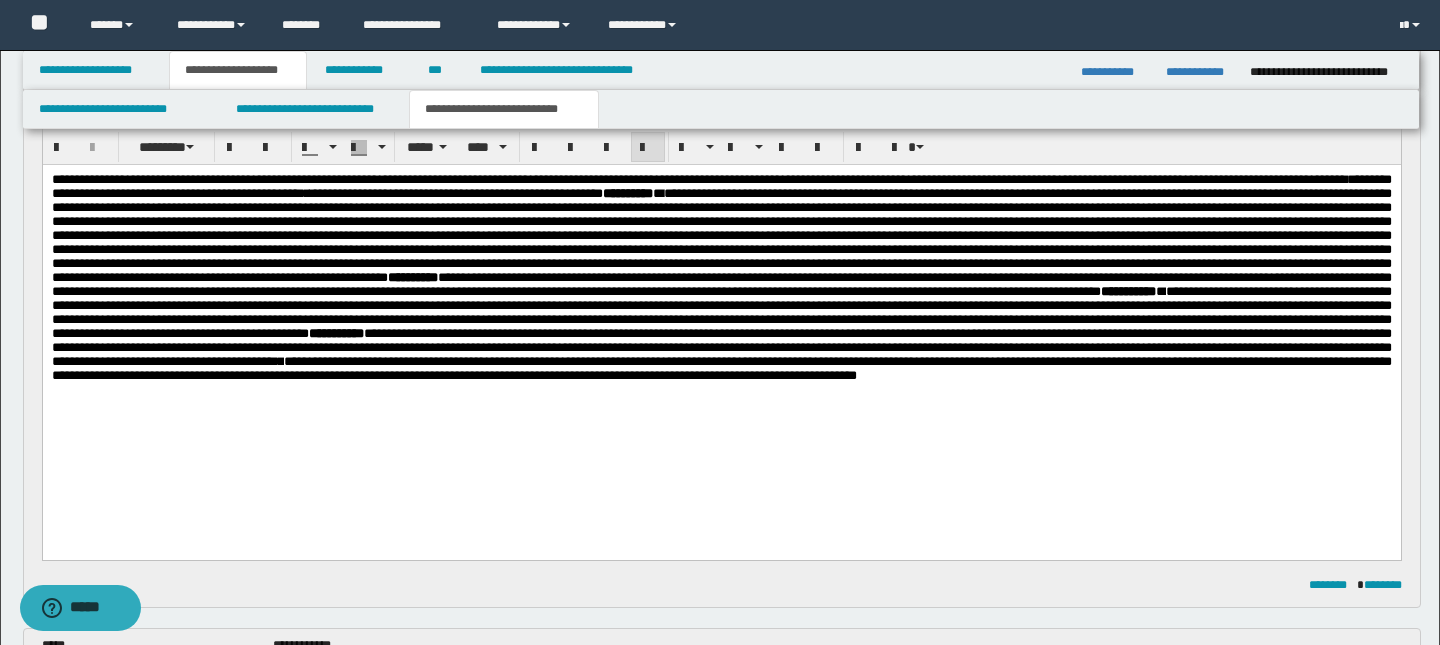 click on "**********" at bounding box center [721, 368] 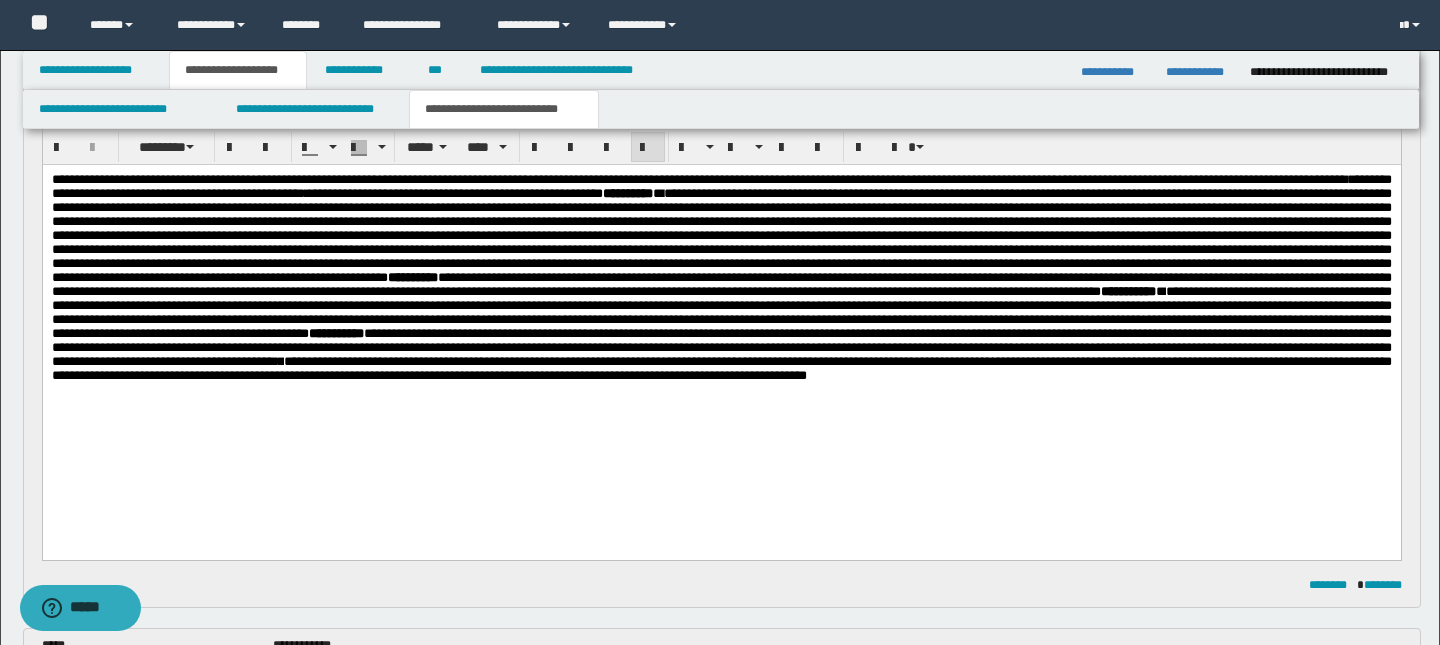 click on "**********" at bounding box center [721, 368] 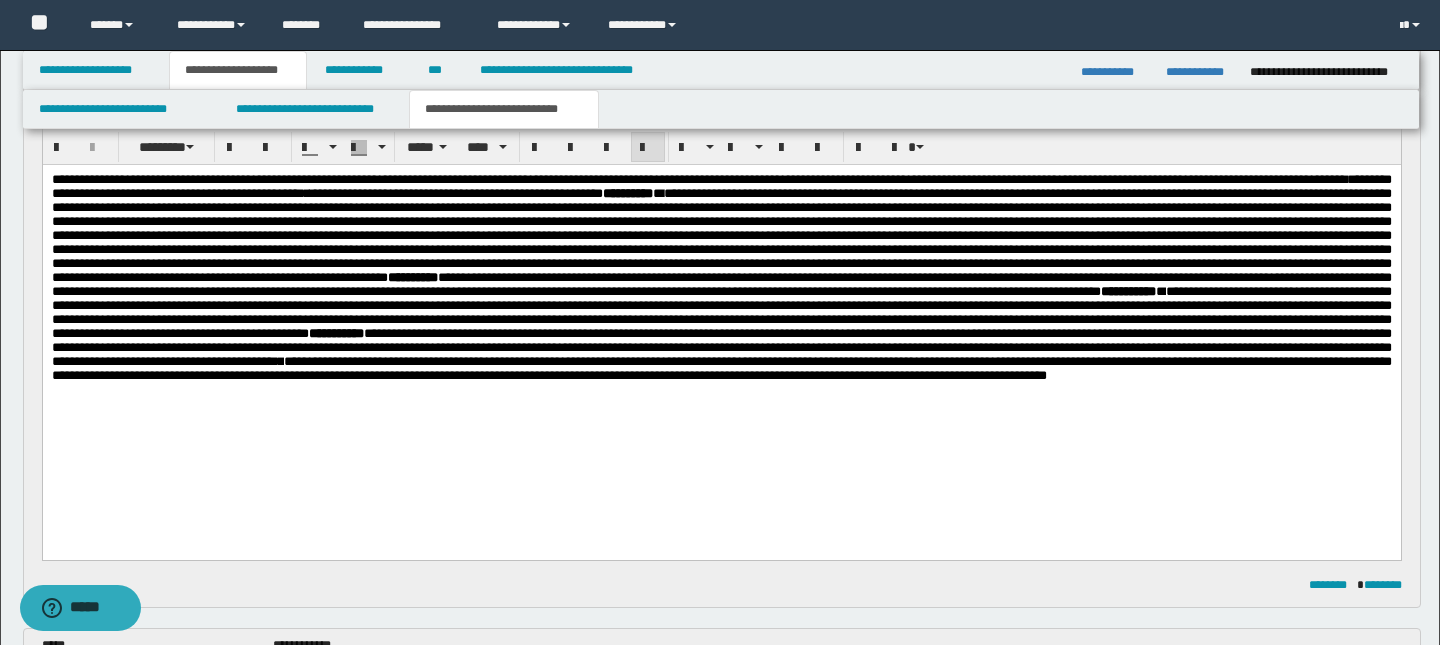 click on "**********" at bounding box center [721, 368] 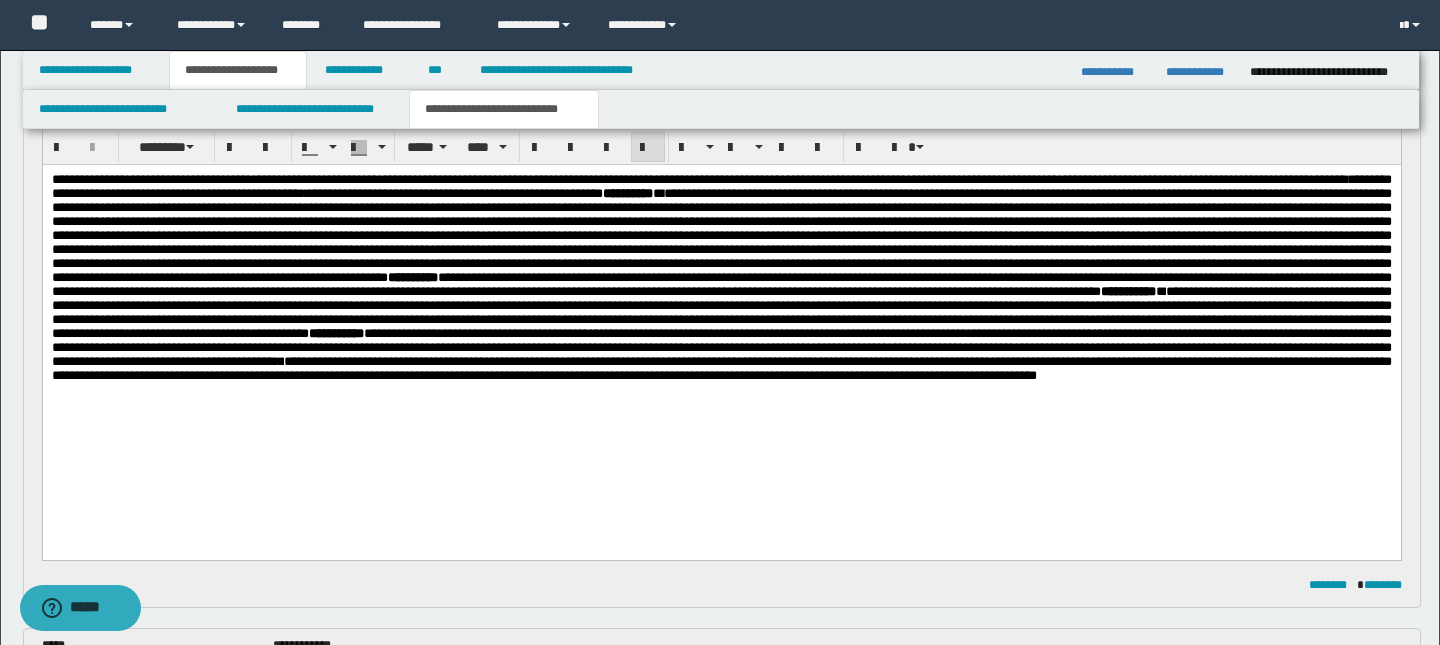 click on "**********" at bounding box center (721, 368) 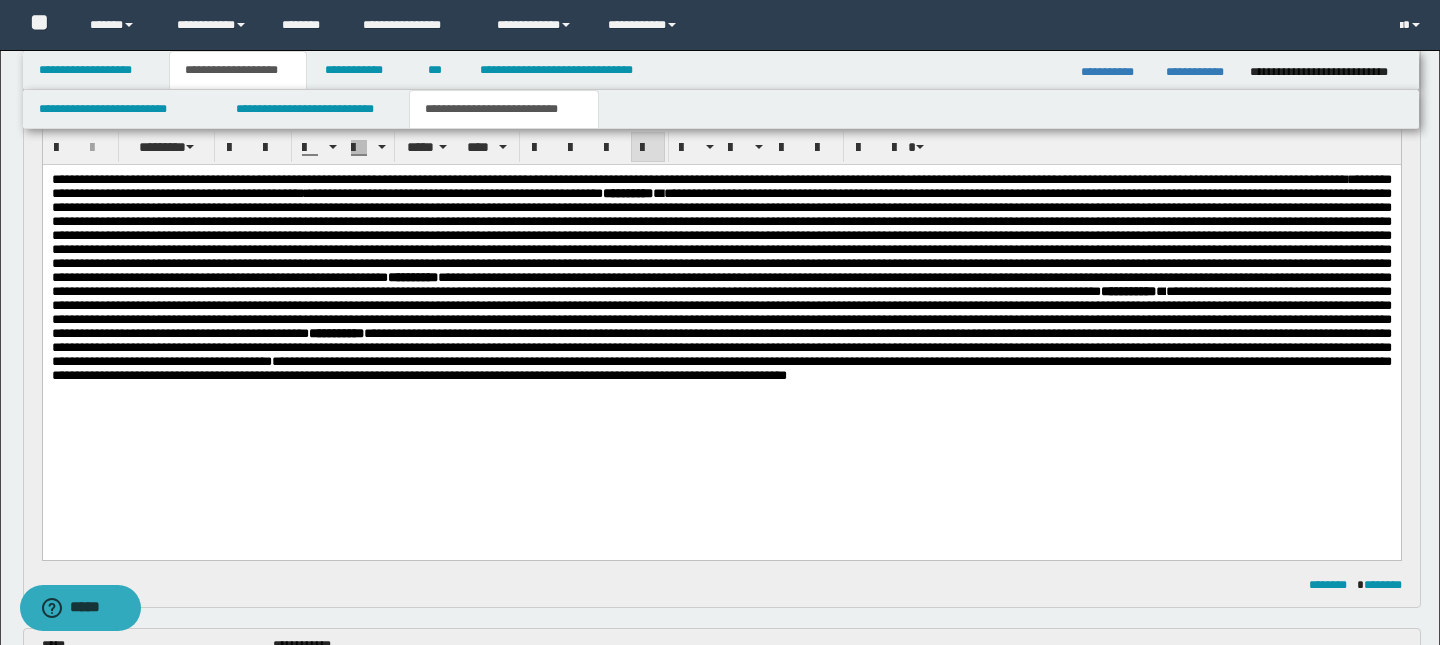 click on "**********" at bounding box center (721, 278) 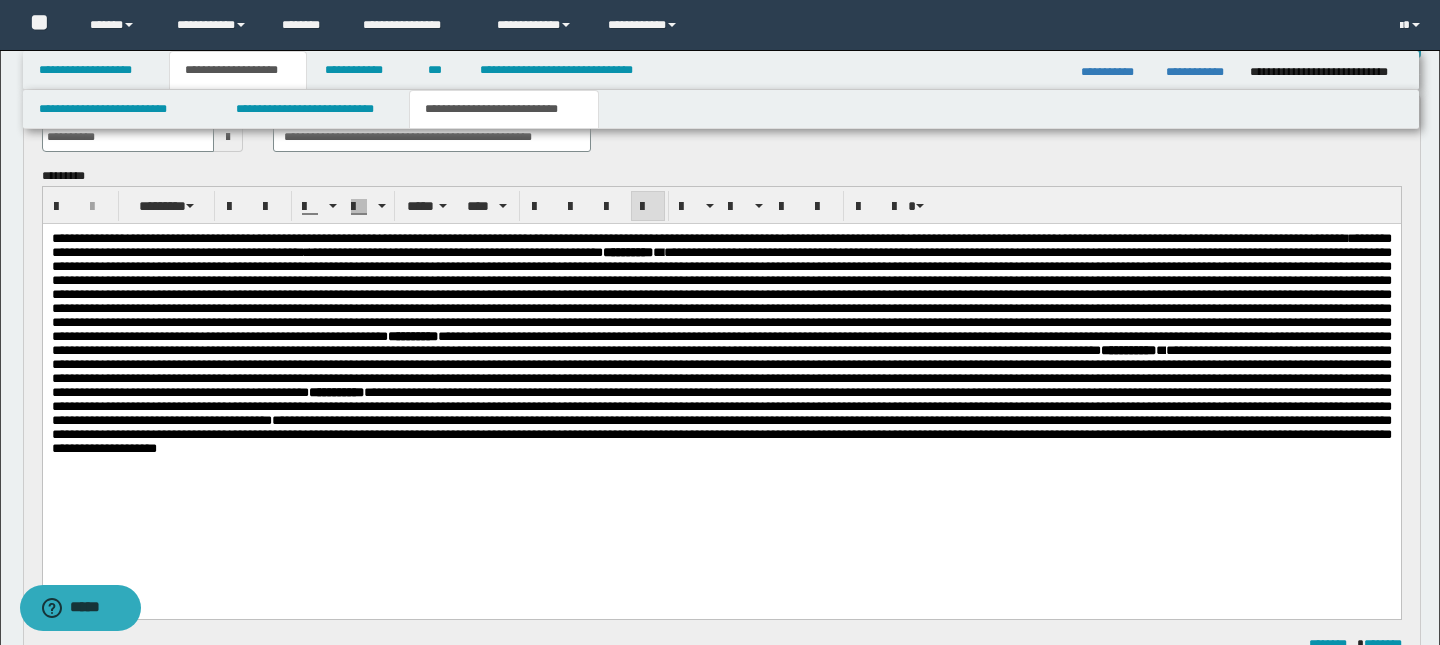 scroll, scrollTop: 128, scrollLeft: 0, axis: vertical 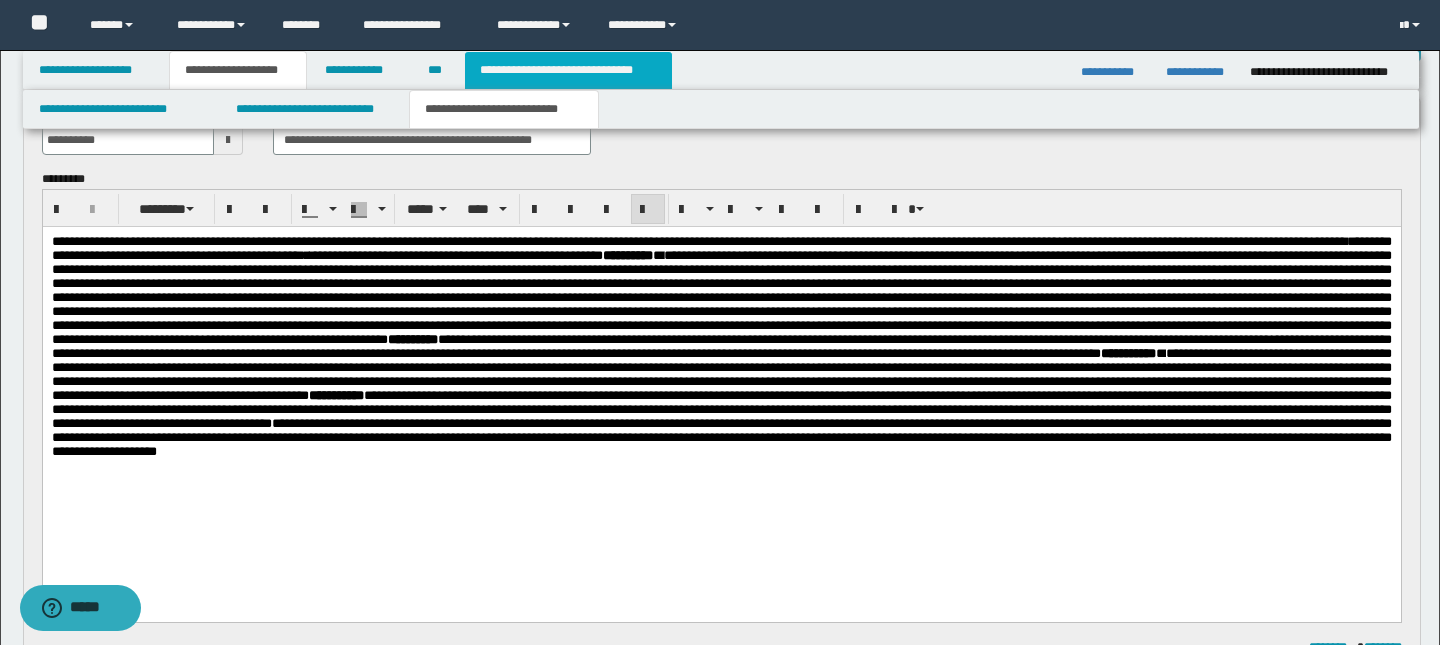 click on "**********" at bounding box center [568, 70] 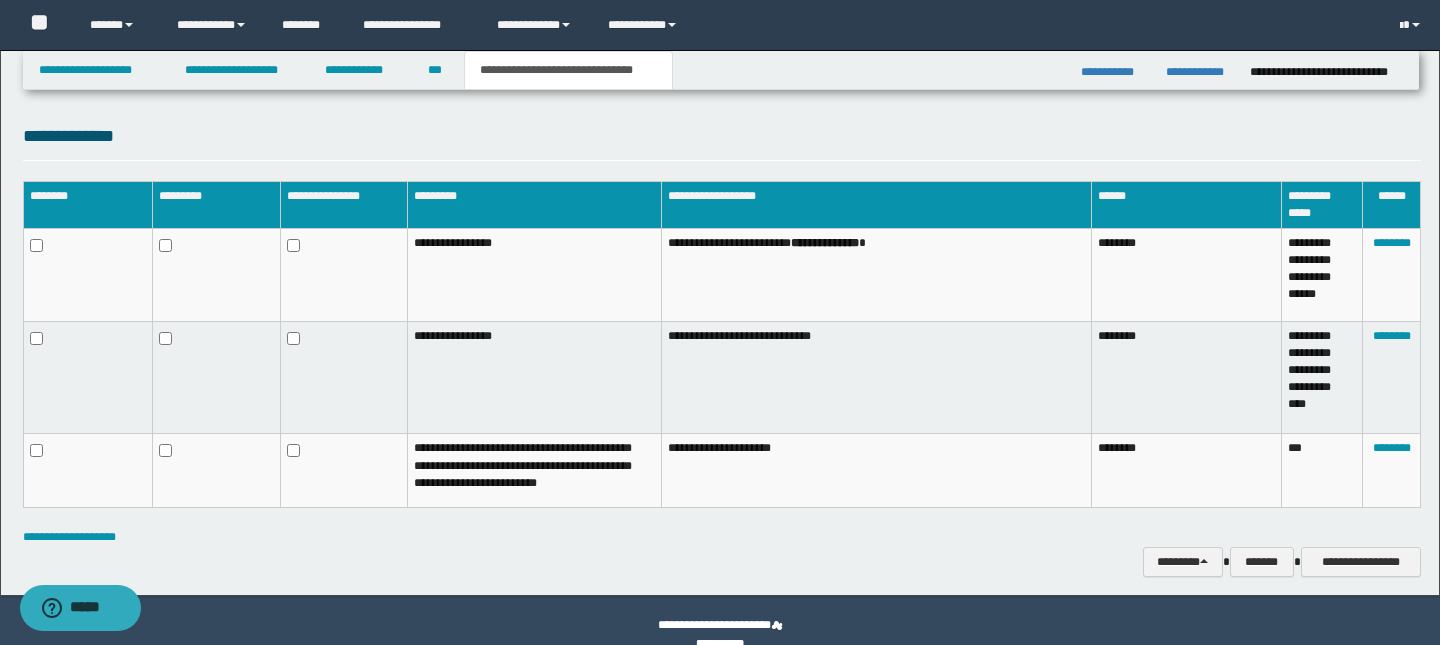 scroll, scrollTop: 964, scrollLeft: 0, axis: vertical 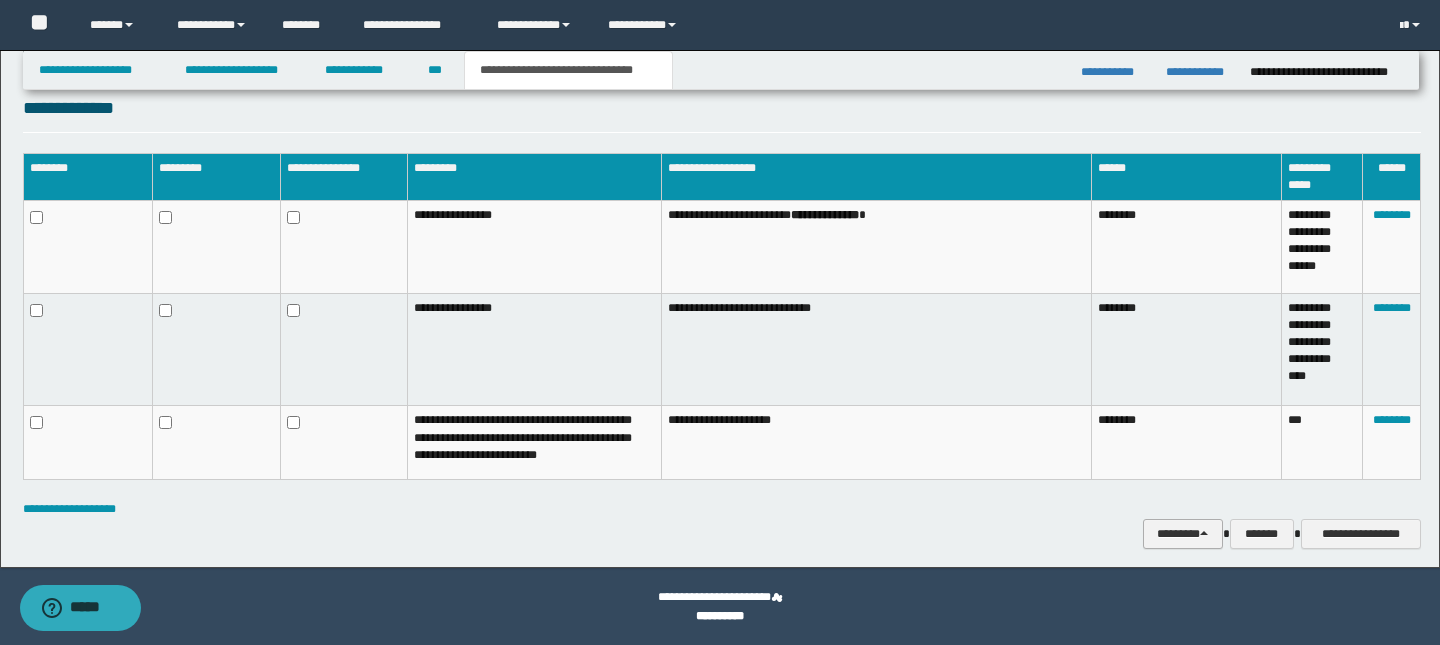 click on "********" at bounding box center [1183, 534] 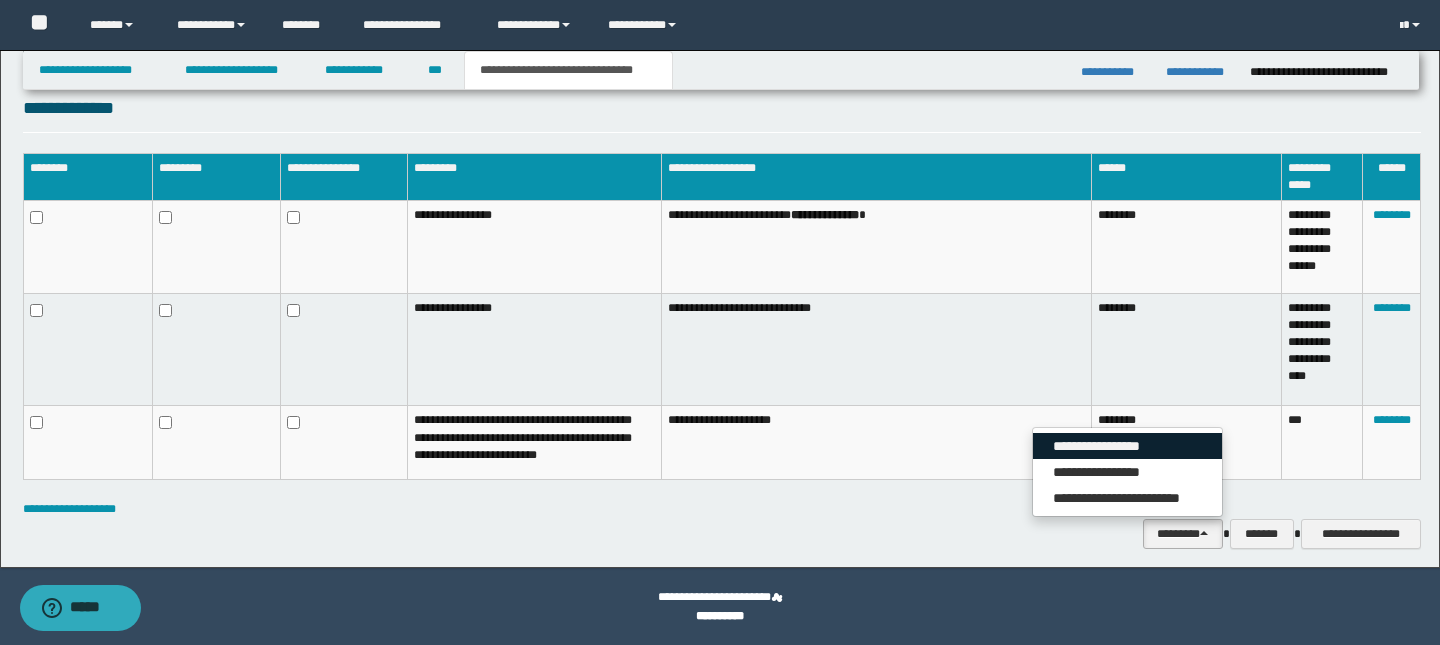 click on "**********" at bounding box center (1127, 446) 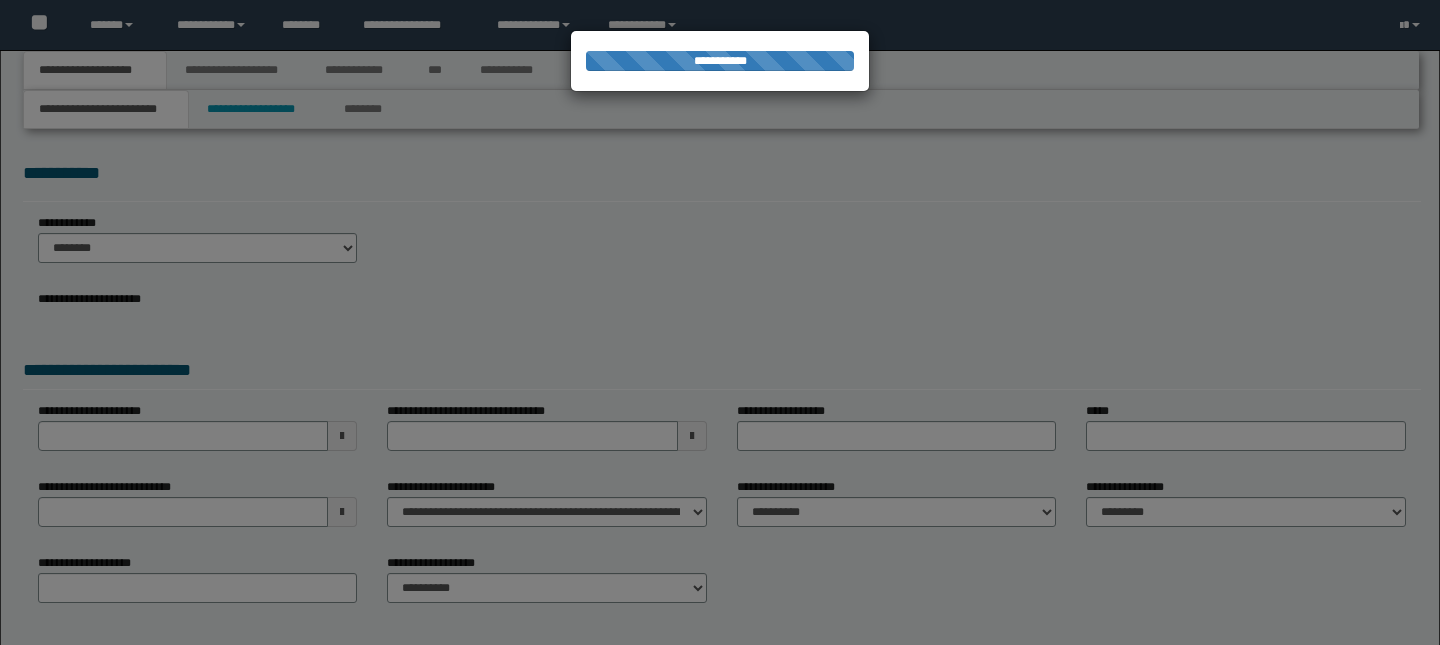 scroll, scrollTop: 0, scrollLeft: 0, axis: both 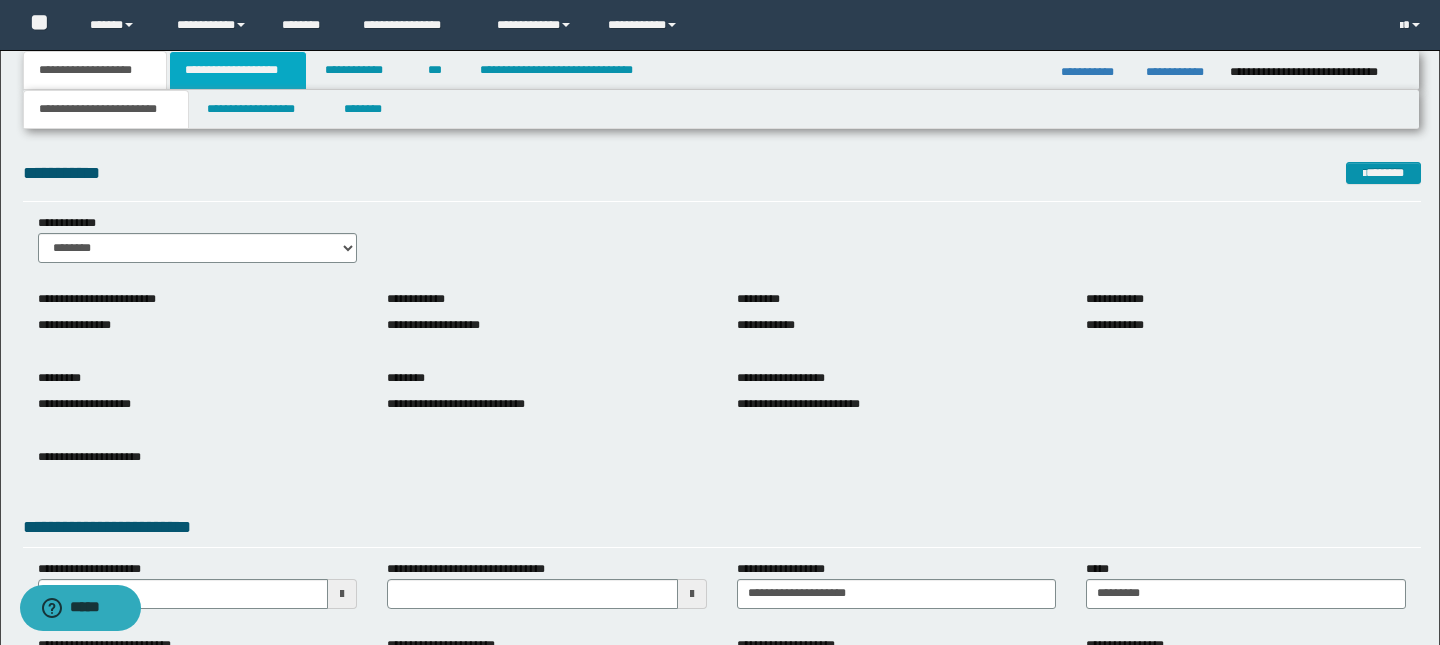 click on "**********" at bounding box center [238, 70] 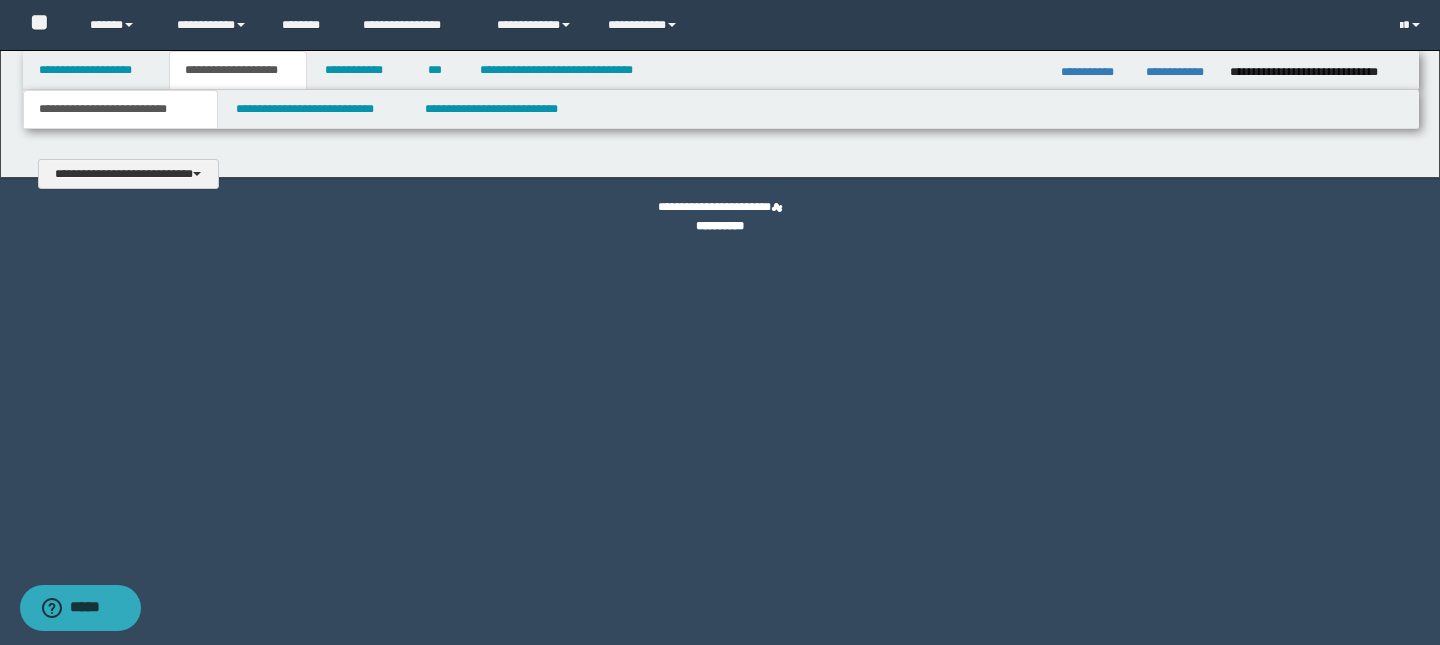 type 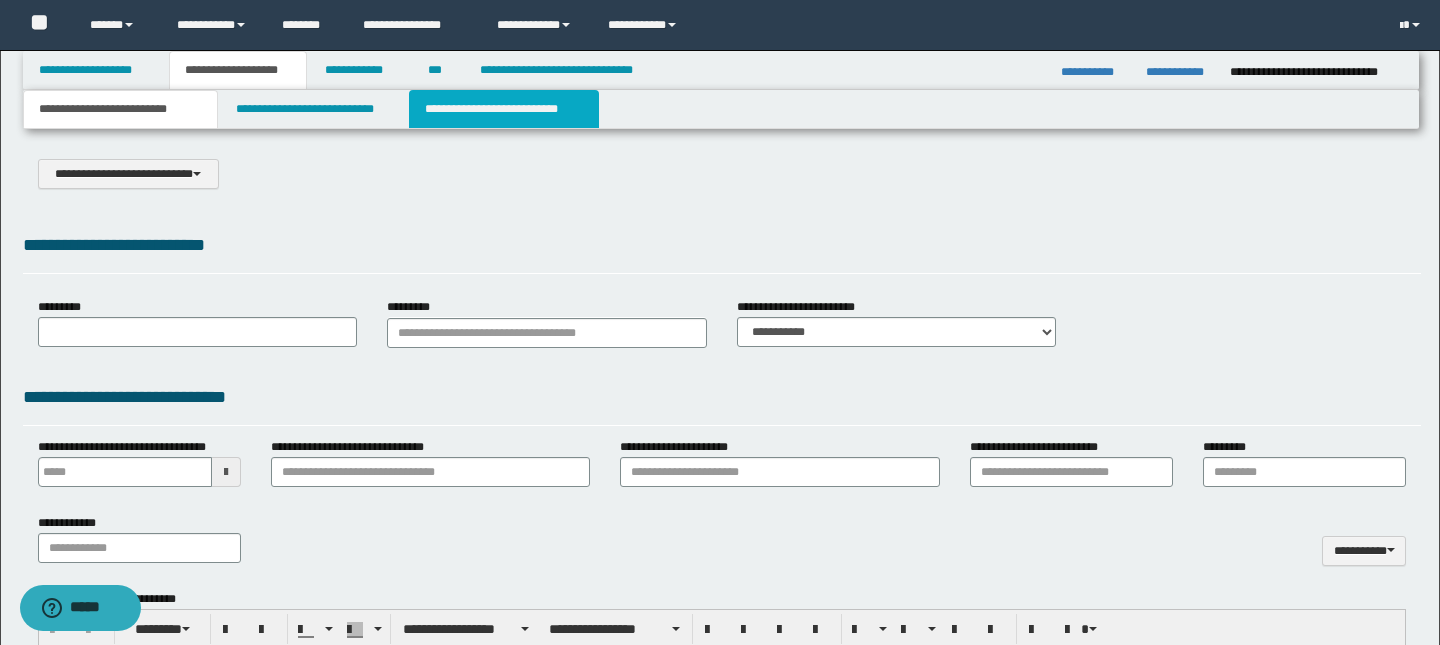 scroll, scrollTop: 0, scrollLeft: 0, axis: both 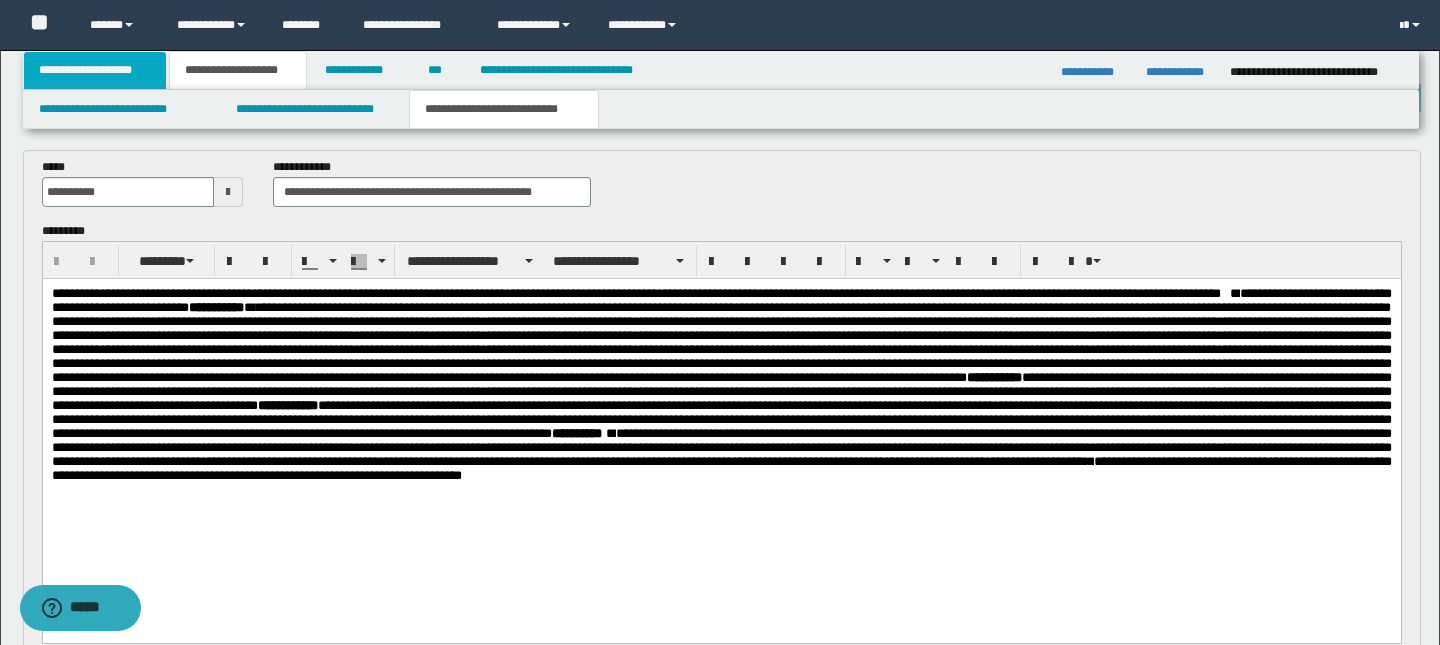 click on "**********" at bounding box center [95, 70] 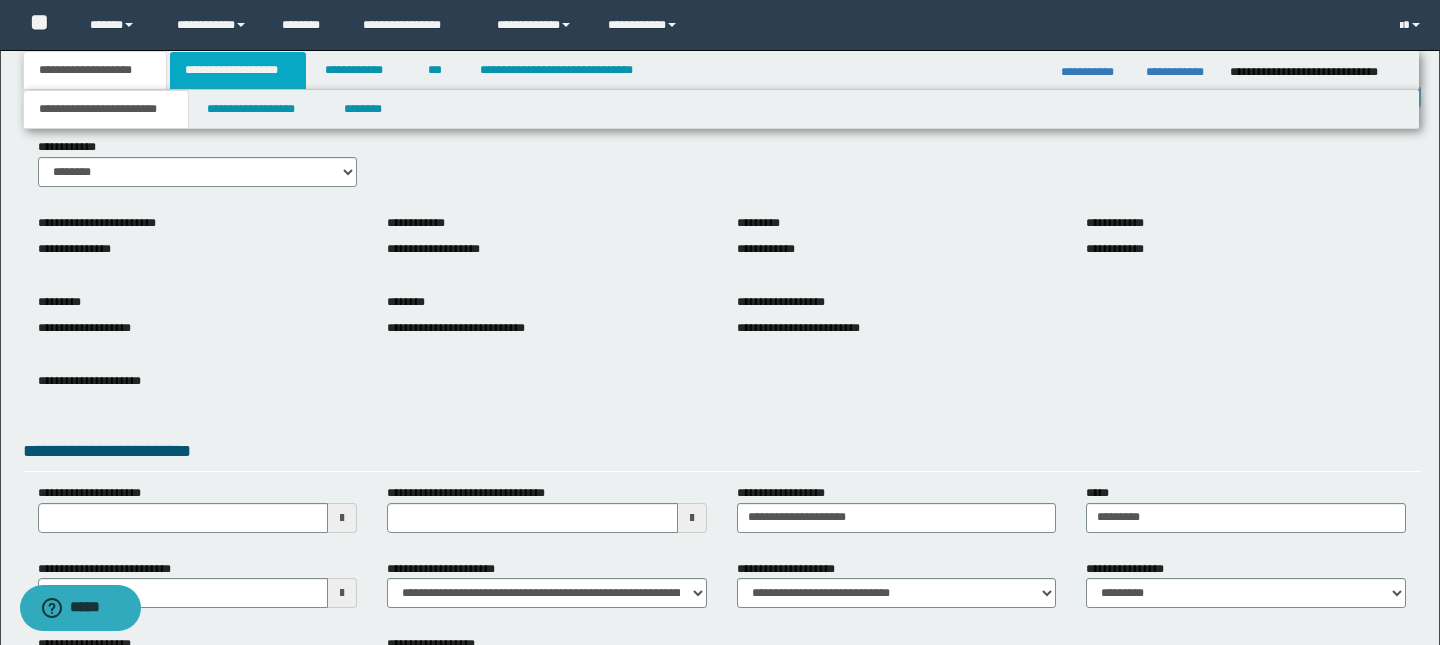 click on "**********" at bounding box center [238, 70] 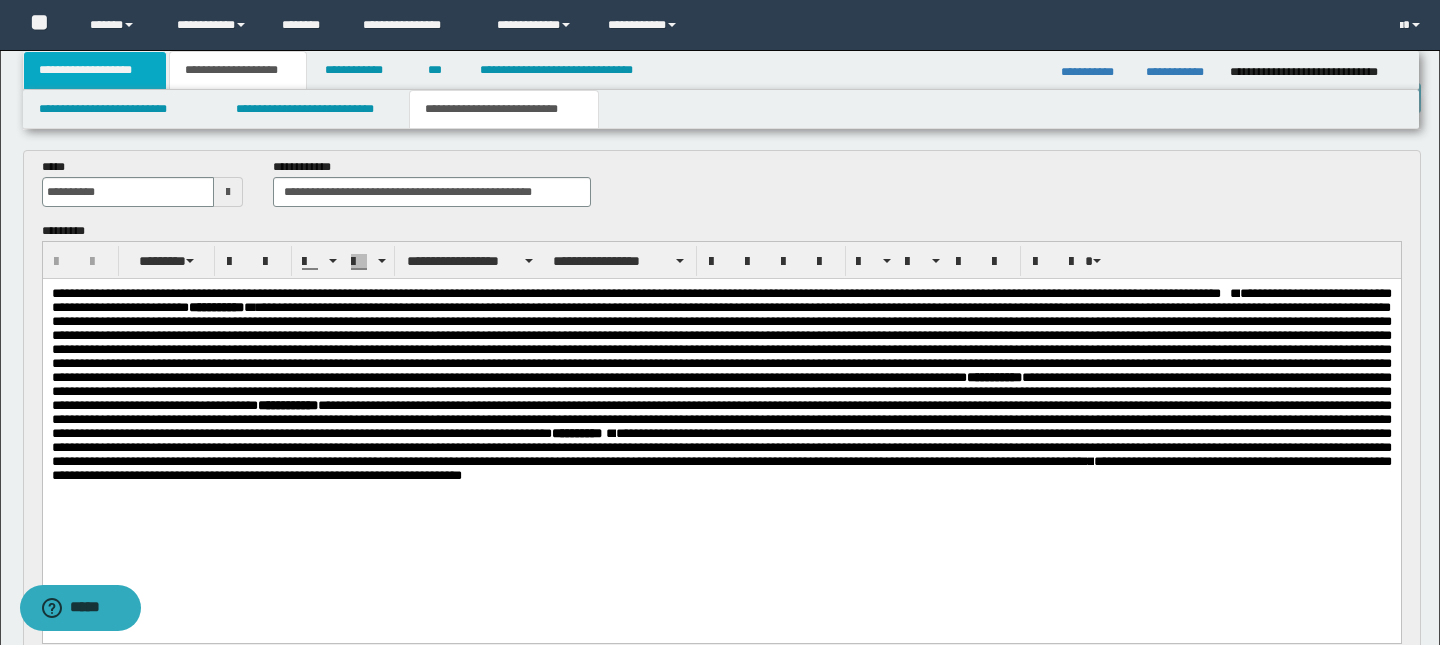 click on "**********" at bounding box center (95, 70) 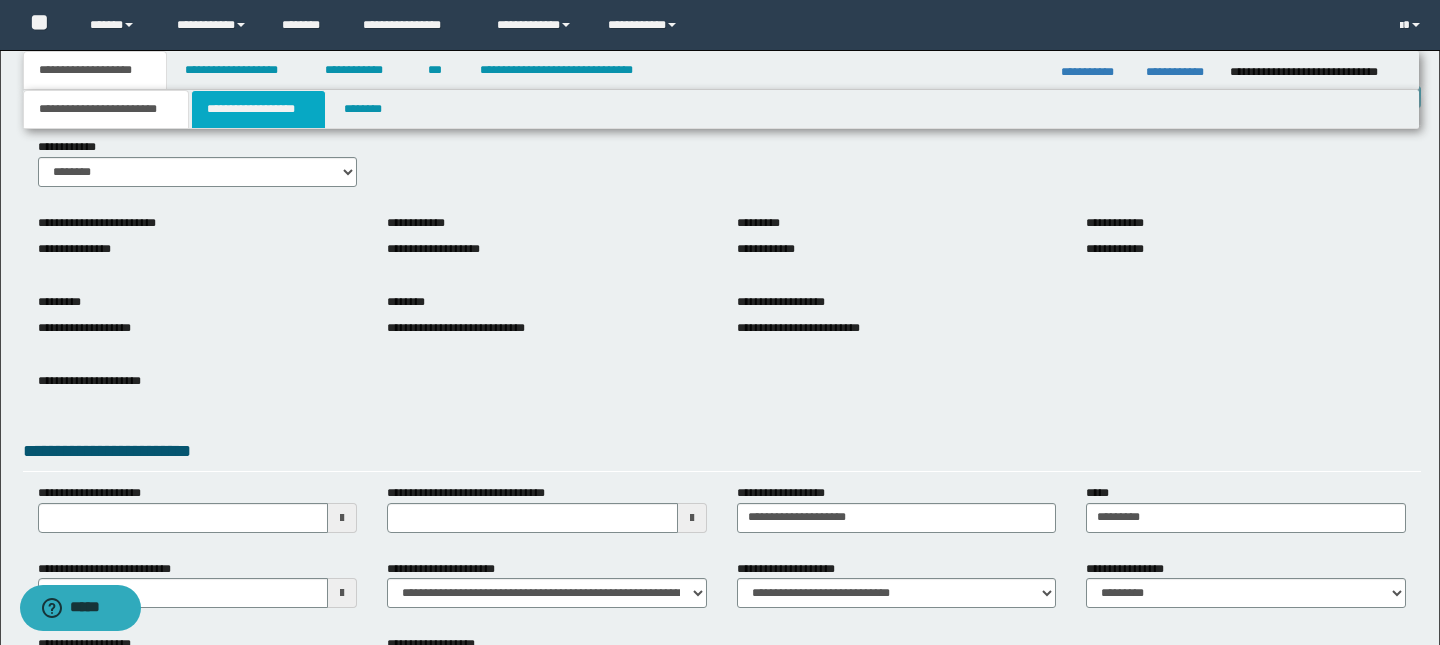 click on "**********" at bounding box center [258, 109] 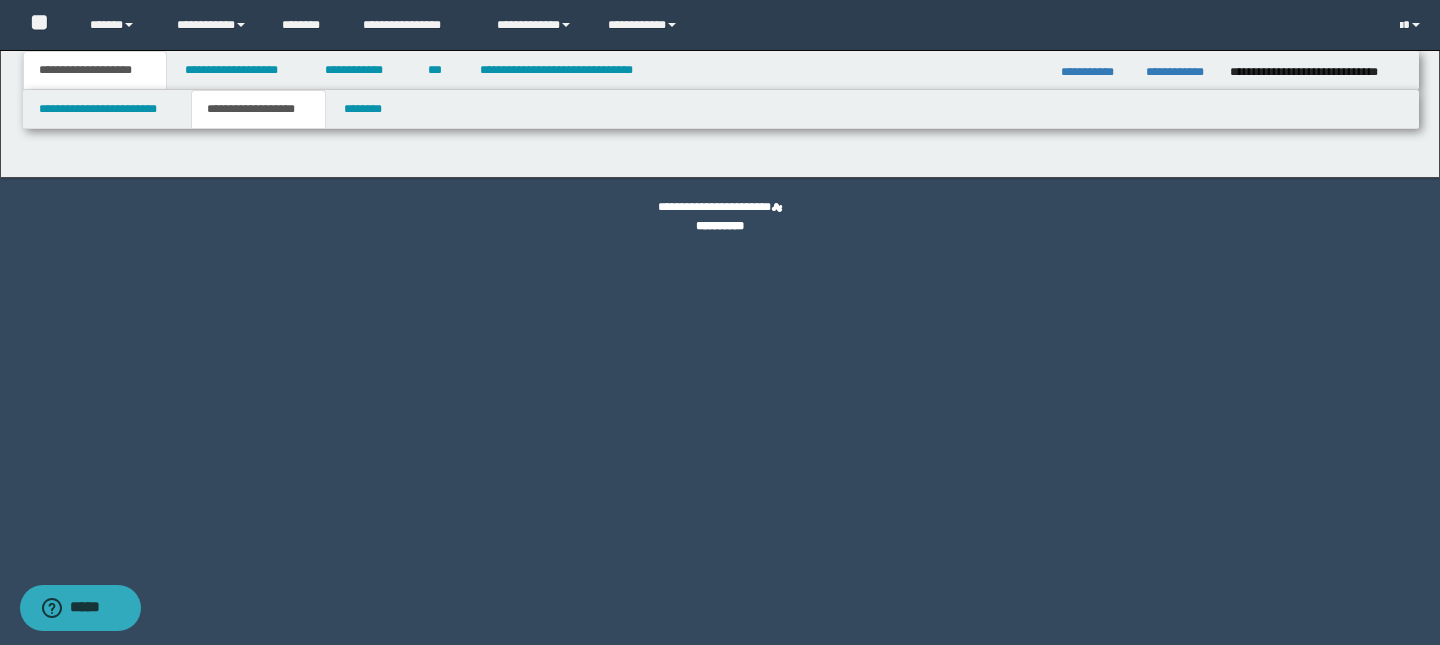 scroll, scrollTop: 0, scrollLeft: 0, axis: both 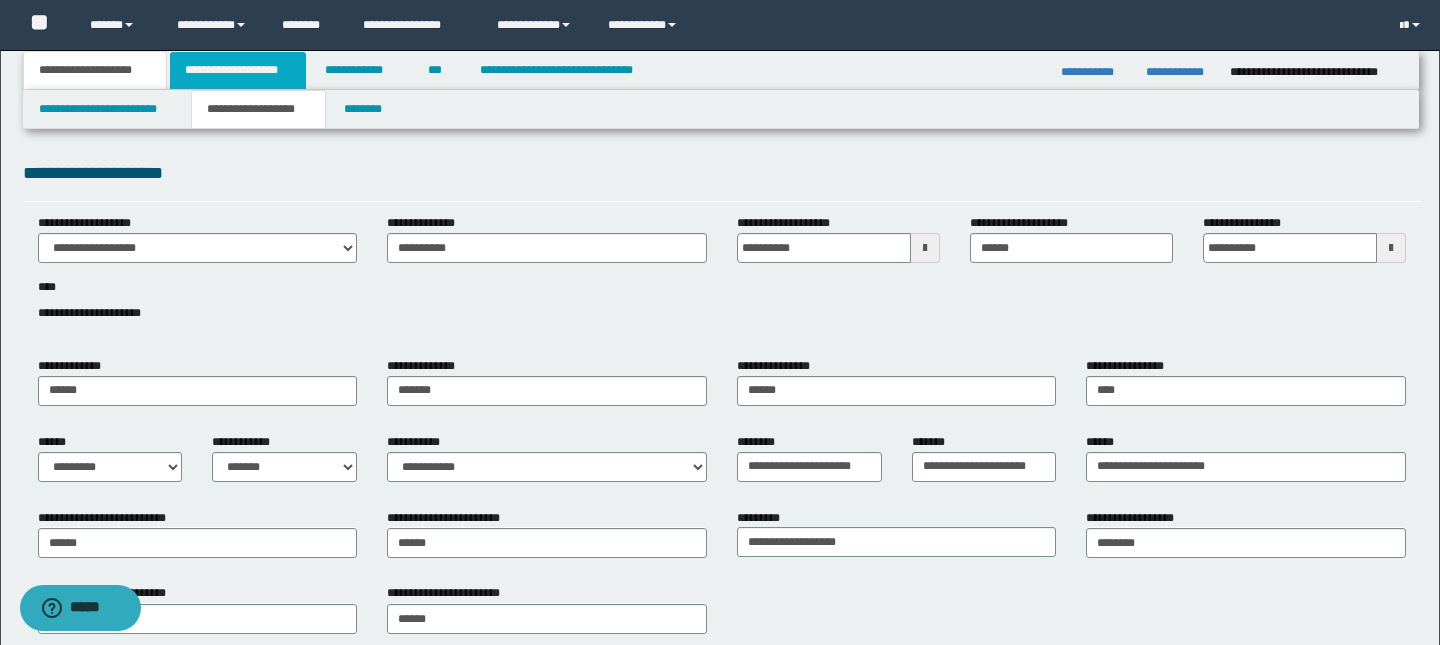 click on "**********" at bounding box center [238, 70] 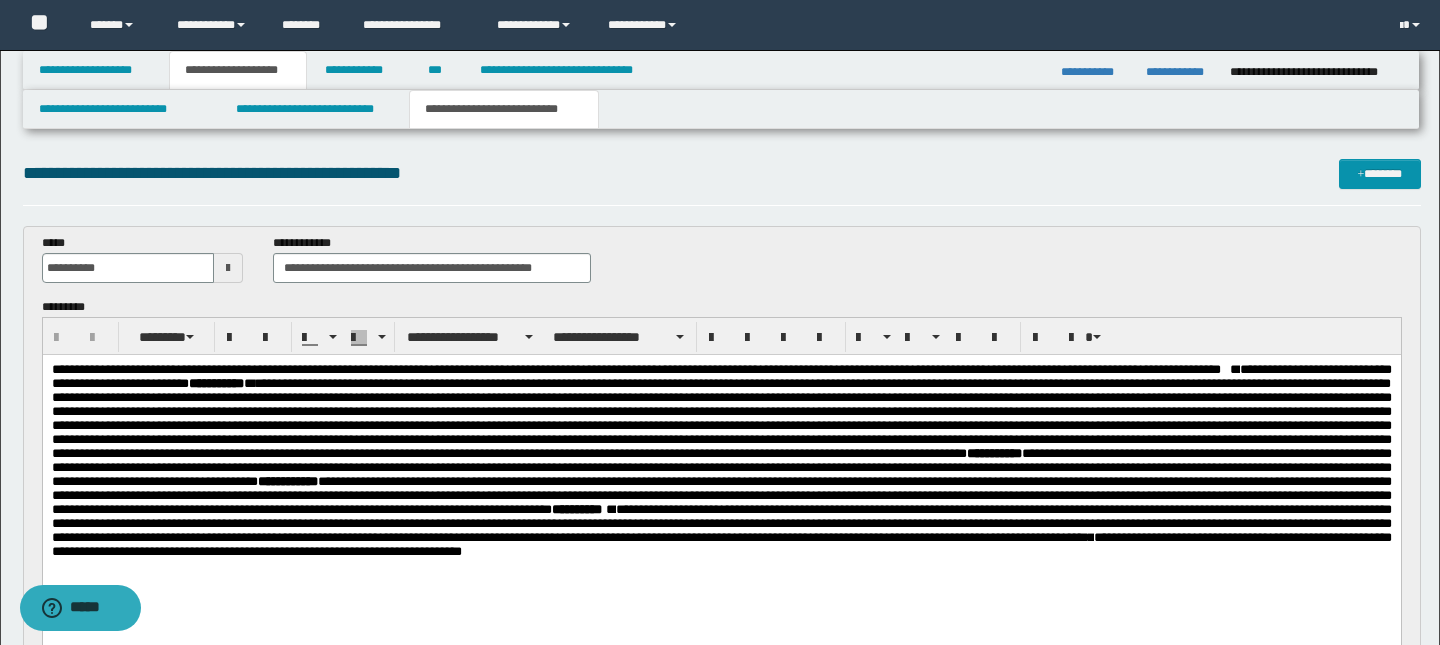 click on "**********" at bounding box center (630, 369) 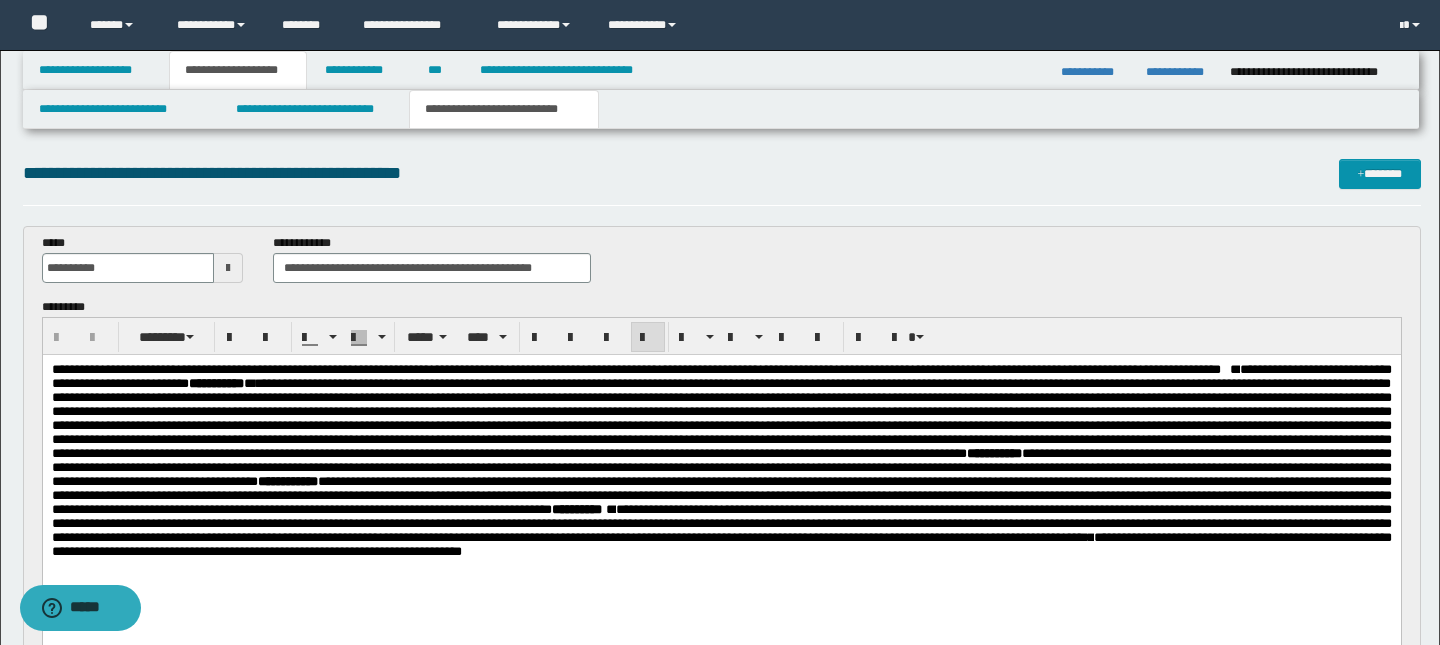 type 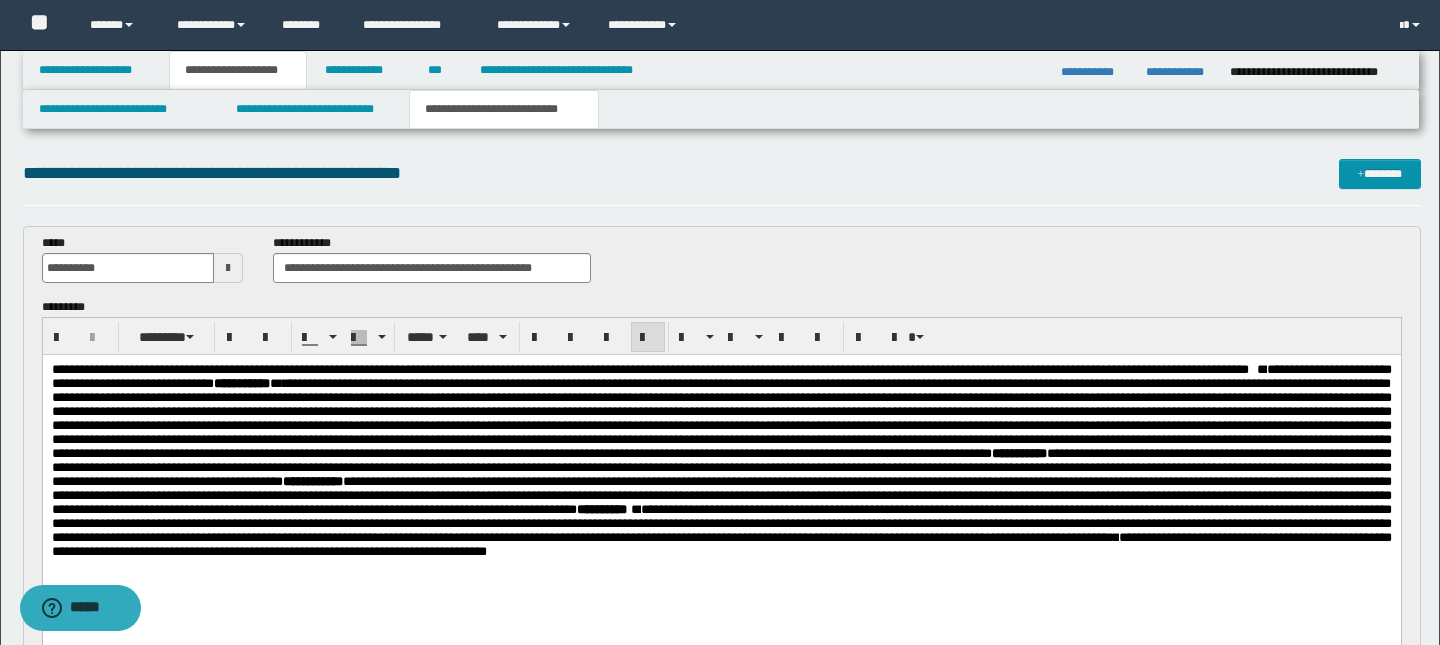 click on "**********" at bounding box center (644, 369) 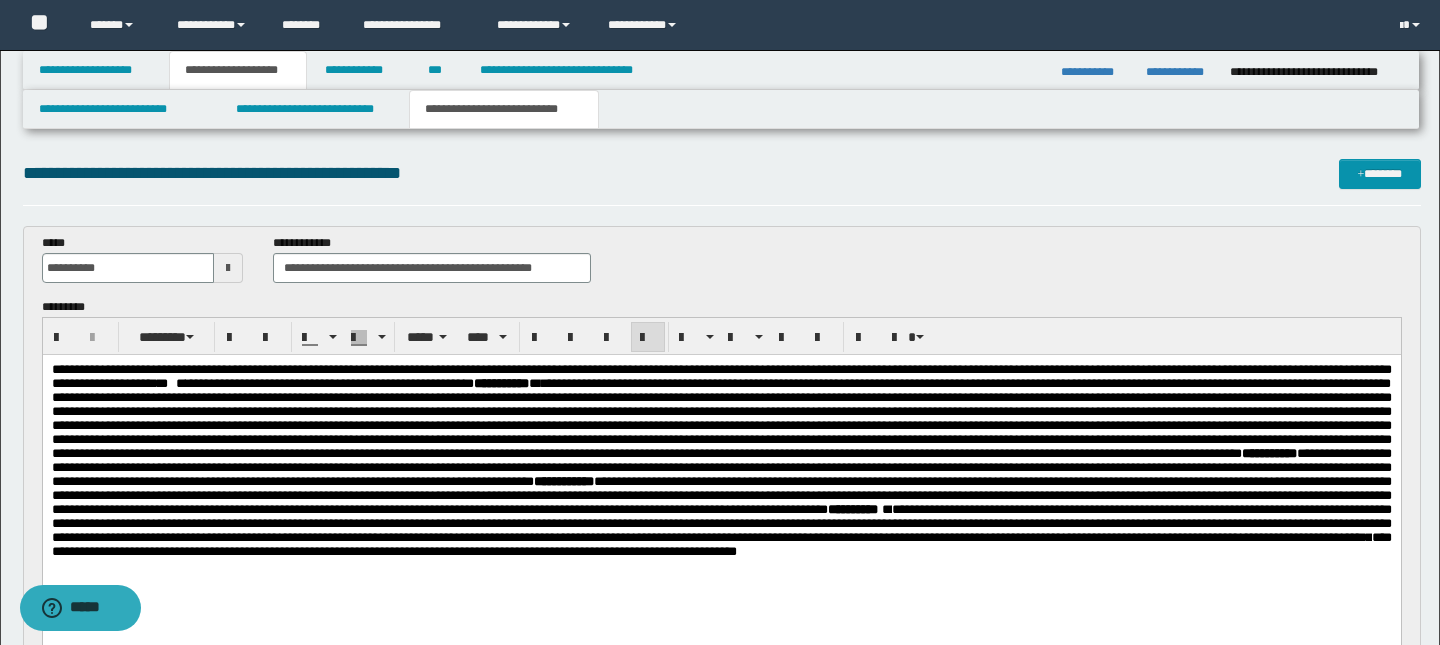 click on "**********" at bounding box center (721, 376) 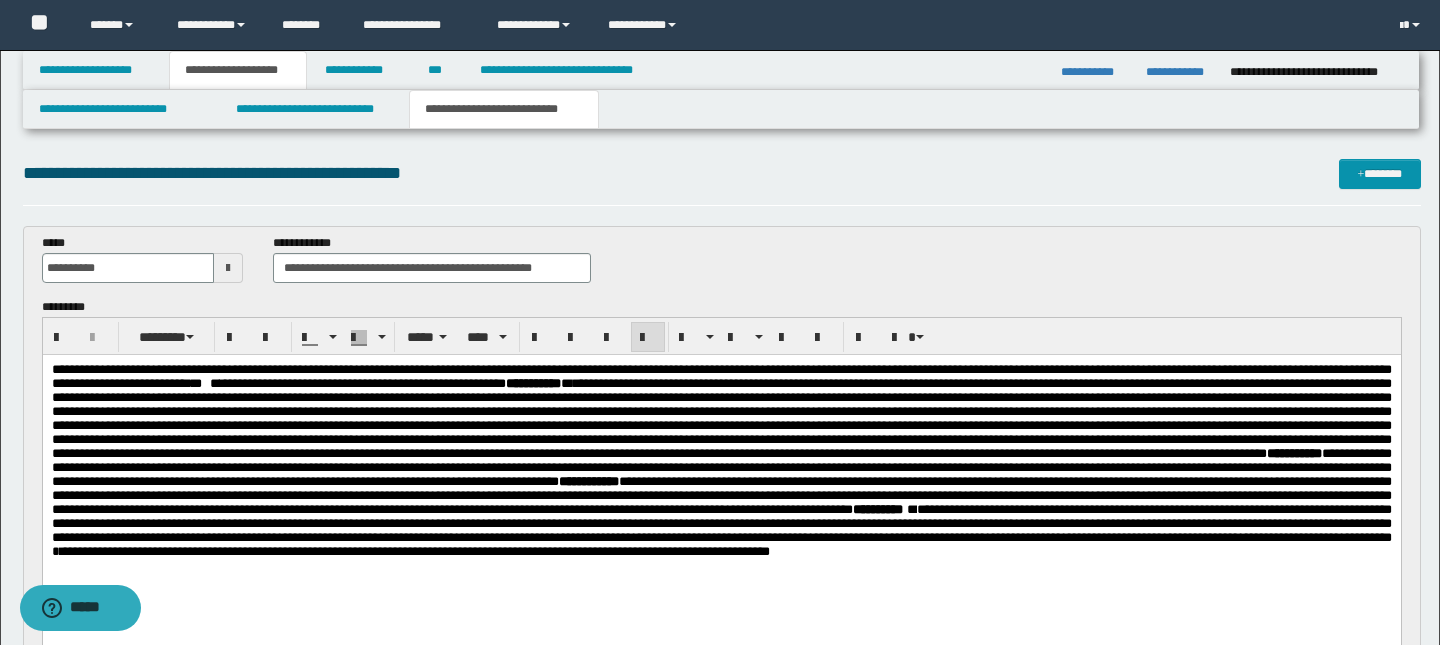 click on "*" at bounding box center [196, 383] 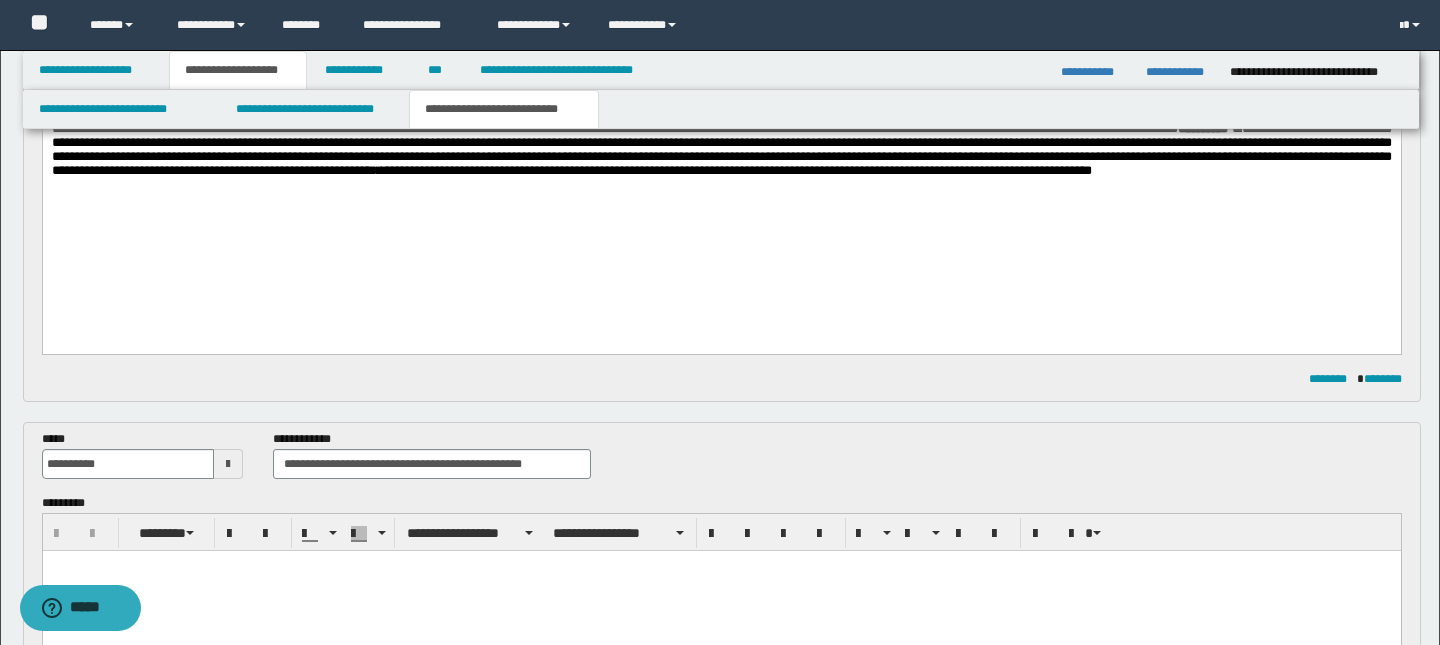 scroll, scrollTop: 389, scrollLeft: 0, axis: vertical 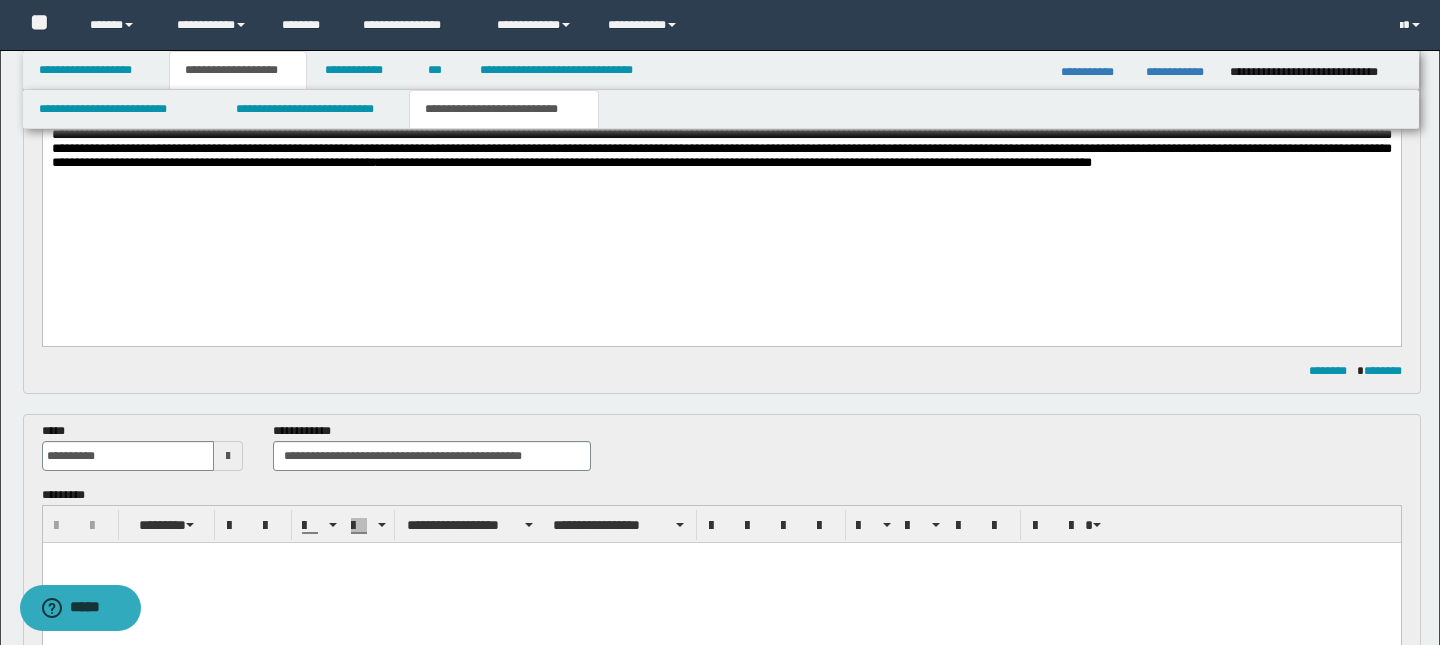 click on "**********" at bounding box center (736, 163) 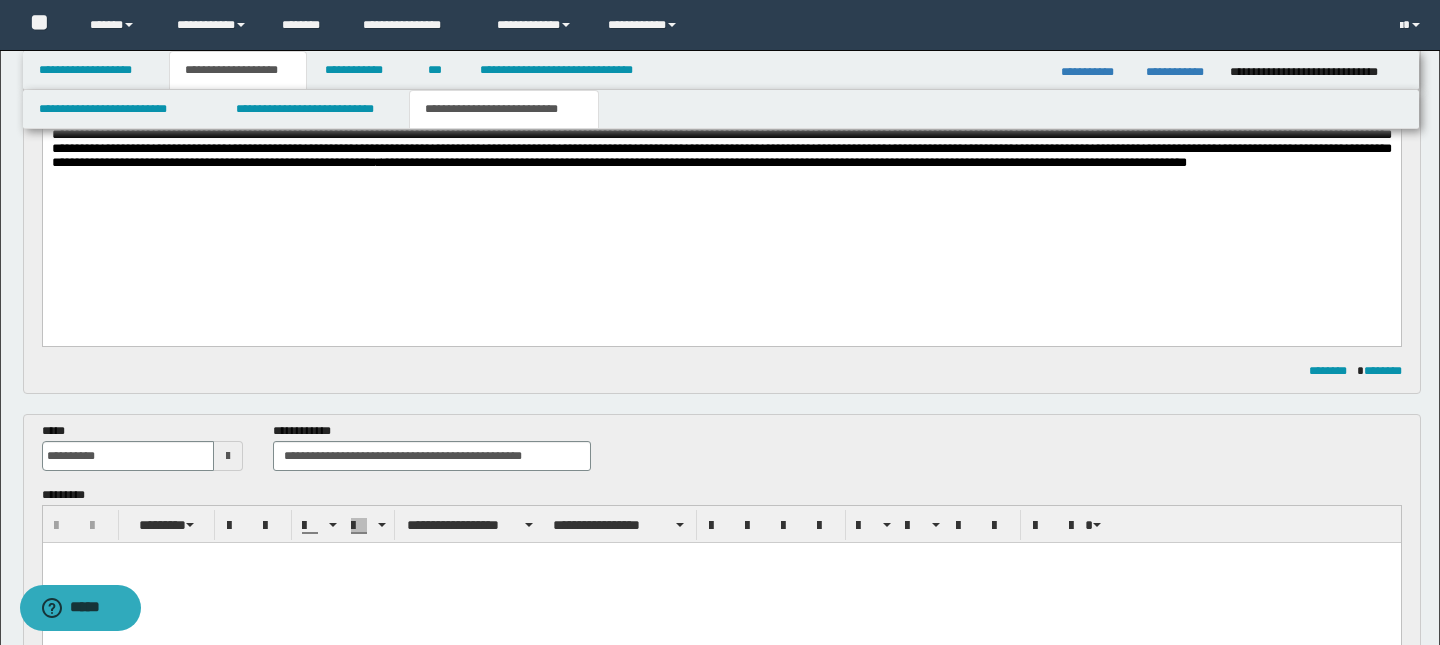 click on "**********" at bounding box center (783, 163) 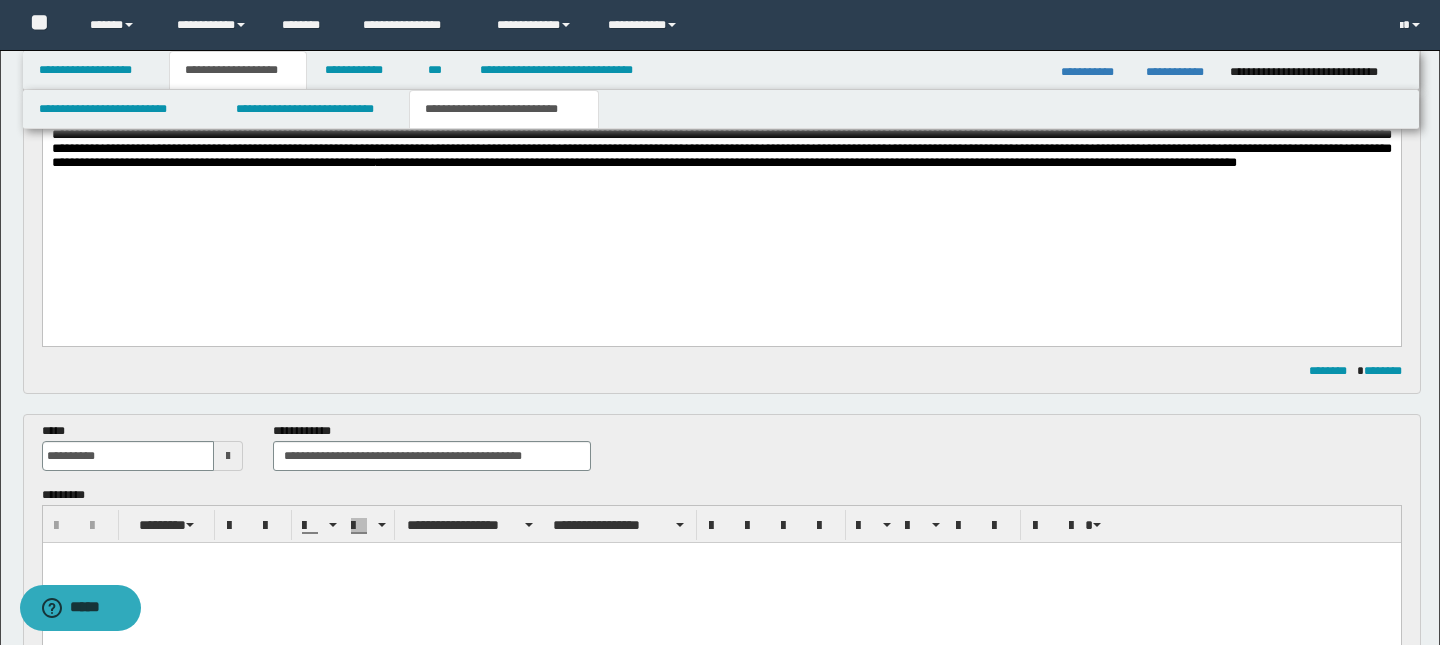 click on "**********" at bounding box center (808, 163) 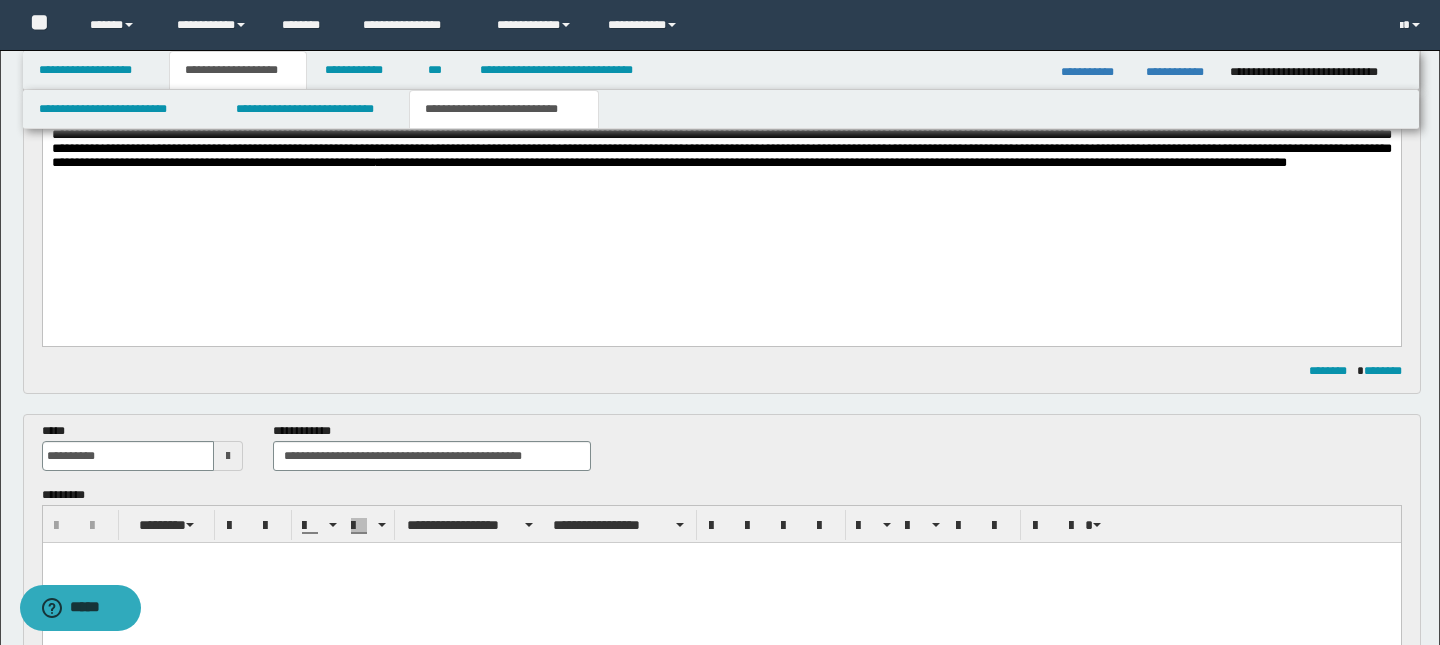 click on "**********" at bounding box center [833, 163] 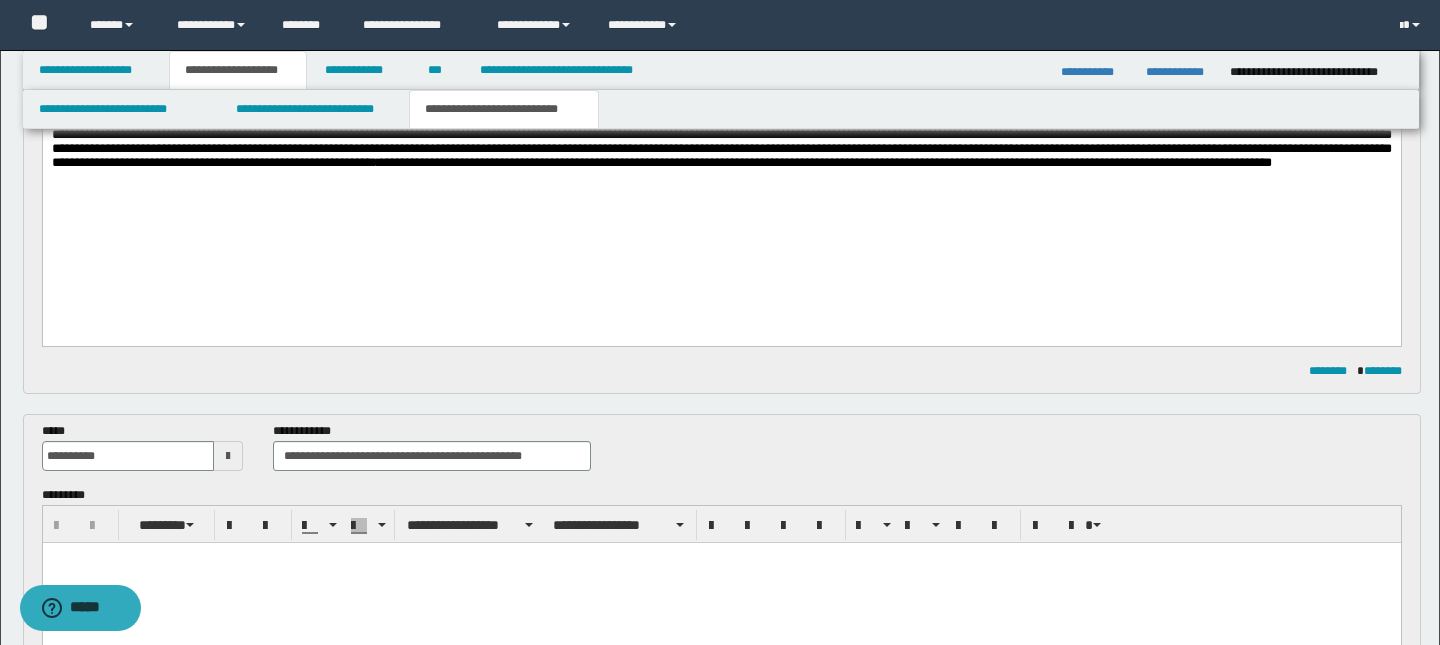click on "**********" at bounding box center [826, 163] 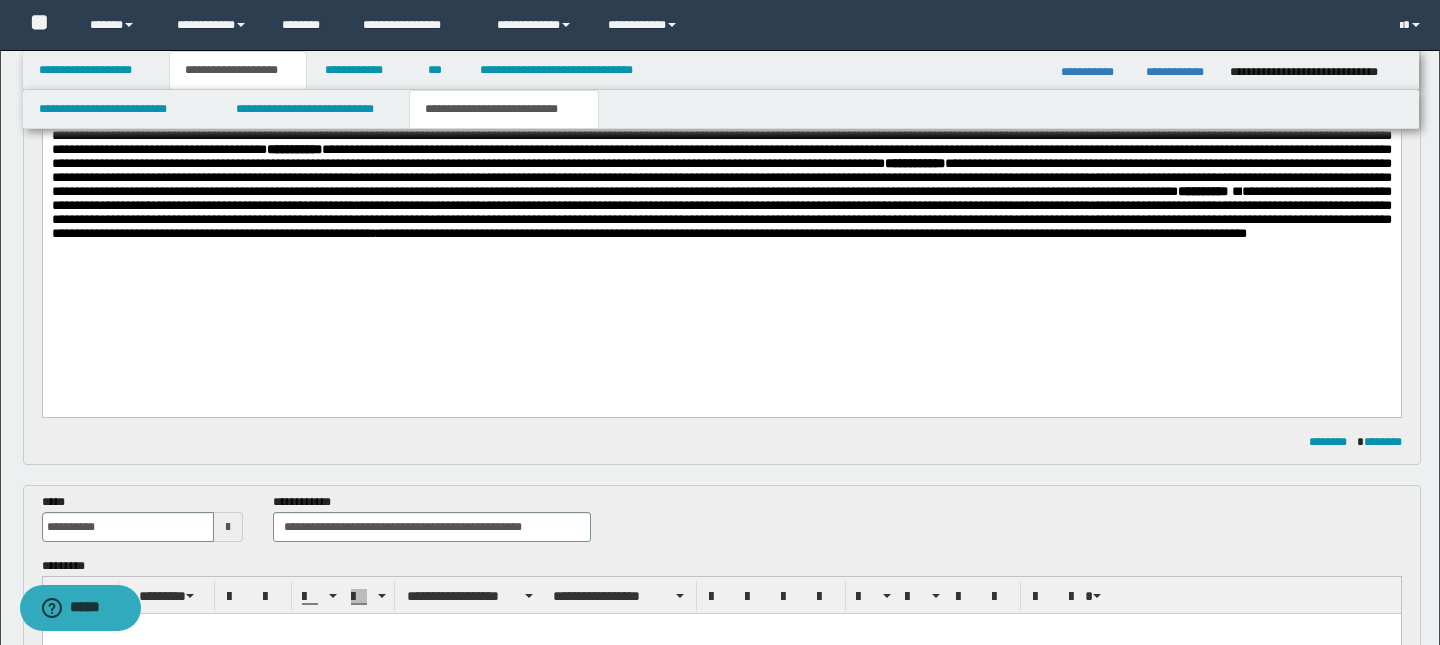 scroll, scrollTop: 320, scrollLeft: 0, axis: vertical 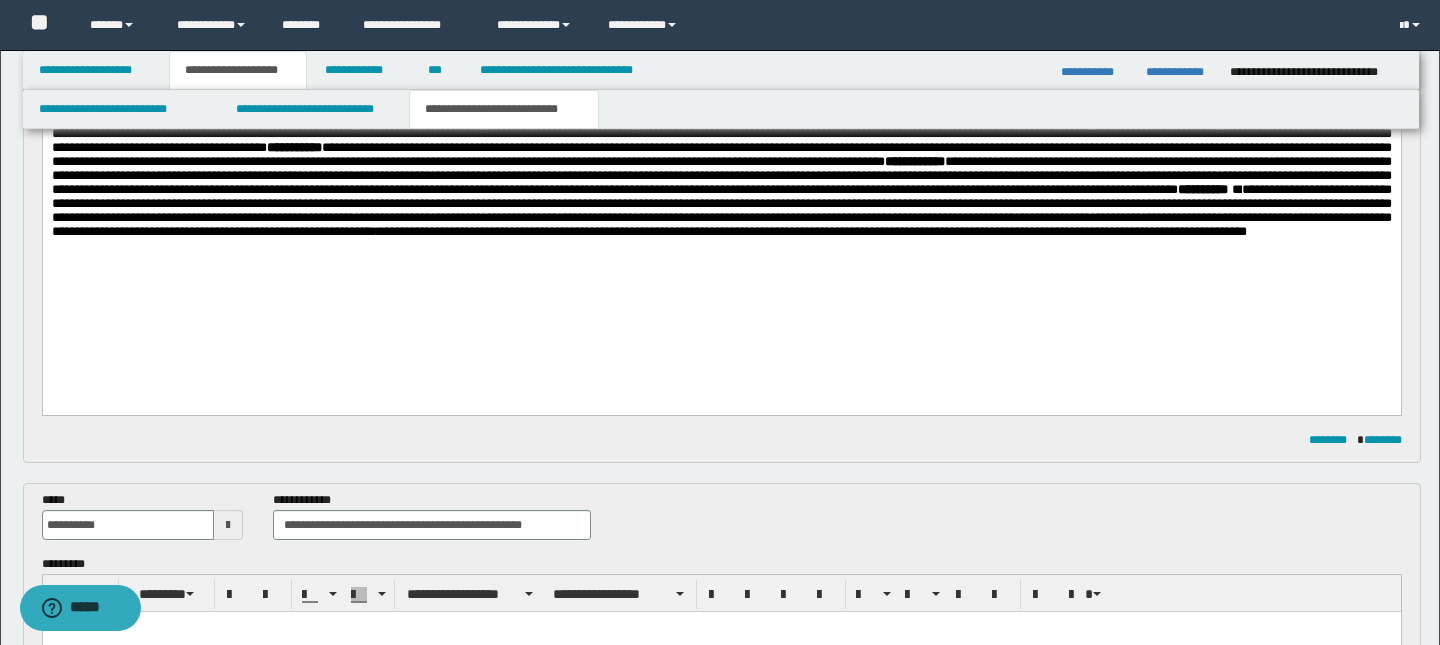 click on "**********" at bounding box center (813, 231) 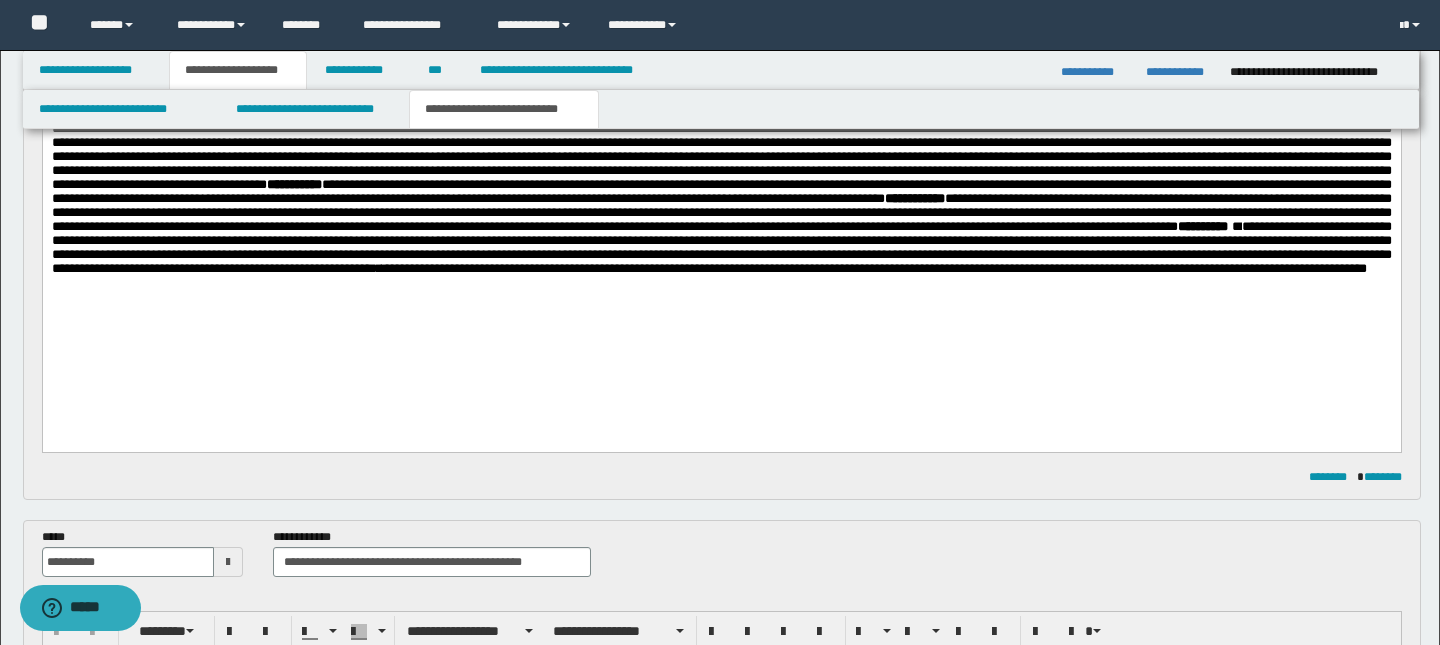 scroll, scrollTop: 270, scrollLeft: 0, axis: vertical 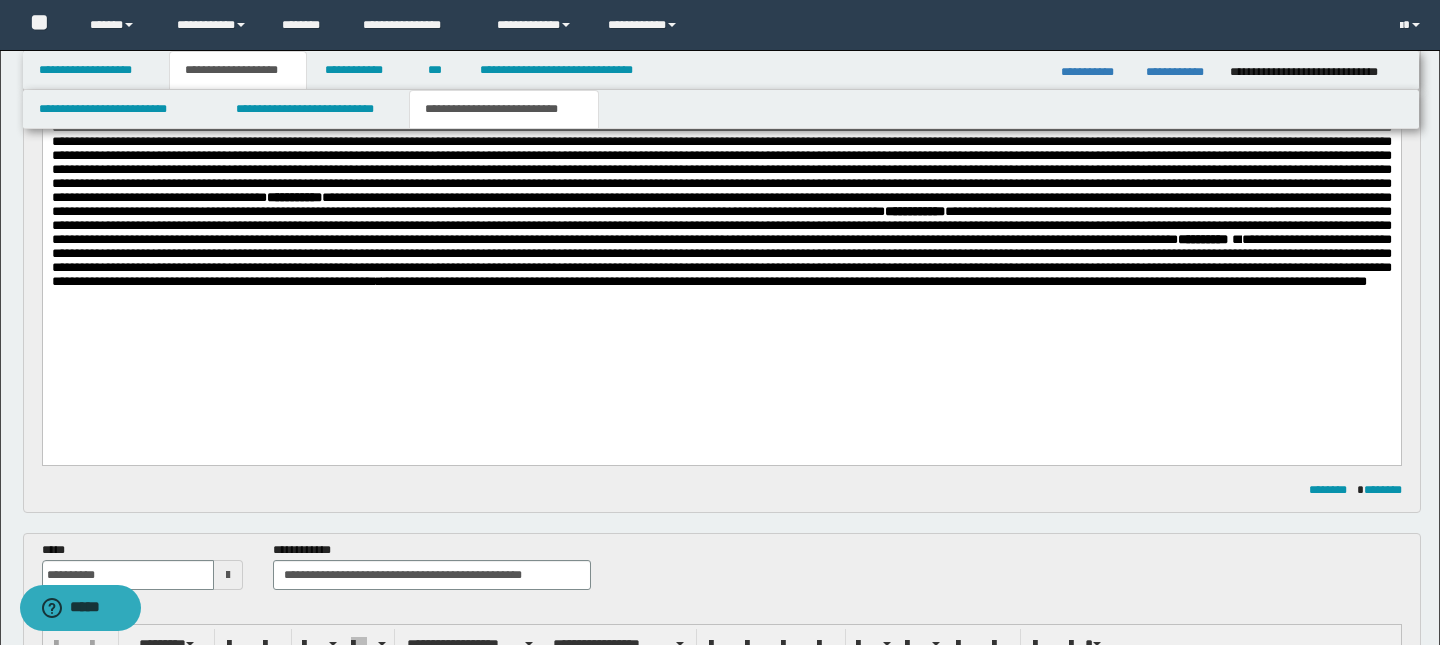 click on "**********" at bounding box center [721, 216] 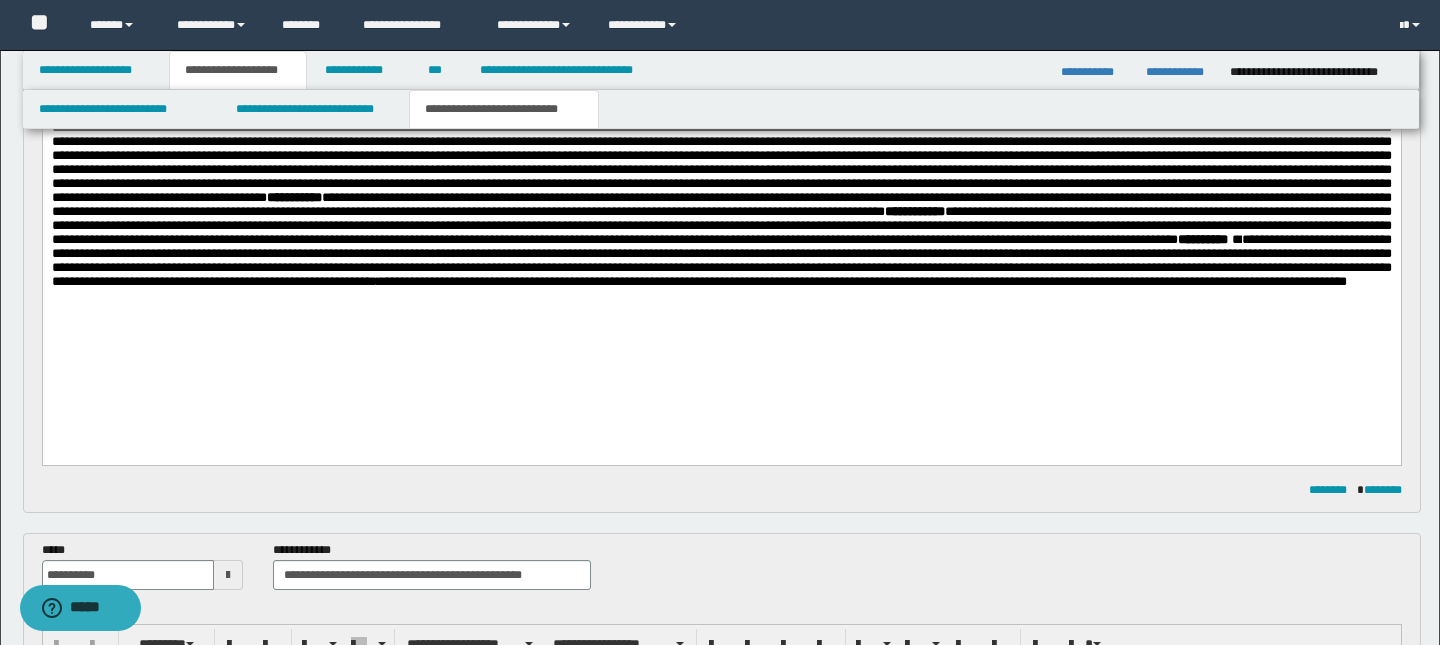 click on "**********" at bounding box center [863, 281] 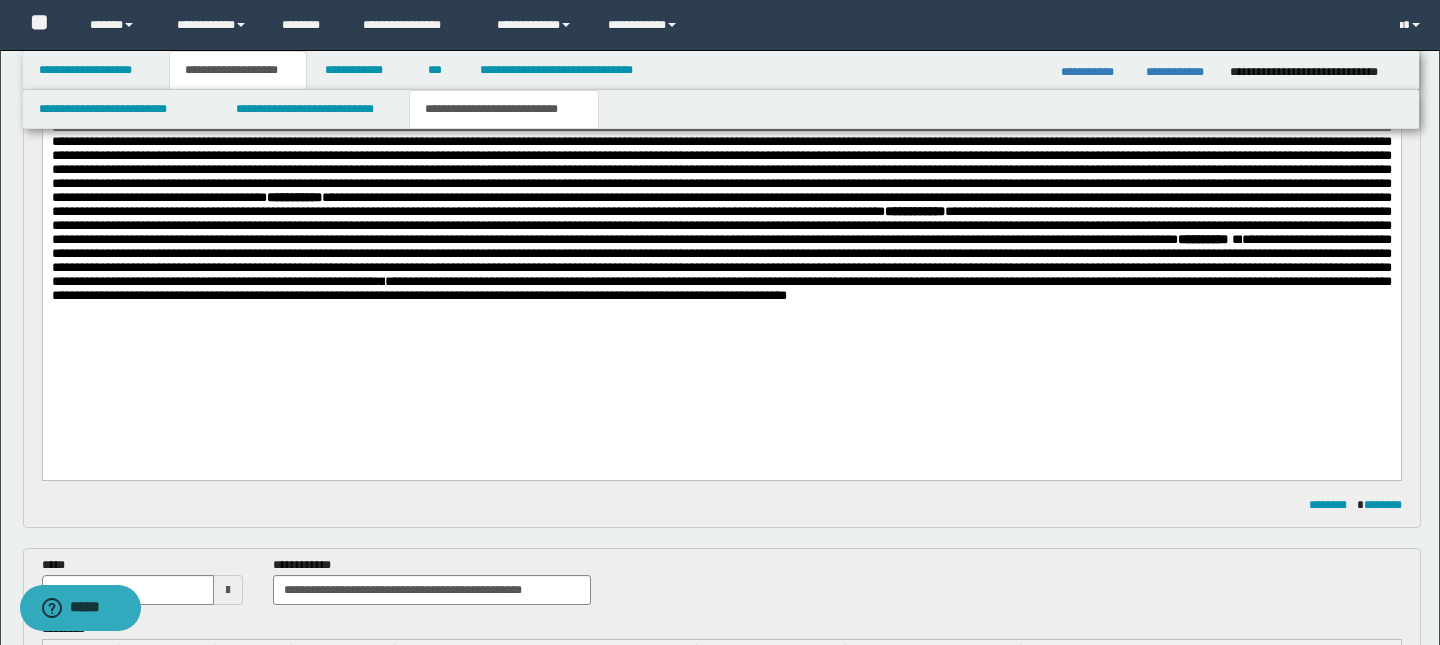 scroll, scrollTop: 0, scrollLeft: 0, axis: both 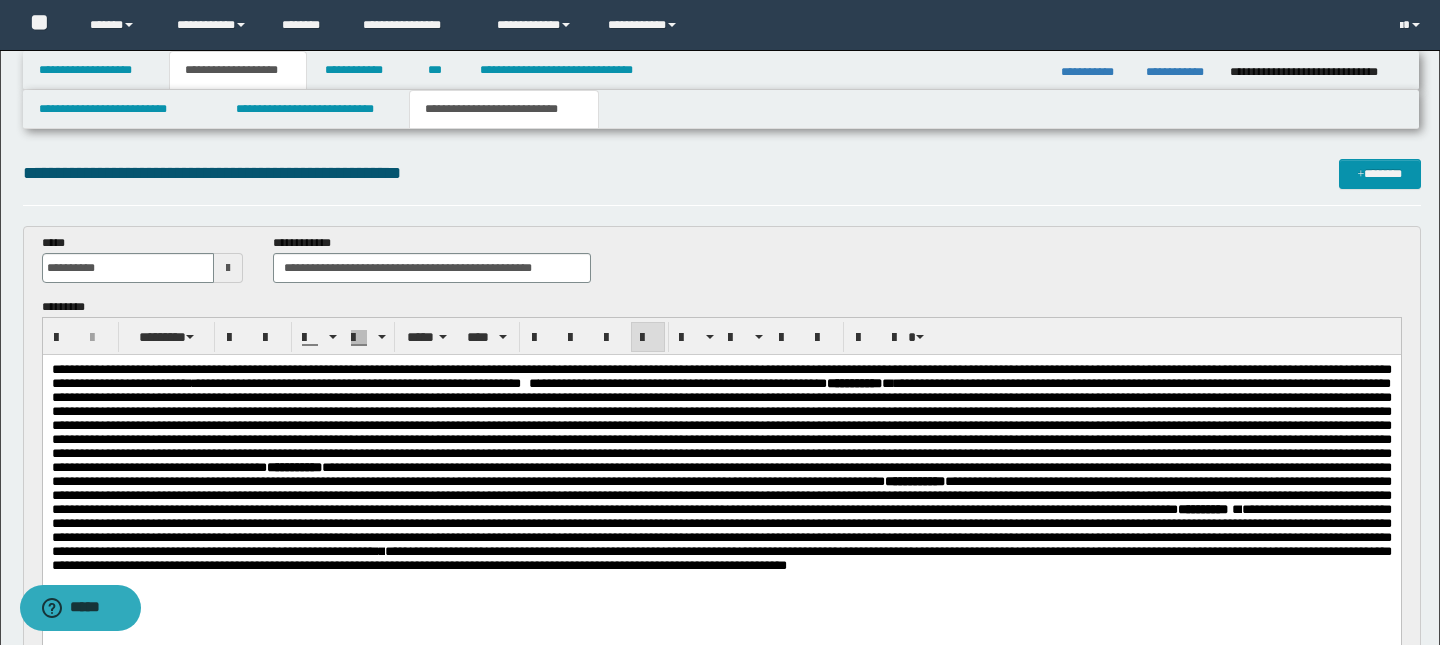 click on "**********" at bounding box center [721, 376] 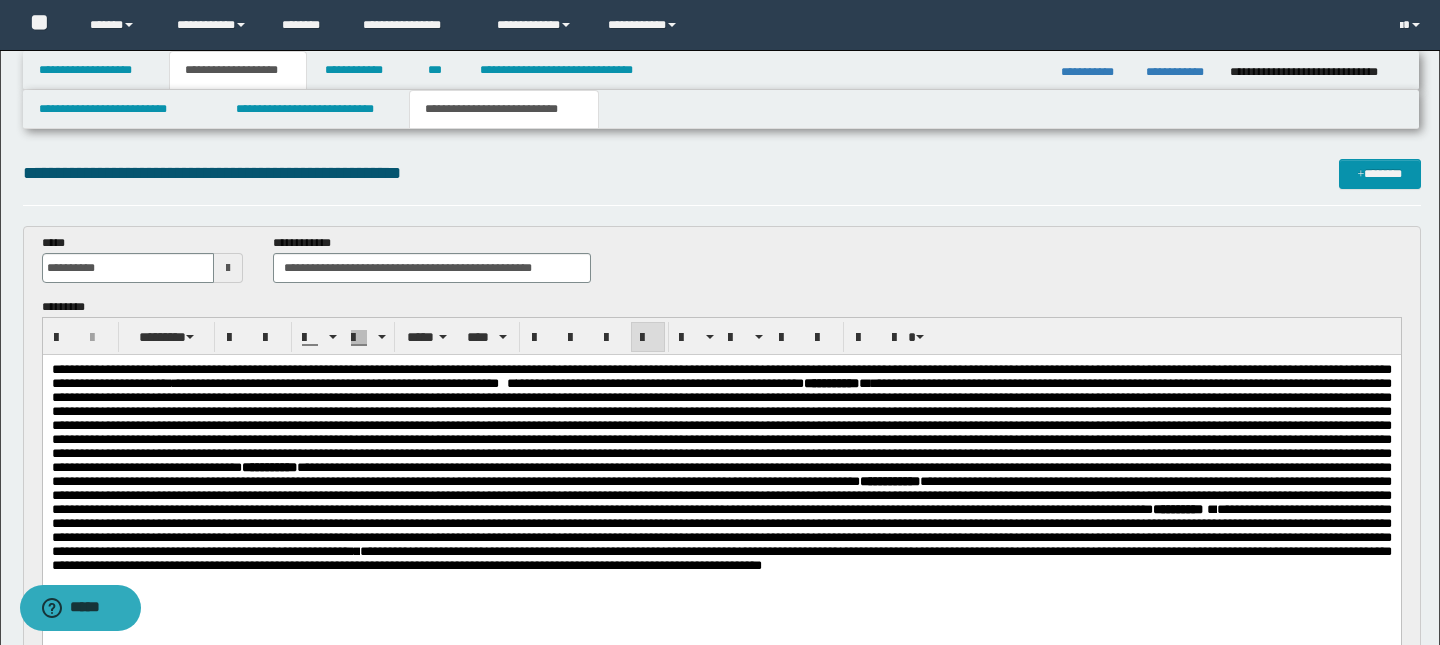 click on "**********" at bounding box center (721, 376) 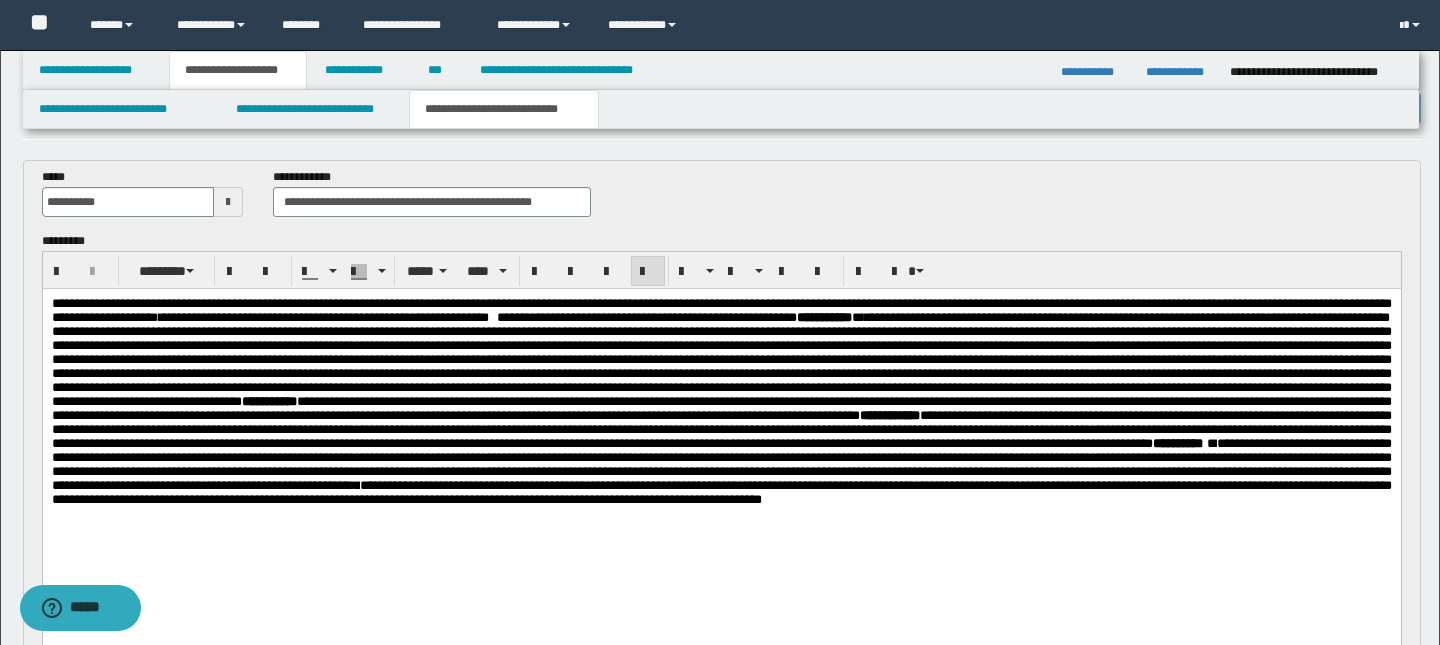scroll, scrollTop: 68, scrollLeft: 0, axis: vertical 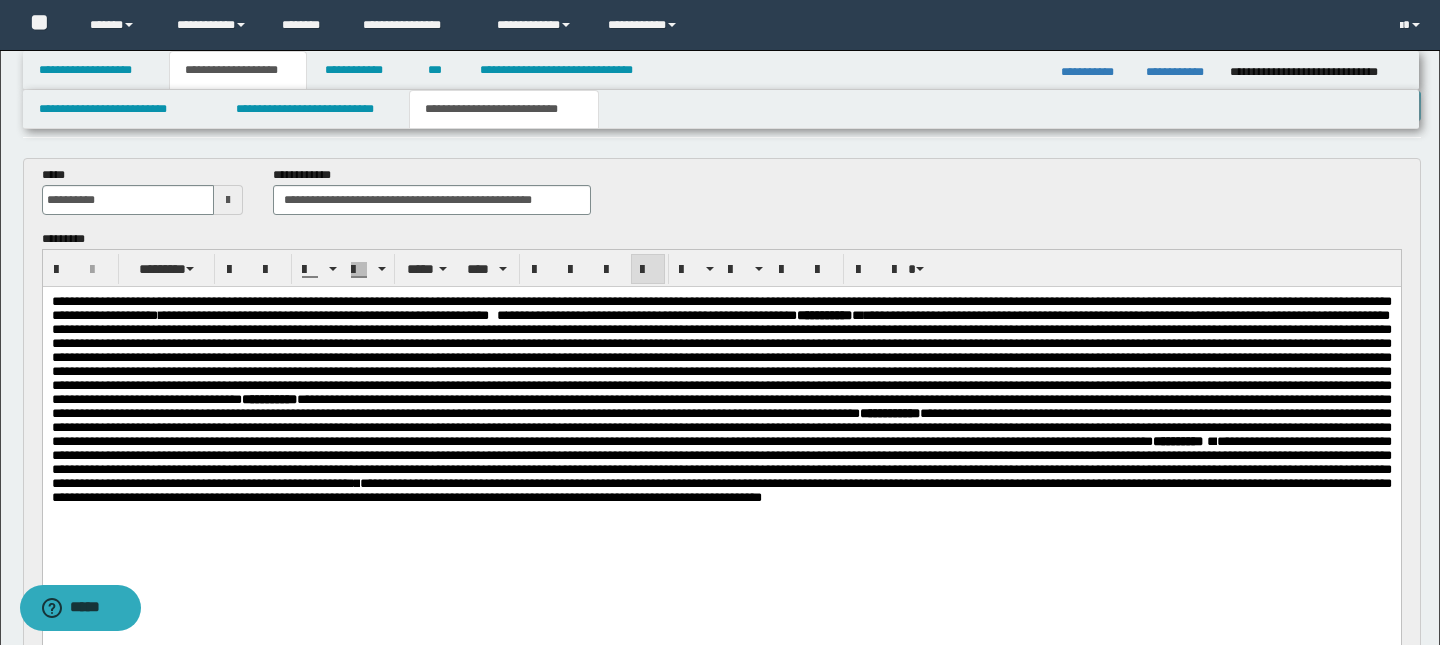 click on "*" at bounding box center [501, 315] 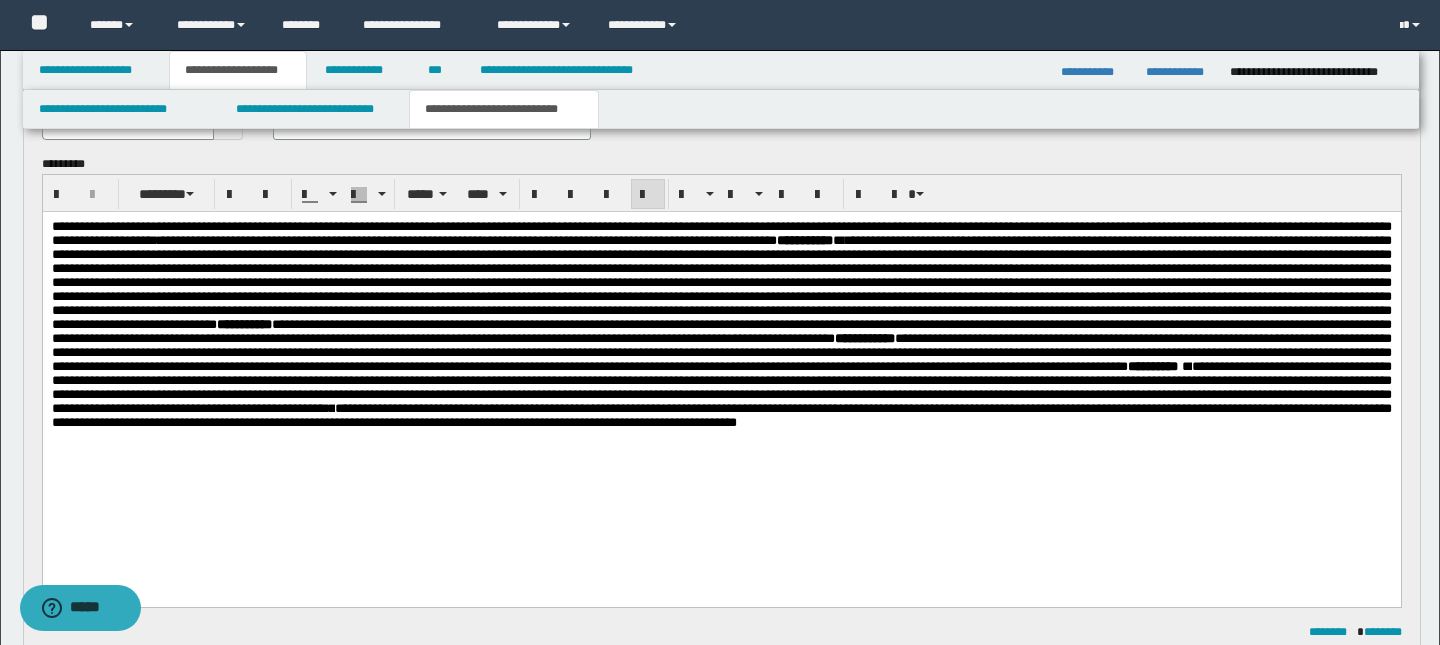 scroll, scrollTop: 161, scrollLeft: 0, axis: vertical 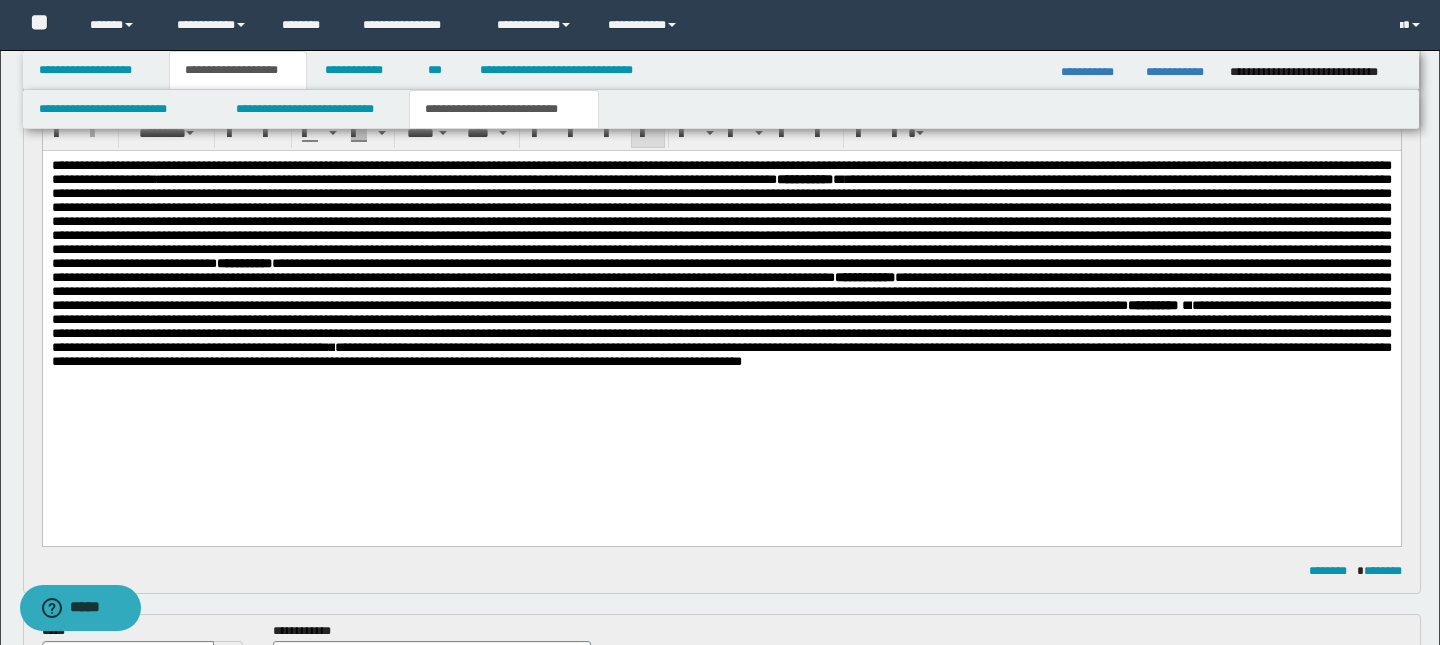 click on "**********" at bounding box center (721, 354) 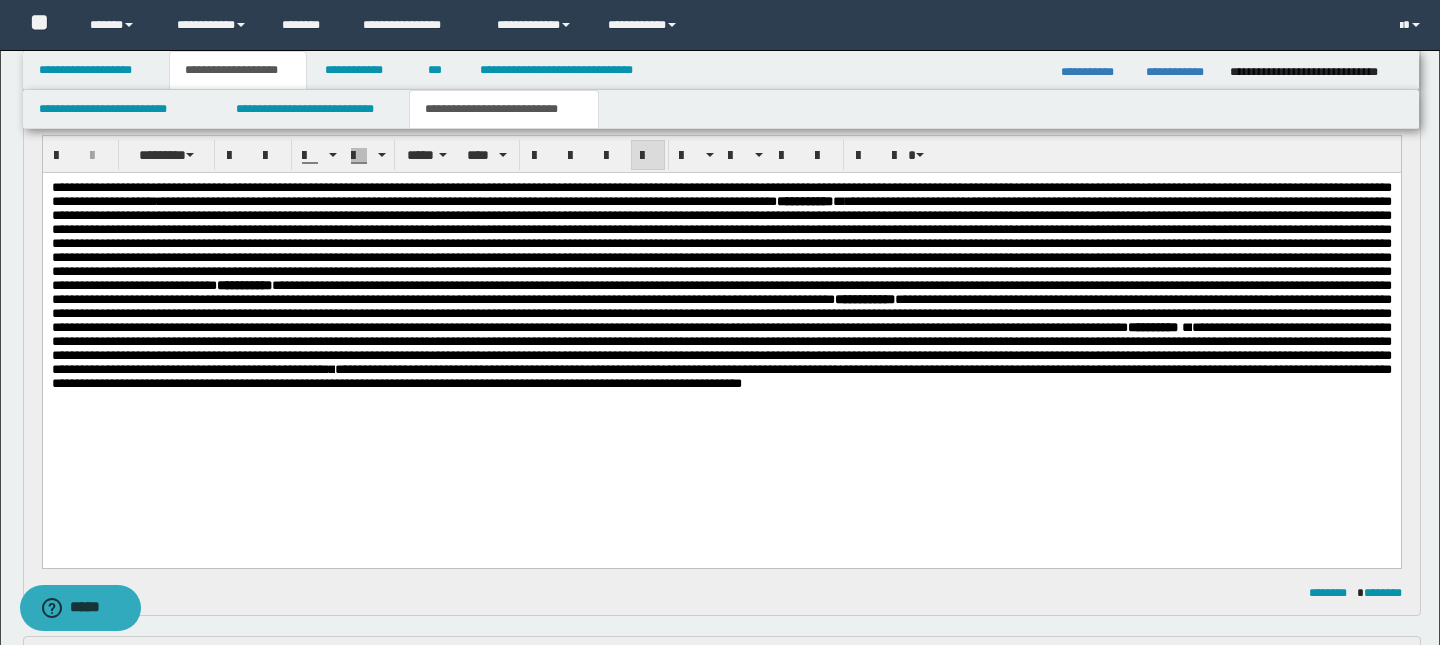 scroll, scrollTop: 189, scrollLeft: 0, axis: vertical 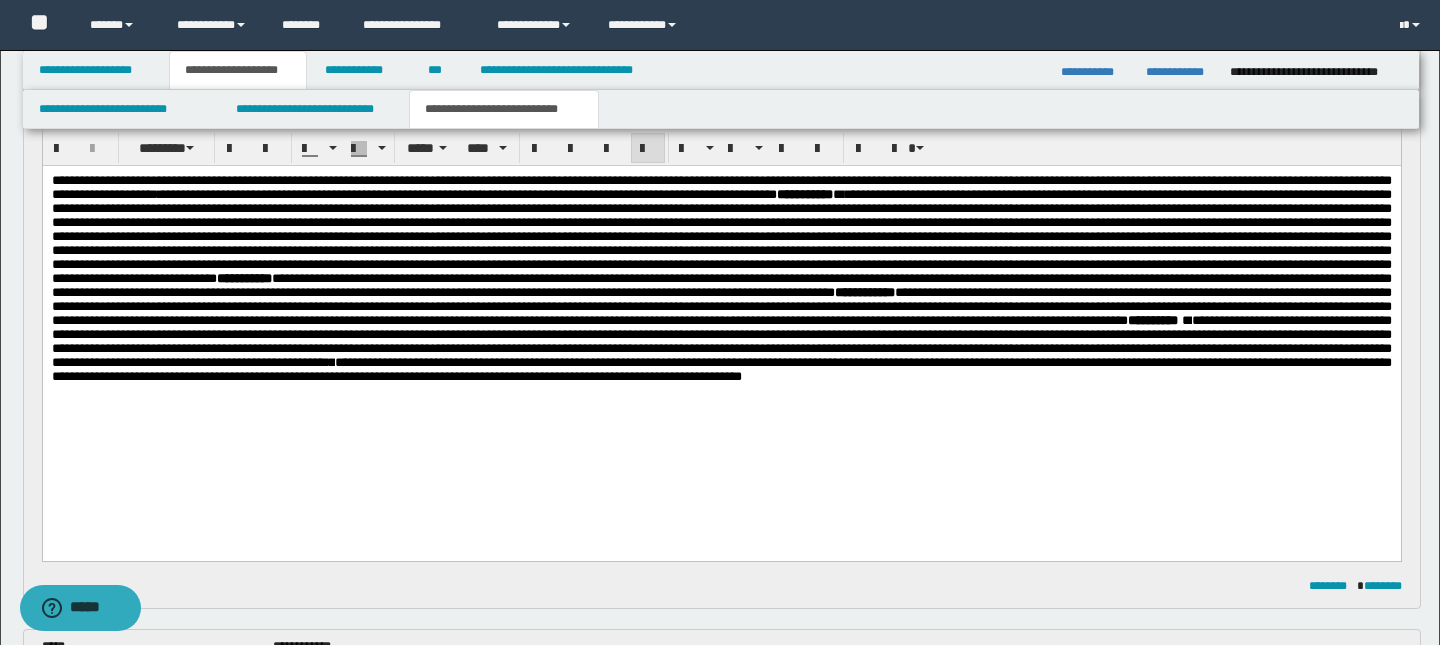 click on "**********" at bounding box center (721, 369) 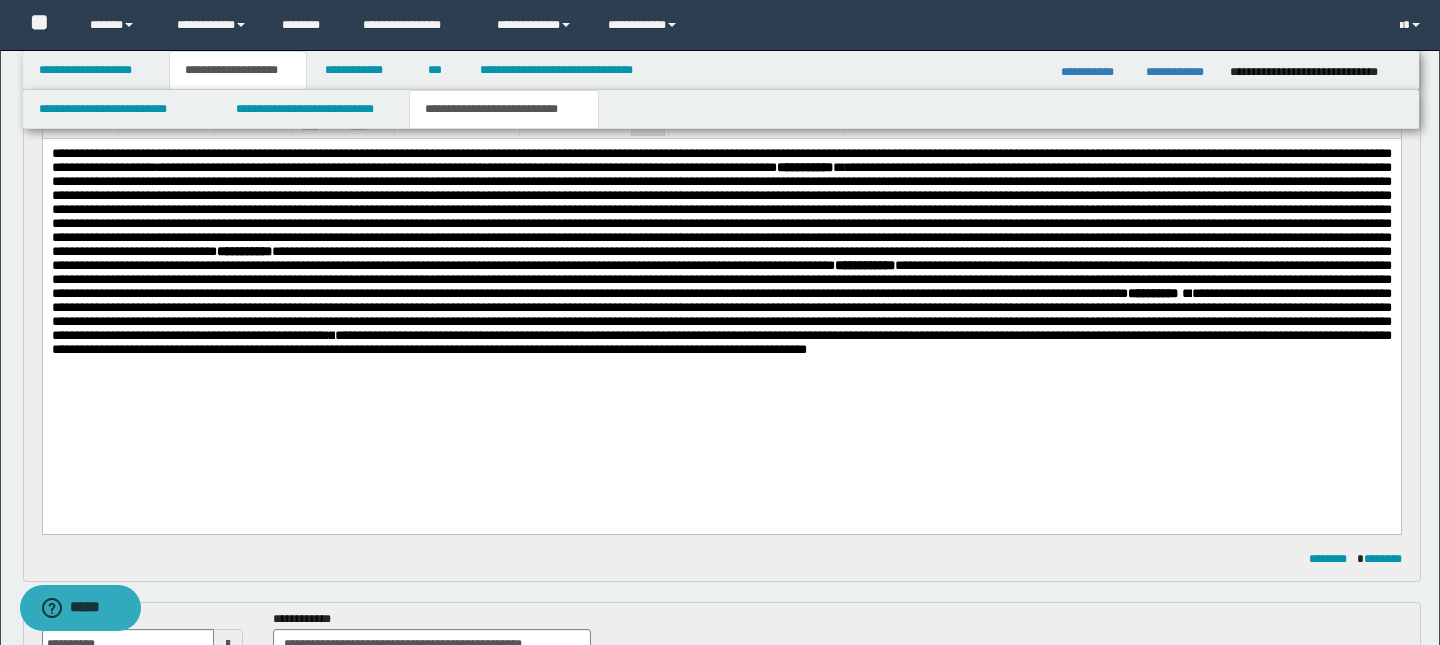 scroll, scrollTop: 220, scrollLeft: 0, axis: vertical 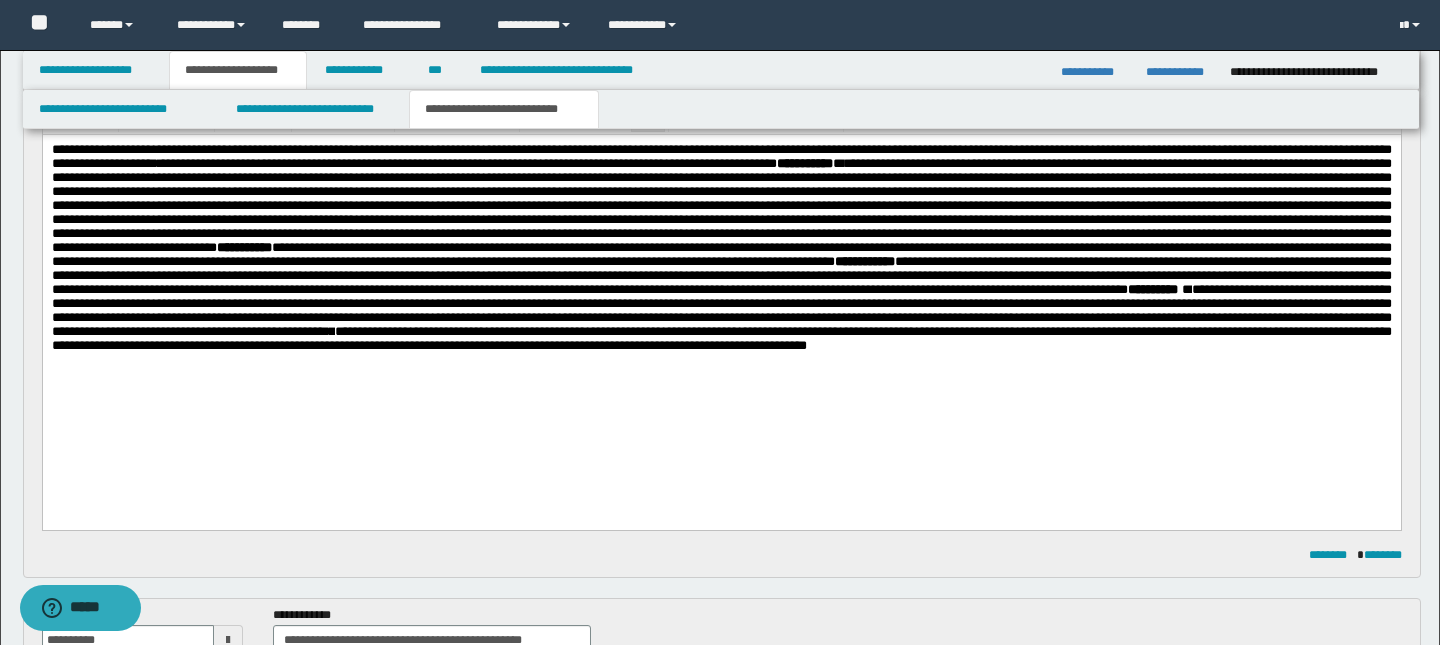 click on "**********" at bounding box center [721, 338] 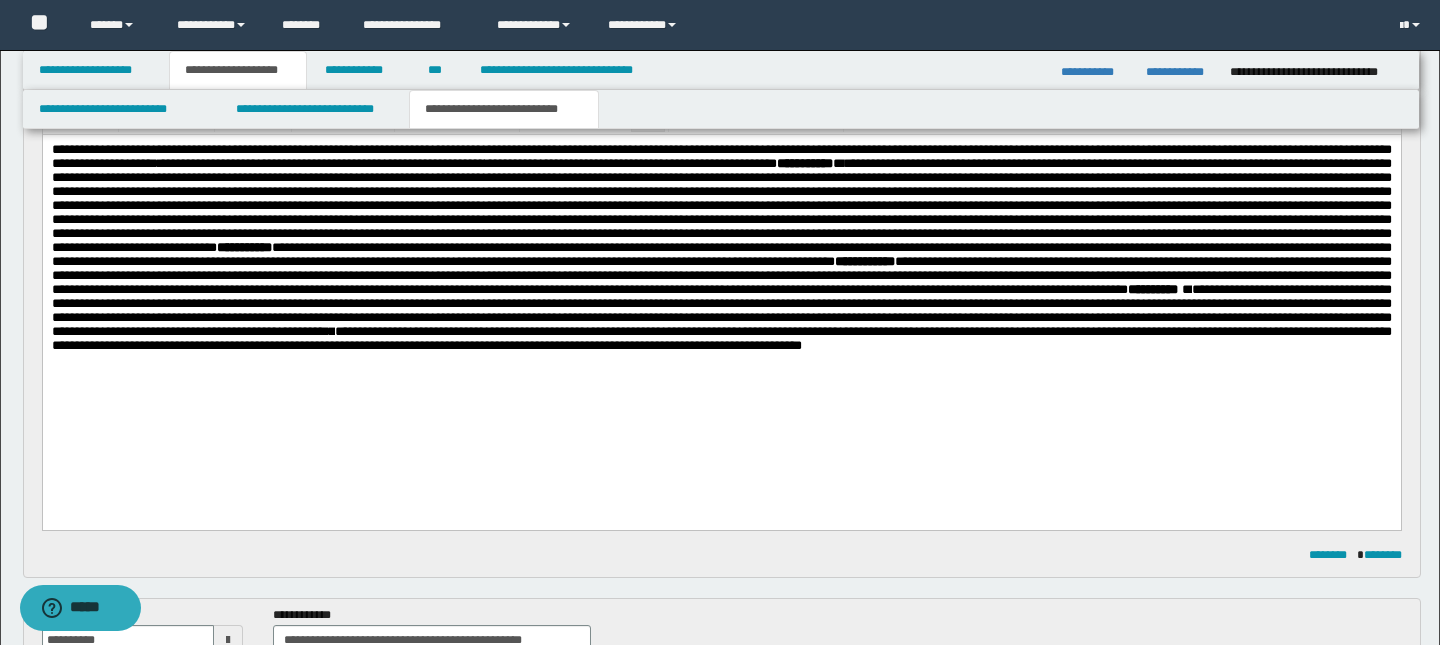 click on "**********" at bounding box center (721, 338) 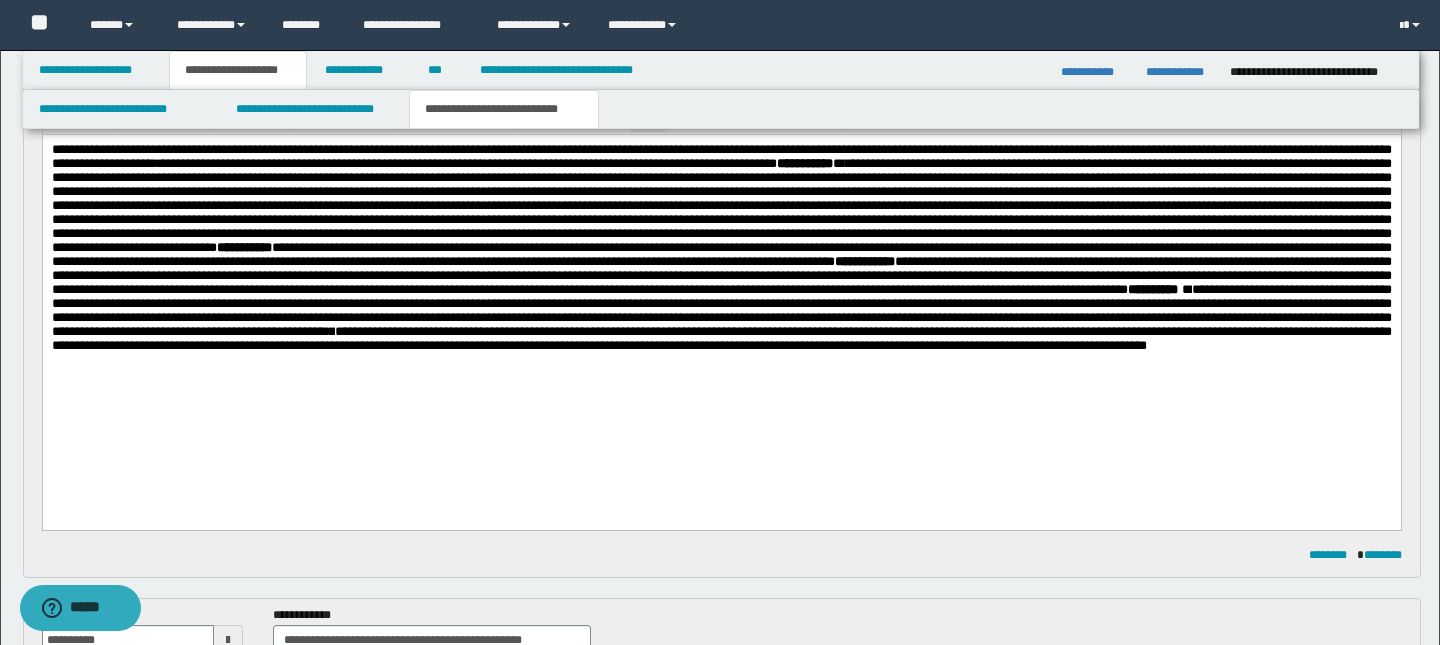 click on "**********" at bounding box center (721, 338) 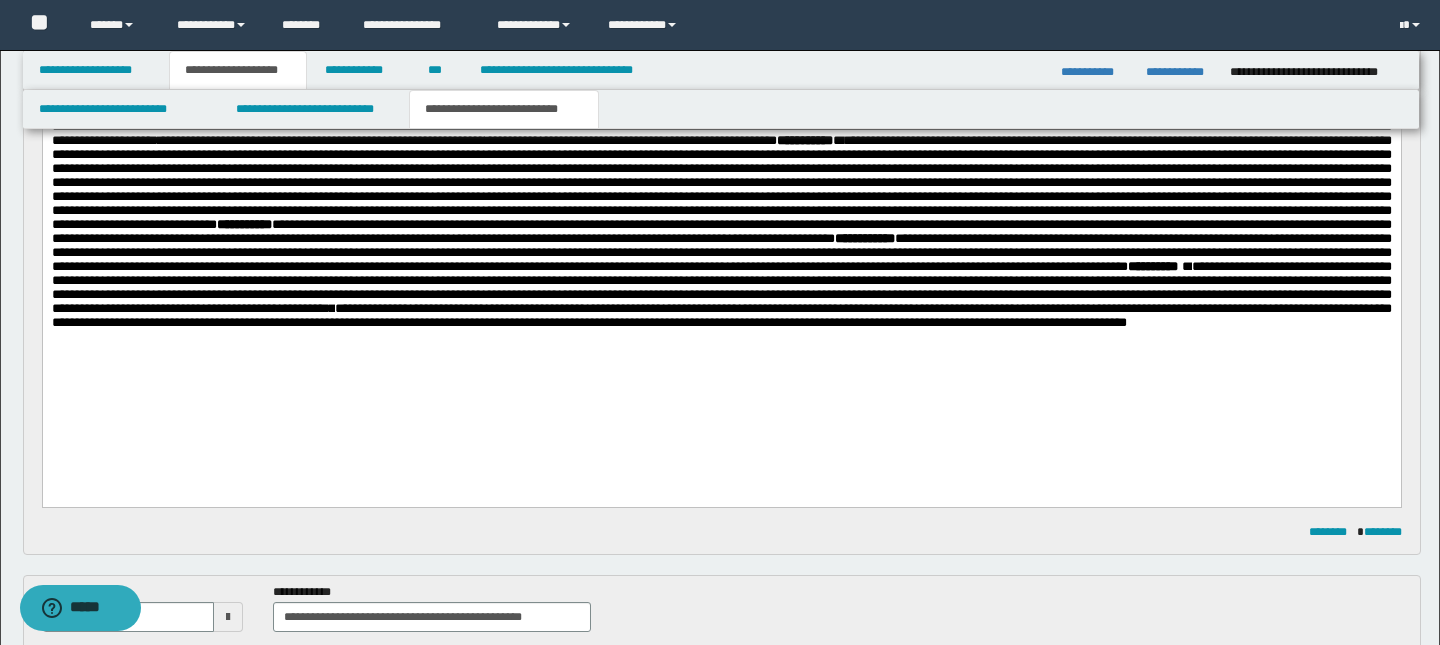 scroll, scrollTop: 234, scrollLeft: 0, axis: vertical 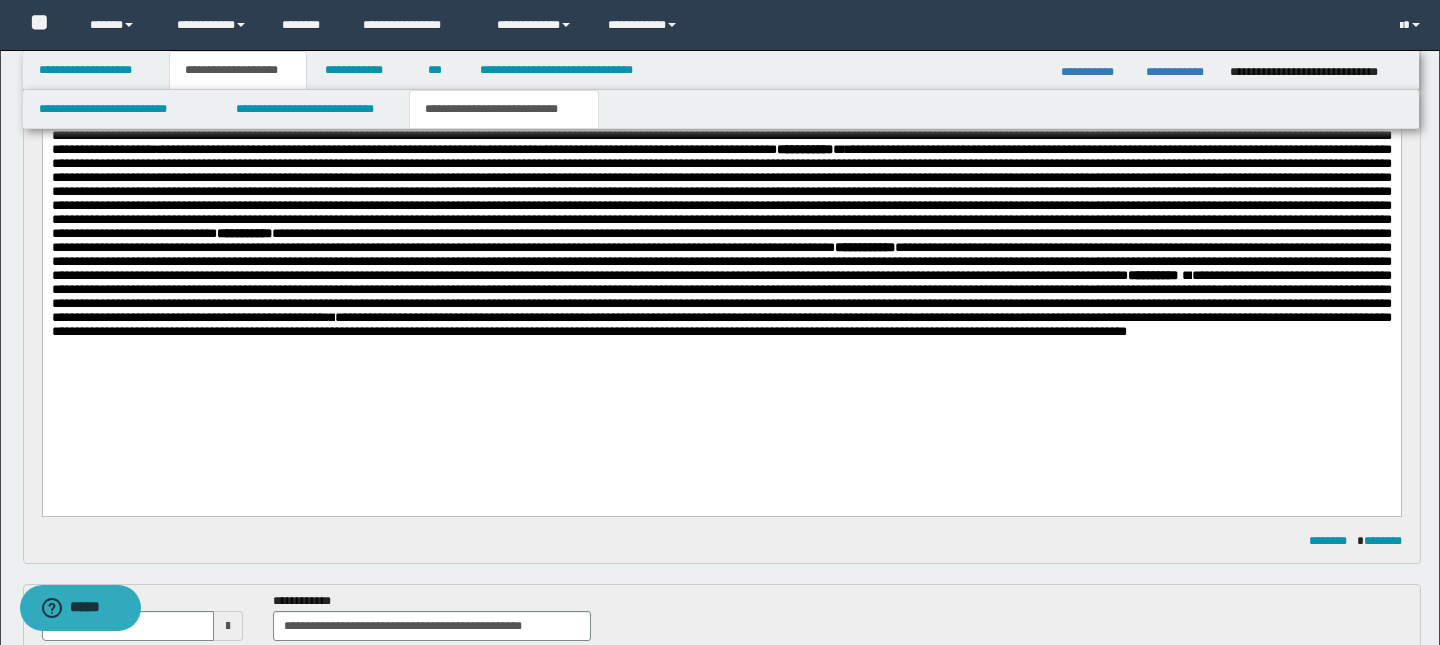 click on "**********" at bounding box center (721, 324) 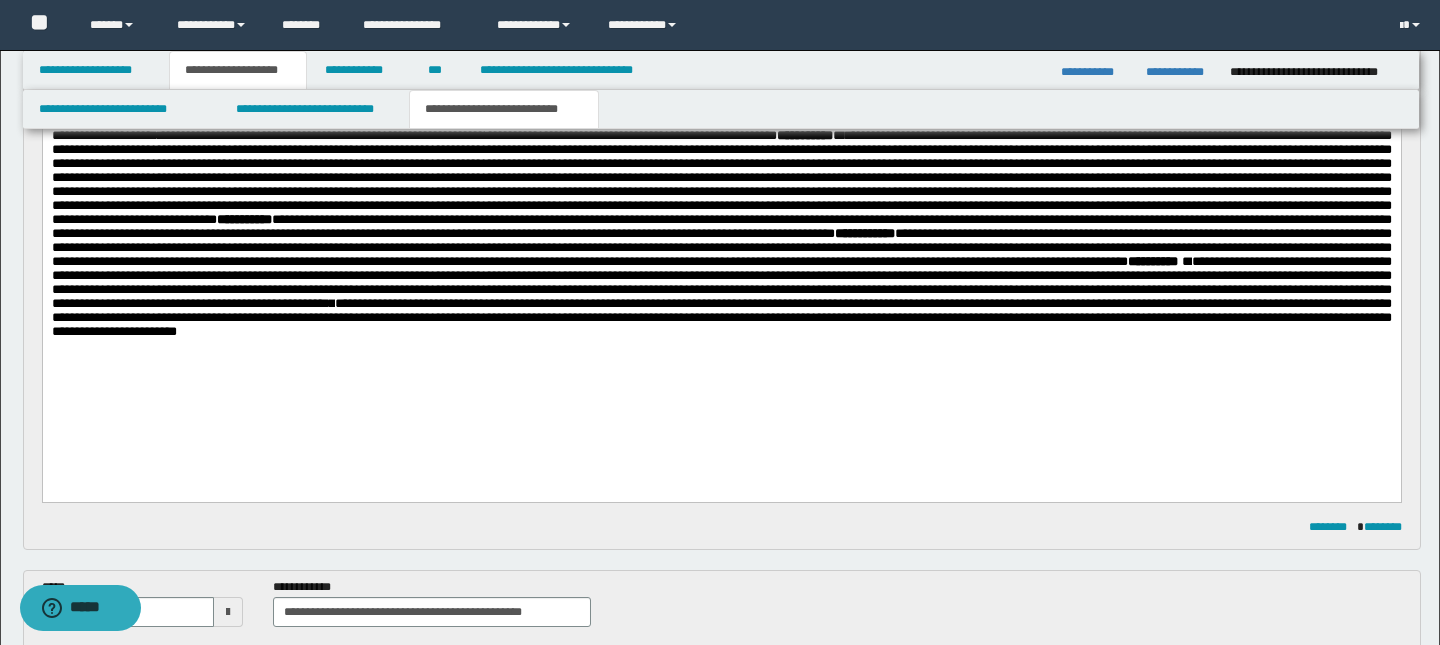 scroll, scrollTop: 230, scrollLeft: 0, axis: vertical 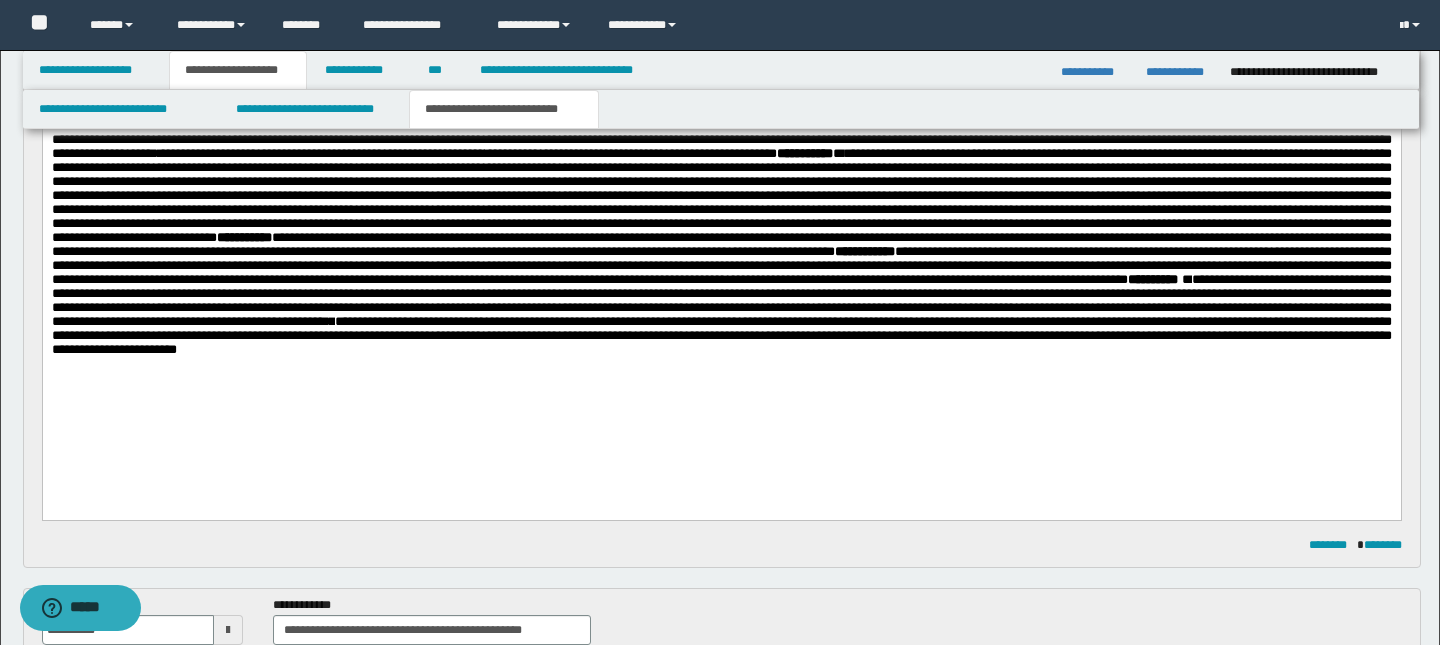 click on "**********" at bounding box center (721, 335) 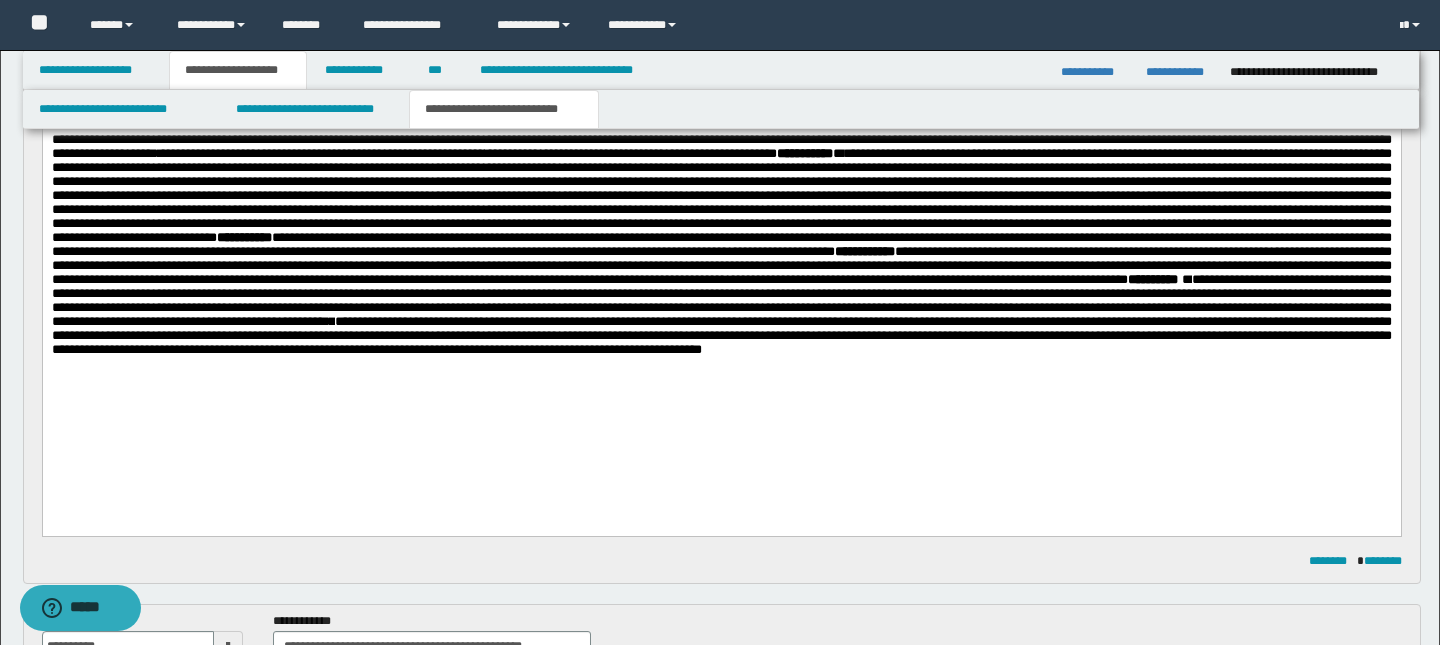 click on "**********" at bounding box center [721, 270] 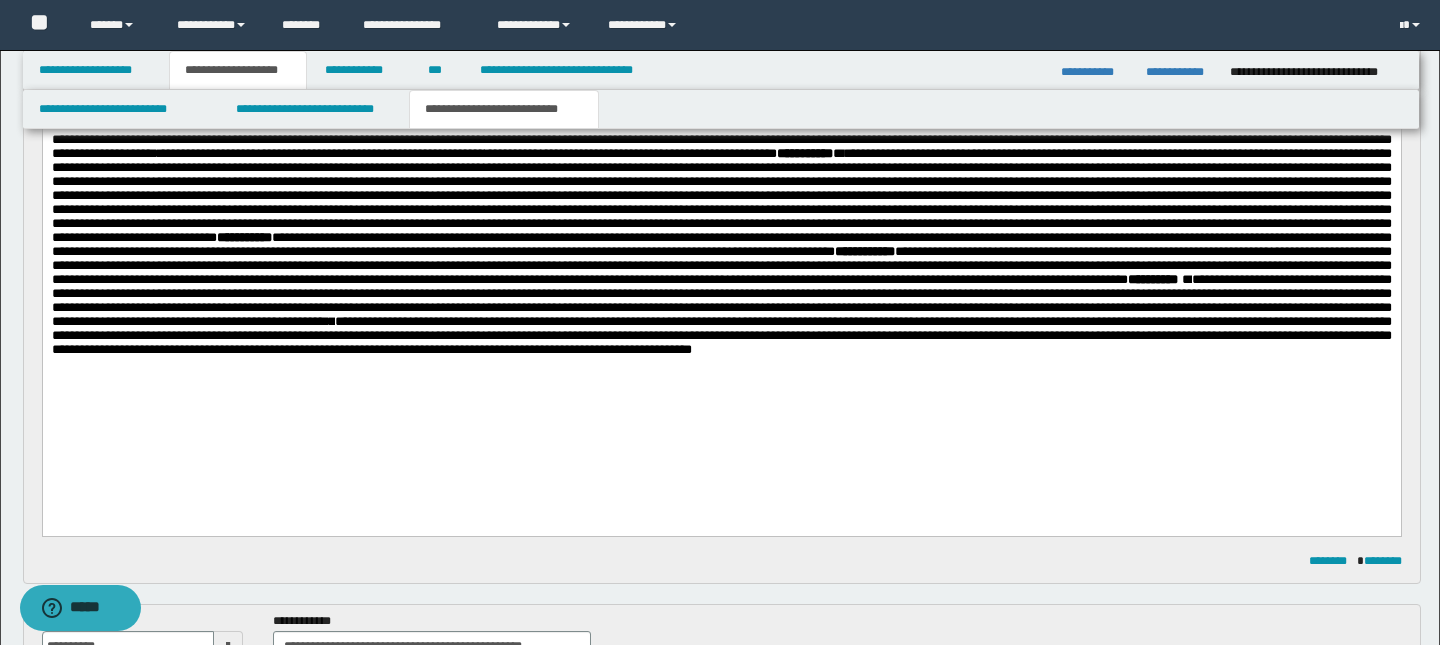 click on "**********" at bounding box center [721, 335] 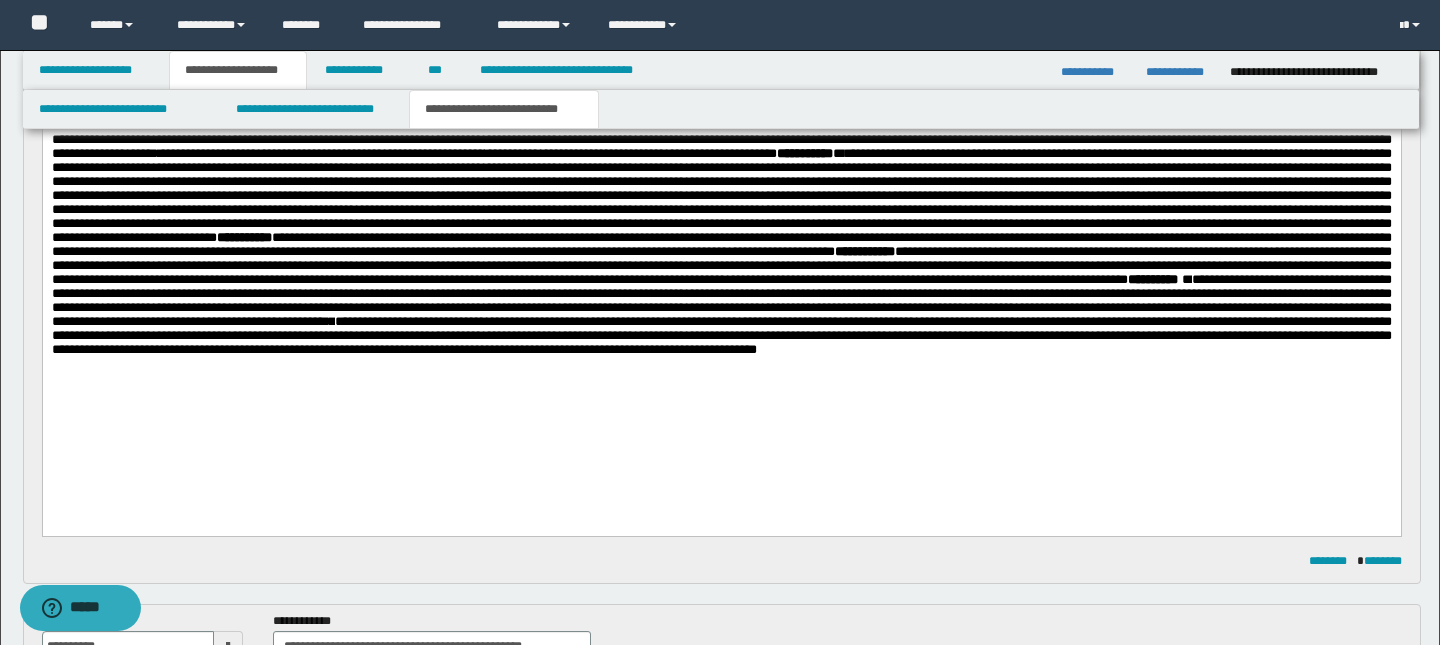 click on "**********" at bounding box center (721, 335) 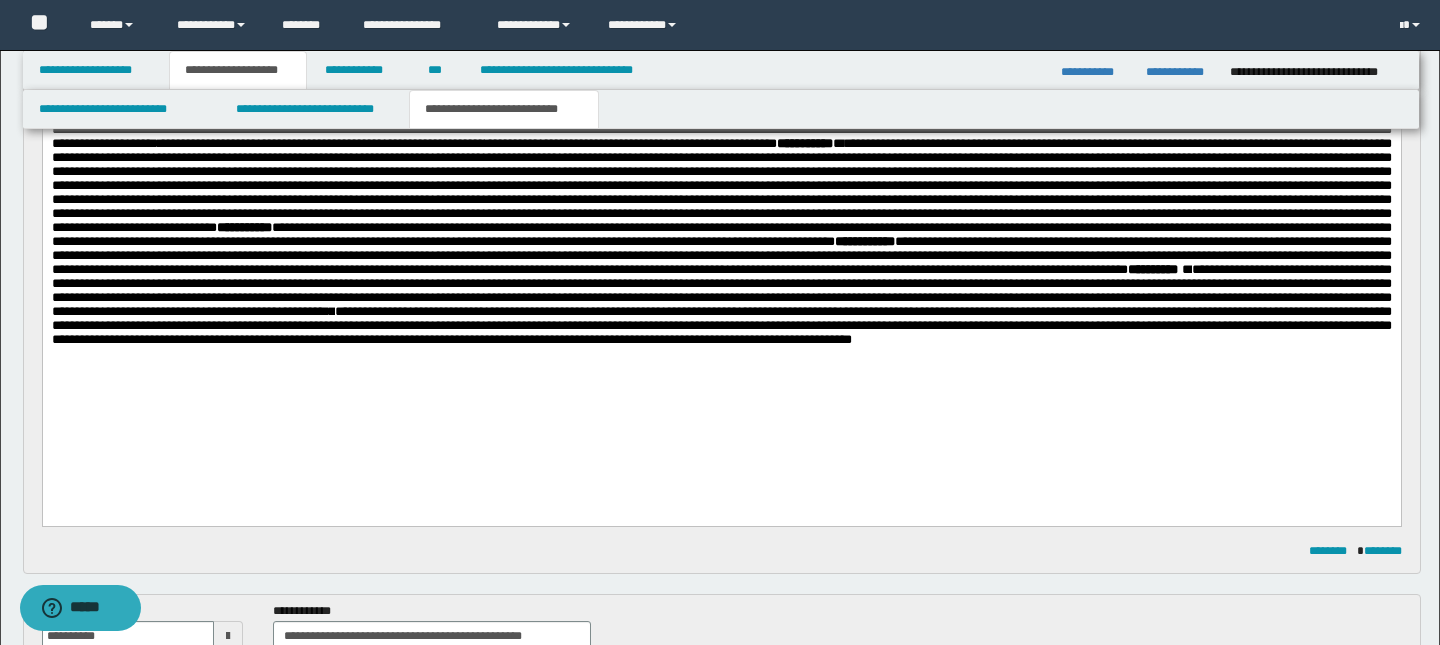 scroll, scrollTop: 244, scrollLeft: 0, axis: vertical 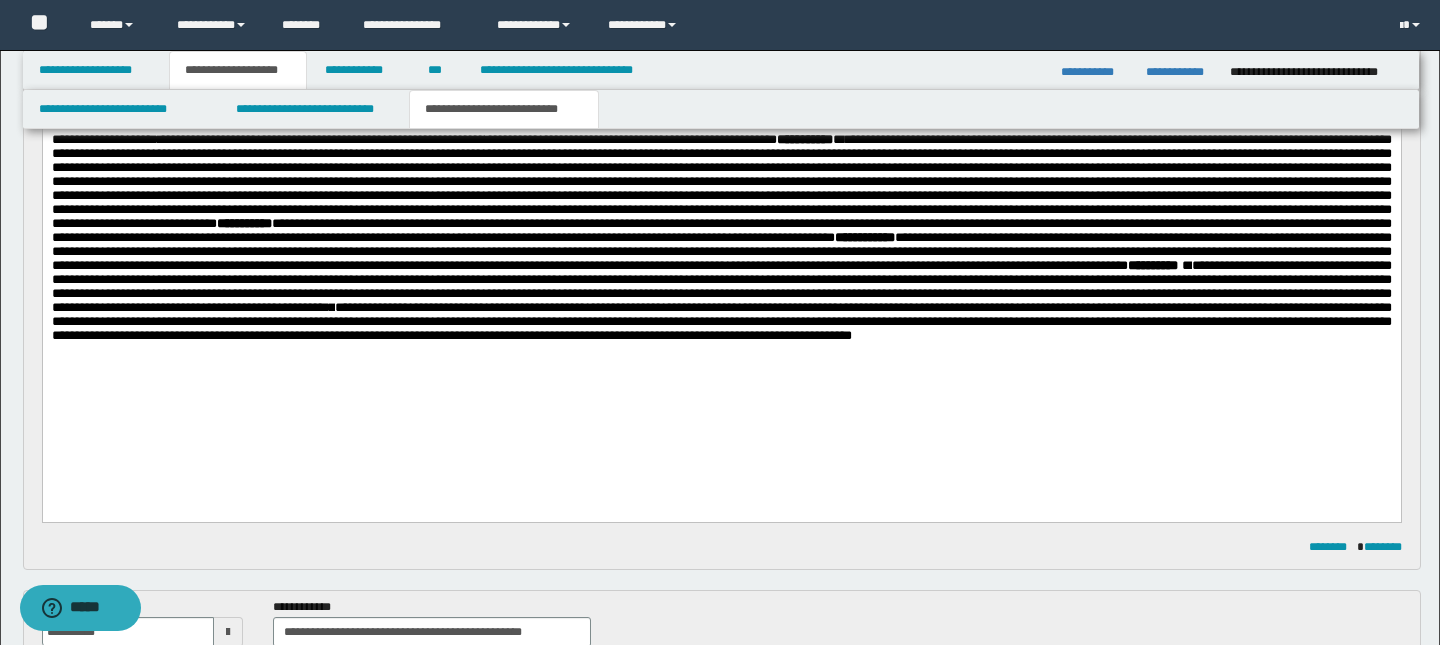 click on "**********" at bounding box center [721, 321] 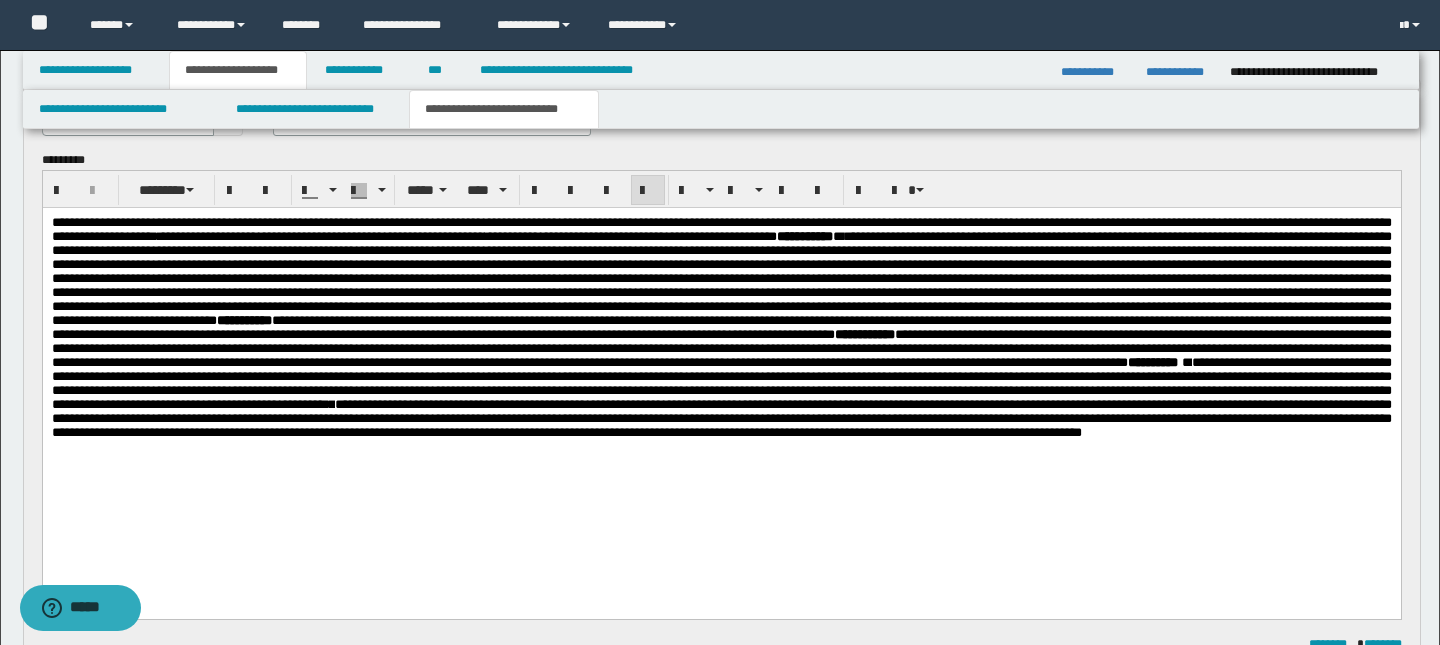 scroll, scrollTop: 143, scrollLeft: 0, axis: vertical 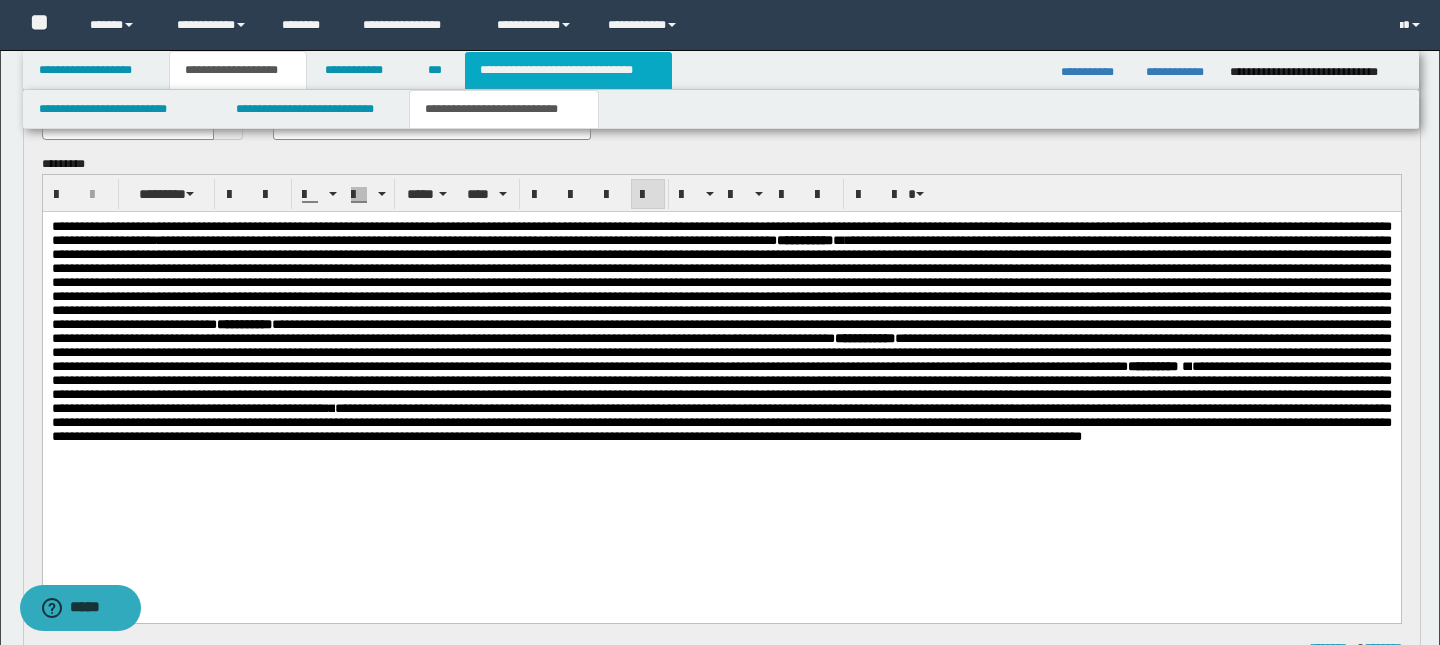 click on "**********" at bounding box center [568, 70] 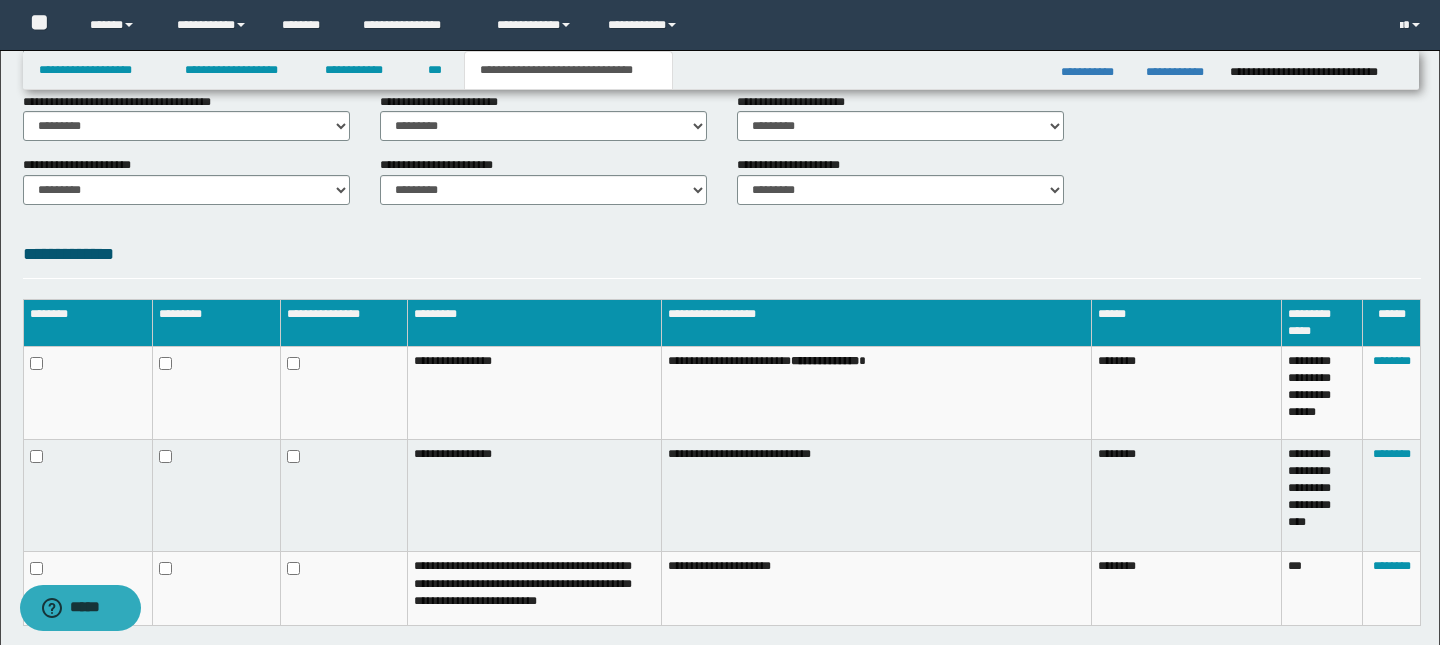 scroll, scrollTop: 964, scrollLeft: 0, axis: vertical 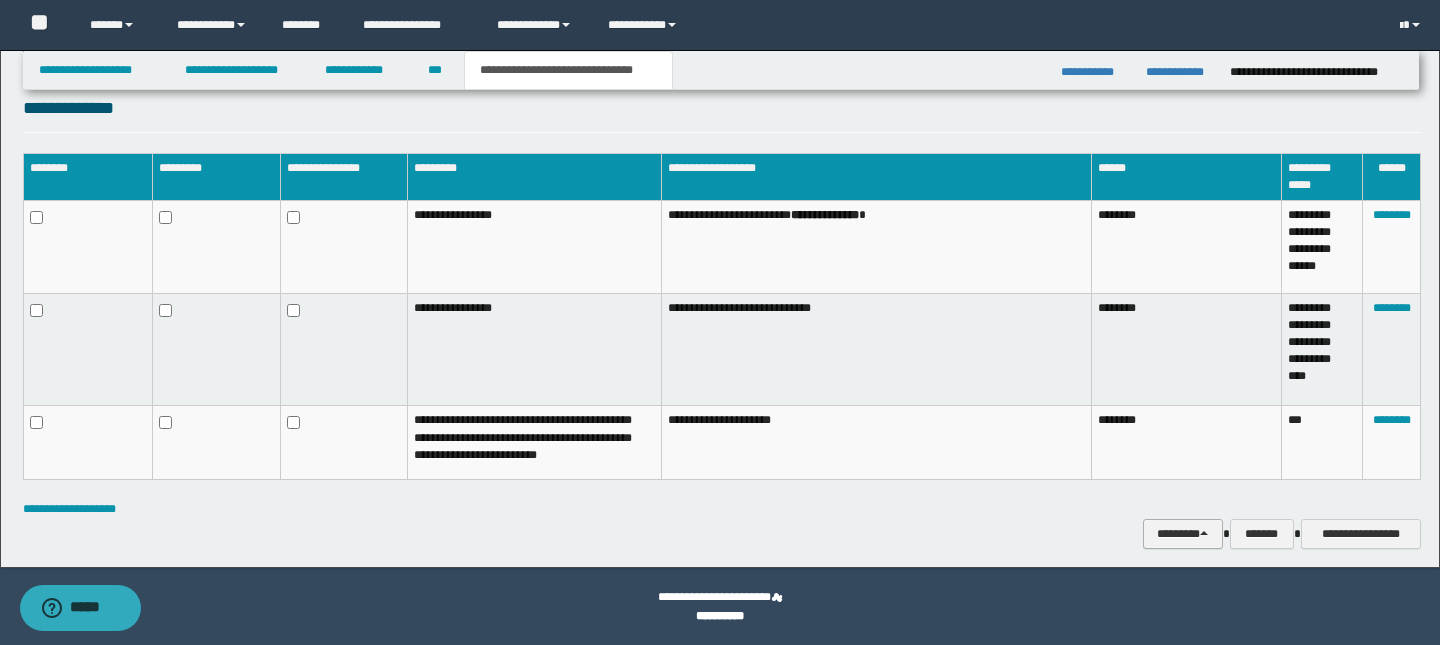 click on "********" at bounding box center (1183, 534) 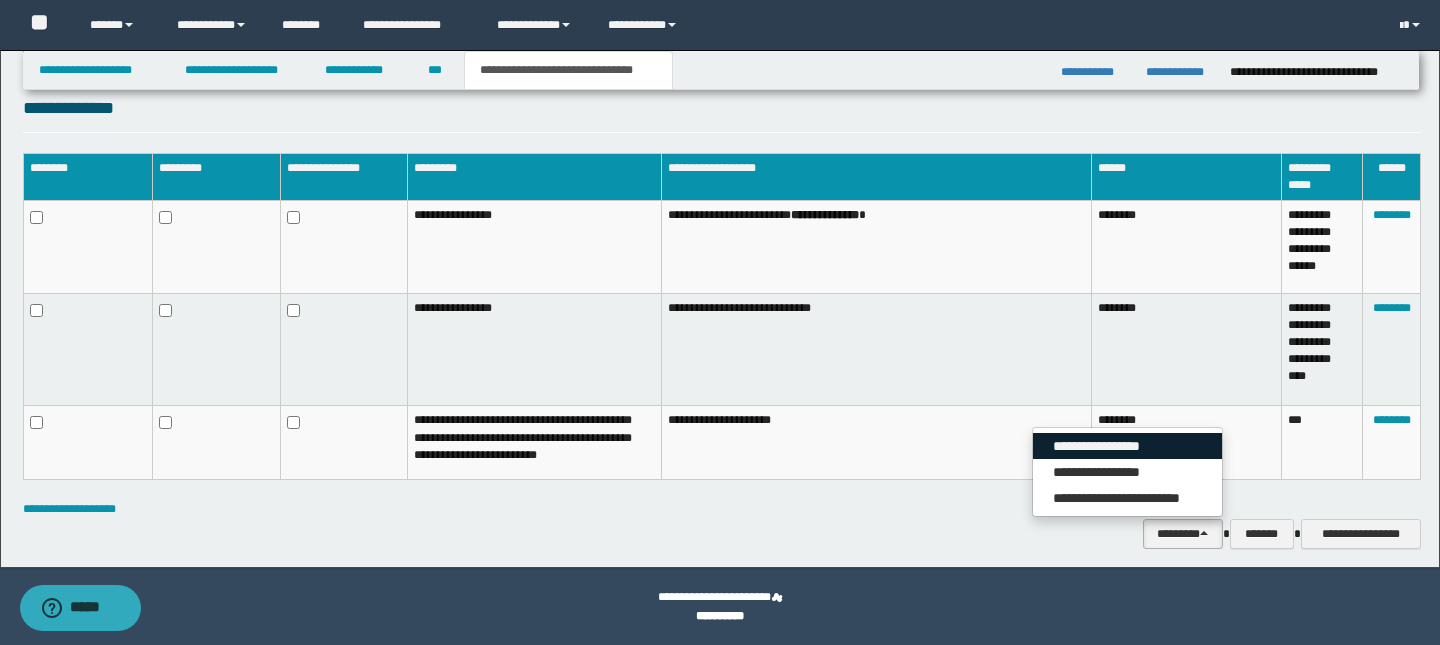 click on "**********" at bounding box center (1127, 446) 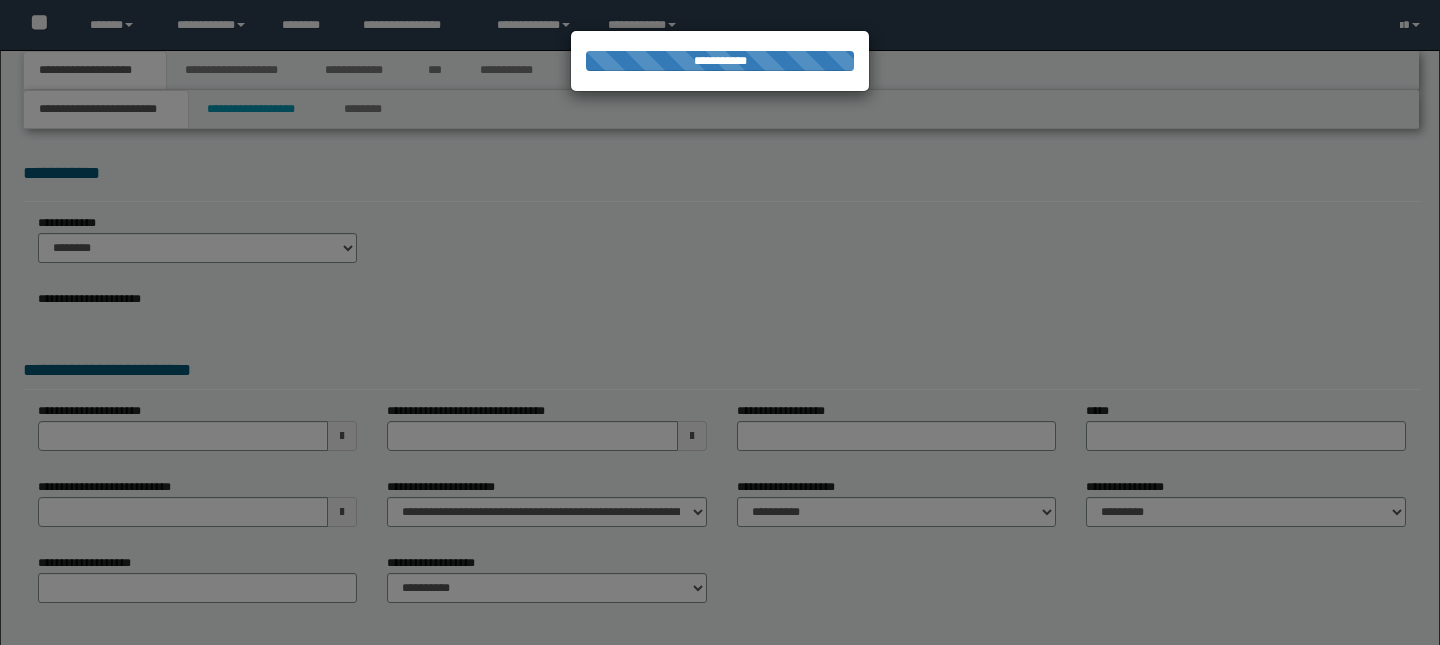 scroll, scrollTop: 0, scrollLeft: 0, axis: both 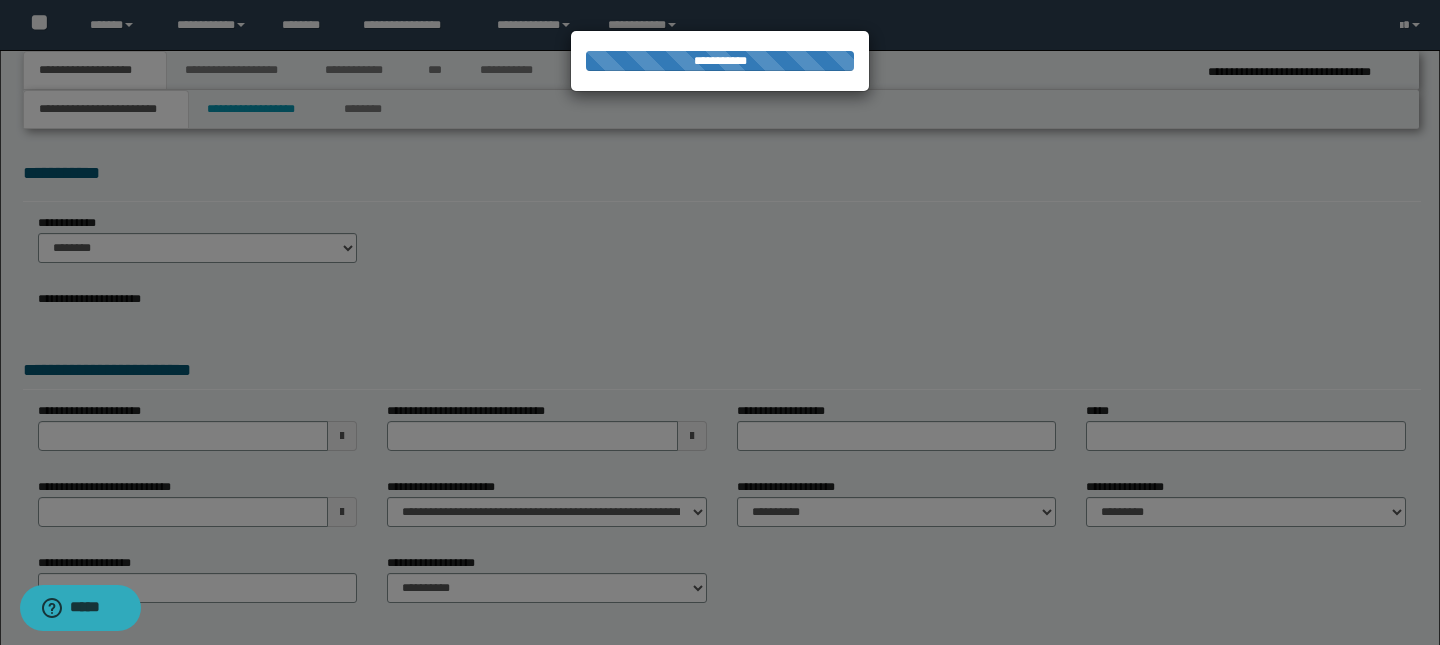 type on "**********" 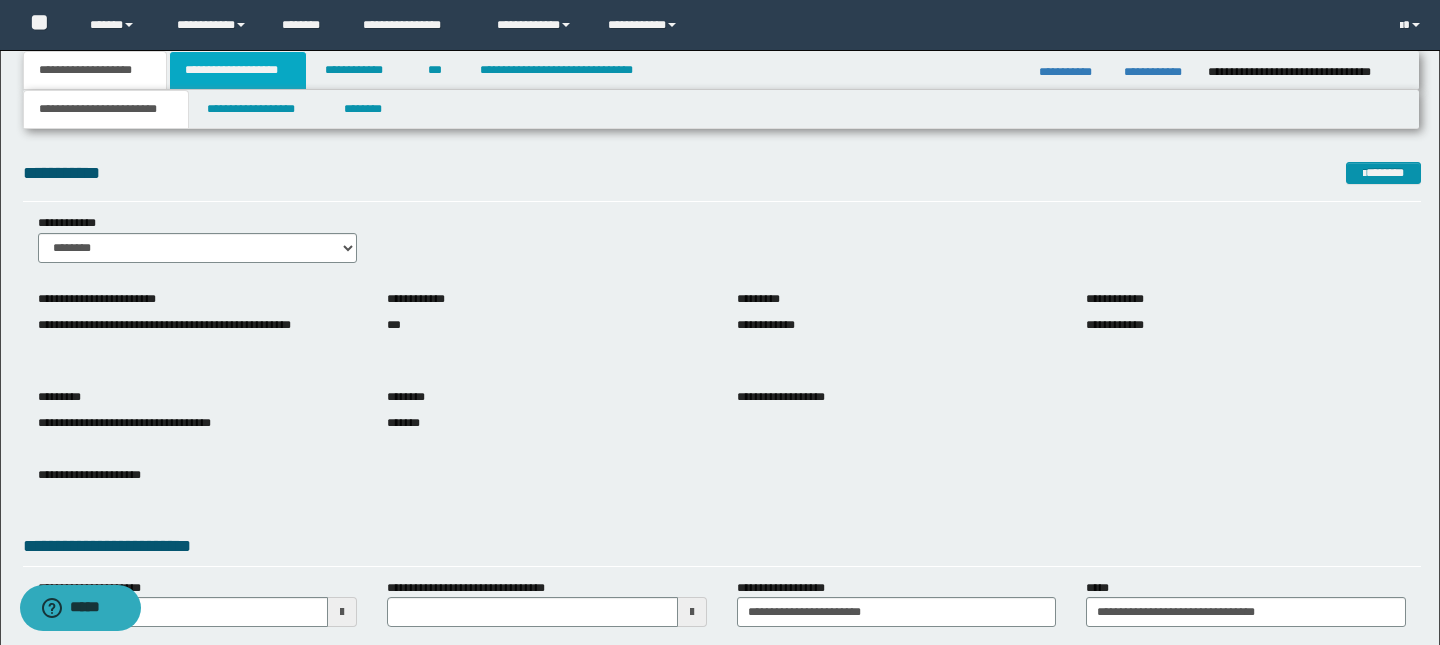 click on "**********" at bounding box center [238, 70] 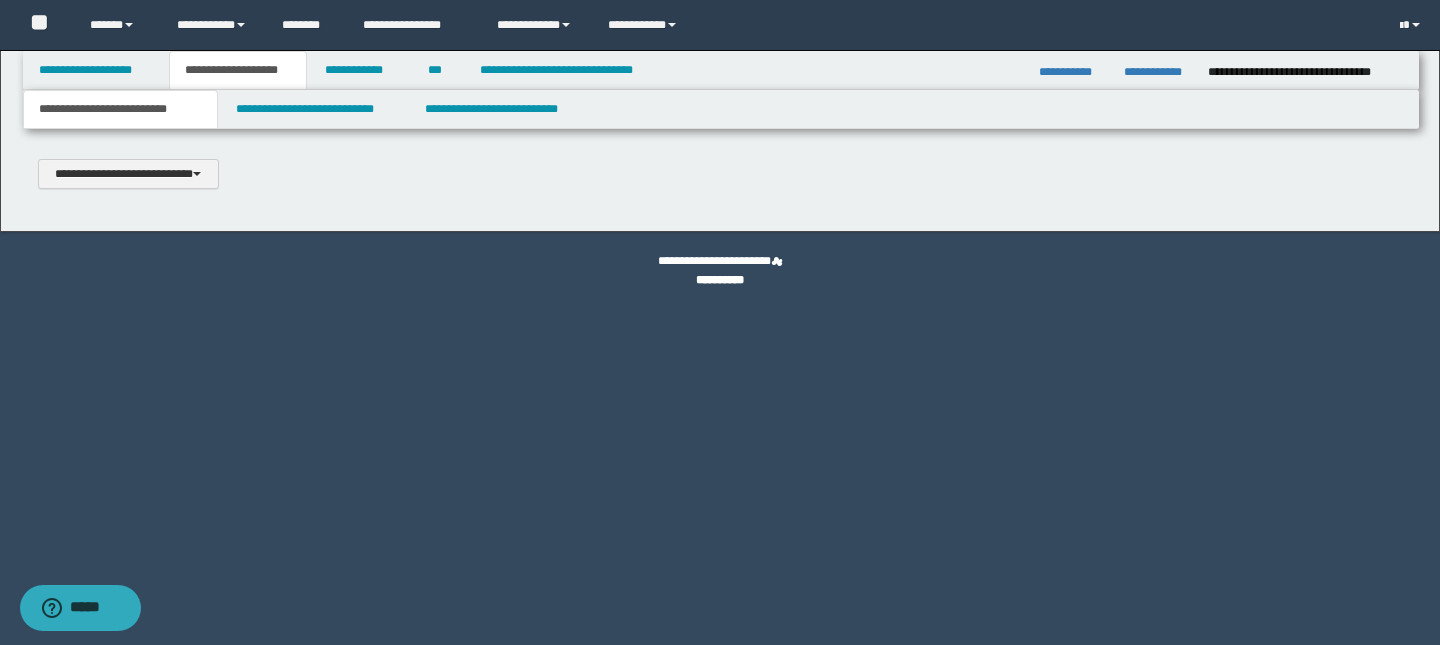 scroll, scrollTop: 0, scrollLeft: 0, axis: both 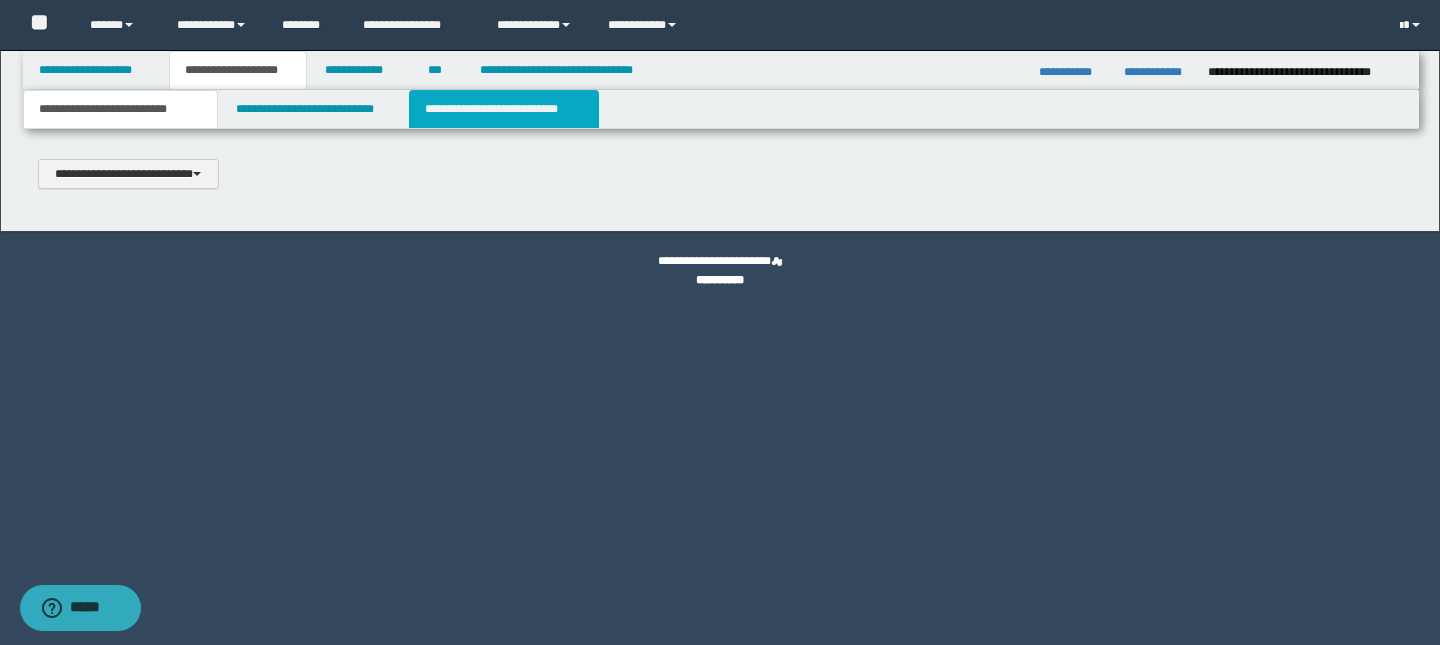 click on "**********" at bounding box center (504, 109) 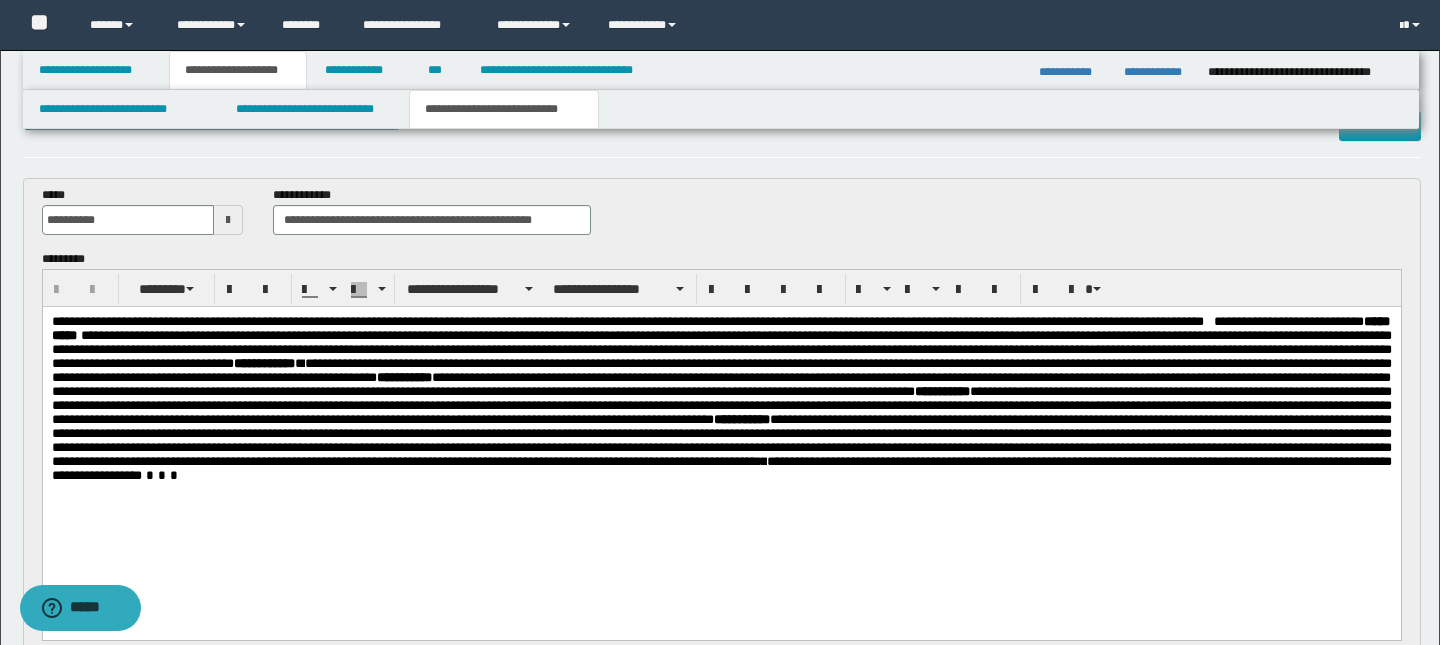 scroll, scrollTop: 59, scrollLeft: 0, axis: vertical 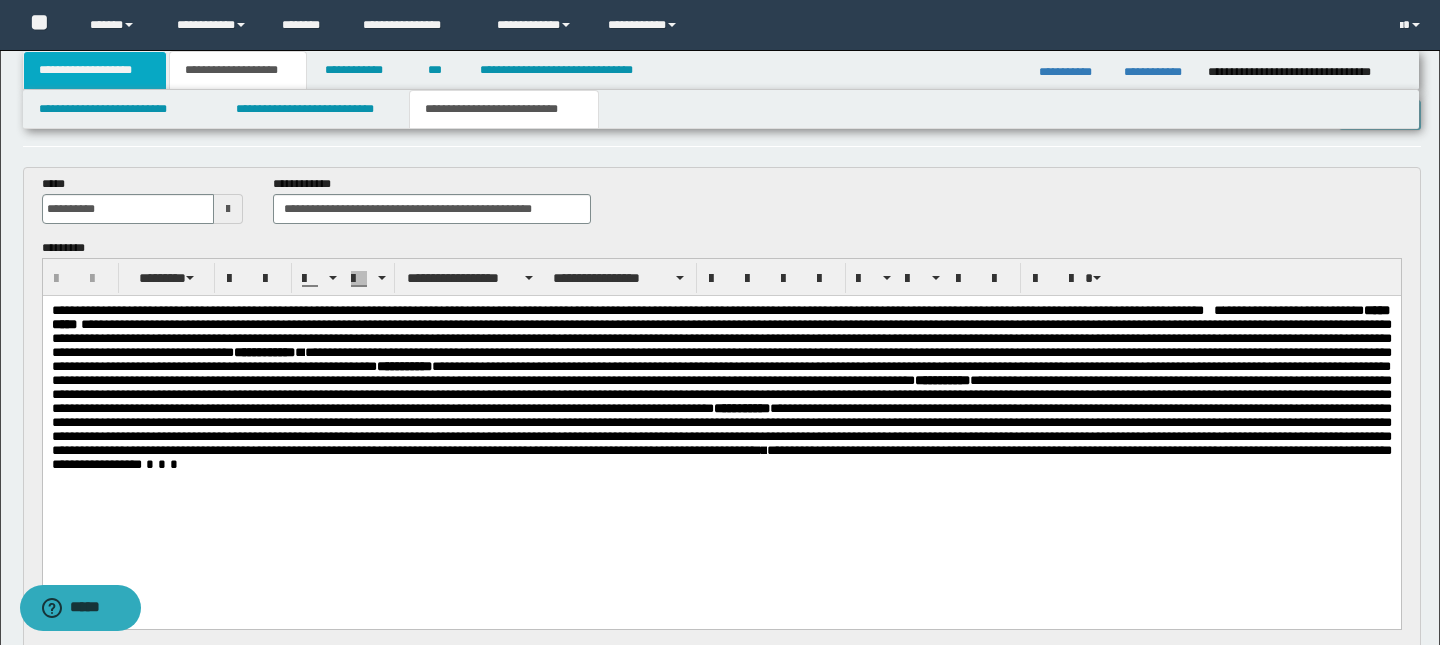 click on "**********" at bounding box center (95, 70) 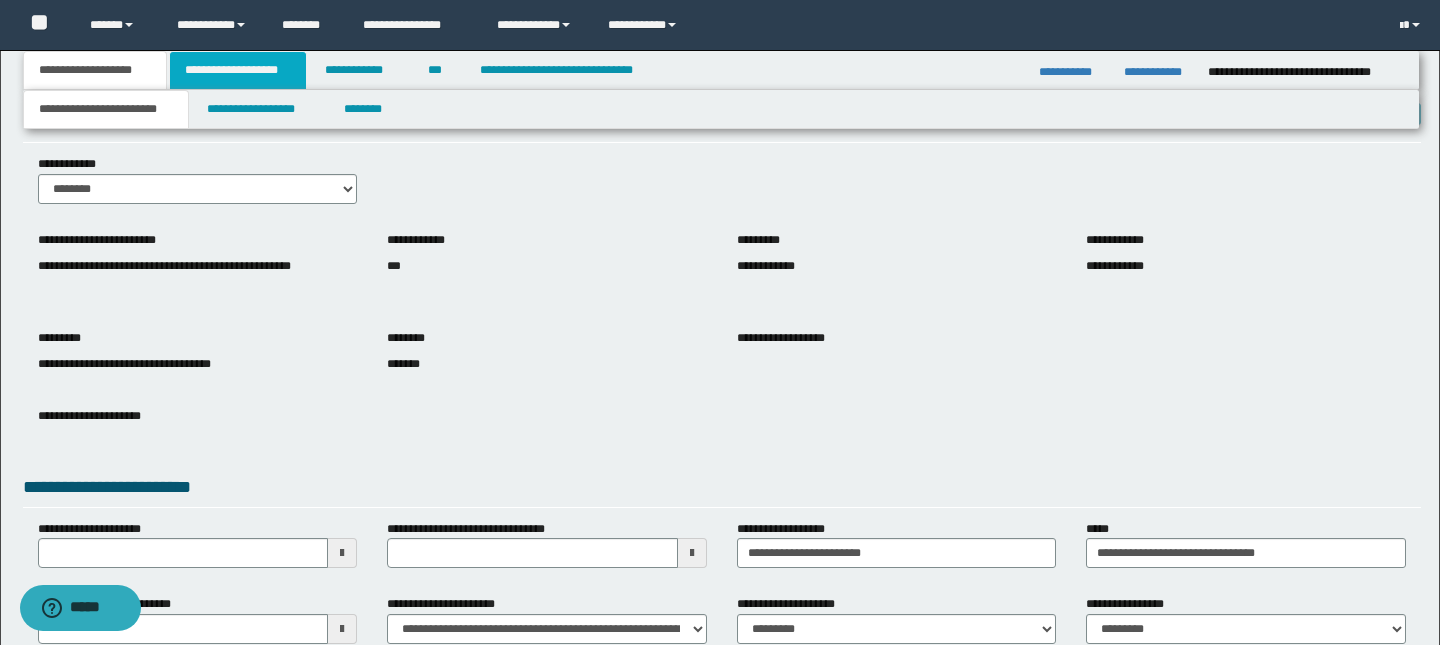 click on "**********" at bounding box center (238, 70) 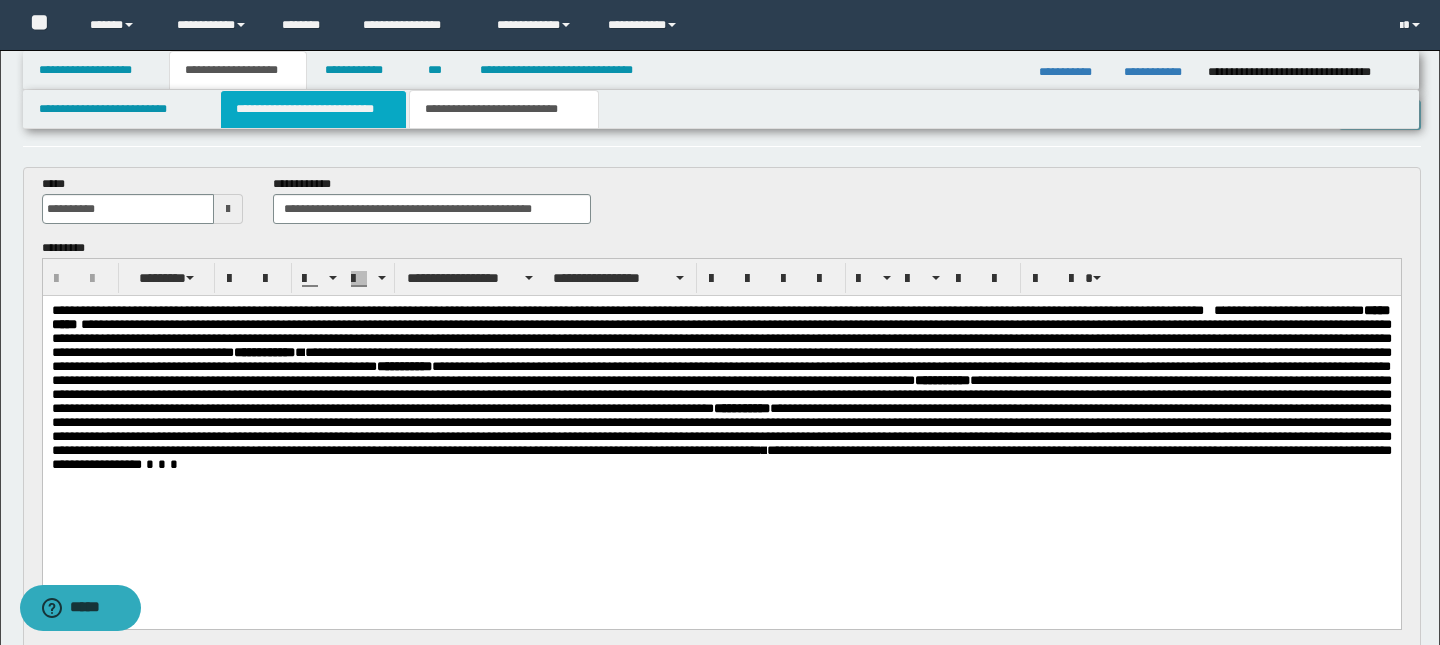 click on "**********" at bounding box center (314, 109) 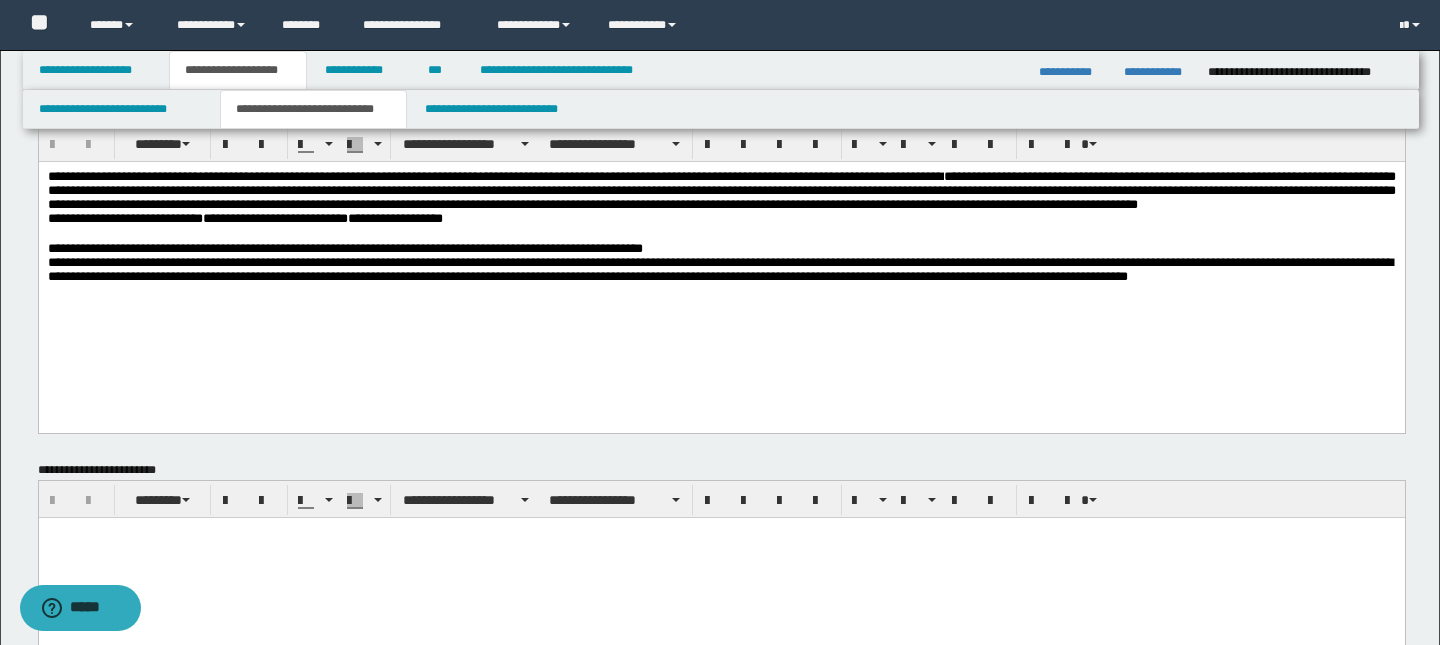 scroll, scrollTop: 58, scrollLeft: 0, axis: vertical 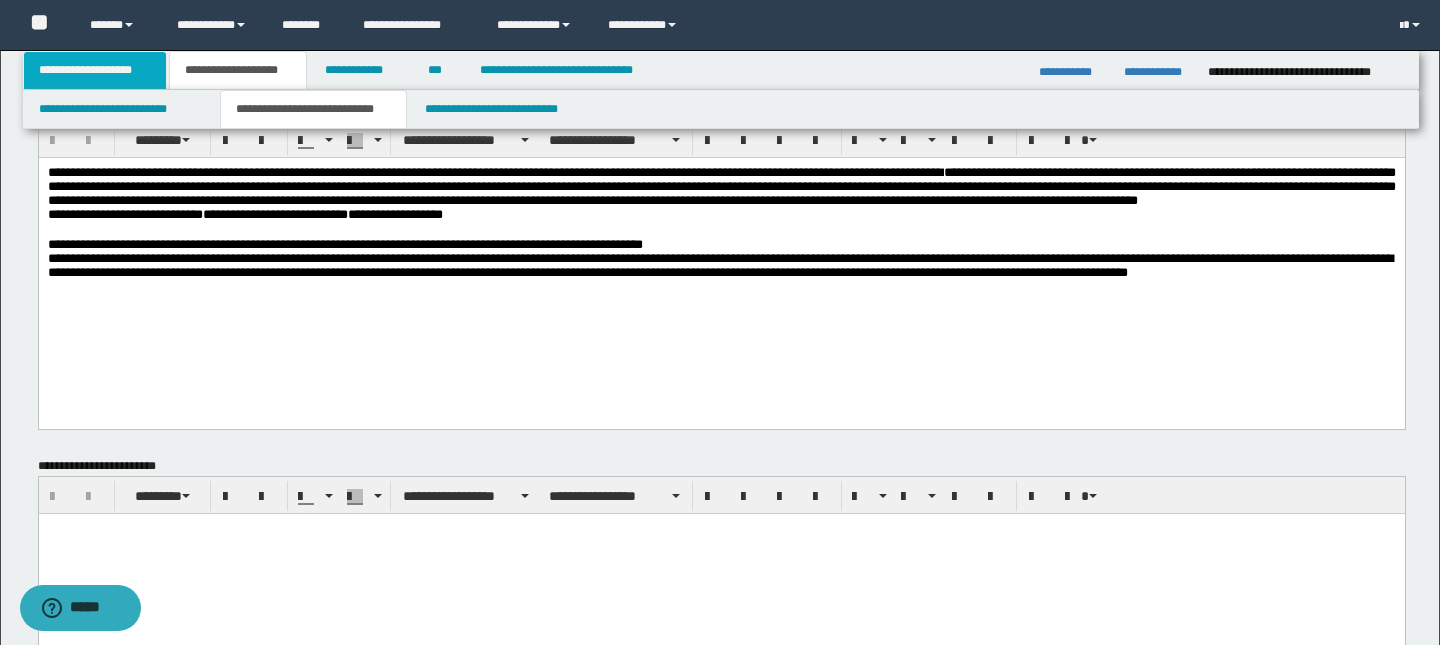 click on "**********" at bounding box center [95, 70] 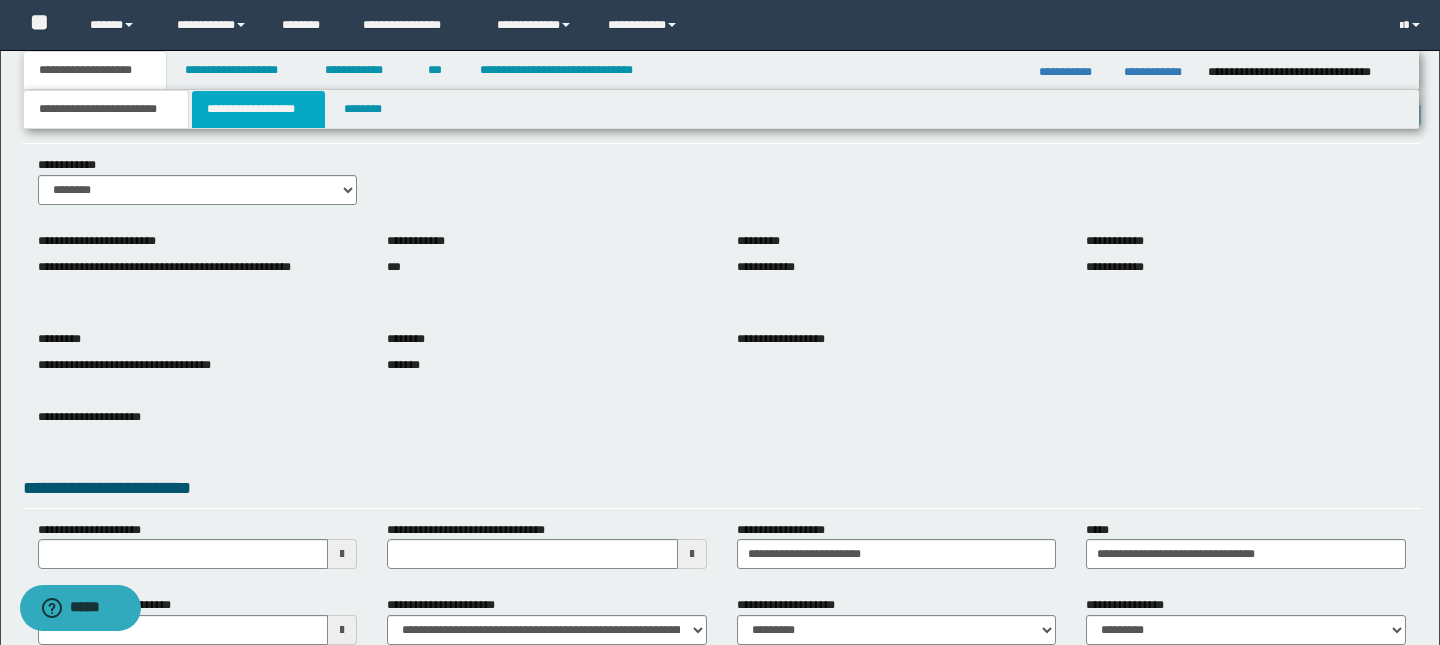 click on "**********" at bounding box center (258, 109) 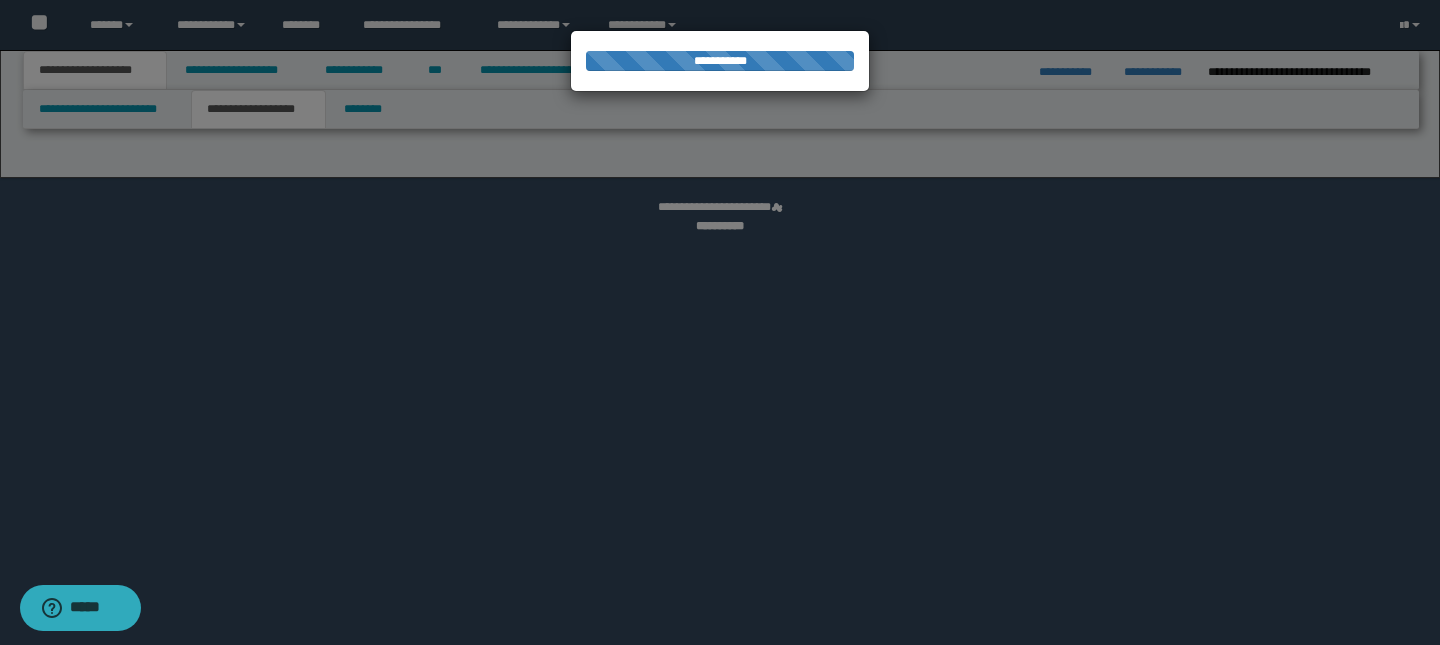 select on "*" 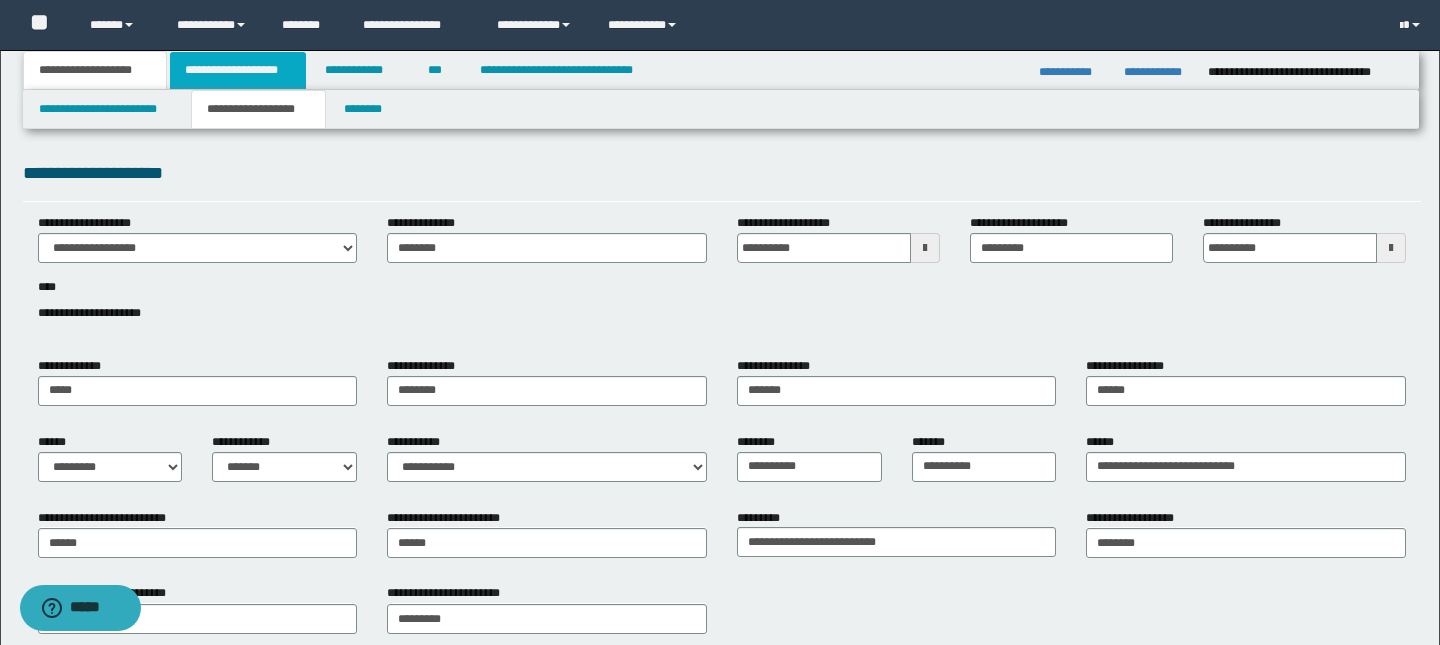 click on "**********" at bounding box center (238, 70) 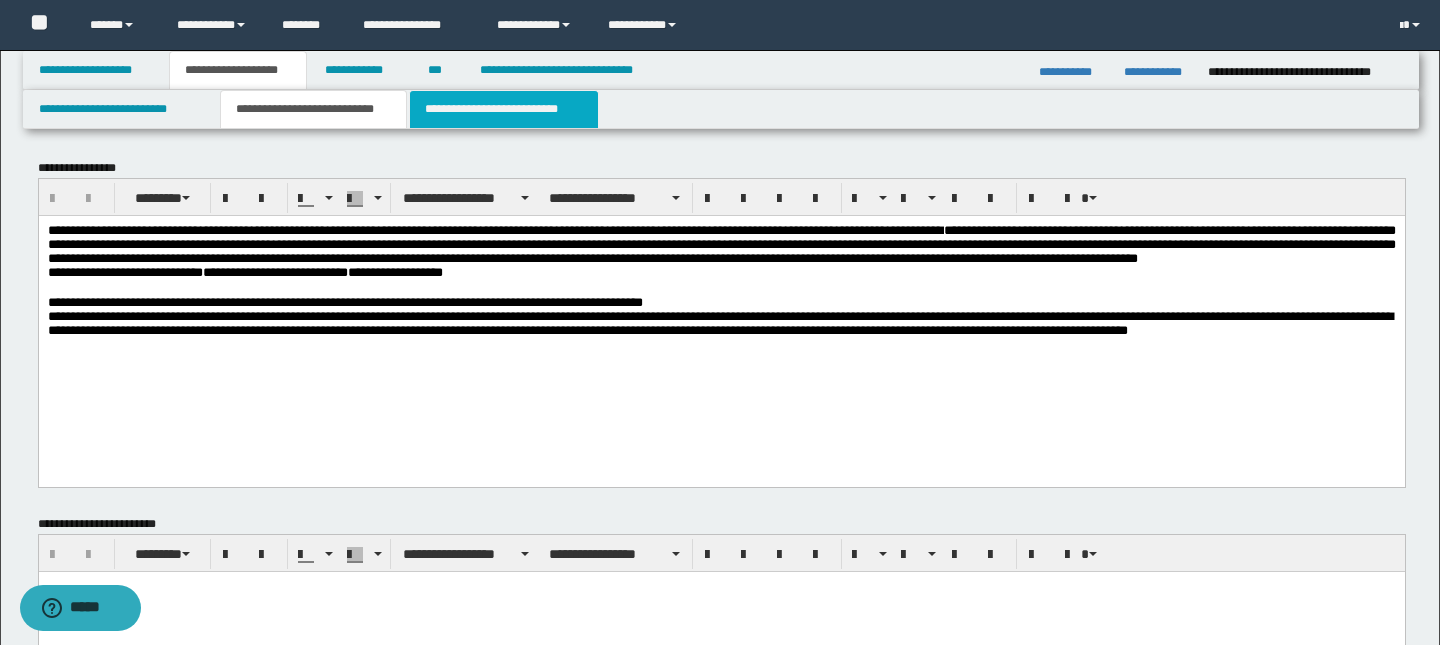 click on "**********" at bounding box center (504, 109) 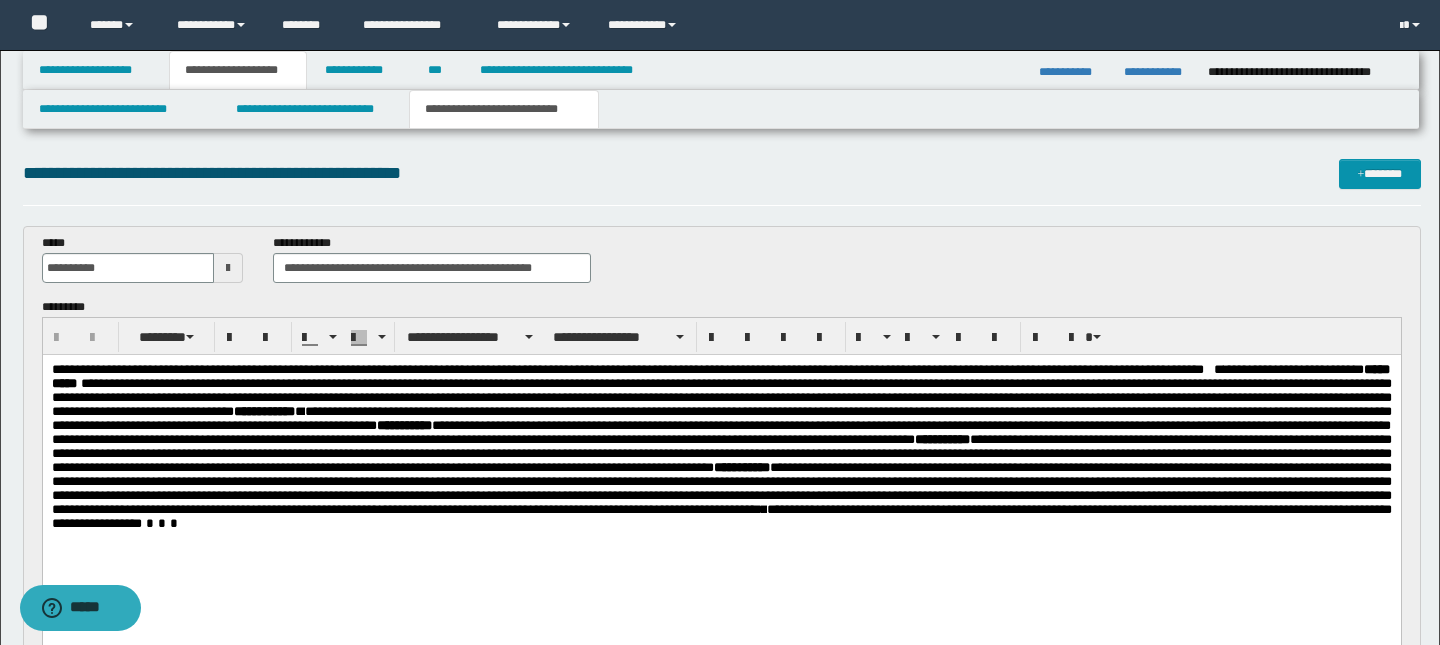 click on "**********" at bounding box center [721, 460] 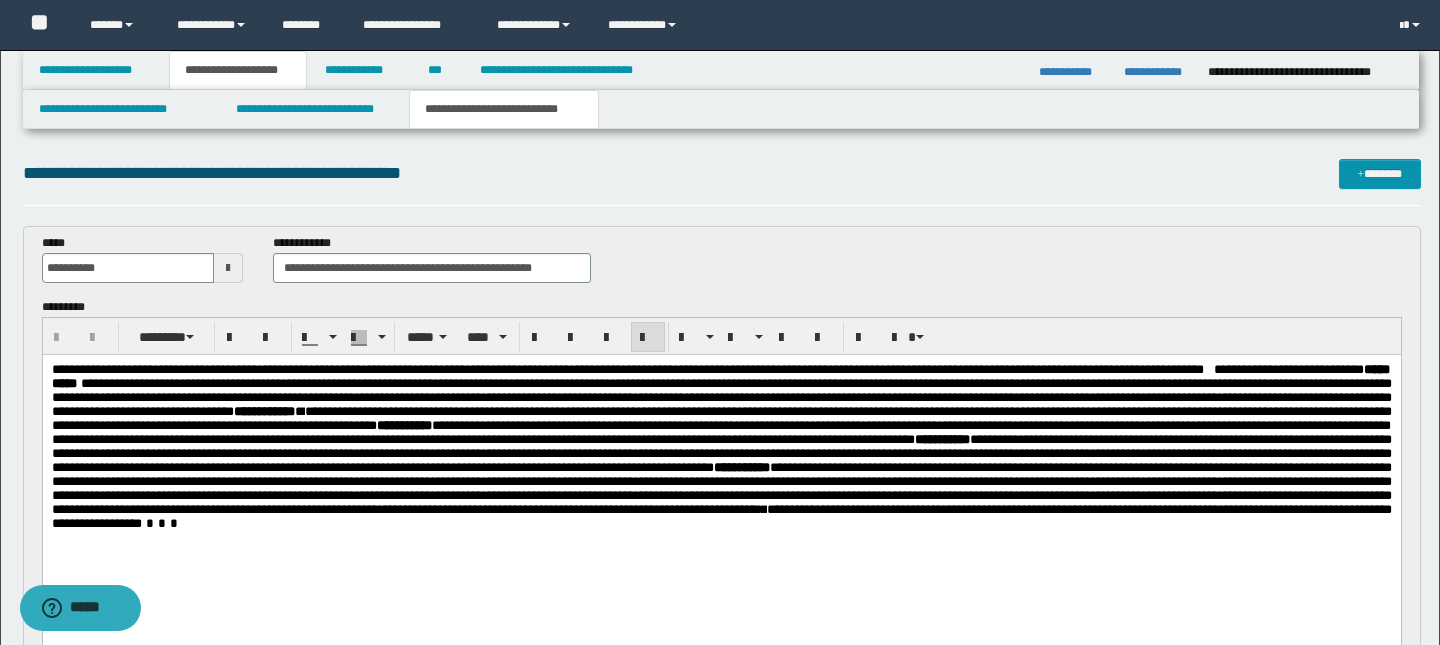 click on "**********" at bounding box center (622, 369) 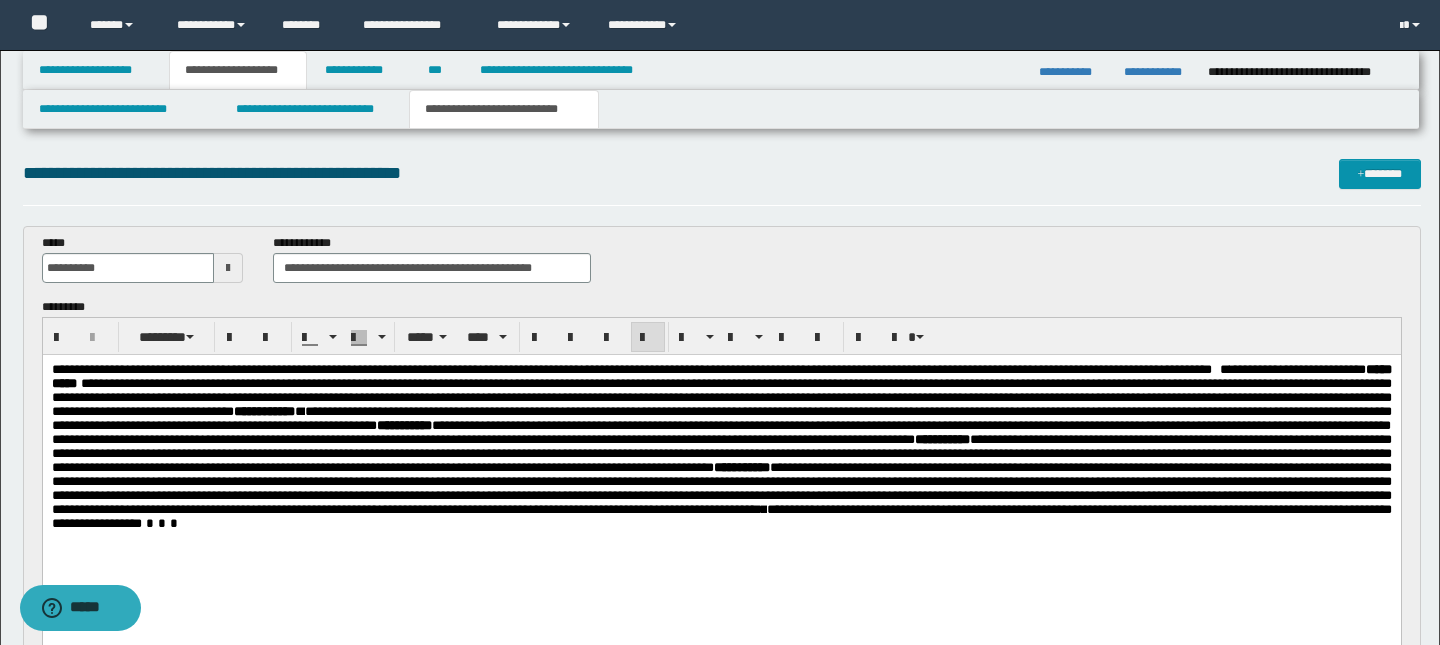 click on "**********" at bounding box center (626, 369) 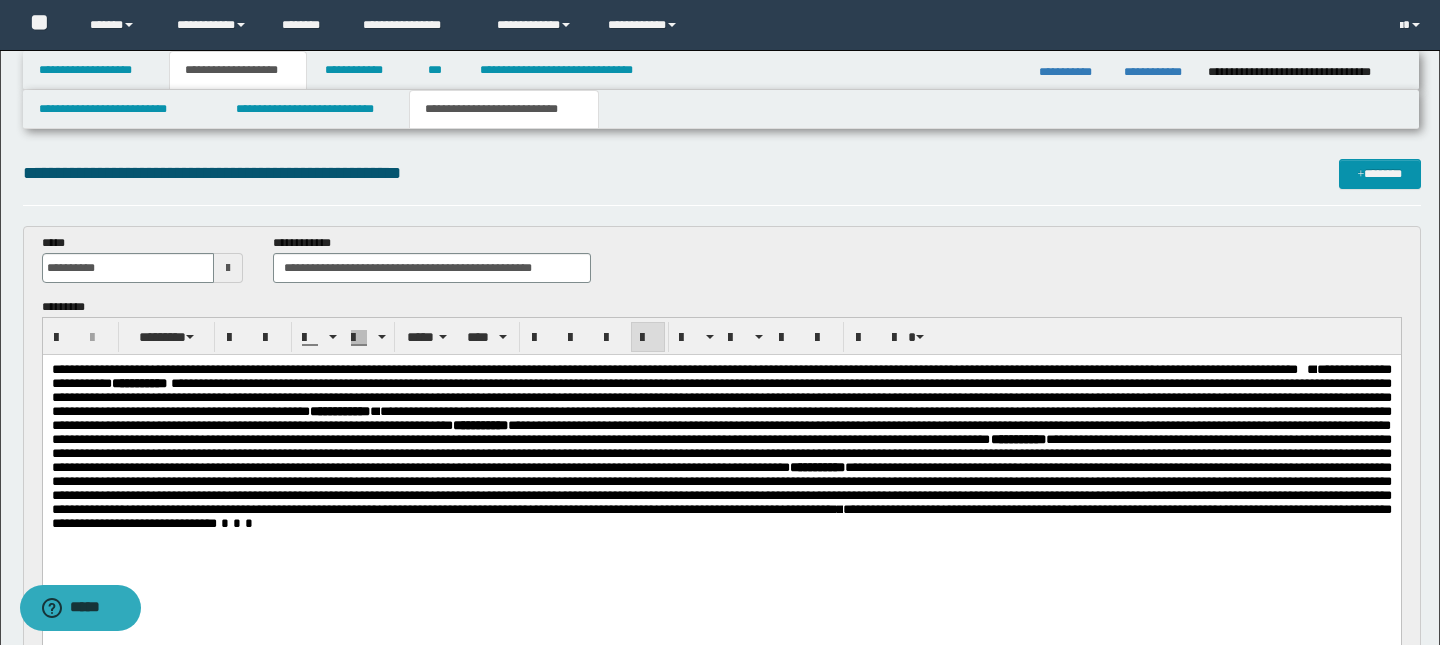 click on "**********" at bounding box center (669, 369) 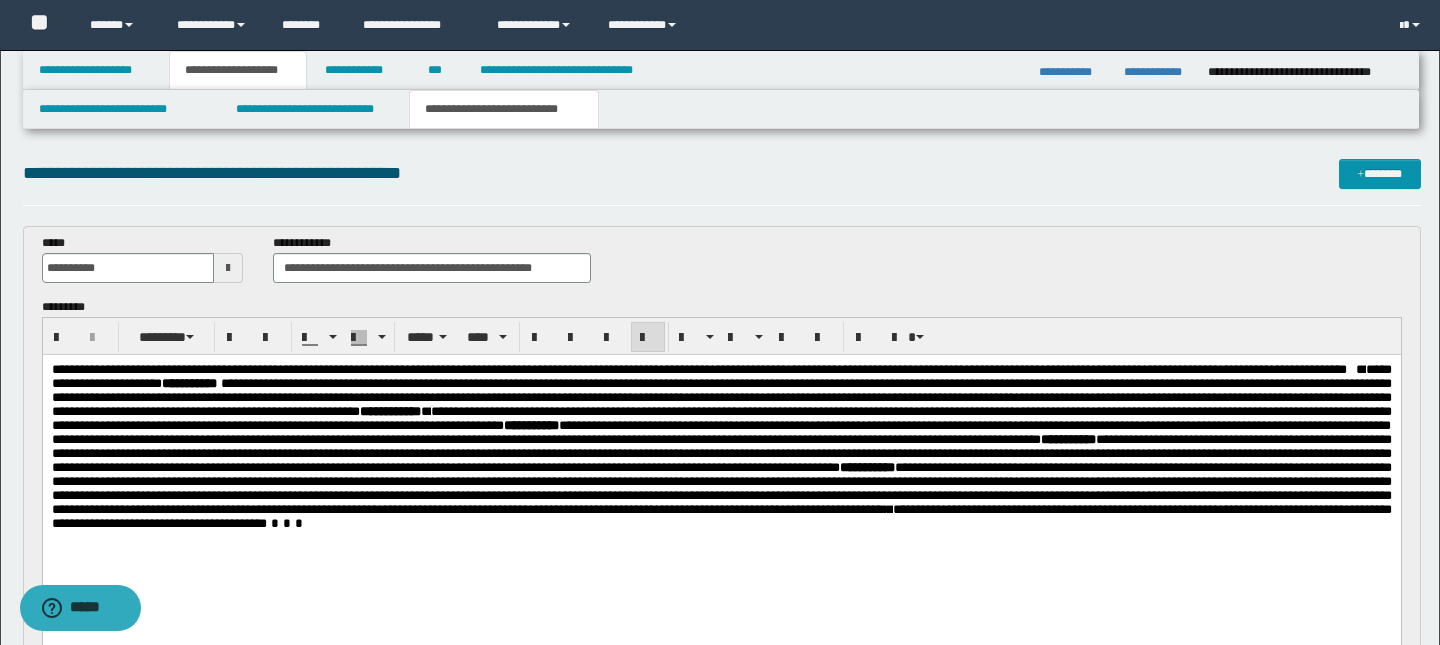 click on "**********" at bounding box center [693, 369] 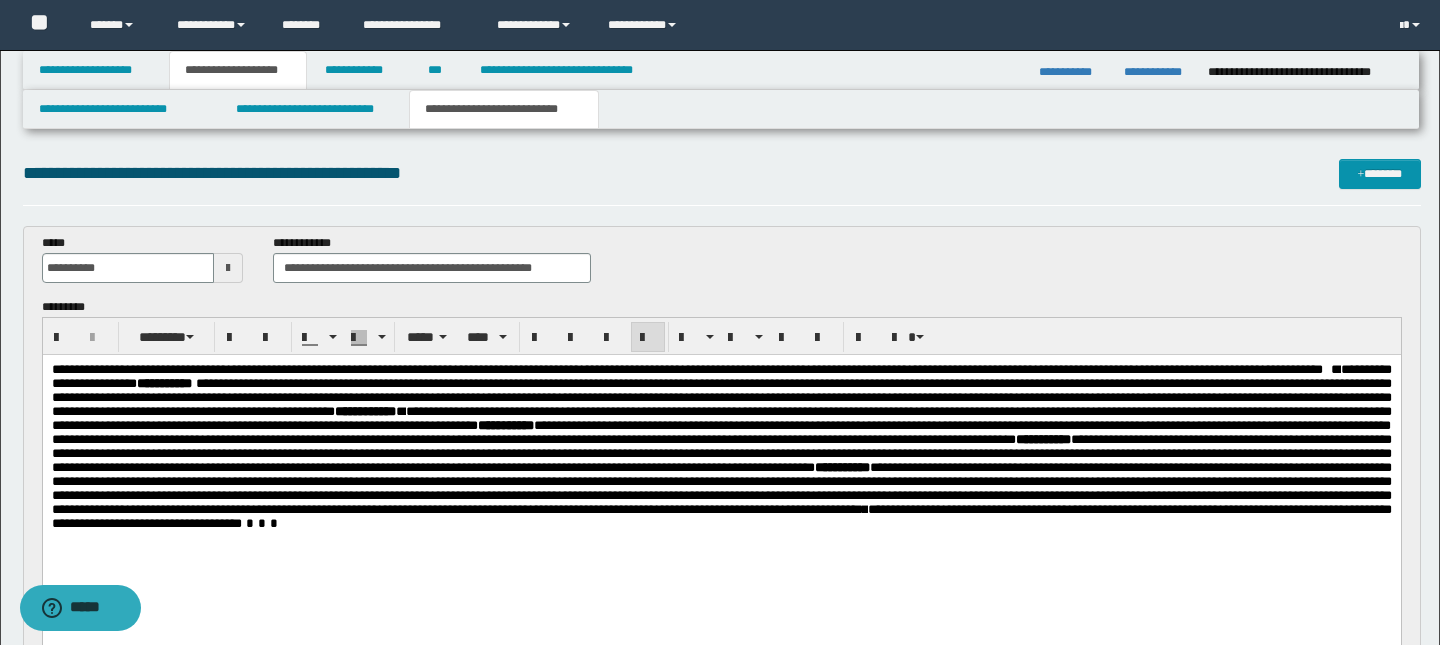 click on "*" at bounding box center [1335, 369] 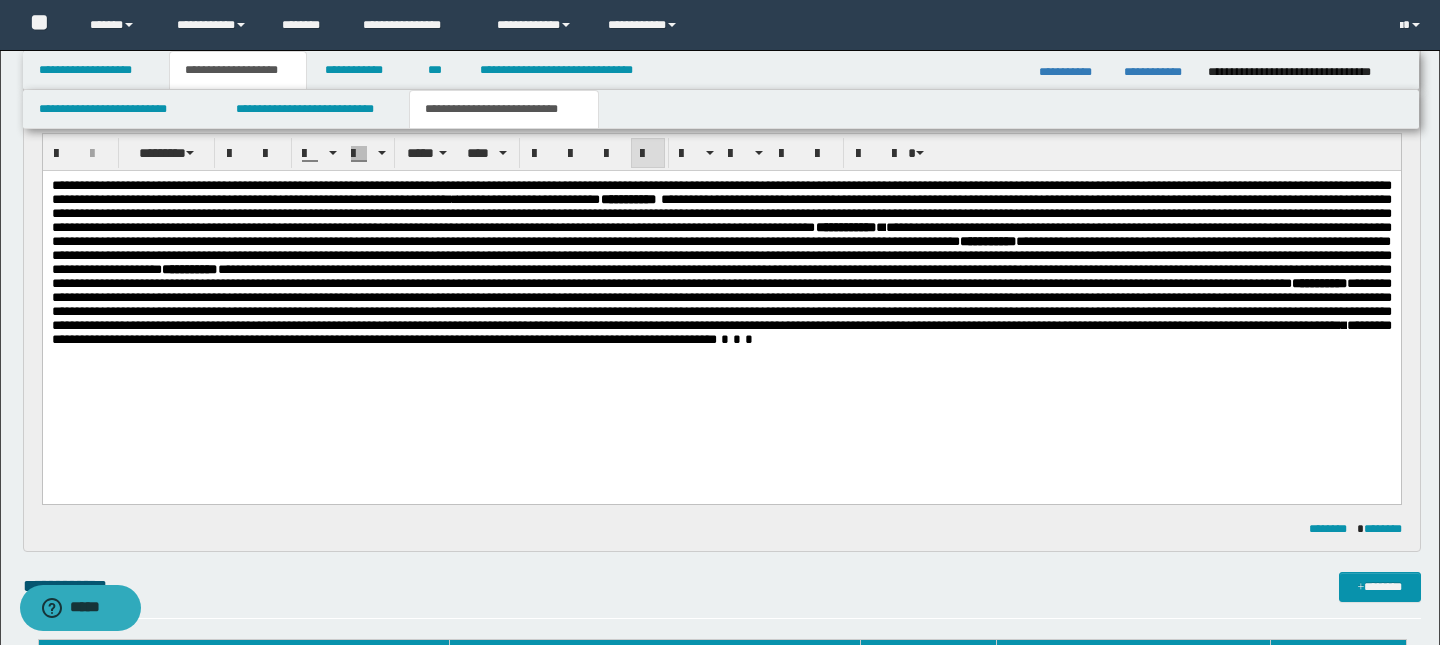 scroll, scrollTop: 169, scrollLeft: 0, axis: vertical 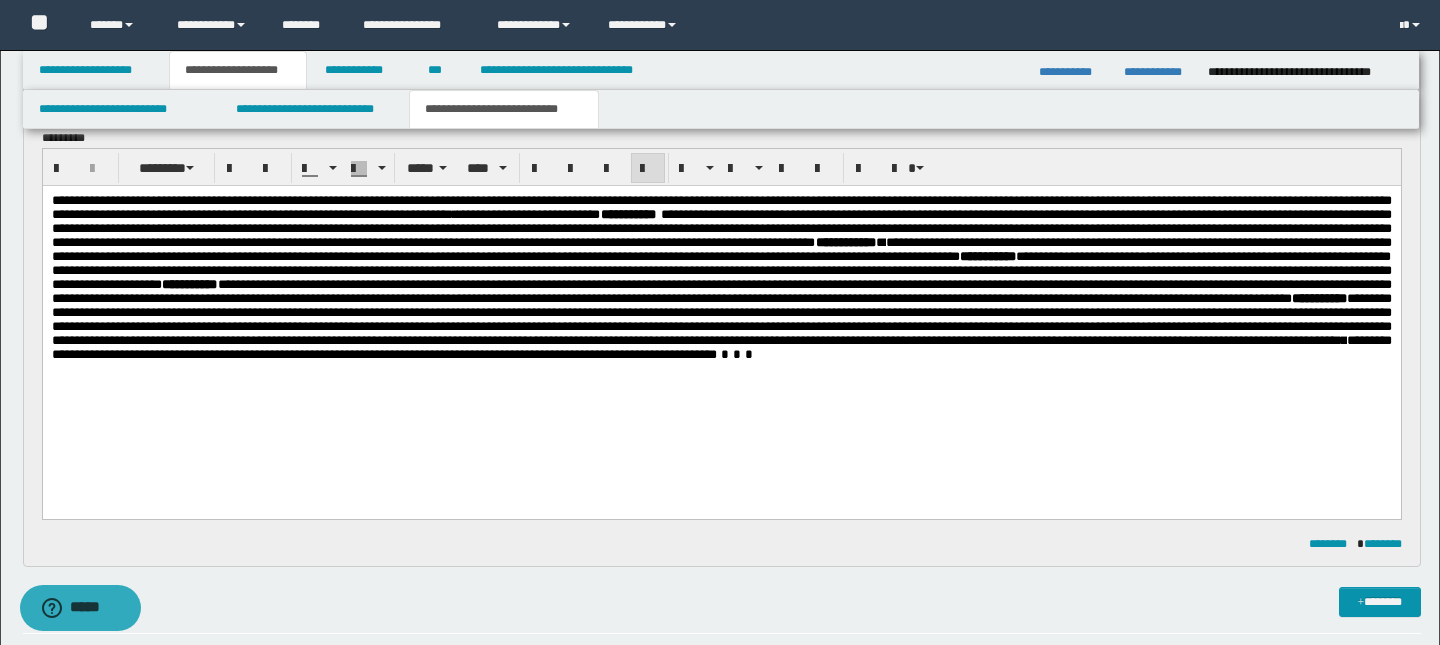 click on "**********" at bounding box center [721, 347] 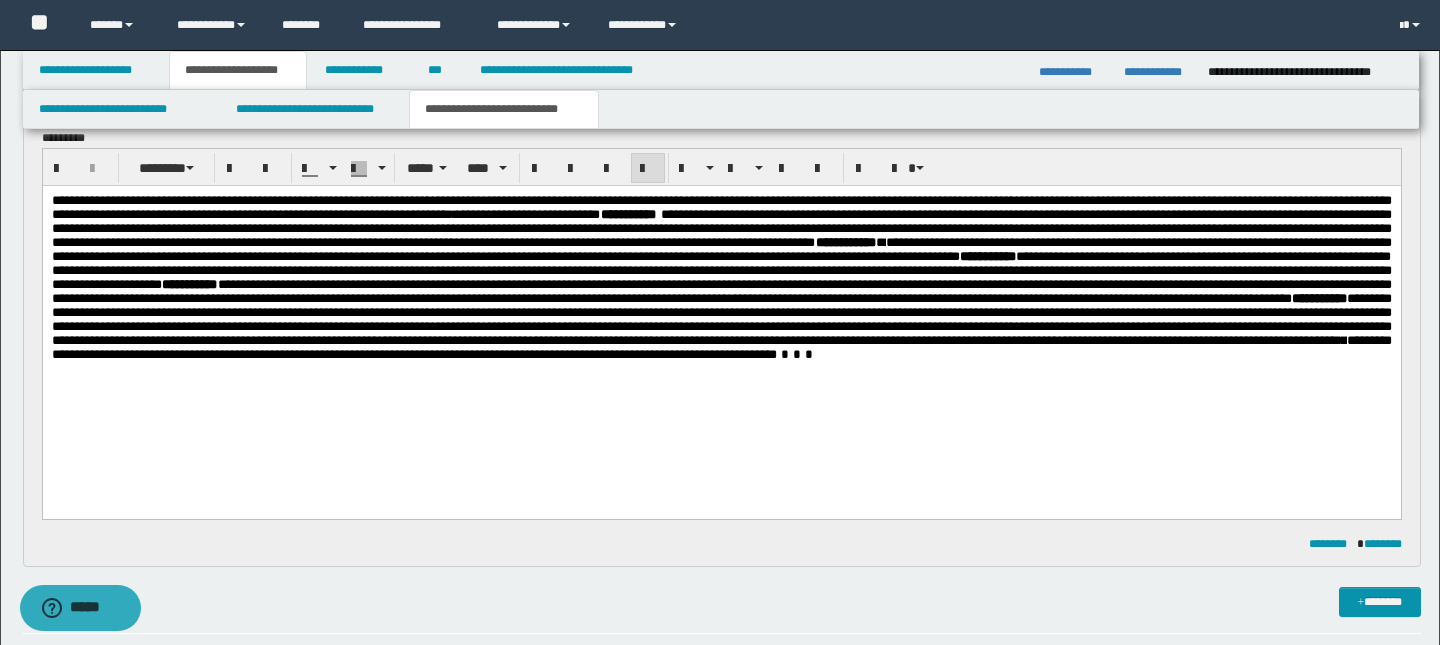 click on "**********" at bounding box center [721, 347] 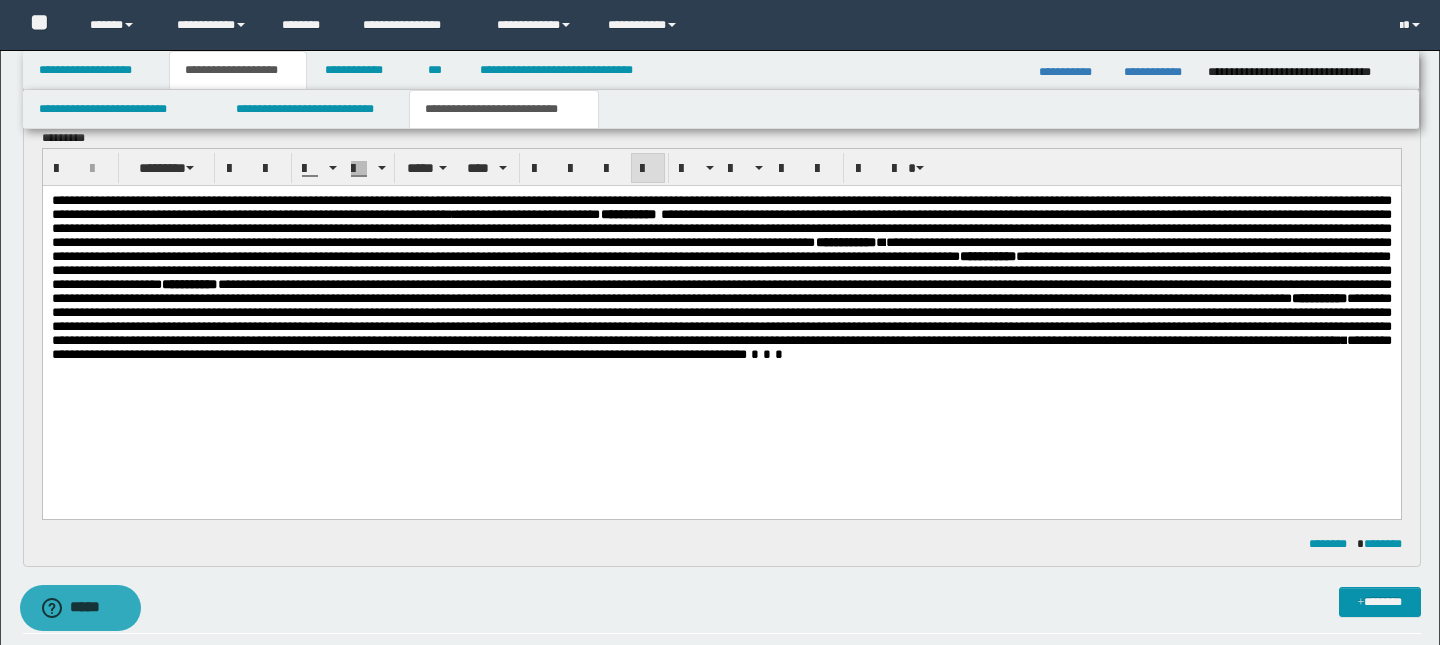 click on "**********" at bounding box center (721, 347) 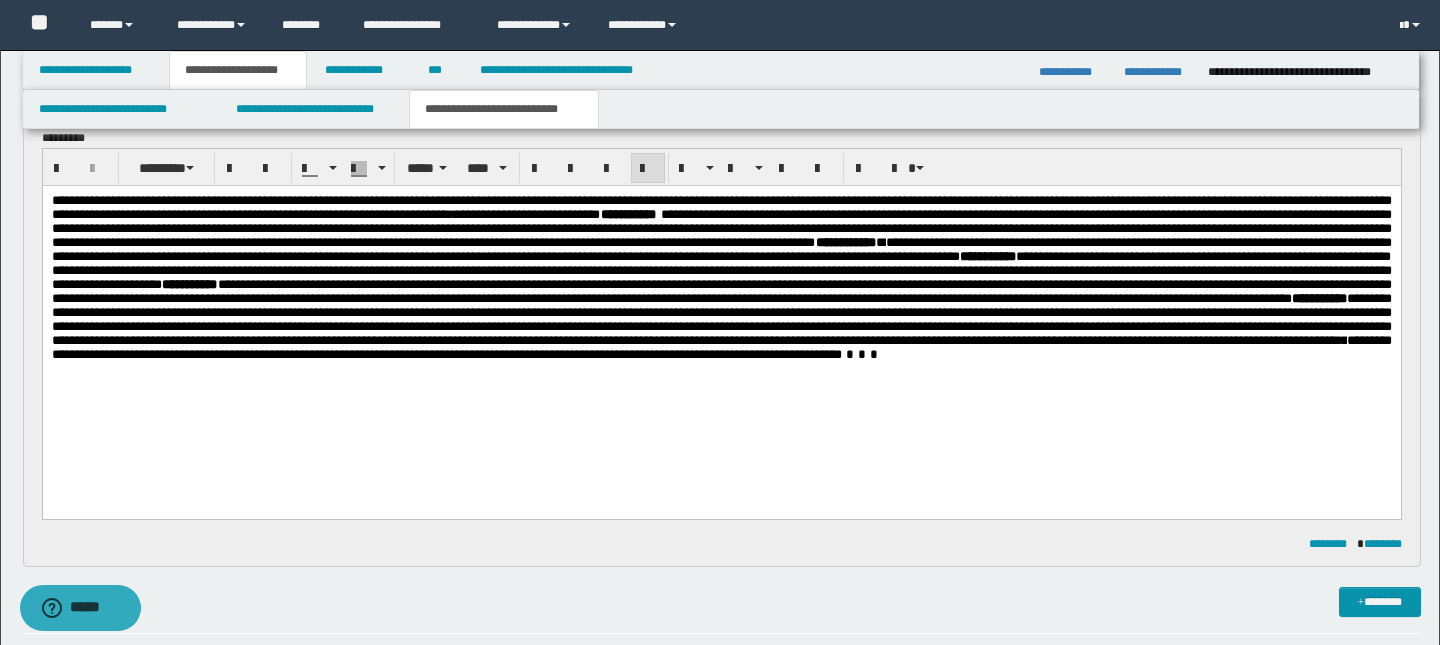 click on "**********" at bounding box center (721, 347) 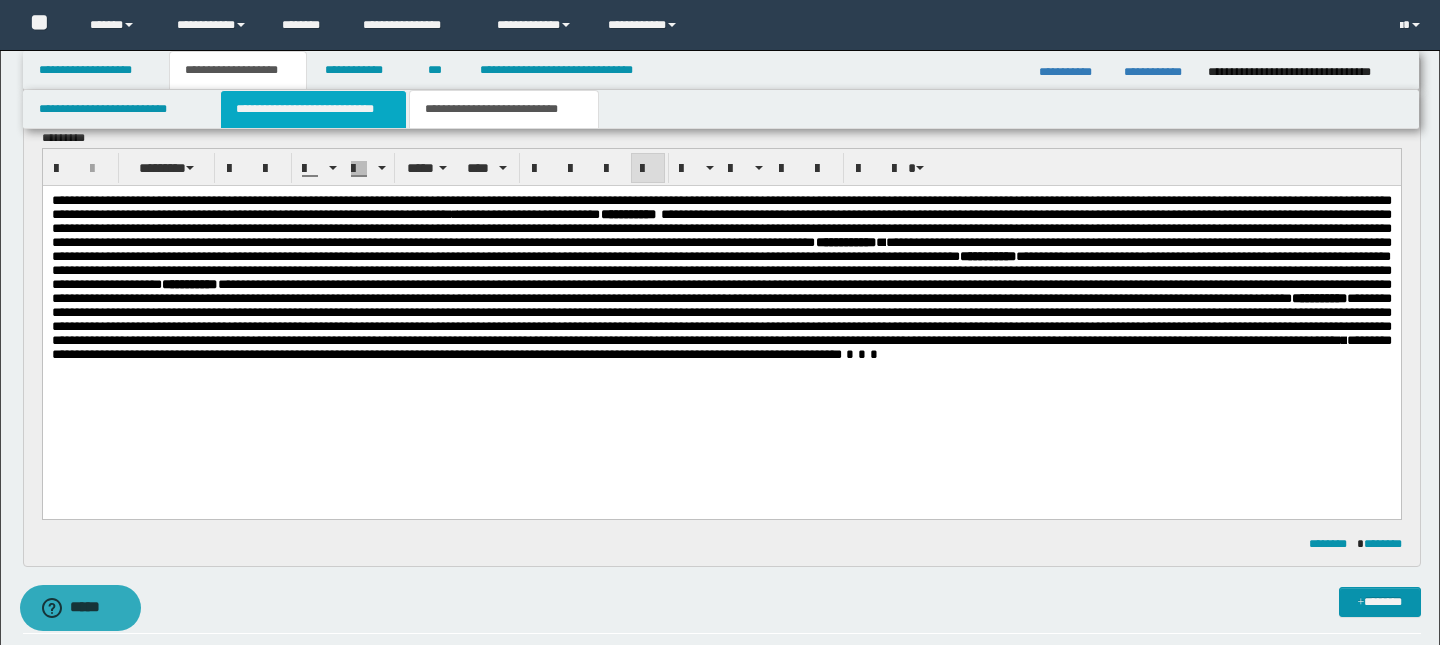 click on "**********" at bounding box center (314, 109) 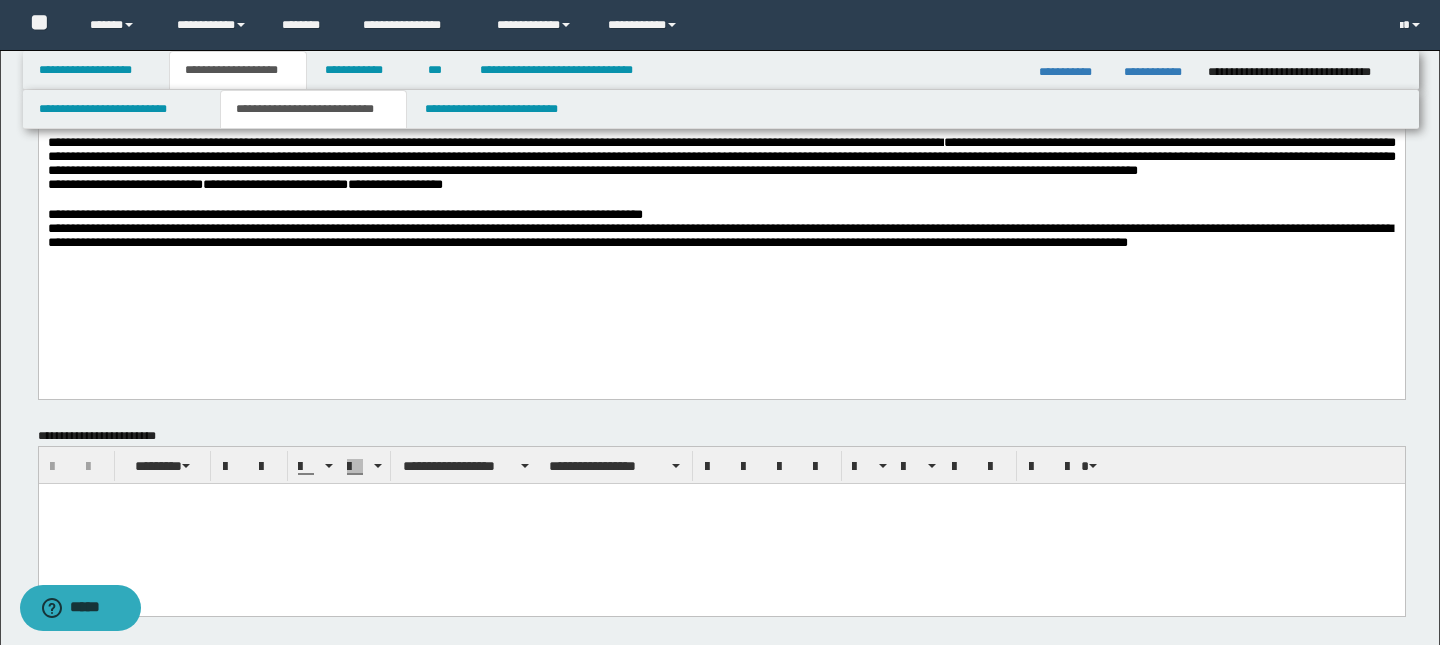 scroll, scrollTop: 84, scrollLeft: 0, axis: vertical 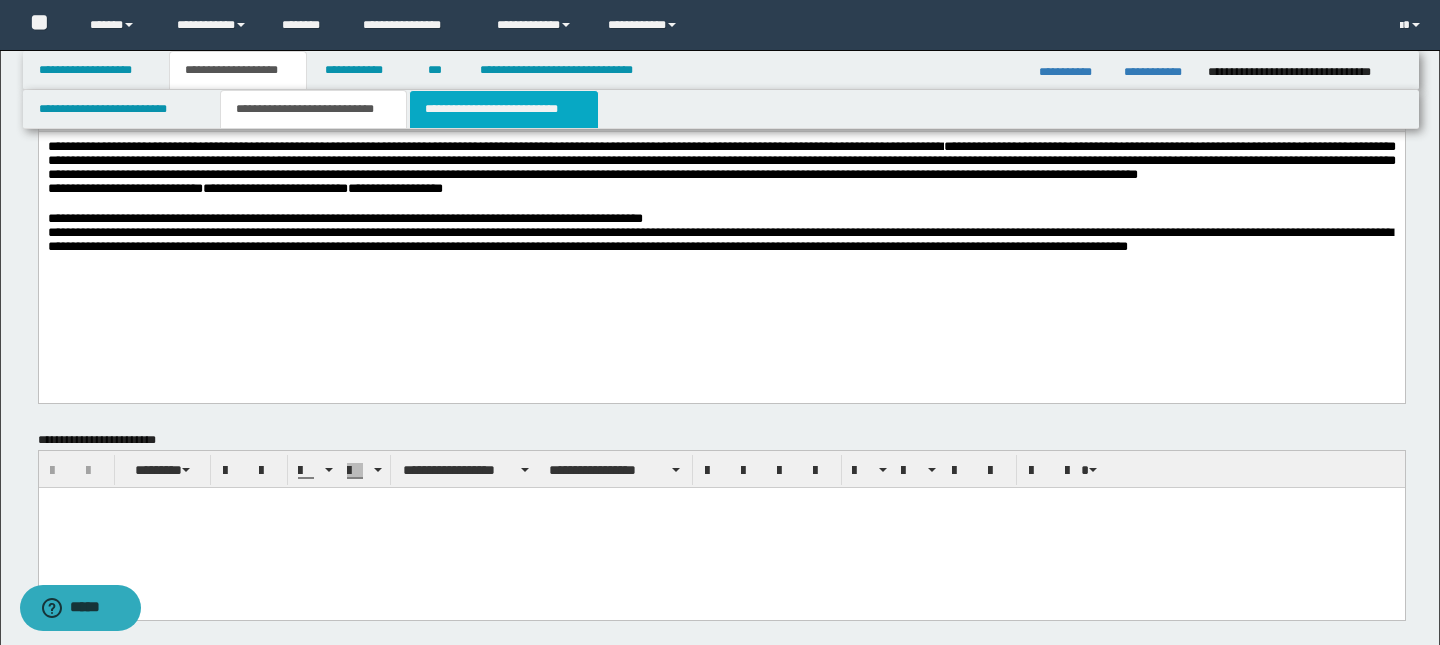 click on "**********" at bounding box center (504, 109) 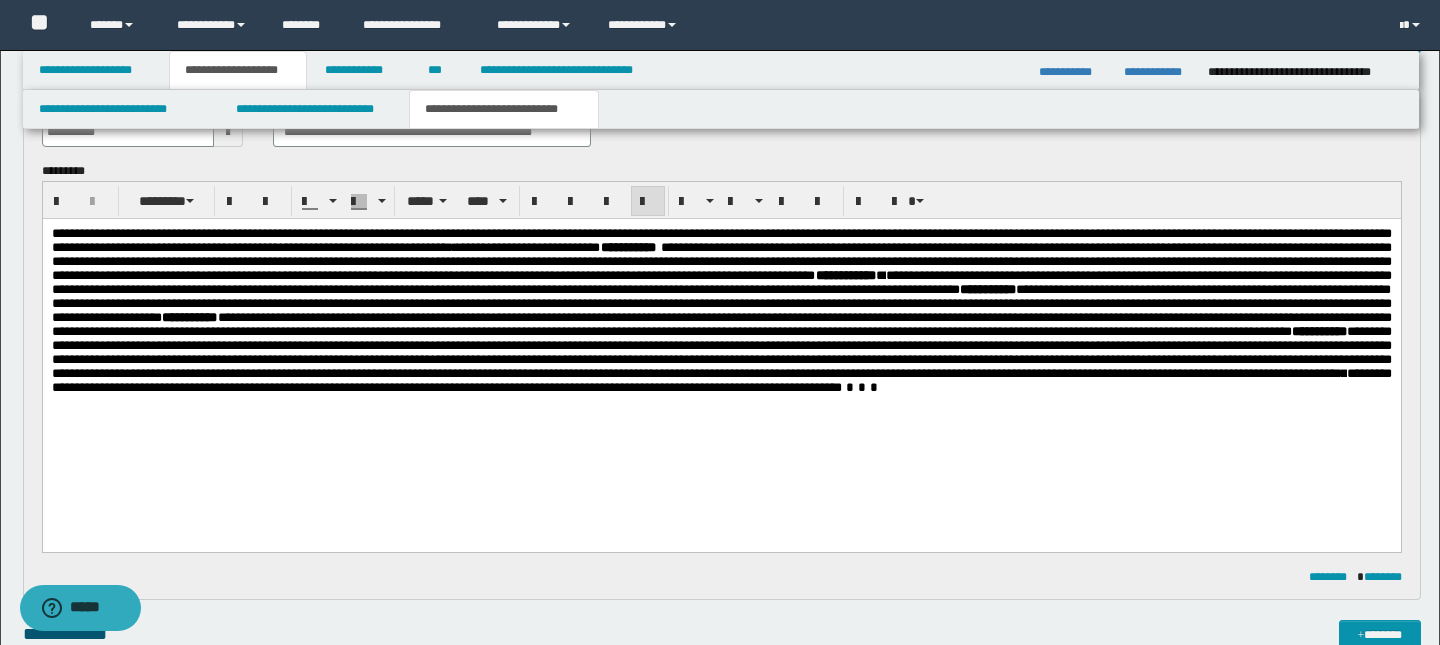 scroll, scrollTop: 138, scrollLeft: 0, axis: vertical 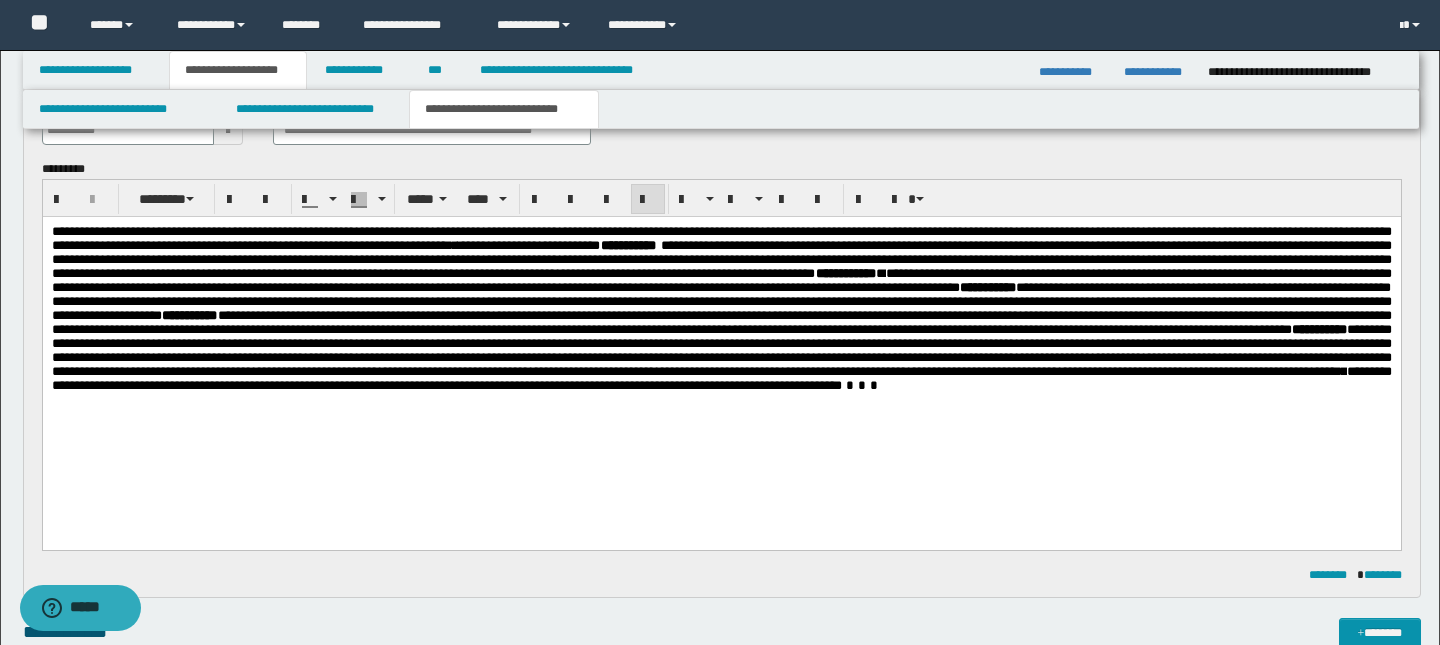 click on "**********" at bounding box center [721, 378] 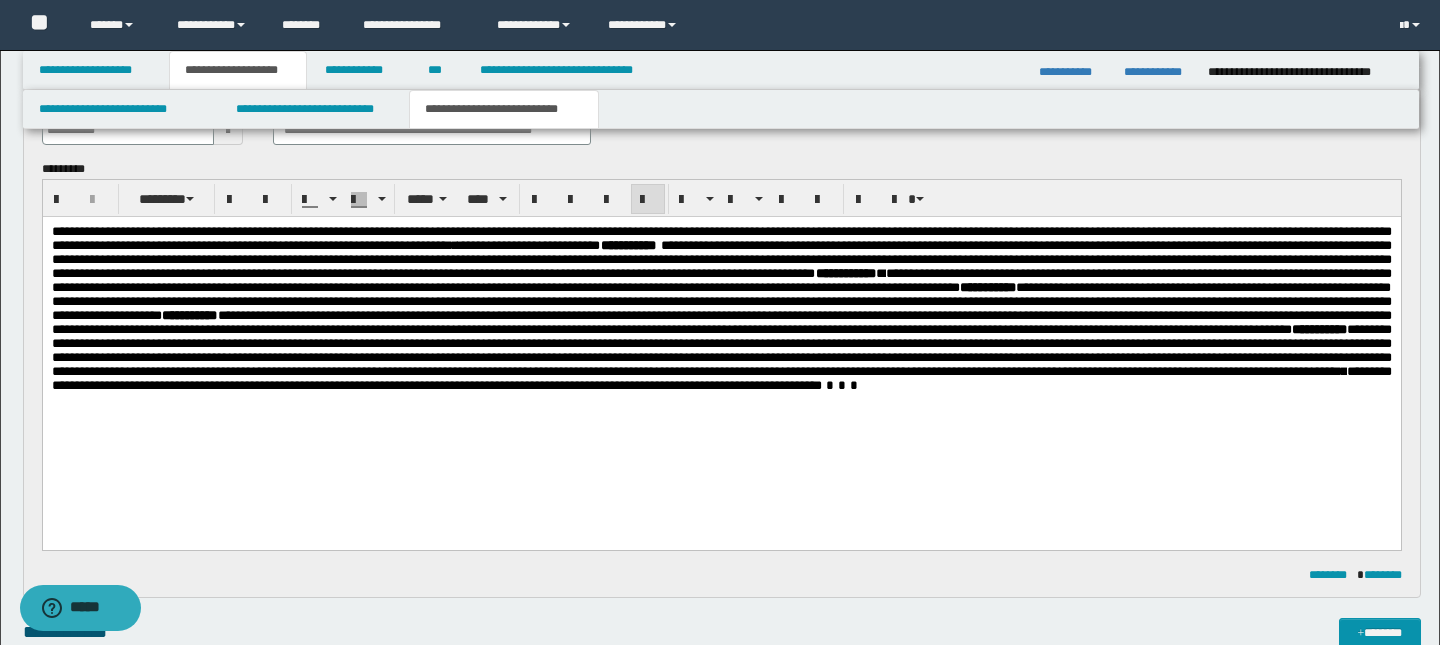 click on "**********" at bounding box center [721, 378] 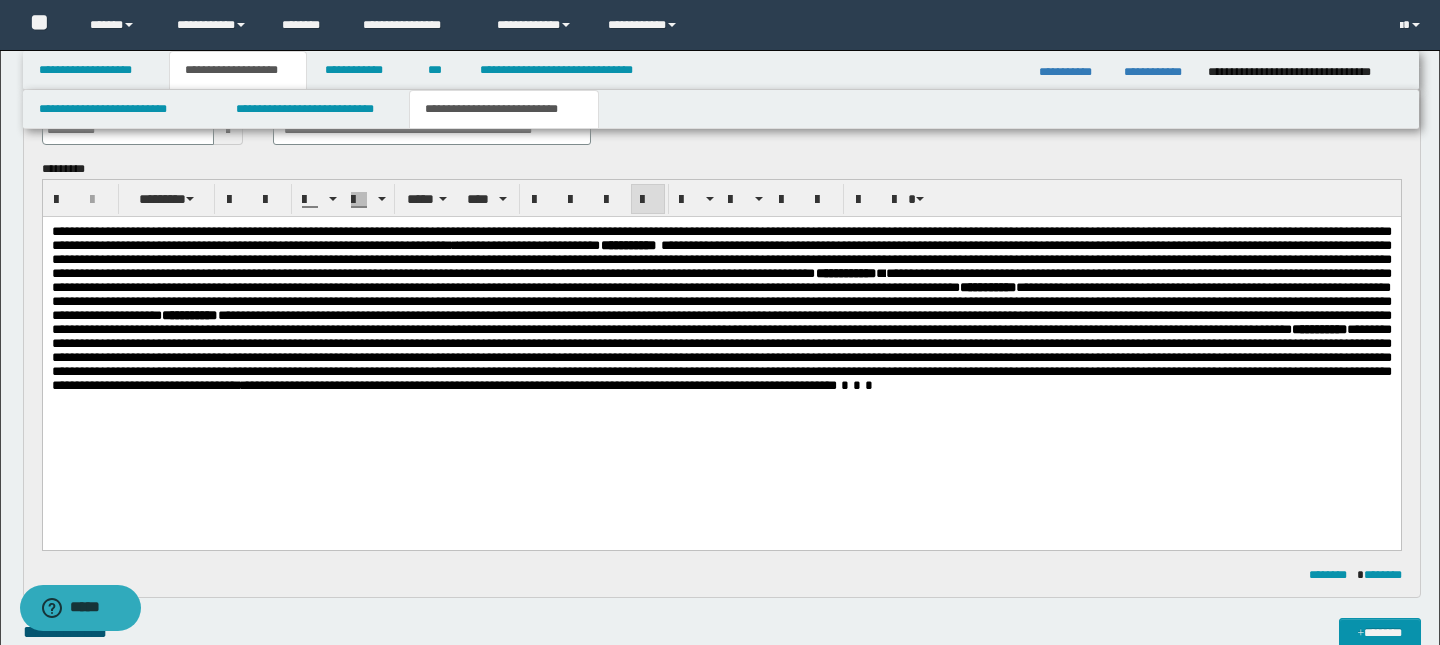 click on "**********" at bounding box center (538, 385) 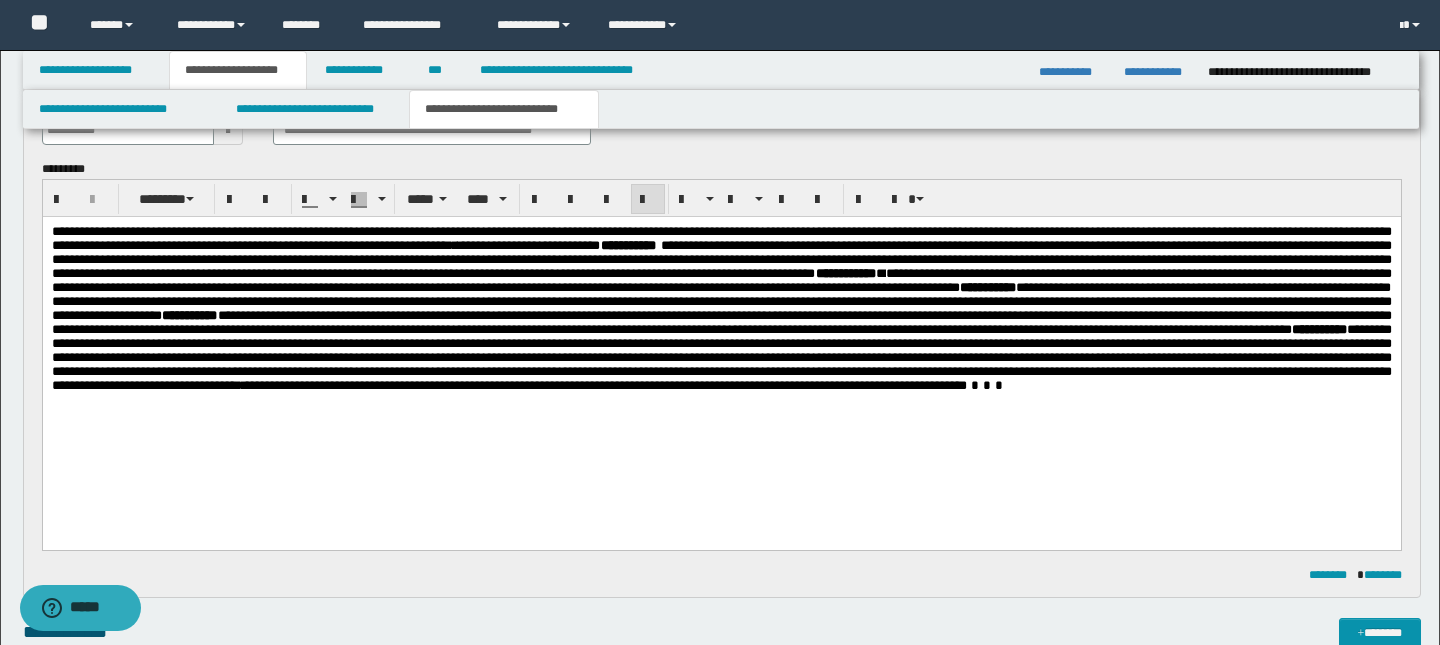 click on "**********" at bounding box center [721, 238] 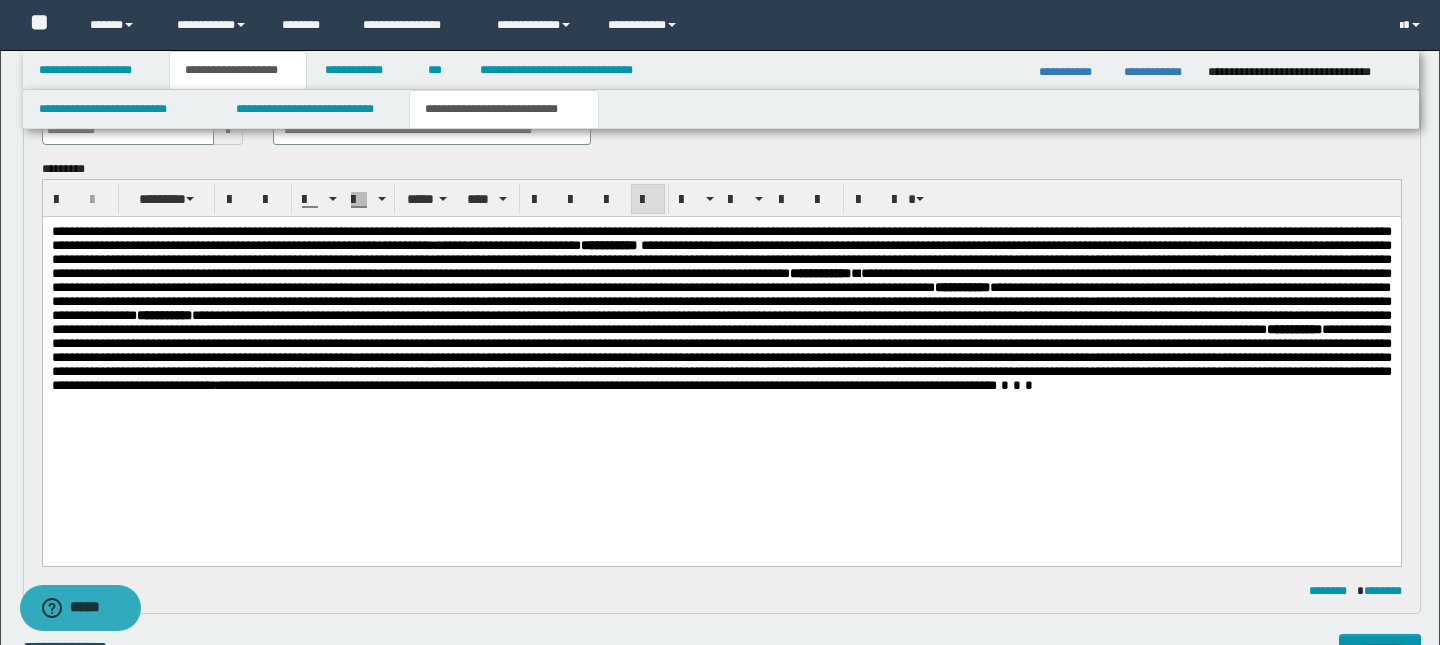 click on "**********" at bounding box center [606, 385] 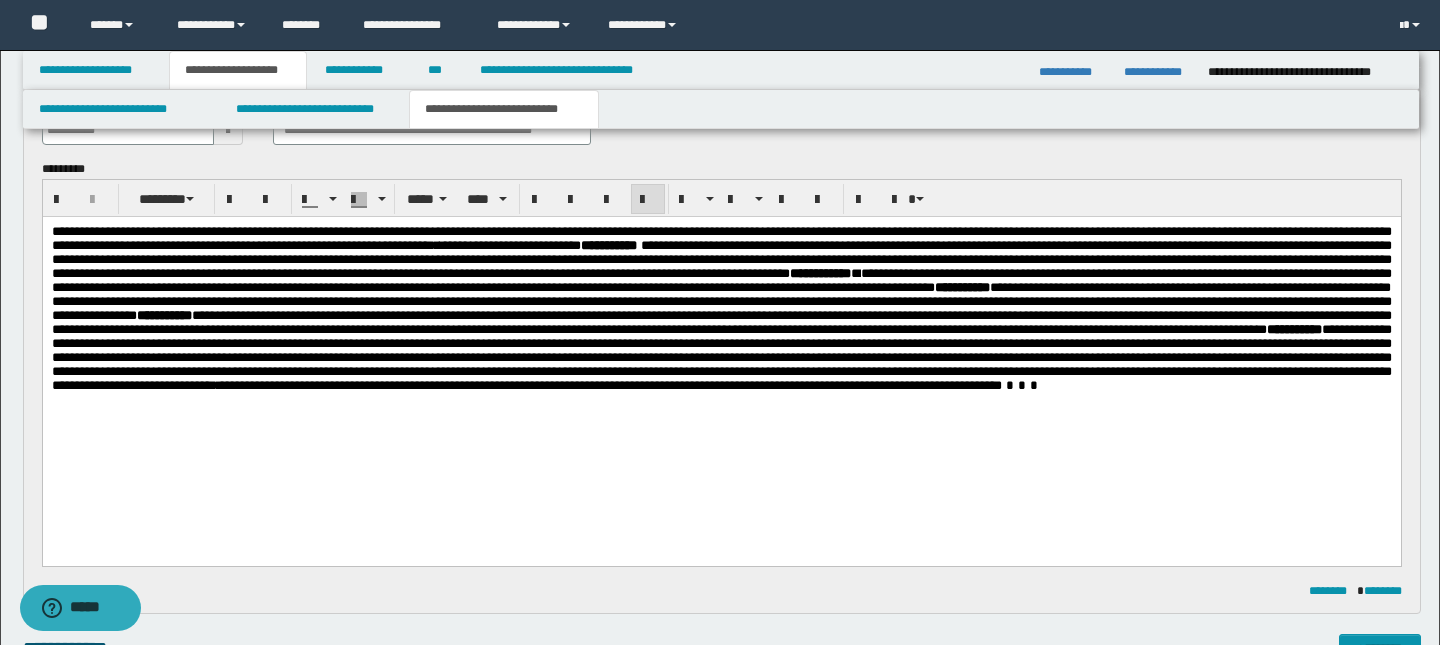 click on "**********" at bounding box center (608, 385) 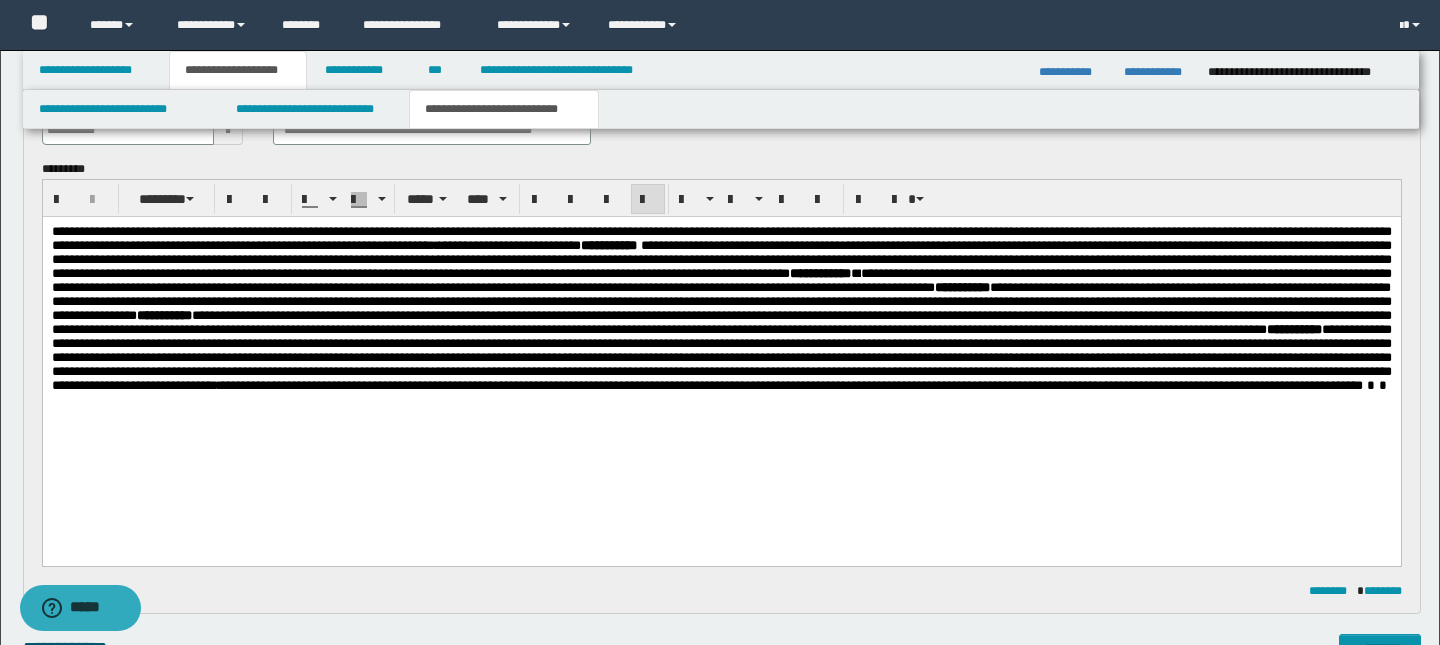 click on "**********" at bounding box center (789, 385) 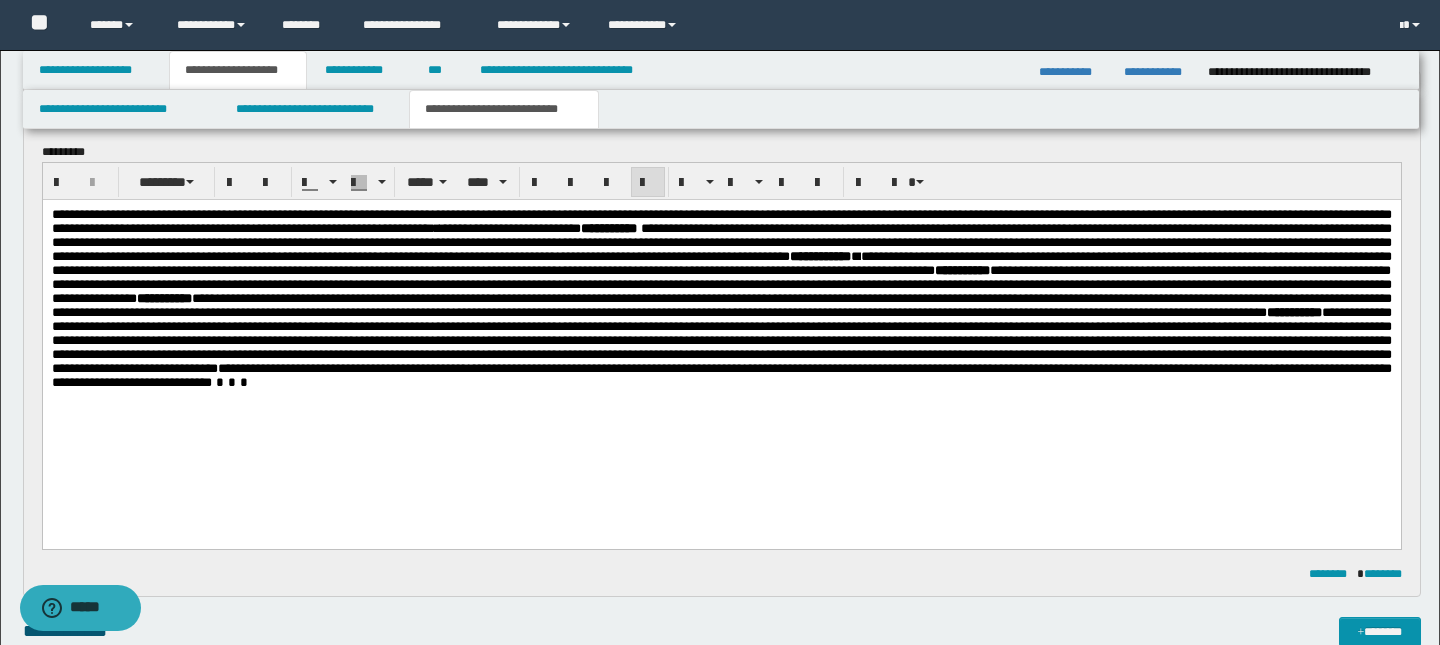 scroll, scrollTop: 157, scrollLeft: 0, axis: vertical 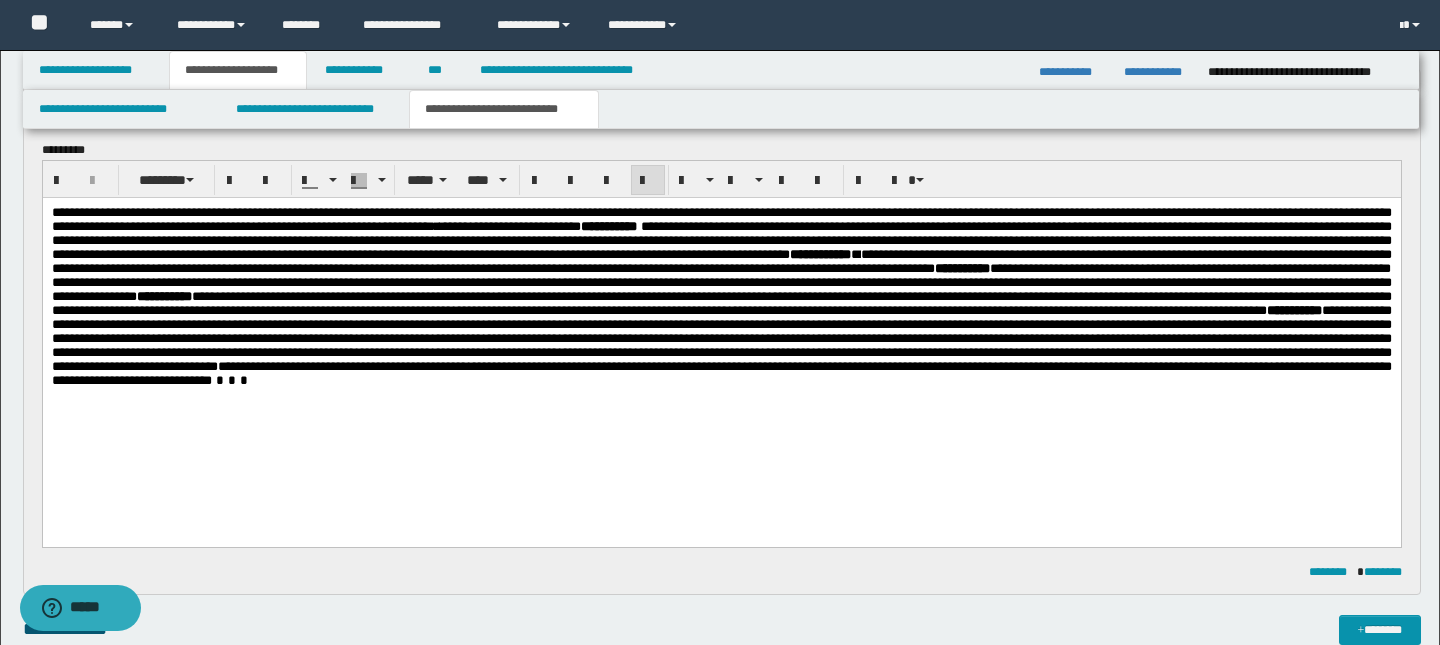 click on "**********" at bounding box center (721, 373) 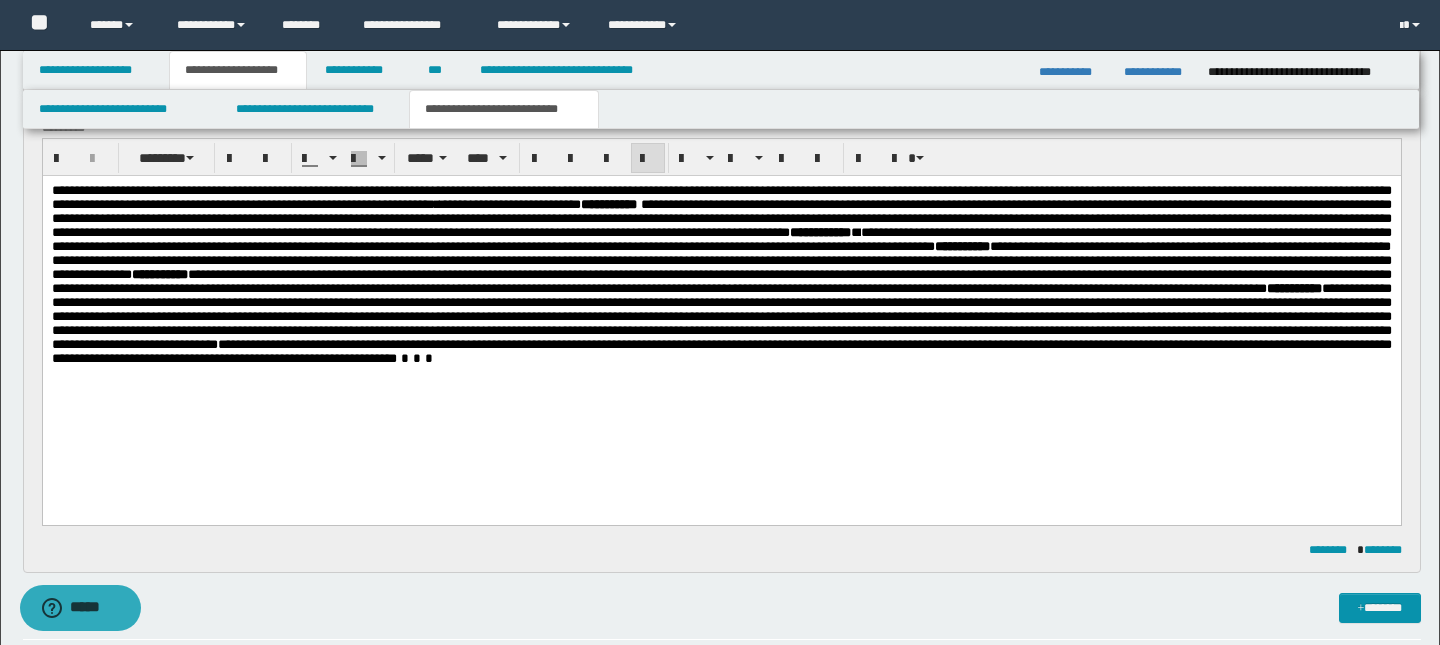 scroll, scrollTop: 185, scrollLeft: 0, axis: vertical 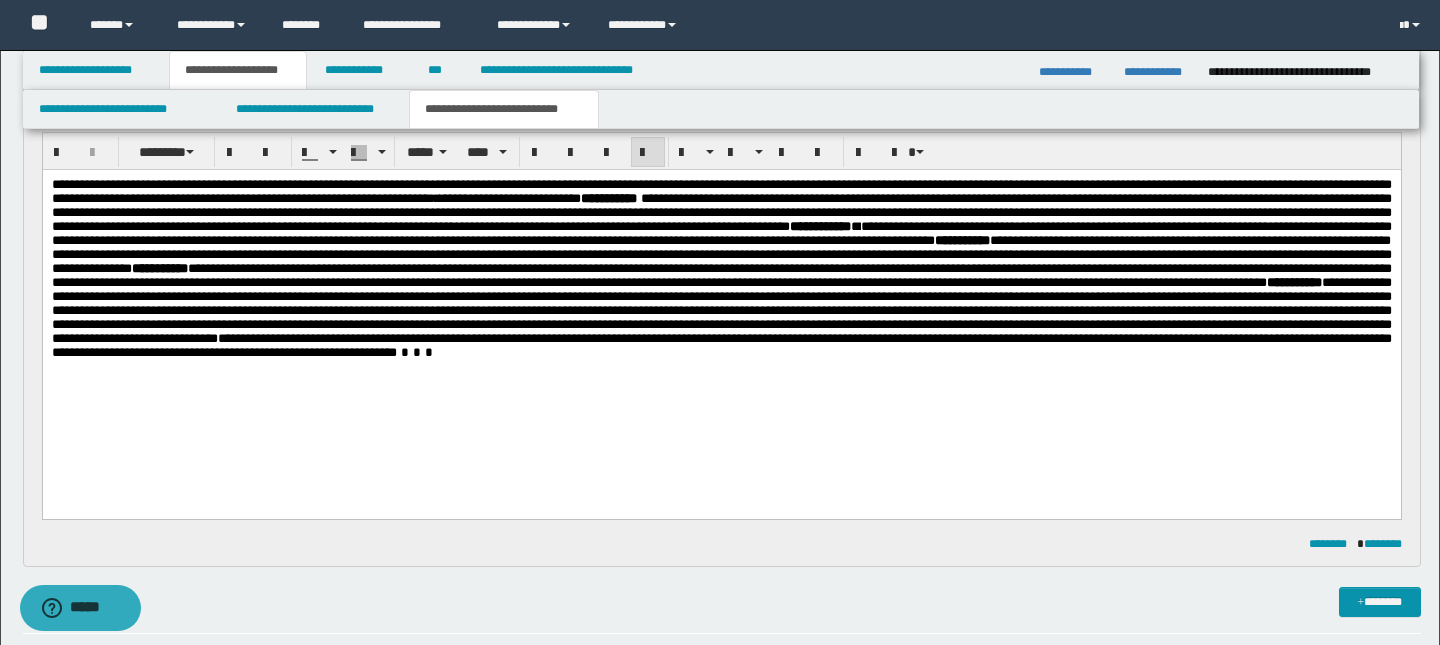 click on "**********" at bounding box center (721, 345) 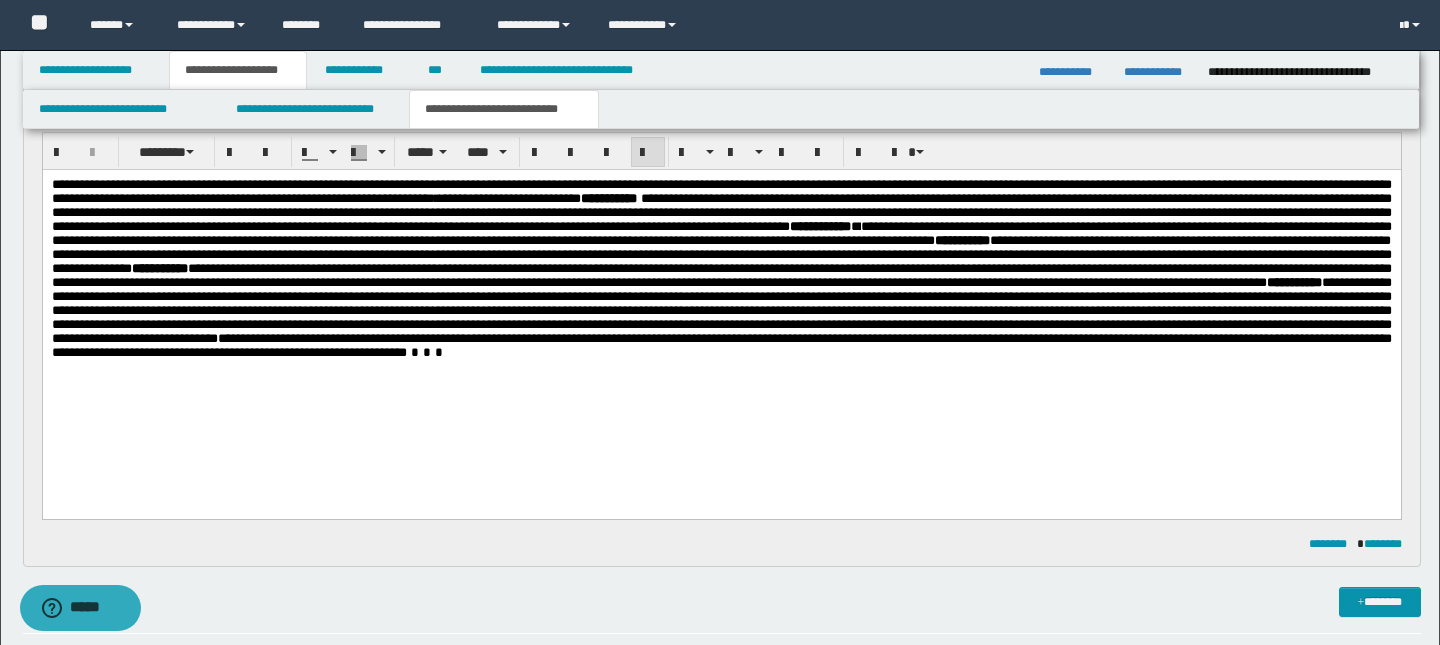 click on "**********" at bounding box center [721, 345] 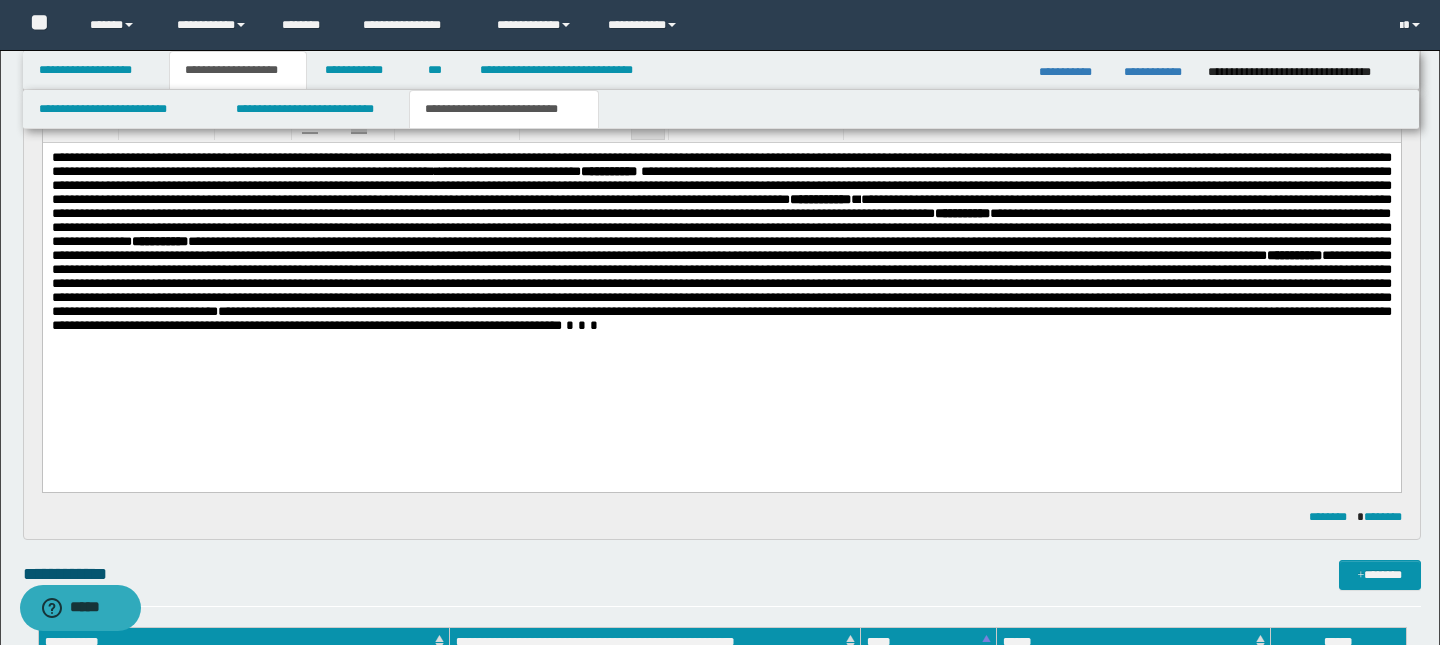 scroll, scrollTop: 215, scrollLeft: 0, axis: vertical 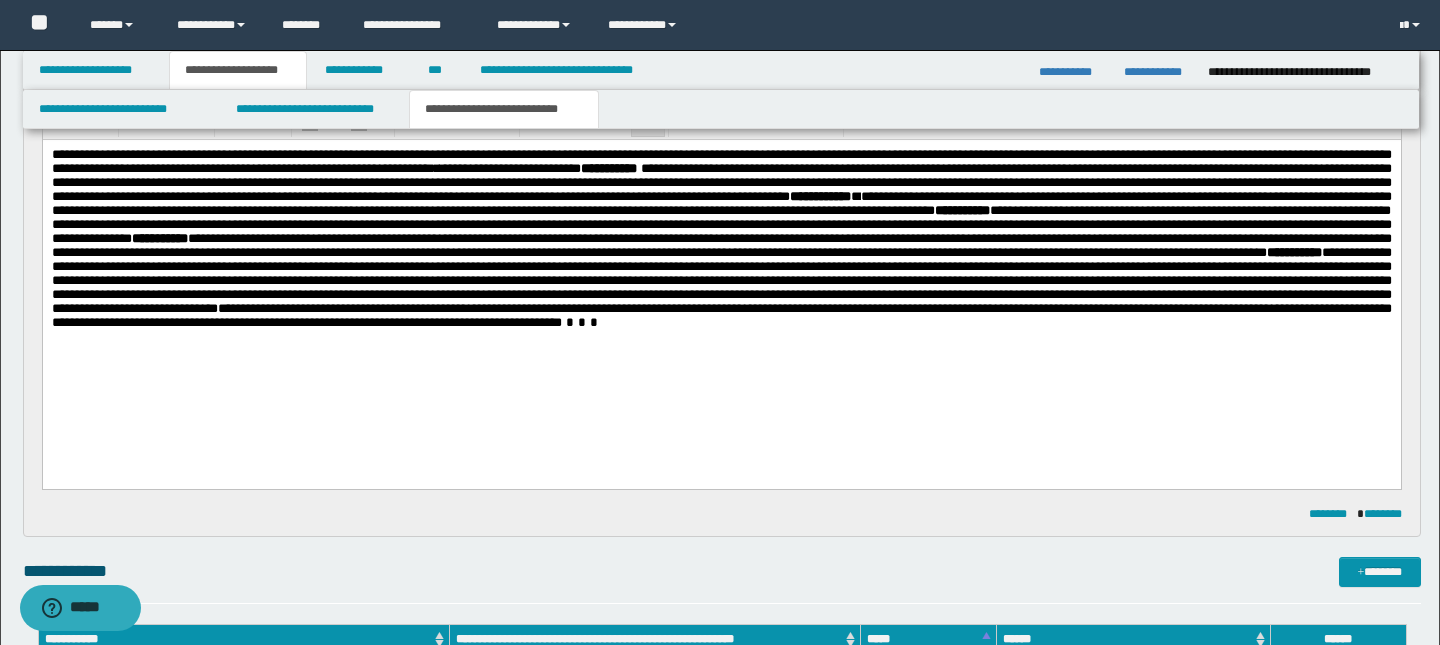 click on "**********" at bounding box center (721, 252) 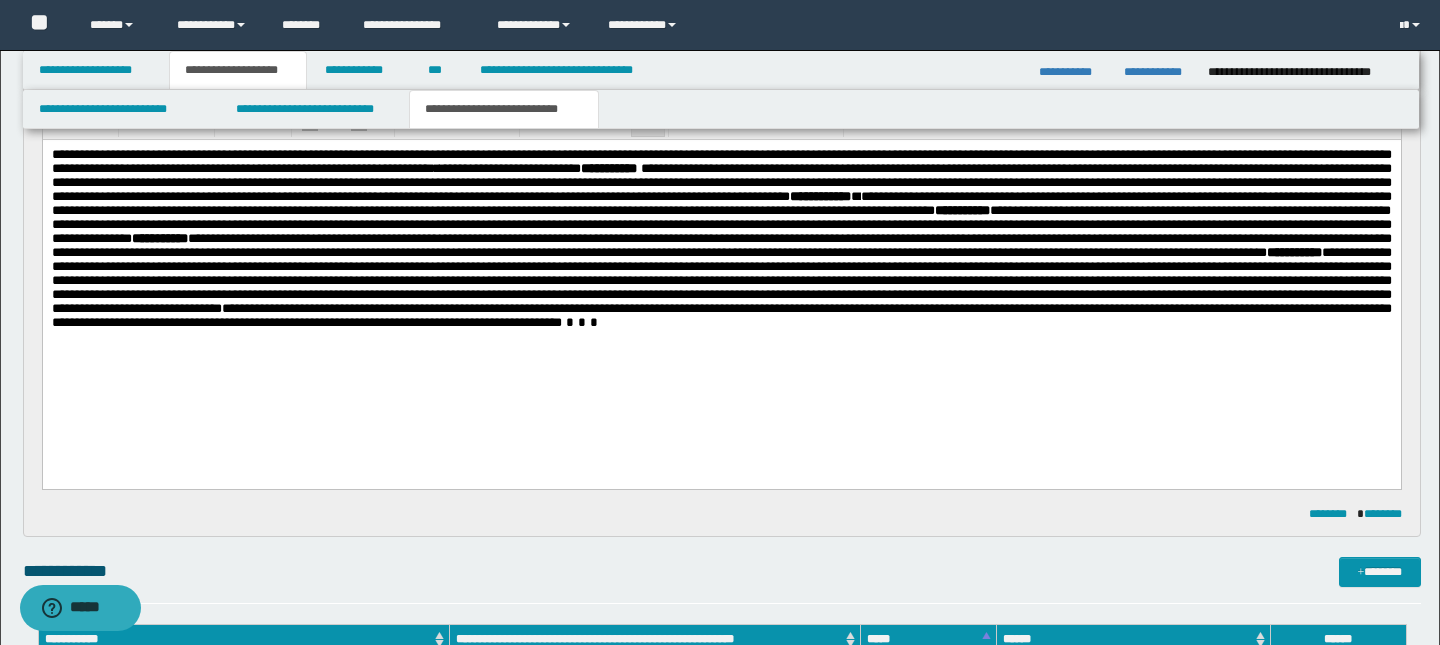 click on "**********" at bounding box center [721, 315] 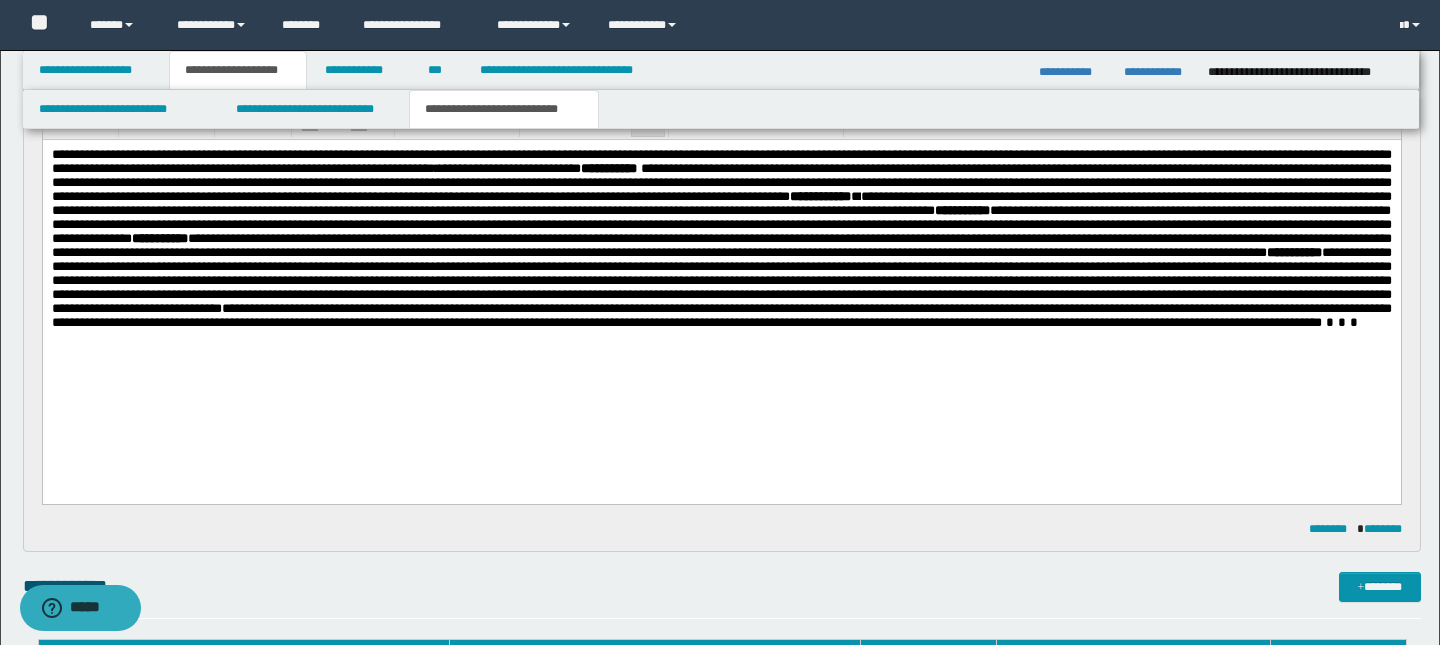 click on "**********" at bounding box center [721, 315] 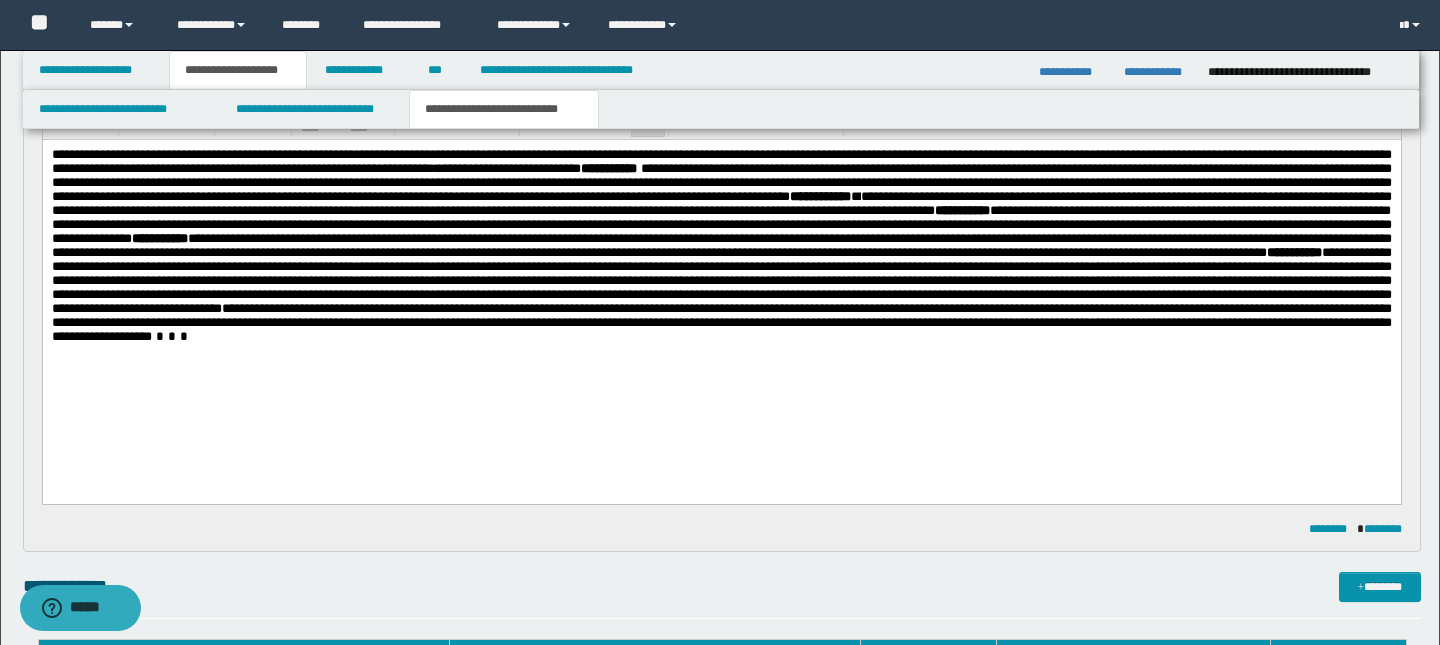 click on "**********" at bounding box center [721, 322] 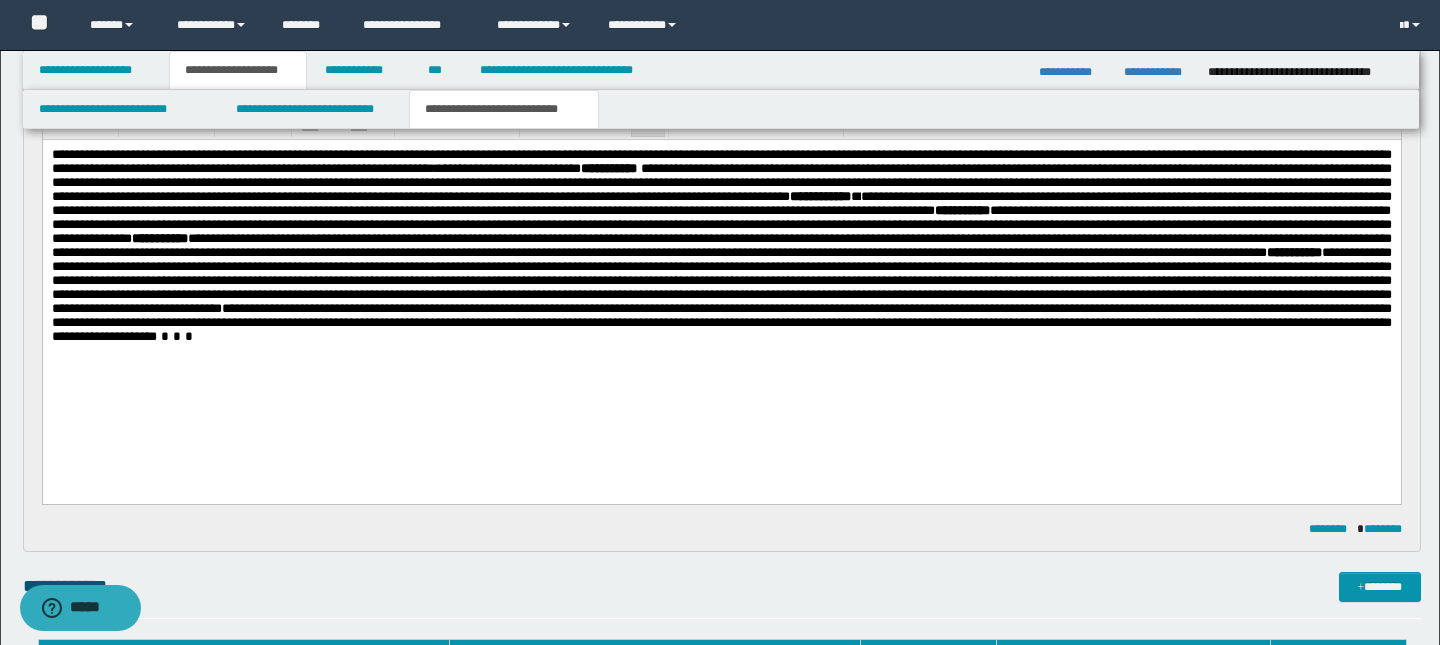 click on "**********" at bounding box center [721, 322] 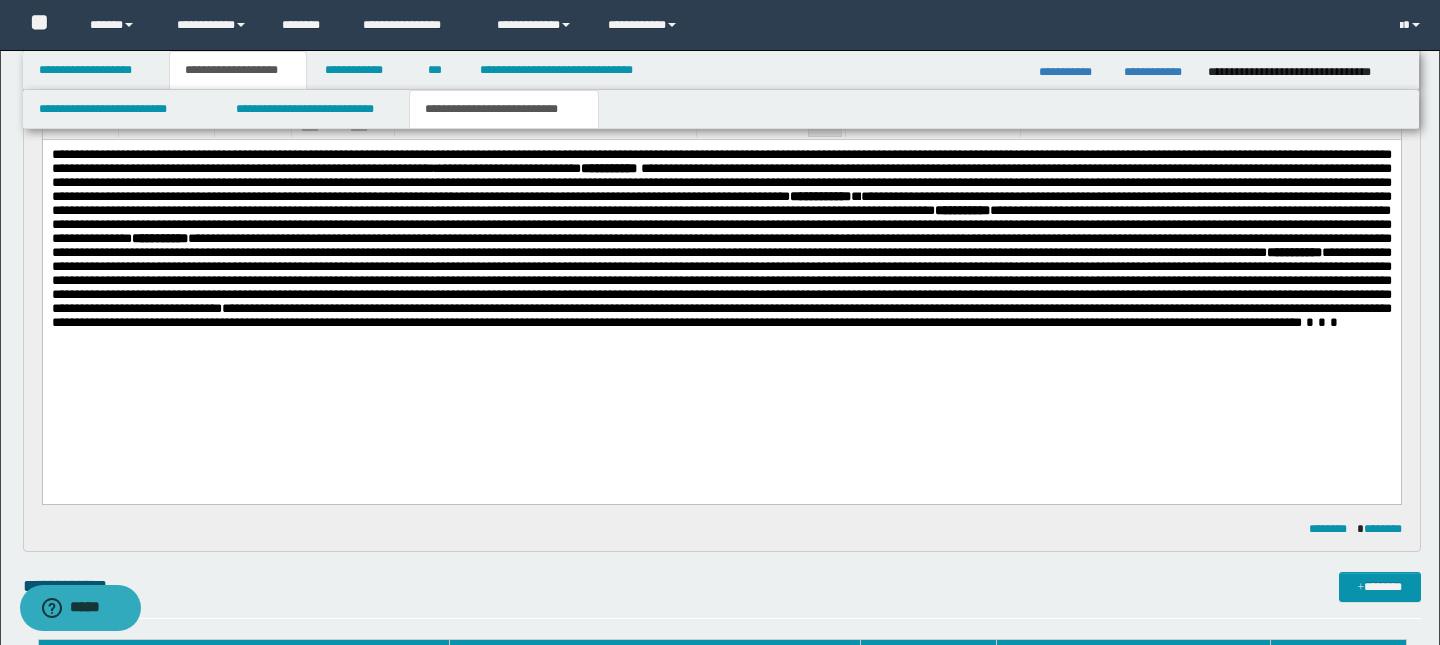 click on "**********" at bounding box center [721, 264] 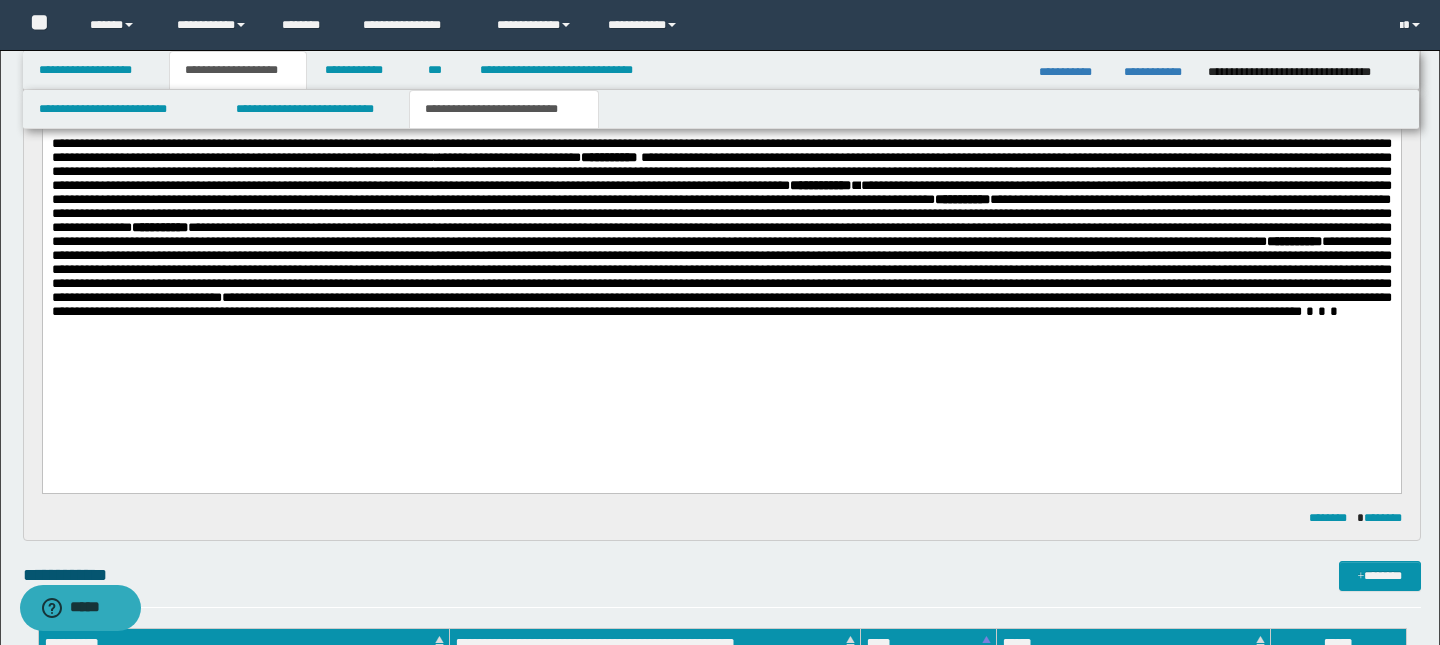scroll, scrollTop: 229, scrollLeft: 0, axis: vertical 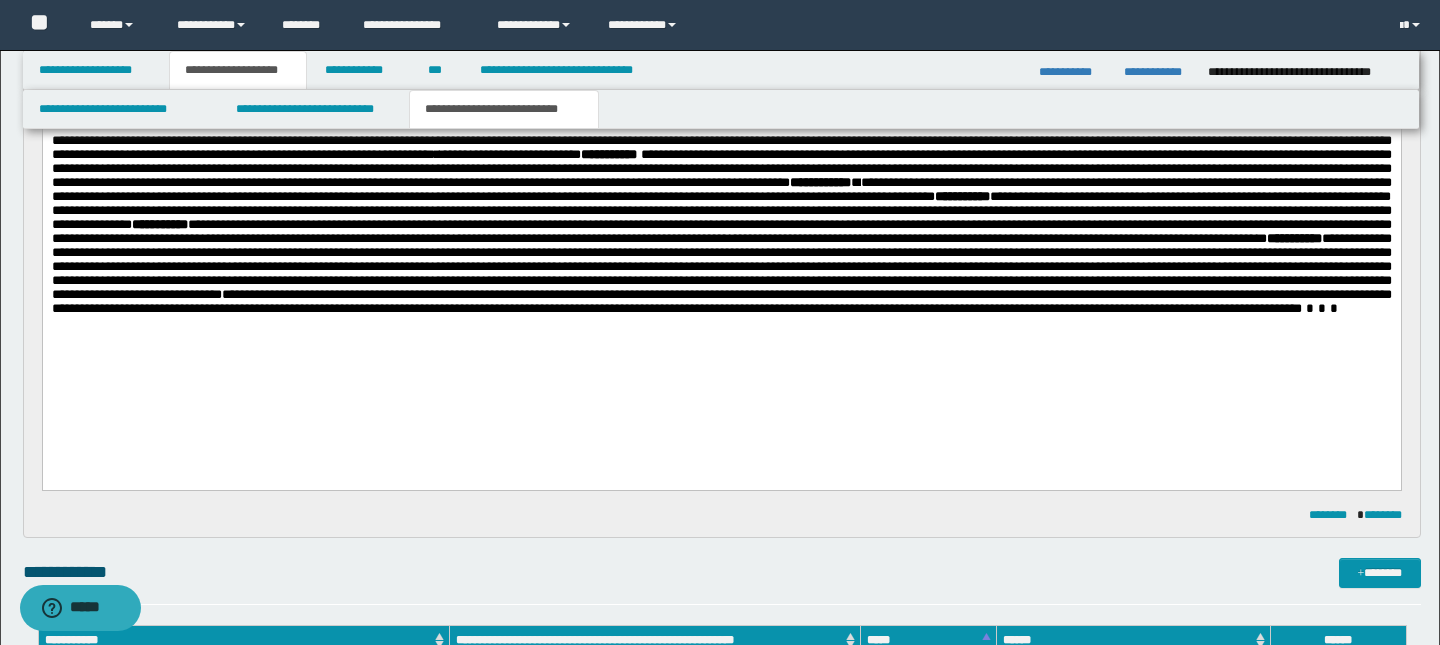 click on "**********" at bounding box center [721, 301] 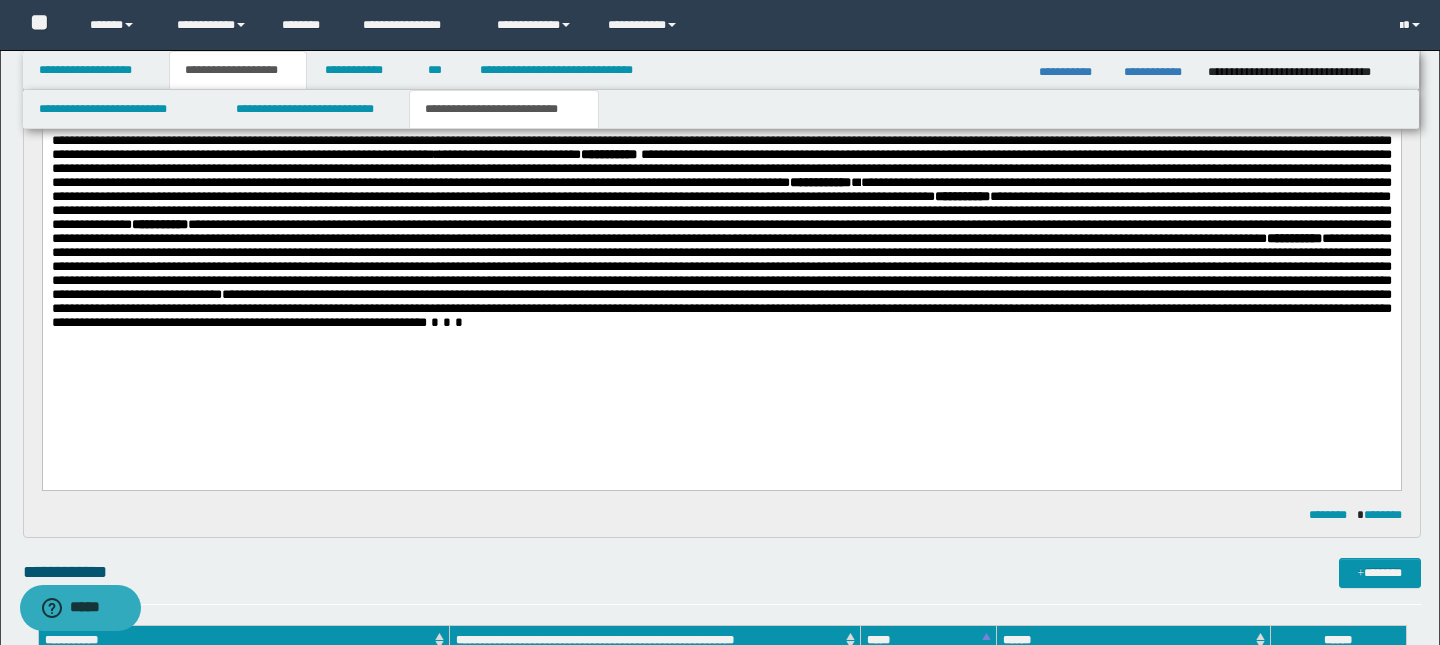 click on "**********" at bounding box center [721, 308] 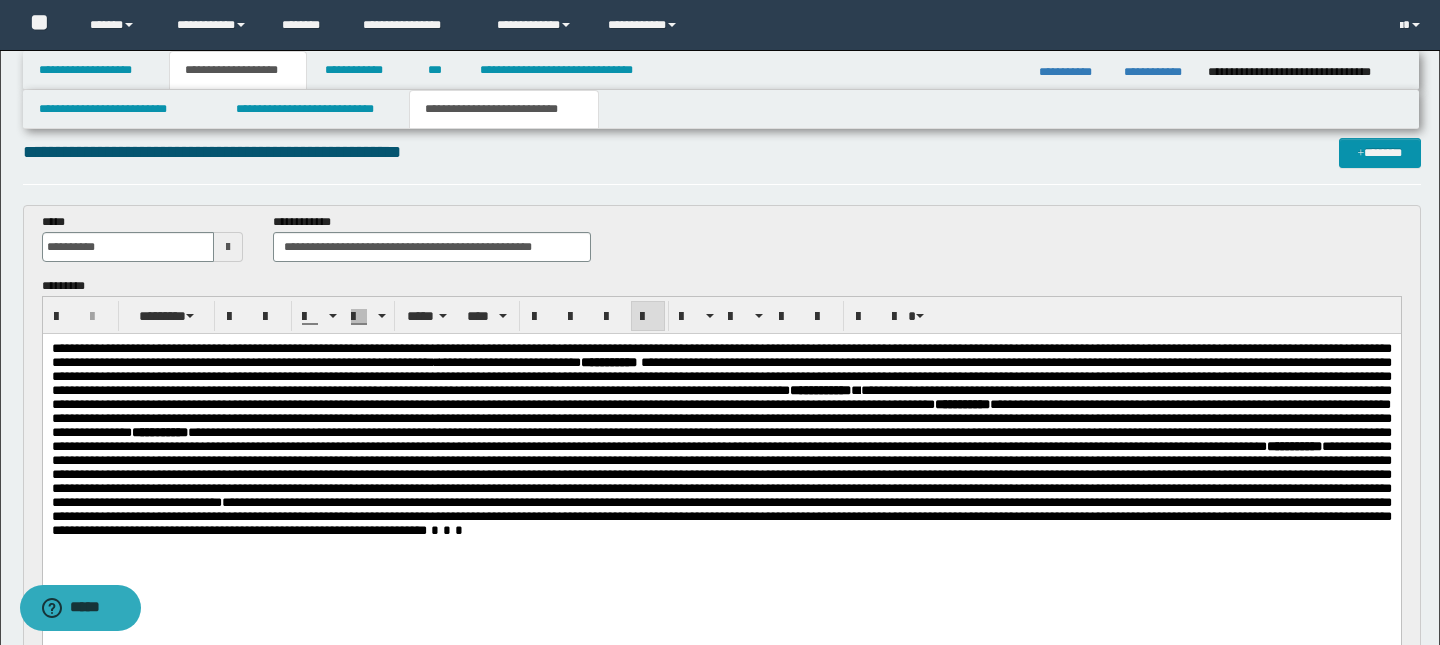 scroll, scrollTop: 36, scrollLeft: 0, axis: vertical 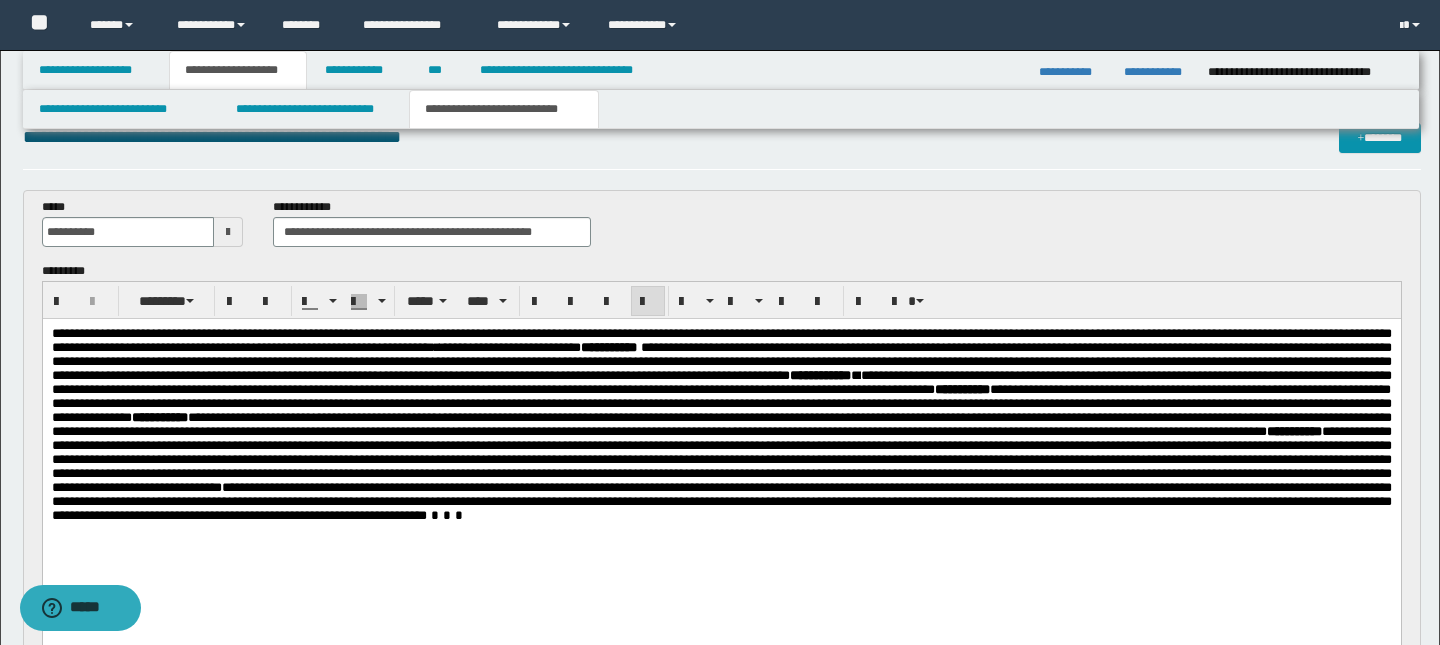 click on "**********" at bounding box center (721, 340) 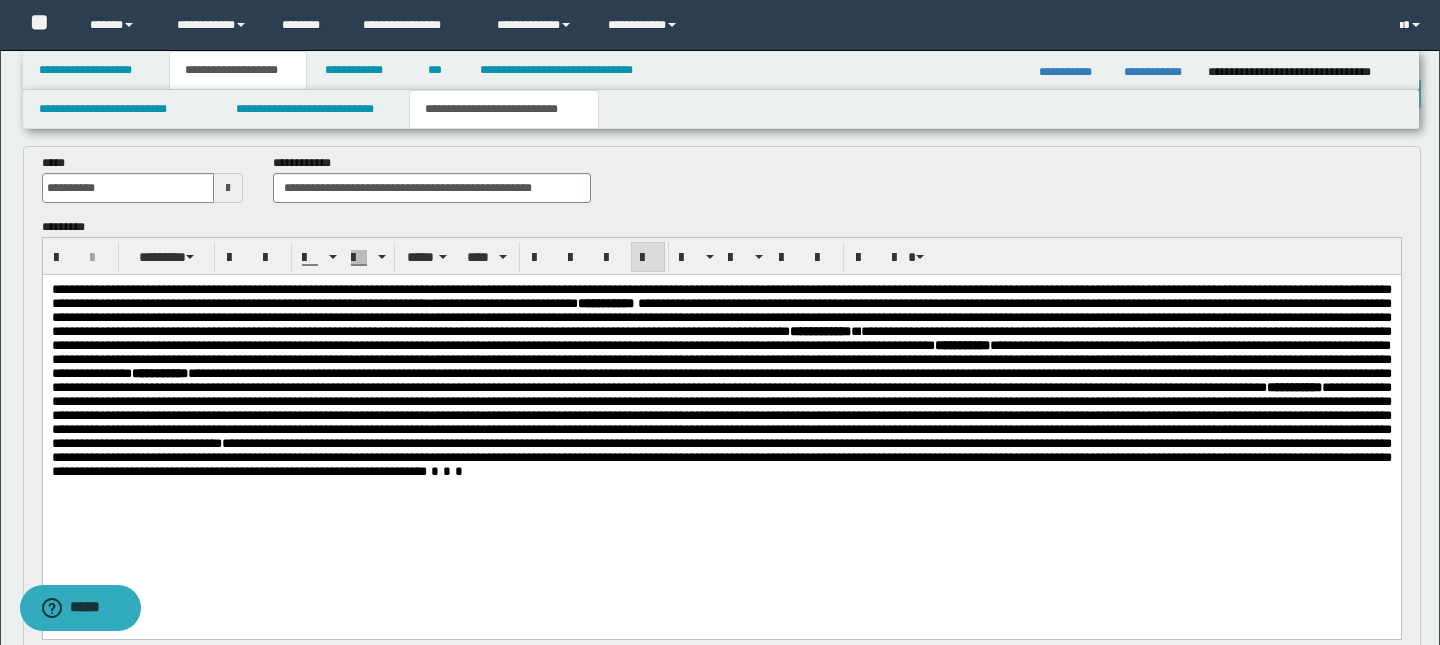 scroll, scrollTop: 82, scrollLeft: 0, axis: vertical 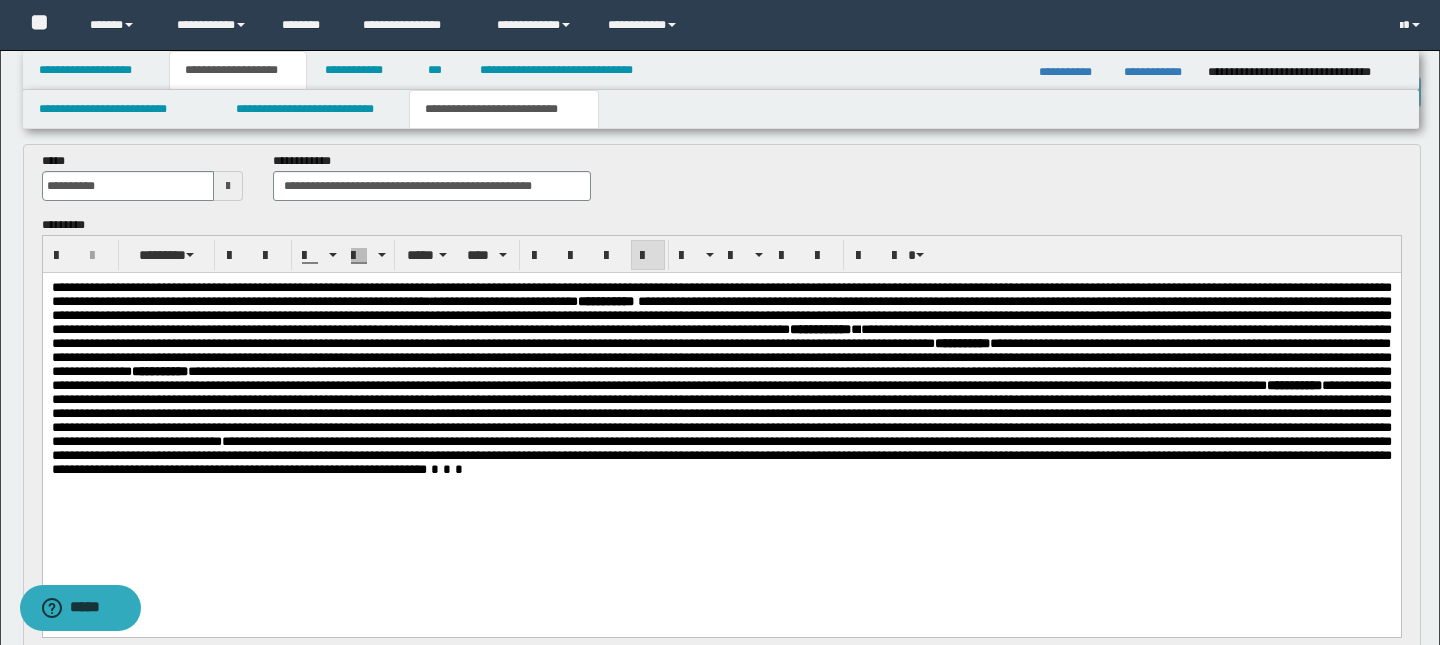 click on "**********" at bounding box center (721, 455) 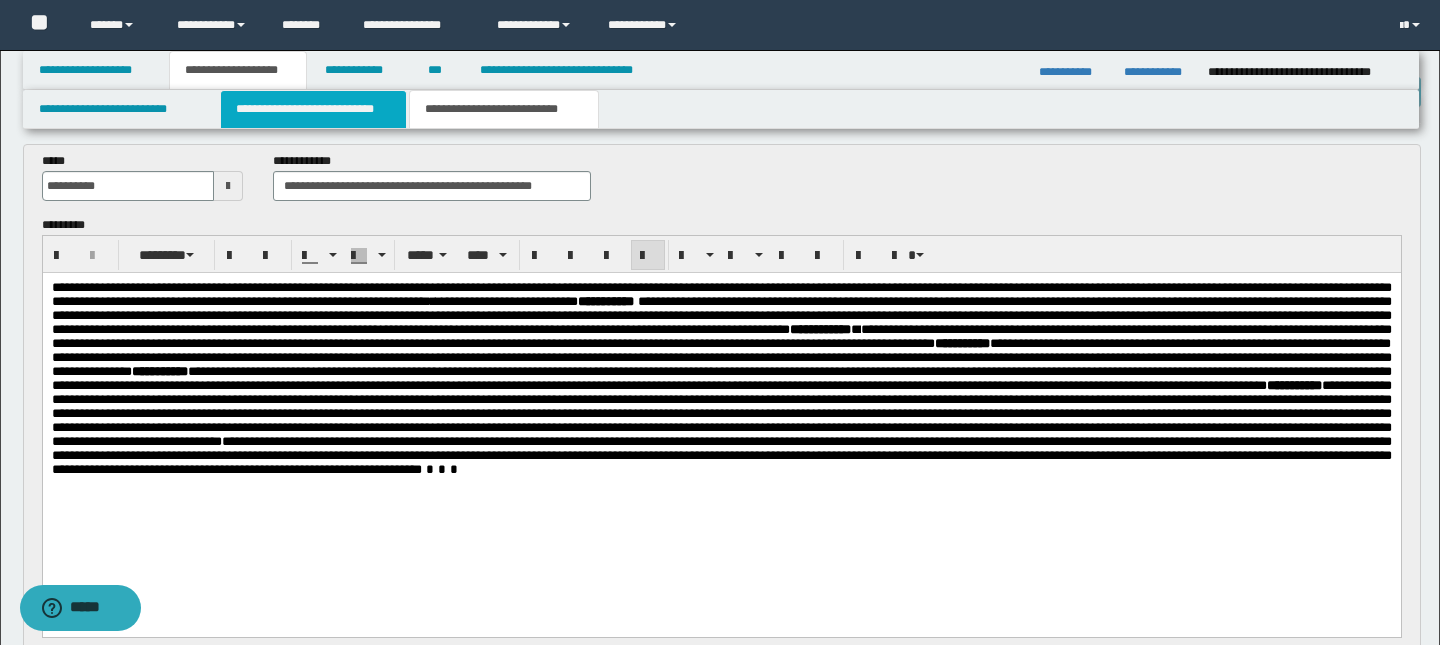 click on "**********" at bounding box center [314, 109] 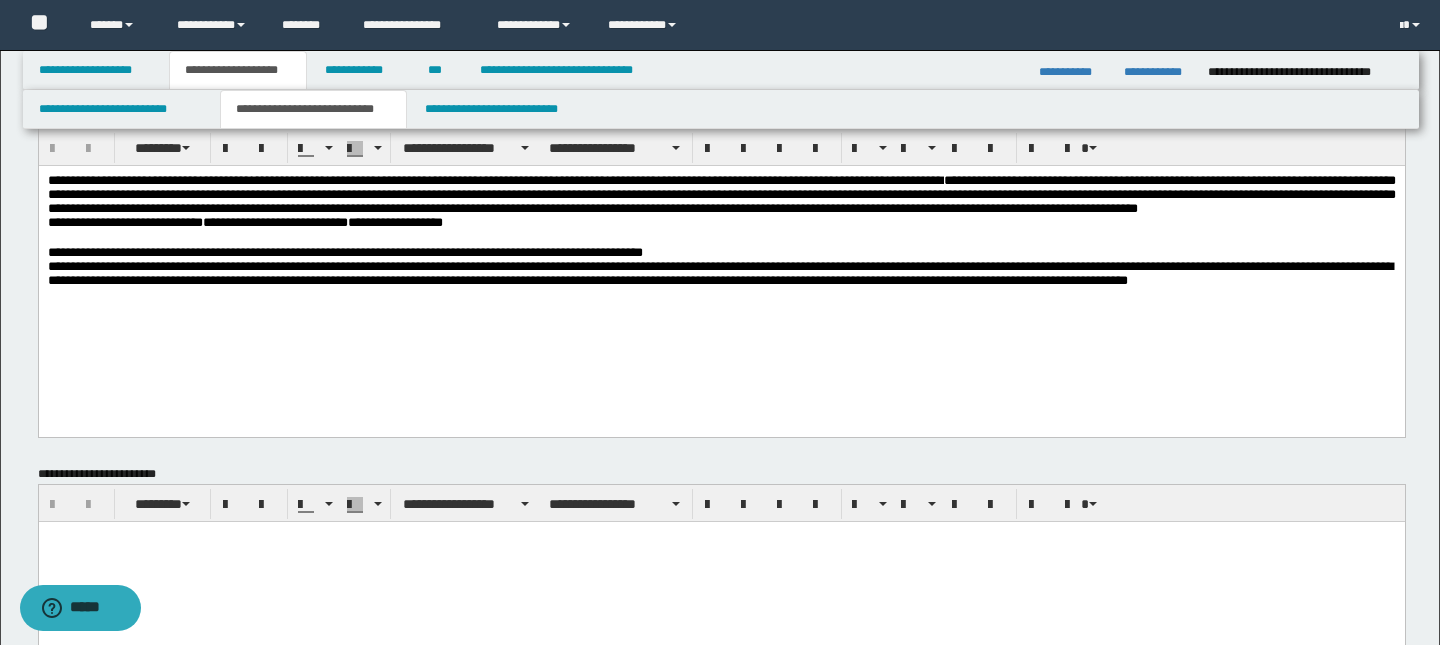scroll, scrollTop: 48, scrollLeft: 0, axis: vertical 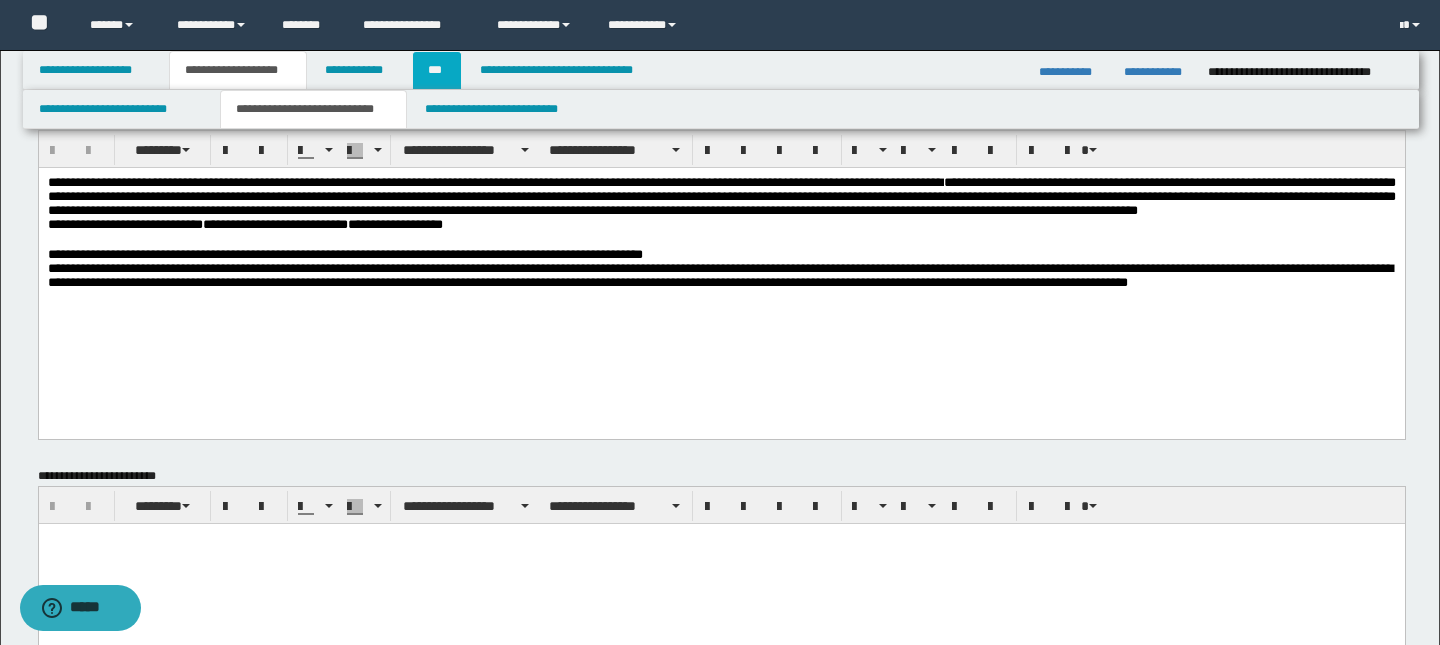 click on "***" at bounding box center (437, 70) 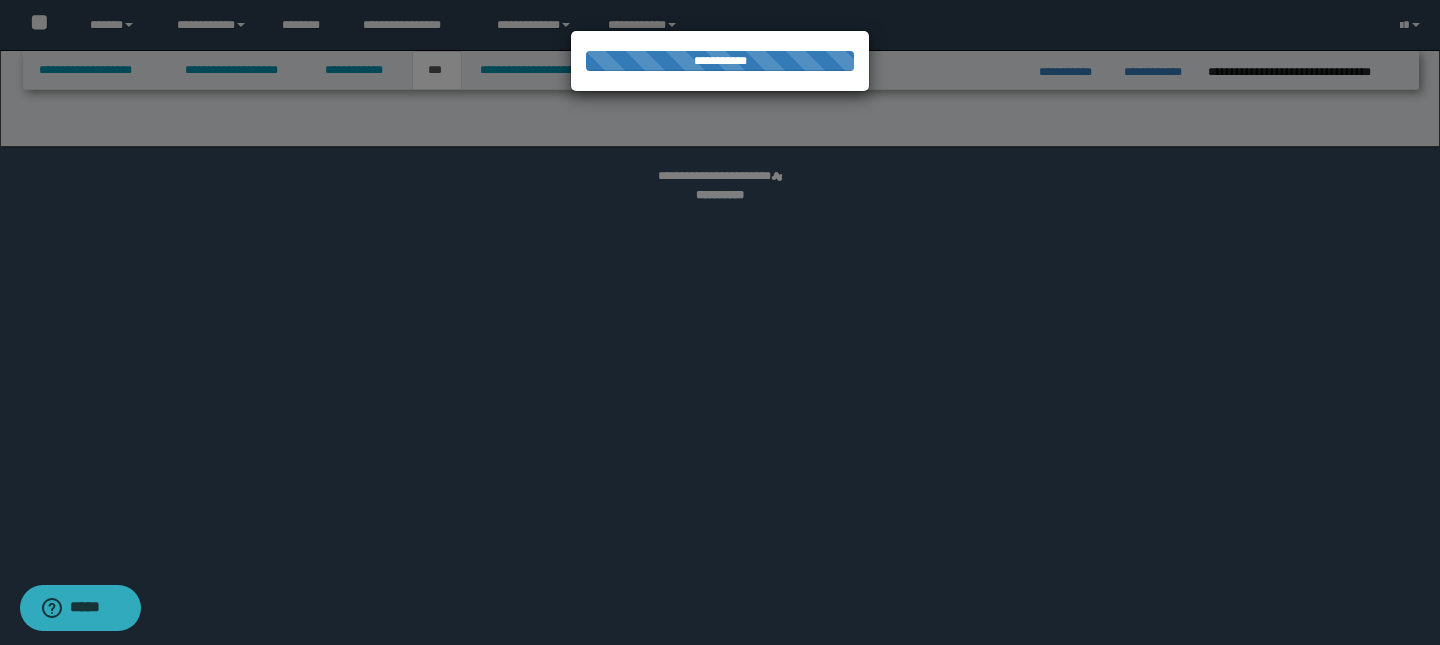 select on "***" 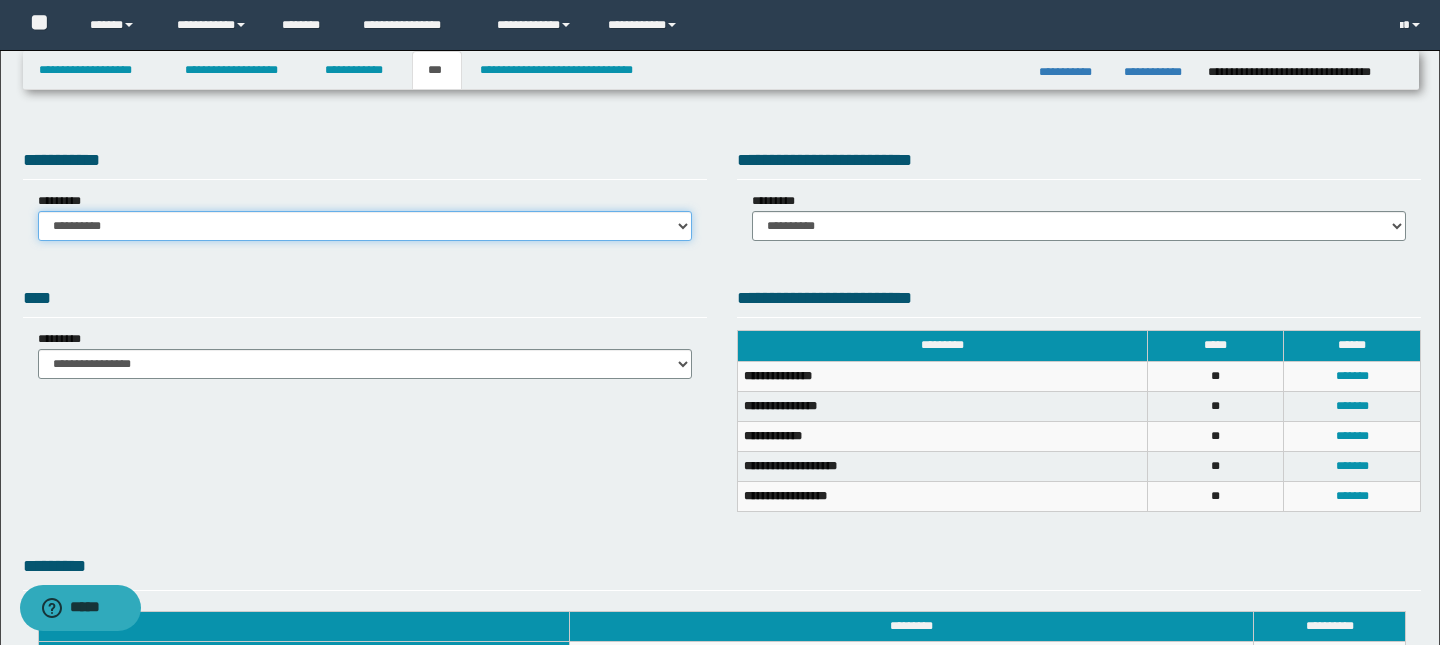 click on "**********" at bounding box center [365, 226] 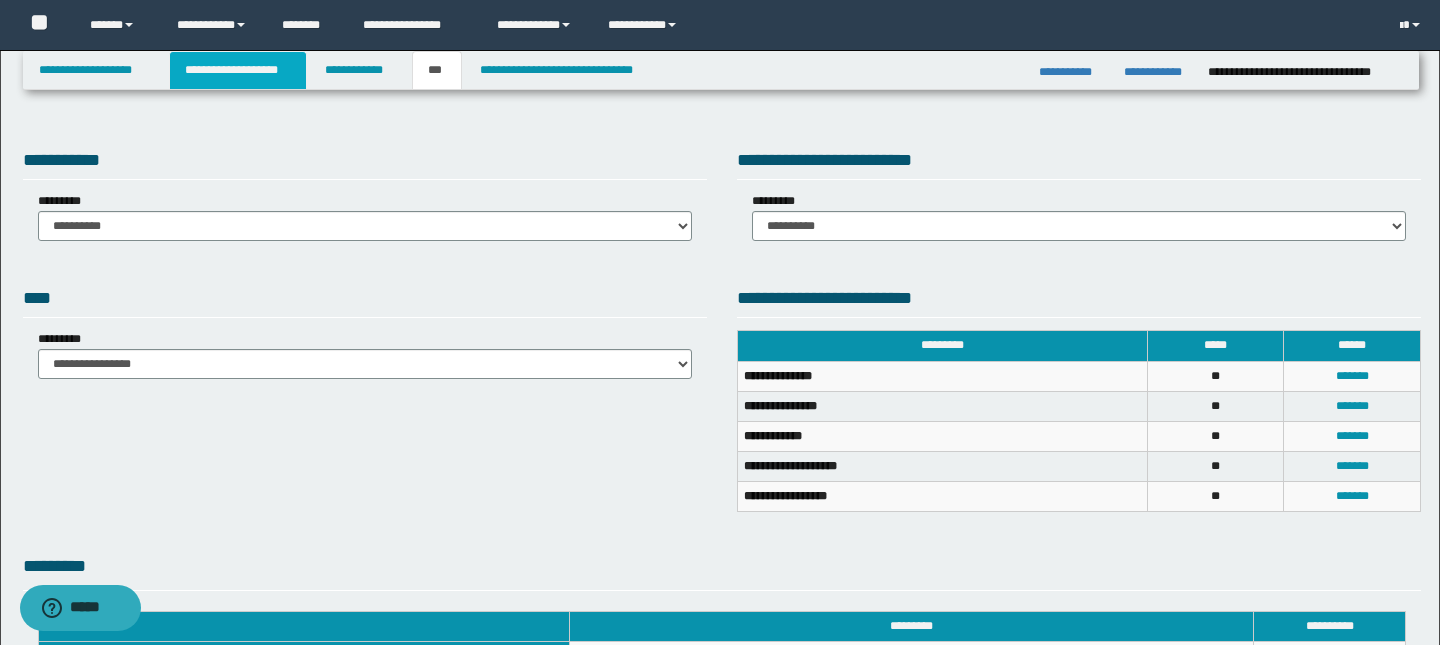 click on "**********" at bounding box center [238, 70] 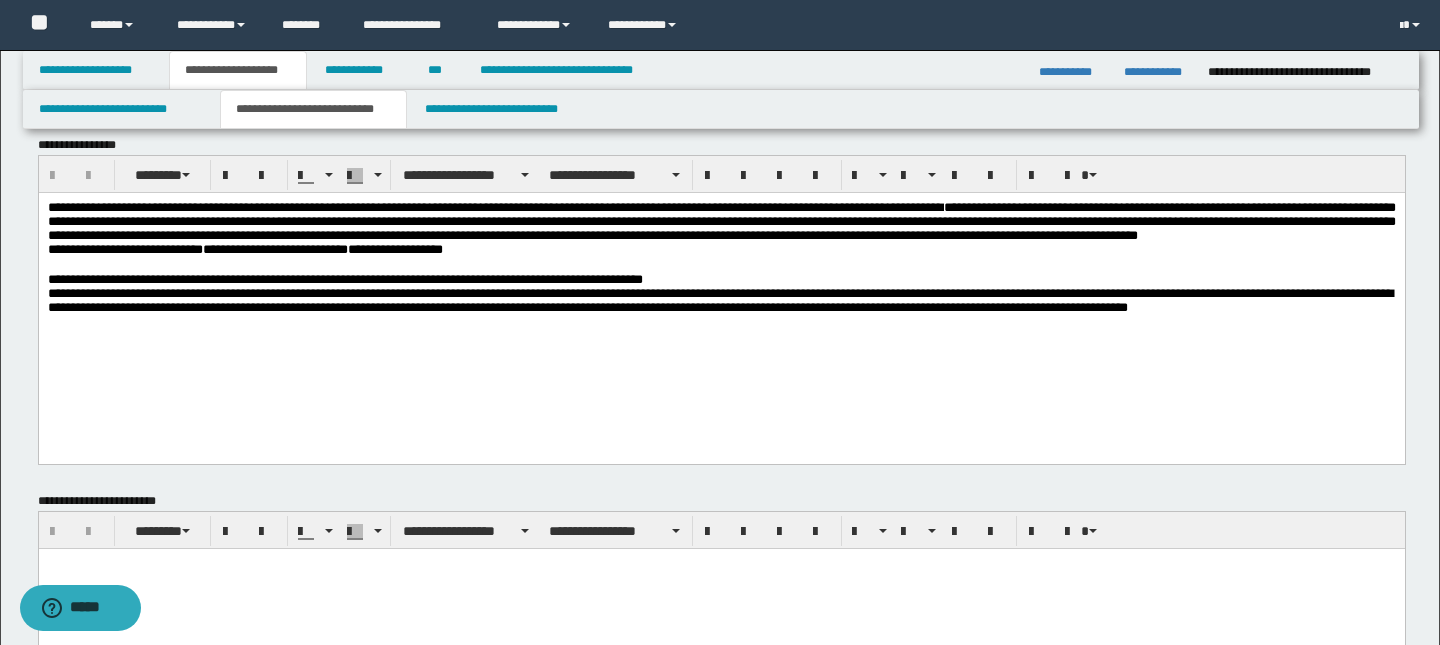 scroll, scrollTop: 27, scrollLeft: 0, axis: vertical 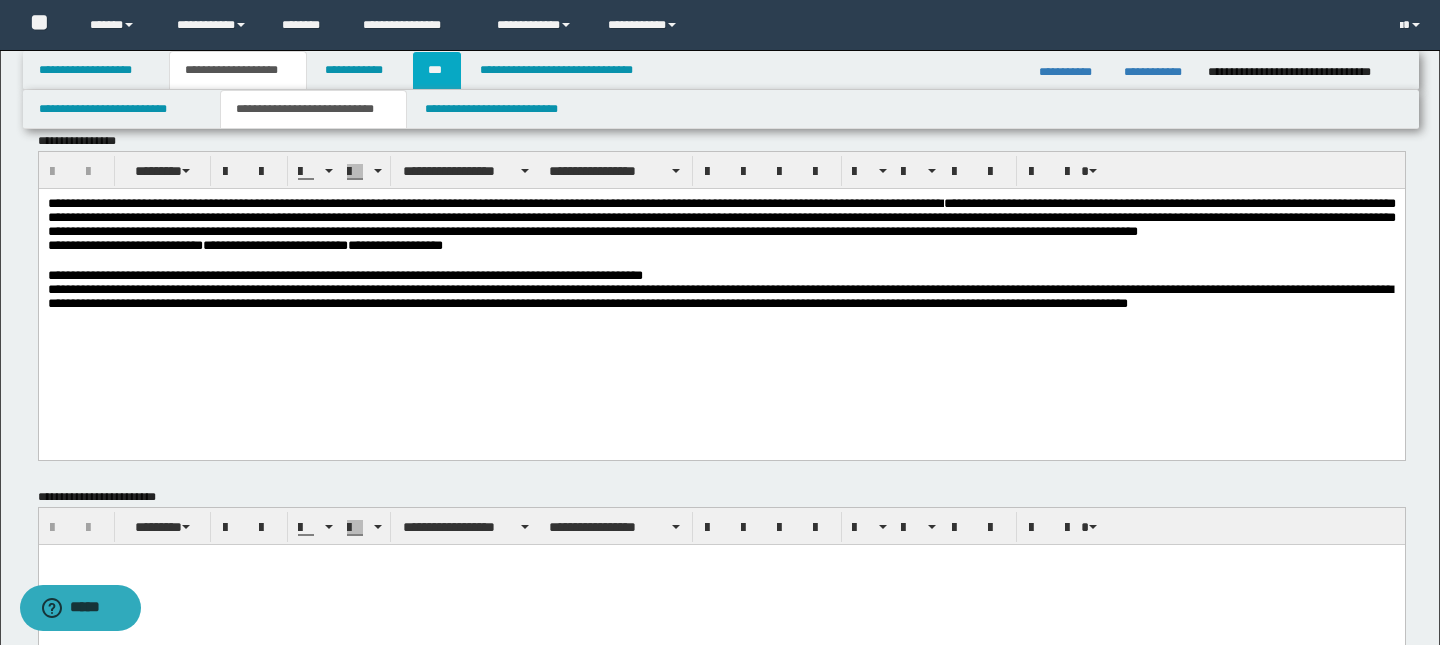 click on "***" at bounding box center (437, 70) 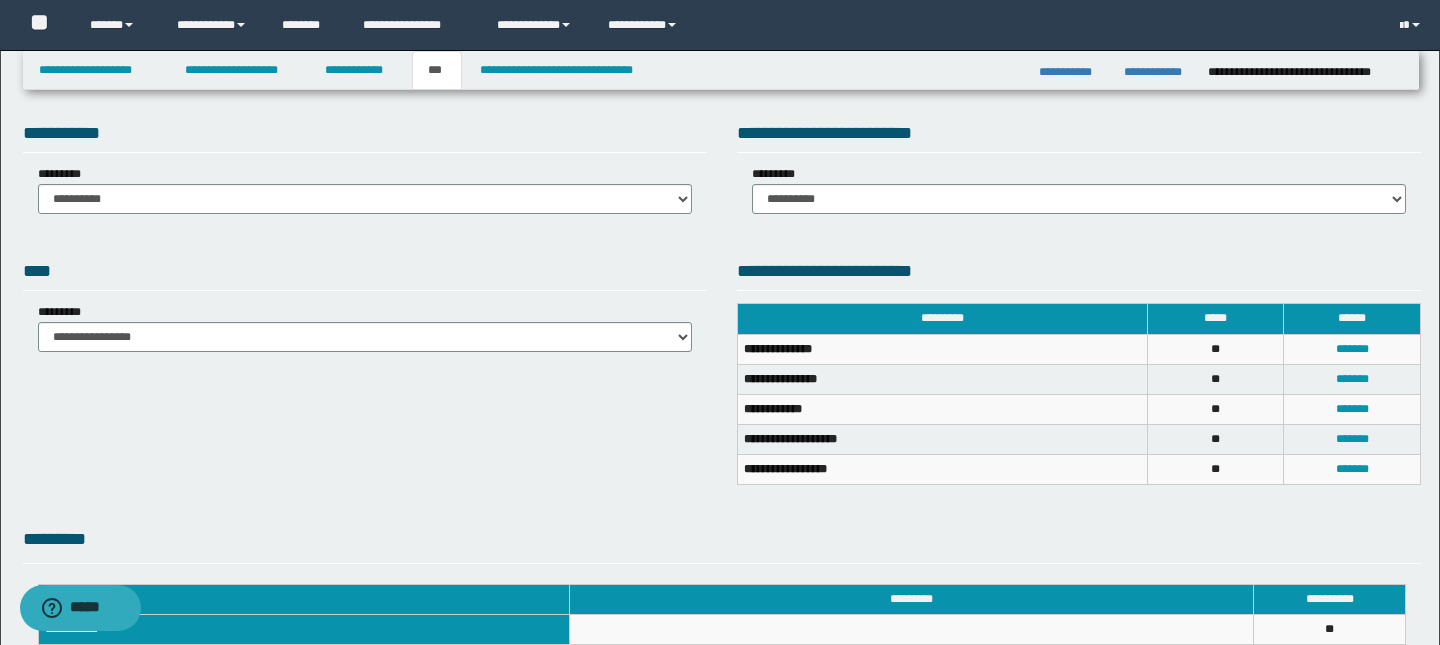 scroll, scrollTop: 0, scrollLeft: 0, axis: both 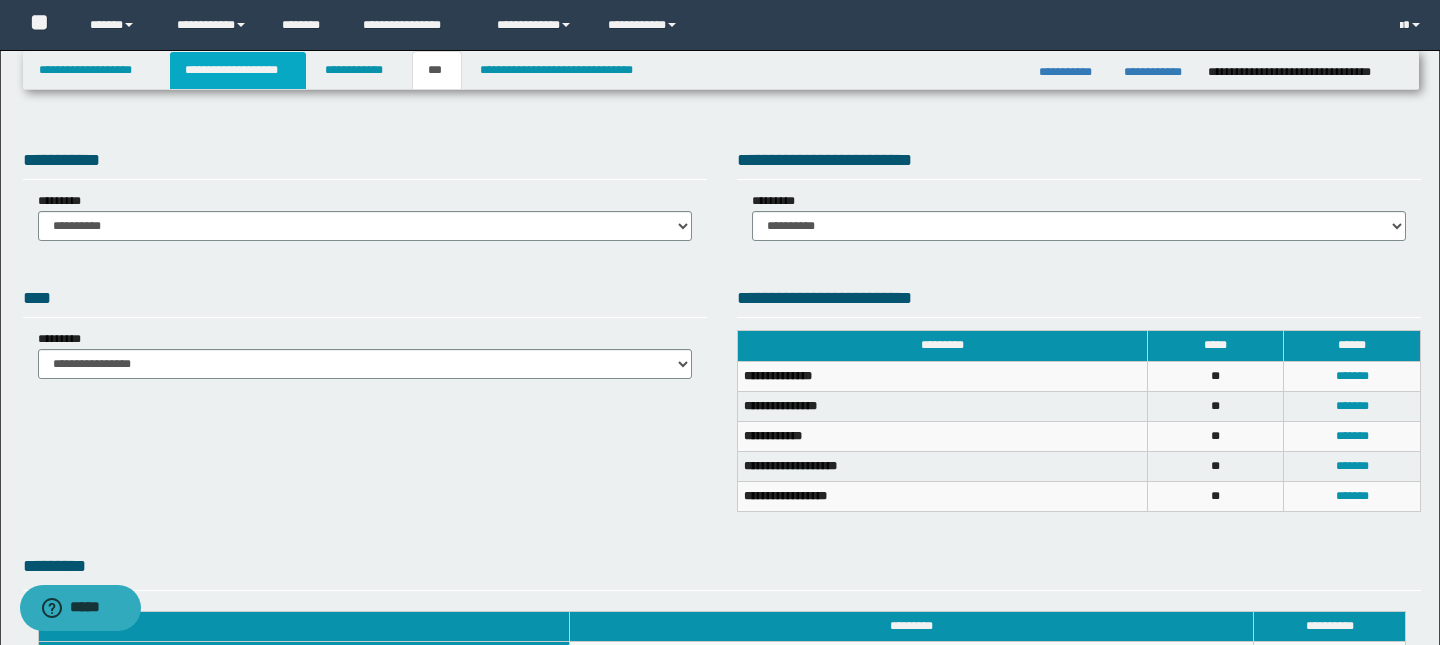 click on "**********" at bounding box center [238, 70] 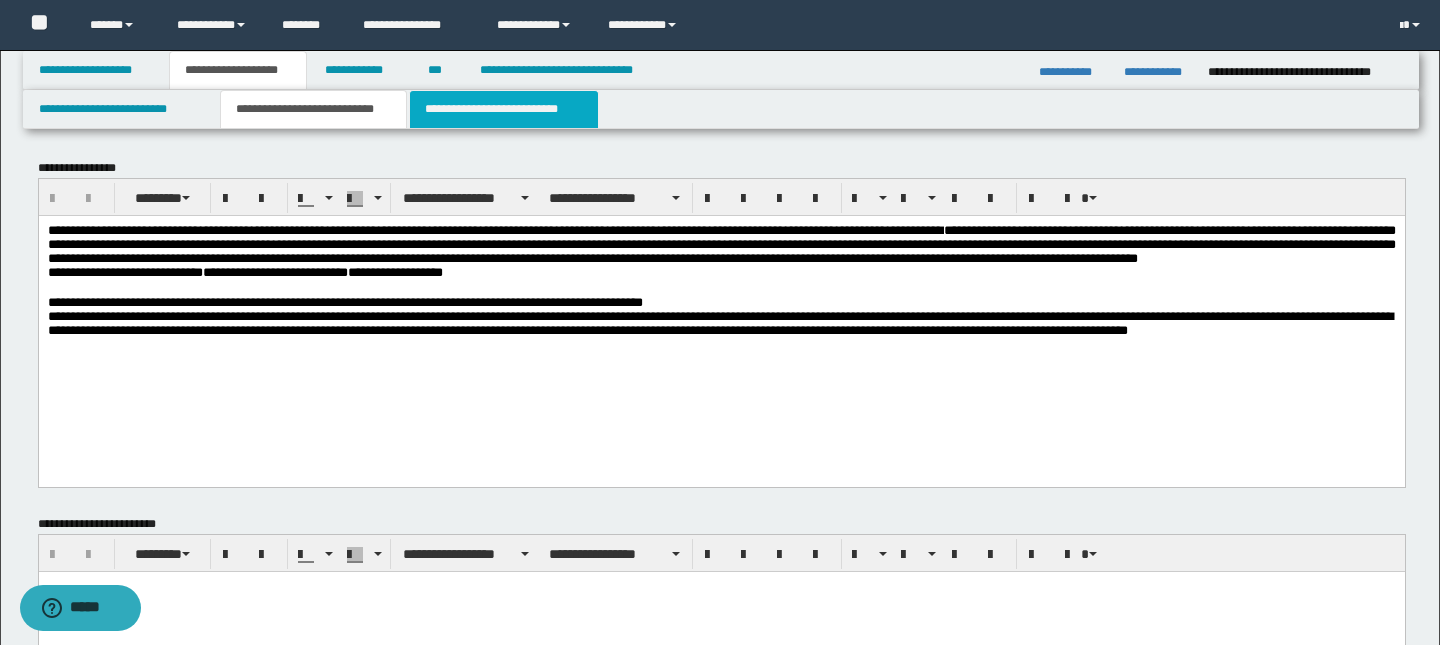 click on "**********" at bounding box center (504, 109) 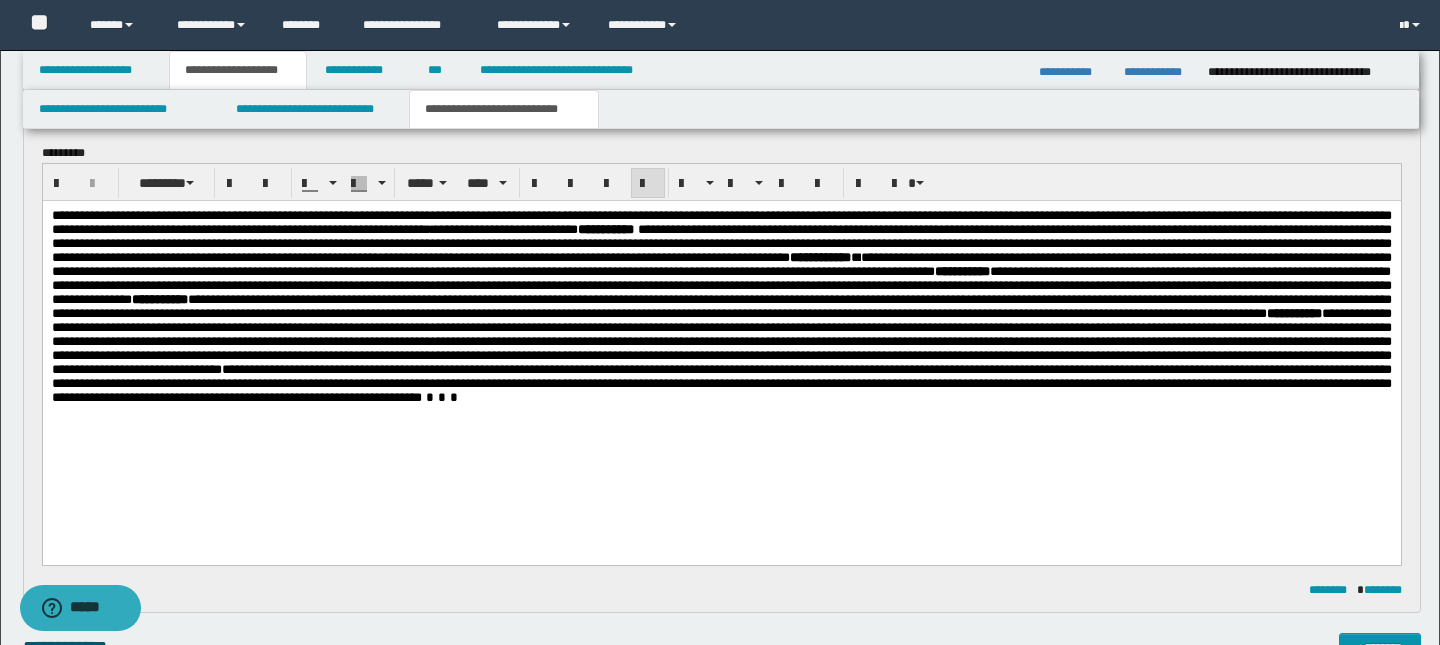 scroll, scrollTop: 158, scrollLeft: 0, axis: vertical 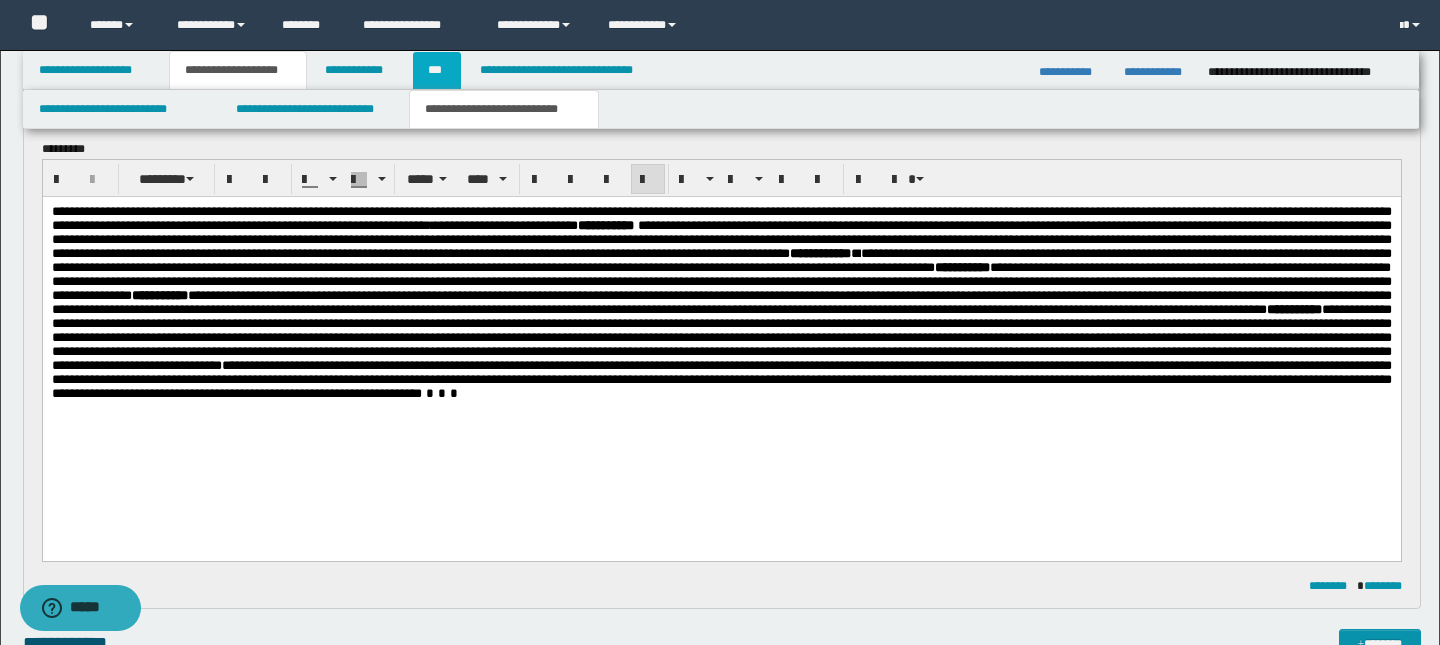 click on "***" at bounding box center (437, 70) 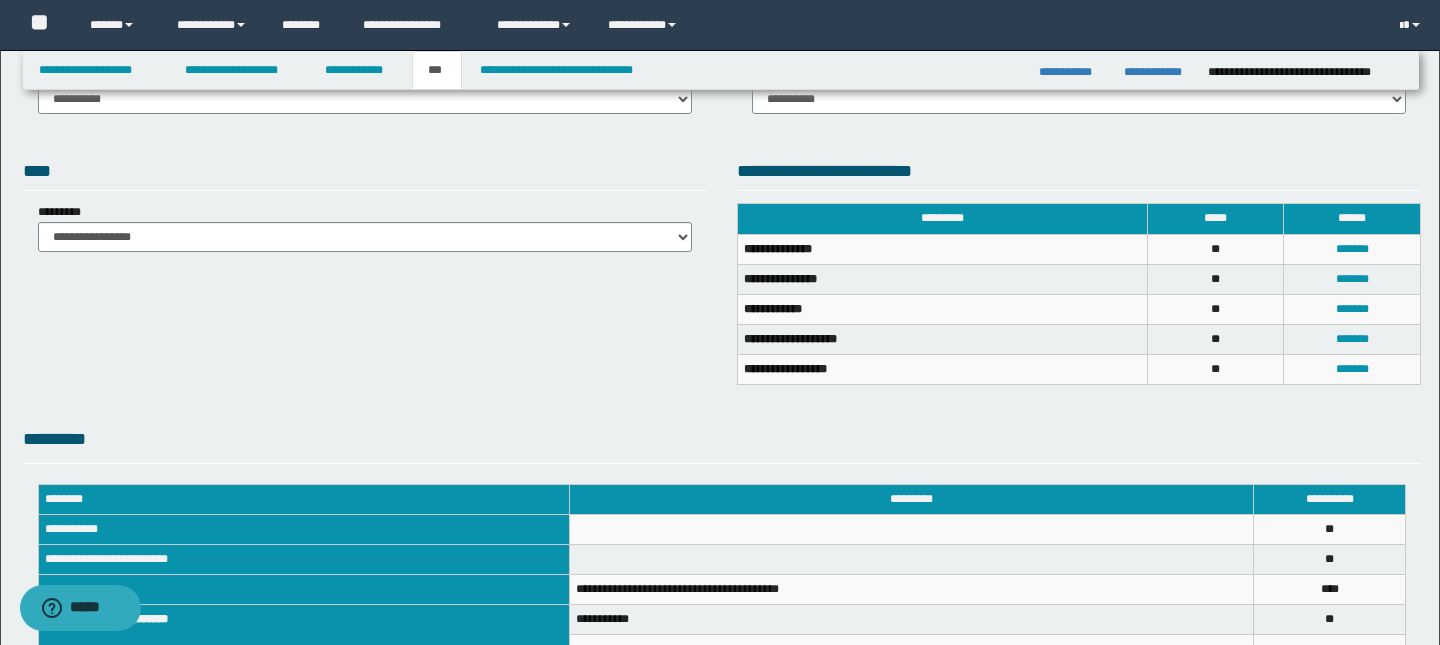 scroll, scrollTop: 0, scrollLeft: 0, axis: both 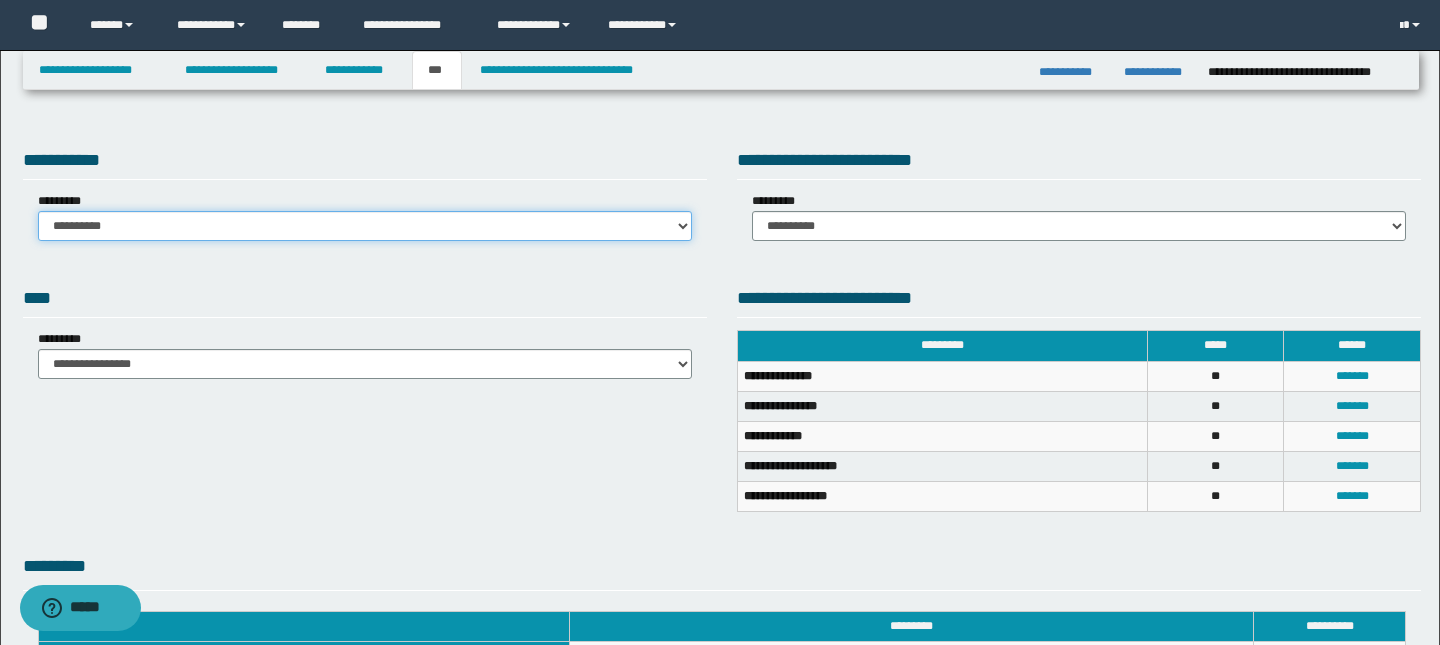 click on "**********" at bounding box center [365, 226] 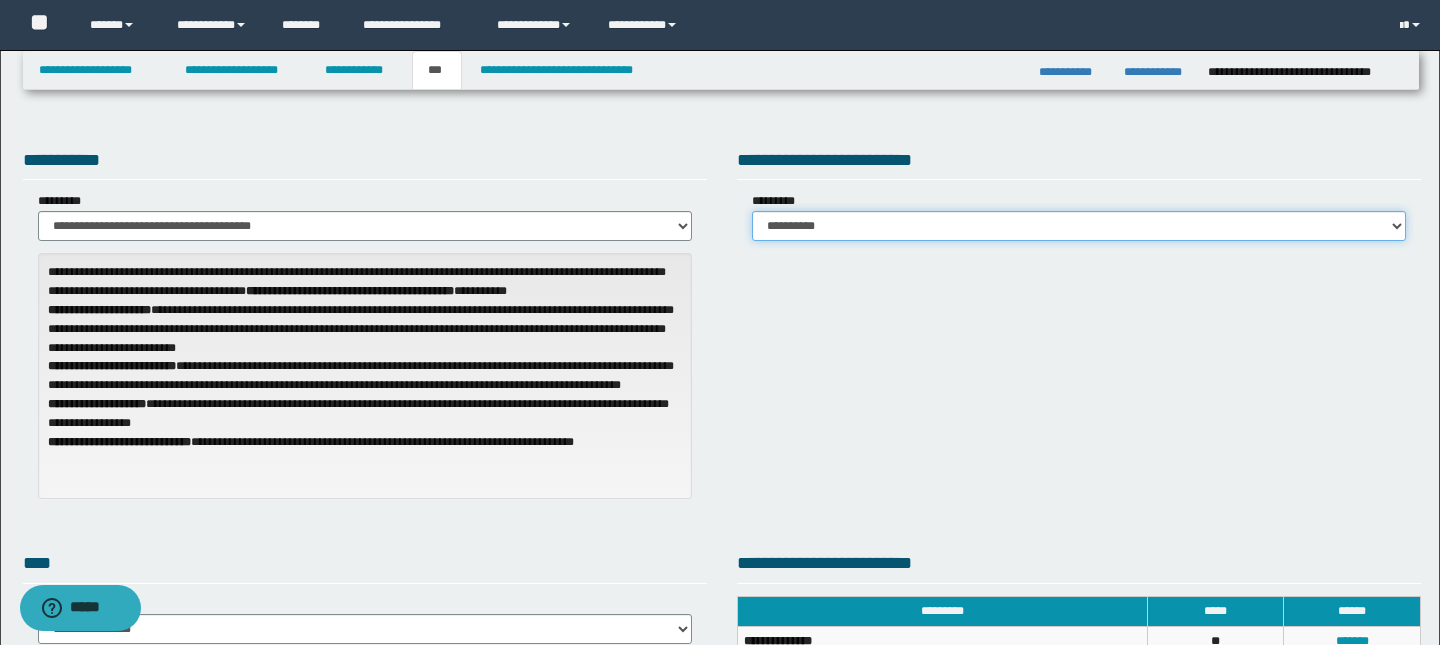 click on "**********" at bounding box center (1079, 226) 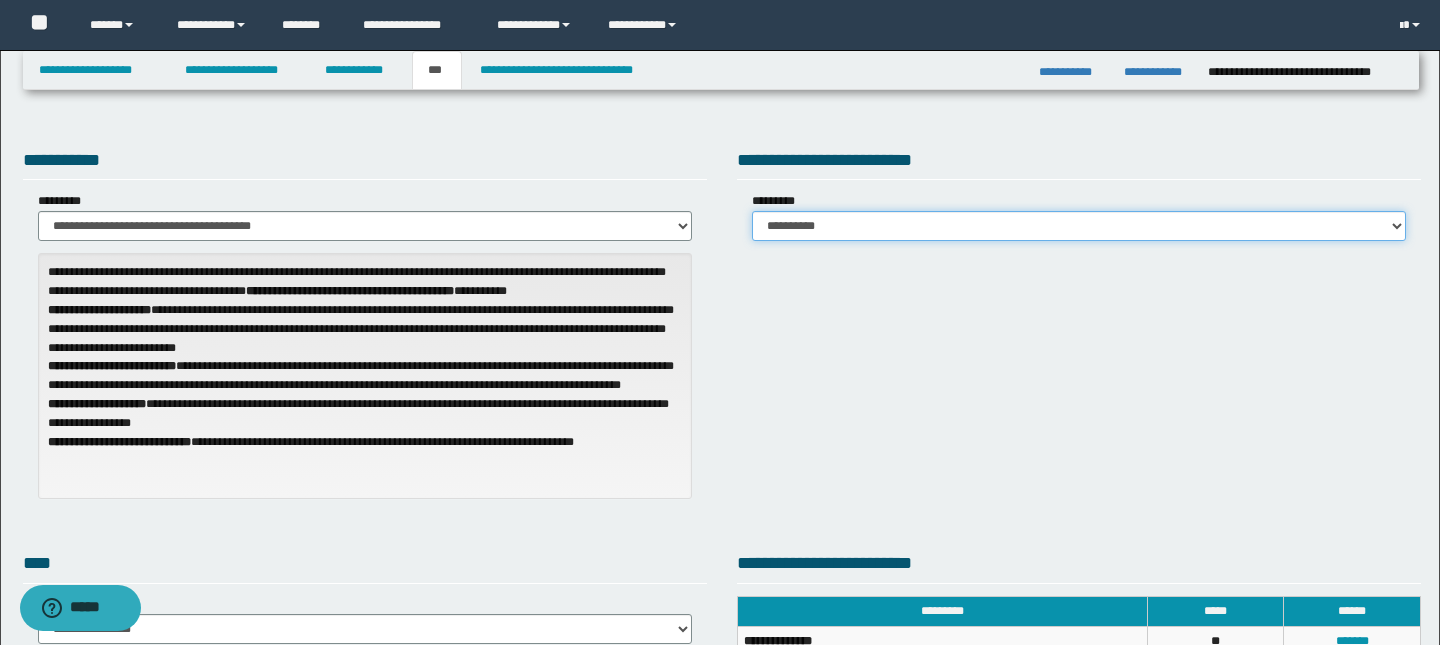 select on "*" 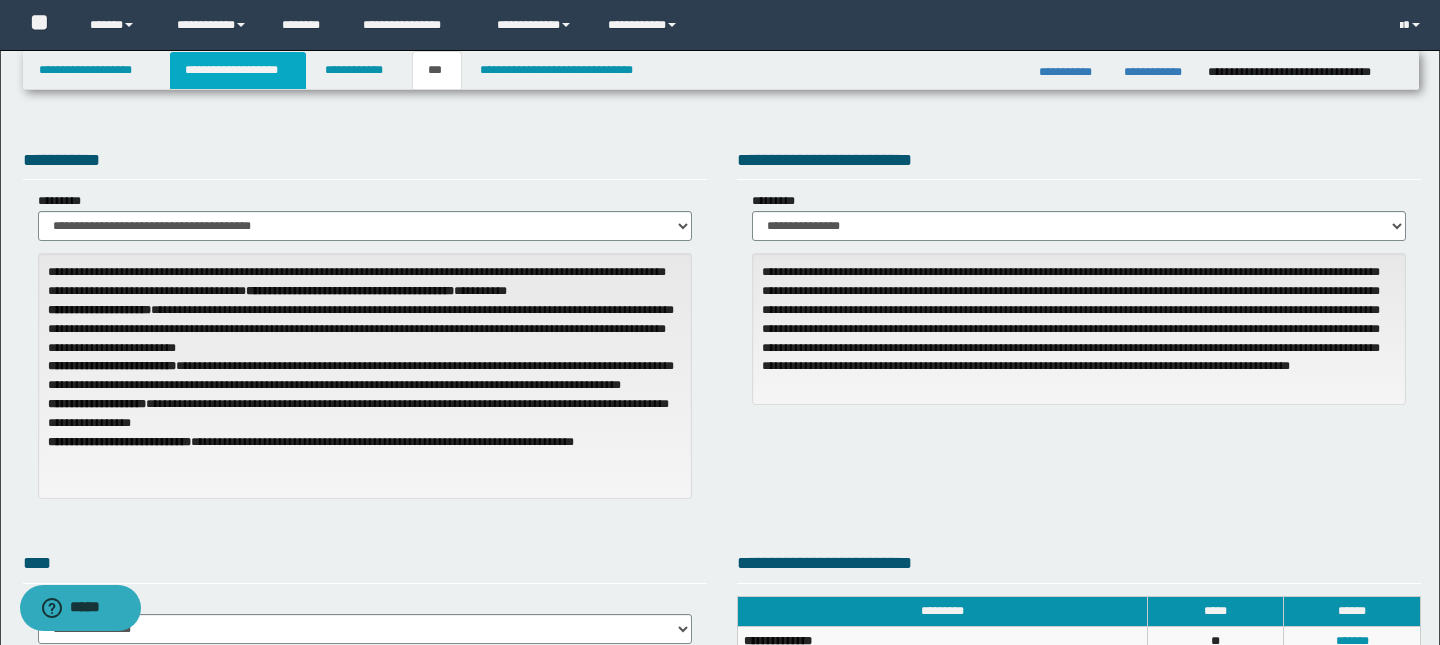 click on "**********" at bounding box center [238, 70] 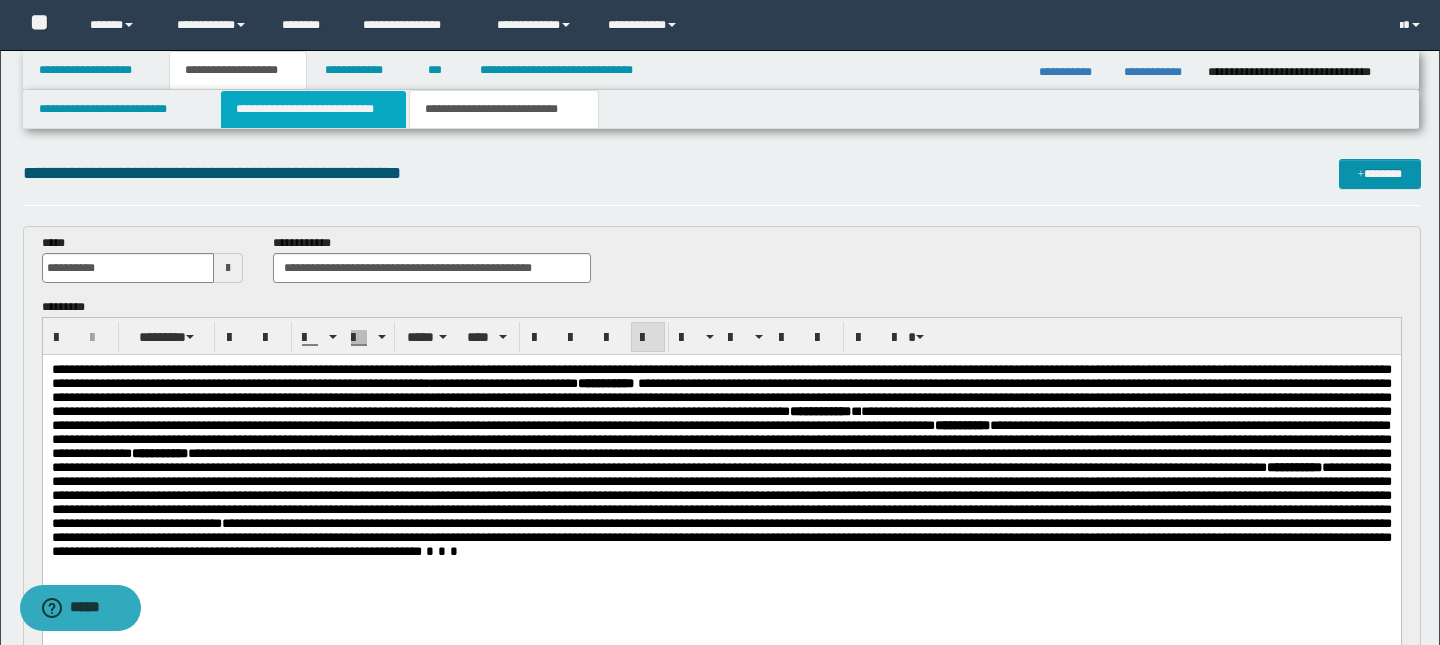 click on "**********" at bounding box center (314, 109) 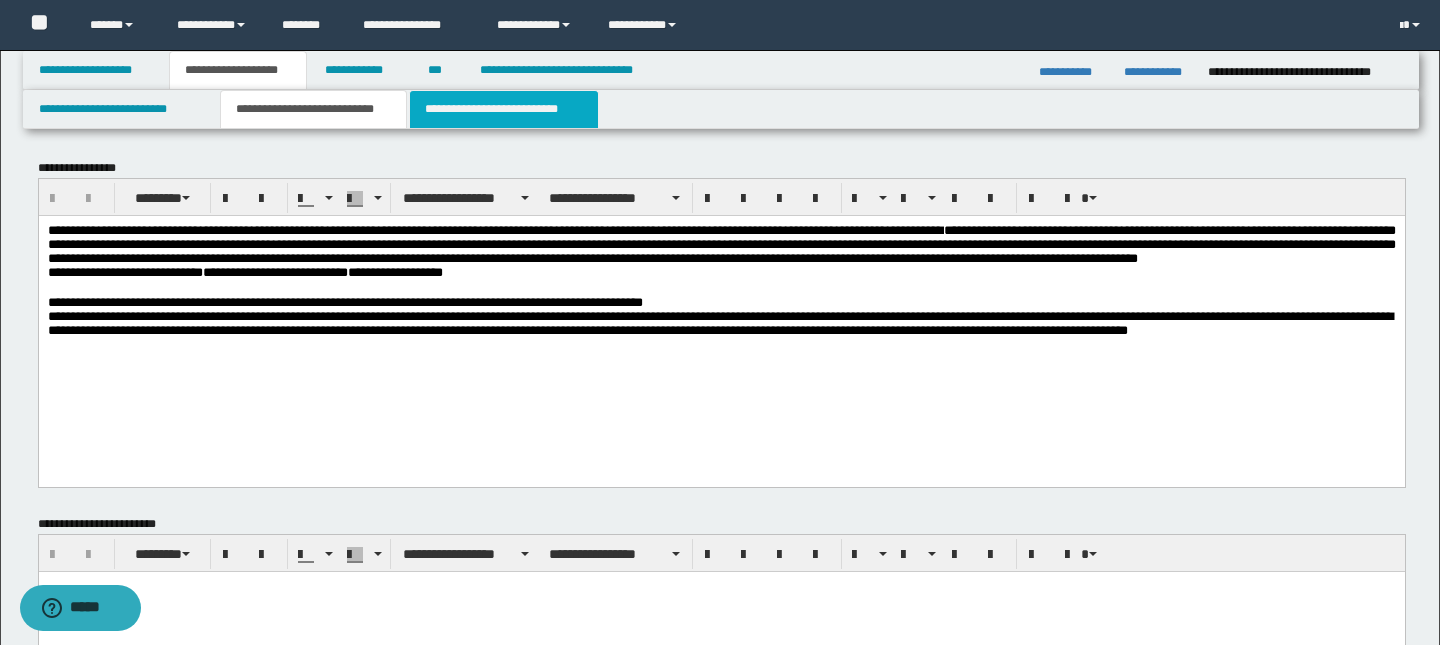 click on "**********" at bounding box center [504, 109] 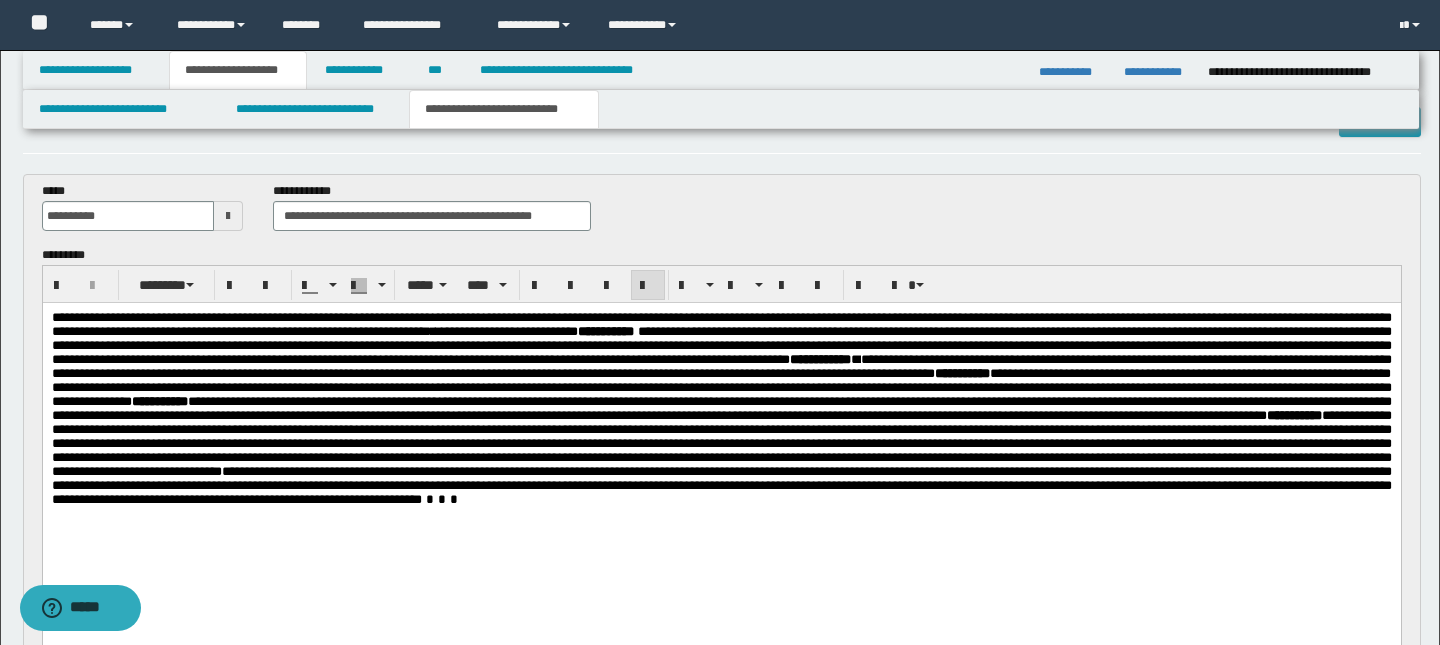 scroll, scrollTop: 71, scrollLeft: 0, axis: vertical 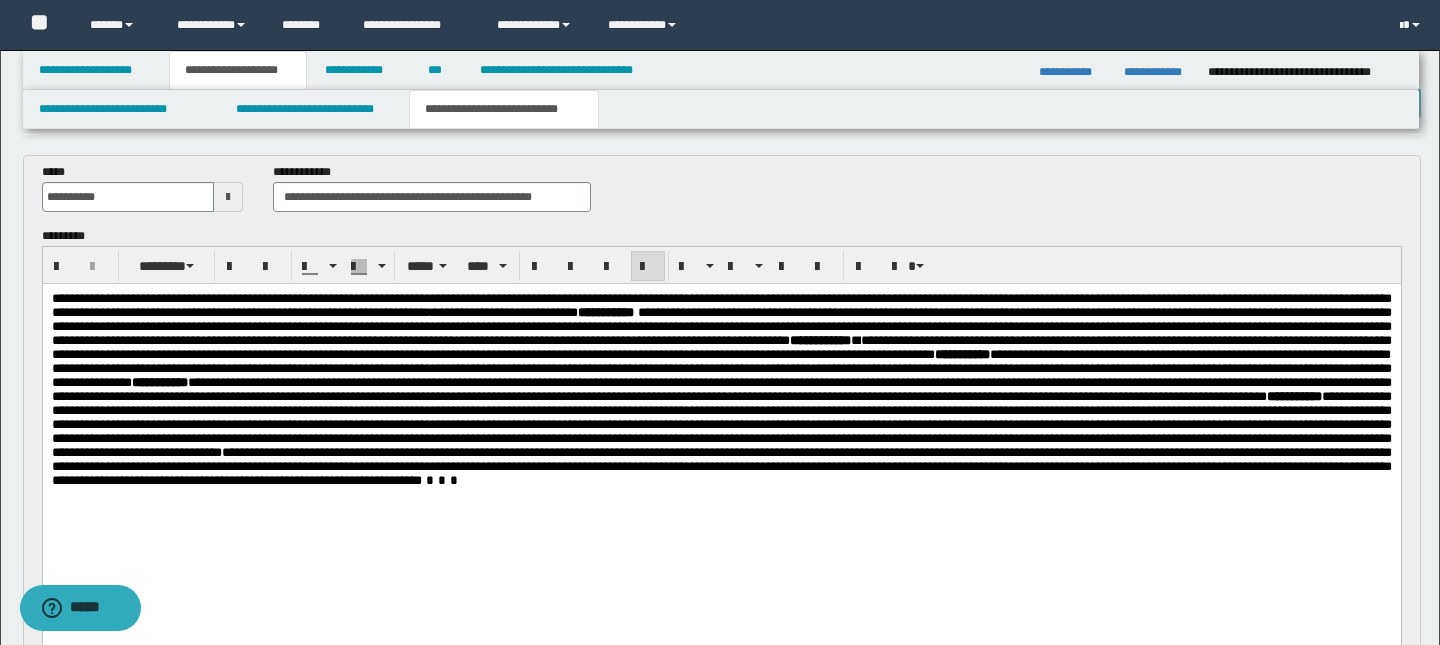 click on "**********" at bounding box center (721, 466) 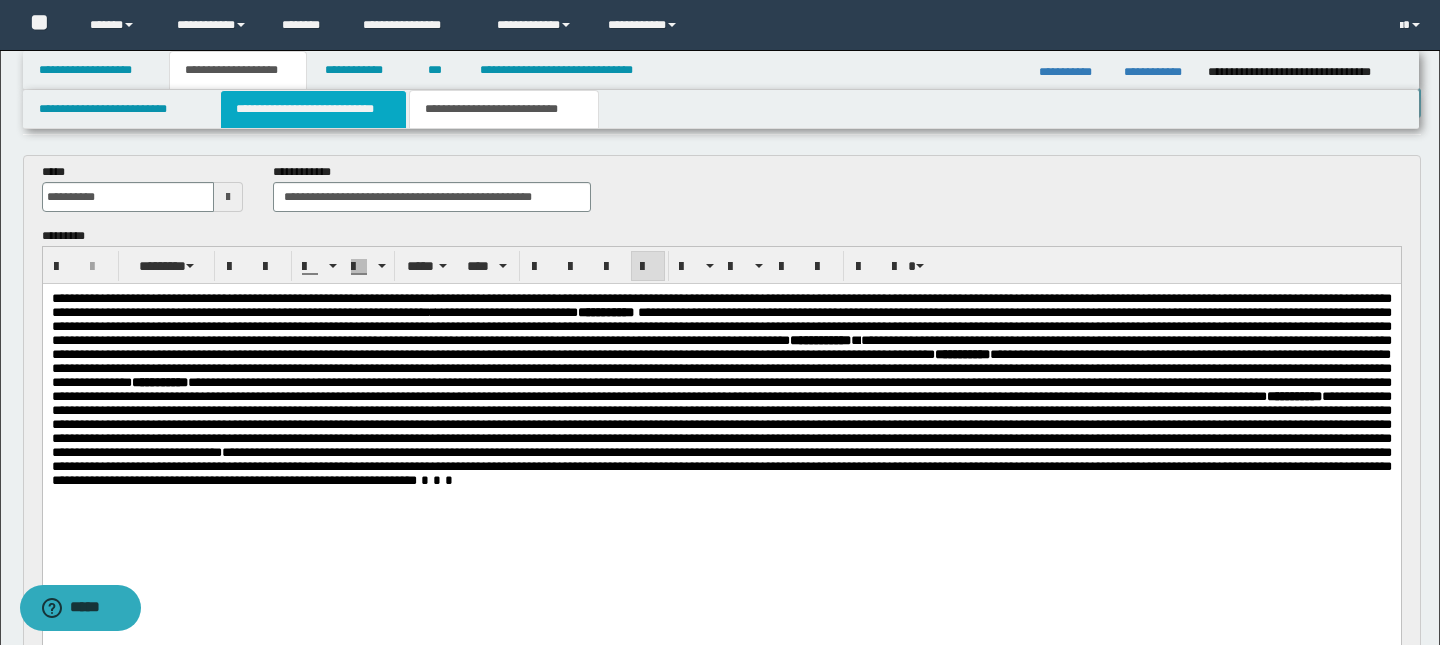 click on "**********" at bounding box center [314, 109] 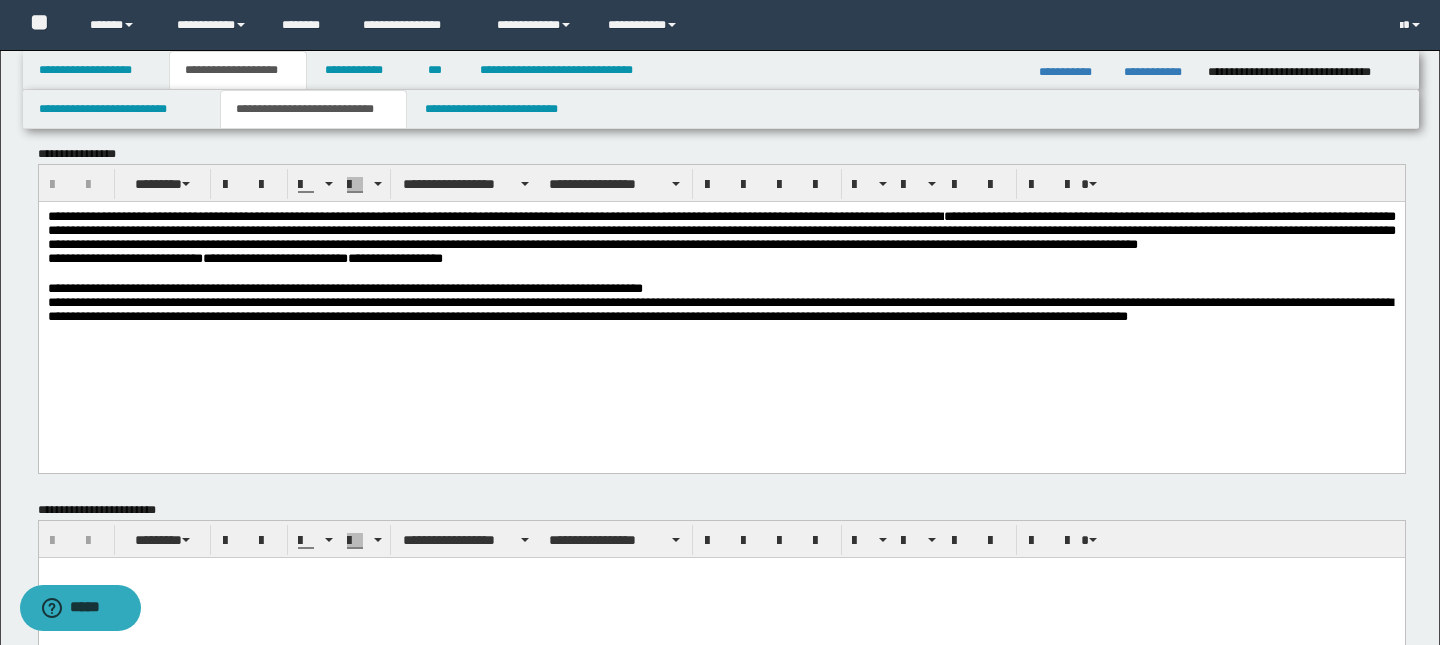 scroll, scrollTop: 11, scrollLeft: 0, axis: vertical 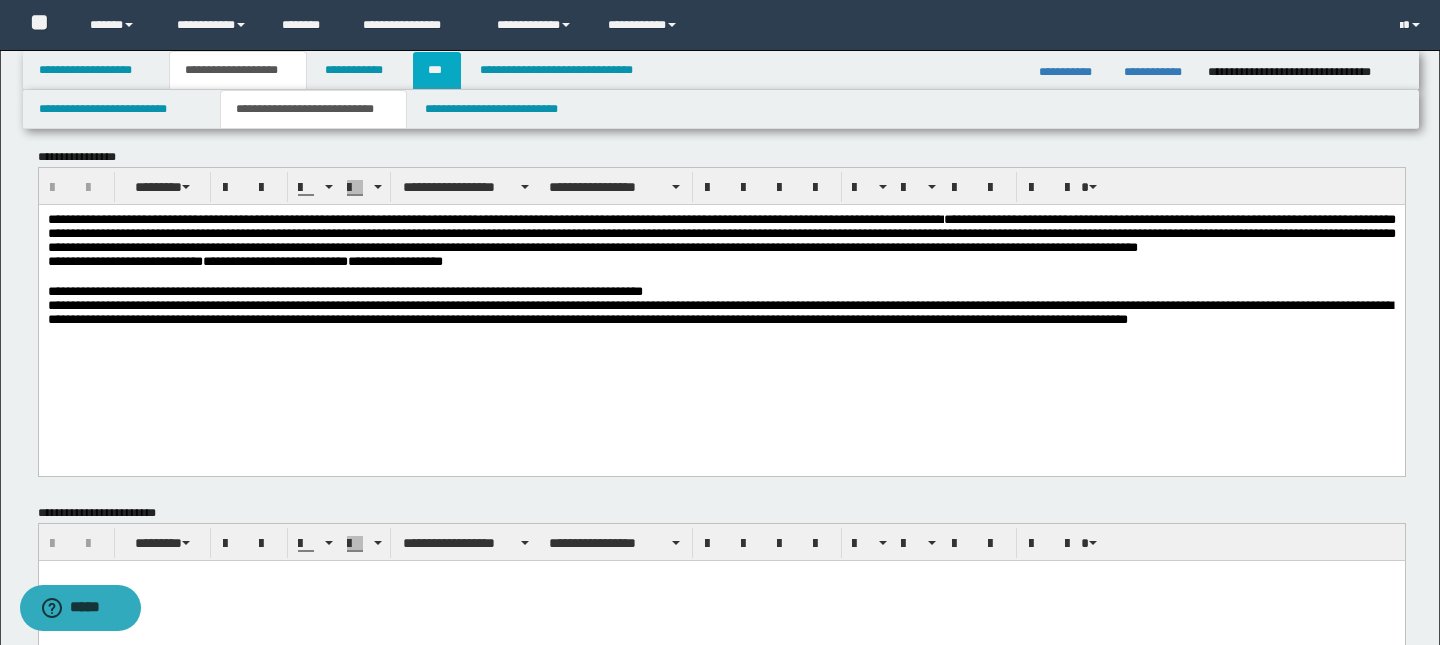click on "***" at bounding box center [437, 70] 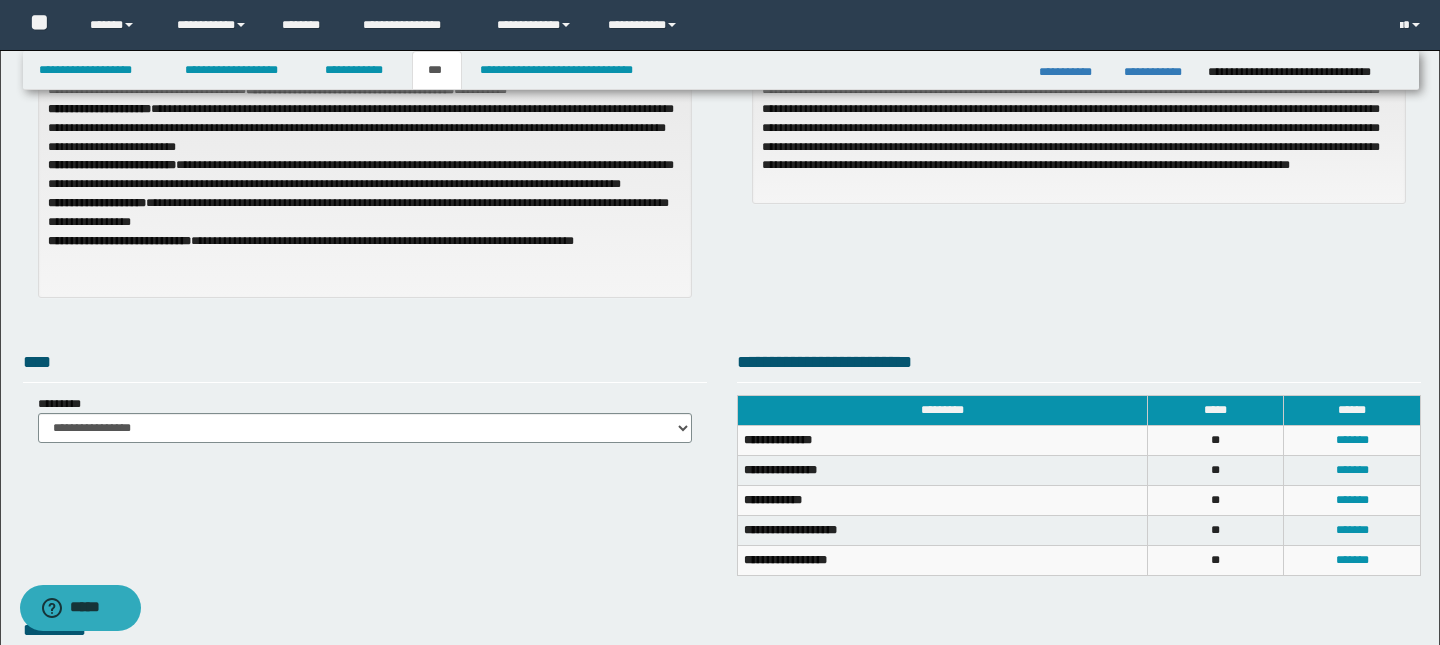 scroll, scrollTop: 227, scrollLeft: 0, axis: vertical 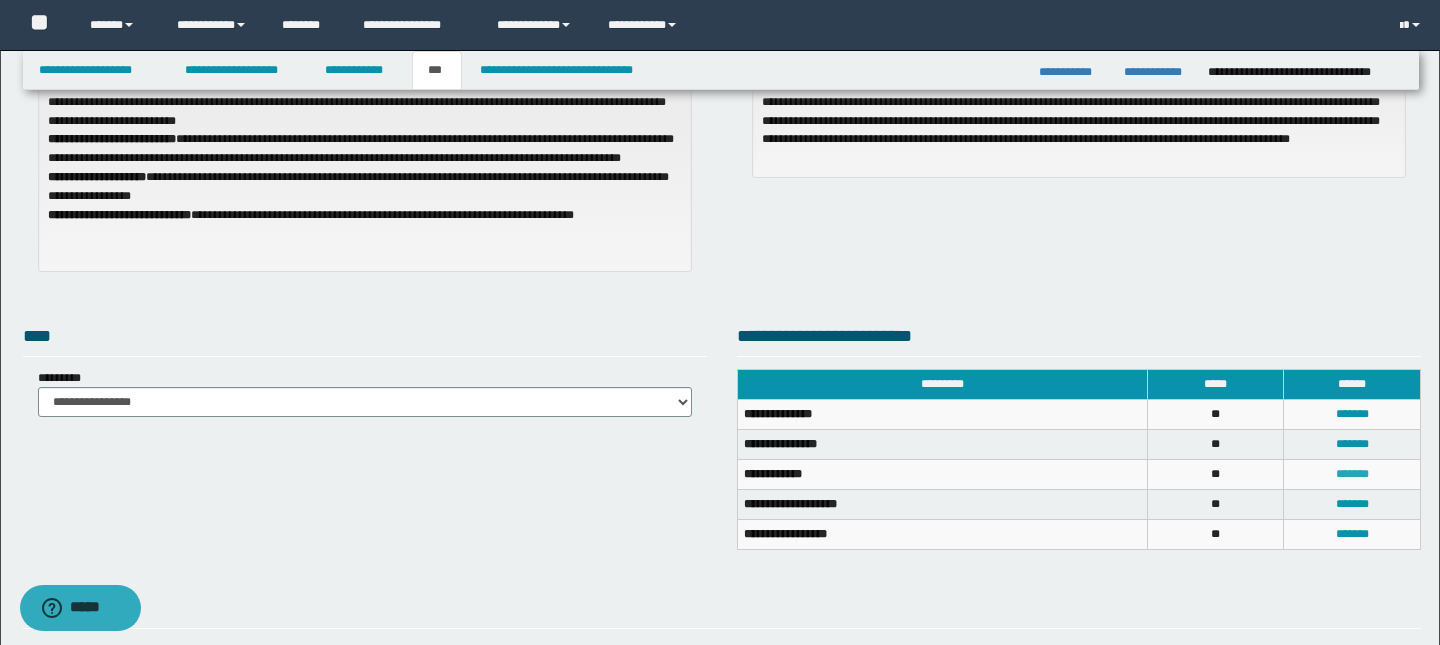 click on "*******" at bounding box center [1352, 474] 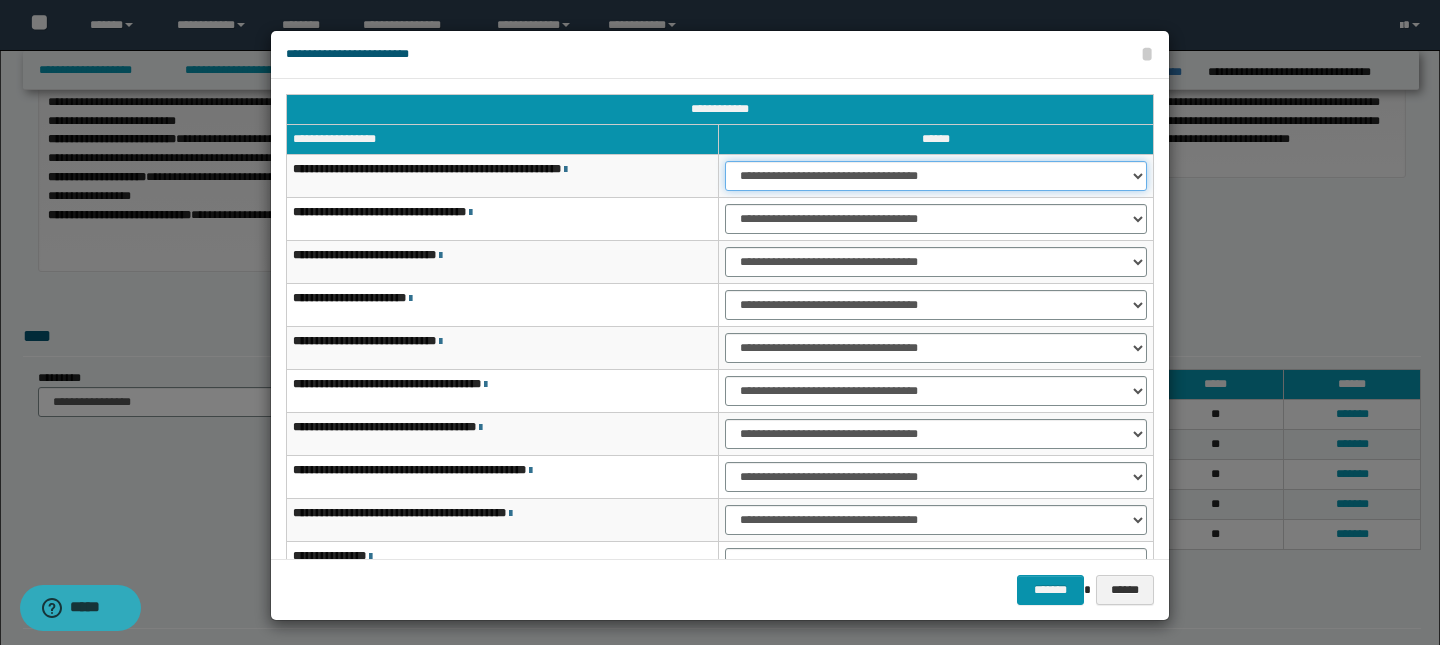 click on "**********" at bounding box center (936, 176) 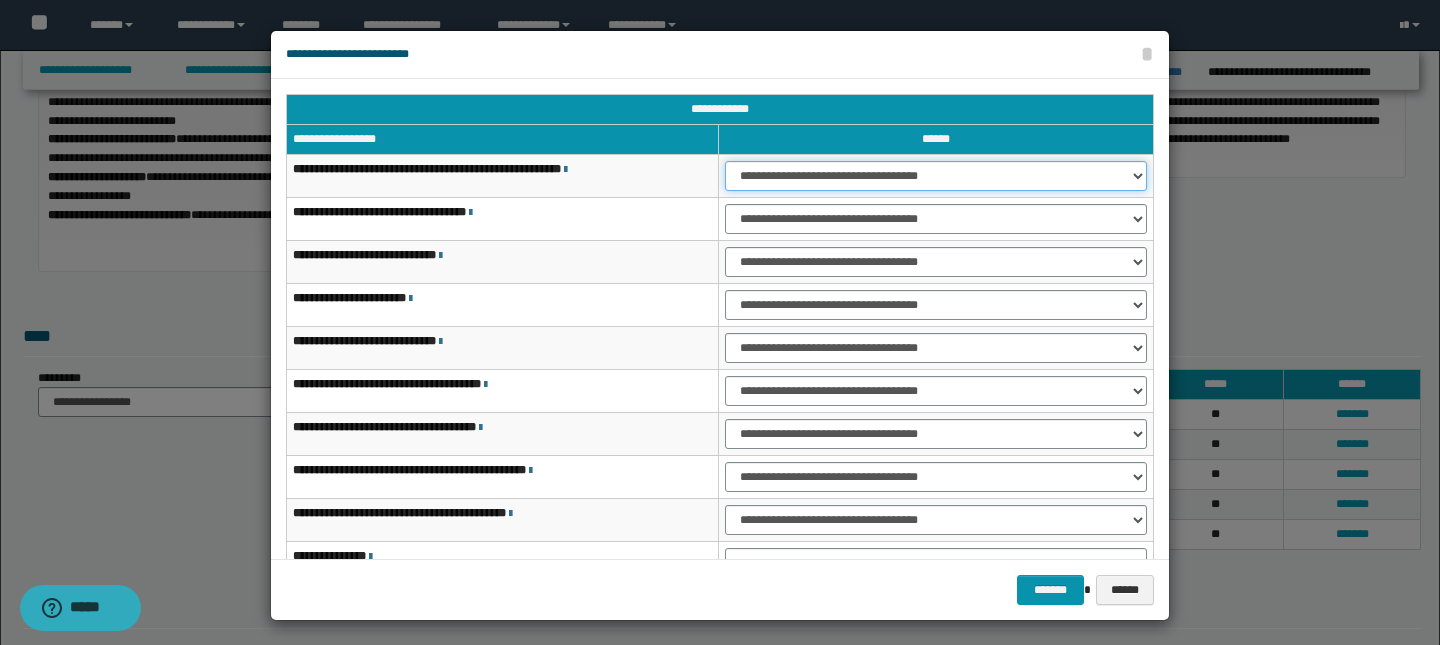 select on "***" 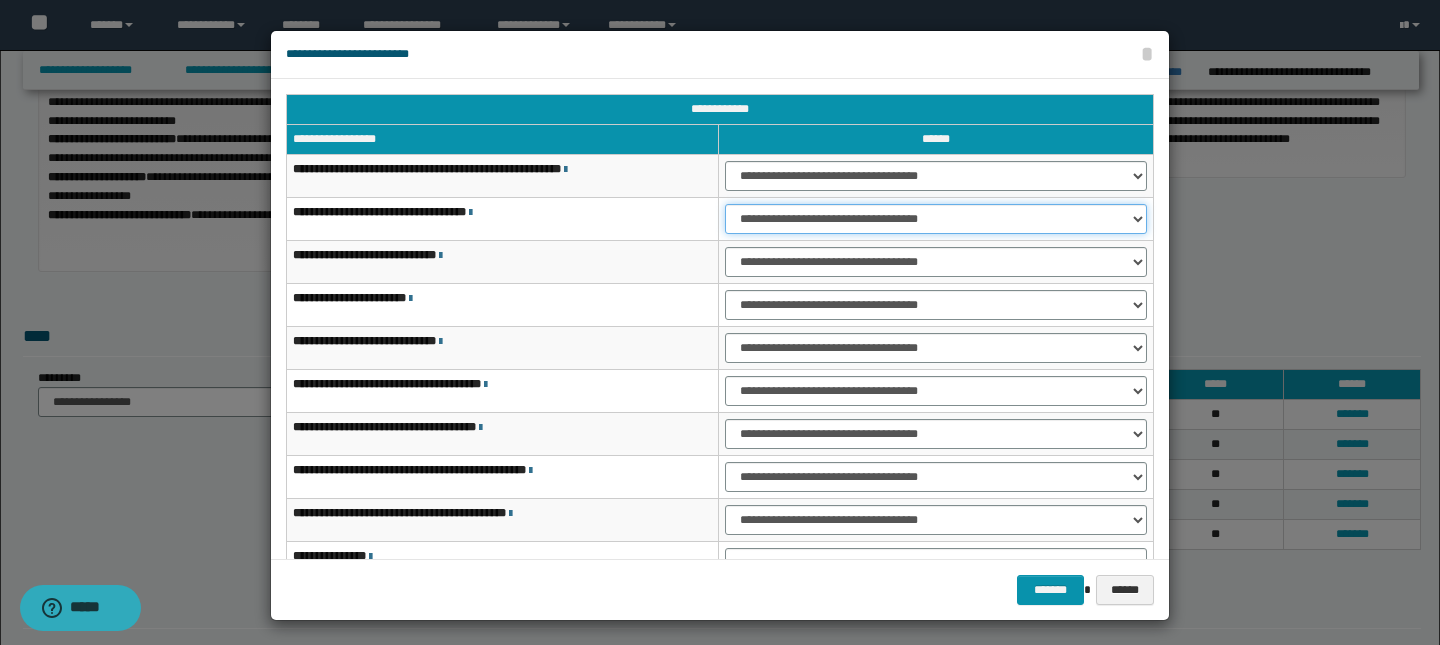 click on "**********" at bounding box center [936, 219] 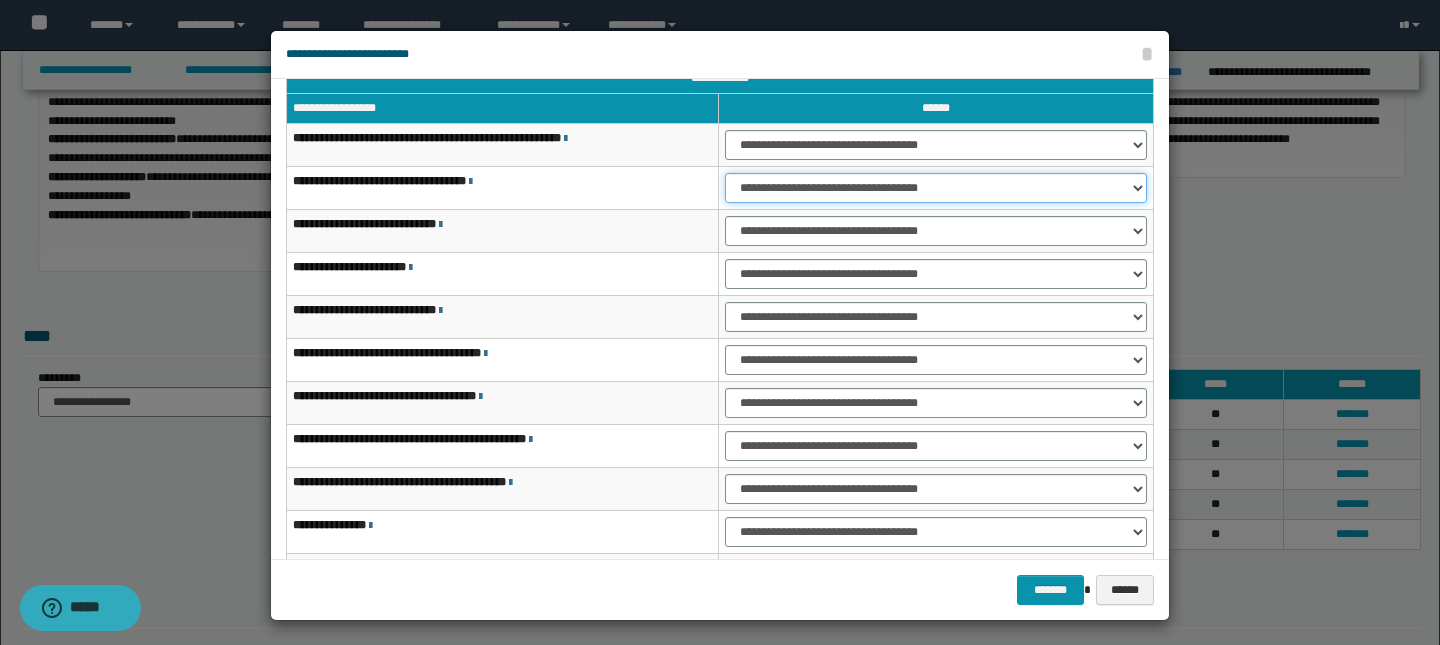 scroll, scrollTop: 29, scrollLeft: 0, axis: vertical 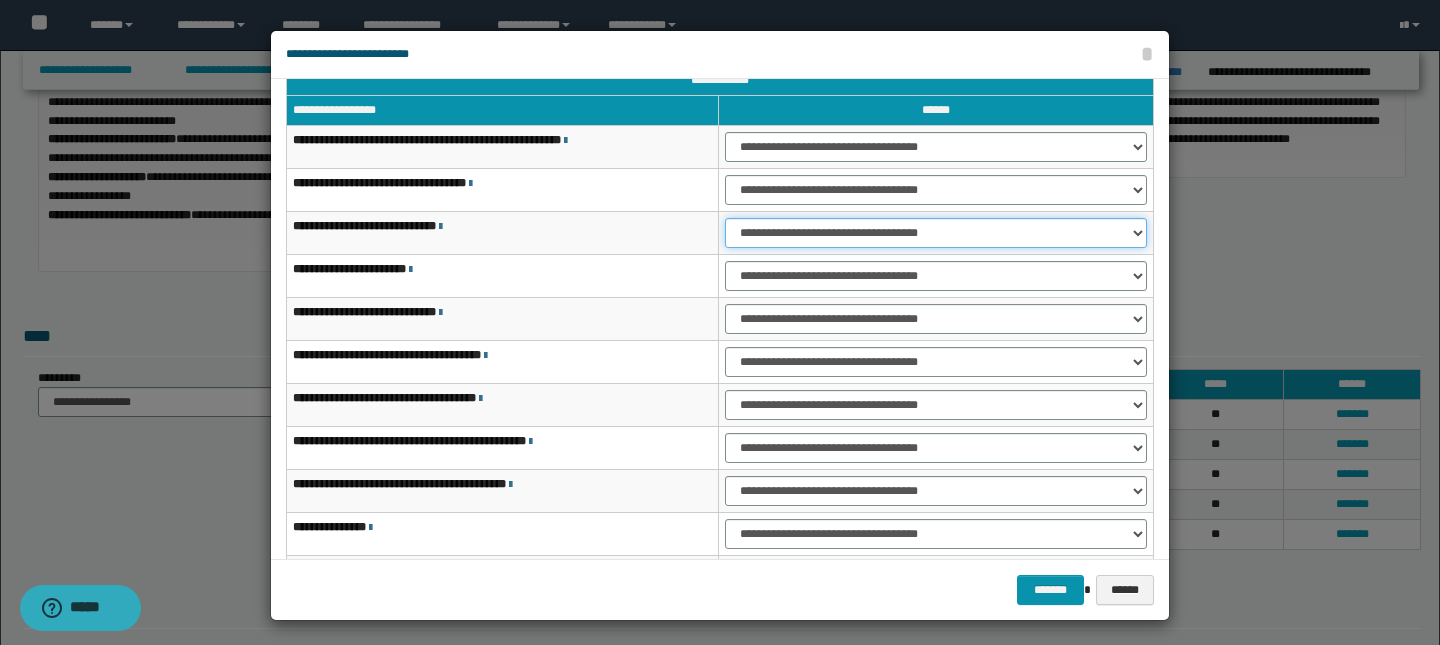 click on "**********" at bounding box center [936, 233] 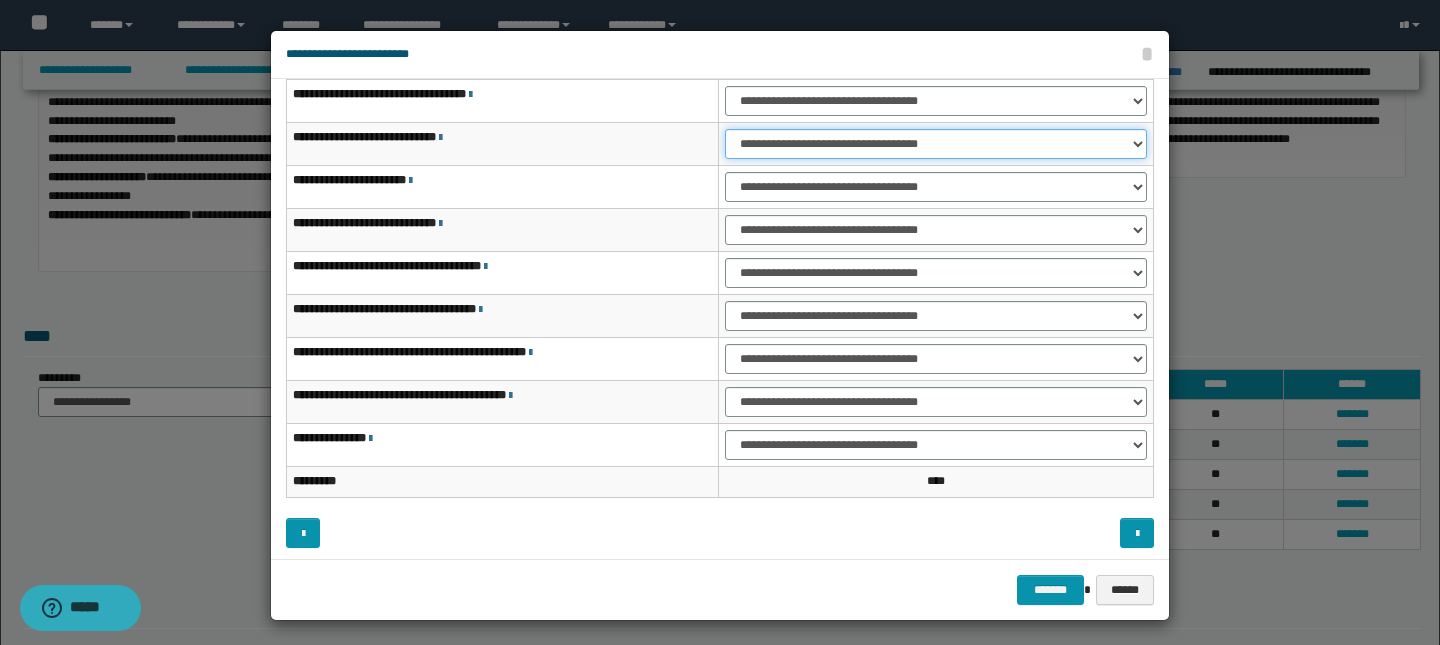 scroll, scrollTop: 121, scrollLeft: 0, axis: vertical 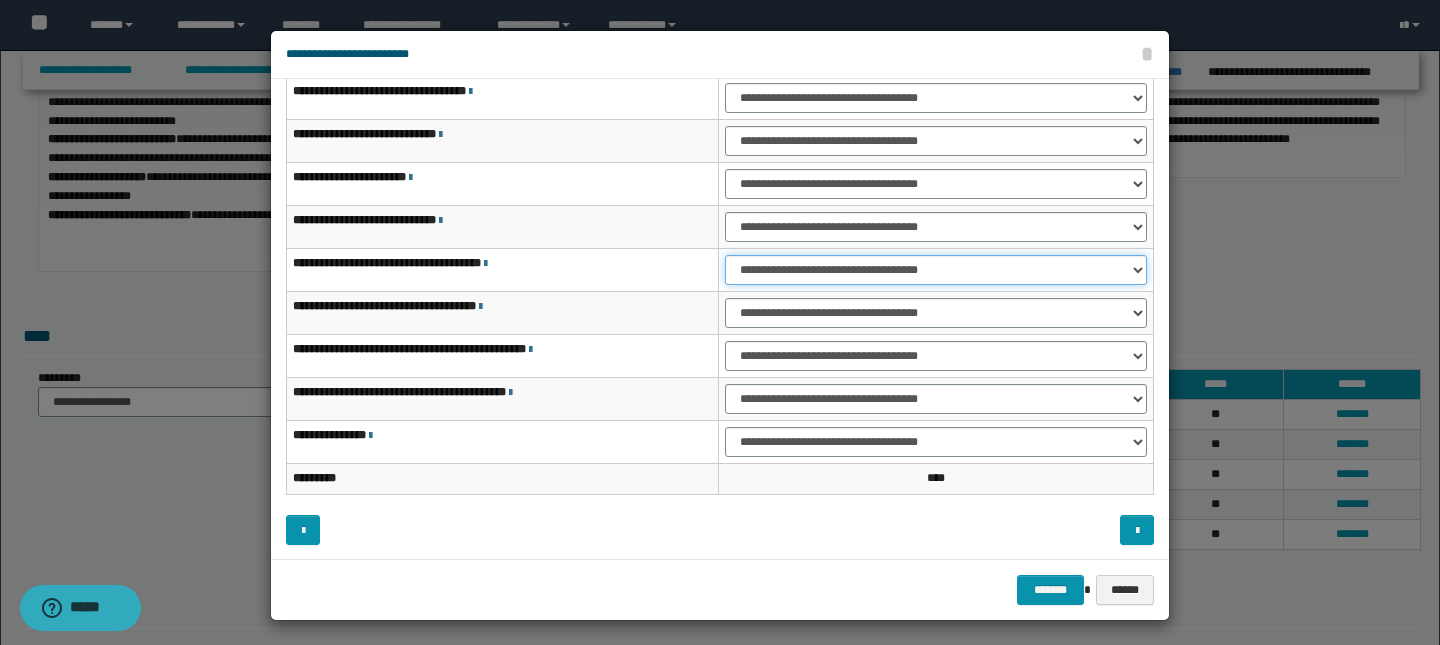 click on "**********" at bounding box center (936, 270) 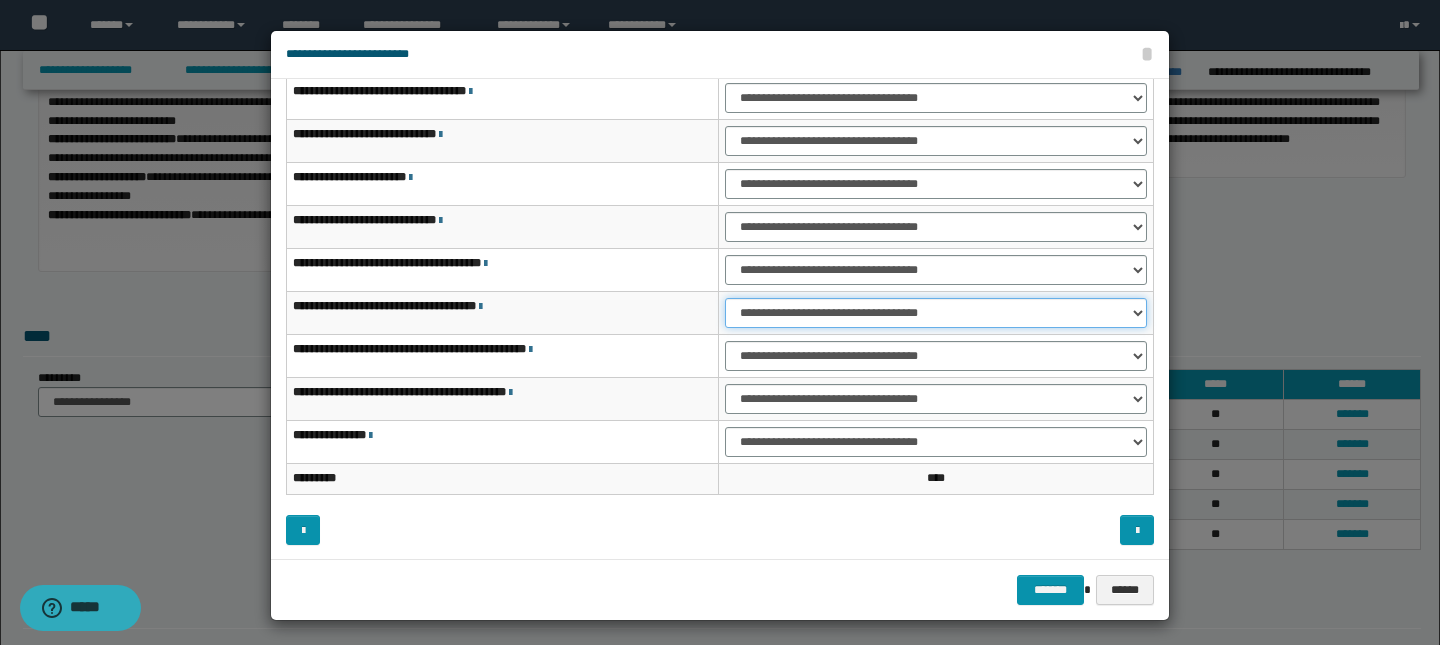 click on "**********" at bounding box center [936, 313] 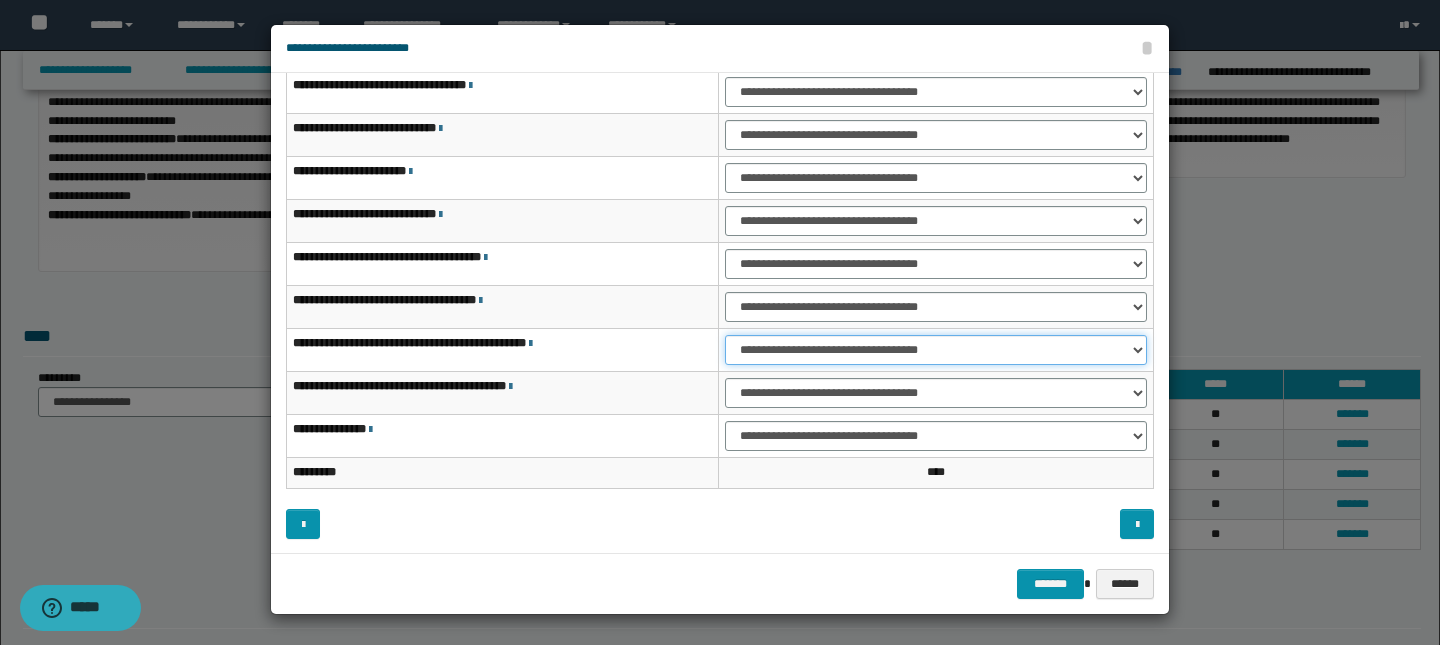 click on "**********" at bounding box center [936, 350] 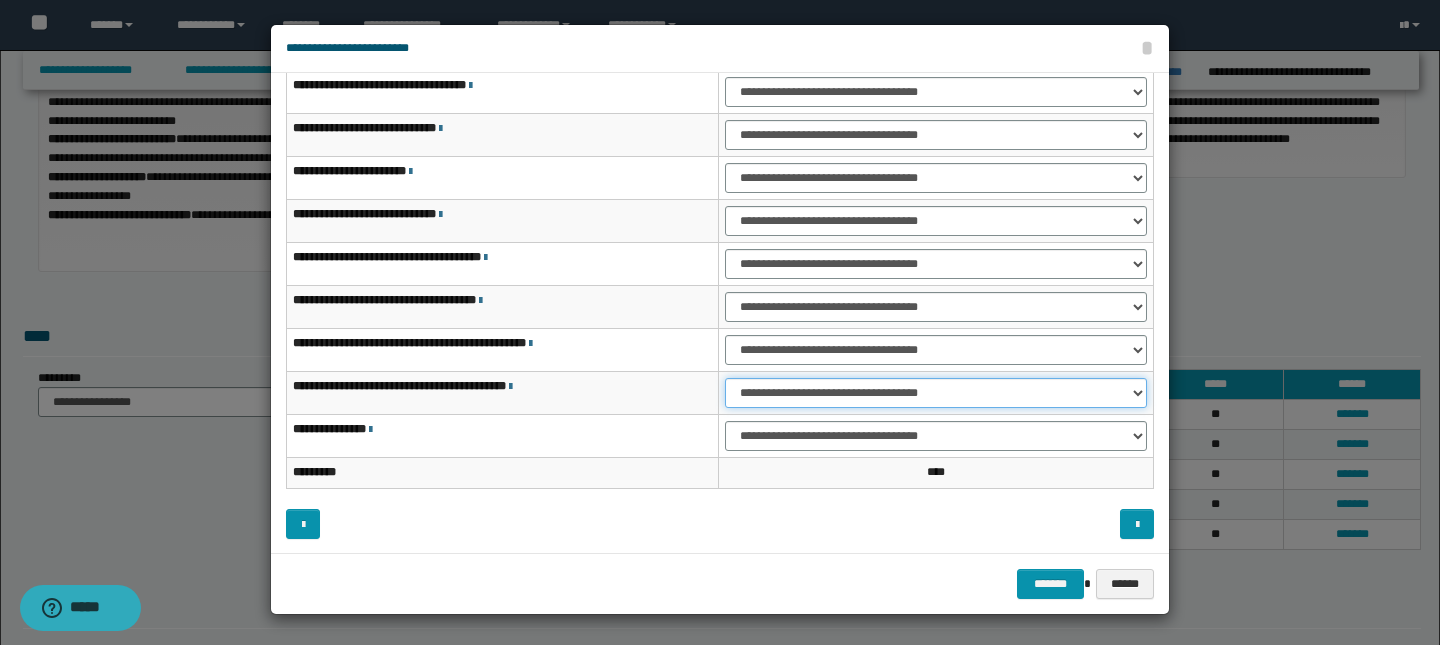 click on "**********" at bounding box center (936, 393) 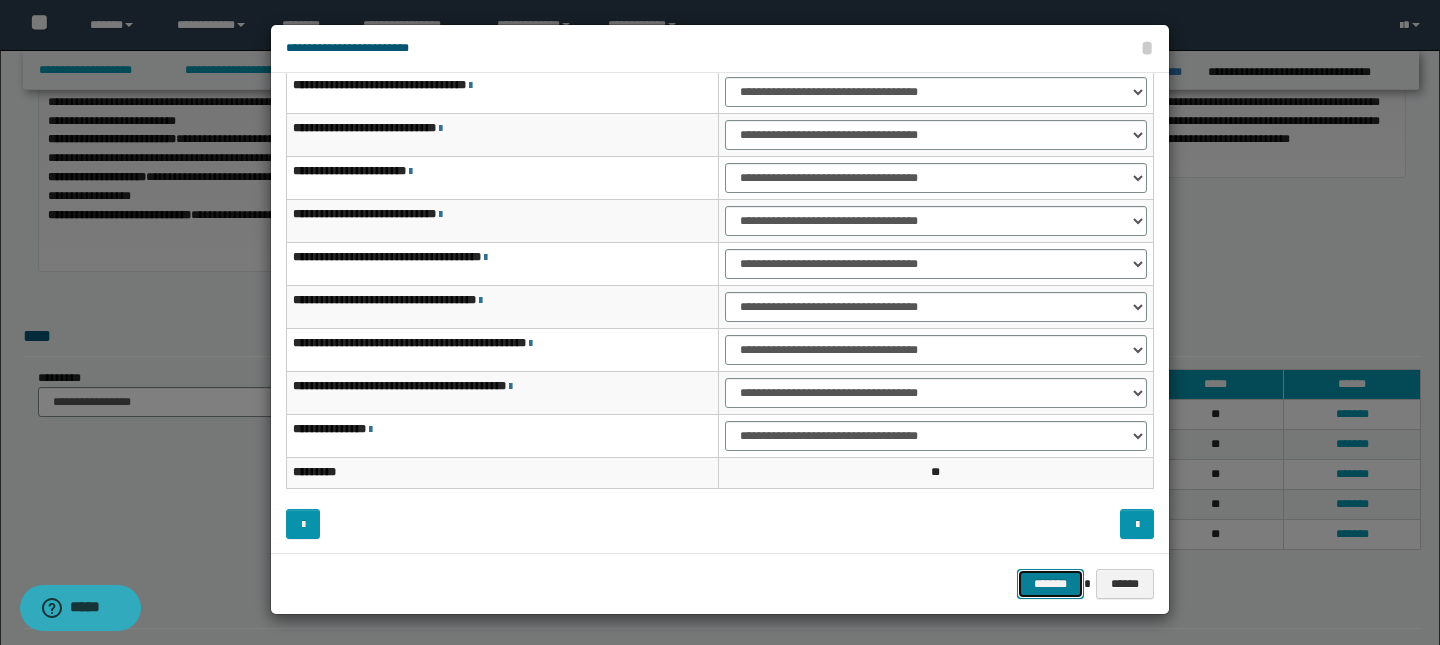 click on "*******" at bounding box center (1051, 584) 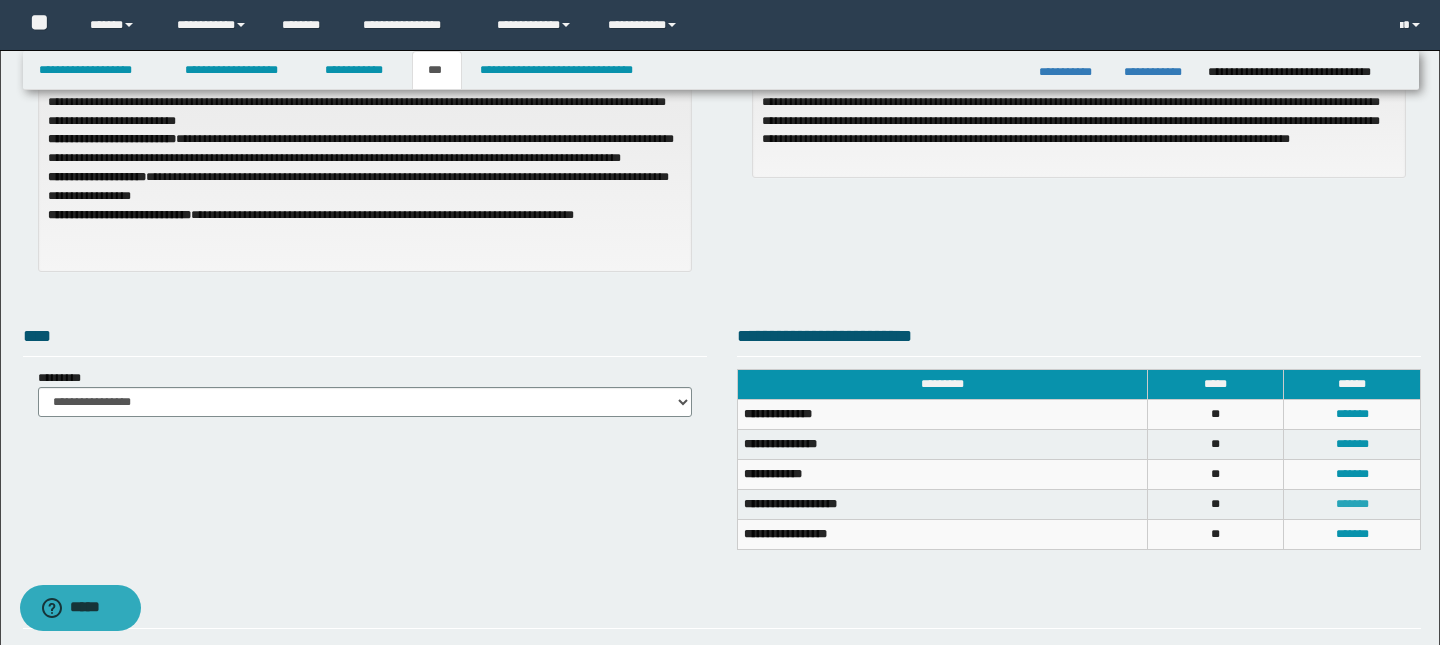 click on "*******" at bounding box center (1352, 504) 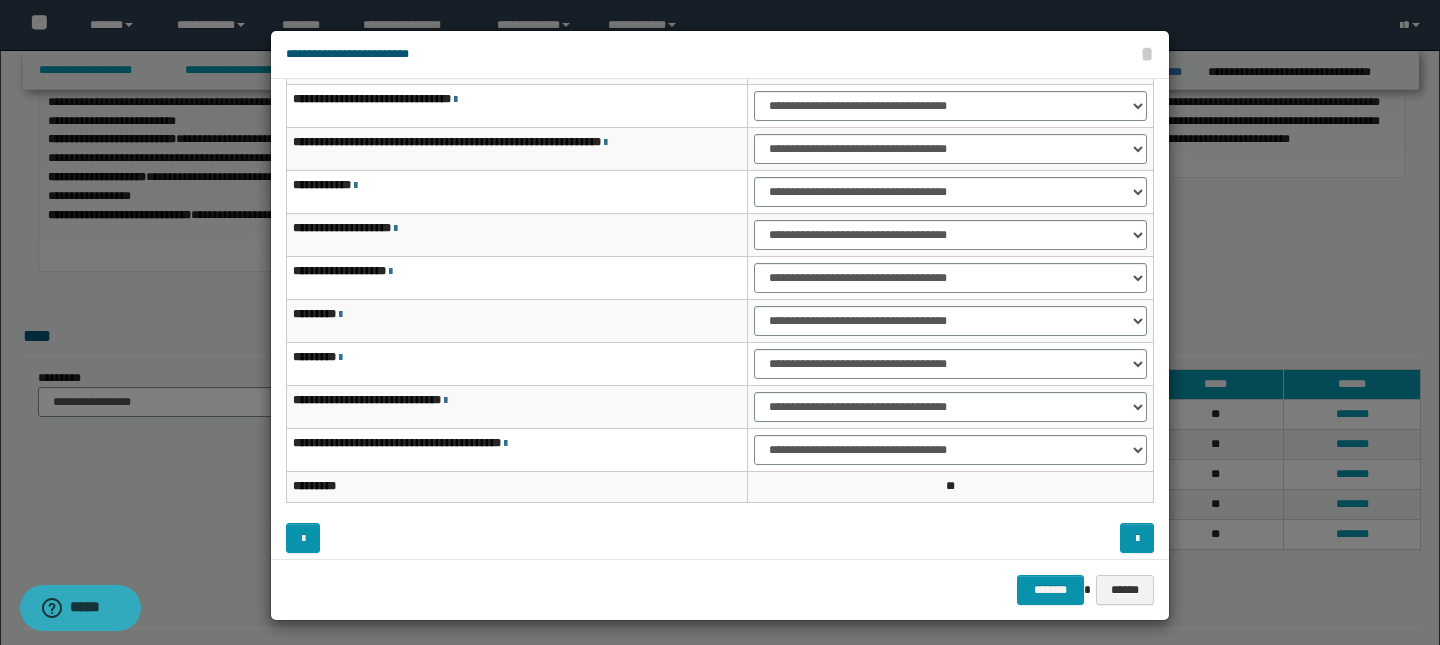 scroll, scrollTop: 116, scrollLeft: 0, axis: vertical 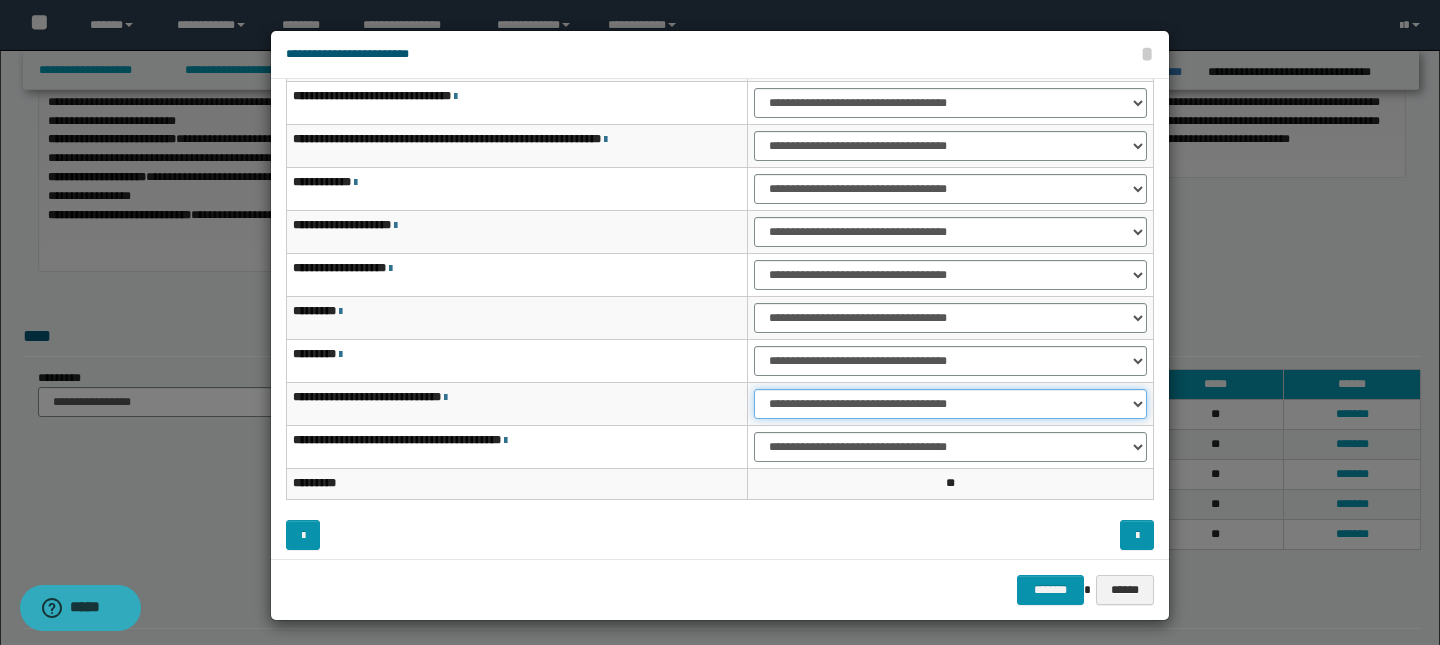 click on "**********" at bounding box center [950, 404] 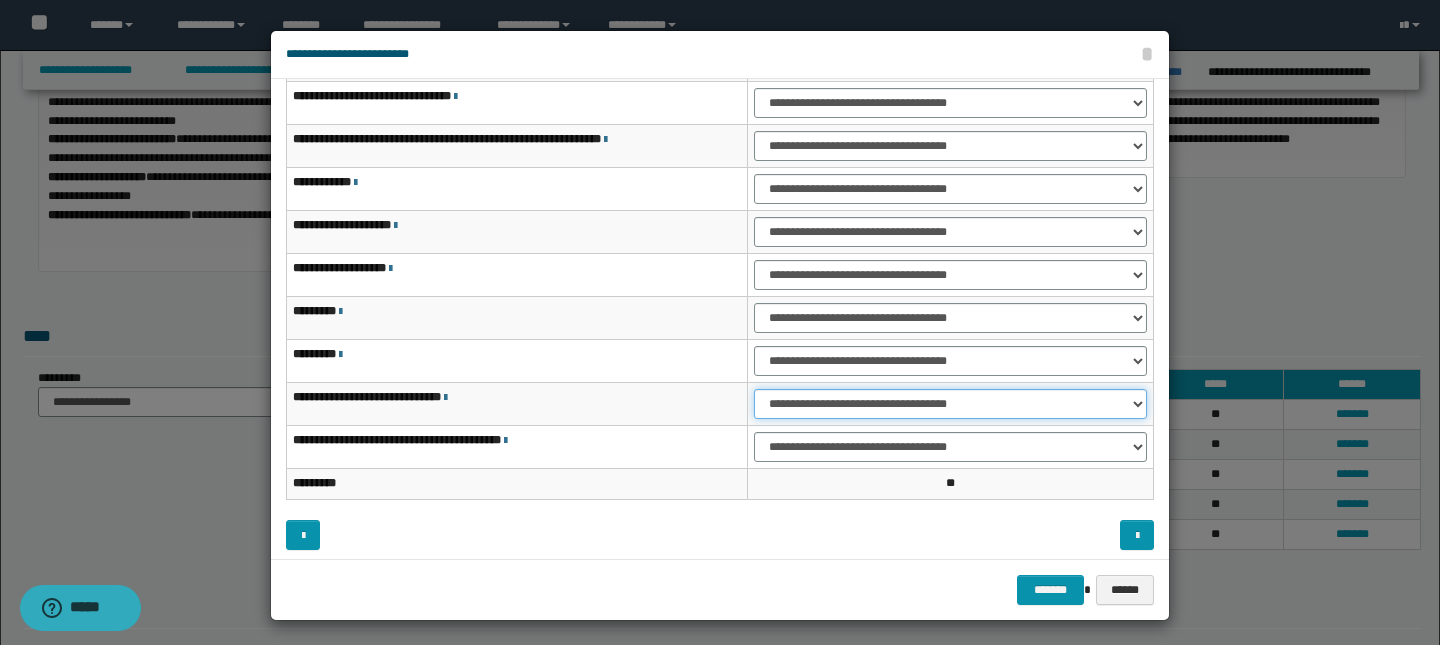 select on "***" 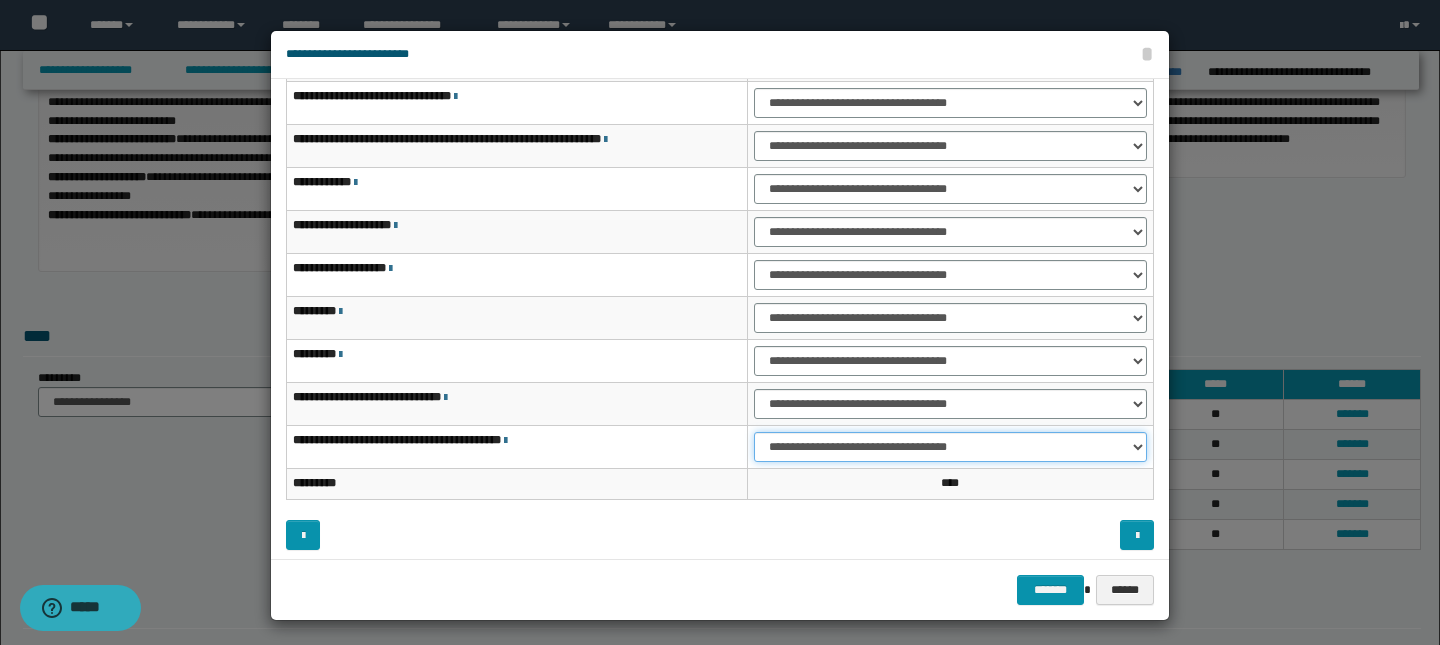 click on "**********" at bounding box center (950, 447) 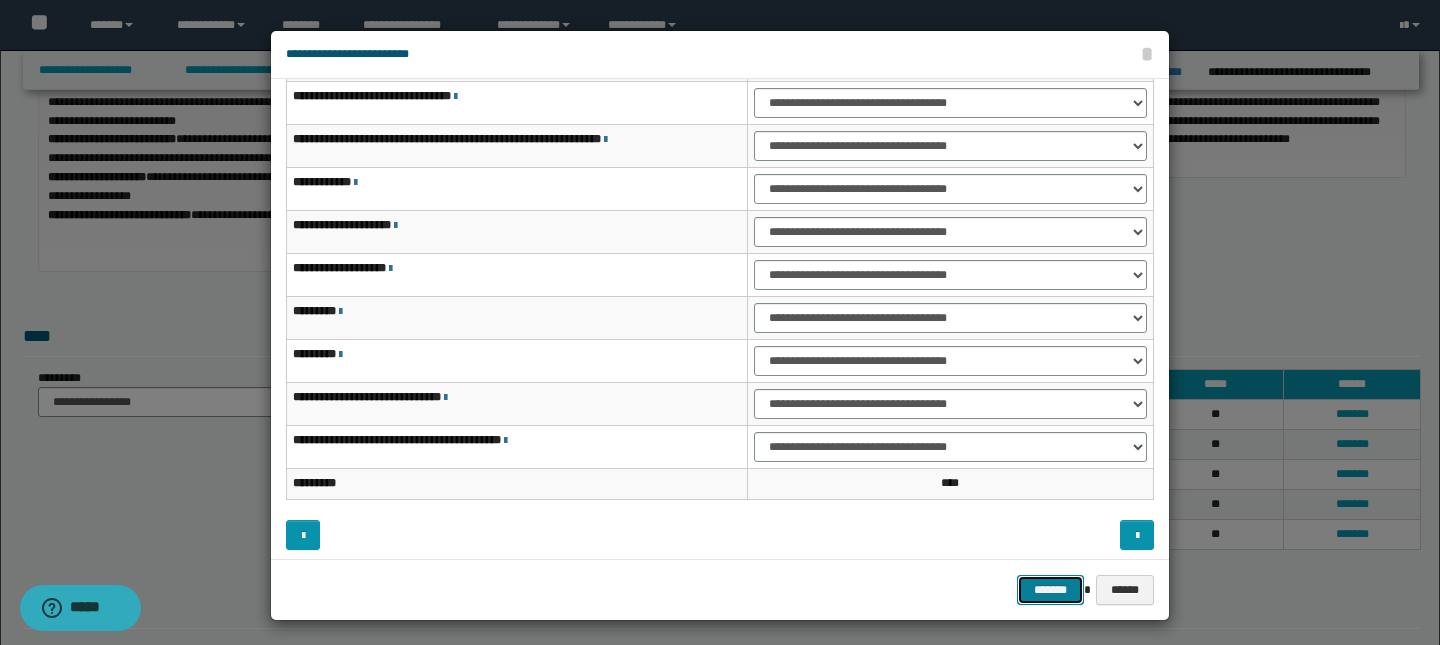 click on "*******" at bounding box center [1051, 590] 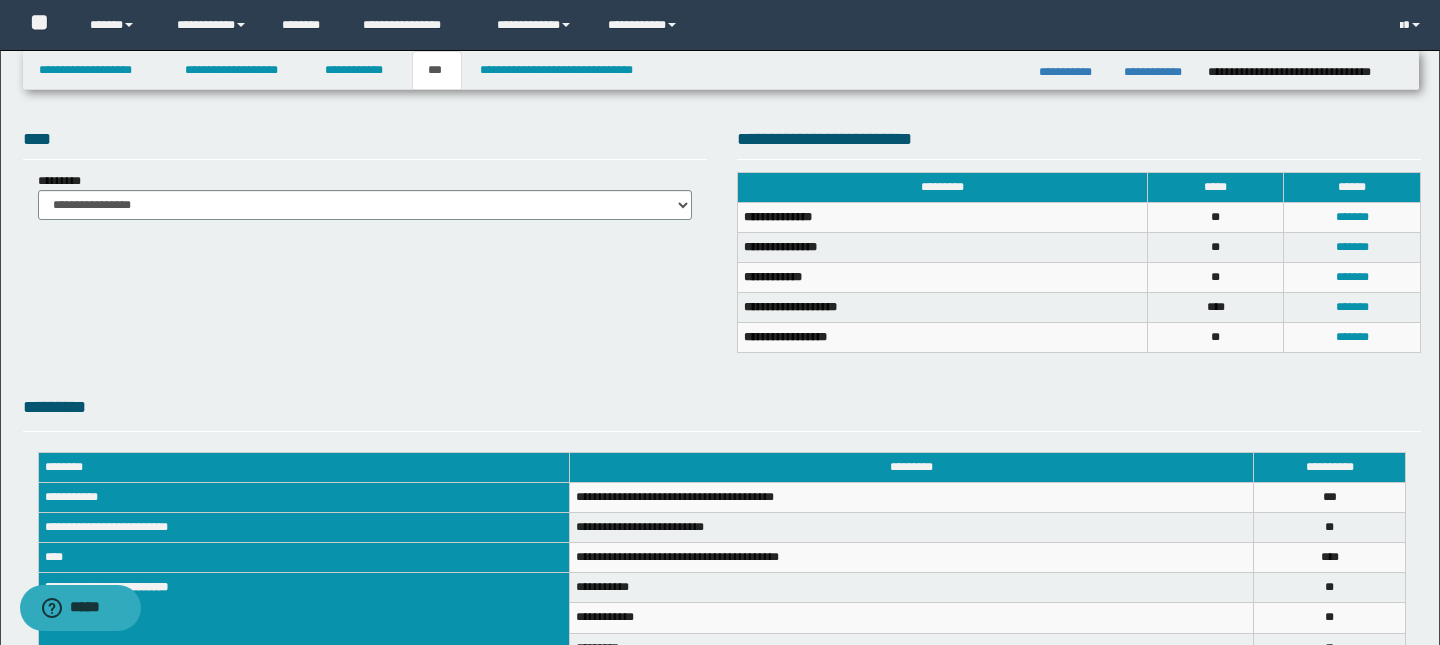 scroll, scrollTop: 0, scrollLeft: 0, axis: both 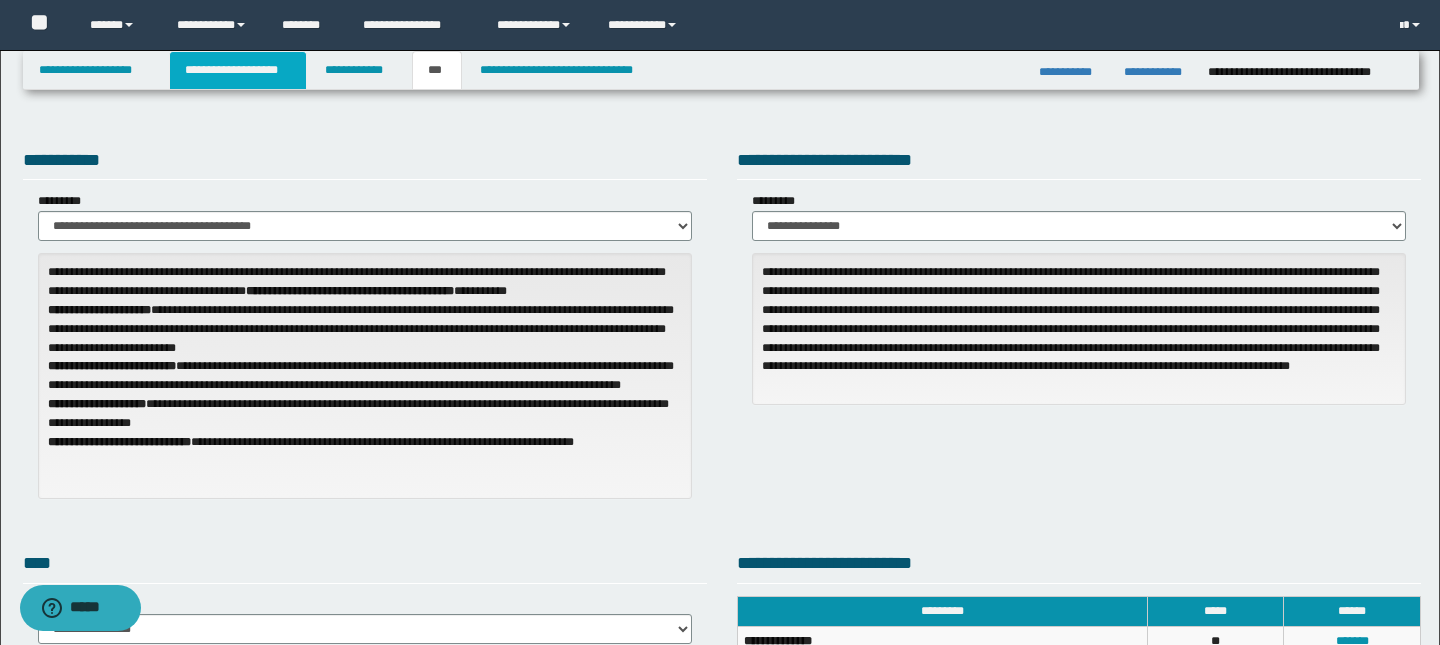 click on "**********" at bounding box center [238, 70] 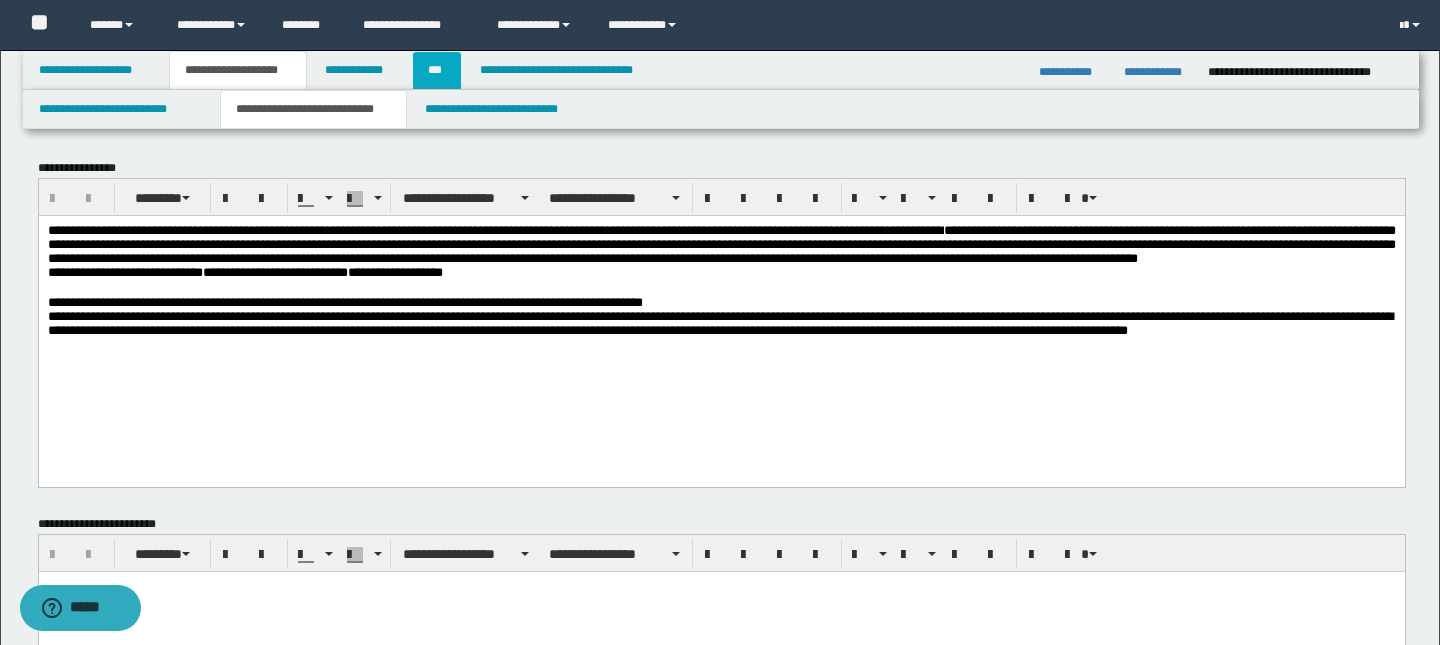 click on "***" at bounding box center [437, 70] 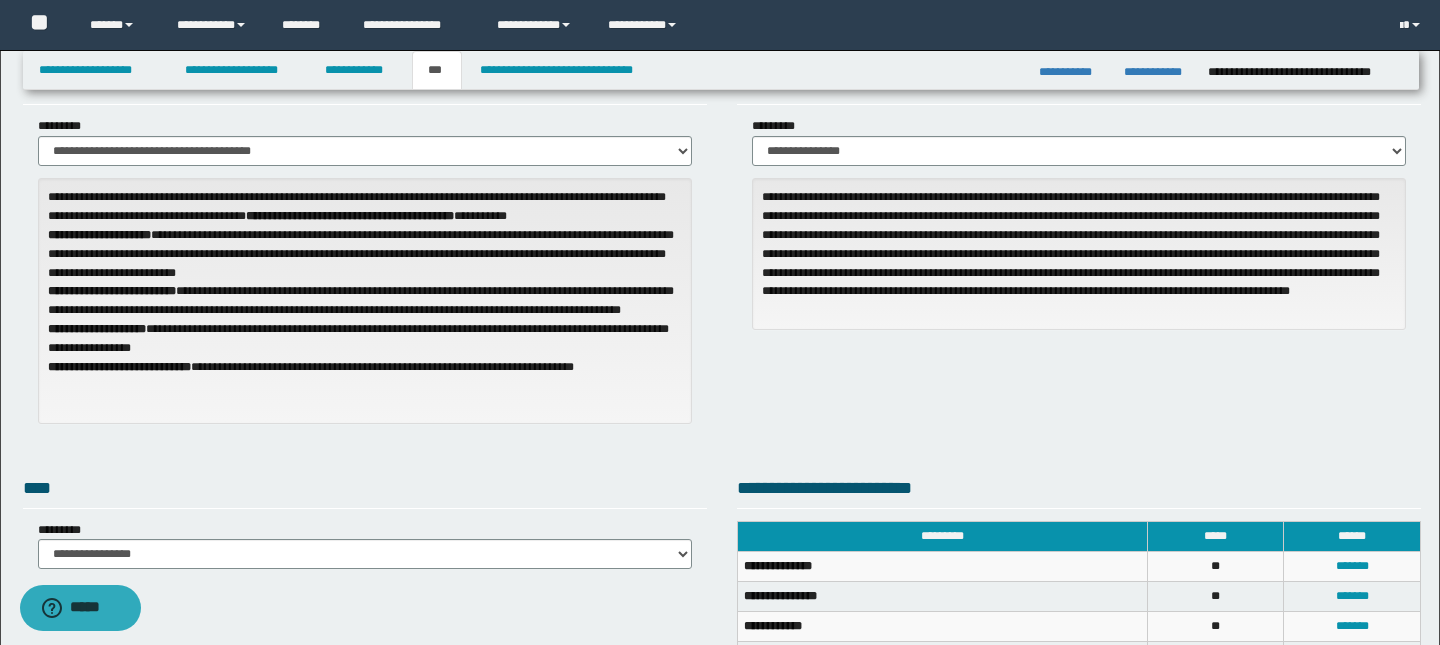 scroll, scrollTop: 58, scrollLeft: 0, axis: vertical 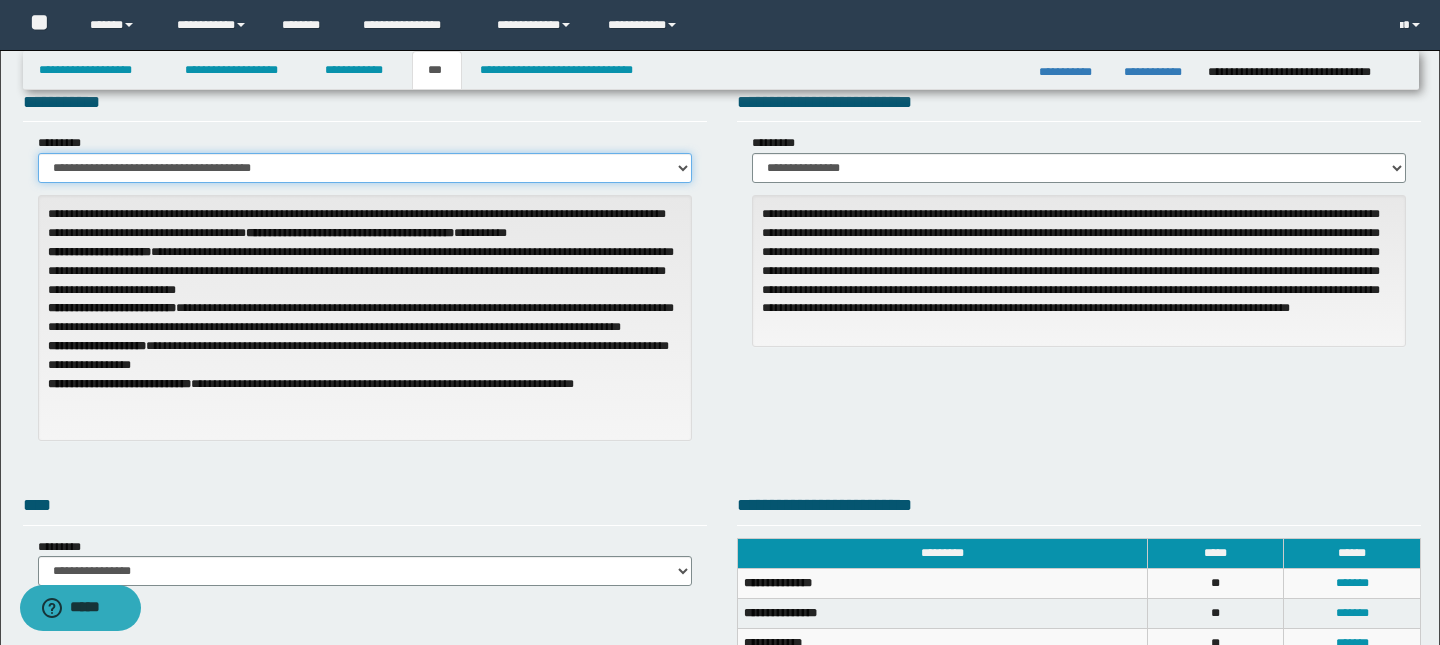click on "**********" at bounding box center (365, 168) 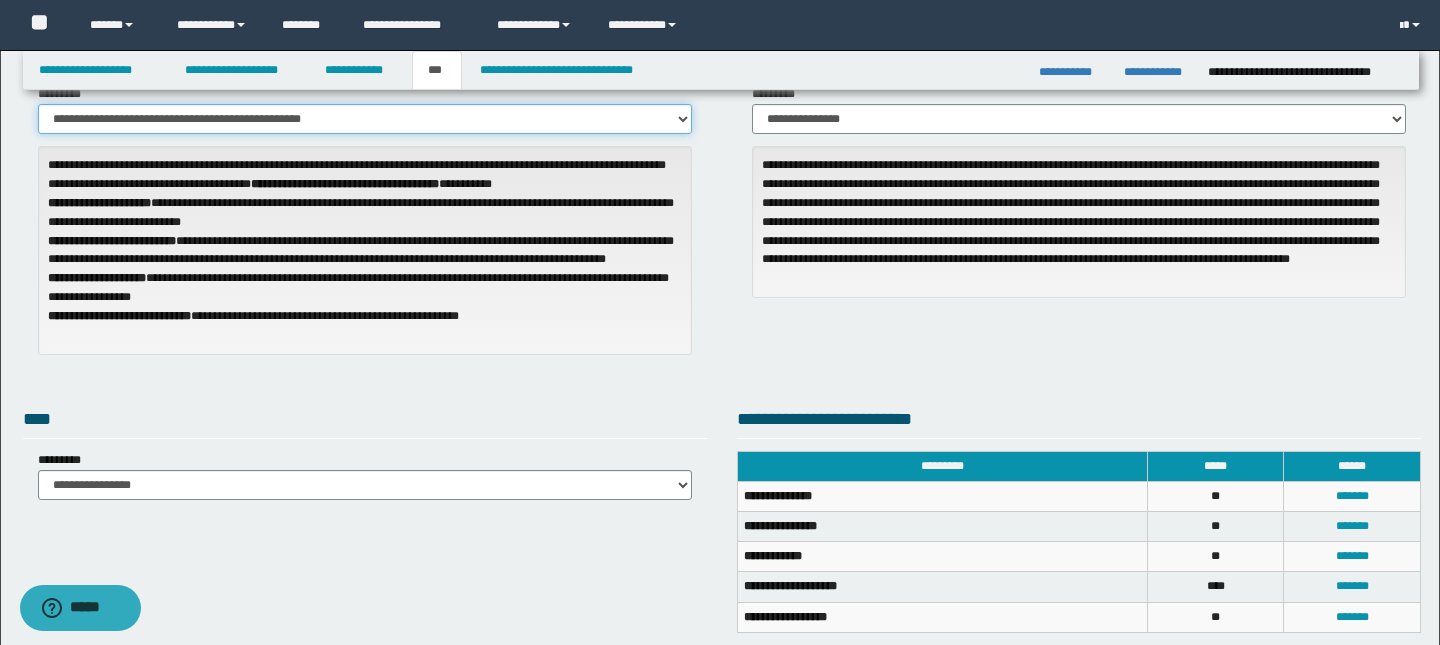 scroll, scrollTop: 64, scrollLeft: 0, axis: vertical 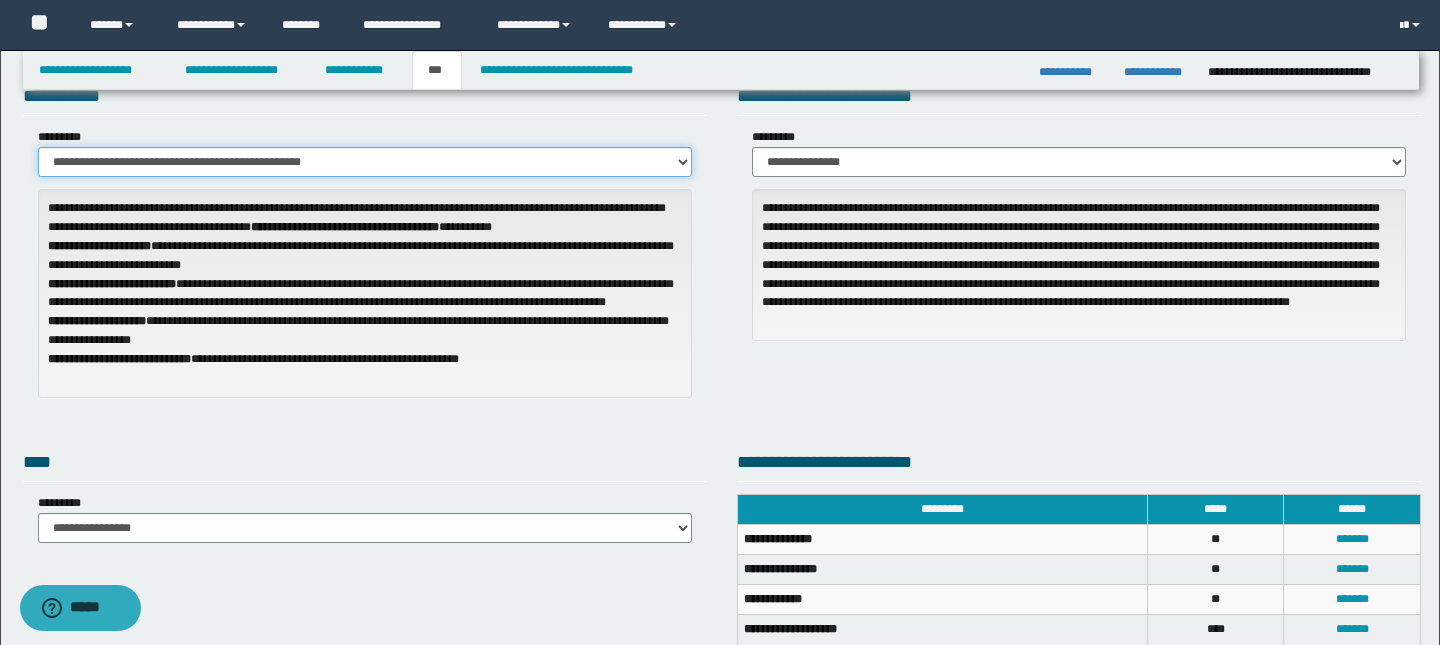 click on "**********" at bounding box center (365, 162) 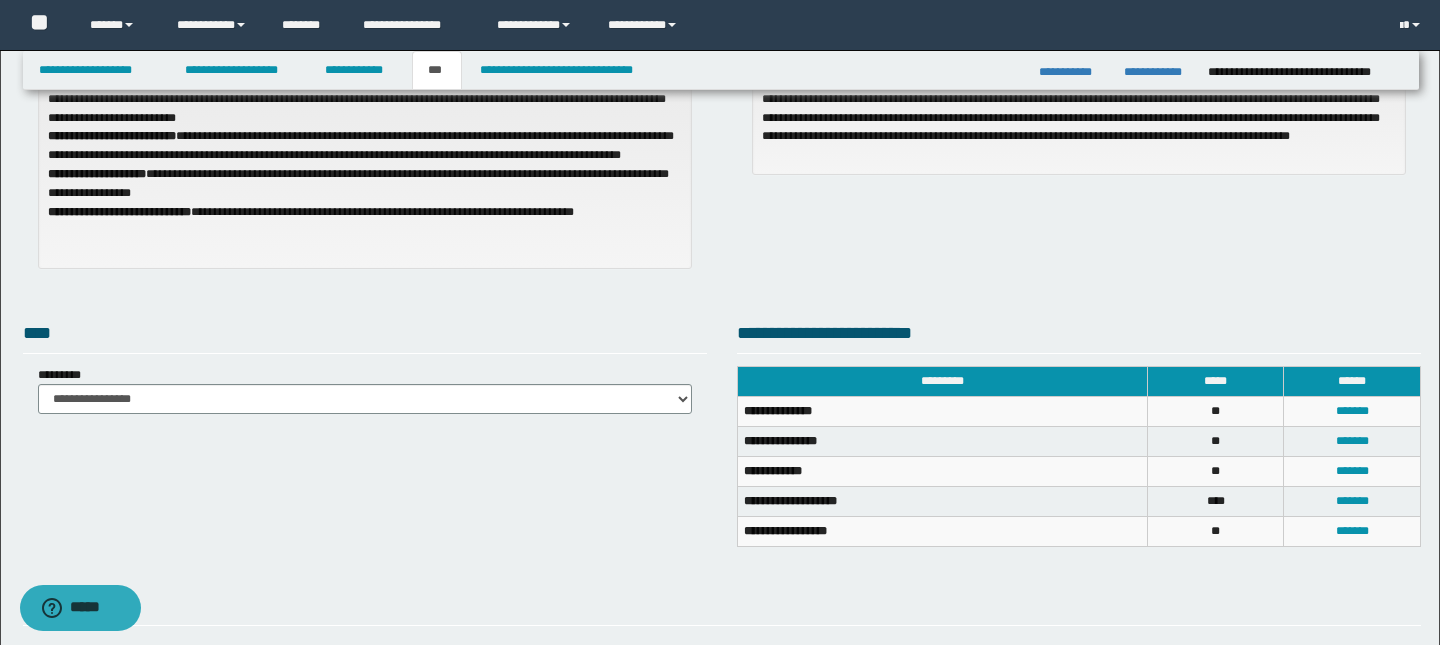 scroll, scrollTop: 311, scrollLeft: 0, axis: vertical 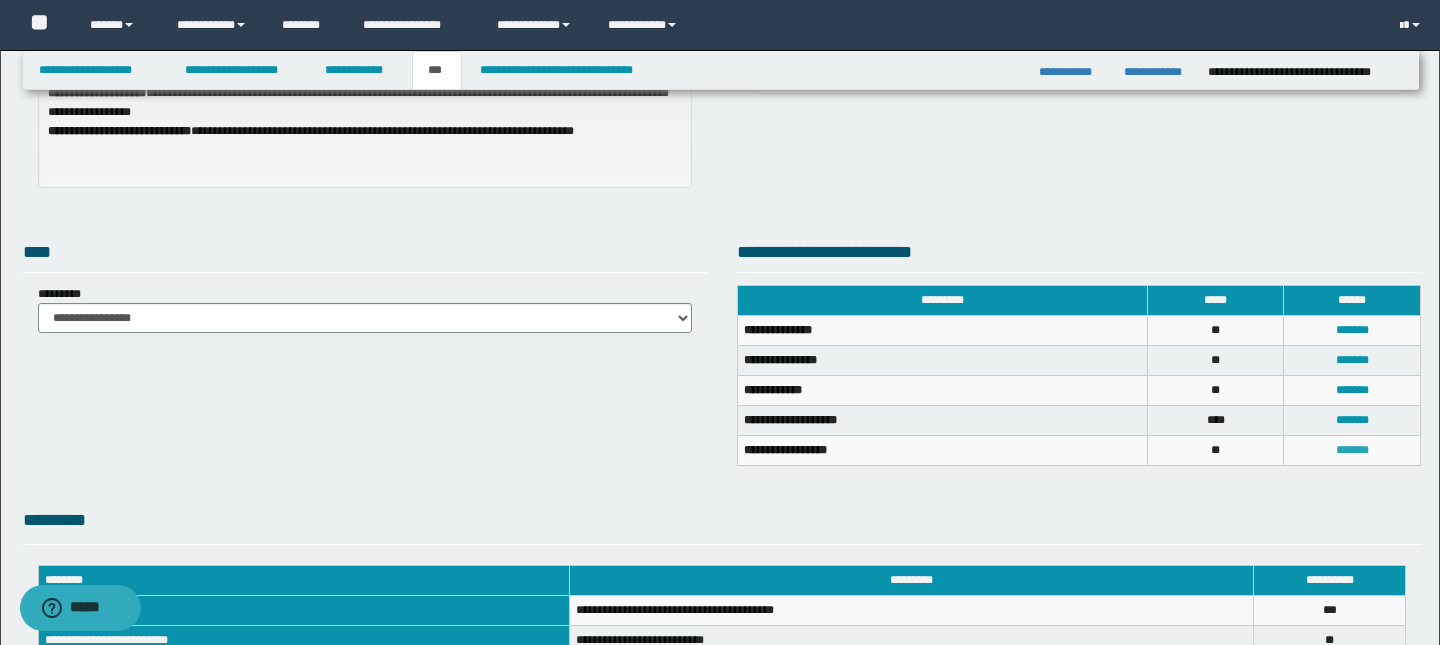click on "*******" at bounding box center (1352, 450) 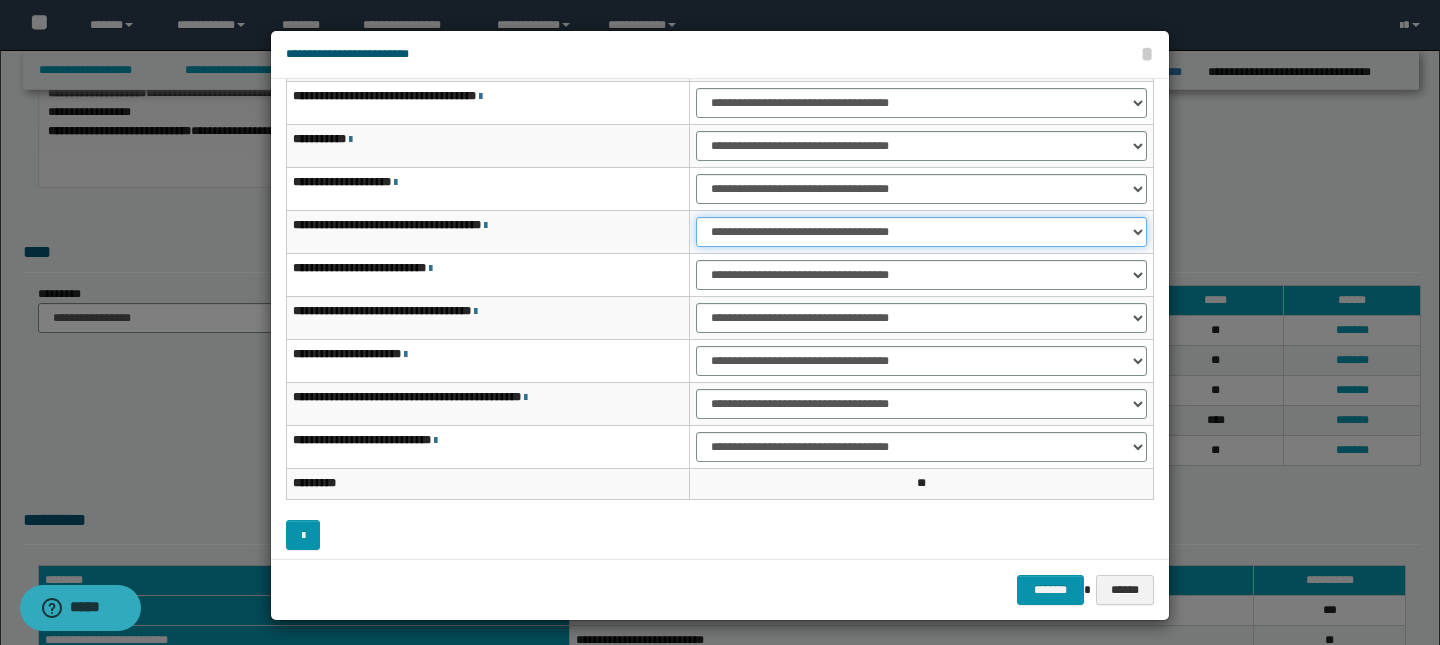 click on "**********" at bounding box center (921, 232) 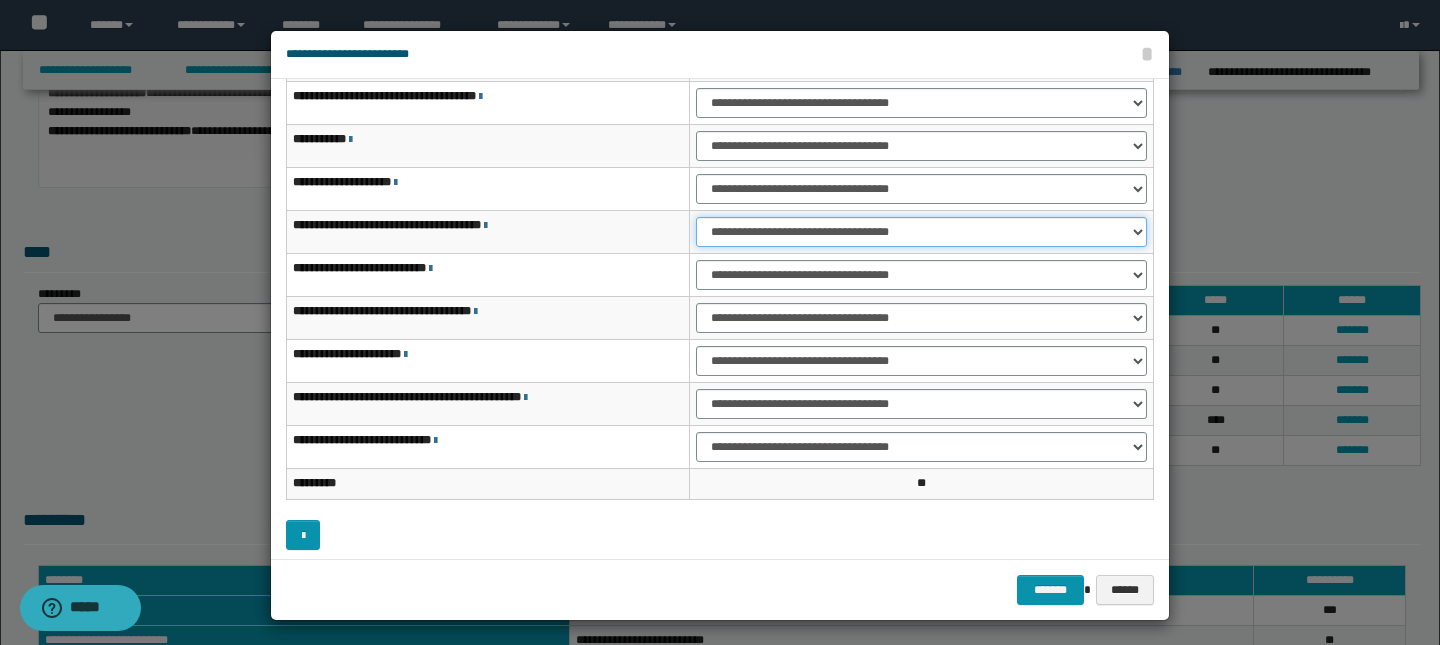 select on "***" 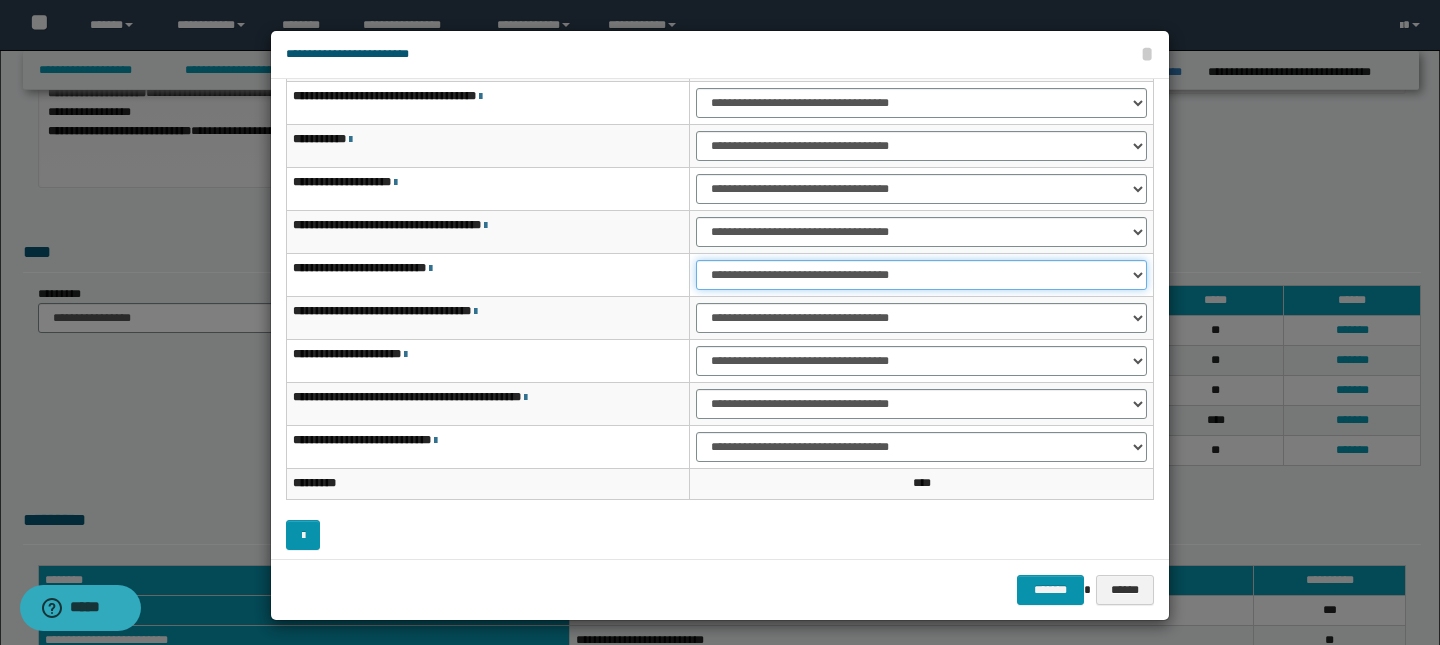click on "**********" at bounding box center [921, 275] 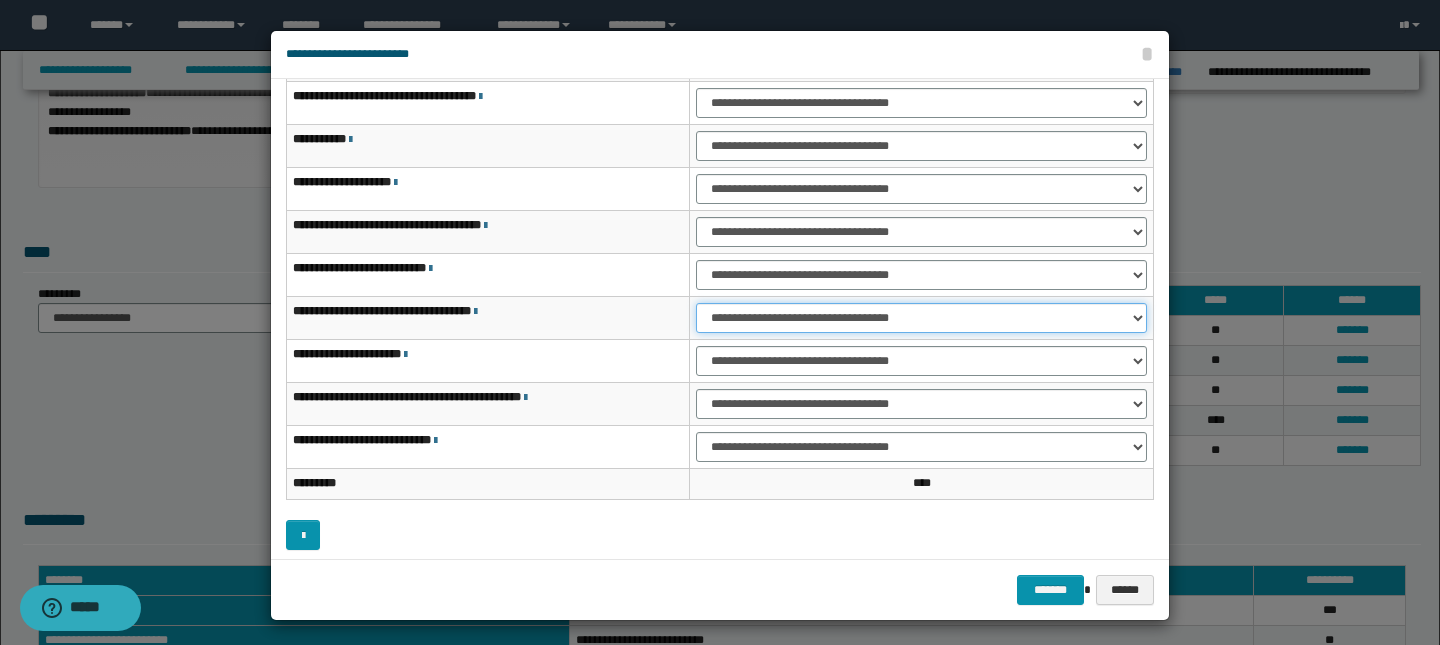 click on "**********" at bounding box center (921, 318) 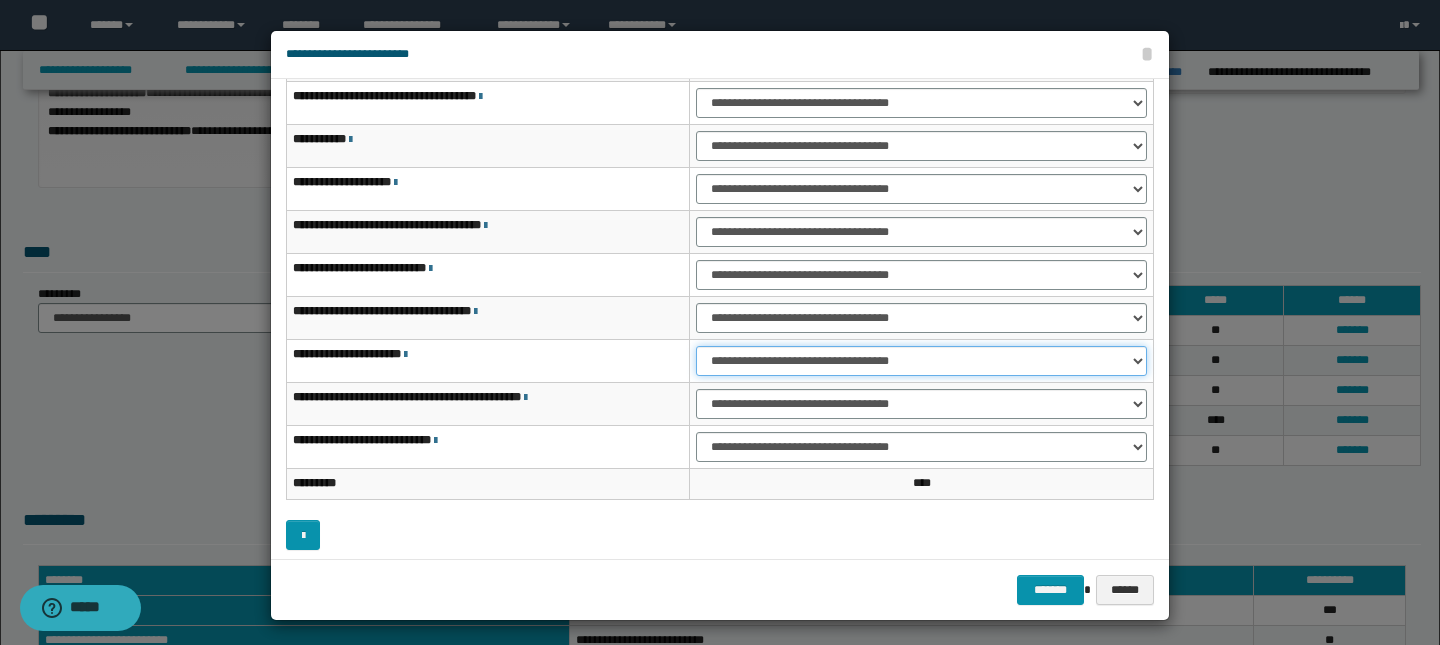 click on "**********" at bounding box center [921, 361] 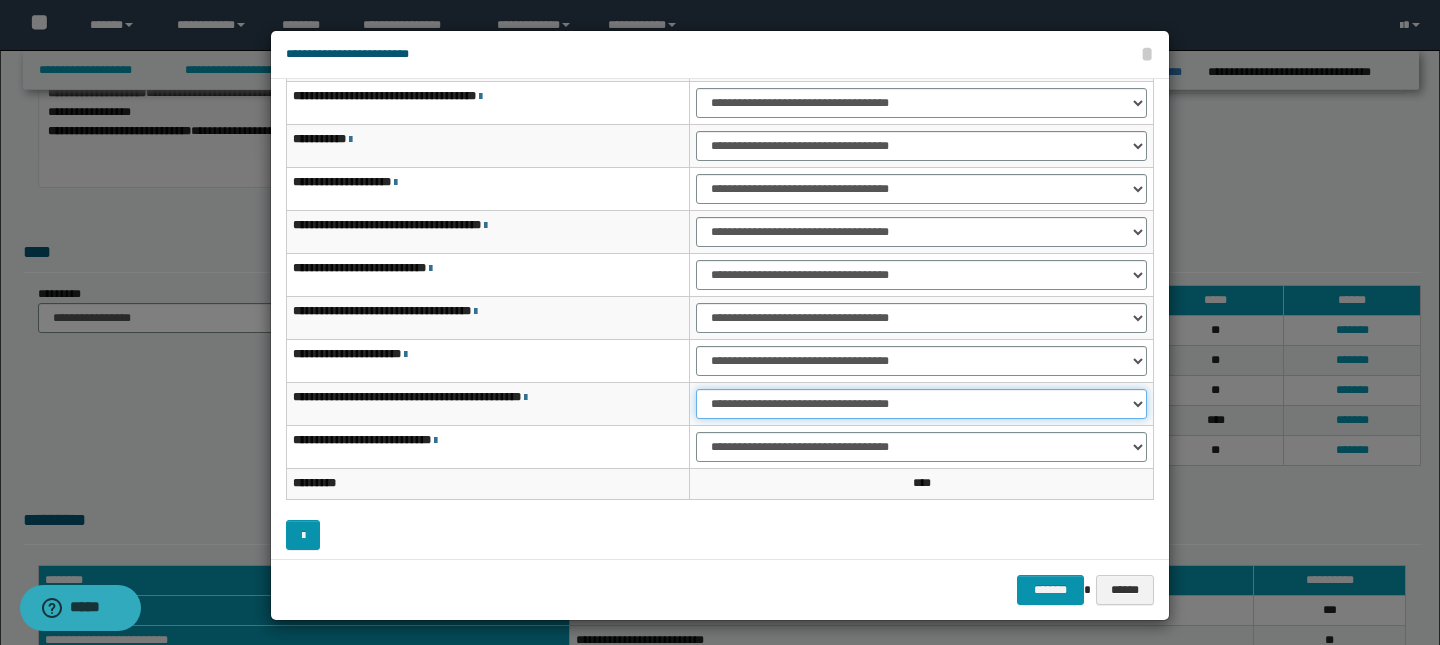 click on "**********" at bounding box center (921, 404) 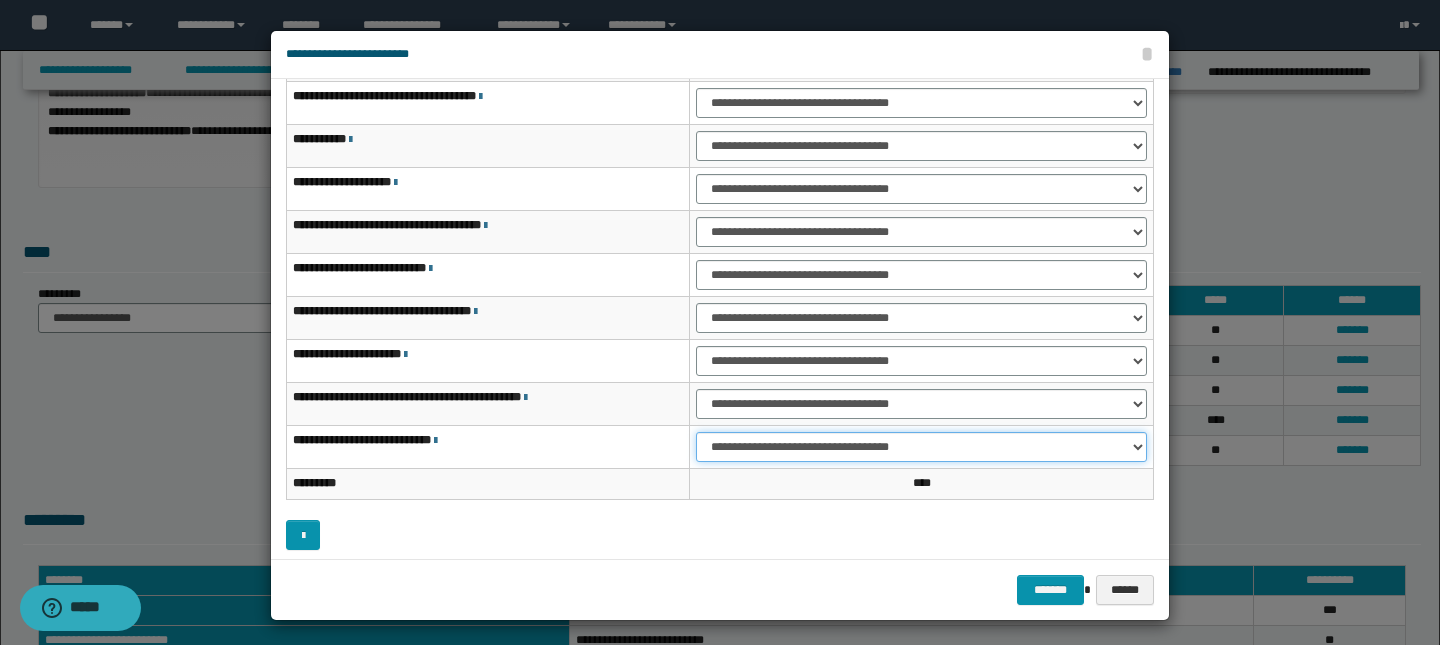 click on "**********" at bounding box center (921, 447) 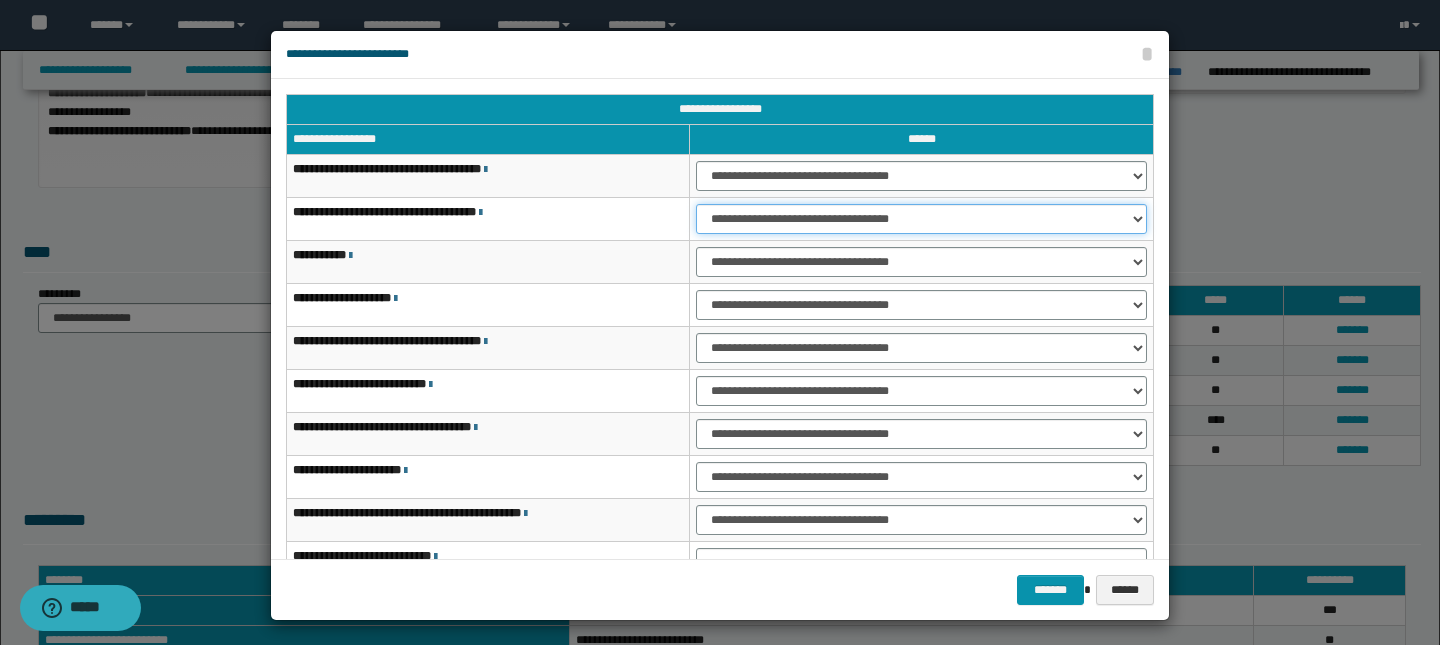 click on "**********" at bounding box center (921, 219) 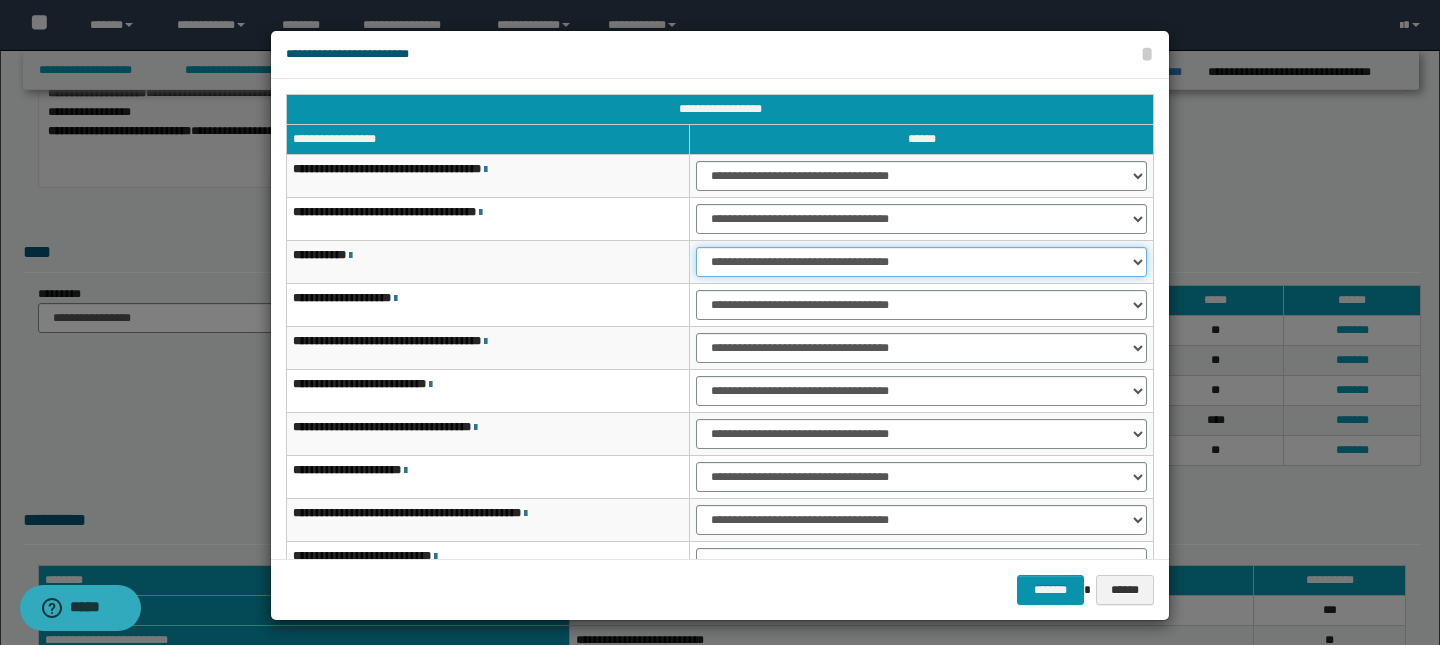 click on "**********" at bounding box center (921, 262) 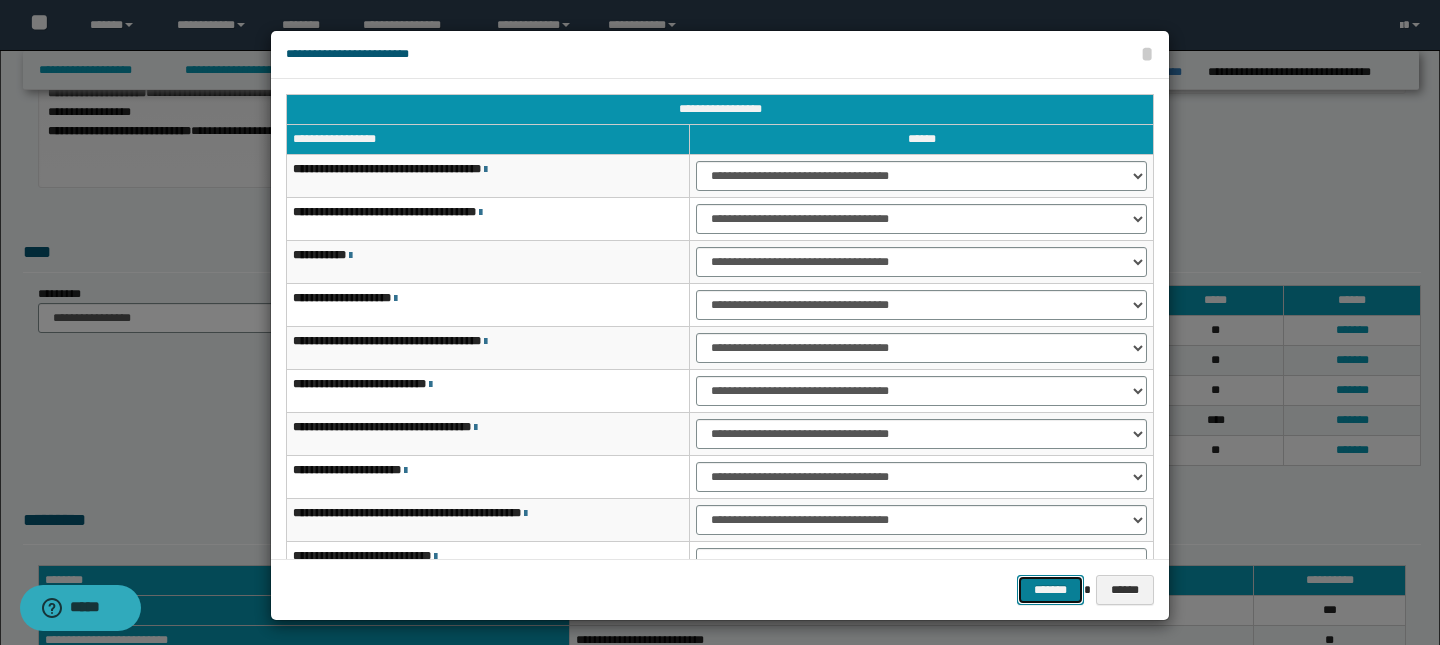 click on "*******" at bounding box center (1051, 590) 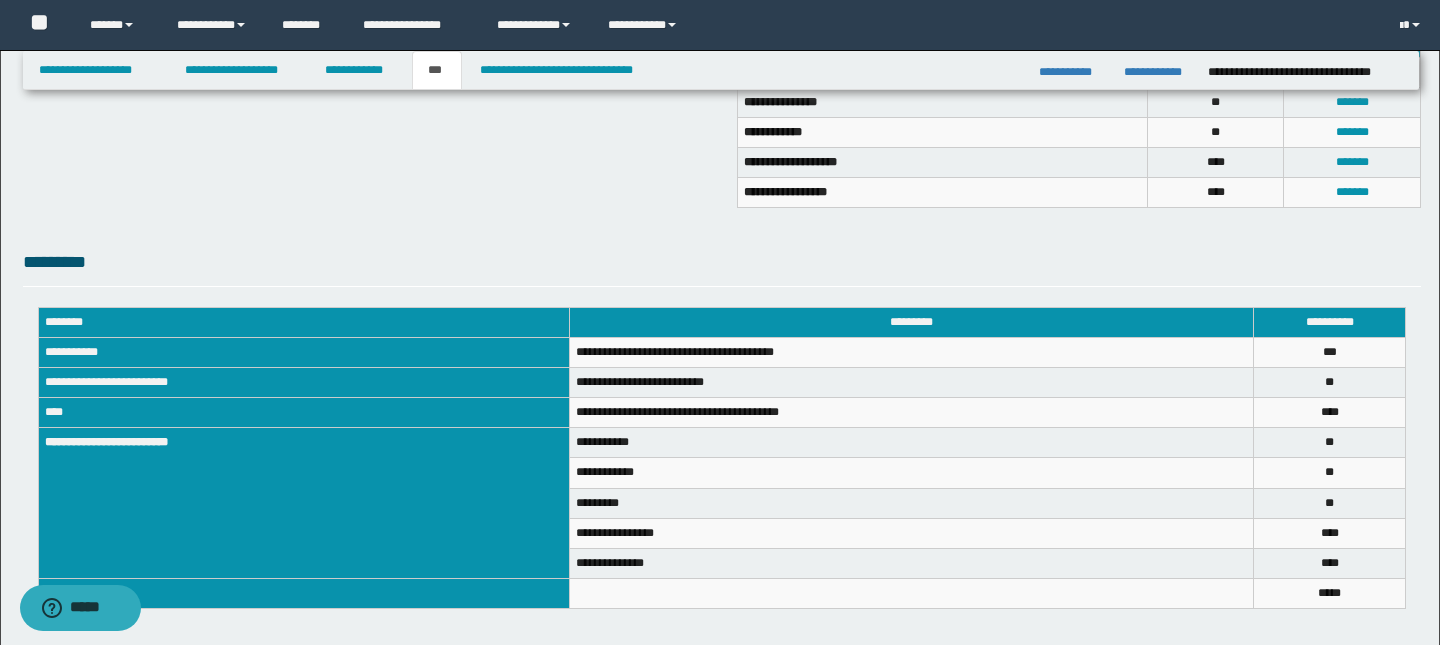 scroll, scrollTop: 662, scrollLeft: 0, axis: vertical 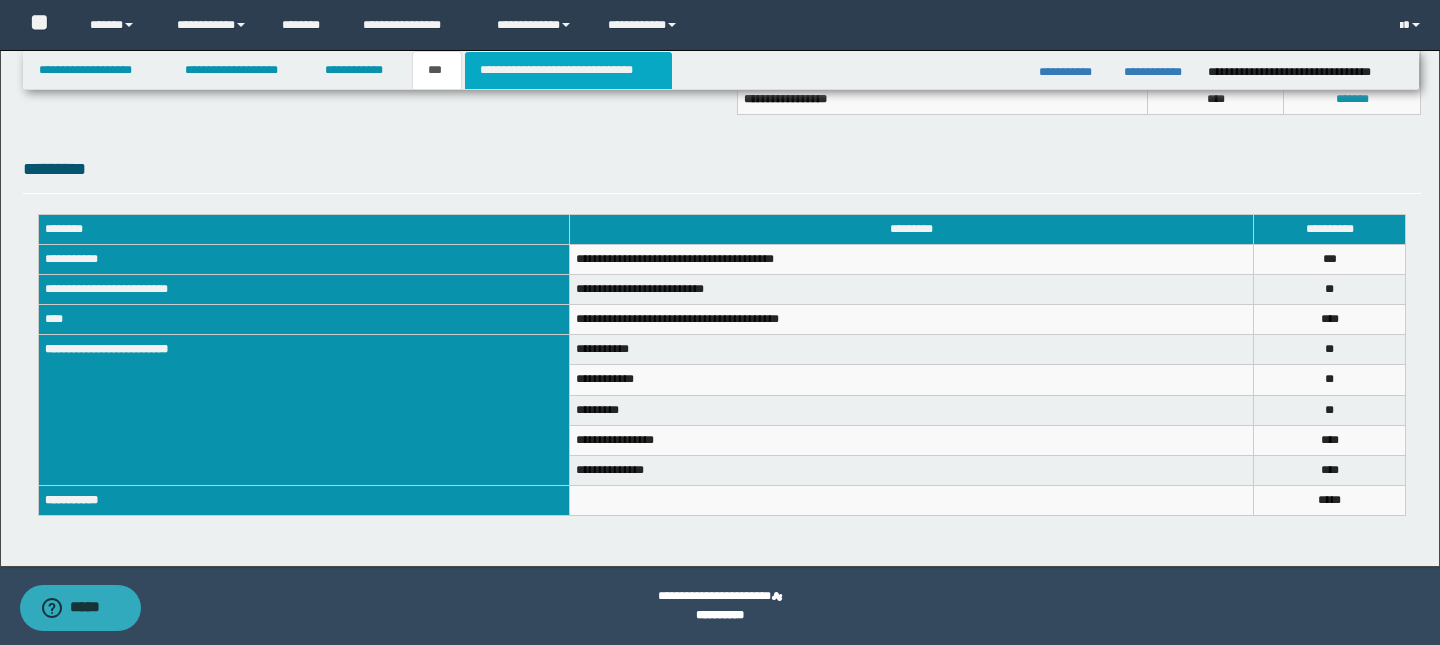 click on "**********" at bounding box center [568, 70] 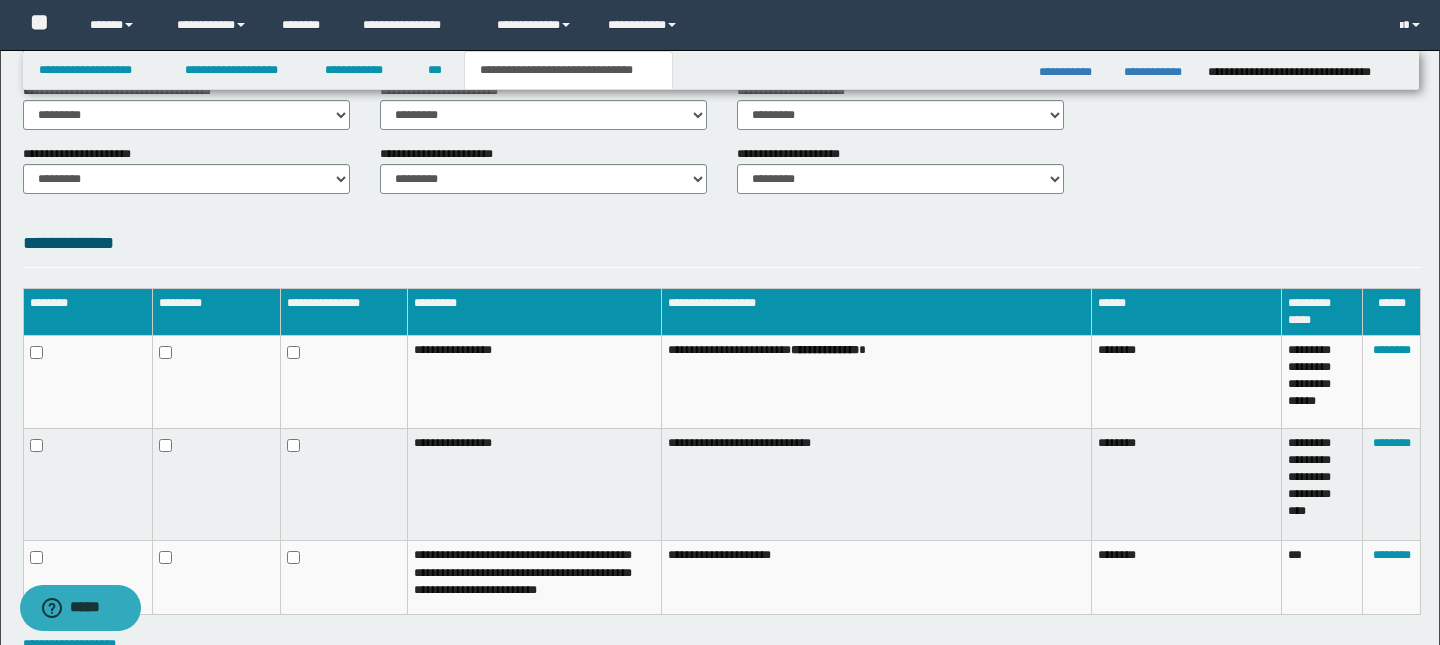 scroll, scrollTop: 964, scrollLeft: 0, axis: vertical 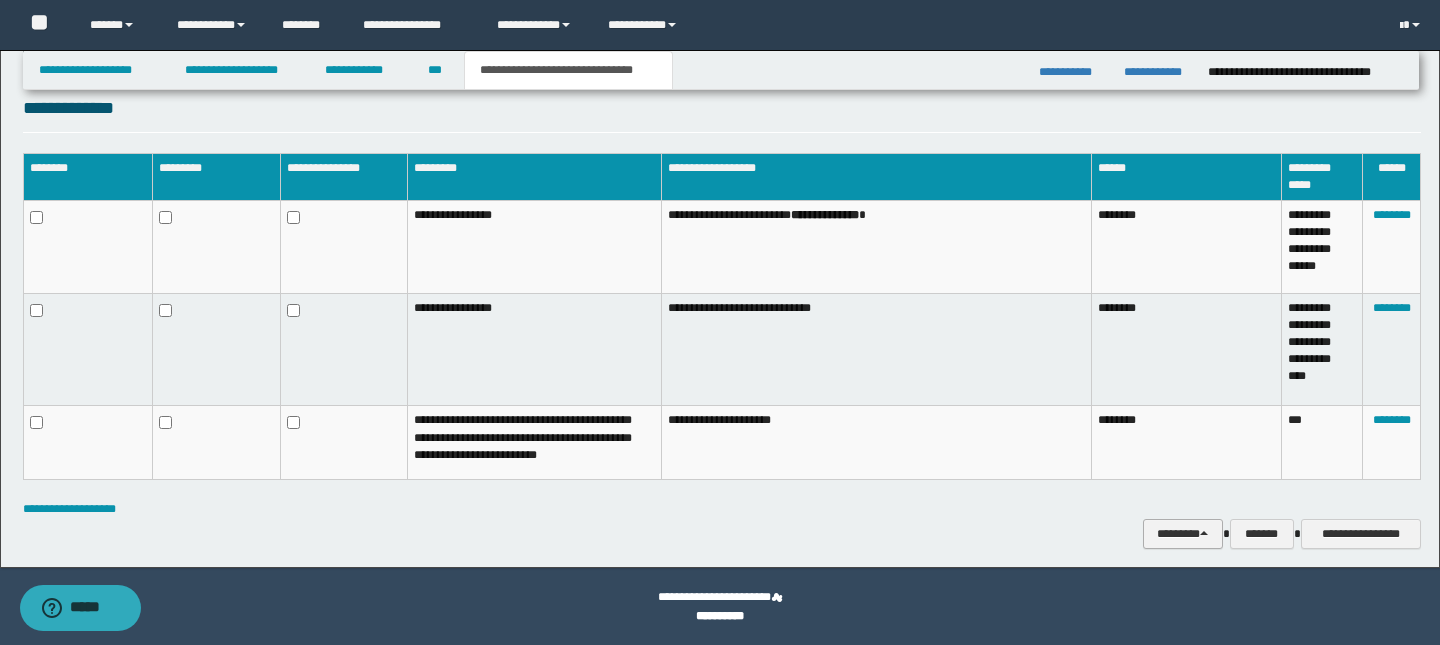 click on "********" at bounding box center [1183, 534] 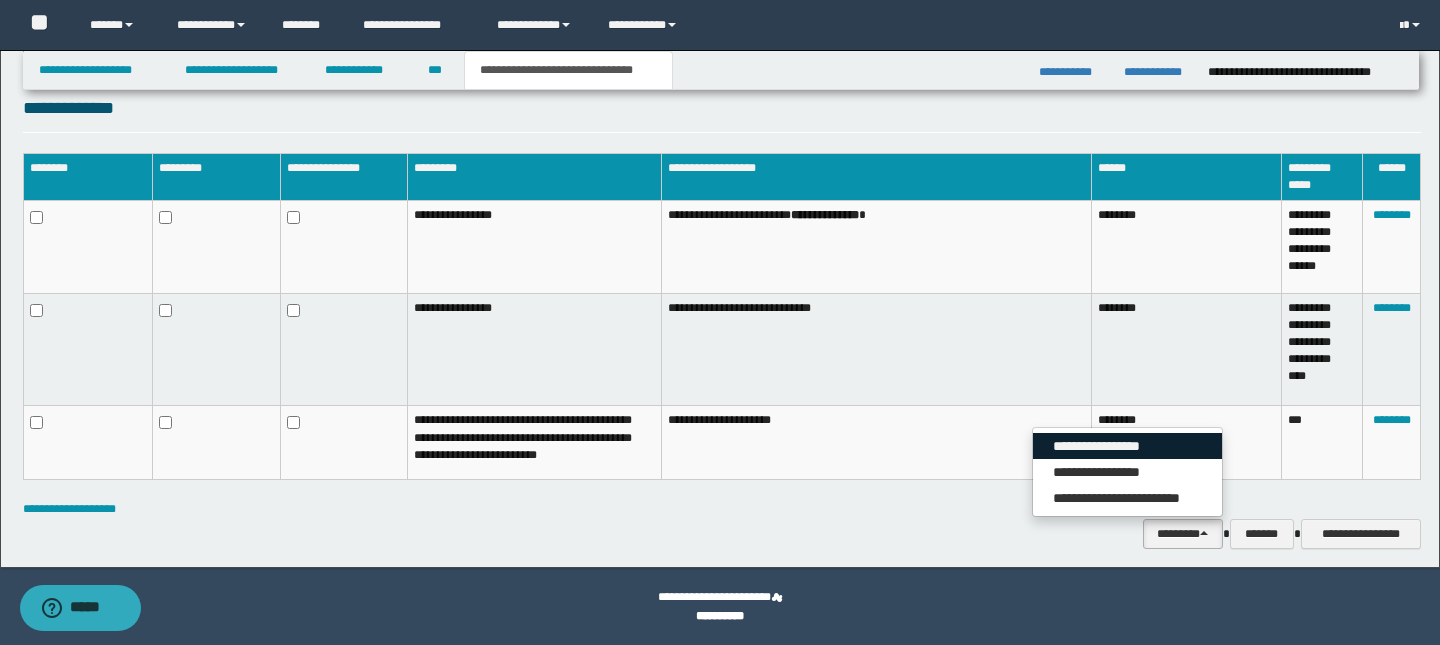 click on "**********" at bounding box center [1127, 446] 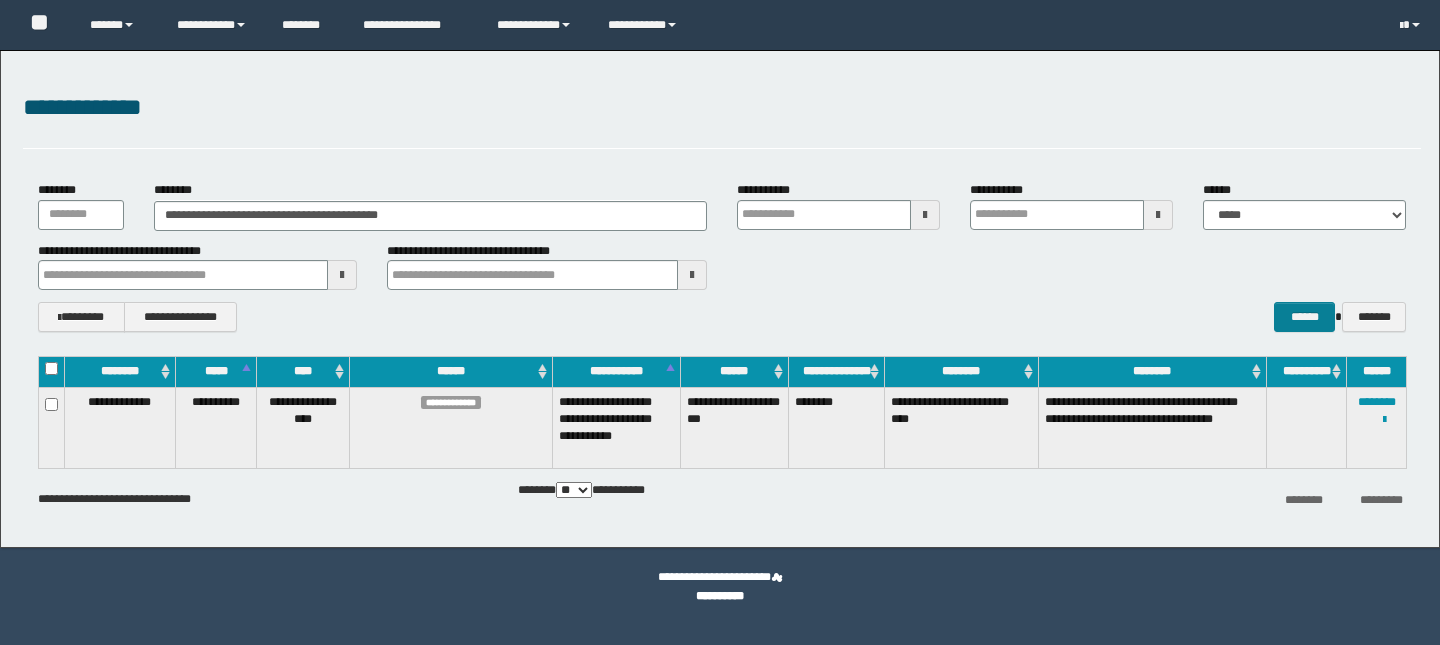 scroll, scrollTop: 0, scrollLeft: 0, axis: both 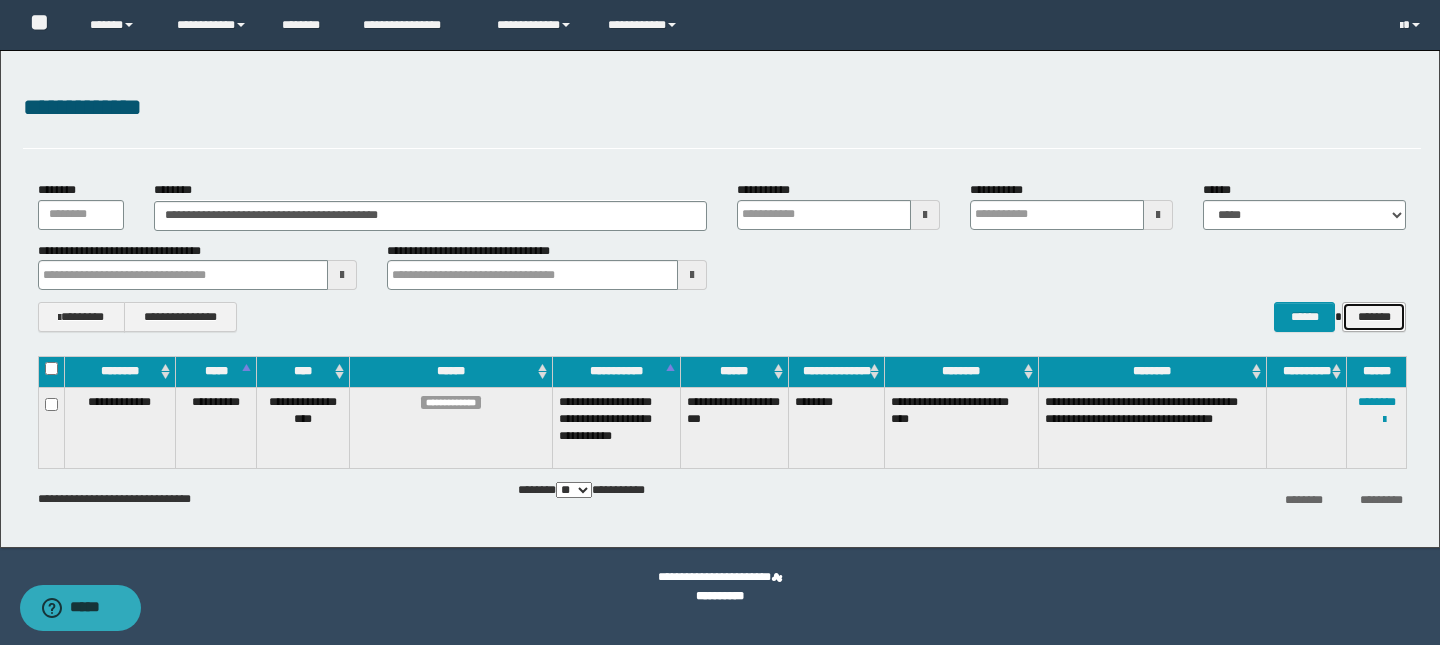 click on "*******" at bounding box center [1374, 317] 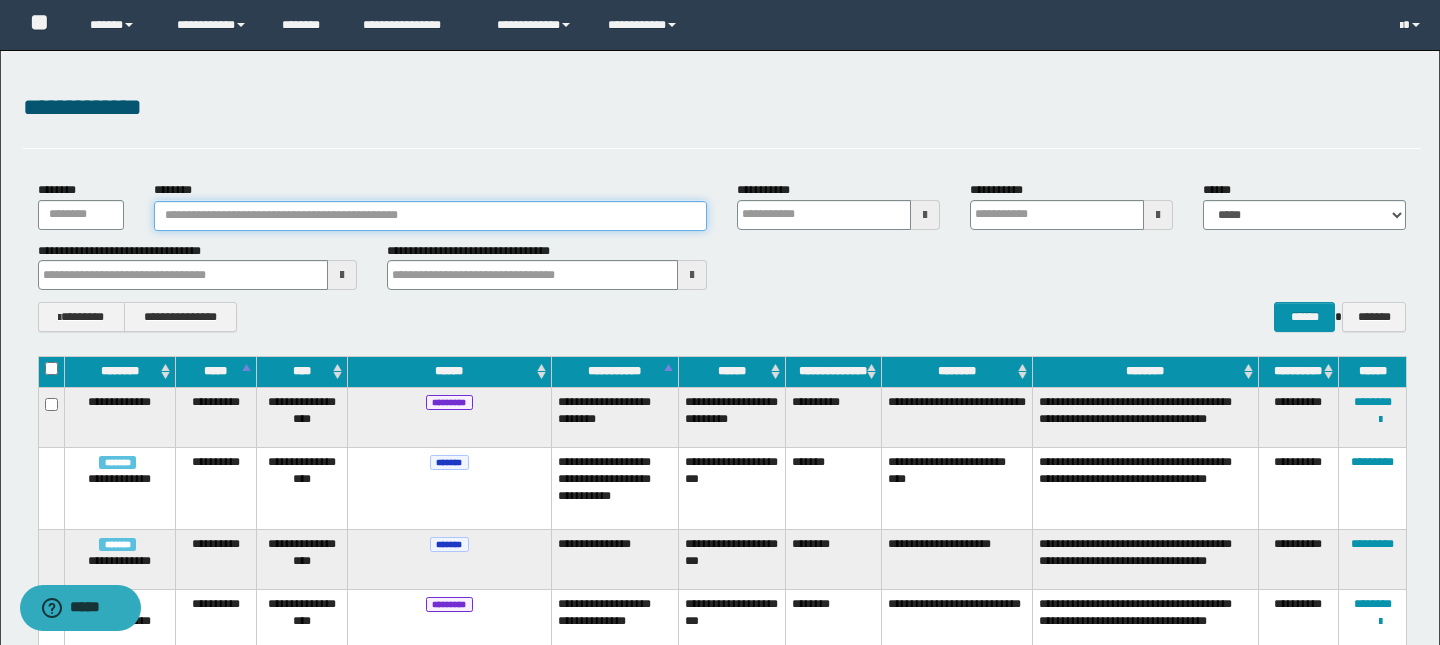 click on "********" at bounding box center [430, 216] 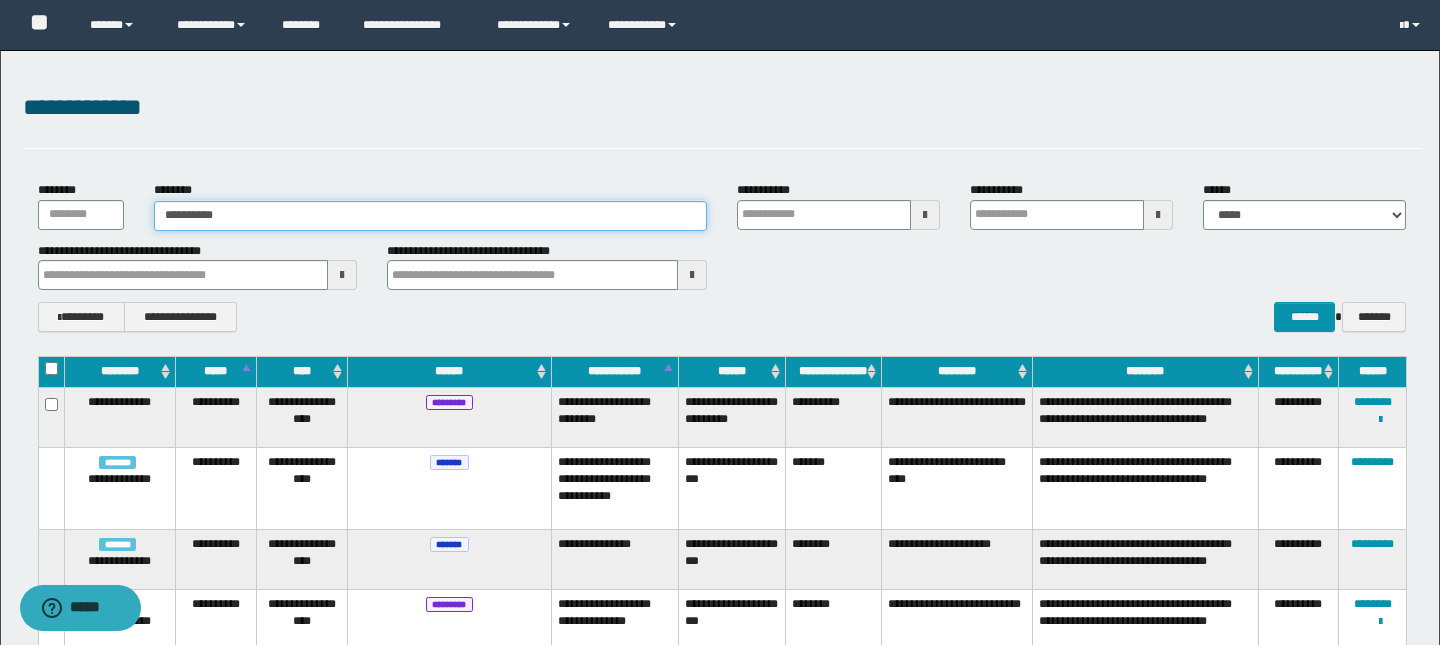 click on "*********" at bounding box center (430, 216) 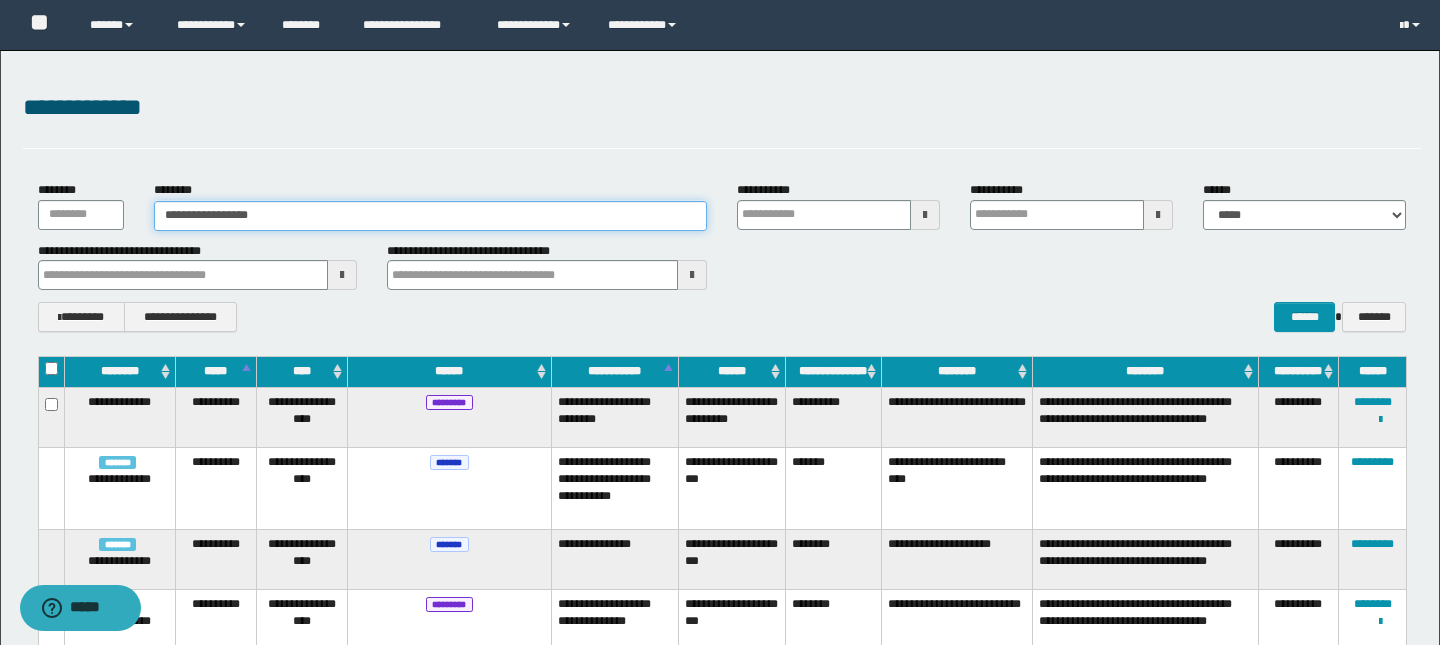 click on "**********" at bounding box center (430, 216) 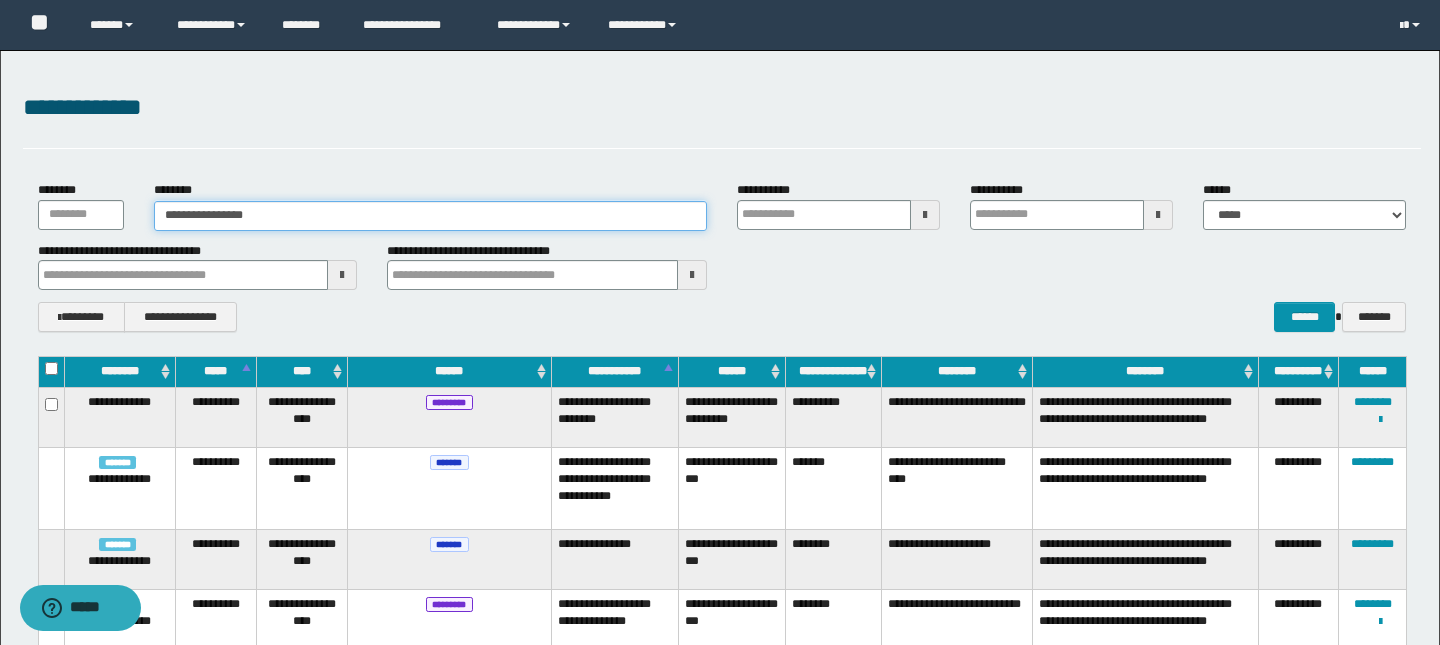 type on "**********" 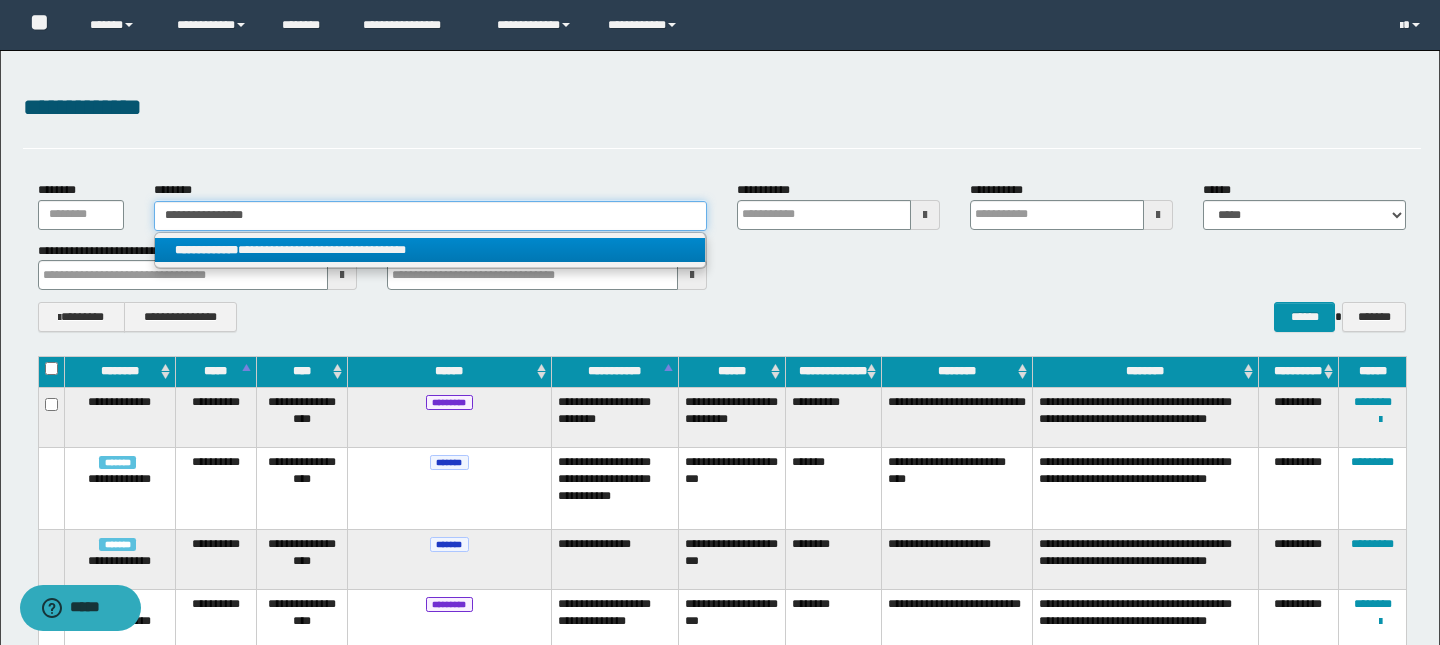 type on "**********" 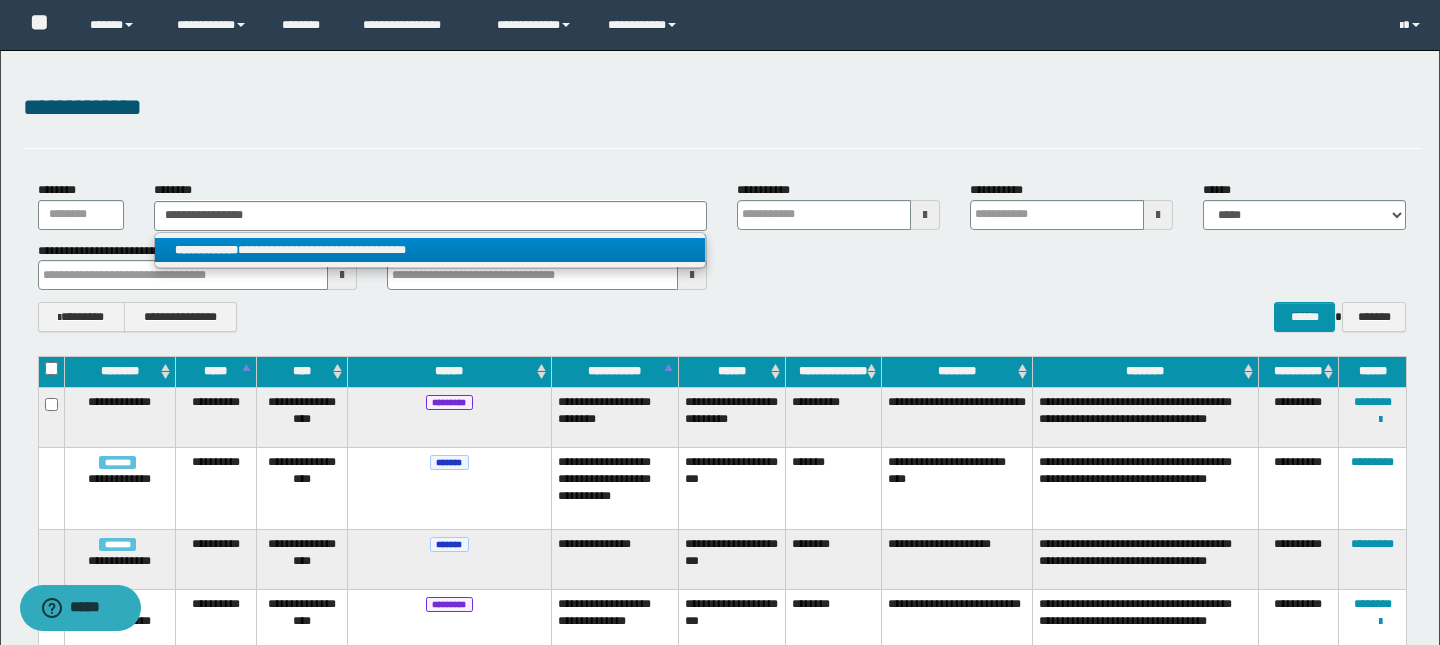 click on "**********" at bounding box center [430, 251] 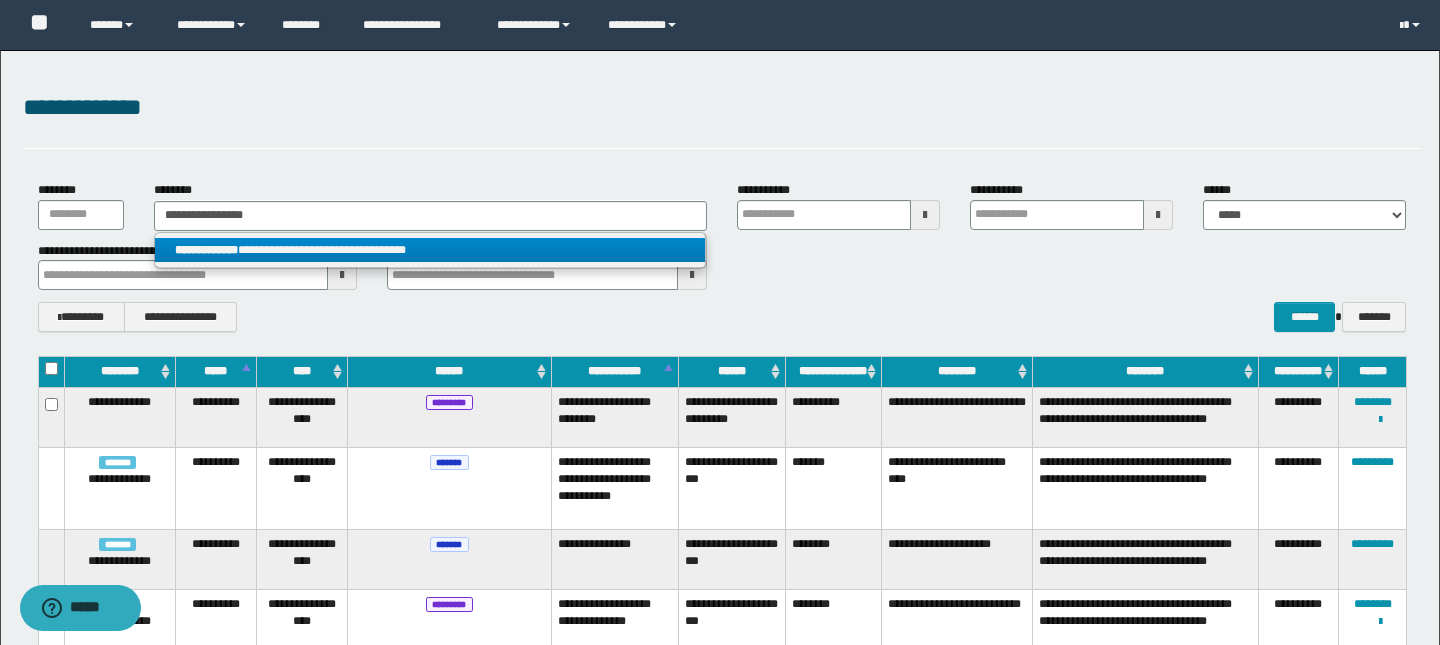 click on "**********" at bounding box center [430, 250] 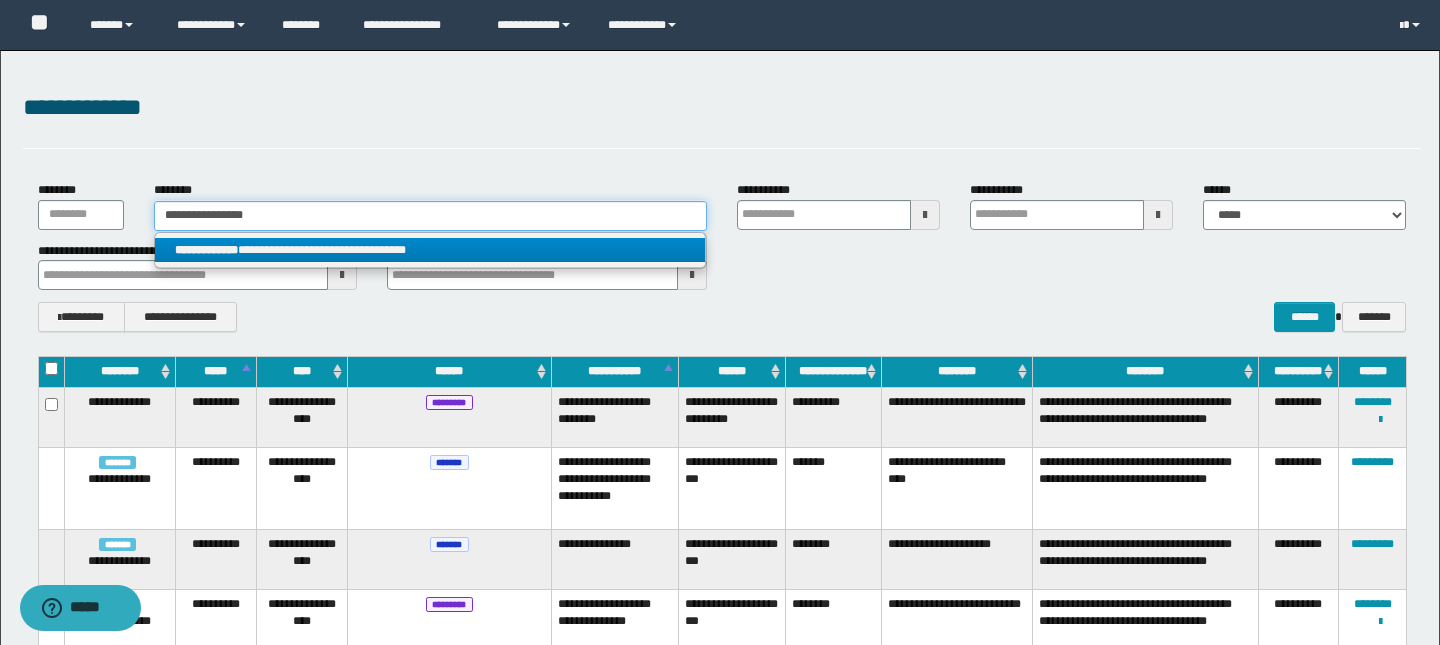 type 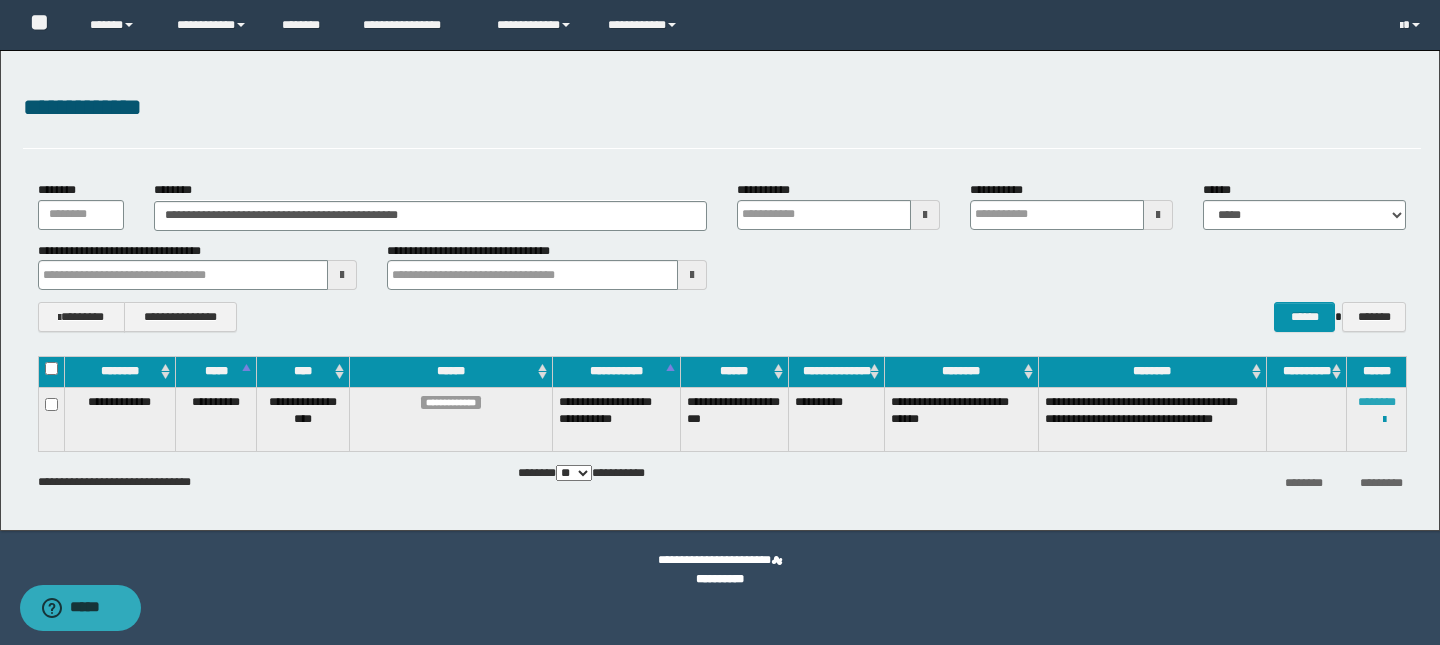 click on "********" at bounding box center (1377, 402) 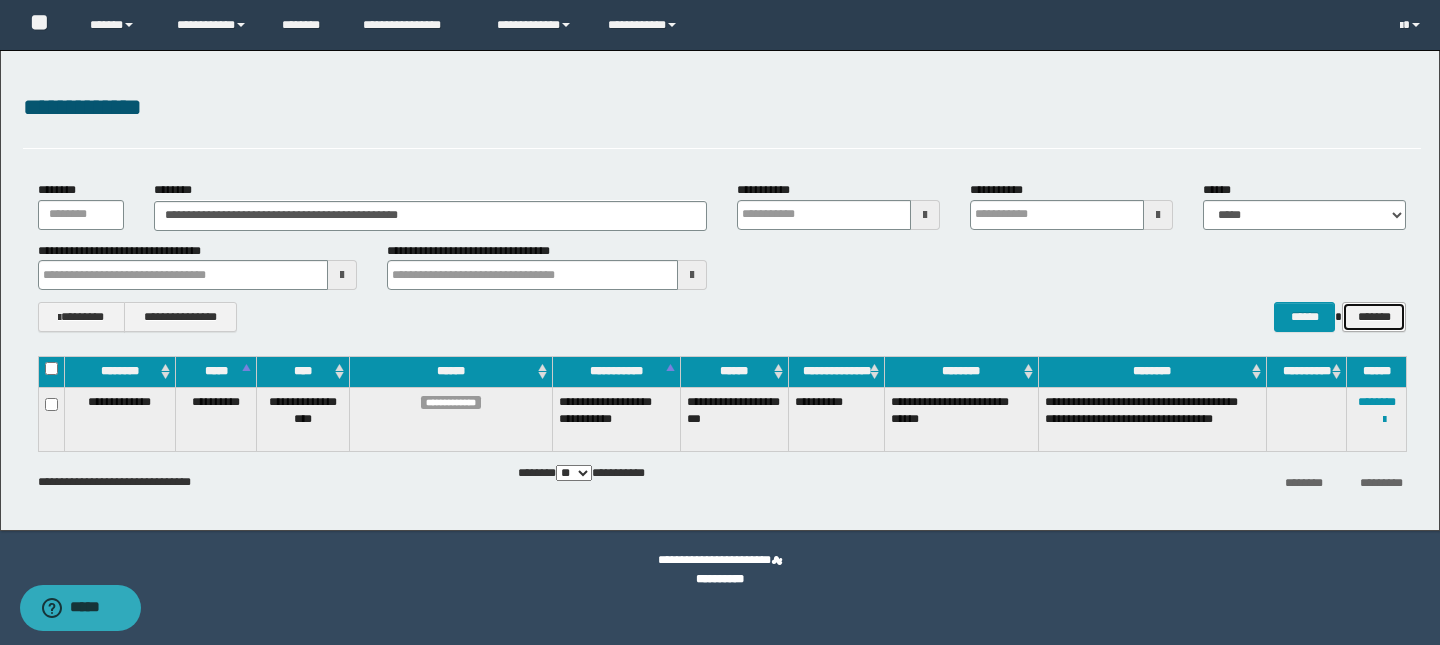 click on "*******" at bounding box center (1374, 317) 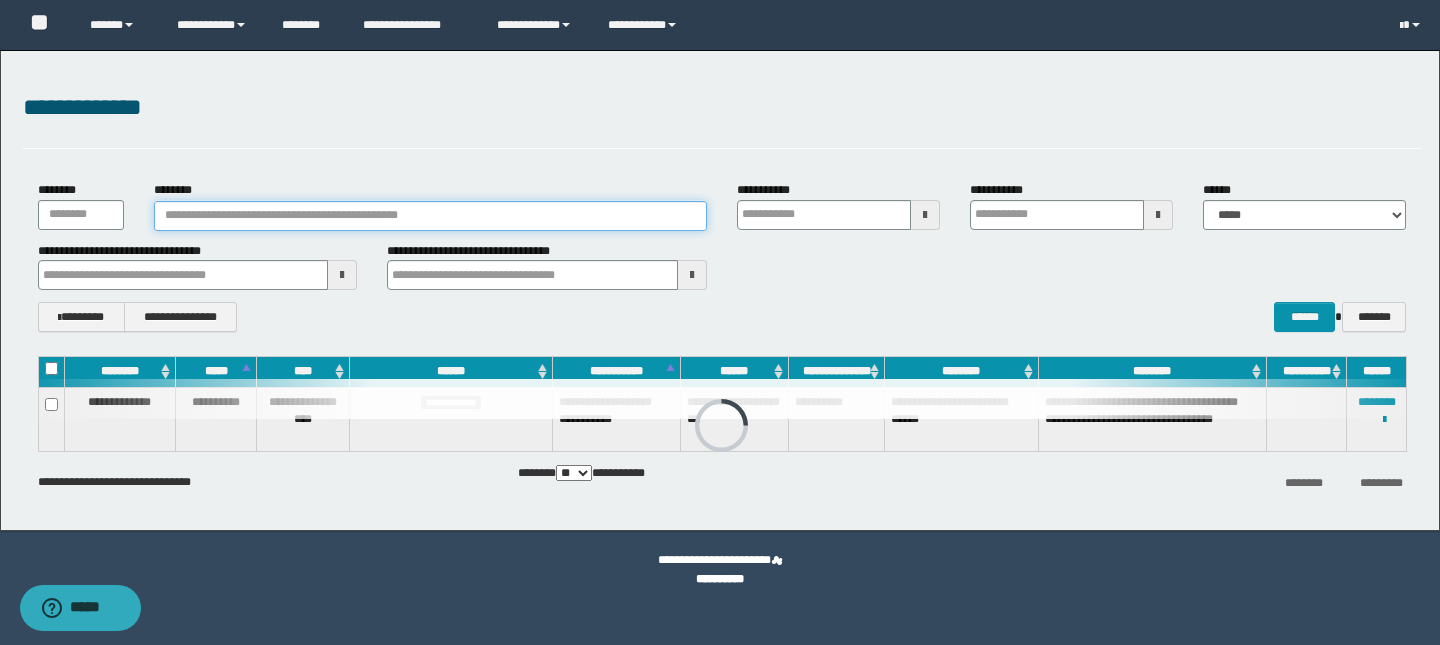click on "********" at bounding box center [430, 216] 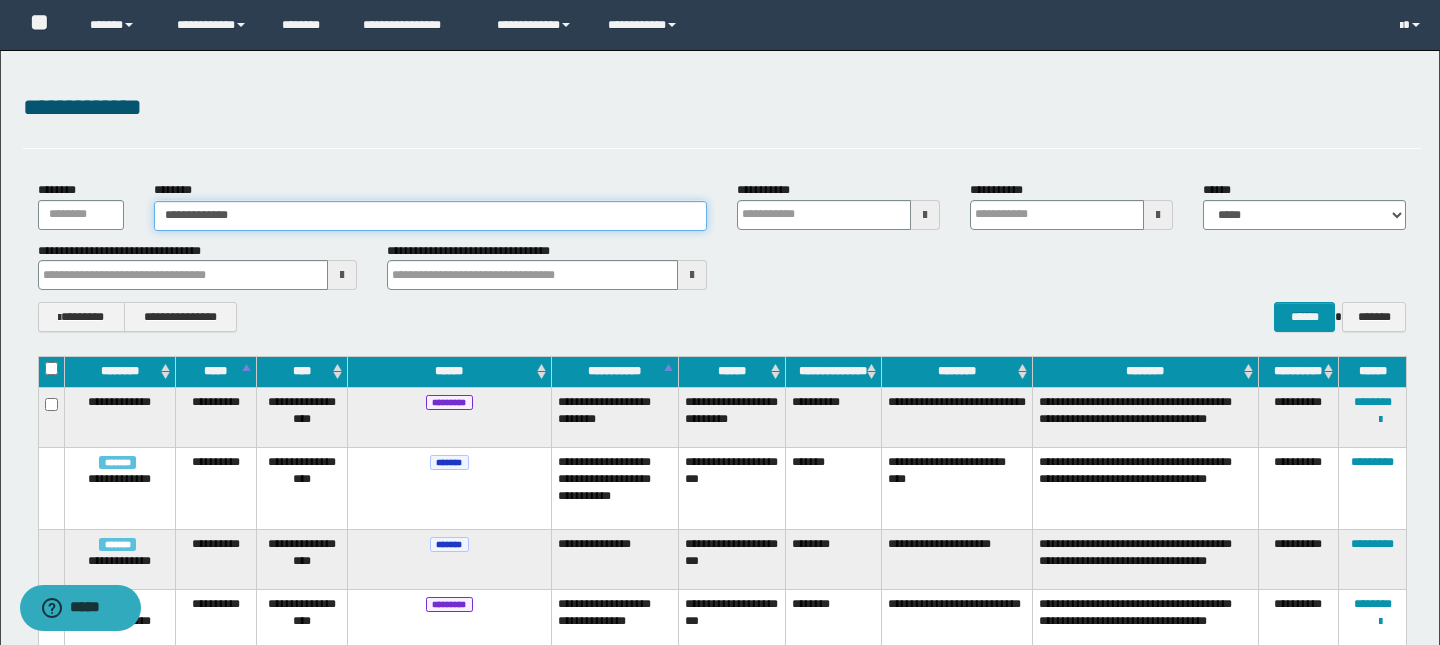 type on "**********" 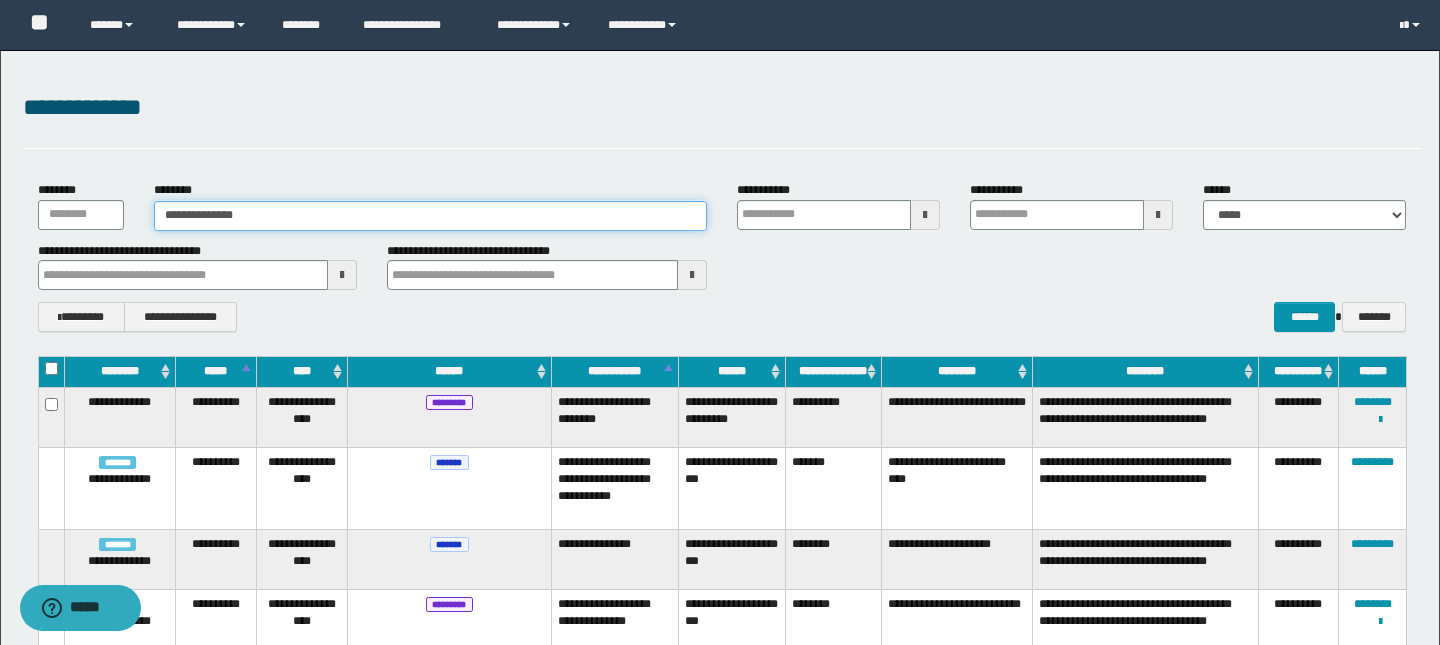 type on "**********" 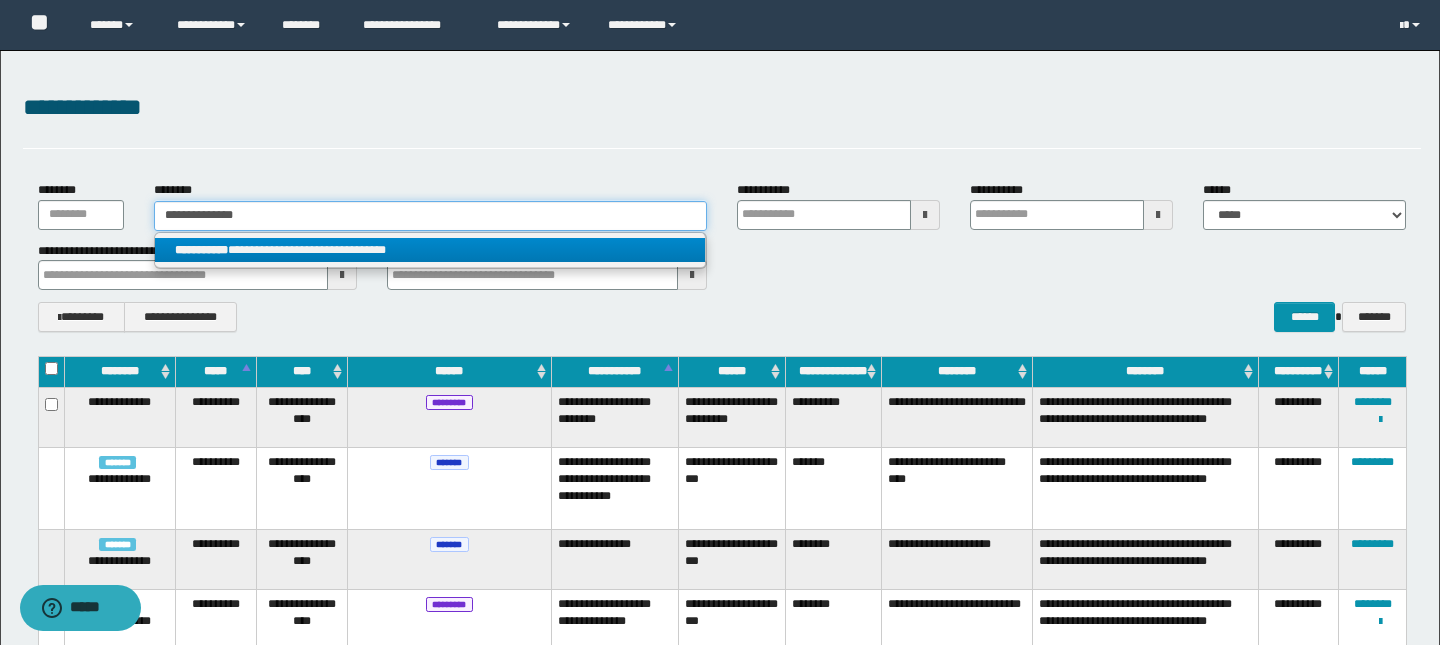 type on "**********" 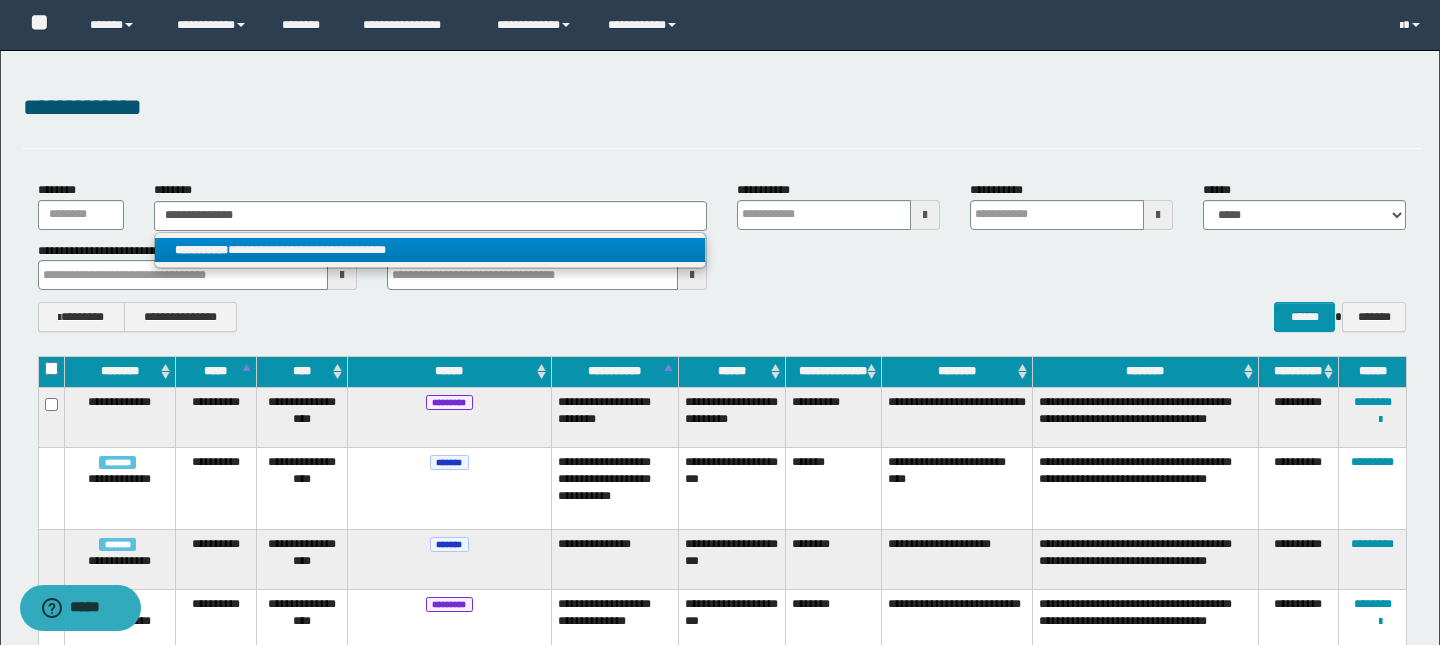 click on "**********" at bounding box center (430, 250) 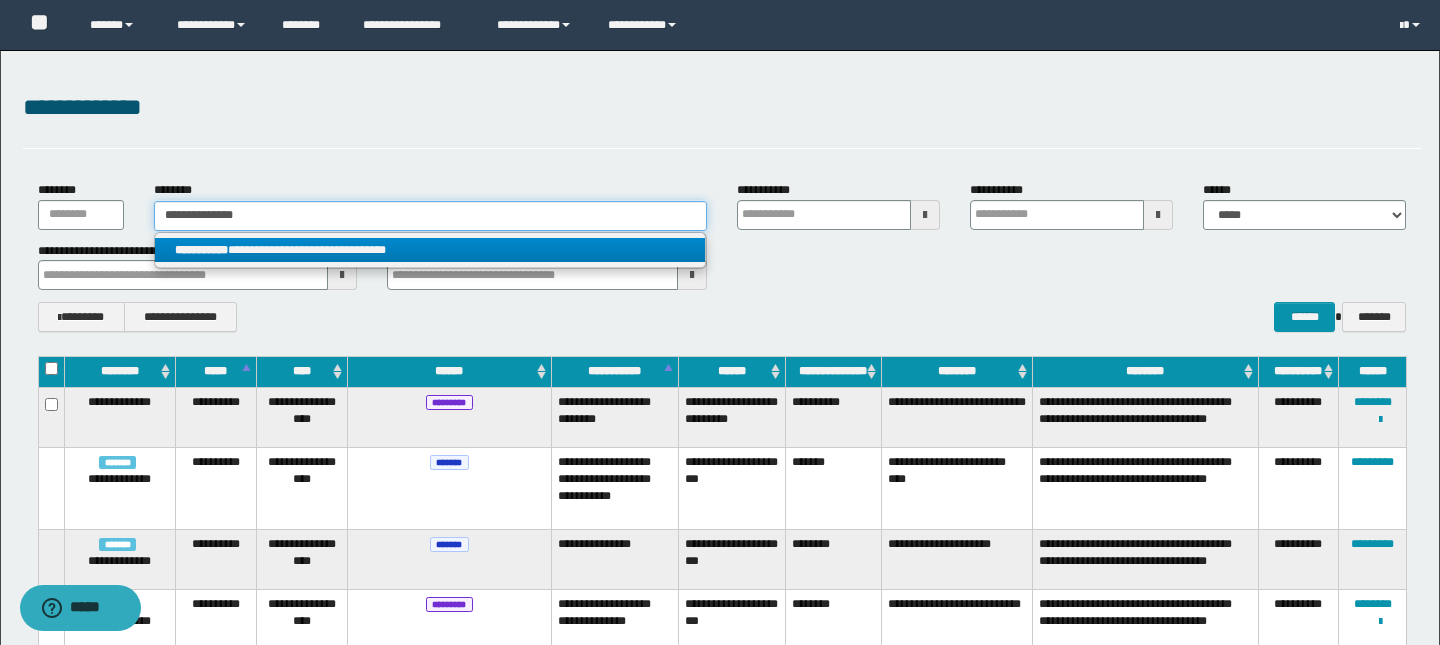 type 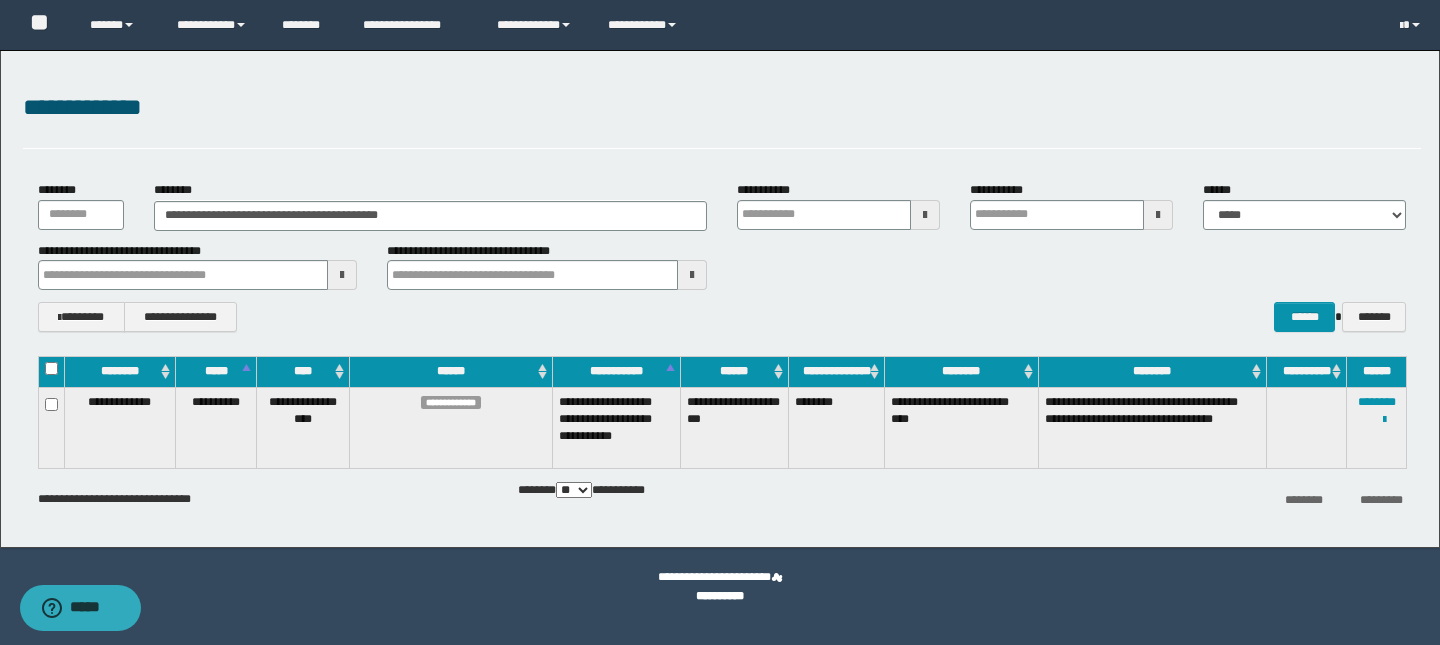 click on "**********" at bounding box center (1377, 428) 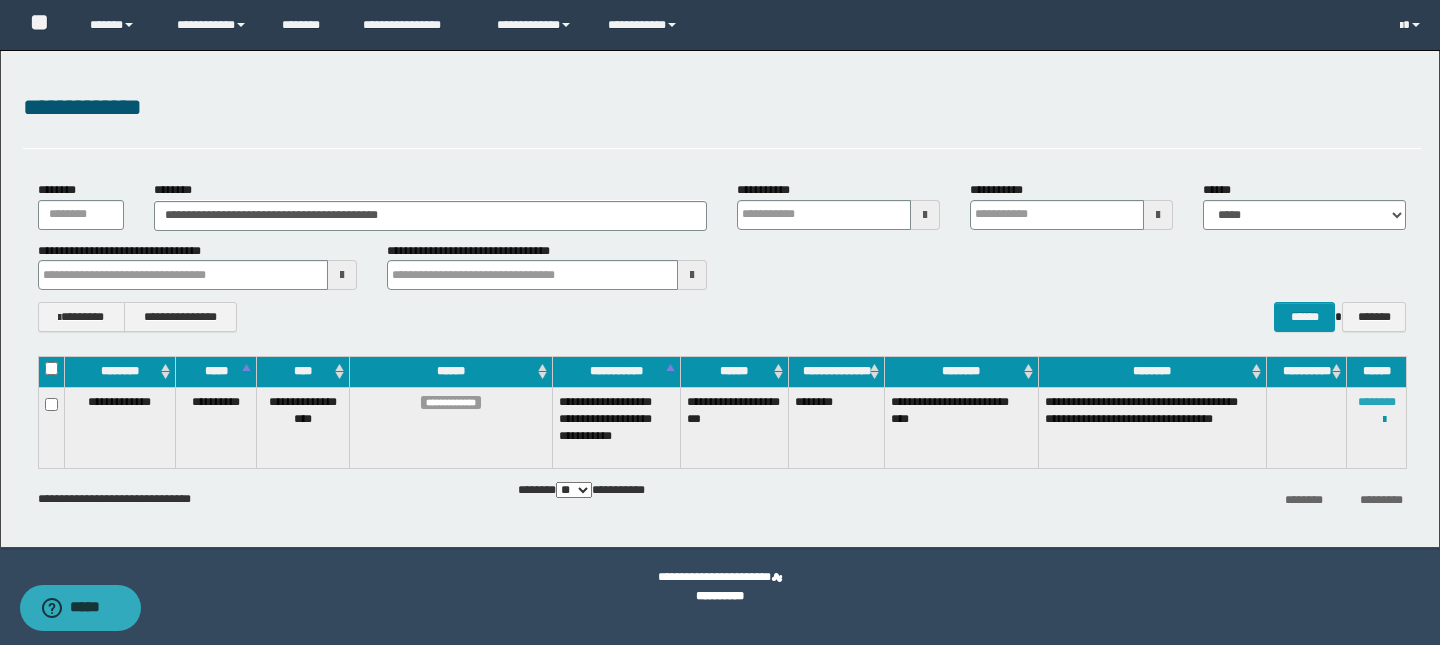 click on "********" at bounding box center (1377, 402) 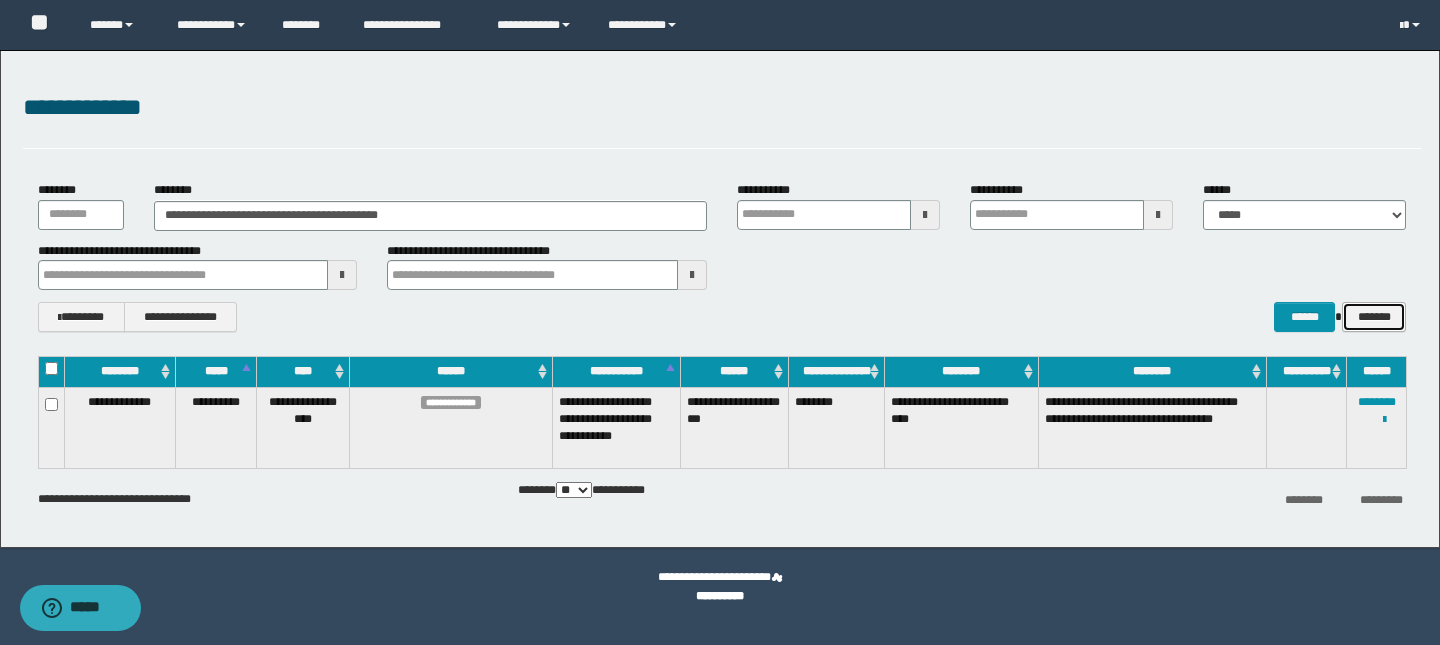 click on "*******" at bounding box center (1374, 317) 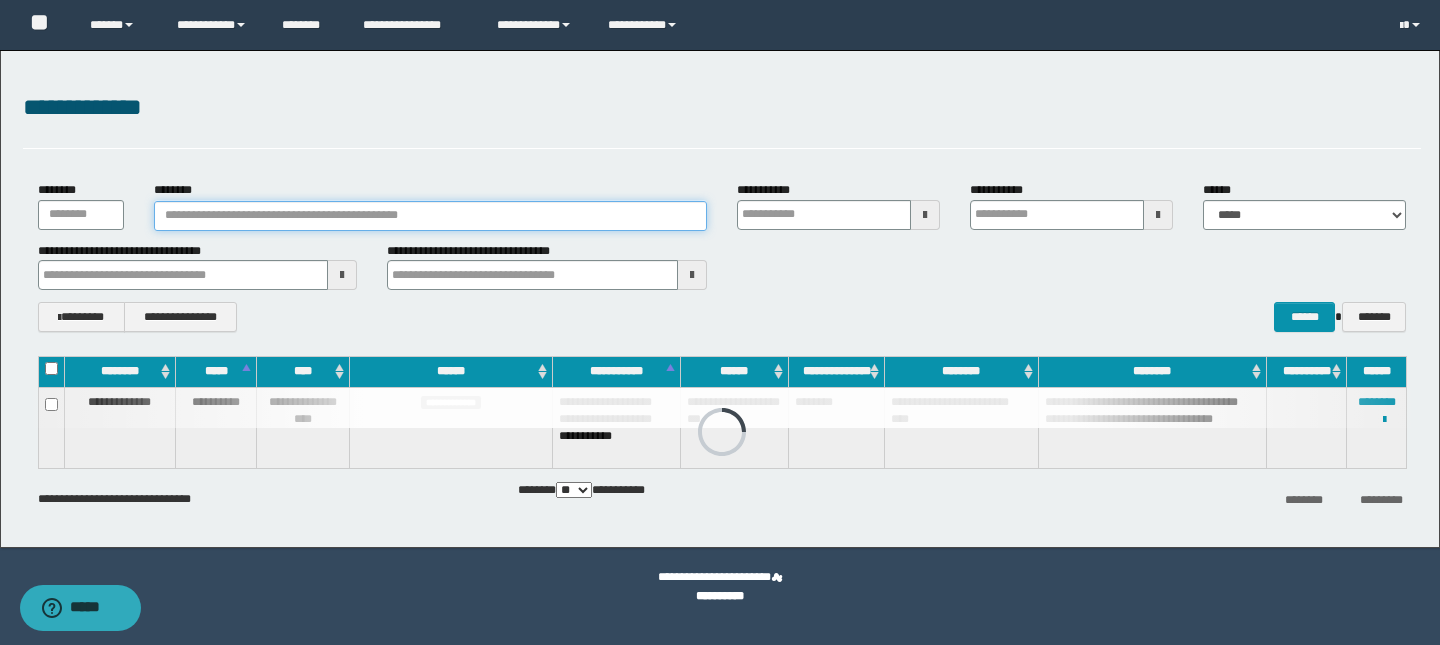 click on "********" at bounding box center (430, 216) 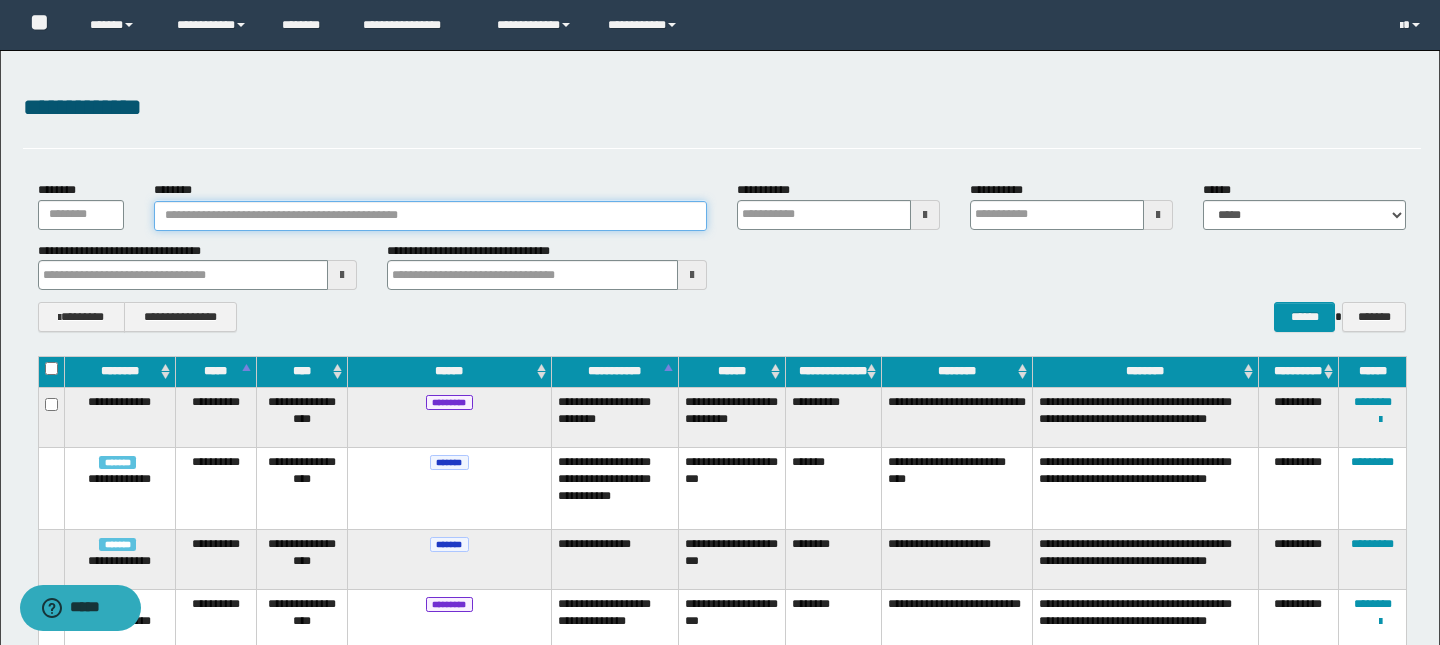 click on "********" at bounding box center [430, 216] 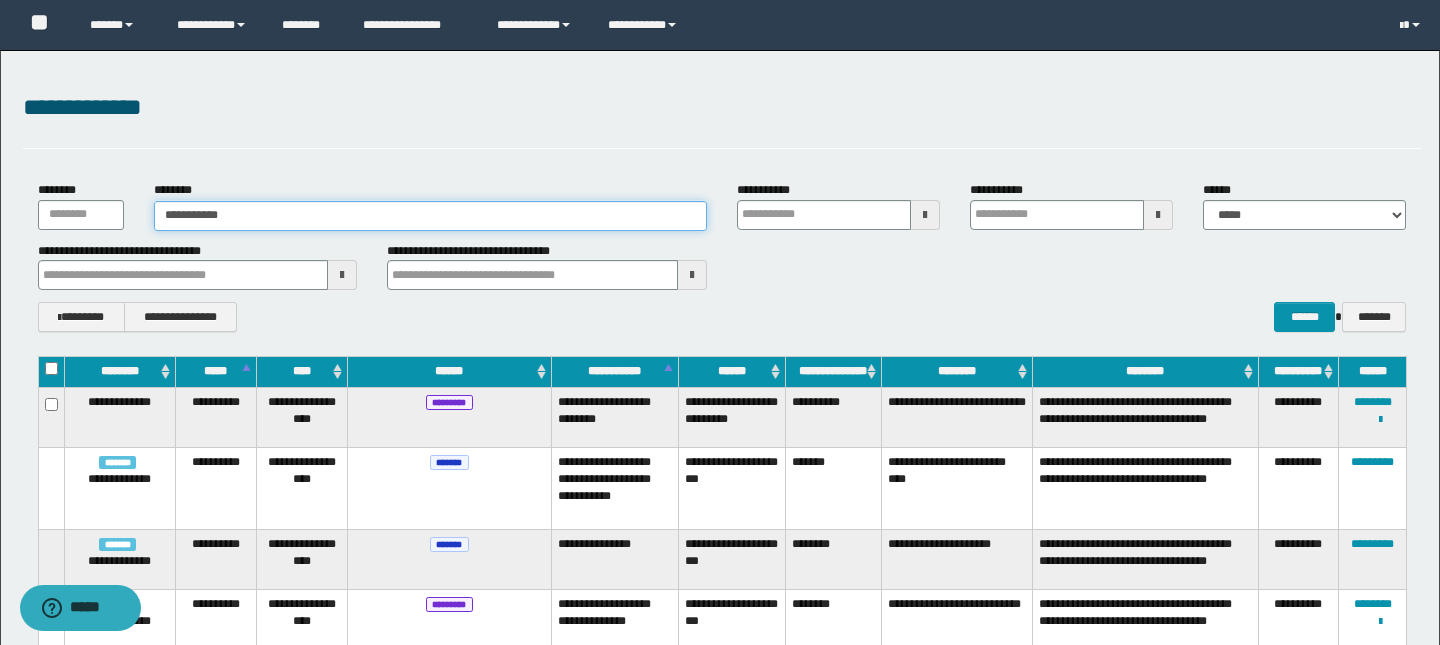 type on "**********" 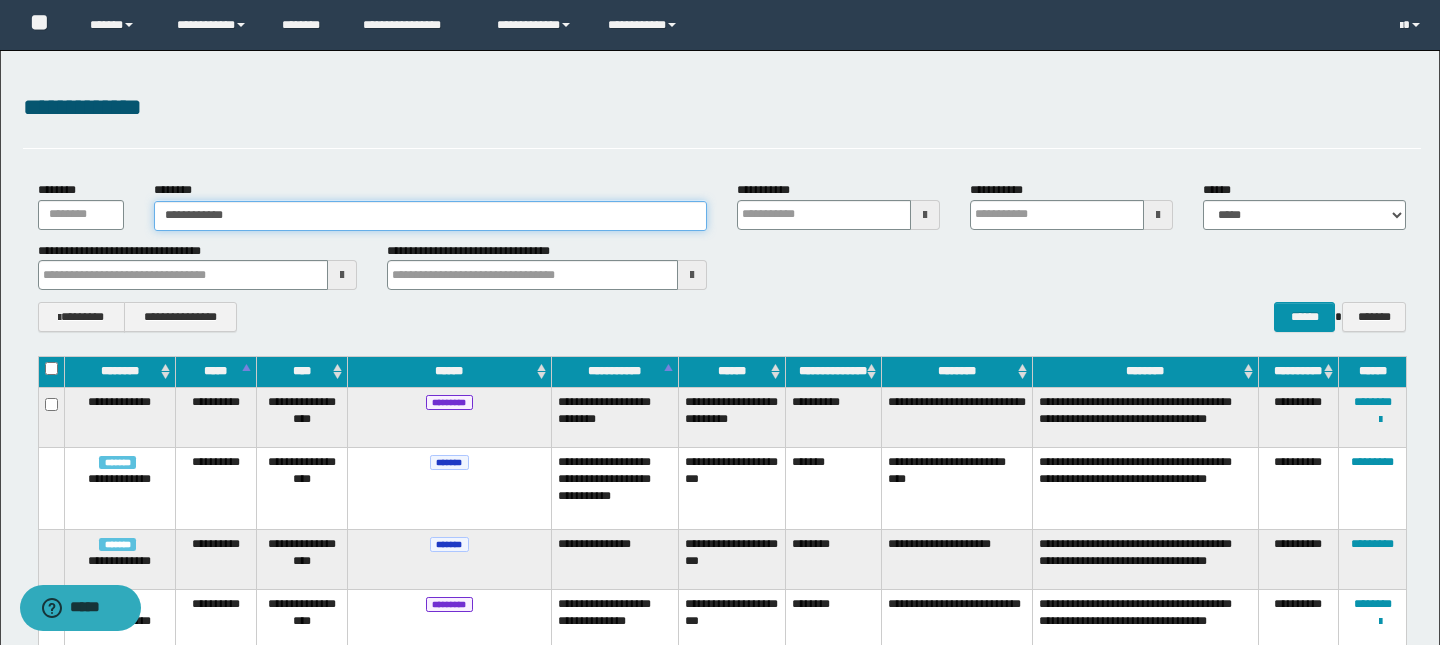 type on "**********" 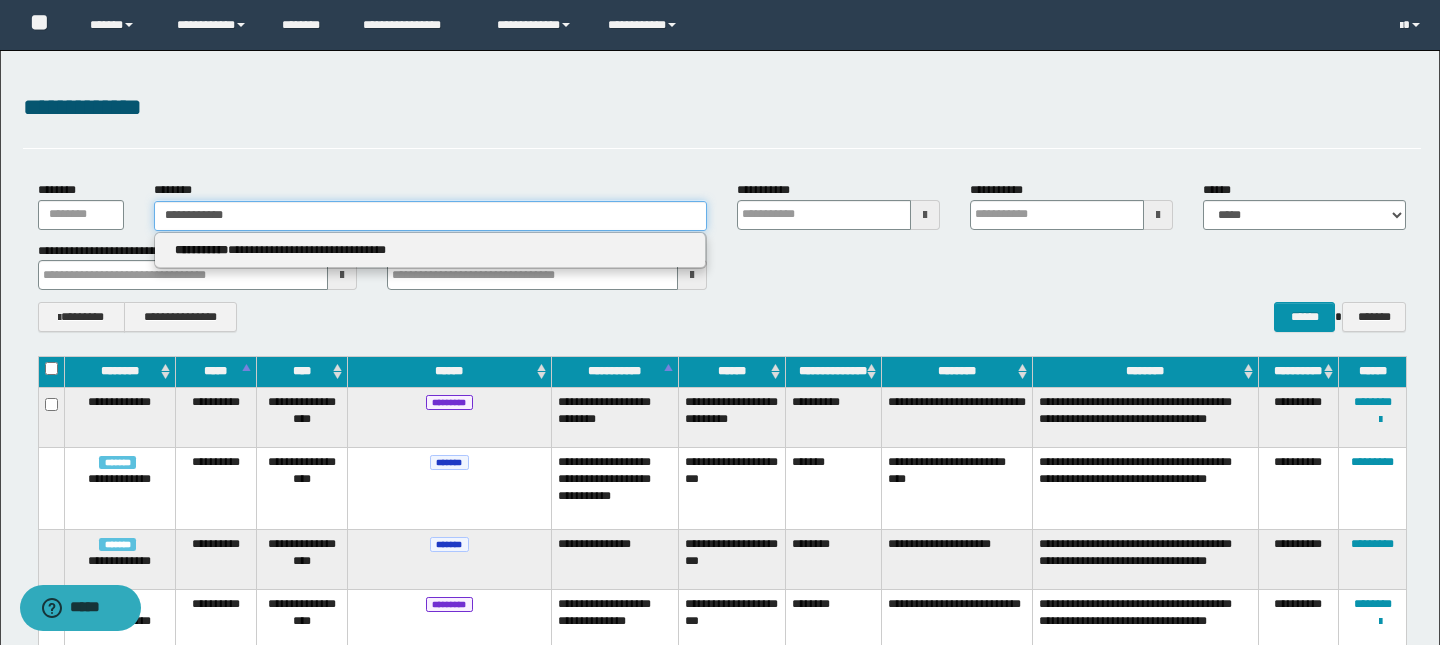 type 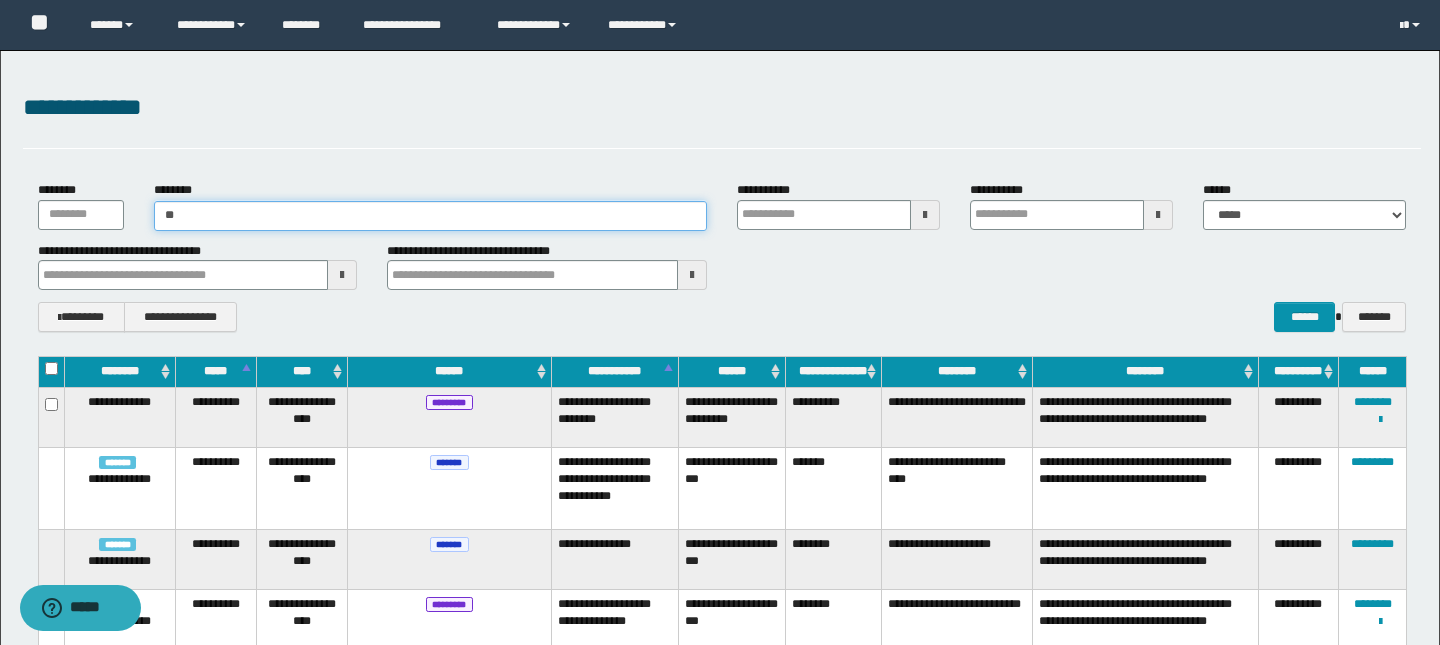 type on "*" 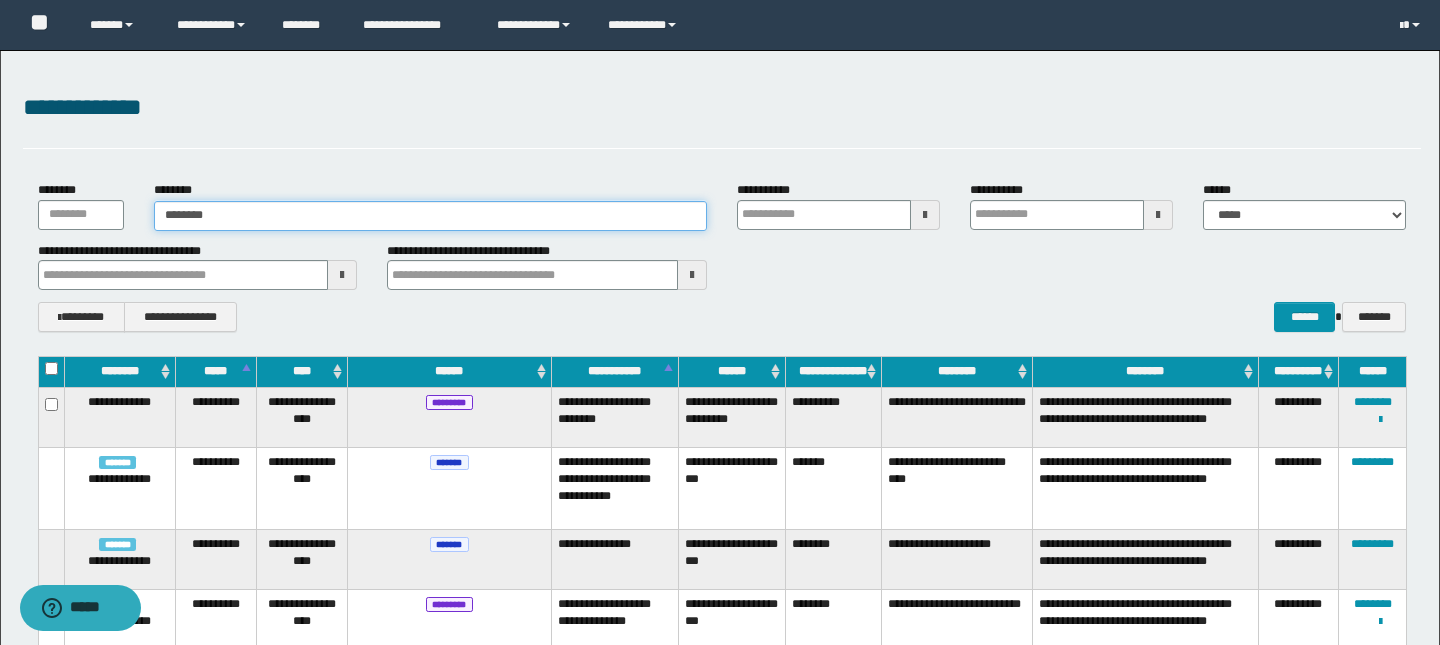 type on "********" 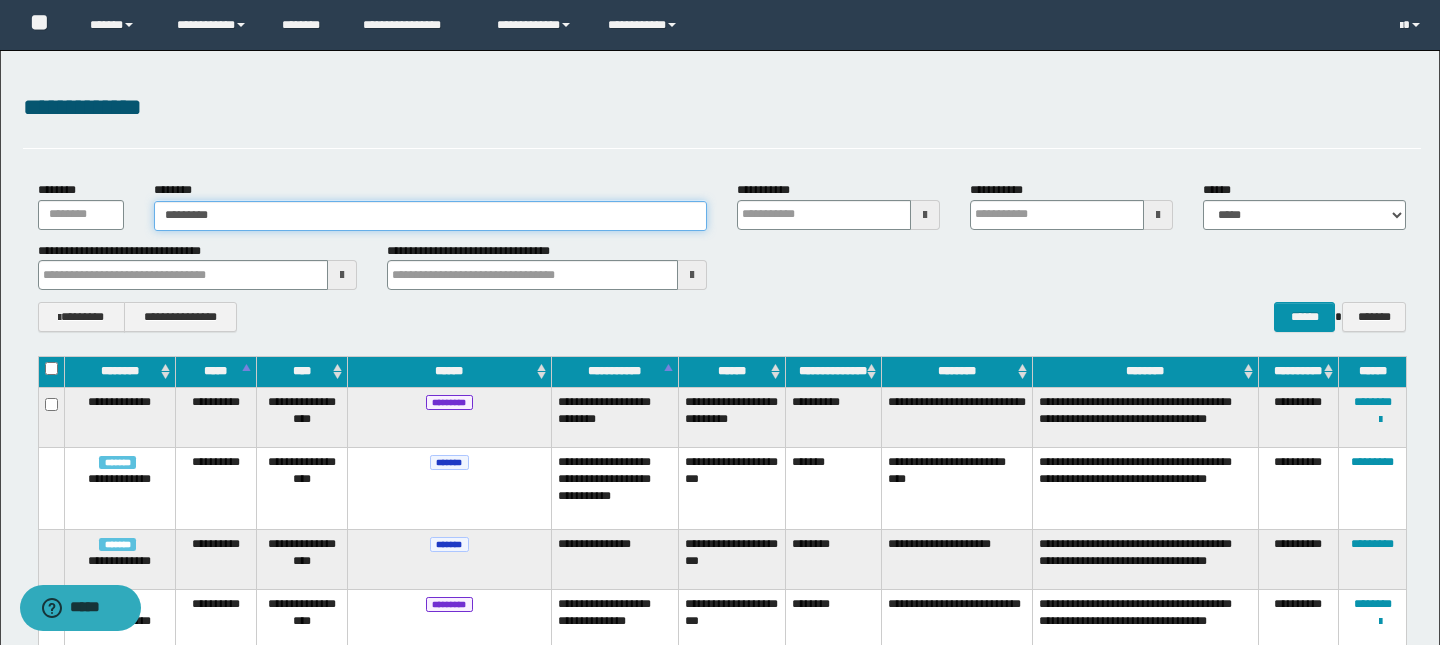 type on "********" 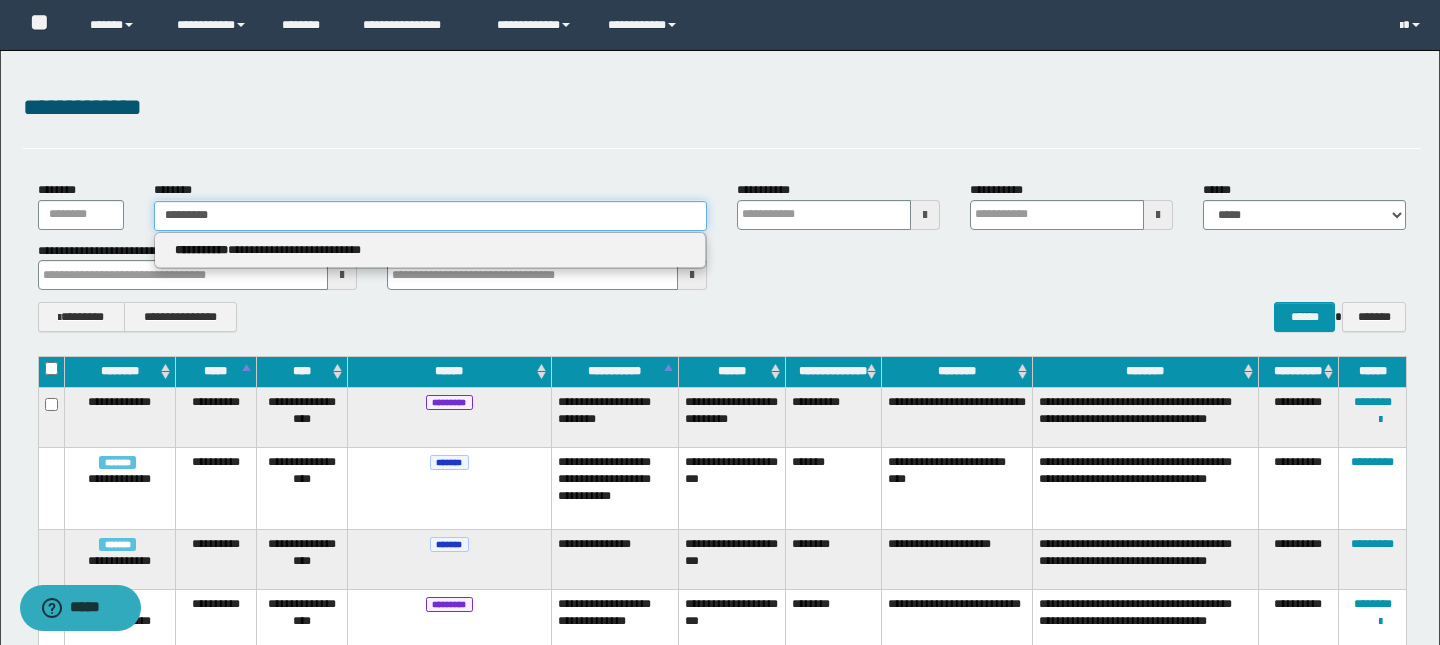 type 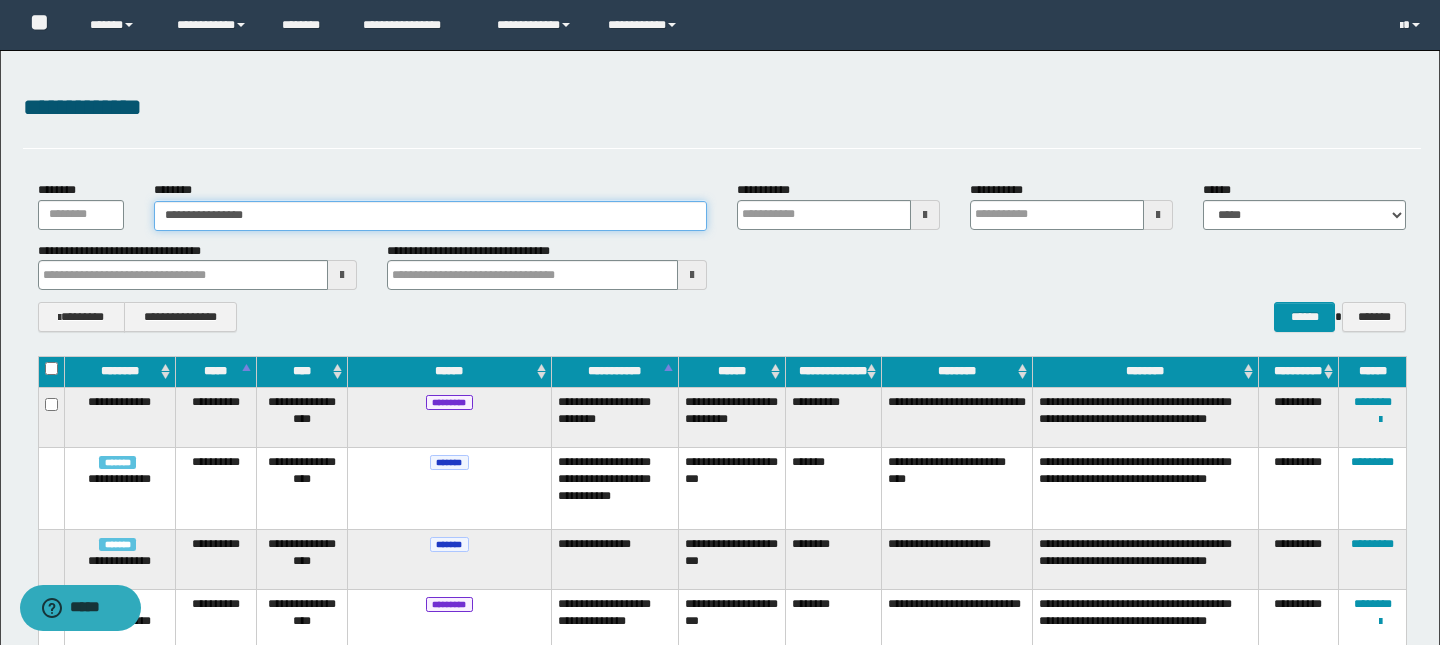 click on "**********" at bounding box center [430, 216] 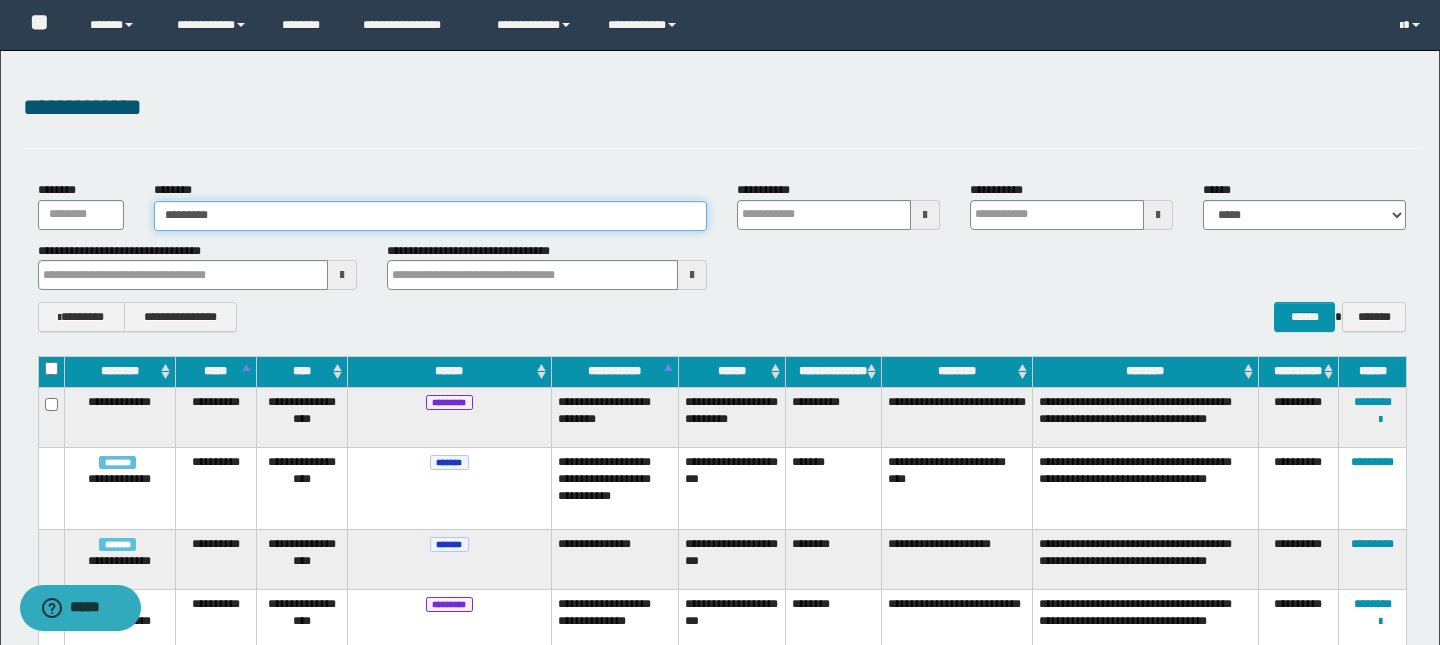 type on "******" 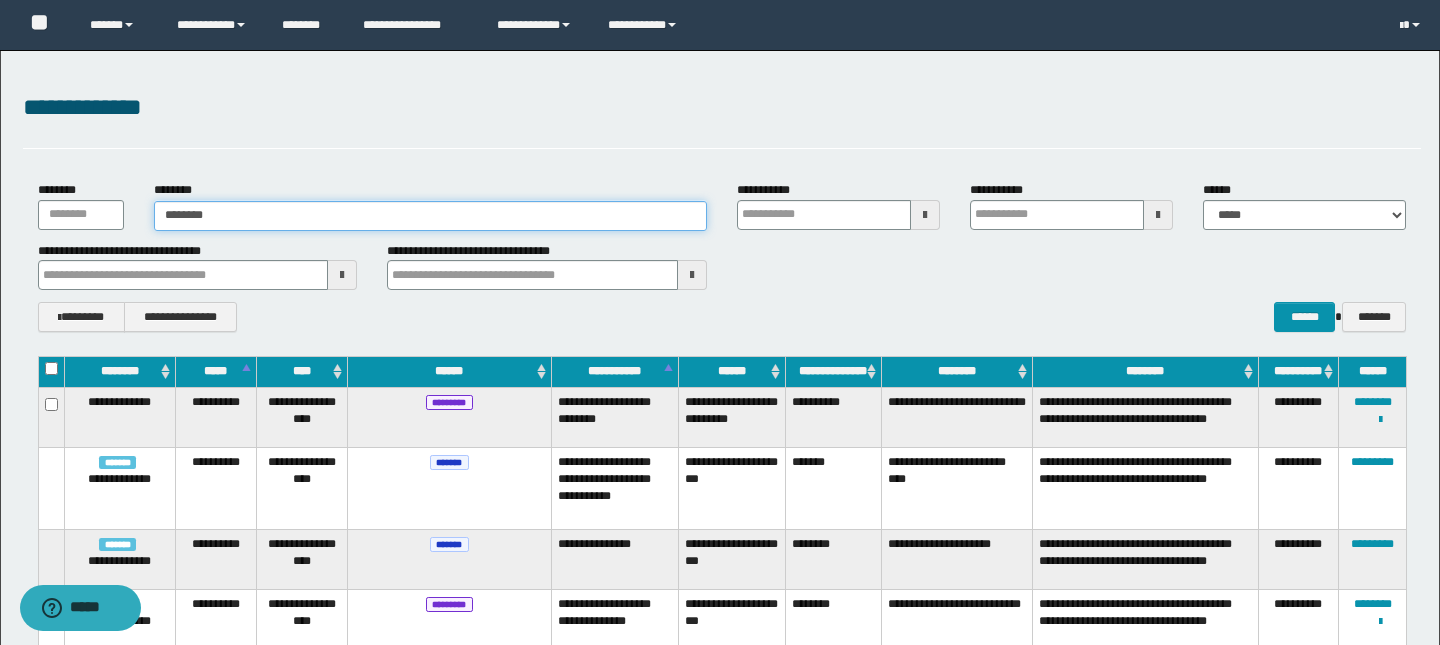 type on "******" 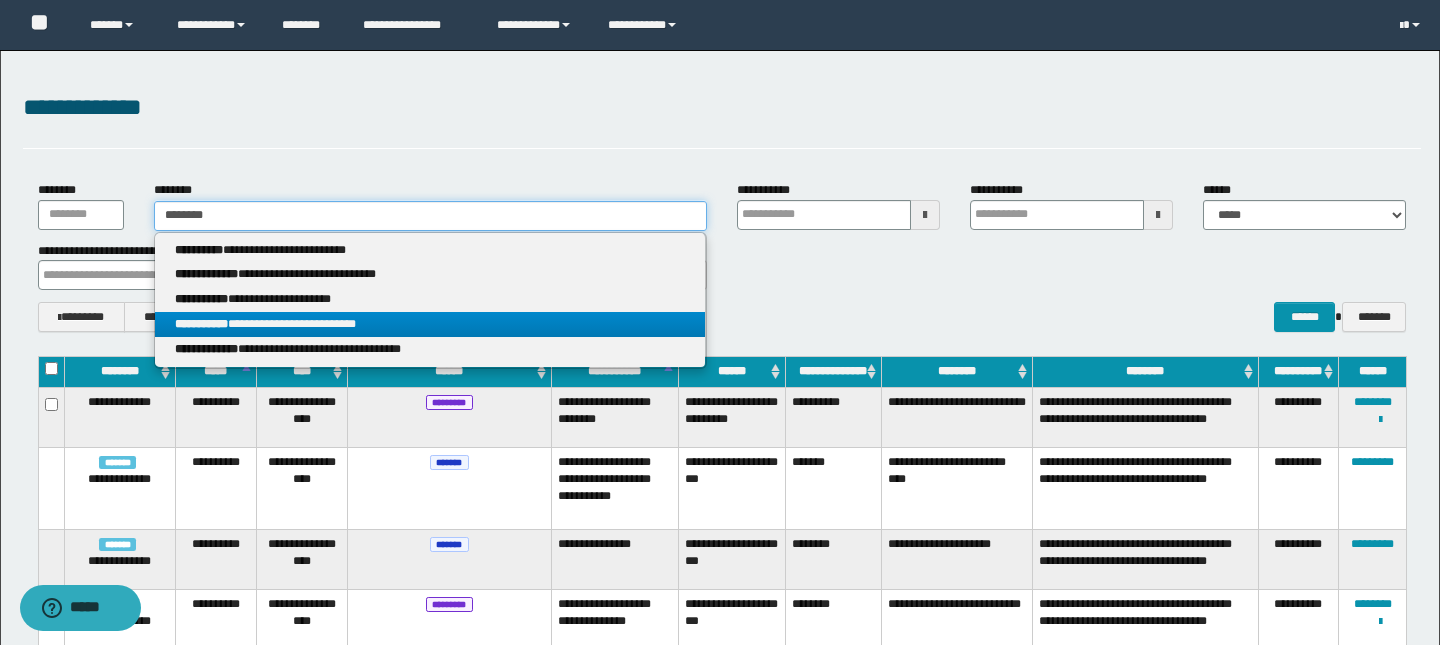 type on "******" 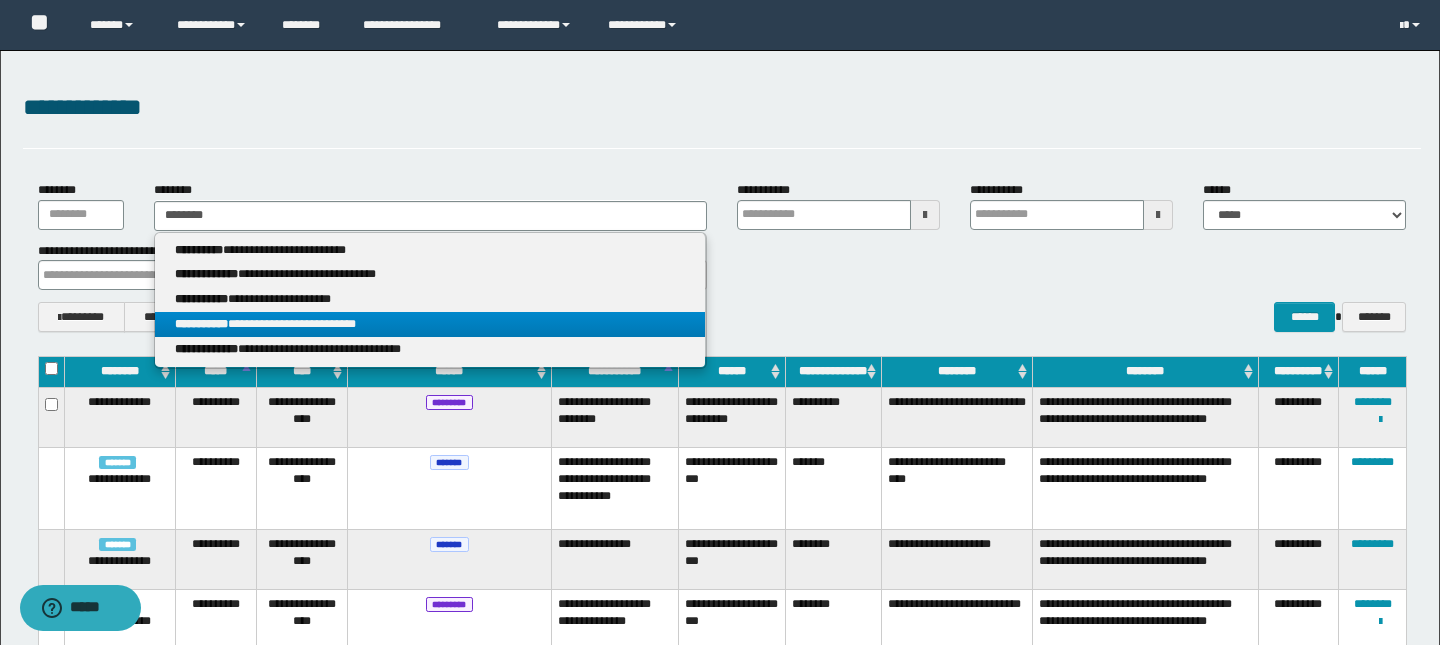 click on "**********" at bounding box center (430, 324) 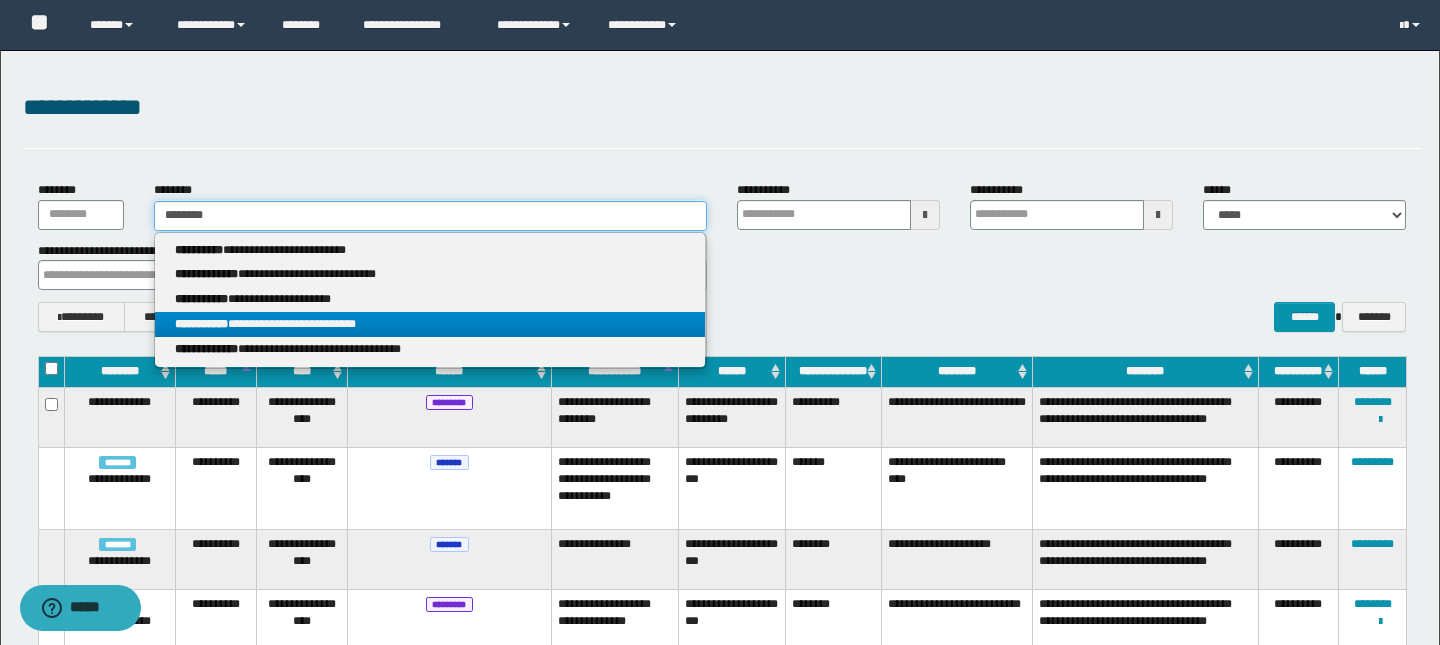 type 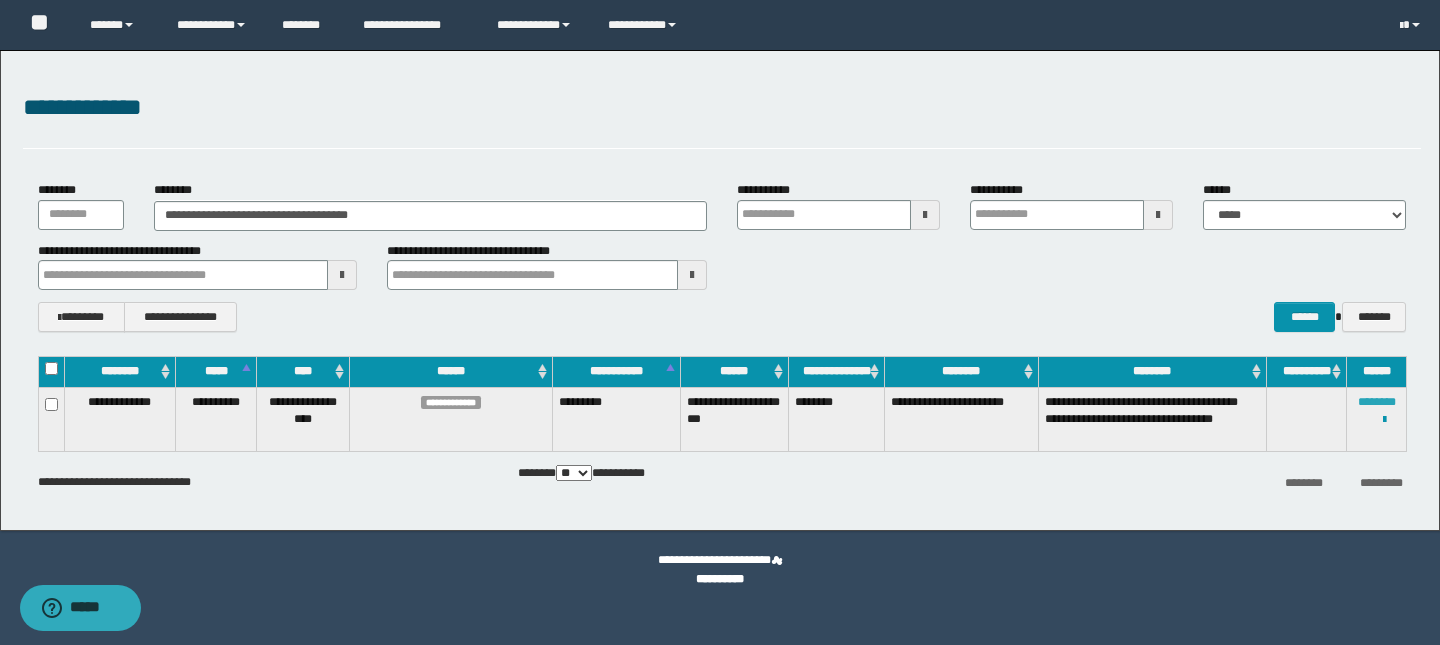 click on "********" at bounding box center (1377, 402) 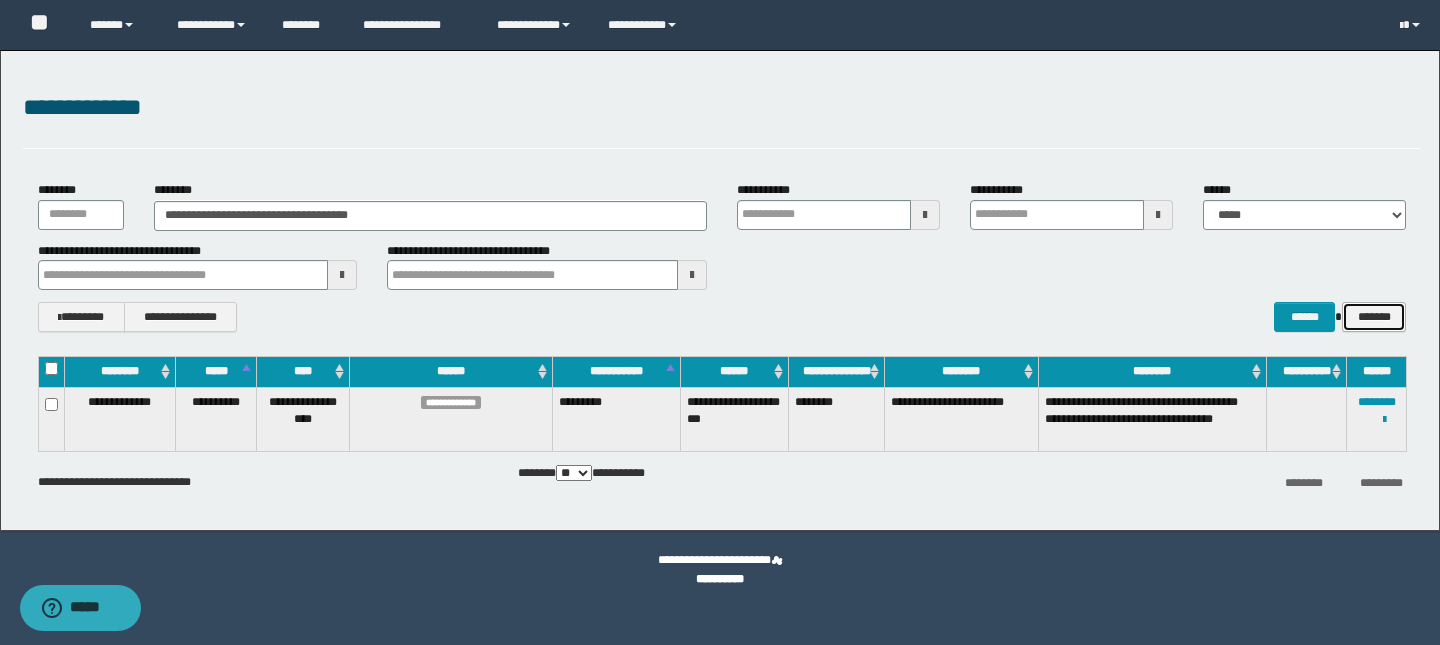 click on "*******" at bounding box center (1374, 317) 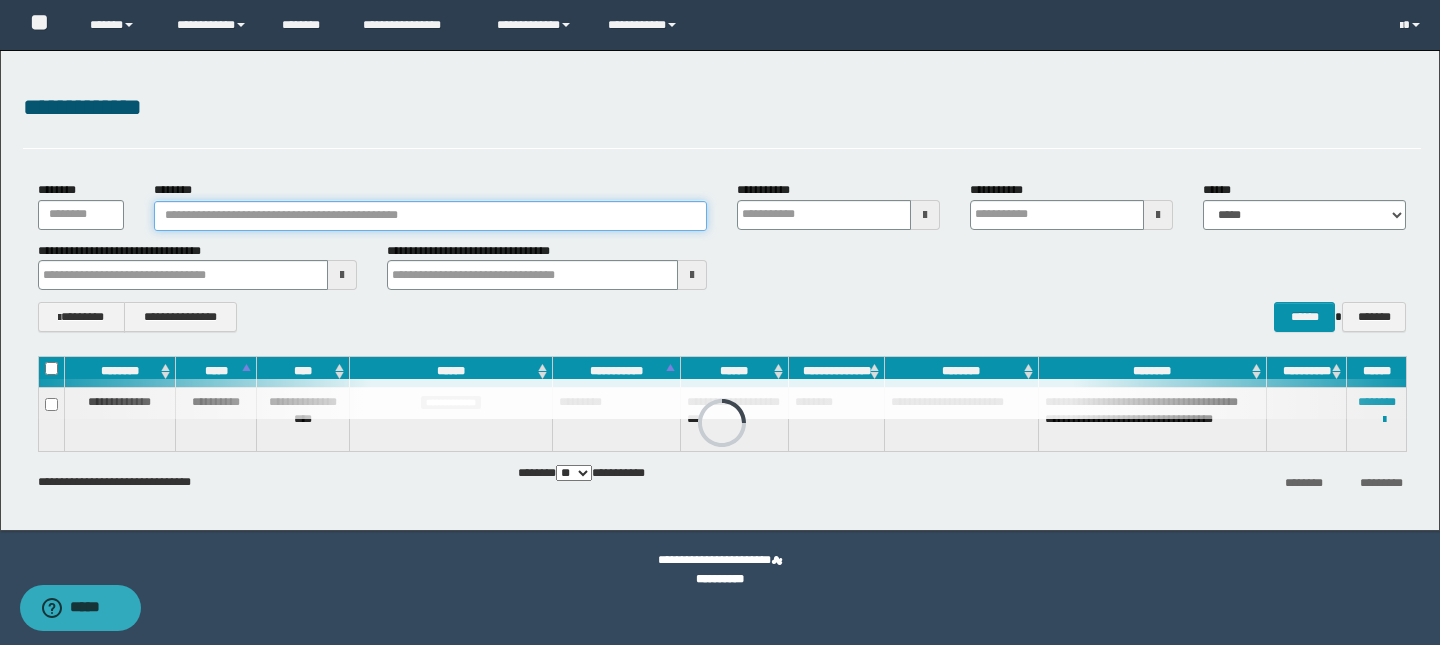 click on "********" at bounding box center (430, 216) 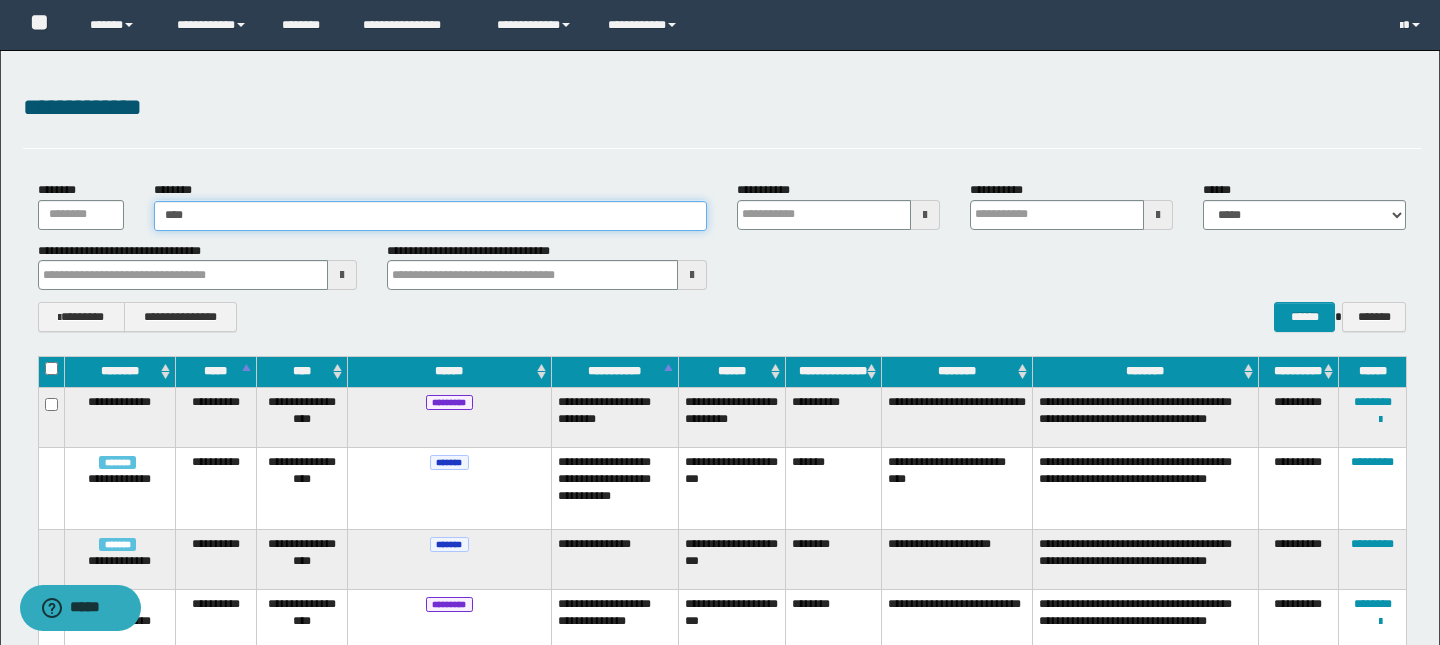 type on "*****" 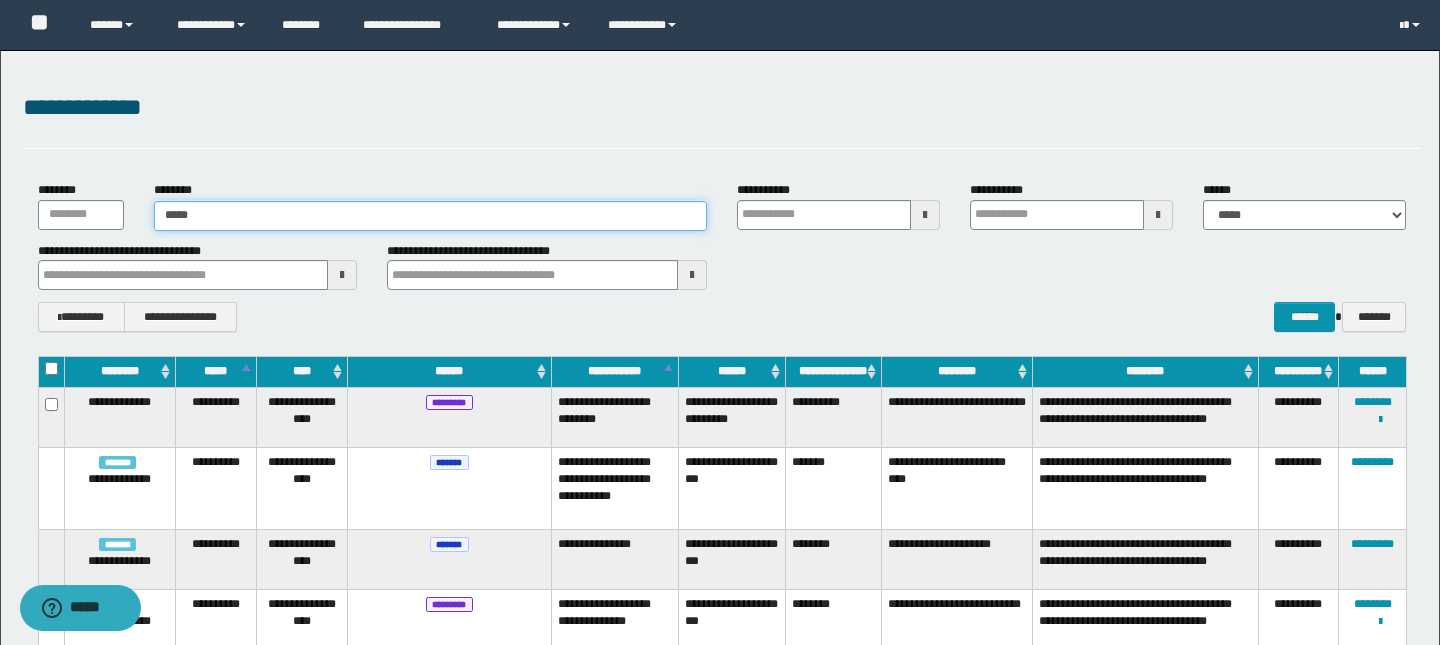 type on "*****" 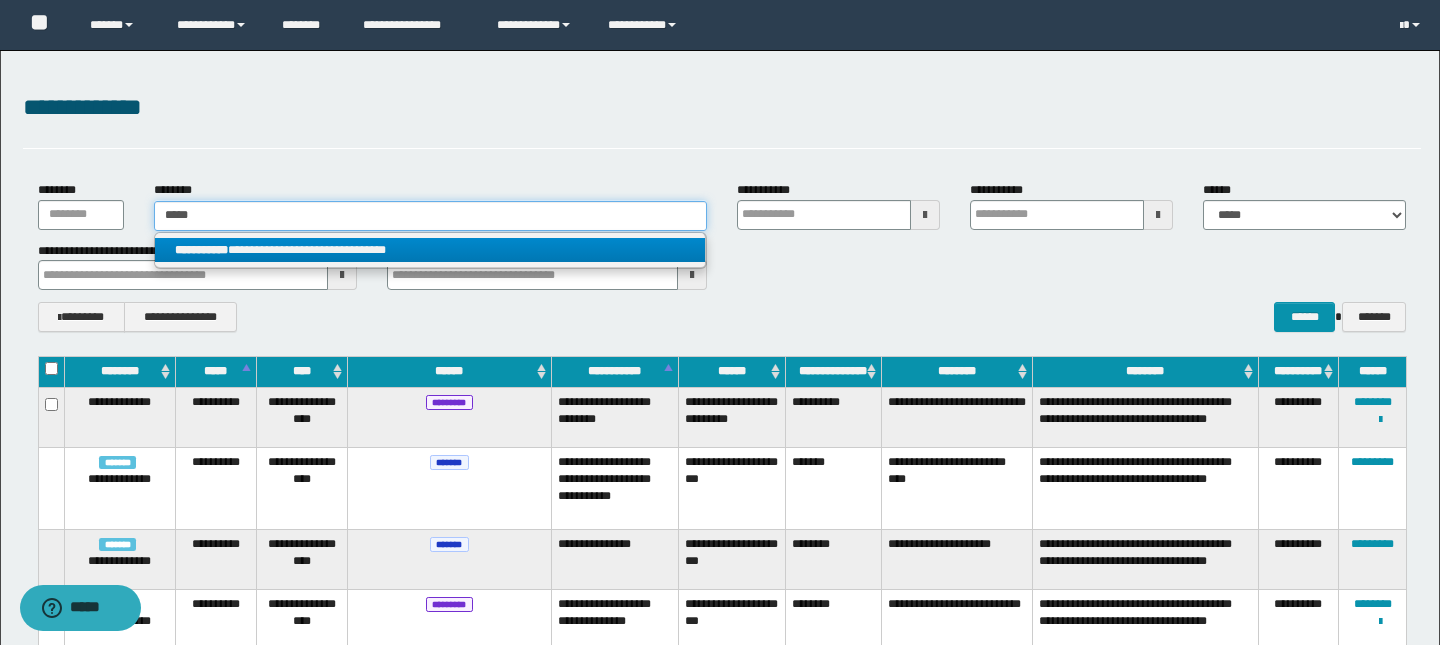 type on "*****" 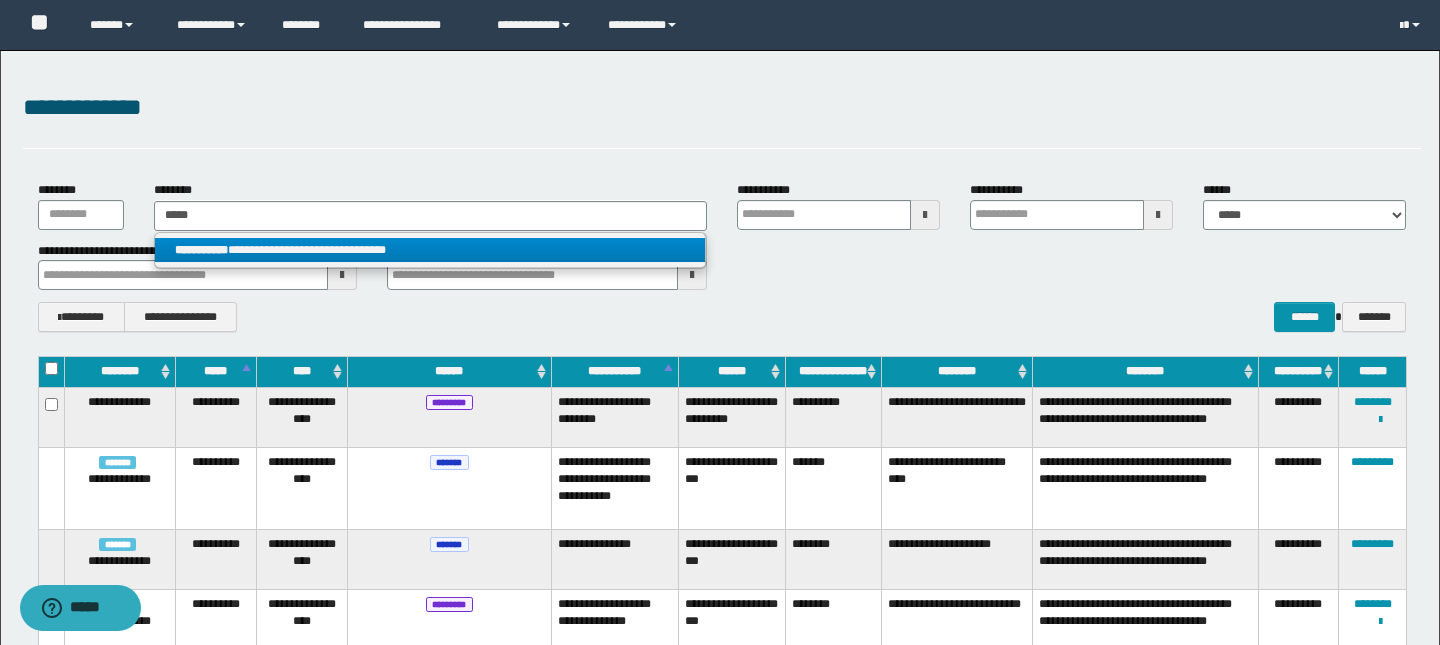 click on "**********" at bounding box center (430, 250) 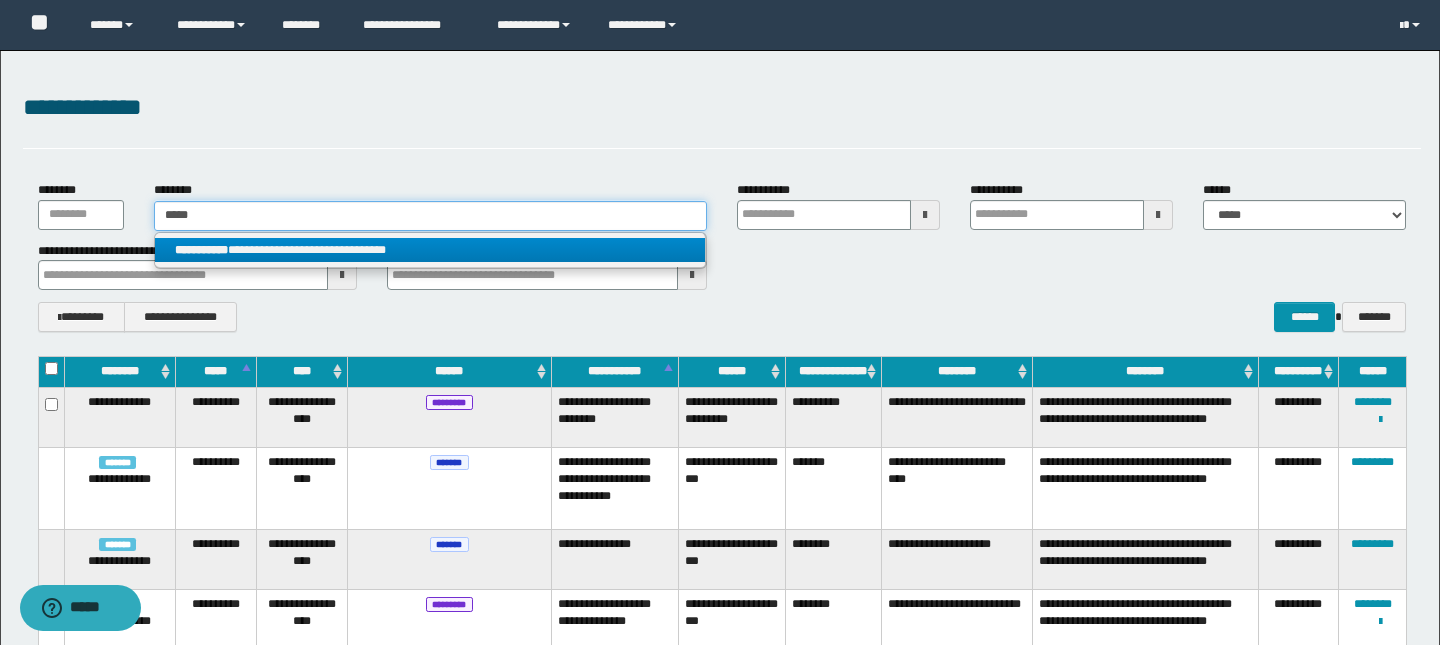 type 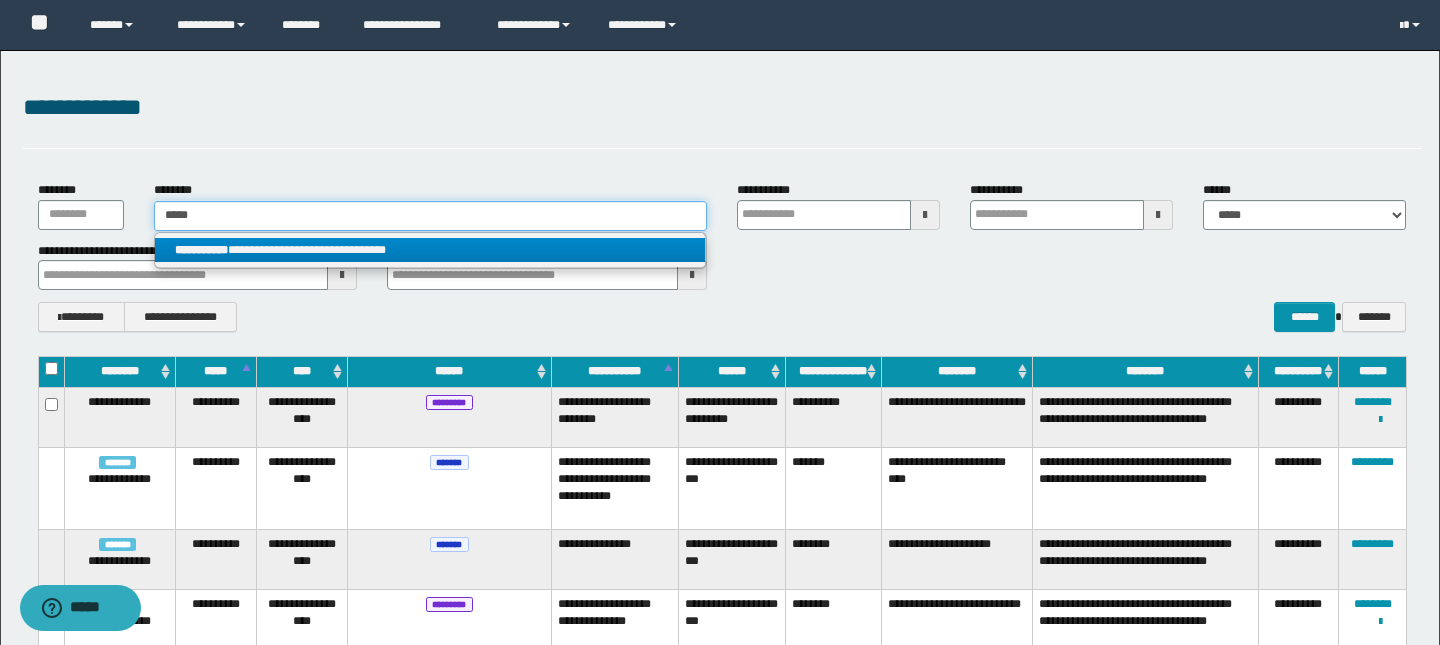 type on "**********" 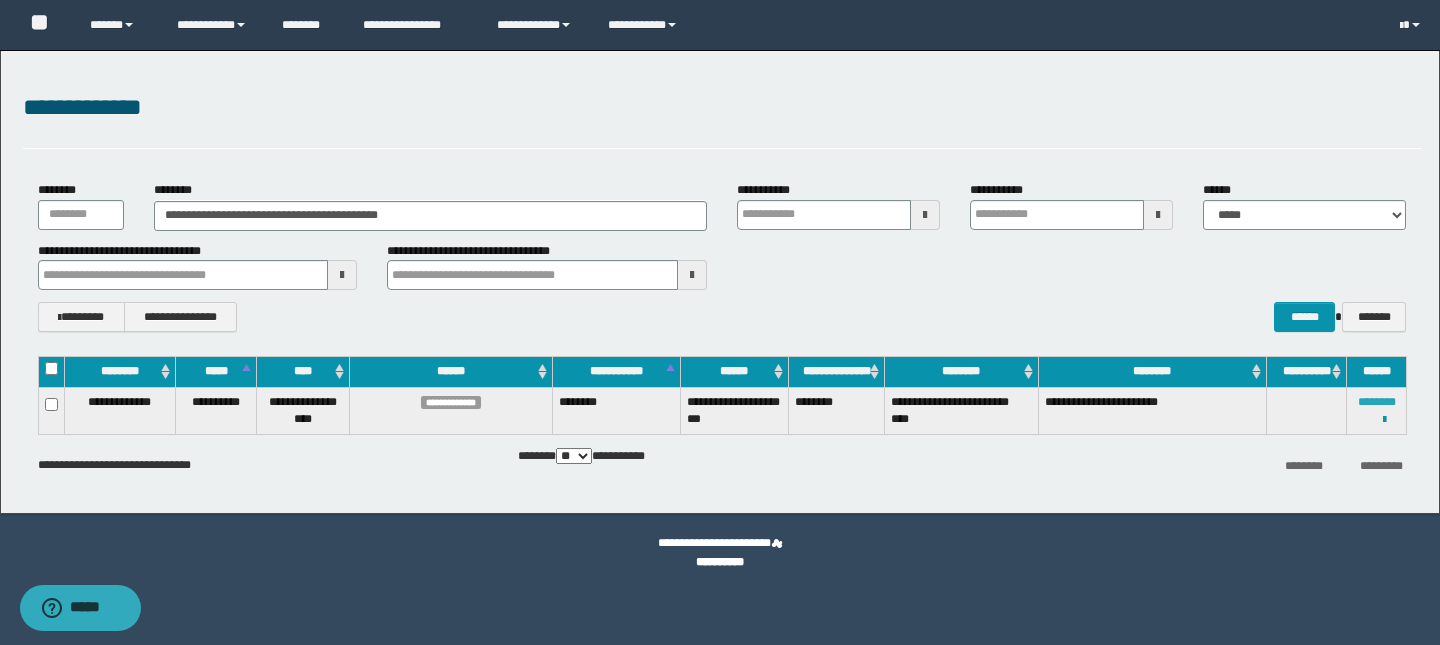 click on "********" at bounding box center (1377, 402) 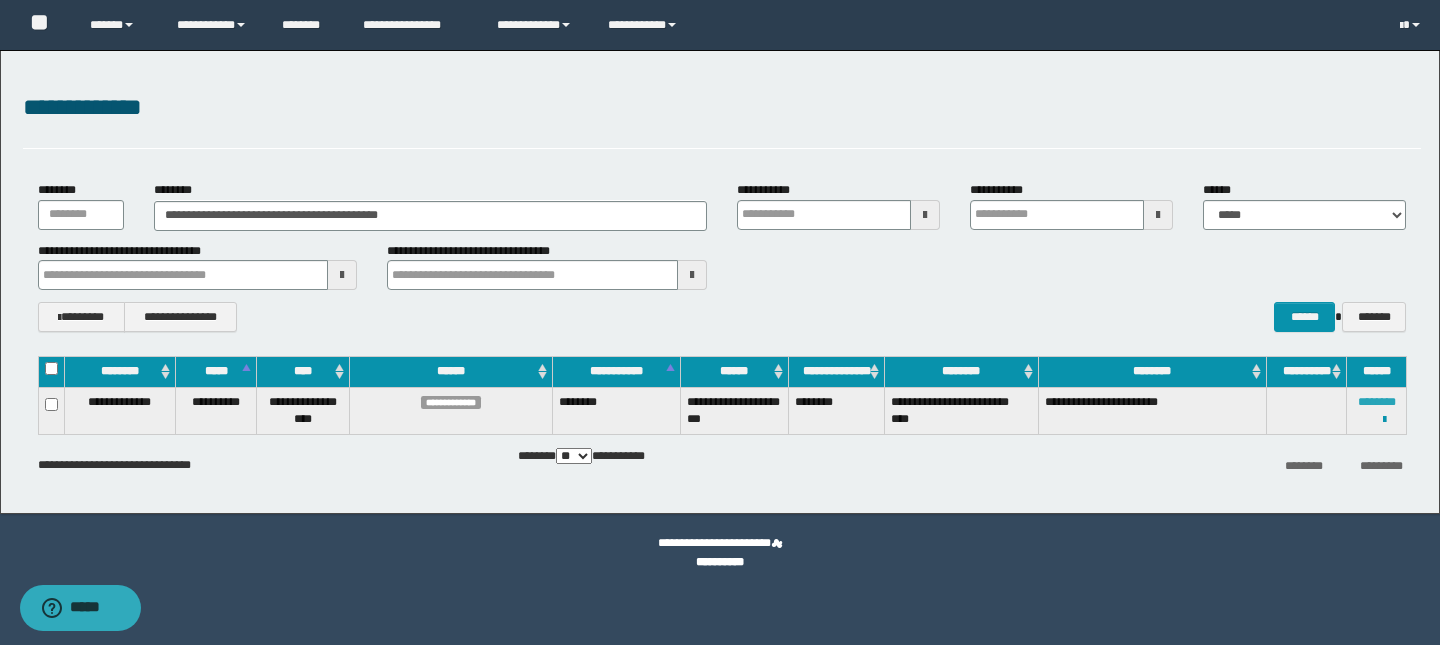 click on "********" at bounding box center (1377, 402) 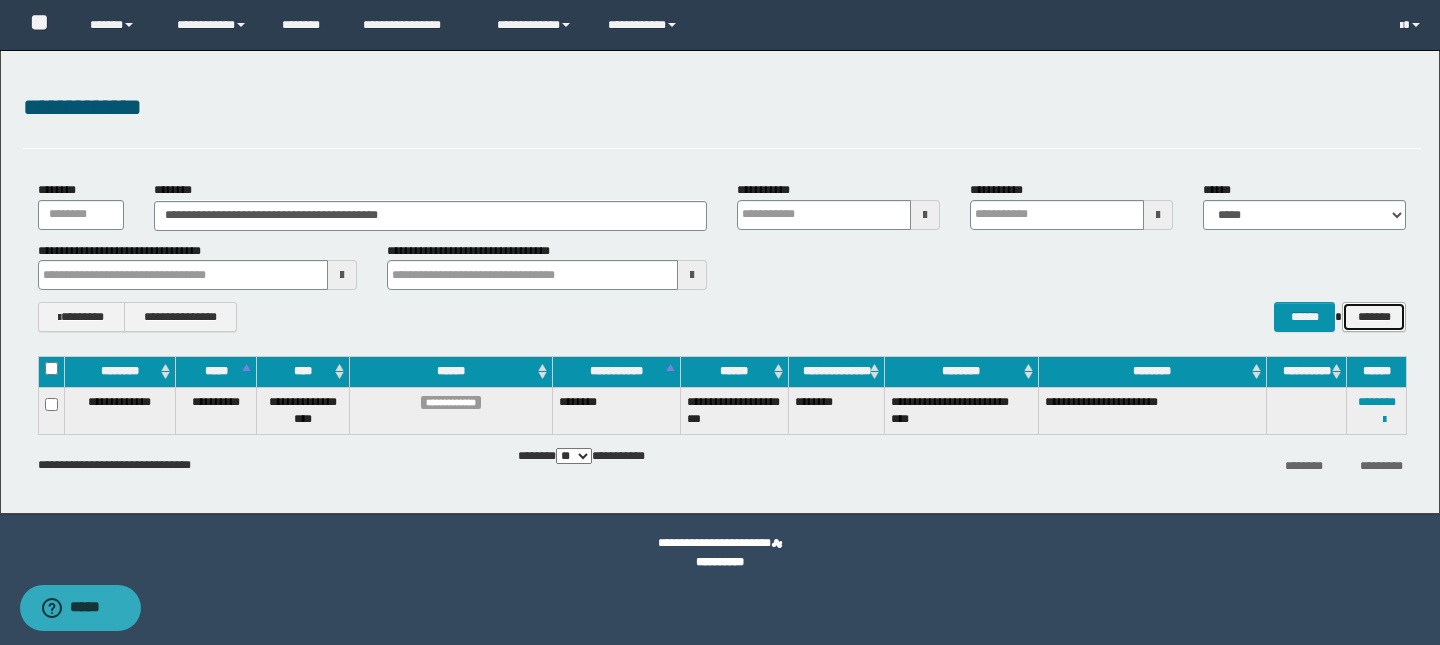 click on "*******" at bounding box center (1374, 317) 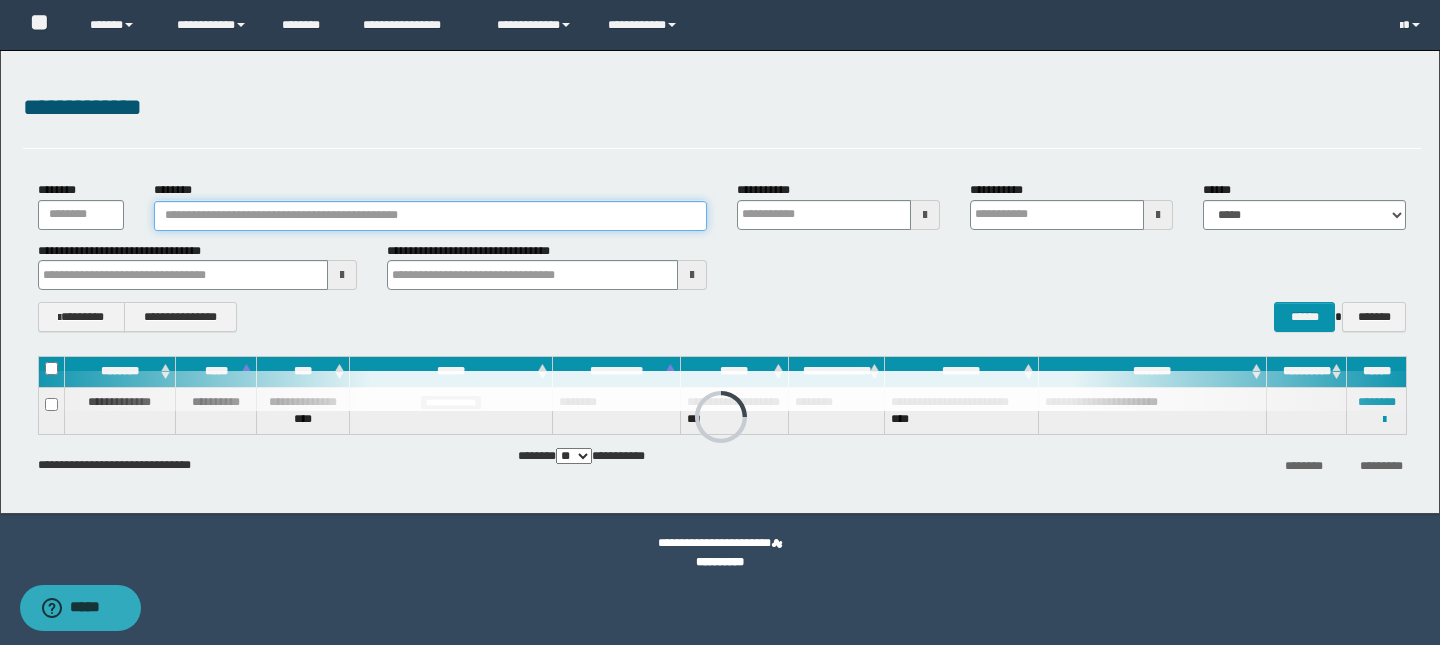 click on "********" at bounding box center (430, 216) 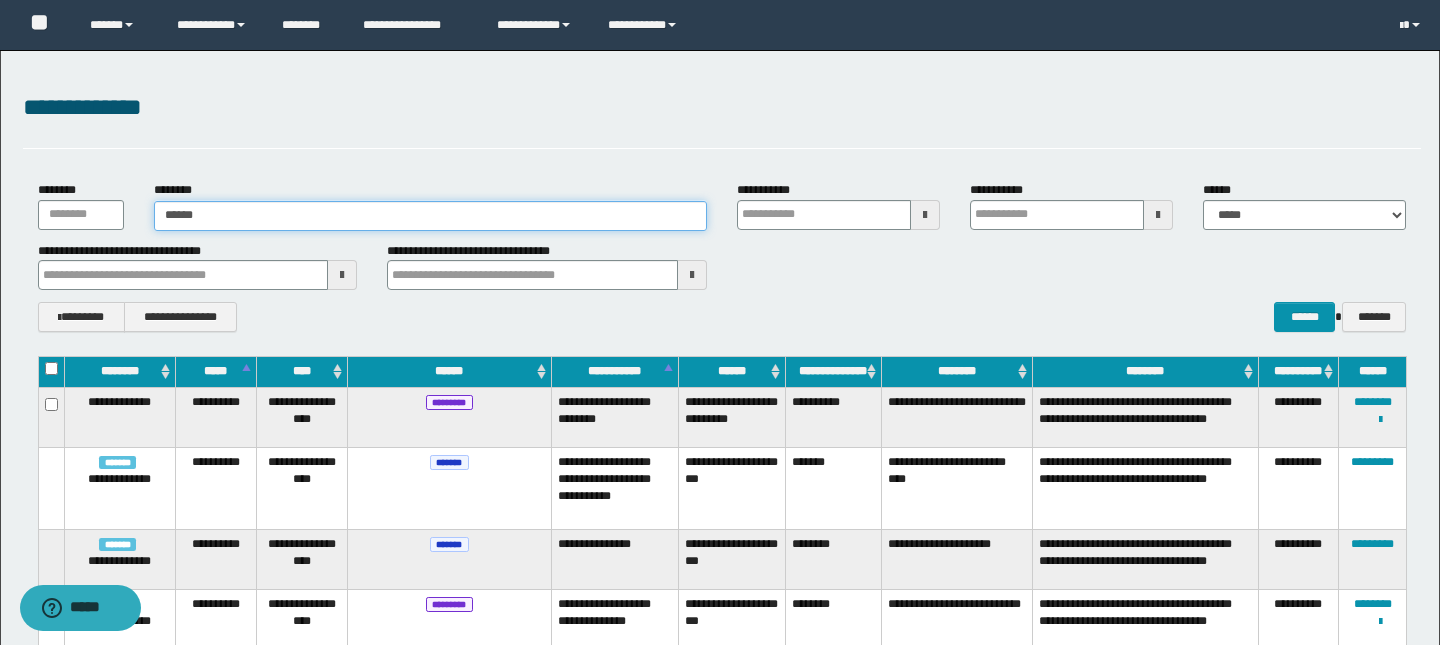 type on "*******" 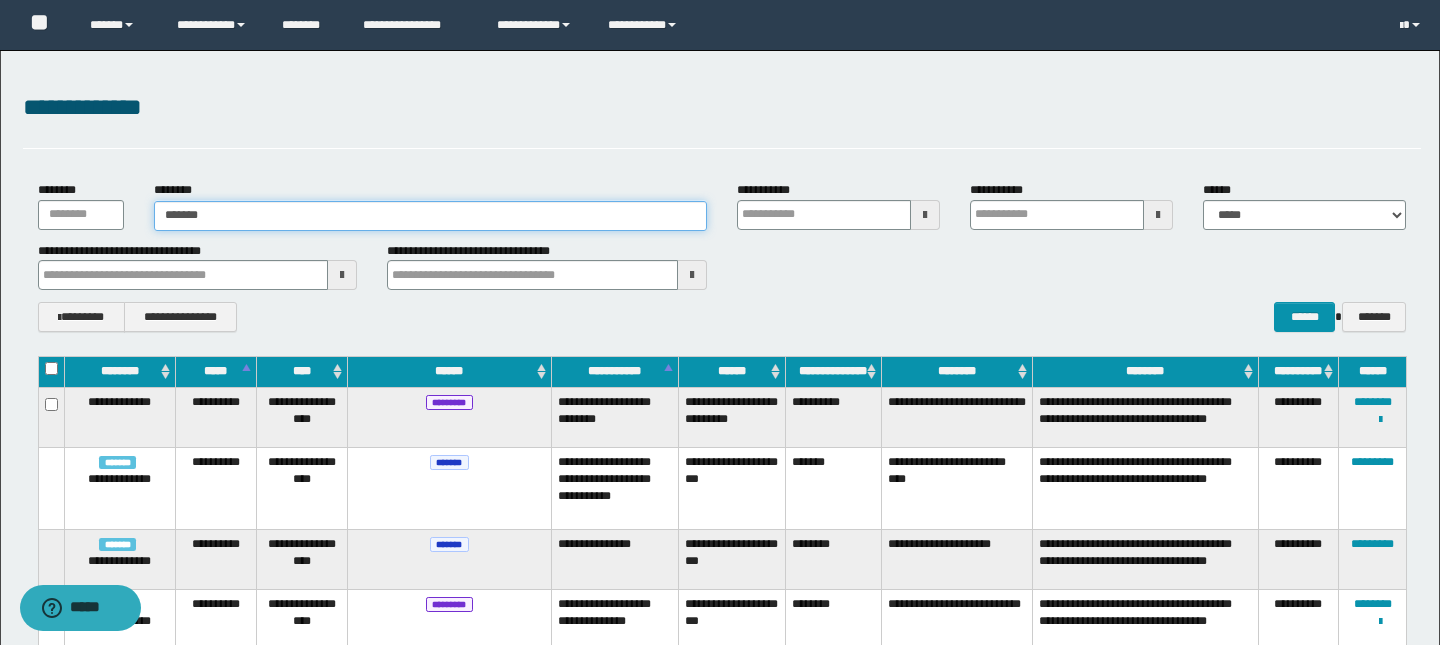 type on "*******" 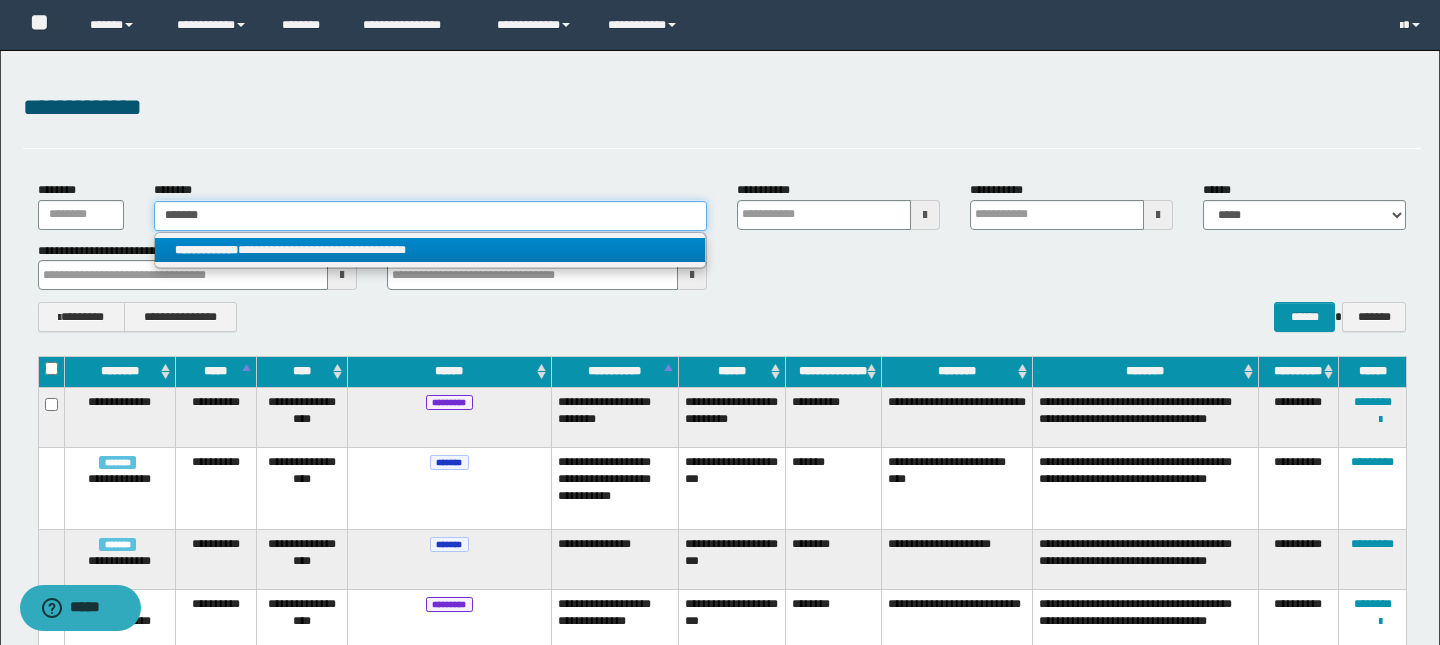 type on "*******" 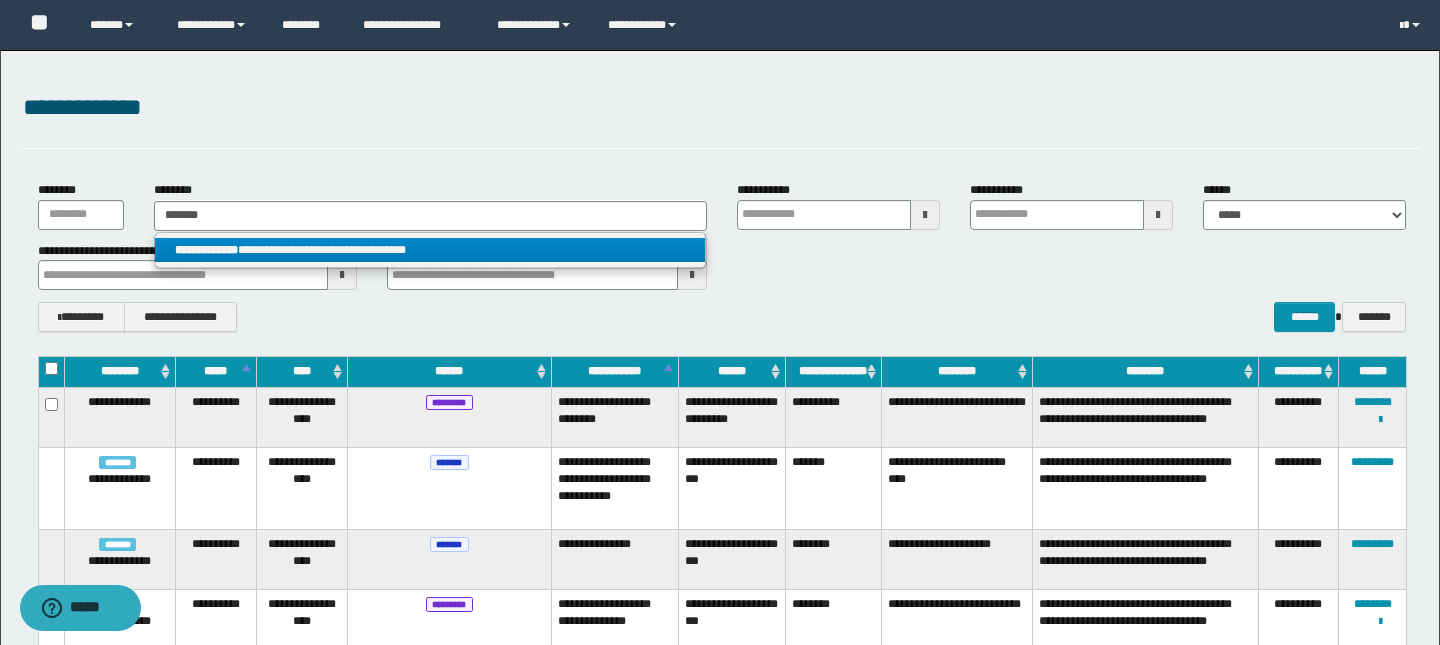 click on "**********" at bounding box center [430, 250] 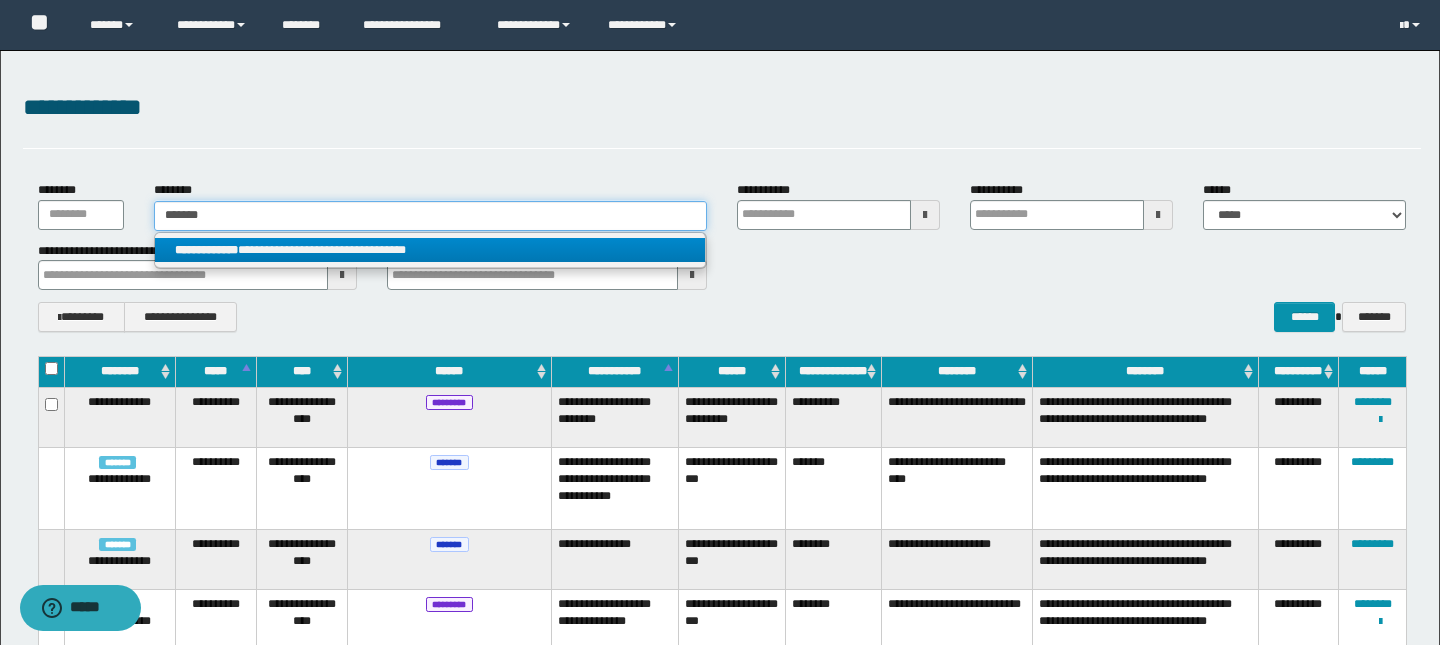 type 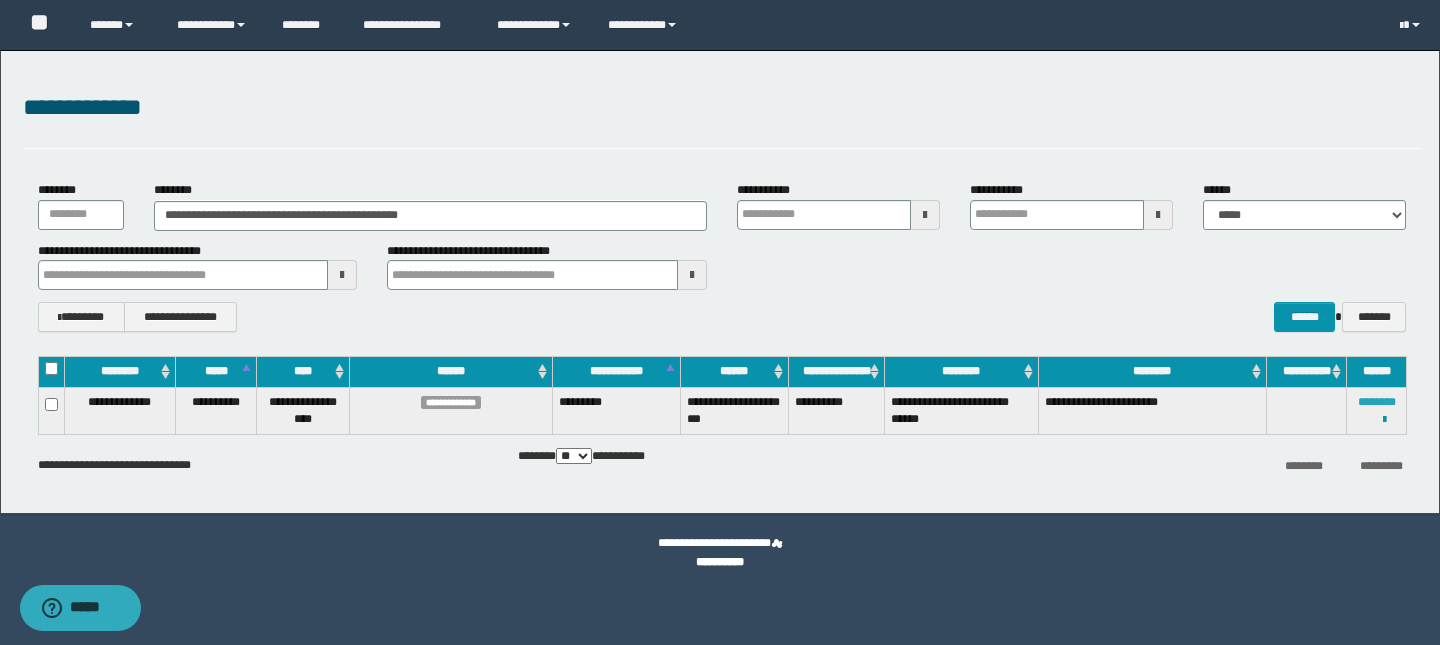 click on "********" at bounding box center [1377, 402] 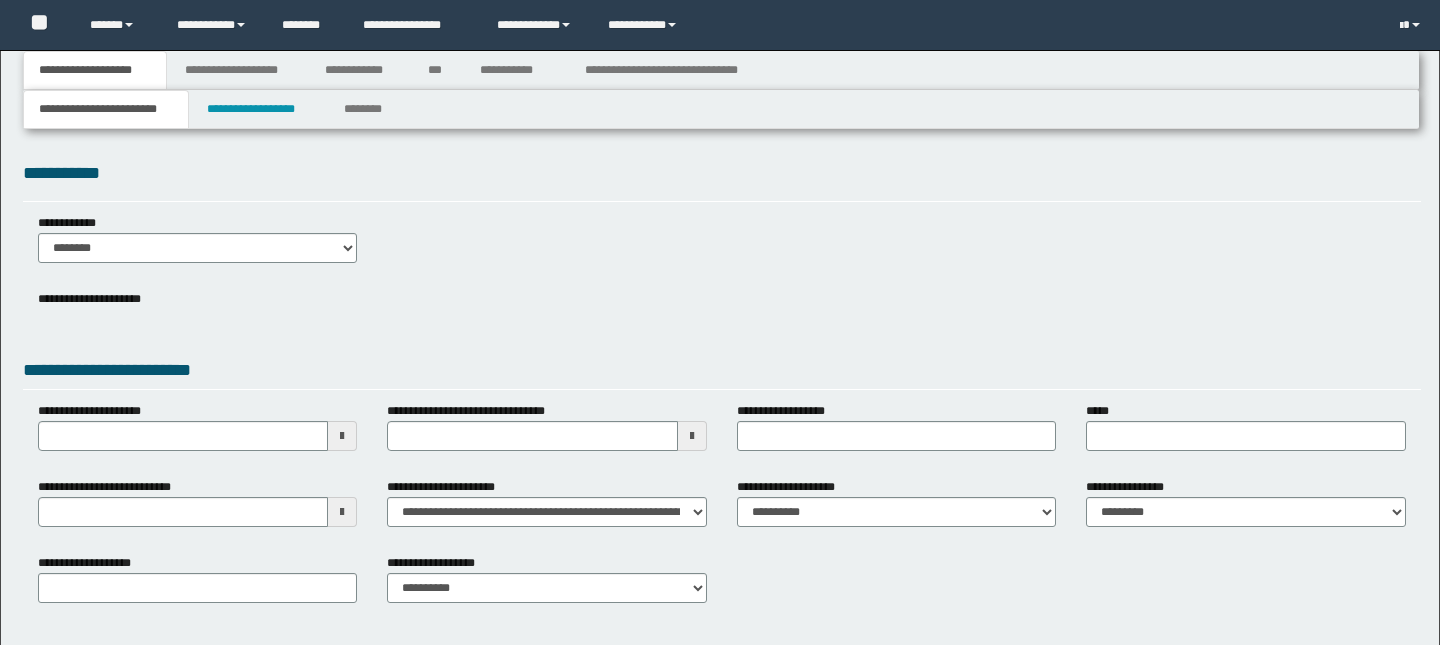 scroll, scrollTop: 0, scrollLeft: 0, axis: both 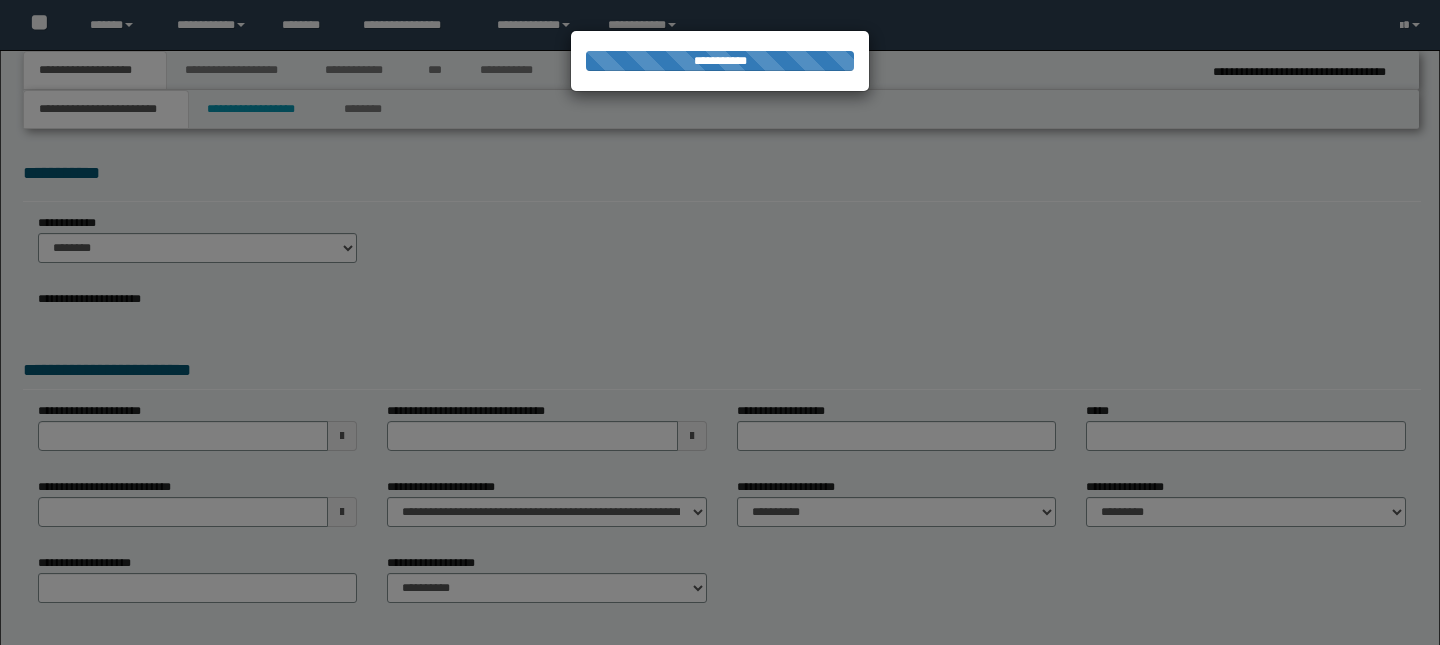 type on "**********" 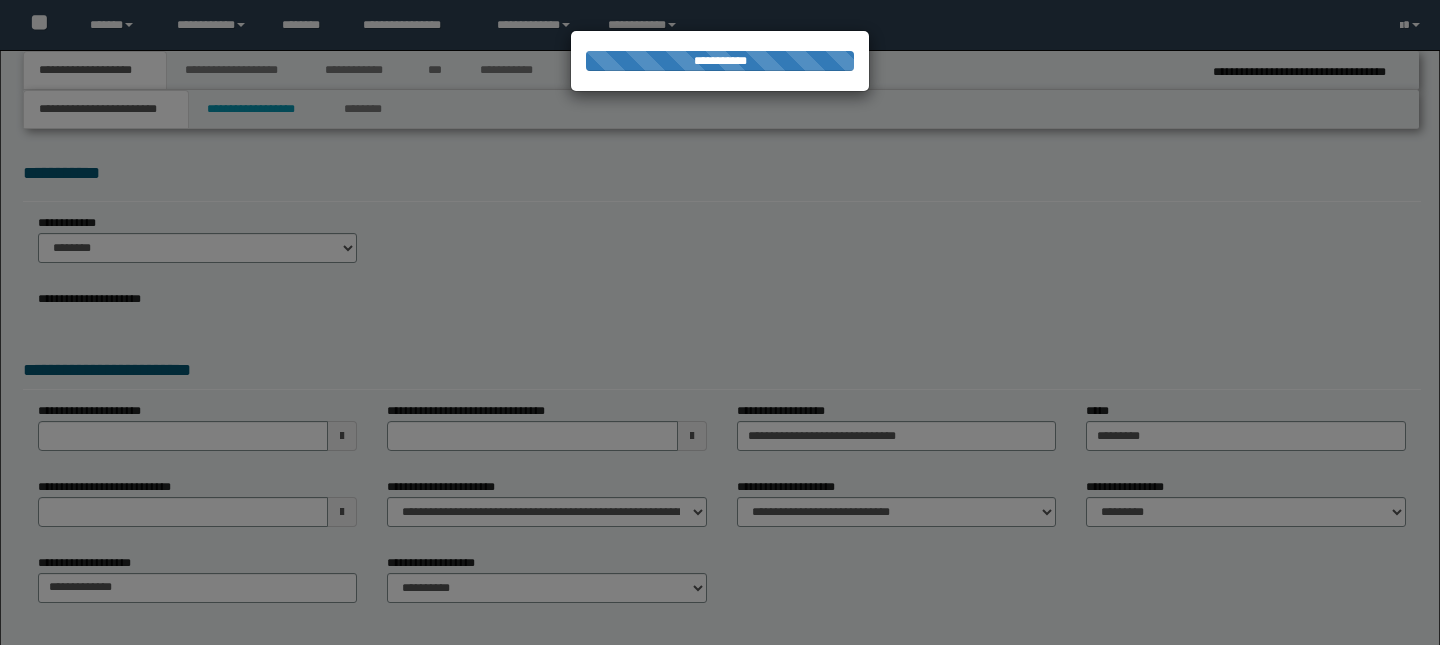 scroll, scrollTop: 0, scrollLeft: 0, axis: both 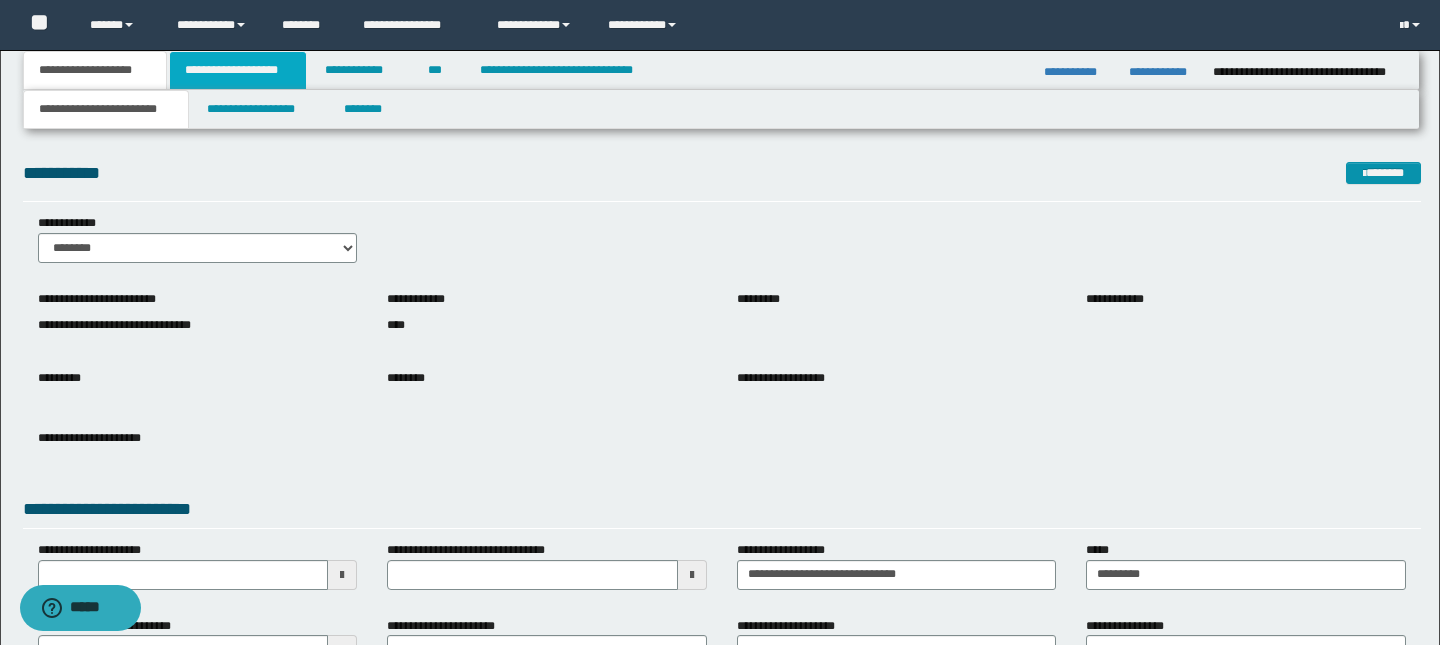 click on "**********" at bounding box center [238, 70] 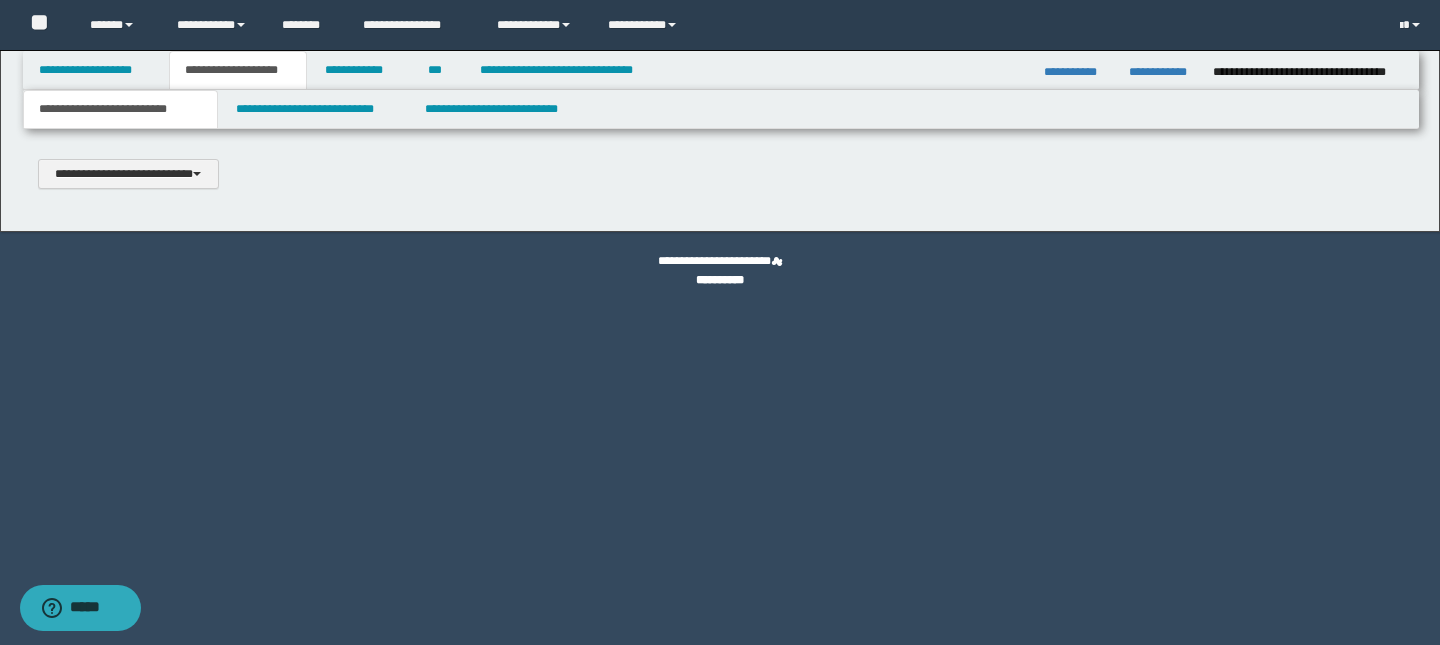 scroll, scrollTop: 0, scrollLeft: 0, axis: both 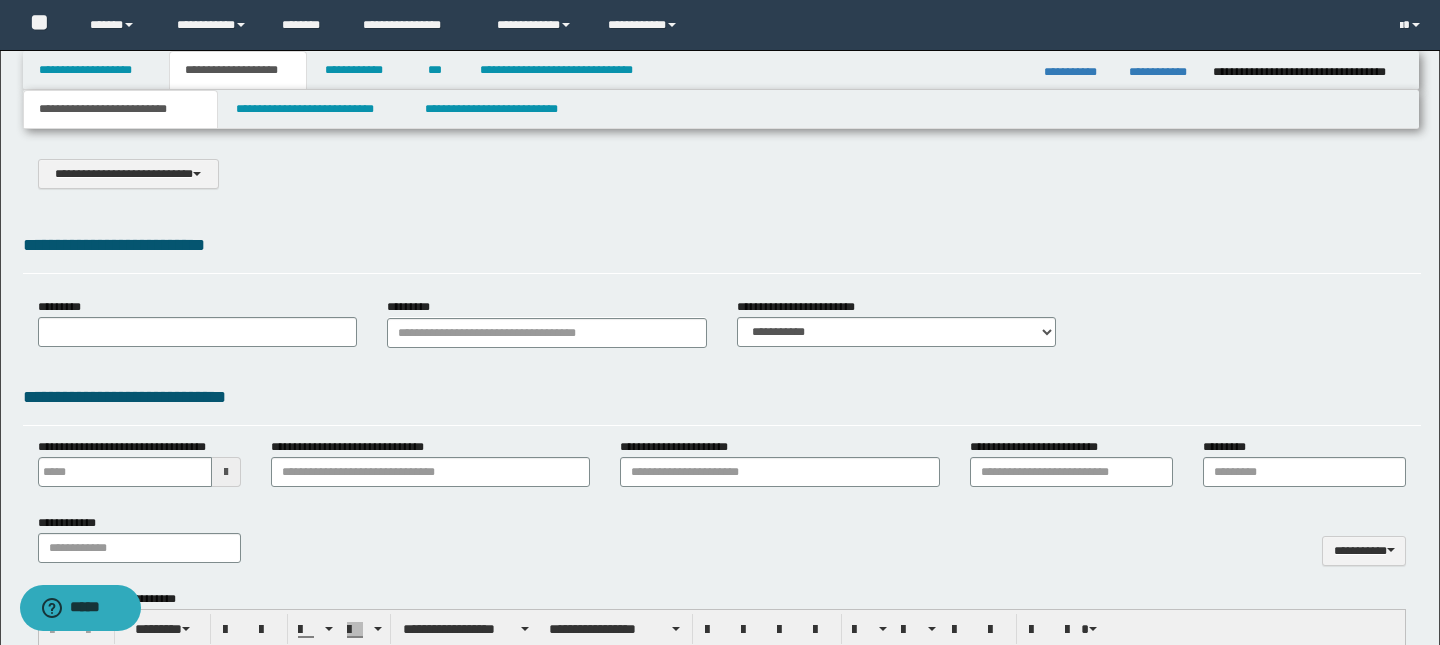 select on "*" 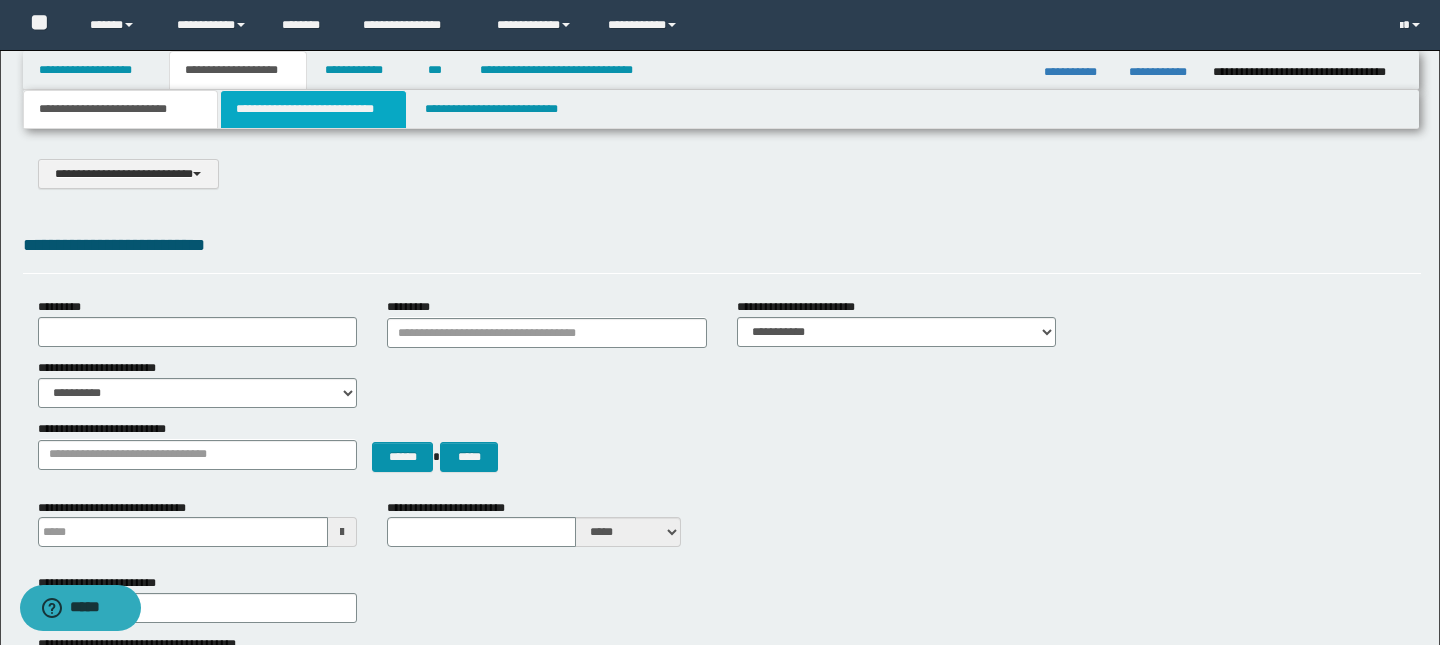 click on "**********" at bounding box center [314, 109] 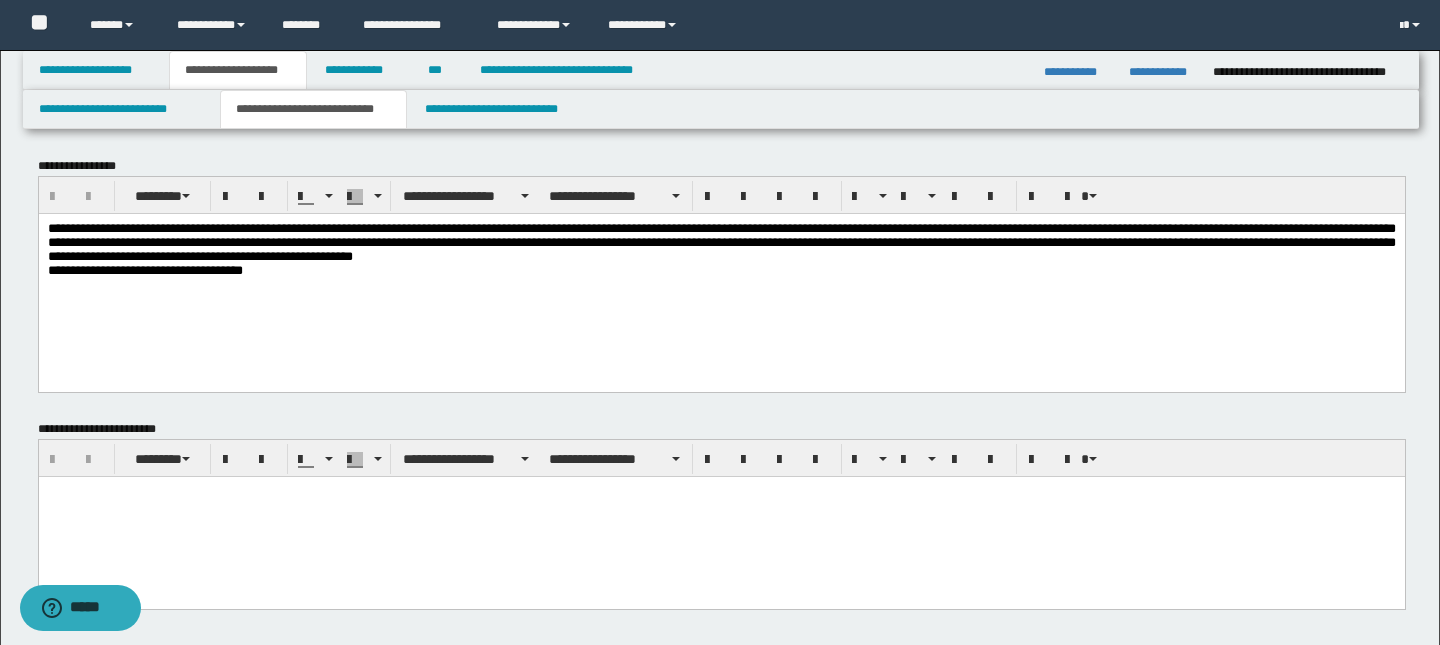 scroll, scrollTop: 0, scrollLeft: 0, axis: both 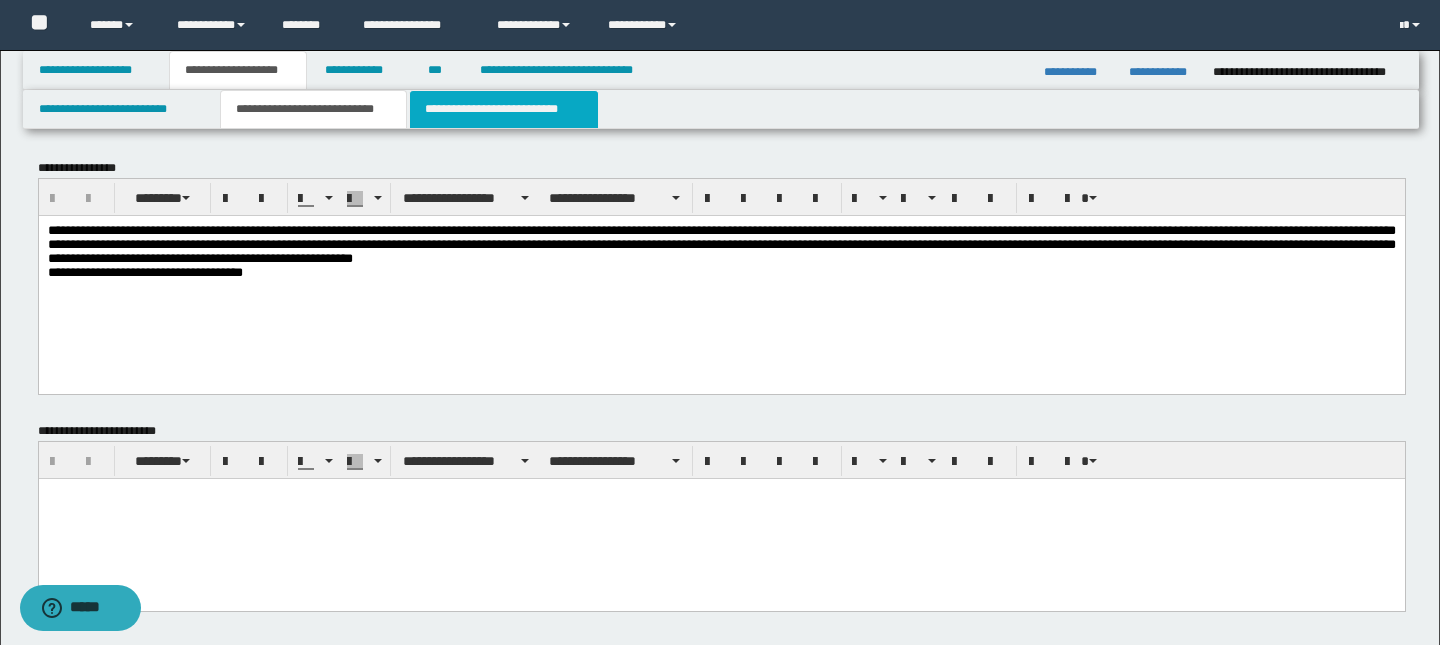 click on "**********" at bounding box center [504, 109] 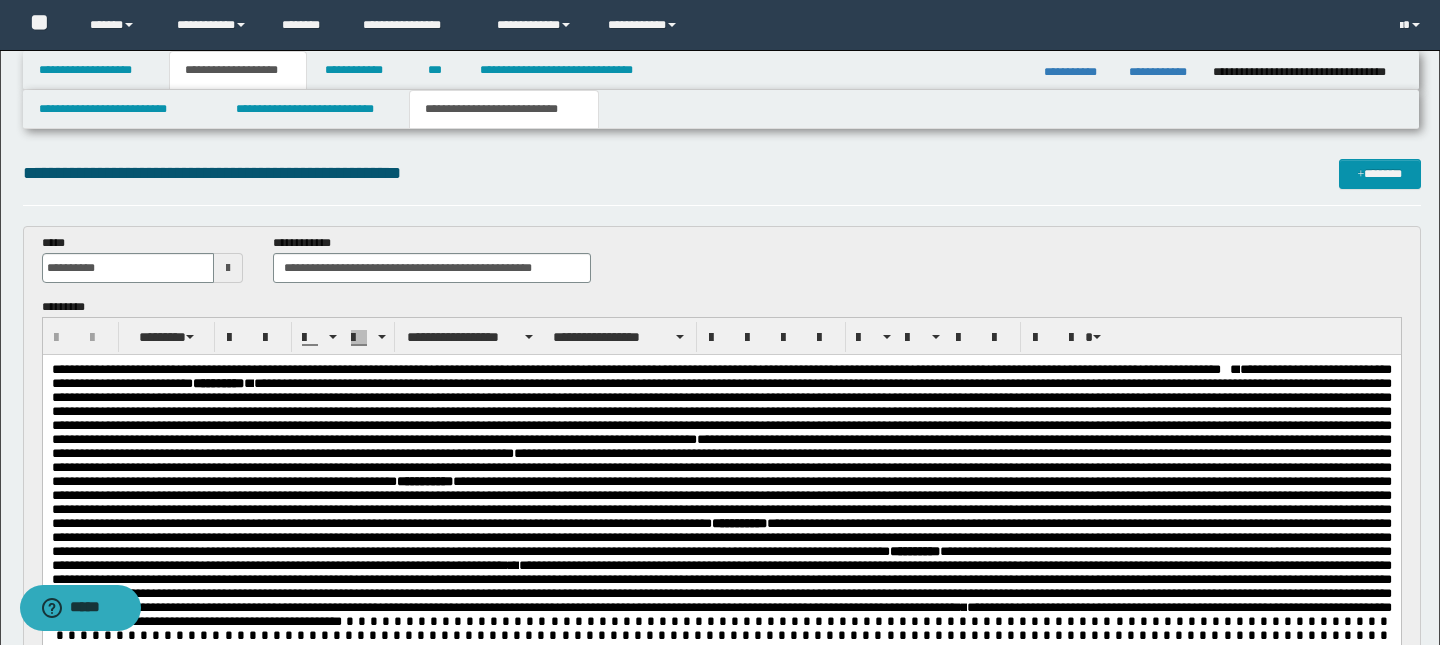 scroll, scrollTop: 0, scrollLeft: 0, axis: both 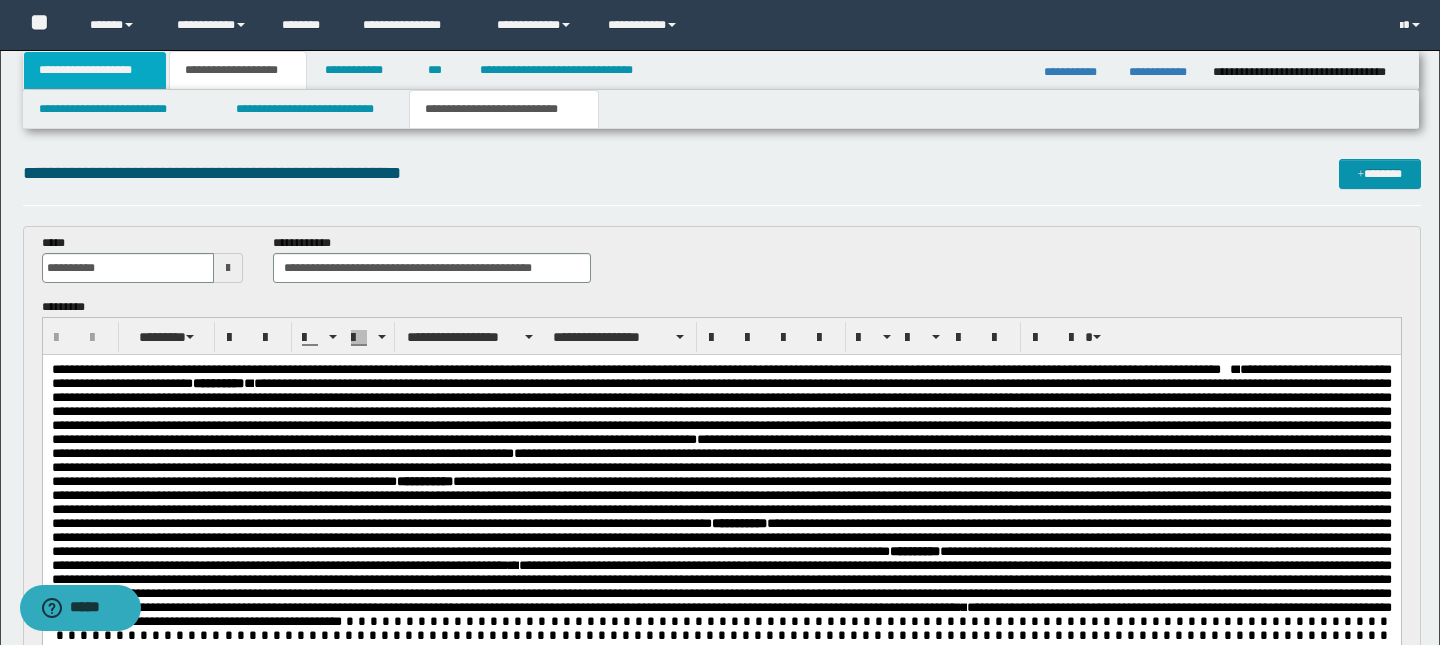 click on "**********" at bounding box center (95, 70) 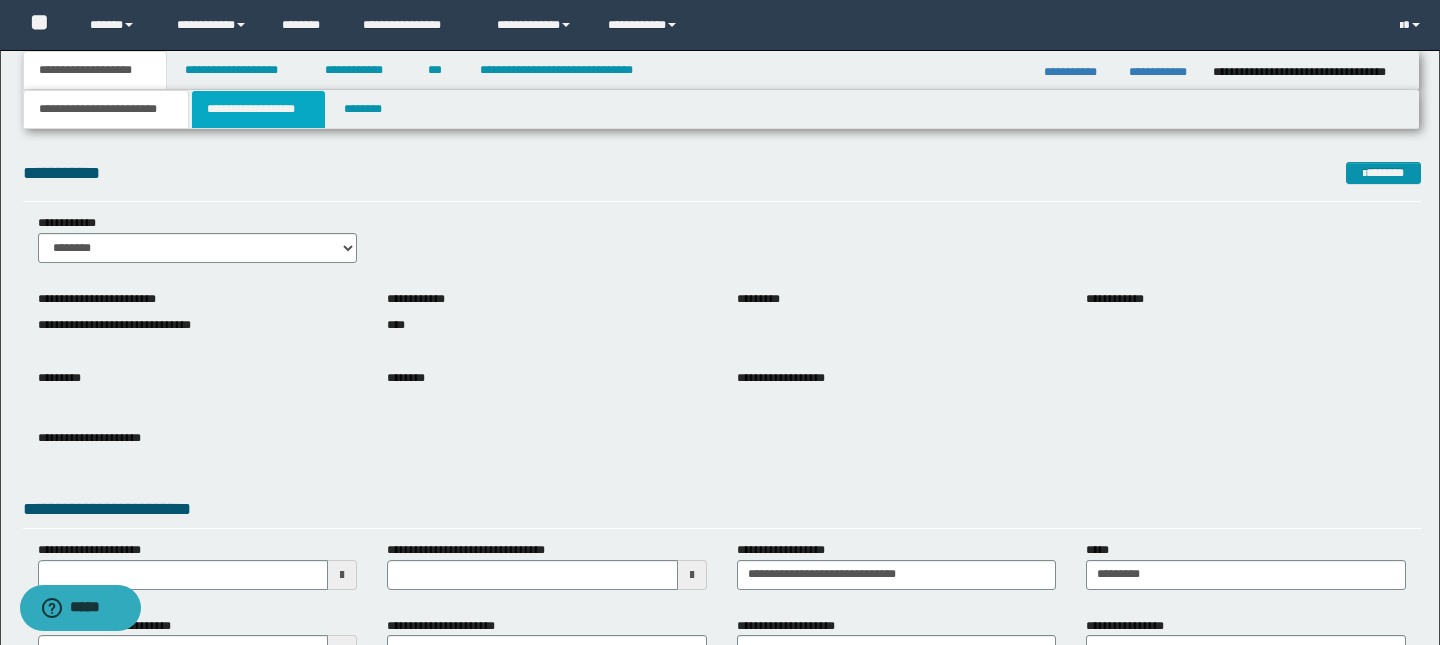 click on "**********" at bounding box center [258, 109] 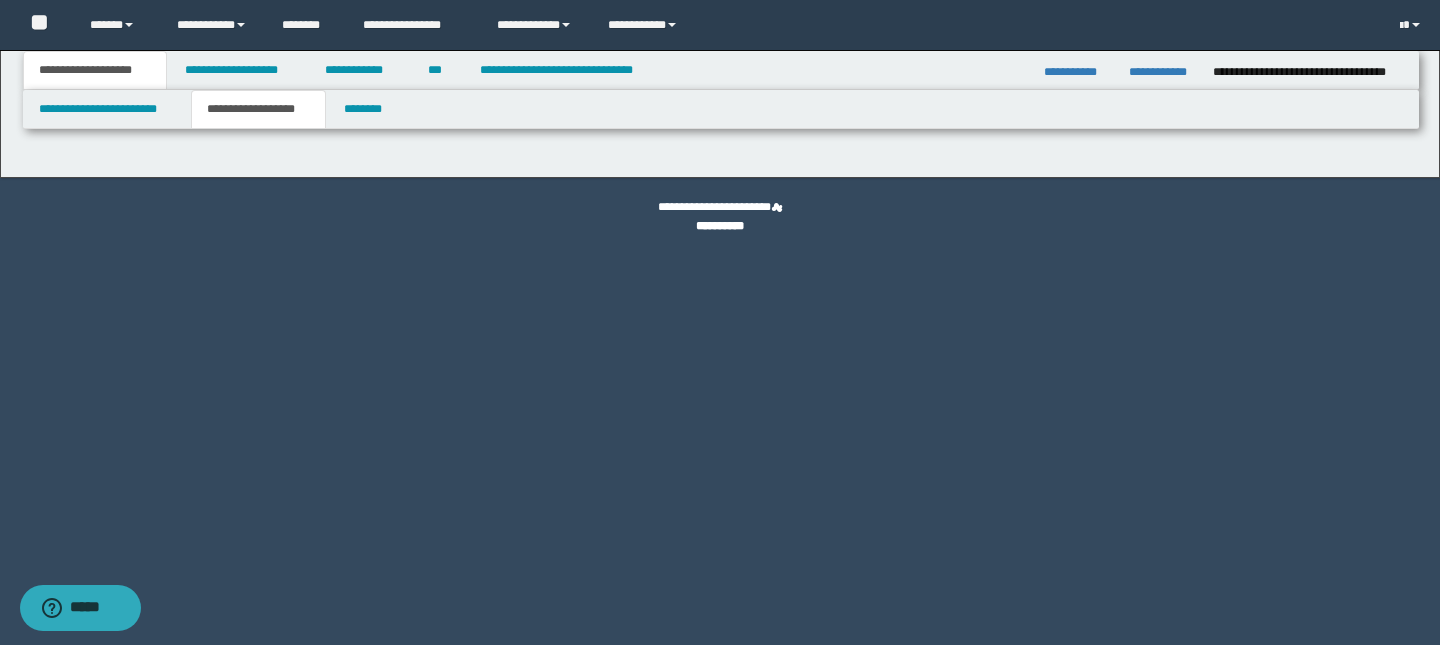 type on "**********" 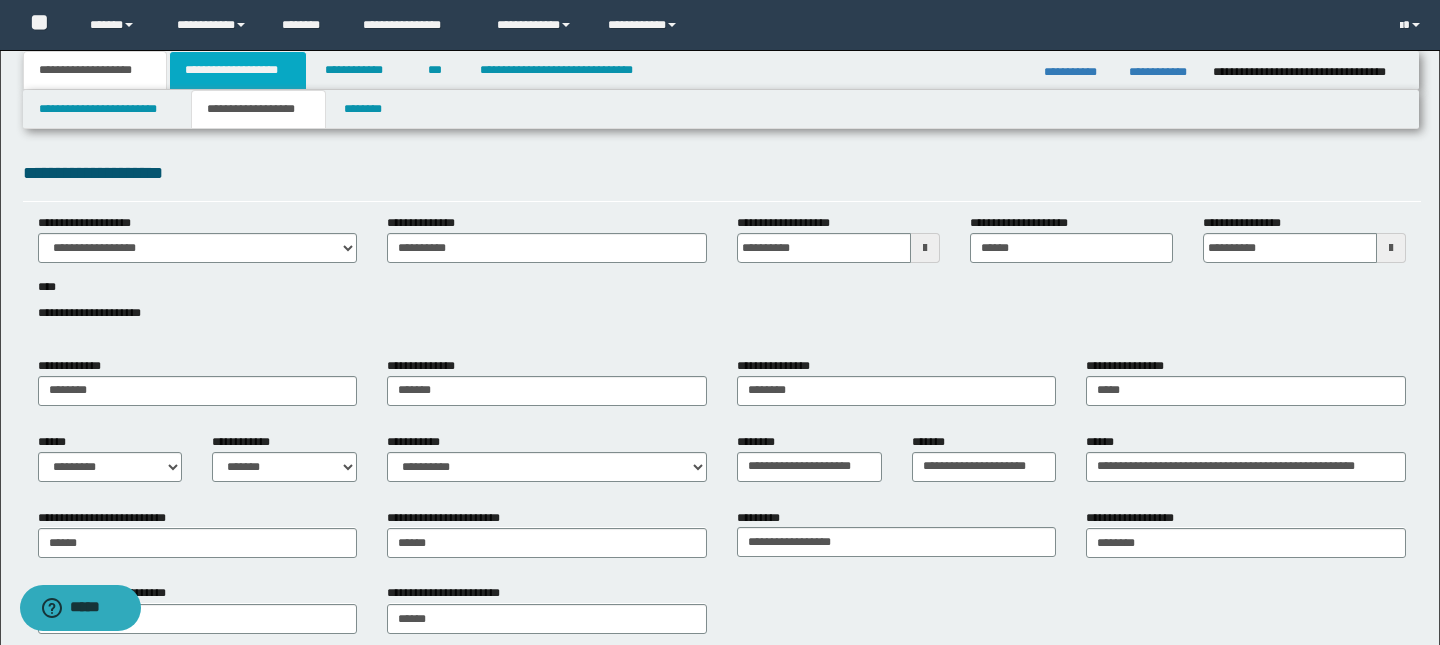 click on "**********" at bounding box center [238, 70] 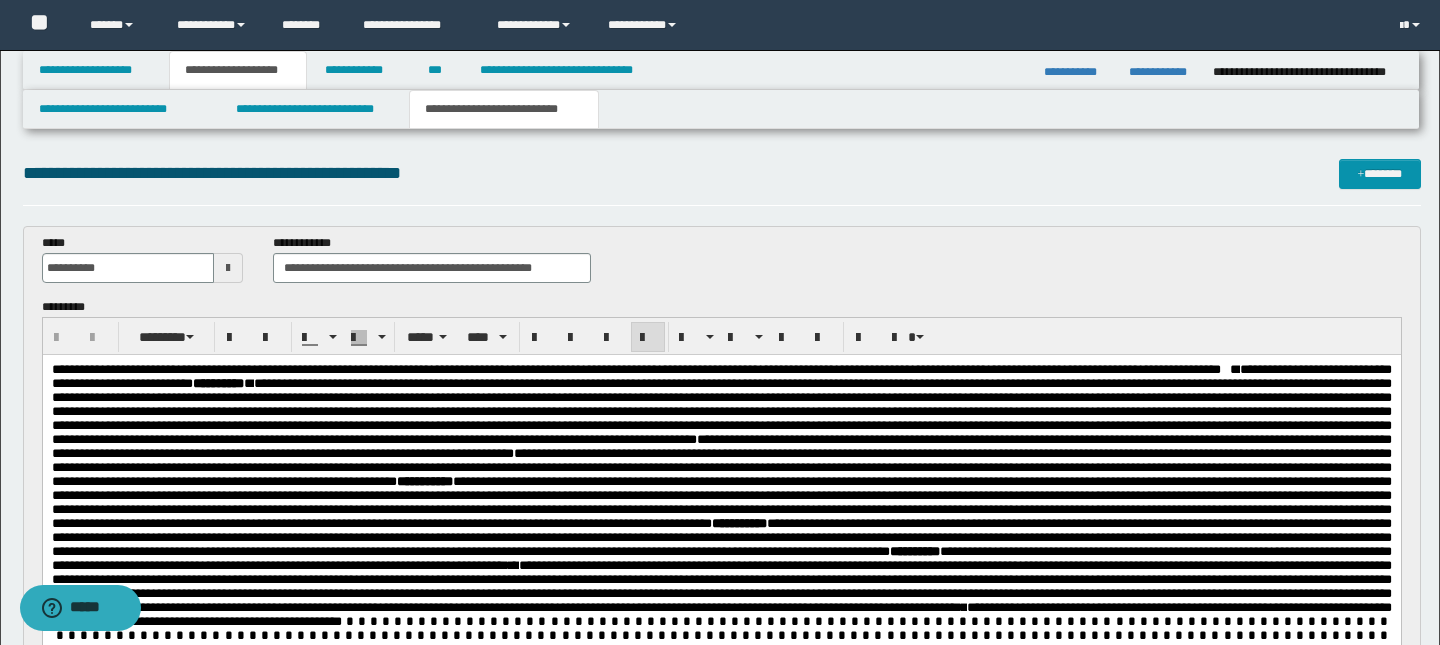 click at bounding box center (721, 411) 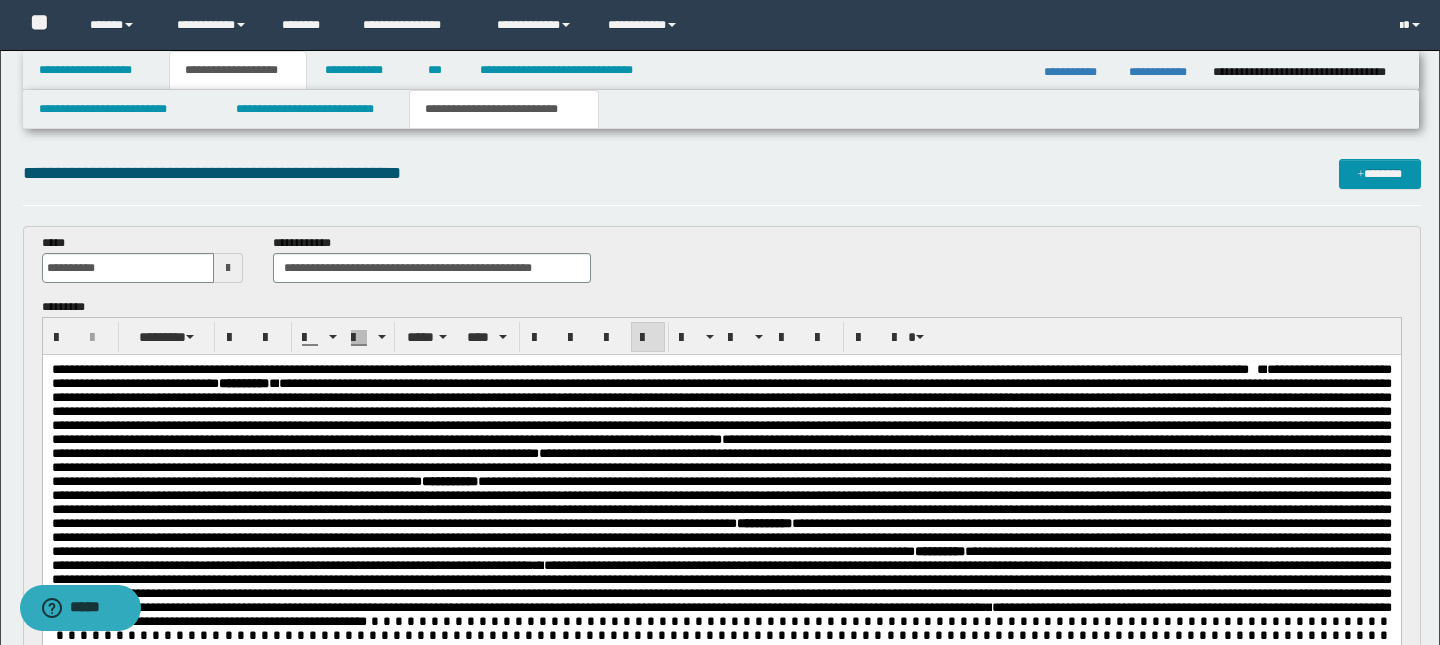 click on "**********" at bounding box center (644, 369) 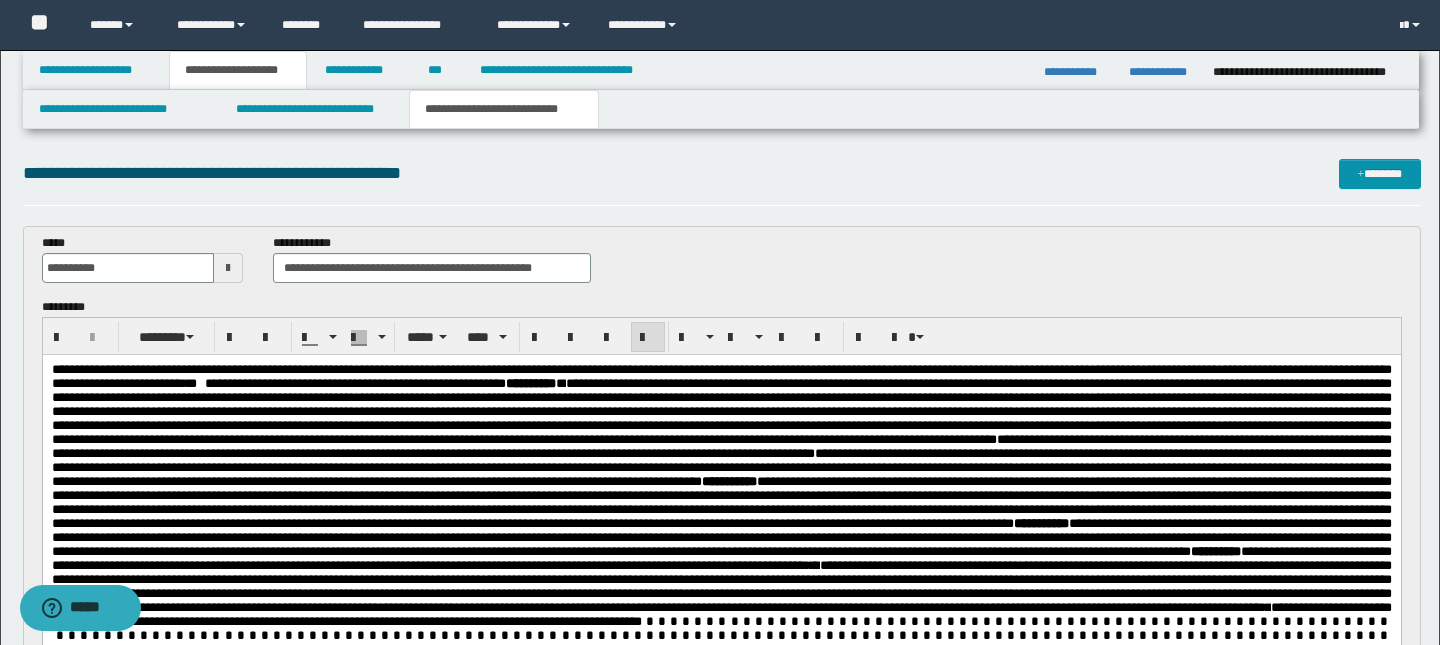 click on "**********" at bounding box center [721, 376] 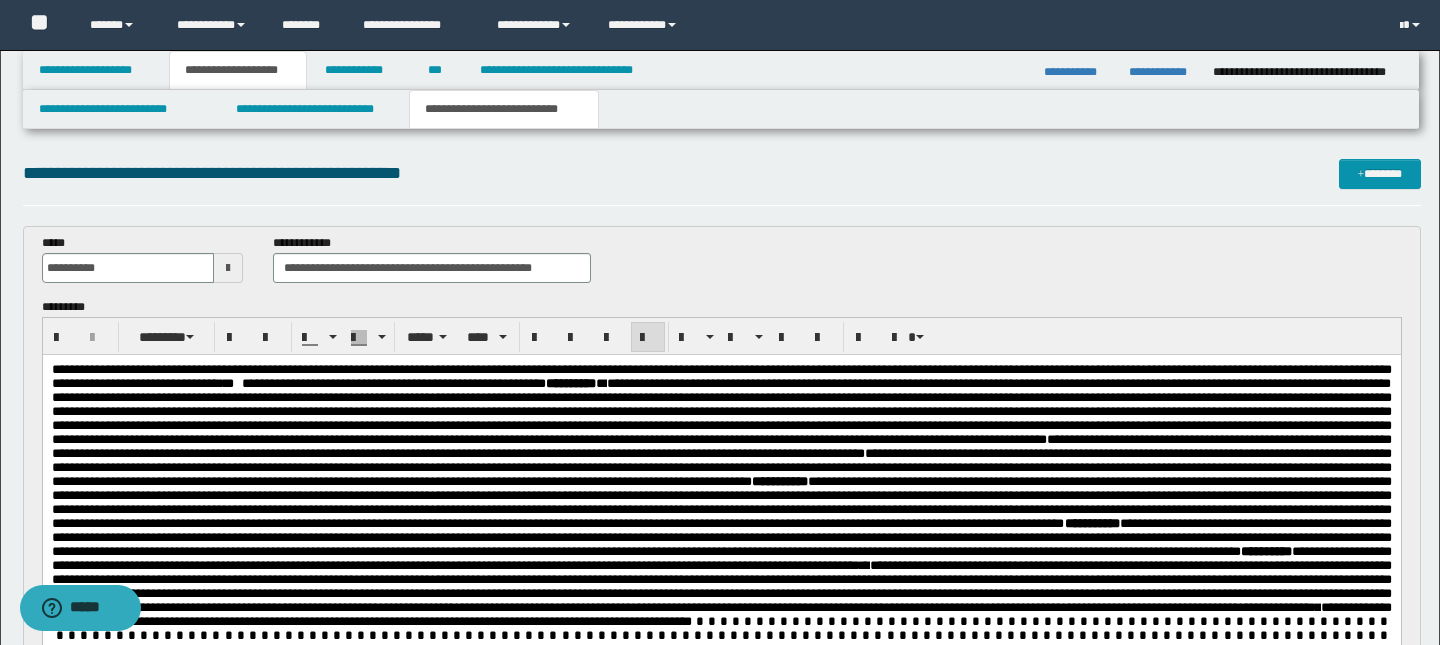 click on "*" at bounding box center (228, 383) 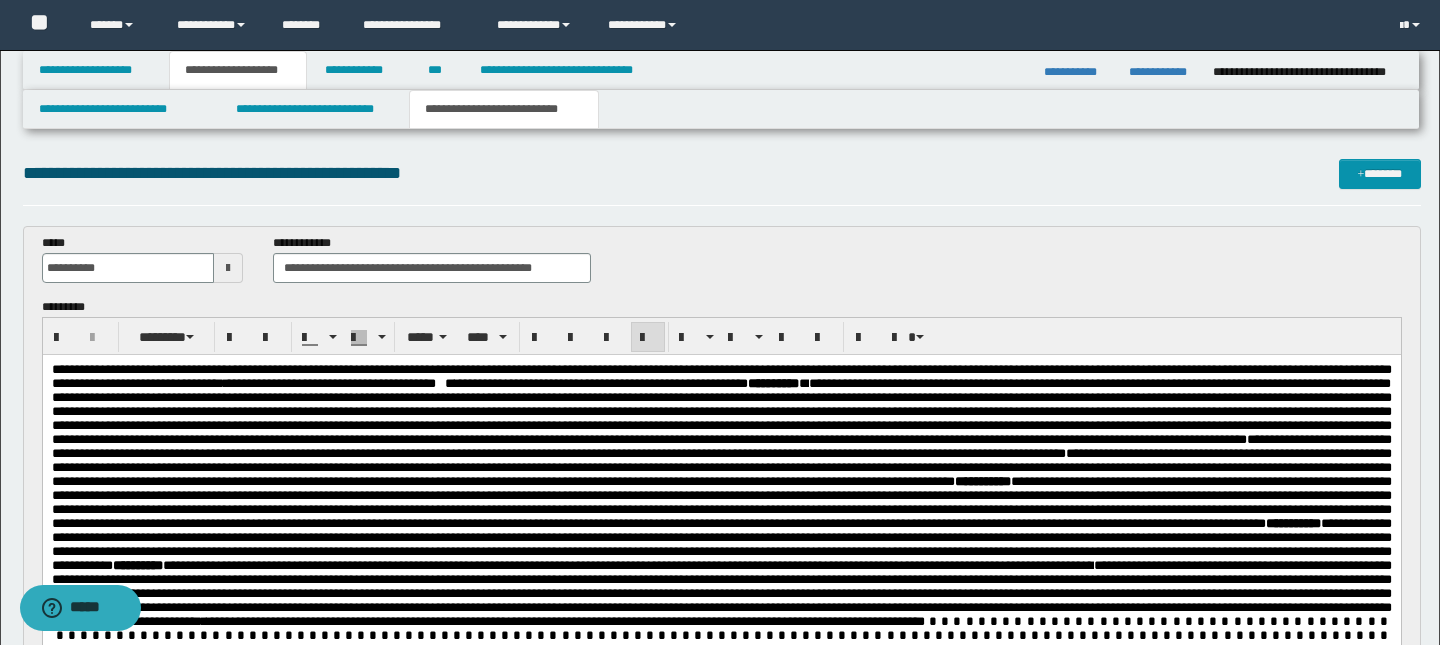 click on "**********" at bounding box center (329, 383) 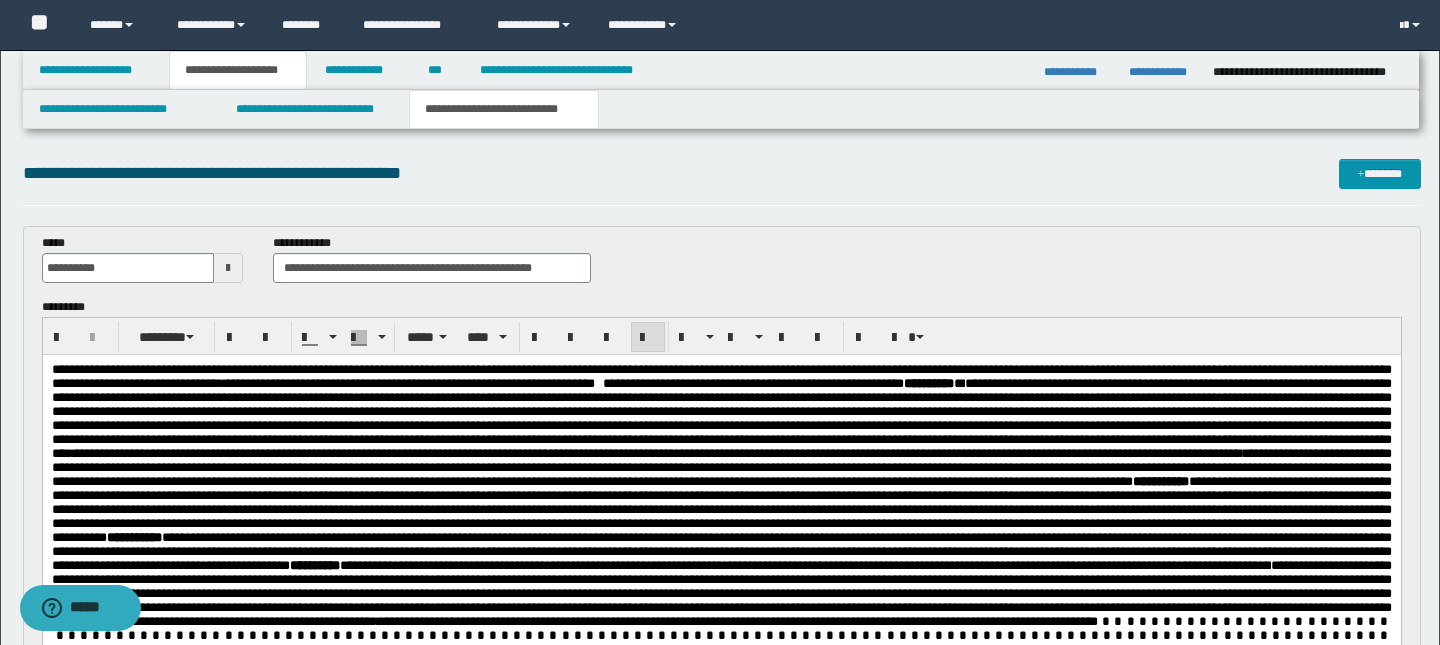 click at bounding box center (600, 383) 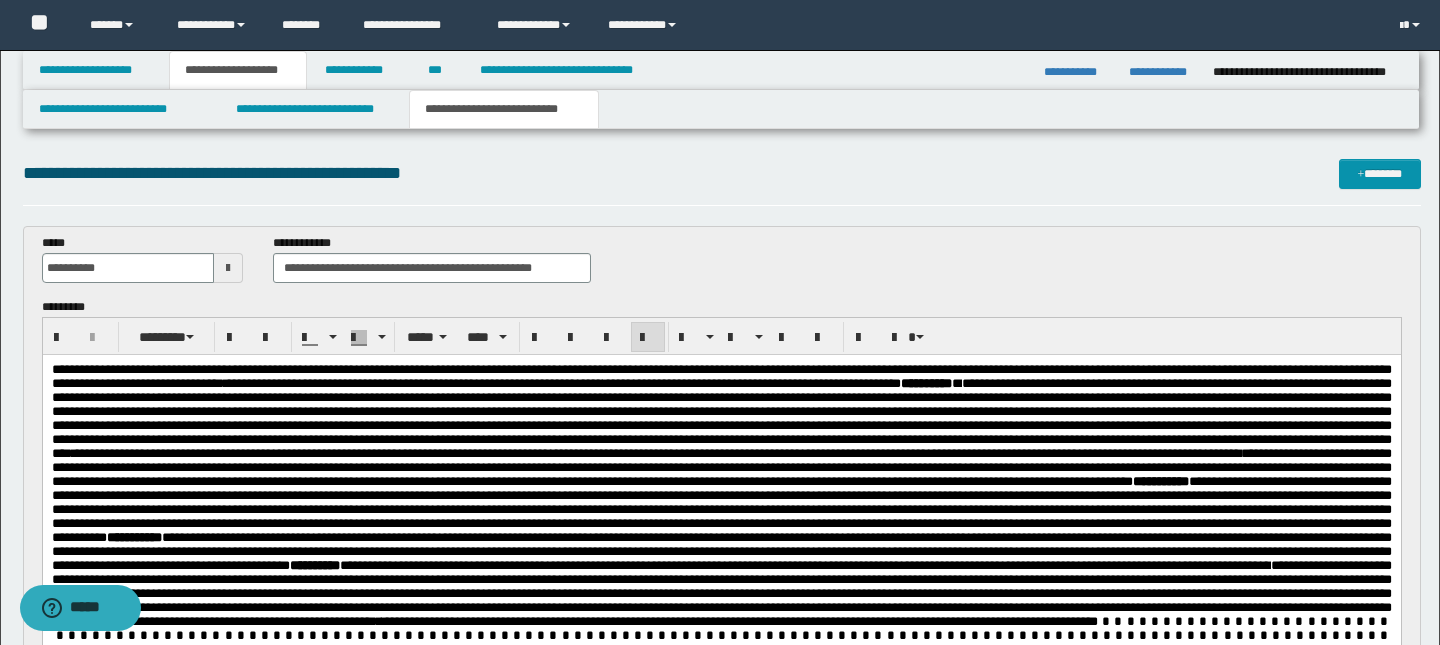 click on "**********" at bounding box center (721, 418) 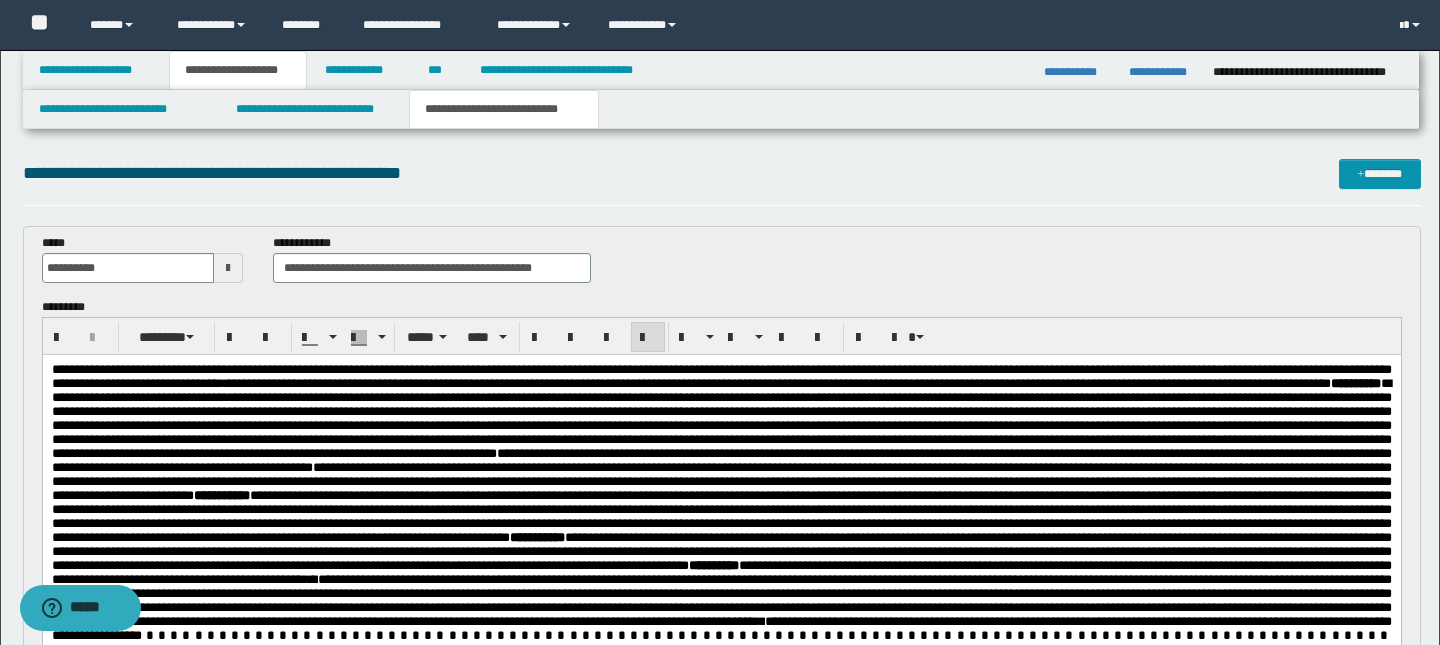 click at bounding box center (721, 425) 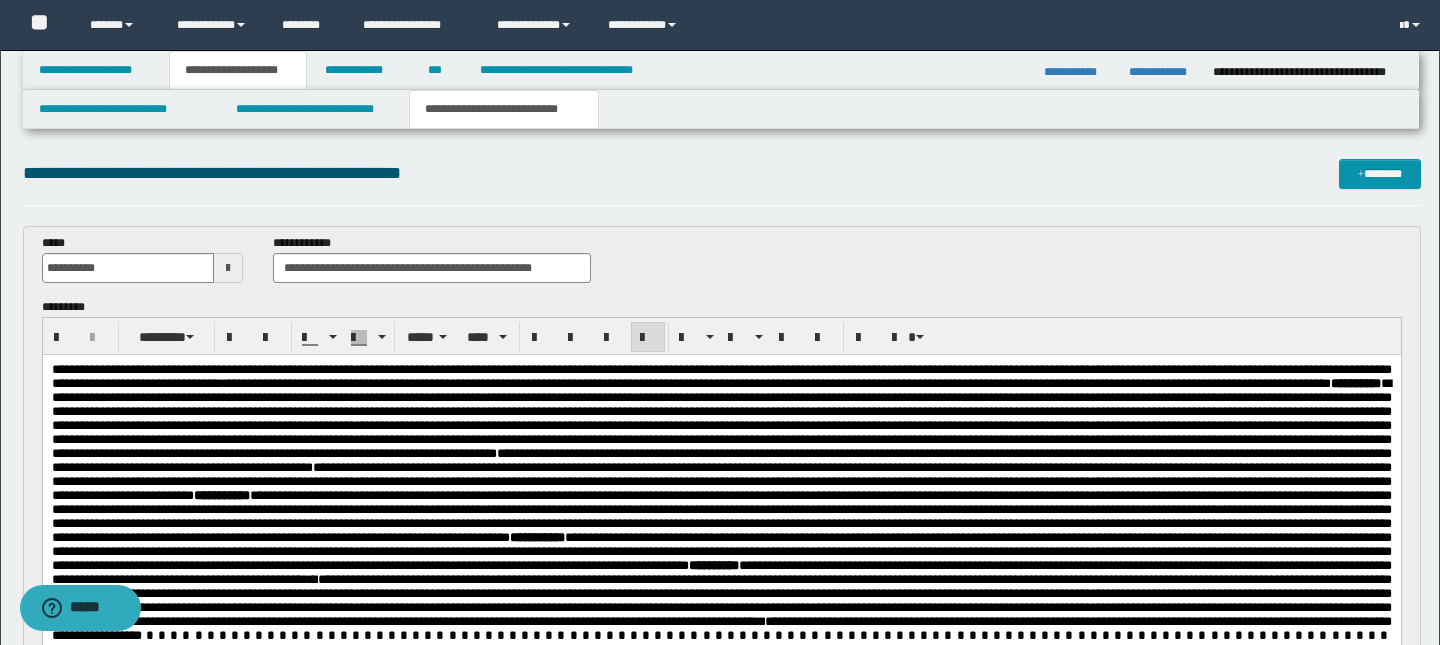 click on "**********" at bounding box center [721, 418] 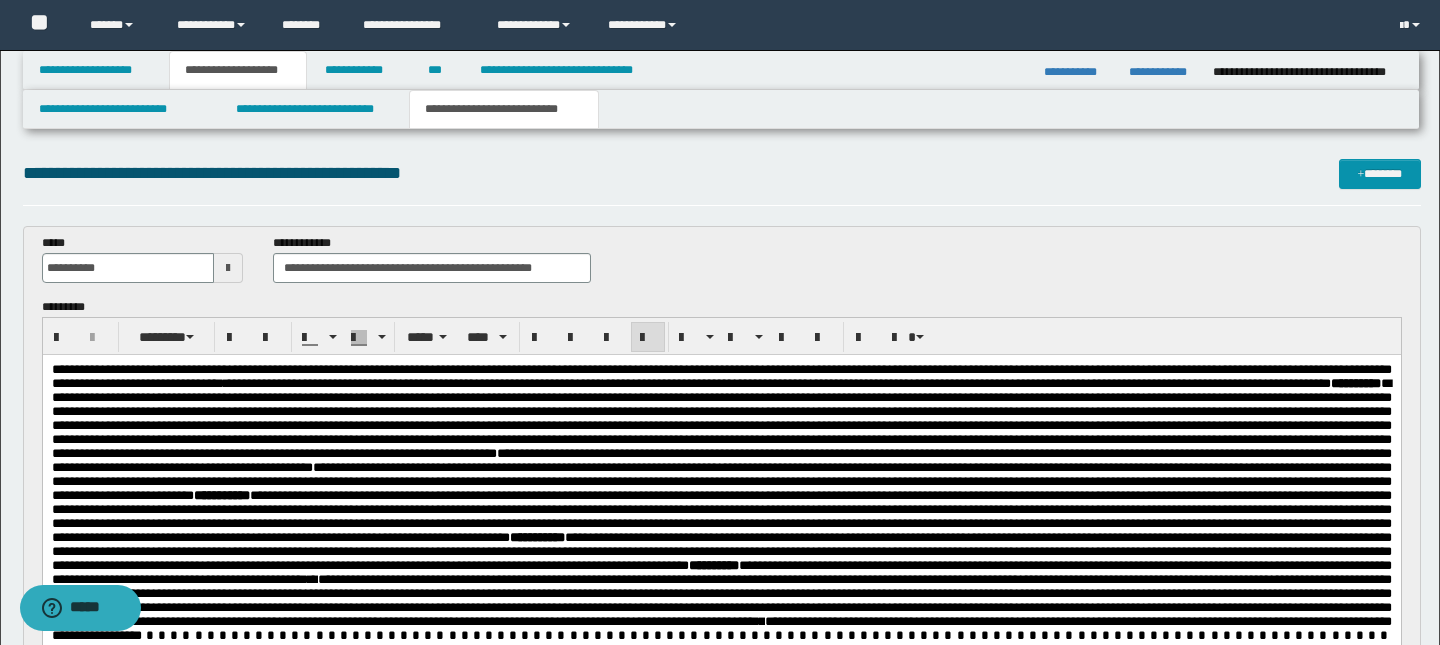 click on "**********" at bounding box center (721, 418) 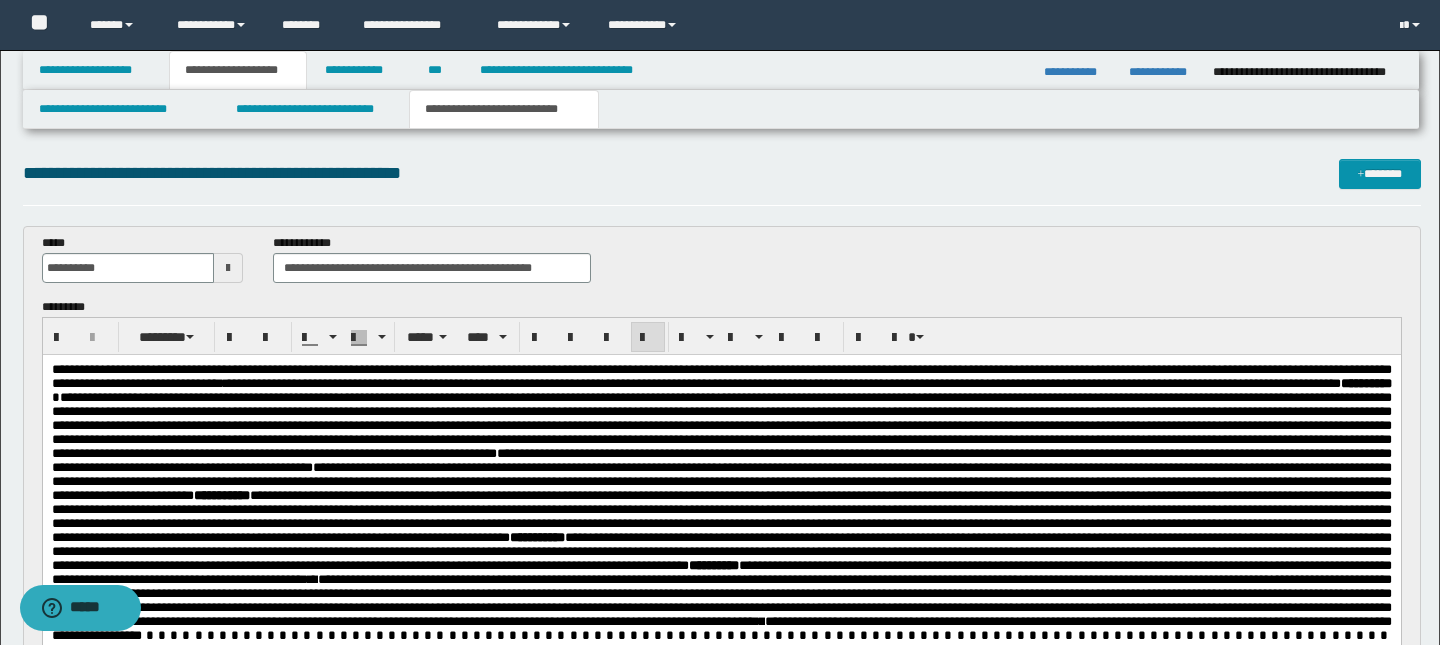 click on "**********" at bounding box center (721, 376) 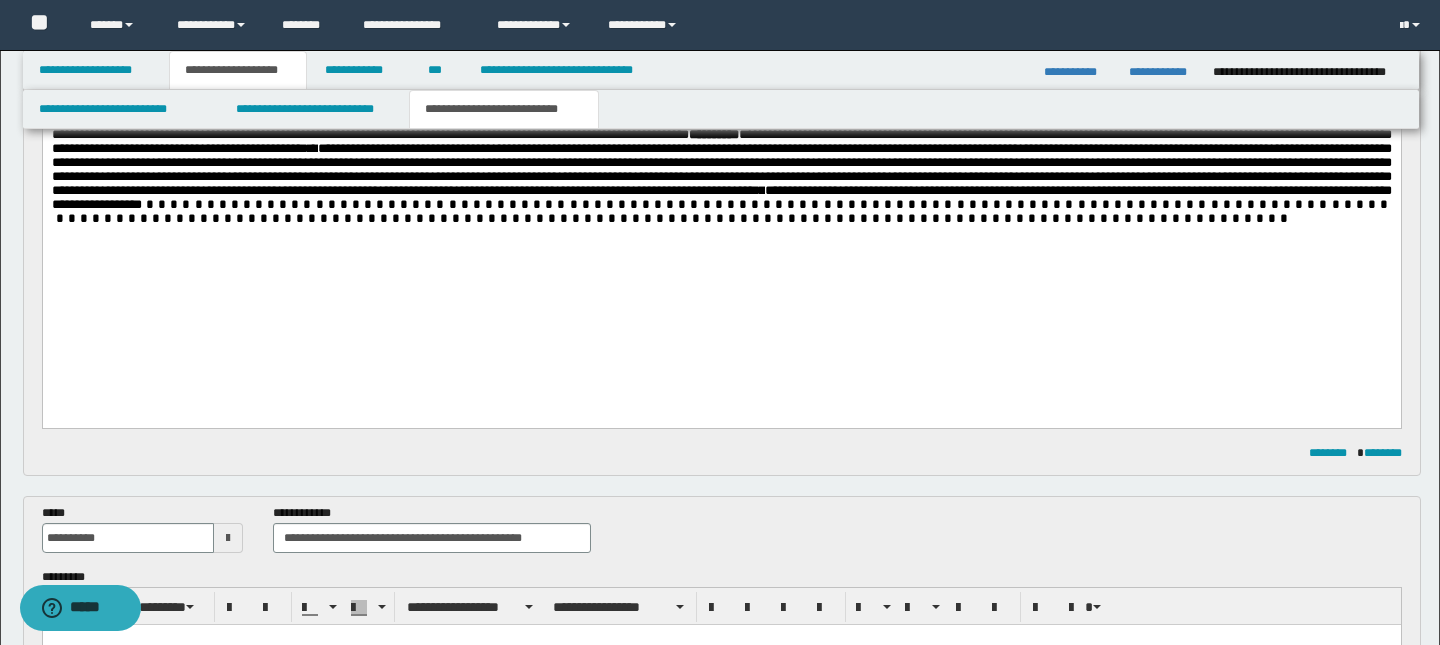 scroll, scrollTop: 434, scrollLeft: 0, axis: vertical 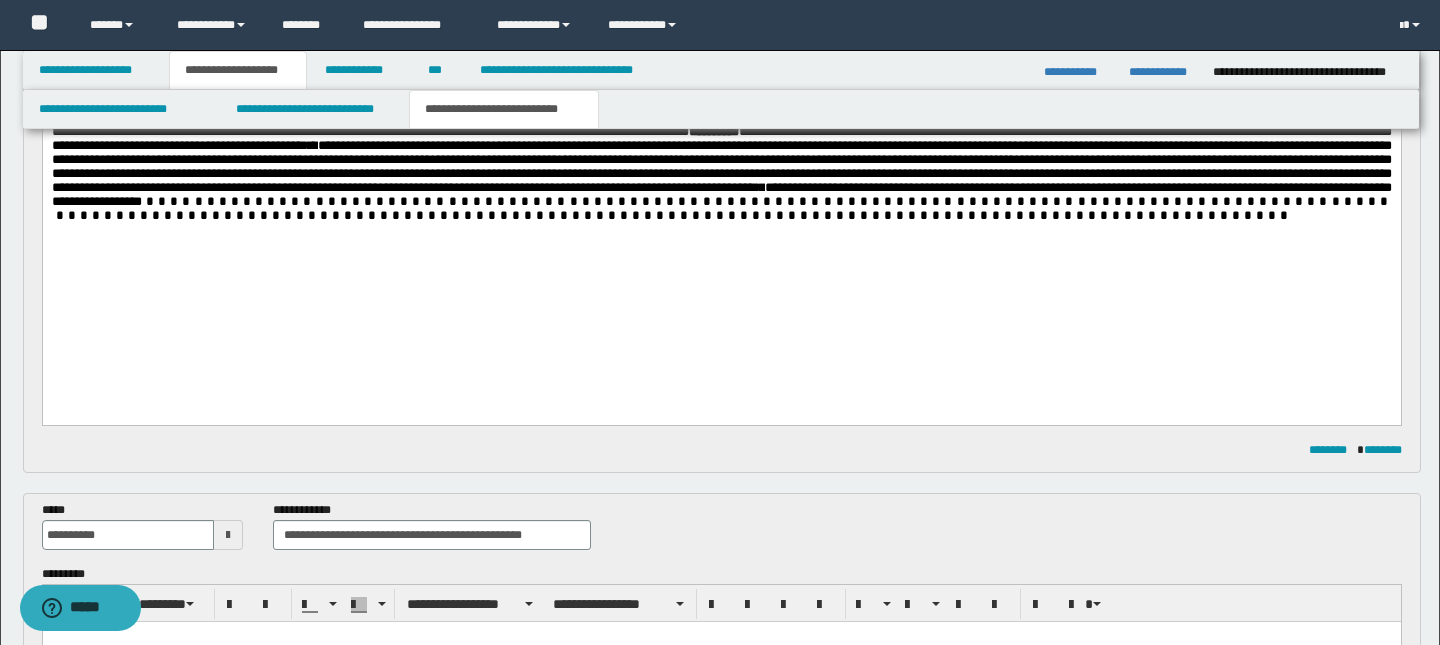 click on "**********" at bounding box center [721, 195] 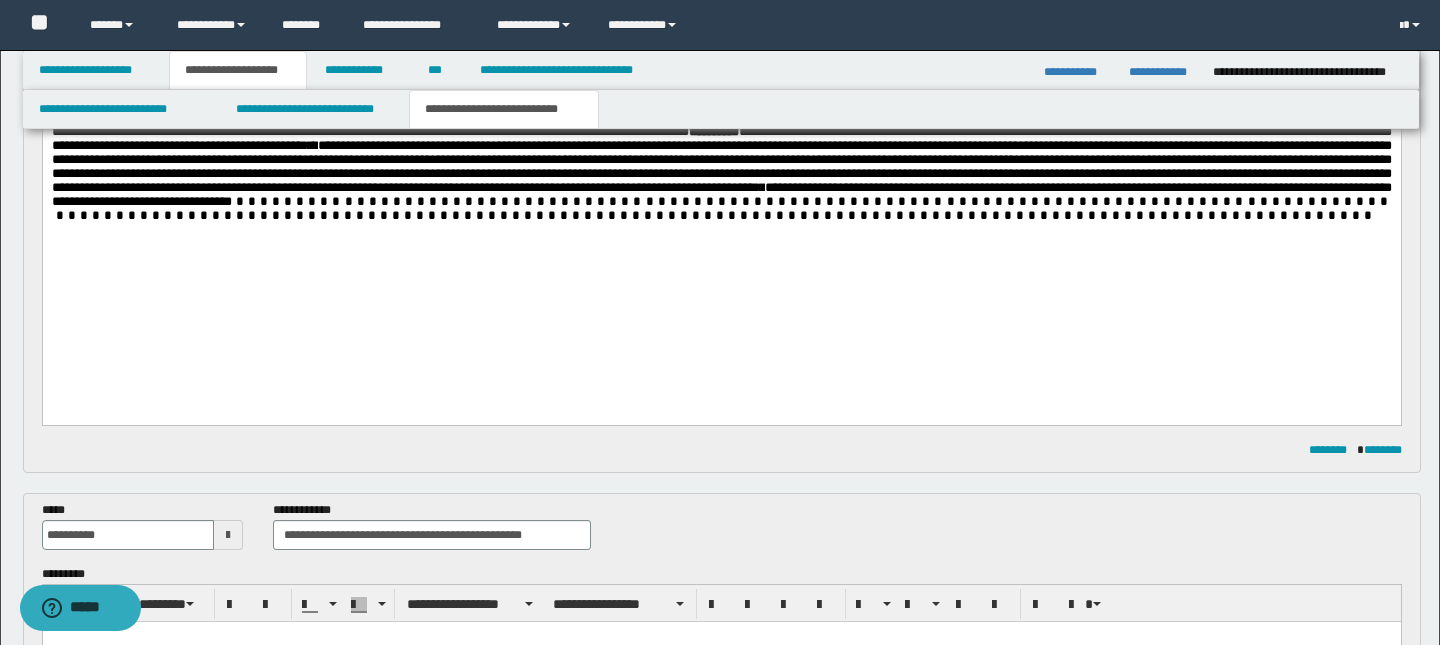 click on "**********" at bounding box center [721, 195] 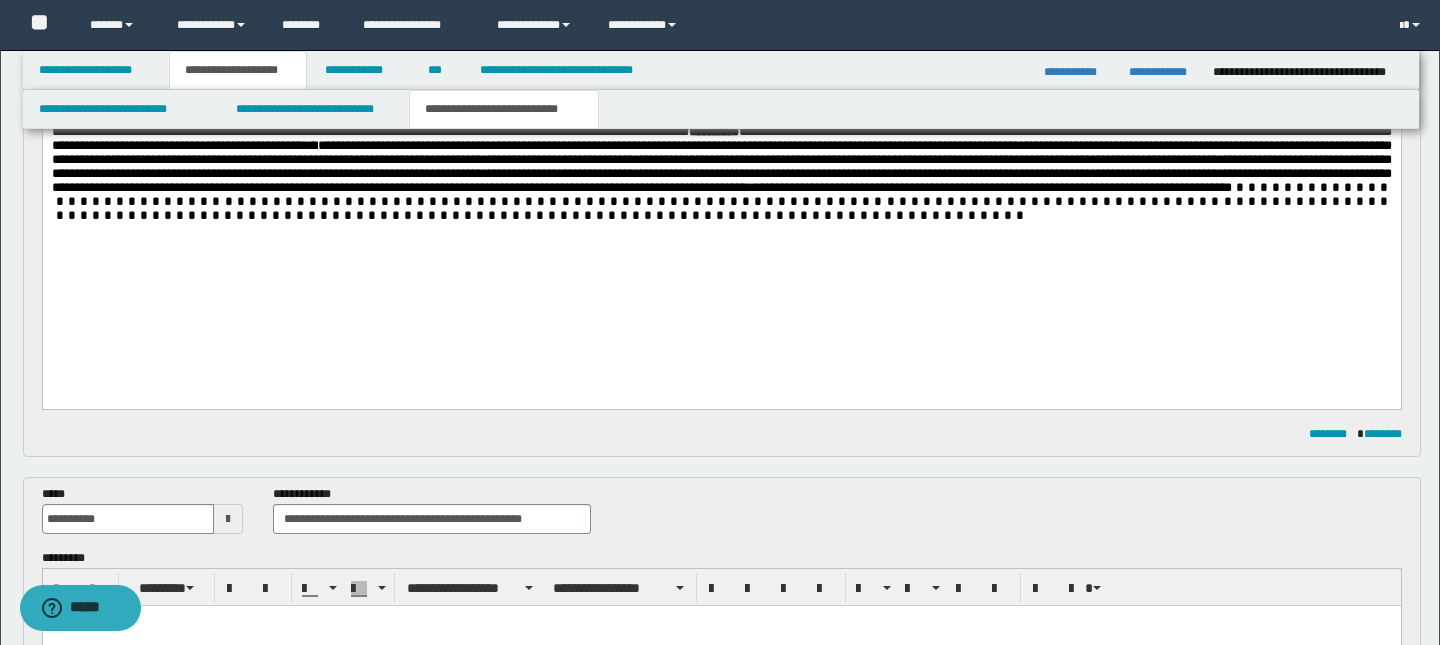 click on "**********" at bounding box center [993, 188] 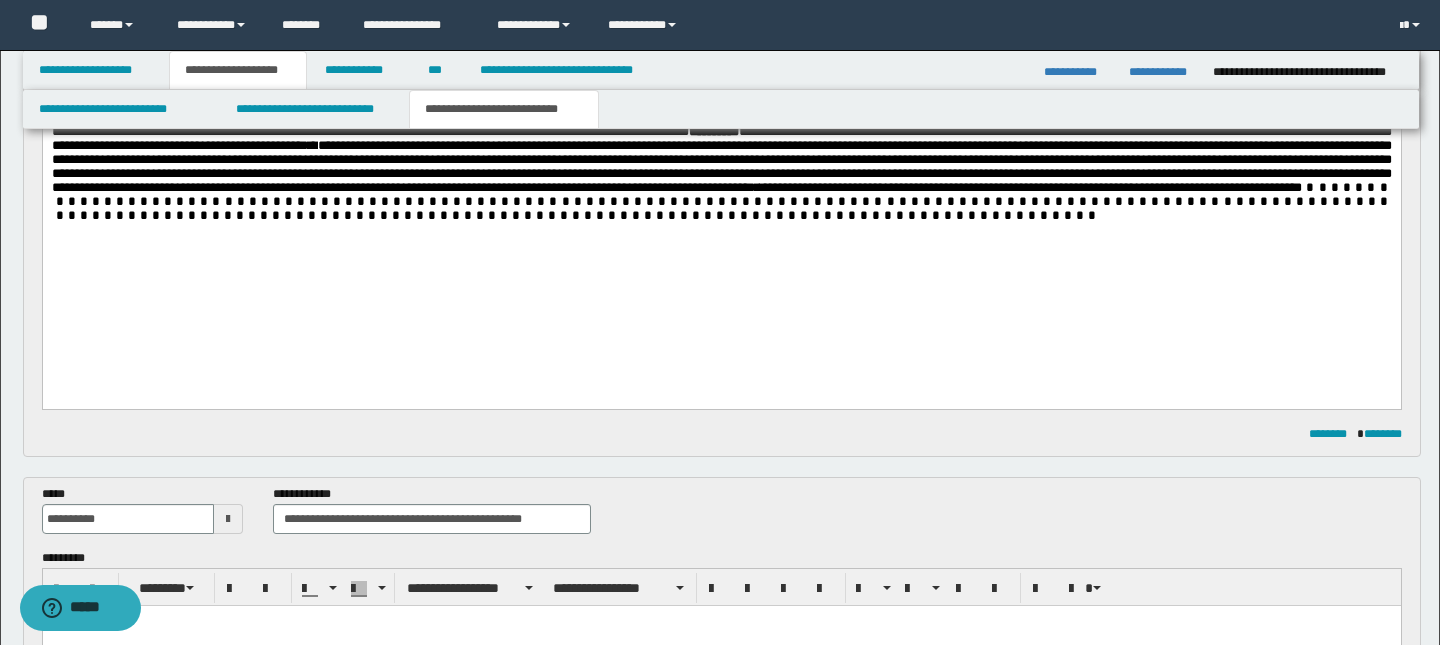 click on "**********" at bounding box center (1030, 188) 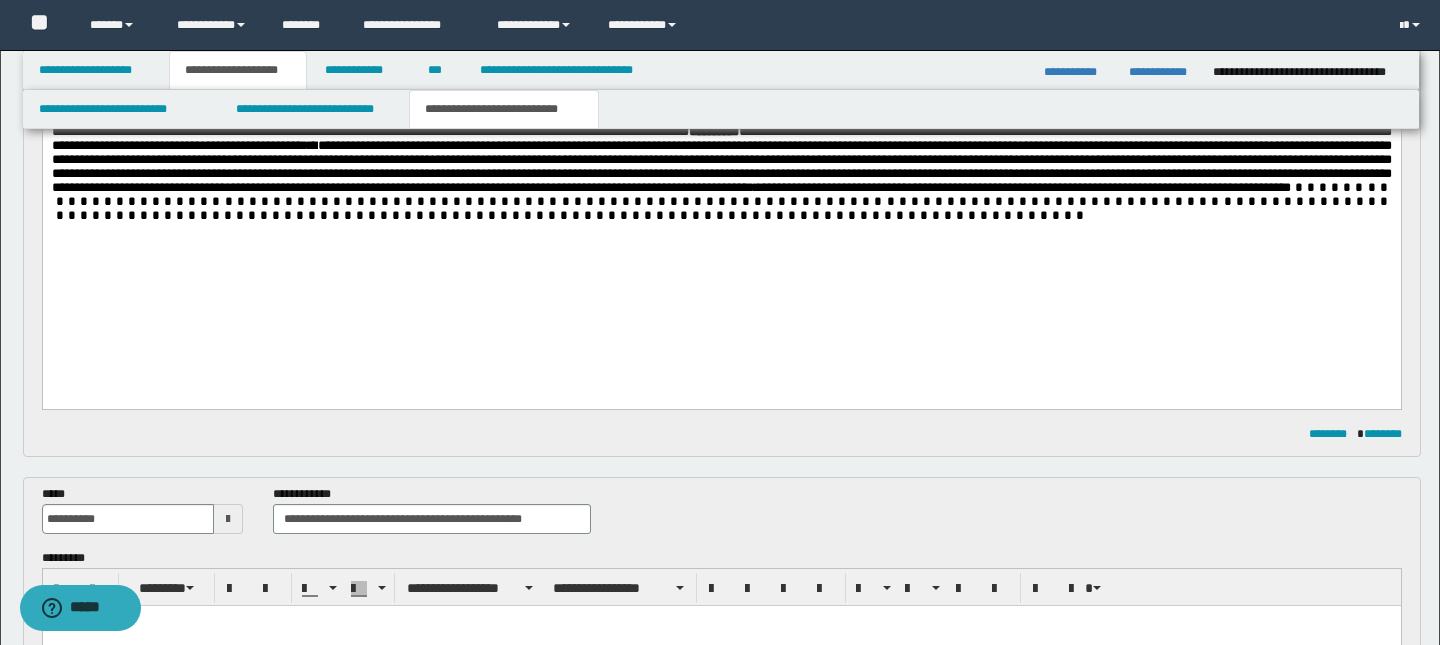 click on "**********" at bounding box center (1024, 188) 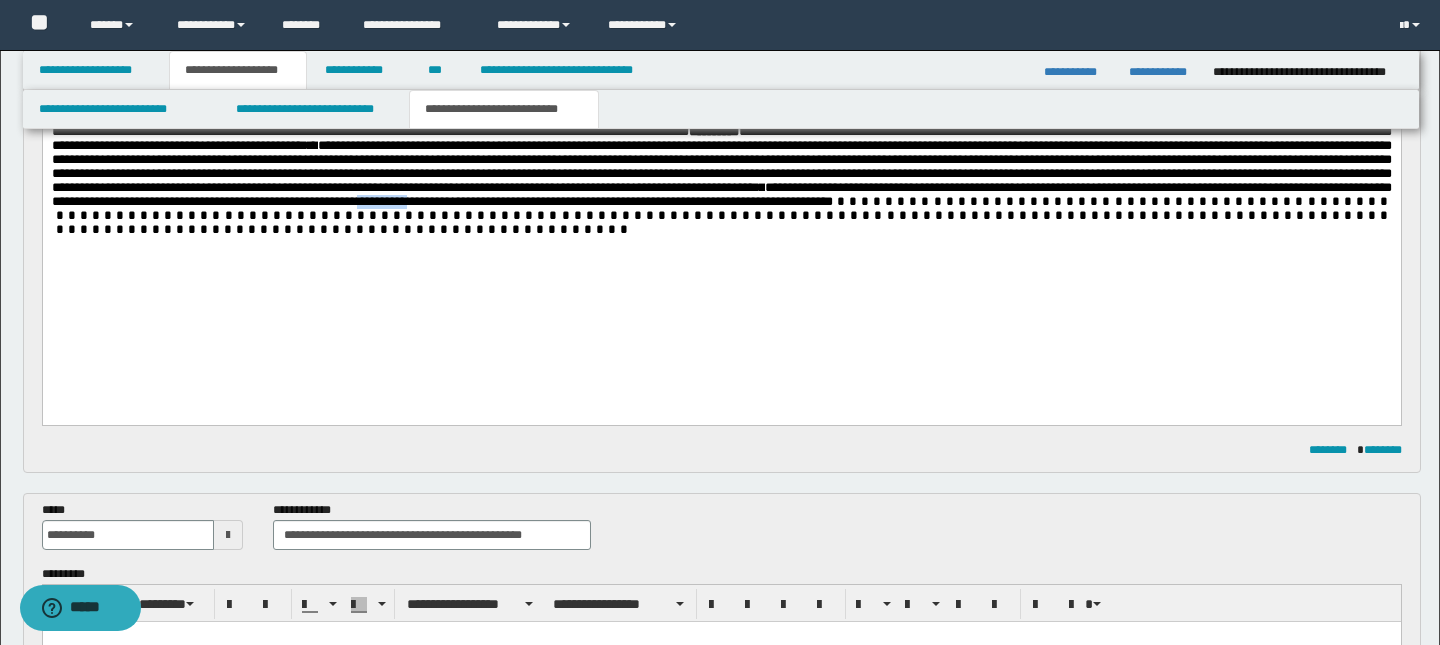 click on "**********" at bounding box center (721, 109) 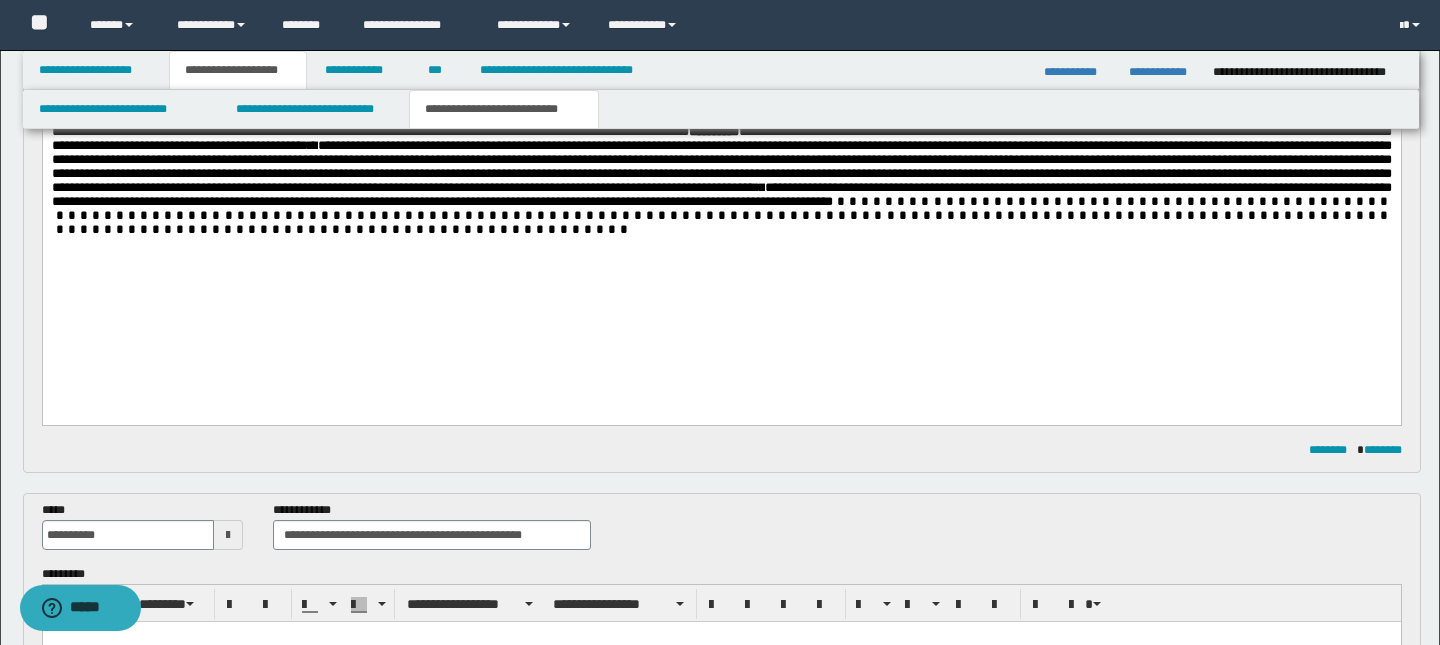 click on "**********" at bounding box center (721, 109) 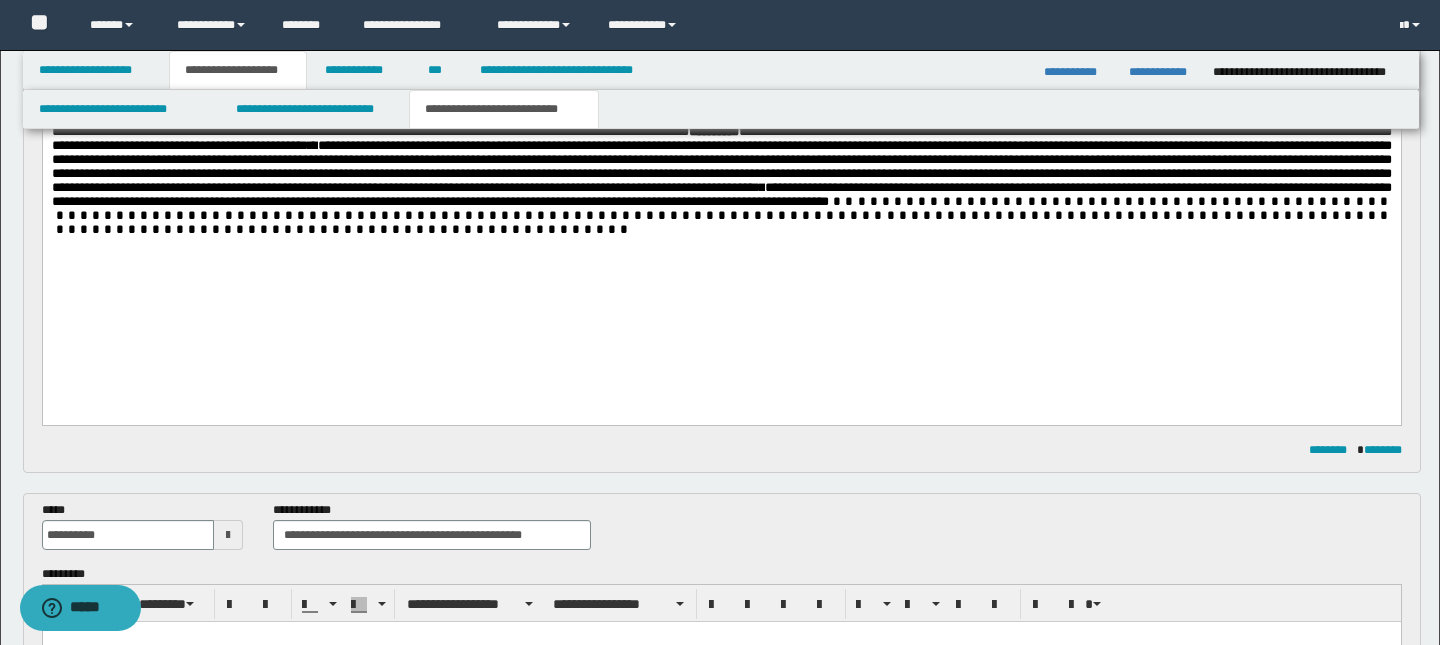 click on "**********" at bounding box center (721, 195) 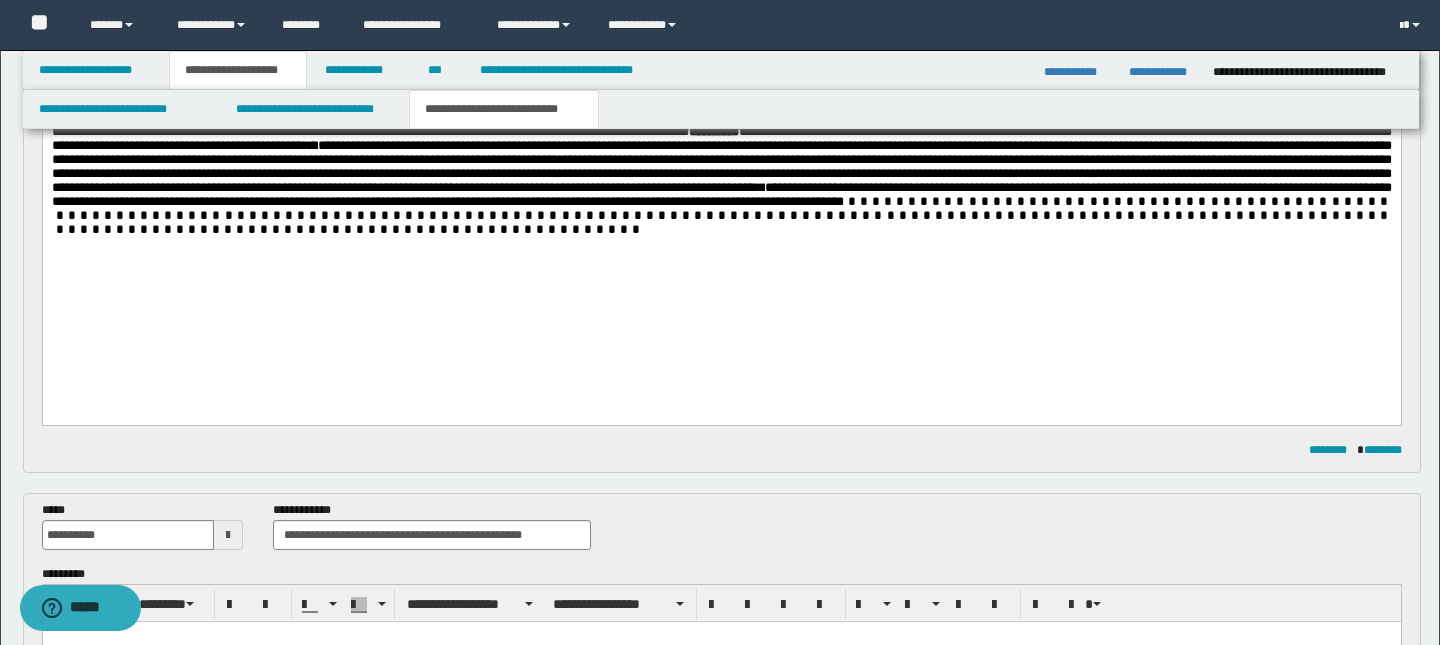 click on "**********" at bounding box center (721, 109) 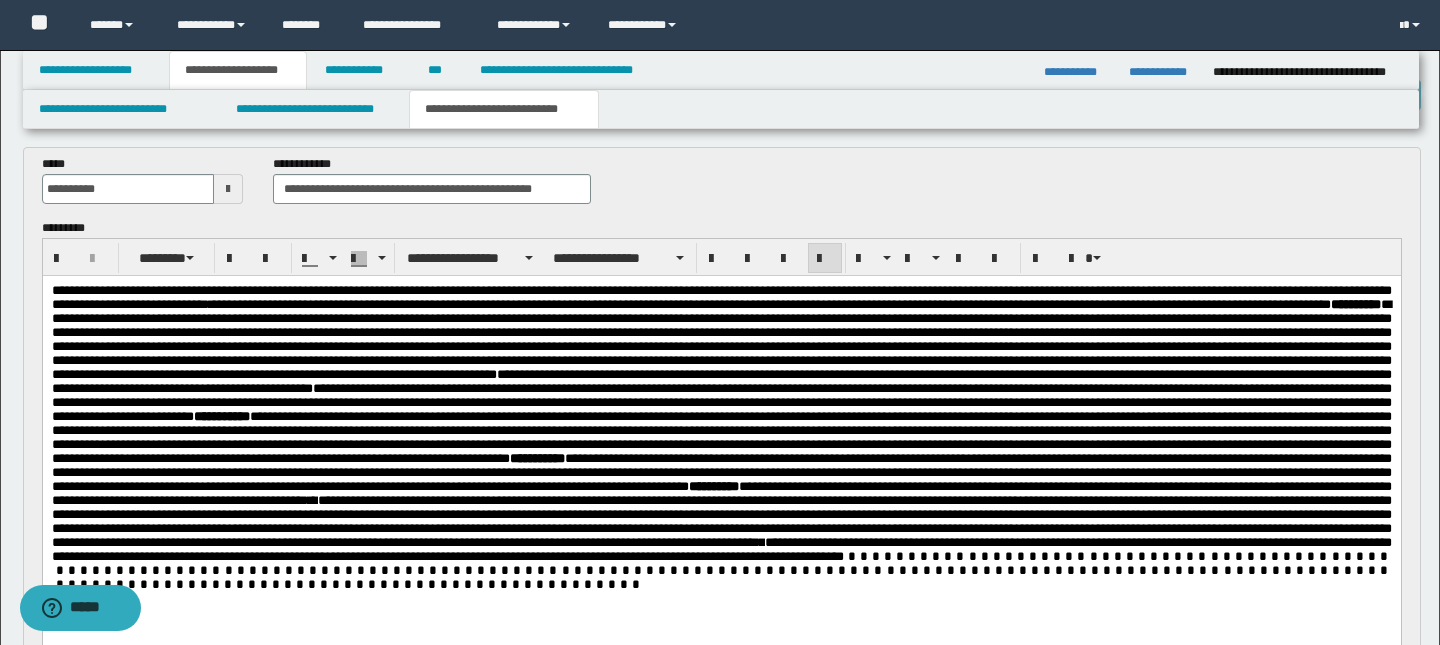 scroll, scrollTop: 46, scrollLeft: 0, axis: vertical 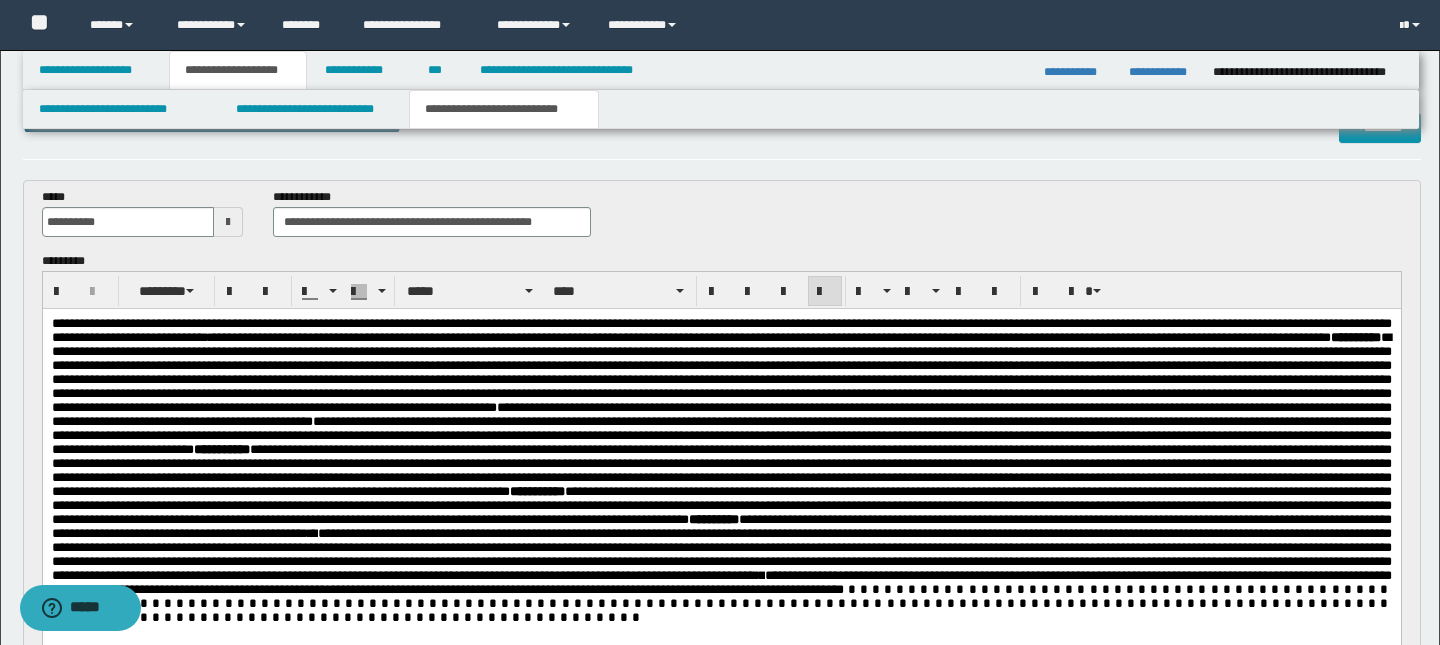 click on "**********" at bounding box center [721, 330] 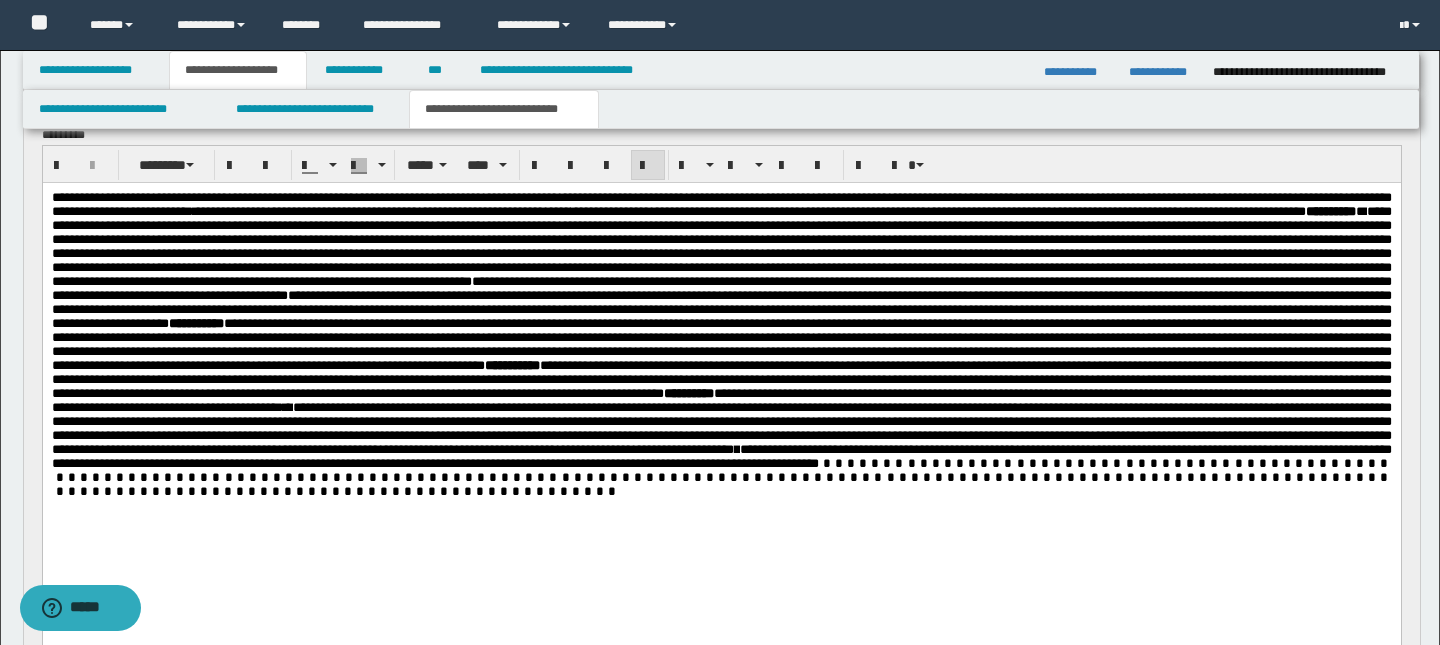 scroll, scrollTop: 189, scrollLeft: 0, axis: vertical 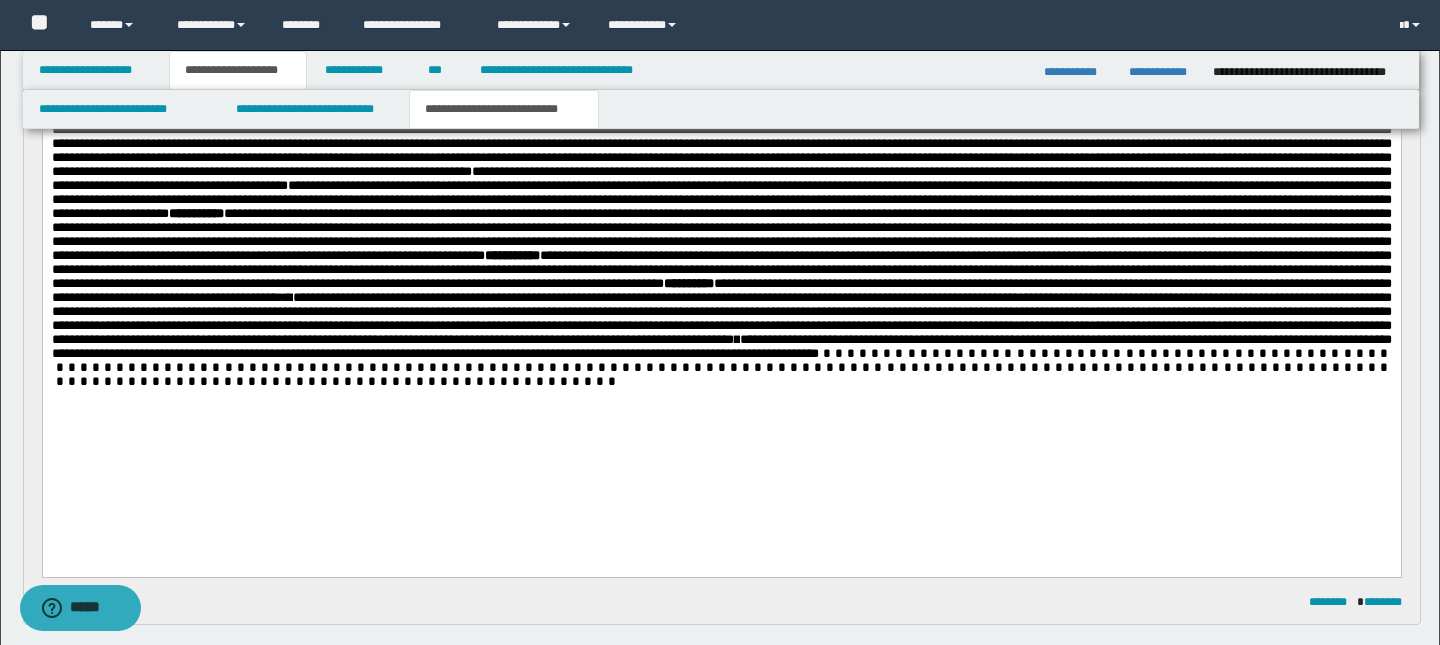 click on "**********" at bounding box center [721, 346] 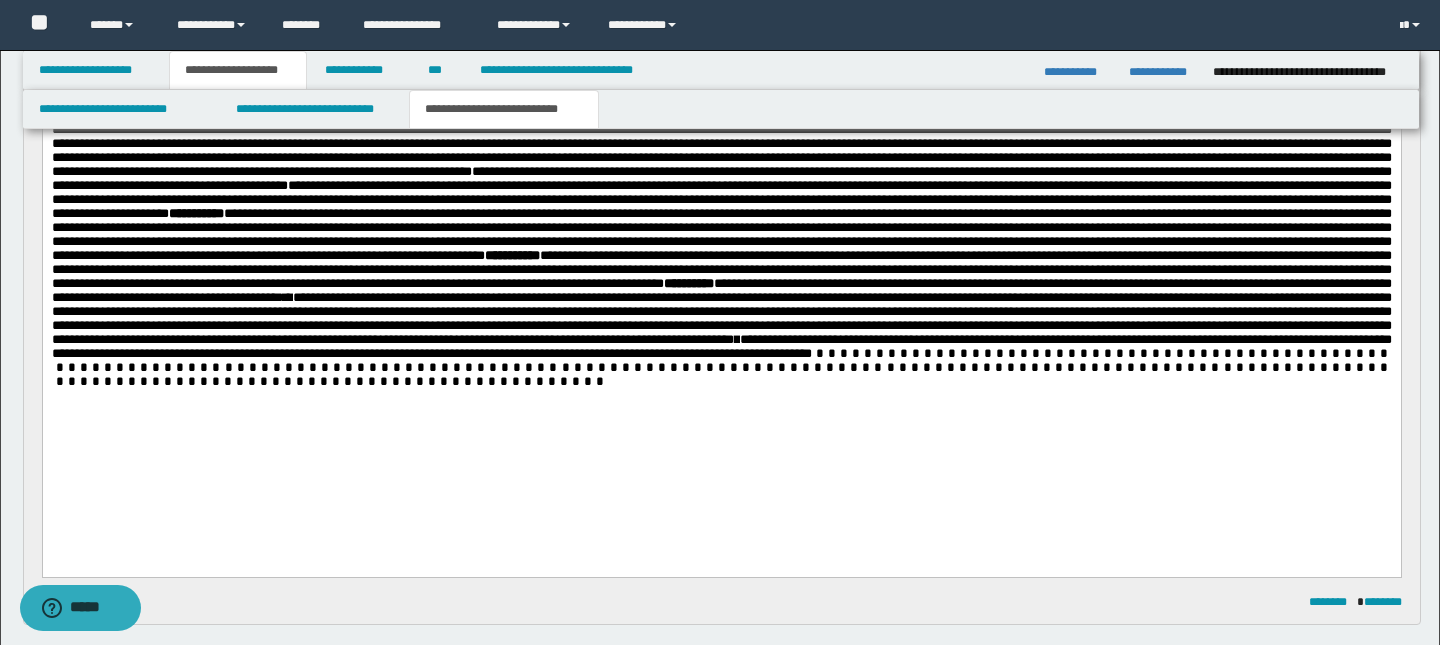 click on "**********" at bounding box center (721, 346) 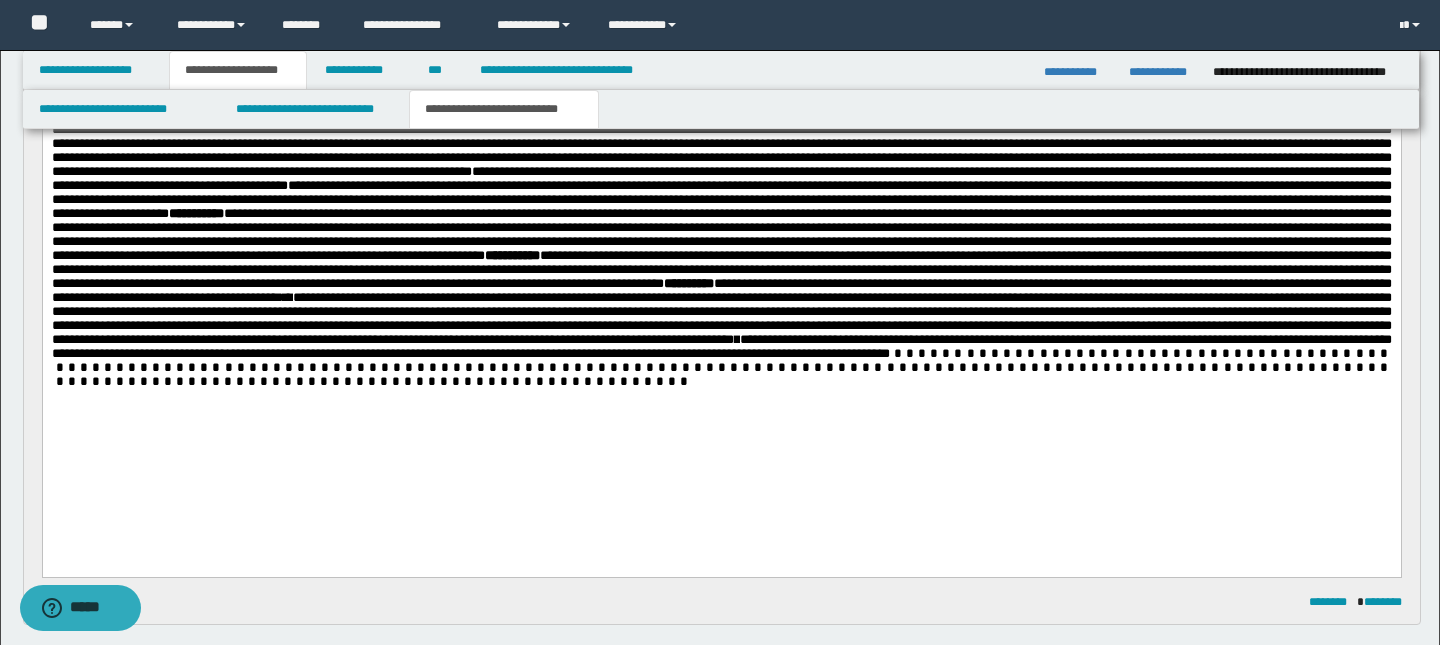 click on "**********" at bounding box center [721, 346] 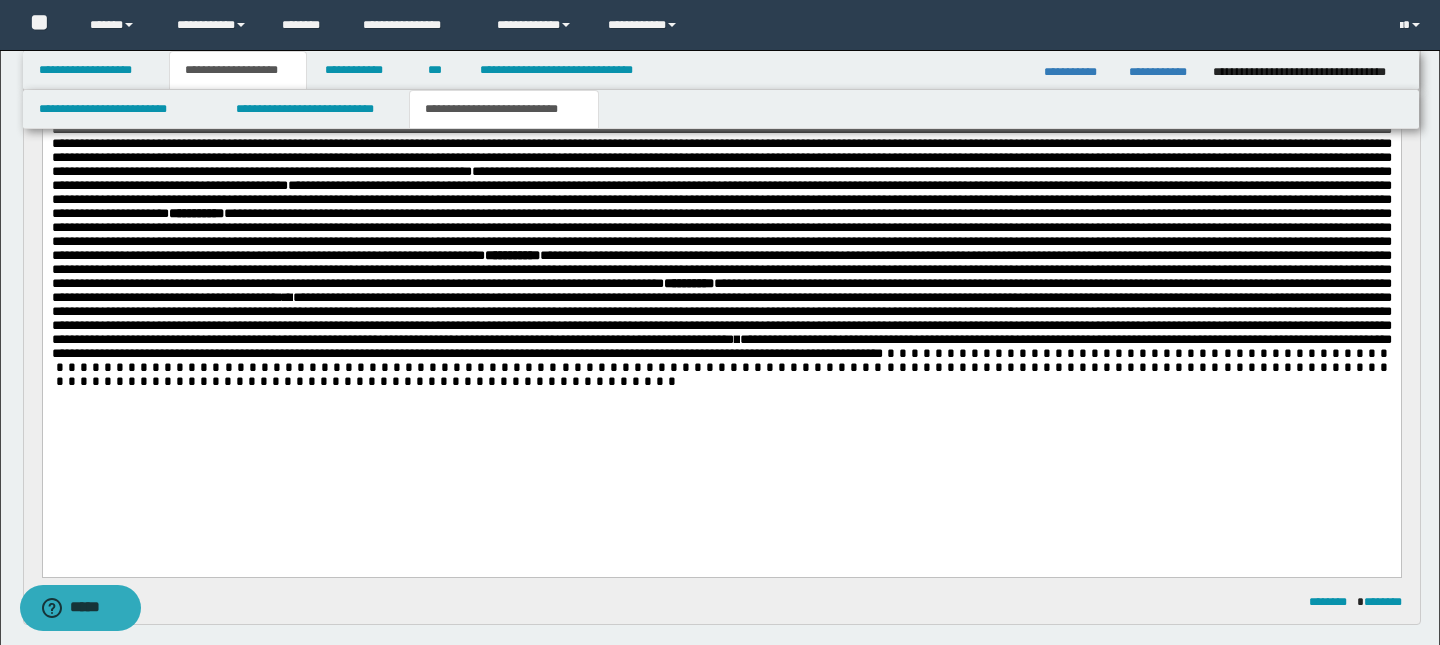 click on "**********" at bounding box center [721, 360] 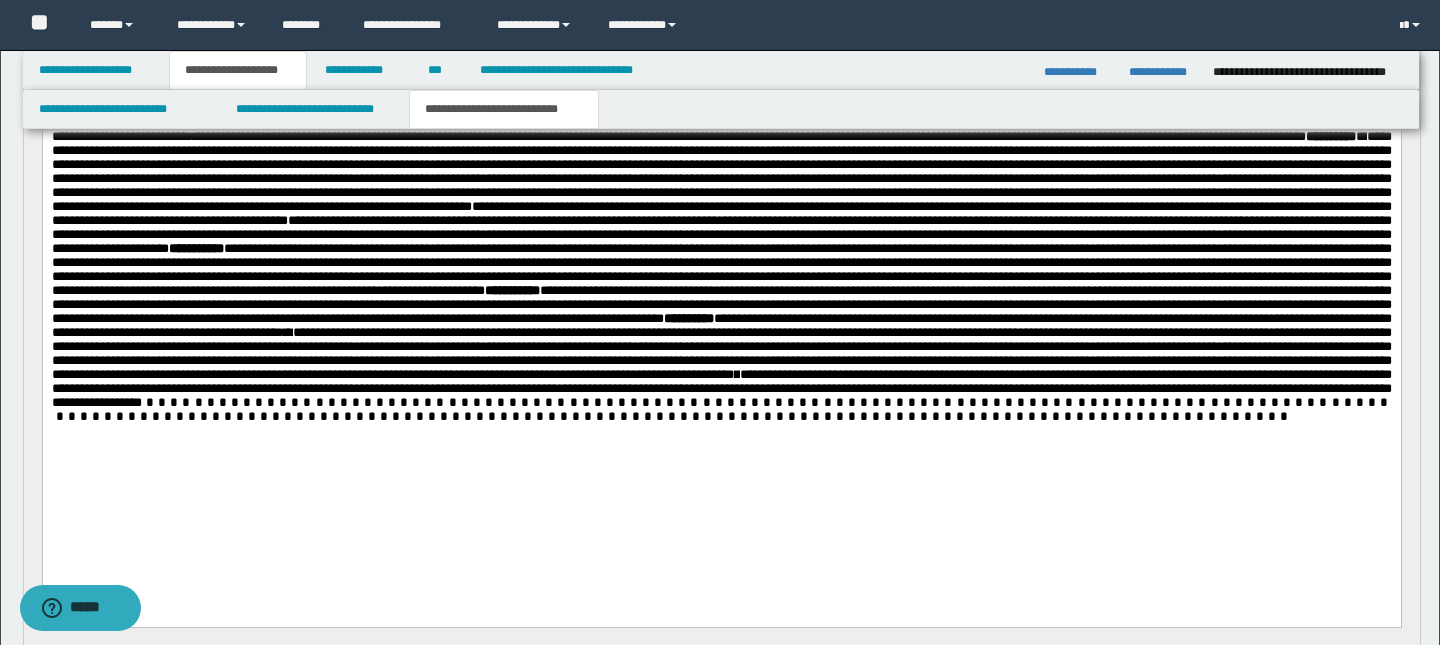scroll, scrollTop: 250, scrollLeft: 0, axis: vertical 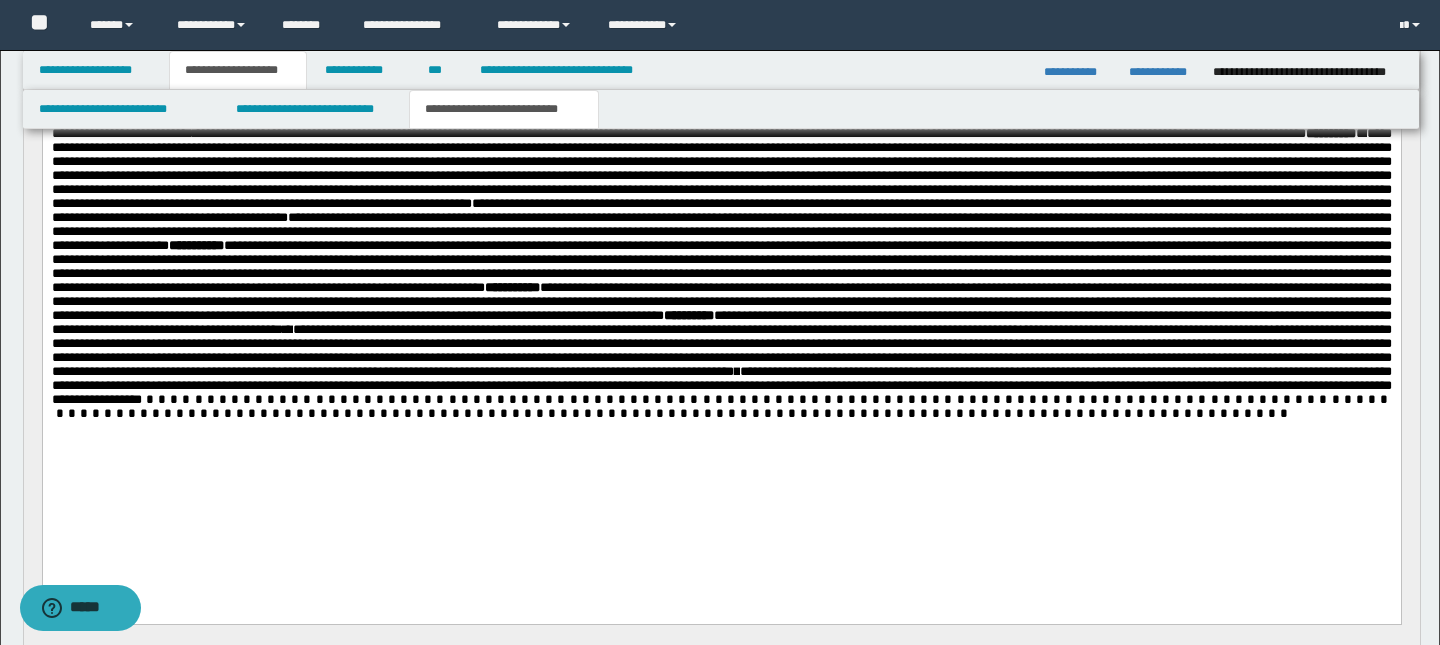 click on "**********" at bounding box center (721, 385) 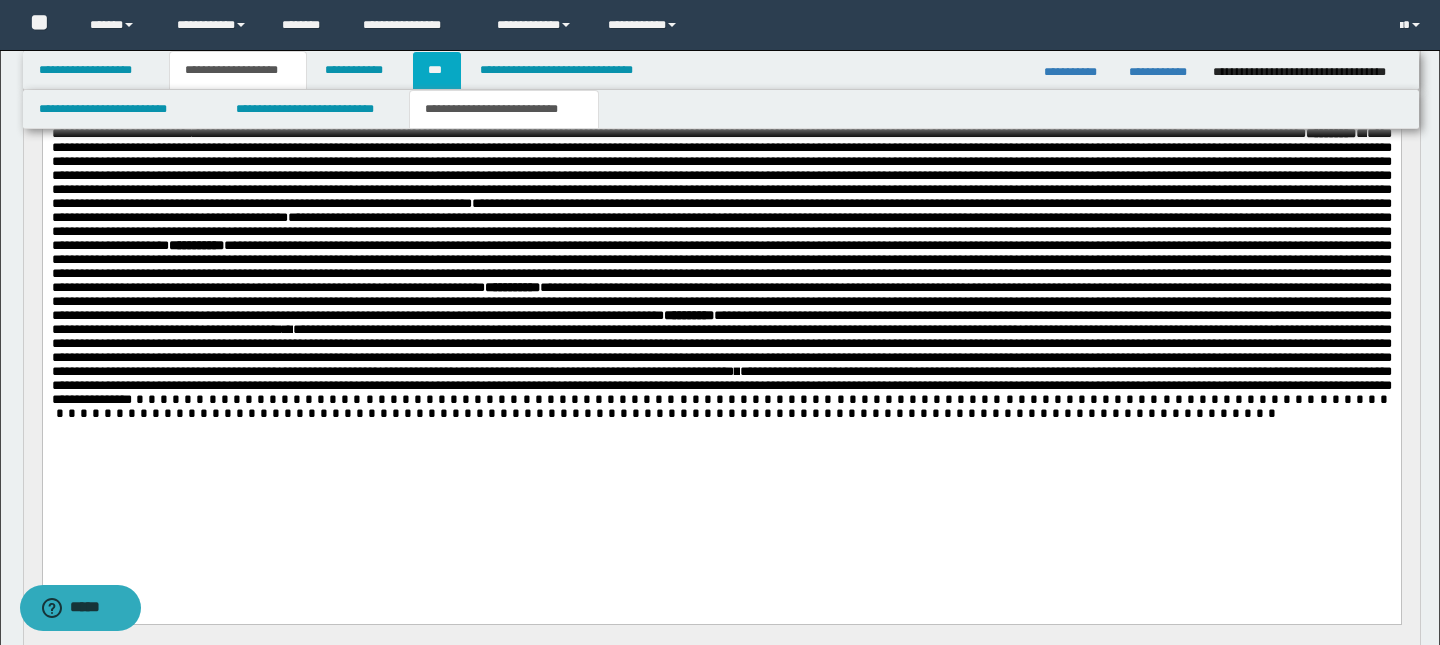 click on "***" at bounding box center (437, 70) 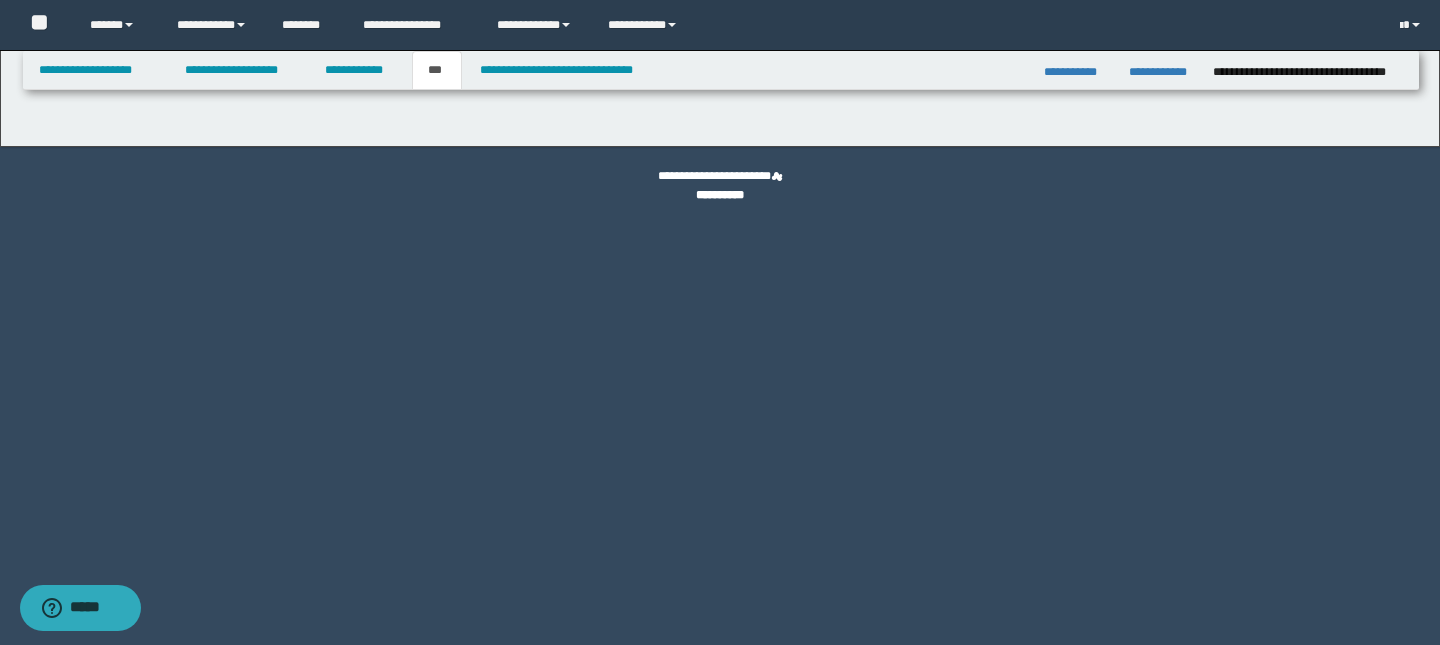 select on "***" 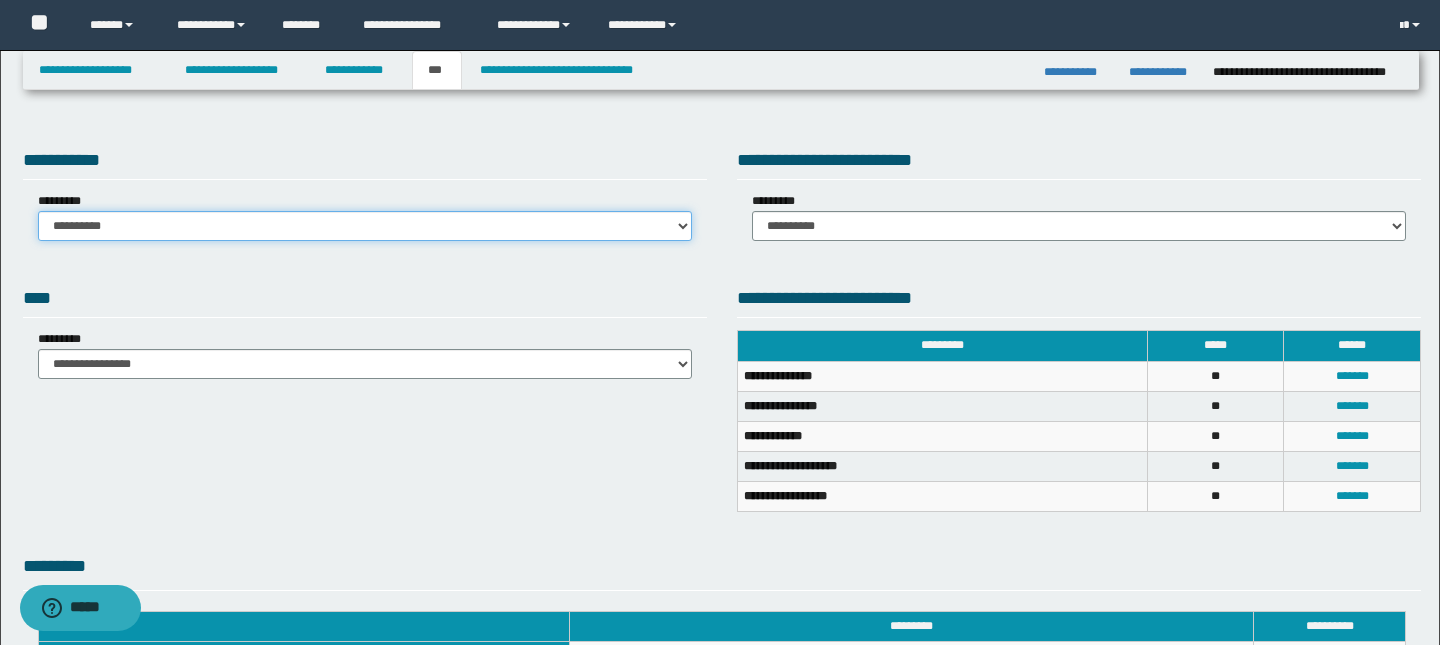 click on "**********" at bounding box center [365, 226] 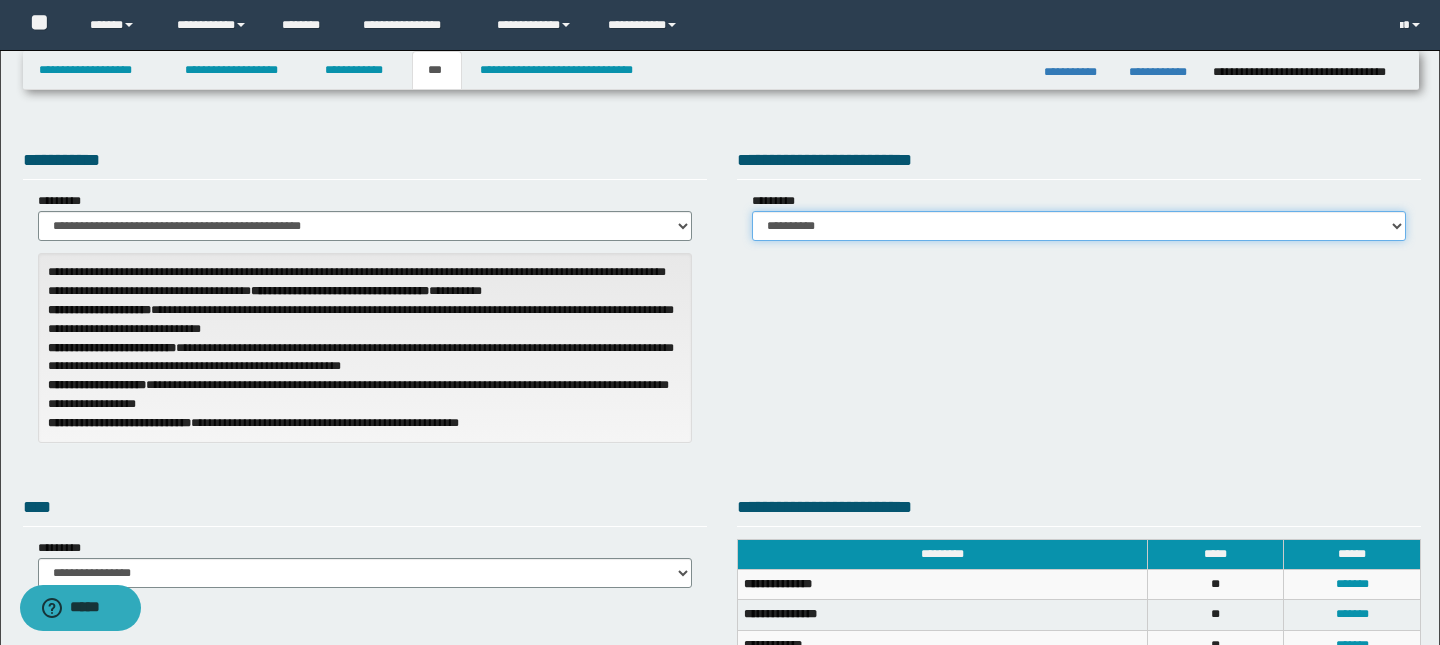 click on "**********" at bounding box center [1079, 226] 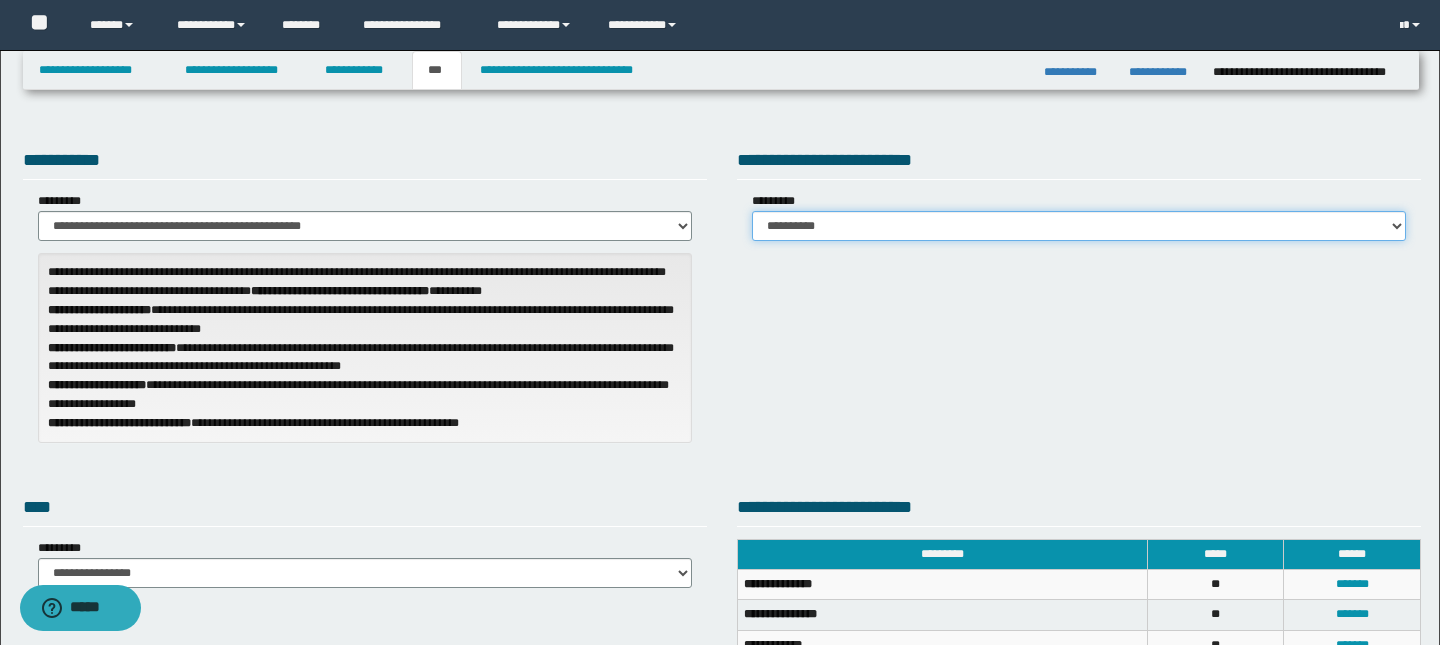 select on "*" 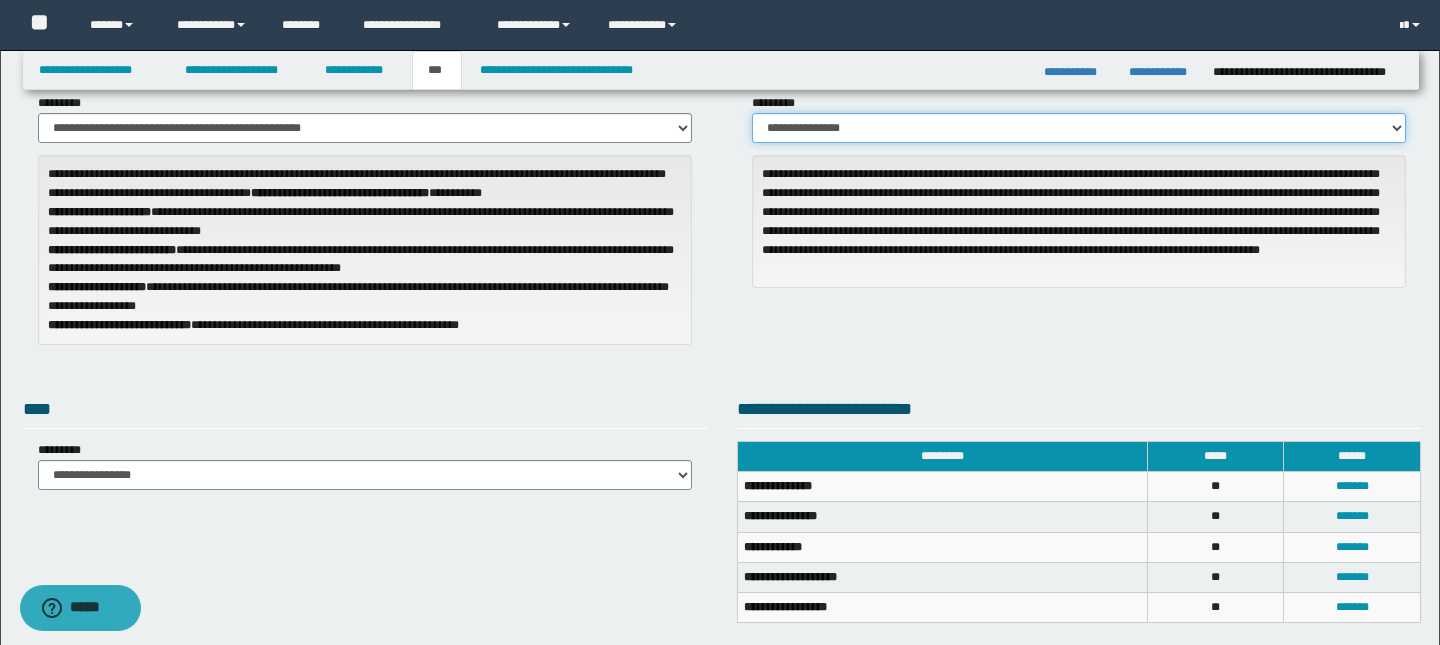 scroll, scrollTop: 100, scrollLeft: 0, axis: vertical 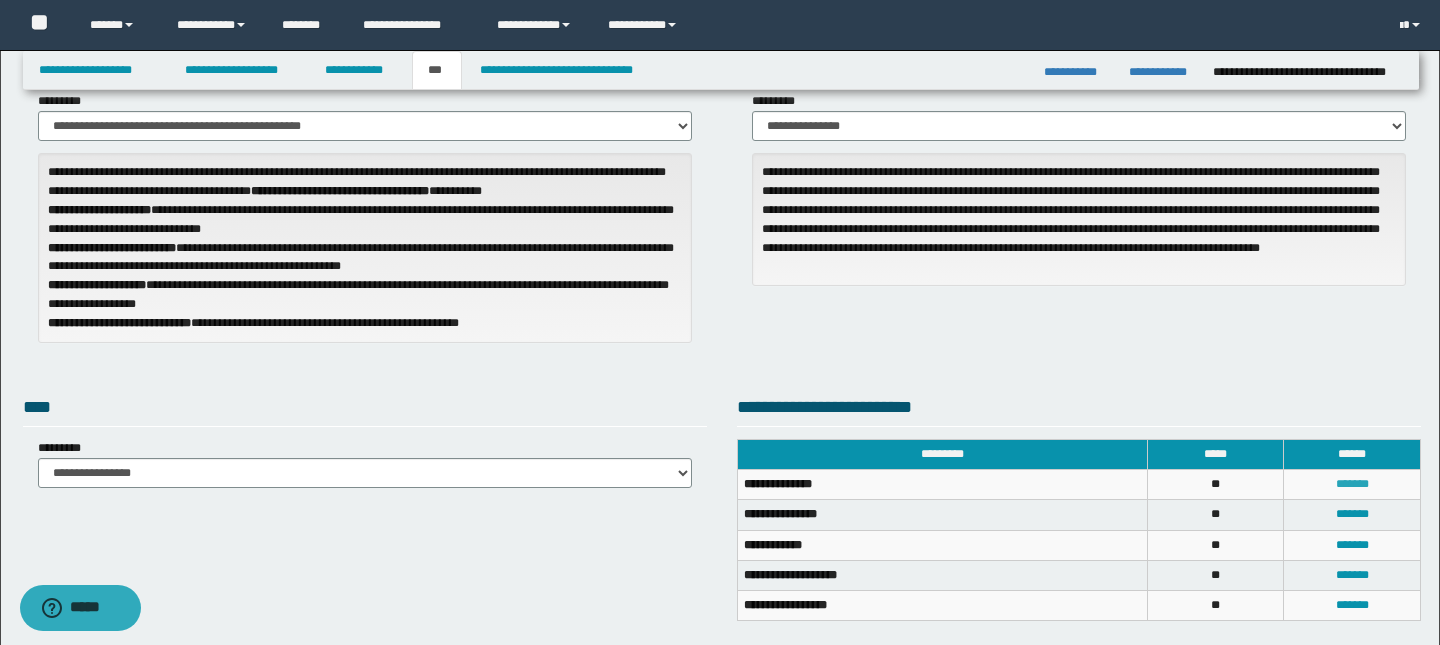 click on "*******" at bounding box center (1352, 484) 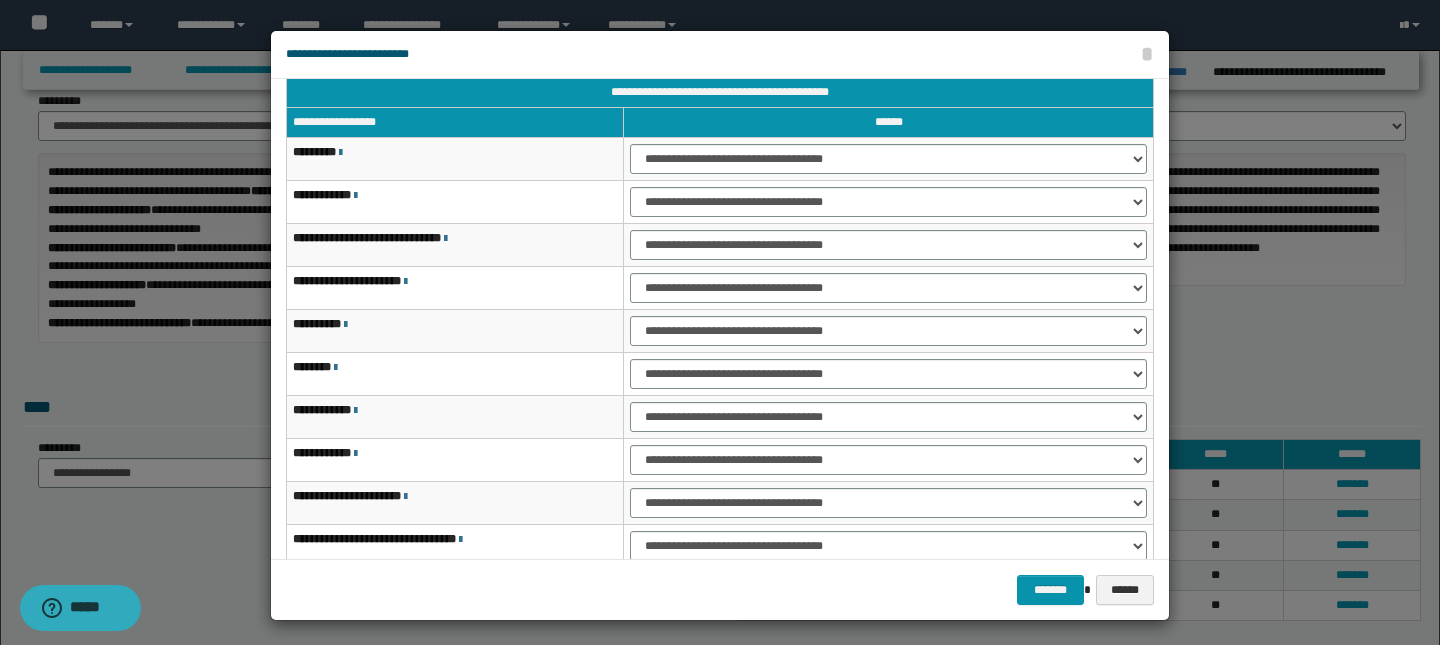 scroll, scrollTop: 9, scrollLeft: 0, axis: vertical 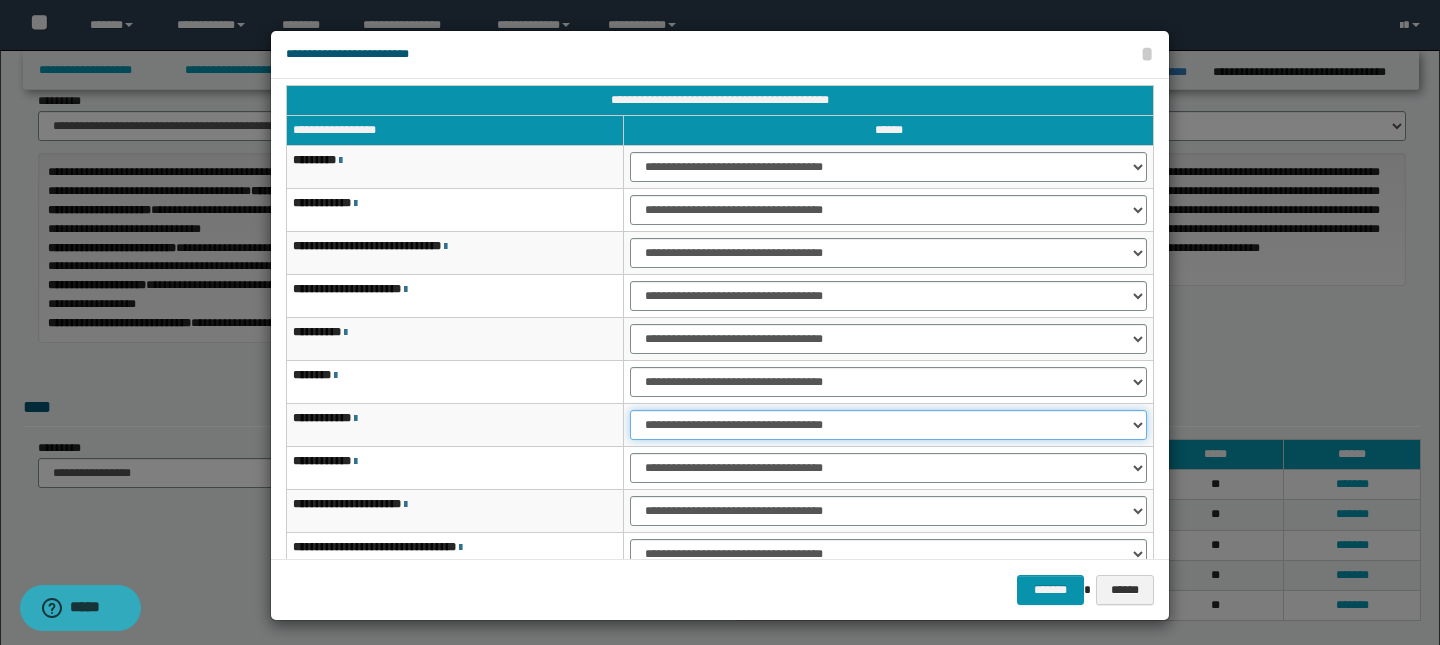 click on "**********" at bounding box center (888, 425) 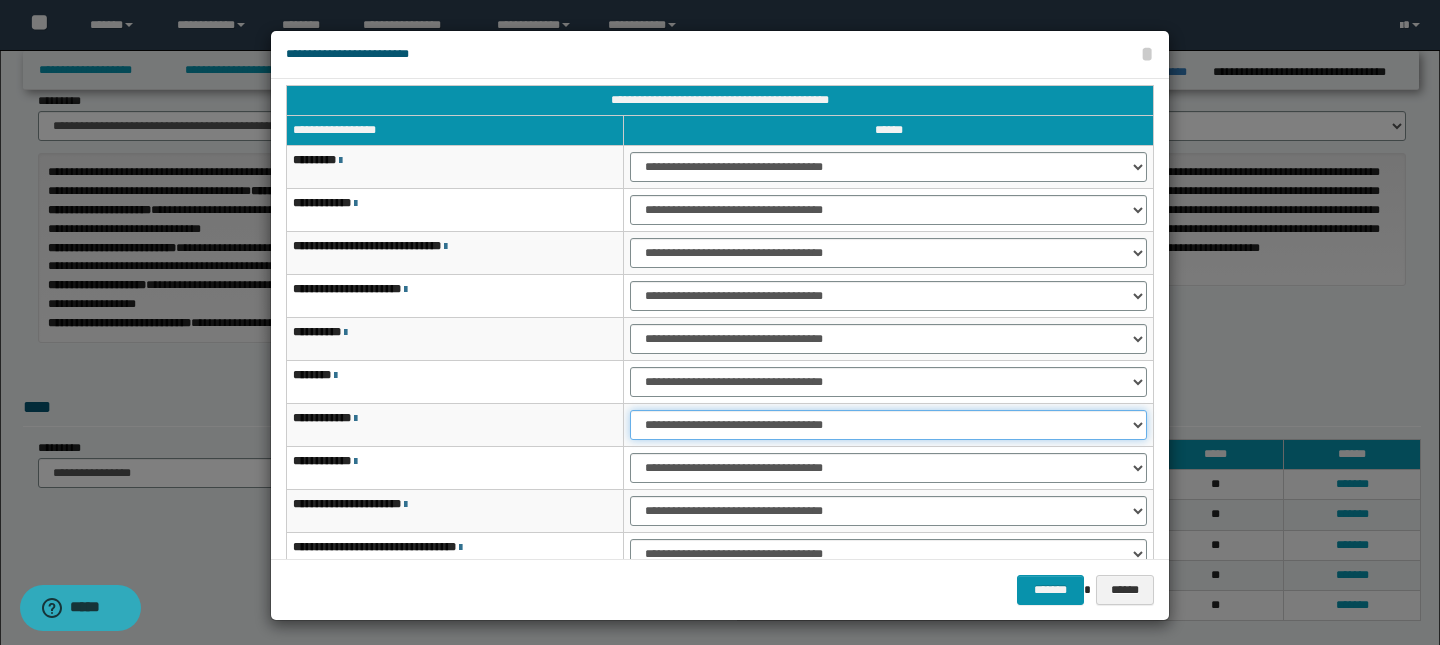 select on "***" 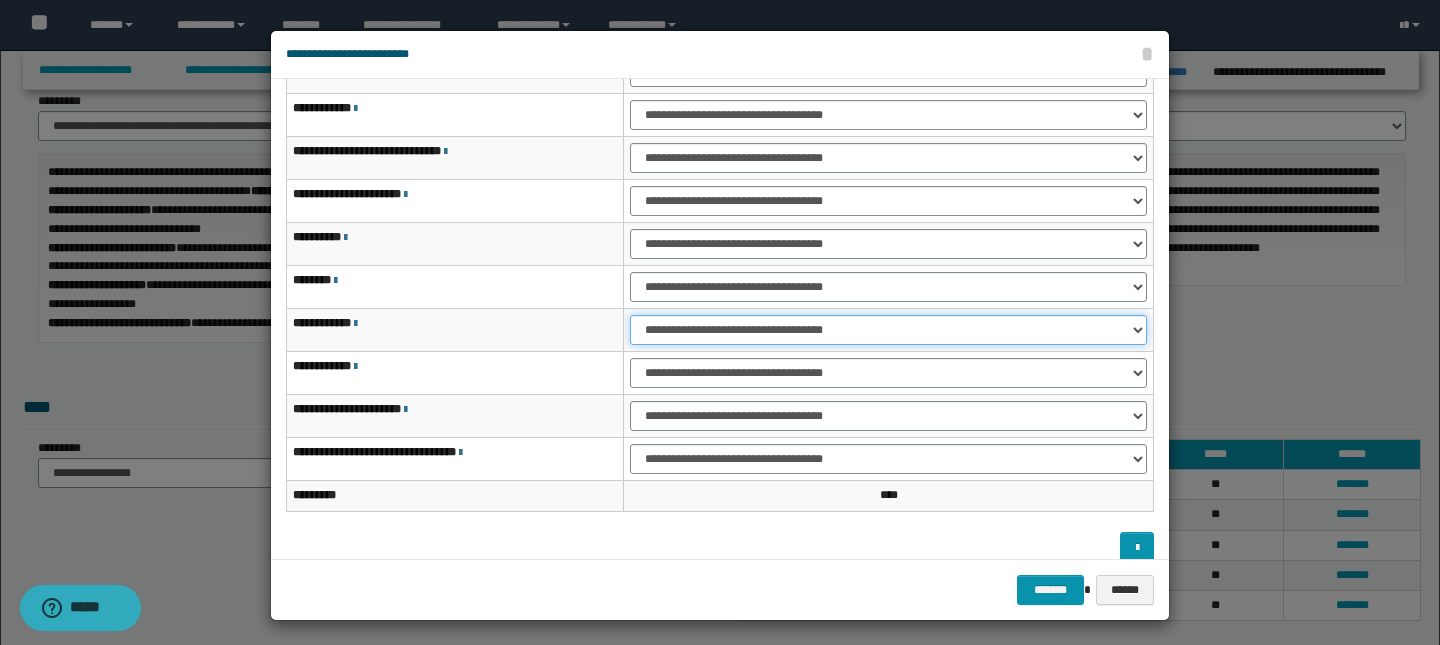scroll, scrollTop: 121, scrollLeft: 0, axis: vertical 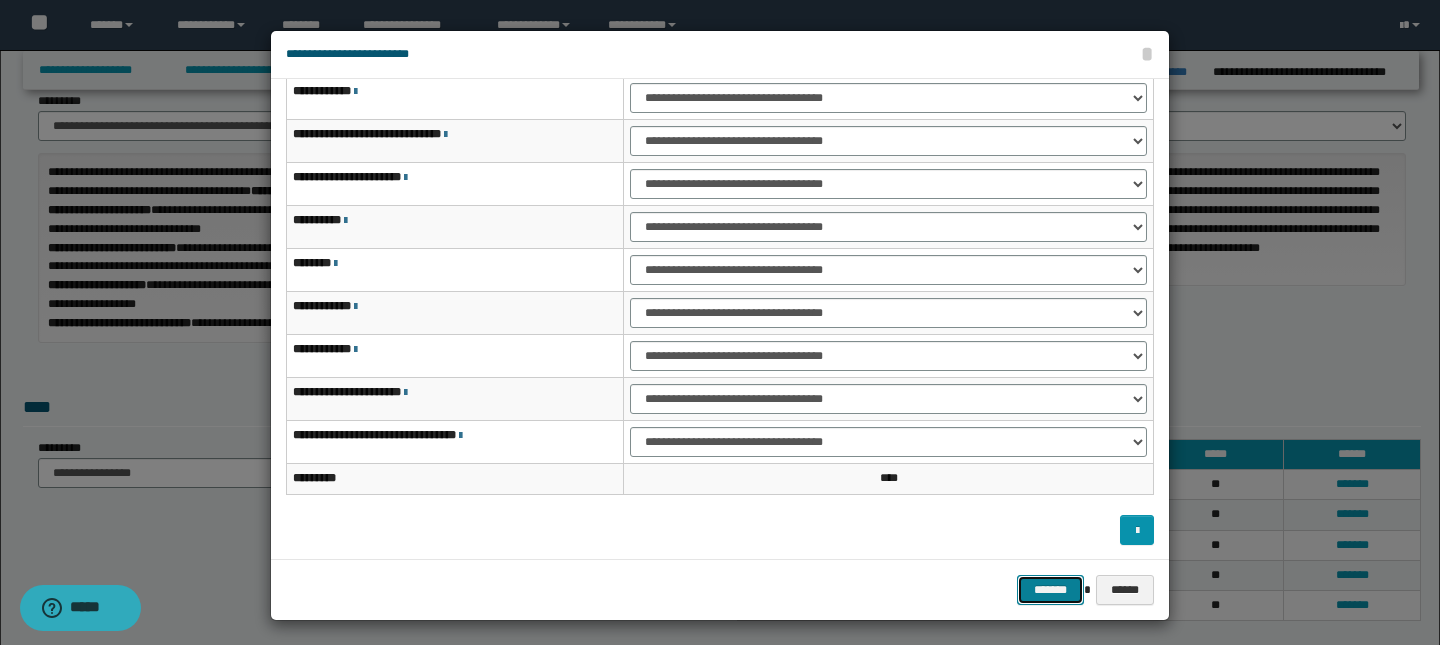 click on "*******" at bounding box center [1051, 590] 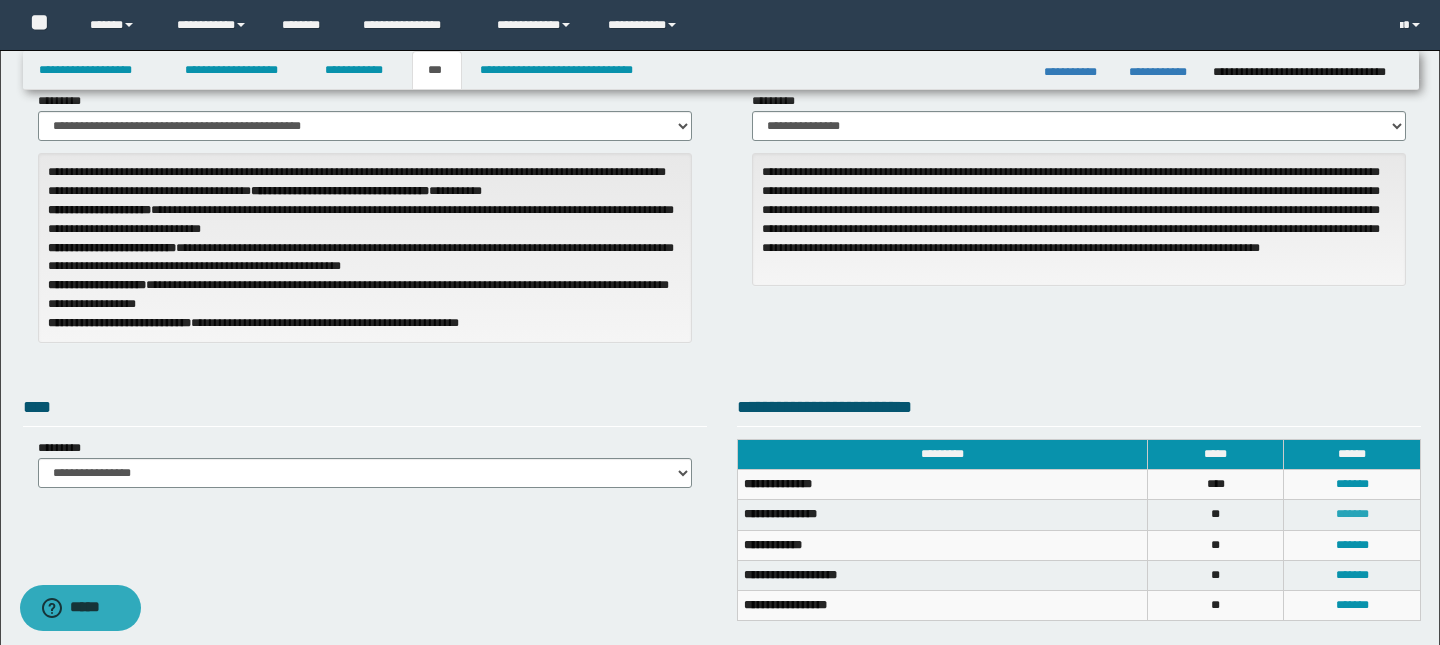 click on "*******" at bounding box center (1352, 514) 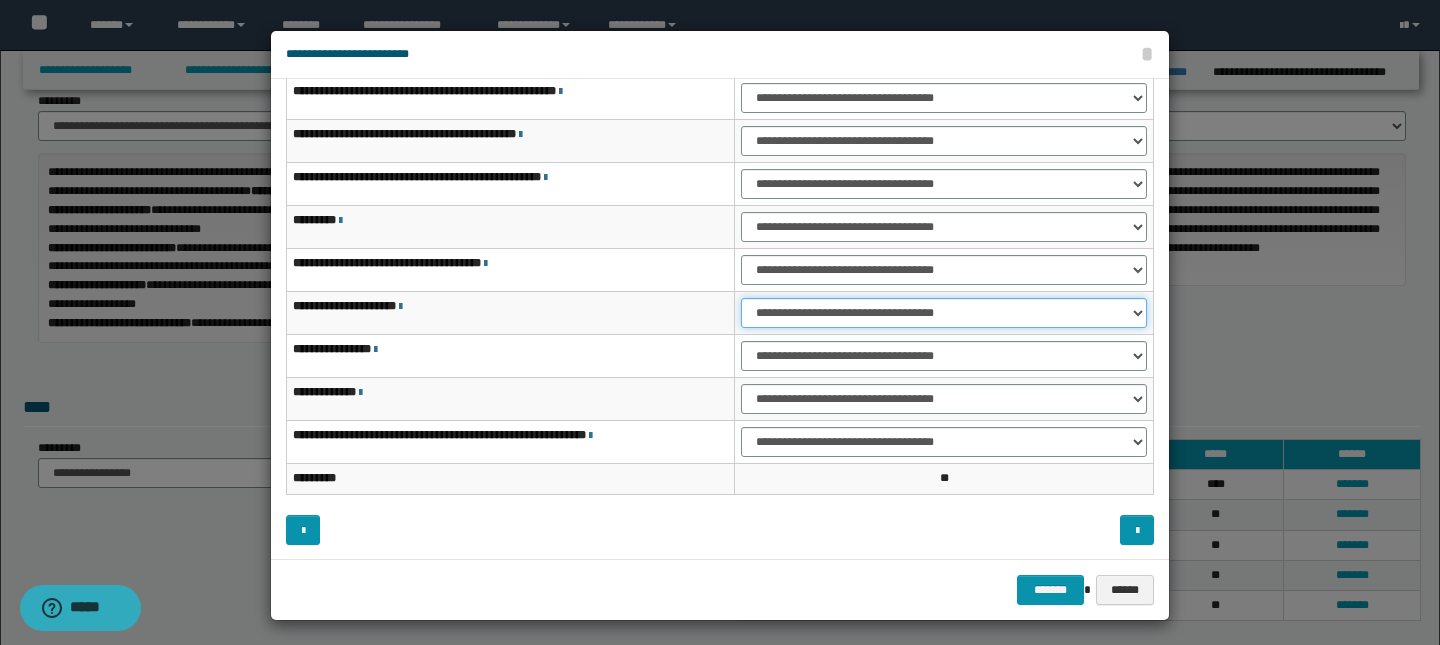 click on "**********" at bounding box center (944, 313) 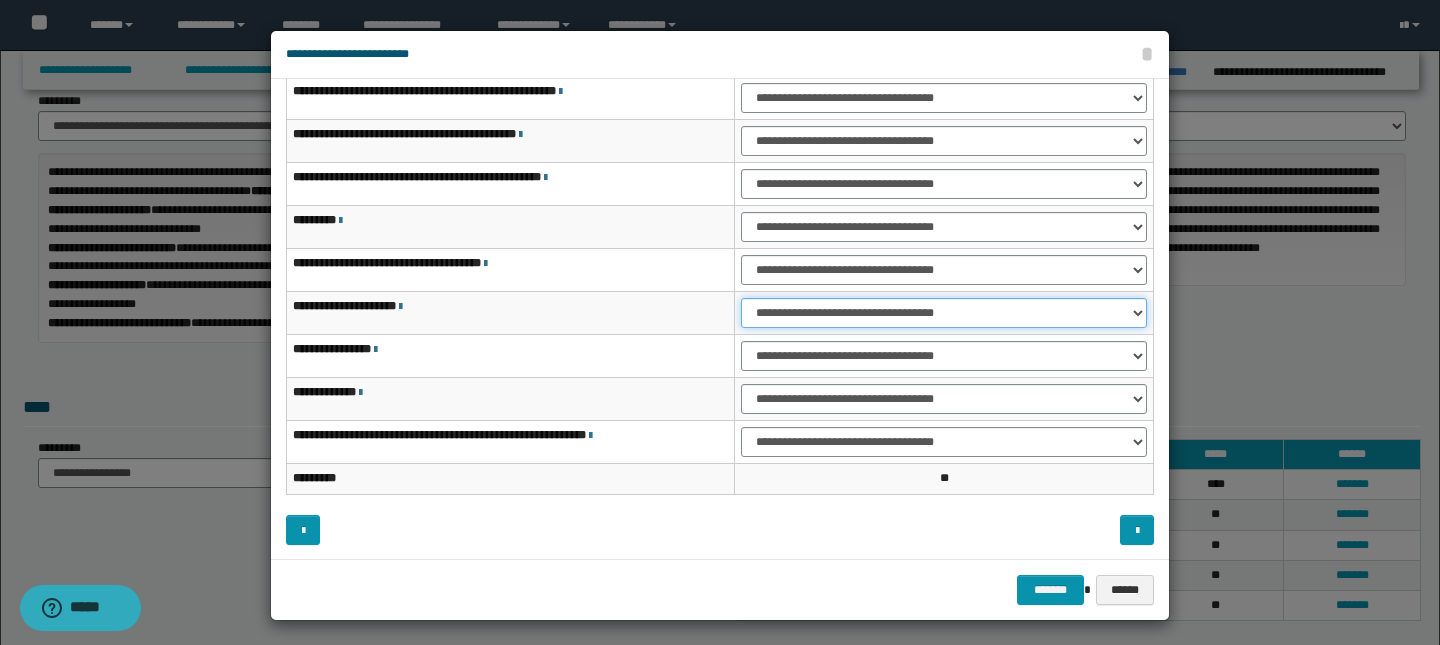 select on "***" 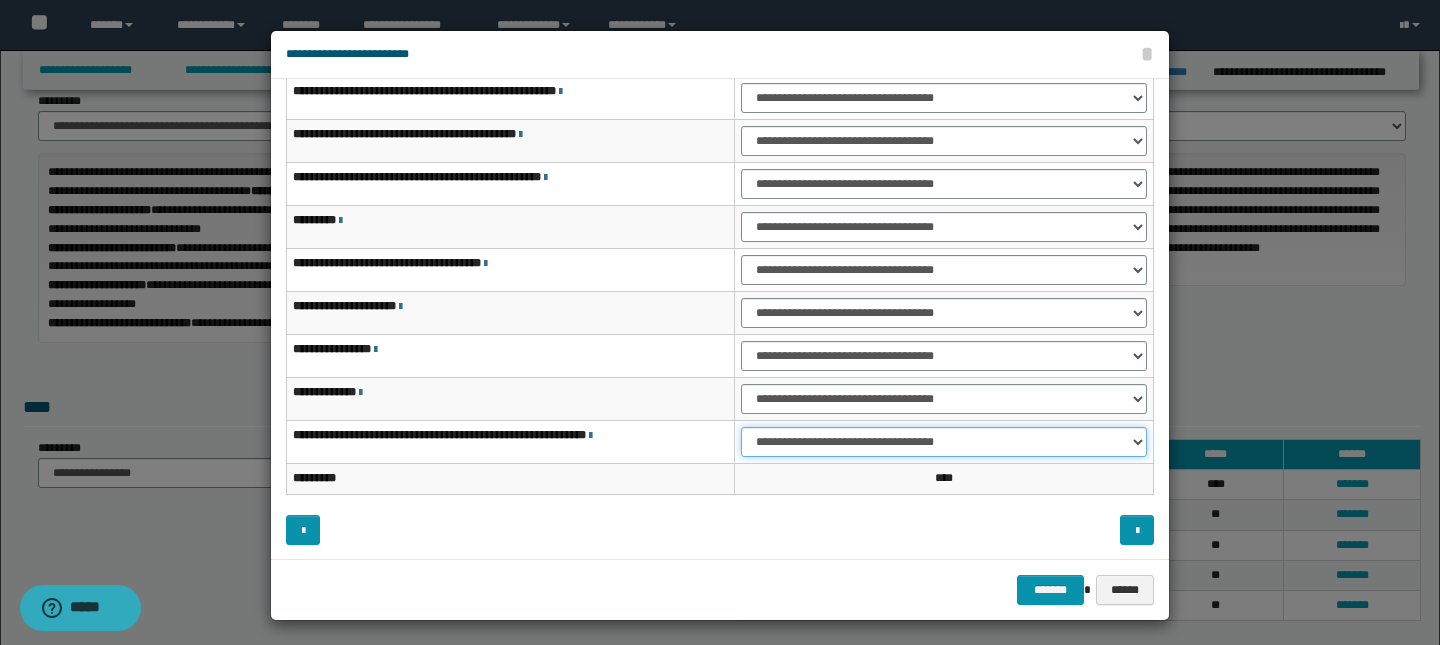 click on "**********" at bounding box center (944, 442) 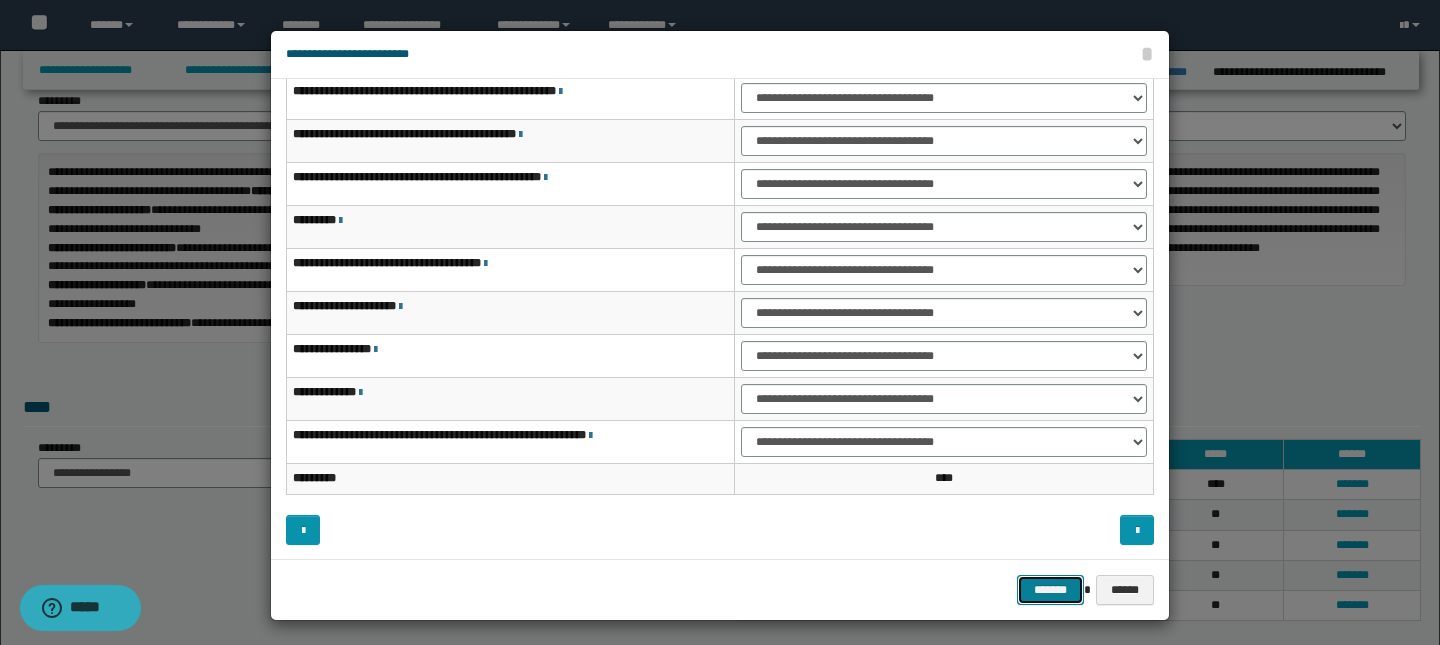 click on "*******" at bounding box center (1051, 590) 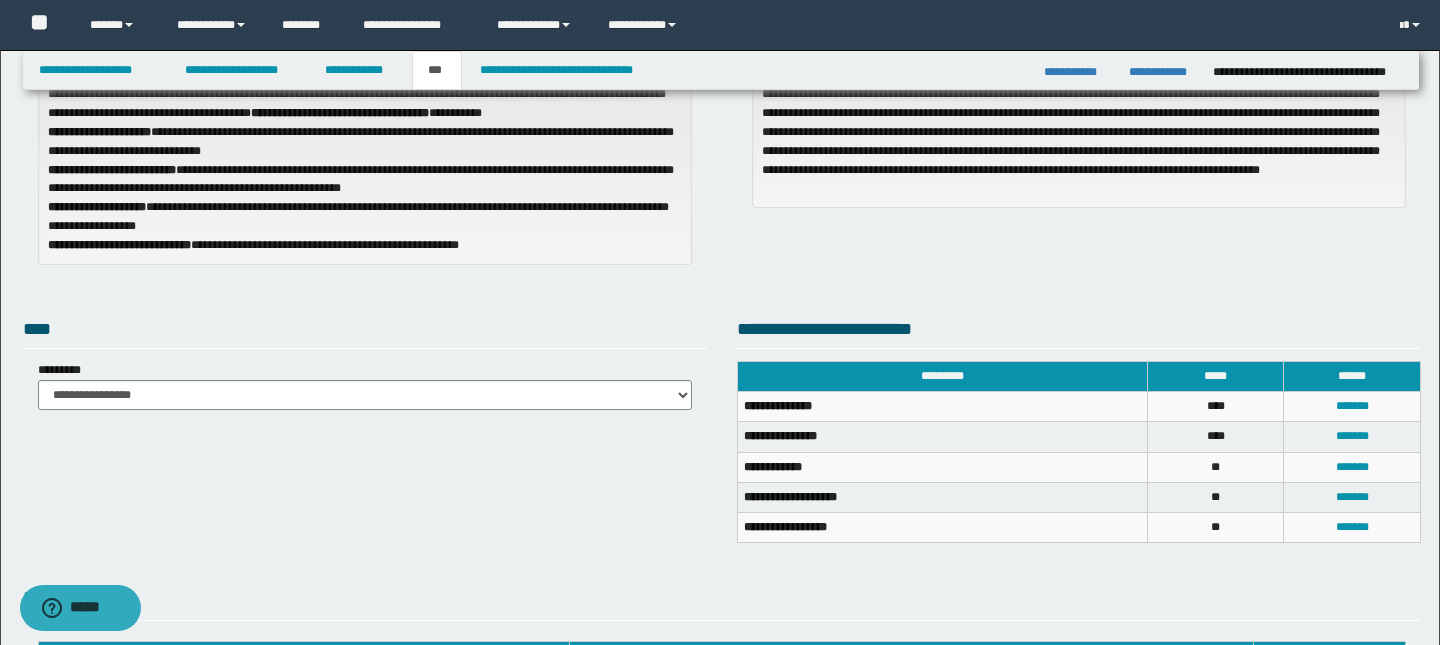 scroll, scrollTop: 180, scrollLeft: 0, axis: vertical 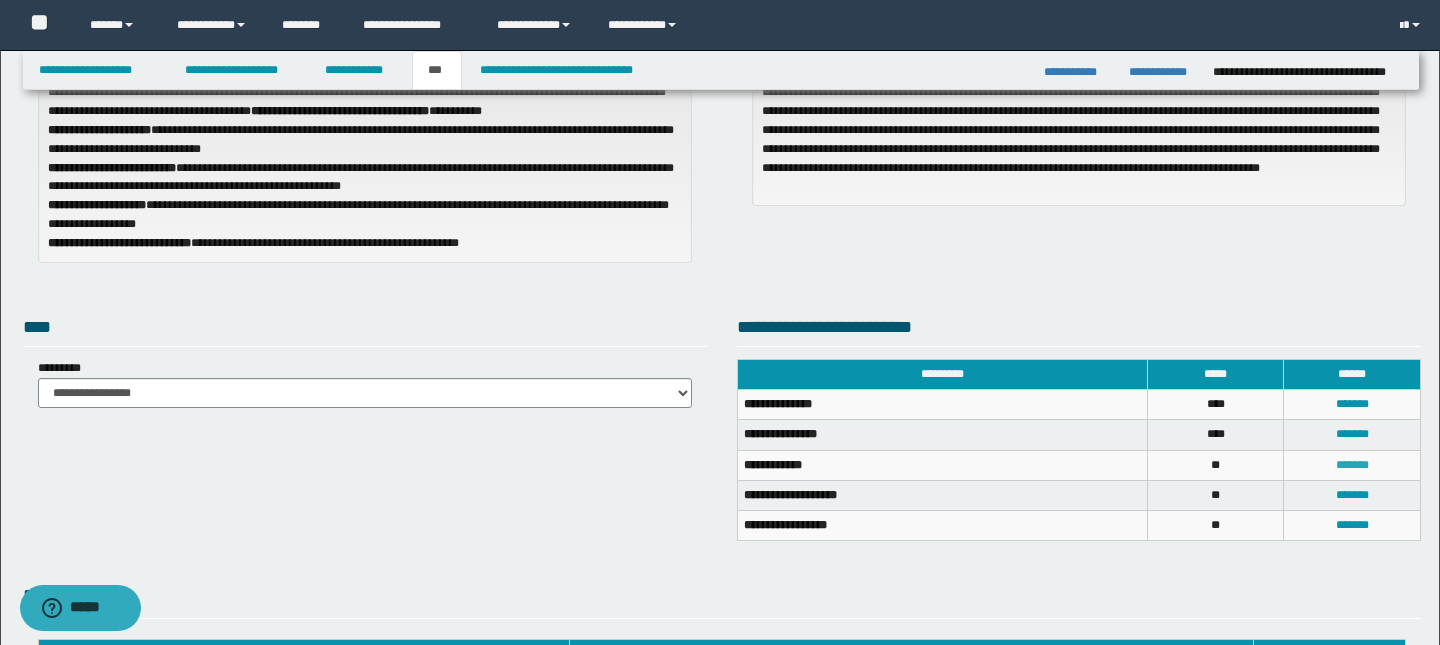 click on "*******" at bounding box center (1352, 465) 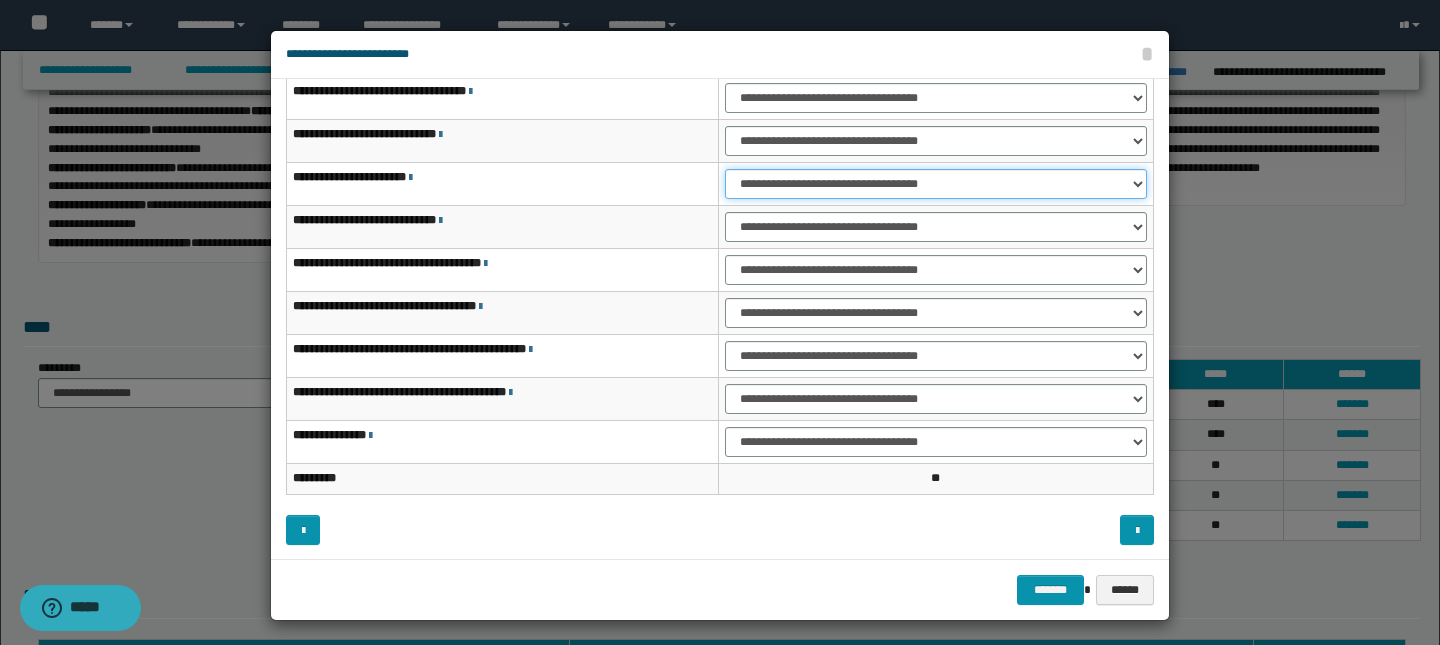 click on "**********" at bounding box center [936, 184] 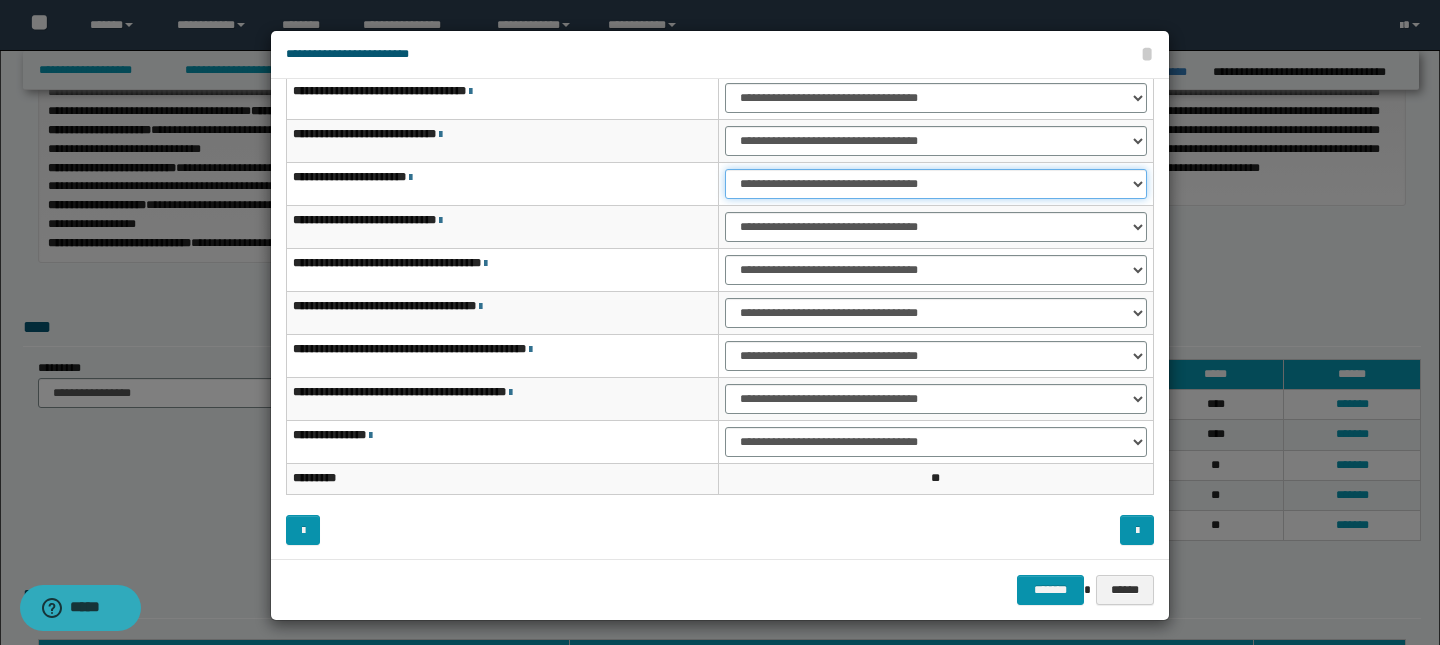 select on "***" 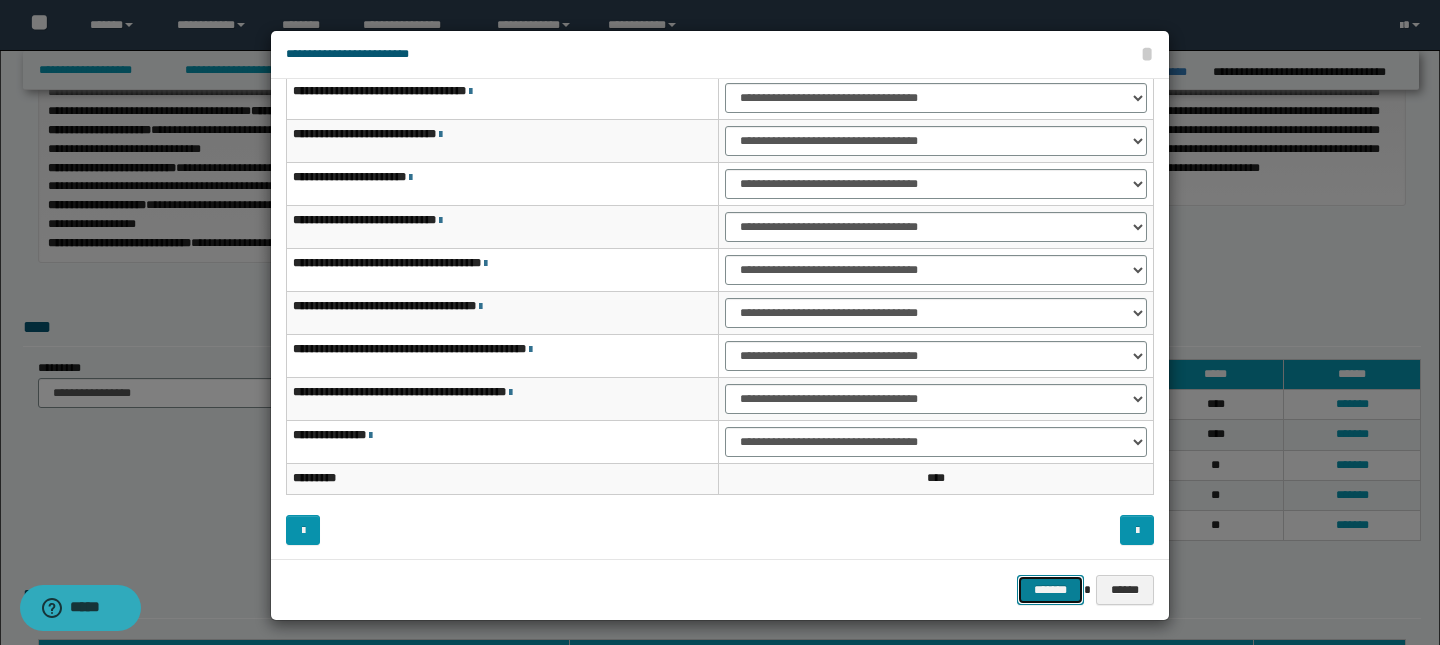click on "*******" at bounding box center [1051, 590] 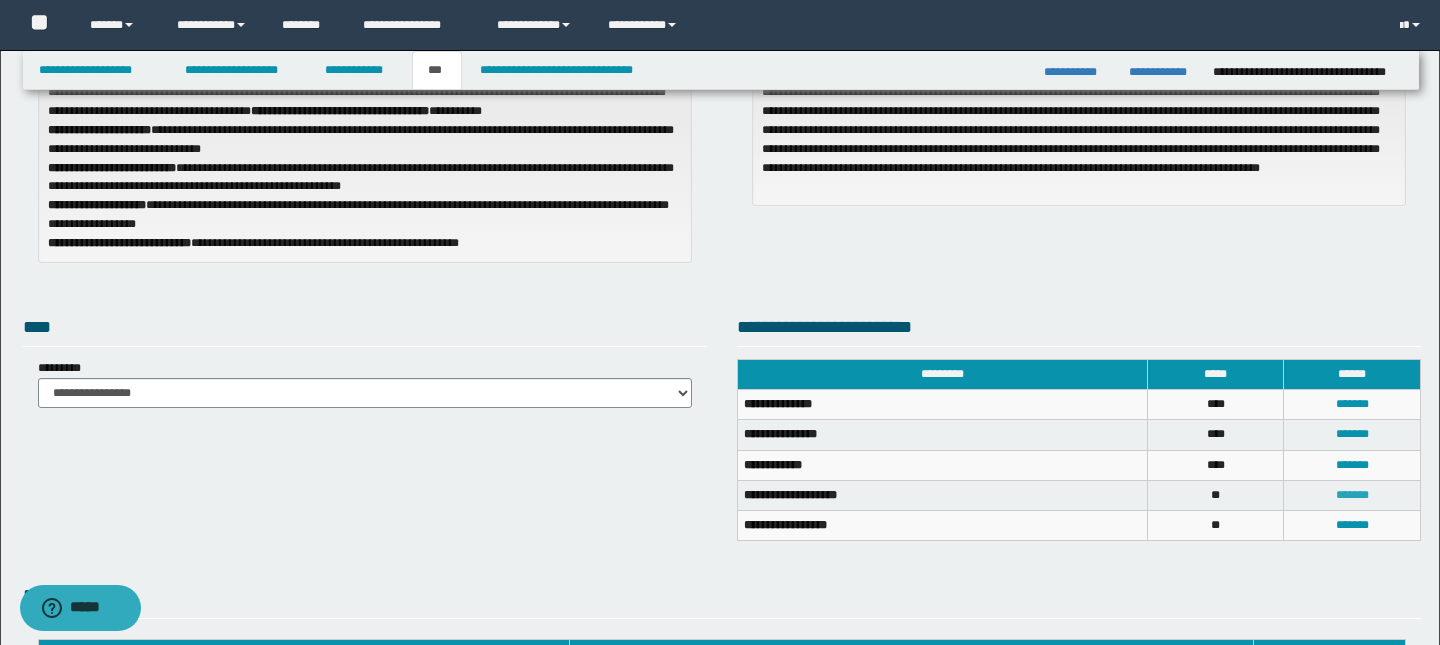 click on "*******" at bounding box center (1352, 495) 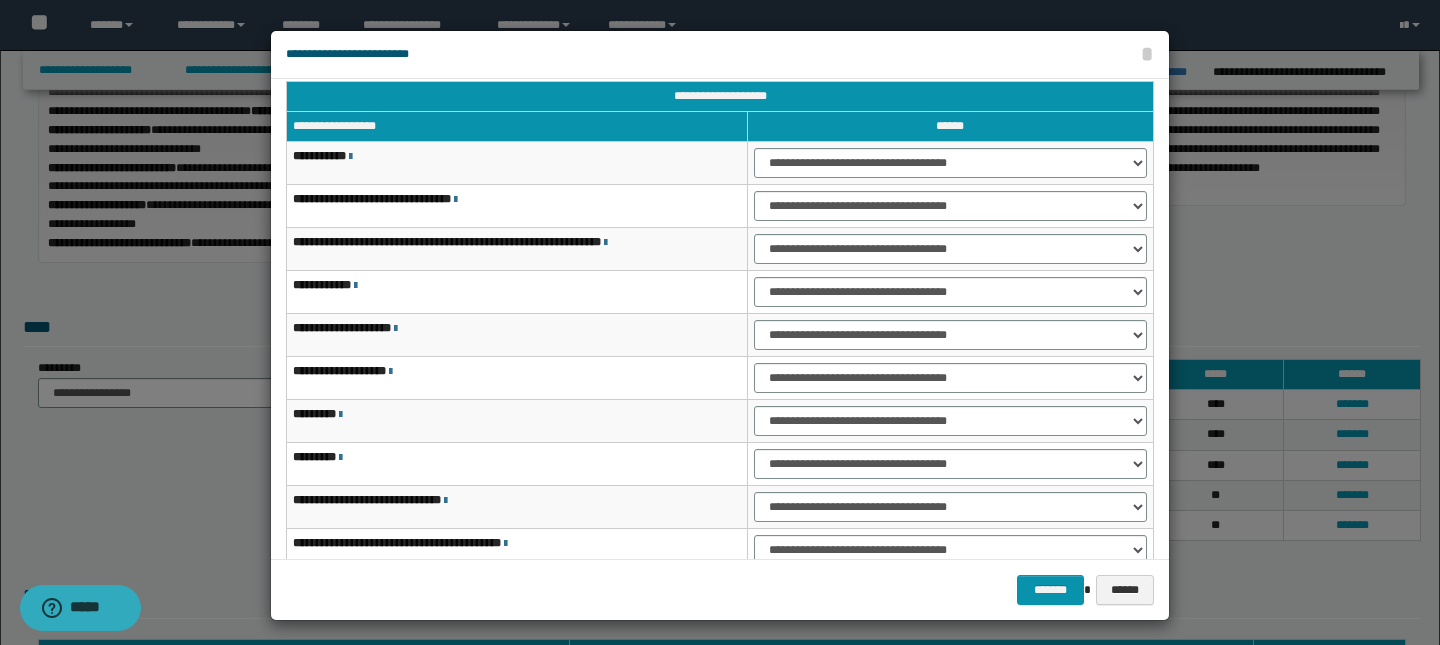 scroll, scrollTop: 0, scrollLeft: 0, axis: both 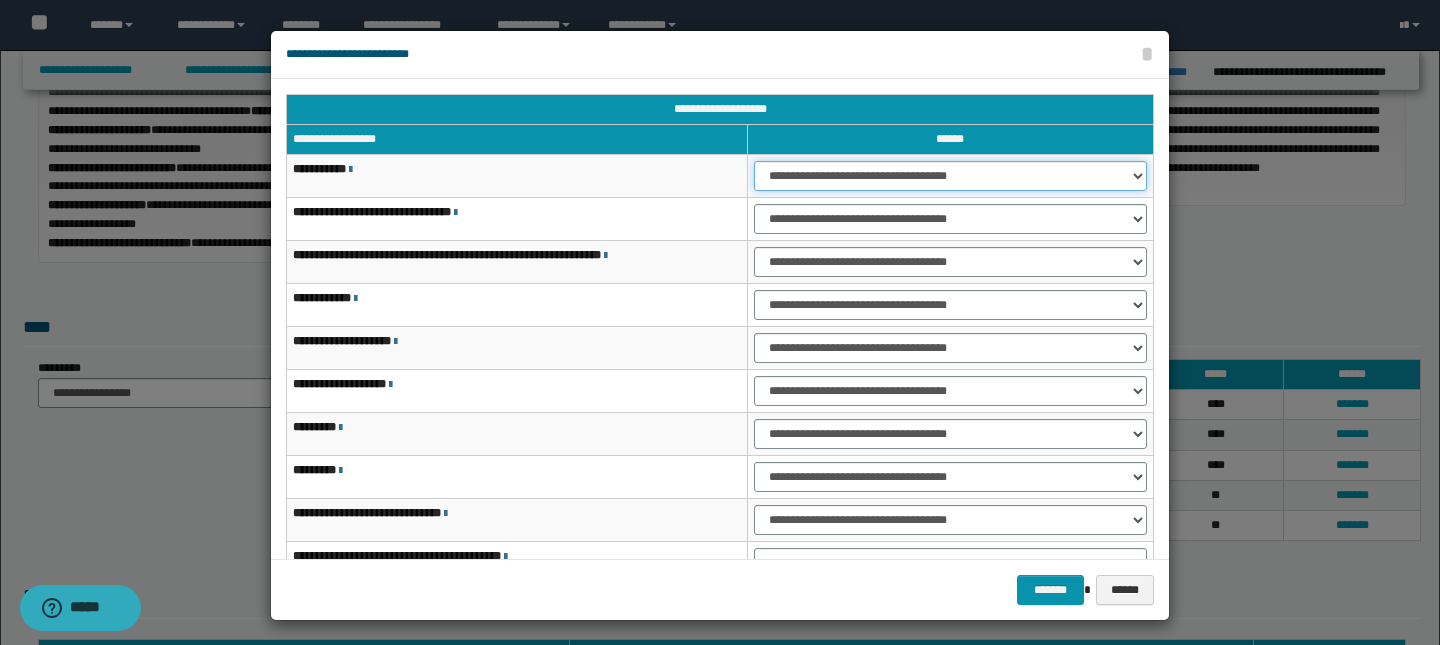 click on "**********" at bounding box center [950, 176] 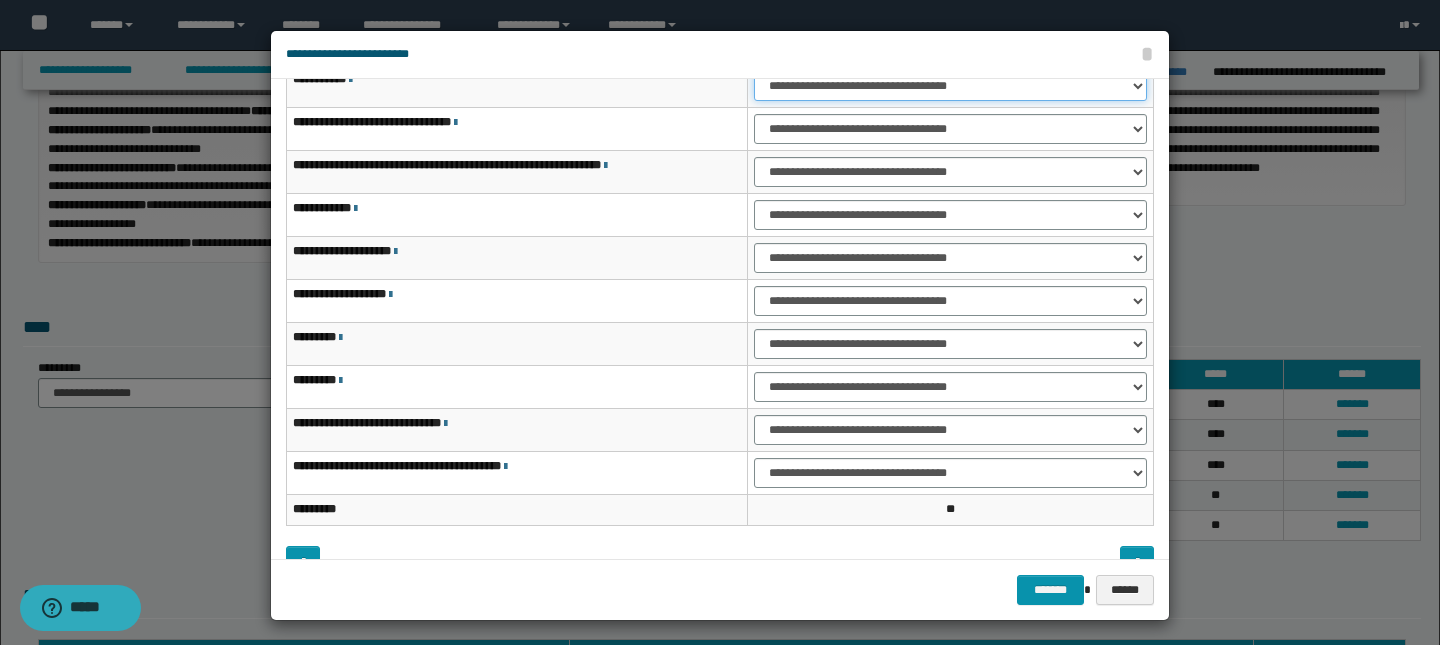scroll, scrollTop: 112, scrollLeft: 0, axis: vertical 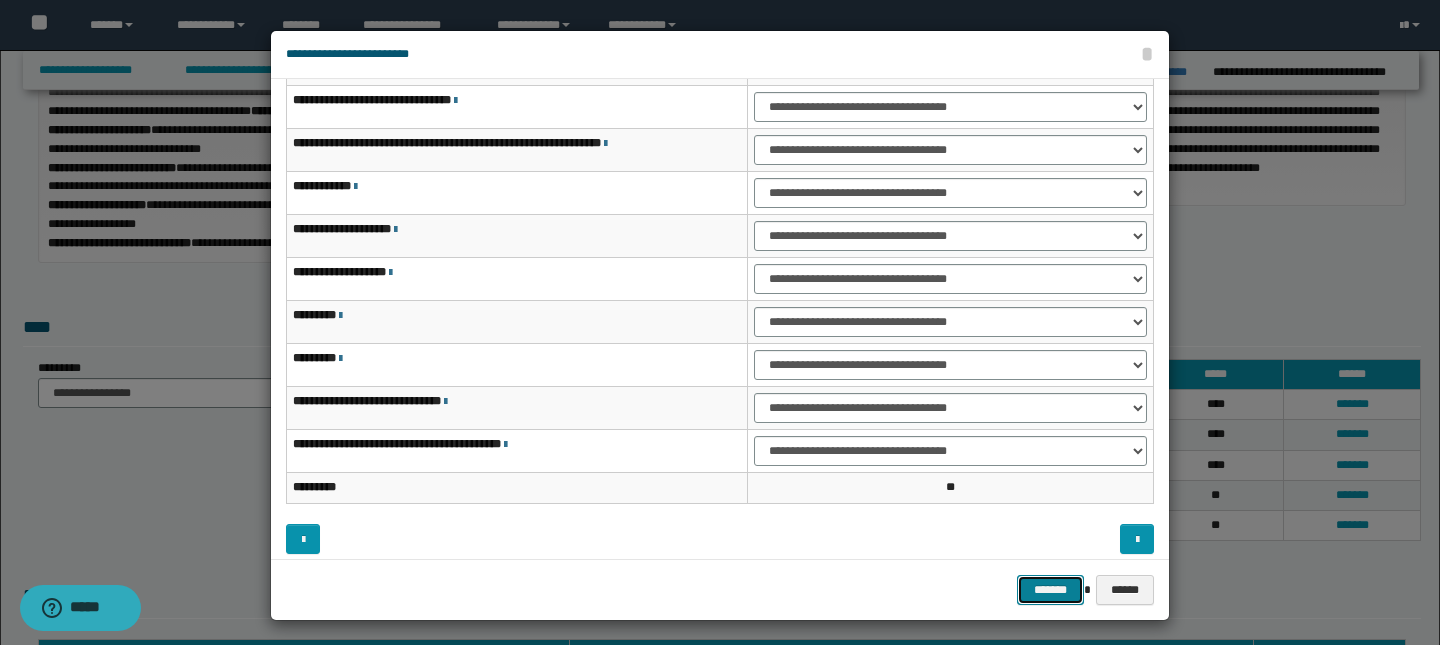 click on "*******" at bounding box center (1051, 590) 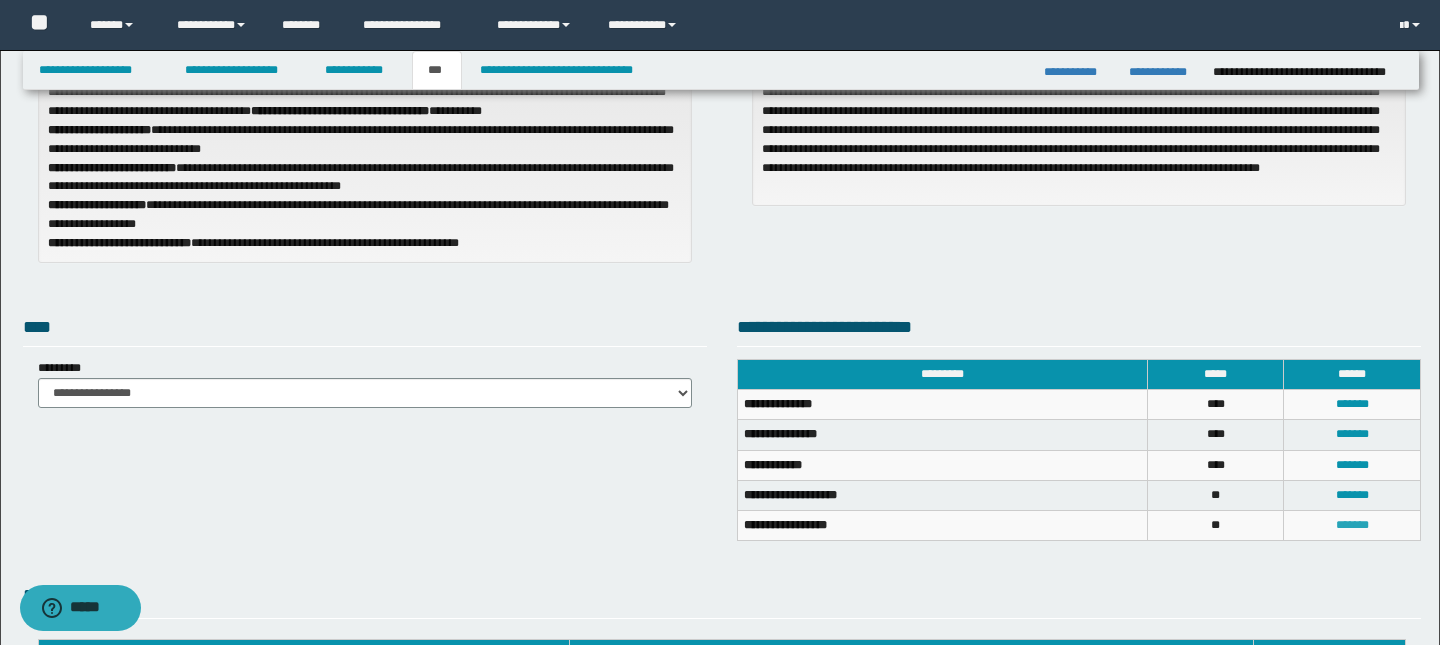 click on "*******" at bounding box center (1352, 525) 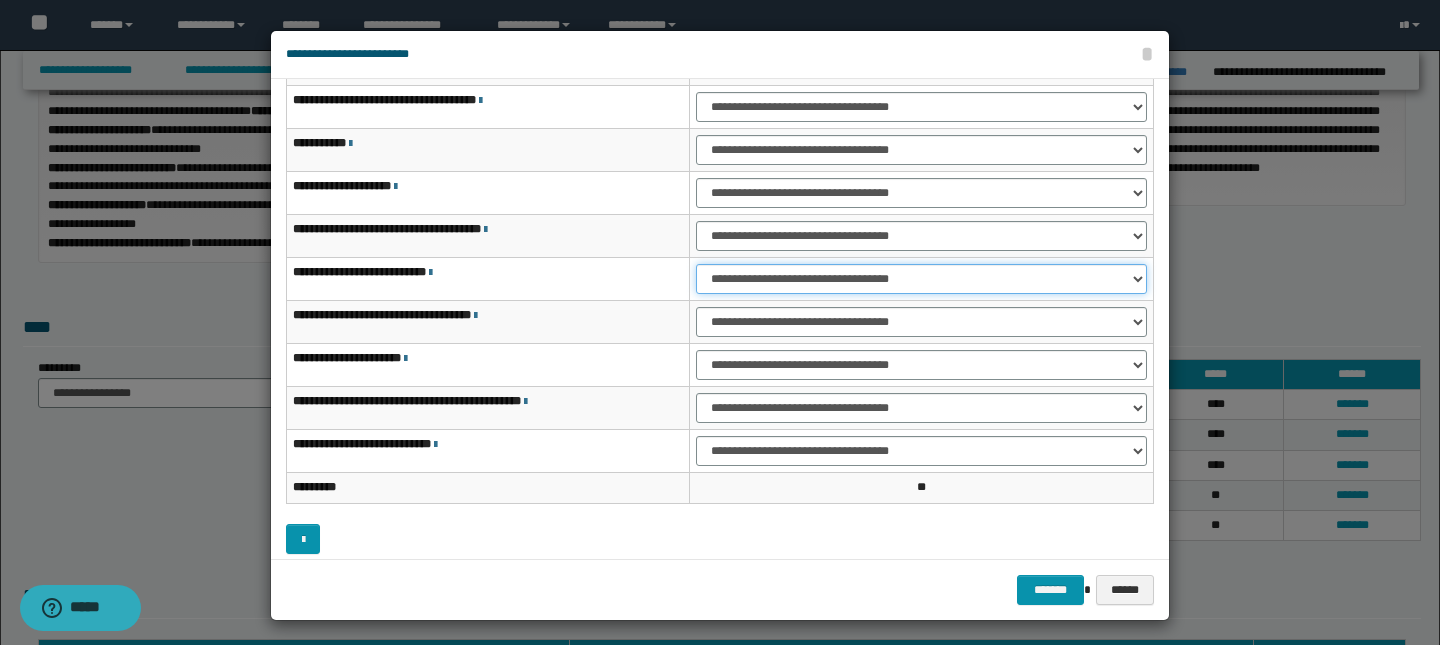 click on "**********" at bounding box center (921, 279) 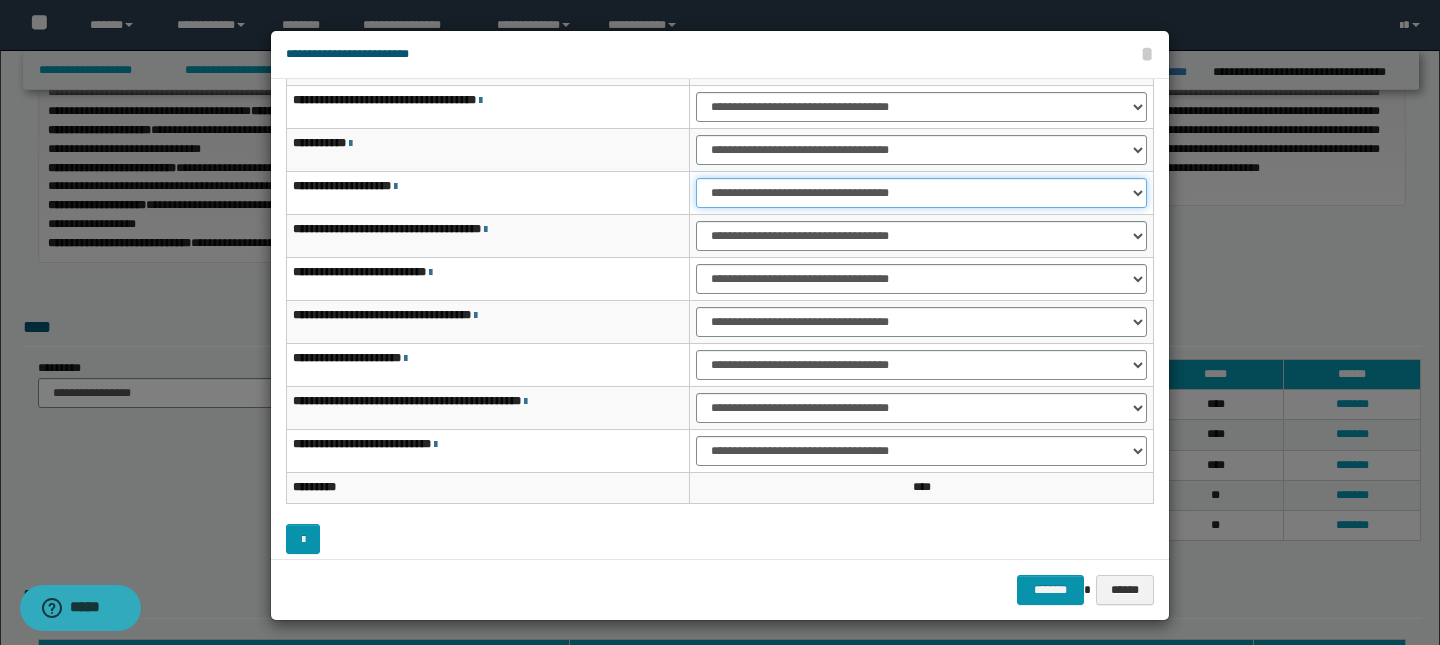 click on "**********" at bounding box center (921, 193) 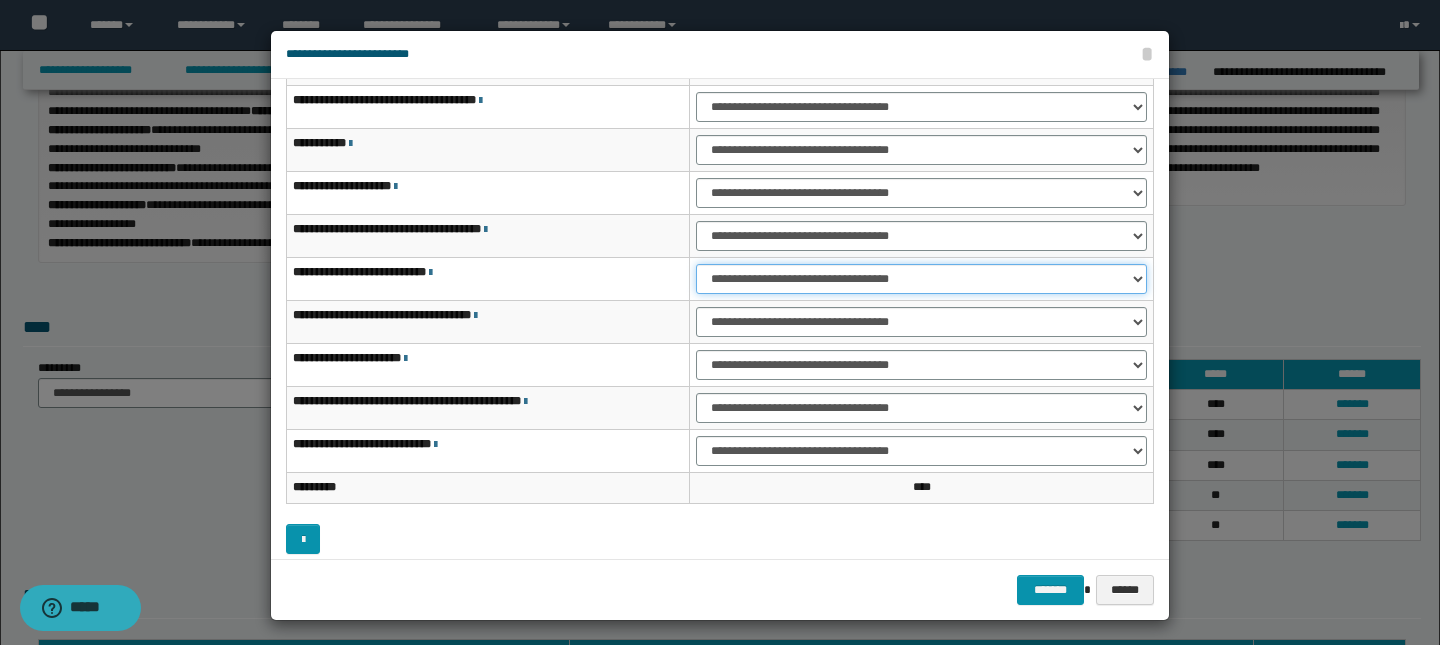 click on "**********" at bounding box center (921, 279) 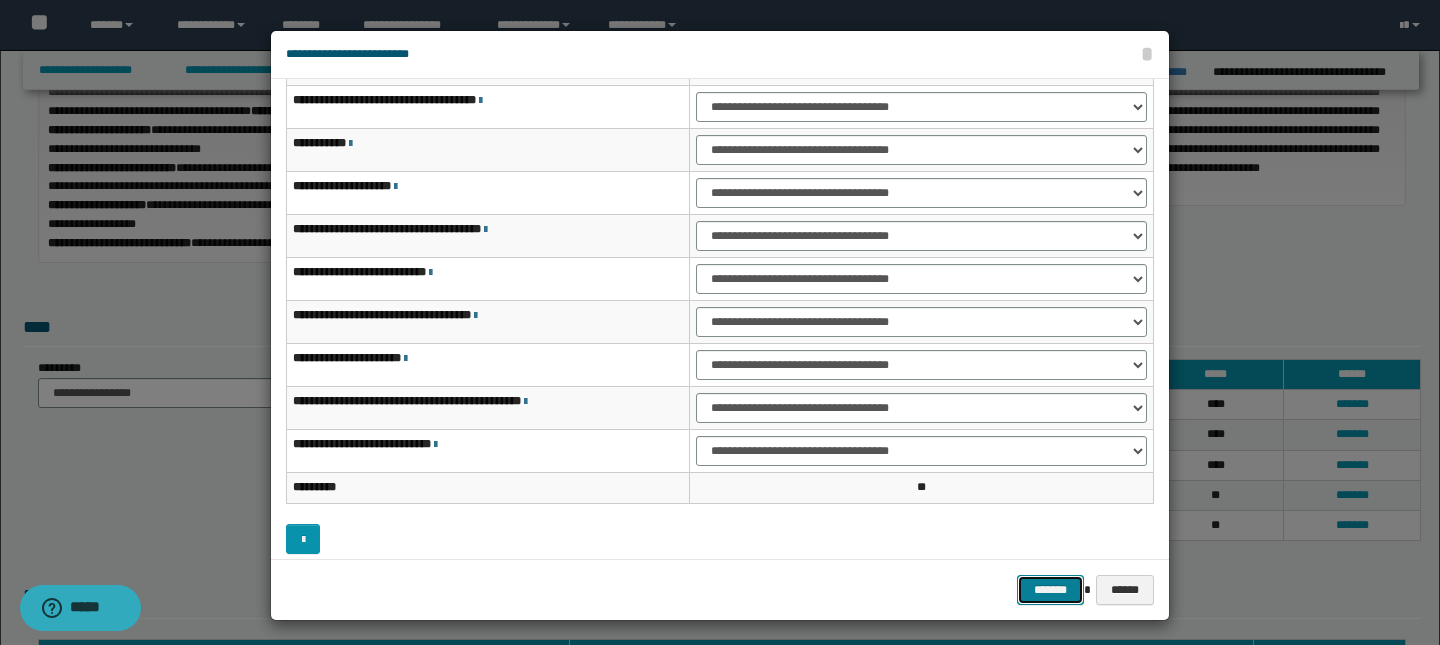 click on "*******" at bounding box center [1051, 590] 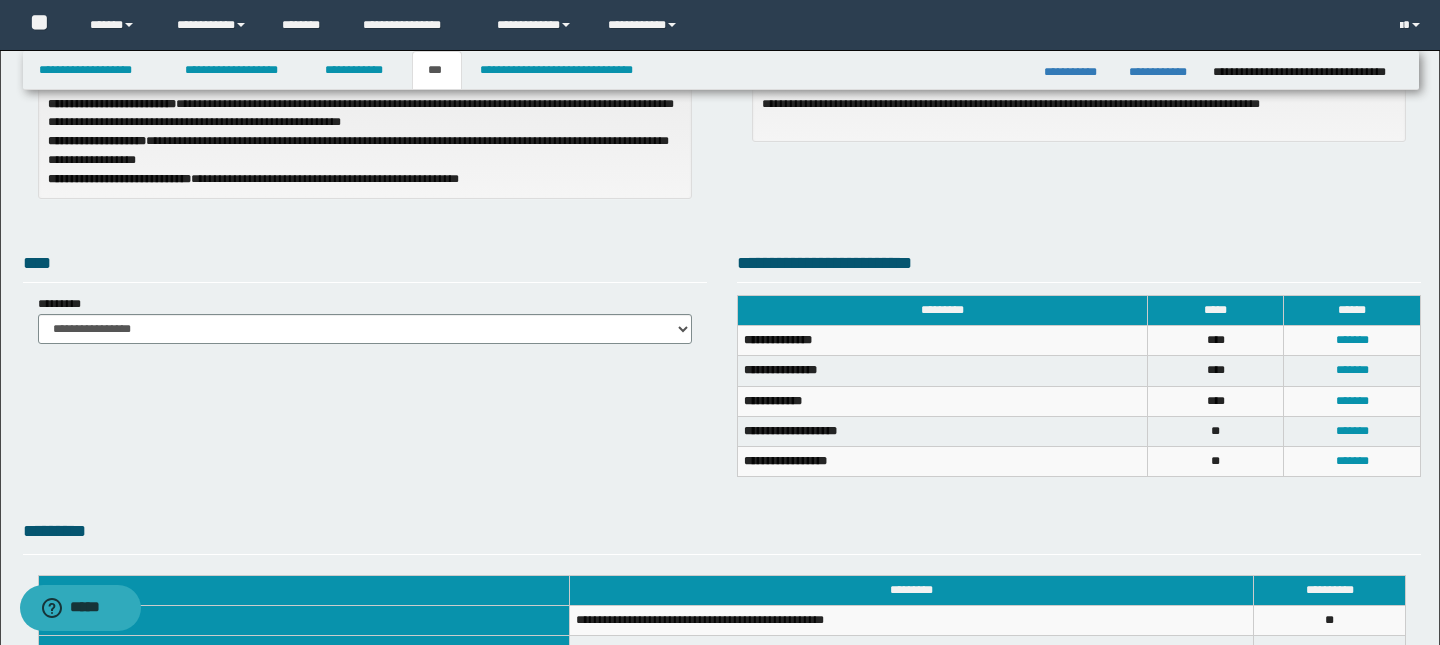 scroll, scrollTop: 246, scrollLeft: 0, axis: vertical 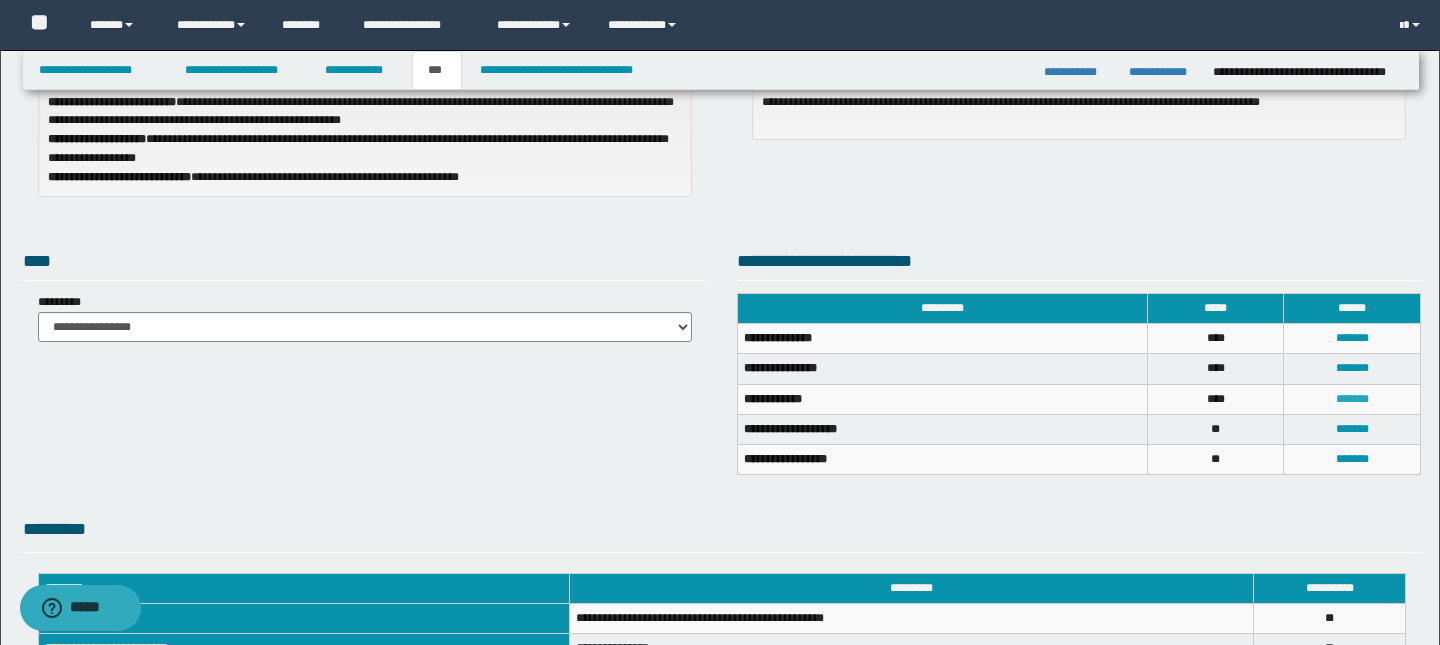 click on "*******" at bounding box center (1352, 399) 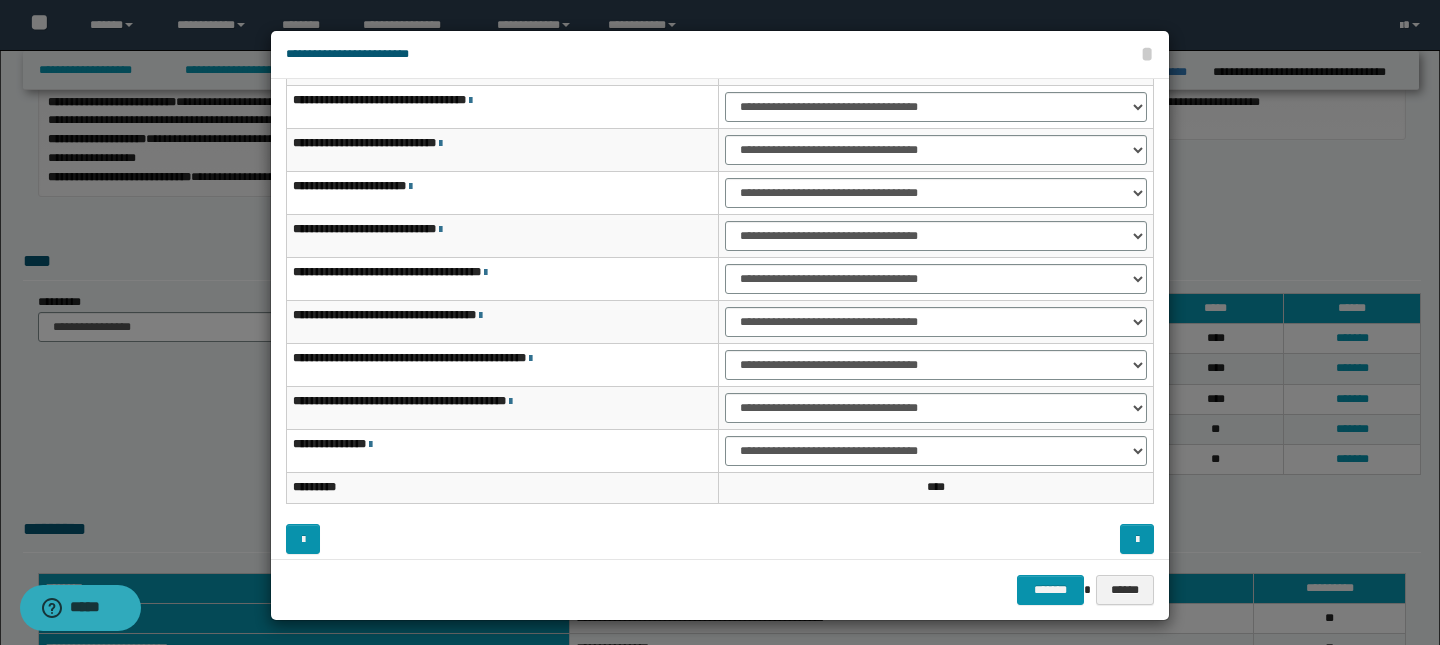 scroll, scrollTop: 6, scrollLeft: 0, axis: vertical 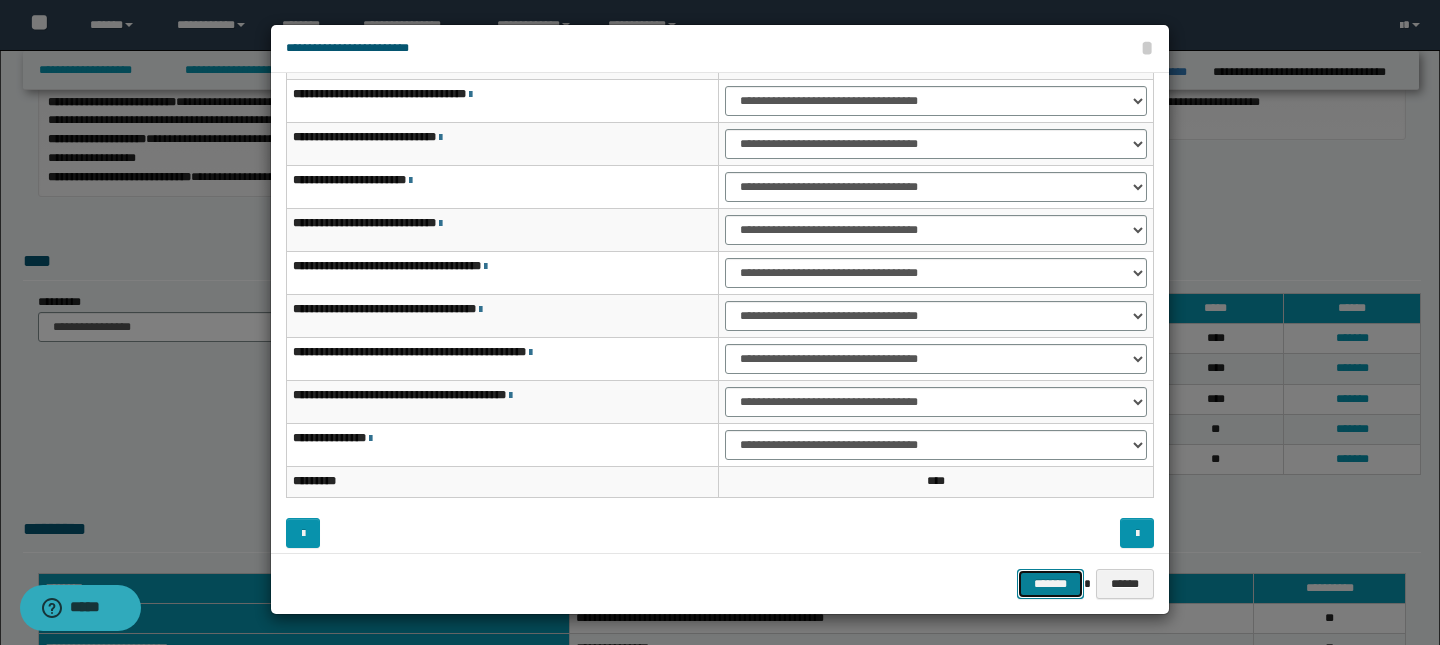 click on "*******" at bounding box center (1051, 584) 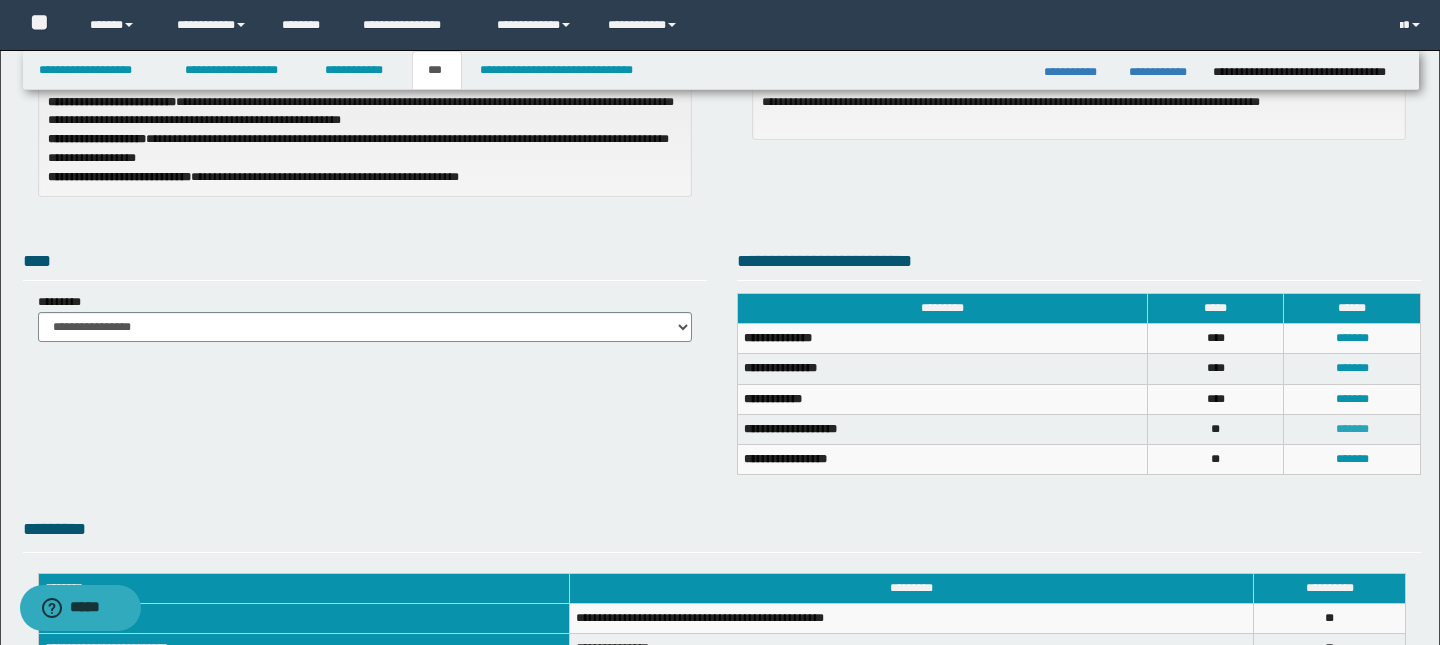 click on "*******" at bounding box center (1352, 429) 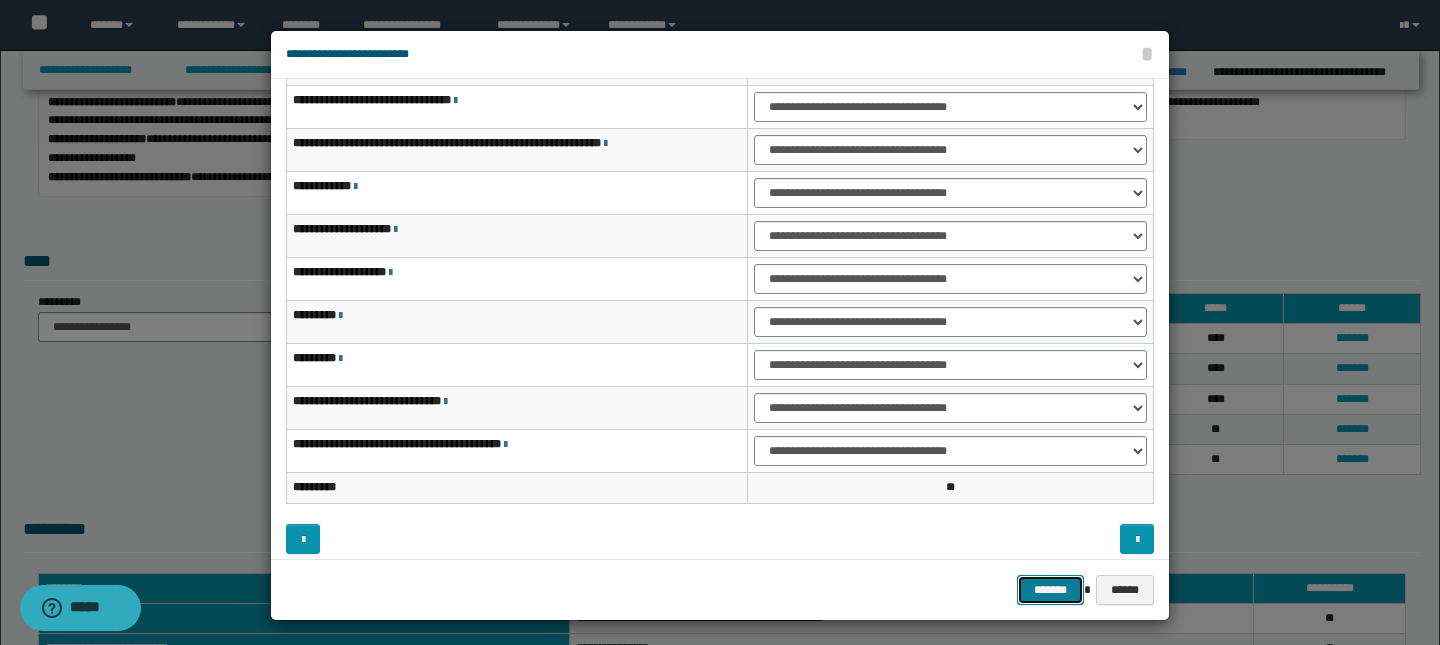 click on "*******" at bounding box center (1051, 590) 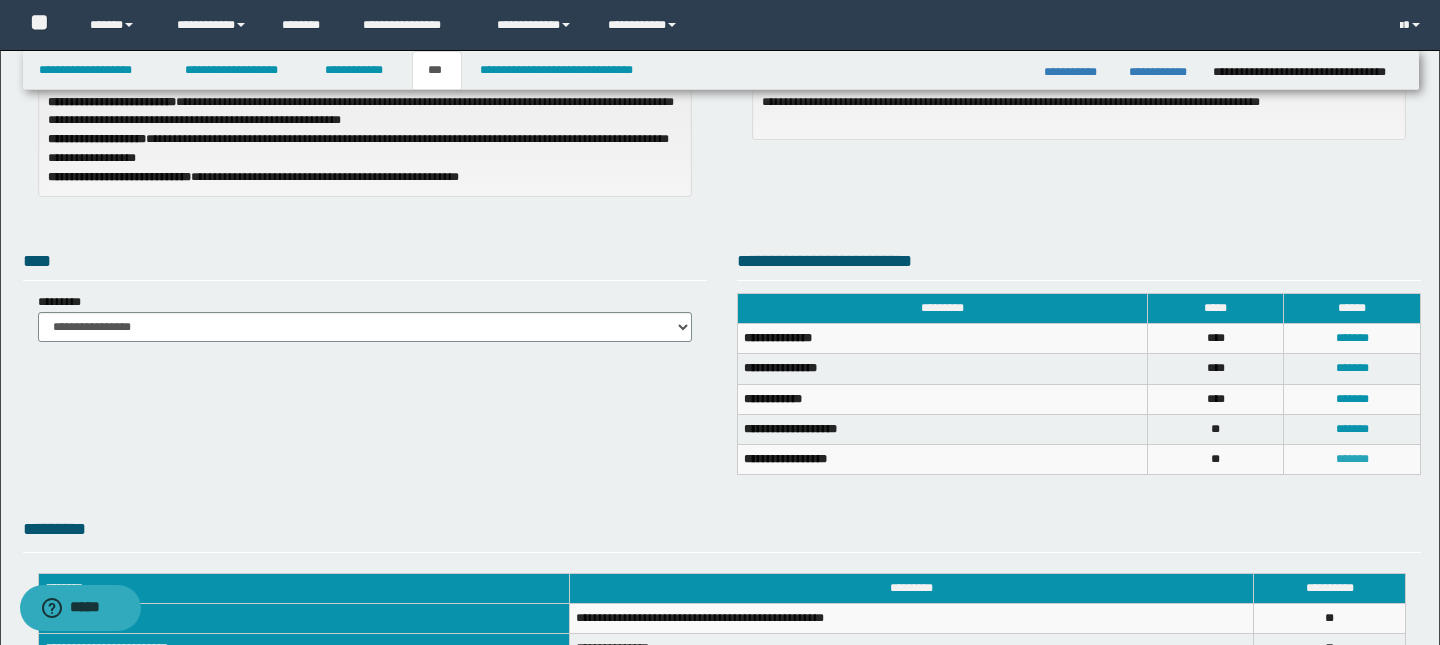 click on "*******" at bounding box center [1352, 459] 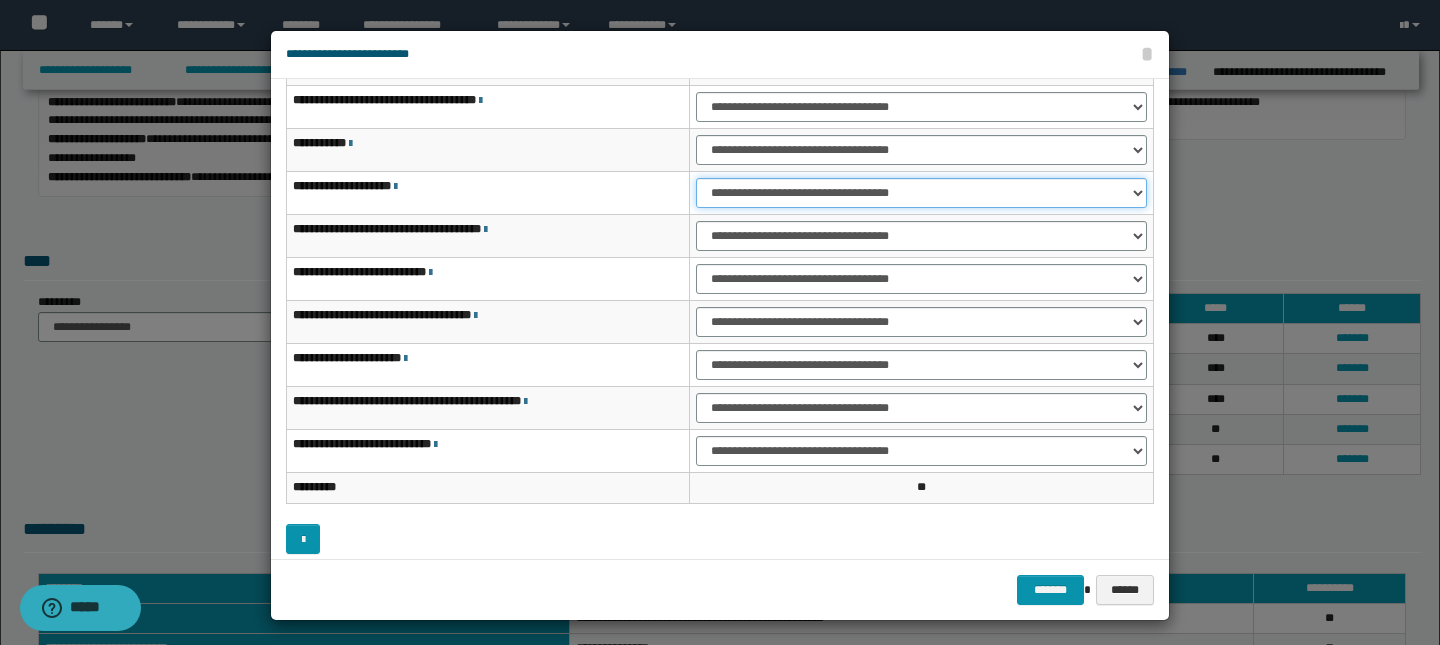 click on "**********" at bounding box center [921, 193] 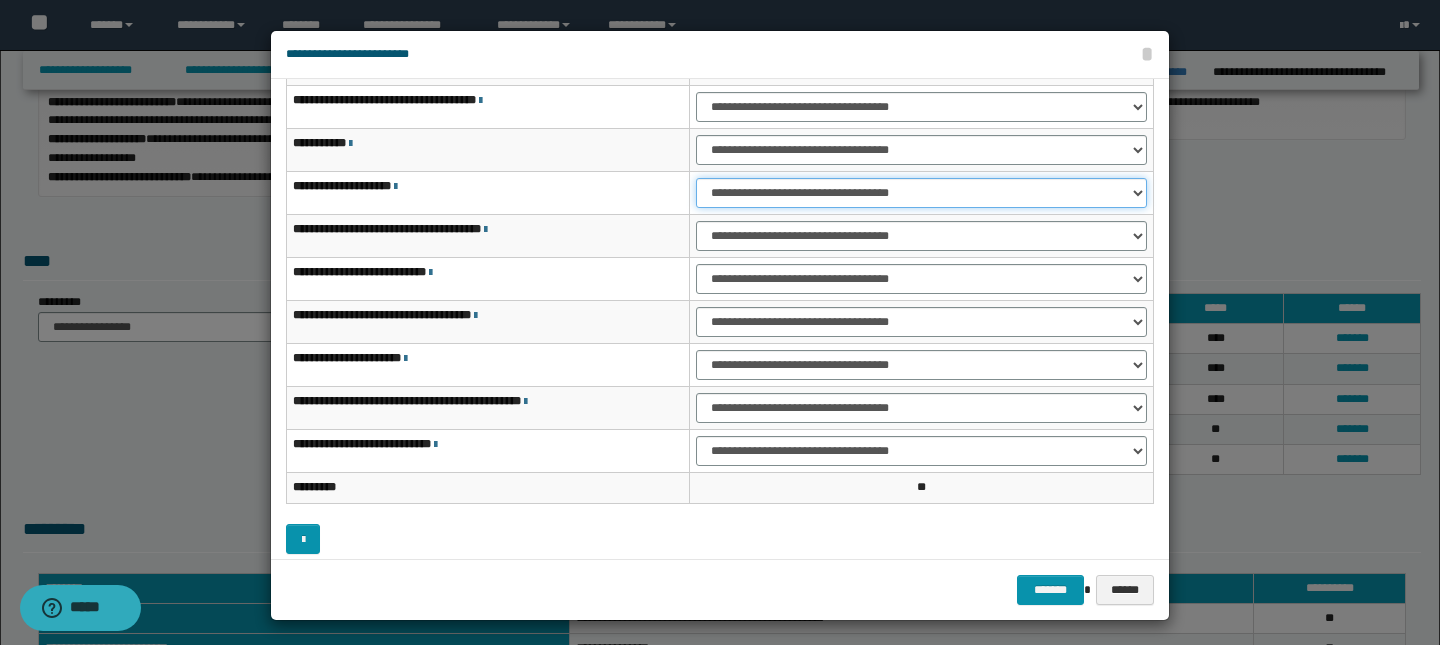 select on "***" 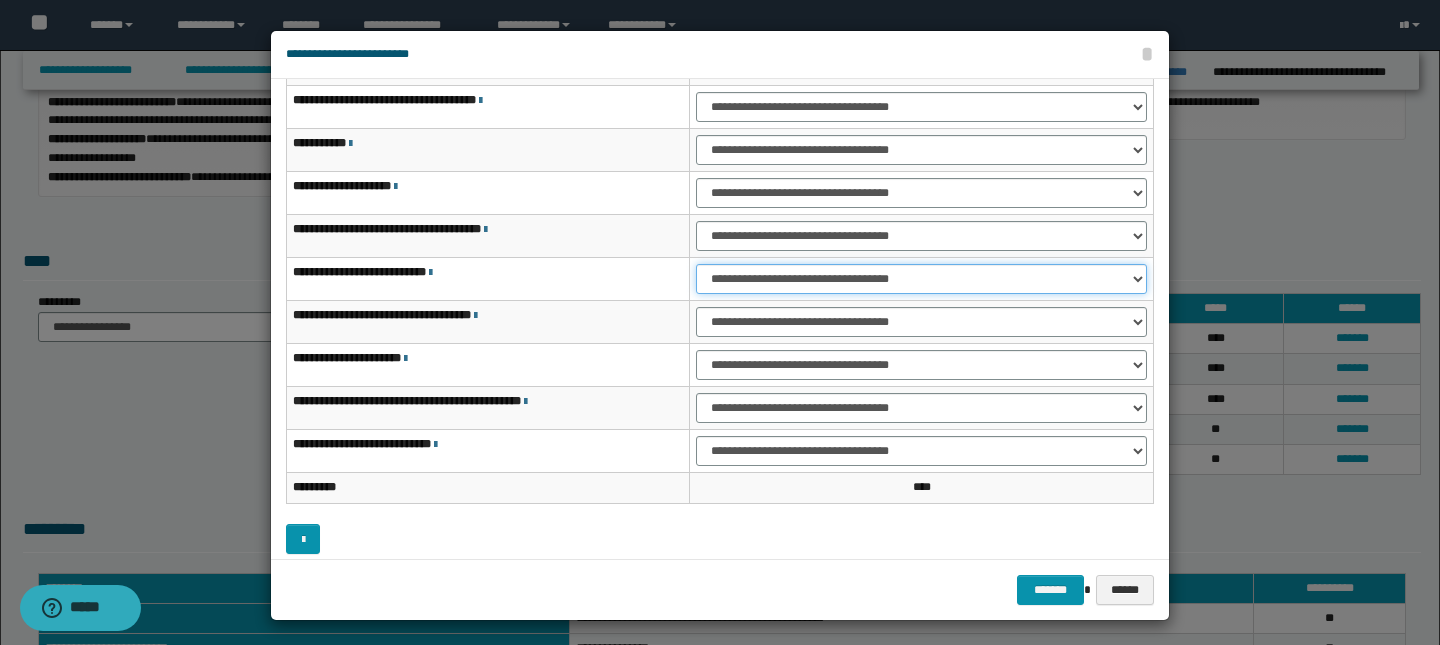 click on "**********" at bounding box center (921, 279) 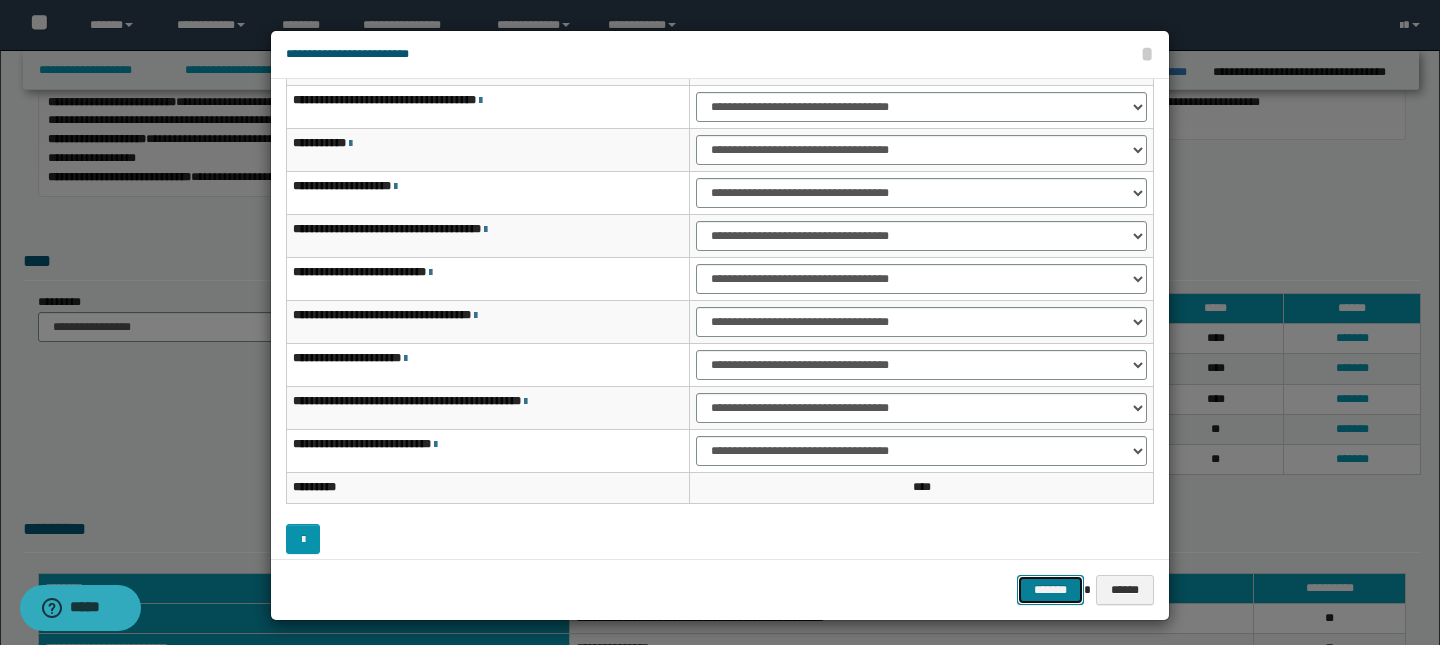 click on "*******" at bounding box center [1051, 590] 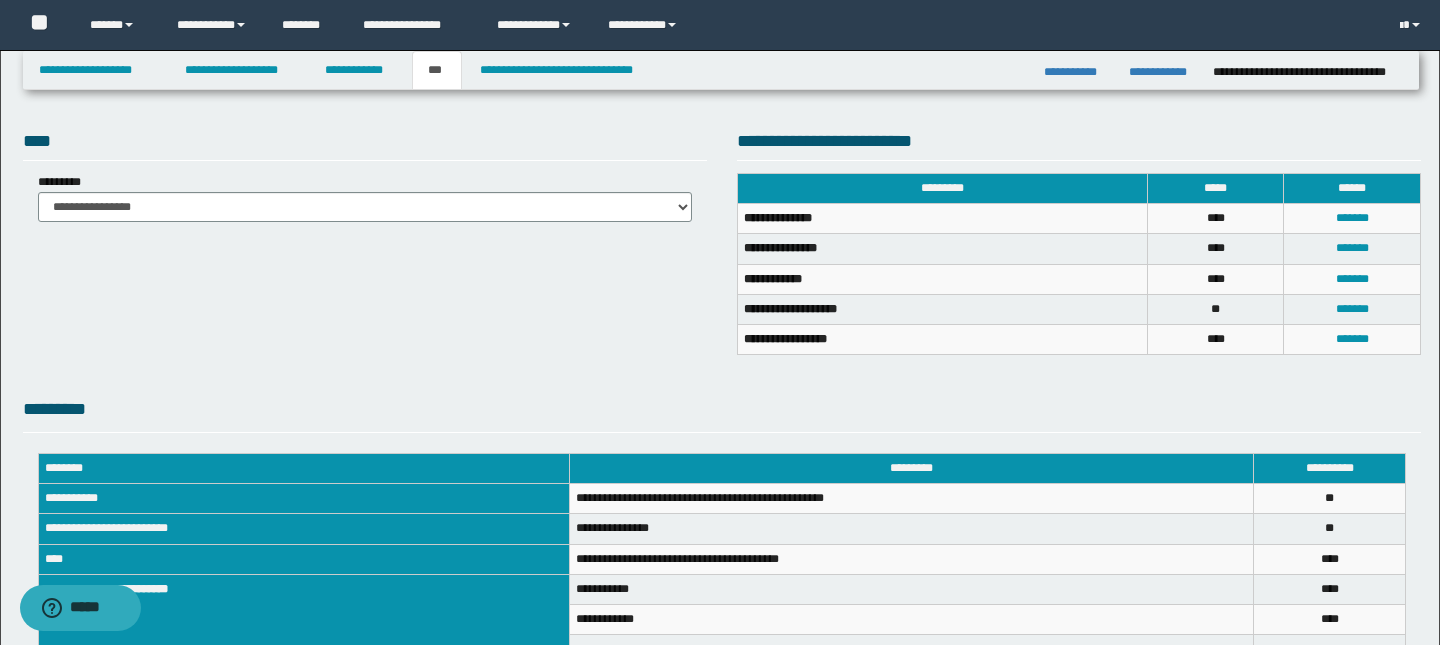 scroll, scrollTop: 605, scrollLeft: 0, axis: vertical 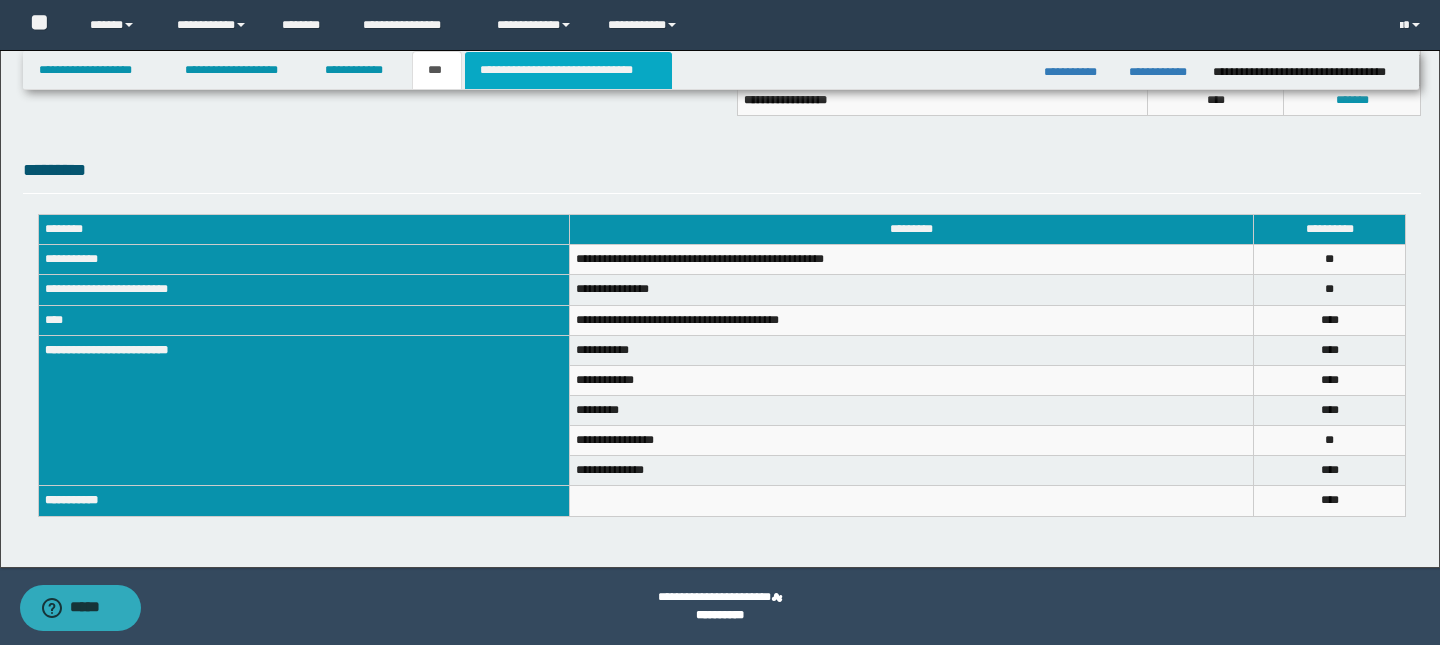 click on "**********" at bounding box center [568, 70] 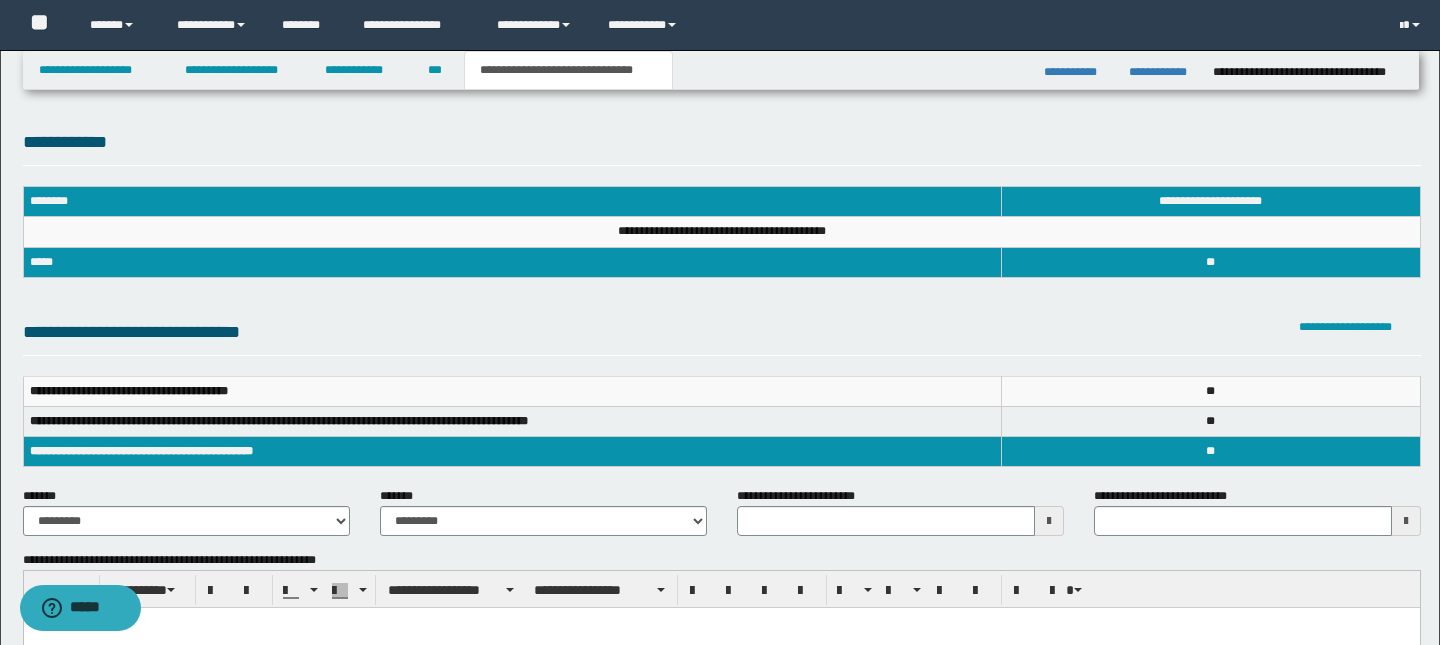 scroll, scrollTop: 0, scrollLeft: 0, axis: both 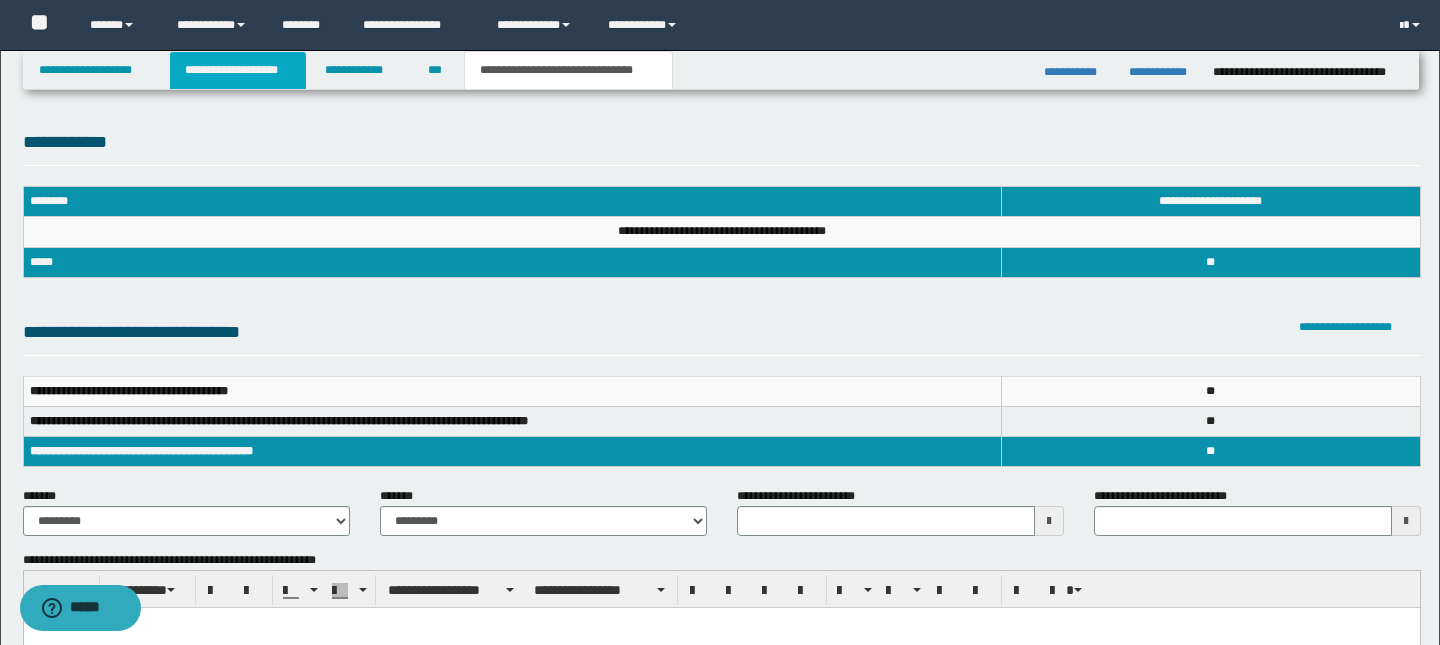click on "**********" at bounding box center [238, 70] 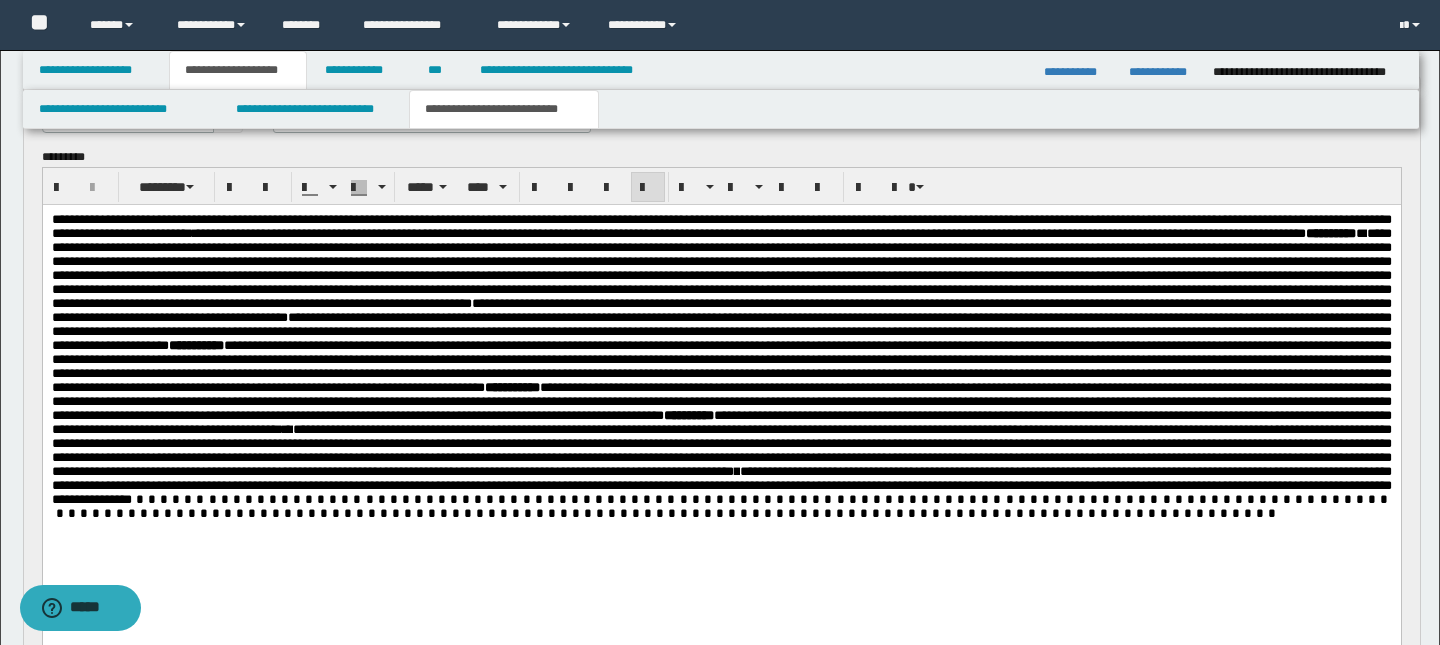 scroll, scrollTop: 152, scrollLeft: 0, axis: vertical 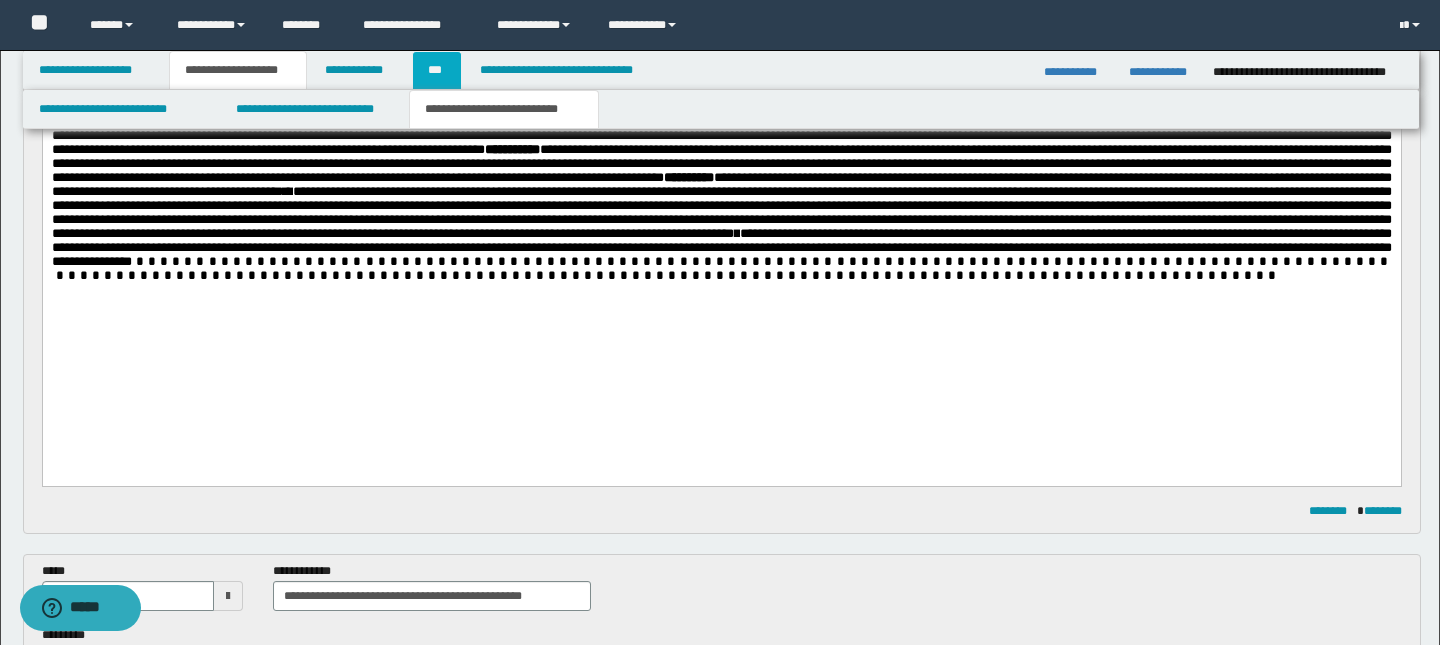 click on "***" at bounding box center [437, 70] 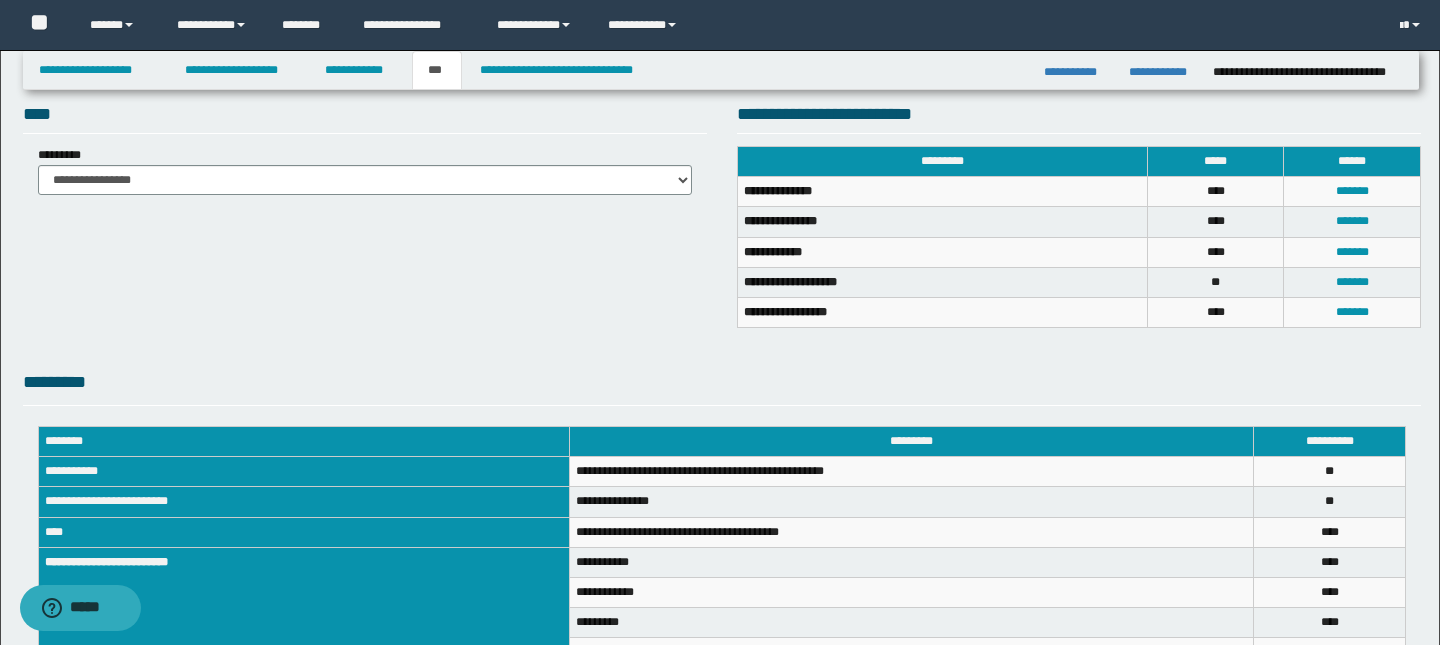 scroll, scrollTop: 425, scrollLeft: 0, axis: vertical 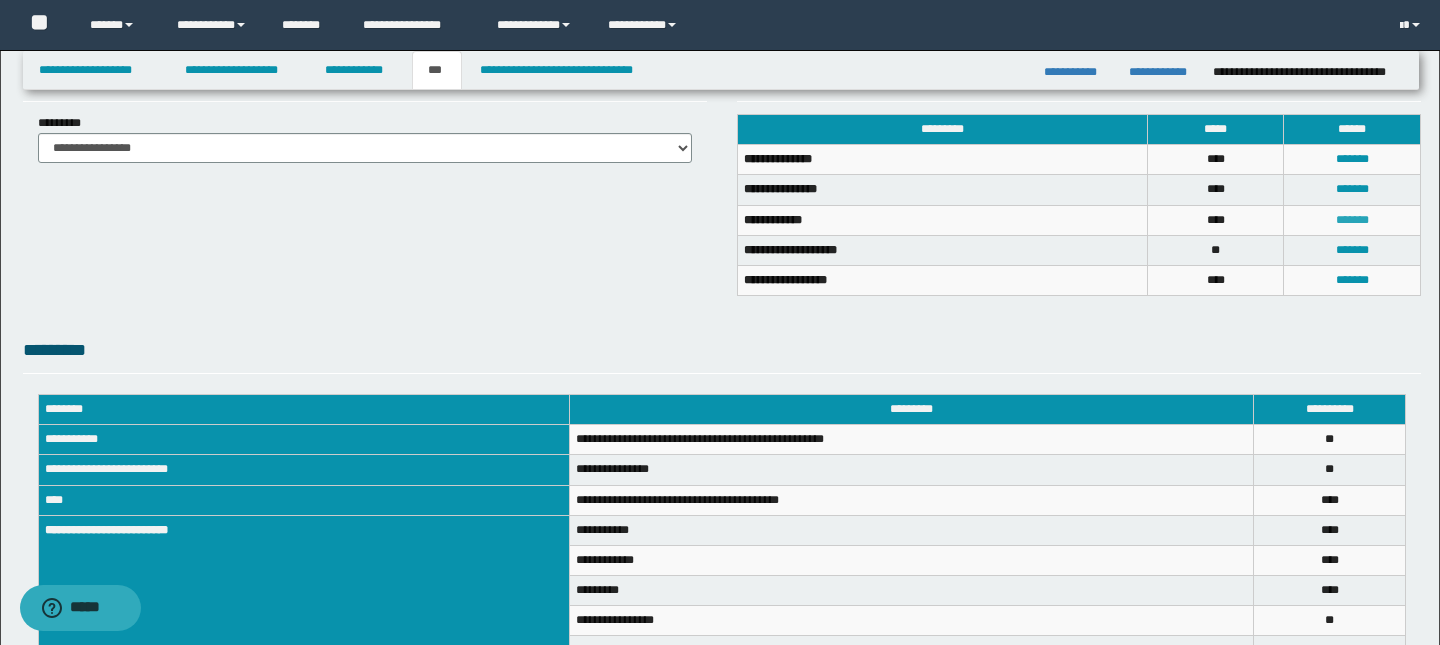 click on "*******" at bounding box center [1352, 220] 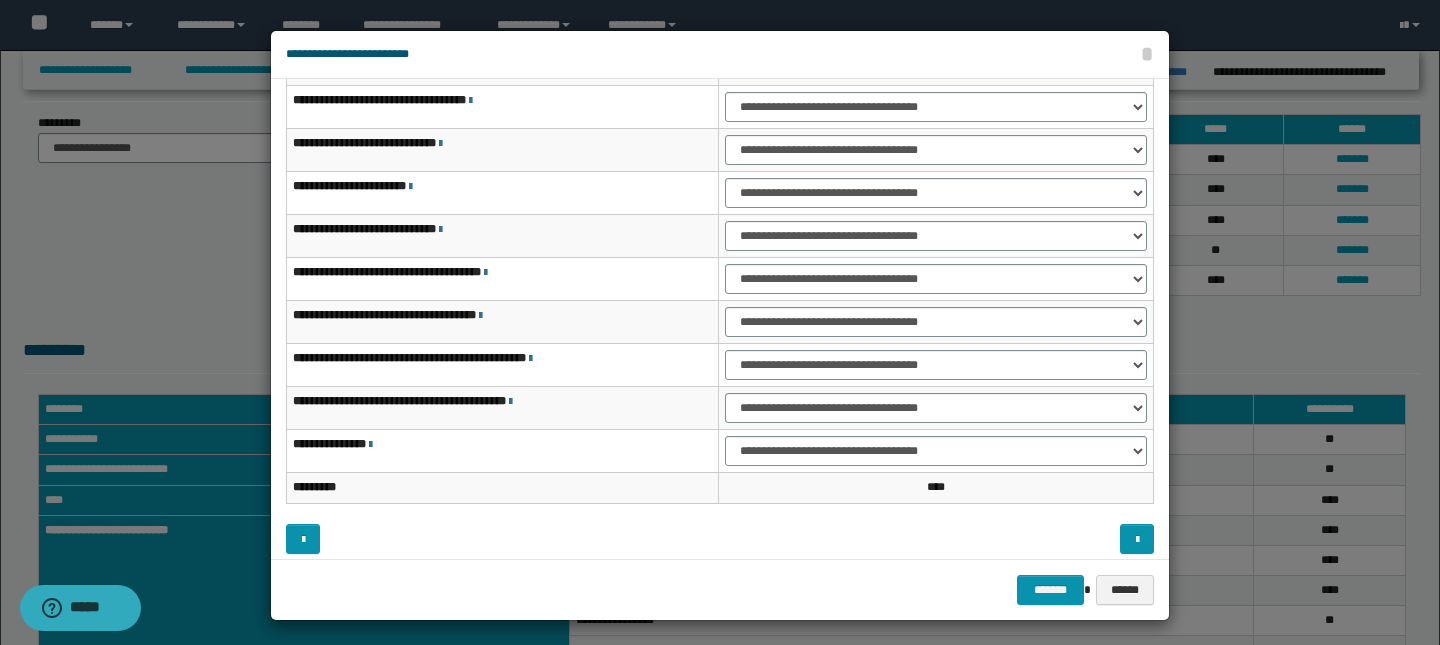 scroll, scrollTop: 121, scrollLeft: 0, axis: vertical 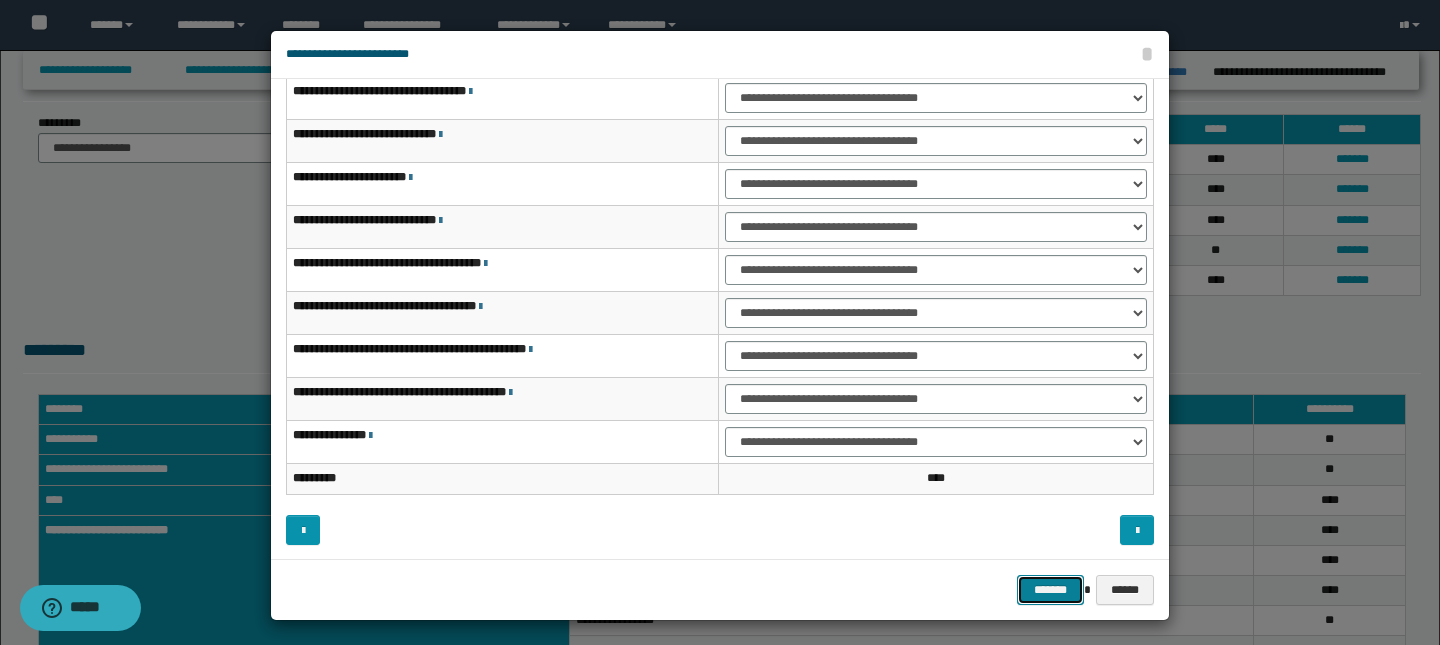 click on "*******" at bounding box center [1051, 590] 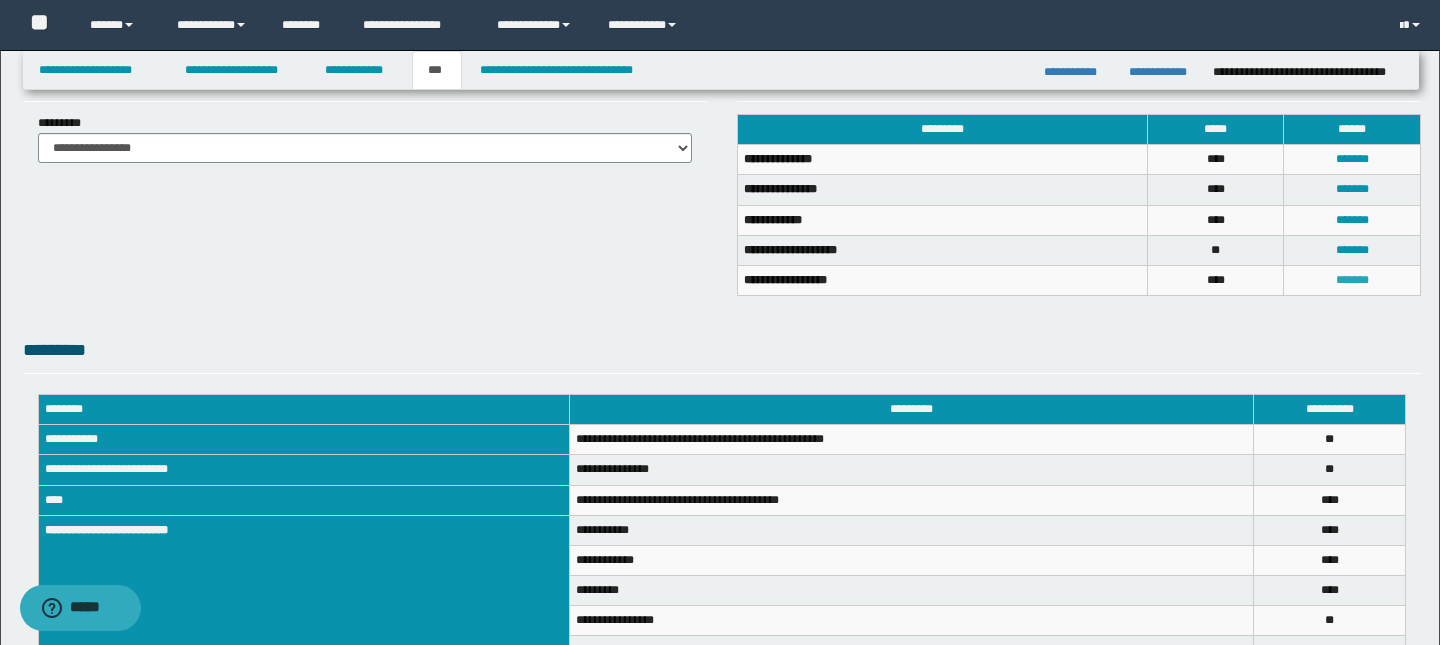 click on "*******" at bounding box center [1352, 280] 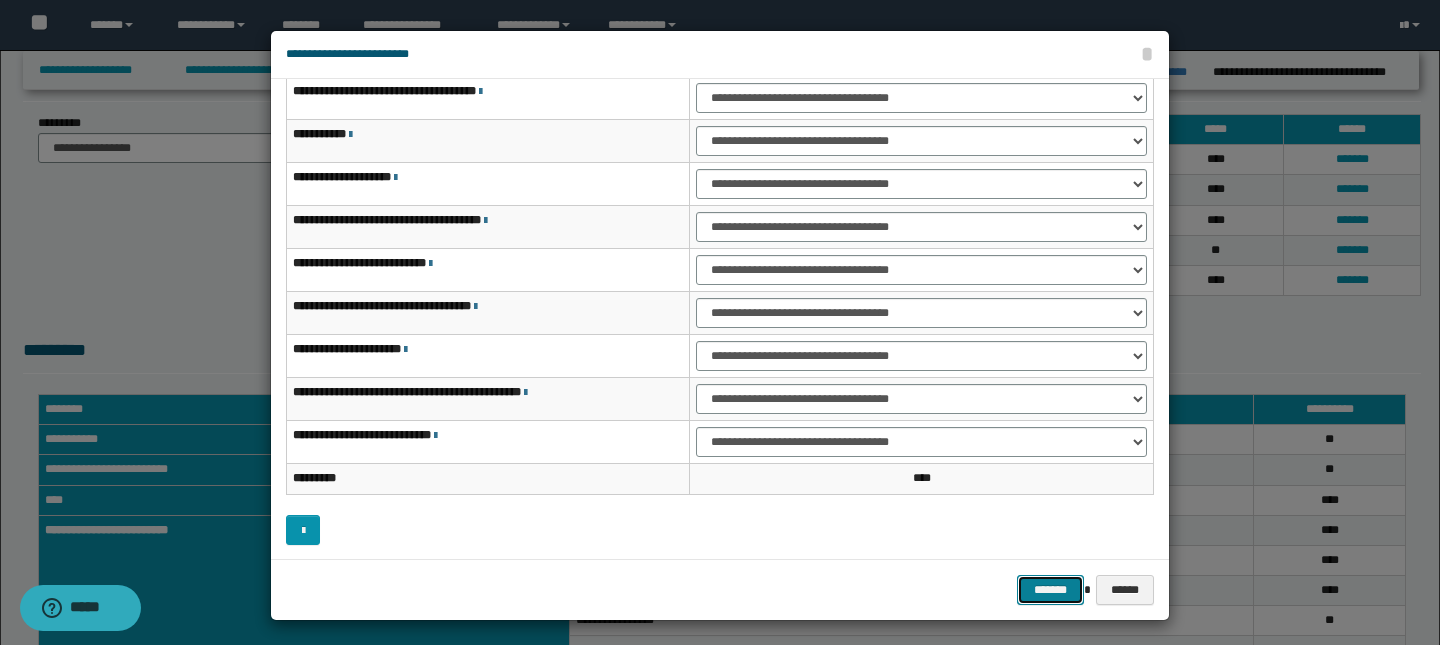 click on "*******" at bounding box center (1051, 590) 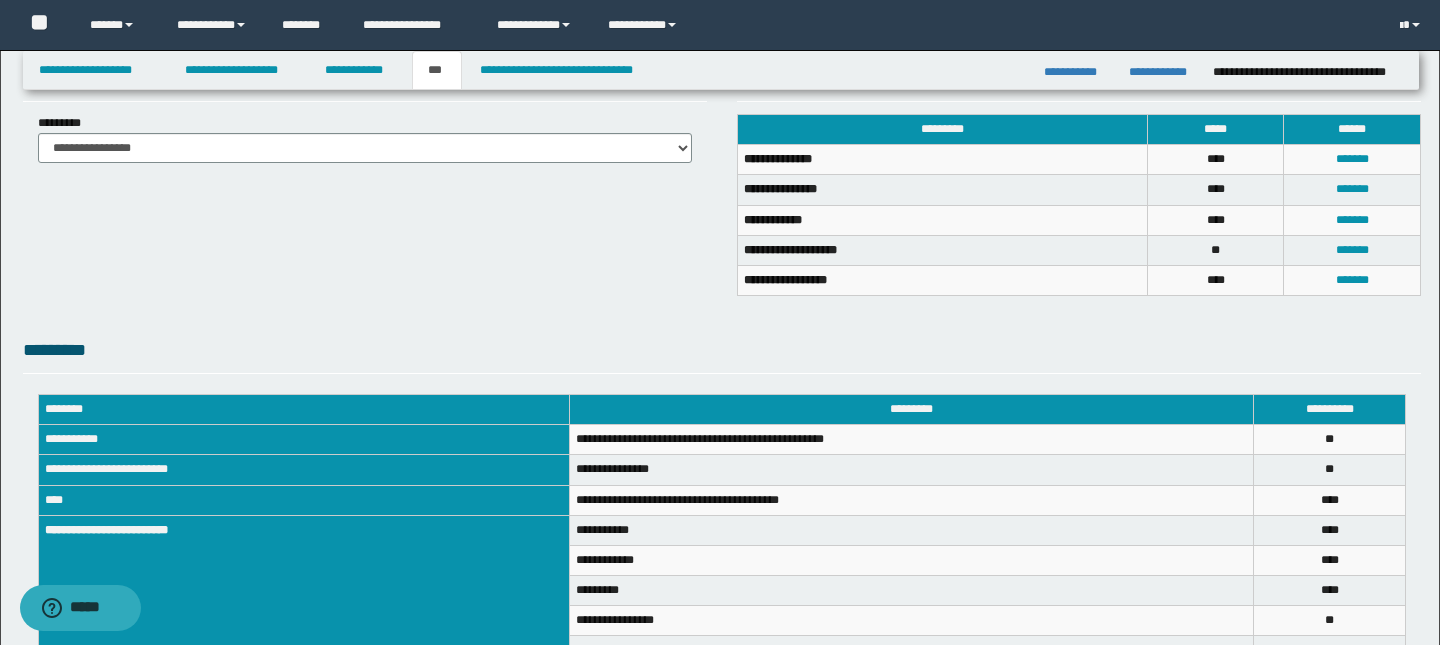 scroll, scrollTop: 605, scrollLeft: 0, axis: vertical 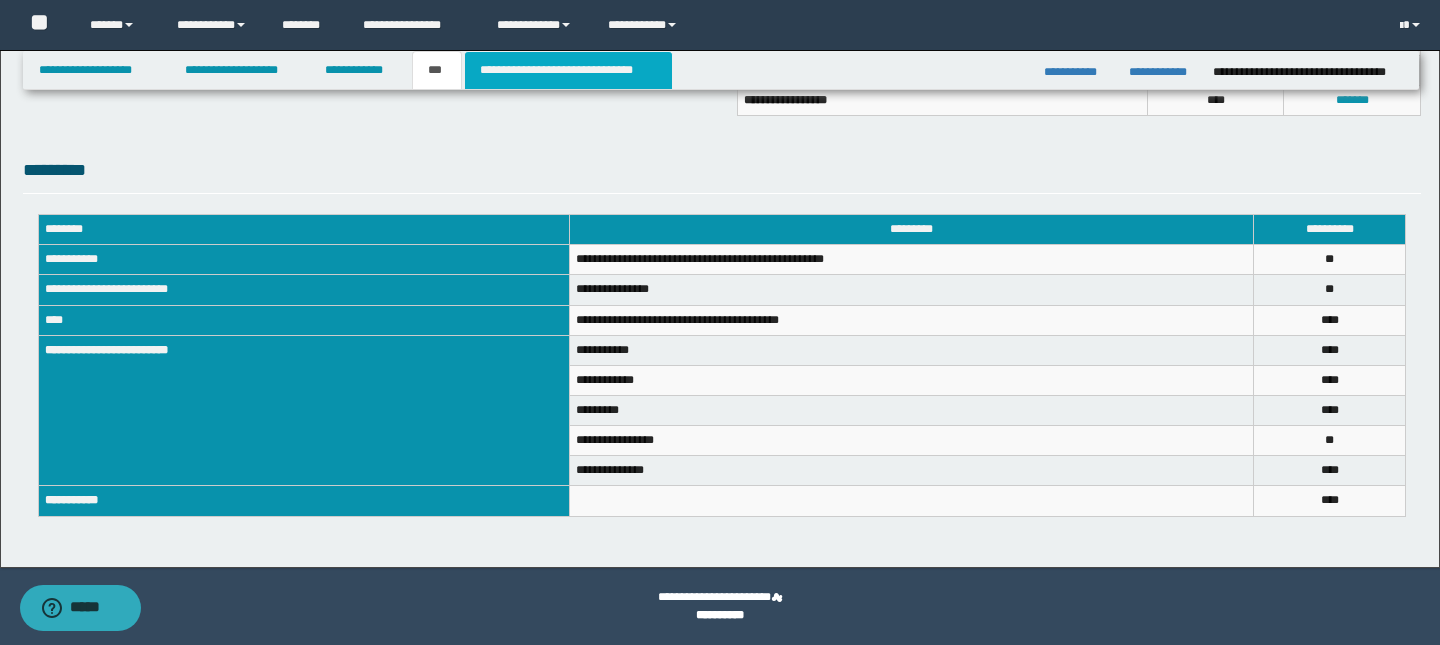 click on "**********" at bounding box center [568, 70] 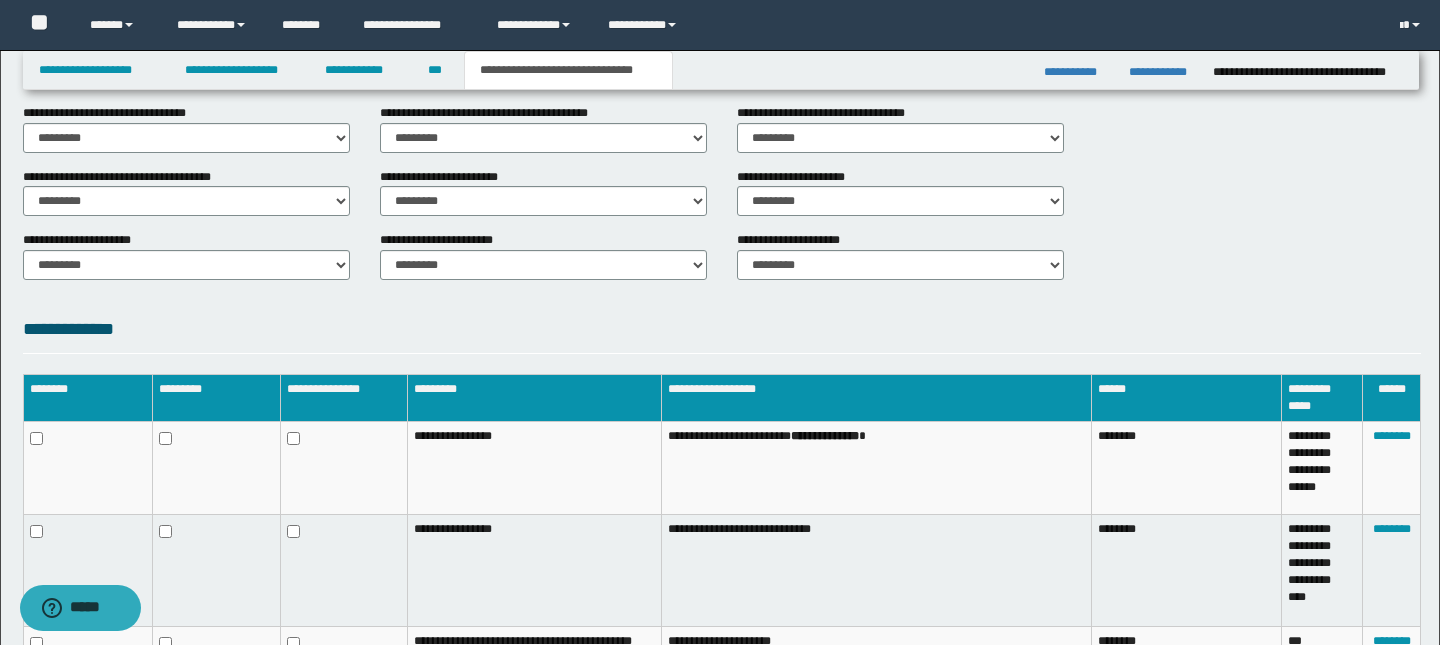 scroll, scrollTop: 898, scrollLeft: 0, axis: vertical 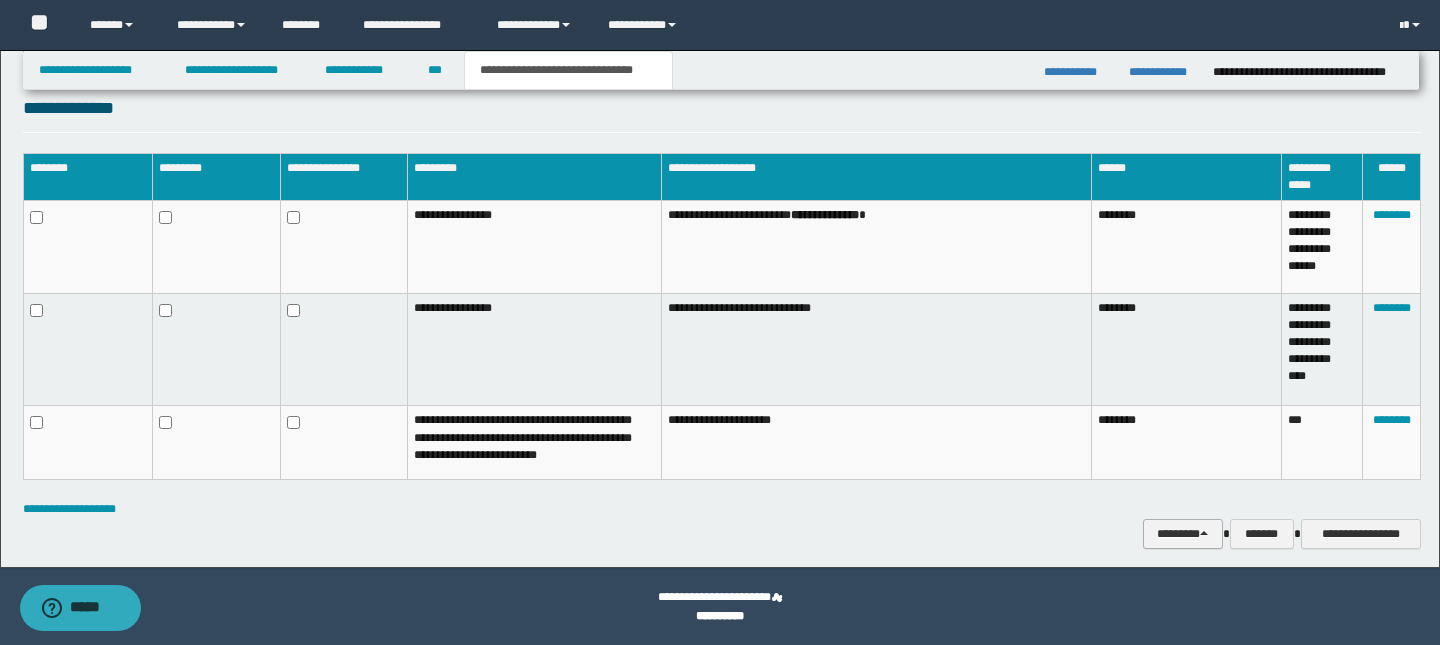 click on "********" at bounding box center (1183, 534) 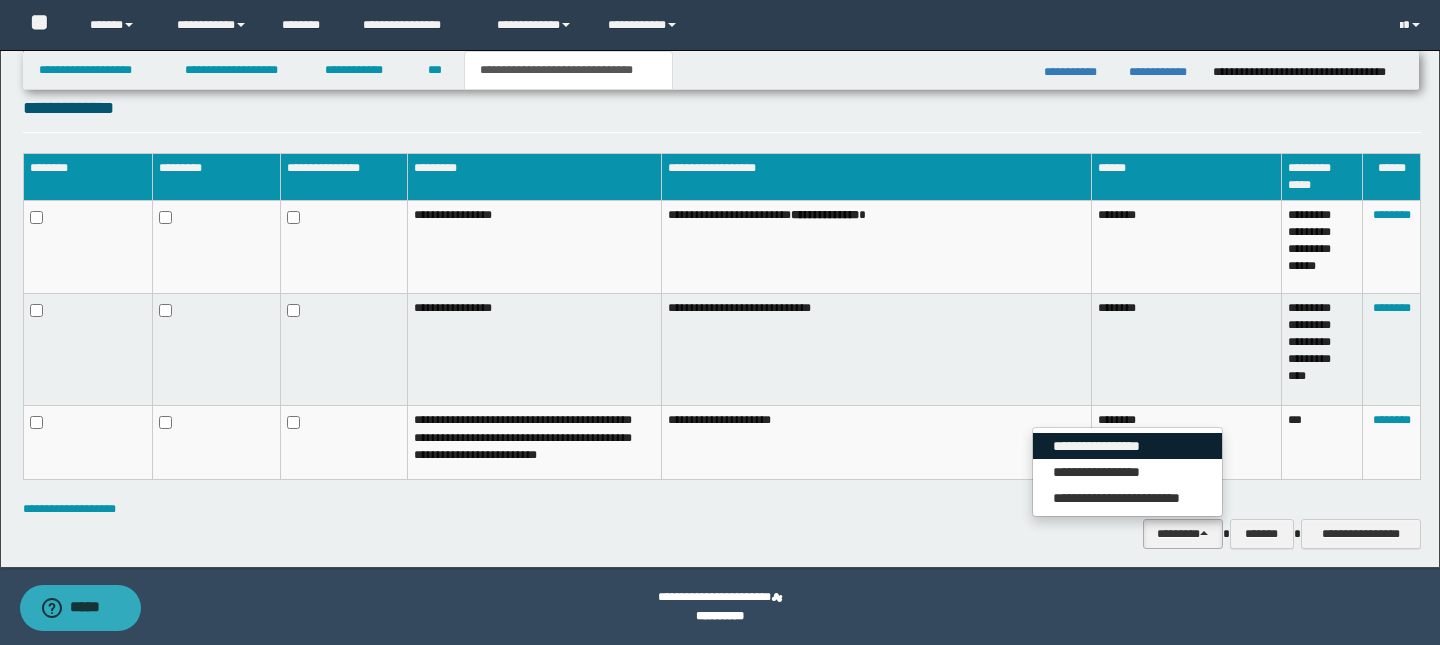 click on "**********" at bounding box center [1127, 446] 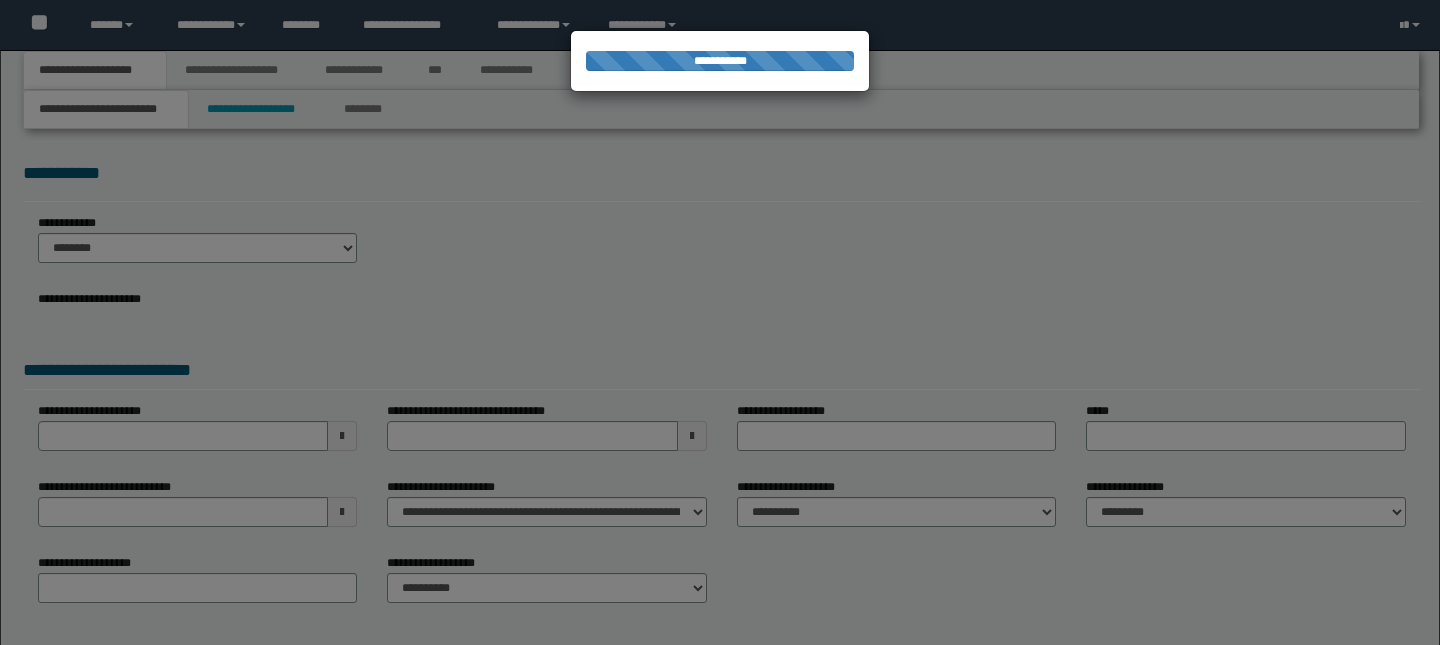scroll, scrollTop: 0, scrollLeft: 0, axis: both 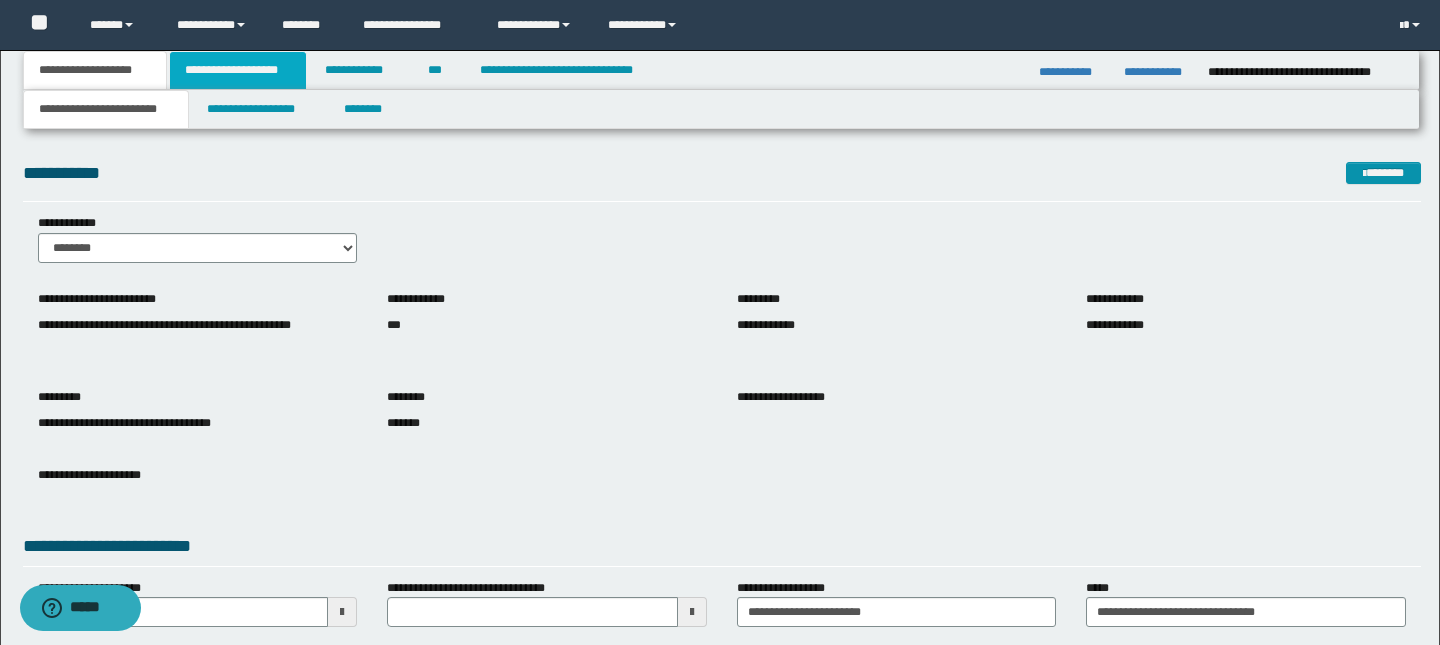 click on "**********" at bounding box center [238, 70] 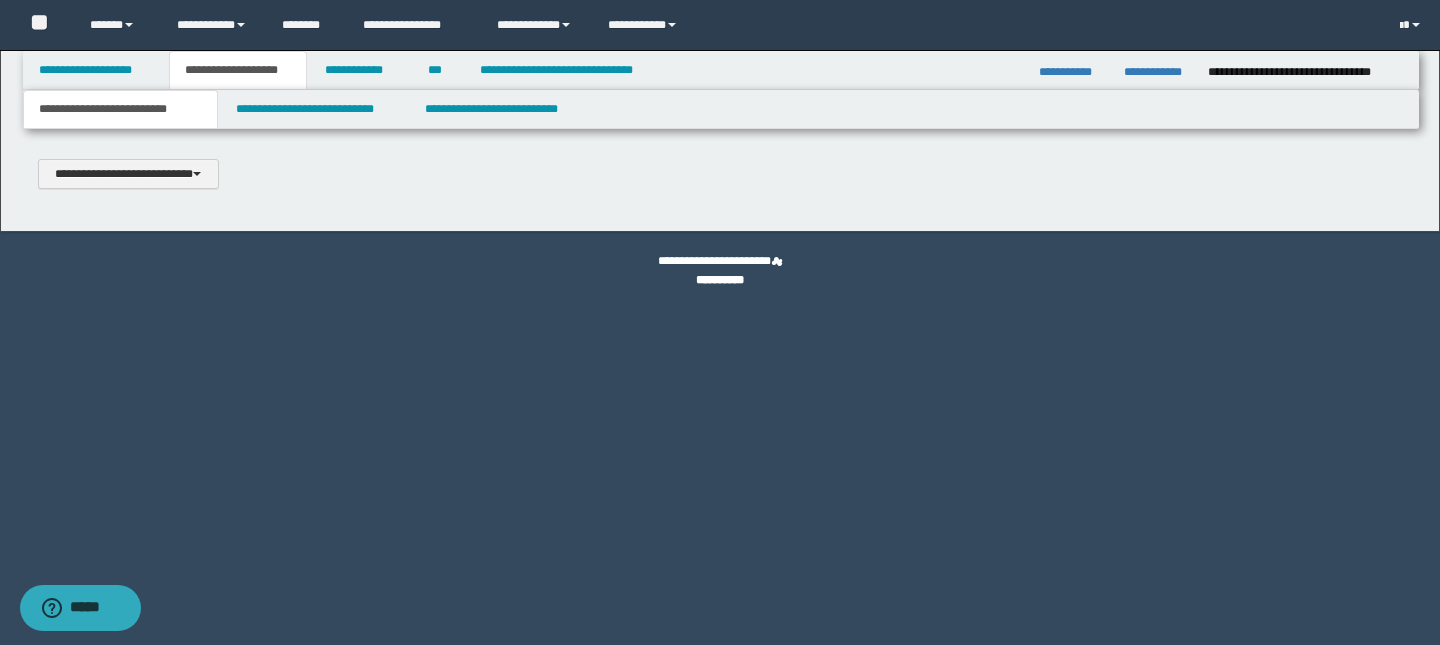 type 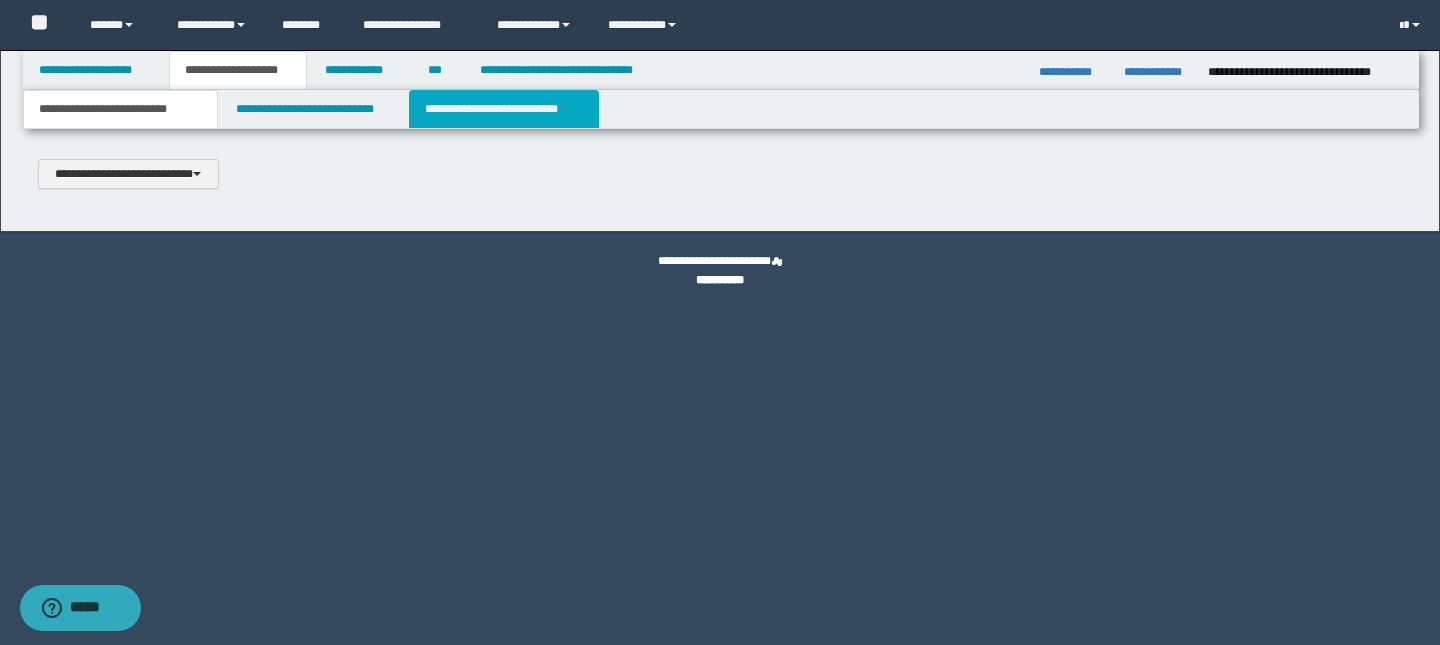 select on "*" 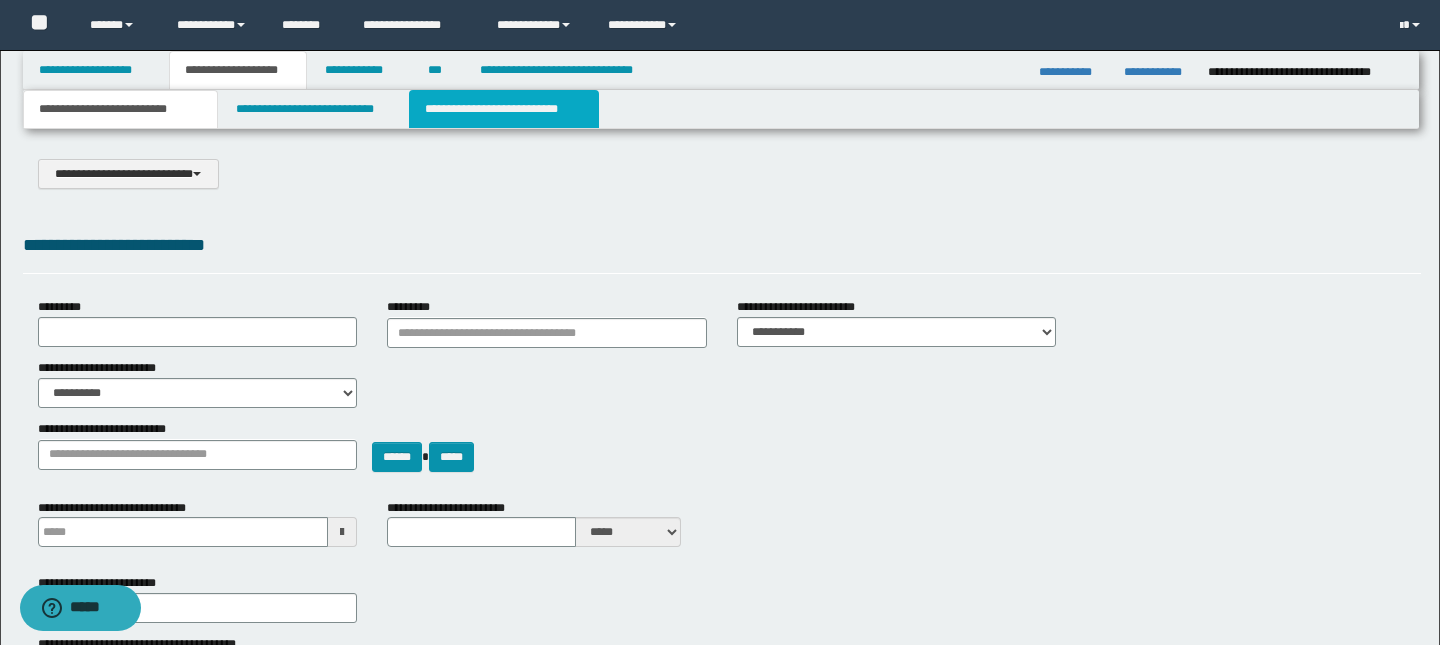 click on "**********" at bounding box center (504, 109) 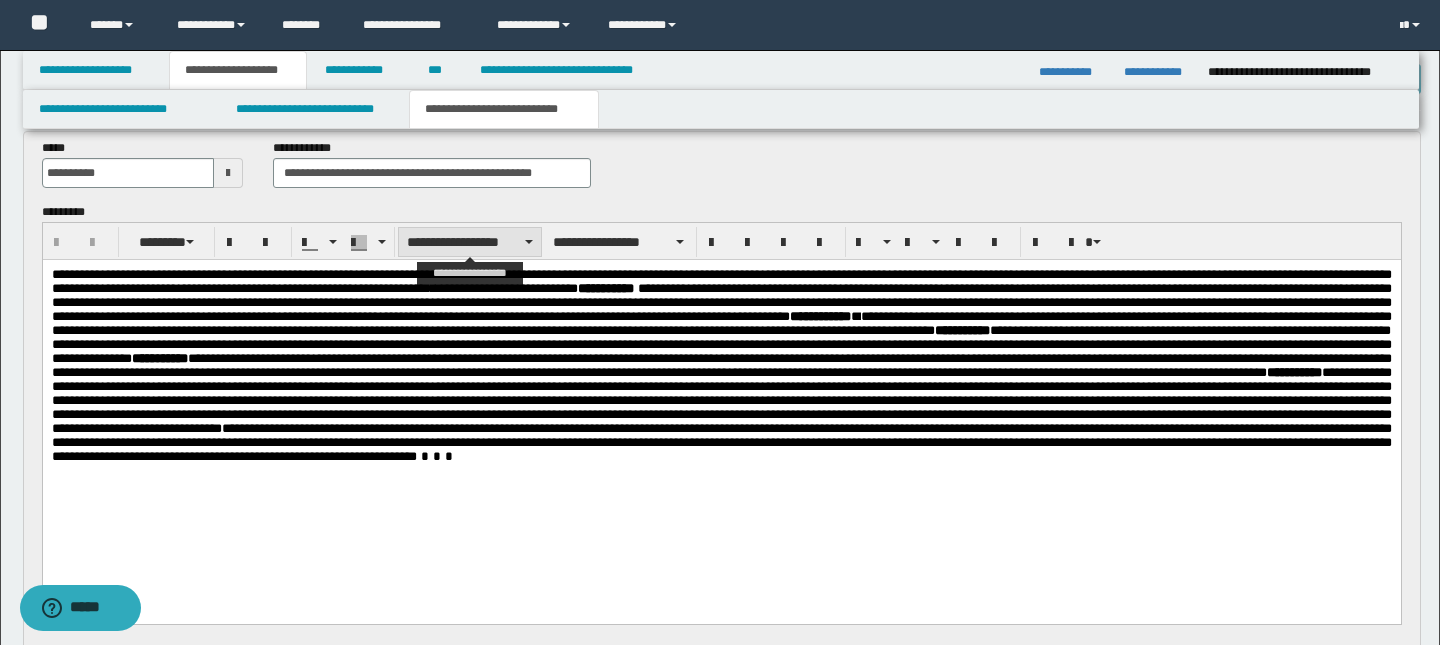scroll, scrollTop: 105, scrollLeft: 0, axis: vertical 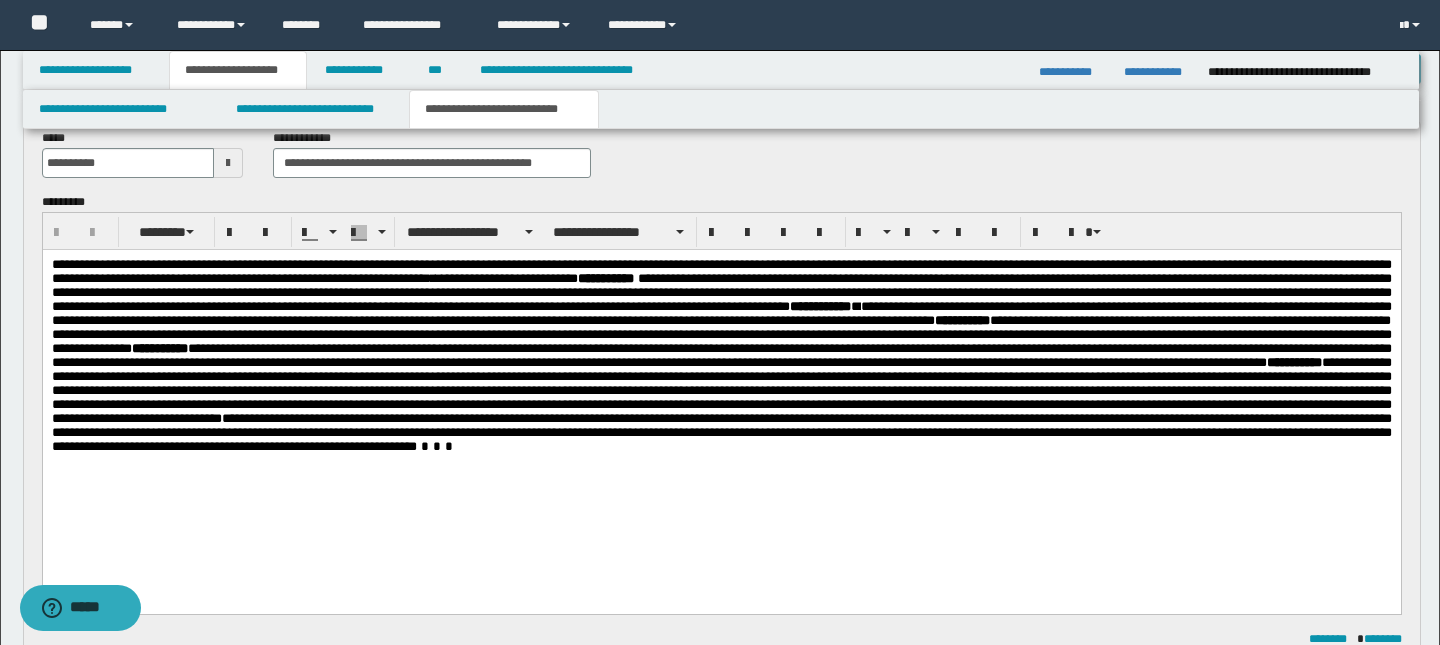 click on "**********" at bounding box center (721, 432) 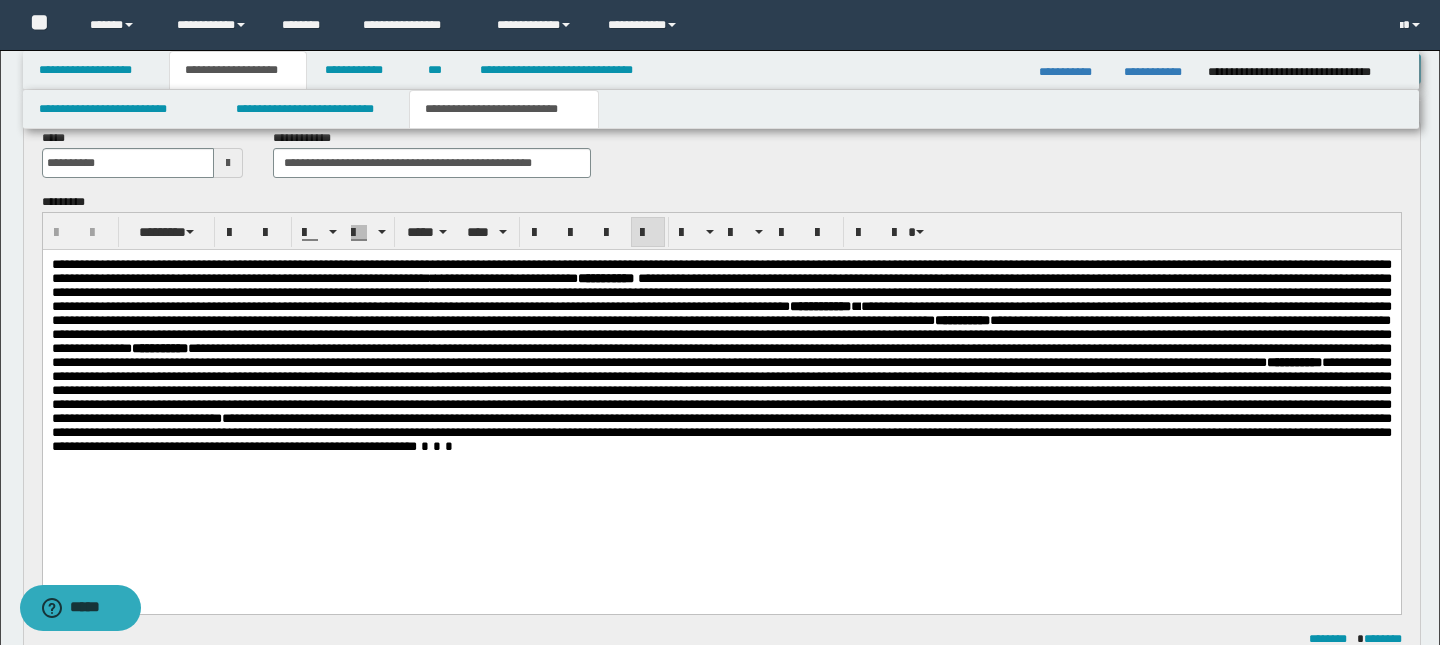 type 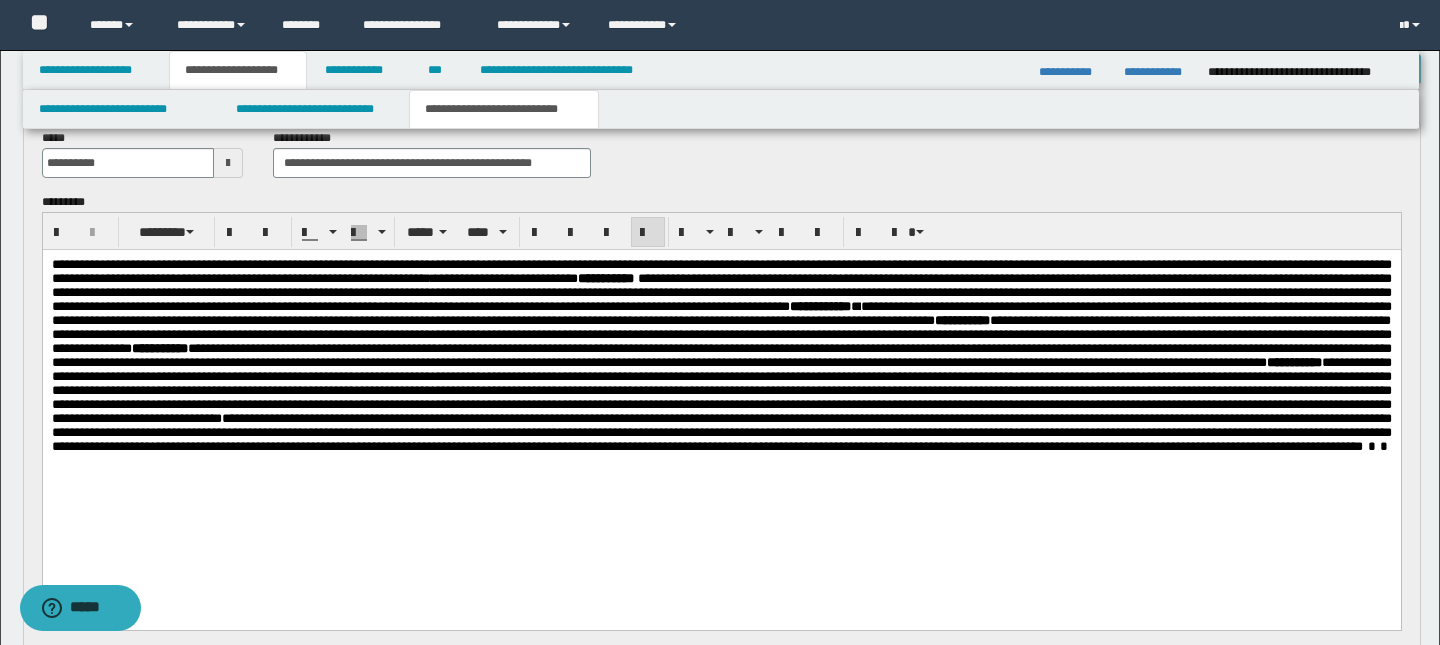 click on "**********" at bounding box center [721, 432] 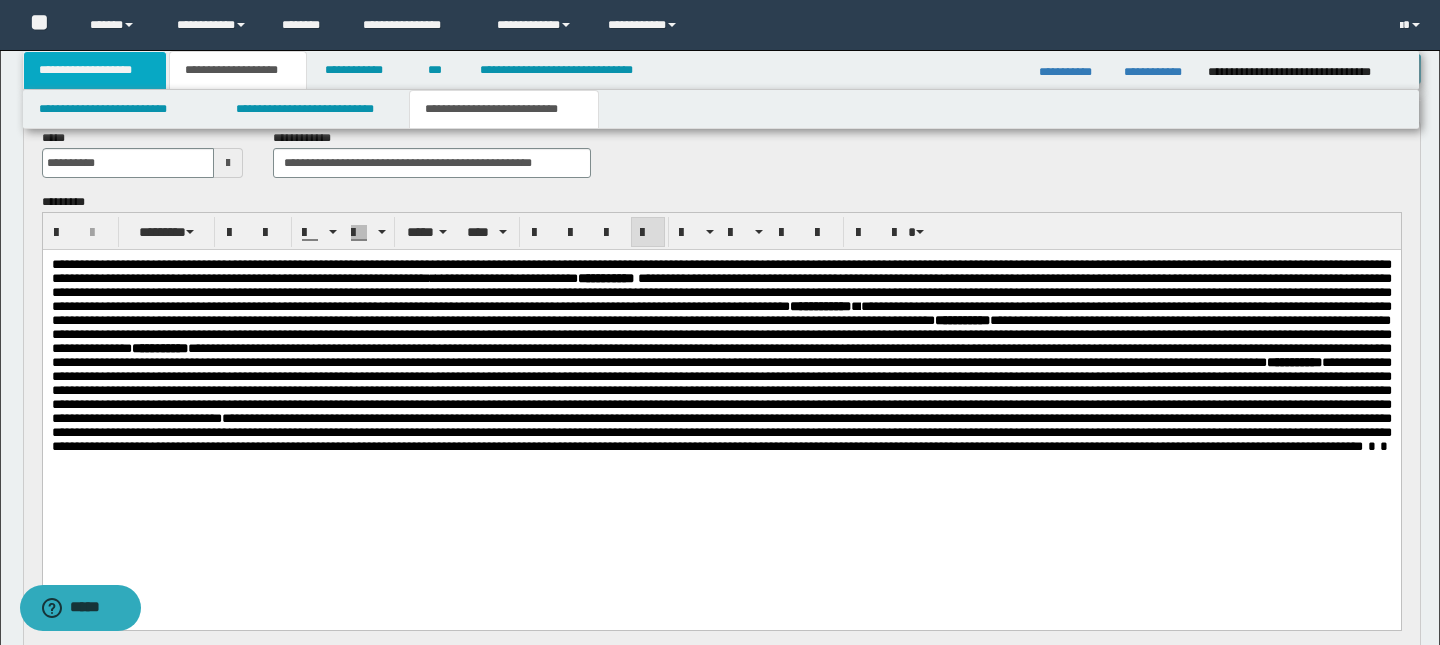 click on "**********" at bounding box center [95, 70] 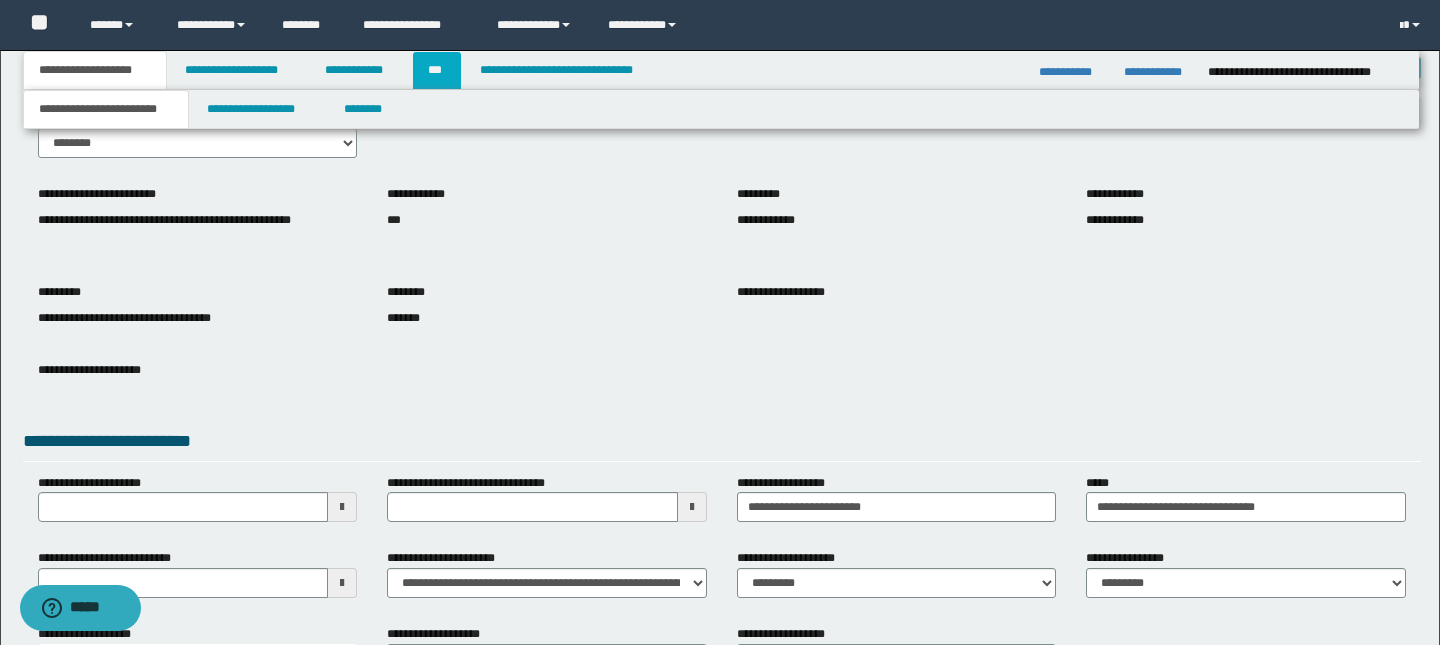 click on "***" at bounding box center (437, 70) 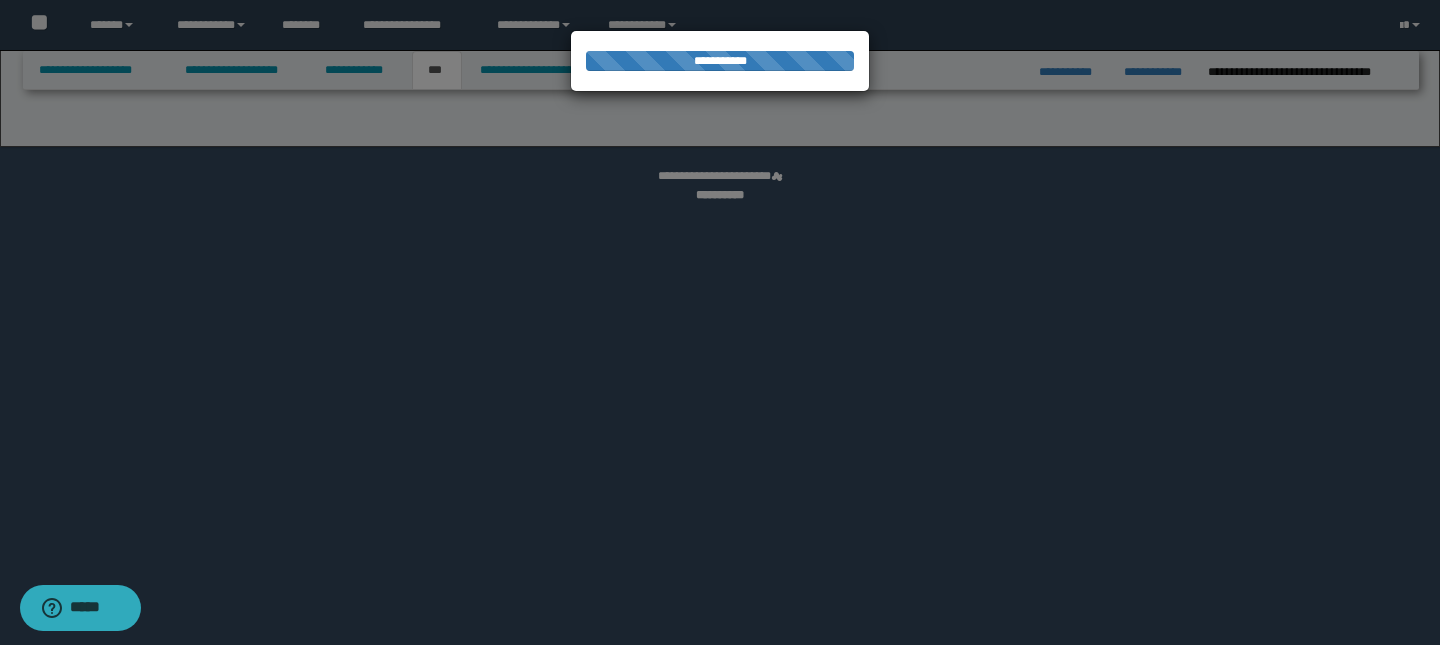select on "**" 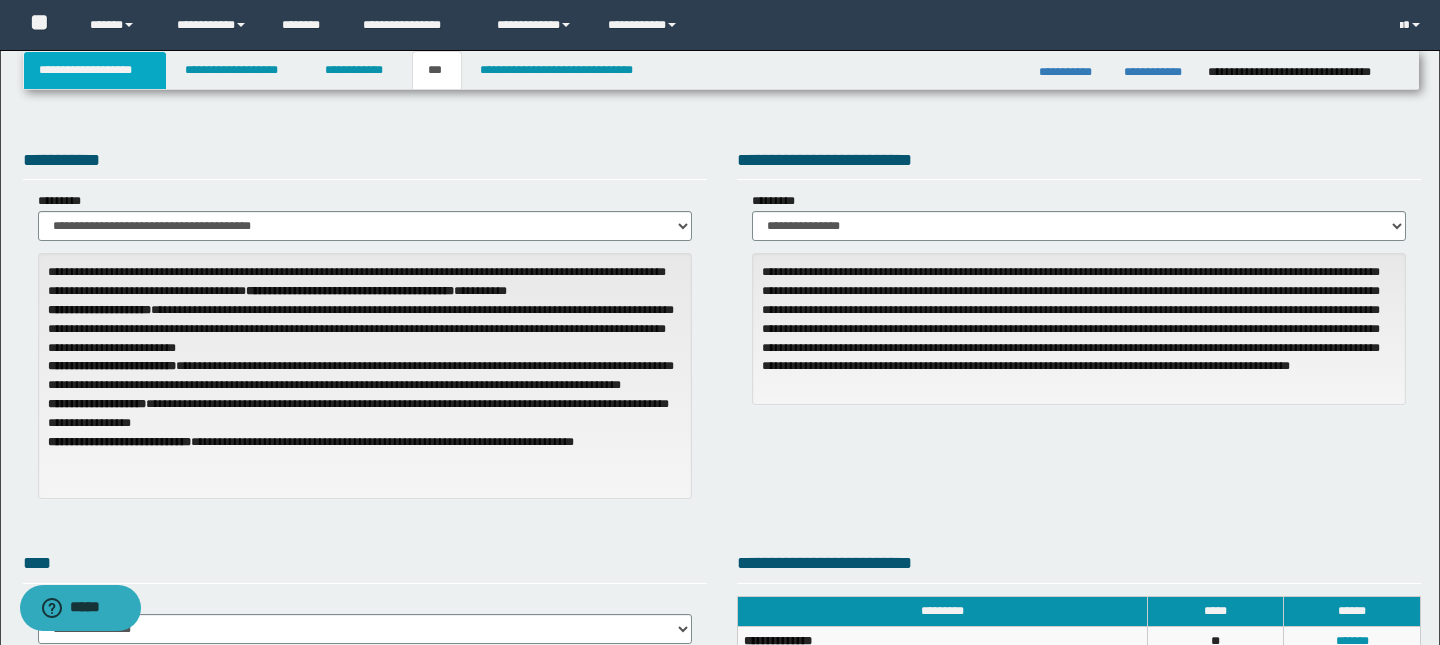 click on "**********" at bounding box center (95, 70) 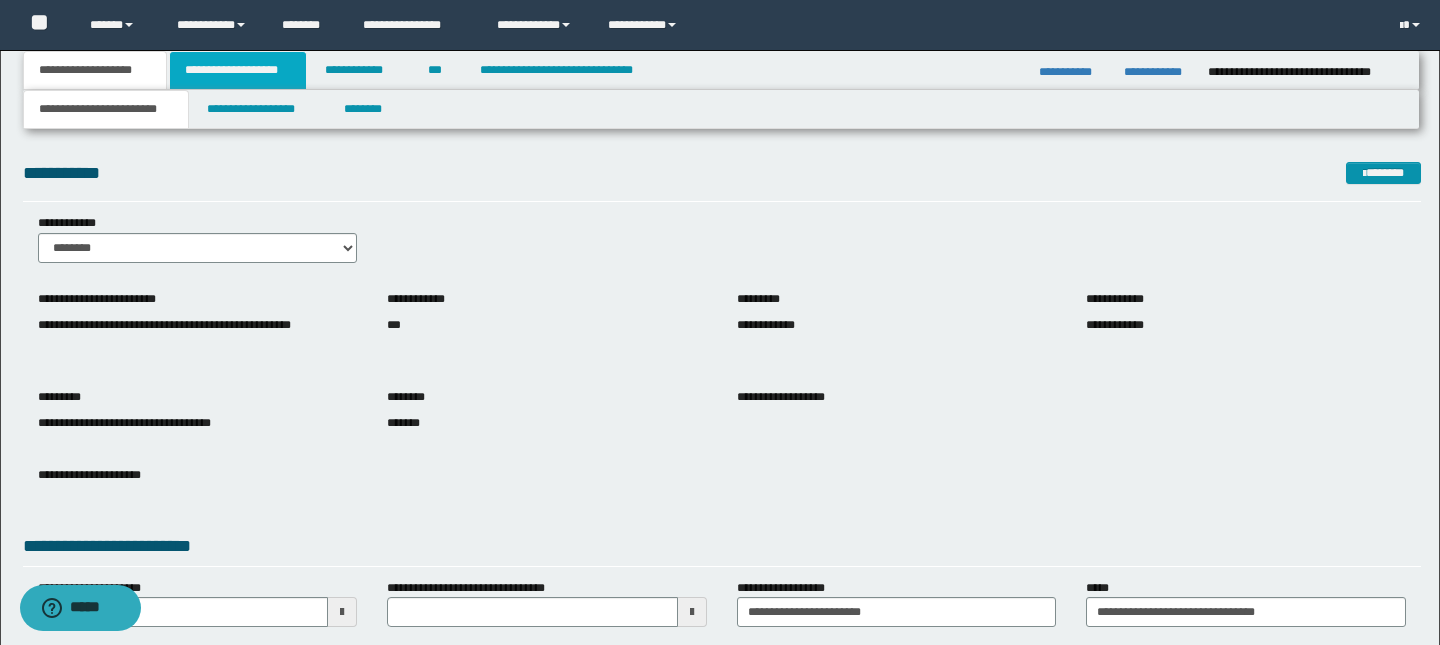 click on "**********" at bounding box center [238, 70] 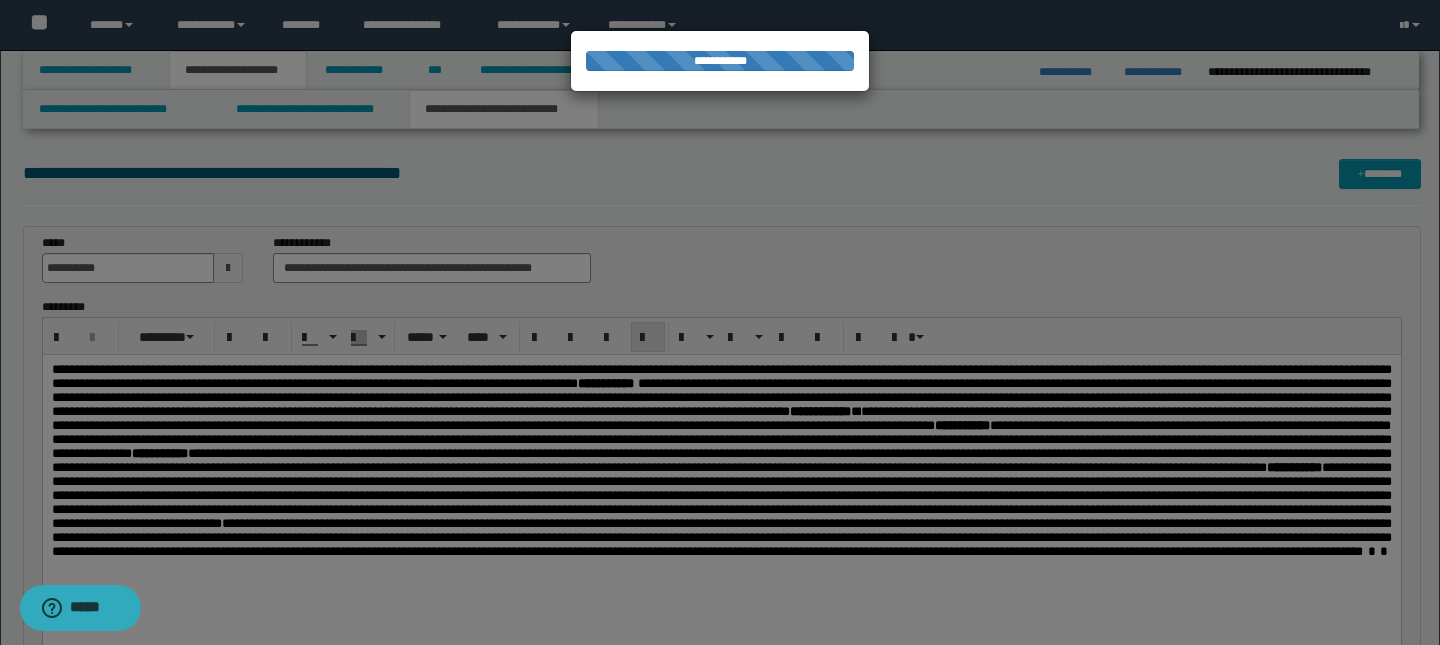 type 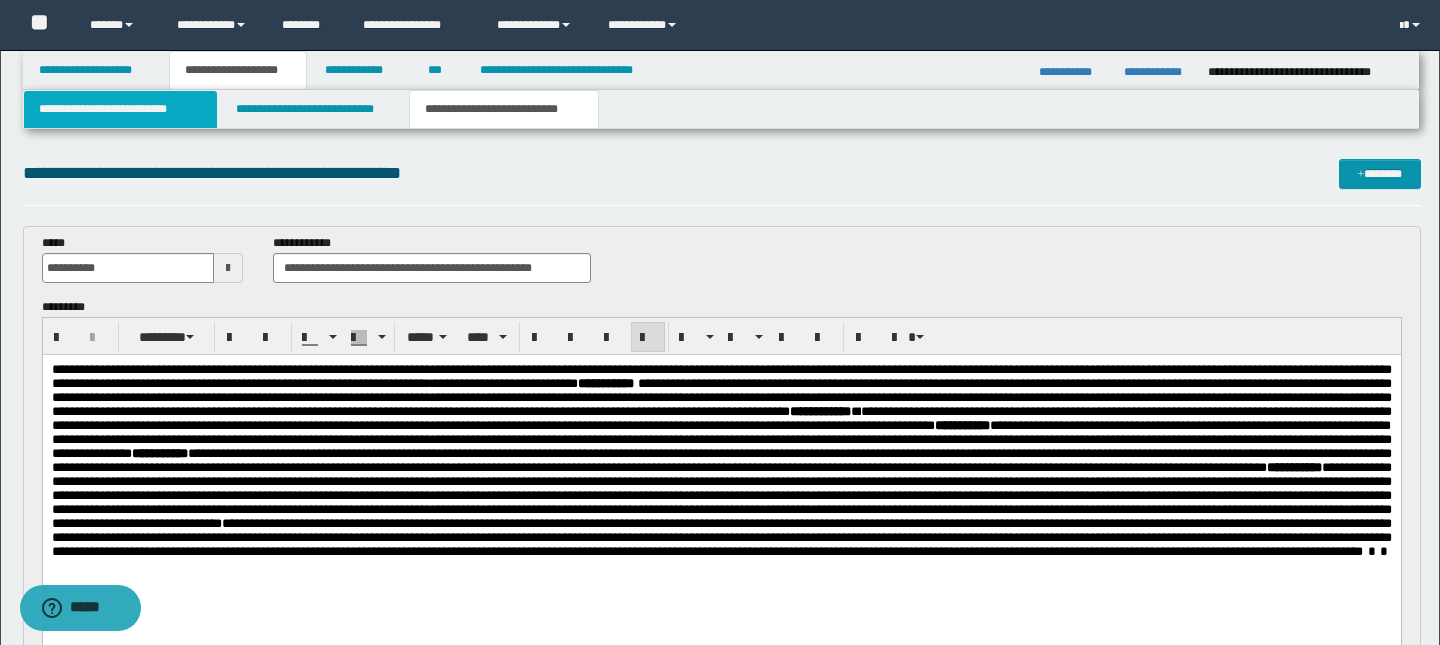 click on "**********" at bounding box center [120, 109] 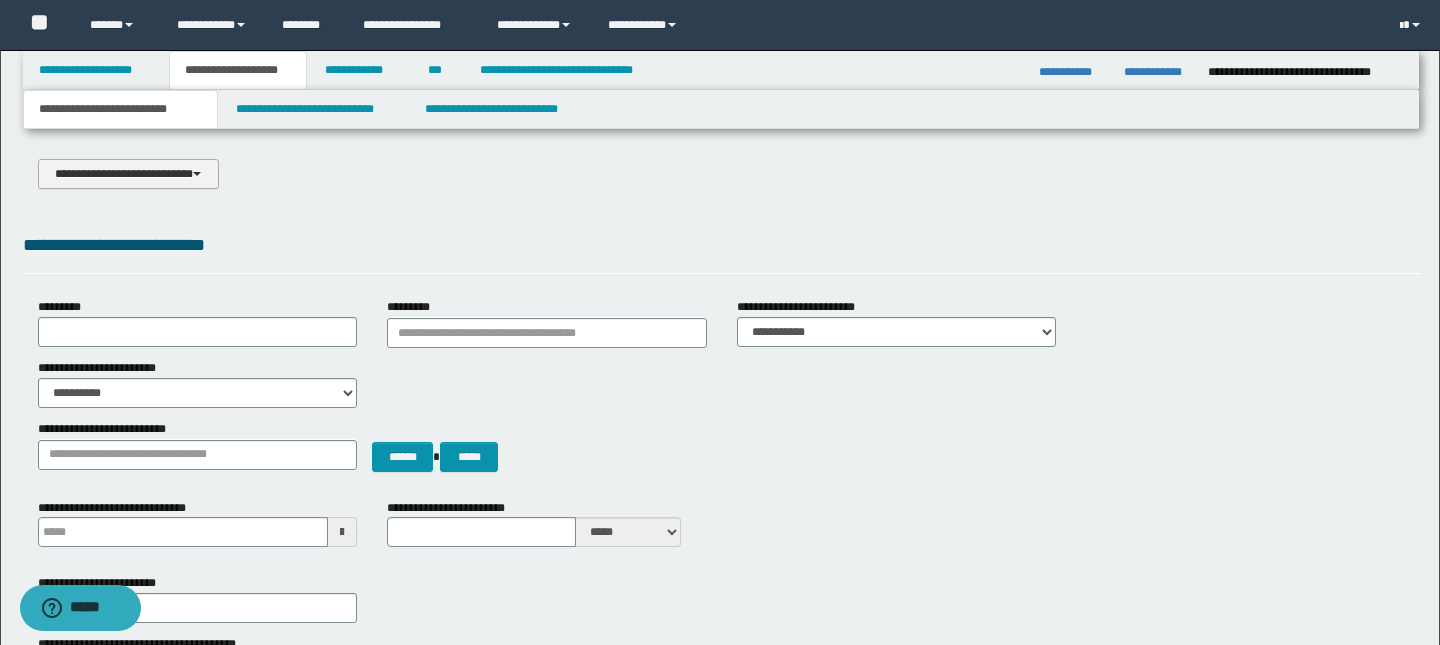 click on "**********" at bounding box center [128, 174] 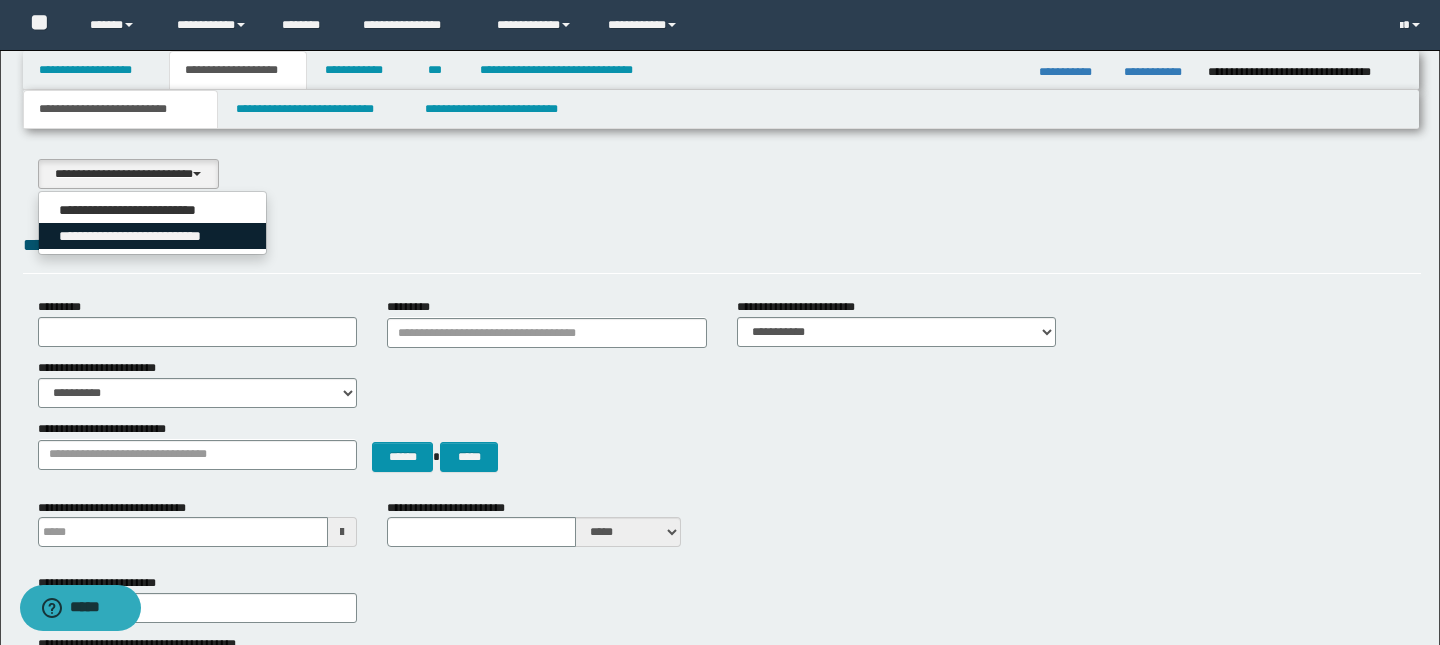 click on "**********" at bounding box center (152, 236) 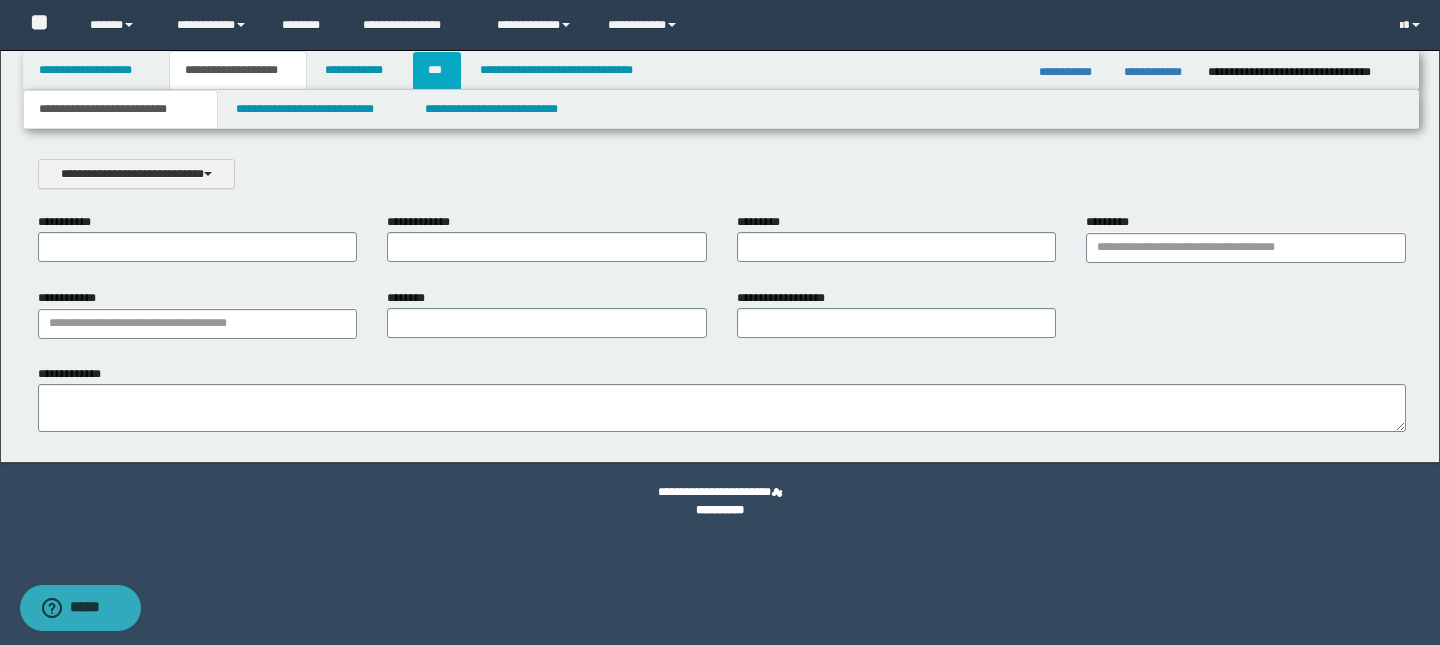 click on "***" at bounding box center (437, 70) 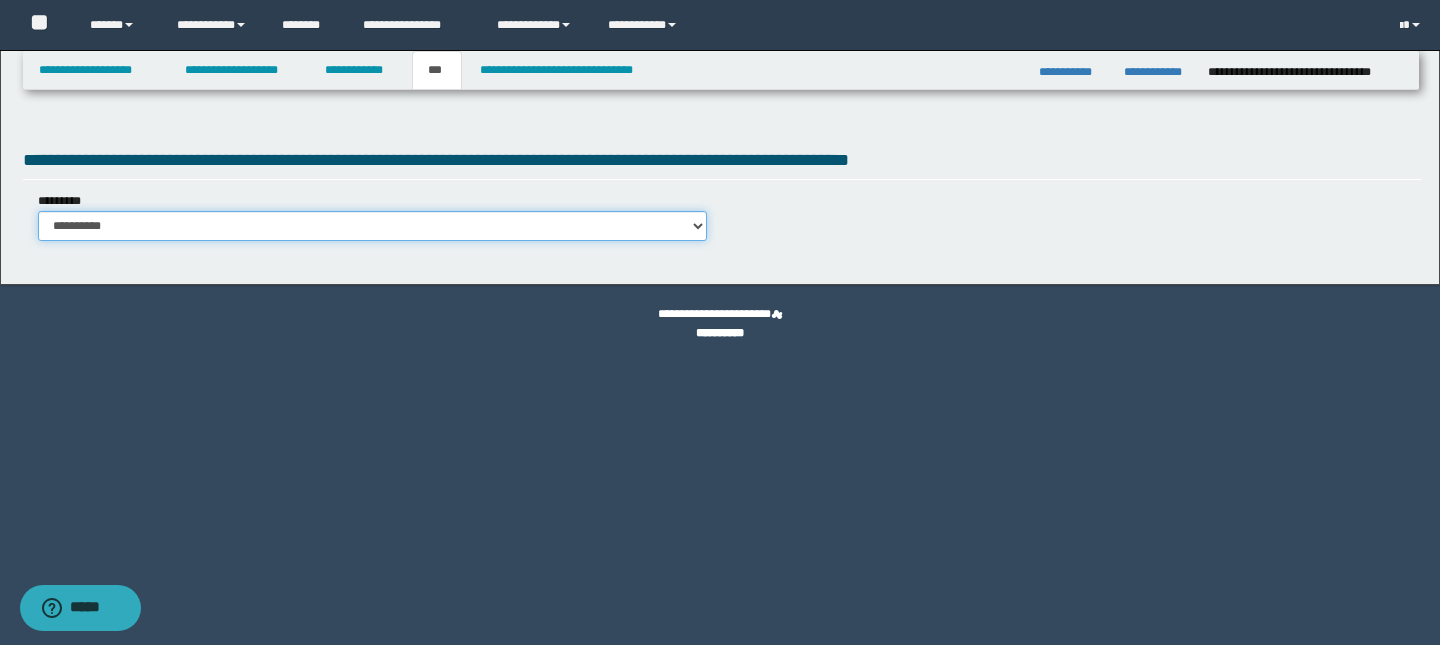 click on "**********" at bounding box center (372, 226) 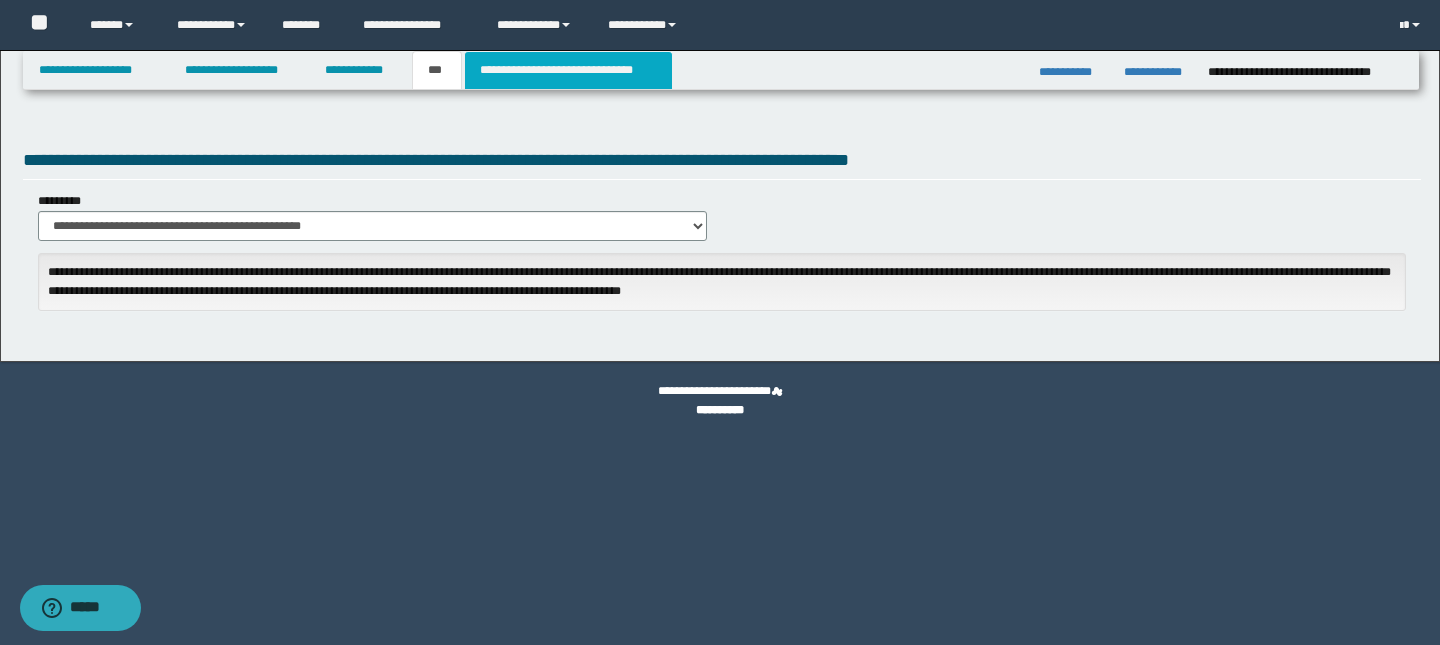 click on "**********" at bounding box center [568, 70] 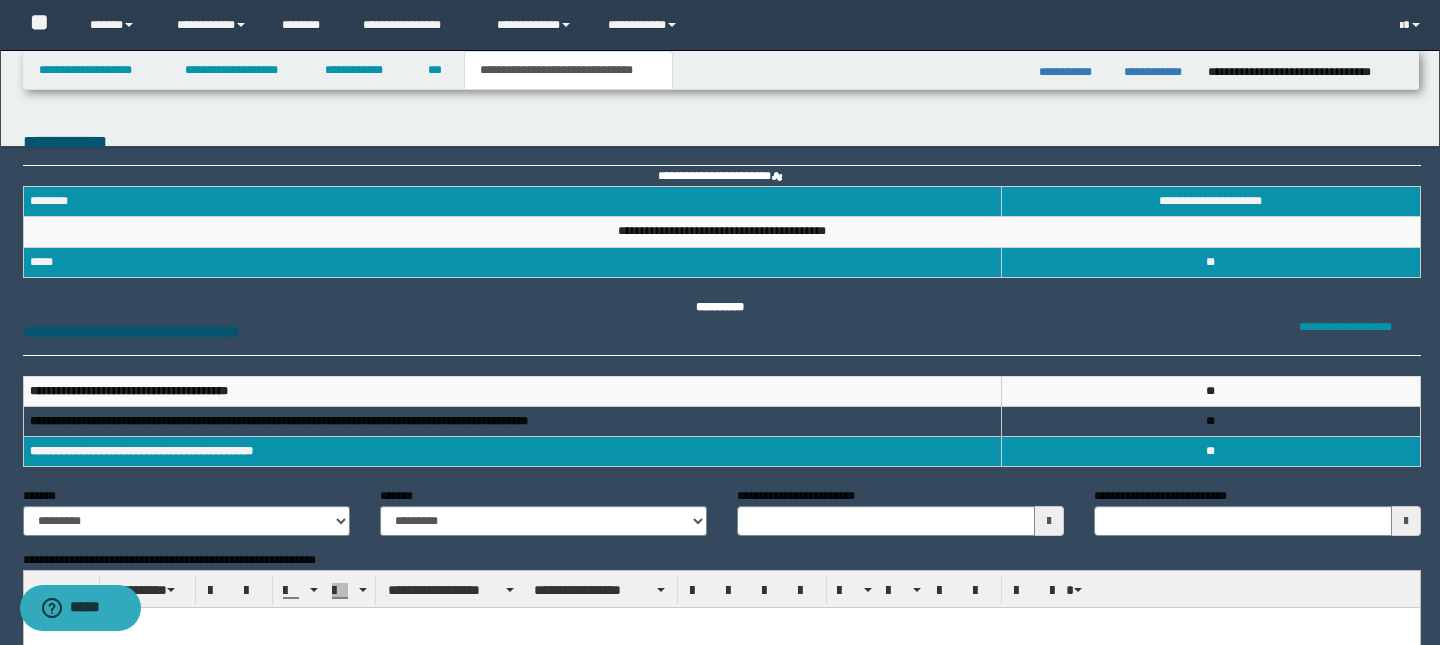 scroll, scrollTop: 0, scrollLeft: 0, axis: both 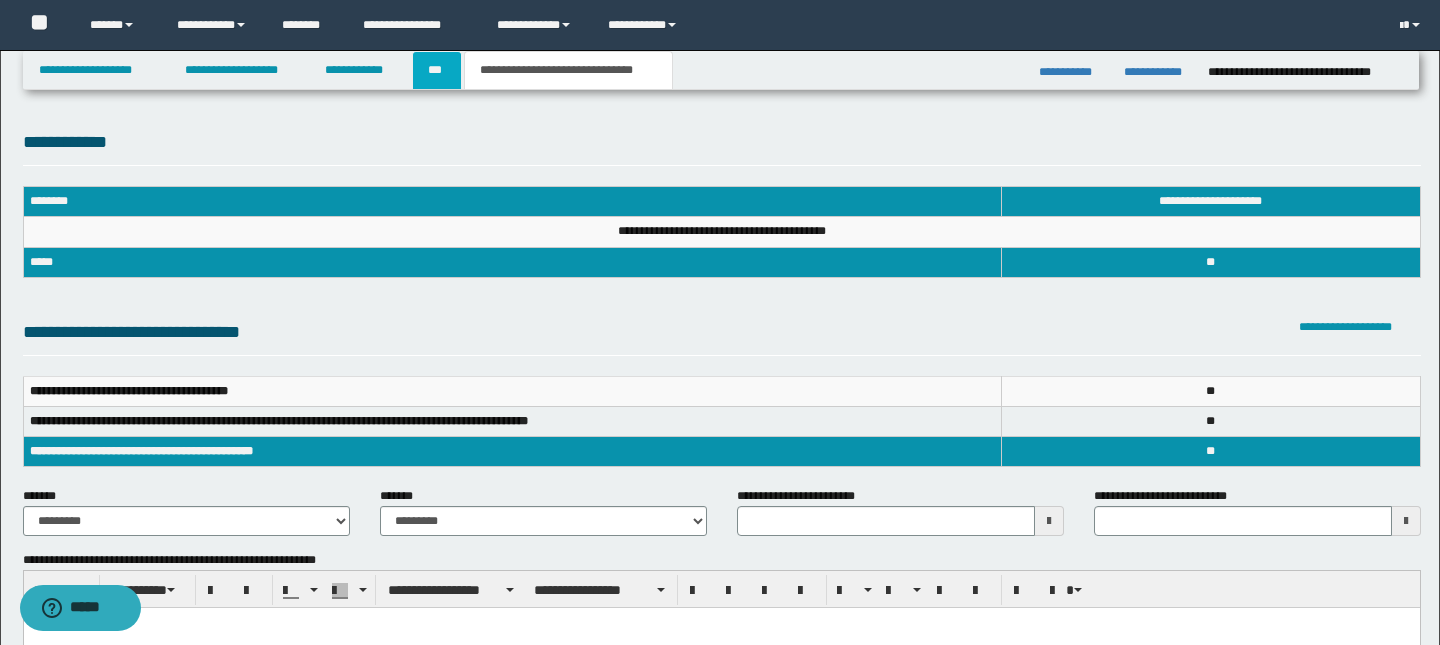 click on "***" at bounding box center (437, 70) 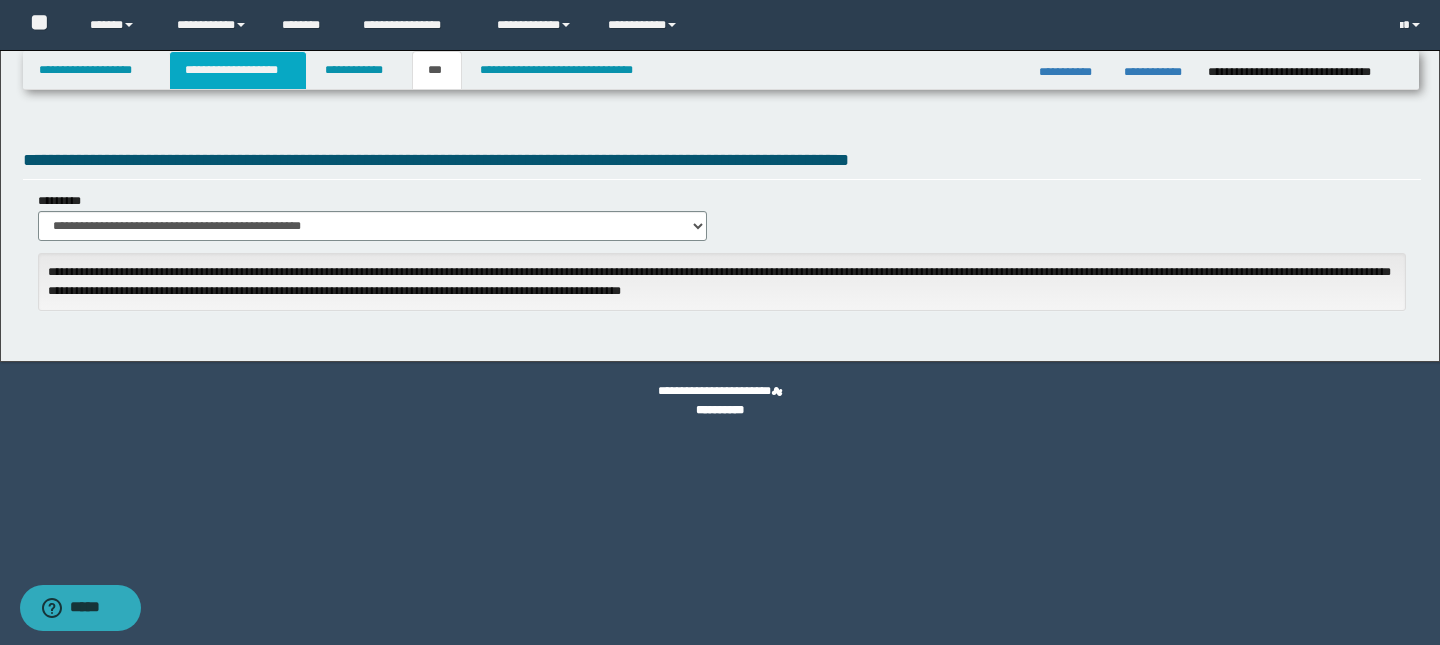 click on "**********" at bounding box center [238, 70] 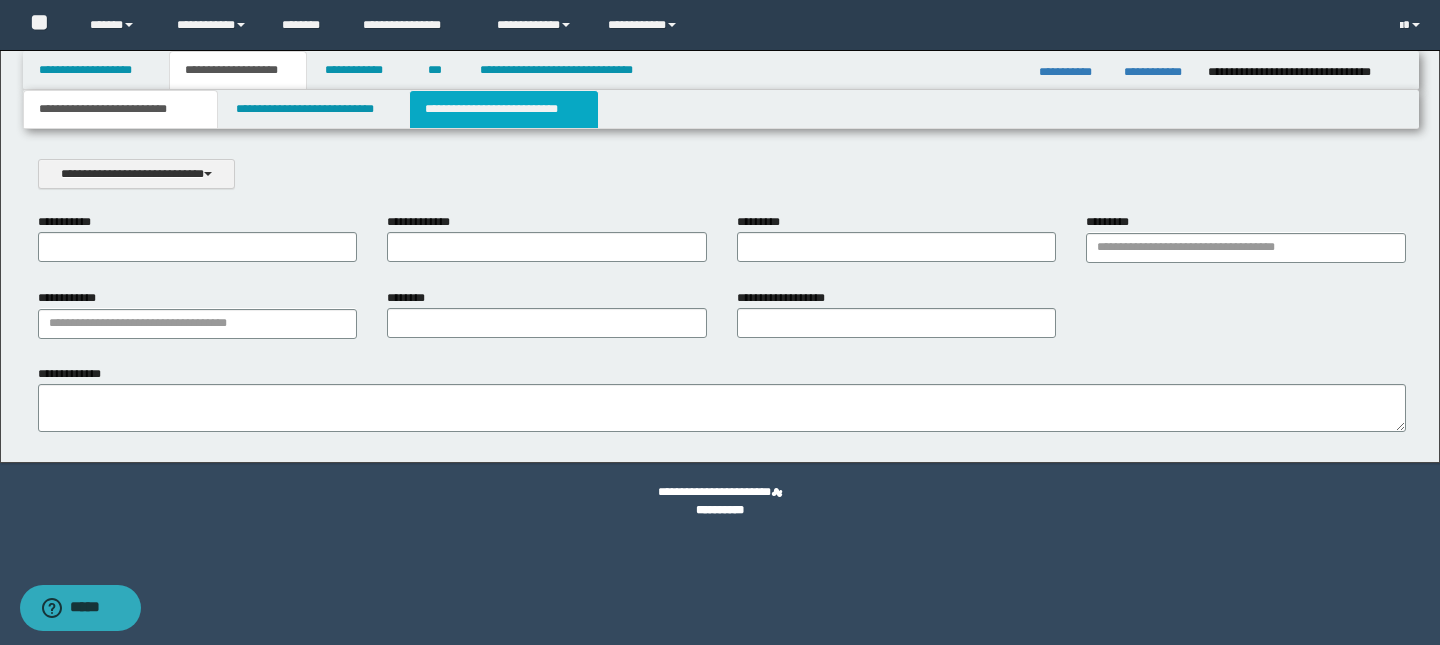 click on "**********" at bounding box center [504, 109] 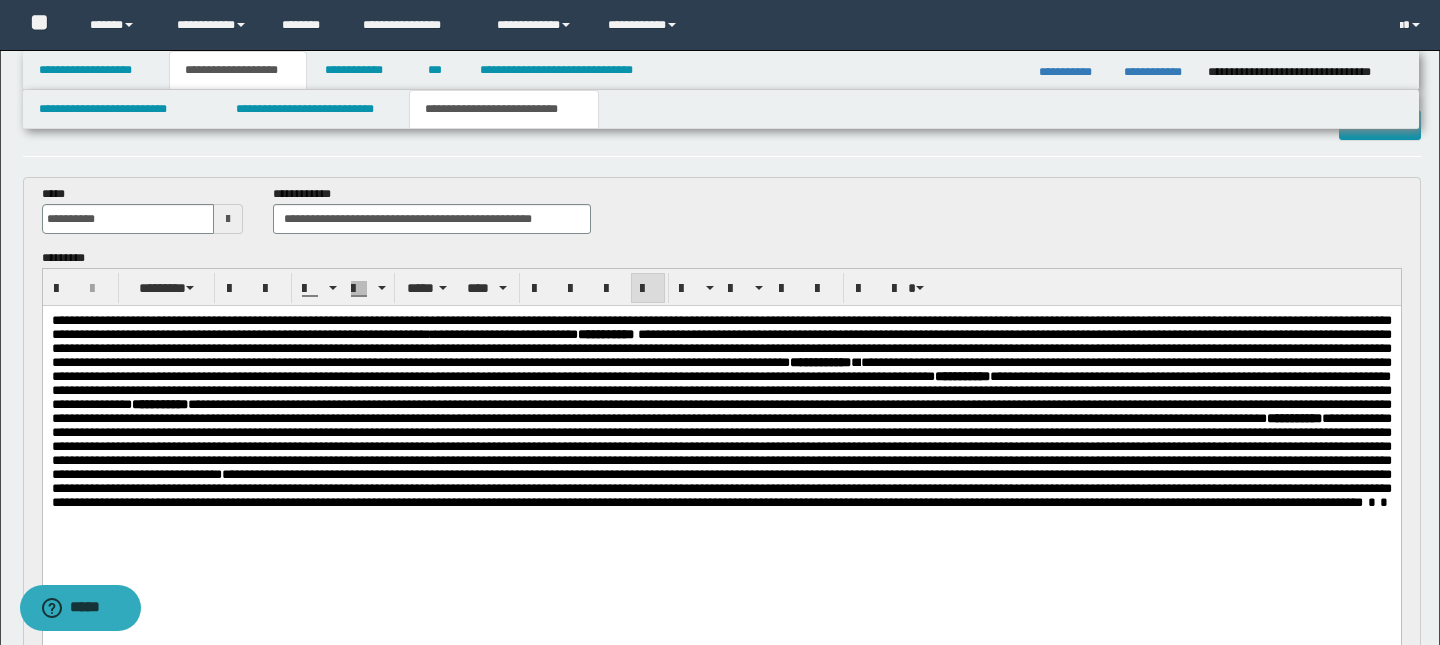 scroll, scrollTop: 58, scrollLeft: 0, axis: vertical 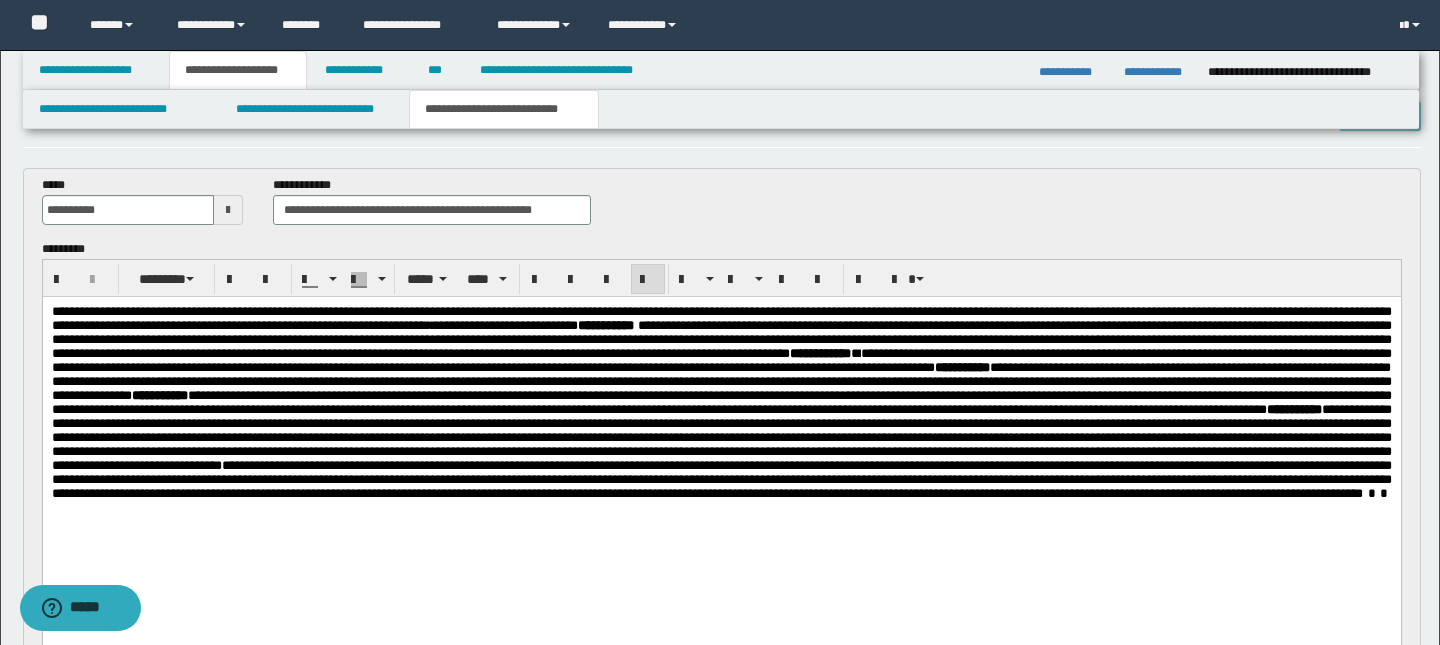 click on "**********" at bounding box center (721, 479) 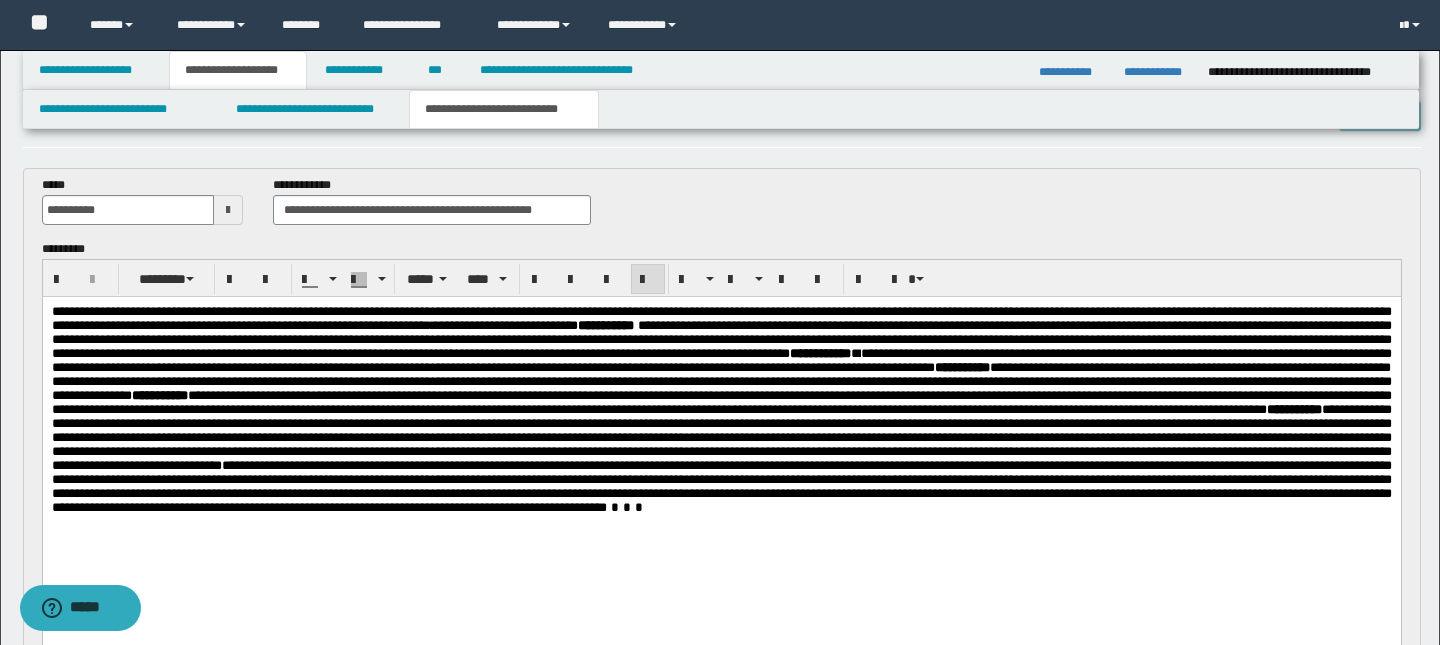 click on "**********" at bounding box center (721, 486) 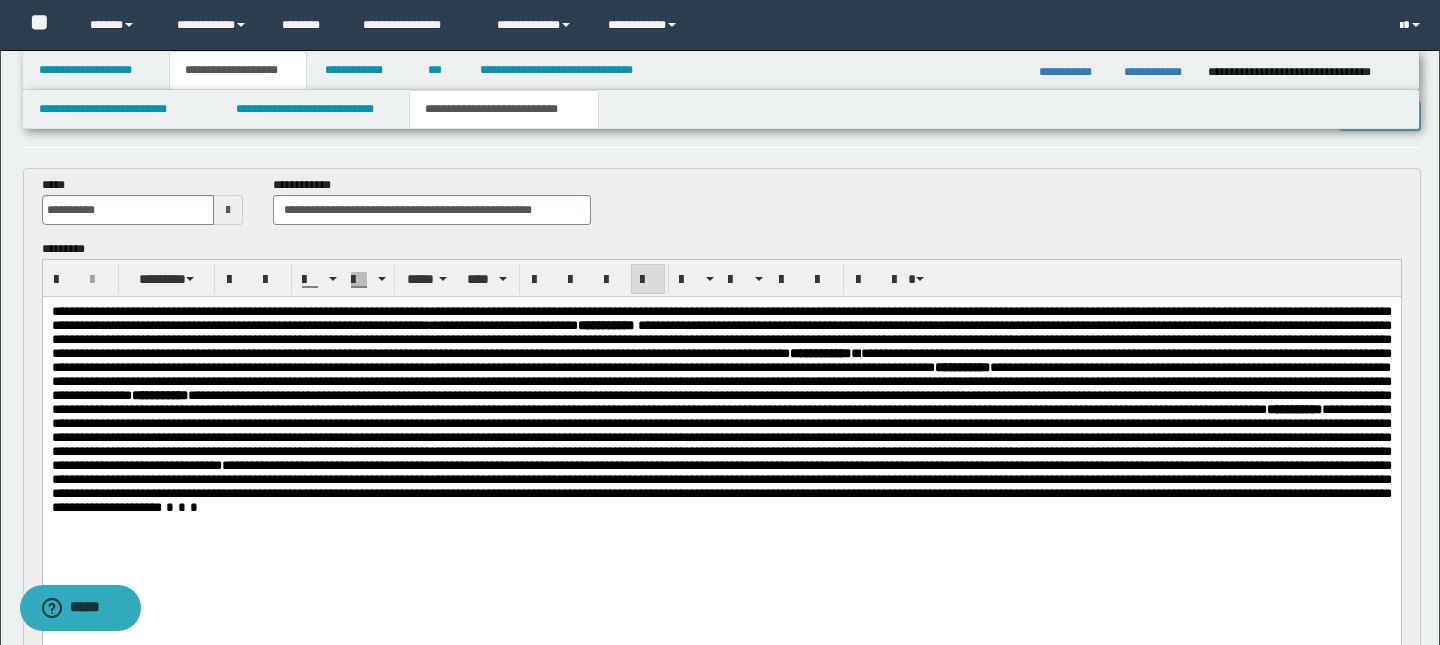 click on "**********" at bounding box center [721, 486] 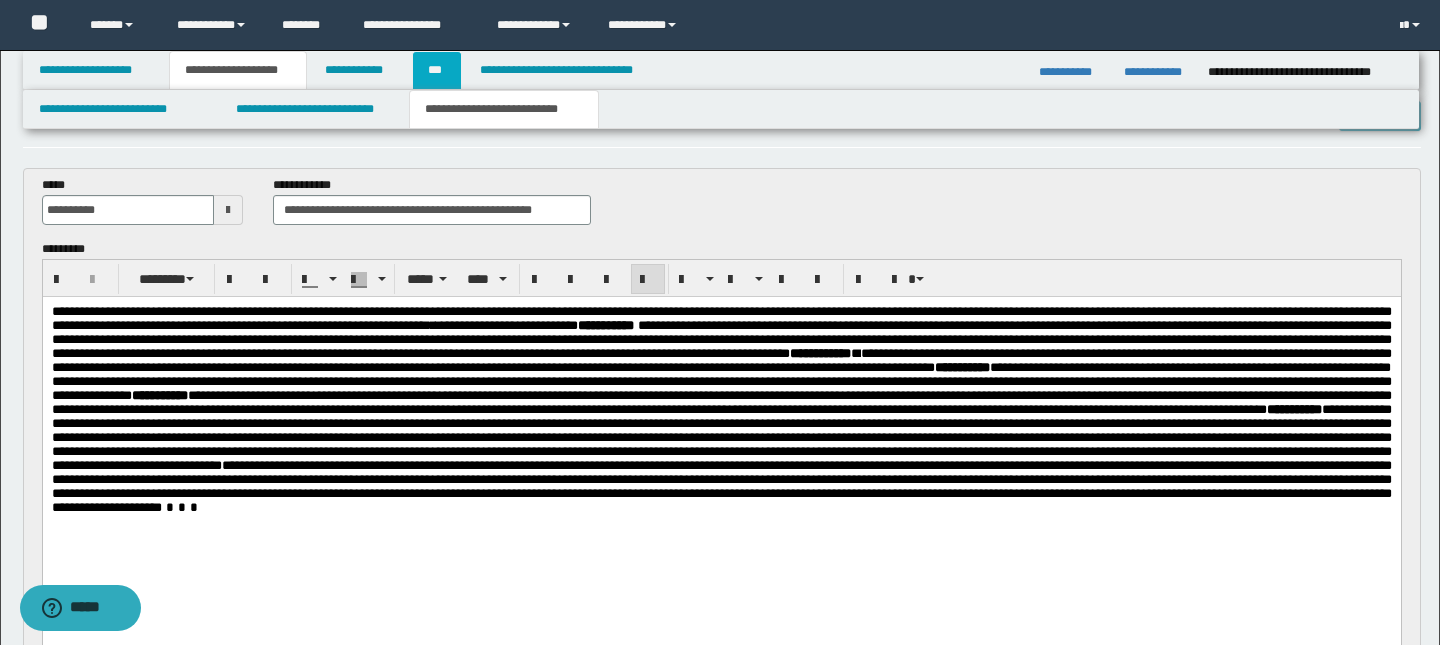 click on "***" at bounding box center [437, 70] 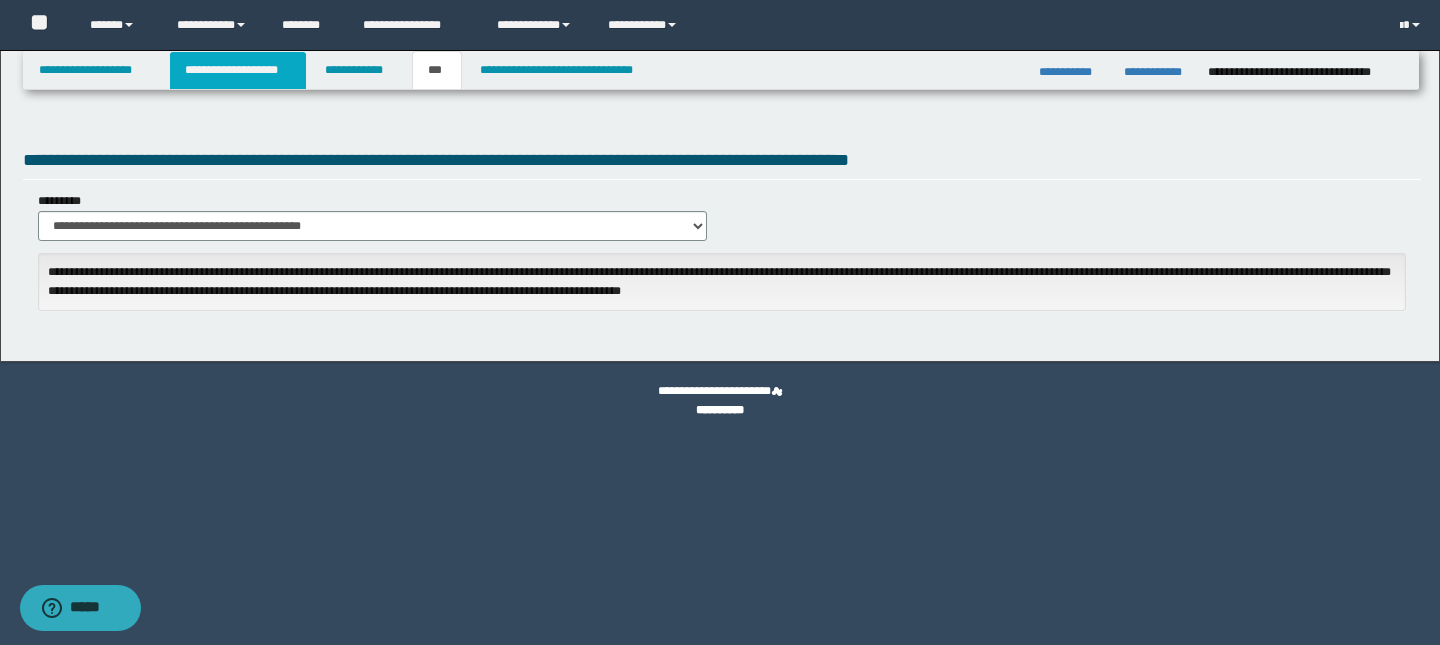 click on "**********" at bounding box center (238, 70) 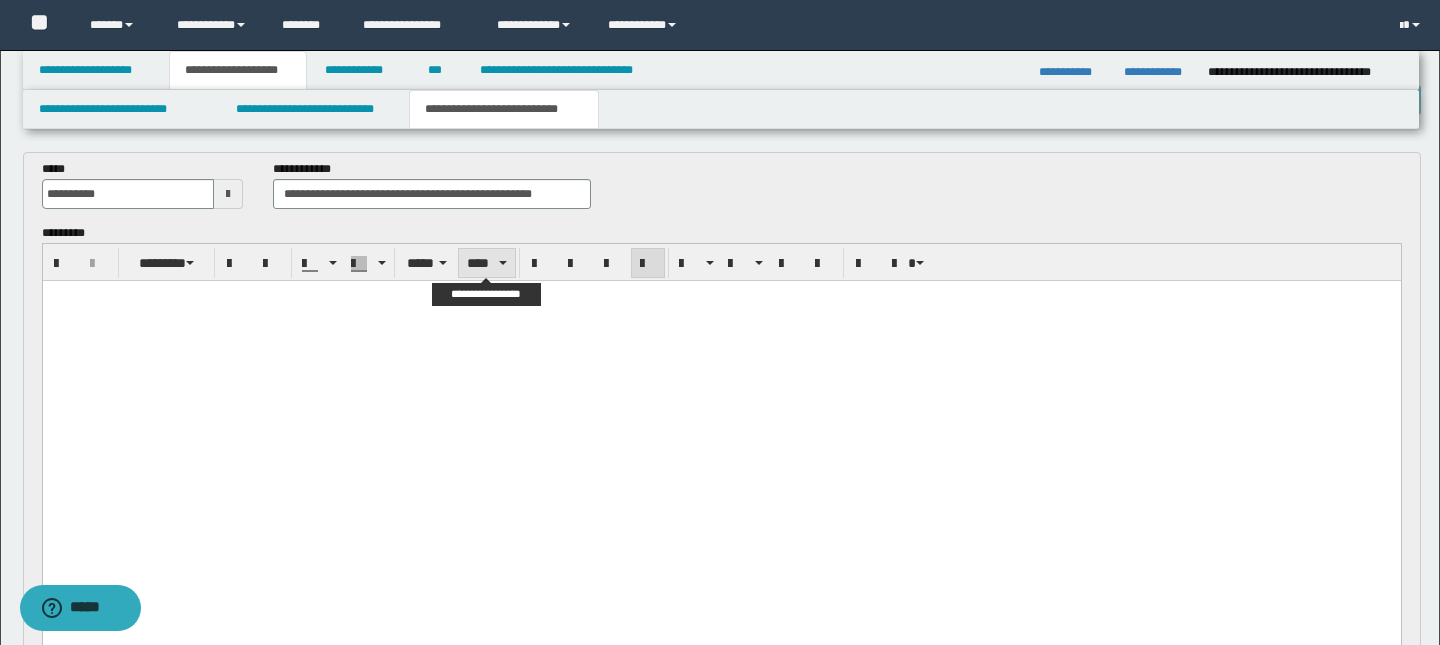 scroll, scrollTop: 102, scrollLeft: 0, axis: vertical 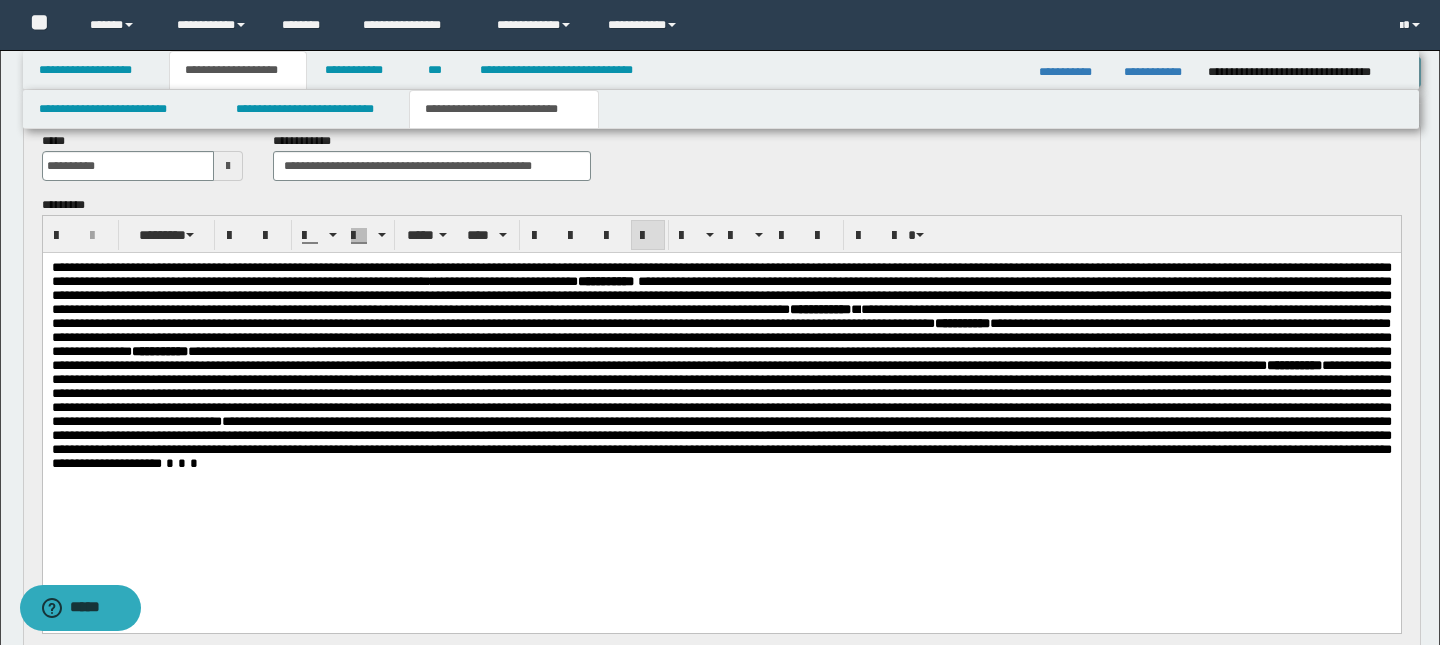 click on "**********" at bounding box center (721, 442) 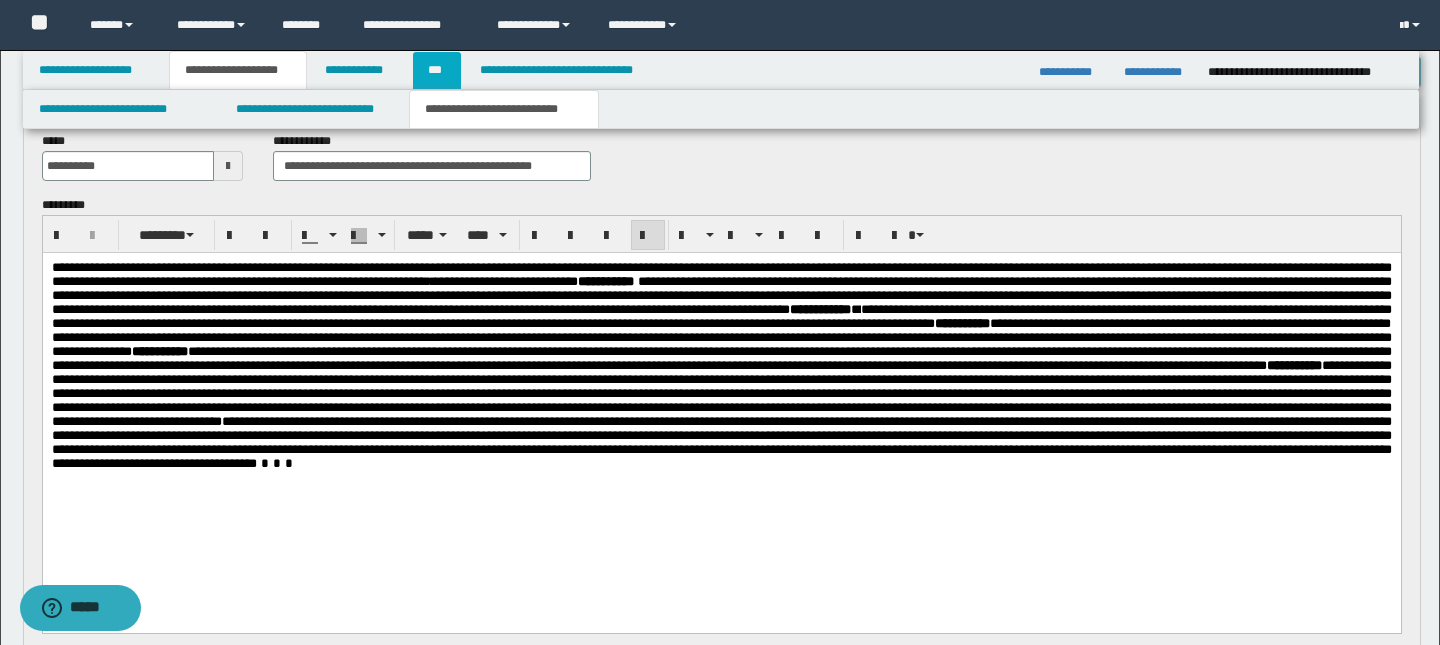 click on "***" at bounding box center (437, 70) 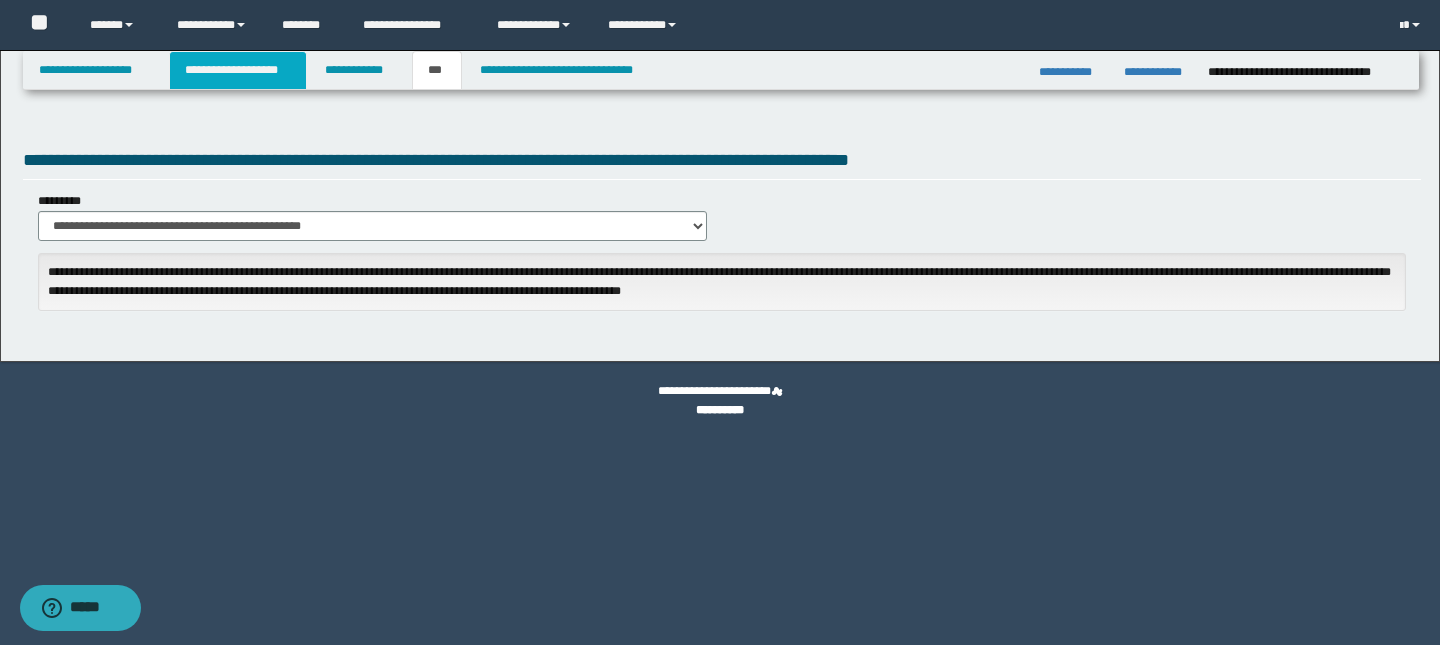 click on "**********" at bounding box center (238, 70) 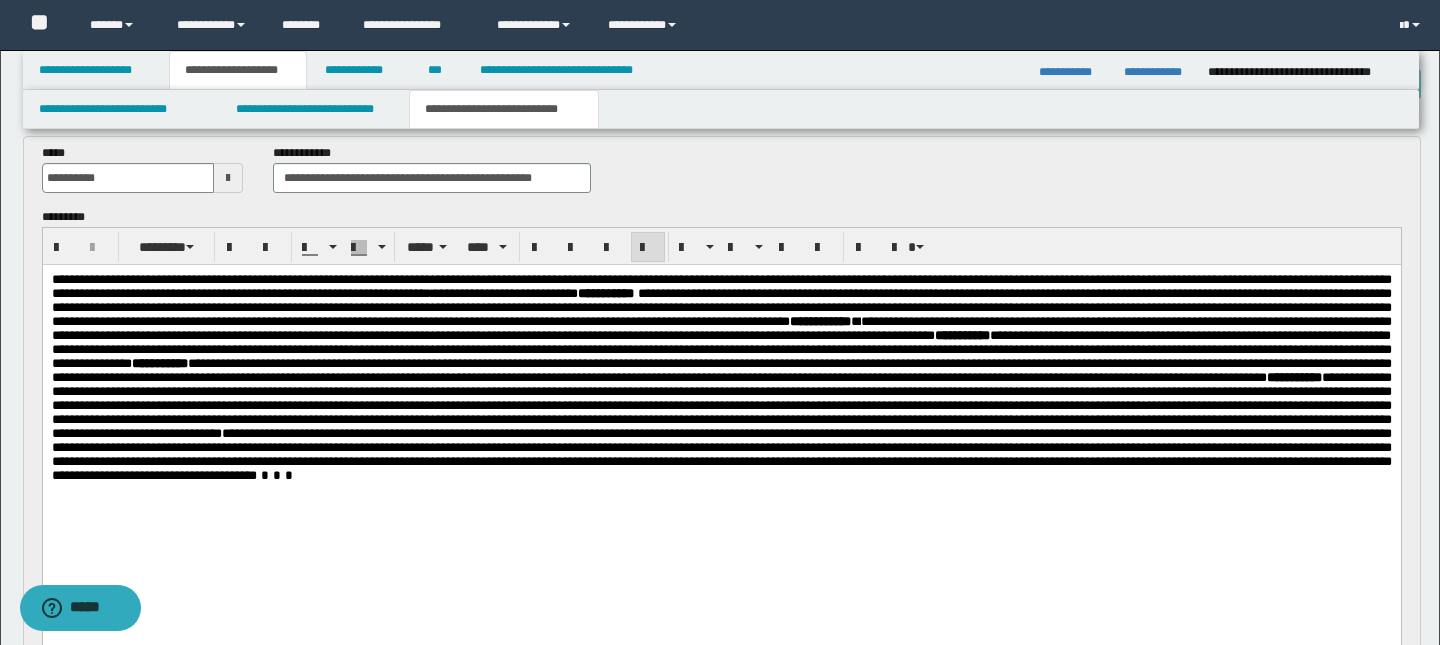 scroll, scrollTop: 93, scrollLeft: 0, axis: vertical 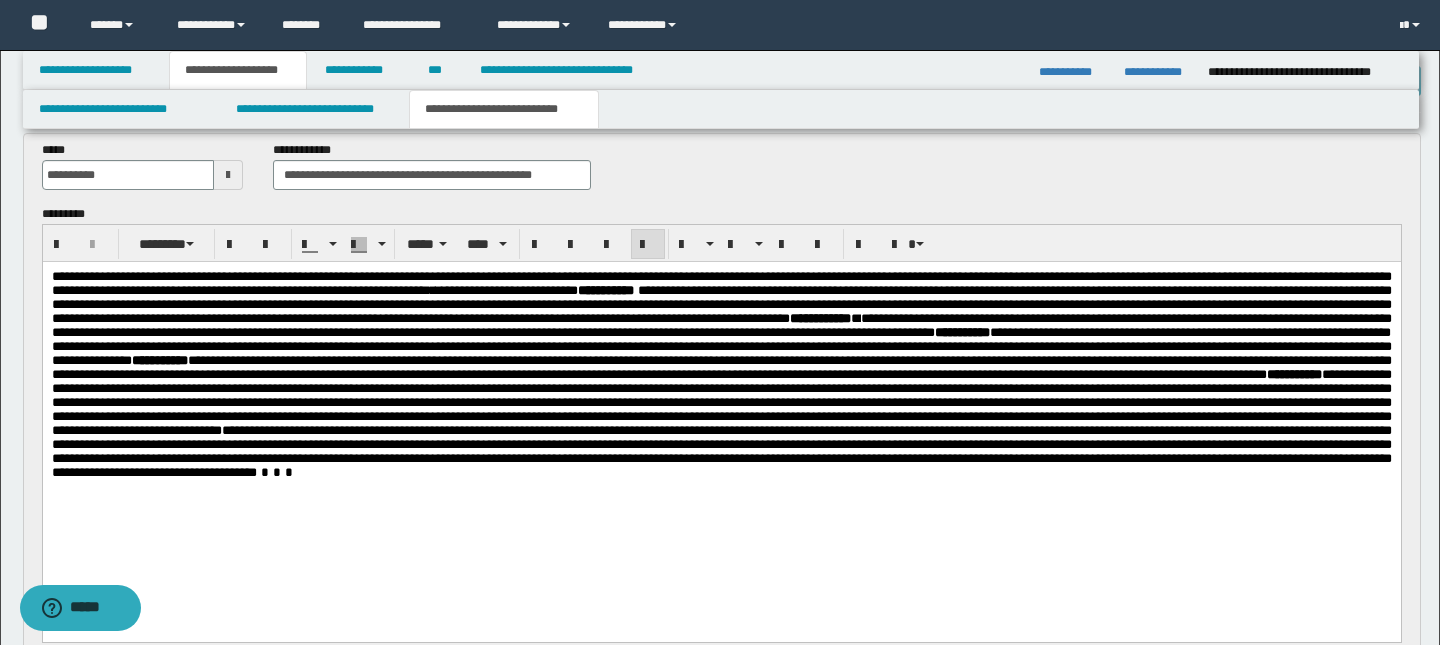 click on "**********" at bounding box center [721, 451] 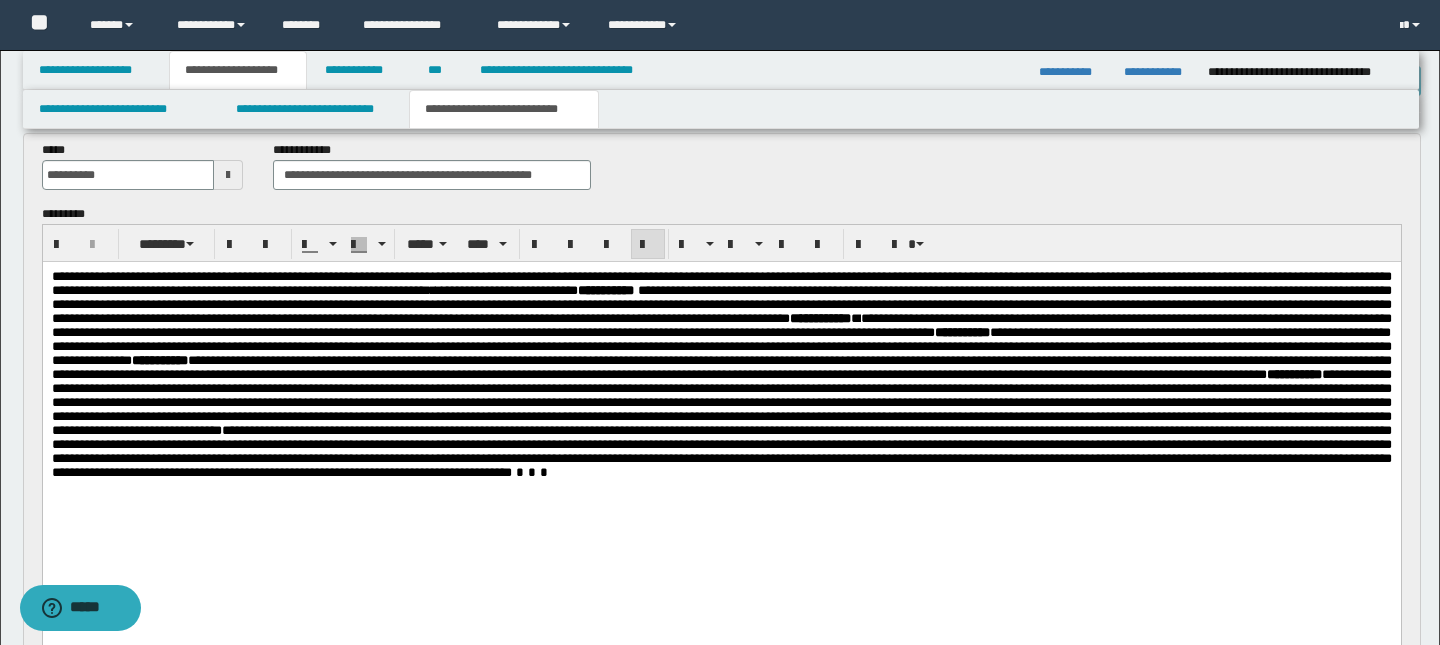 click on "**********" at bounding box center [721, 451] 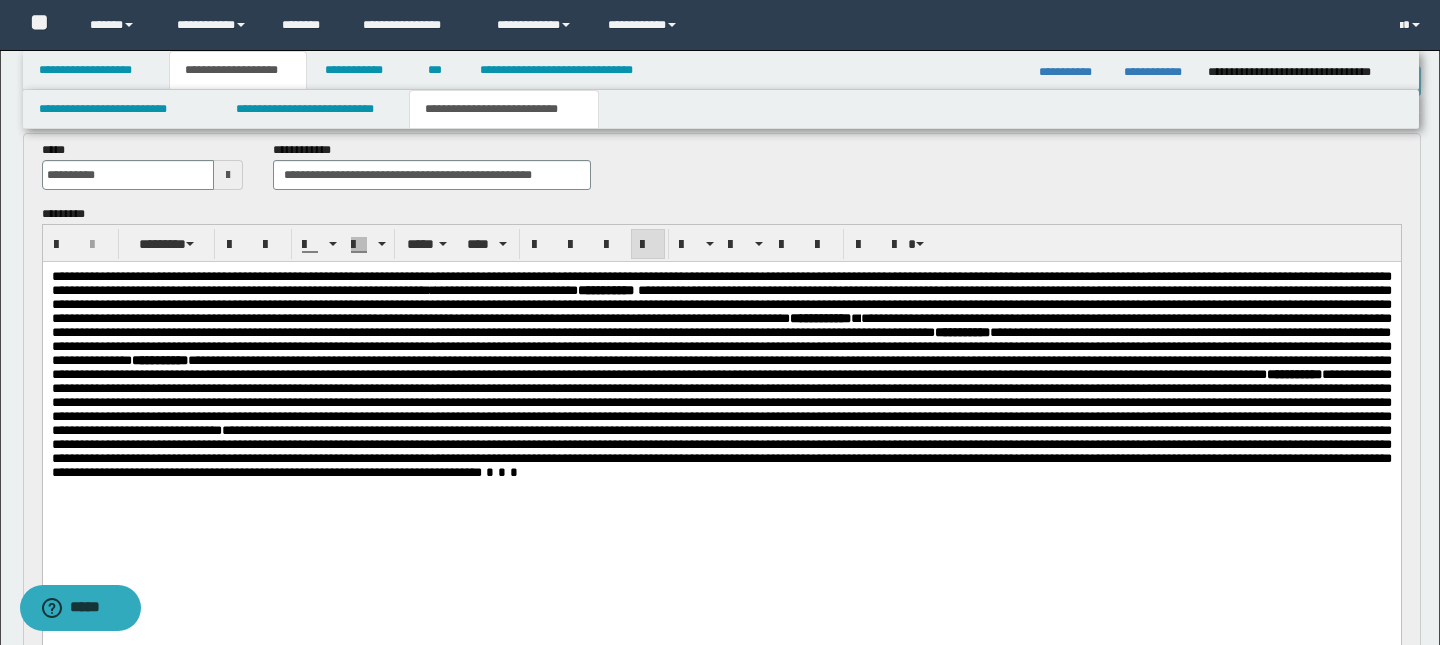 click on "**********" at bounding box center (721, 451) 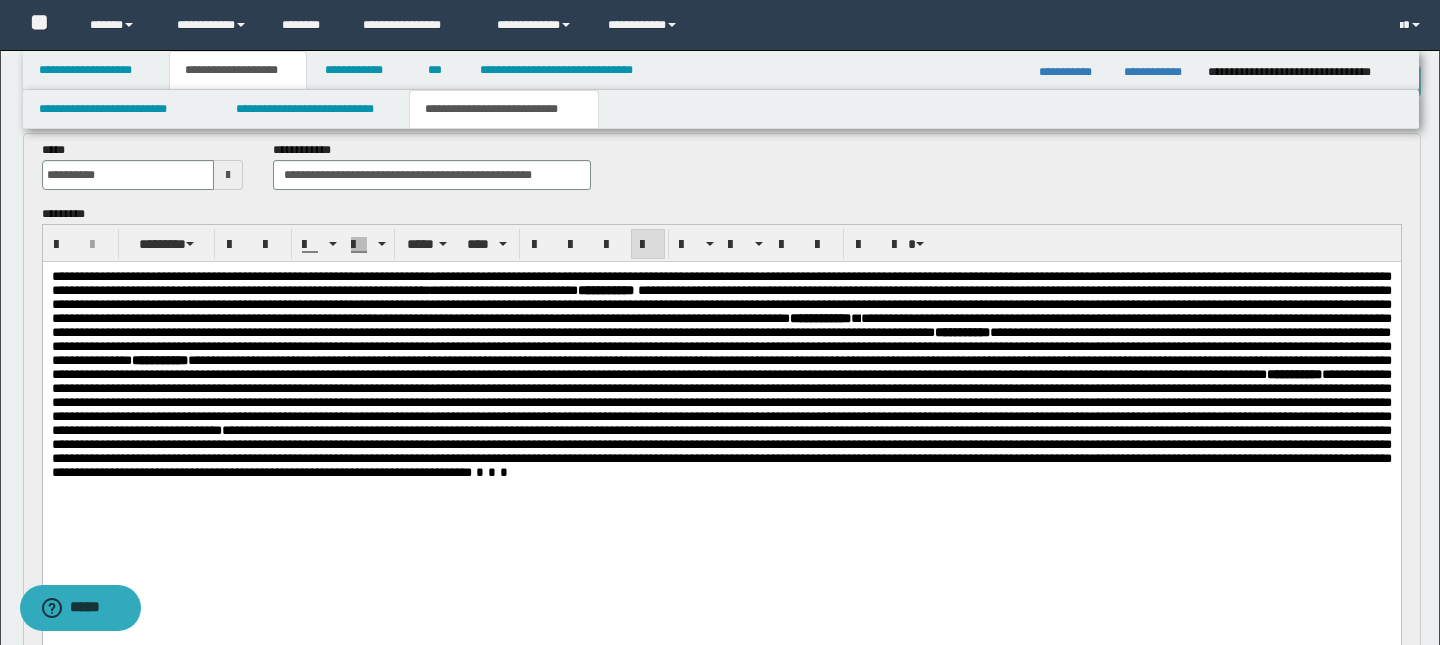 click on "**********" at bounding box center [721, 451] 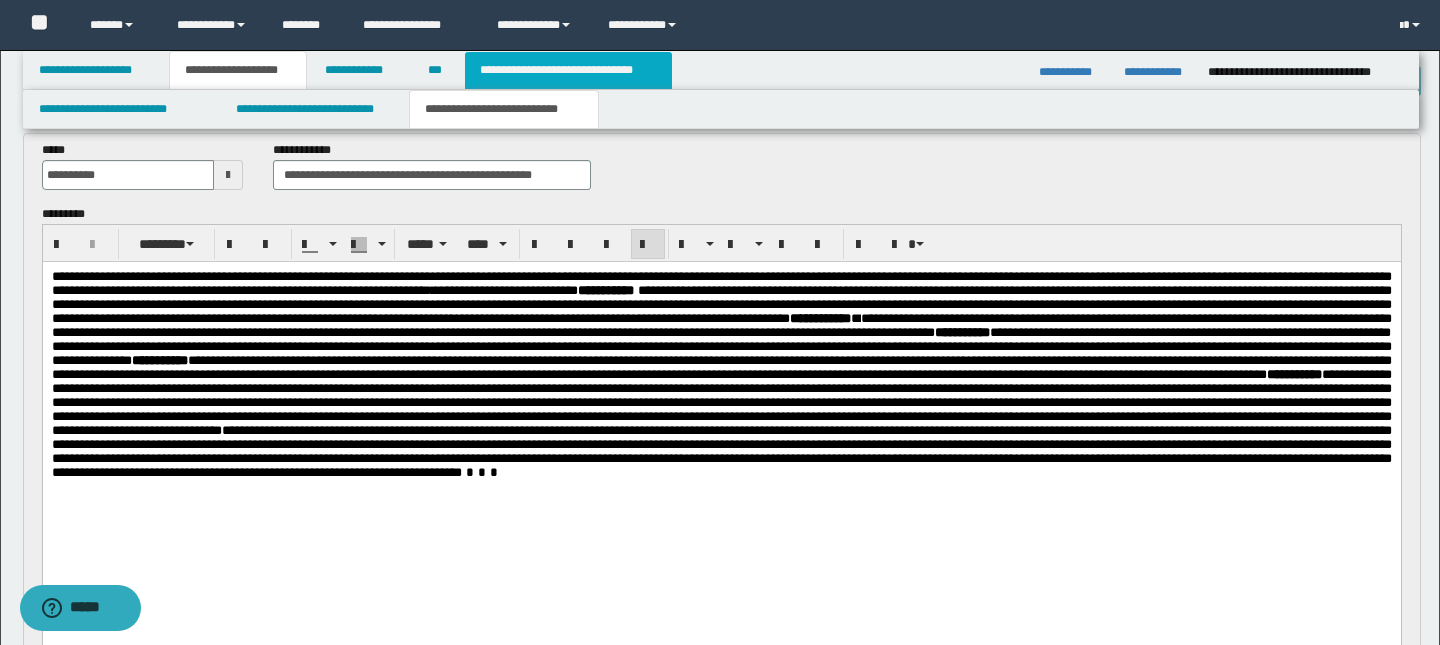 click on "**********" at bounding box center [568, 70] 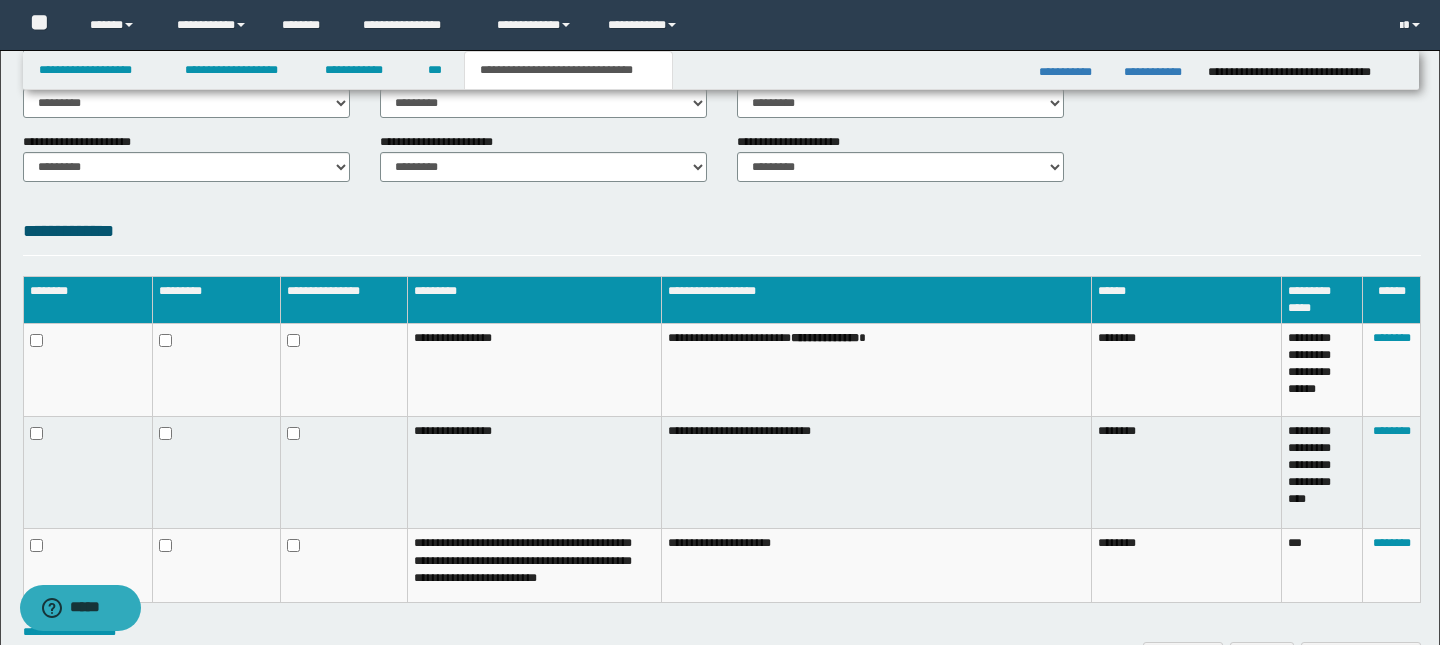 scroll, scrollTop: 898, scrollLeft: 0, axis: vertical 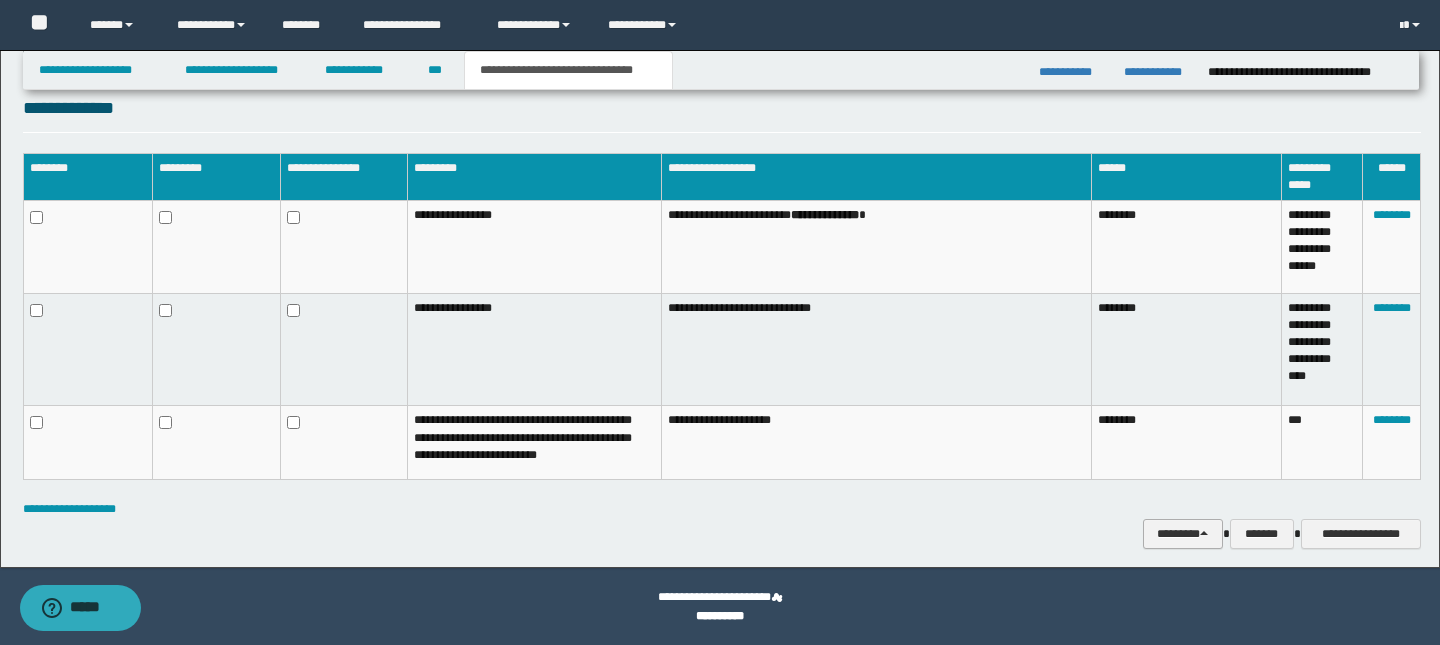 click on "********" at bounding box center [1183, 534] 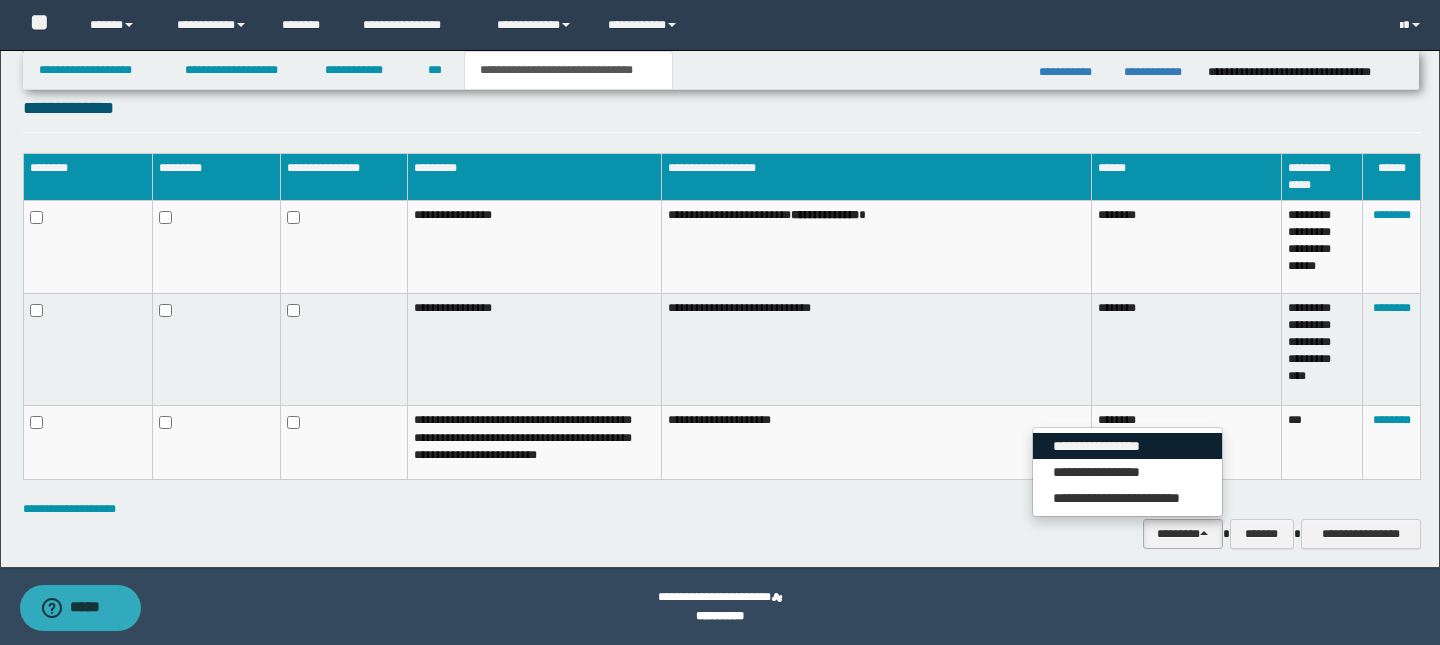 click on "**********" at bounding box center [1127, 446] 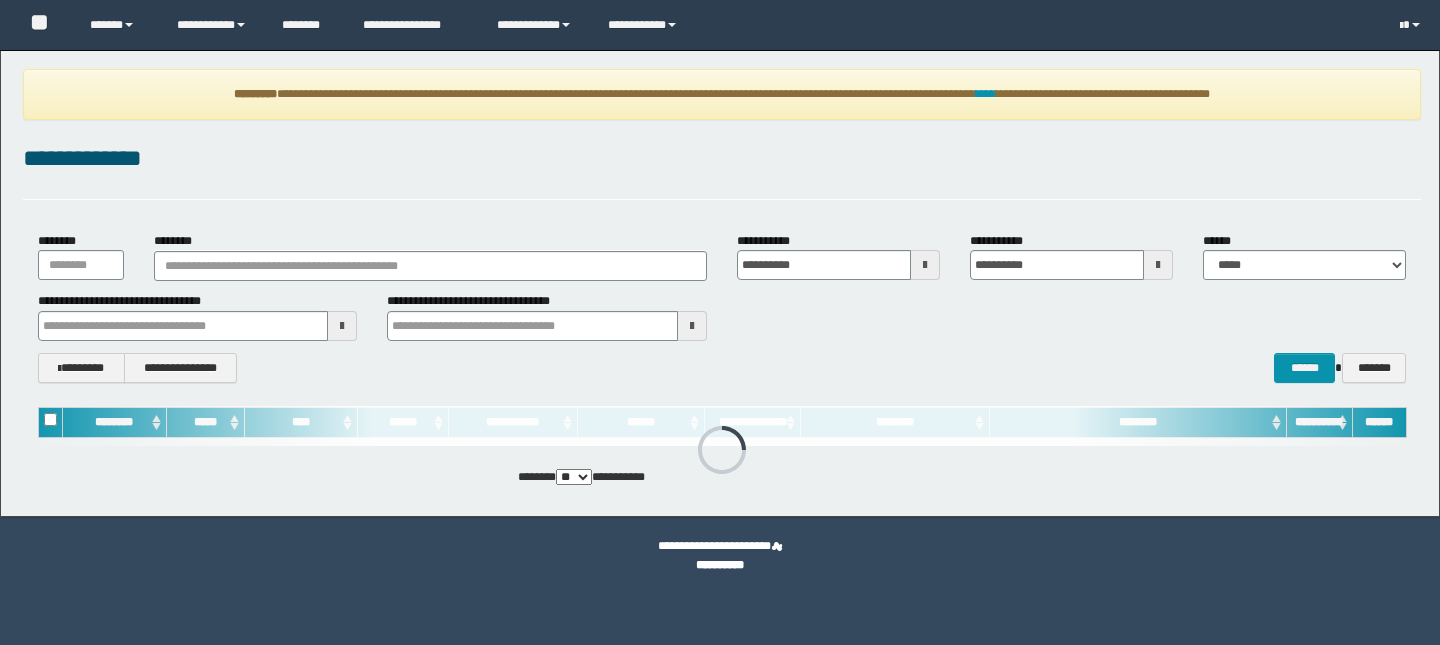 scroll, scrollTop: 0, scrollLeft: 0, axis: both 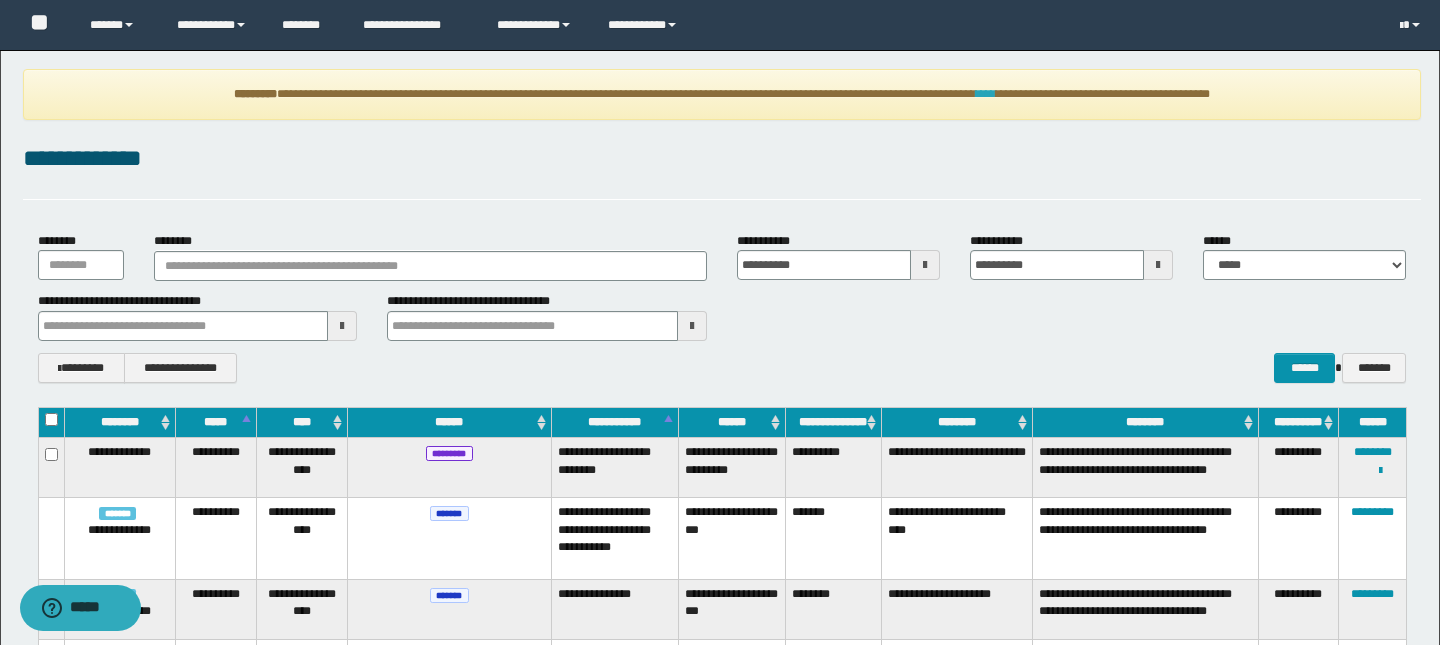 click on "****" at bounding box center (986, 94) 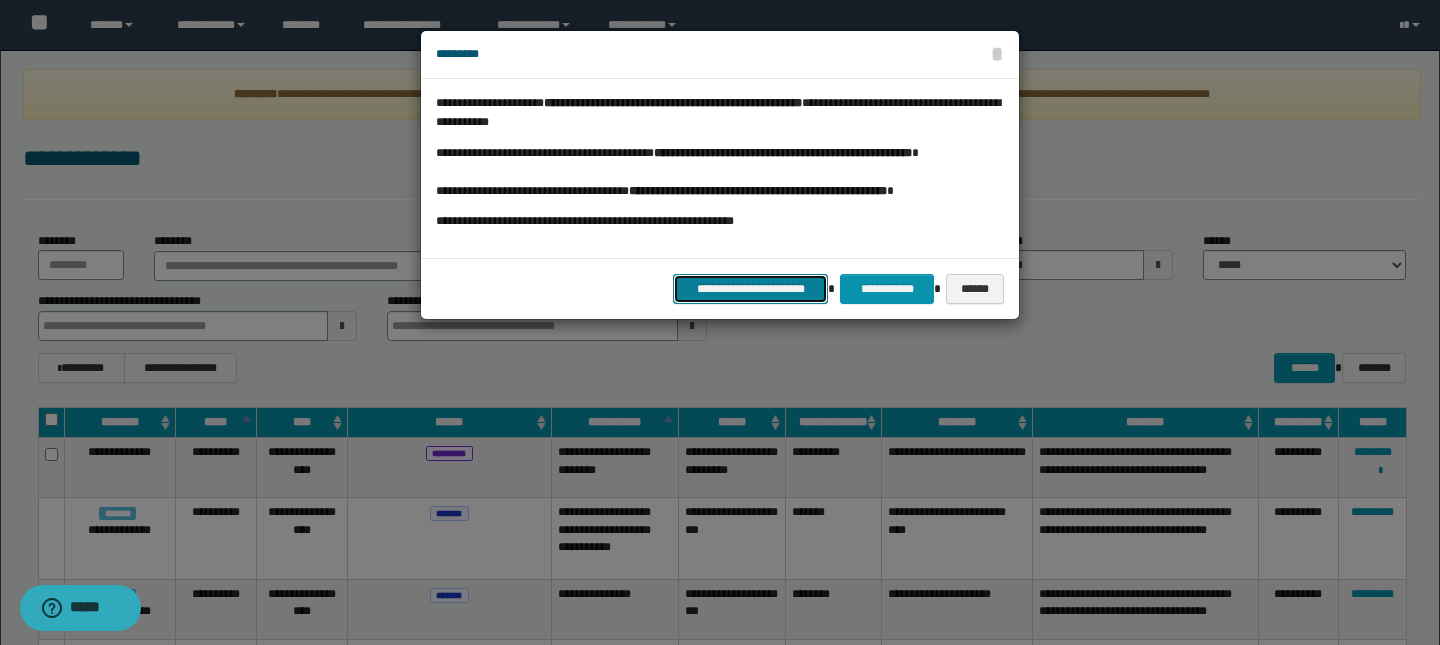 click on "**********" at bounding box center [750, 289] 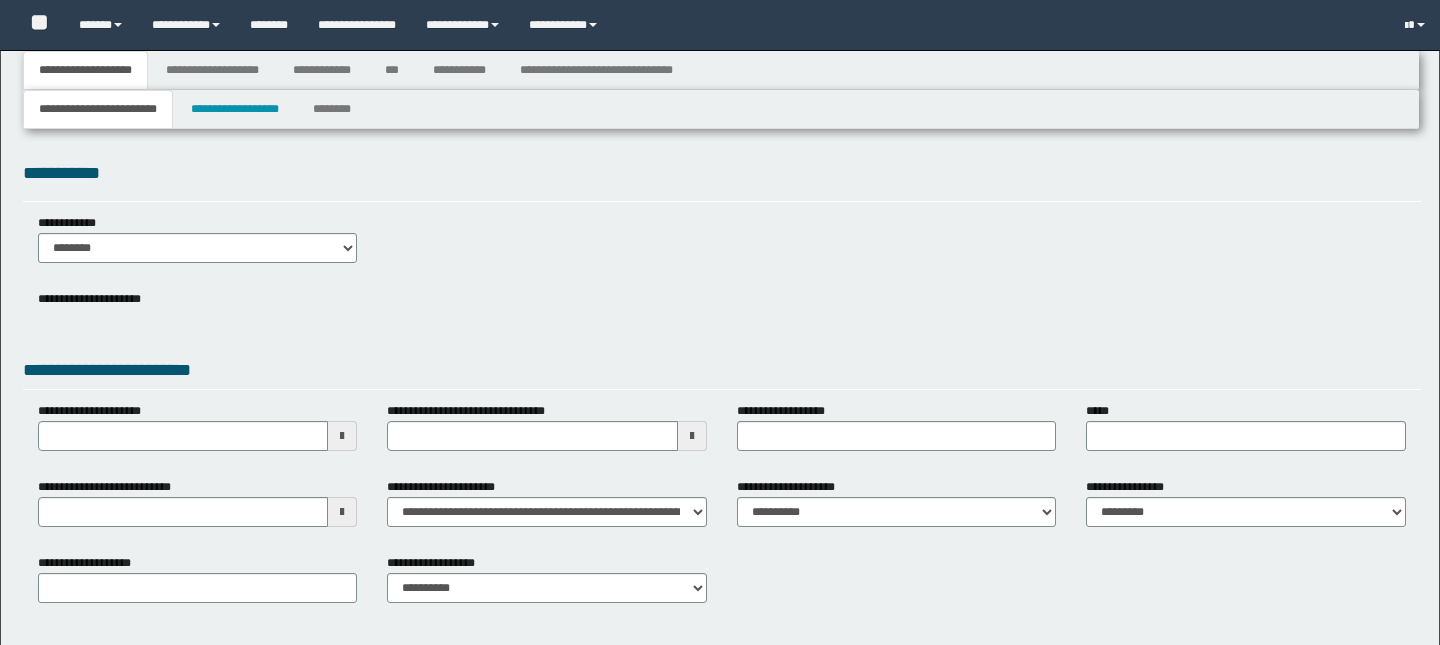 scroll, scrollTop: 0, scrollLeft: 0, axis: both 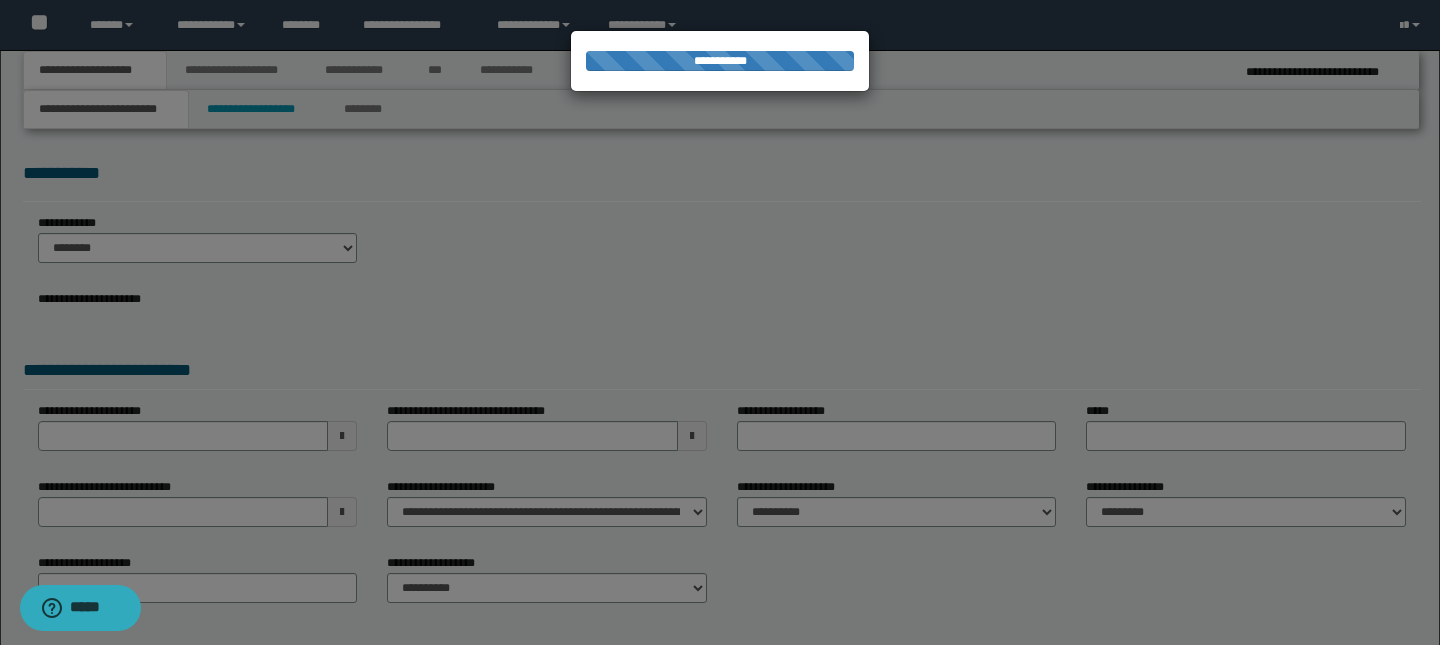 type on "**********" 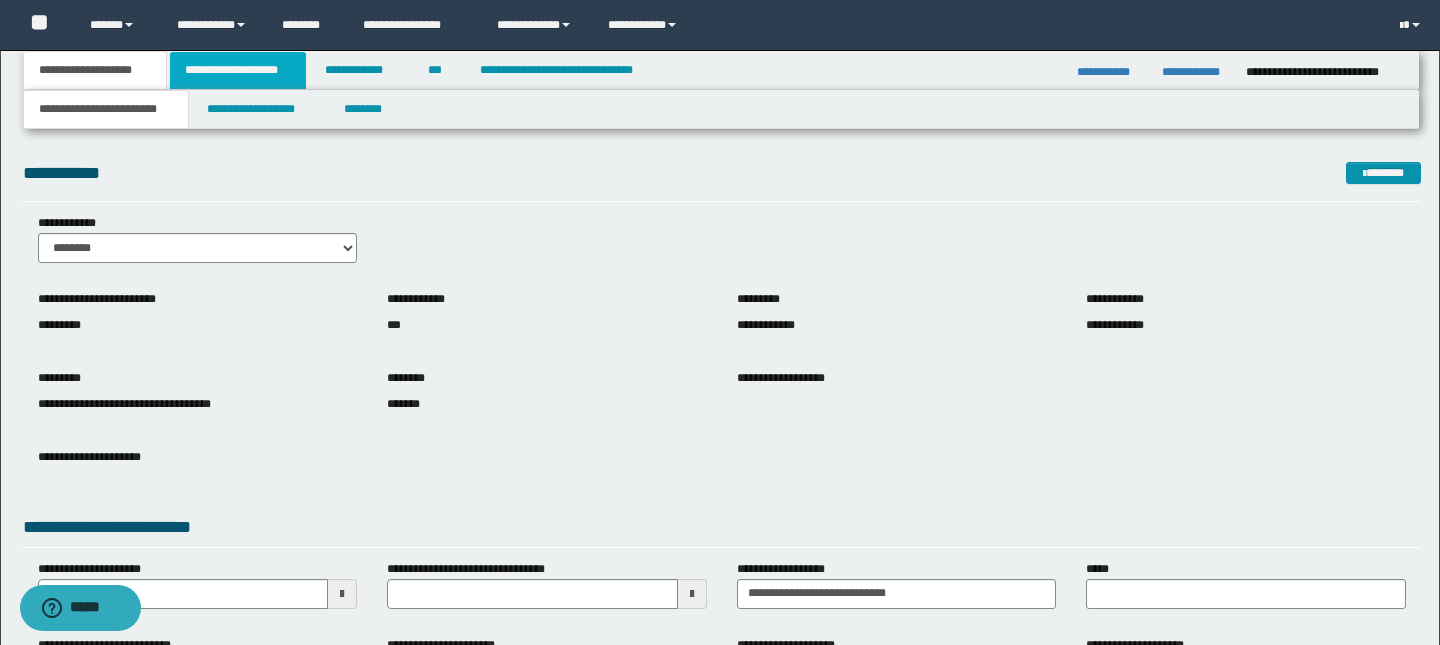 click on "**********" at bounding box center [238, 70] 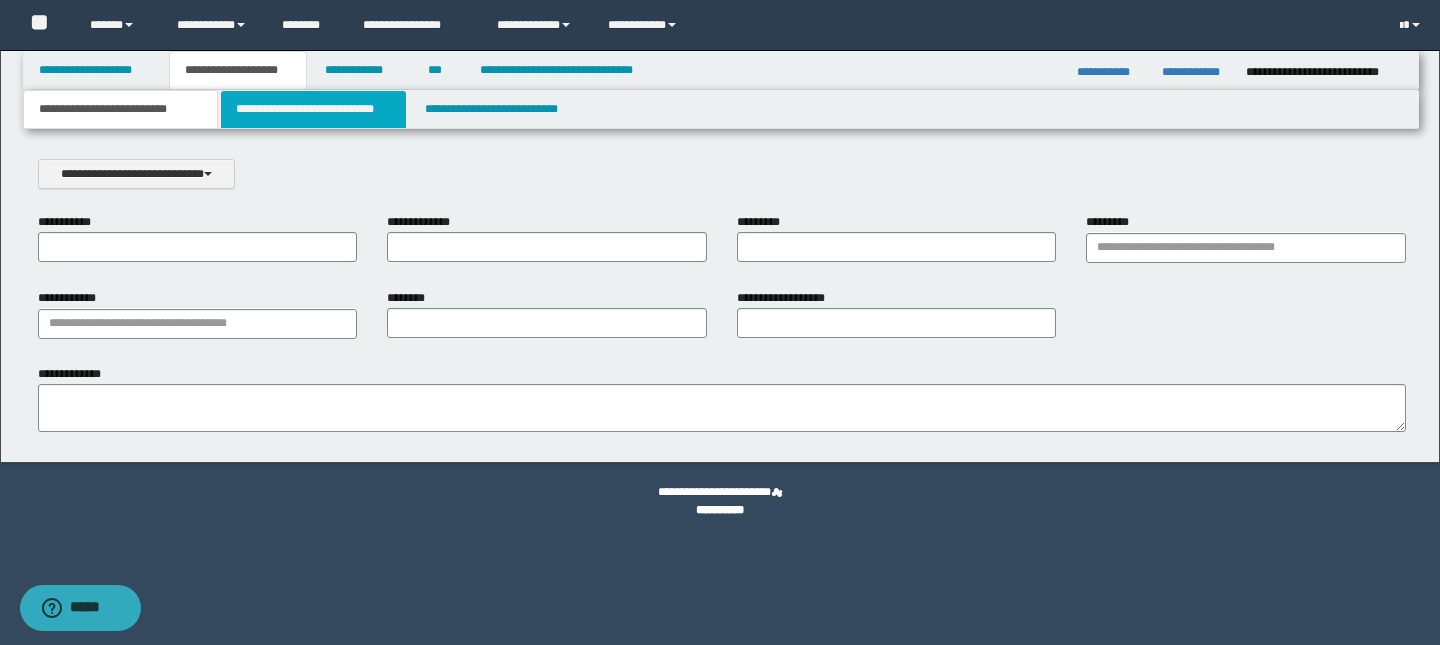 scroll, scrollTop: 0, scrollLeft: 0, axis: both 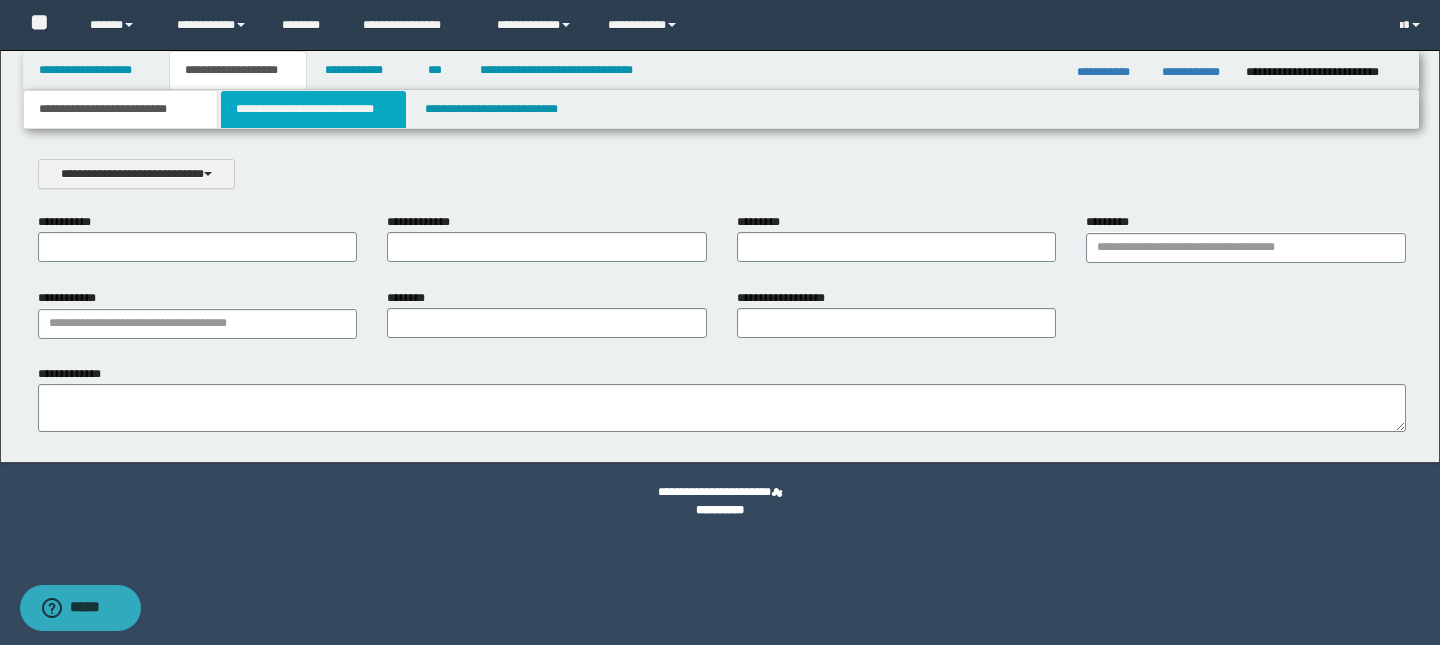 click on "**********" at bounding box center (314, 109) 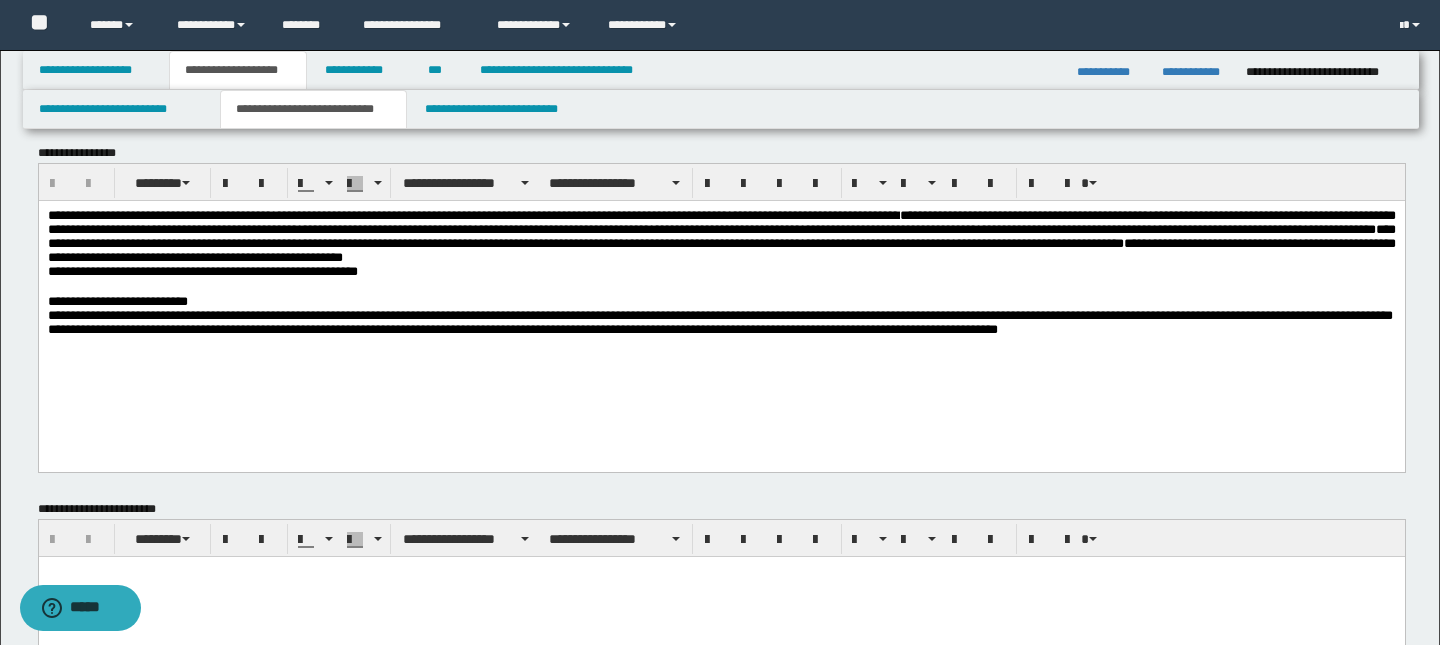 scroll, scrollTop: 0, scrollLeft: 0, axis: both 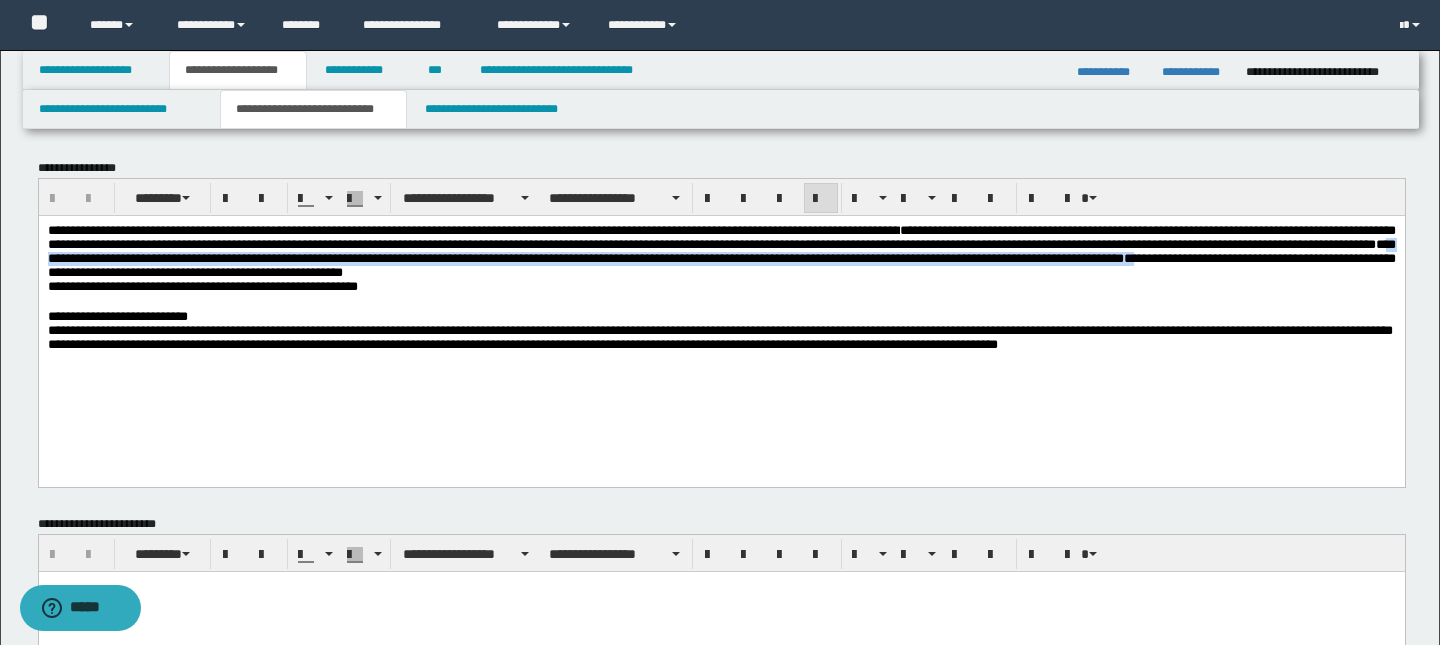 drag, startPoint x: 648, startPoint y: 259, endPoint x: 585, endPoint y: 280, distance: 66.40783 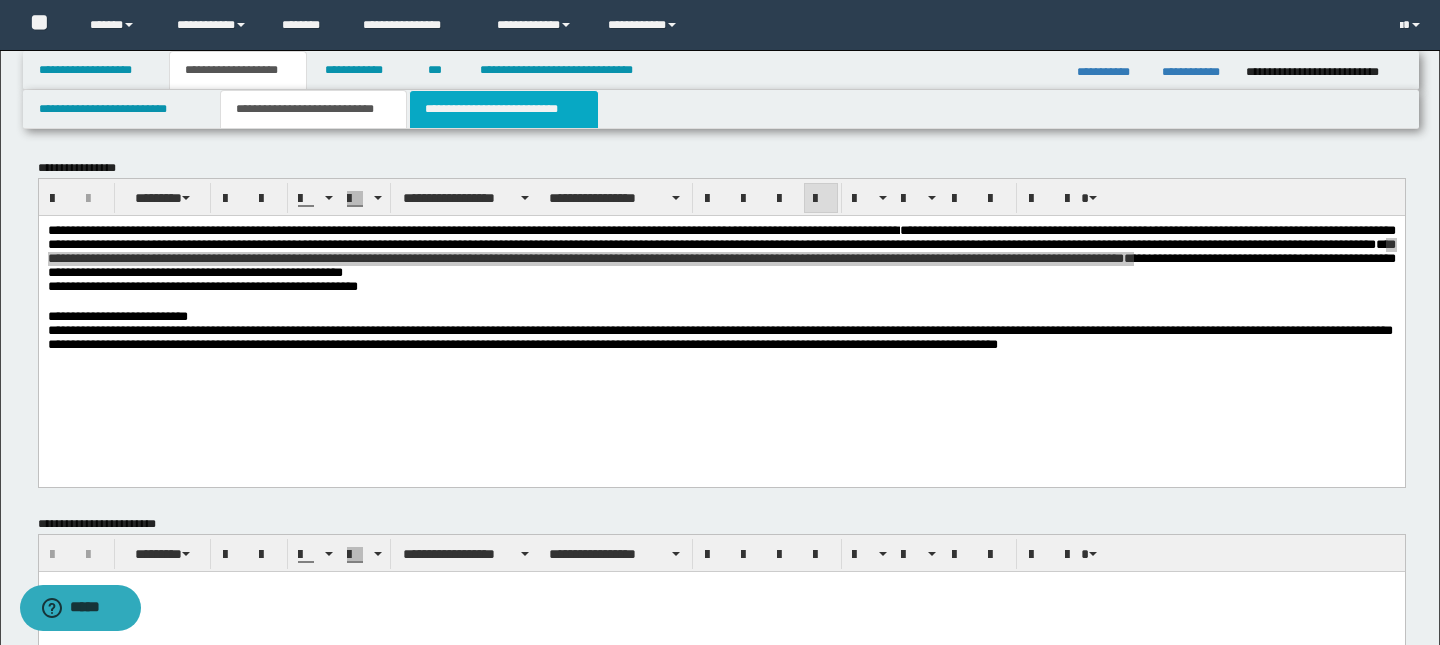 click on "**********" at bounding box center [504, 109] 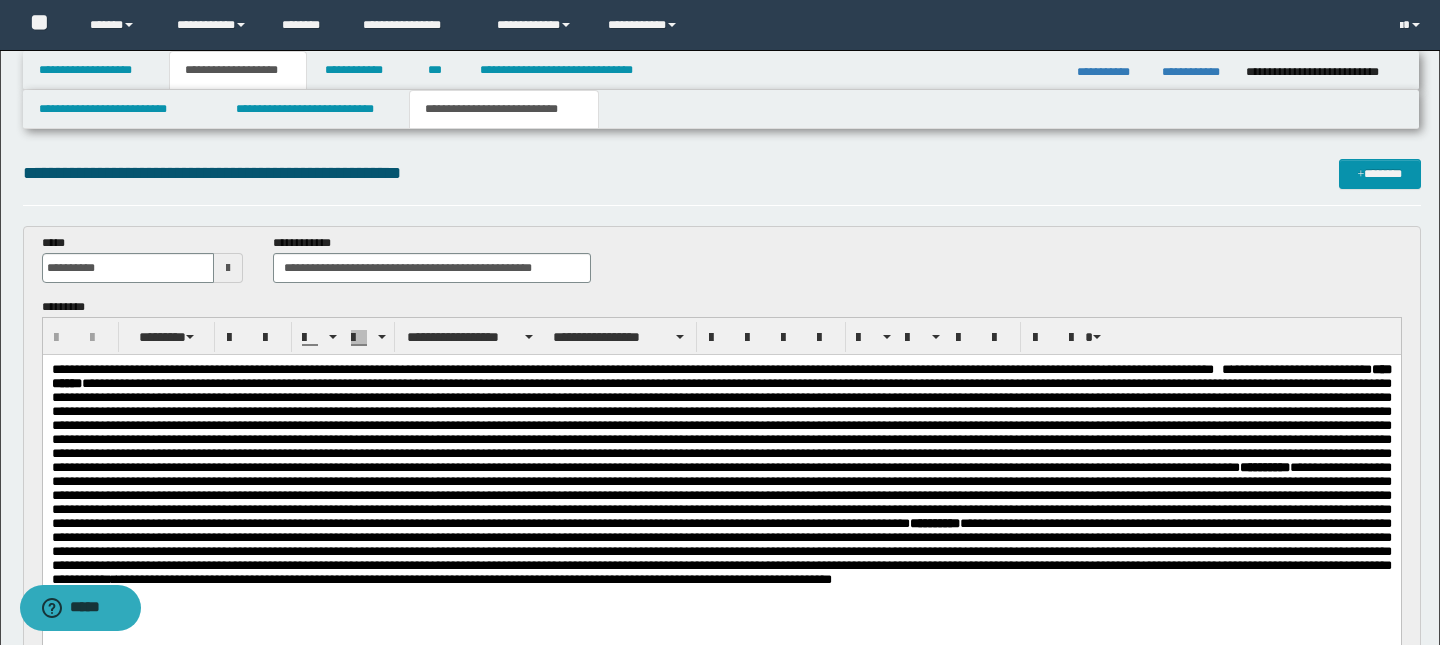scroll, scrollTop: 0, scrollLeft: 0, axis: both 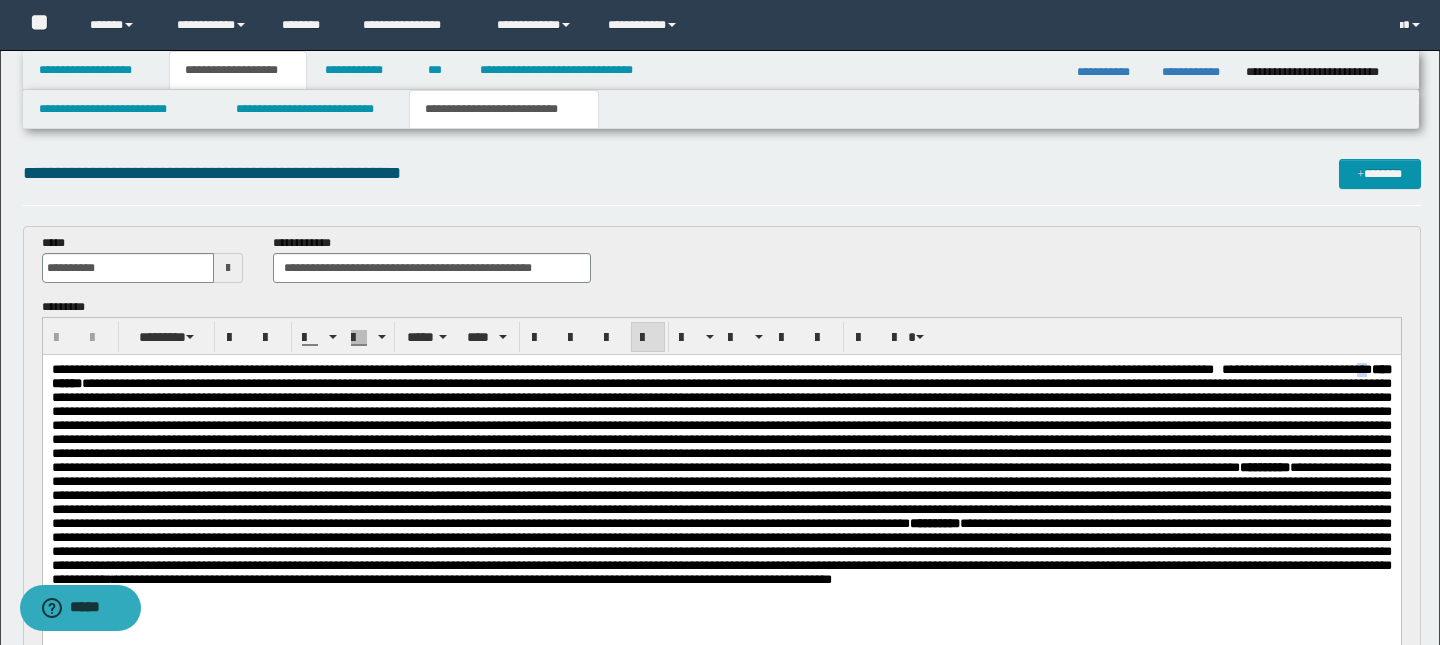 type 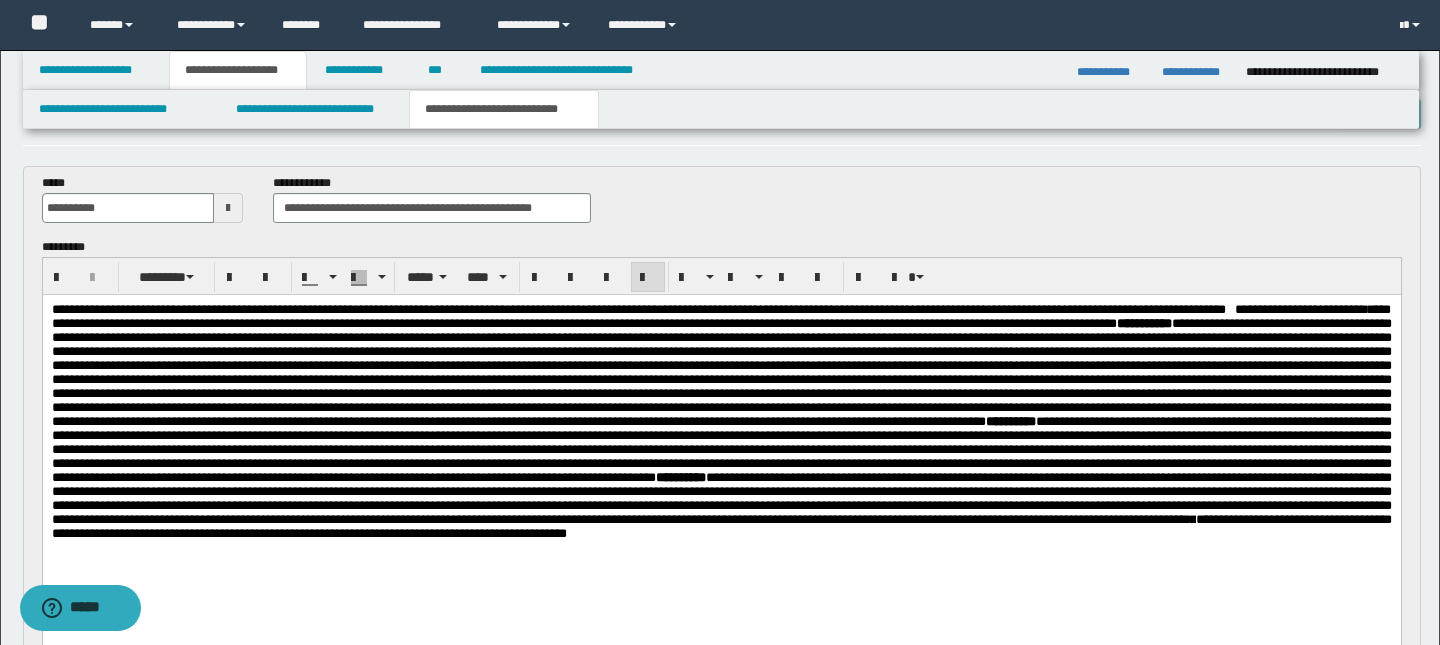 scroll, scrollTop: 77, scrollLeft: 0, axis: vertical 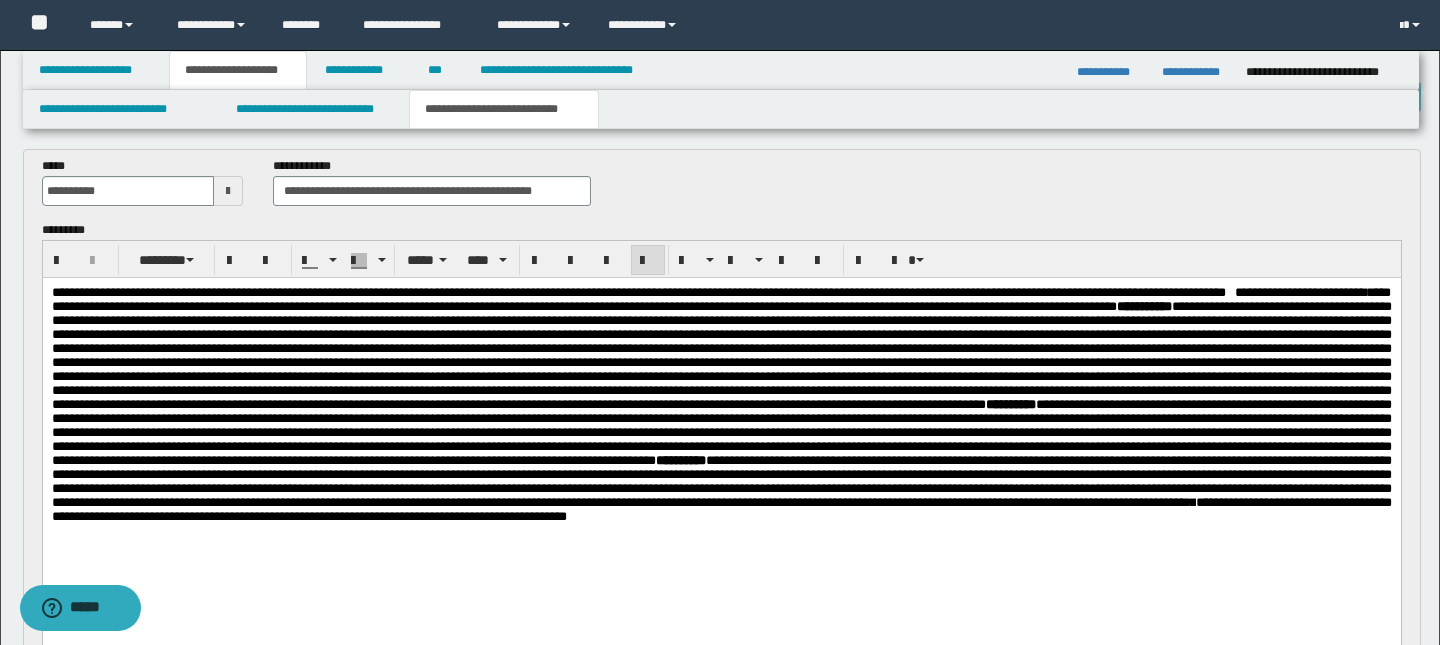 click on "**********" at bounding box center (721, 509) 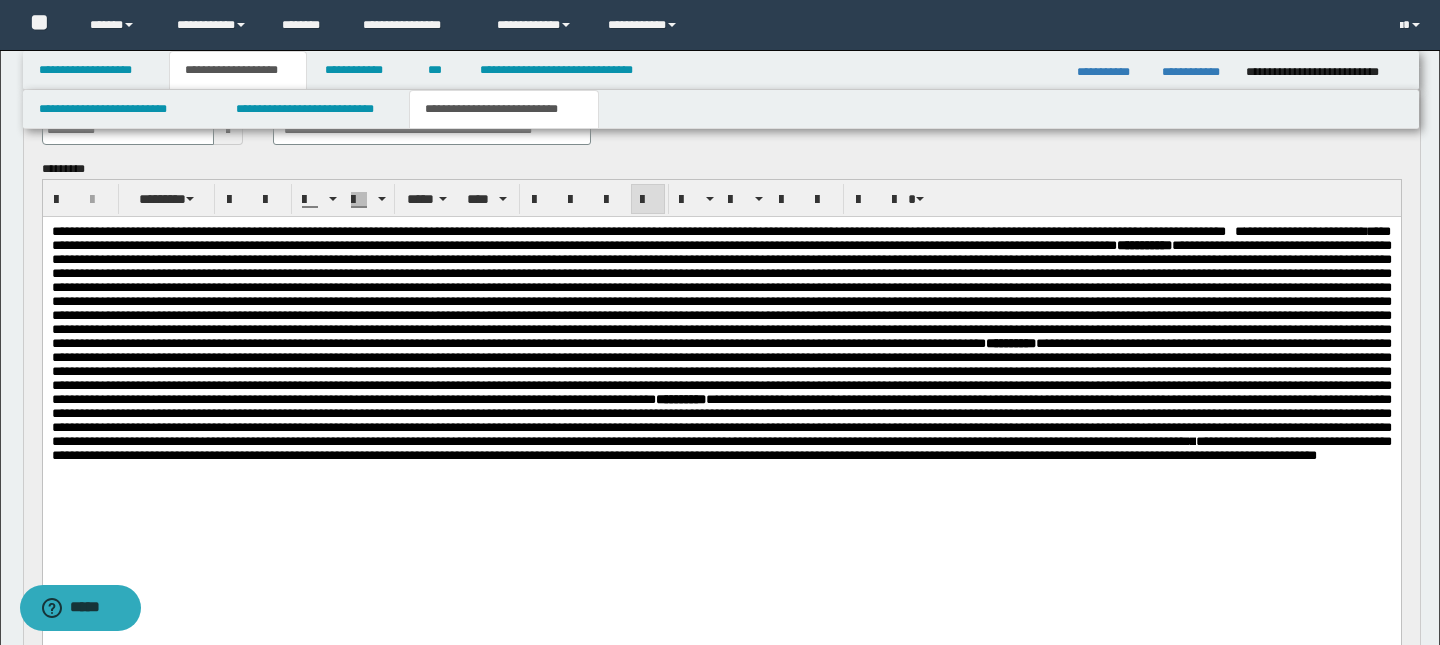 scroll, scrollTop: 139, scrollLeft: 0, axis: vertical 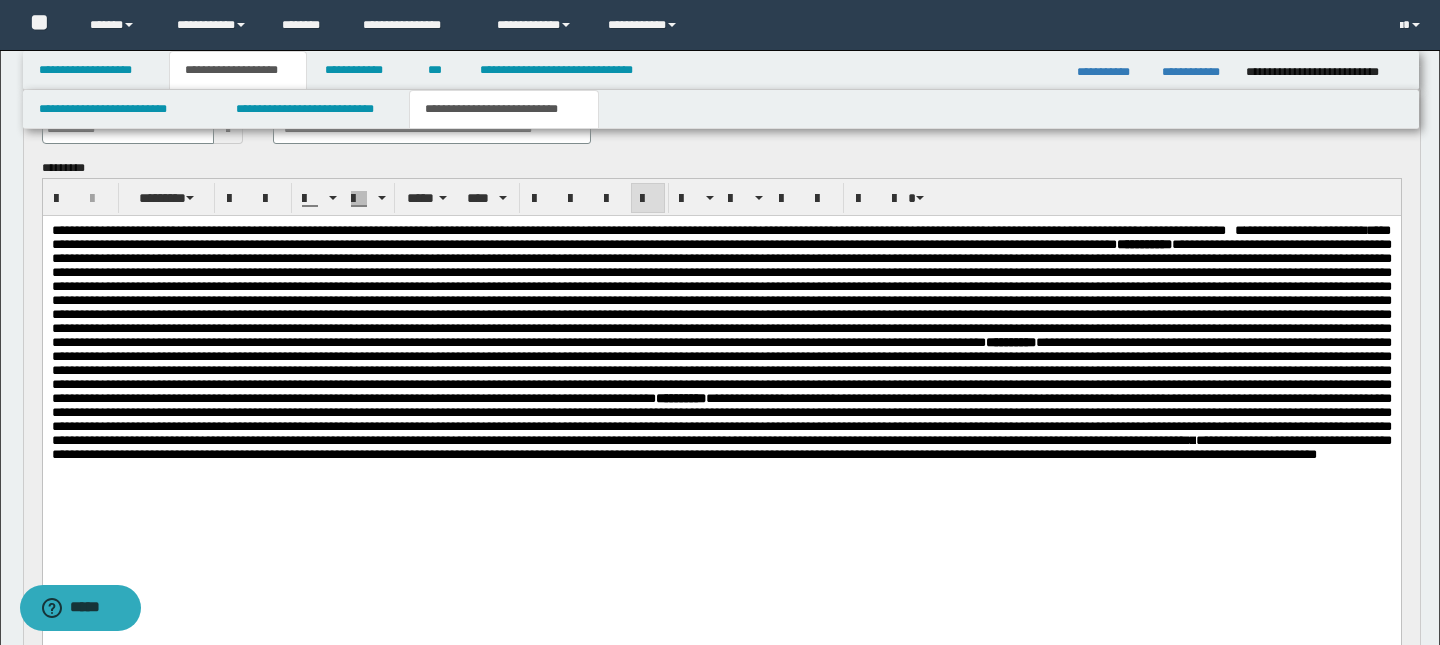 click on "**********" at bounding box center (633, 230) 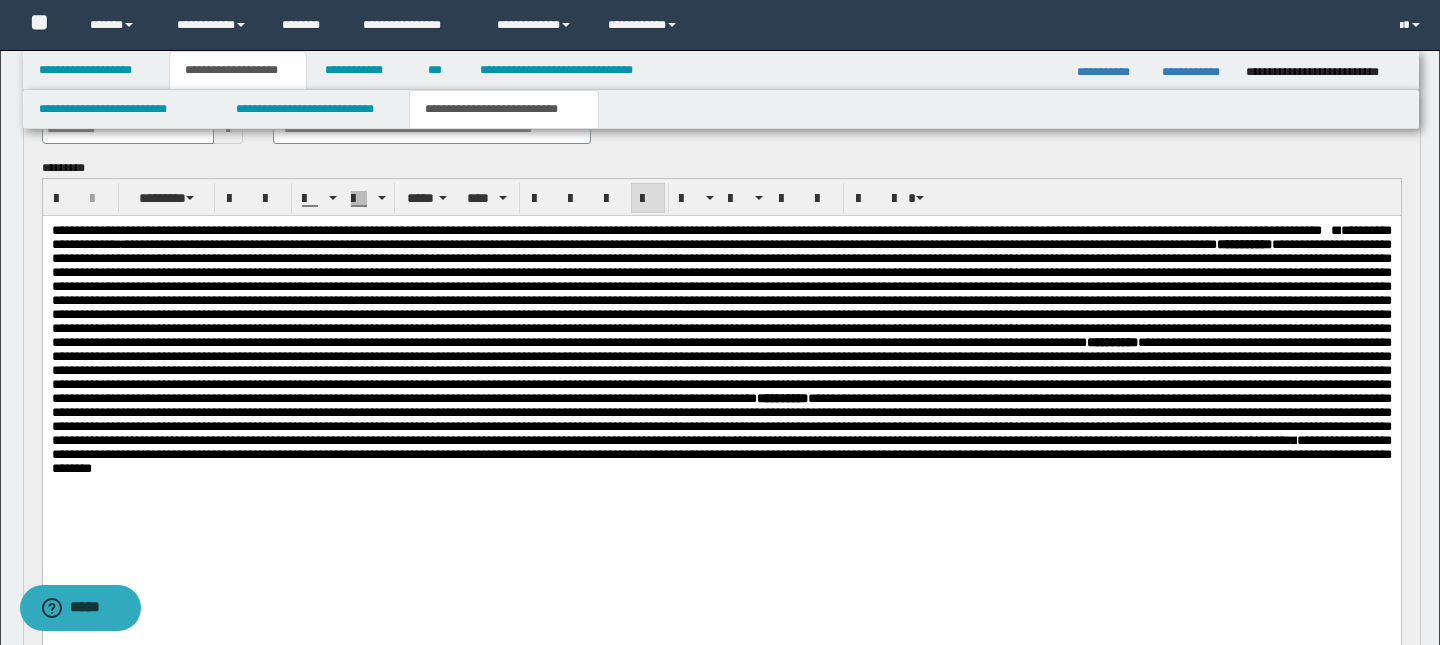 click on "**********" at bounding box center (681, 230) 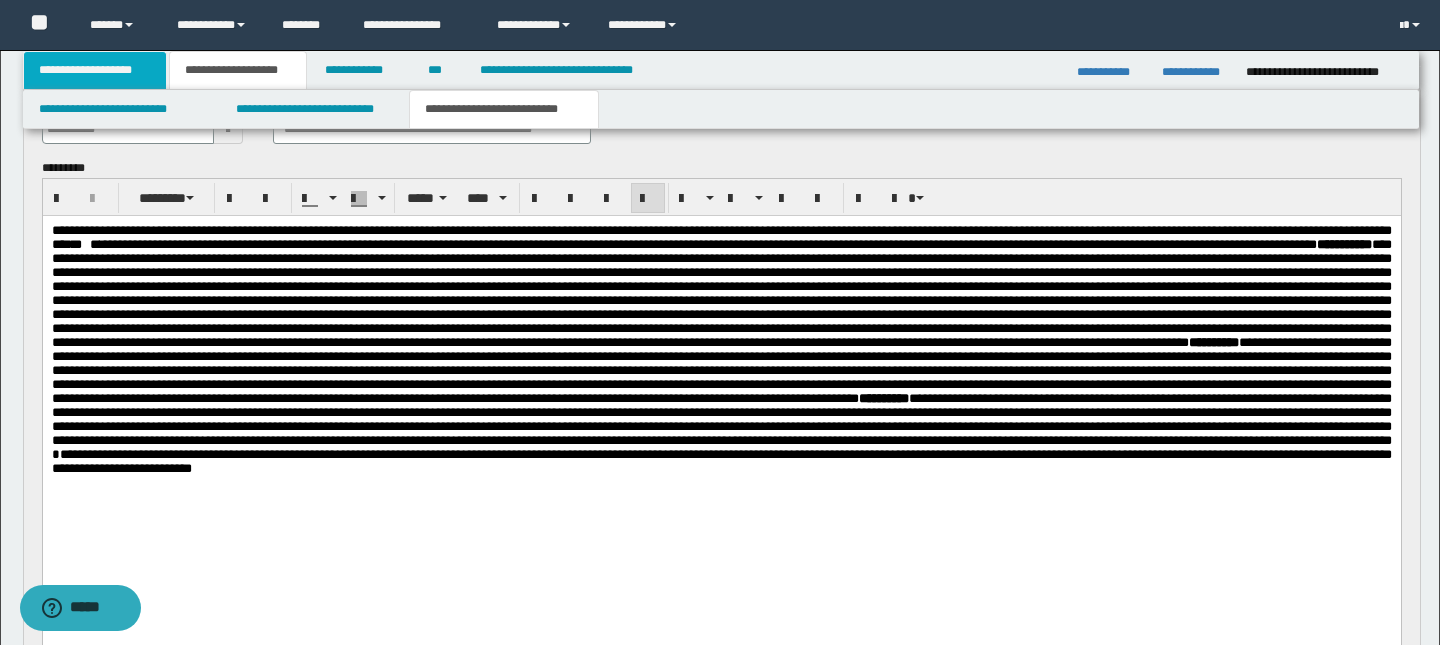click on "**********" at bounding box center (95, 70) 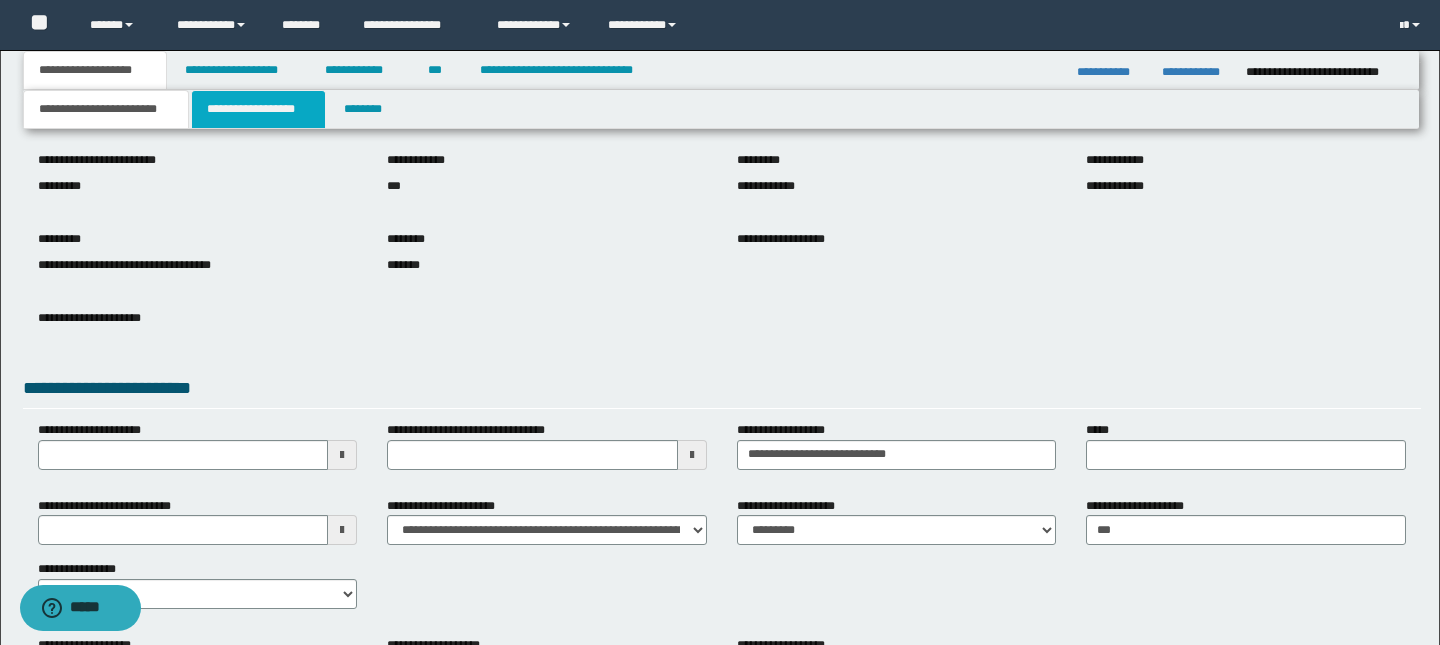 click on "**********" at bounding box center [258, 109] 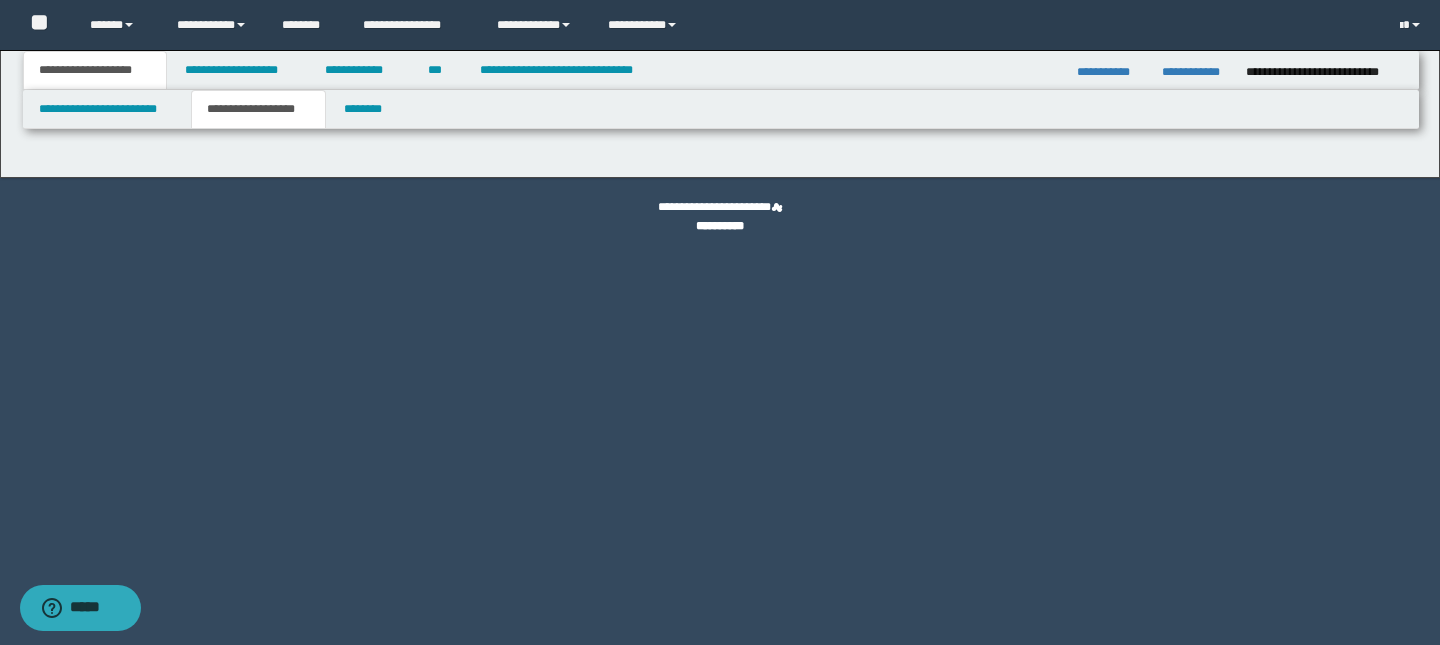 scroll, scrollTop: 0, scrollLeft: 0, axis: both 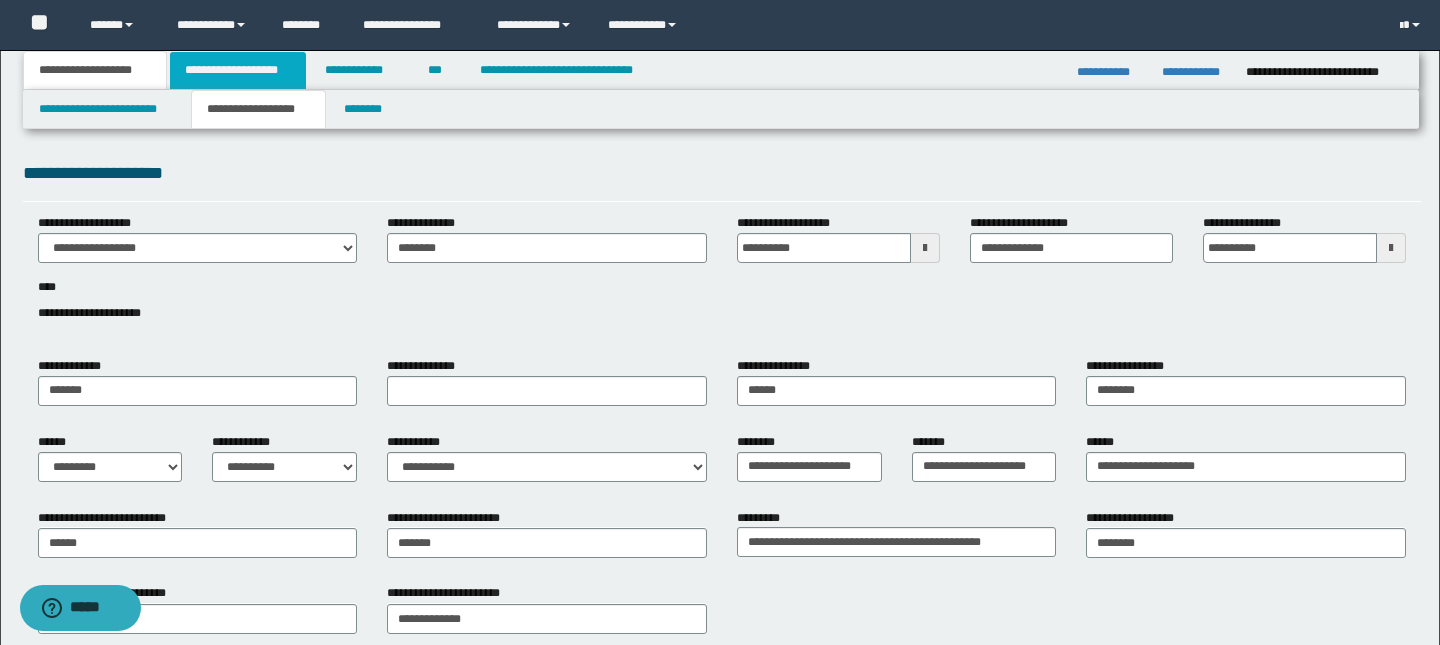 click on "**********" at bounding box center [238, 70] 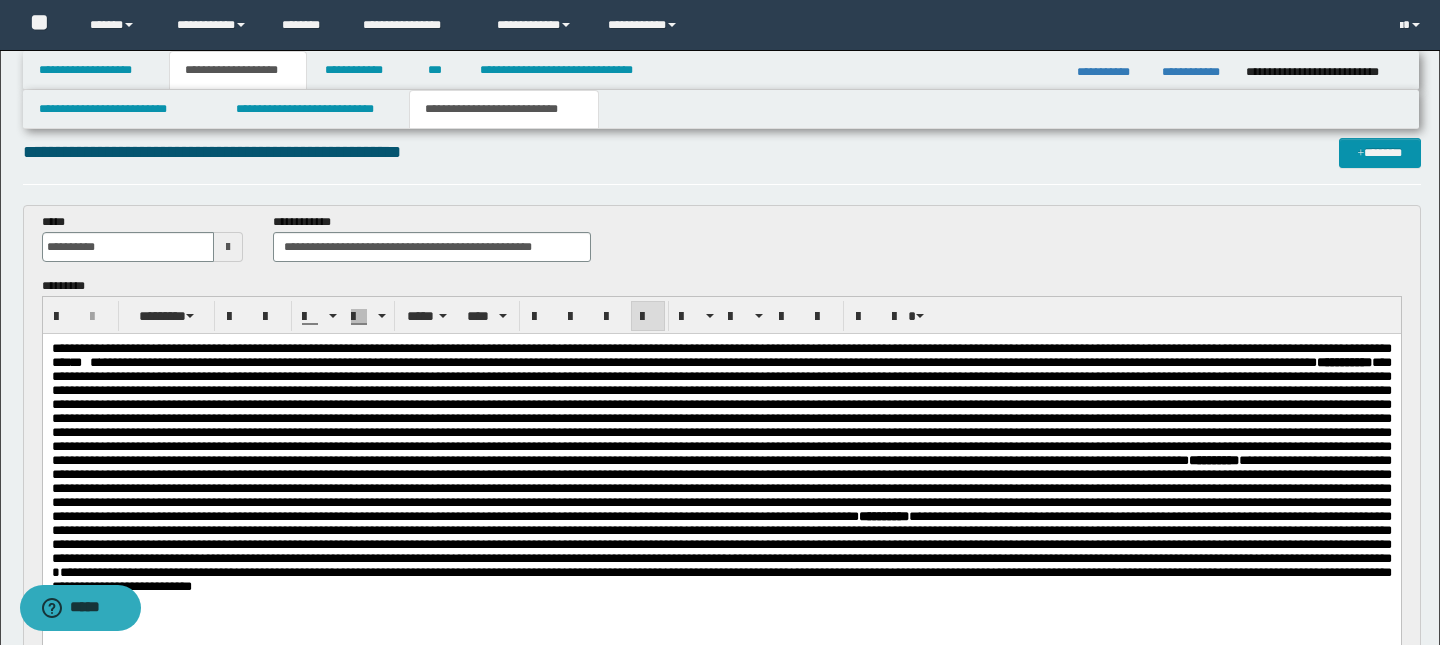 scroll, scrollTop: 30, scrollLeft: 0, axis: vertical 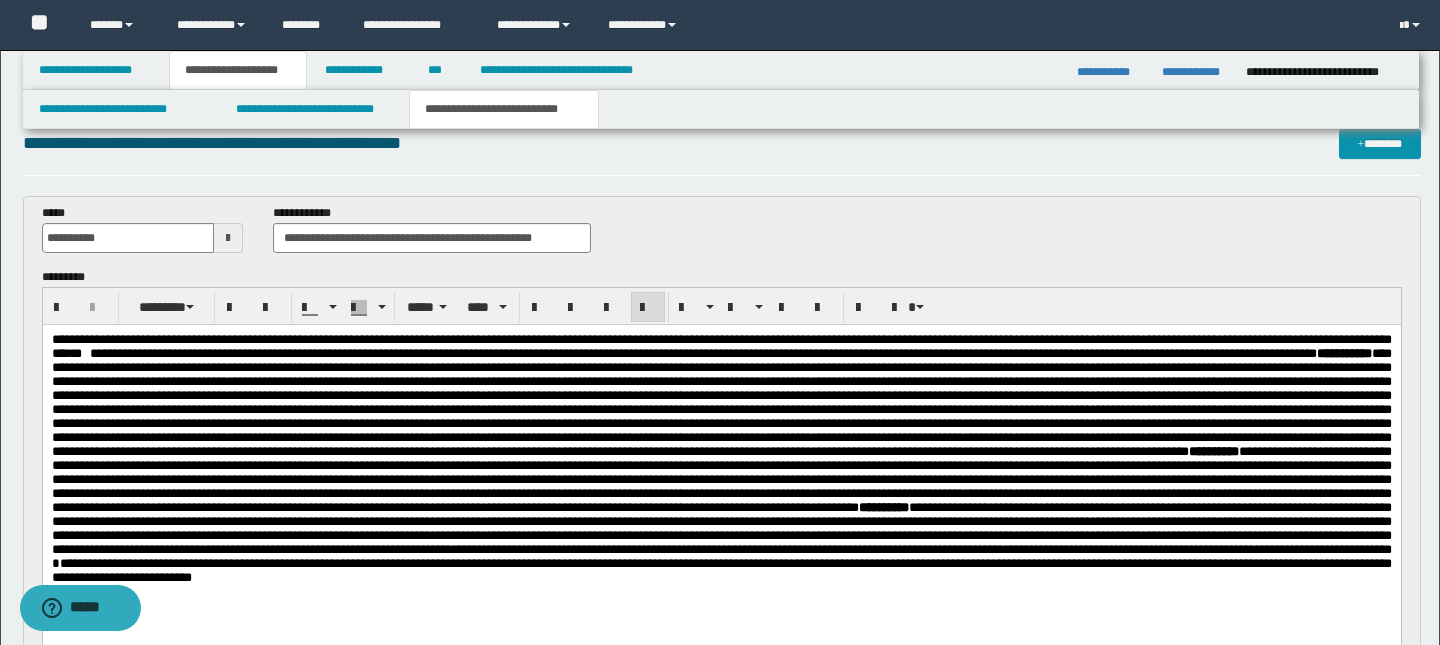 click on "**********" at bounding box center (721, 346) 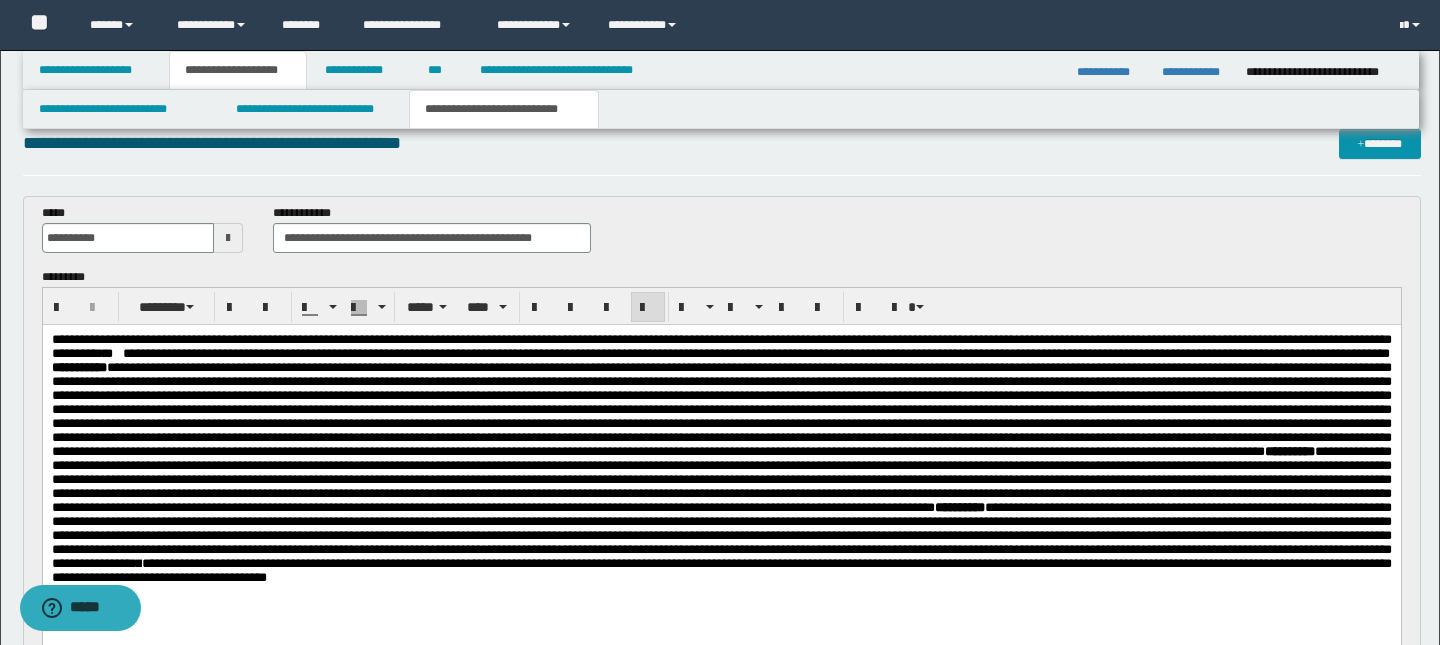 click on "**********" at bounding box center [721, 346] 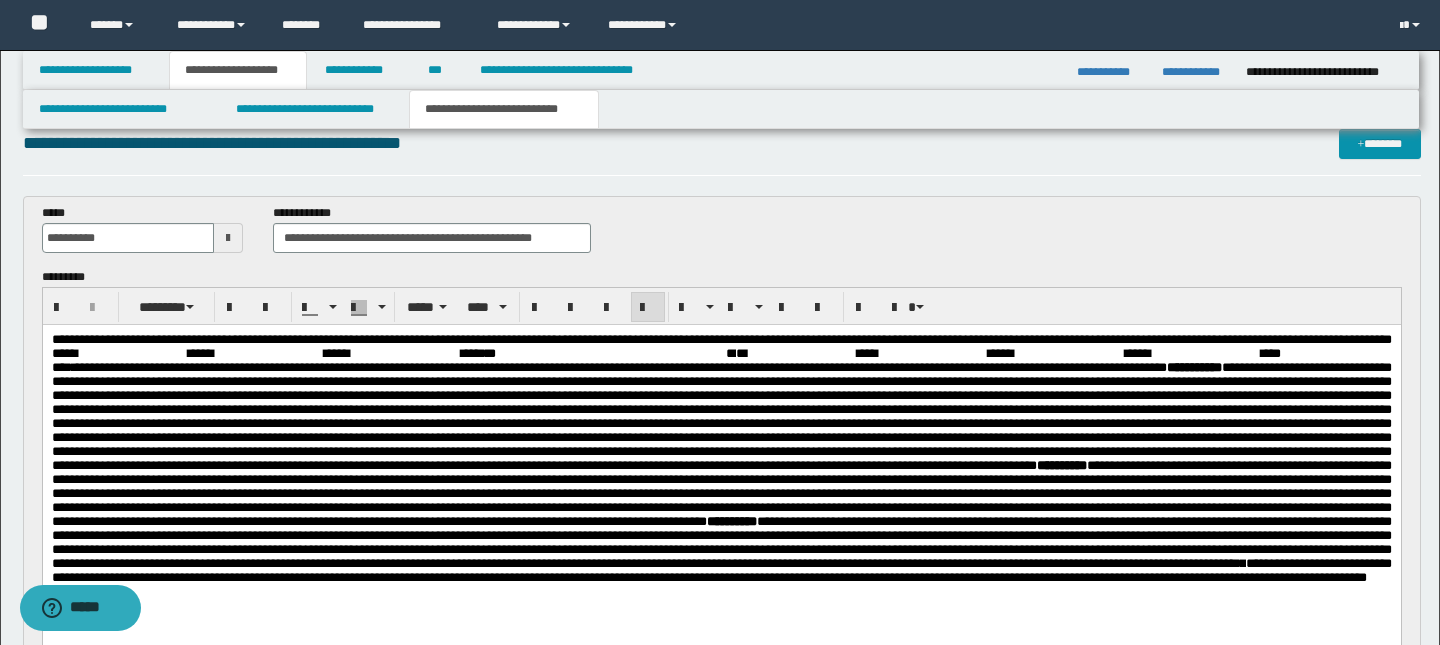 click on "**********" at bounding box center (721, 346) 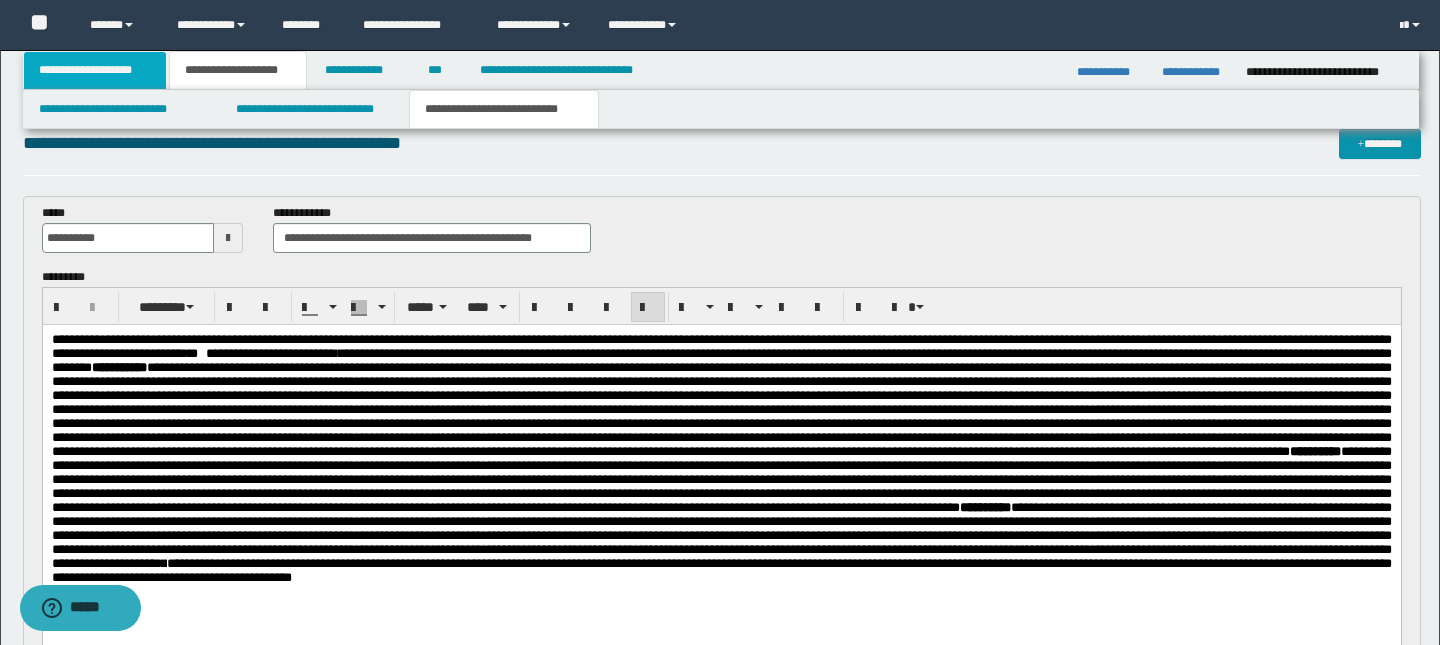 click on "**********" at bounding box center (95, 70) 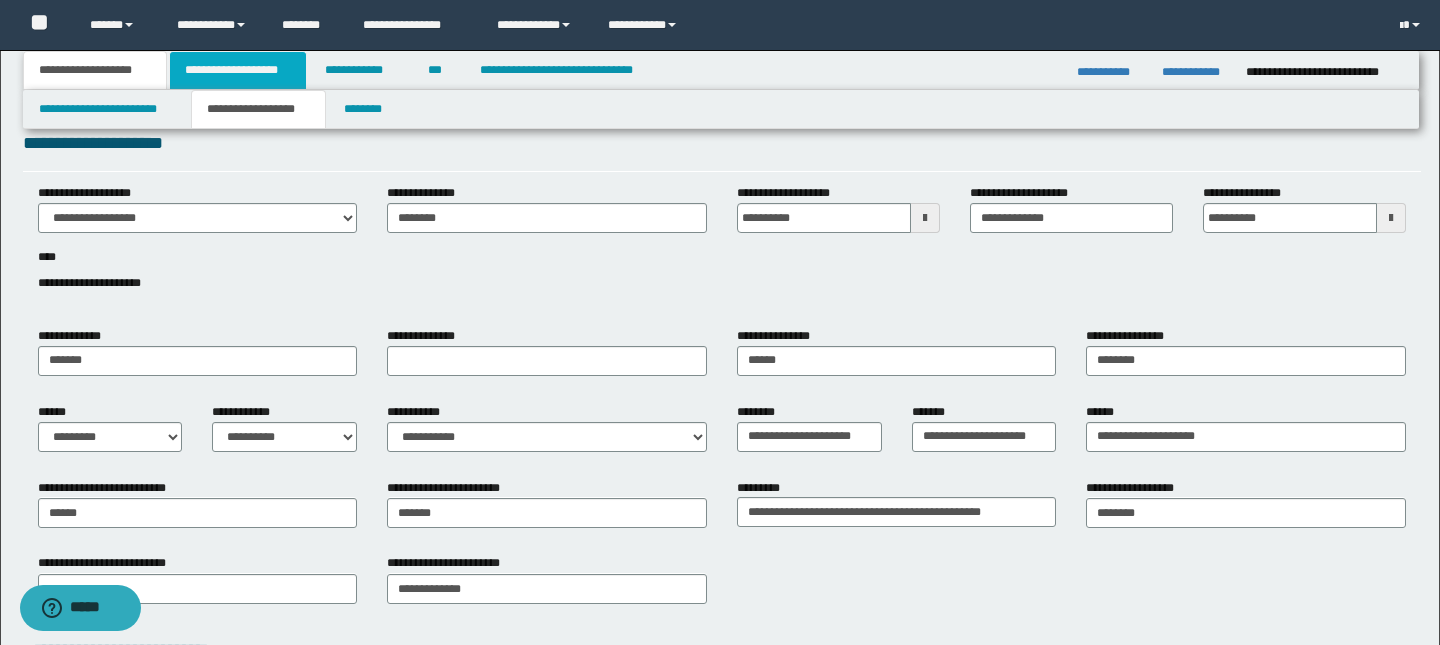 click on "**********" at bounding box center (238, 70) 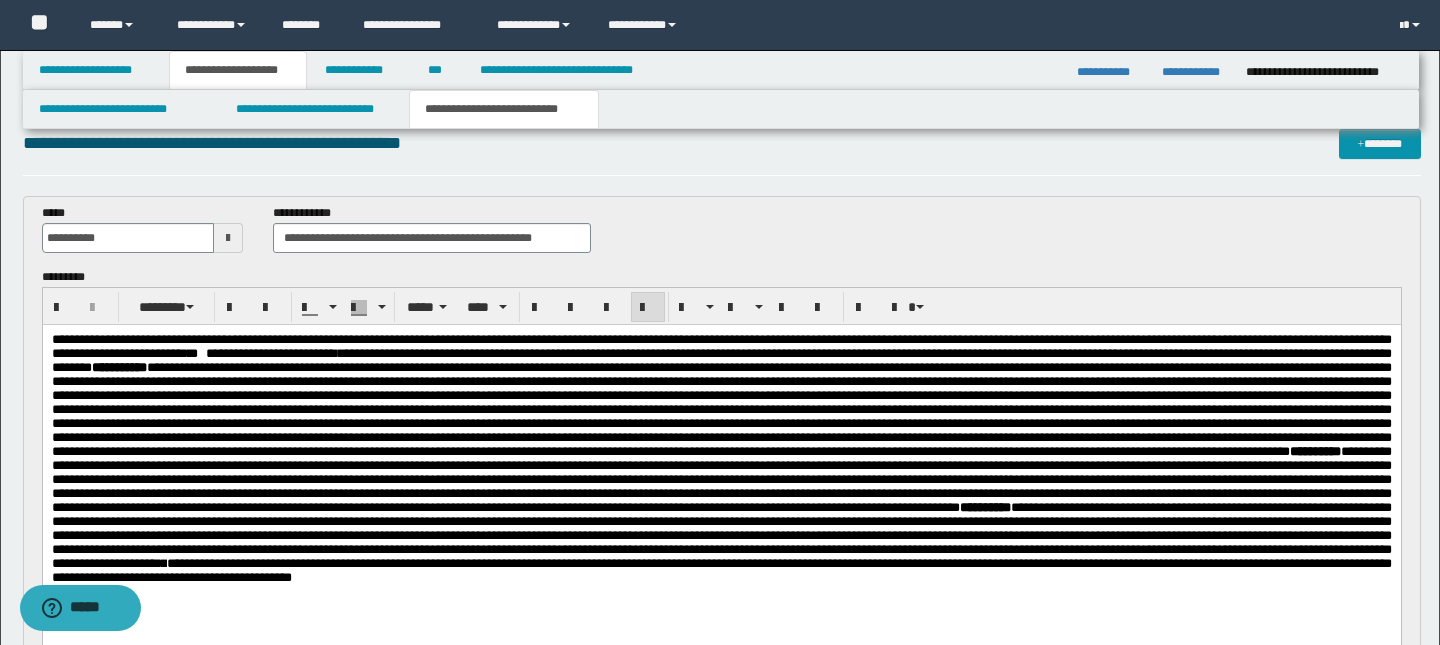 click on "*" at bounding box center [192, 353] 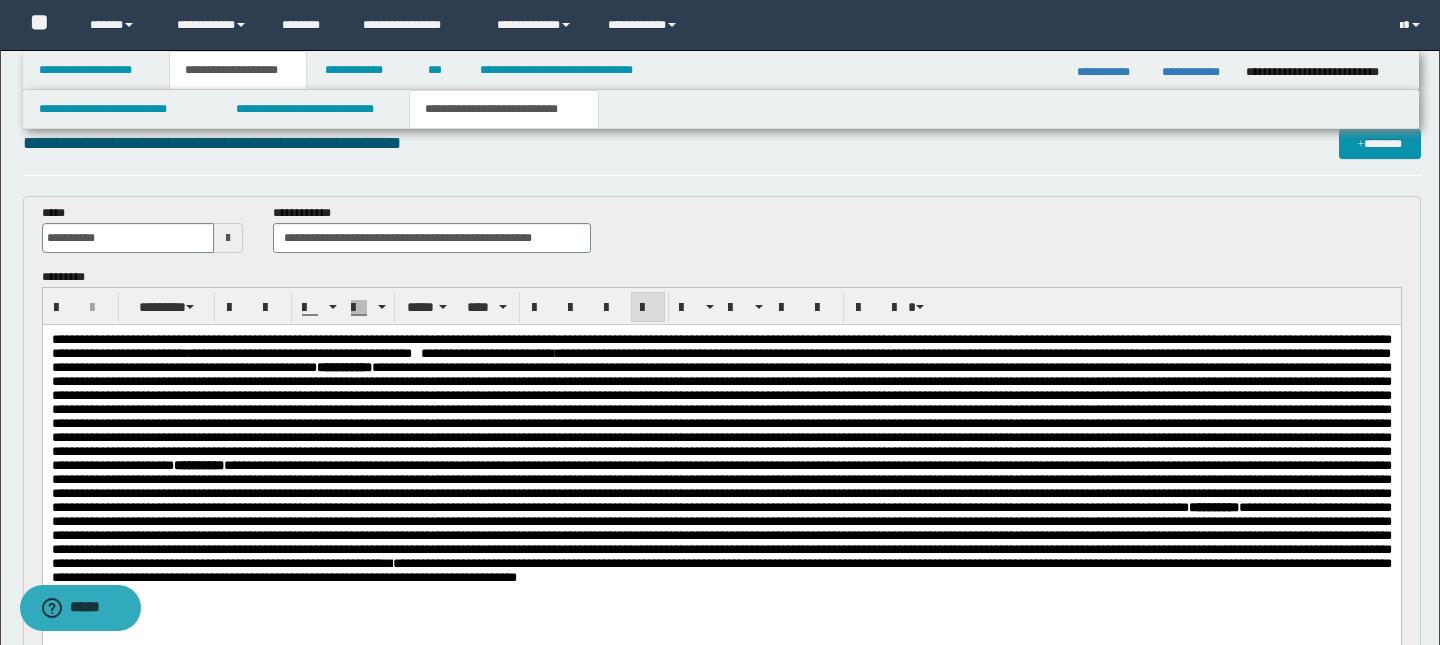click on "**********" at bounding box center [299, 353] 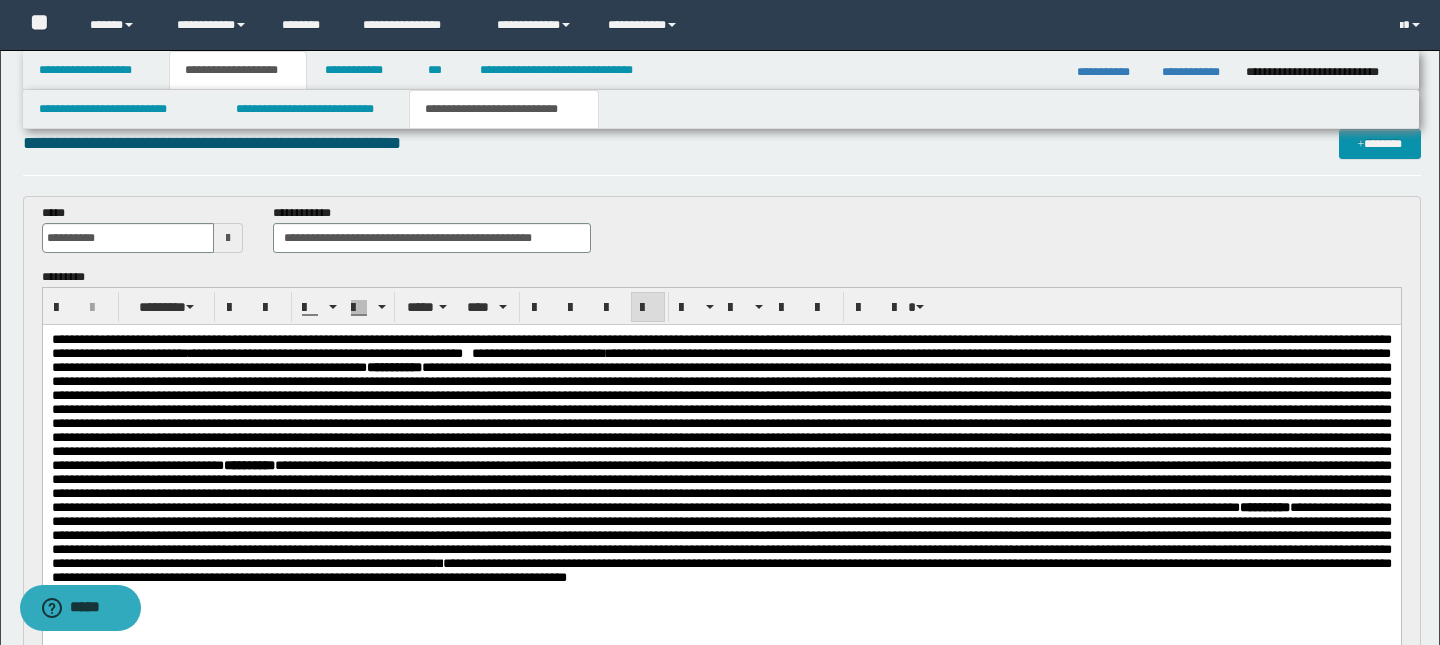 click at bounding box center (464, 353) 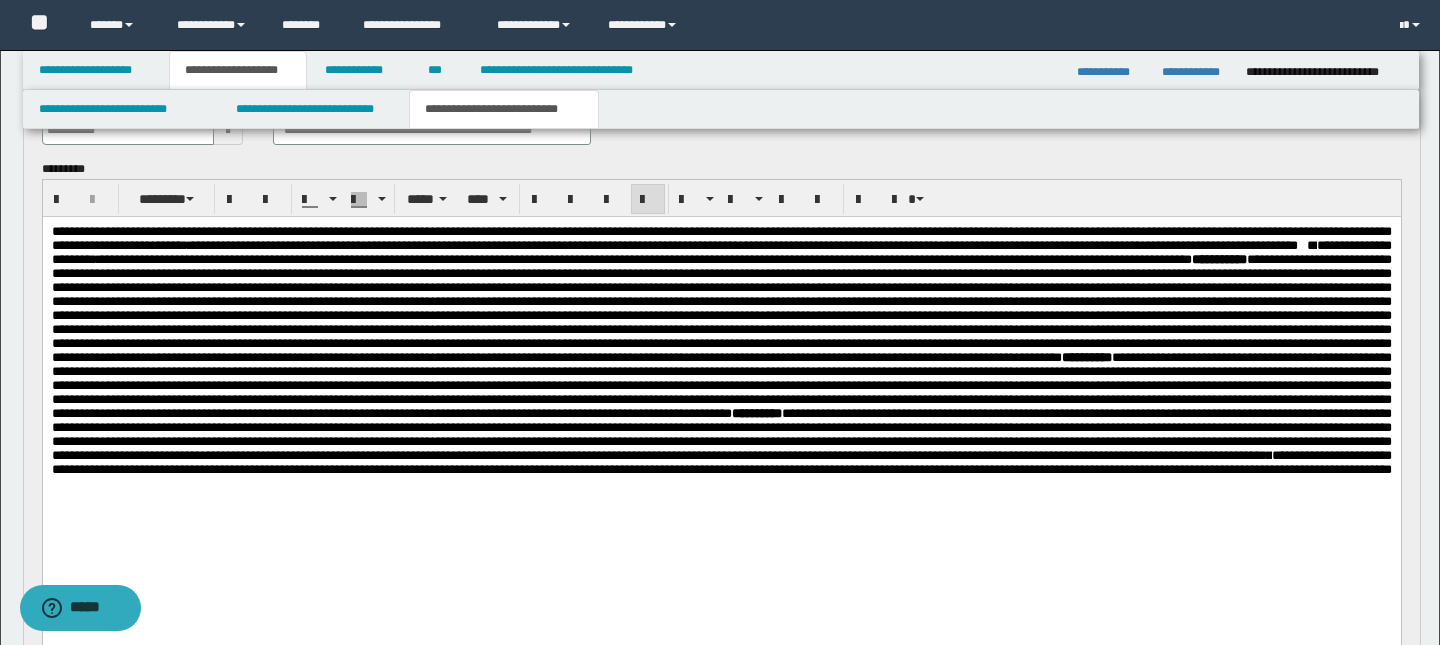 scroll, scrollTop: 130, scrollLeft: 0, axis: vertical 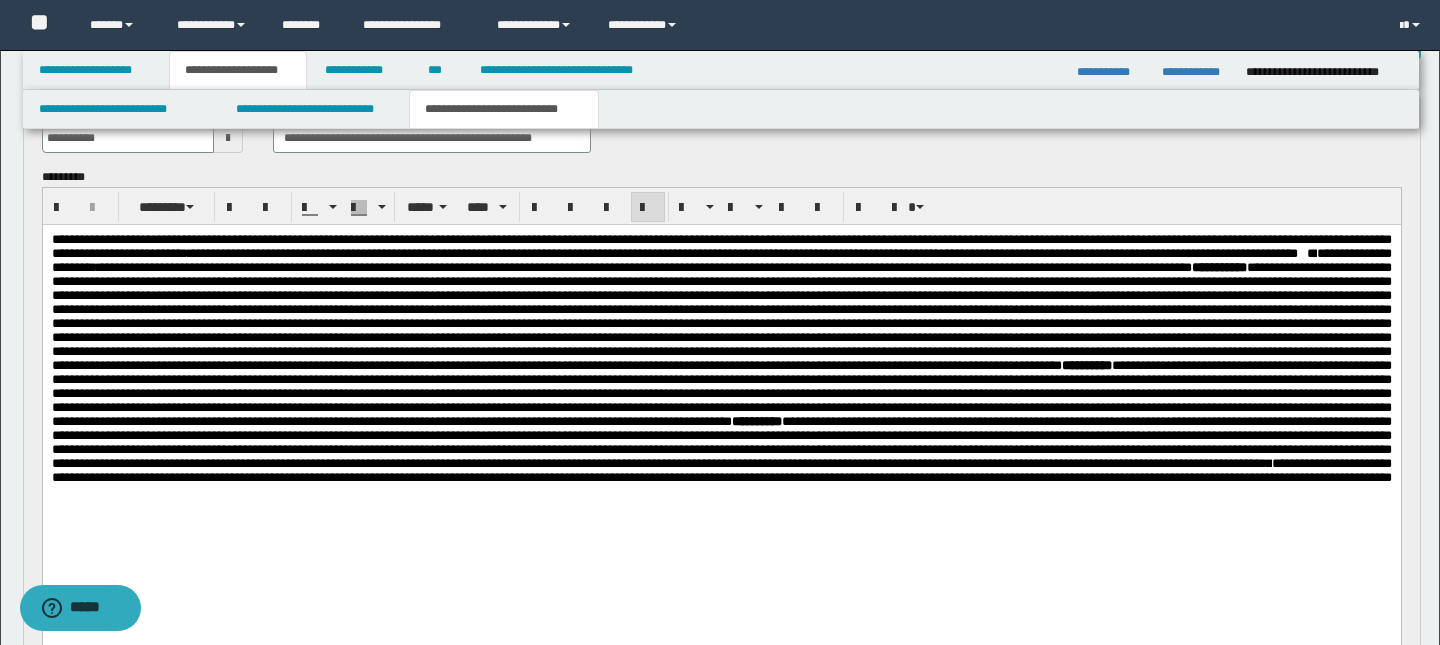 click on "**********" at bounding box center [721, 358] 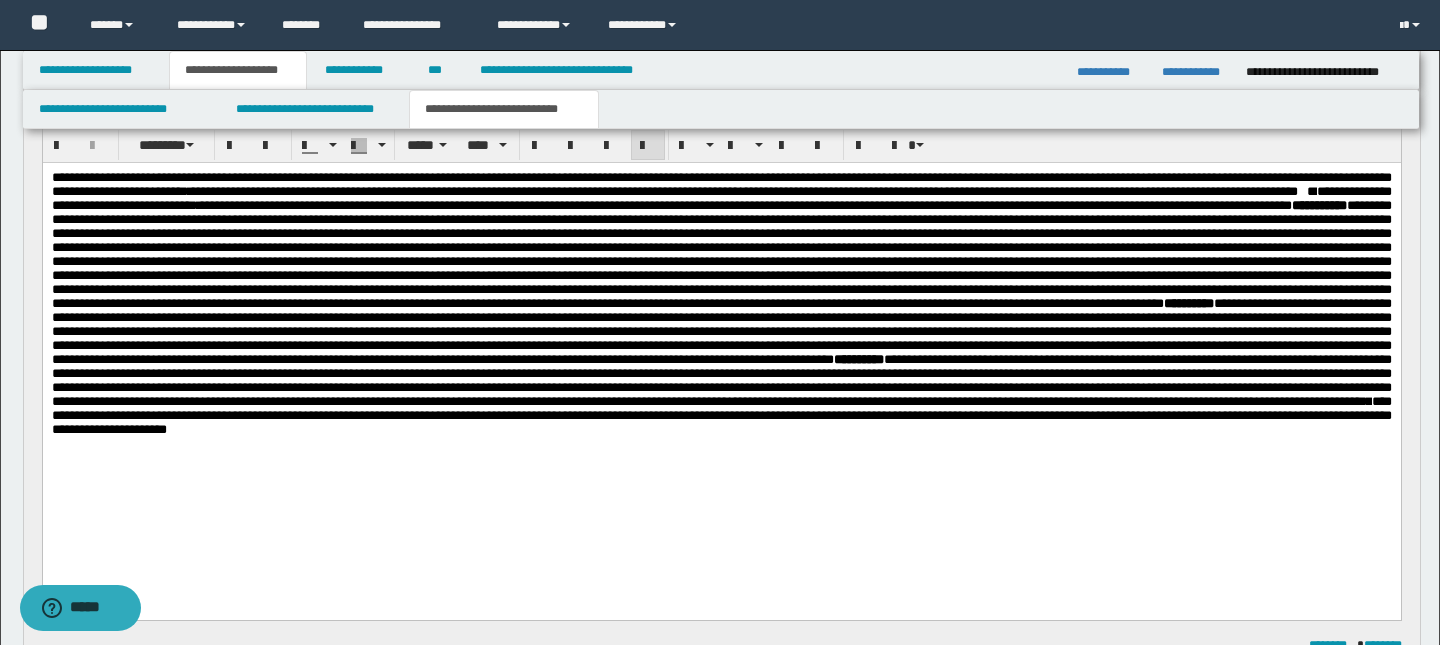 scroll, scrollTop: 197, scrollLeft: 0, axis: vertical 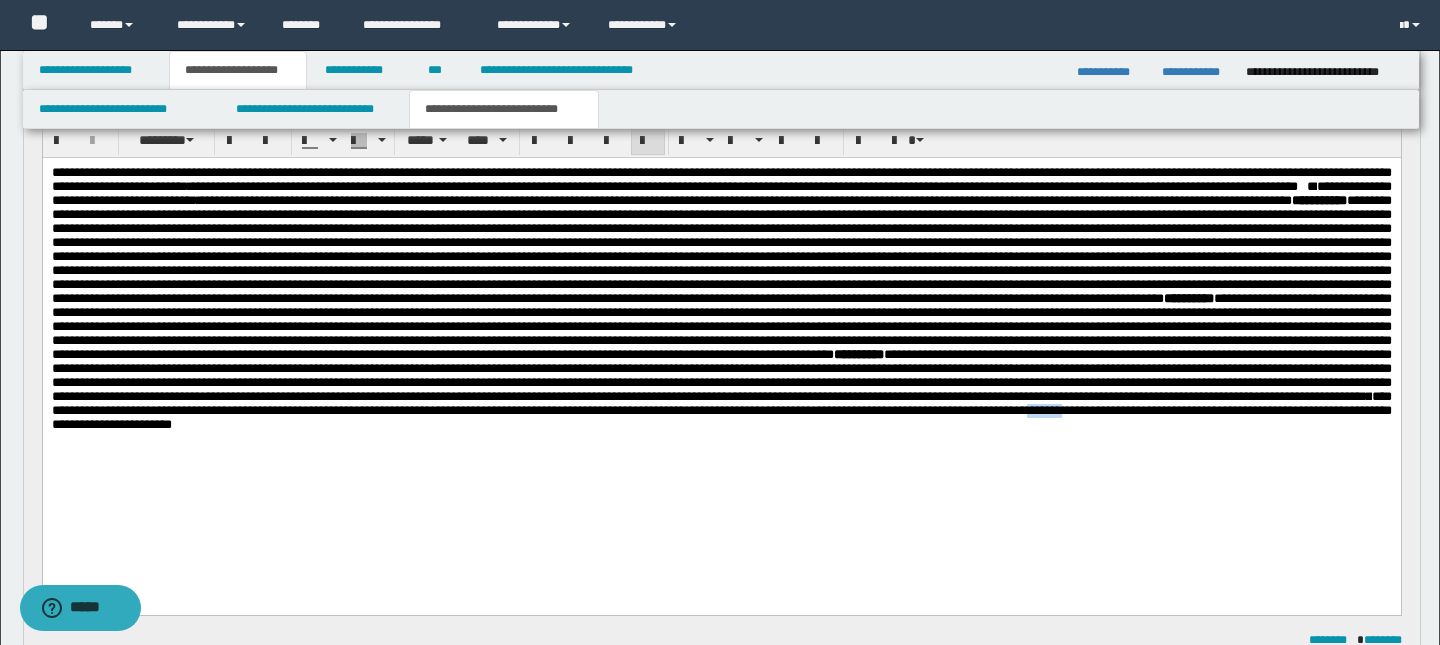 click on "**********" at bounding box center (721, 410) 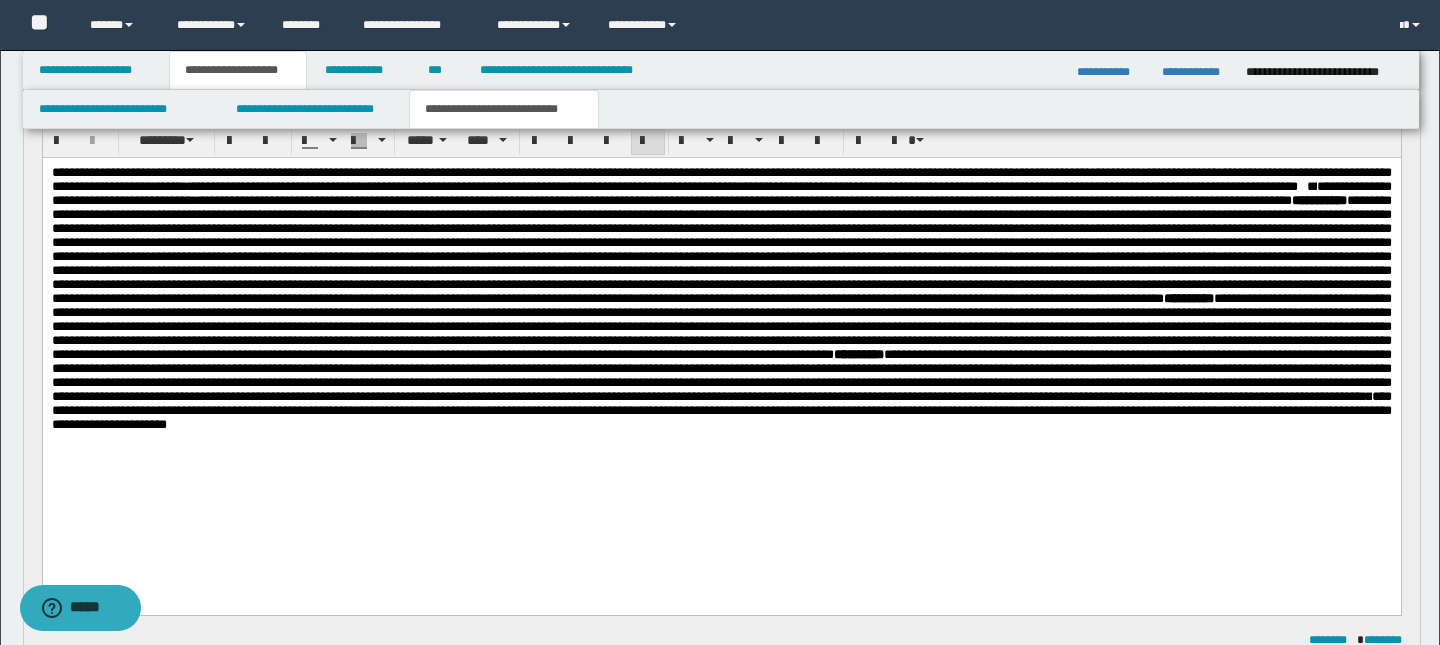 click on "**********" at bounding box center (721, 410) 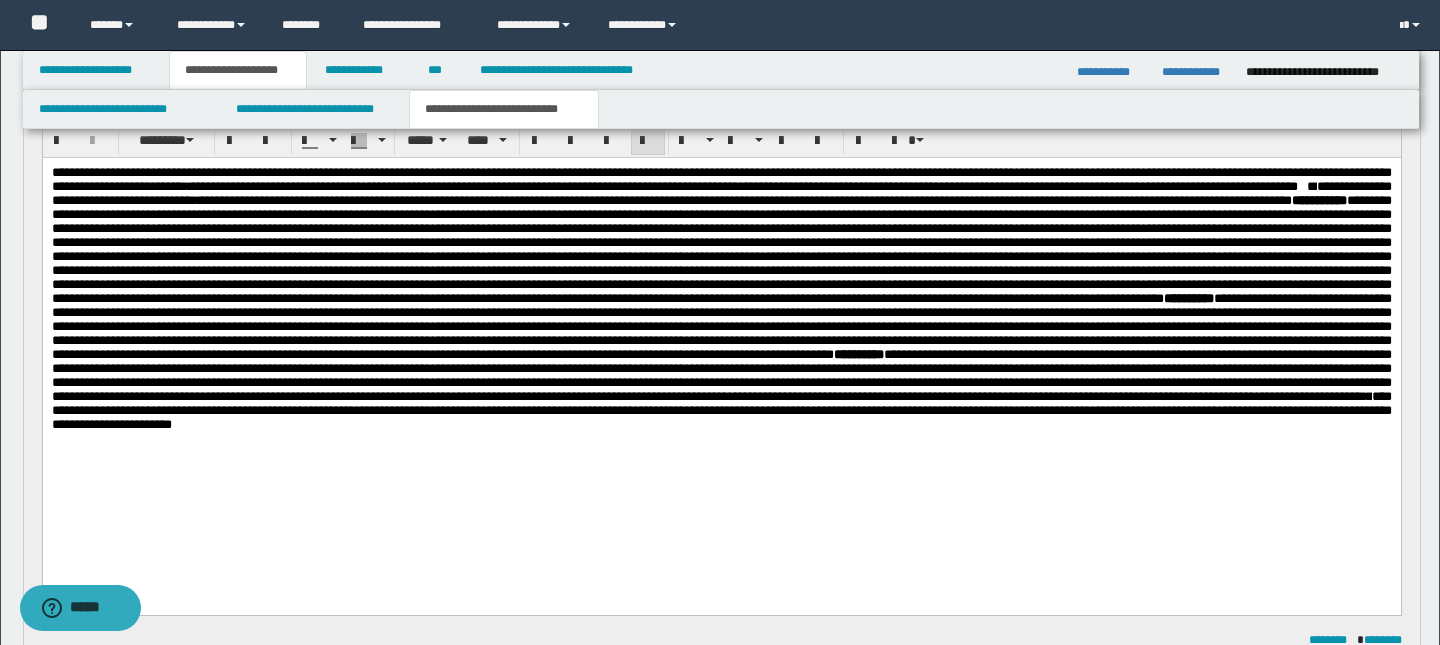 click on "**********" at bounding box center [721, 410] 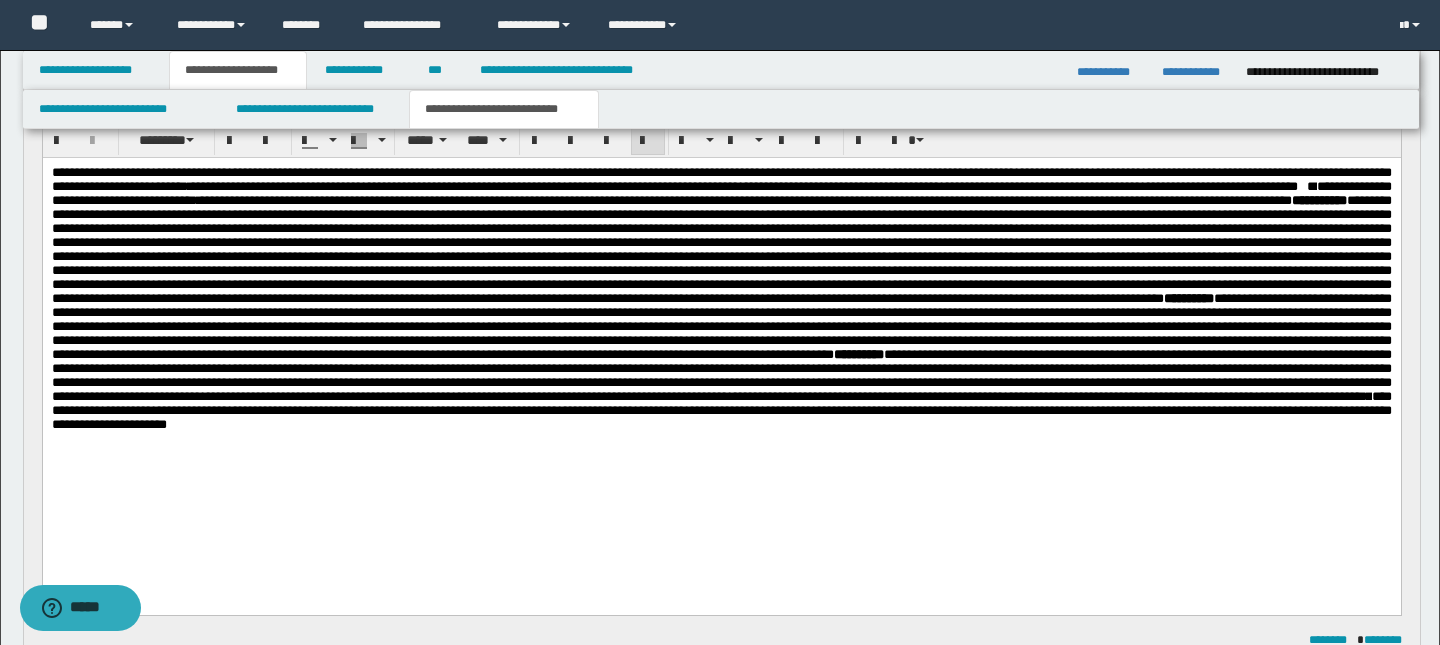 click on "**********" at bounding box center (721, 410) 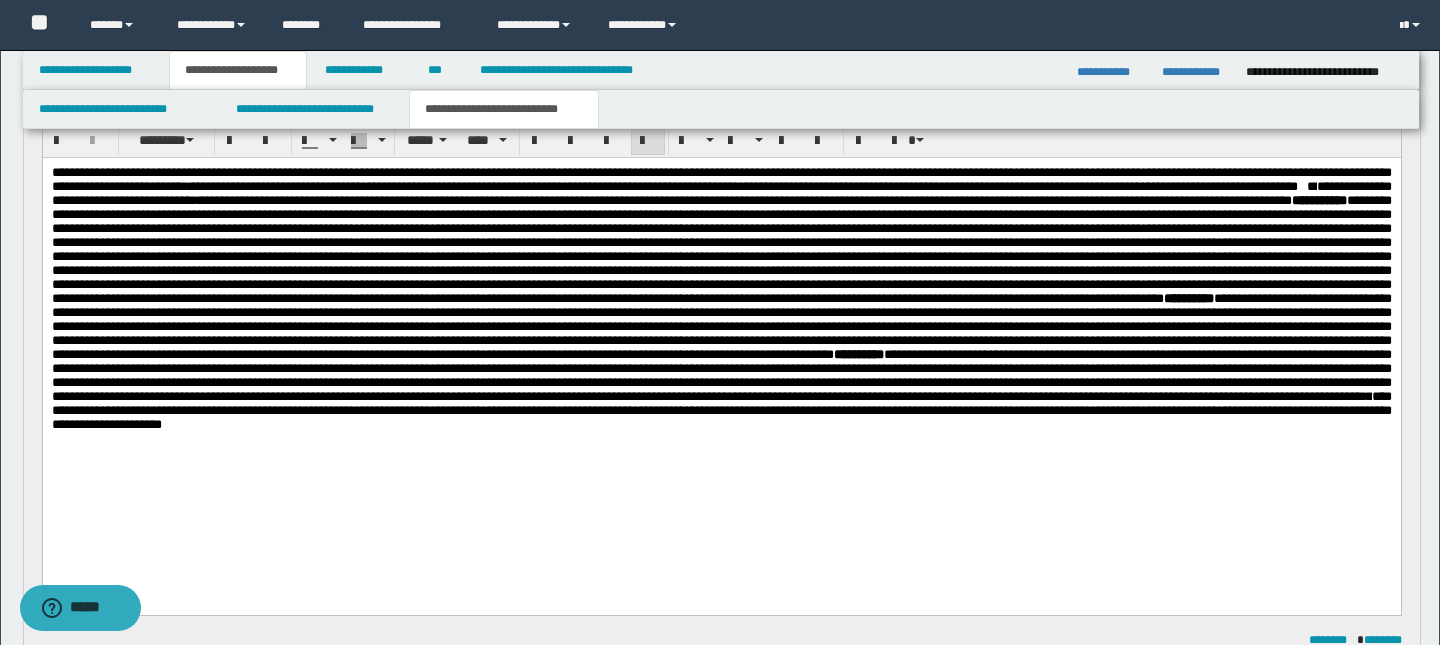 click on "**********" at bounding box center (721, 410) 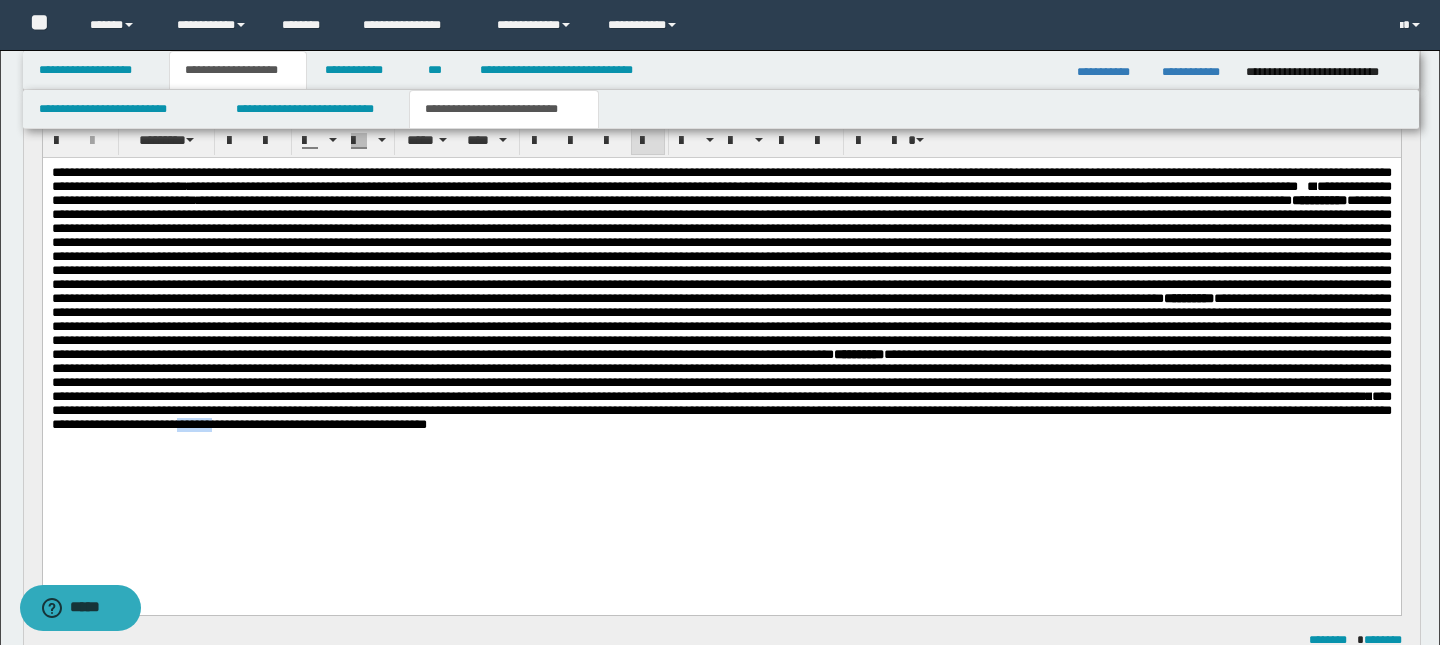 click on "**********" at bounding box center (721, 324) 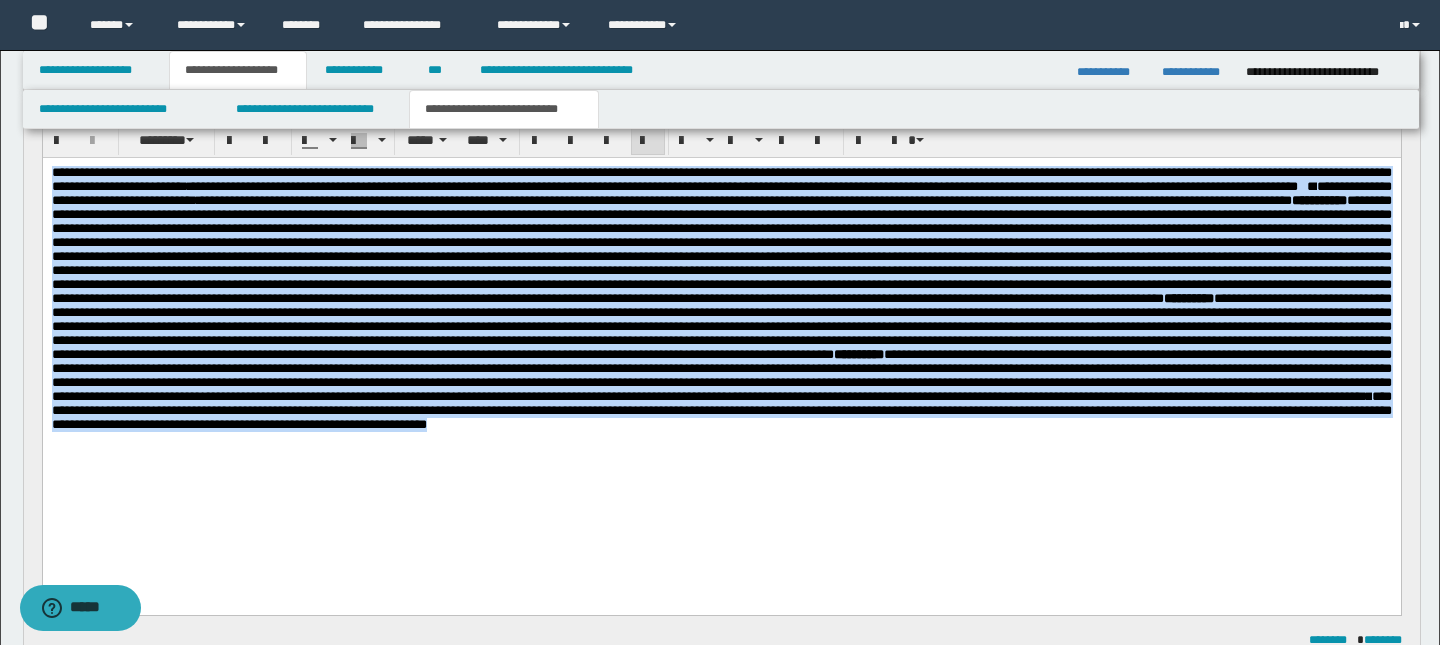 click on "**********" at bounding box center (721, 324) 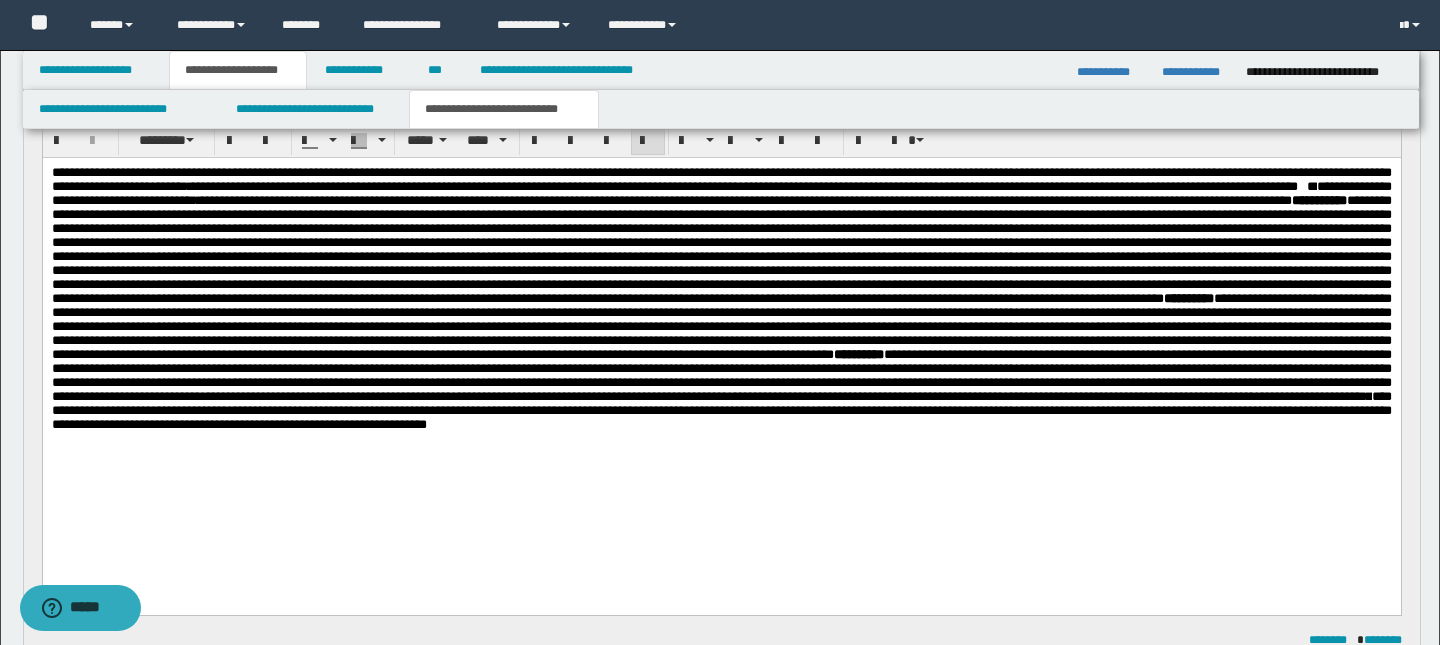 click on "**********" at bounding box center [721, 410] 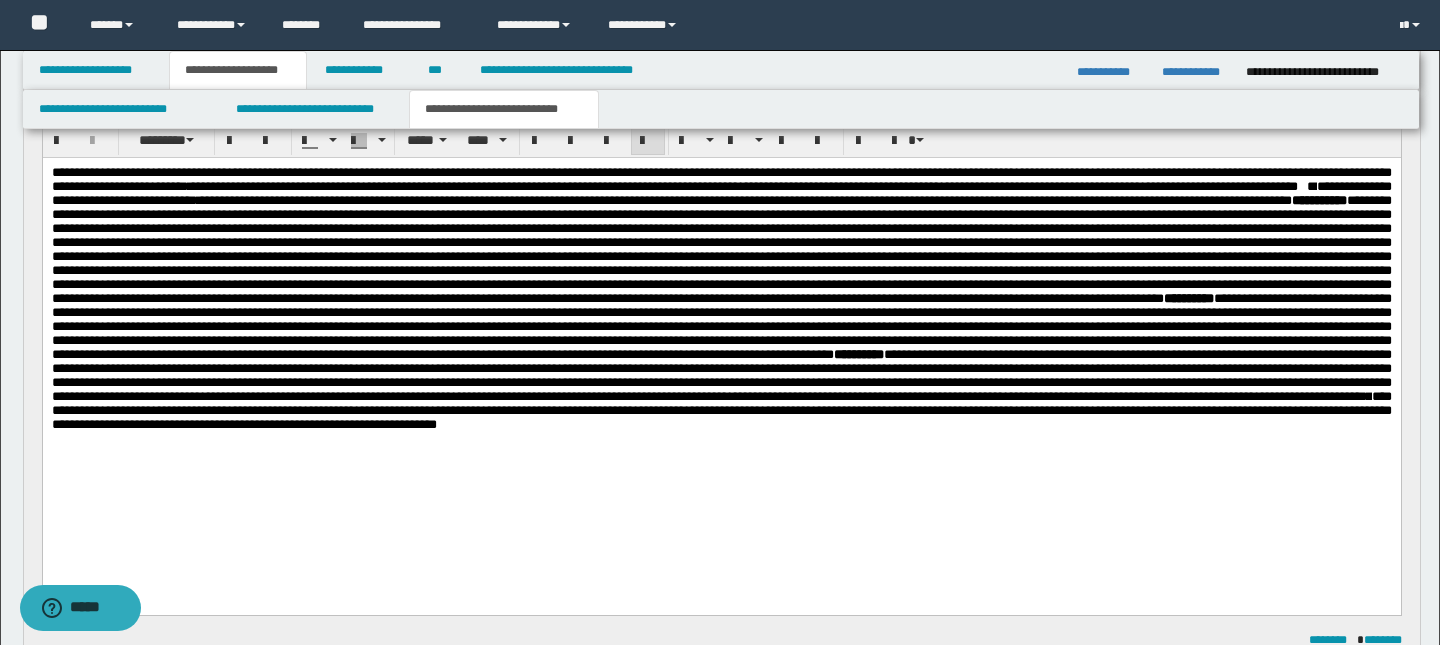 scroll, scrollTop: 168, scrollLeft: 0, axis: vertical 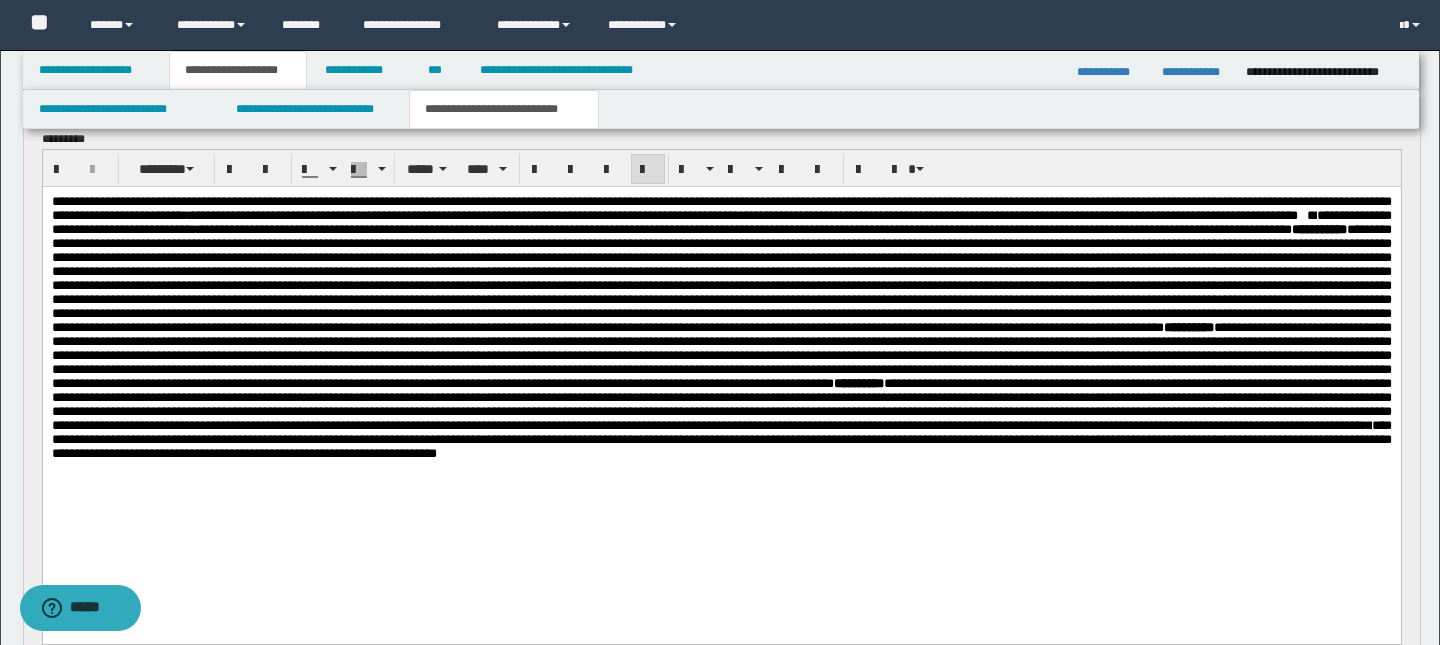 click on "**********" at bounding box center (721, 439) 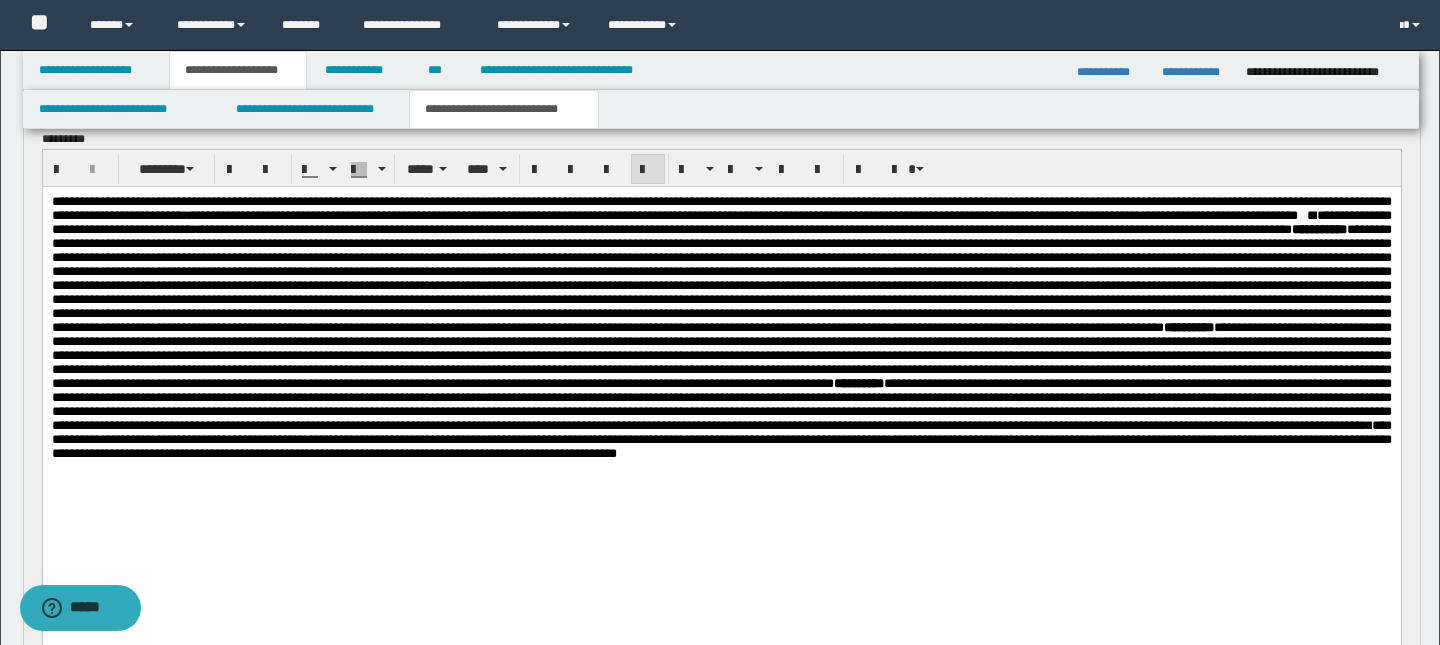 click on "**********" at bounding box center (721, 439) 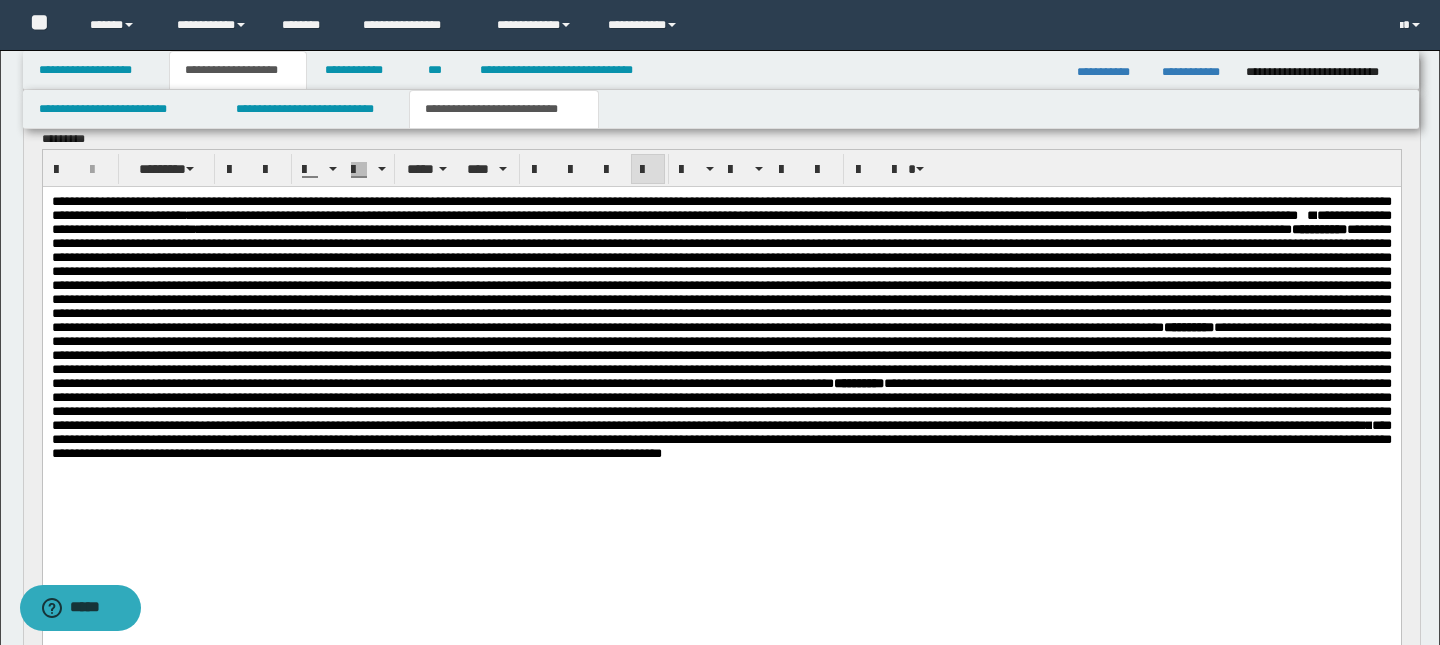 click on "**********" at bounding box center (721, 439) 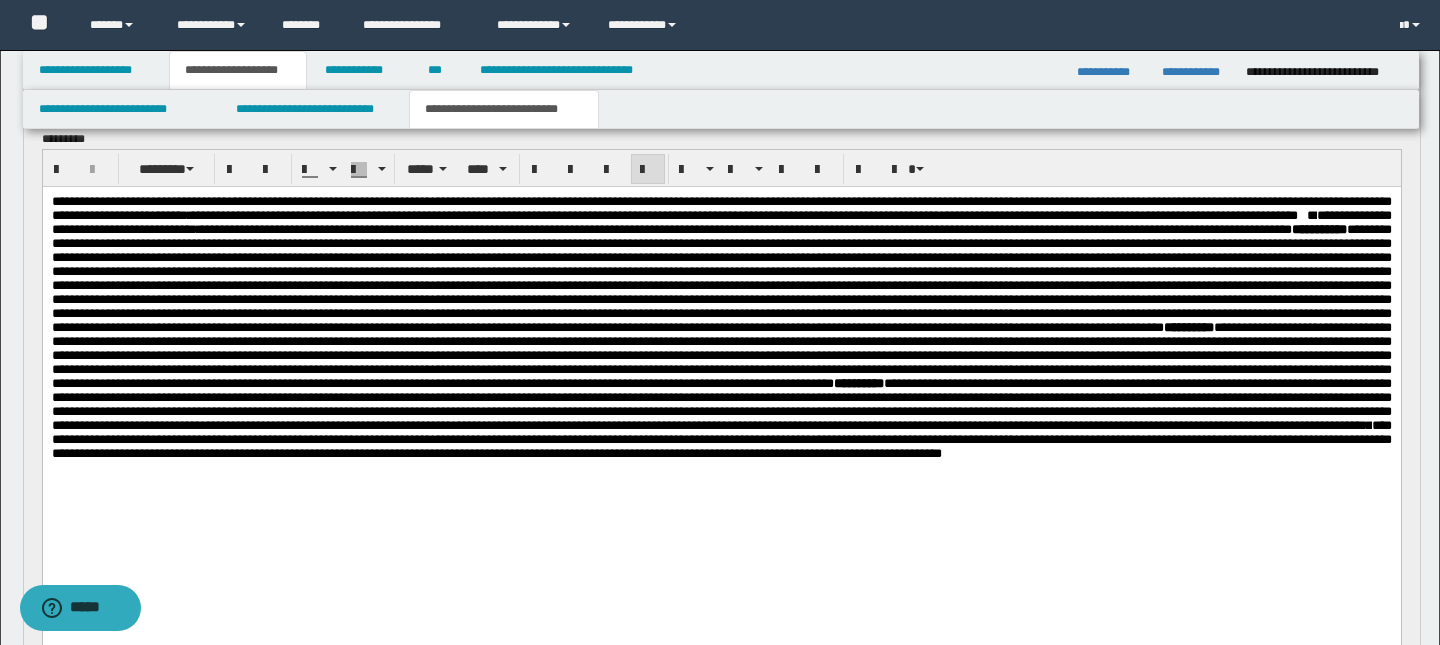 click on "**********" at bounding box center (721, 439) 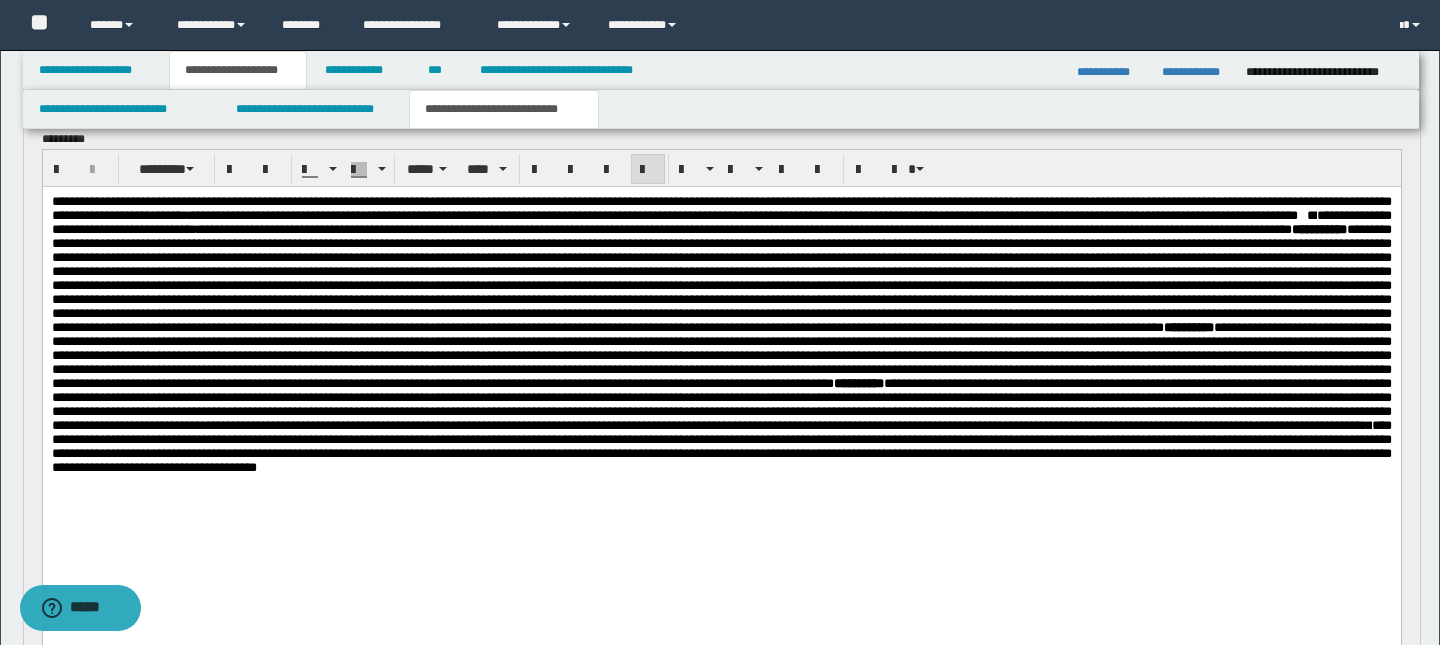 scroll, scrollTop: 196, scrollLeft: 0, axis: vertical 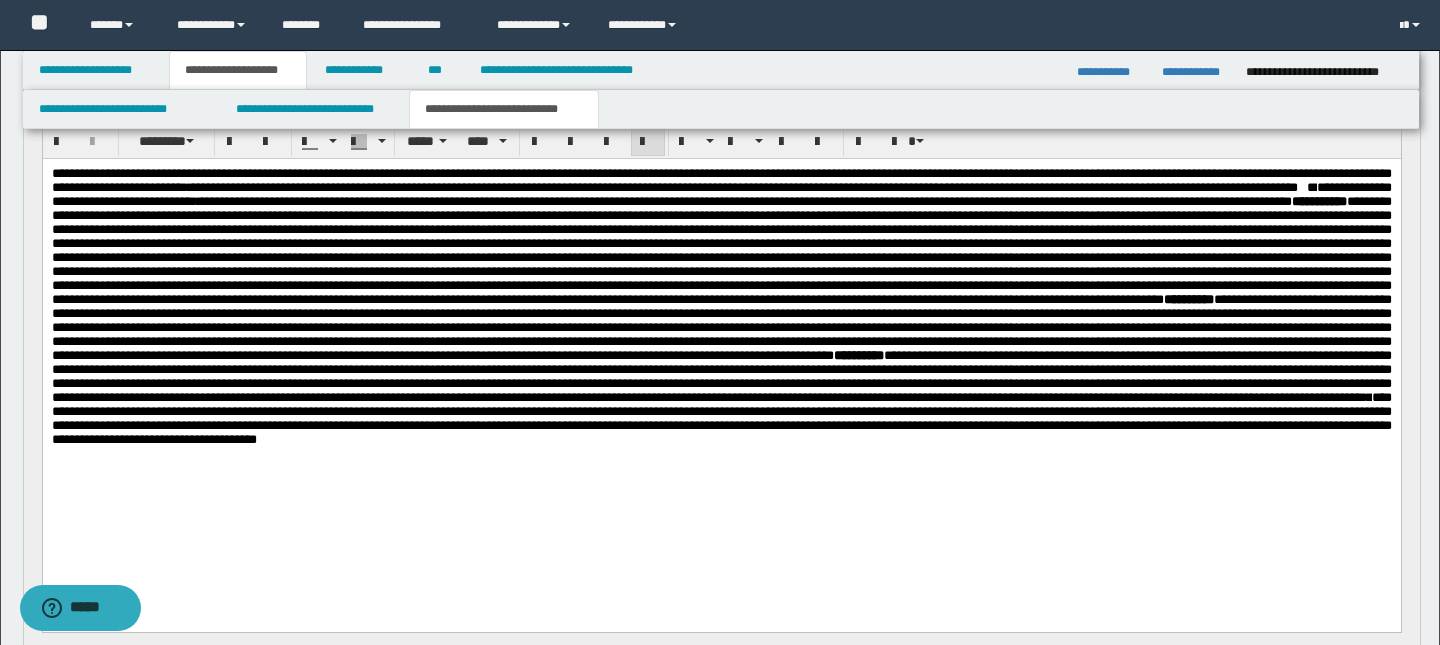 click on "**********" at bounding box center [721, 418] 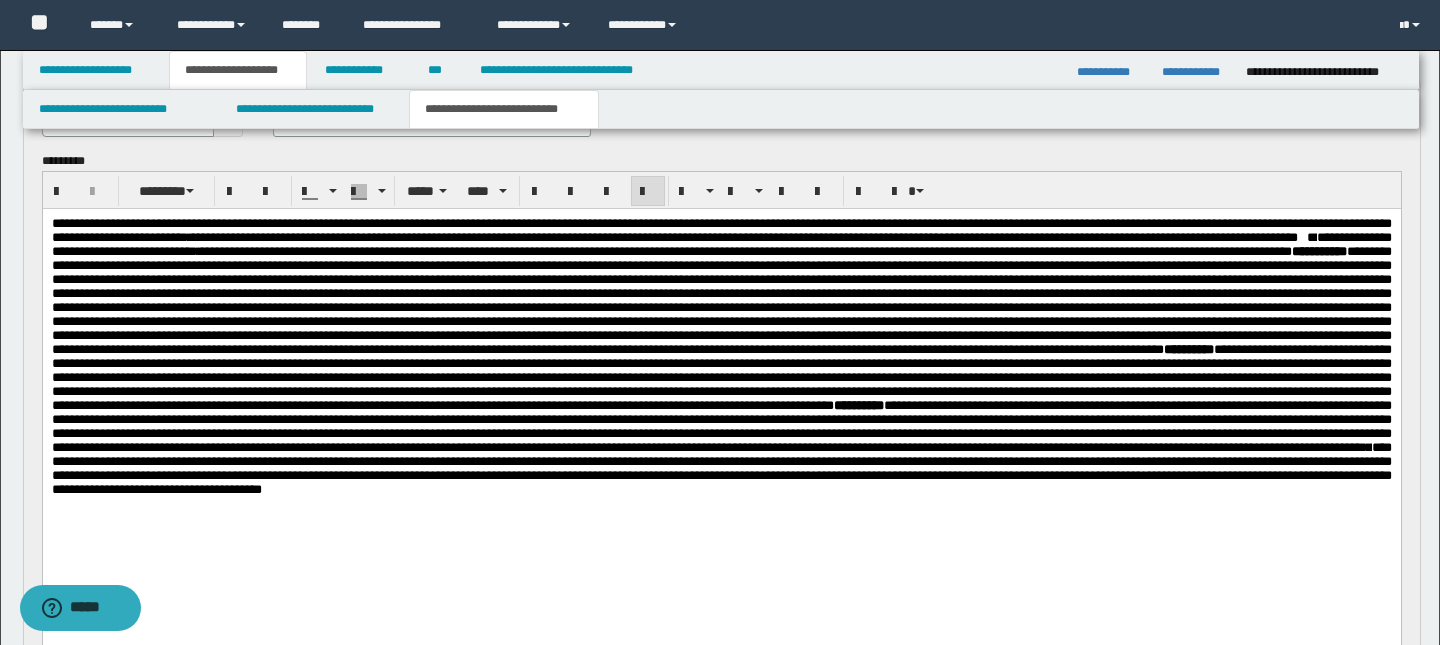 scroll, scrollTop: 97, scrollLeft: 0, axis: vertical 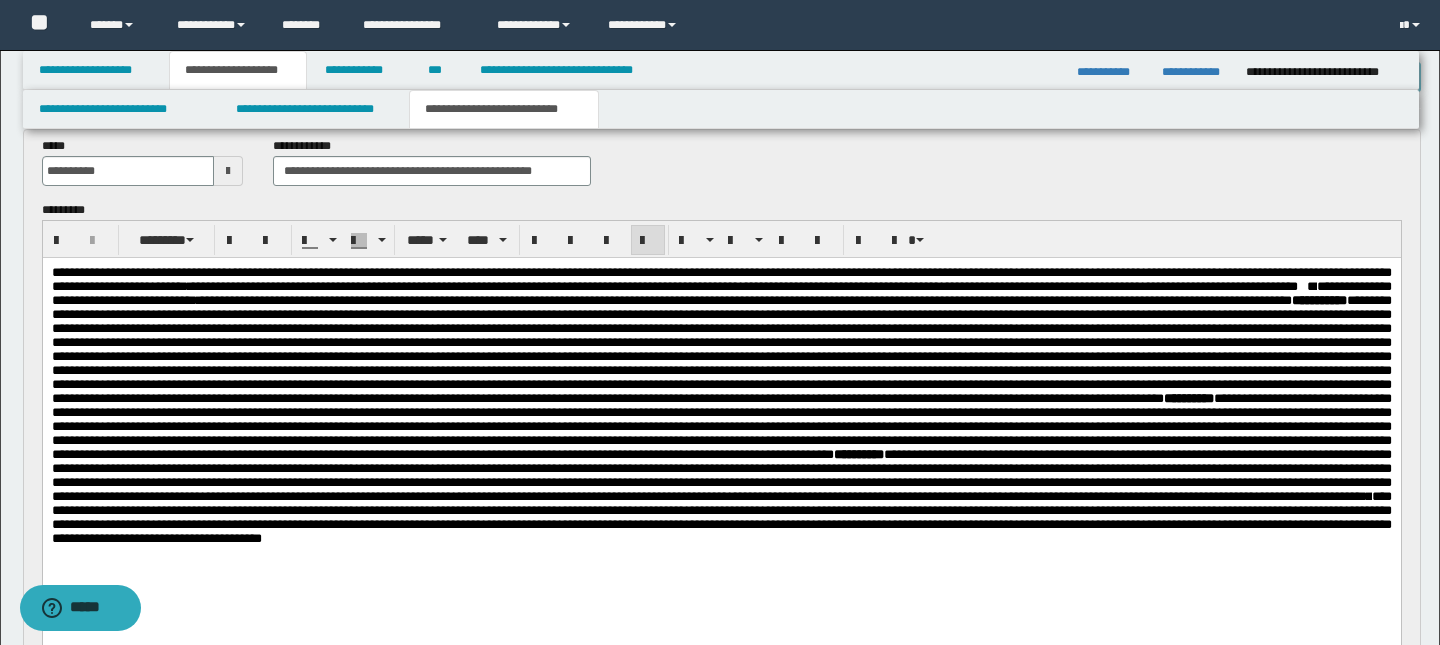 click on "**********" at bounding box center [721, 391] 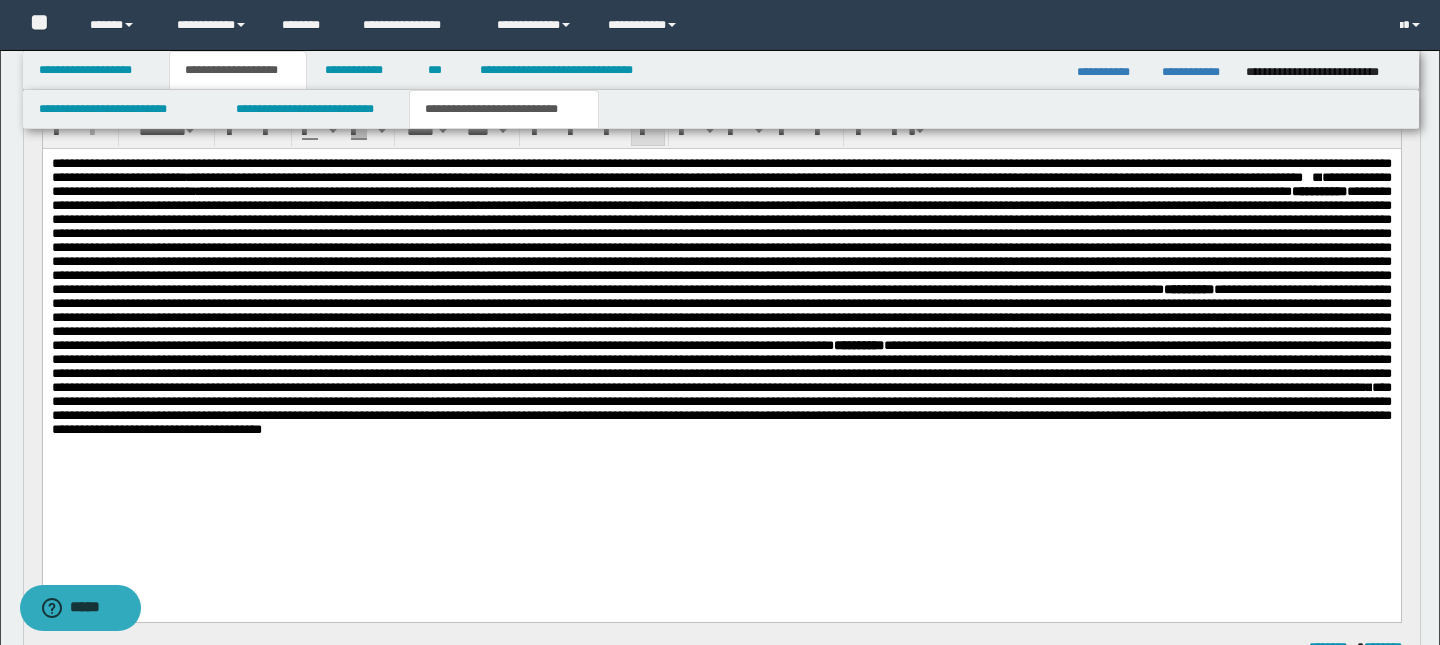 scroll, scrollTop: 213, scrollLeft: 0, axis: vertical 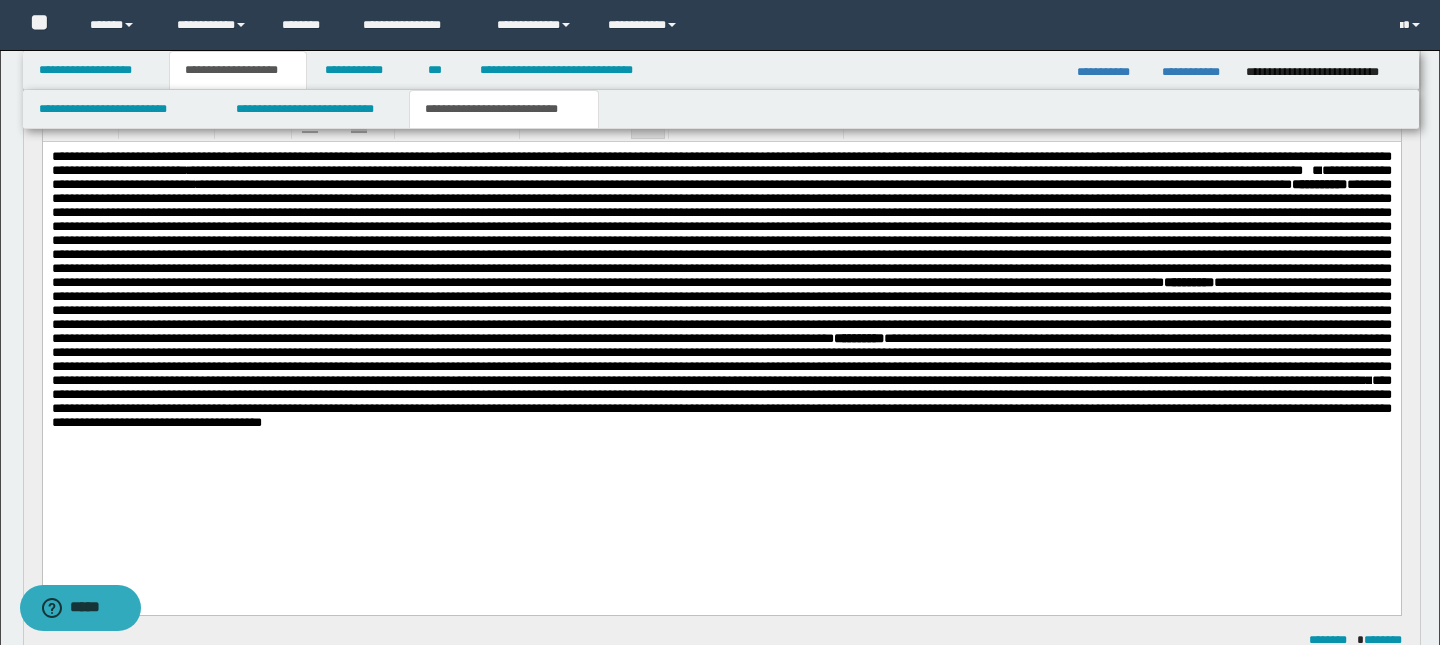click on "**********" at bounding box center [721, 401] 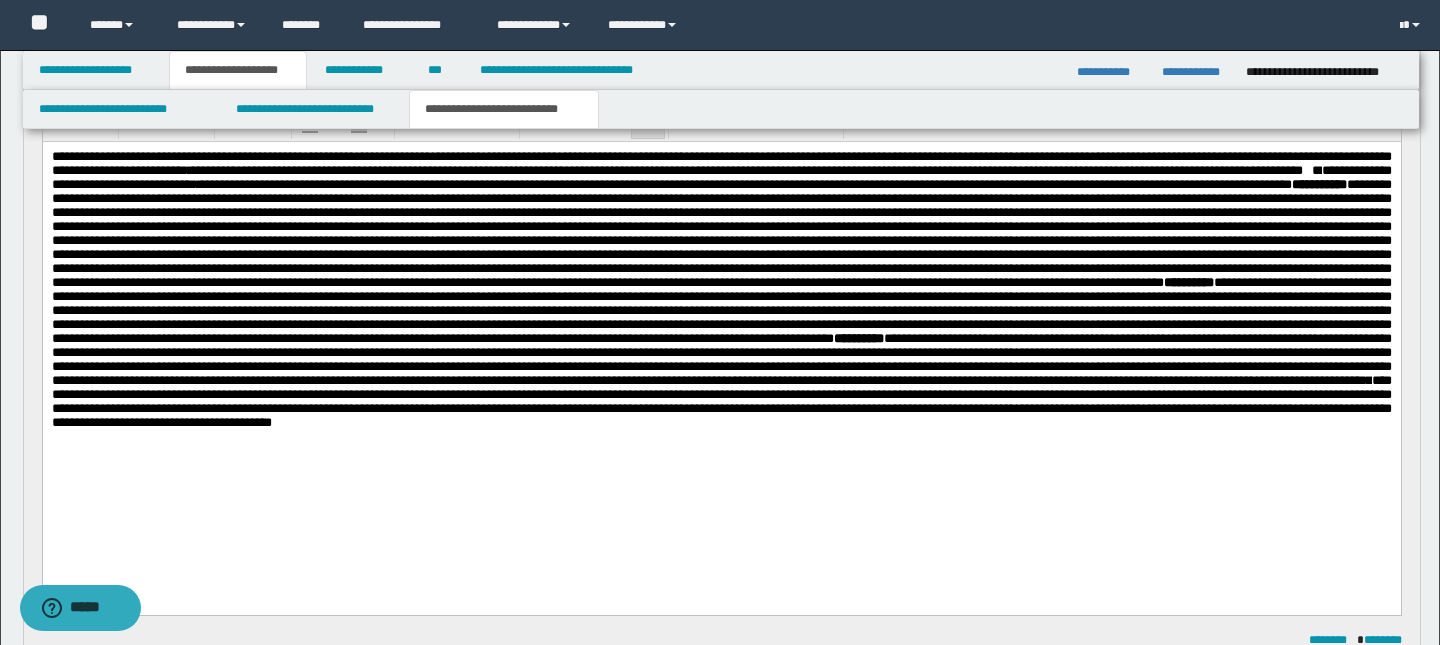 click on "**********" at bounding box center (721, 401) 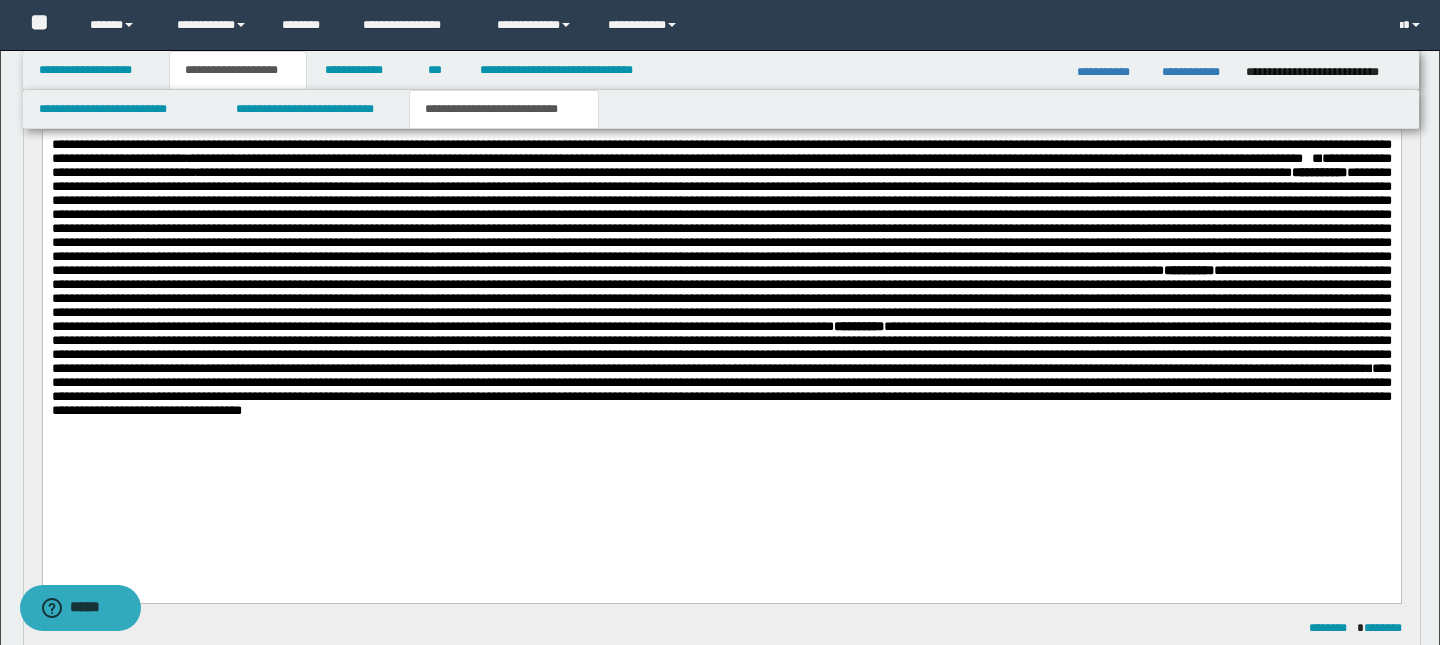 scroll, scrollTop: 226, scrollLeft: 0, axis: vertical 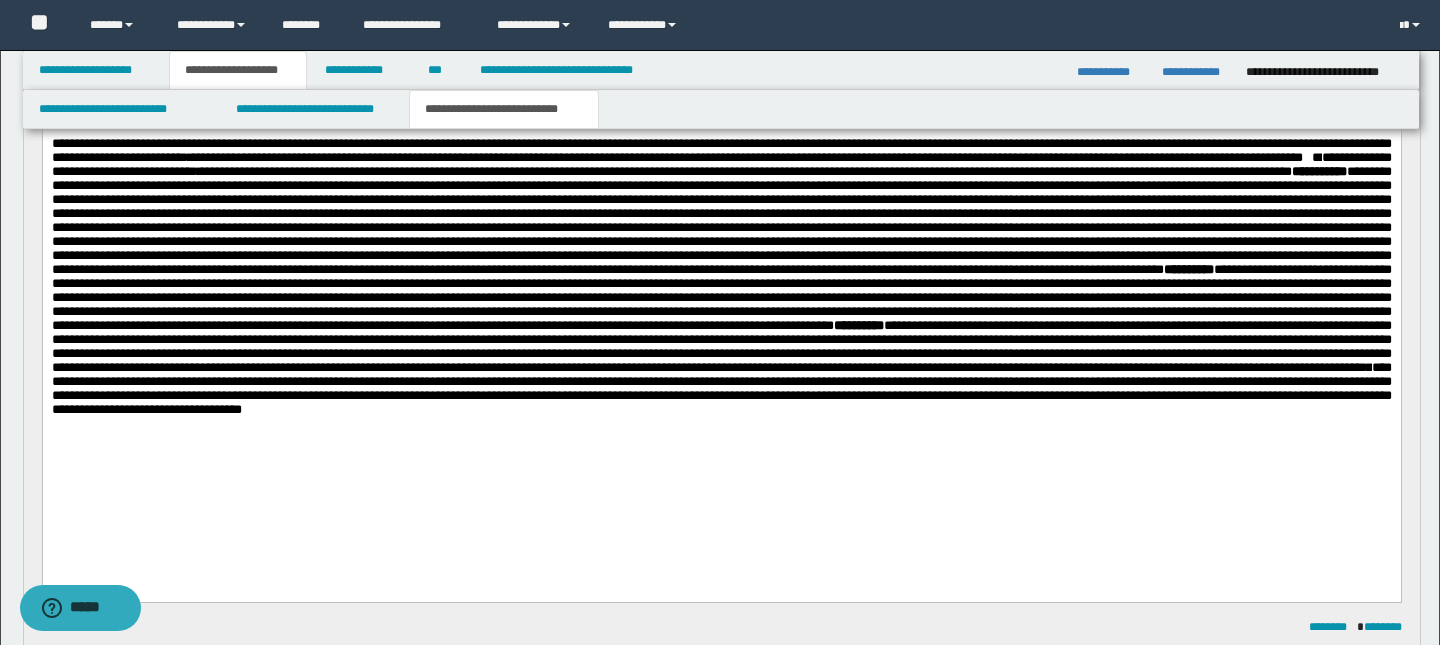 click on "**********" at bounding box center (721, 388) 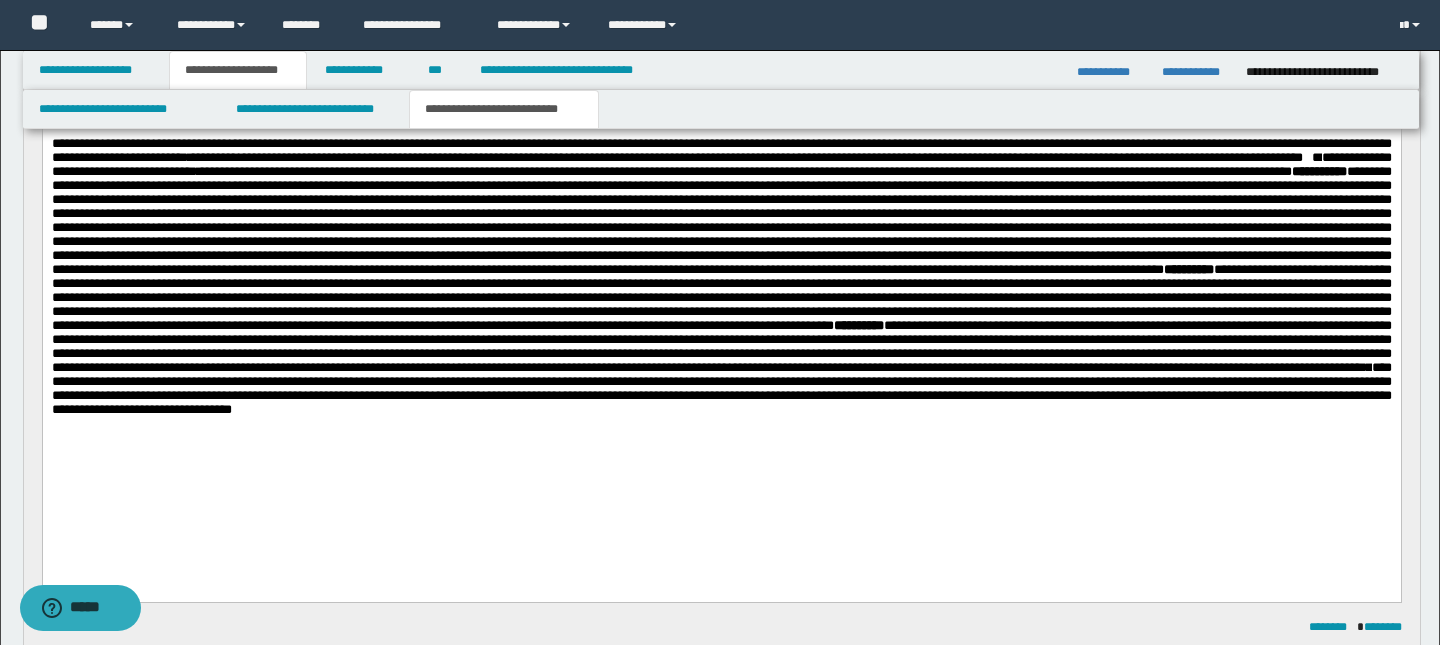 click on "**********" at bounding box center [721, 388] 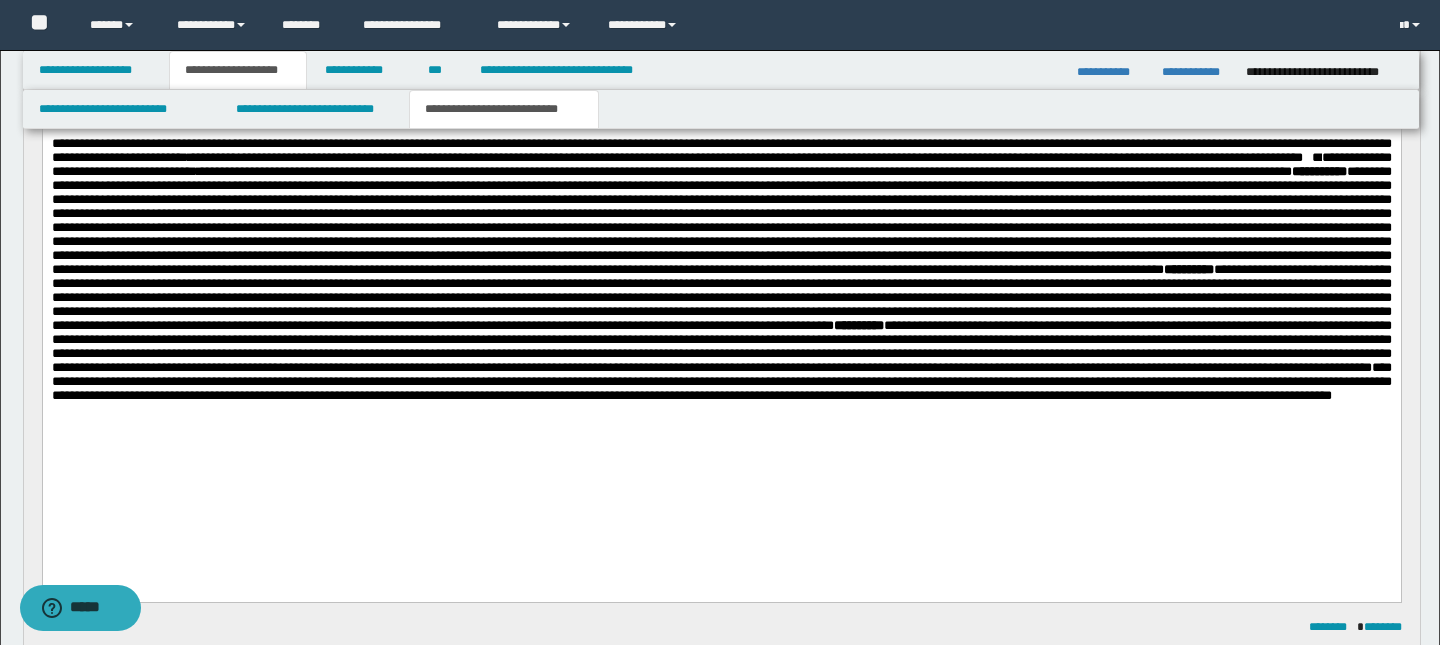 click on "**********" at bounding box center (721, 270) 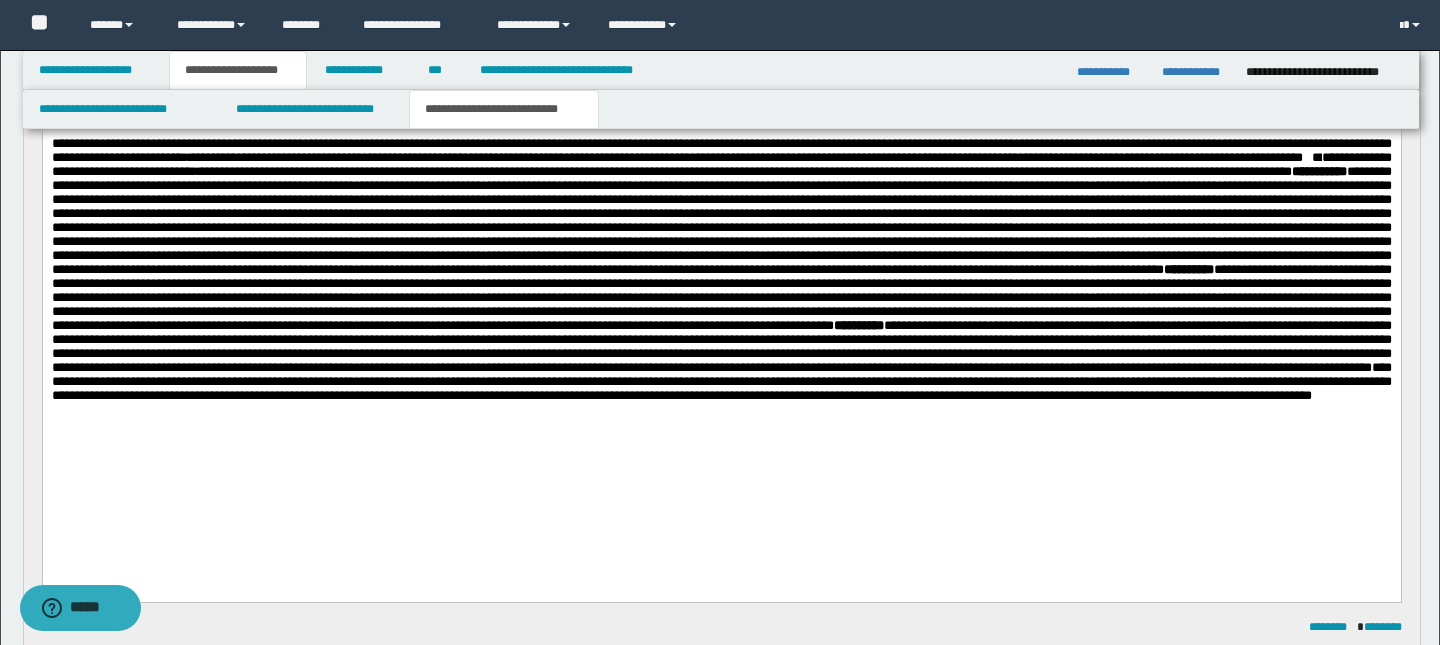 click on "**********" at bounding box center (721, 381) 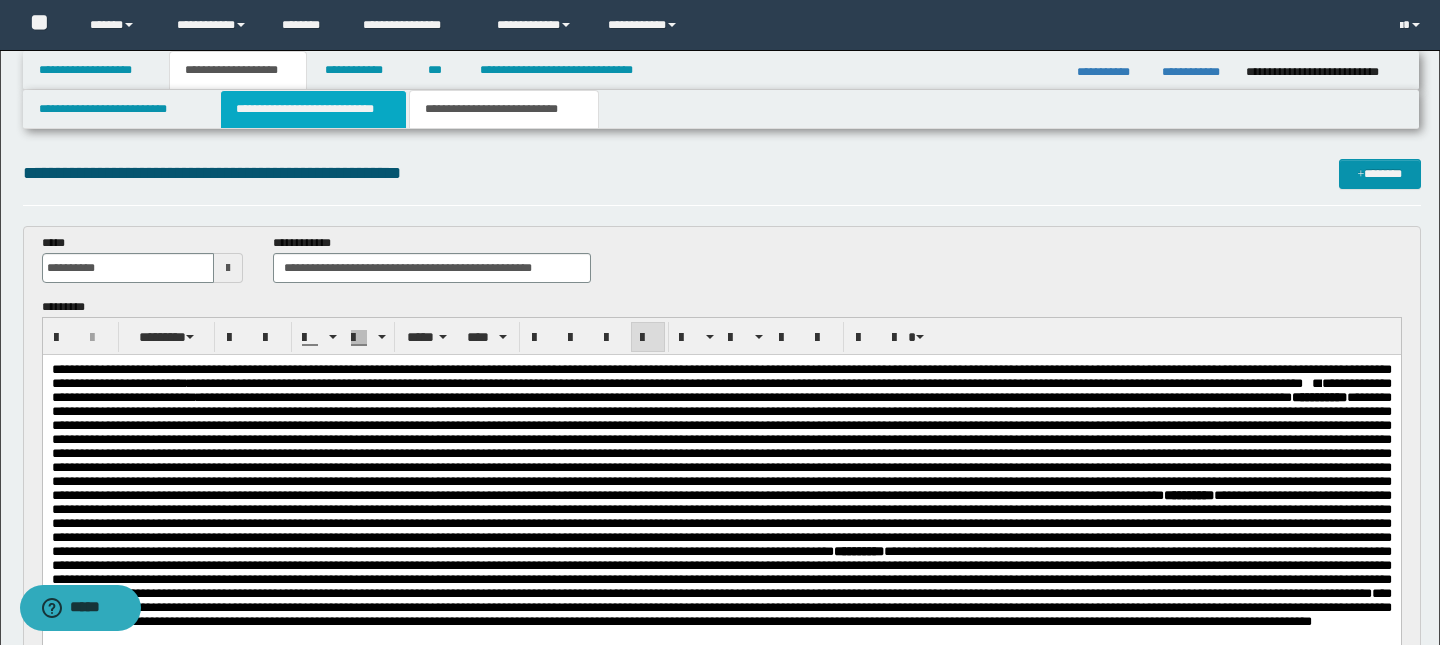 click on "**********" at bounding box center (314, 109) 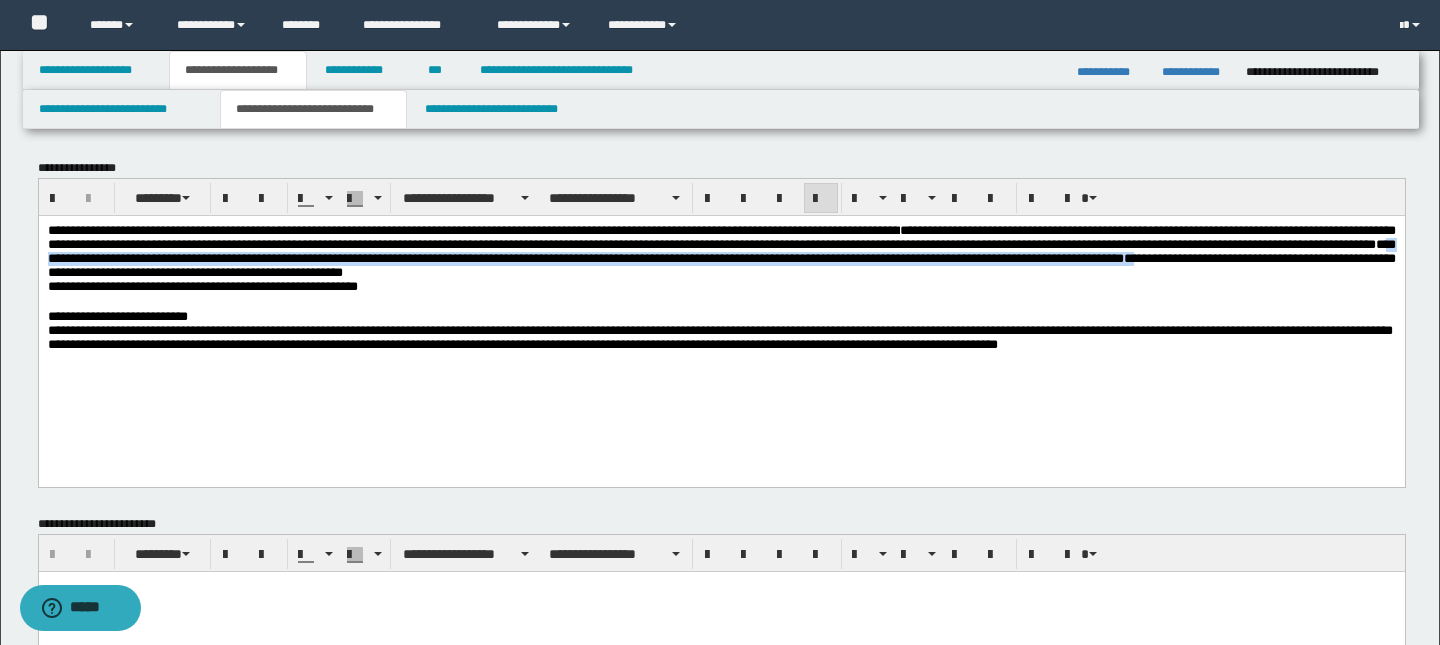 click on "**********" at bounding box center [721, 316] 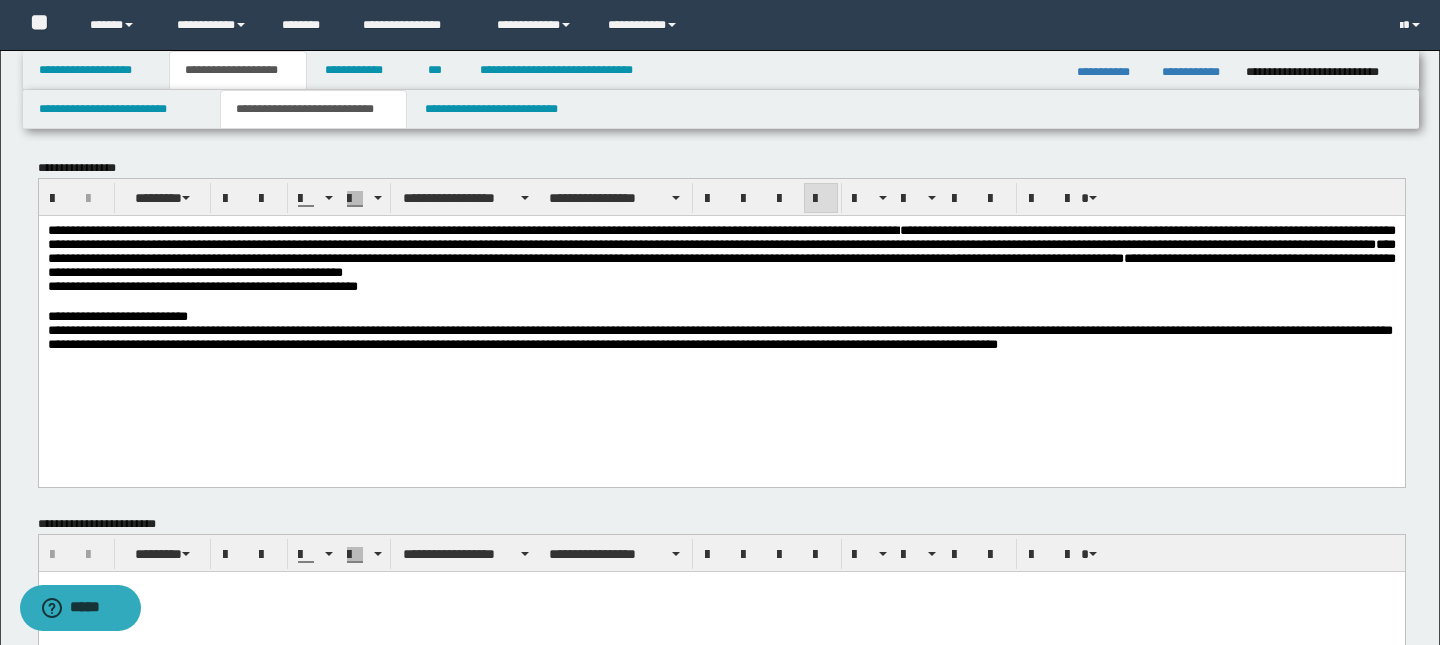click on "**********" at bounding box center [721, 316] 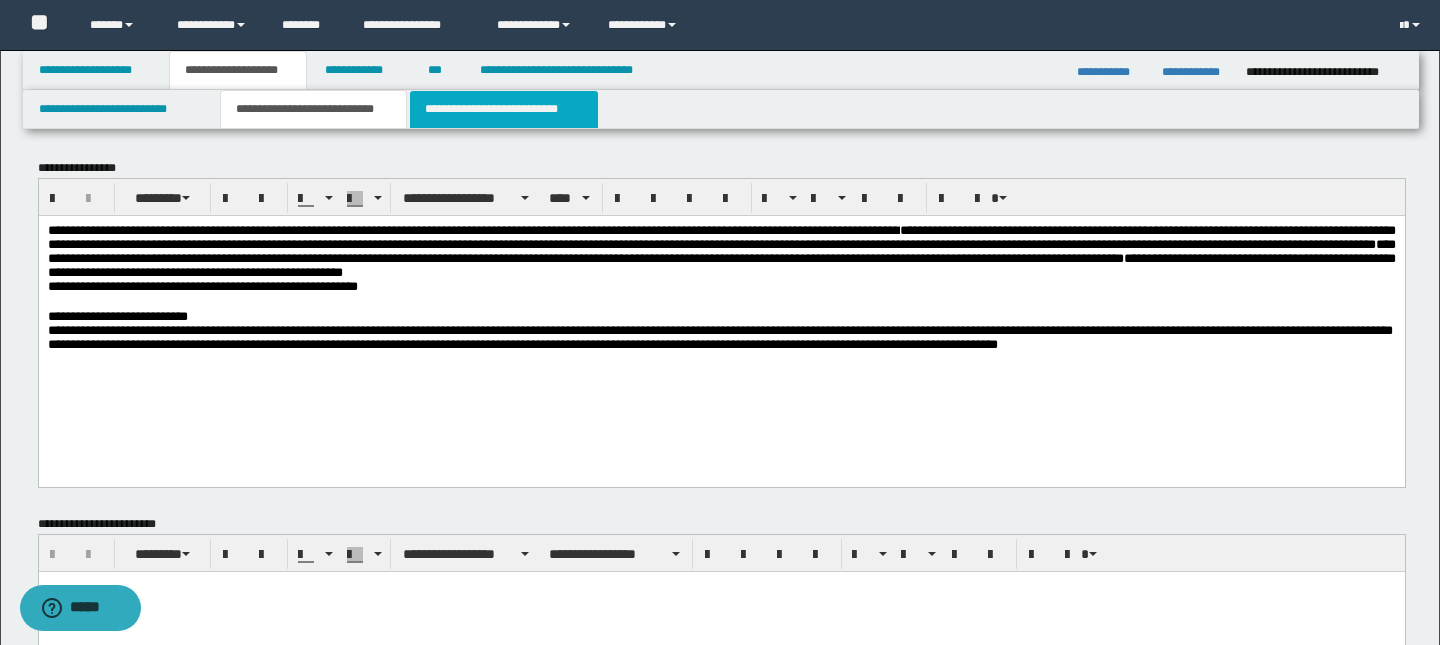 click on "**********" at bounding box center [504, 109] 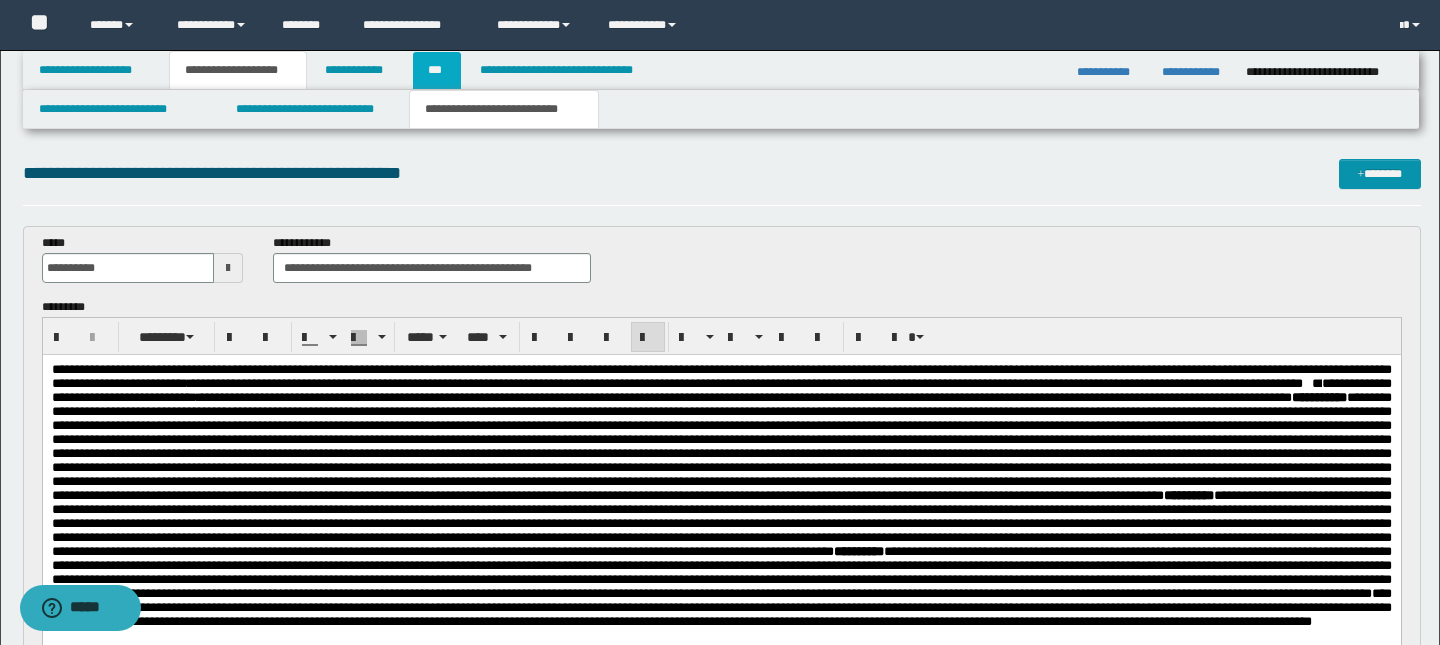 click on "***" at bounding box center [437, 70] 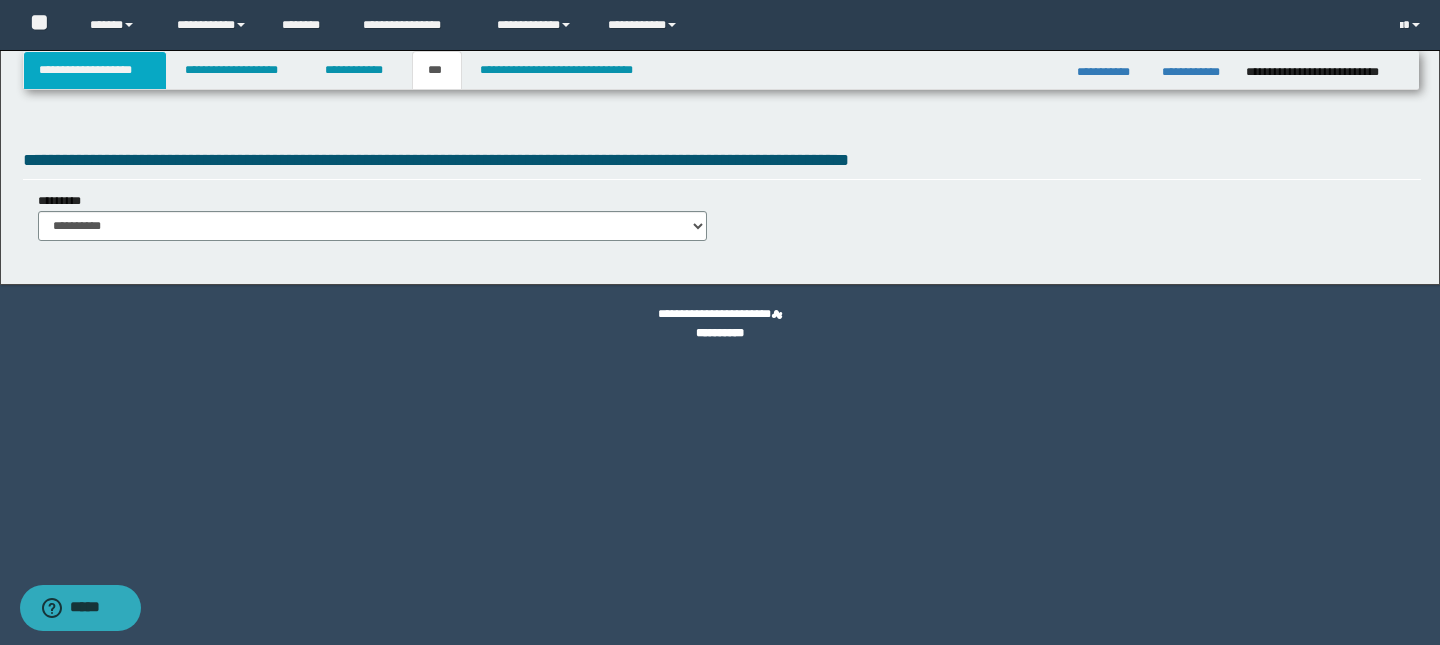 click on "**********" at bounding box center [95, 70] 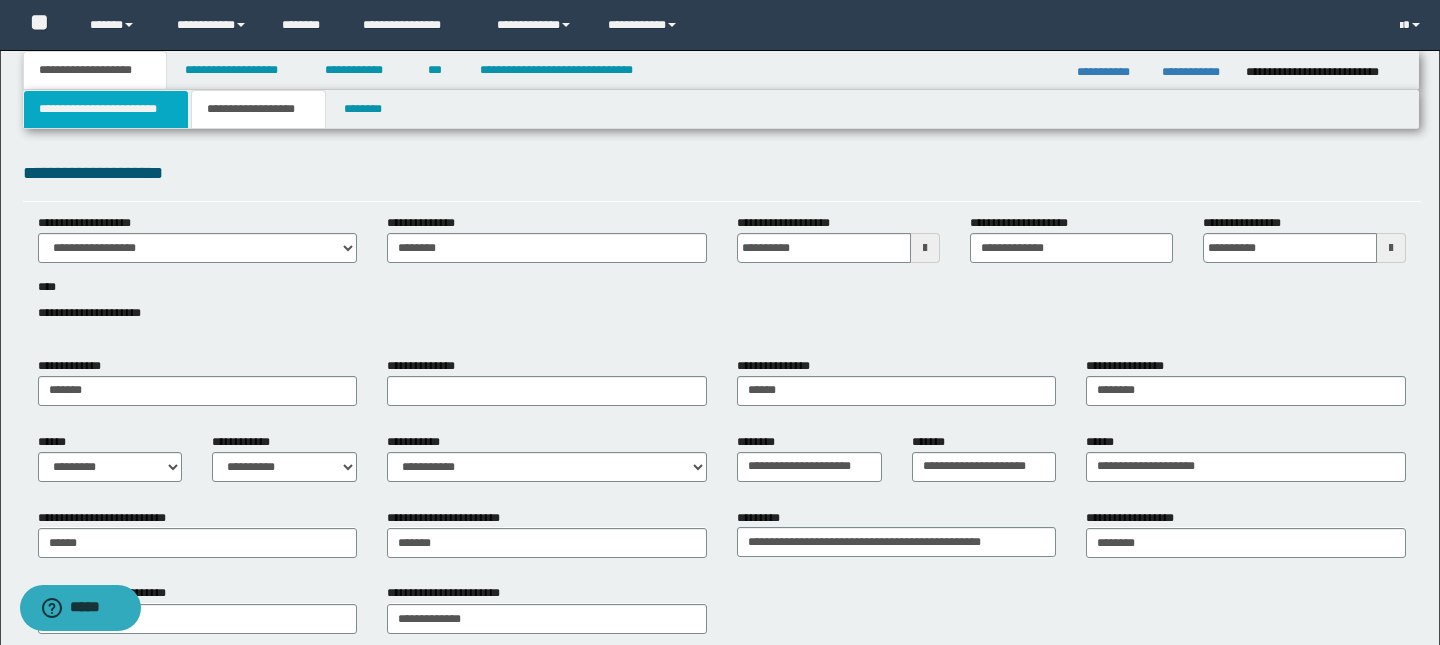 click on "**********" at bounding box center [106, 109] 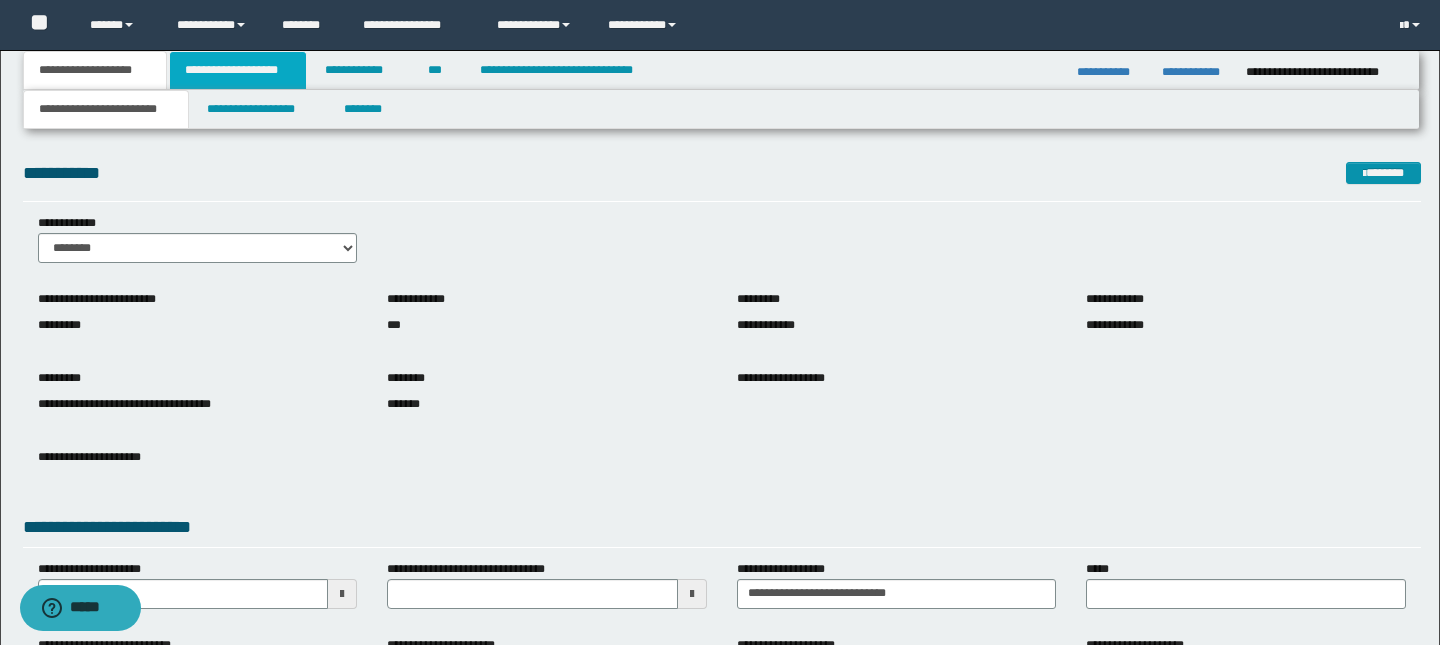click on "**********" at bounding box center (238, 70) 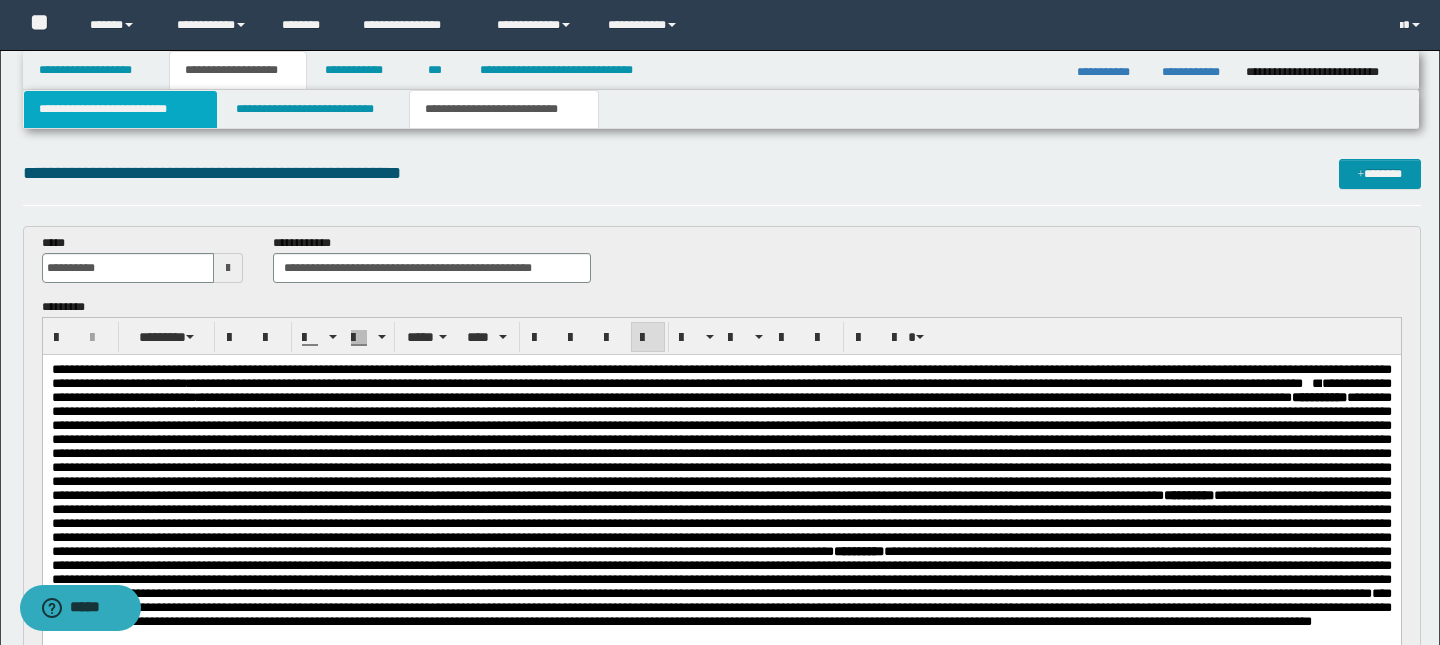 click on "**********" at bounding box center (120, 109) 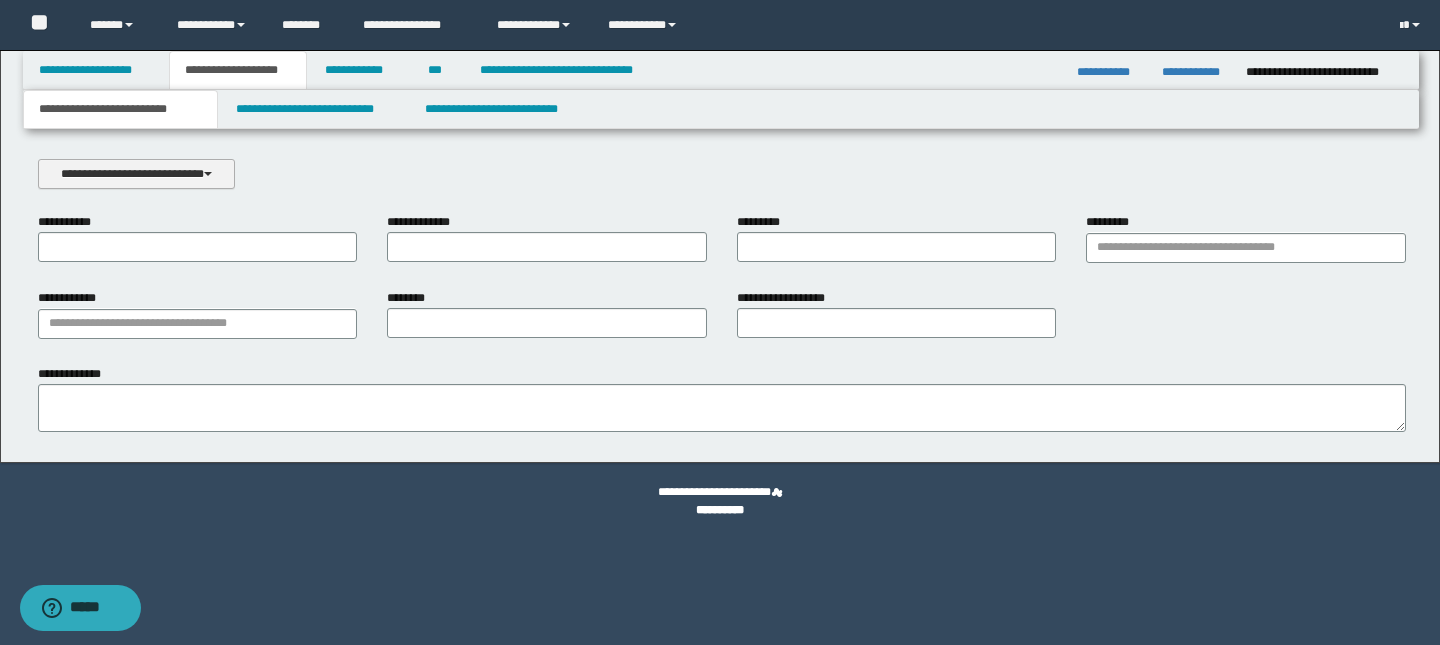 click on "**********" at bounding box center [136, 174] 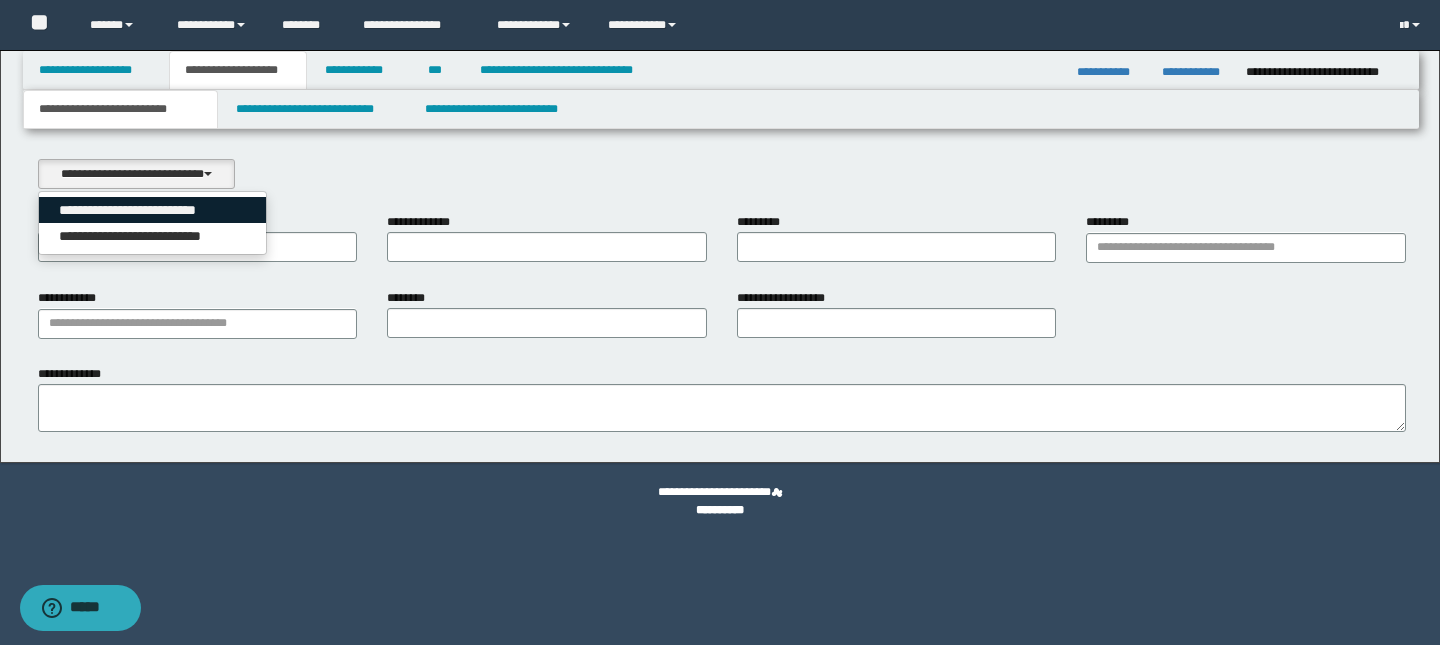 click on "**********" at bounding box center [152, 210] 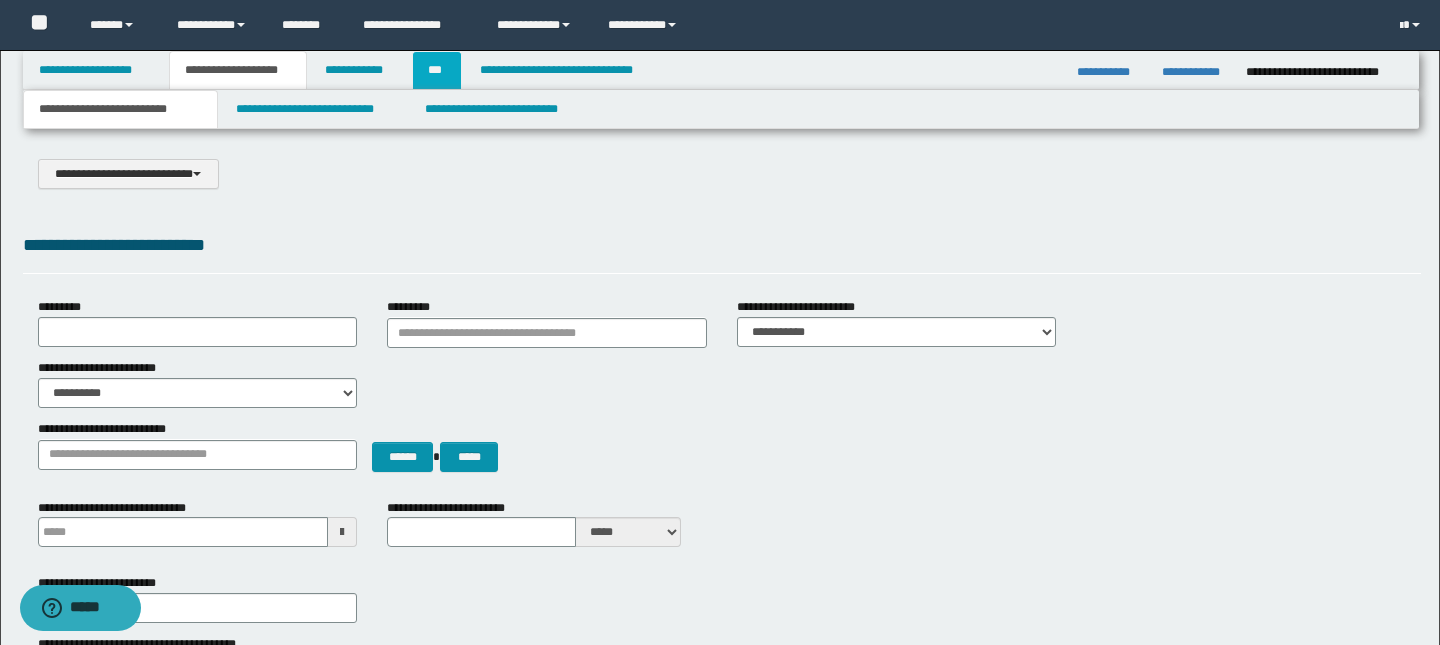 click on "***" at bounding box center (437, 70) 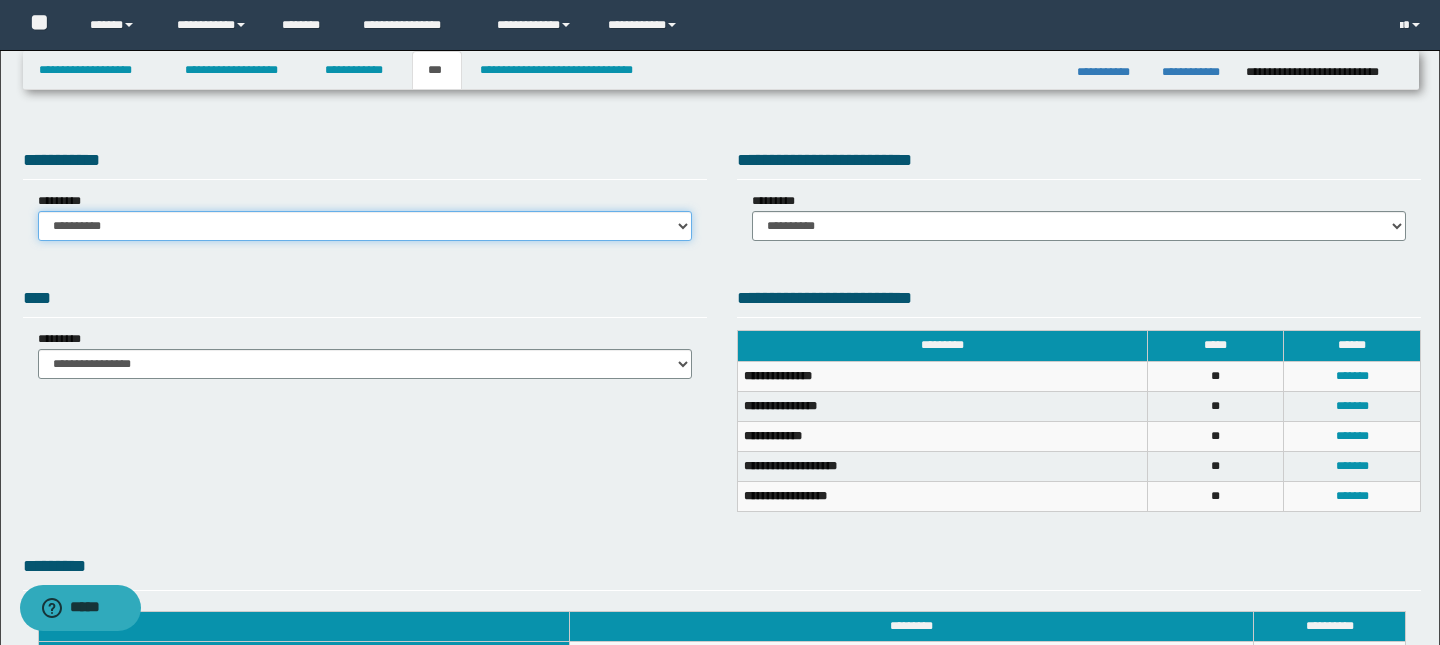 click on "**********" at bounding box center [365, 226] 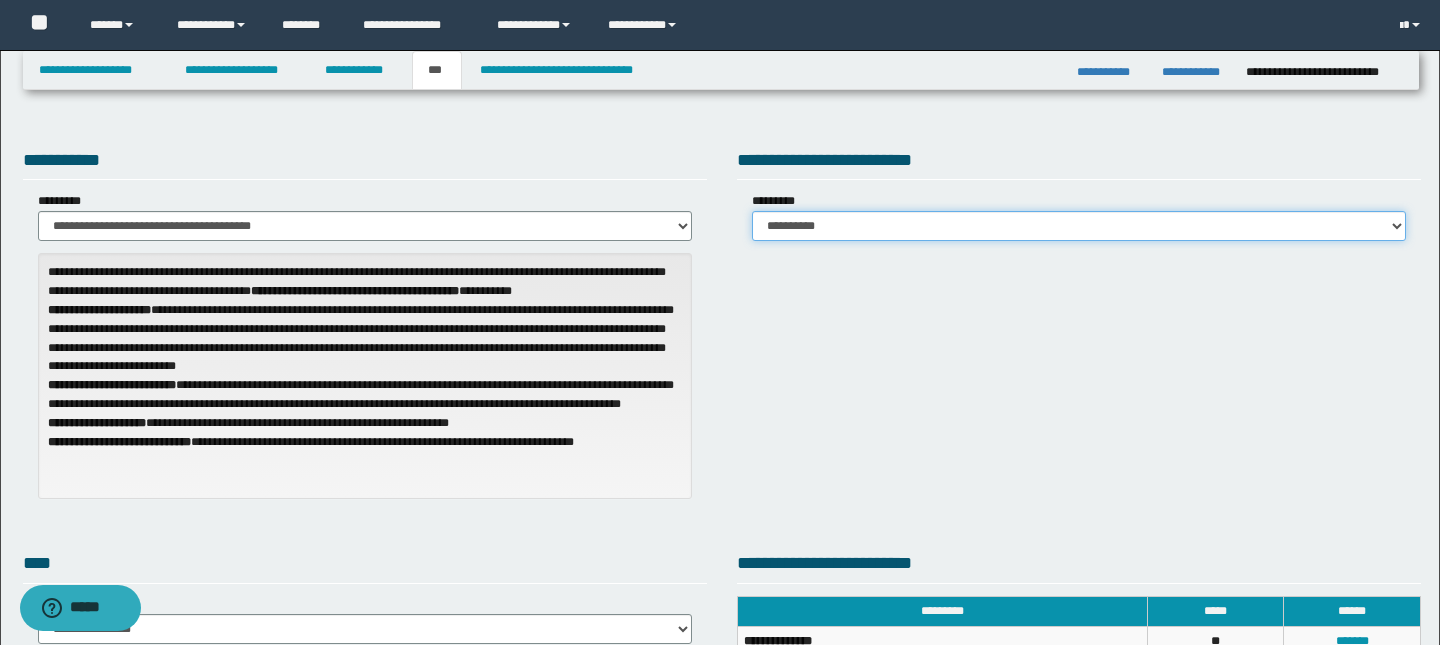 click on "**********" at bounding box center [1079, 226] 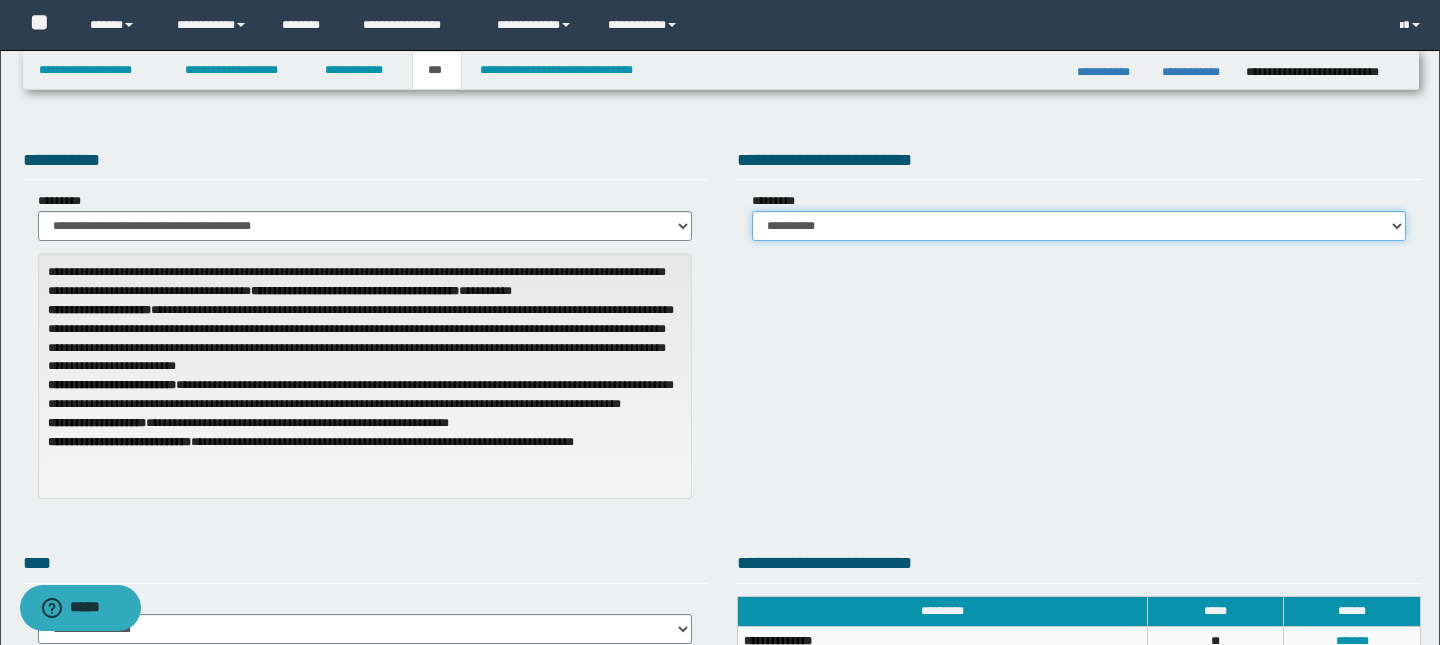 select on "*" 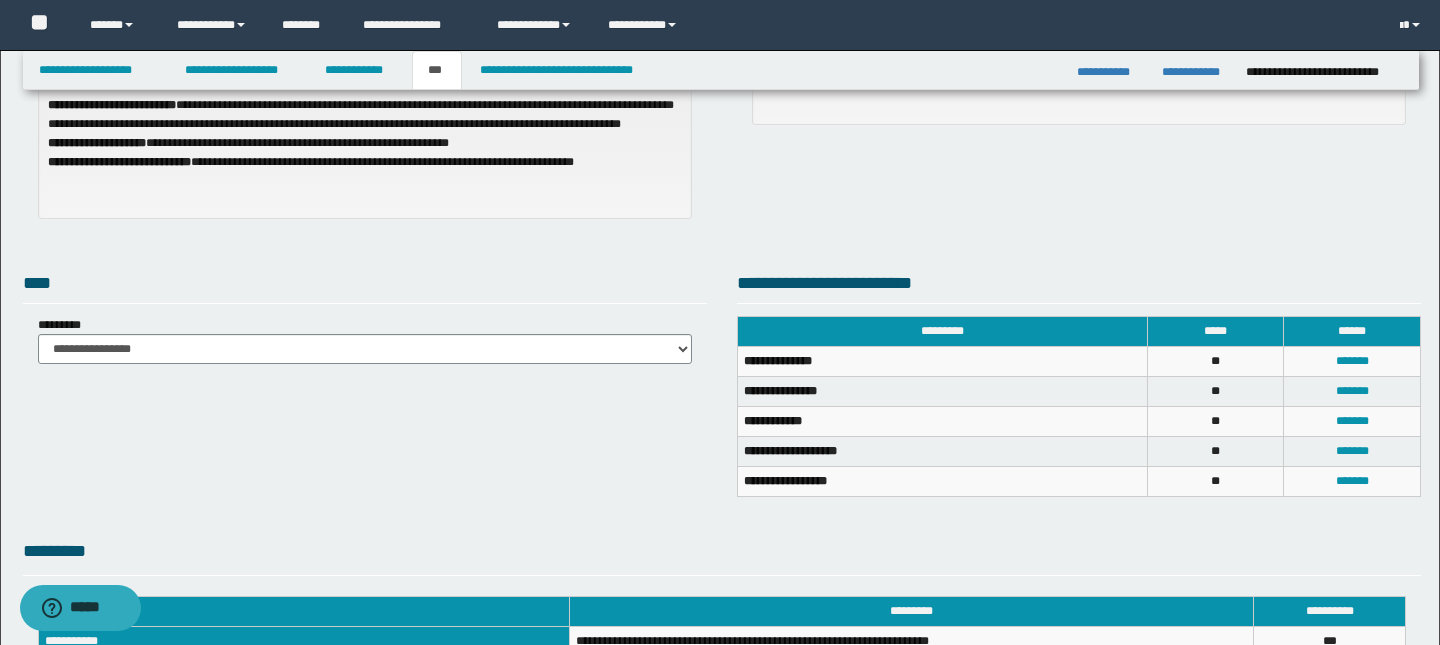 scroll, scrollTop: 283, scrollLeft: 0, axis: vertical 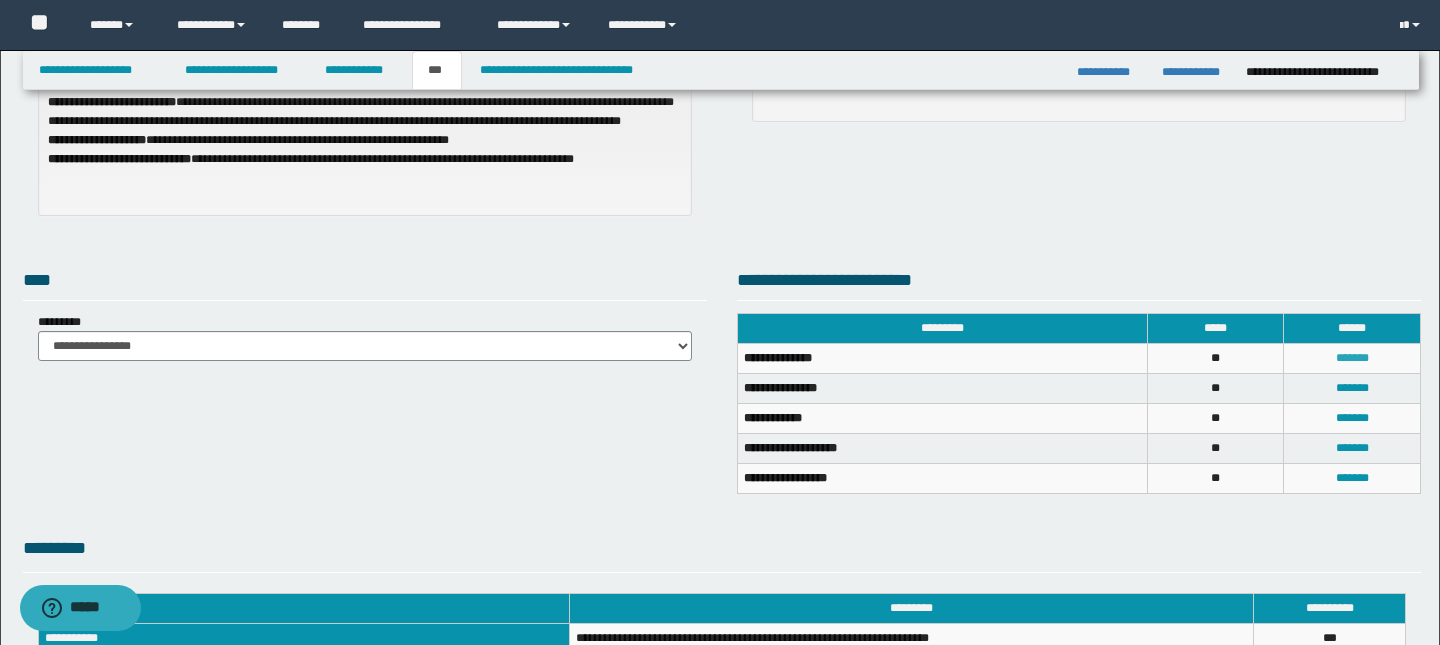 click on "*******" at bounding box center (1352, 358) 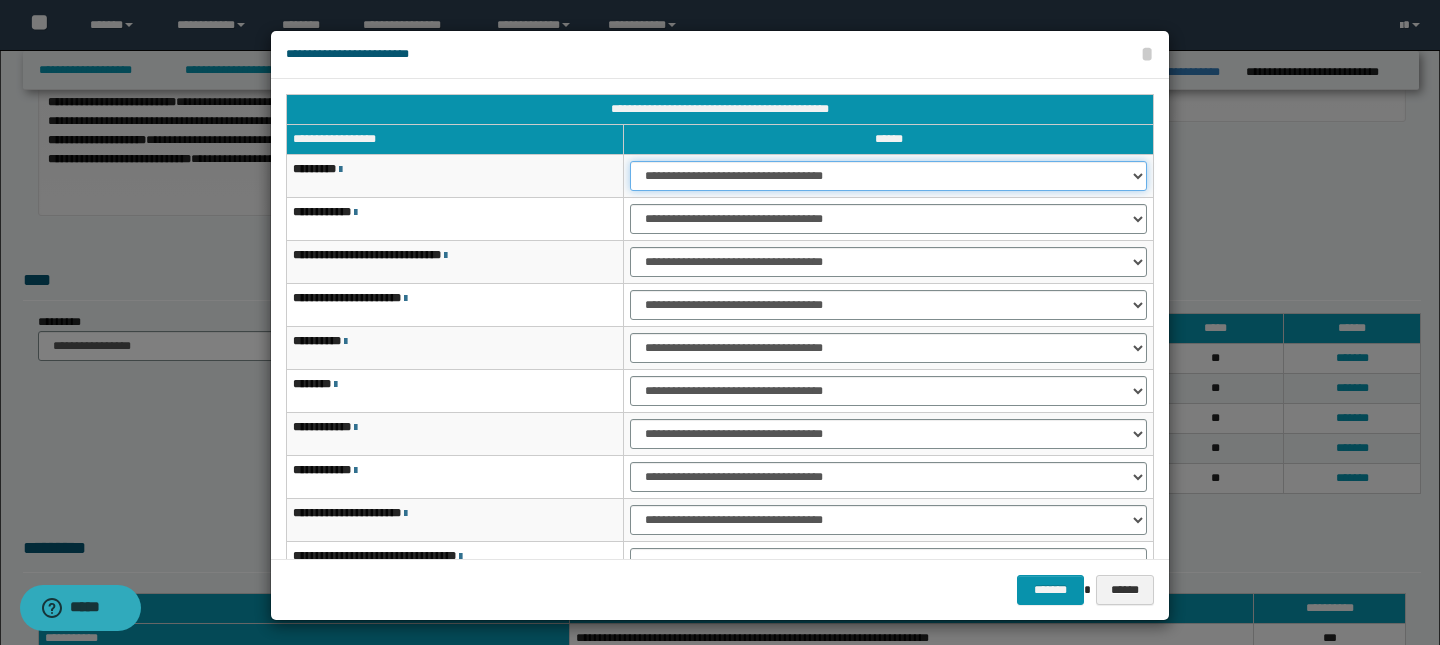 click on "**********" at bounding box center [888, 176] 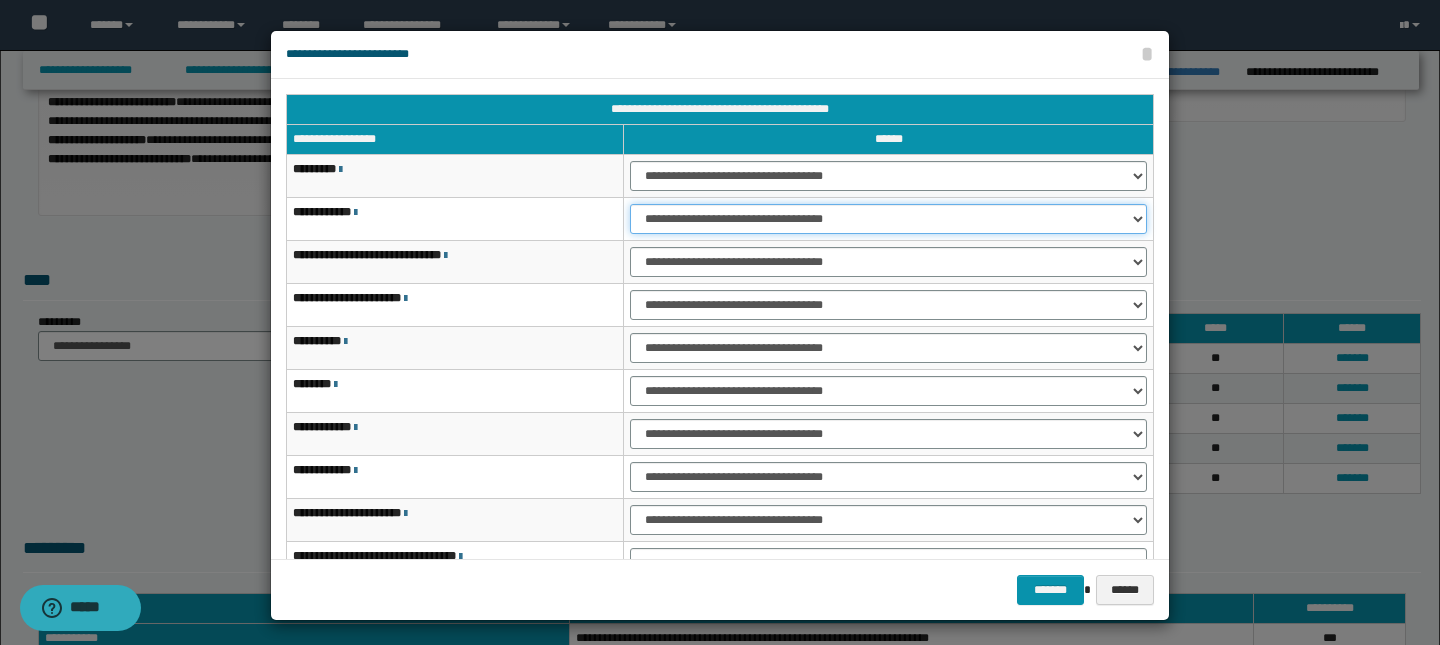 click on "**********" at bounding box center (888, 219) 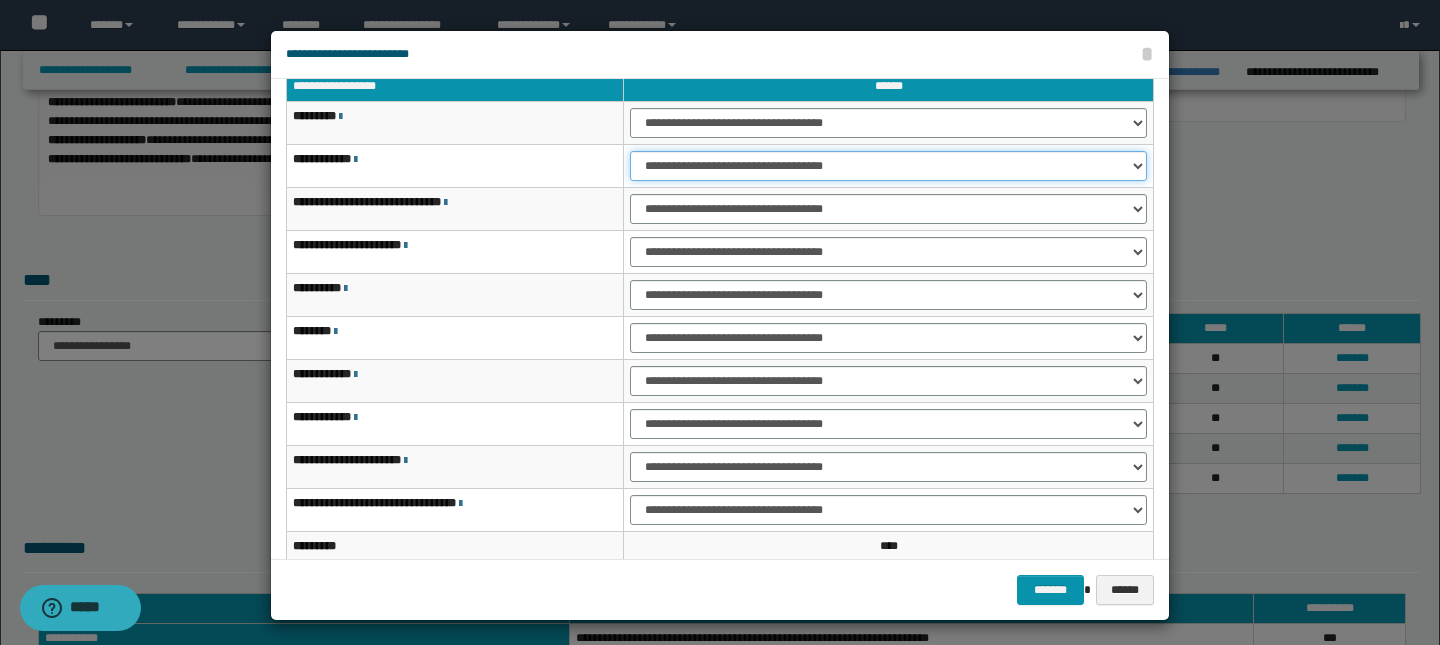 scroll, scrollTop: 55, scrollLeft: 0, axis: vertical 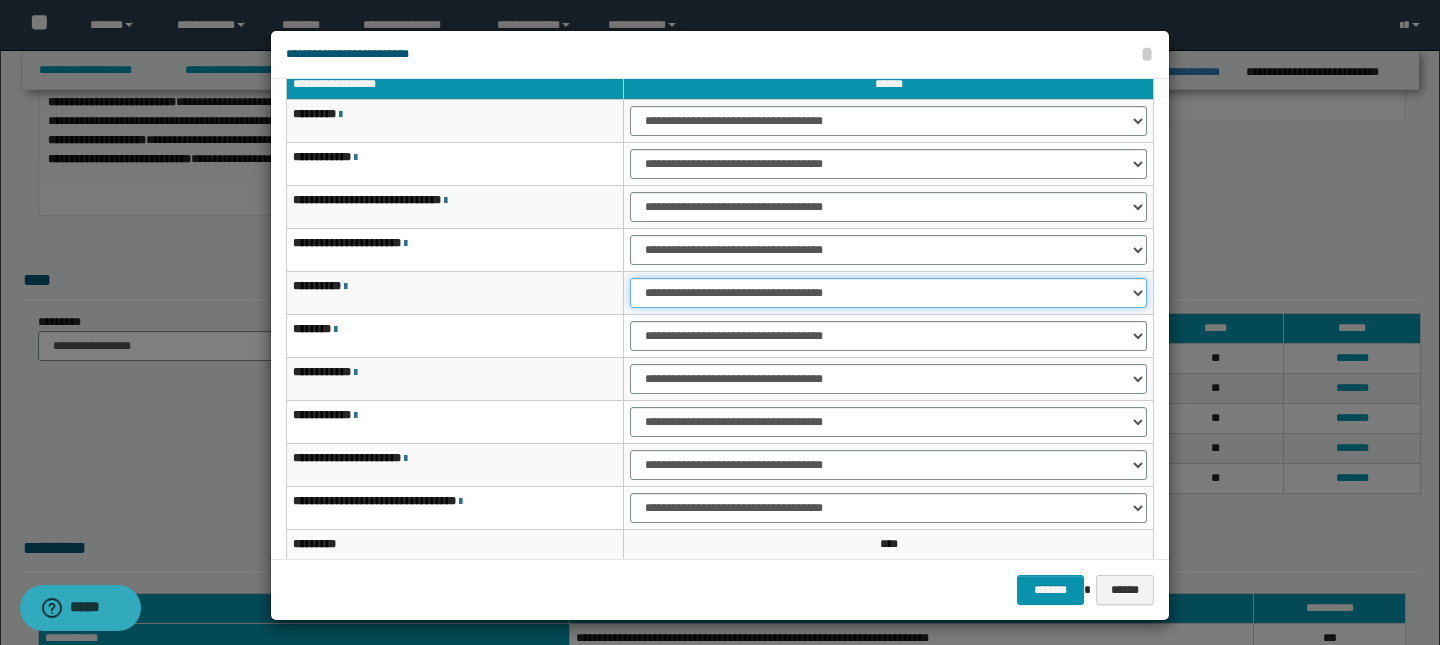 click on "**********" at bounding box center (888, 293) 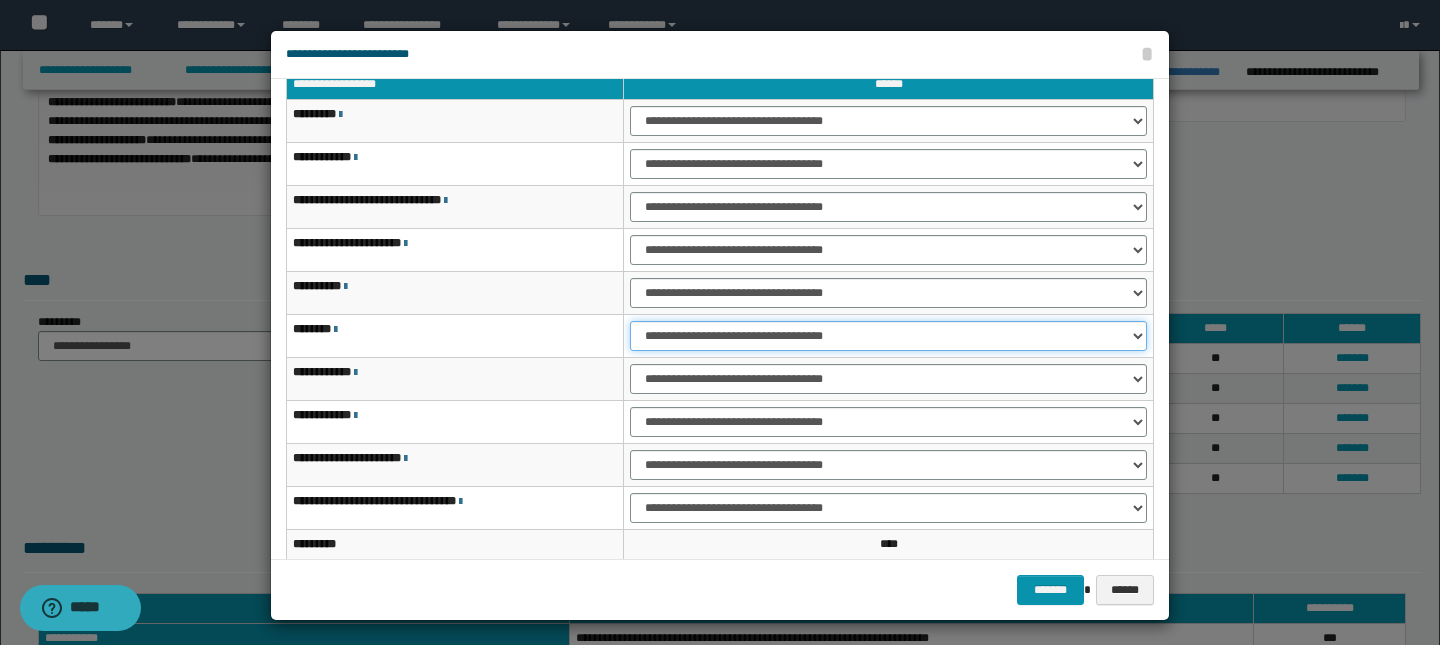 click on "**********" at bounding box center [888, 336] 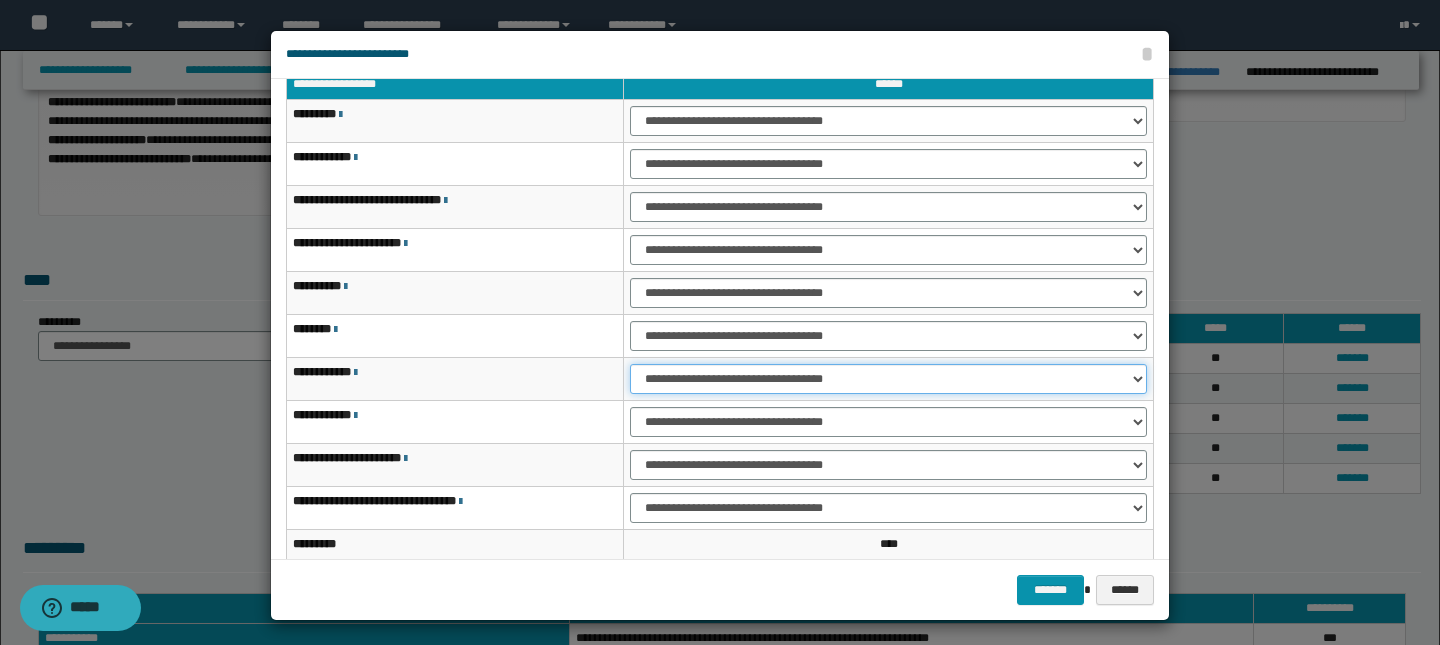 click on "**********" at bounding box center (888, 379) 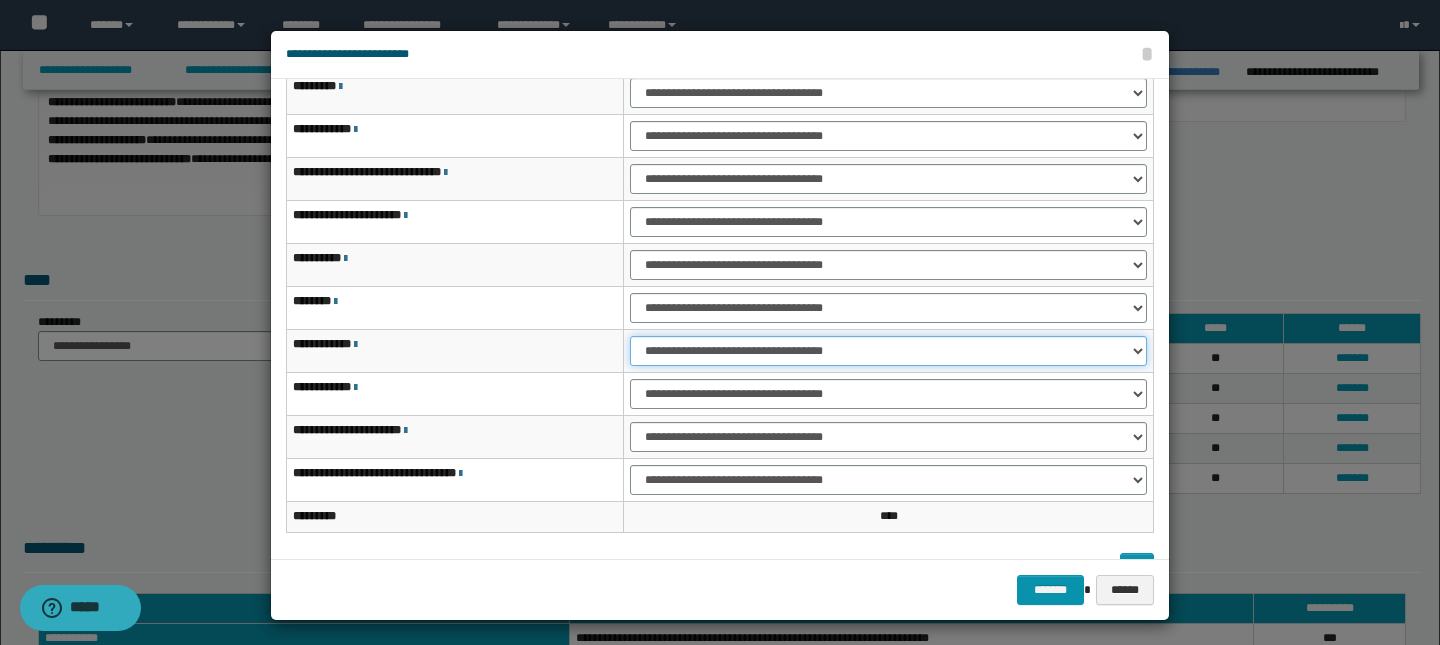 scroll, scrollTop: 86, scrollLeft: 0, axis: vertical 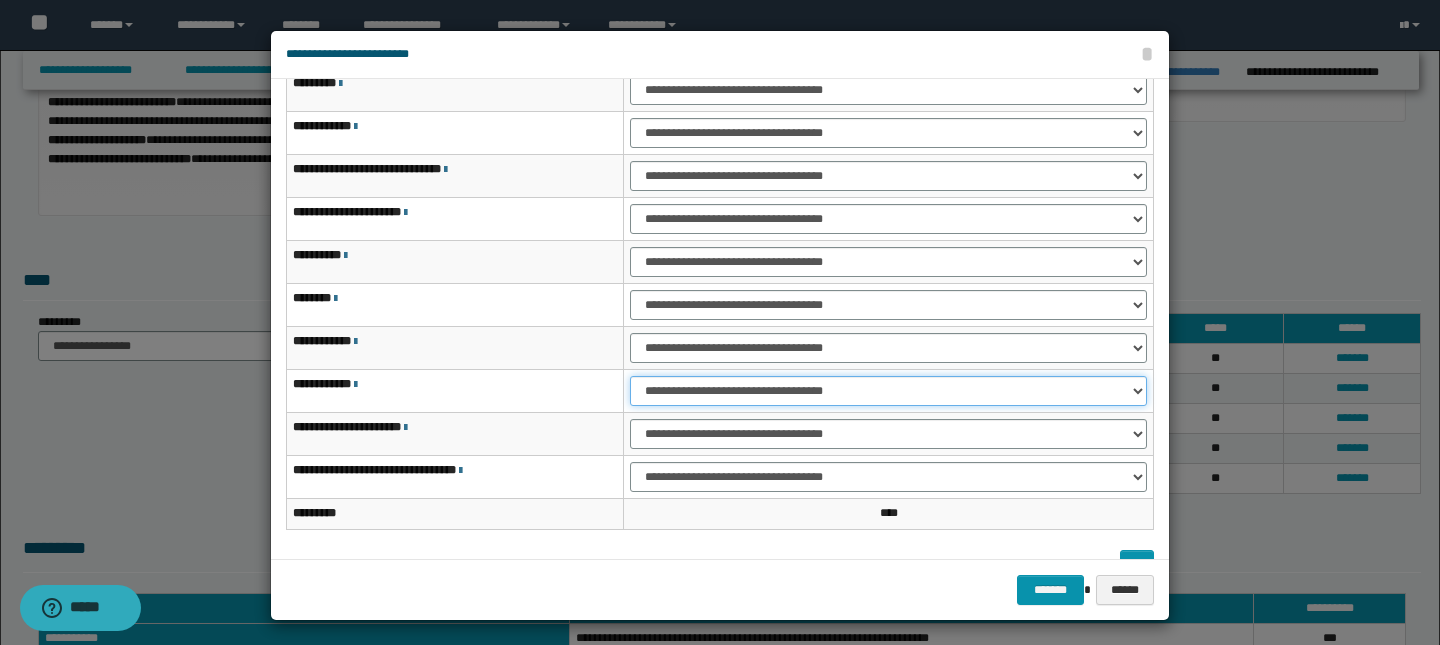 click on "**********" at bounding box center (888, 391) 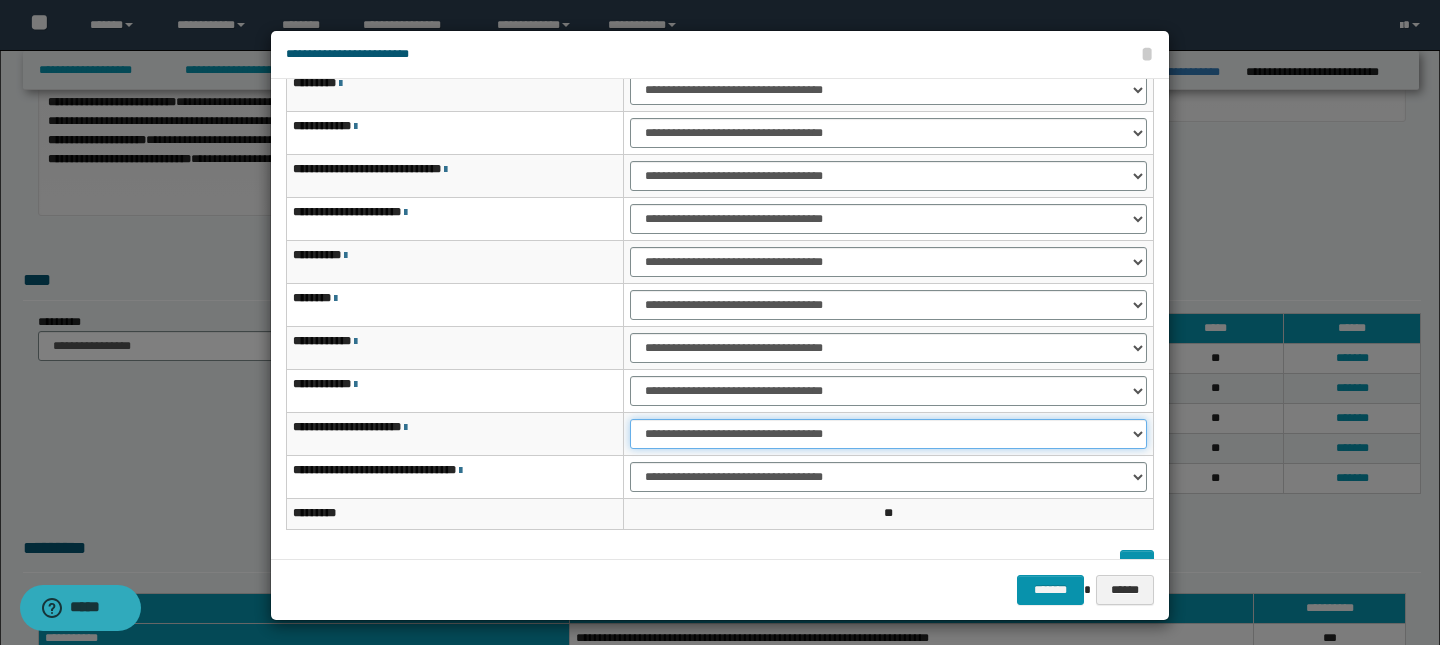 click on "**********" at bounding box center (888, 434) 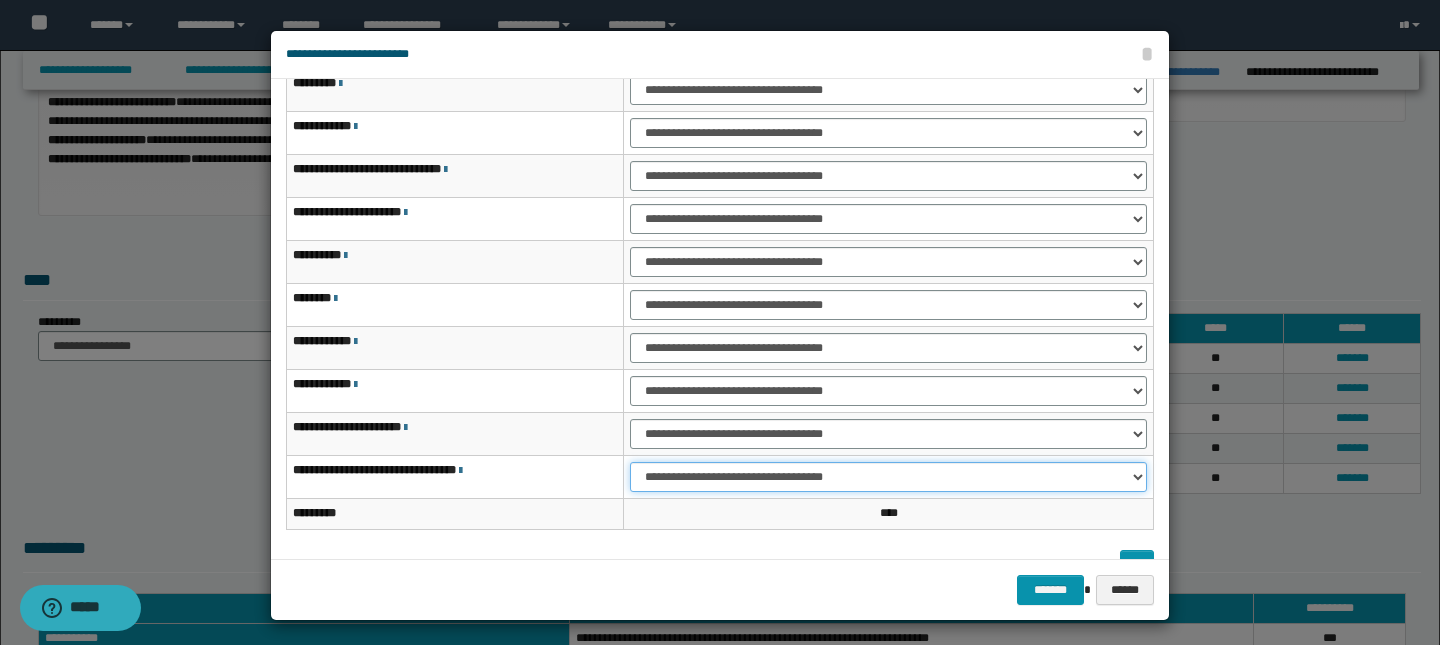 click on "**********" at bounding box center [888, 477] 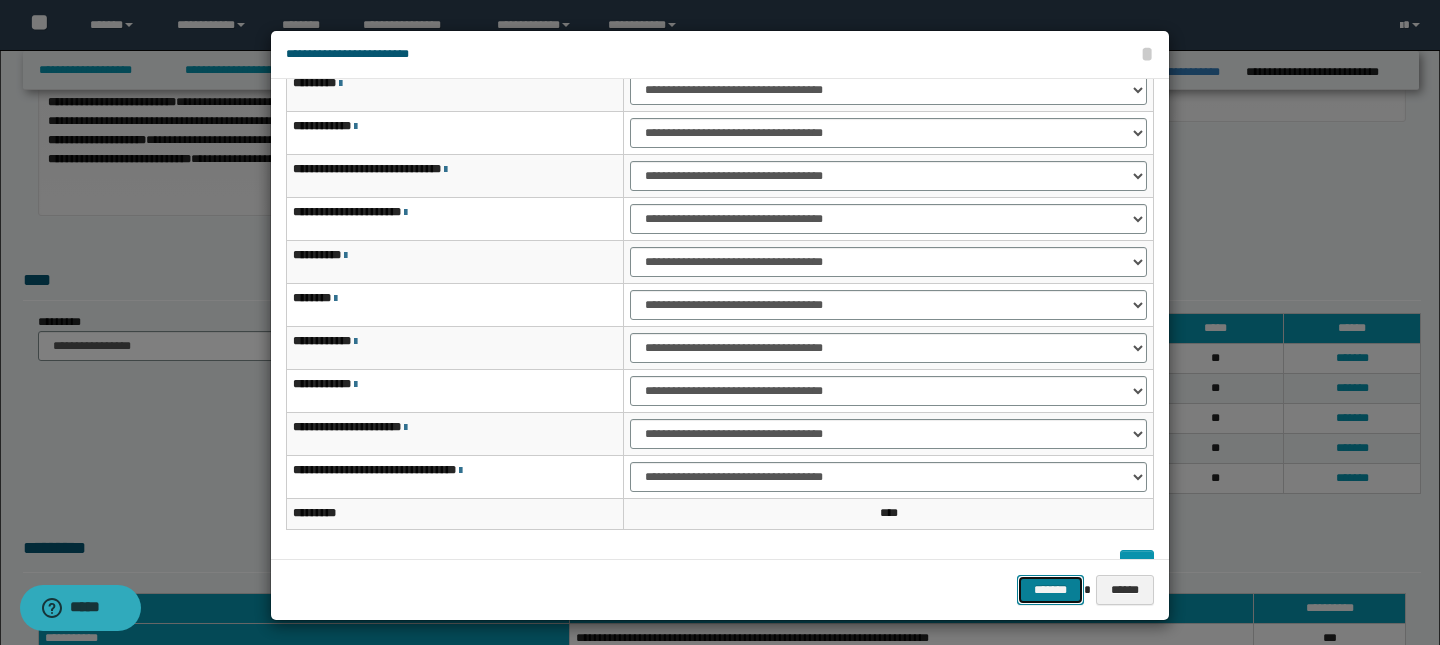 click on "*******" at bounding box center (1051, 590) 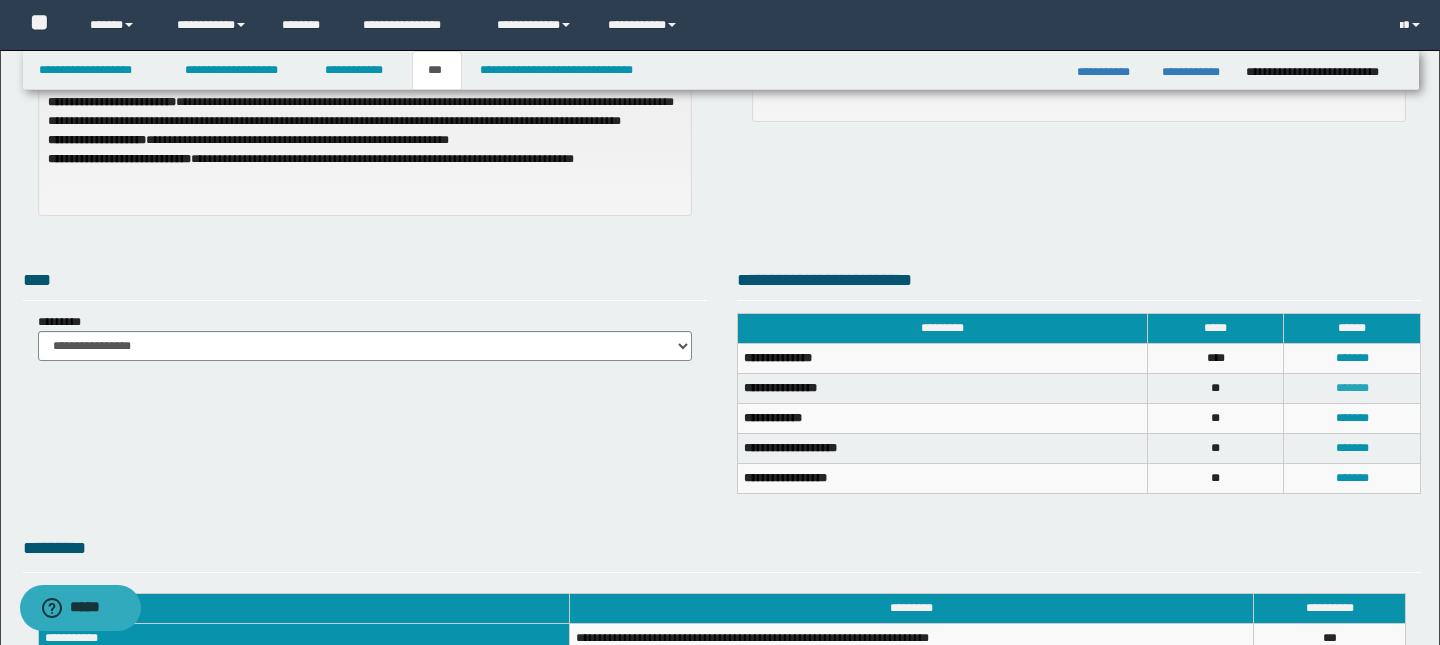 click on "*******" at bounding box center [1352, 388] 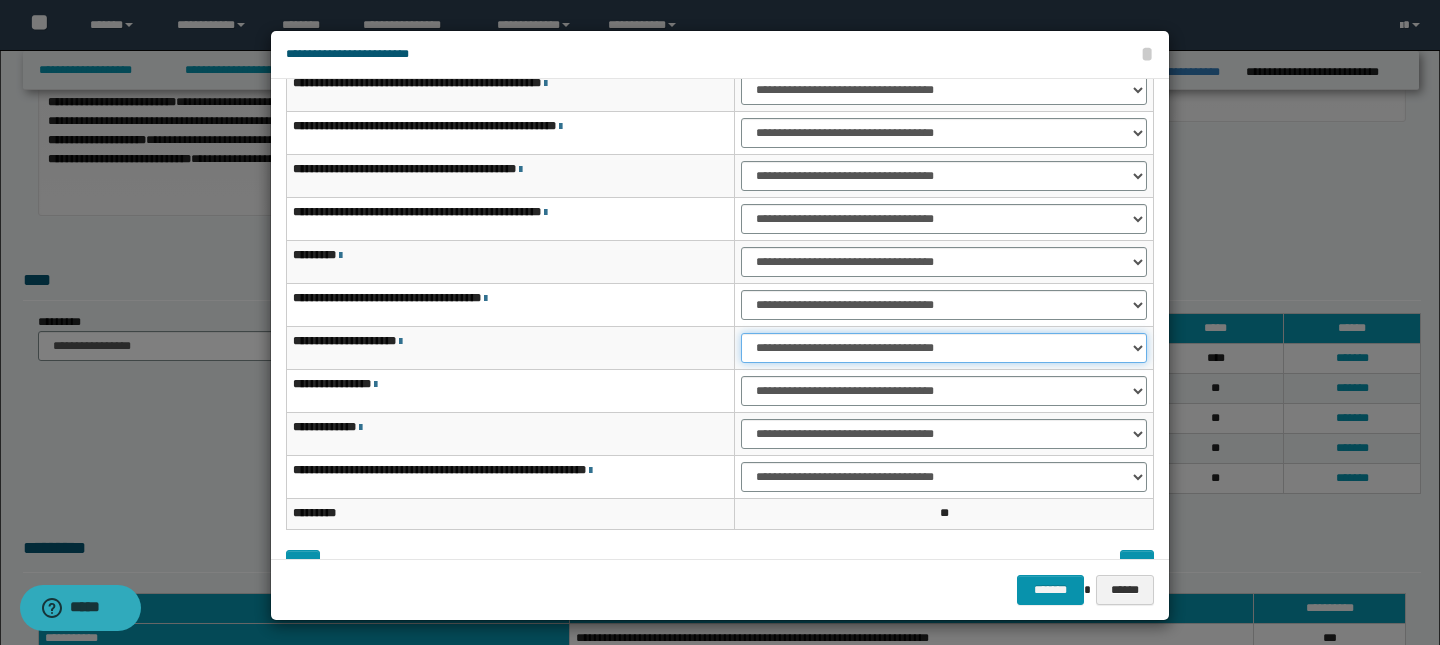 click on "**********" at bounding box center (944, 348) 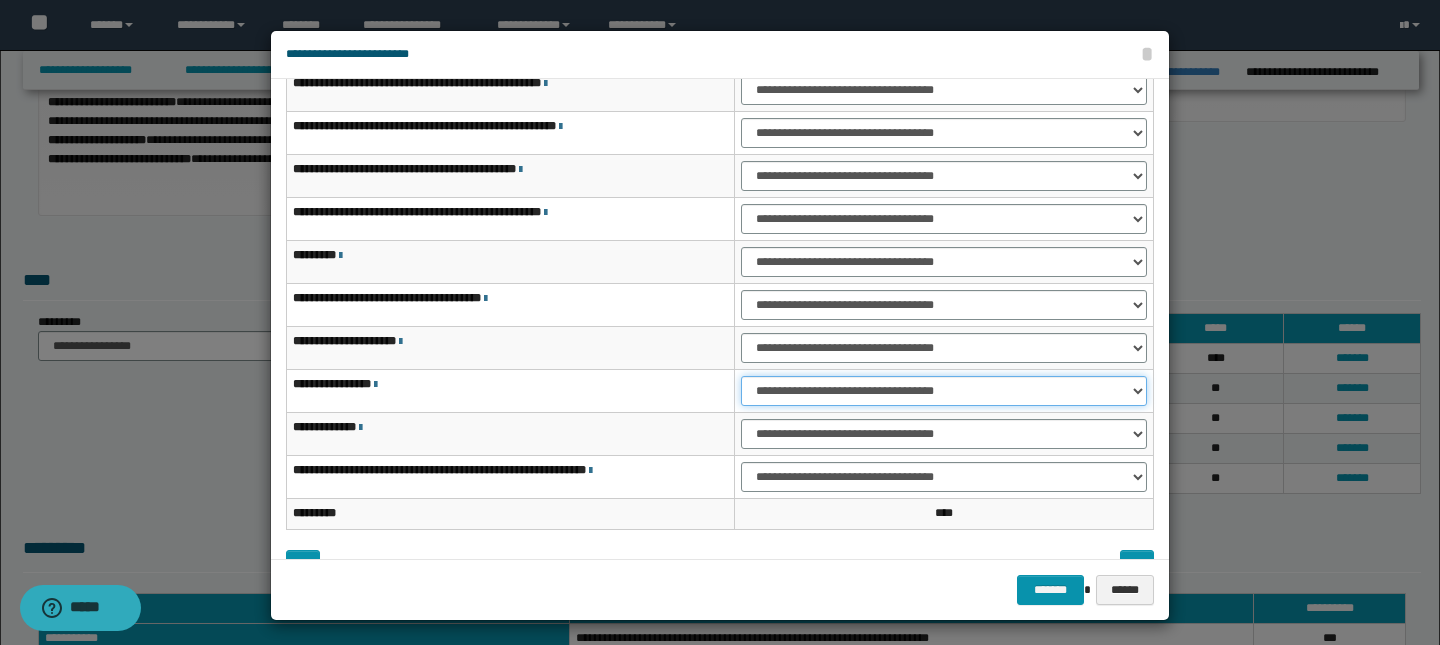 click on "**********" at bounding box center (944, 391) 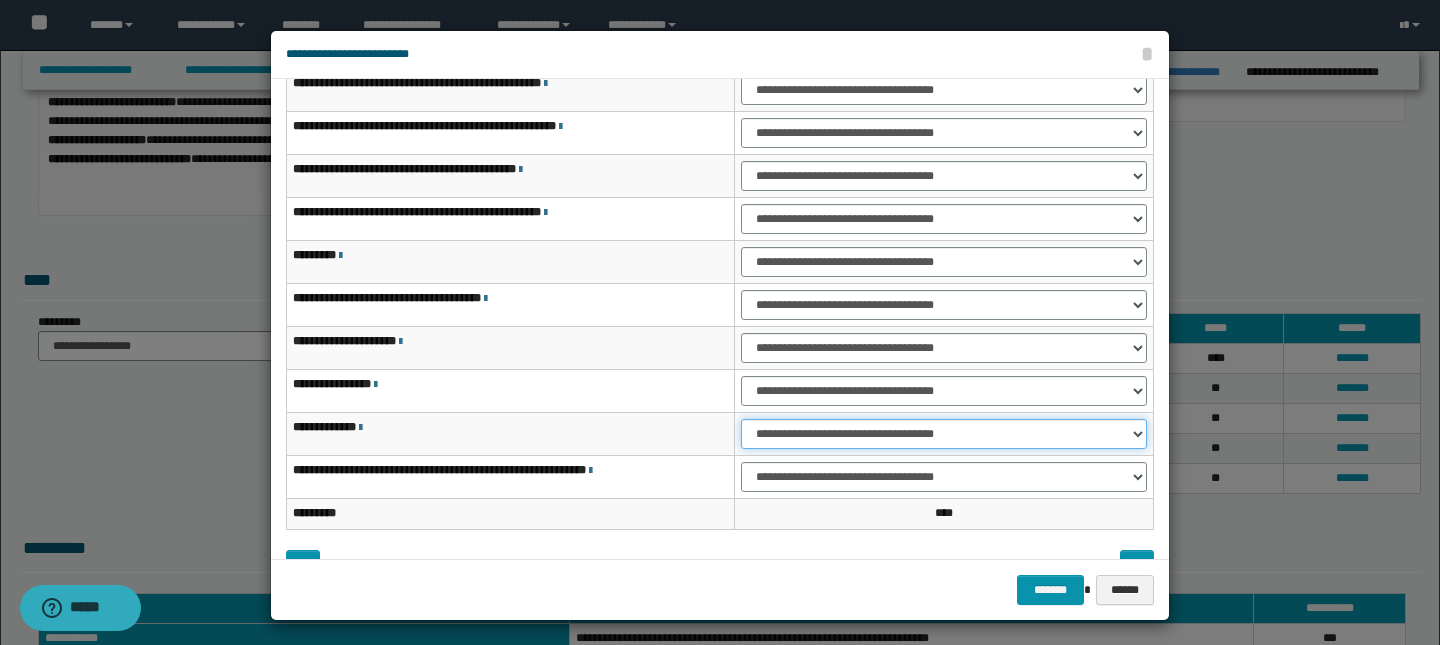 click on "**********" at bounding box center (944, 434) 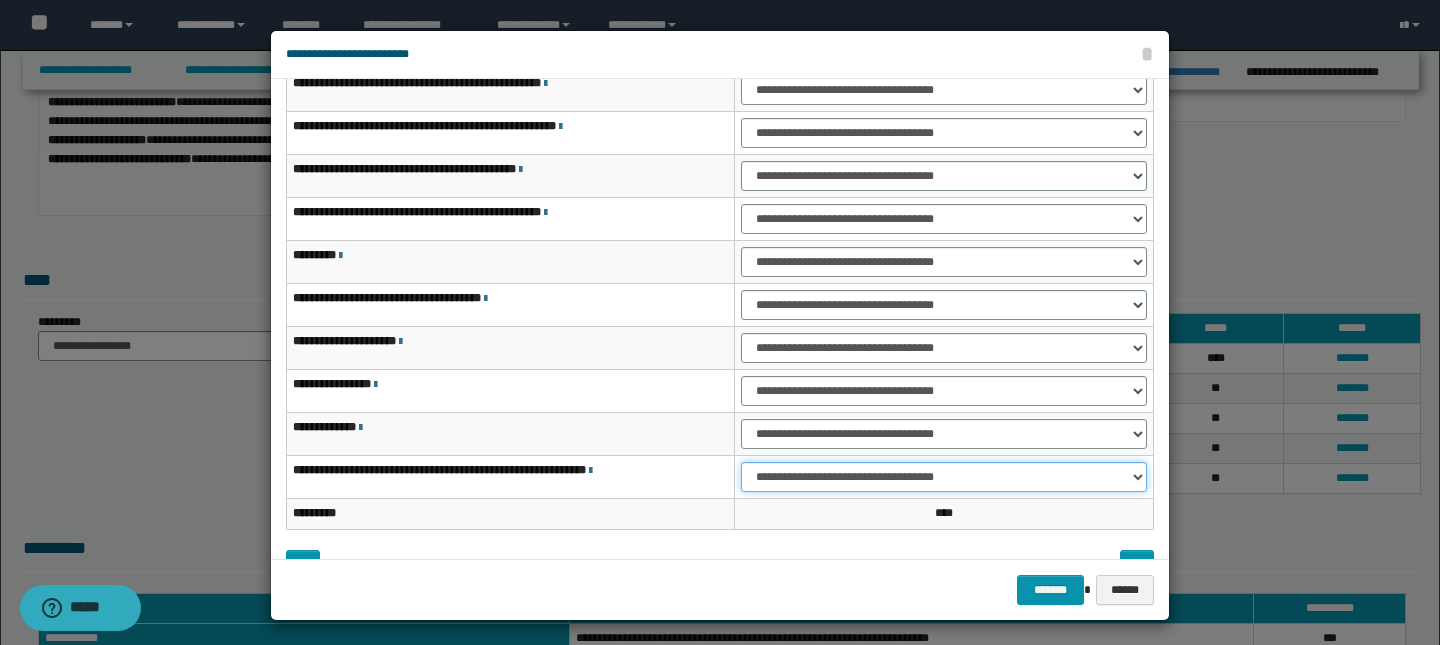 click on "**********" at bounding box center (944, 477) 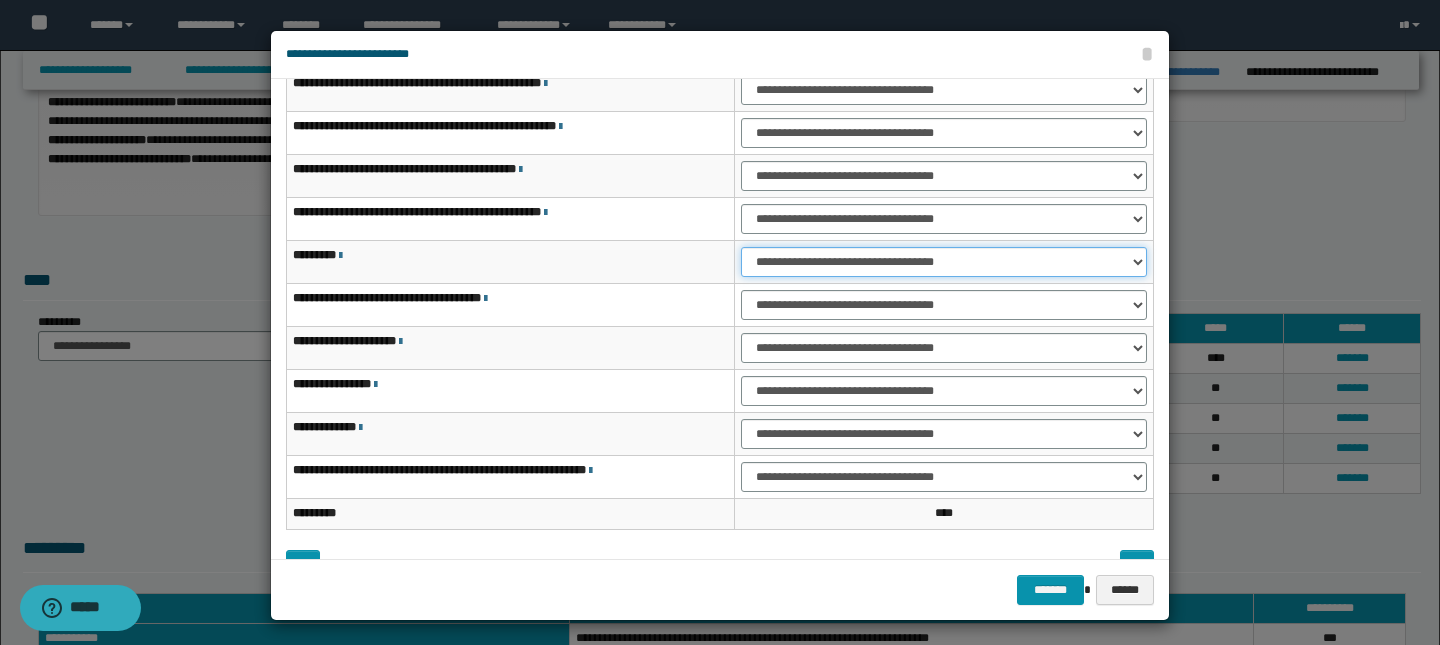 click on "**********" at bounding box center (944, 262) 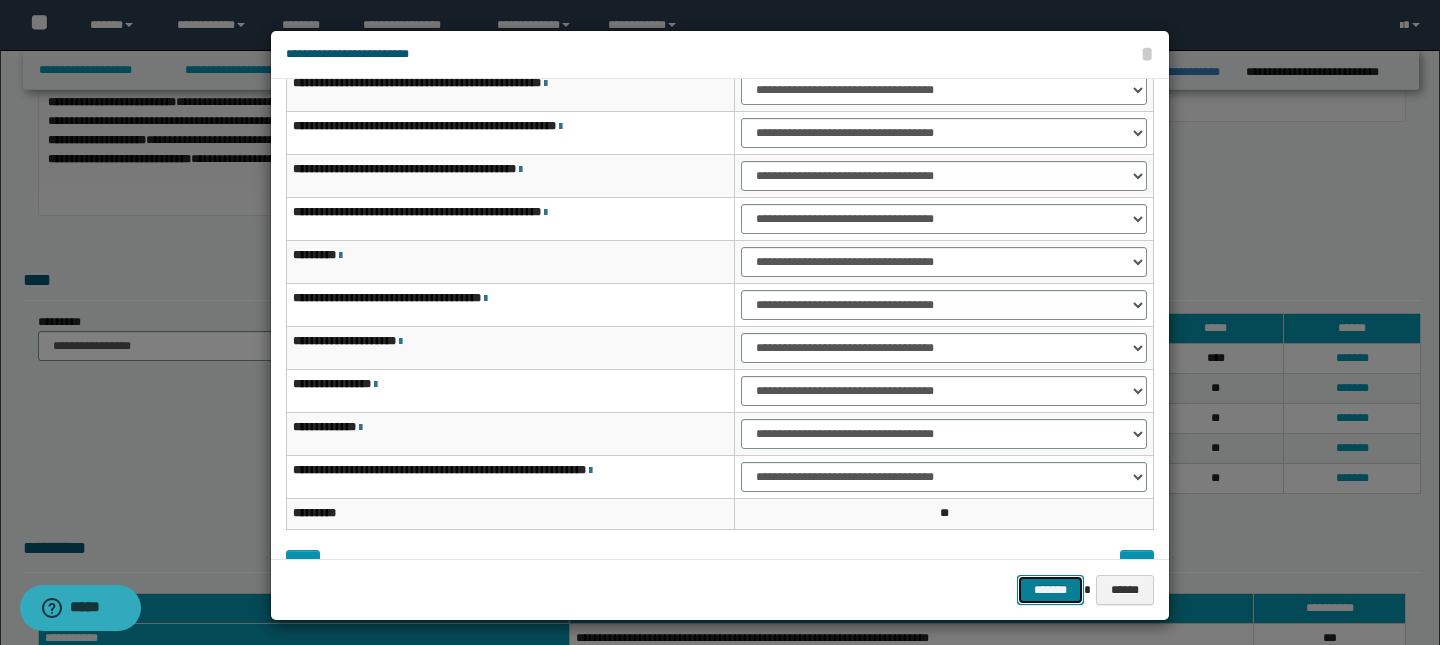 click on "*******" at bounding box center [1051, 590] 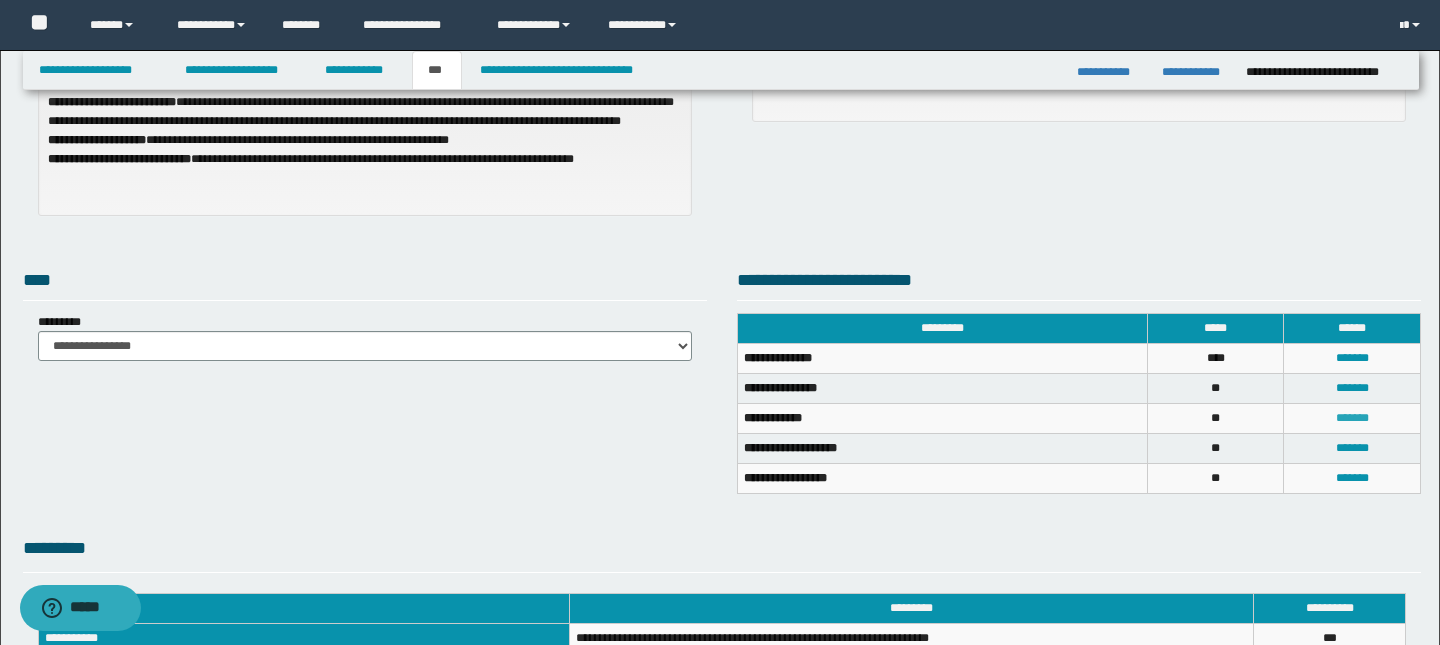 click on "*******" at bounding box center [1352, 418] 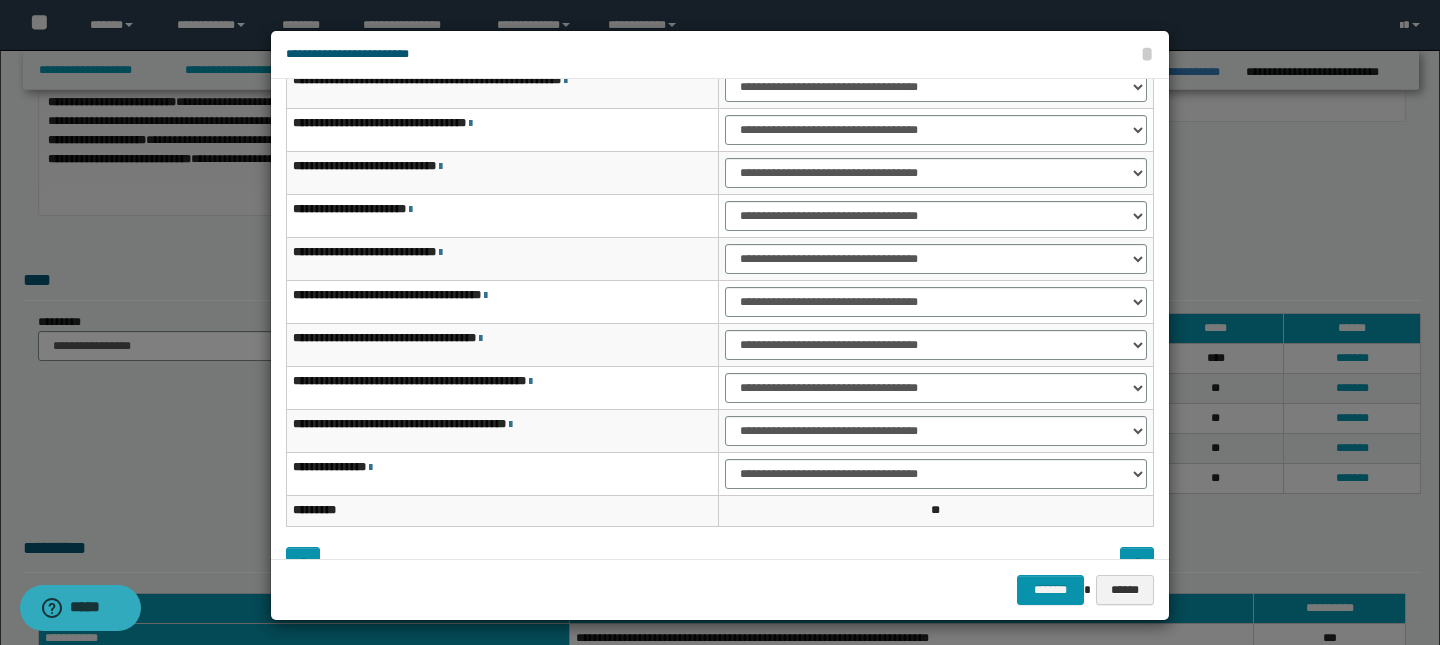 scroll, scrollTop: 90, scrollLeft: 0, axis: vertical 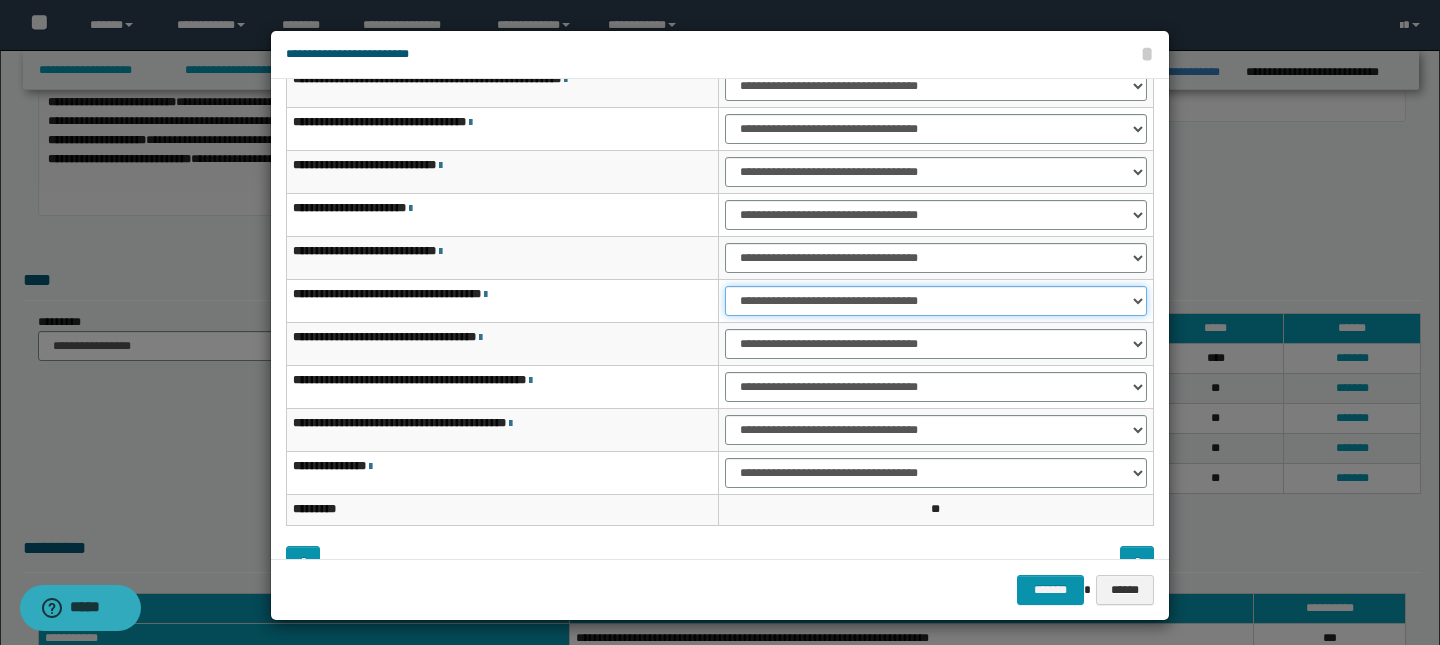 click on "**********" at bounding box center [936, 301] 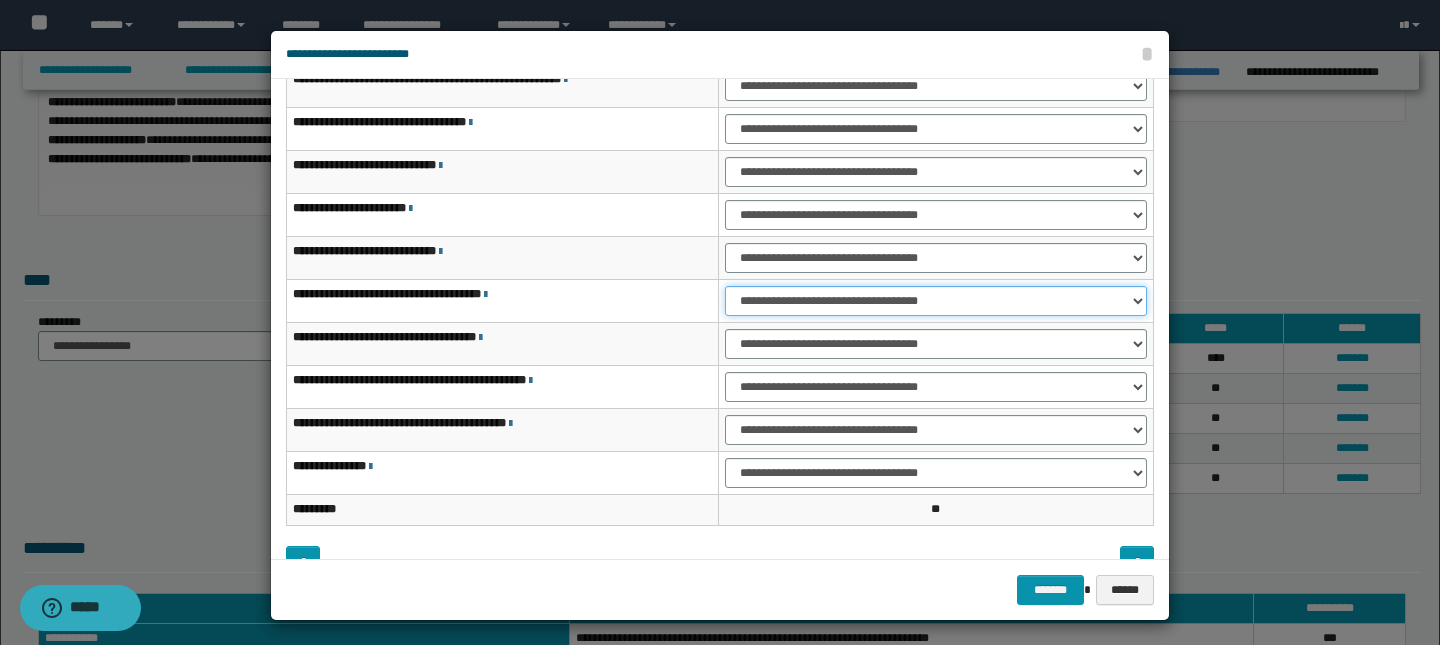 select on "***" 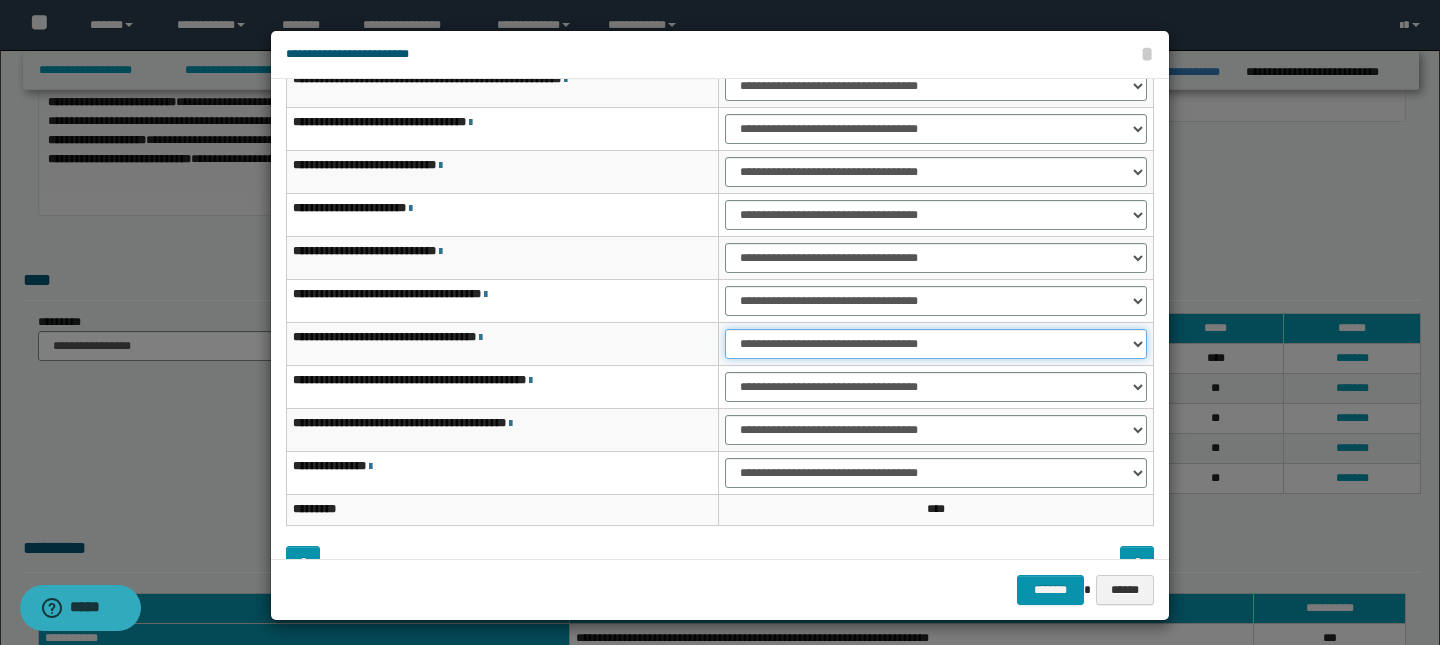click on "**********" at bounding box center [936, 344] 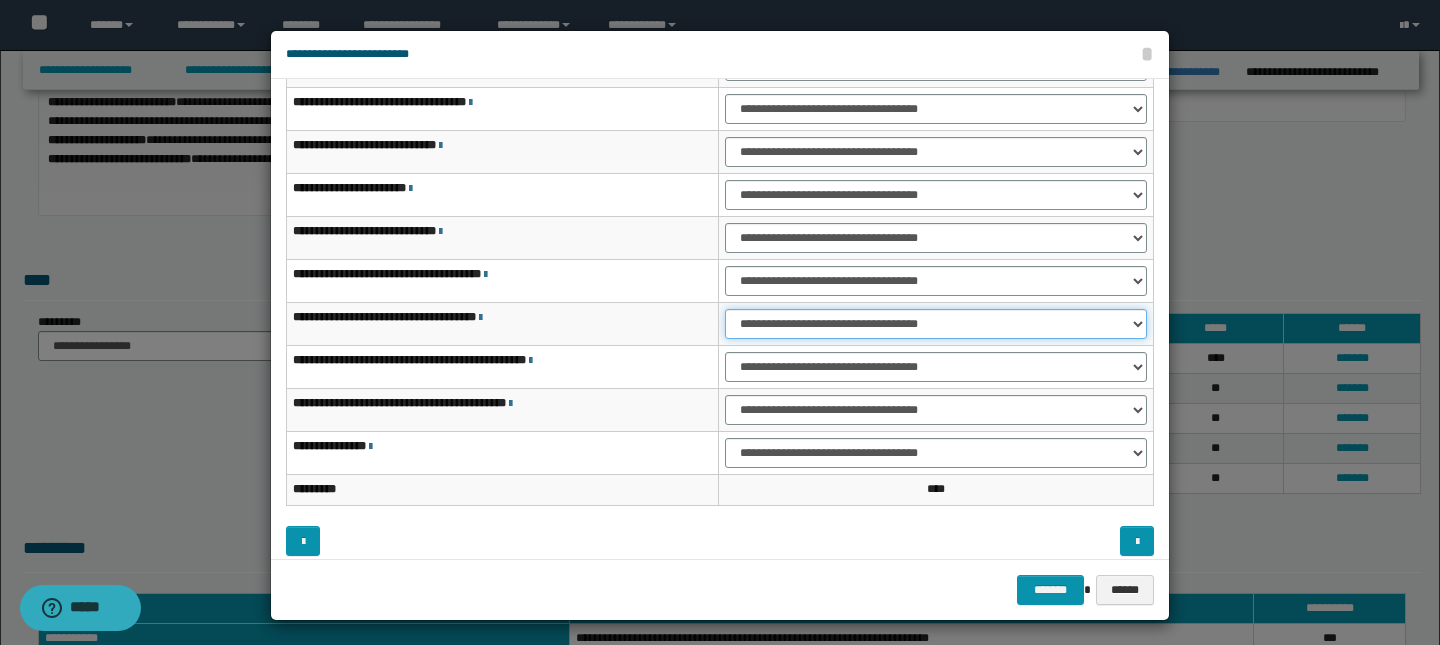 scroll, scrollTop: 121, scrollLeft: 0, axis: vertical 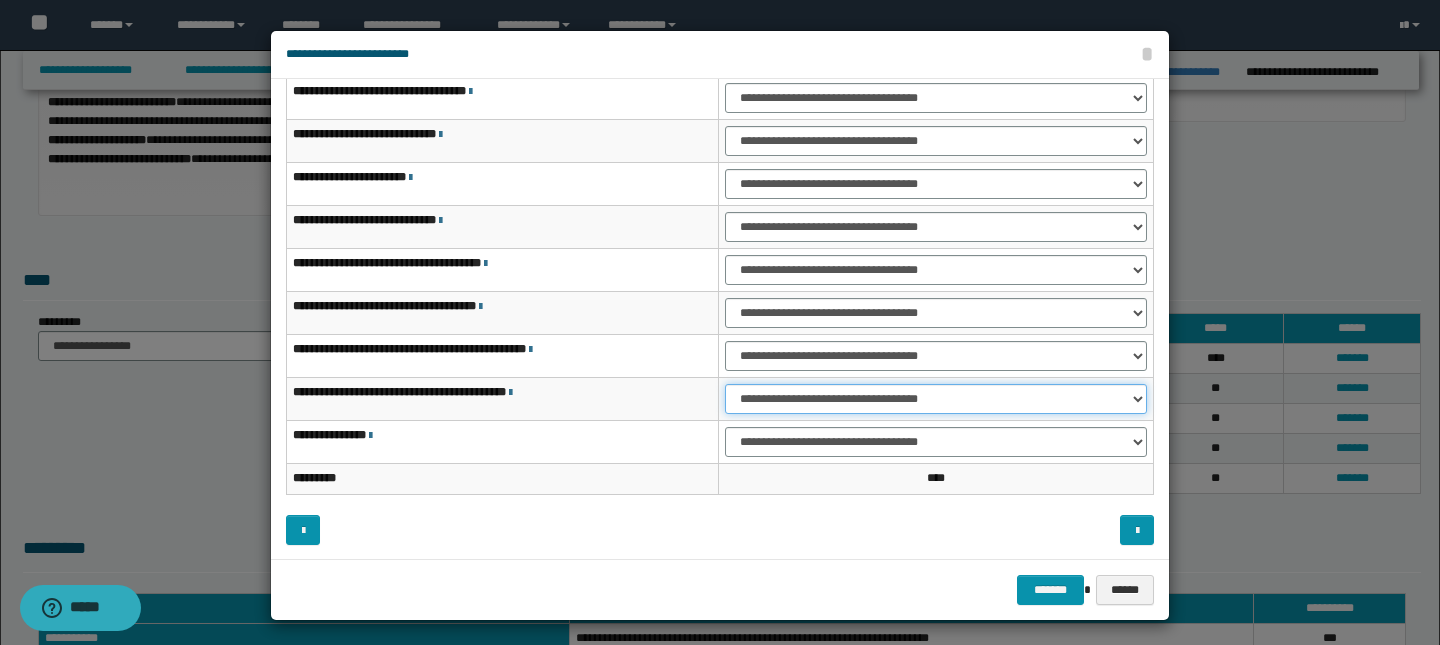 click on "**********" at bounding box center (936, 399) 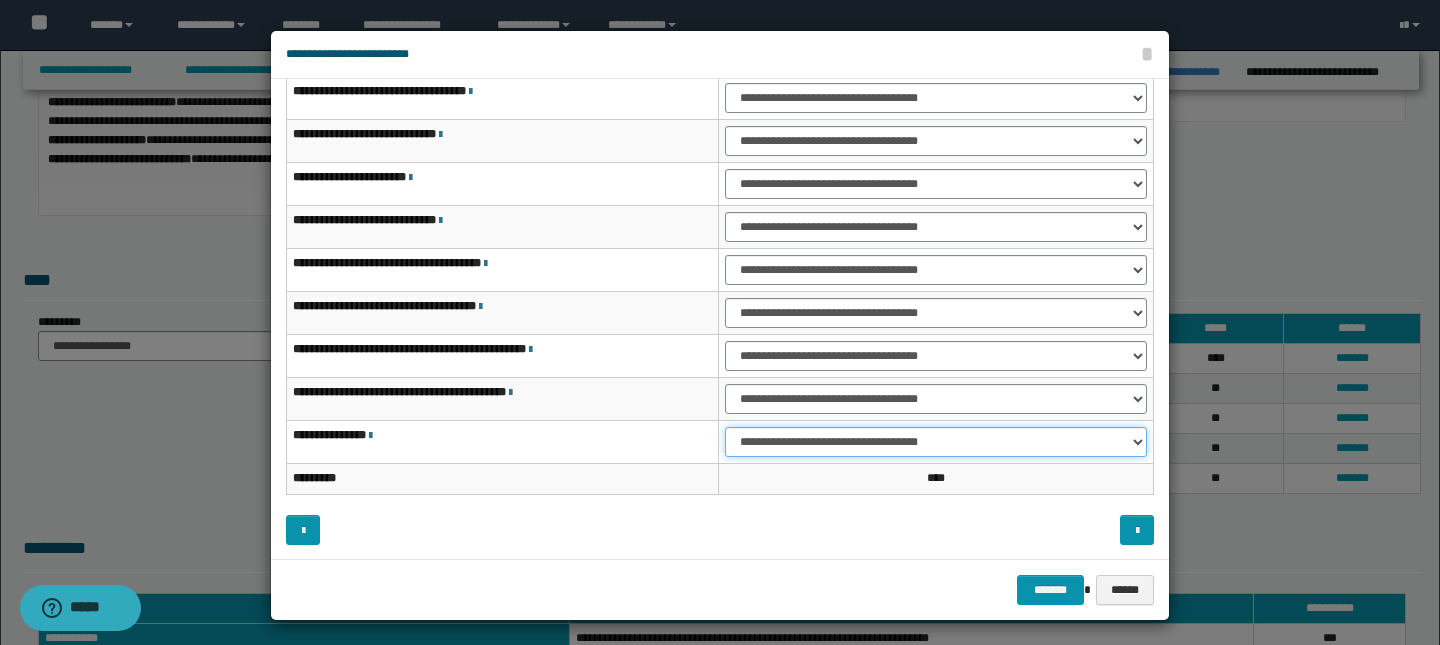 click on "**********" at bounding box center [936, 442] 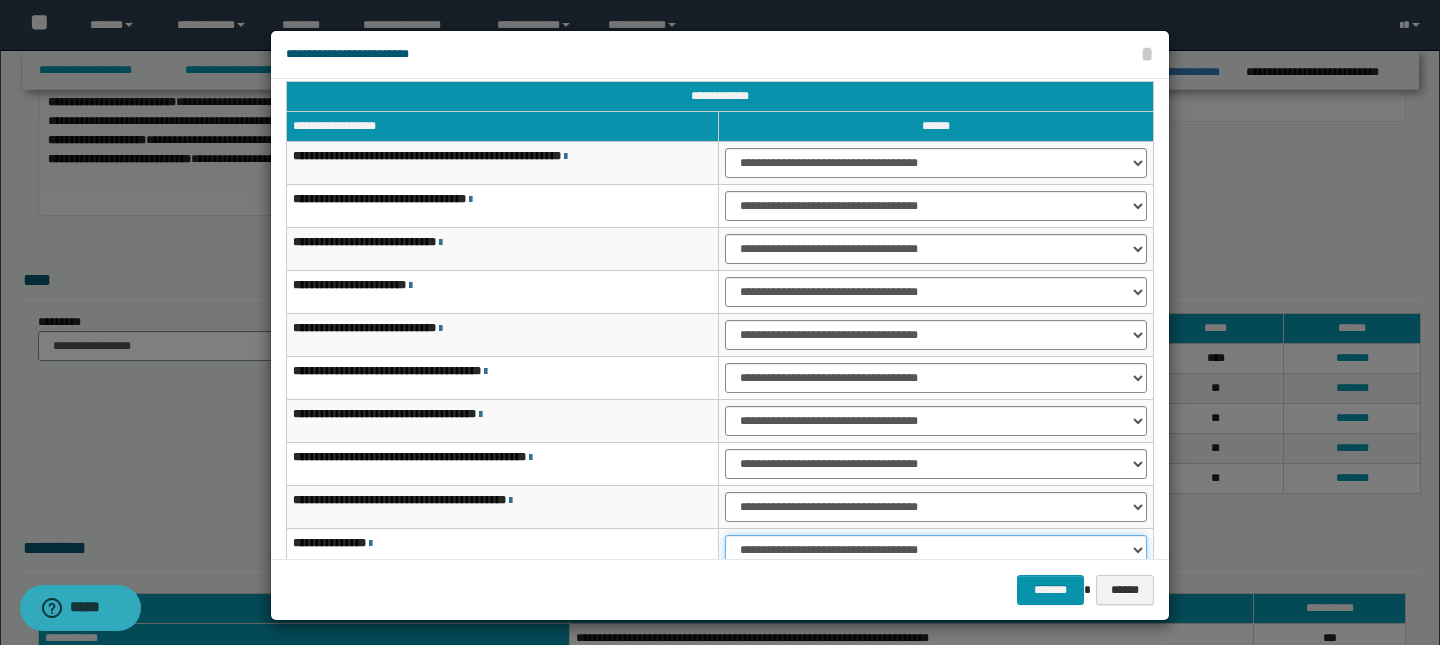 scroll, scrollTop: 0, scrollLeft: 0, axis: both 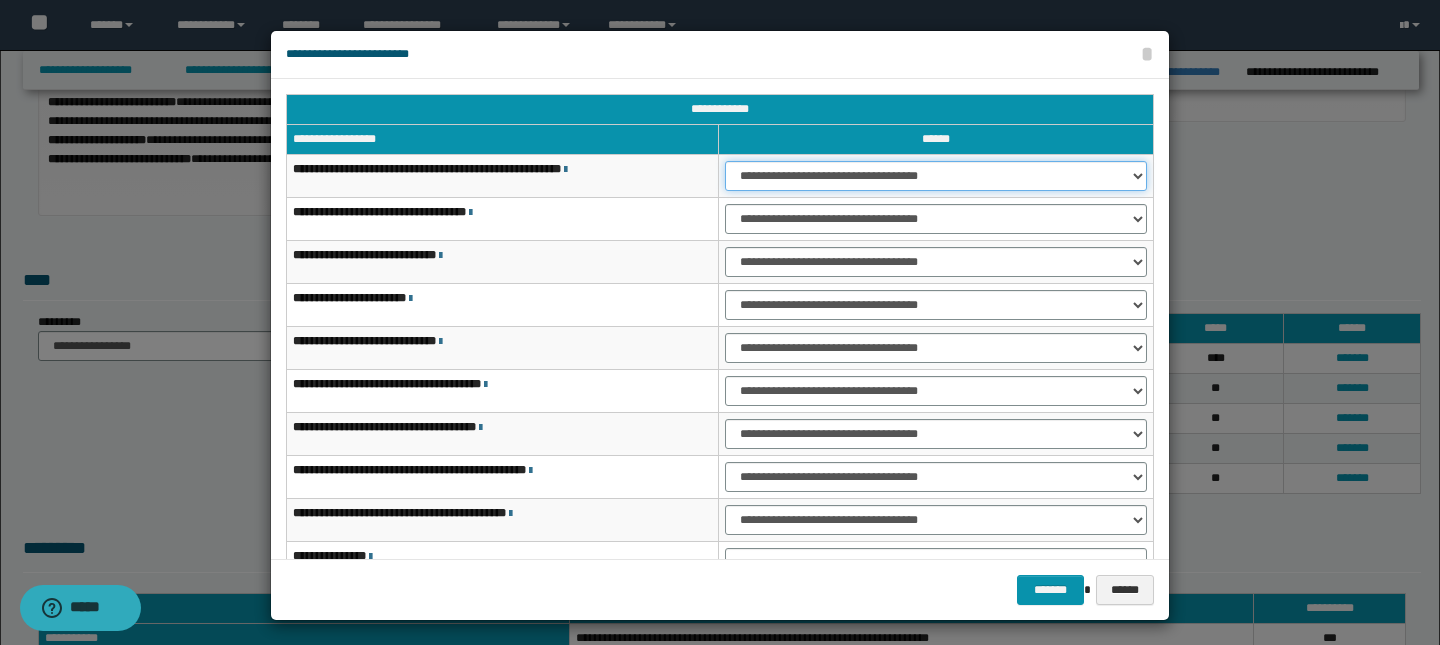click on "**********" at bounding box center [936, 176] 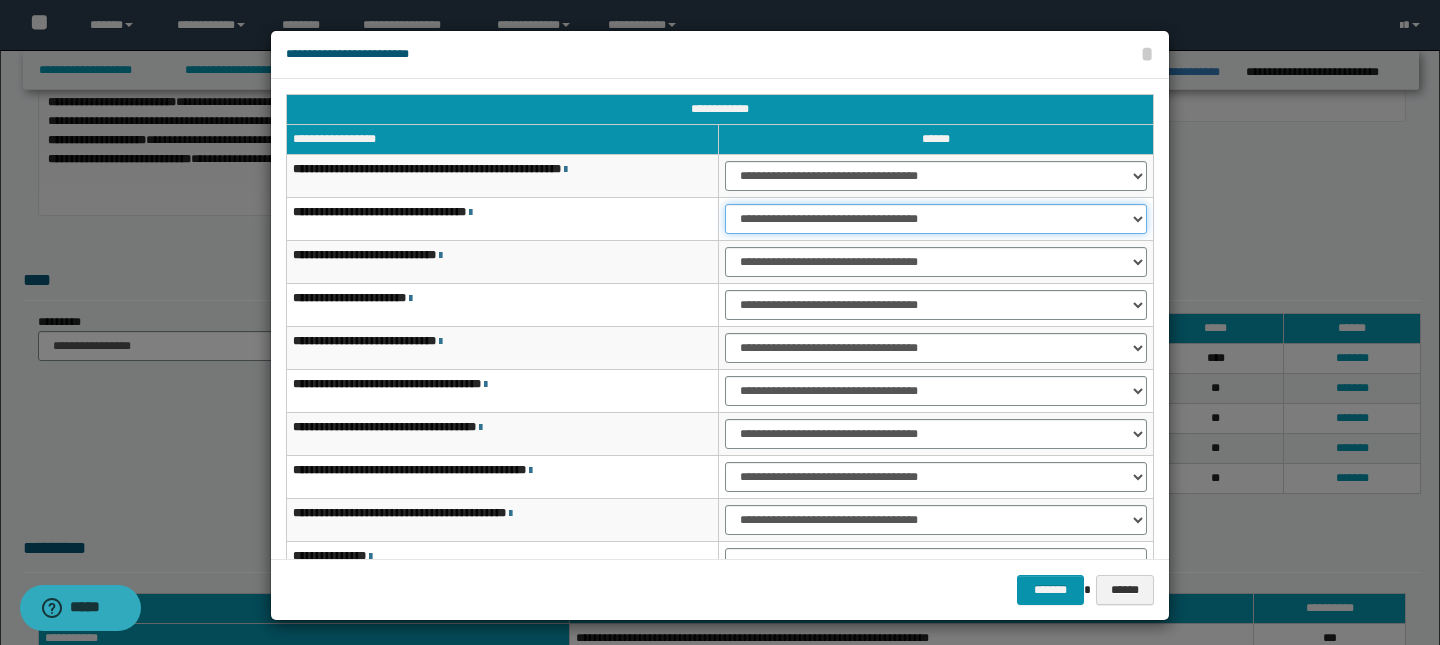 click on "**********" at bounding box center [936, 219] 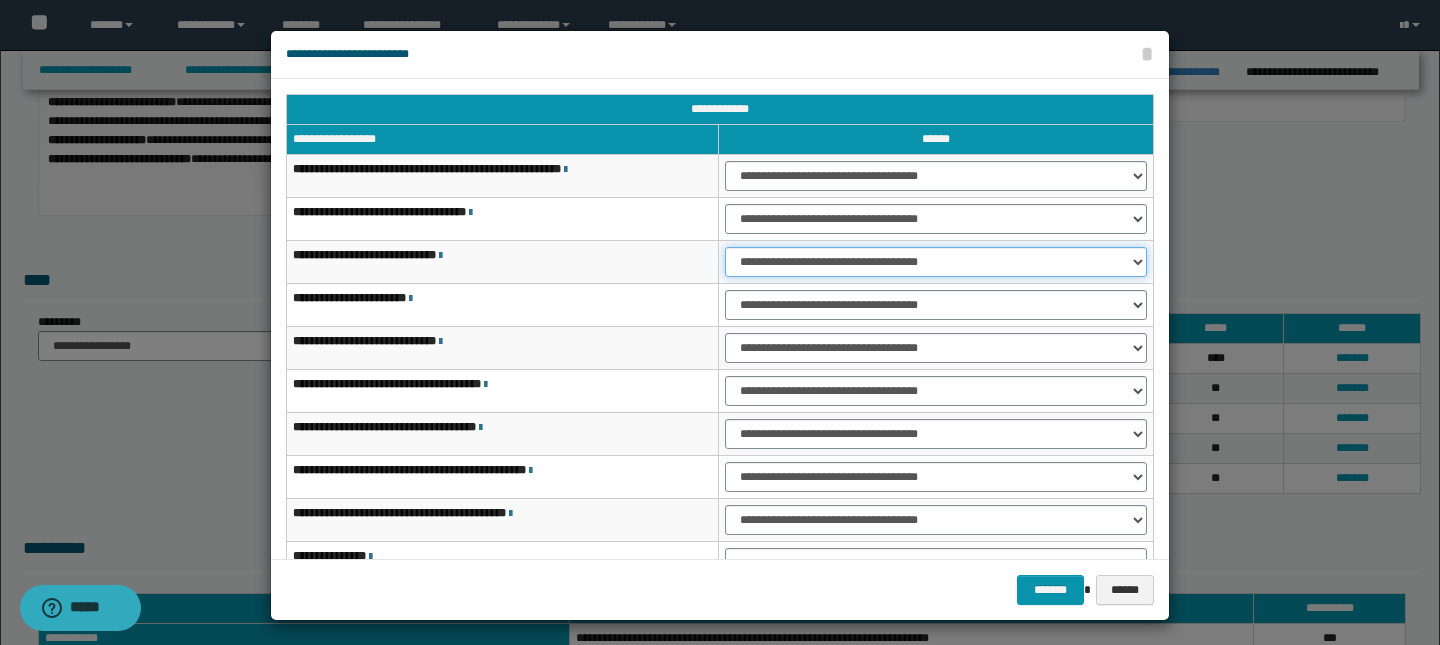 click on "**********" at bounding box center (936, 262) 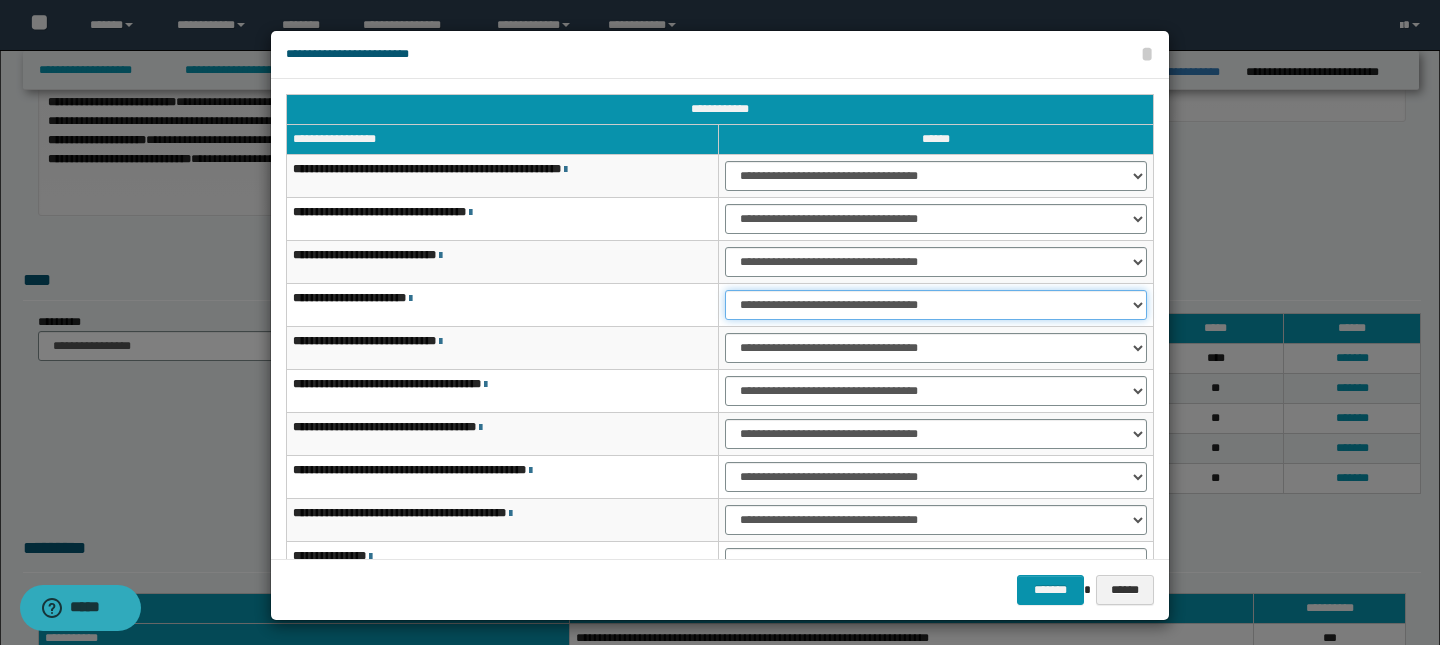 click on "**********" at bounding box center [936, 305] 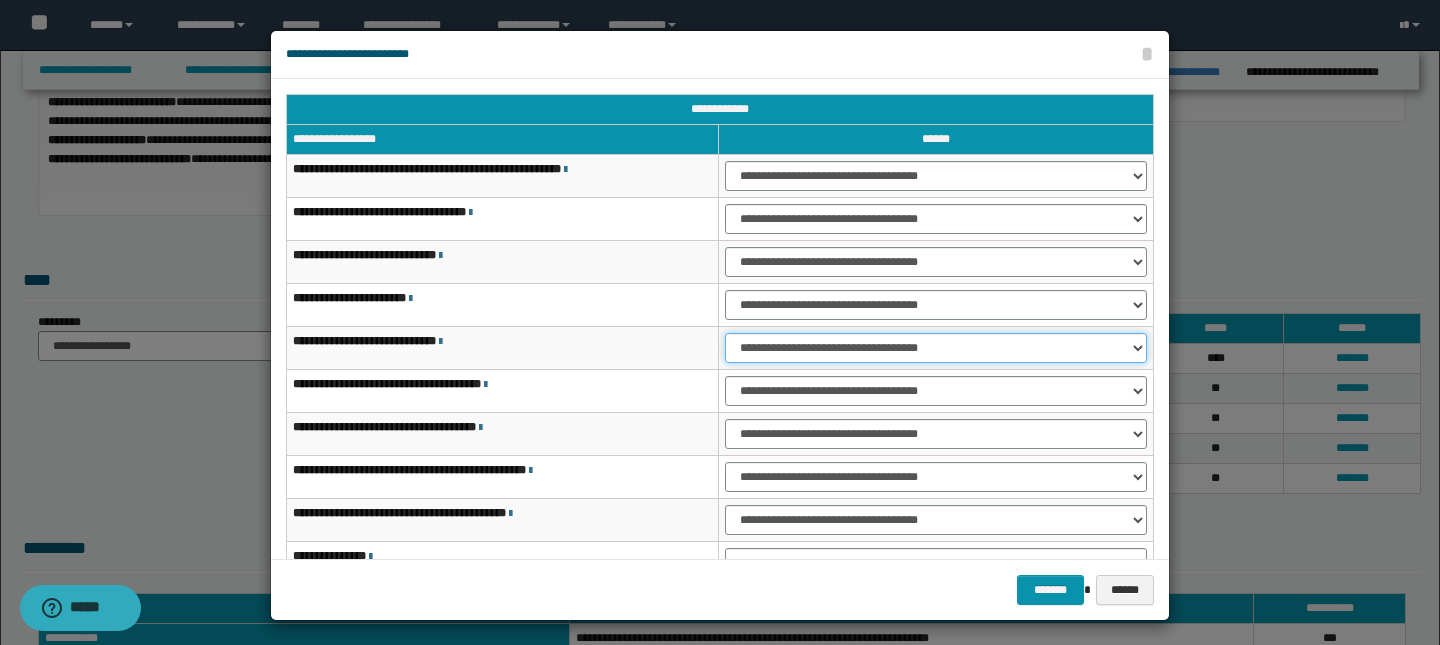 click on "**********" at bounding box center [936, 348] 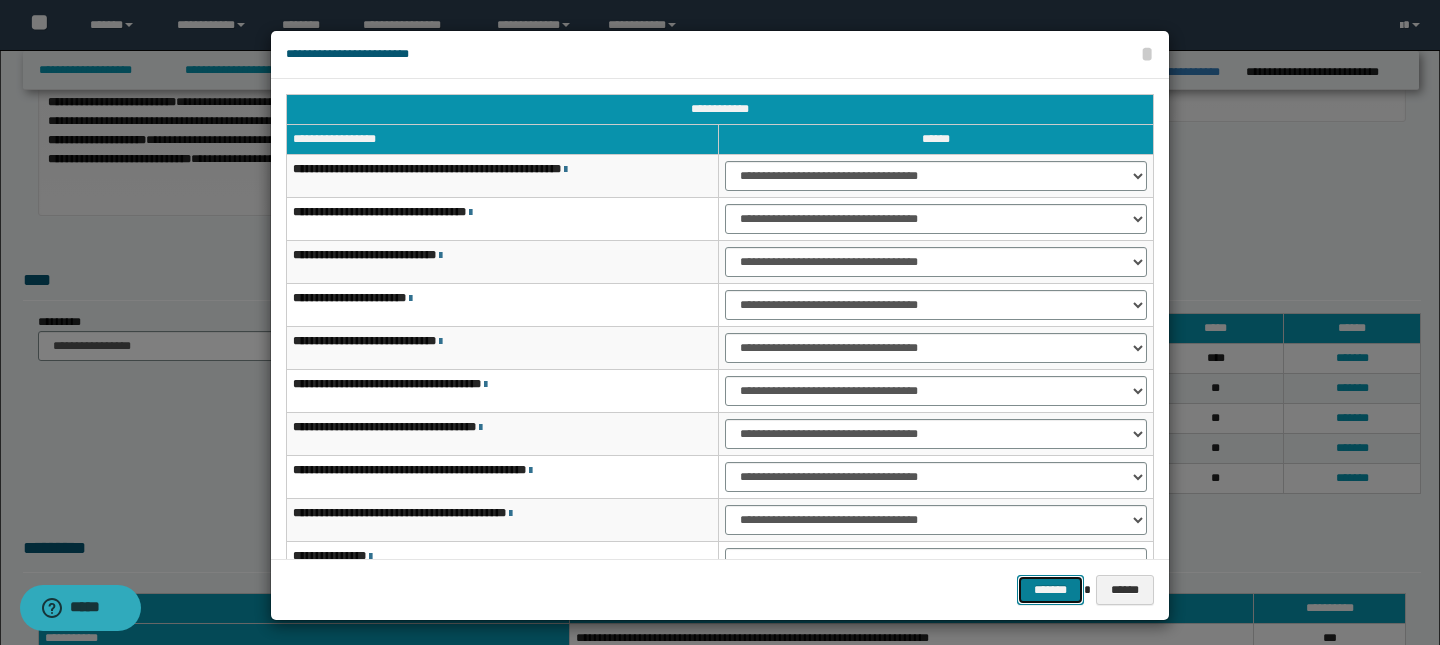 click on "*******" at bounding box center [1051, 590] 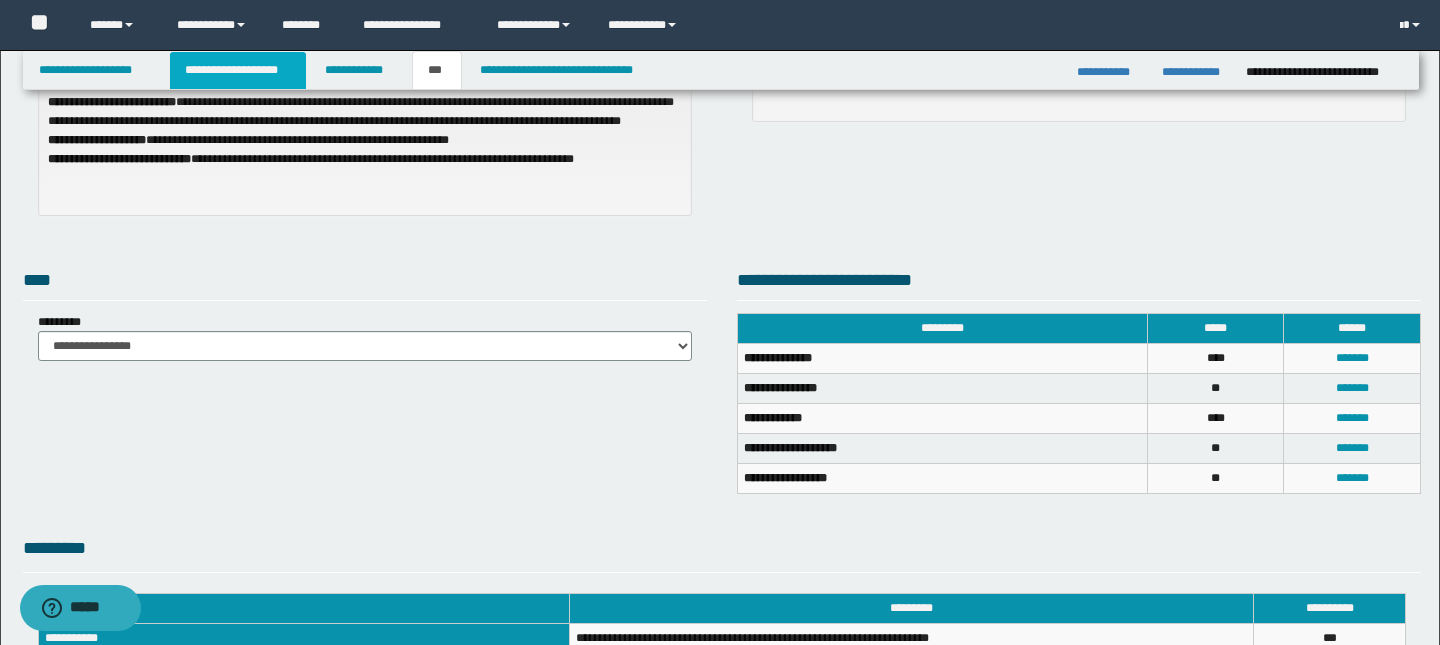 click on "**********" at bounding box center (238, 70) 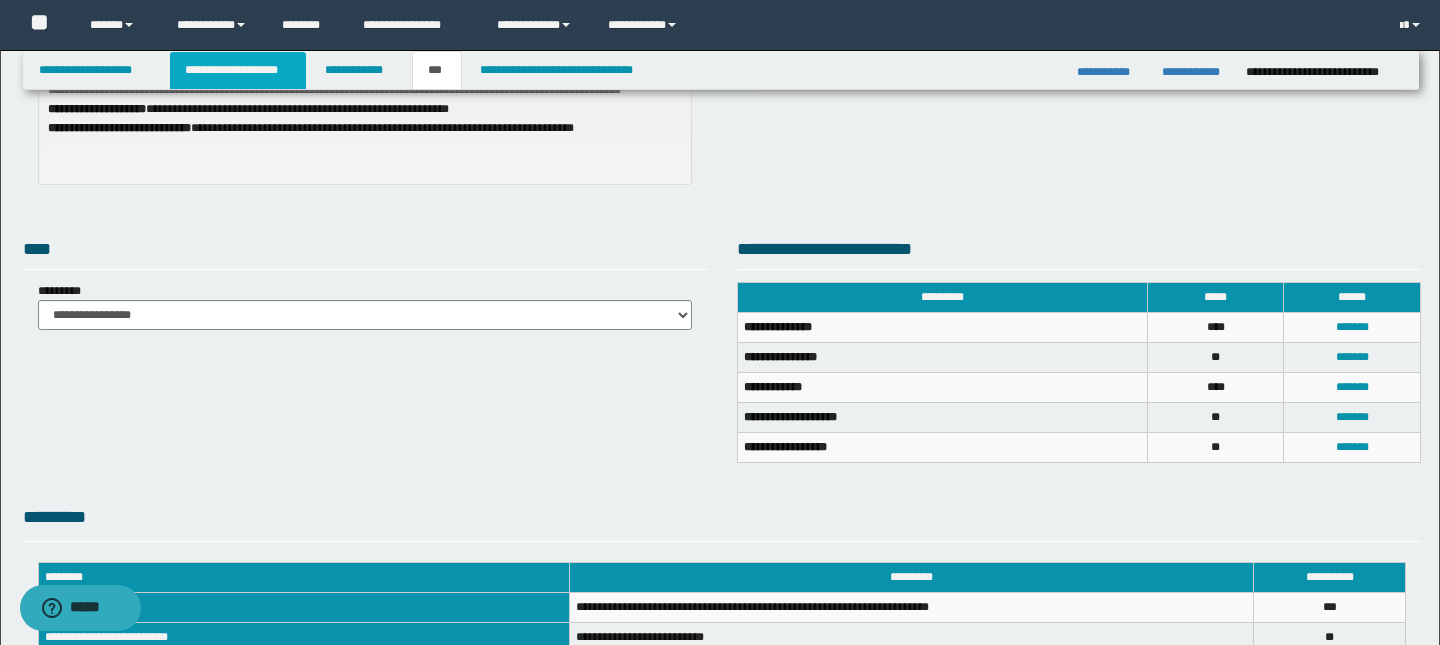 type 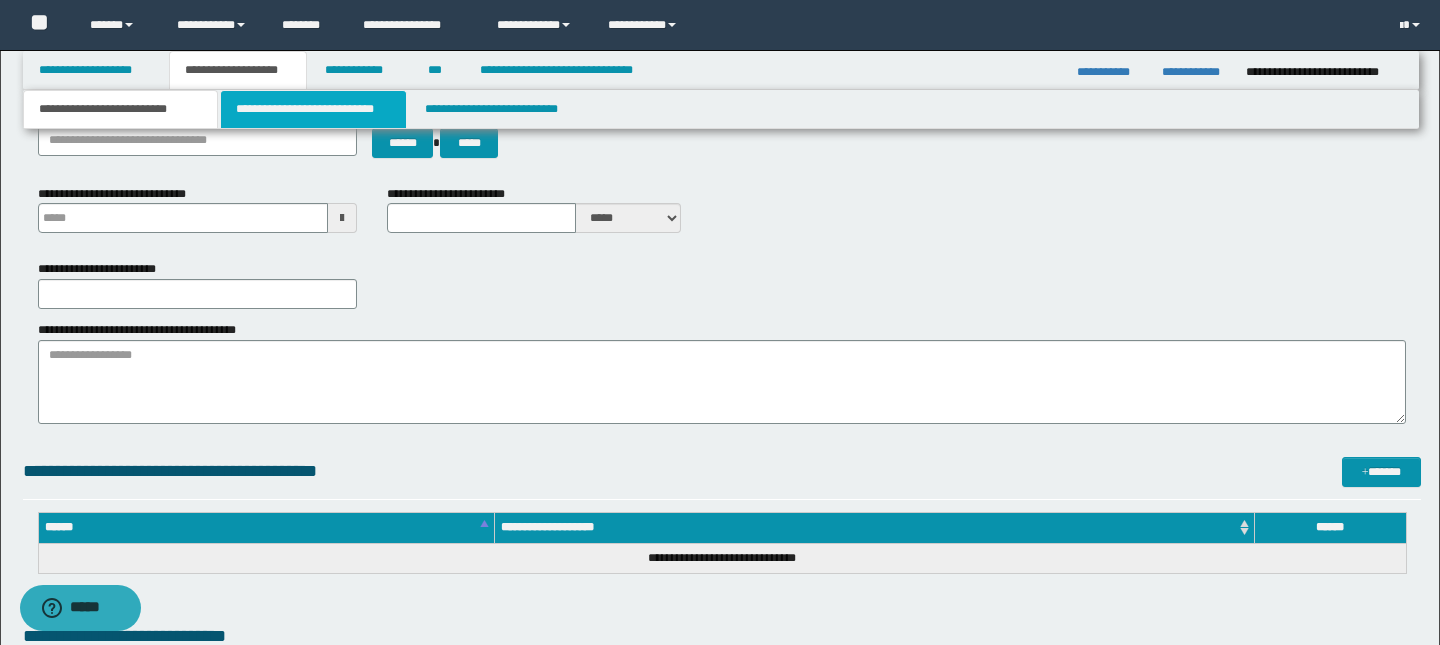 click on "**********" at bounding box center (314, 109) 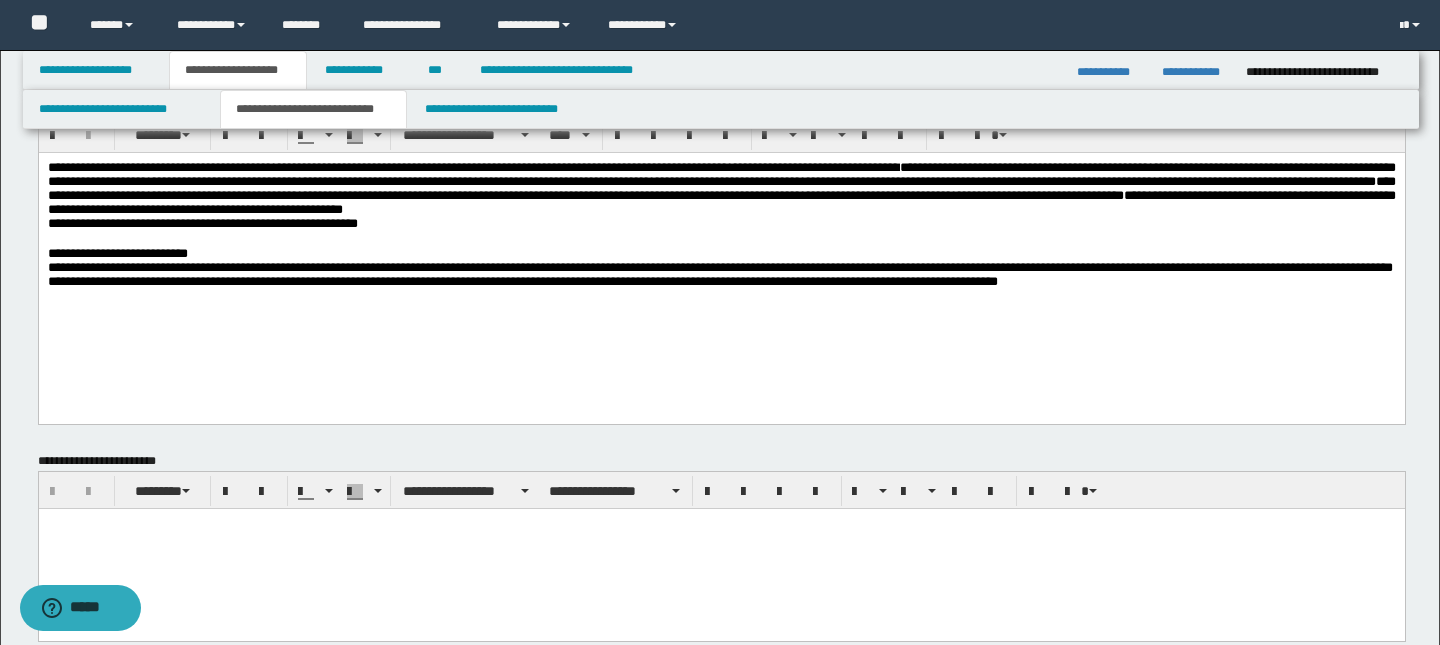scroll, scrollTop: 0, scrollLeft: 0, axis: both 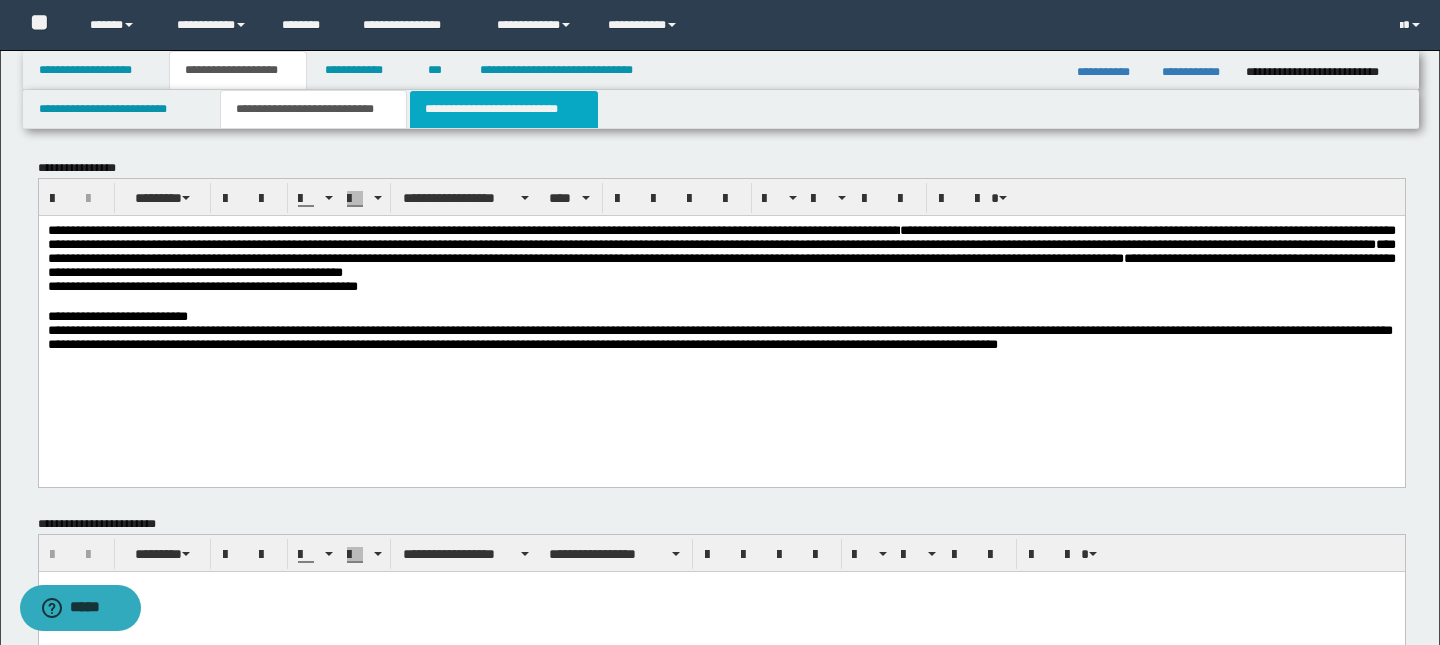 click on "**********" at bounding box center (504, 109) 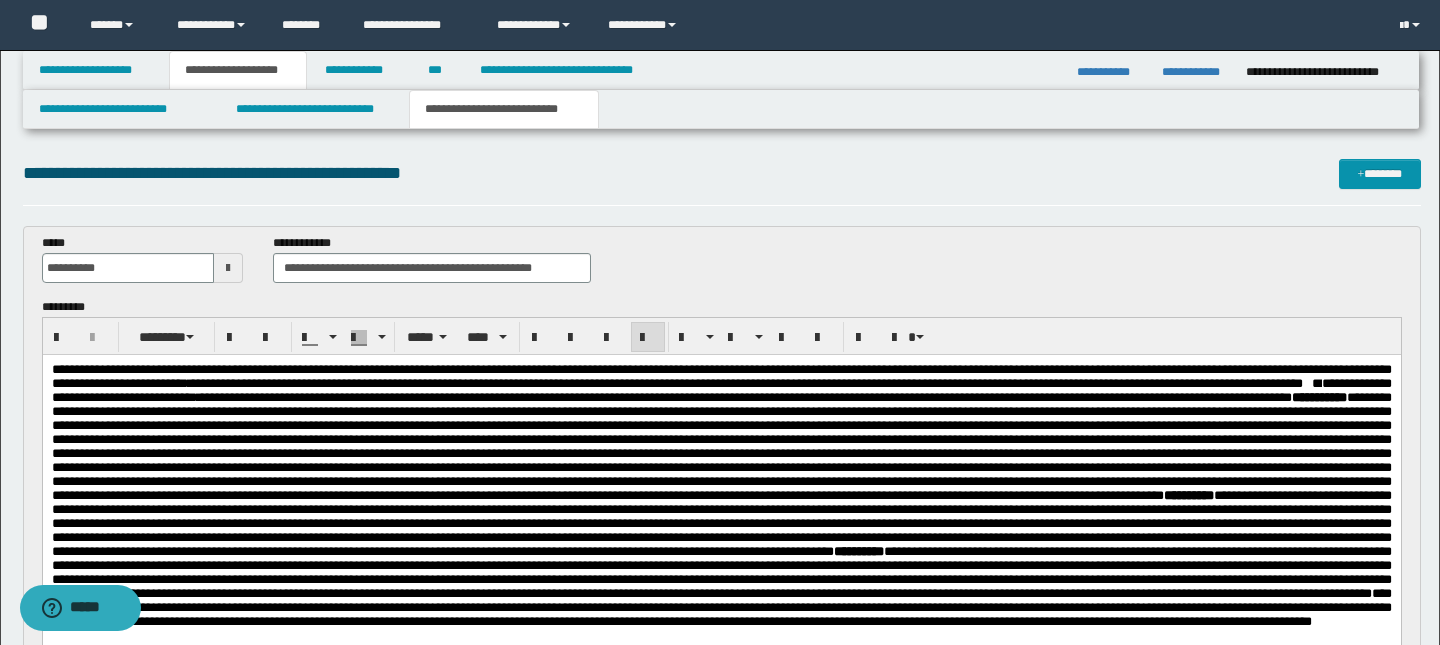 click on "**********" at bounding box center (721, 488) 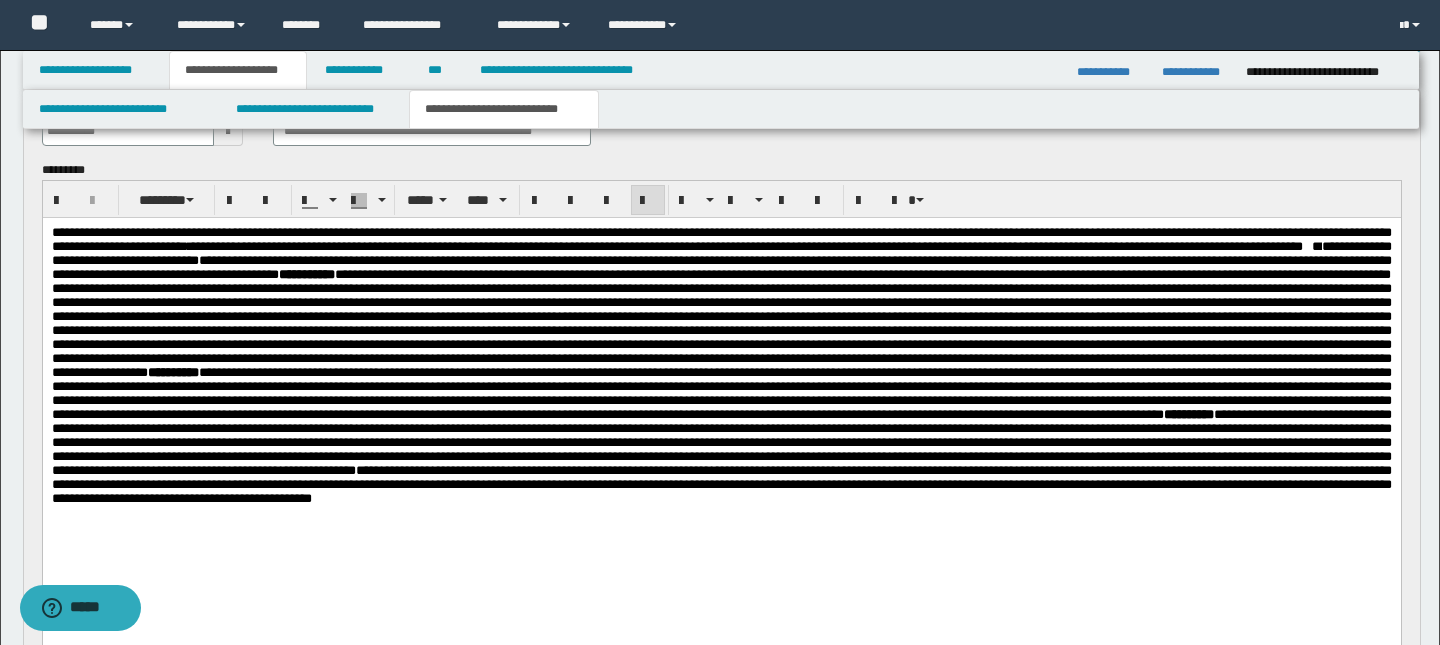 scroll, scrollTop: 78, scrollLeft: 0, axis: vertical 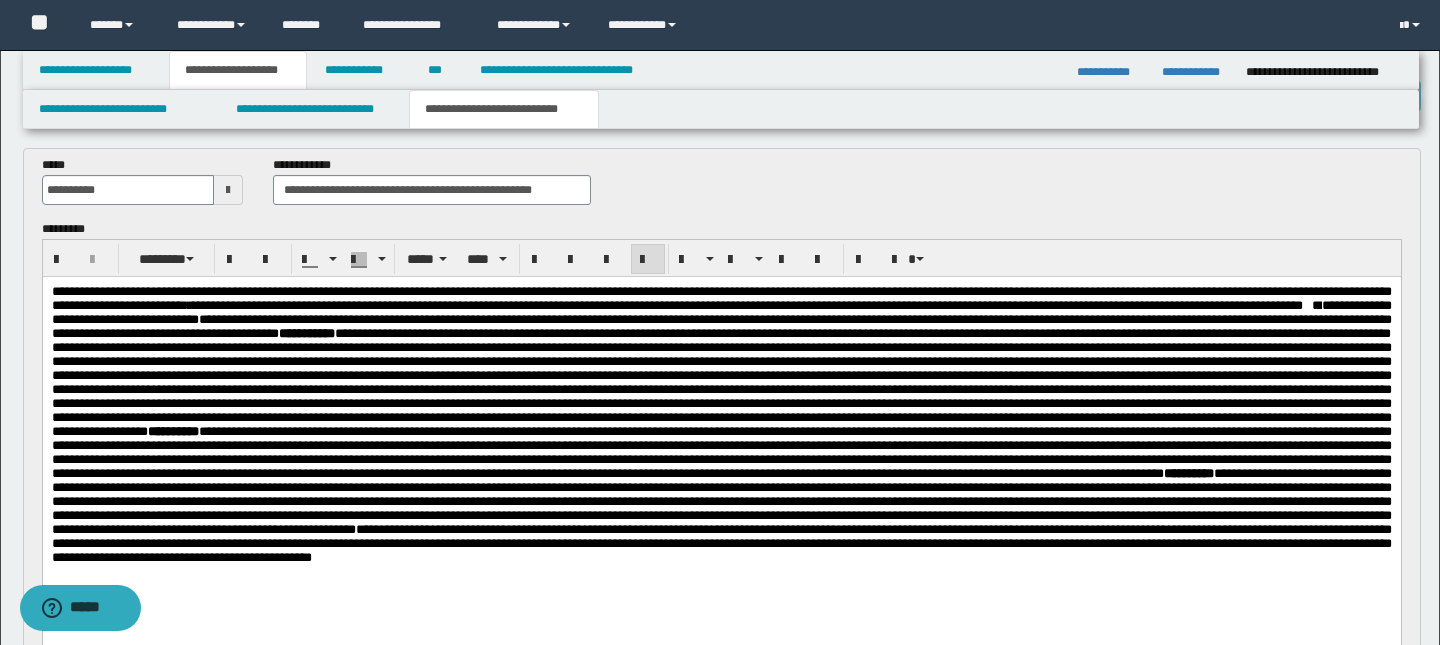 click on "**********" at bounding box center [721, 417] 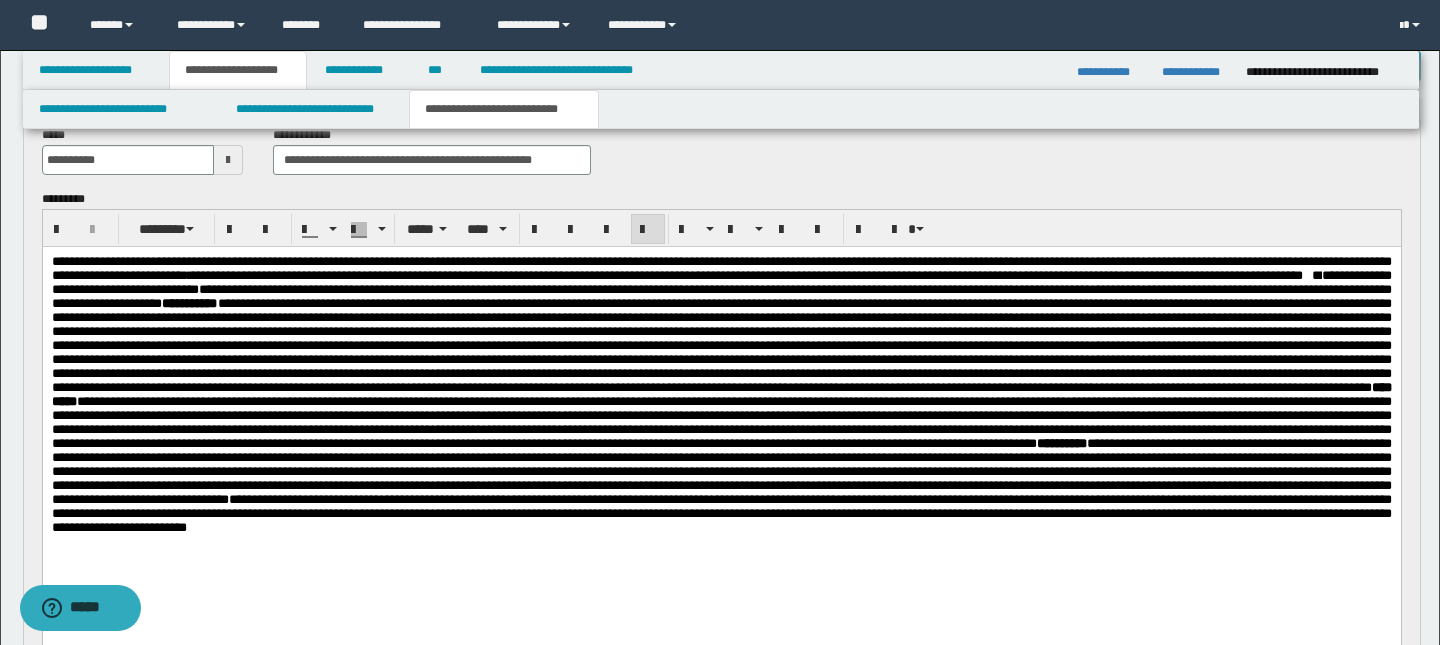 scroll, scrollTop: 114, scrollLeft: 0, axis: vertical 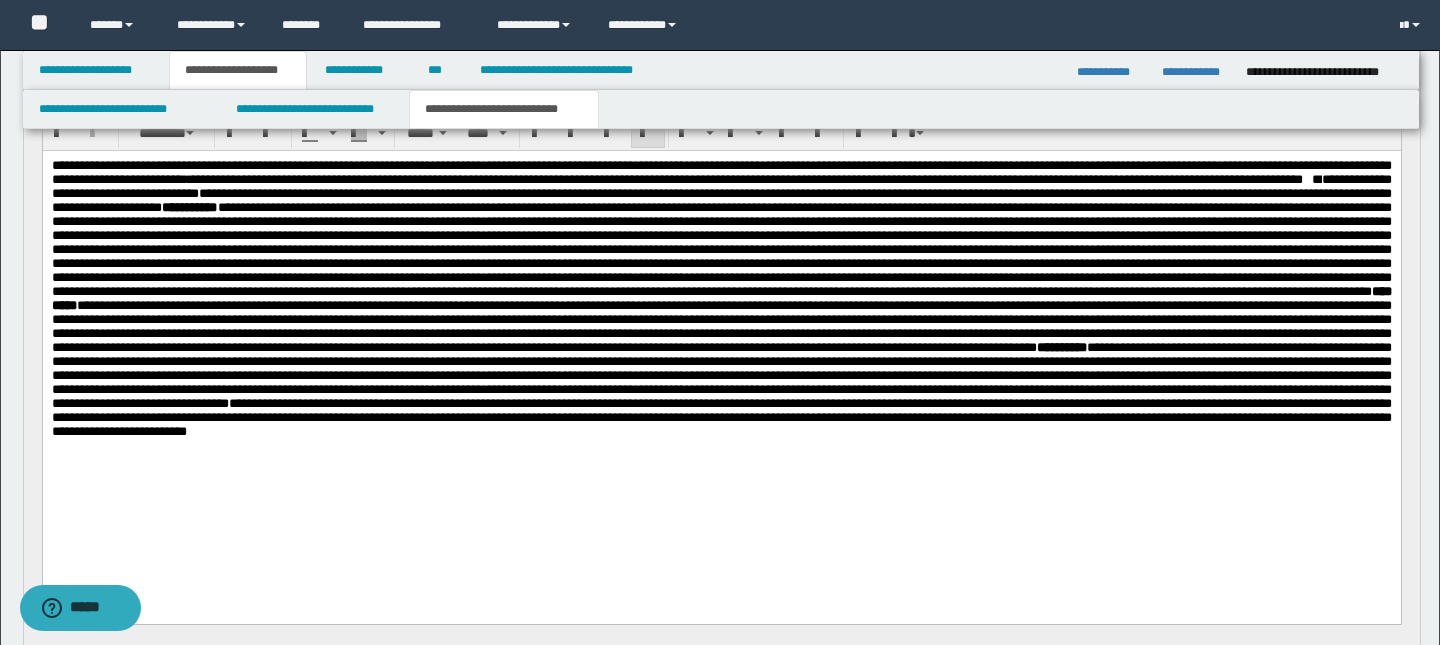 click on "**********" at bounding box center (721, 417) 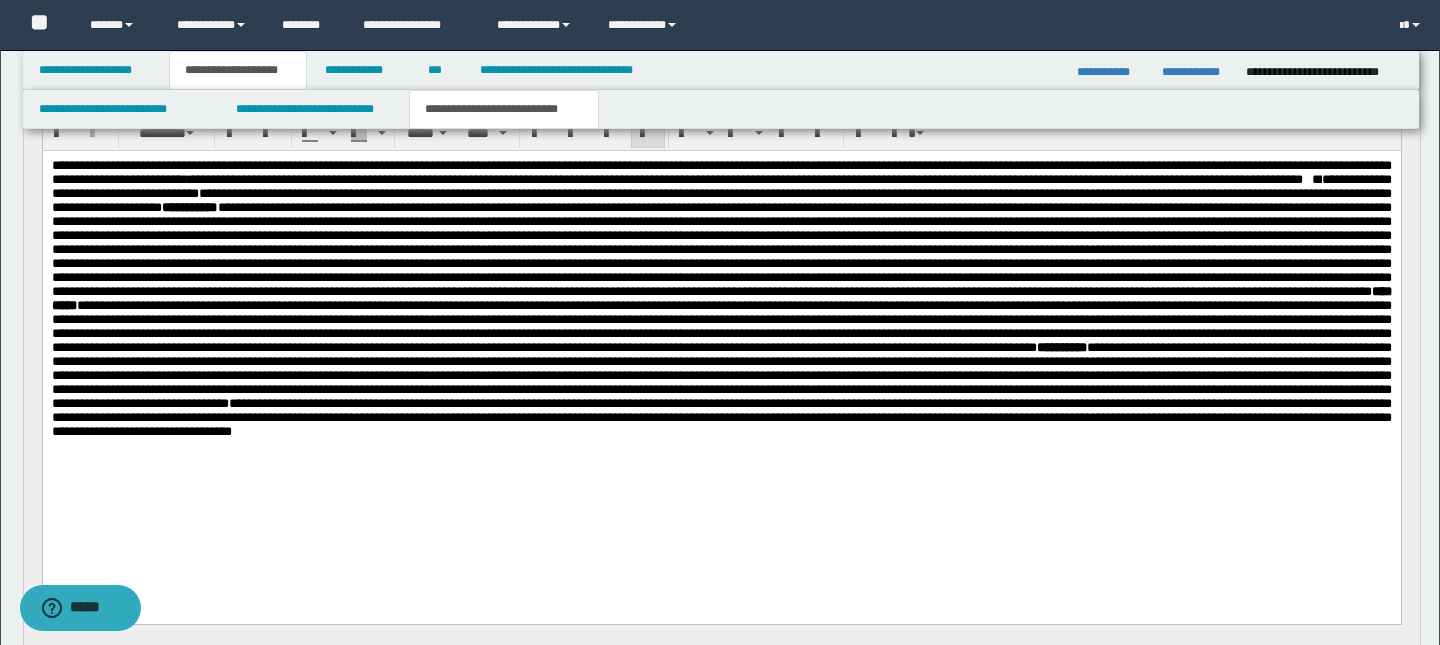 click on "**********" at bounding box center [721, 417] 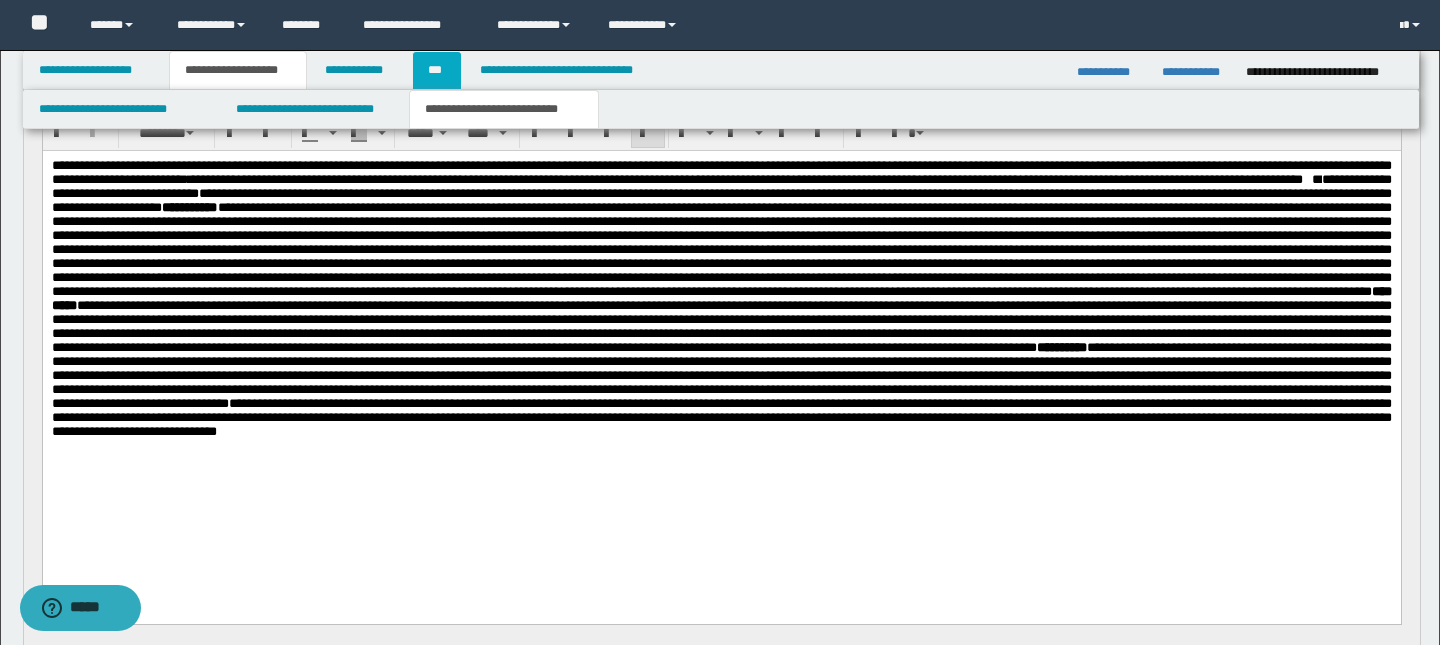 click on "***" at bounding box center [437, 70] 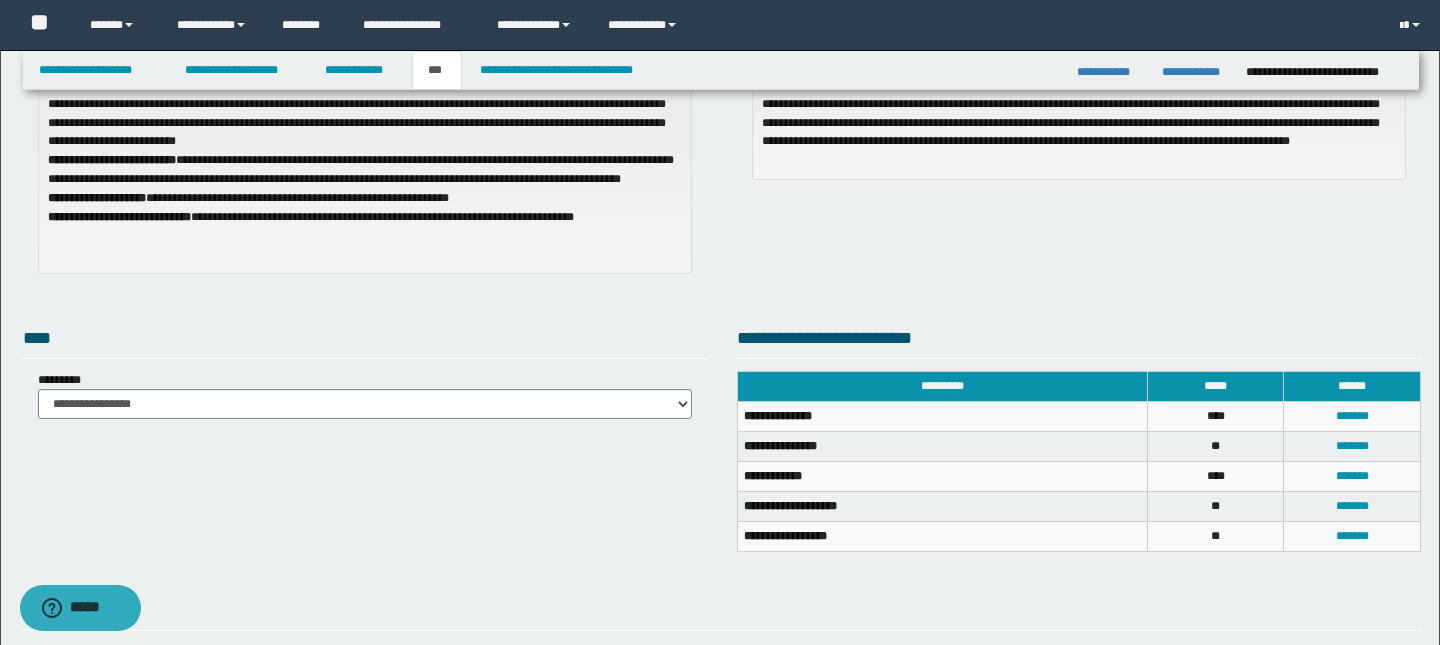 scroll, scrollTop: 233, scrollLeft: 0, axis: vertical 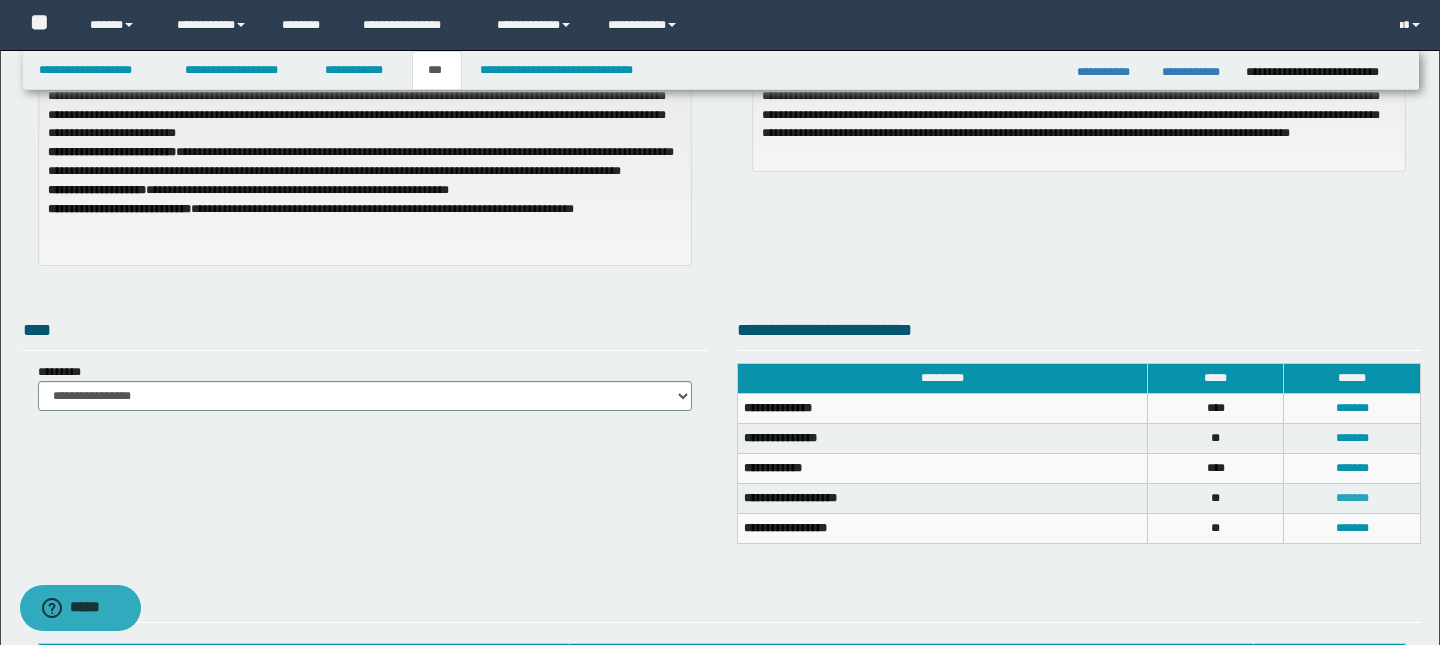 click on "*******" at bounding box center (1352, 498) 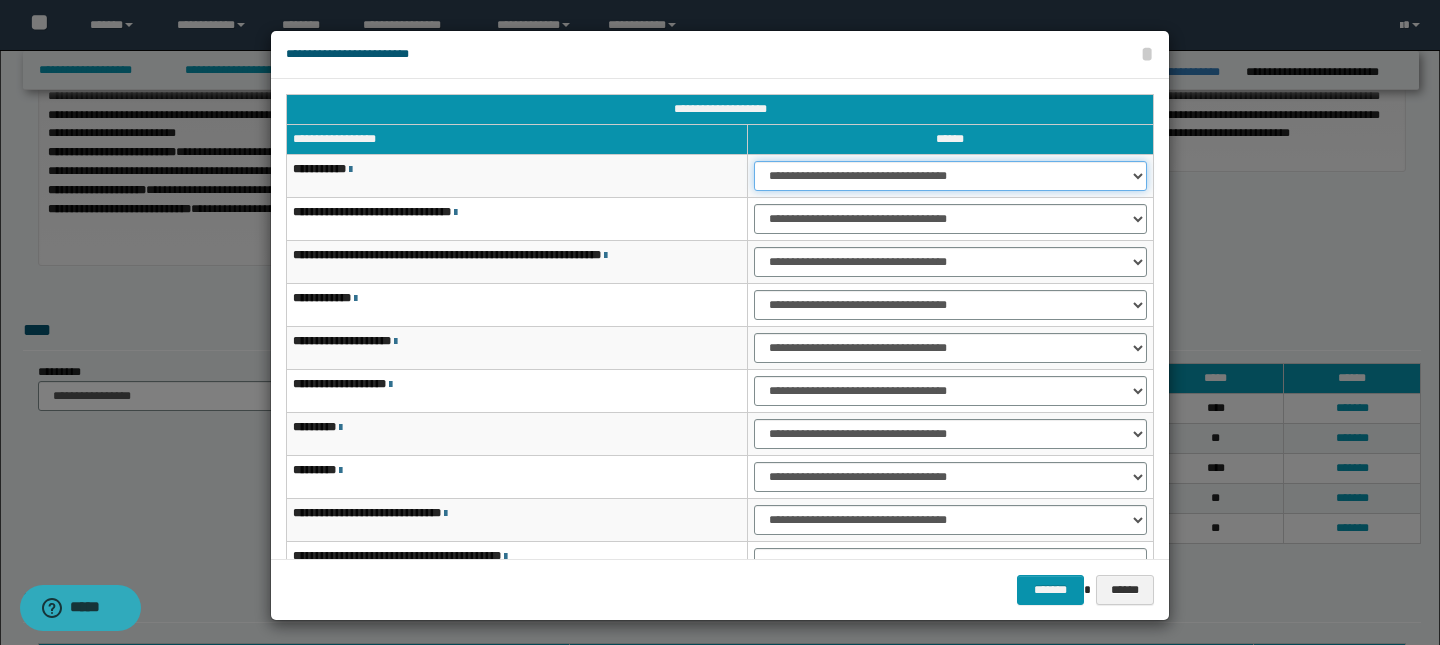 click on "**********" at bounding box center (950, 176) 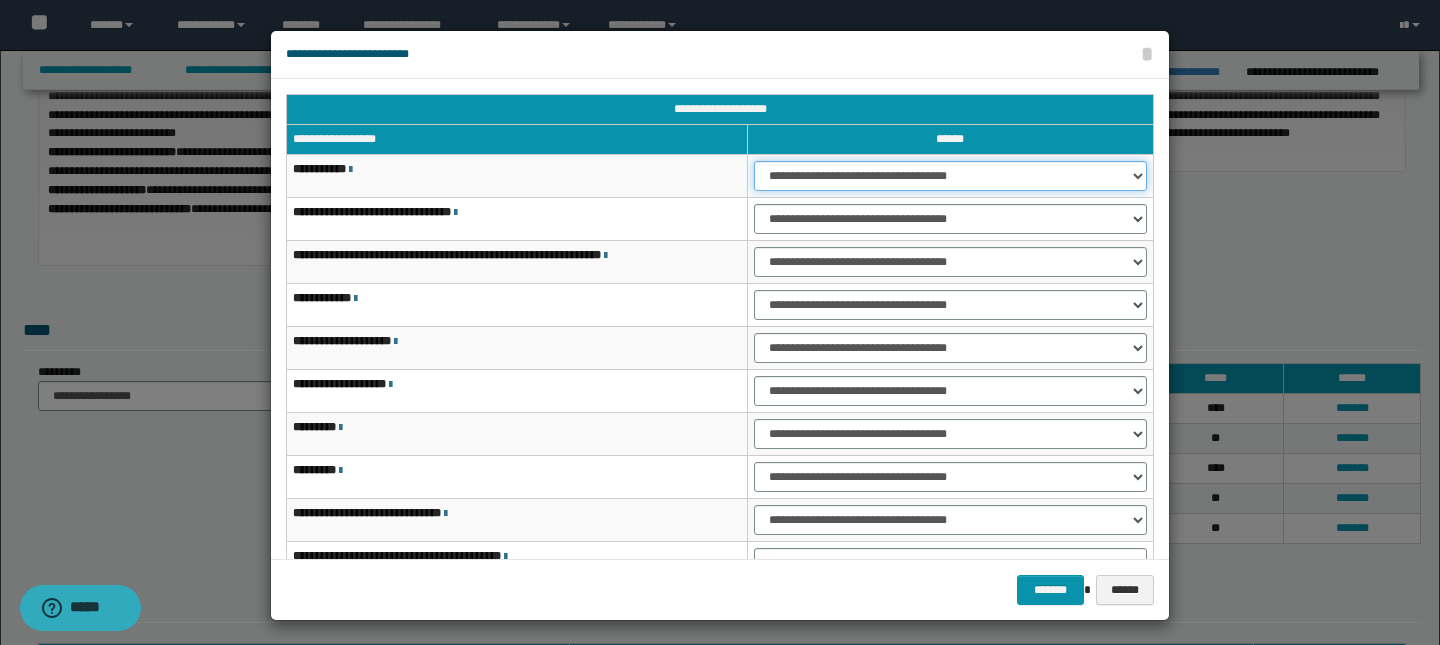 select on "***" 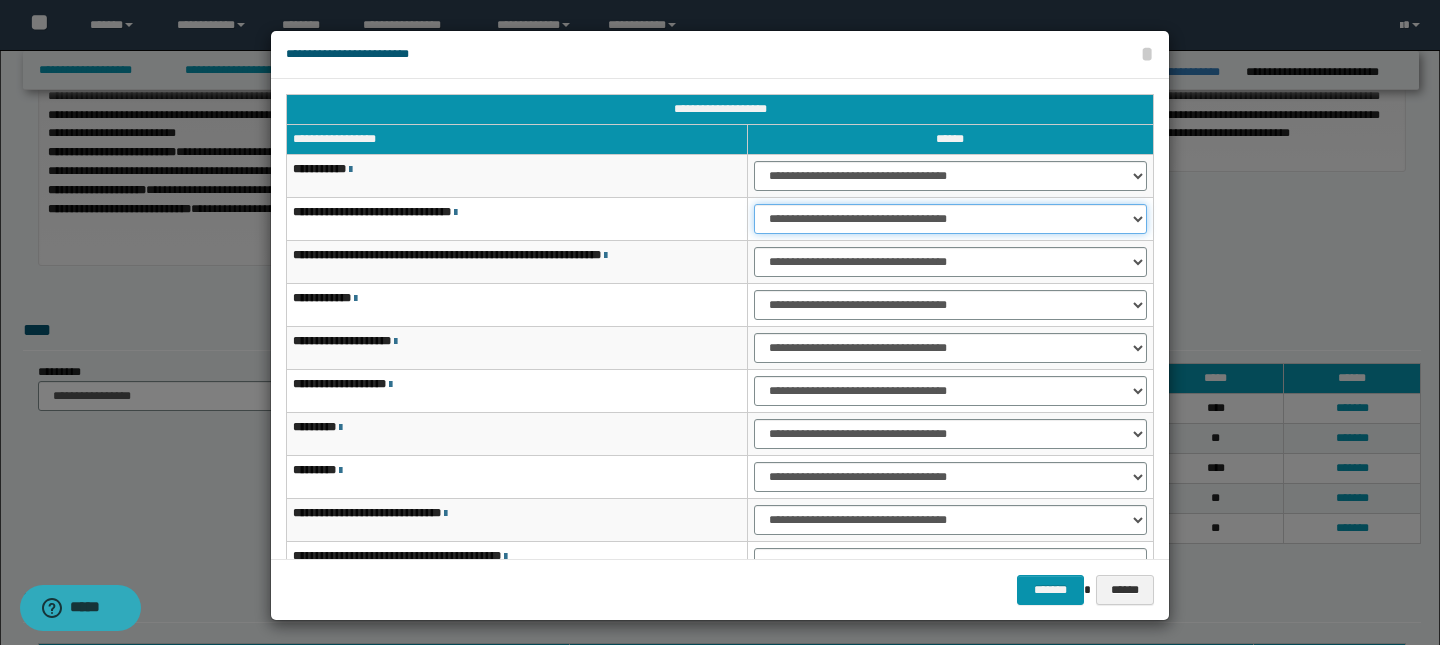 click on "**********" at bounding box center (950, 219) 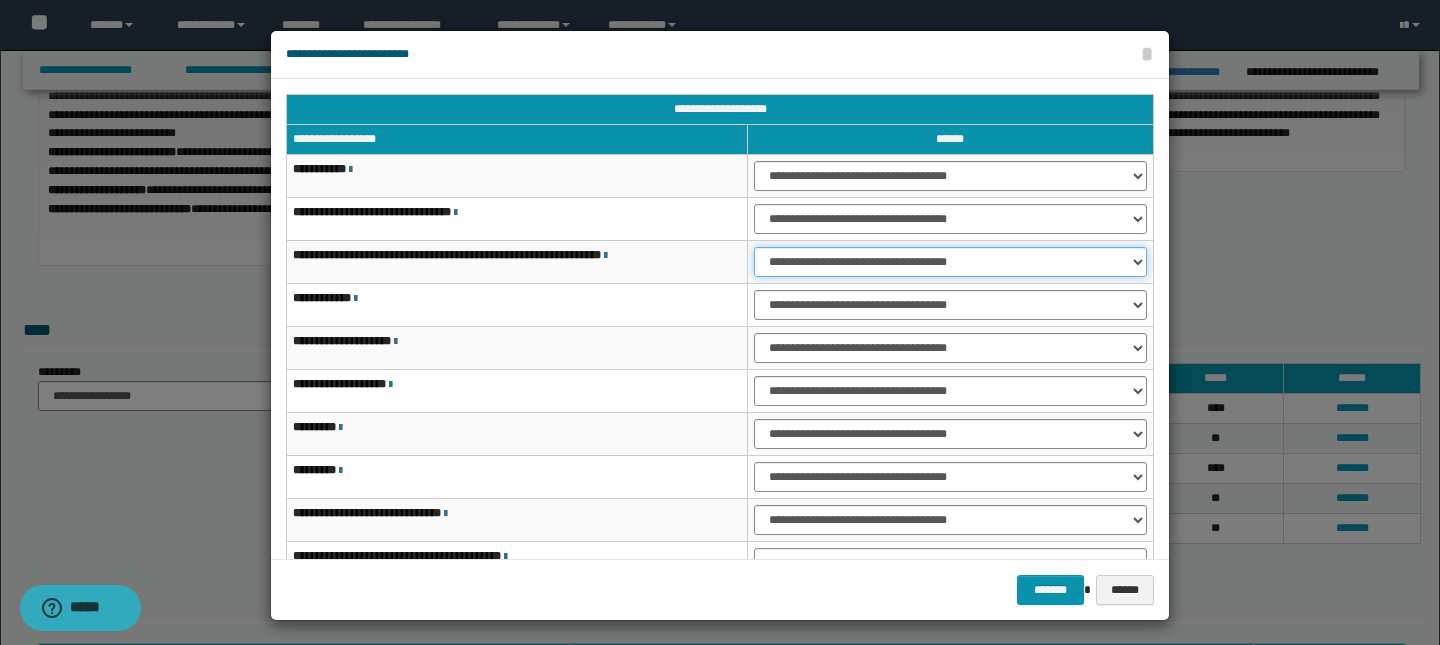 click on "**********" at bounding box center (950, 262) 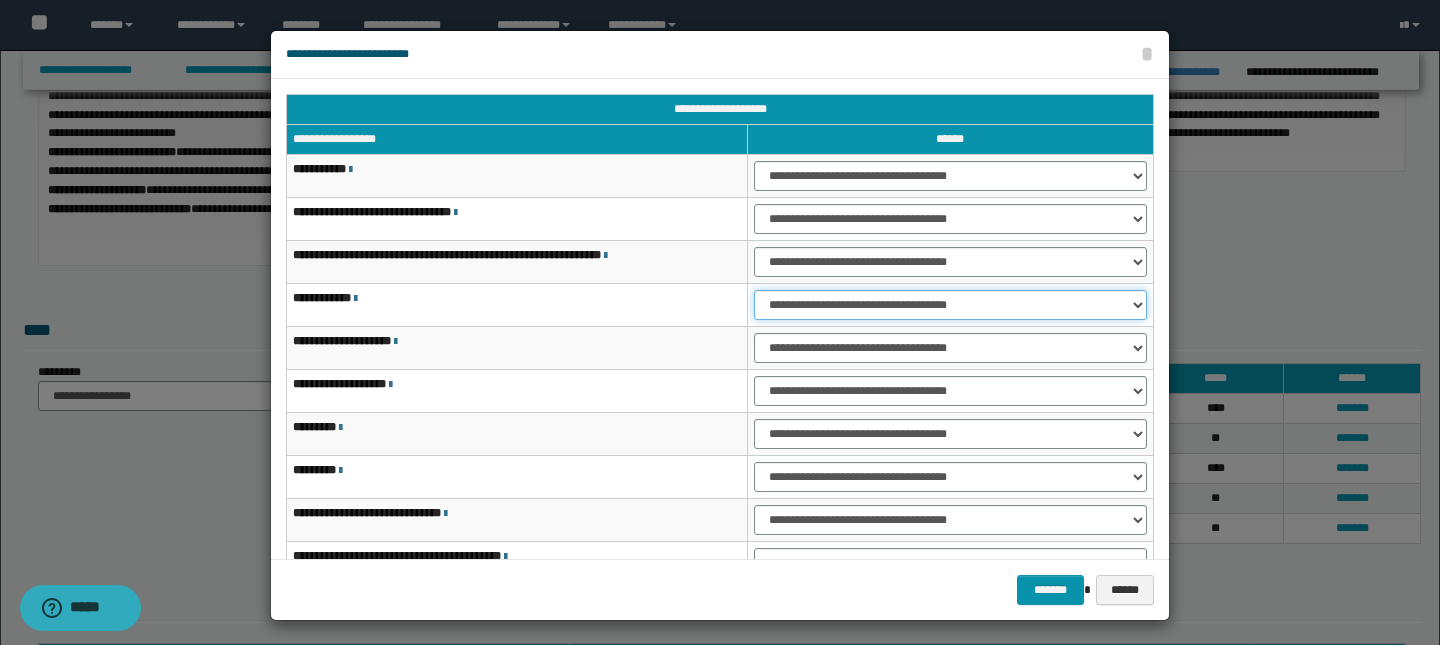 click on "**********" at bounding box center (950, 305) 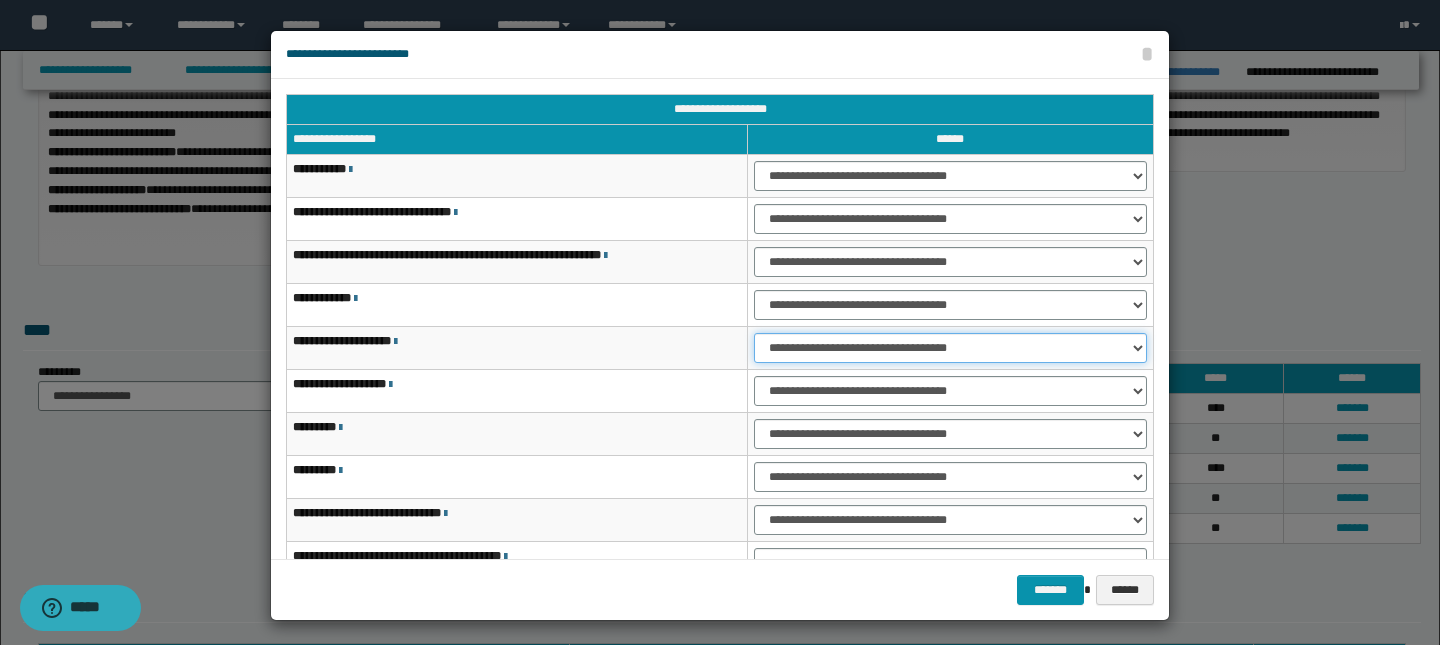 click on "**********" at bounding box center [950, 348] 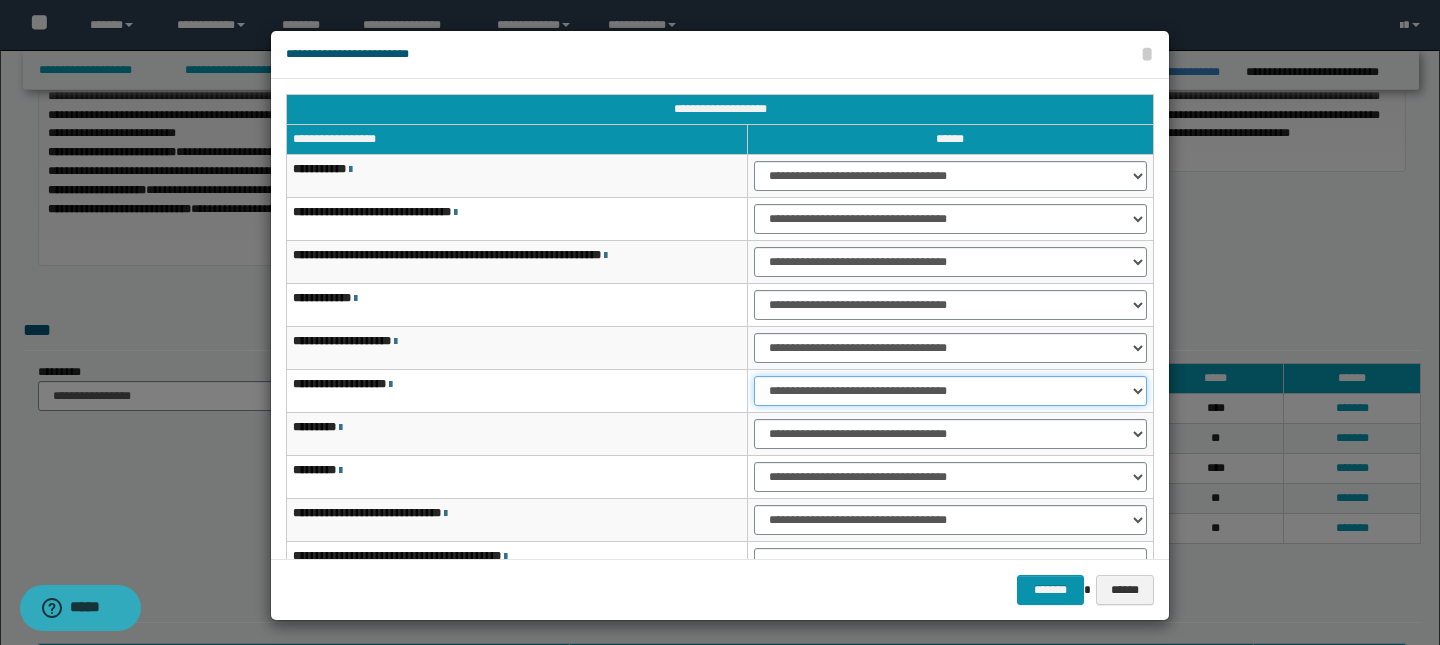 click on "**********" at bounding box center (950, 391) 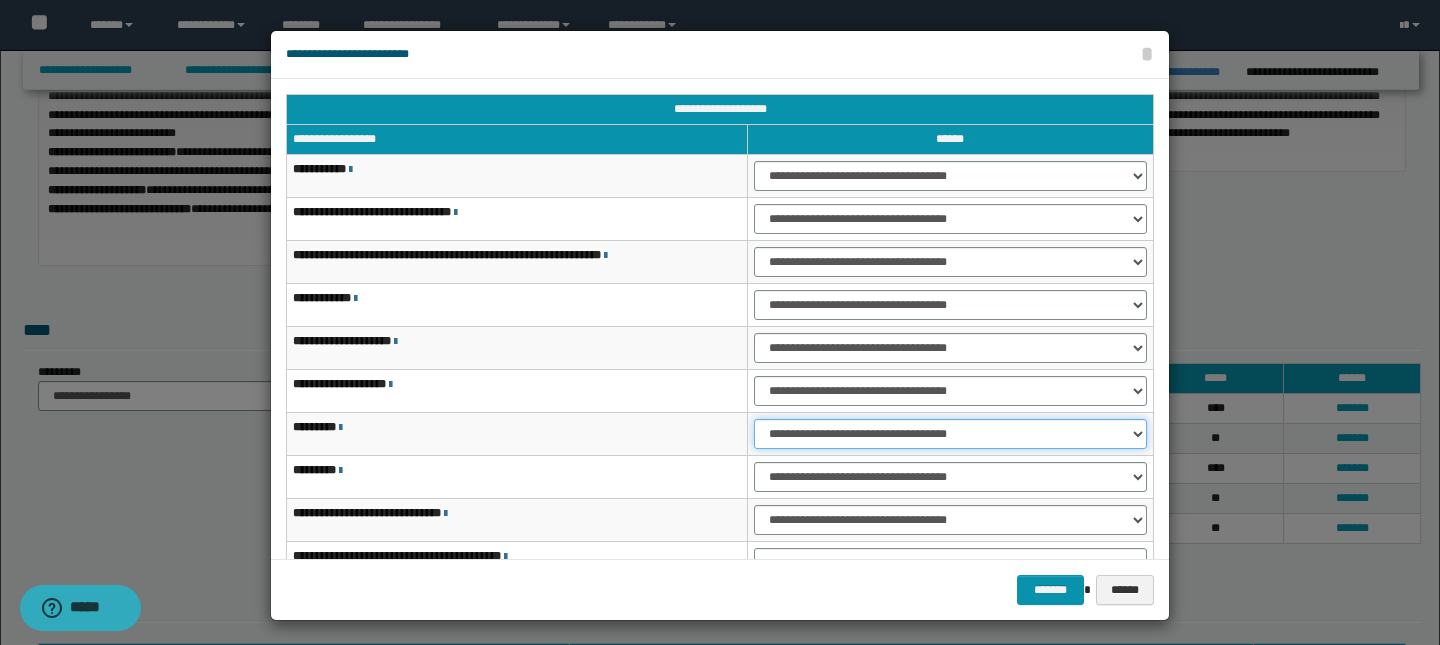 click on "**********" at bounding box center (950, 434) 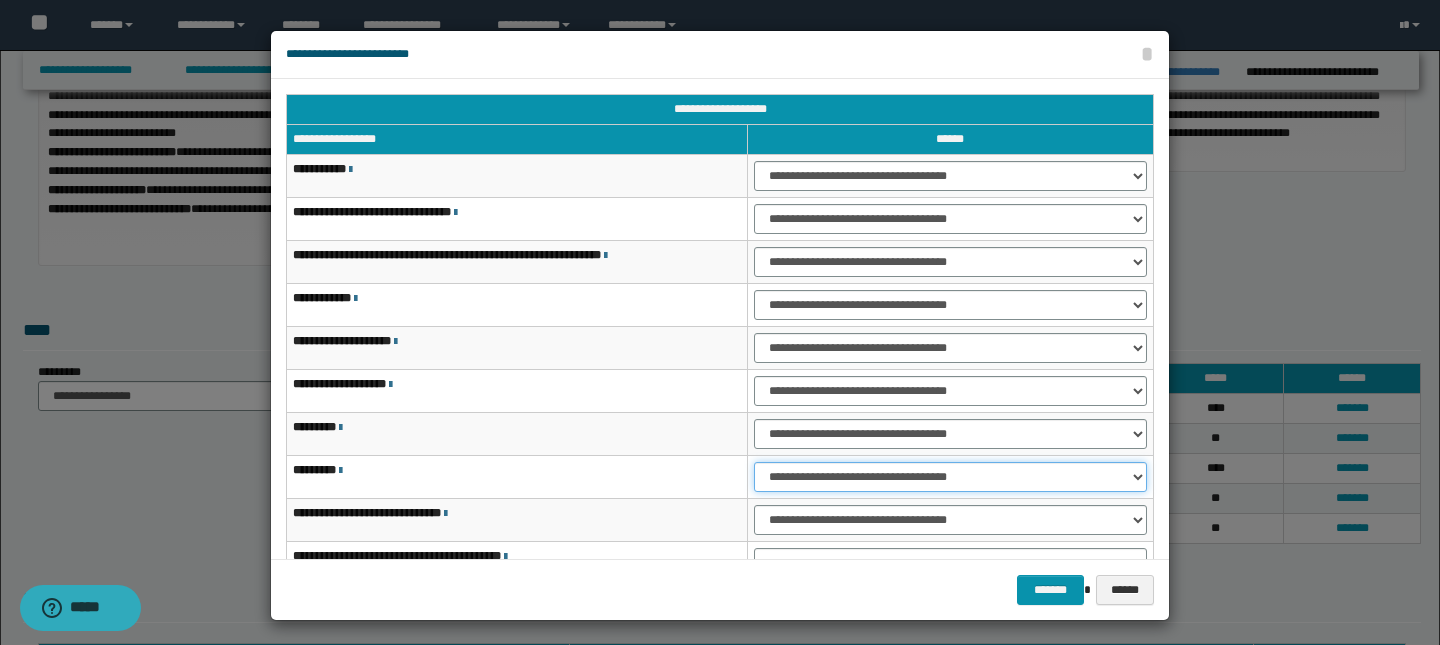 click on "**********" at bounding box center (950, 477) 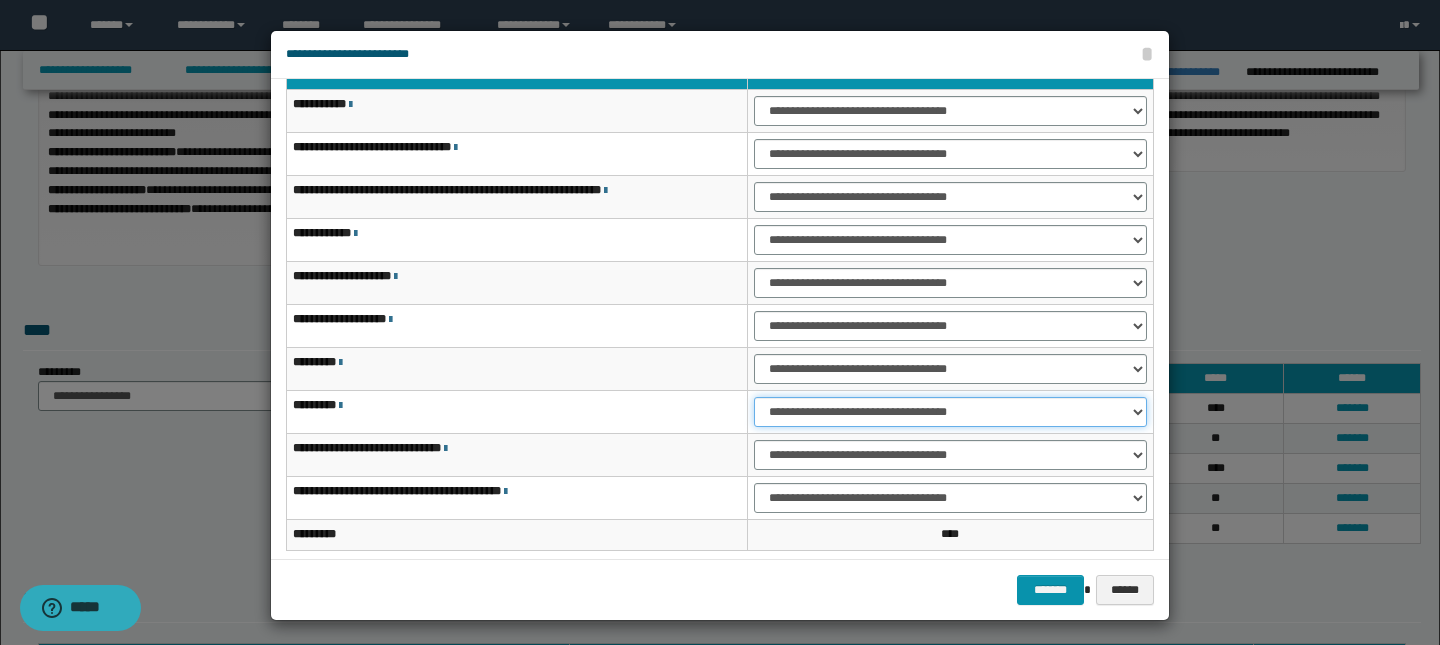 scroll, scrollTop: 71, scrollLeft: 0, axis: vertical 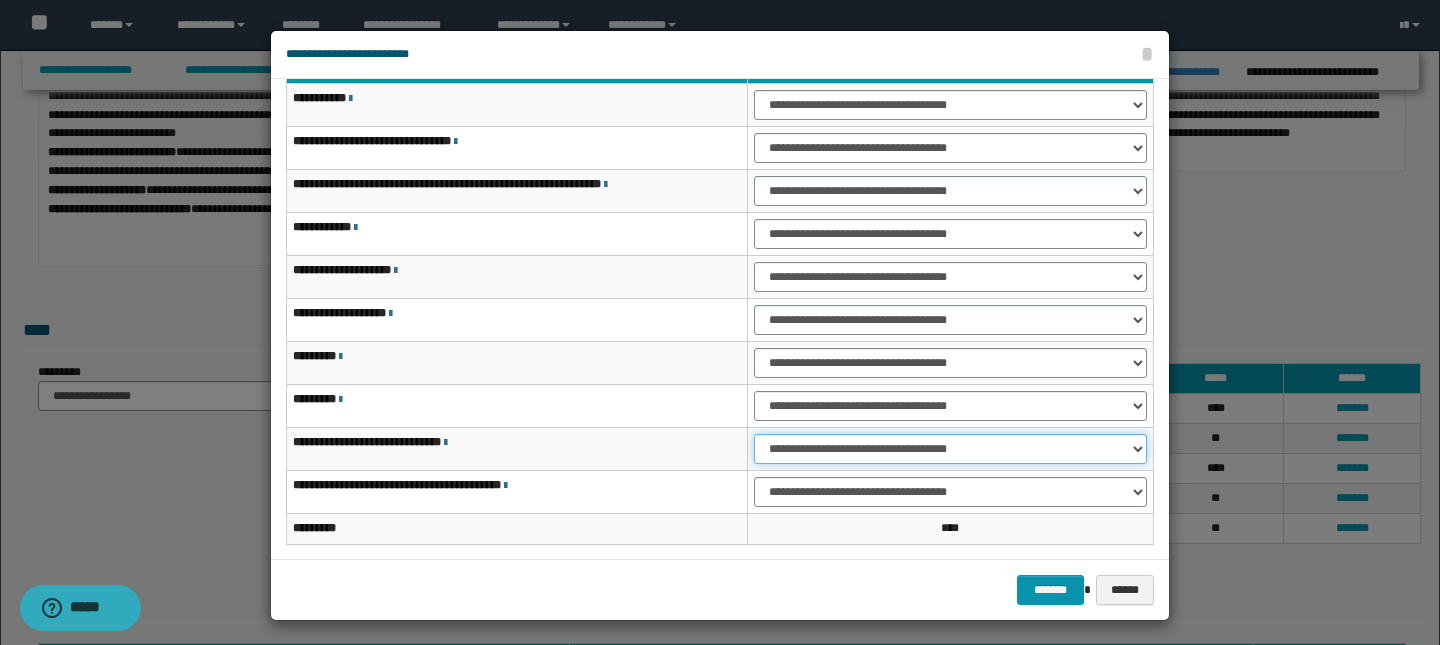 click on "**********" at bounding box center (950, 449) 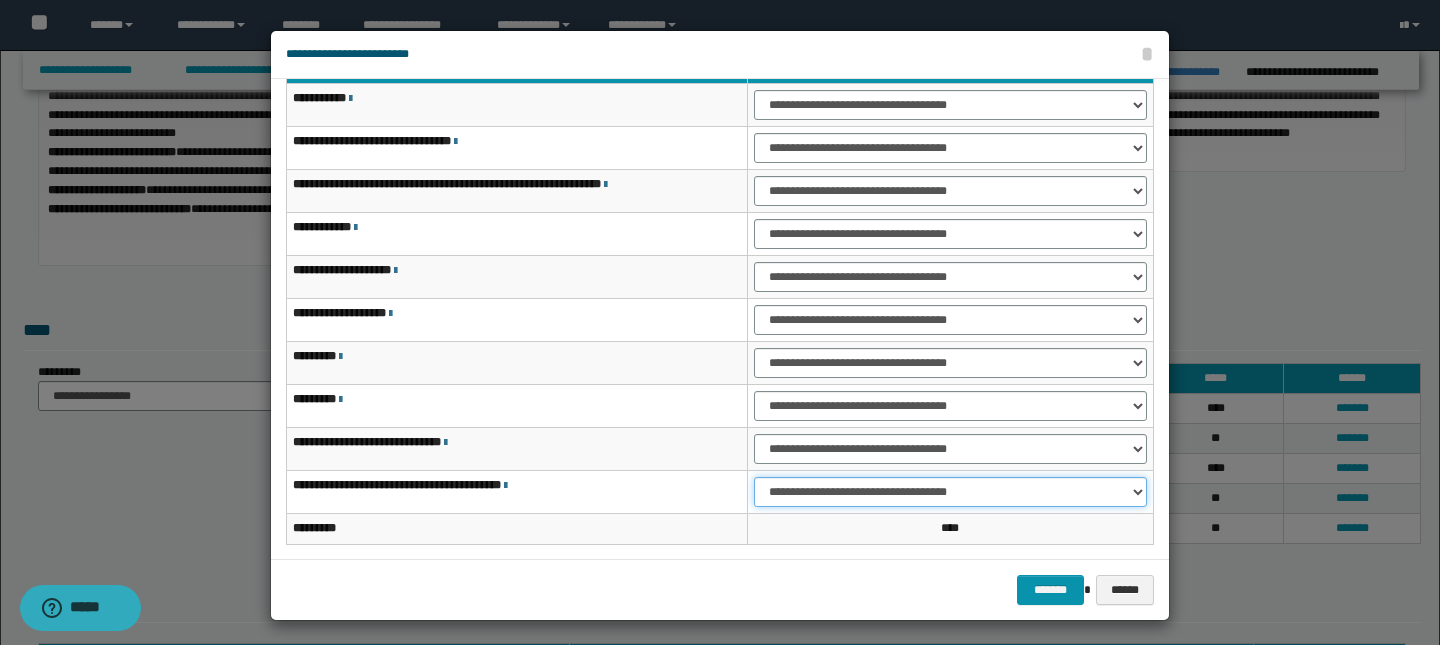 click on "**********" at bounding box center (950, 492) 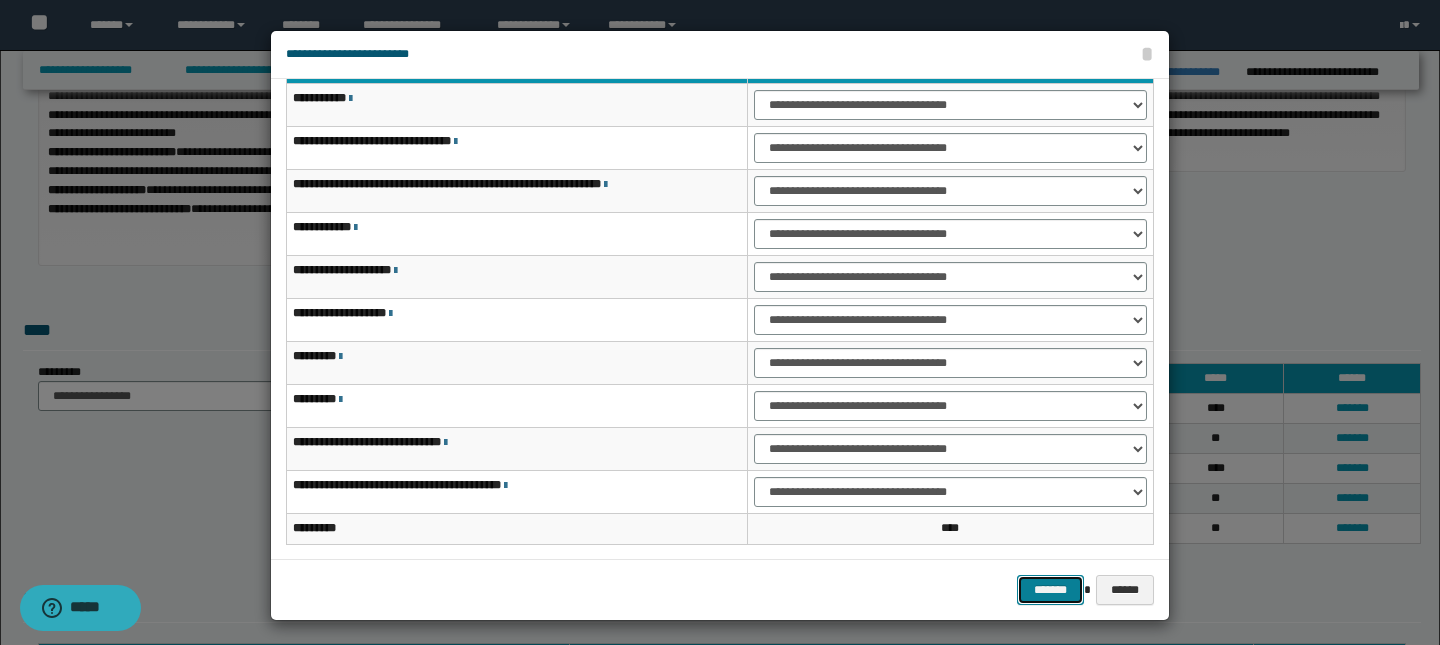 click on "*******" at bounding box center (1051, 590) 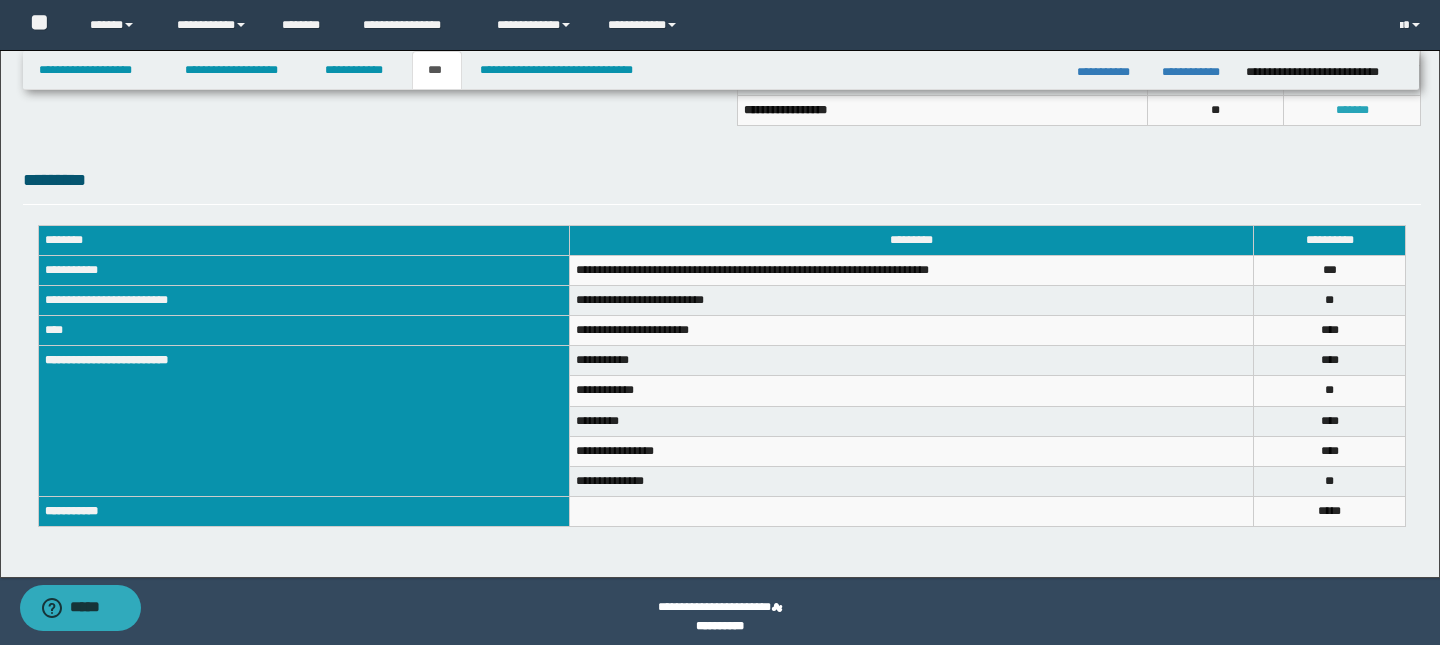 scroll, scrollTop: 662, scrollLeft: 0, axis: vertical 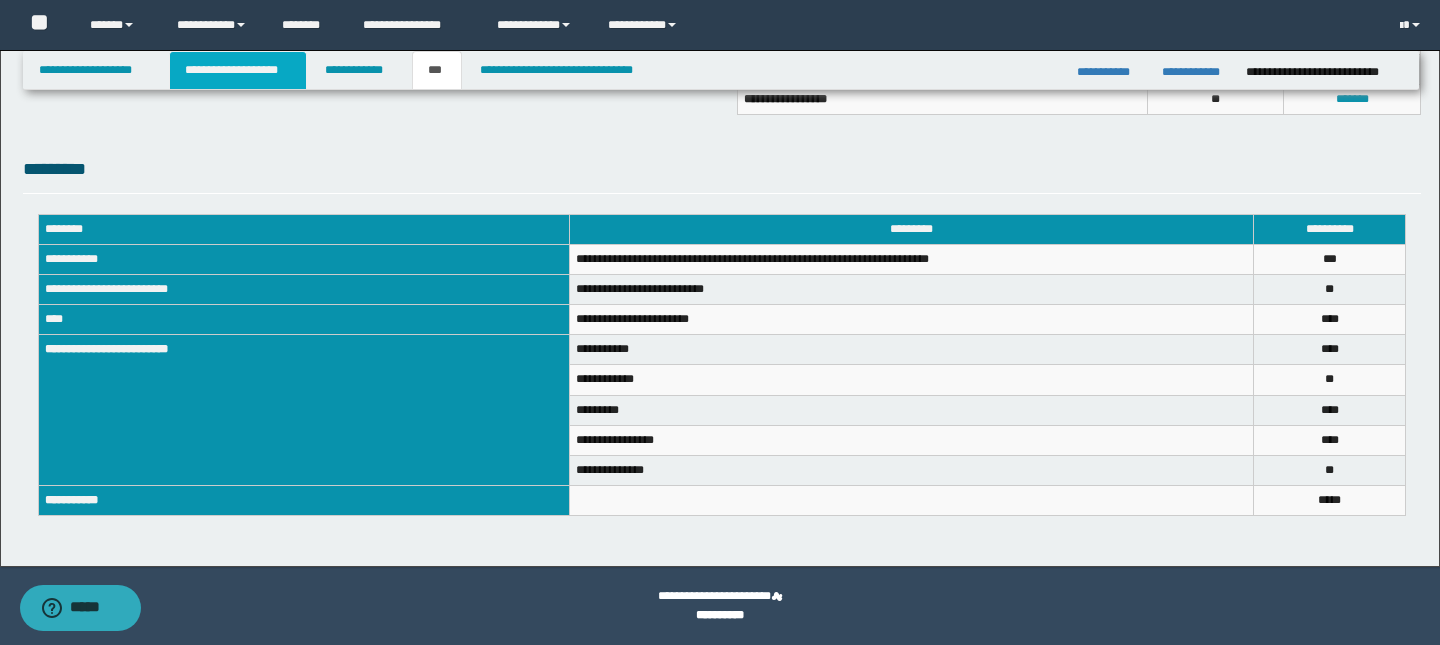click on "**********" at bounding box center [238, 70] 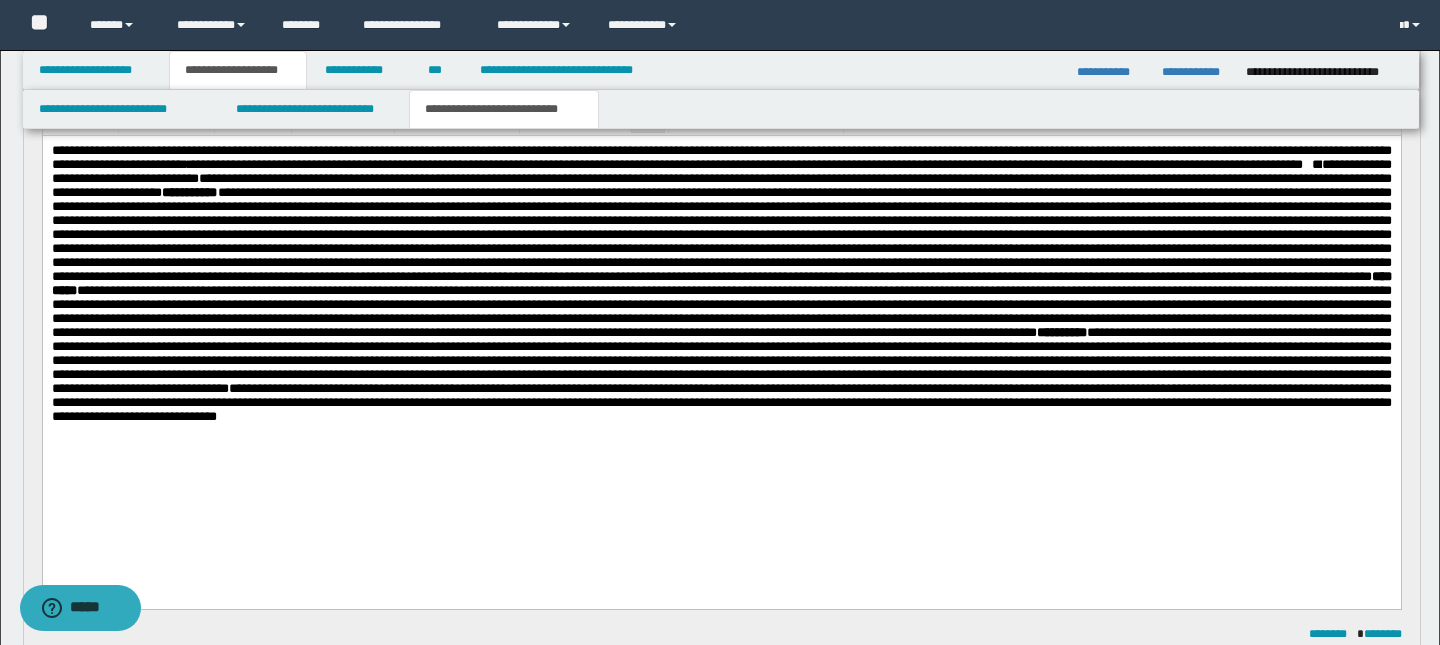 scroll, scrollTop: 0, scrollLeft: 0, axis: both 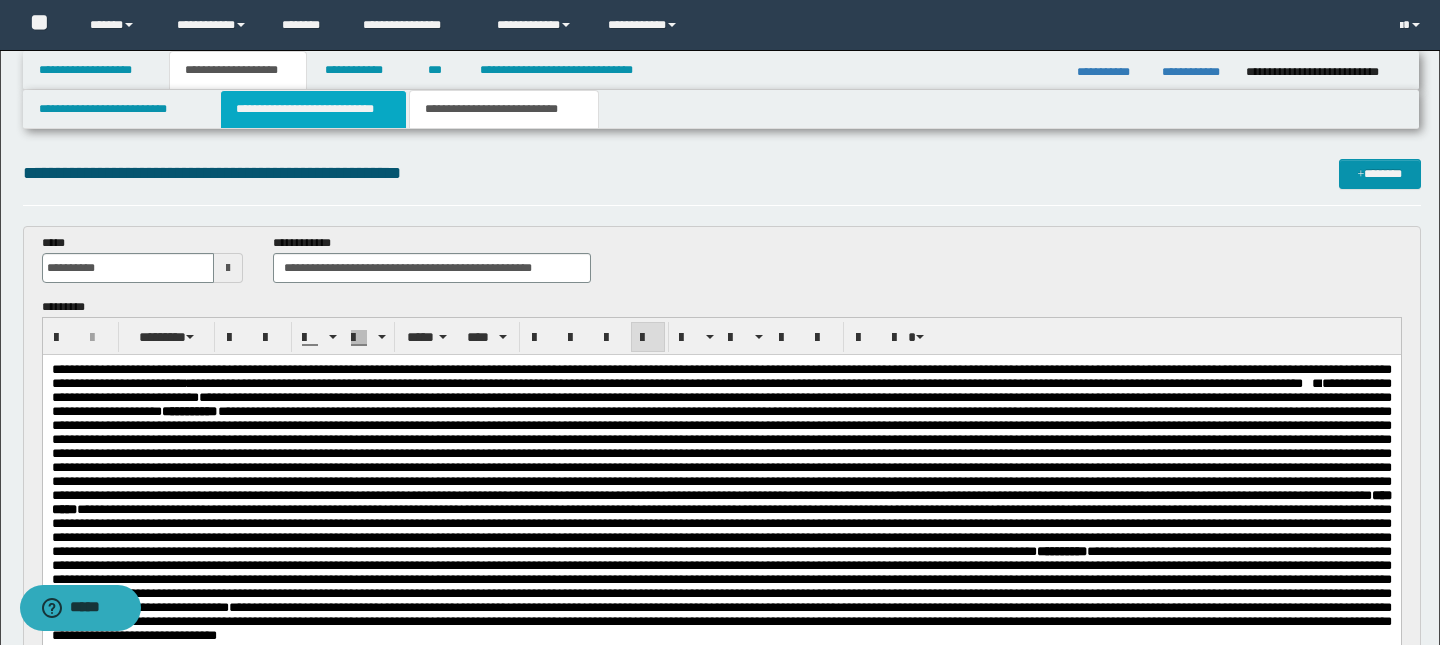 click on "**********" at bounding box center [314, 109] 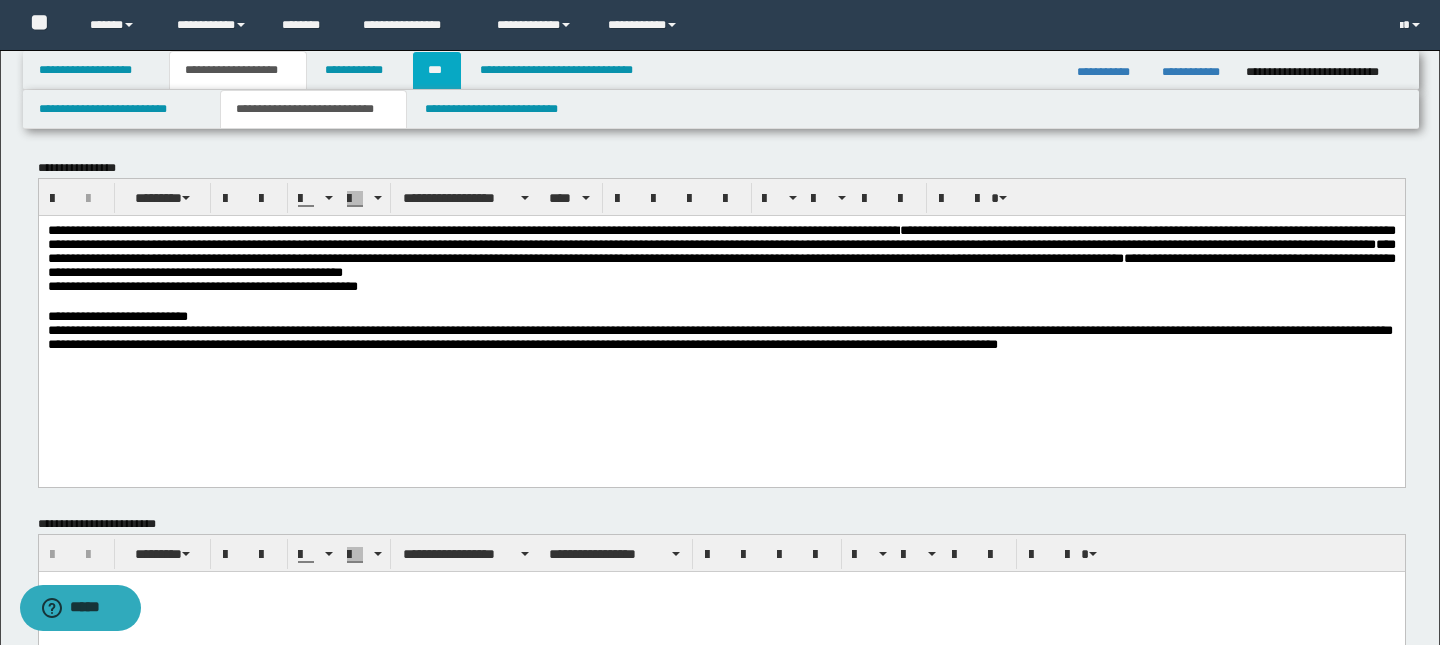 click on "***" at bounding box center (437, 70) 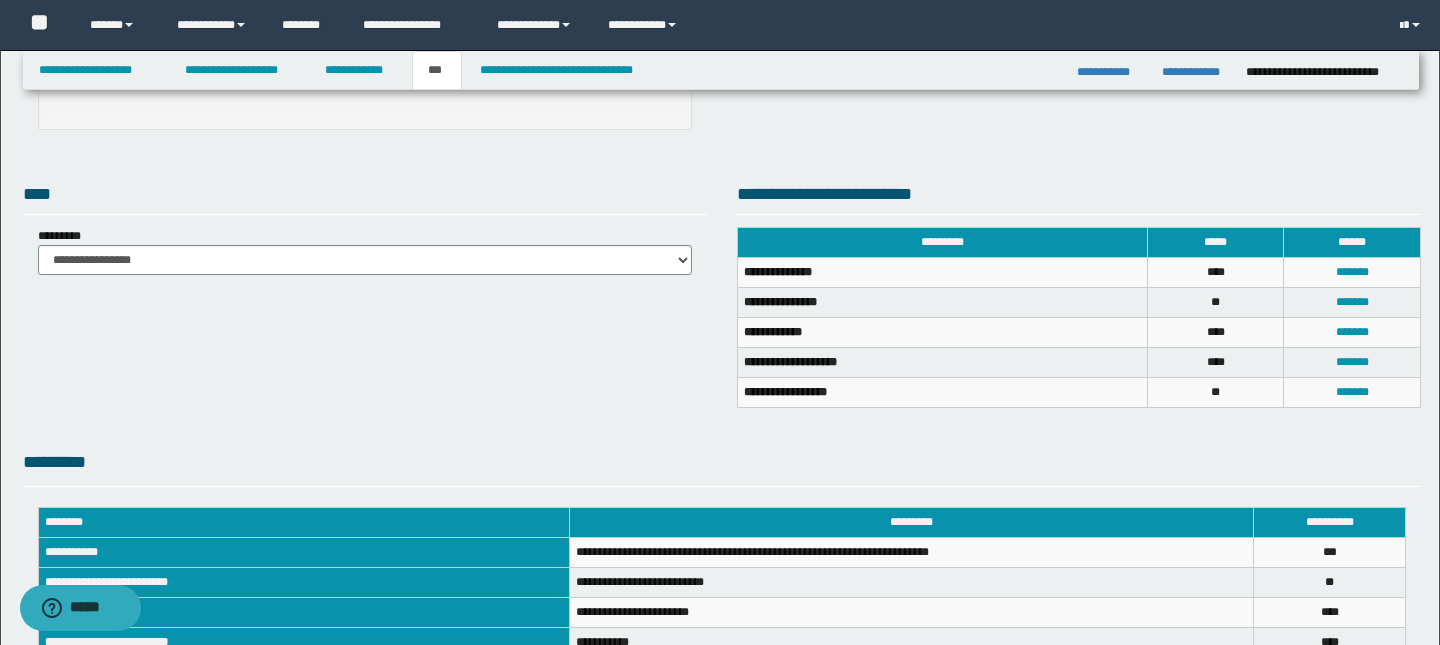 scroll, scrollTop: 502, scrollLeft: 0, axis: vertical 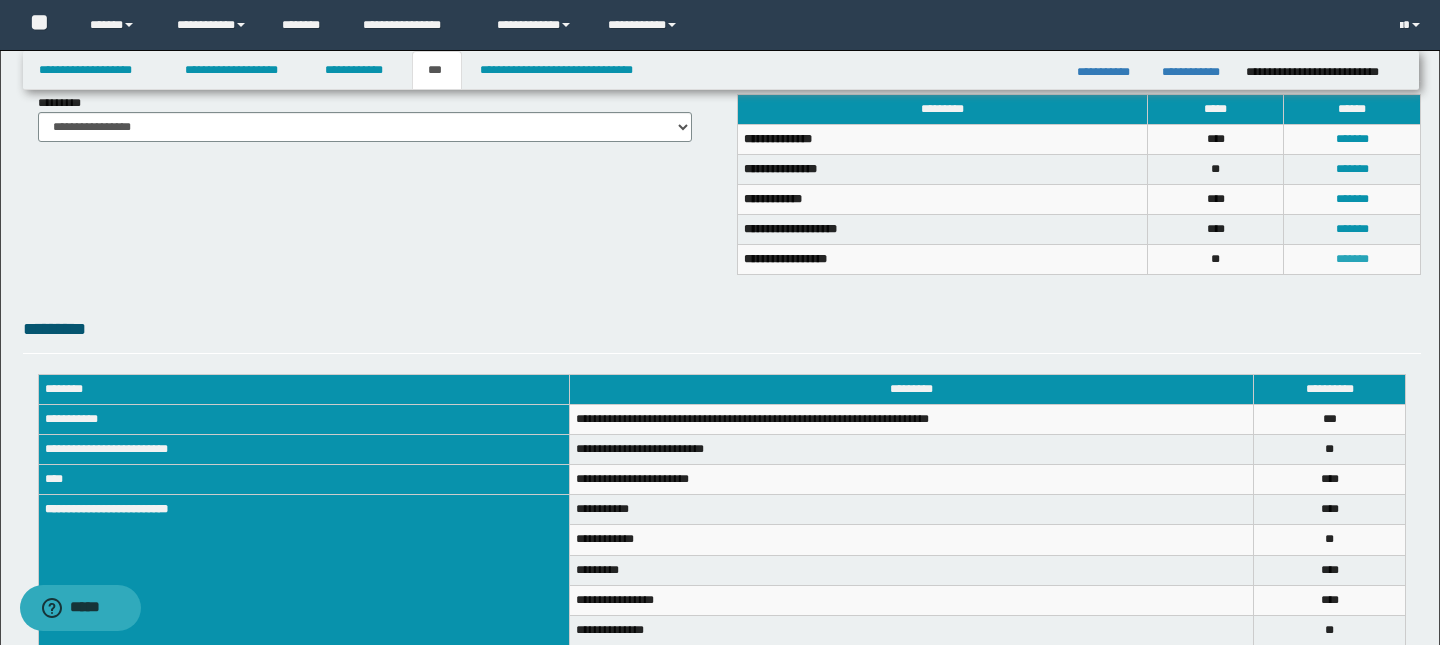 click on "*******" at bounding box center [1352, 259] 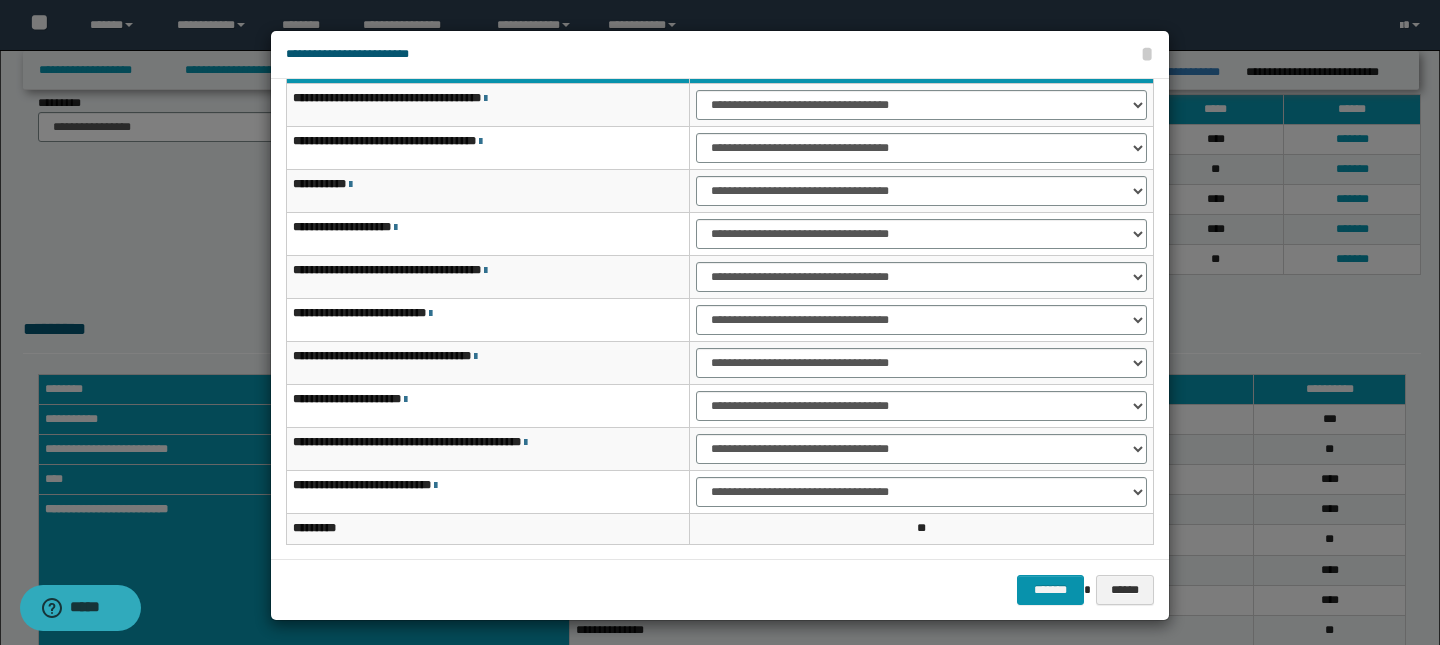 scroll, scrollTop: 0, scrollLeft: 0, axis: both 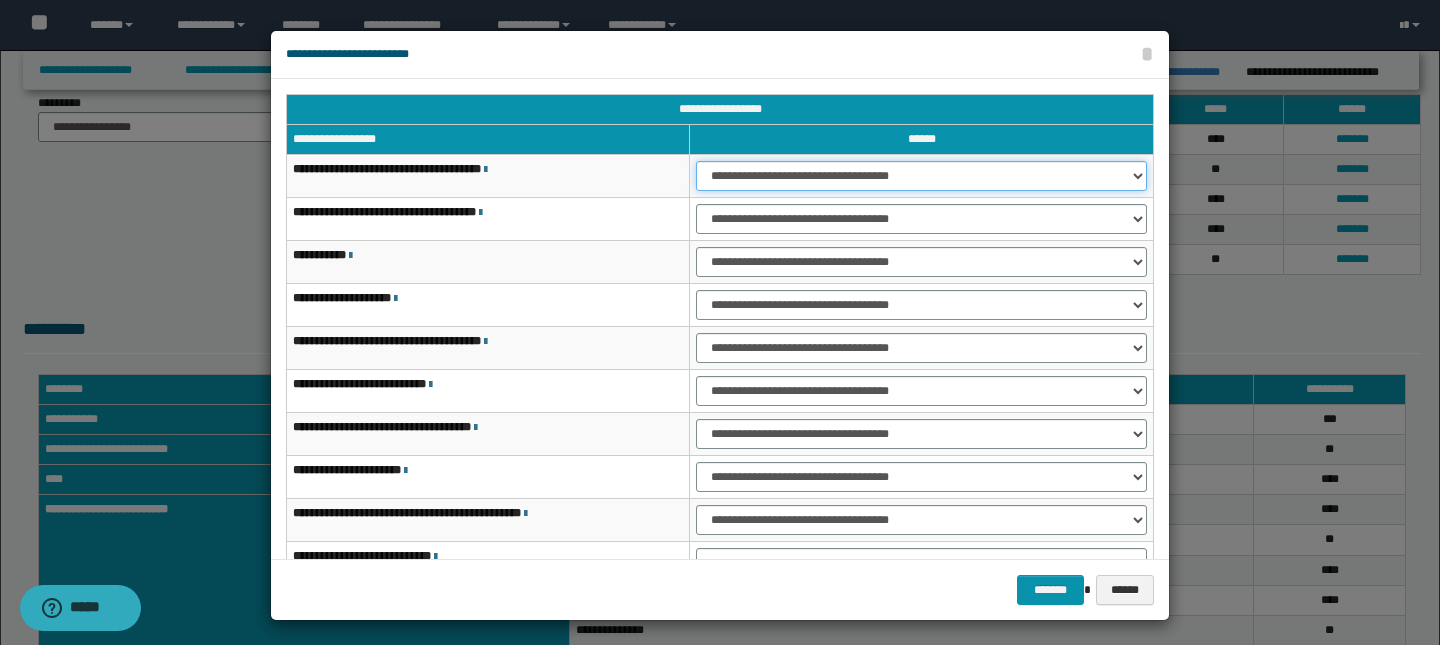 click on "**********" at bounding box center (921, 176) 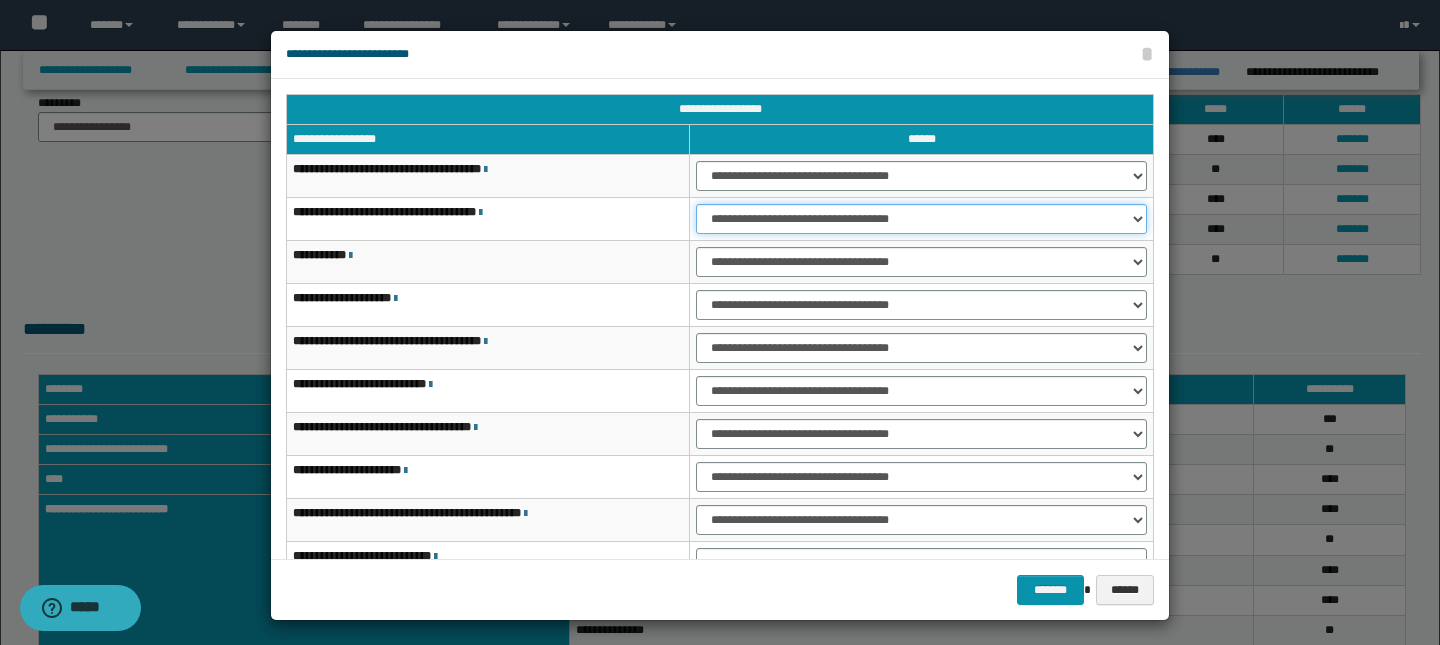 click on "**********" at bounding box center (921, 219) 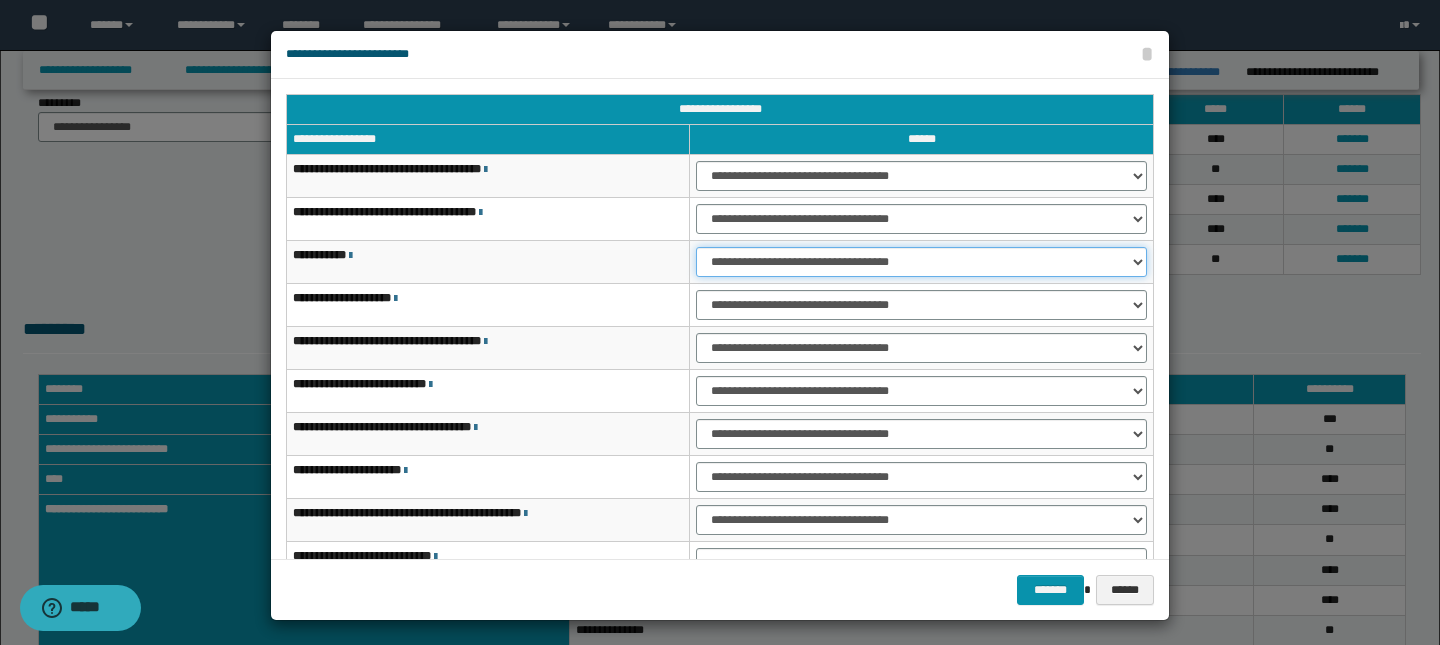 click on "**********" at bounding box center (921, 262) 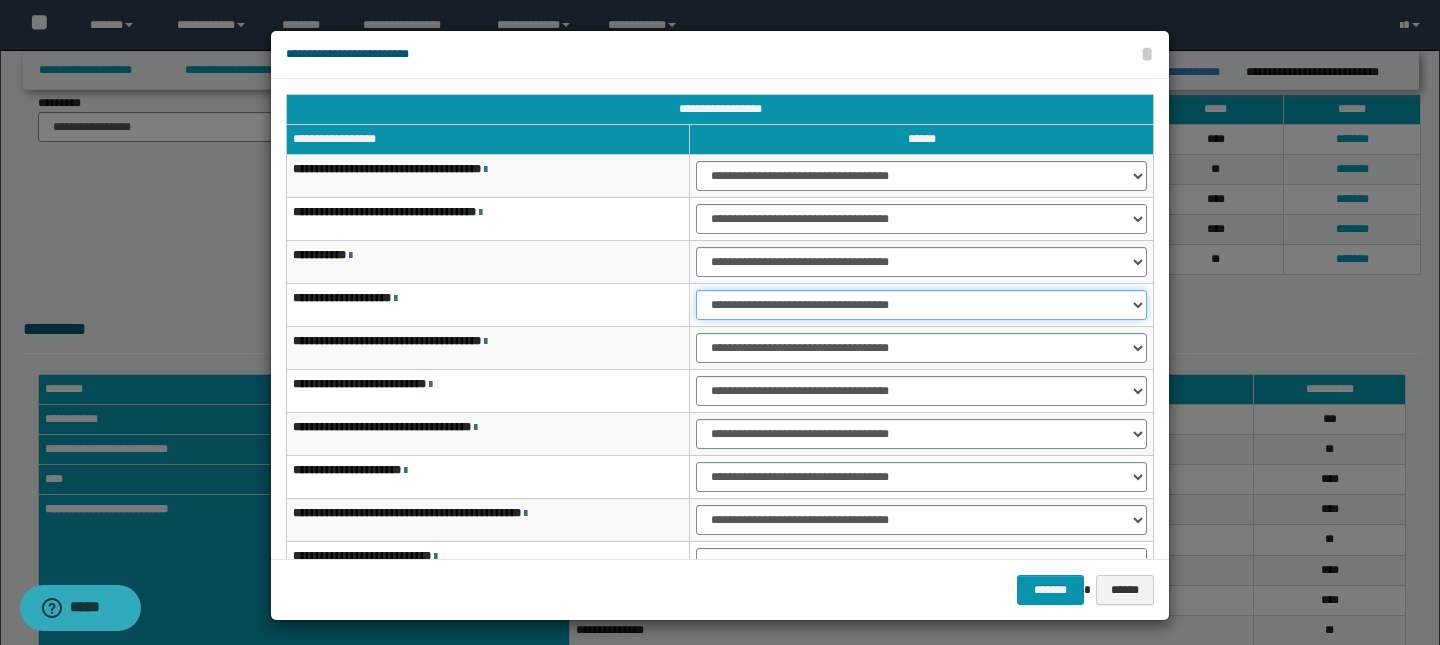 click on "**********" at bounding box center (921, 305) 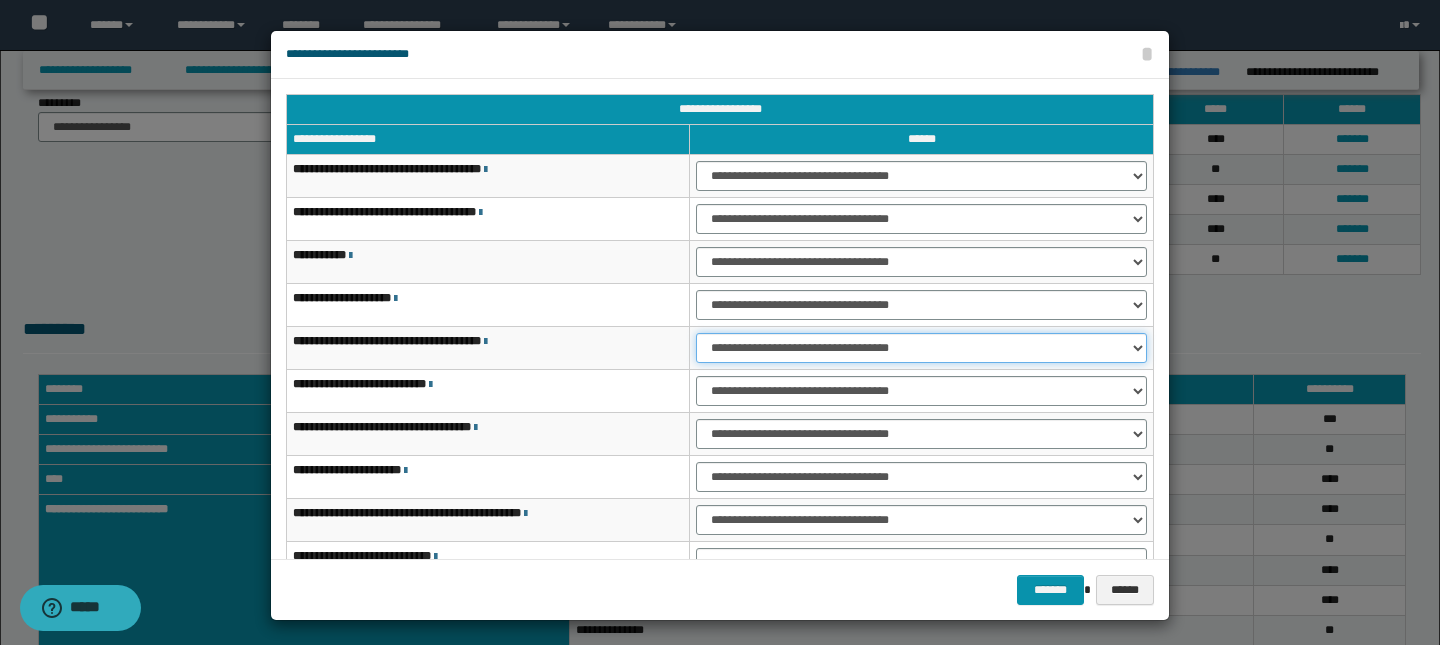click on "**********" at bounding box center (921, 348) 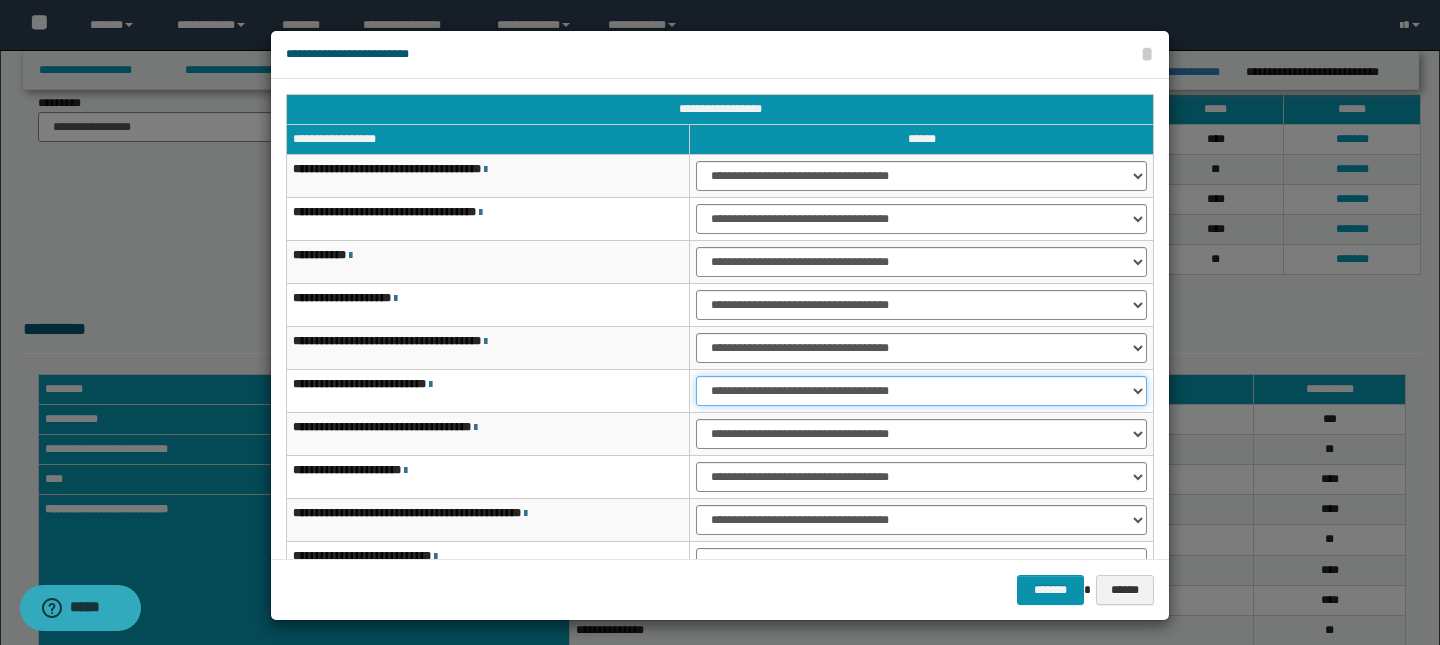 click on "**********" at bounding box center [921, 391] 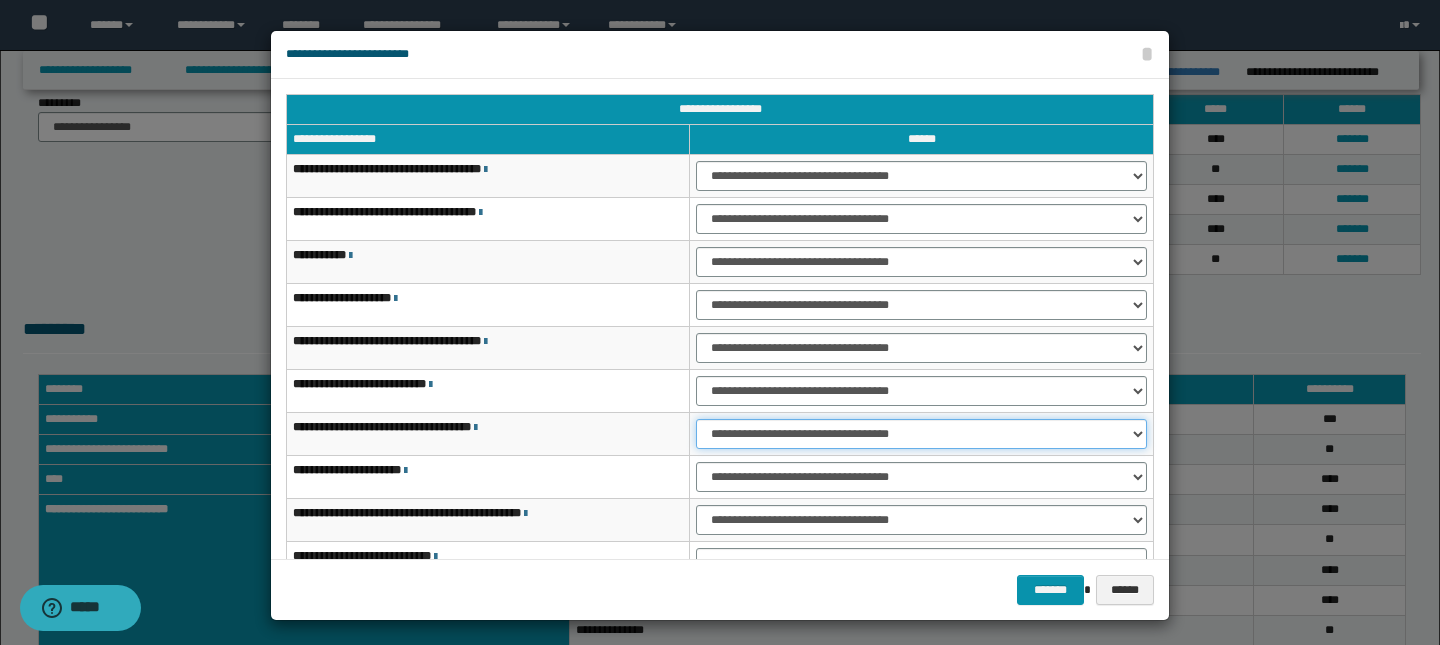 click on "**********" at bounding box center (921, 434) 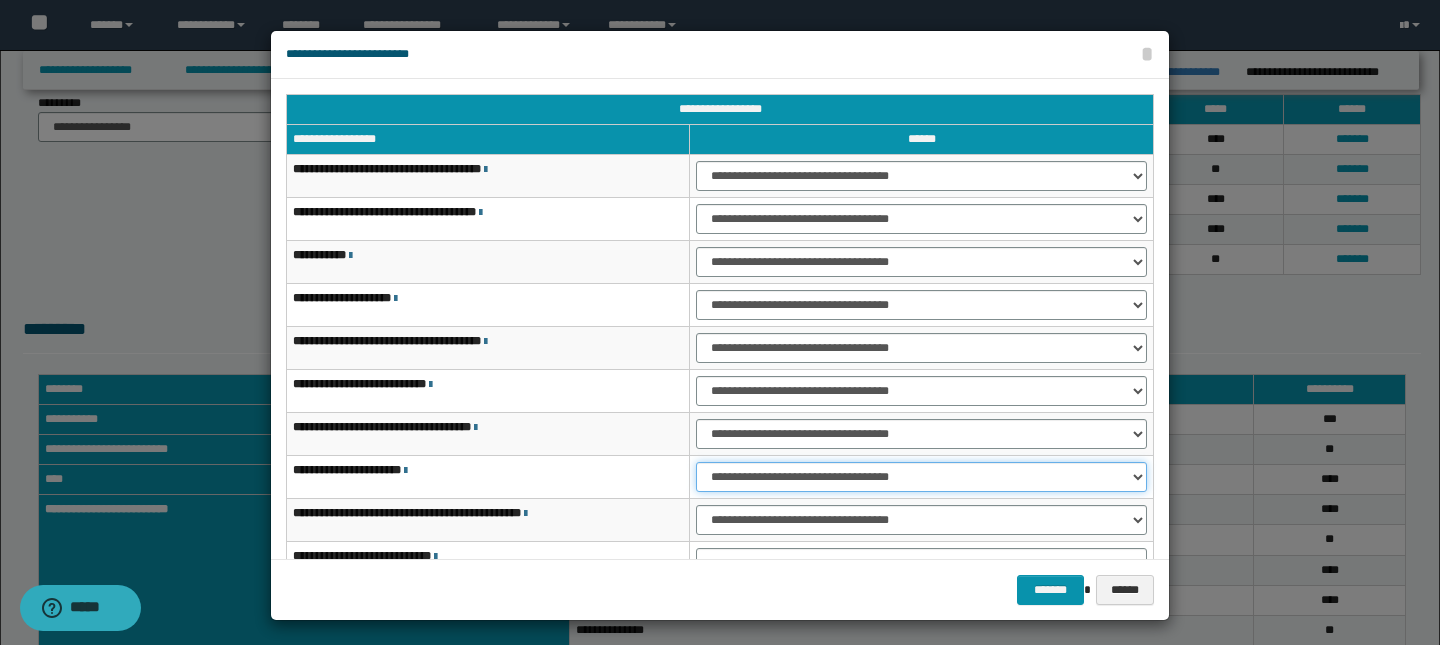 click on "**********" at bounding box center [921, 477] 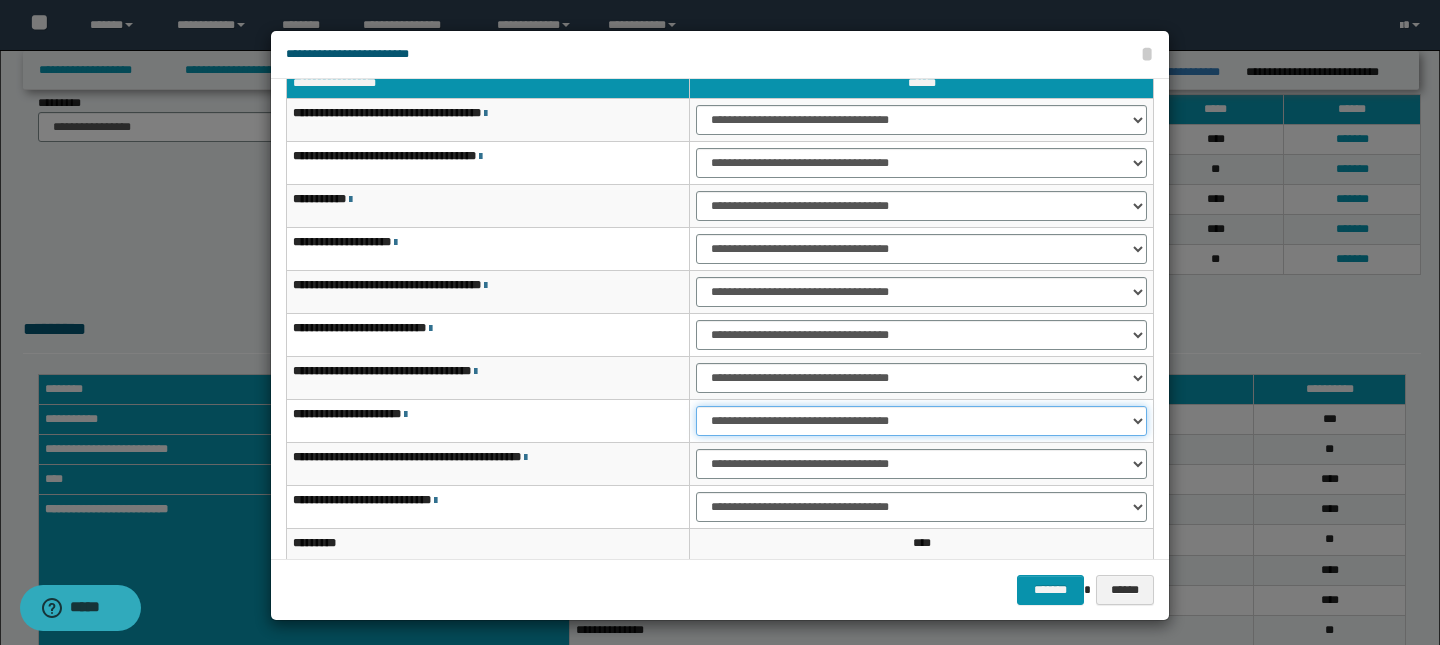 scroll, scrollTop: 60, scrollLeft: 0, axis: vertical 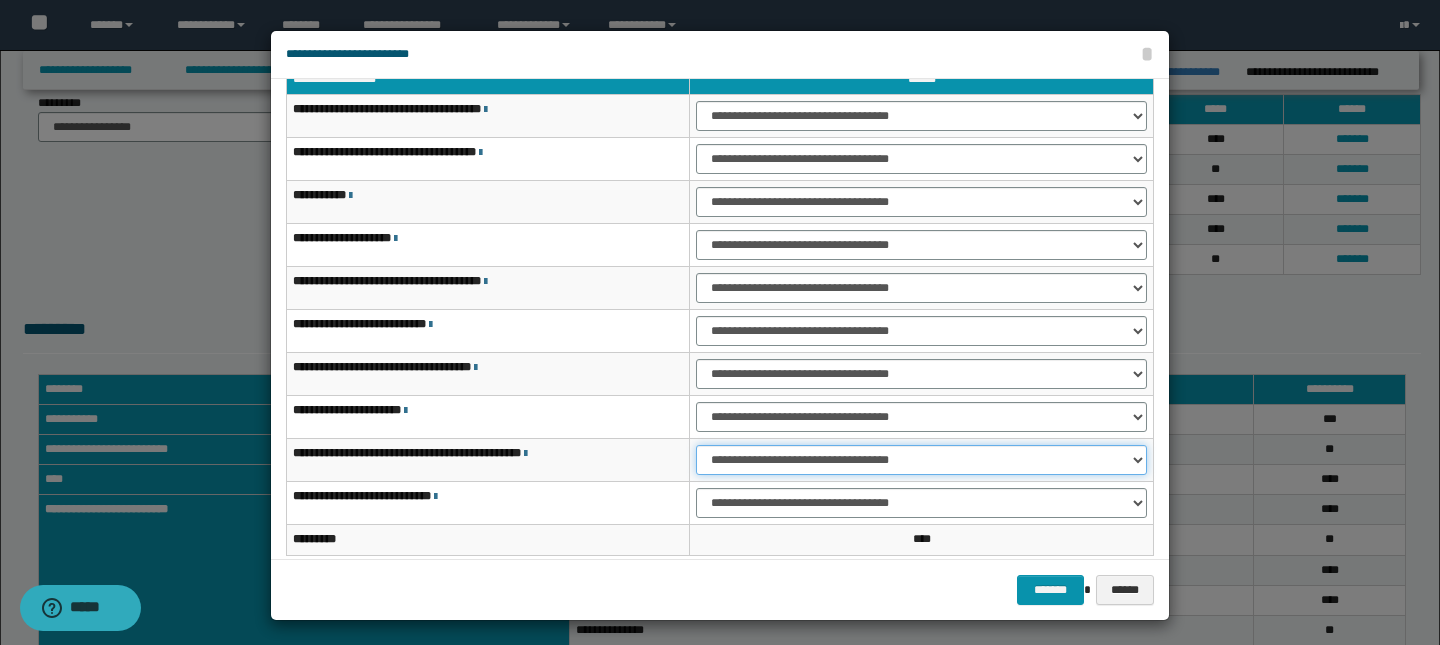 click on "**********" at bounding box center [921, 460] 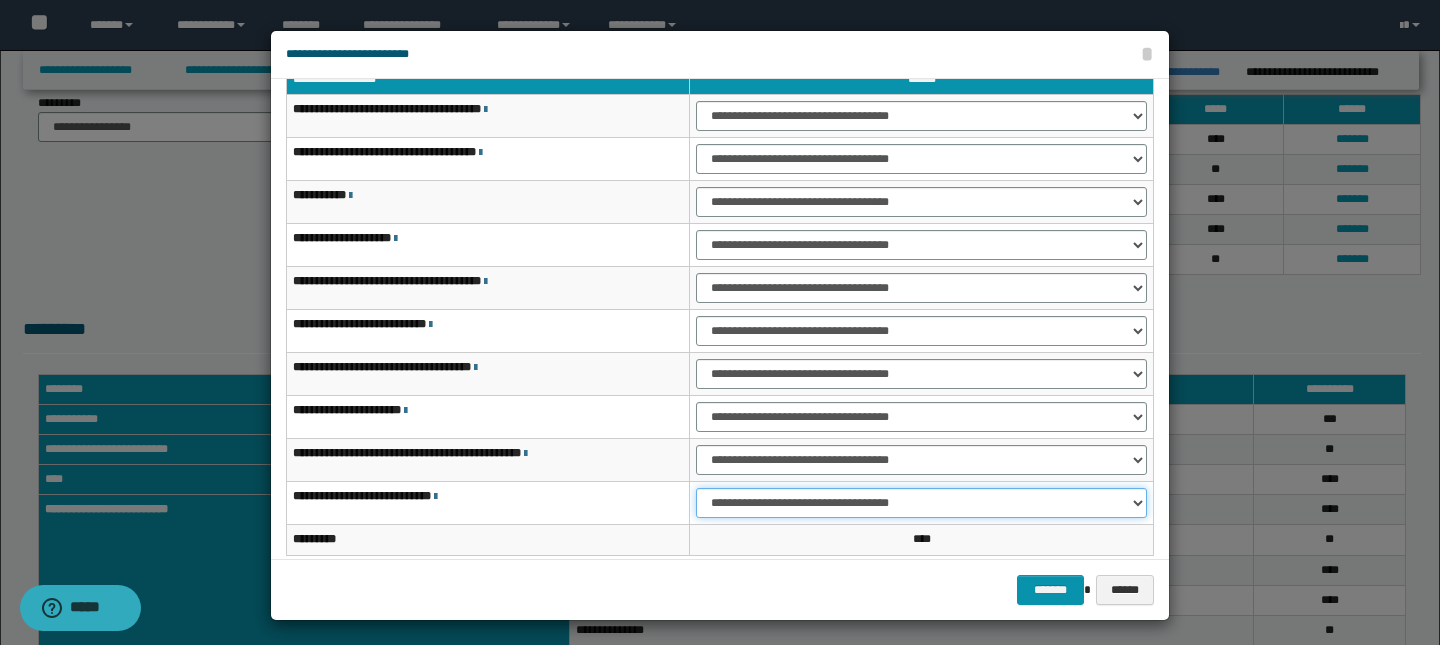 click on "**********" at bounding box center (921, 503) 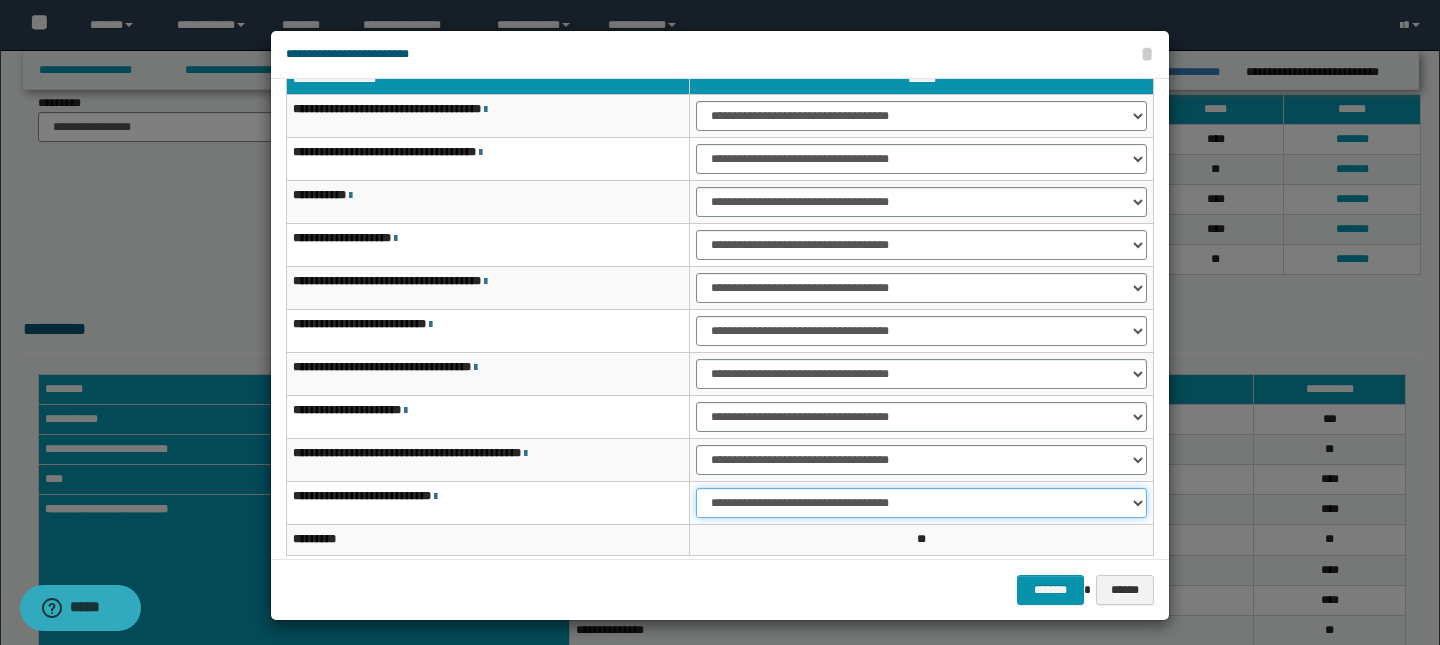 scroll, scrollTop: 121, scrollLeft: 0, axis: vertical 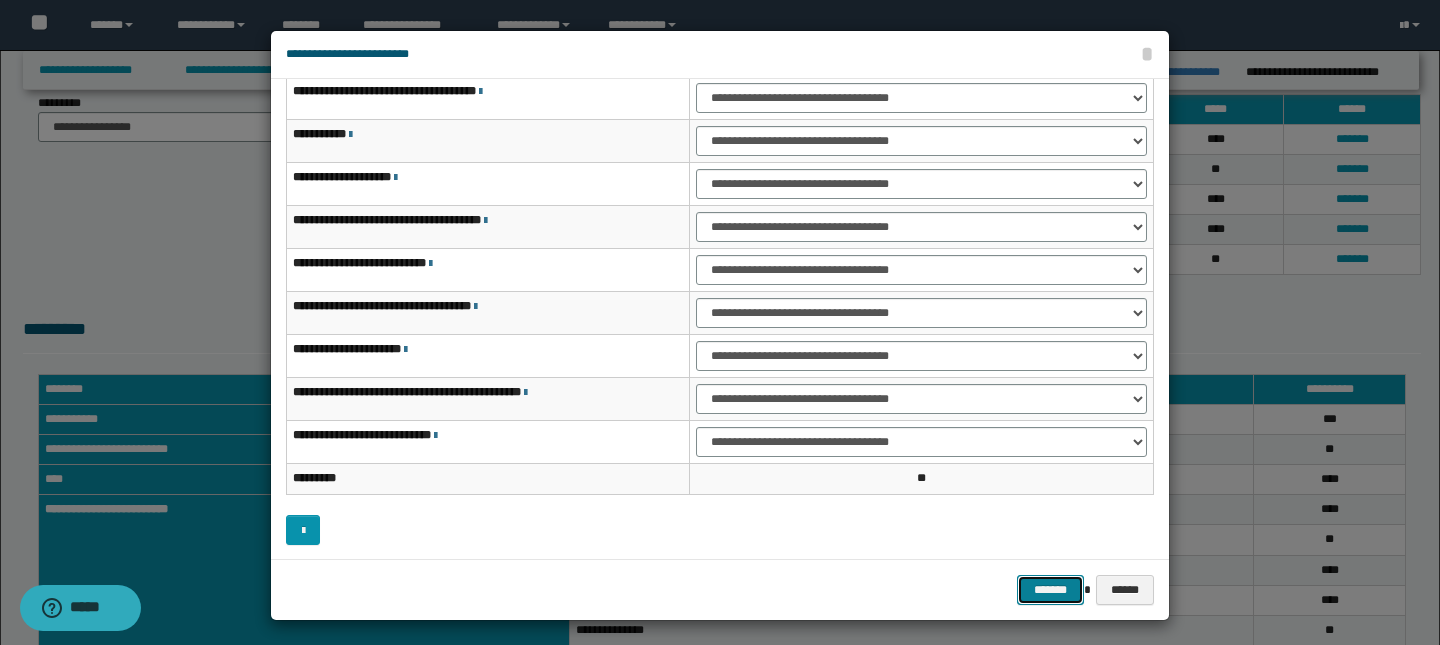 click on "*******" at bounding box center (1051, 590) 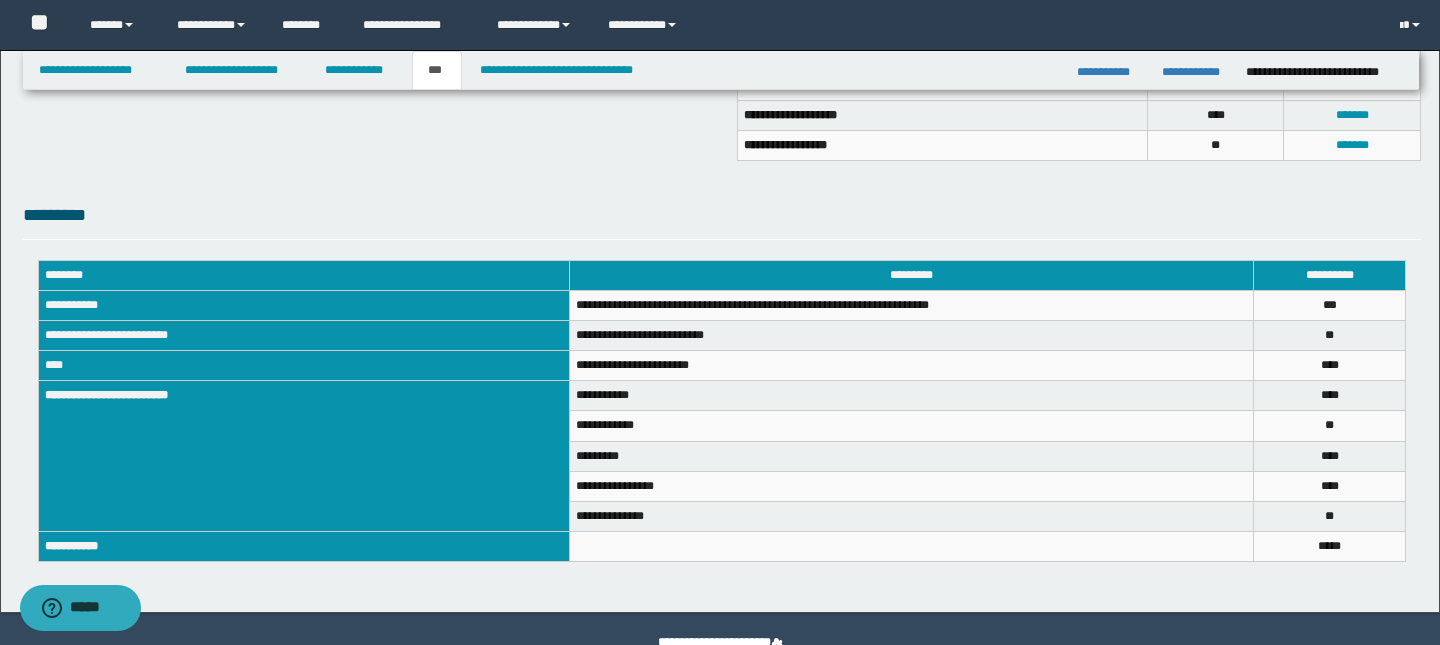 scroll, scrollTop: 662, scrollLeft: 0, axis: vertical 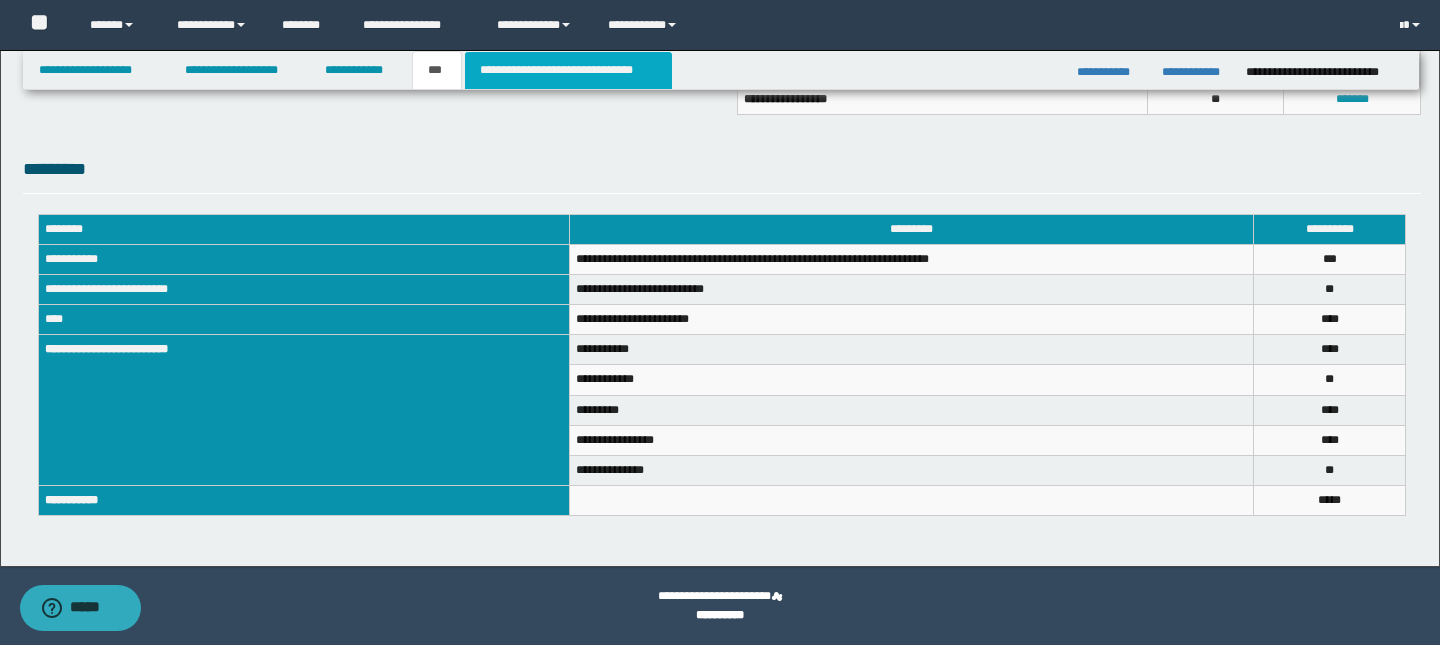 click on "**********" at bounding box center (568, 70) 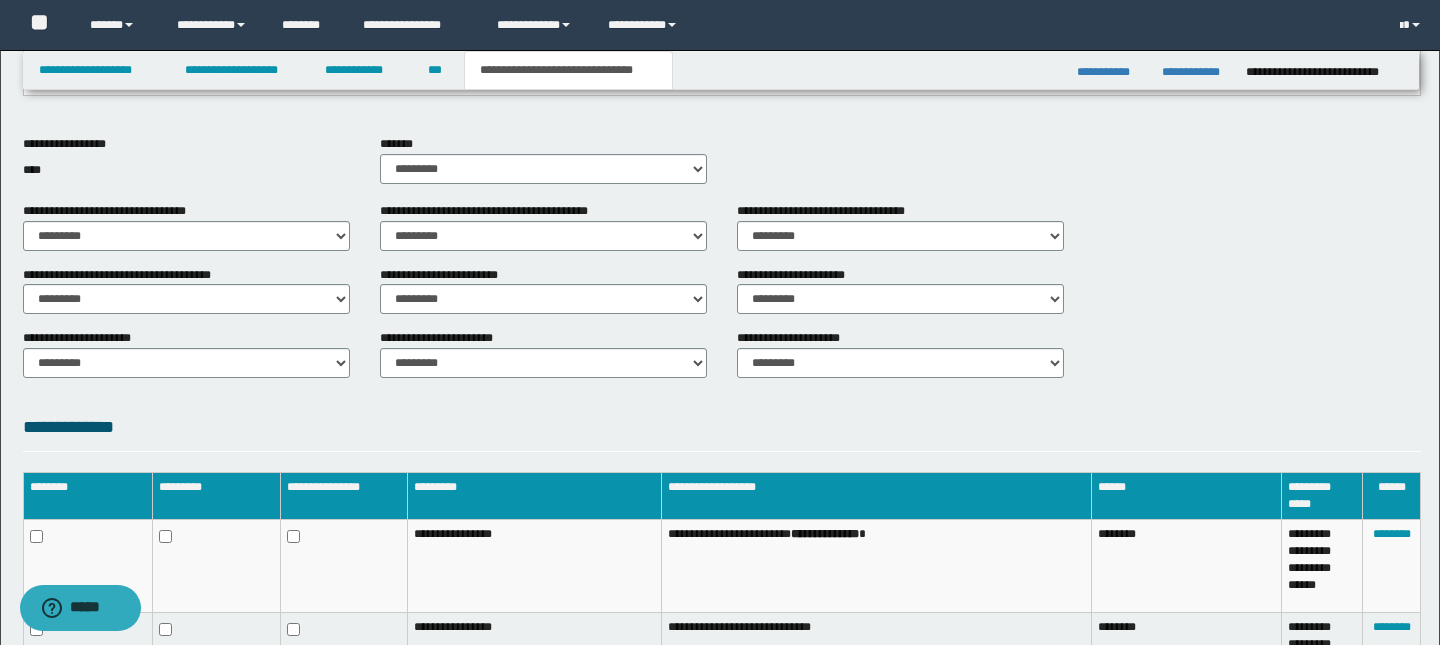 scroll, scrollTop: 964, scrollLeft: 0, axis: vertical 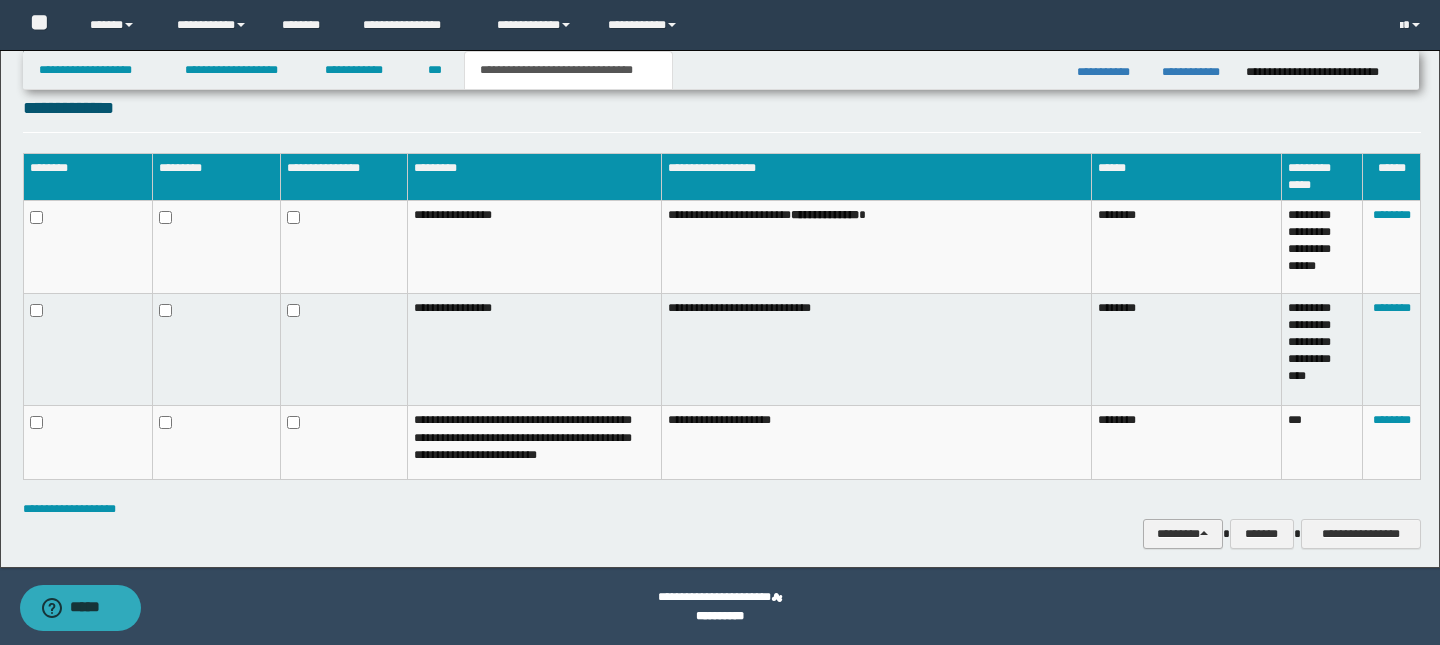click on "********" at bounding box center [1183, 534] 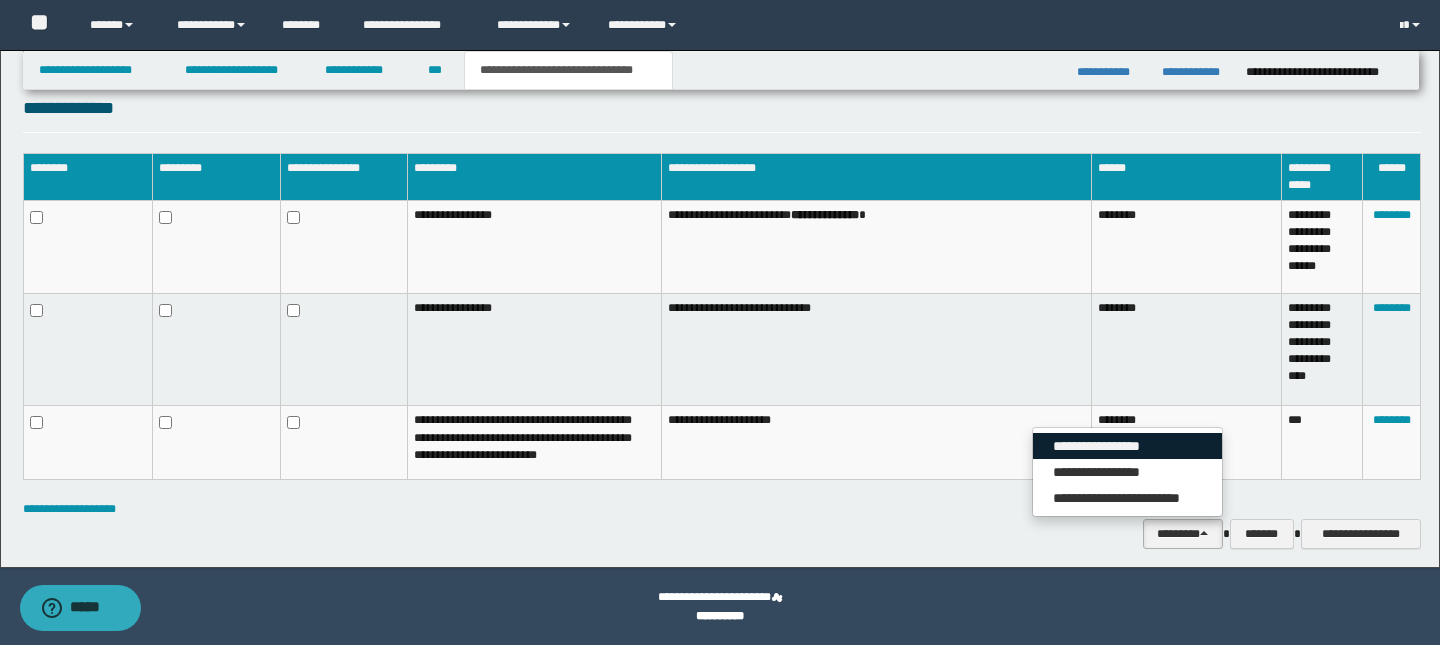 click on "**********" at bounding box center (1127, 446) 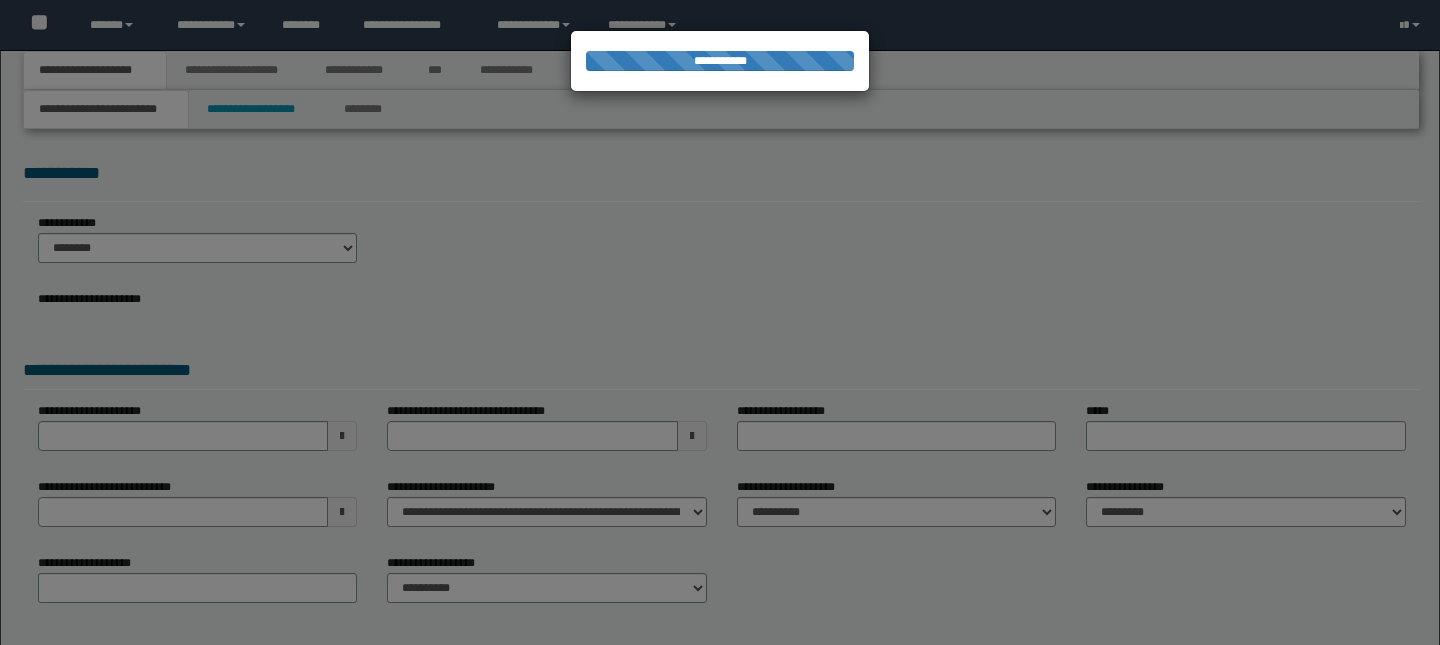 scroll, scrollTop: 0, scrollLeft: 0, axis: both 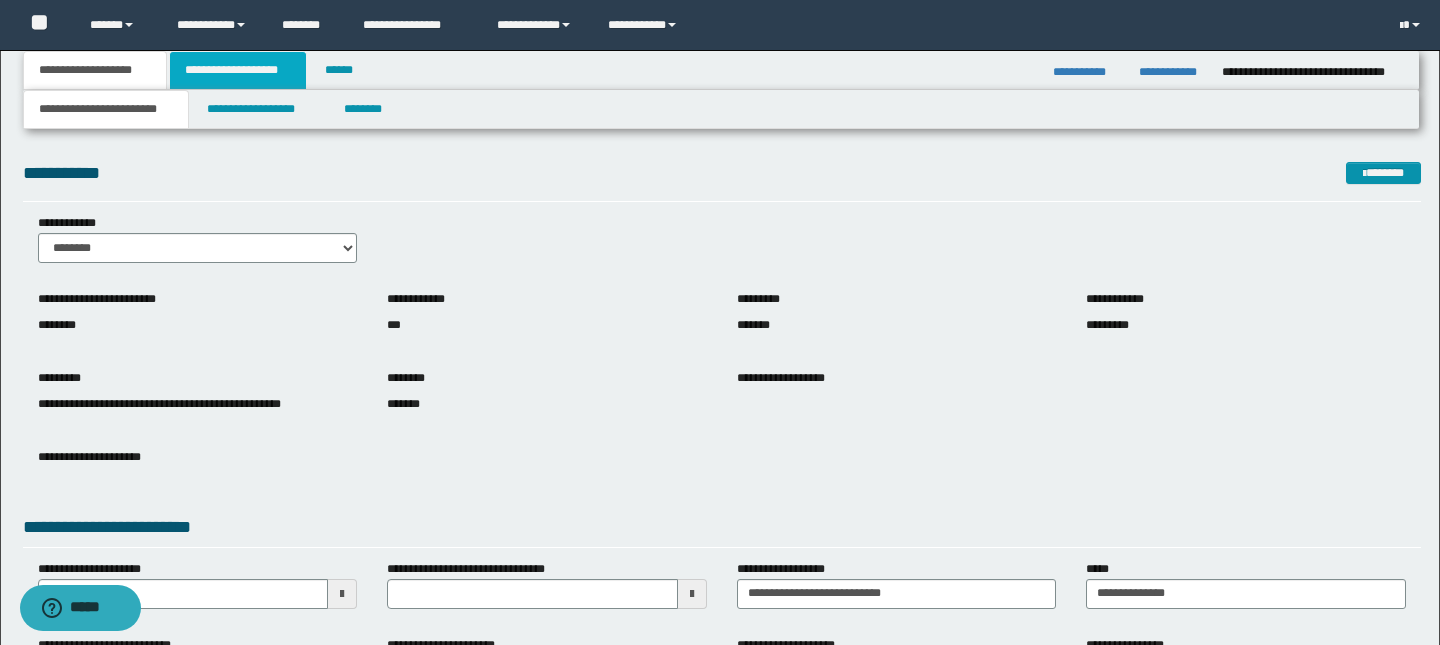 click on "**********" at bounding box center [238, 70] 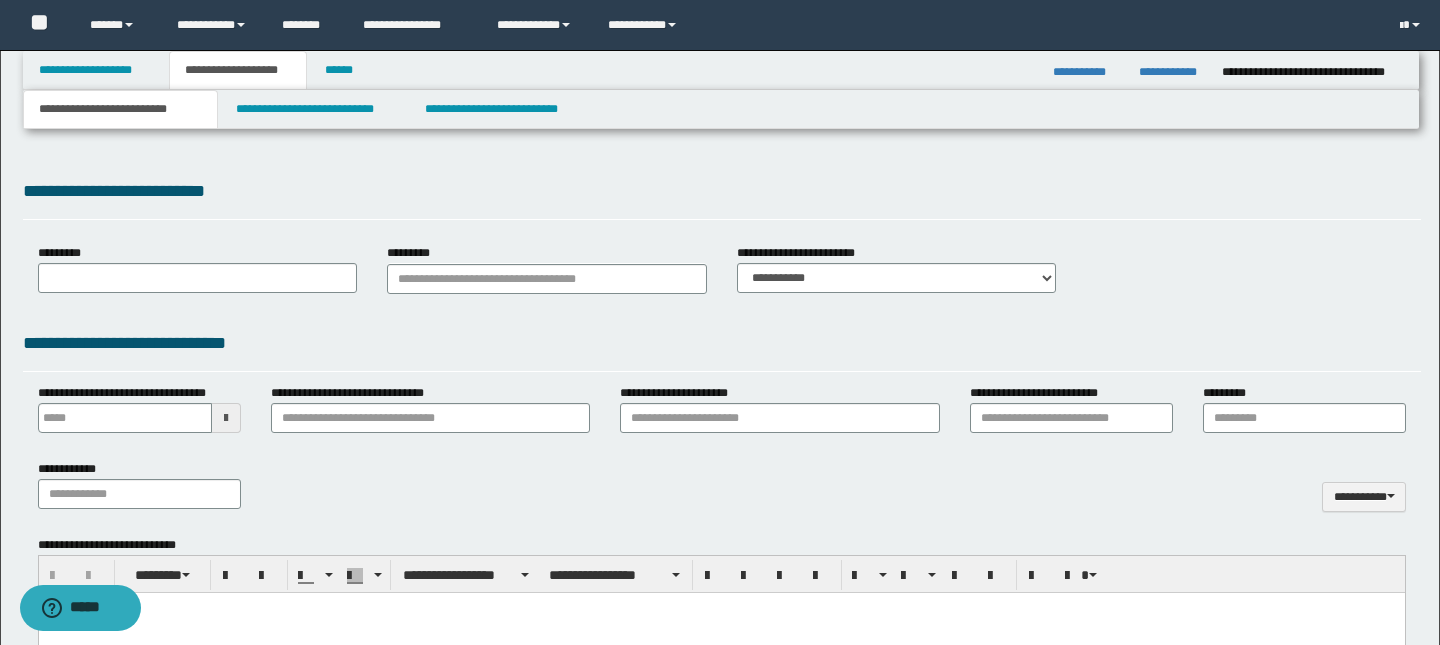 type 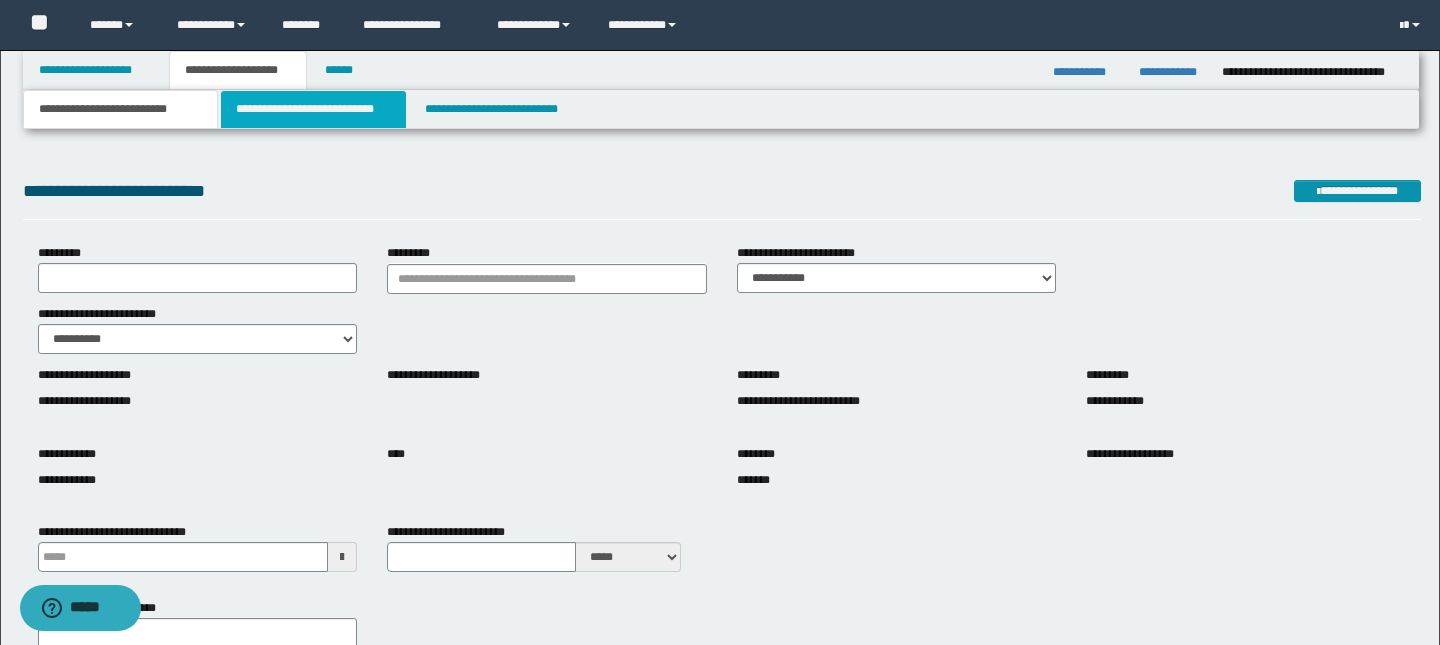 click on "**********" at bounding box center (314, 109) 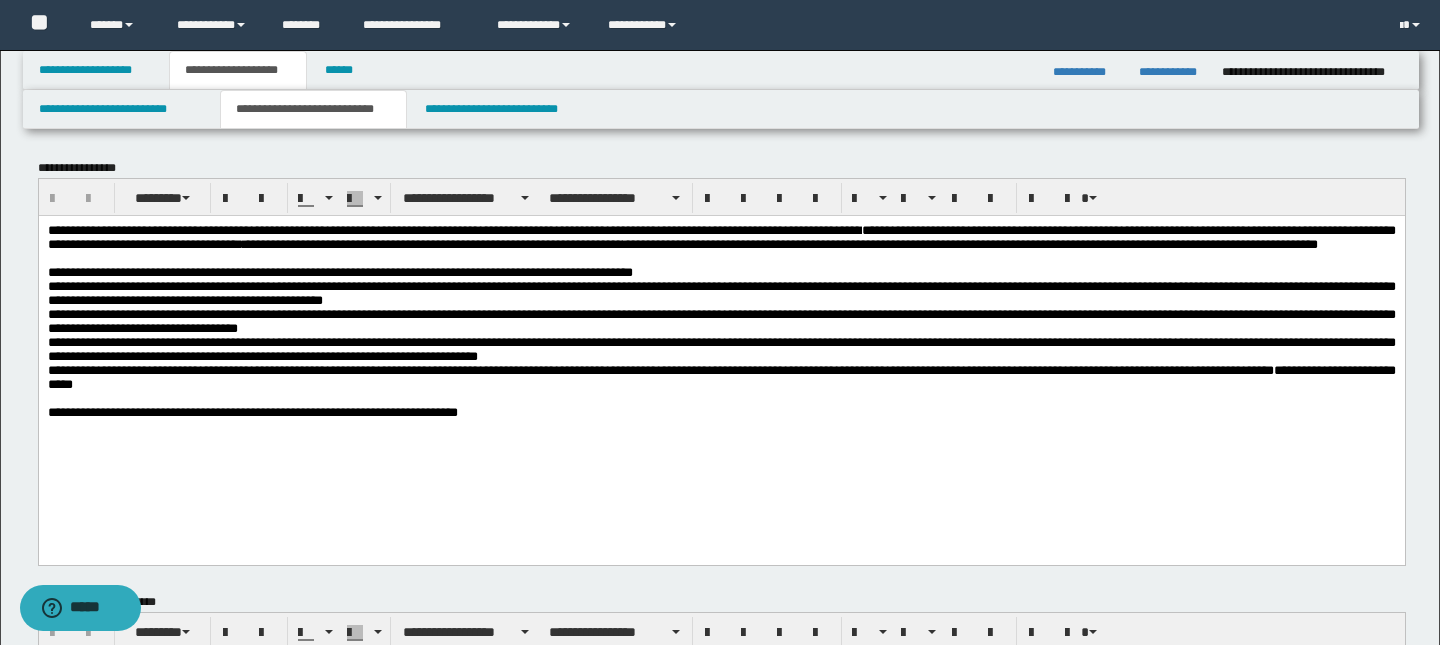 scroll, scrollTop: 0, scrollLeft: 0, axis: both 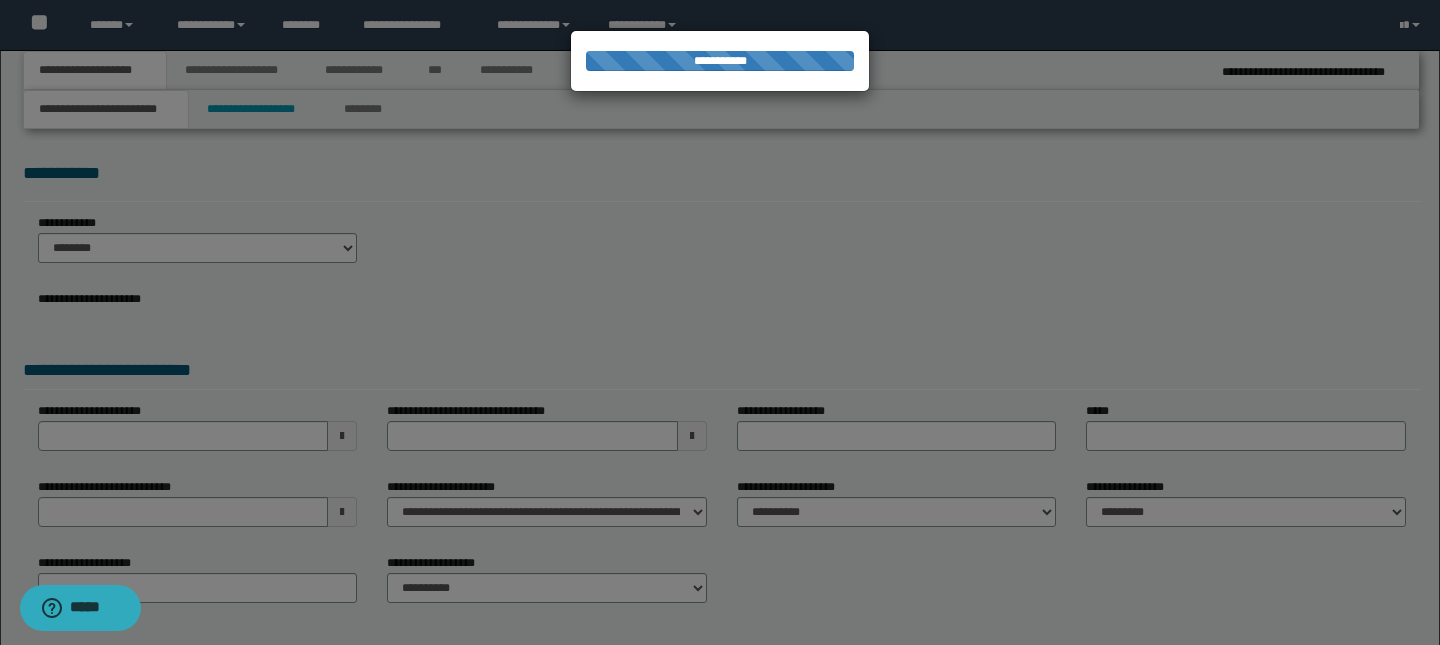 type on "**********" 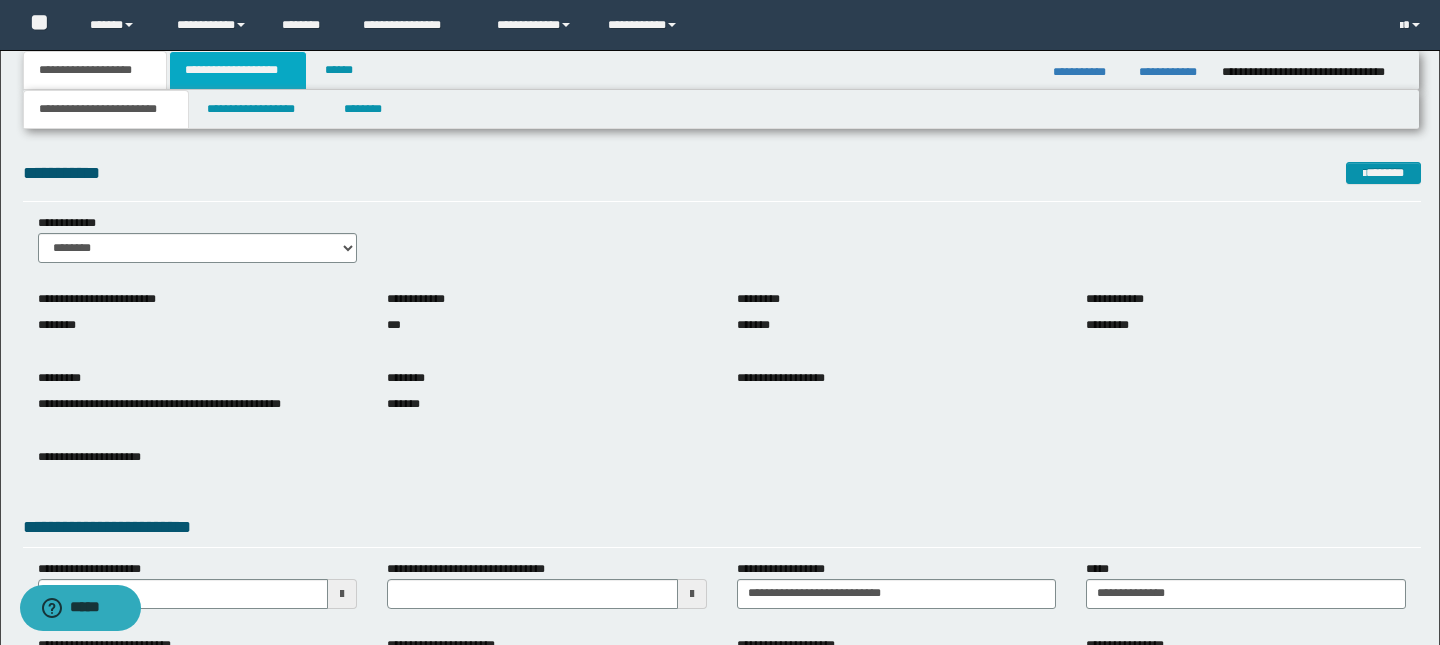 click on "**********" at bounding box center (238, 70) 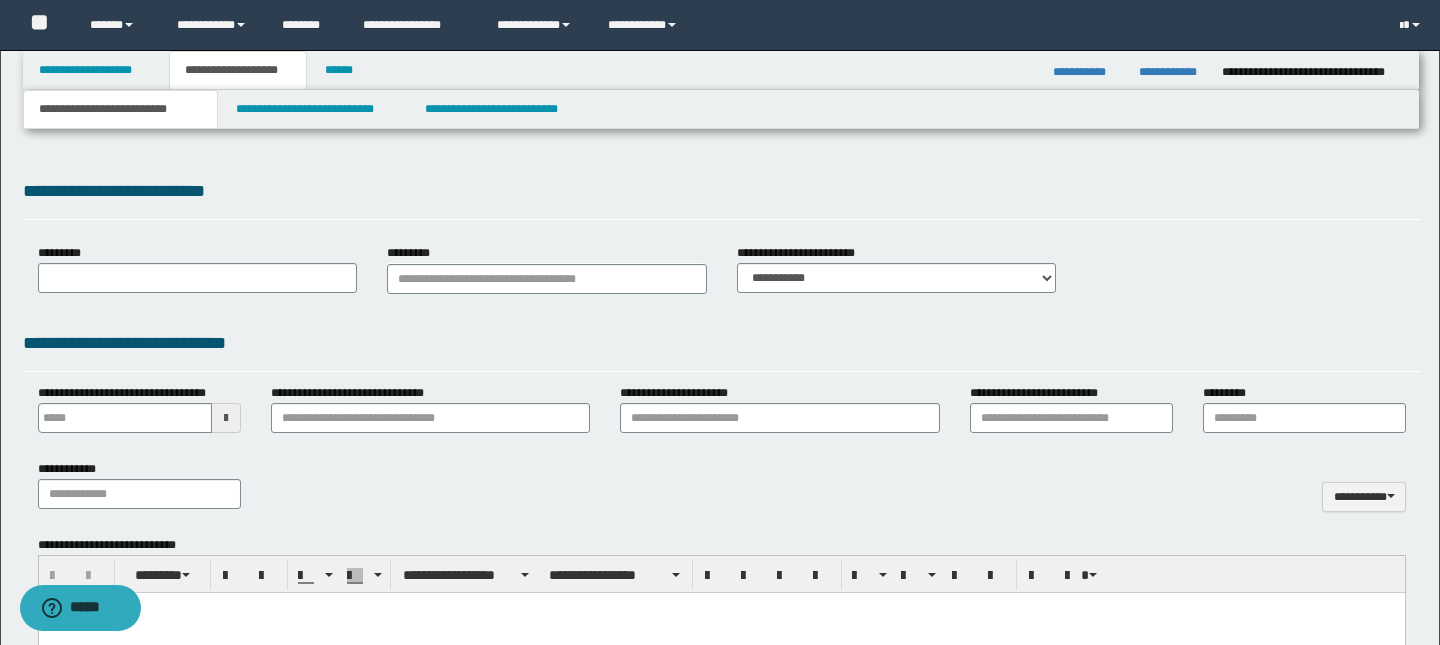 type 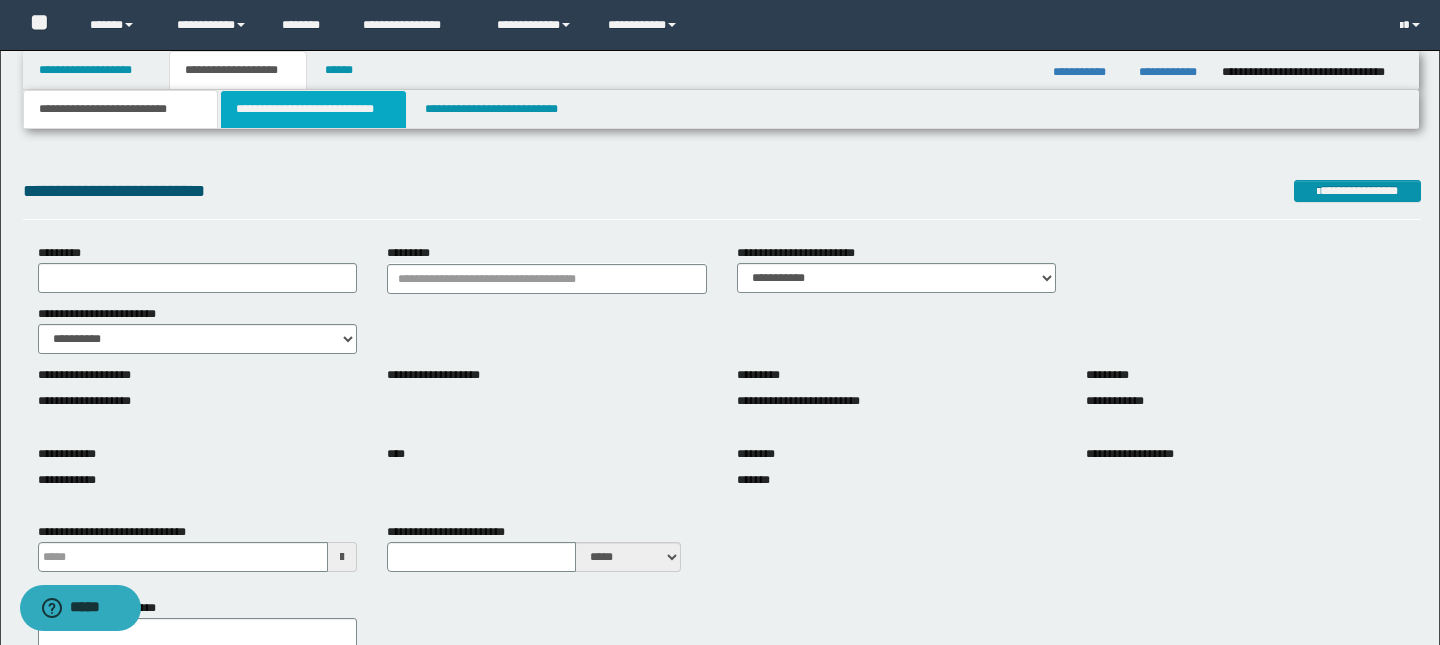 click on "**********" at bounding box center [314, 109] 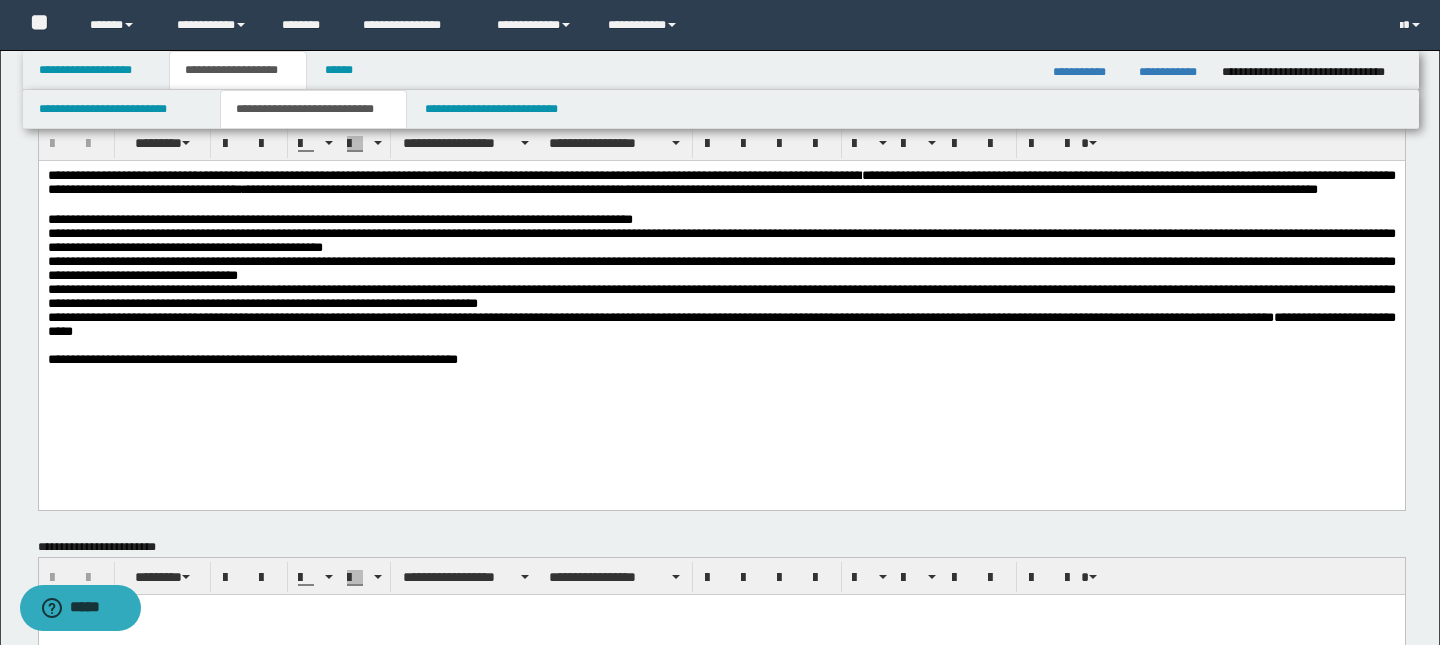 scroll, scrollTop: 53, scrollLeft: 0, axis: vertical 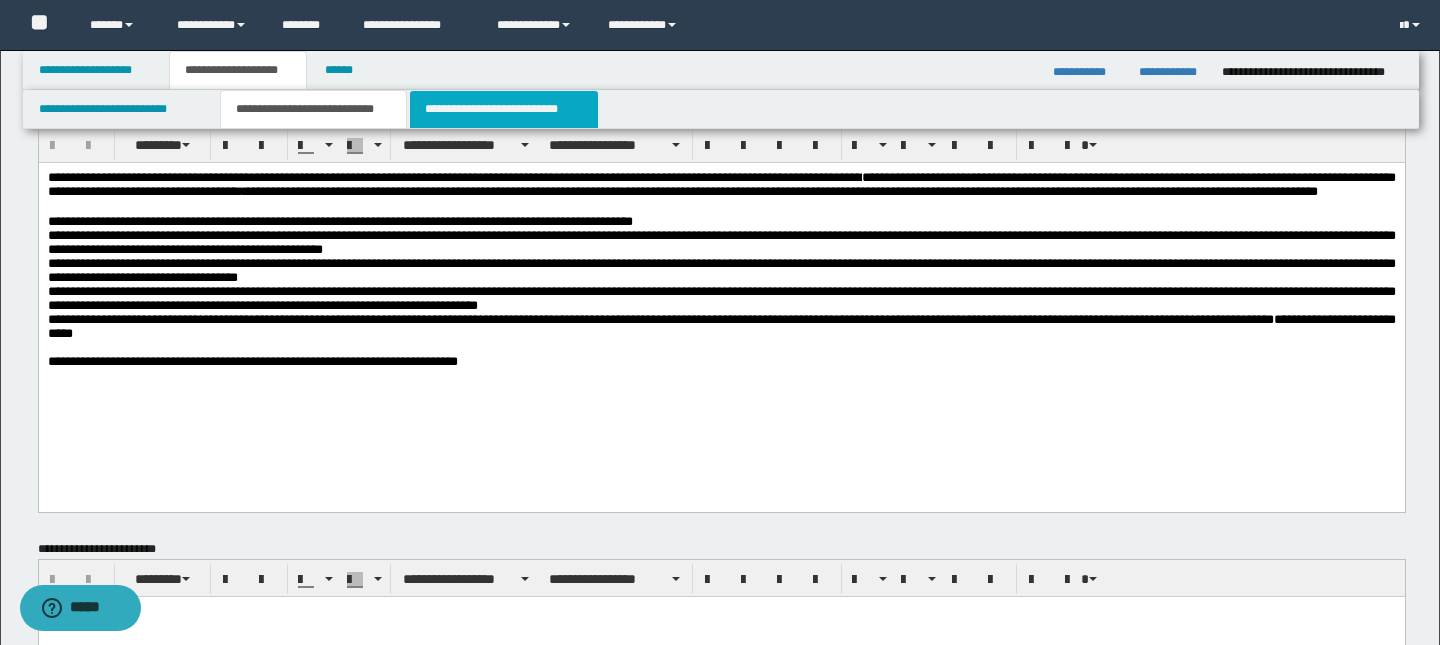 click on "**********" at bounding box center [504, 109] 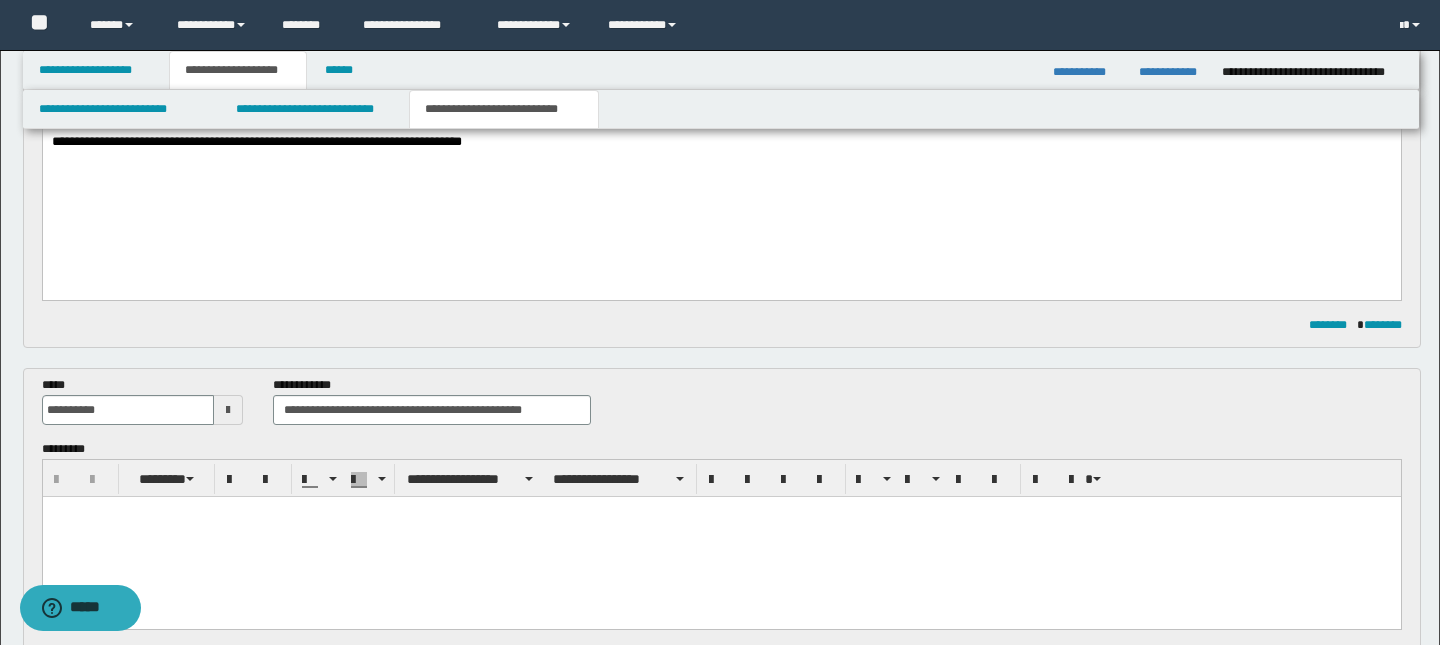 scroll, scrollTop: 0, scrollLeft: 0, axis: both 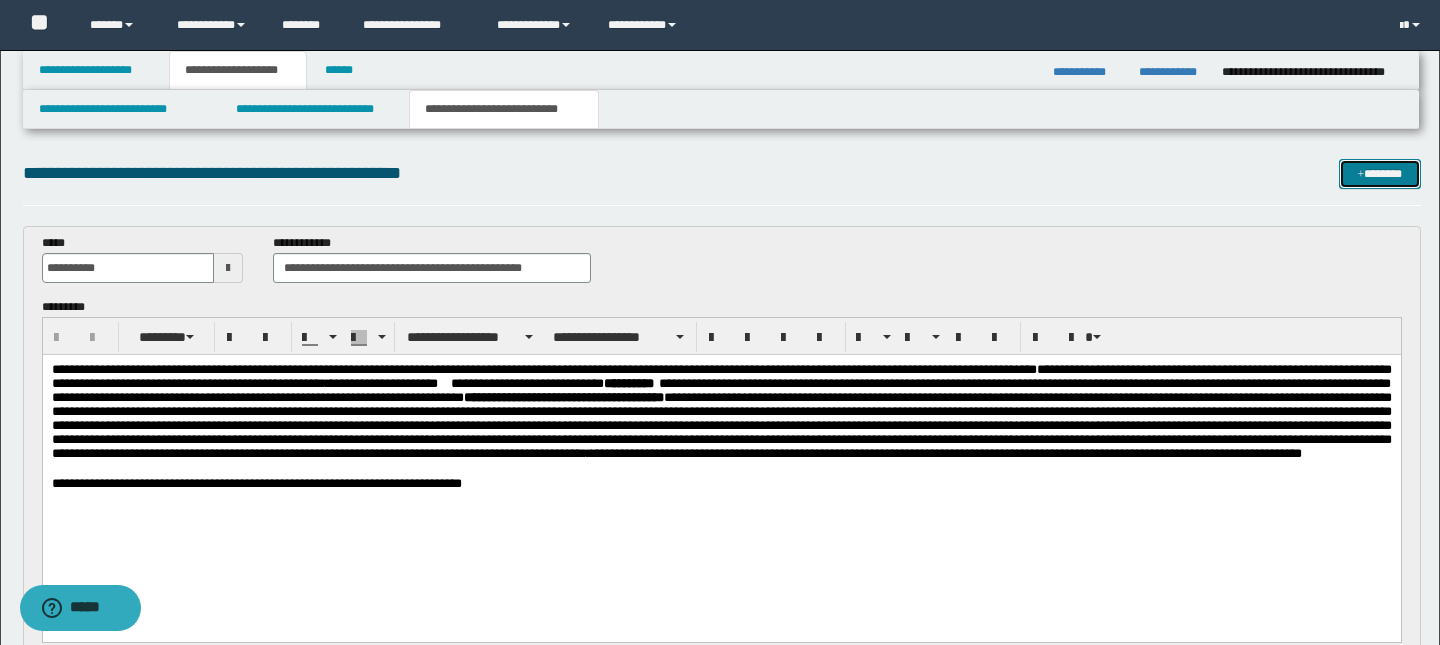click on "*******" at bounding box center (1380, 174) 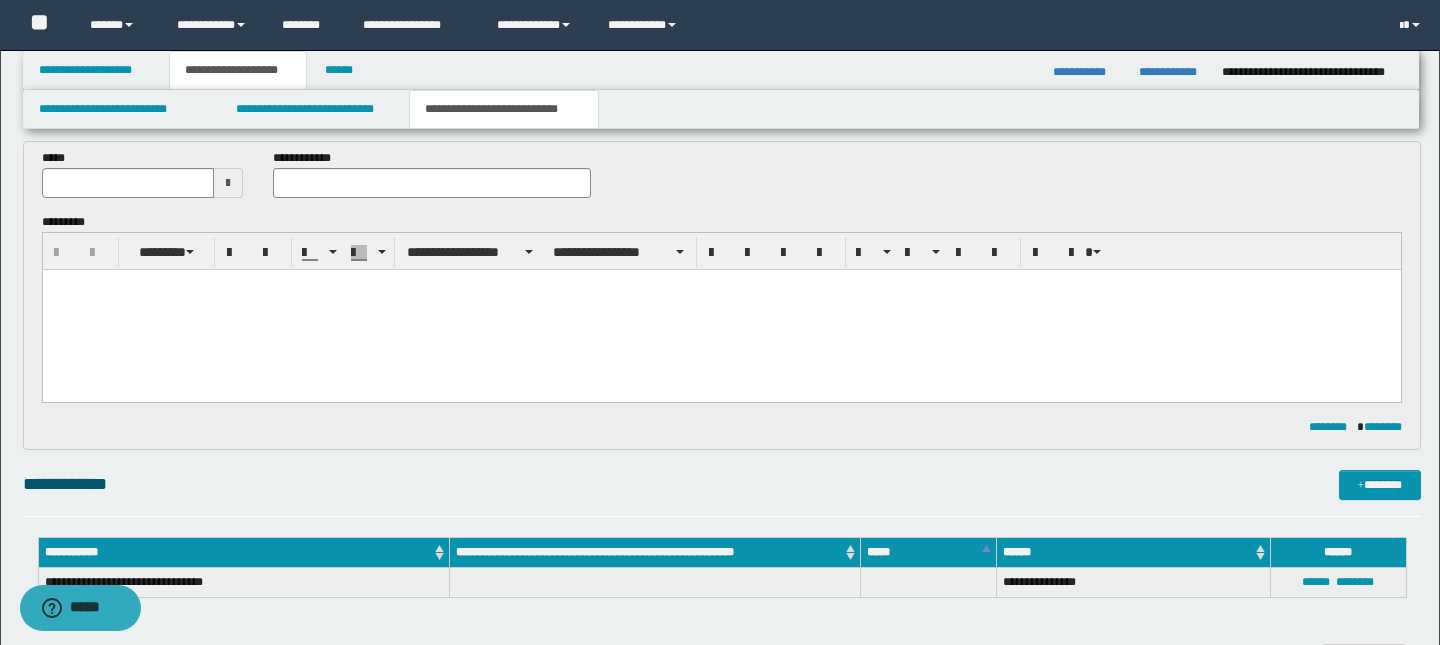 scroll, scrollTop: 820, scrollLeft: 0, axis: vertical 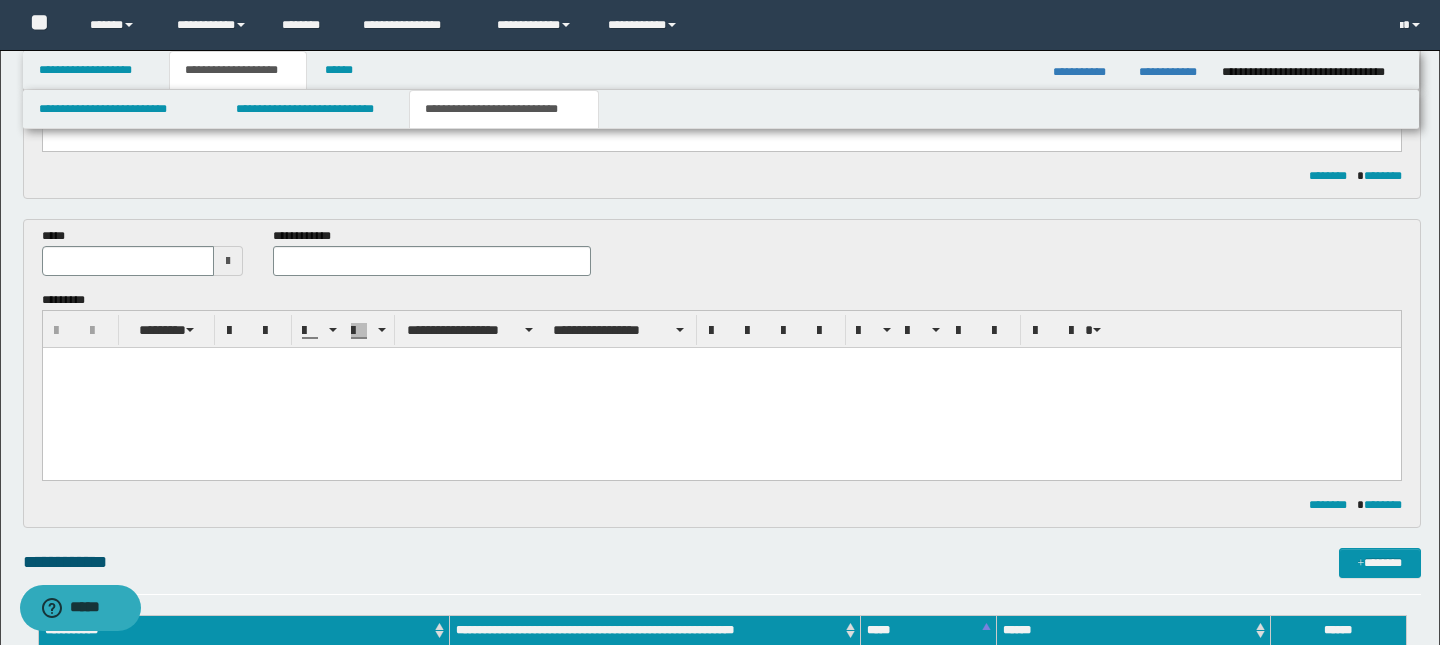 click at bounding box center (228, 261) 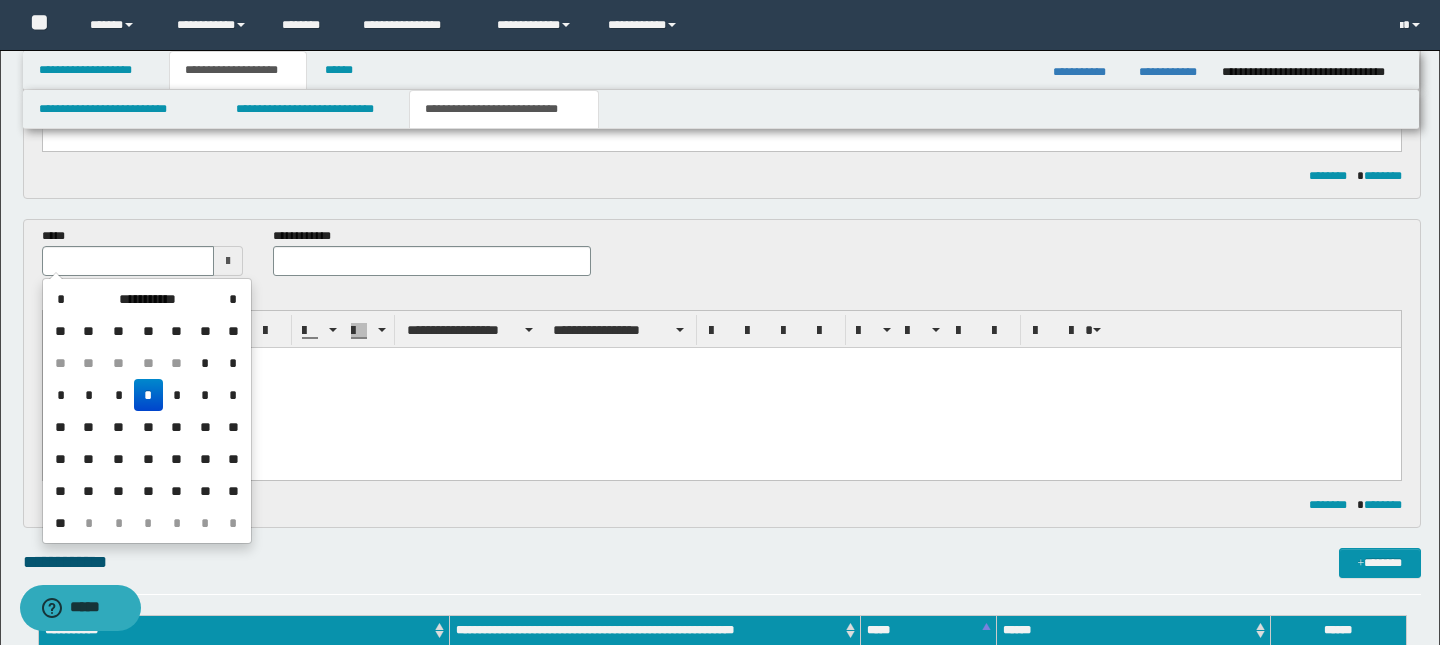 click on "*" at bounding box center (148, 395) 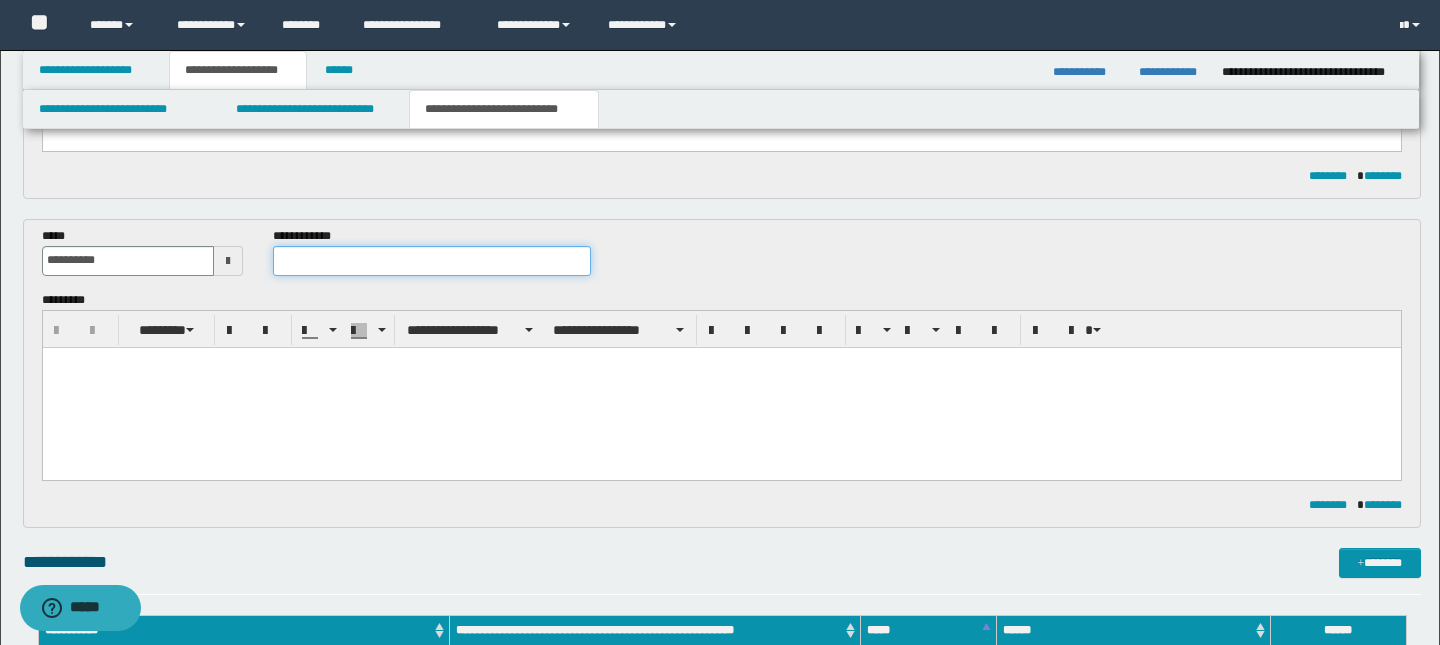 click at bounding box center [432, 261] 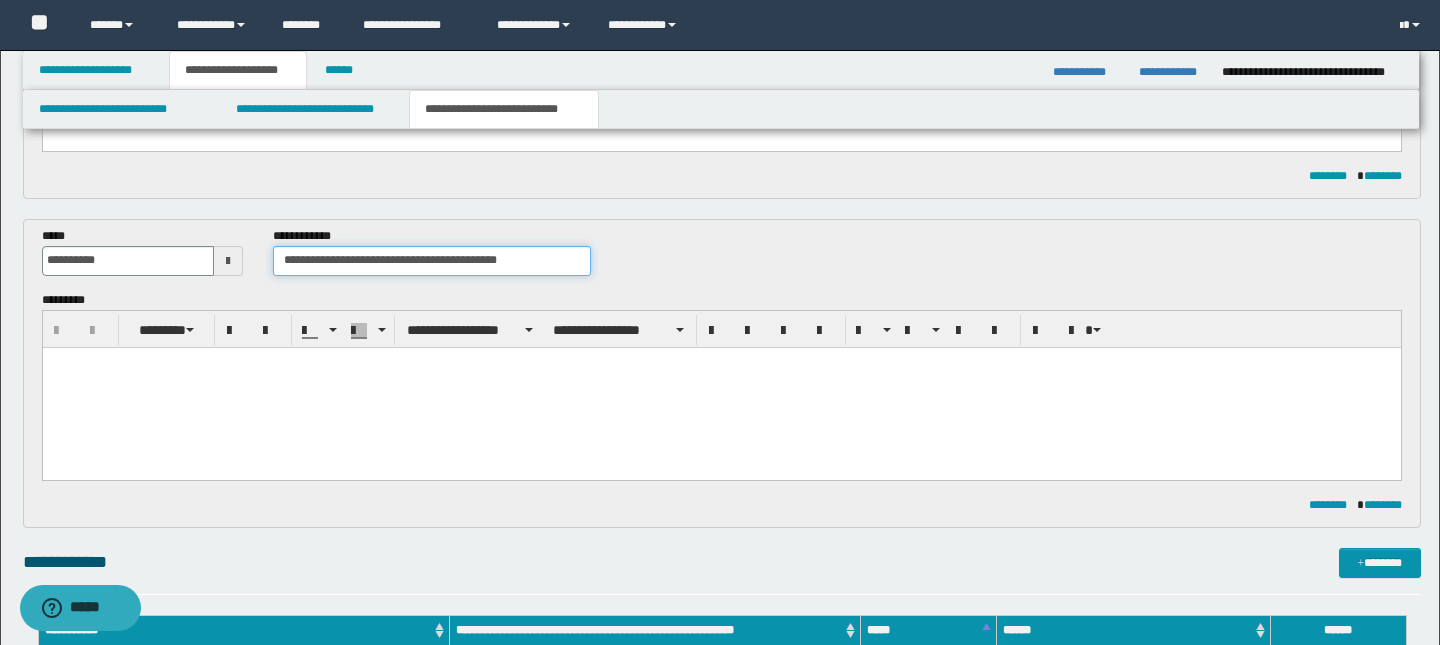 type on "**********" 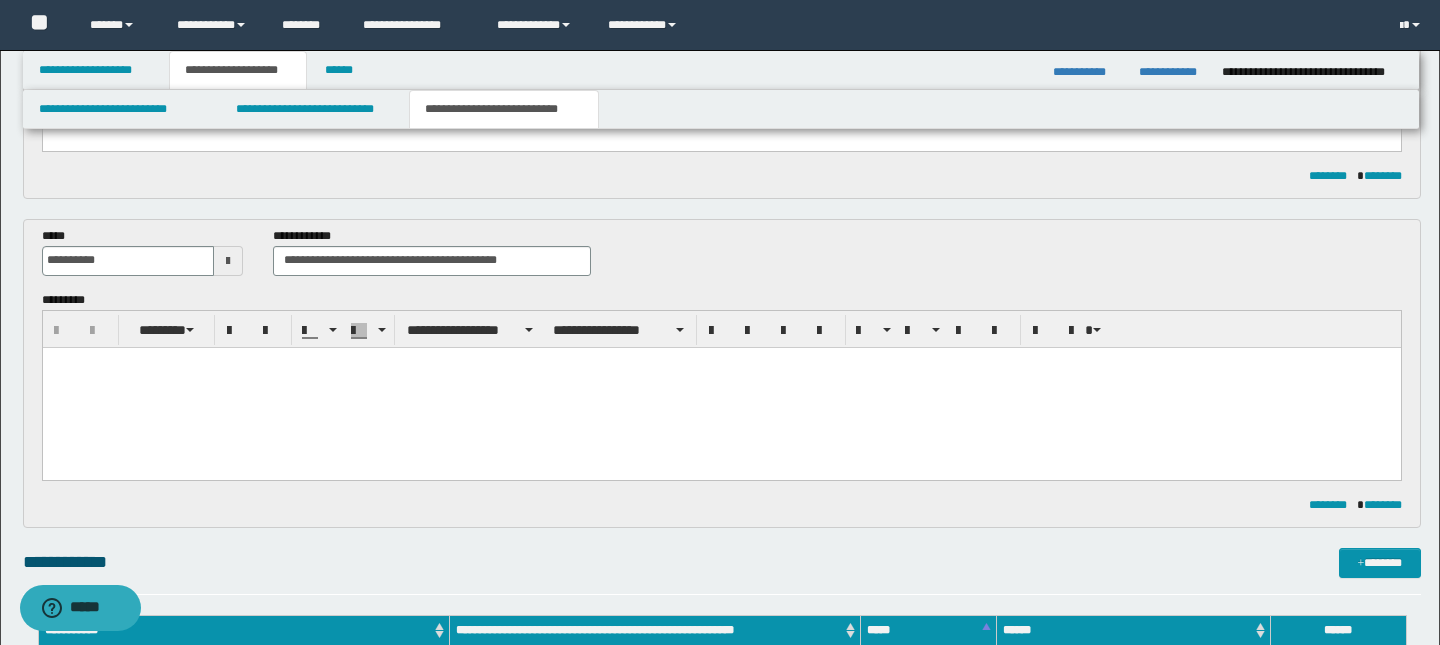 click at bounding box center [721, 387] 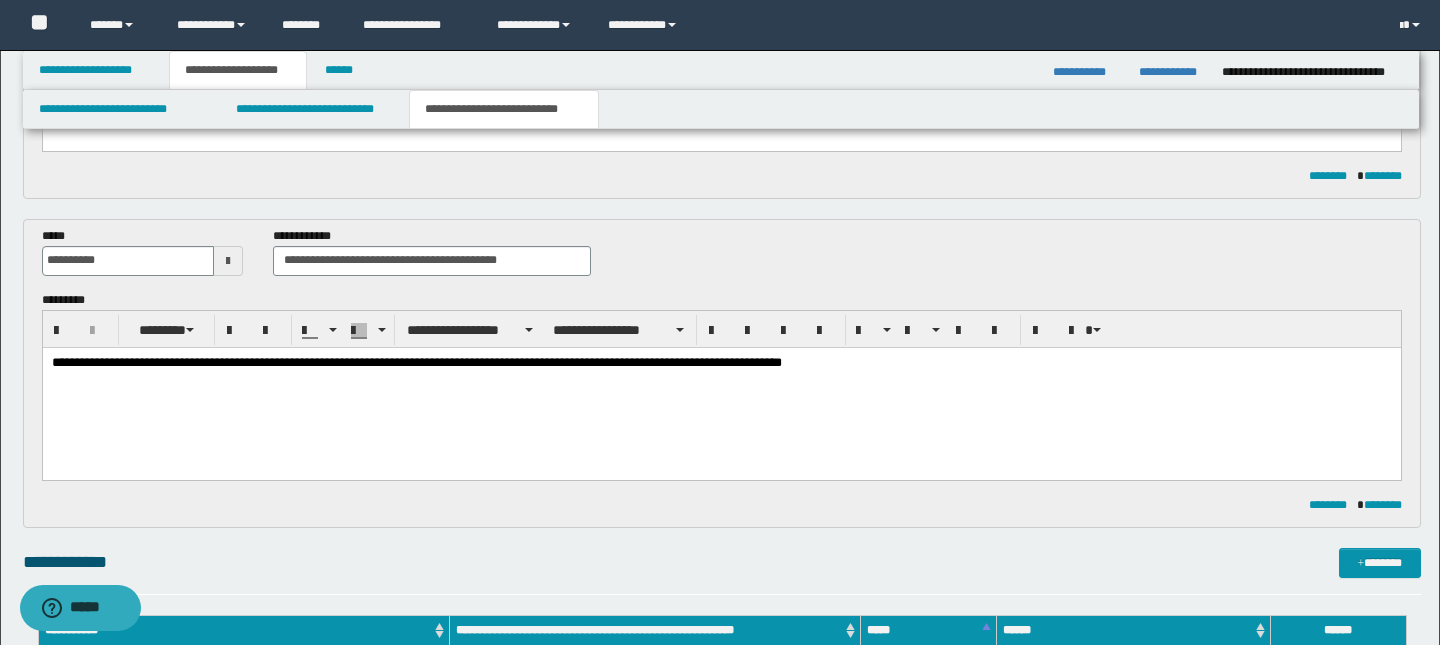 click on "**********" at bounding box center [721, 363] 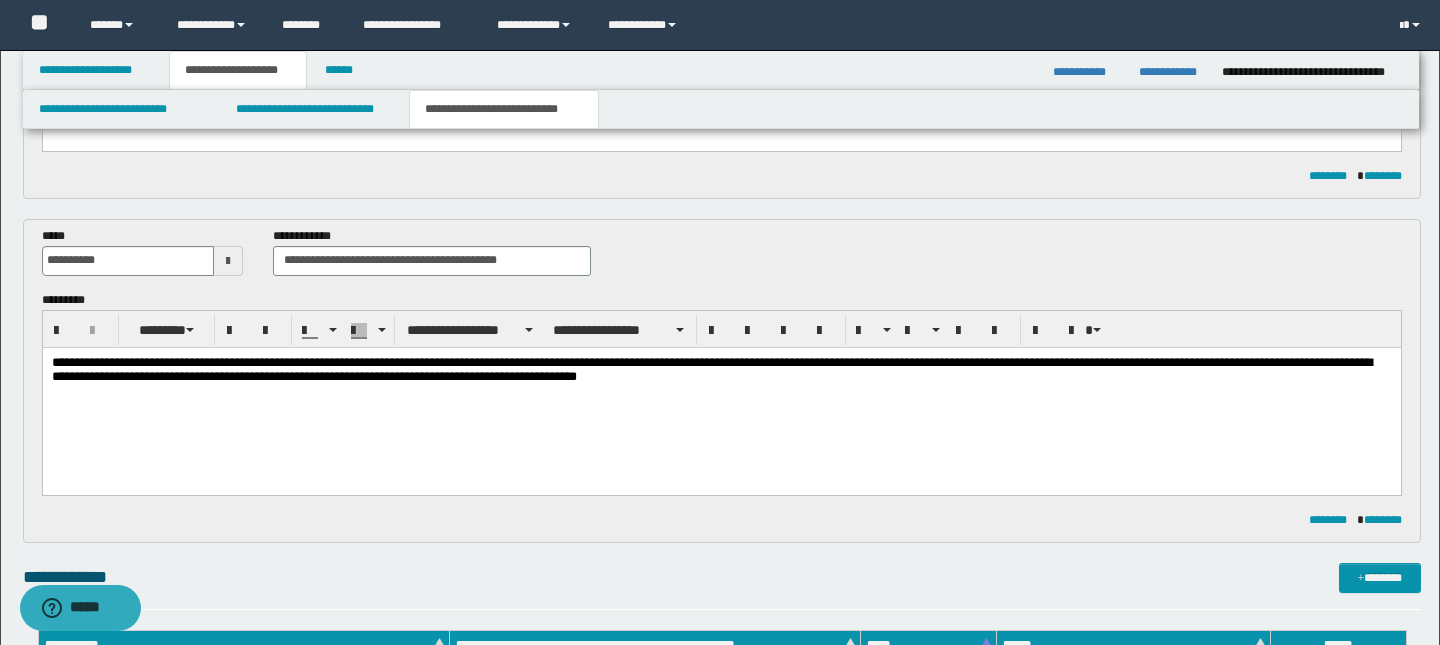click on "**********" at bounding box center [721, 370] 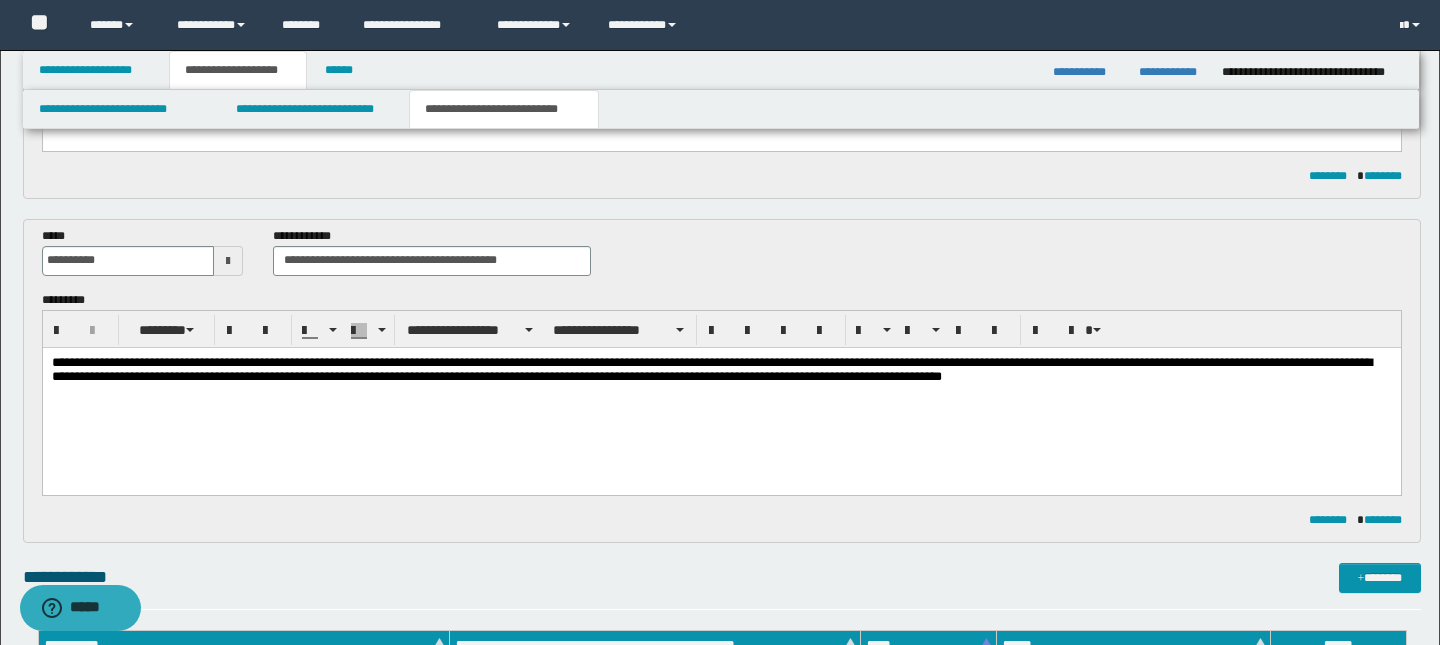 click on "**********" at bounding box center (721, 370) 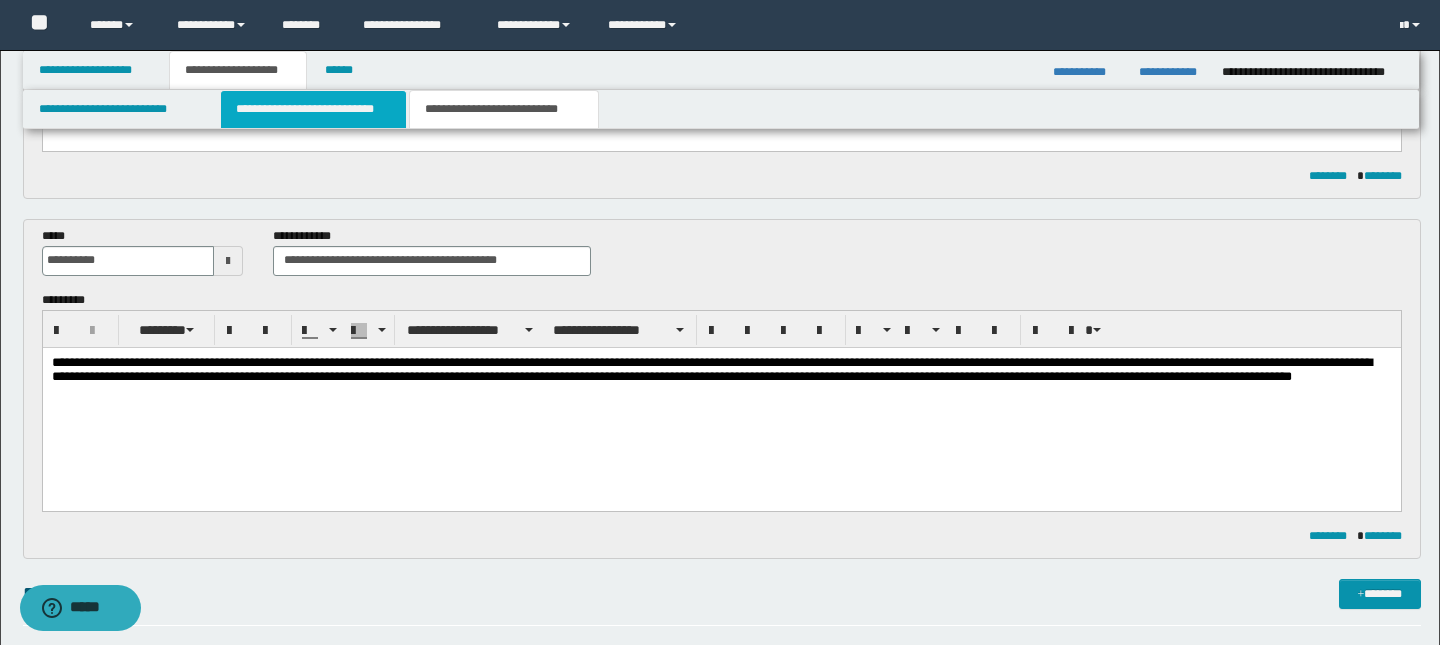 click on "**********" at bounding box center (314, 109) 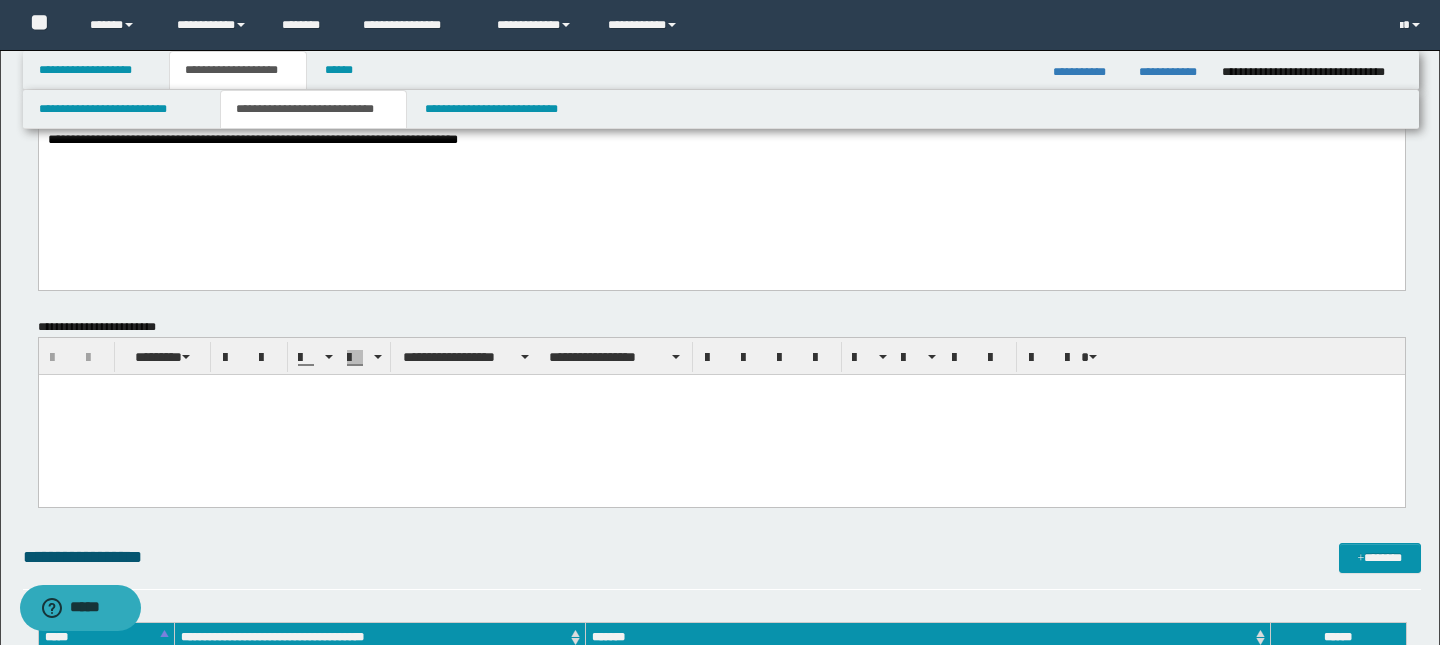 scroll, scrollTop: 0, scrollLeft: 0, axis: both 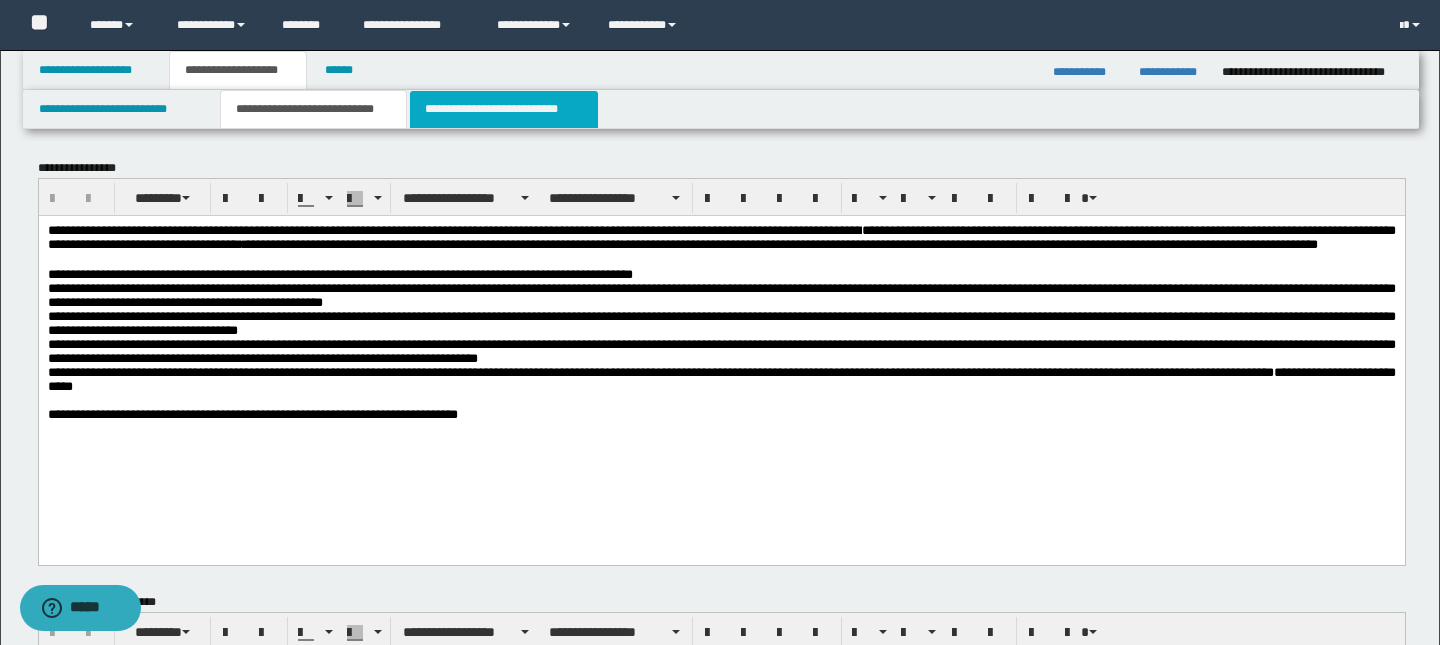 click on "**********" at bounding box center (504, 109) 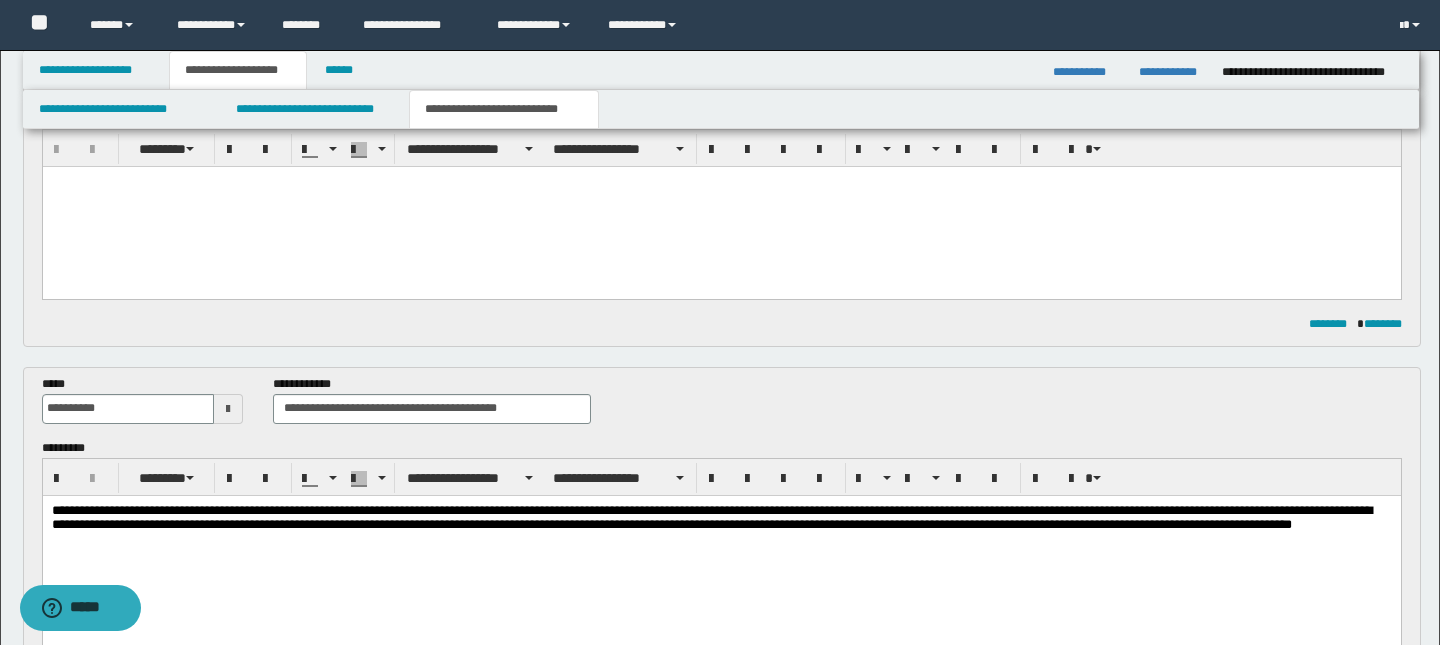 scroll, scrollTop: 804, scrollLeft: 0, axis: vertical 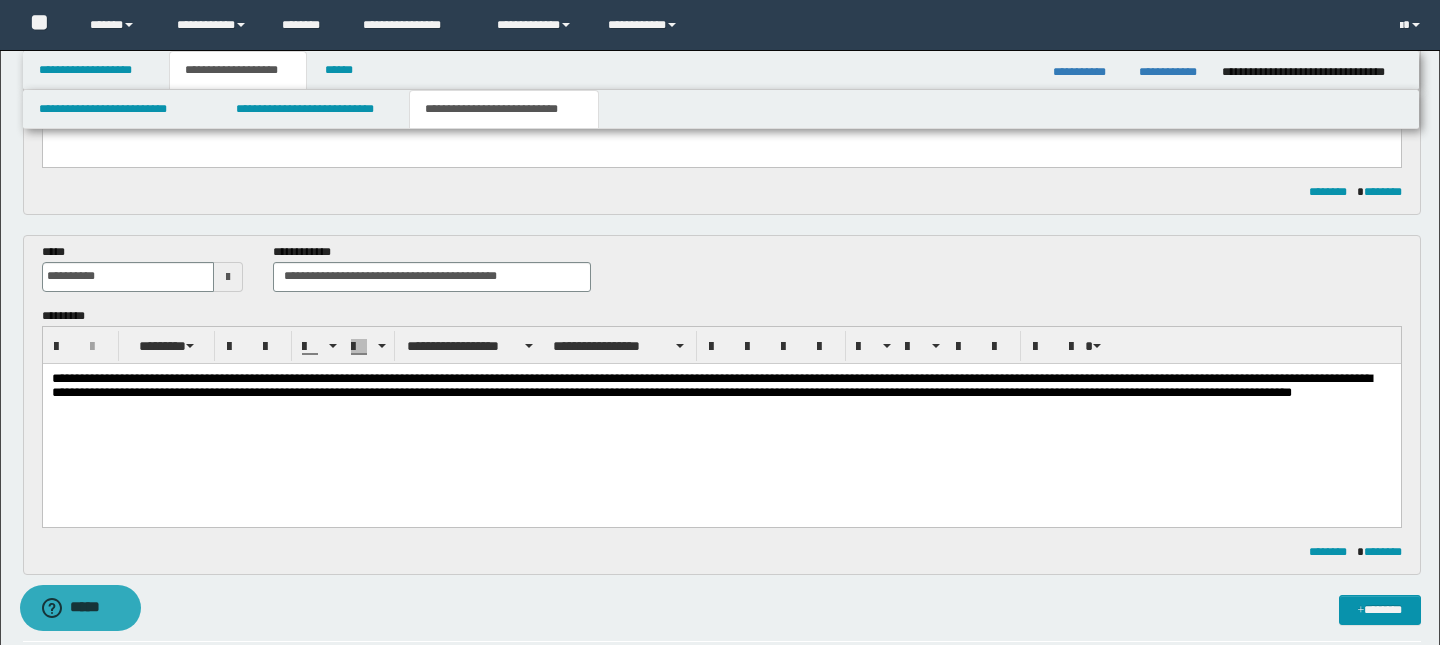 click on "**********" at bounding box center (721, 394) 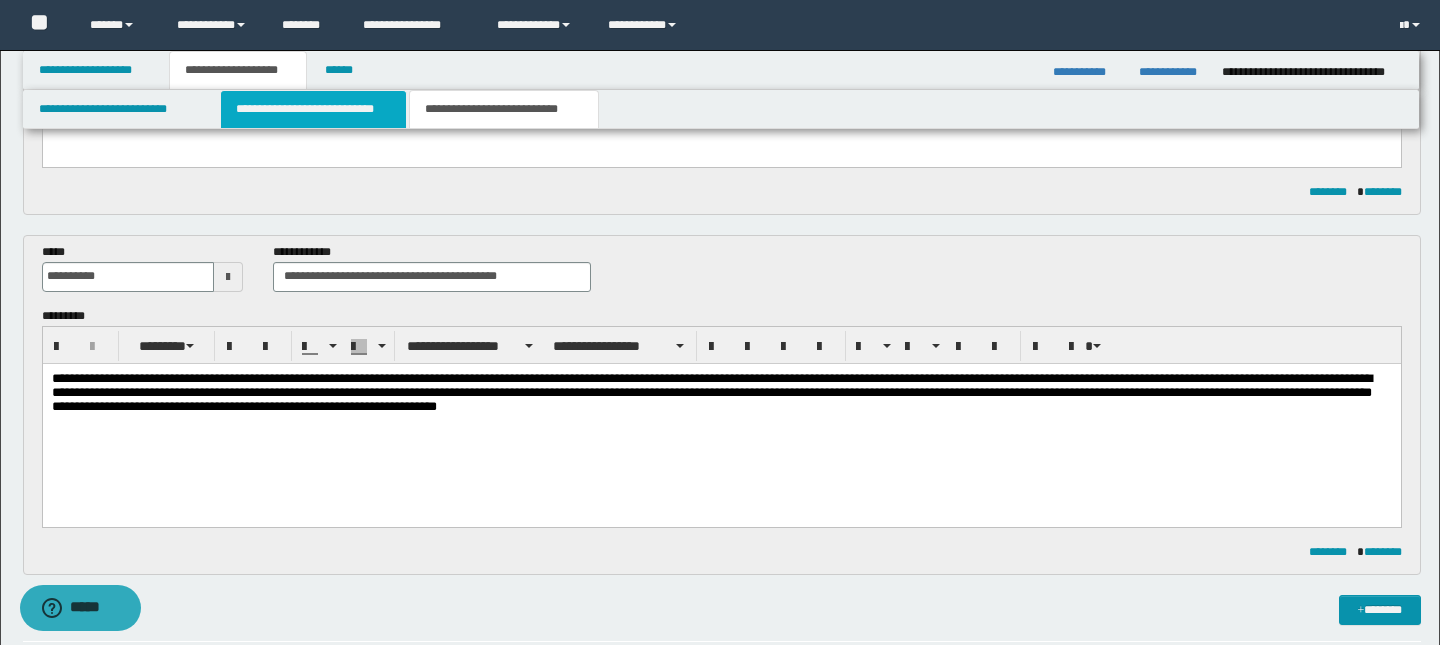 click on "**********" at bounding box center [314, 109] 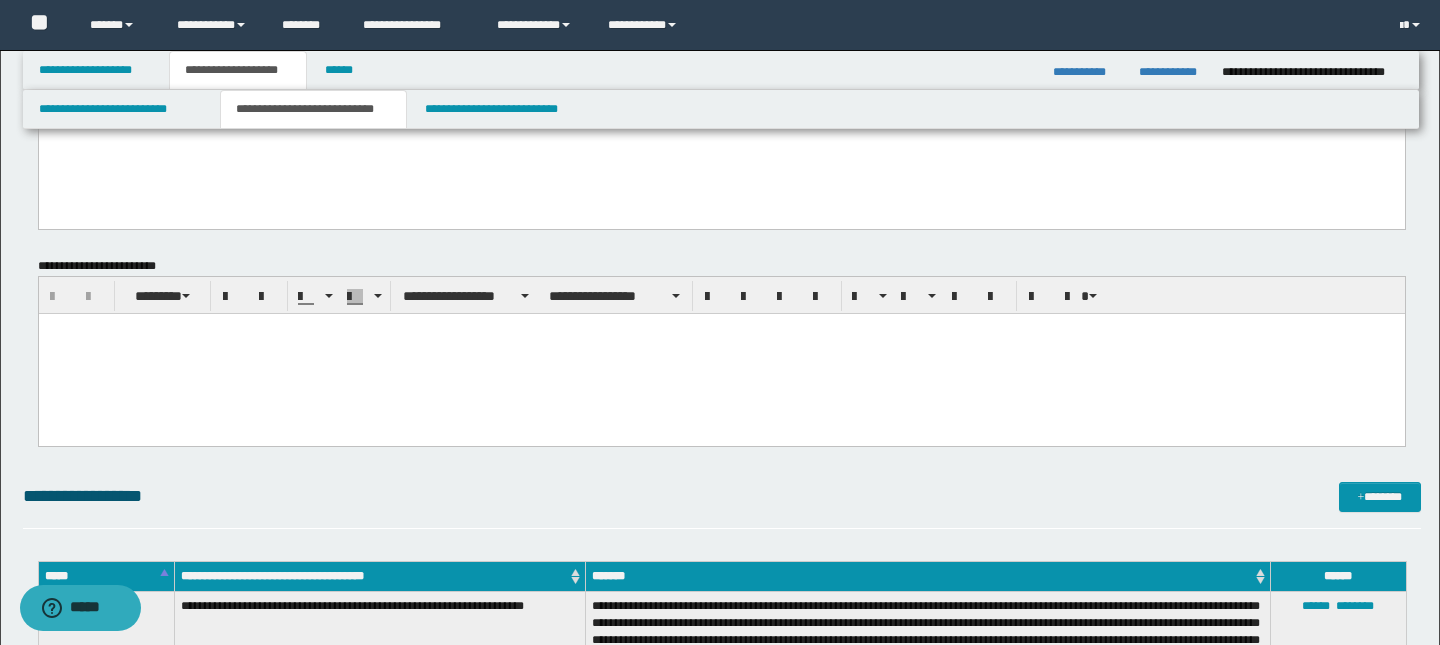 scroll, scrollTop: 0, scrollLeft: 0, axis: both 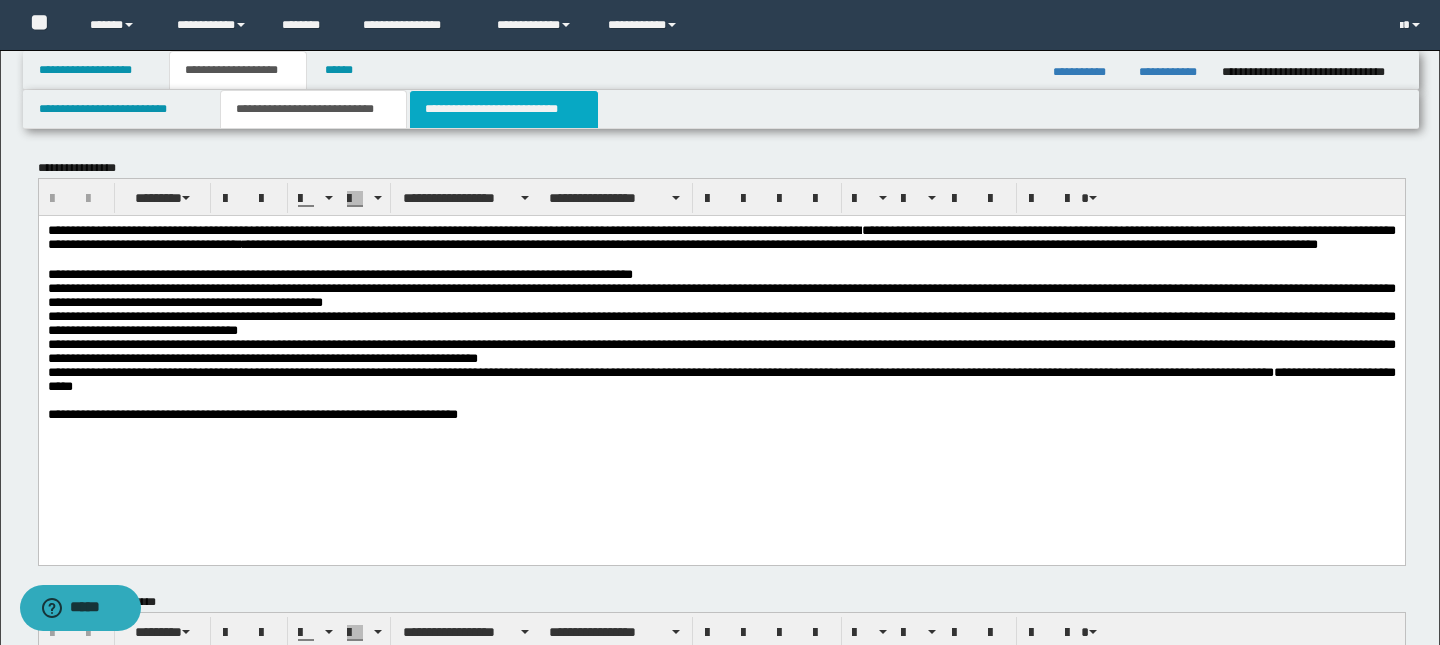 click on "**********" at bounding box center (504, 109) 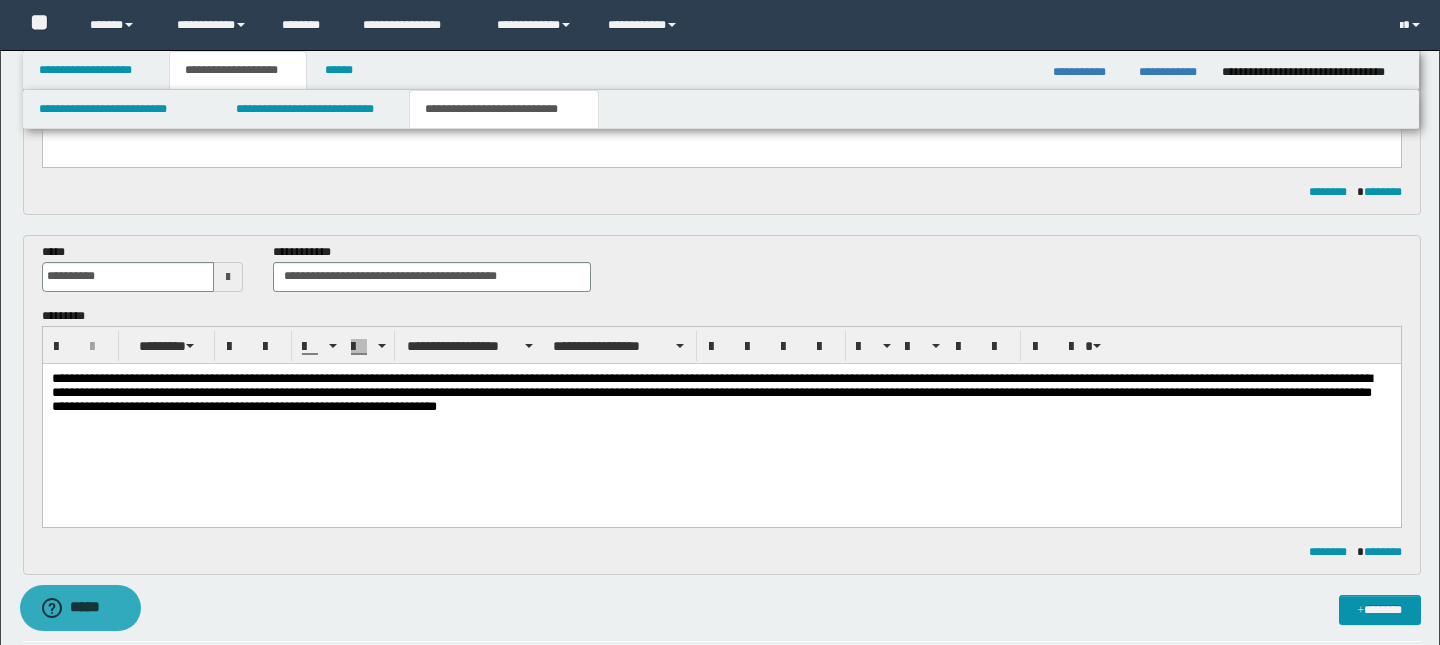 scroll, scrollTop: 816, scrollLeft: 0, axis: vertical 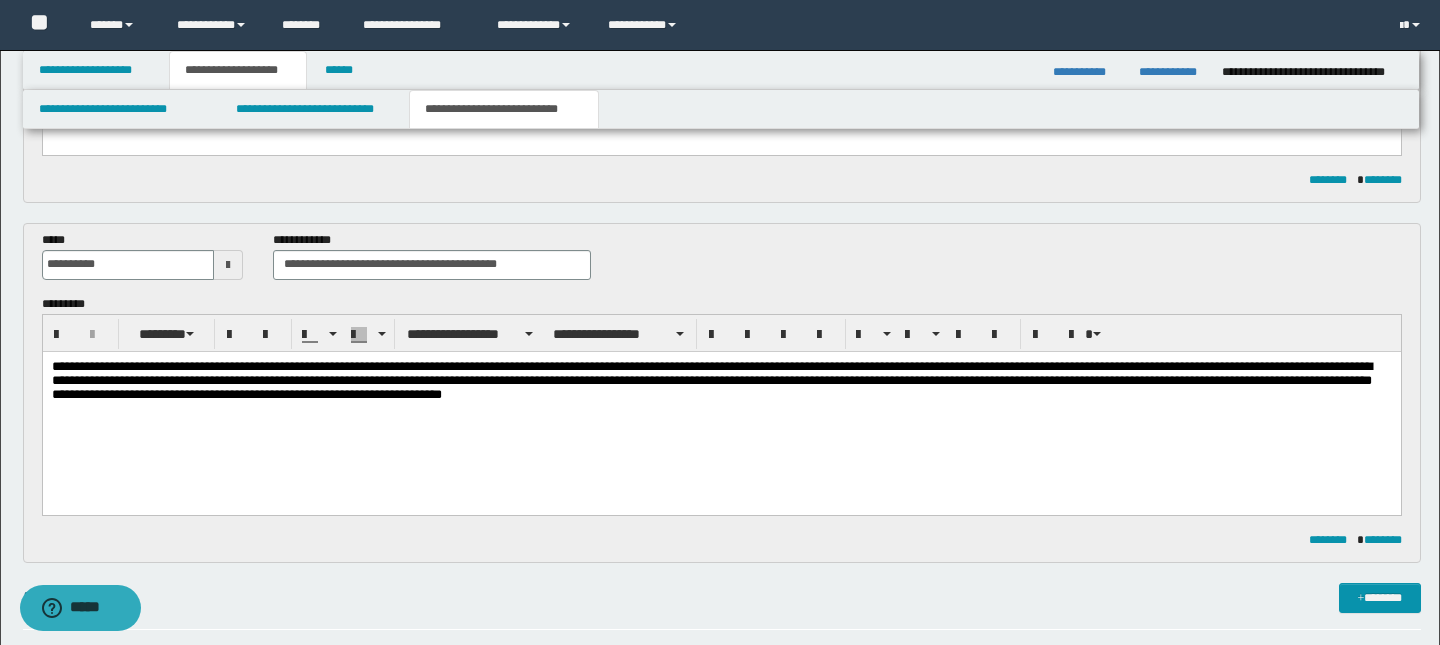 click on "**********" at bounding box center (721, 382) 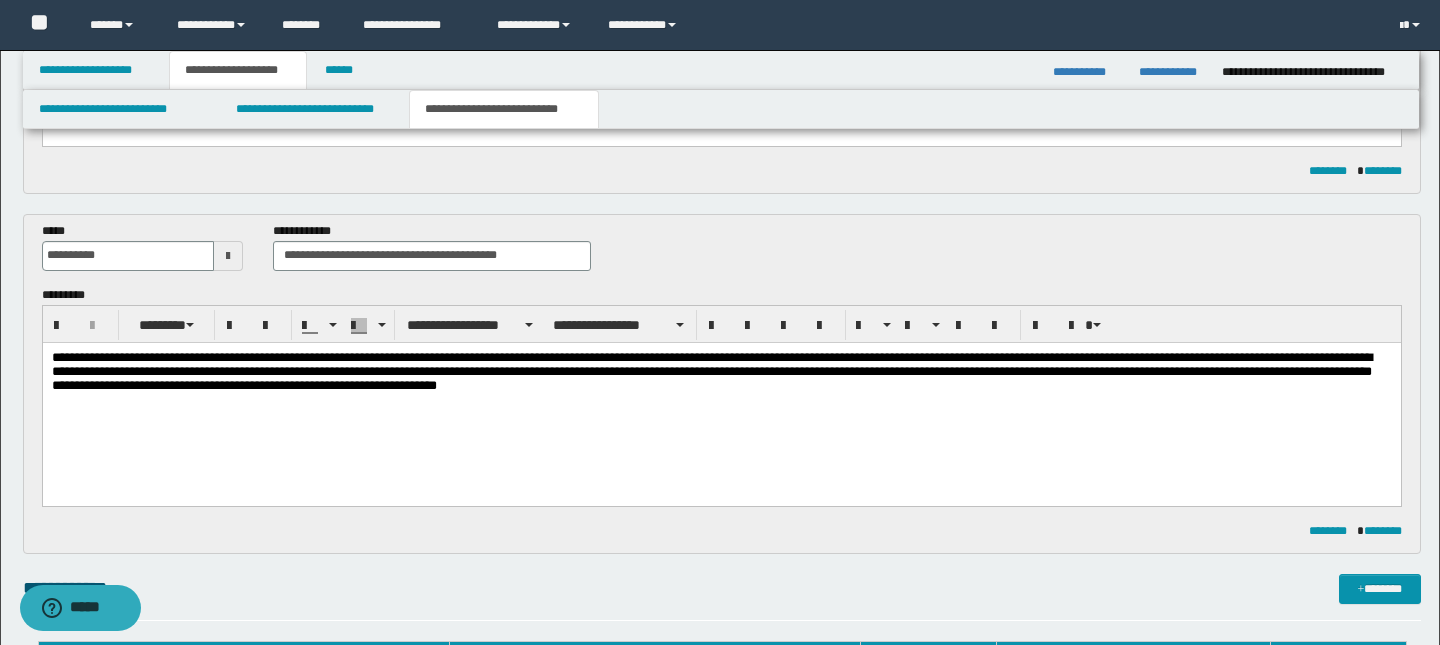 scroll, scrollTop: 826, scrollLeft: 0, axis: vertical 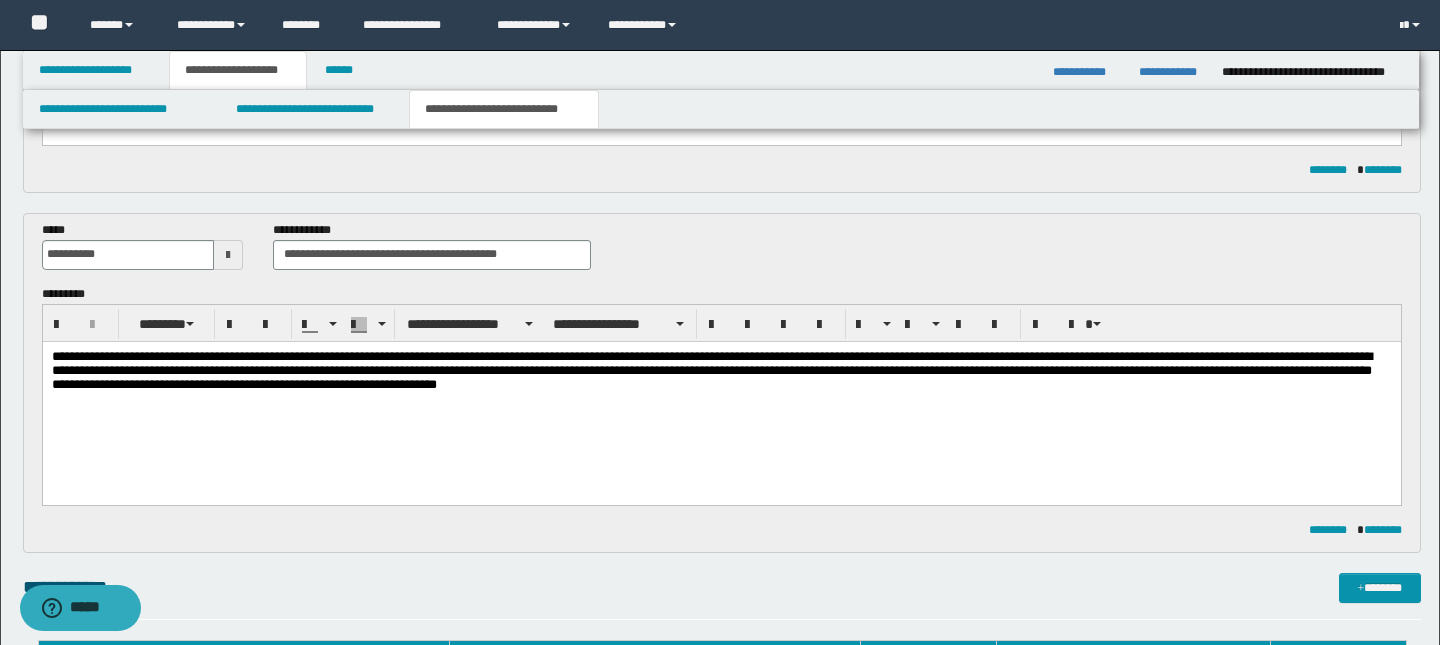 click on "**********" at bounding box center [721, 372] 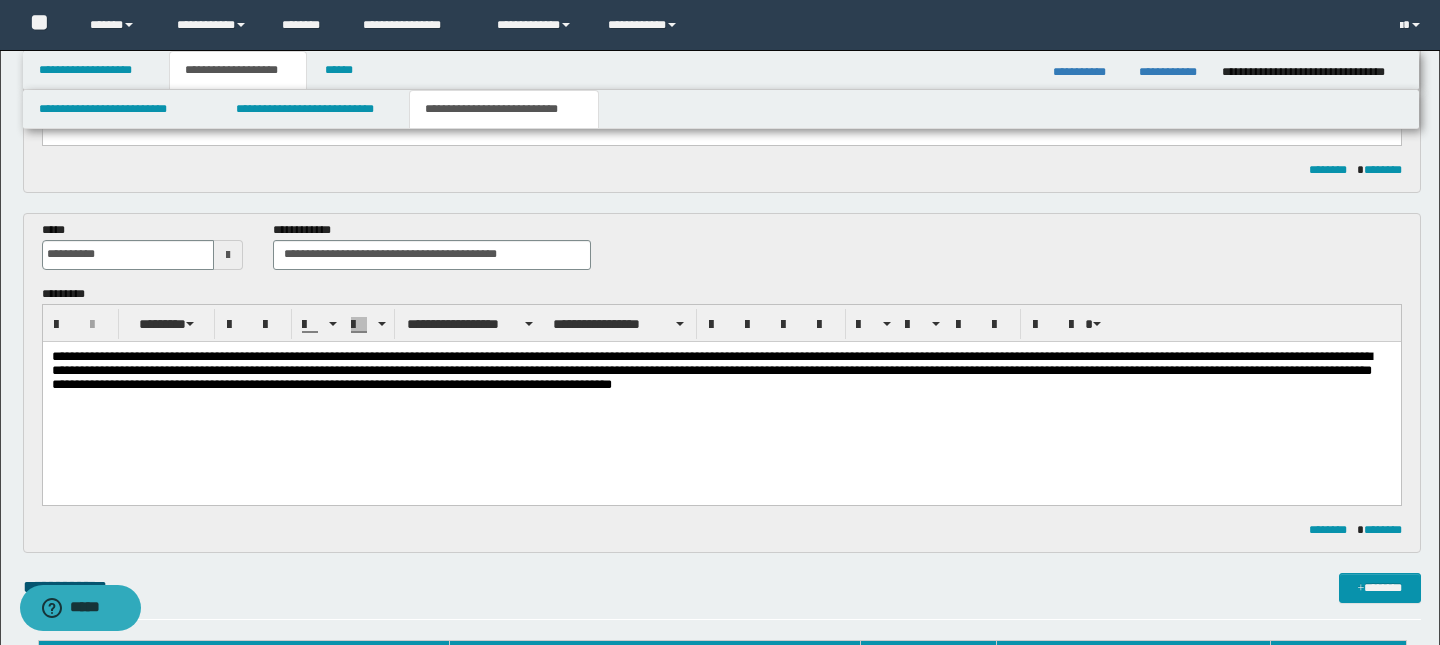 click on "**********" at bounding box center [721, 372] 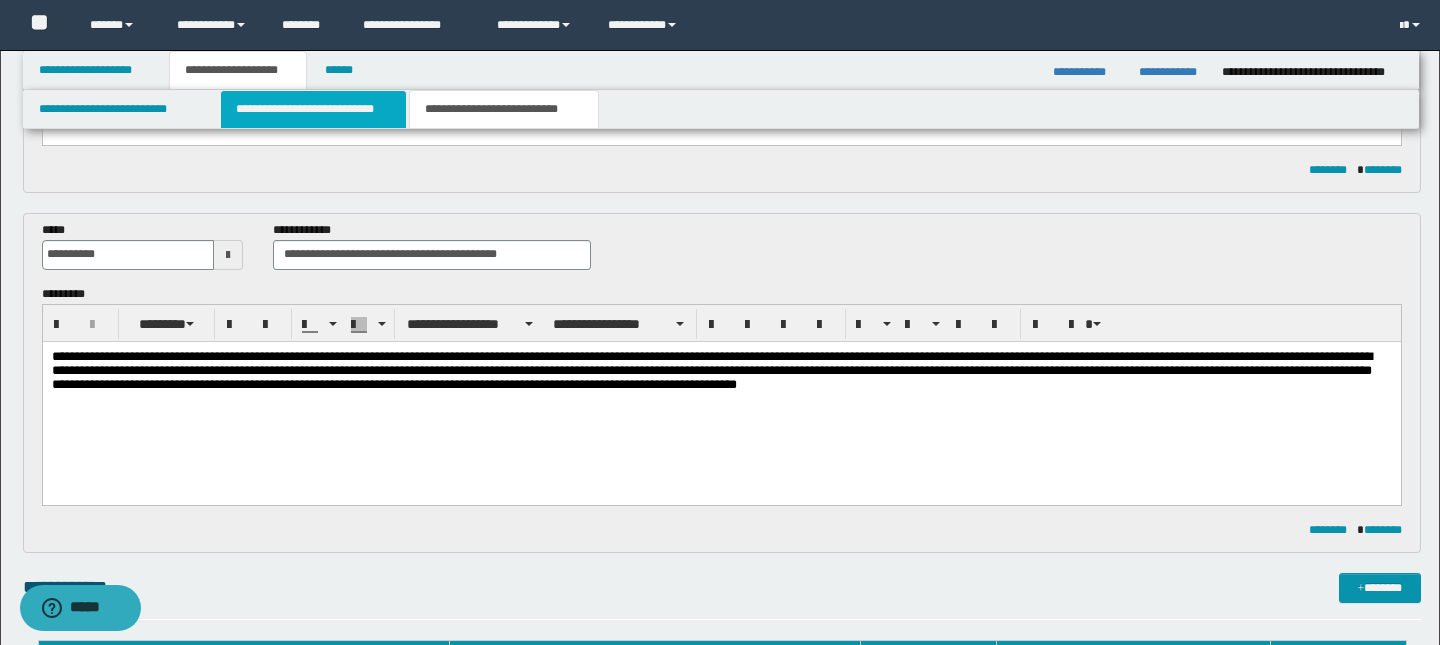 click on "**********" at bounding box center (314, 109) 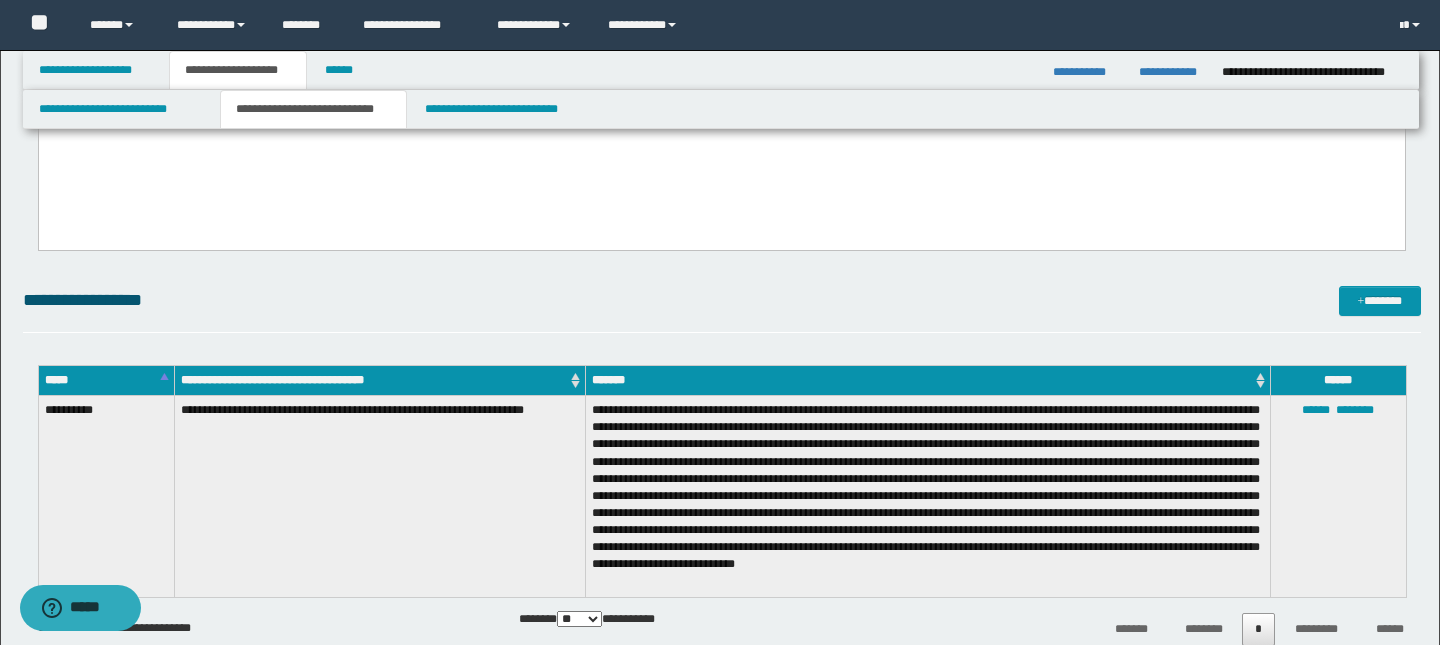 scroll, scrollTop: 546, scrollLeft: 0, axis: vertical 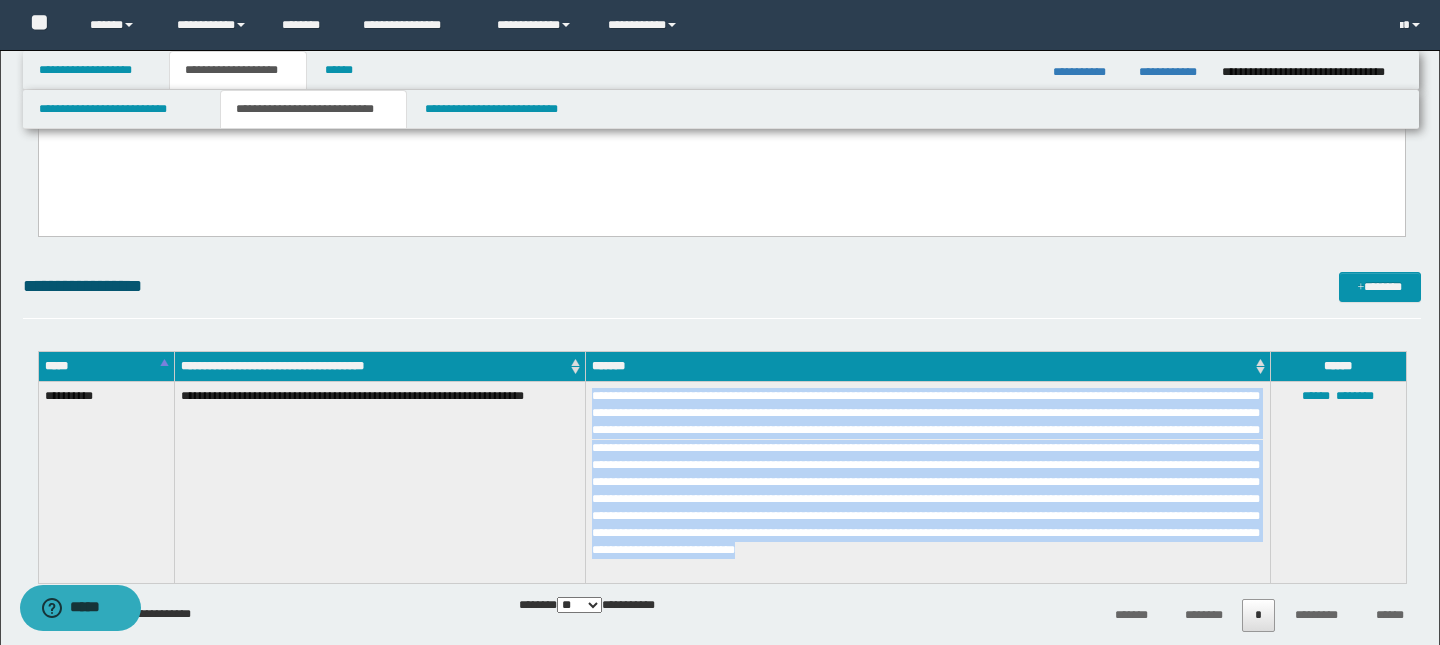 drag, startPoint x: 592, startPoint y: 394, endPoint x: 1026, endPoint y: 575, distance: 470.2308 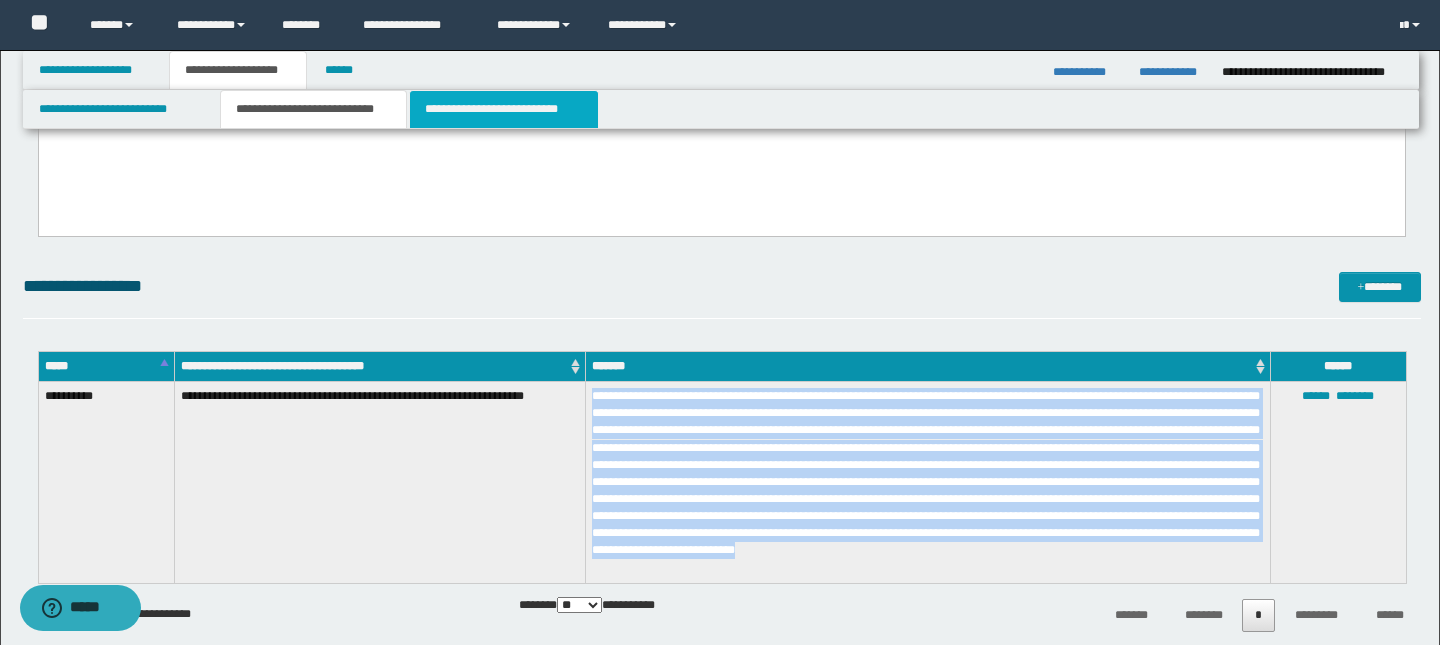 click on "**********" at bounding box center [504, 109] 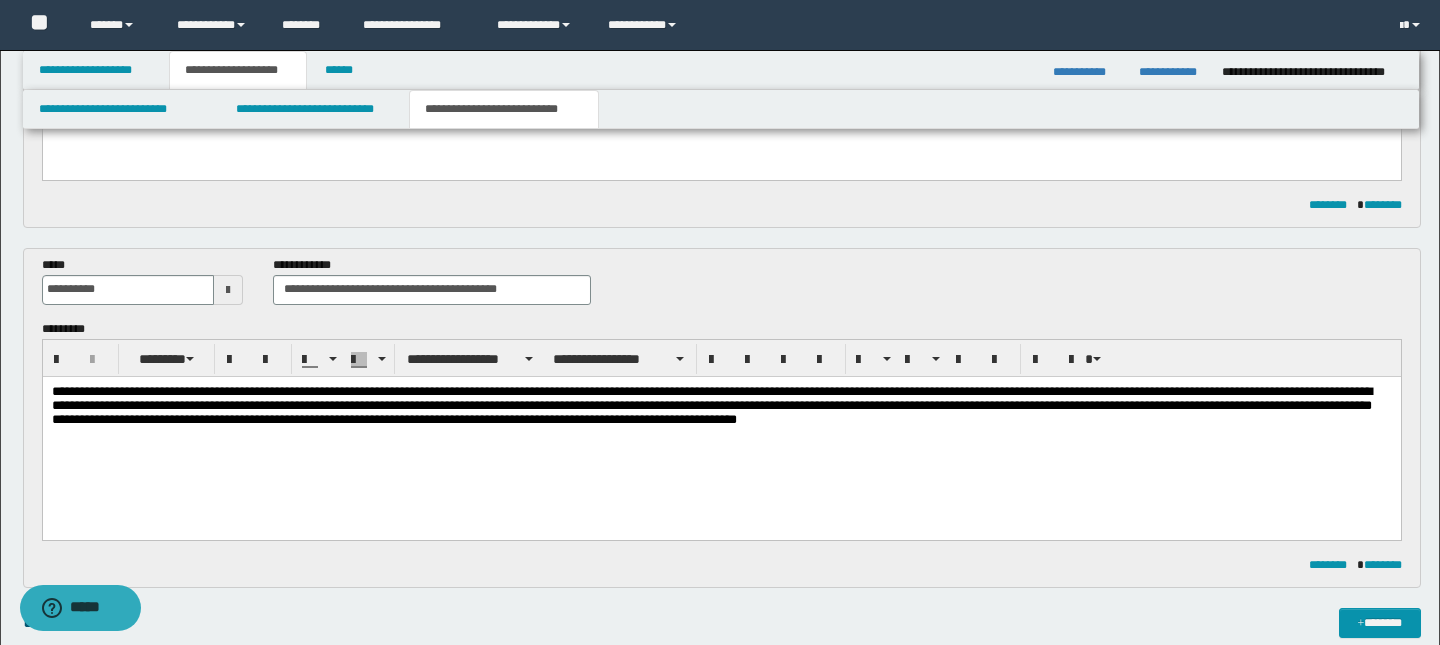 scroll, scrollTop: 843, scrollLeft: 0, axis: vertical 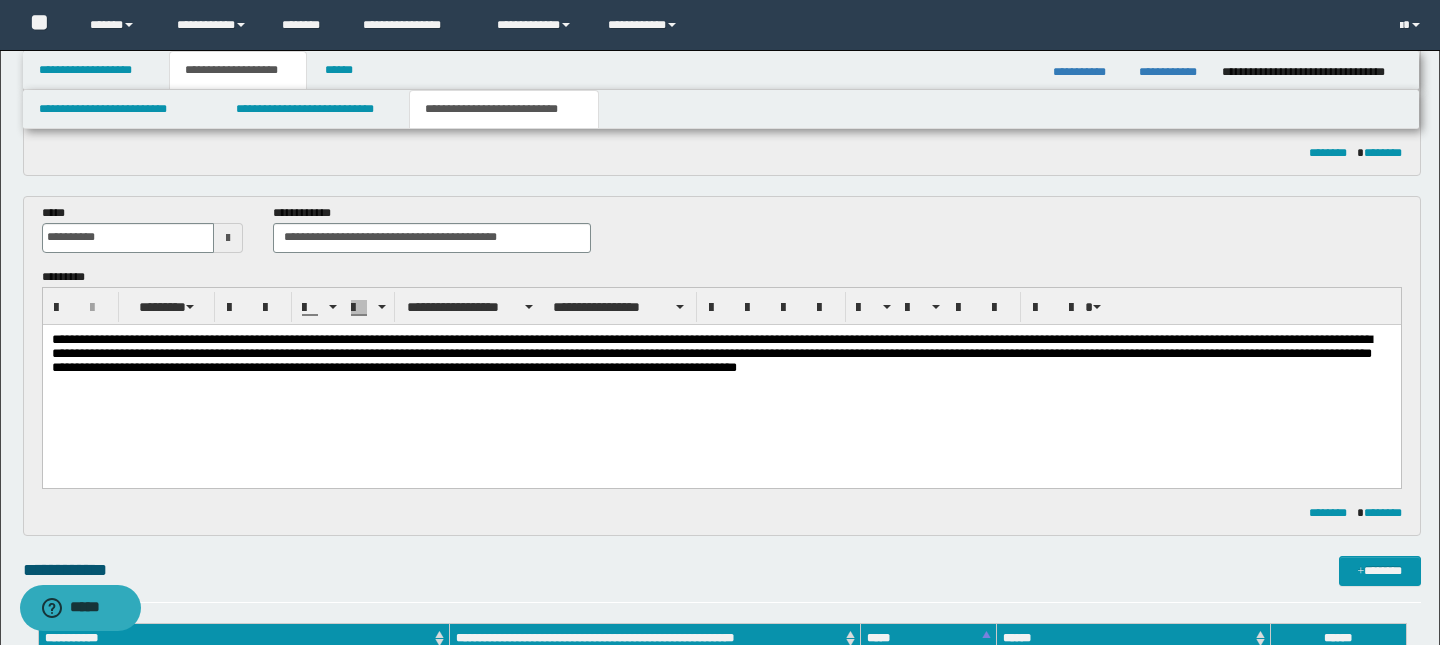 click on "**********" at bounding box center [721, 355] 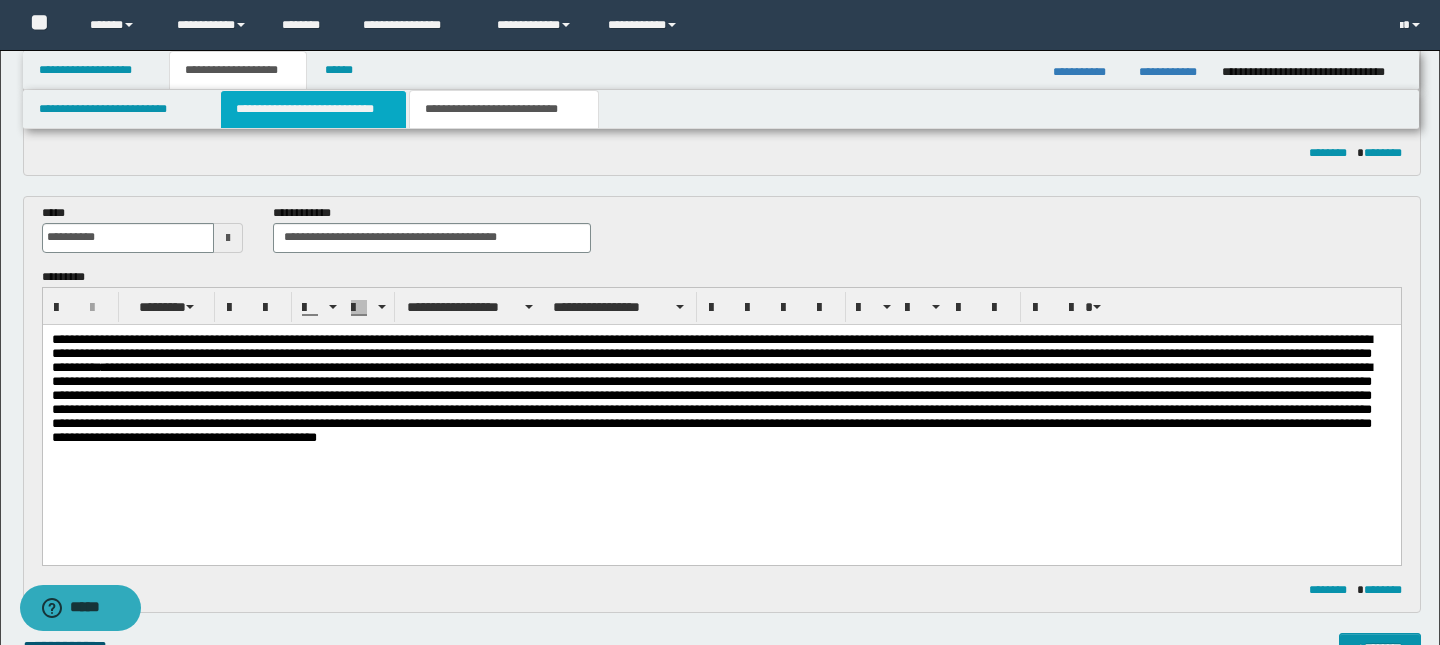 click on "**********" at bounding box center (314, 109) 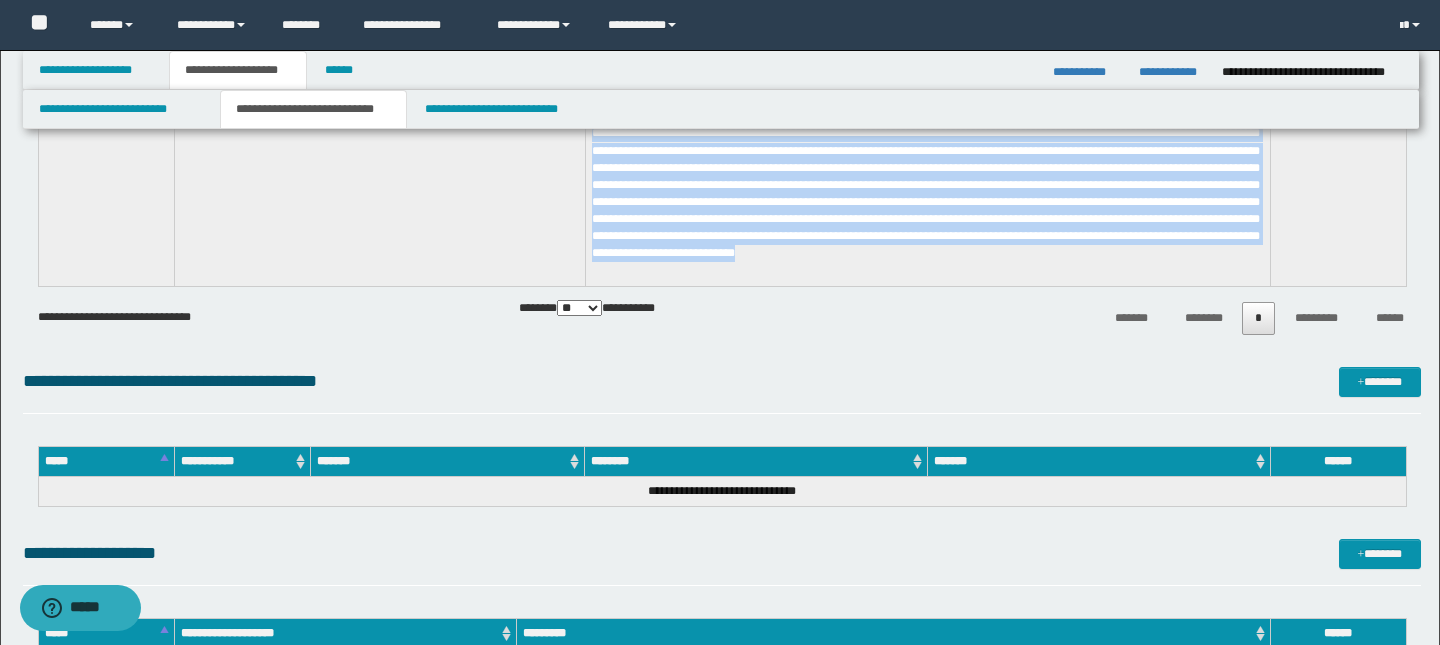 scroll, scrollTop: 645, scrollLeft: 0, axis: vertical 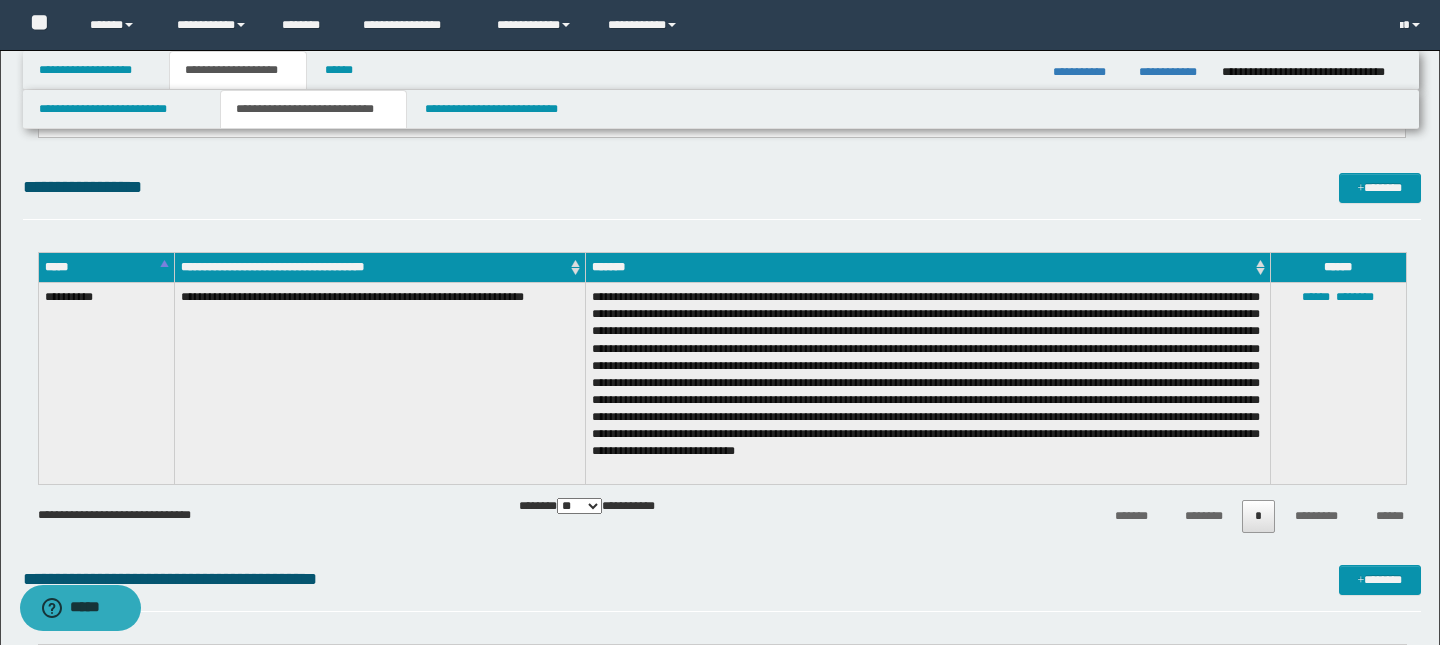 click on "**********" at bounding box center (379, 384) 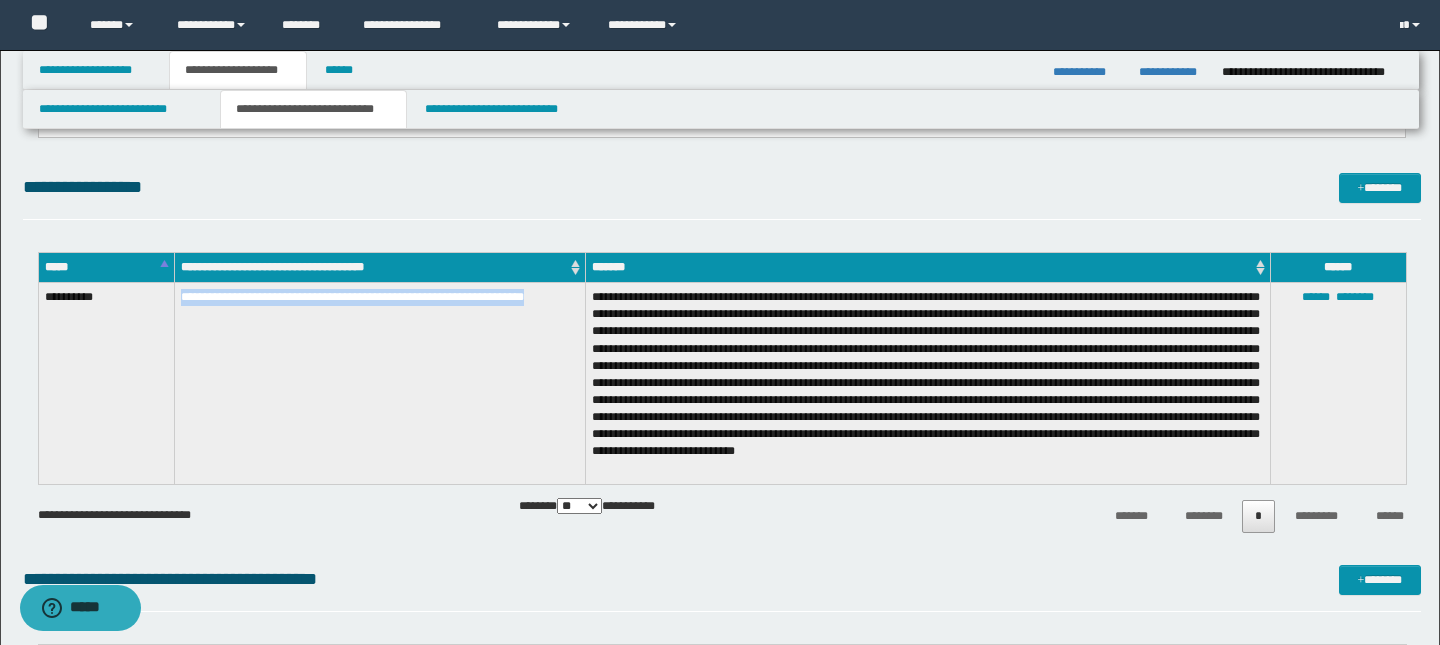 drag, startPoint x: 181, startPoint y: 293, endPoint x: 582, endPoint y: 302, distance: 401.10098 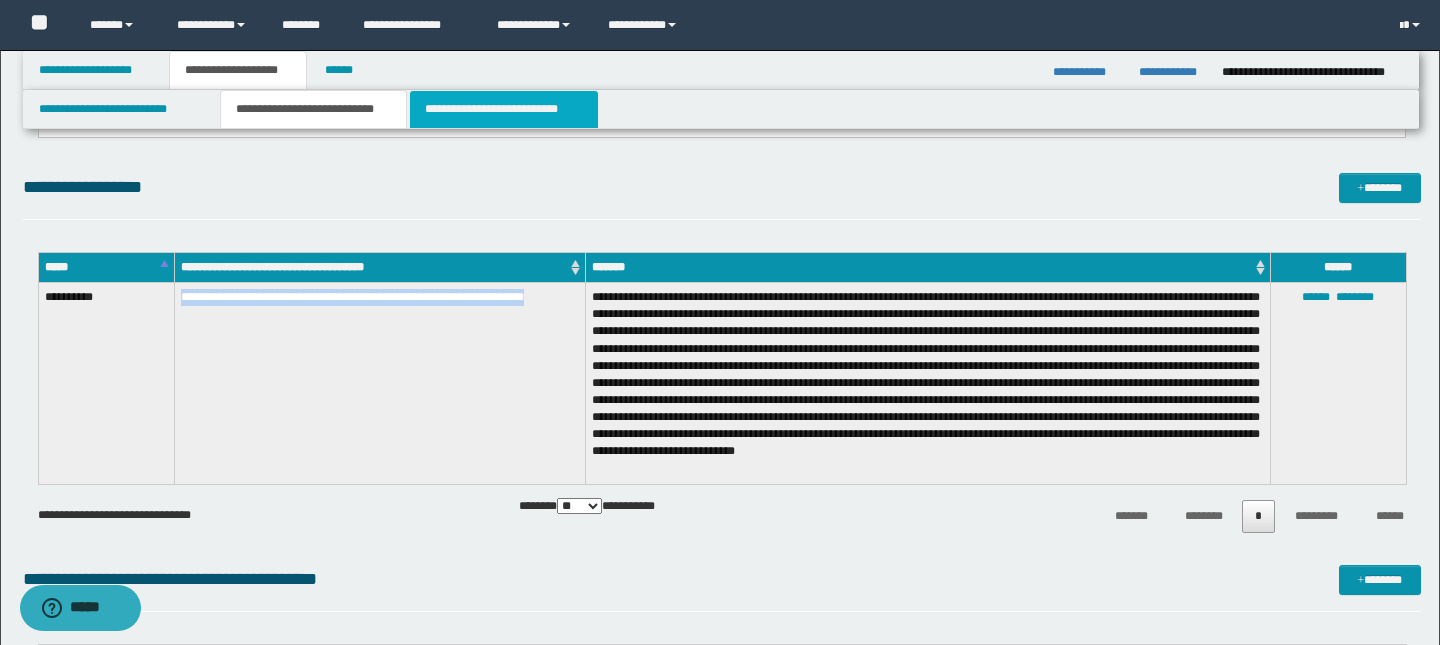 click on "**********" at bounding box center [504, 109] 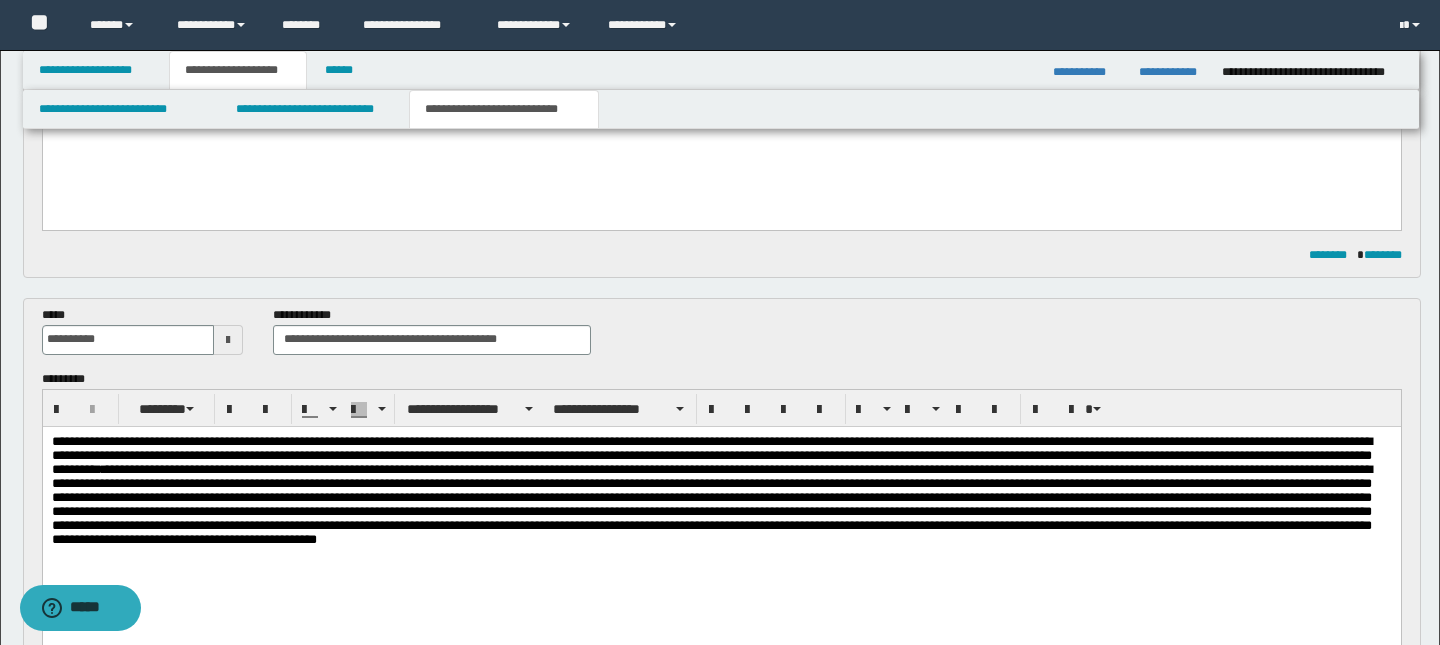 scroll, scrollTop: 742, scrollLeft: 0, axis: vertical 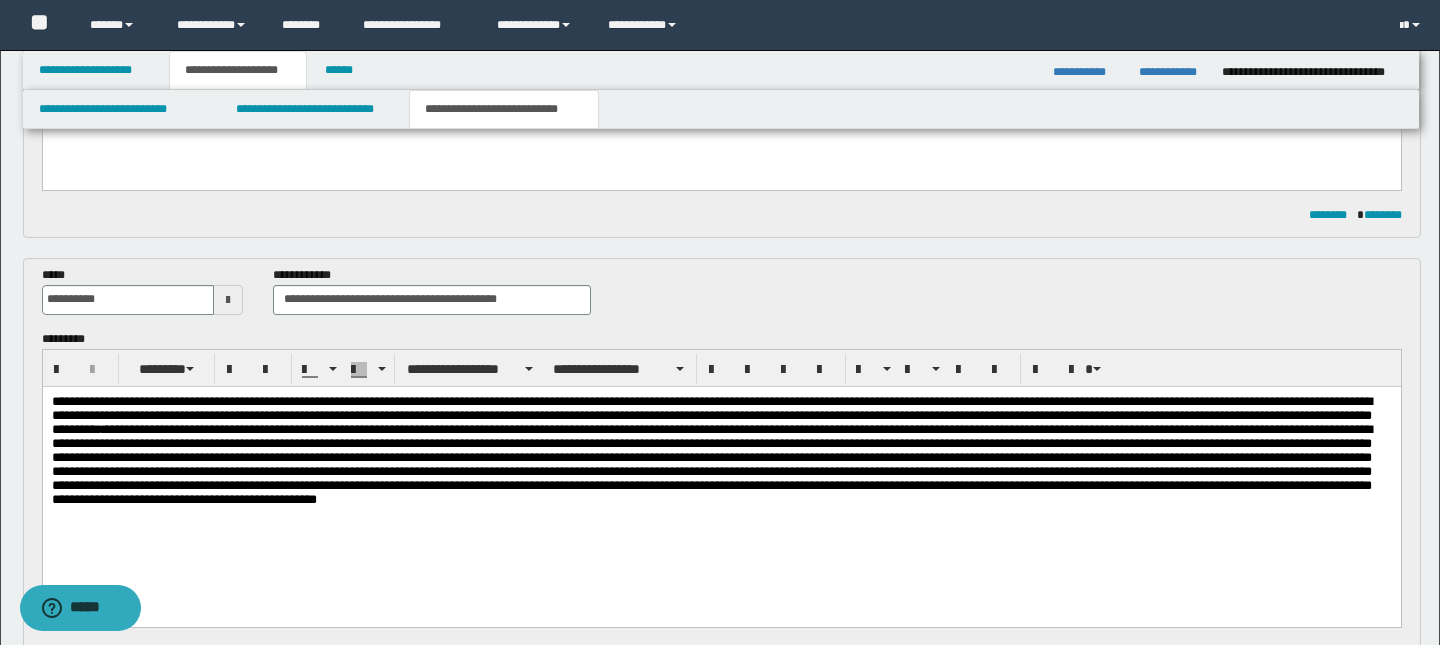 click on "**********" at bounding box center [721, 456] 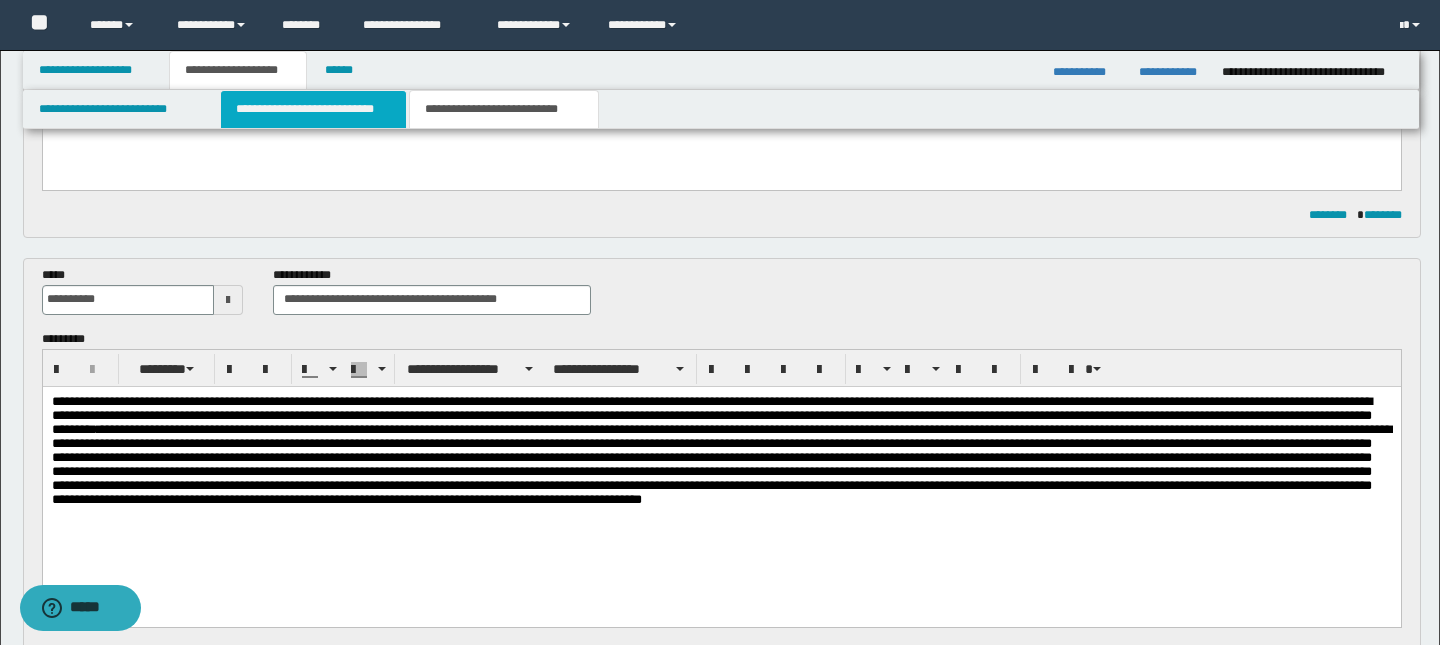 click on "**********" at bounding box center [314, 109] 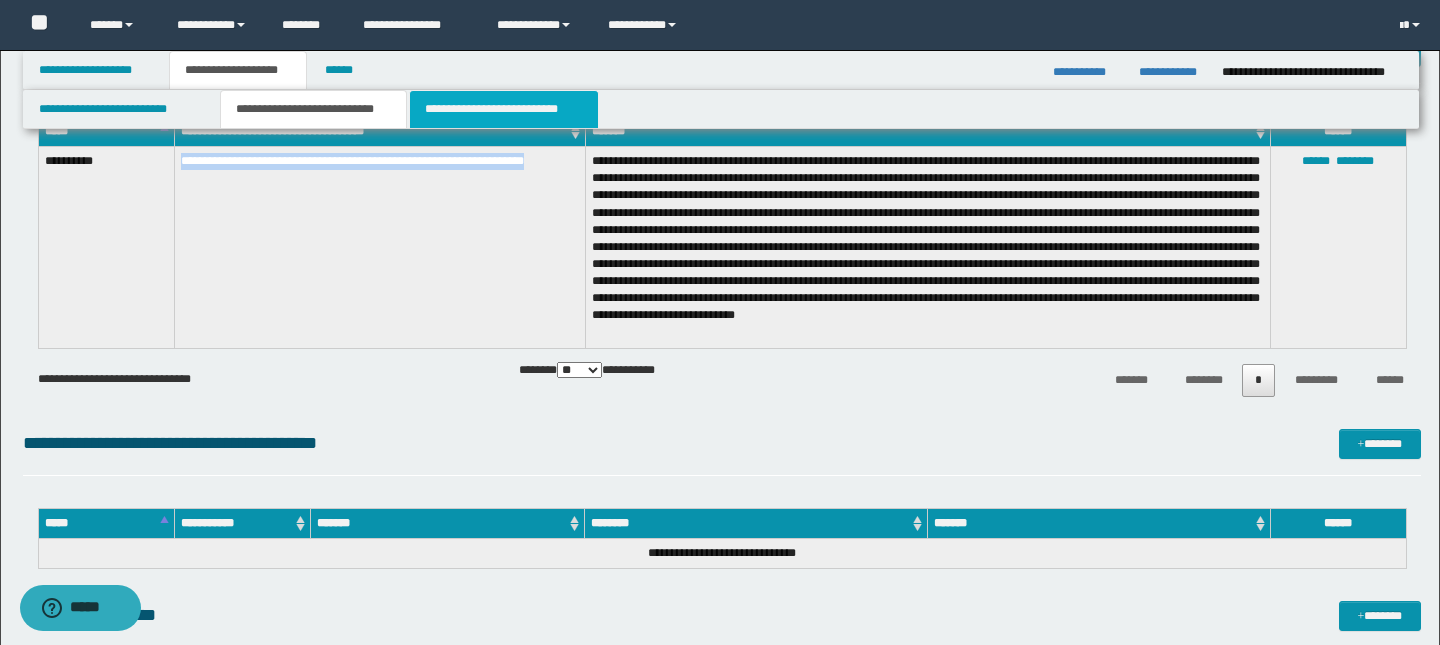 click on "**********" at bounding box center (504, 109) 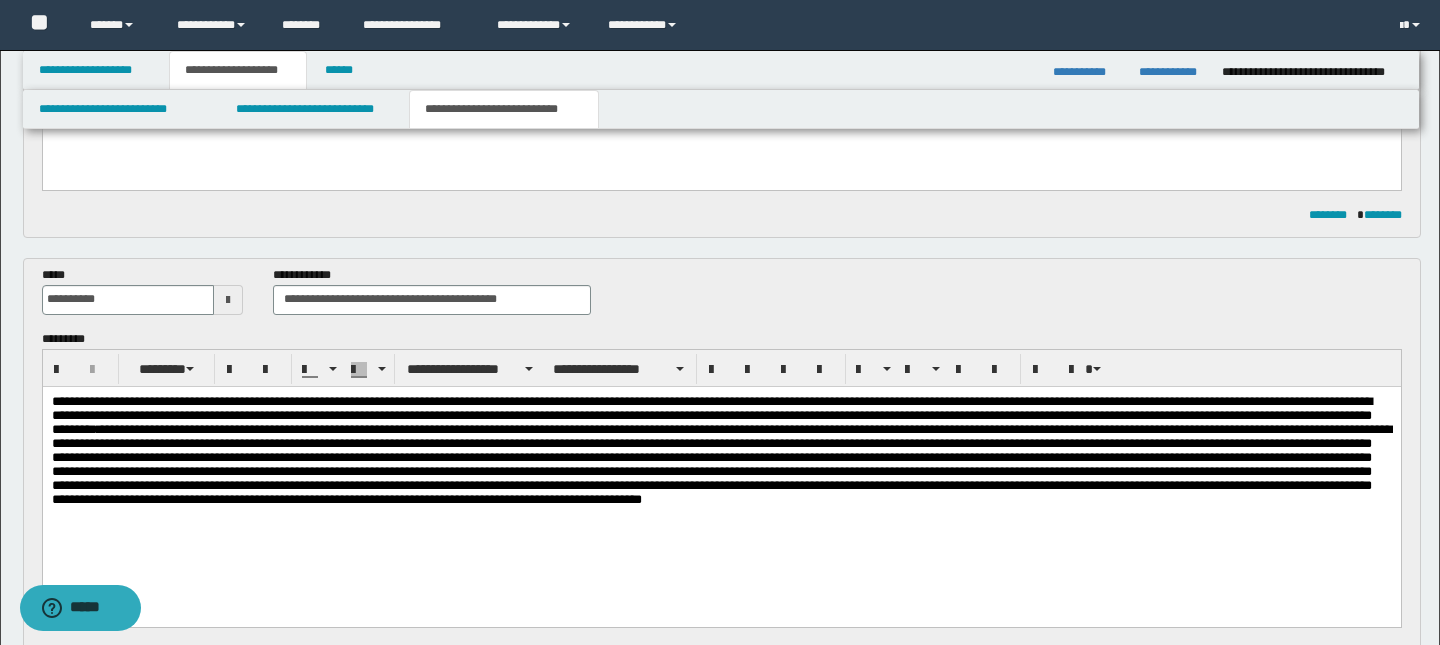 click on "**********" at bounding box center (721, 456) 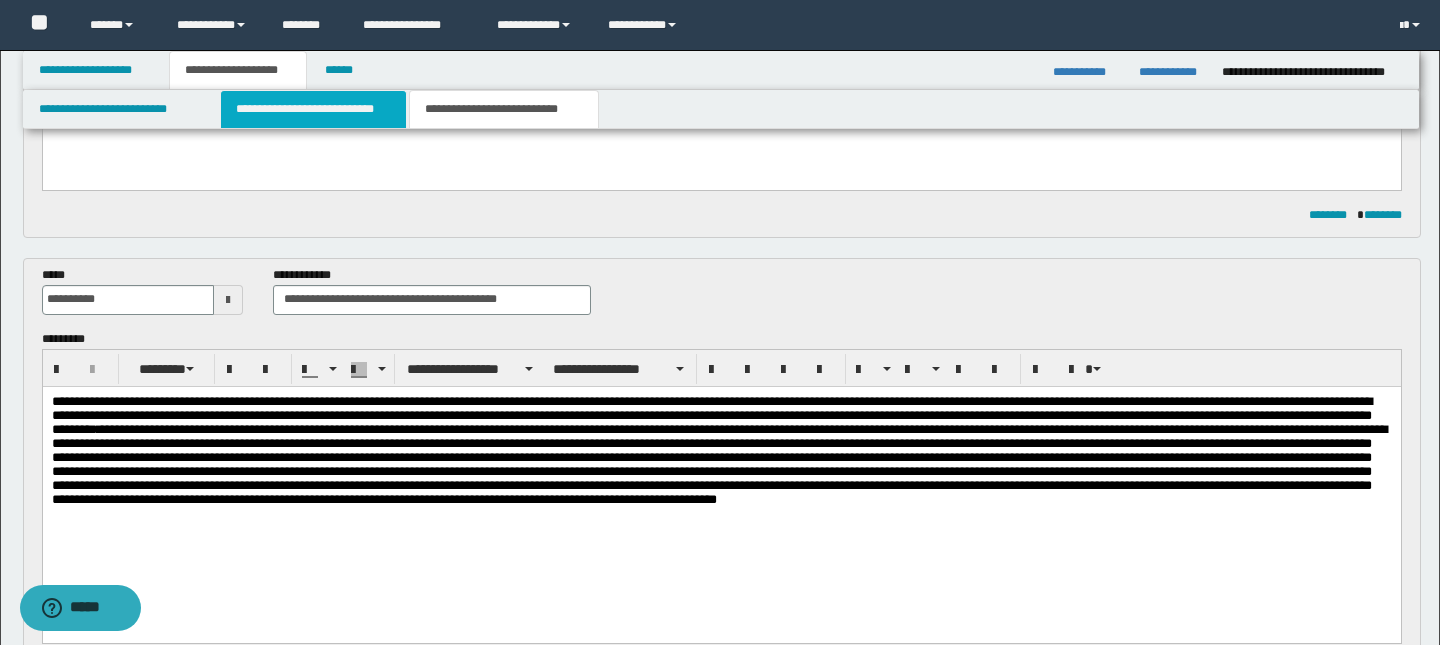 click on "**********" at bounding box center (314, 109) 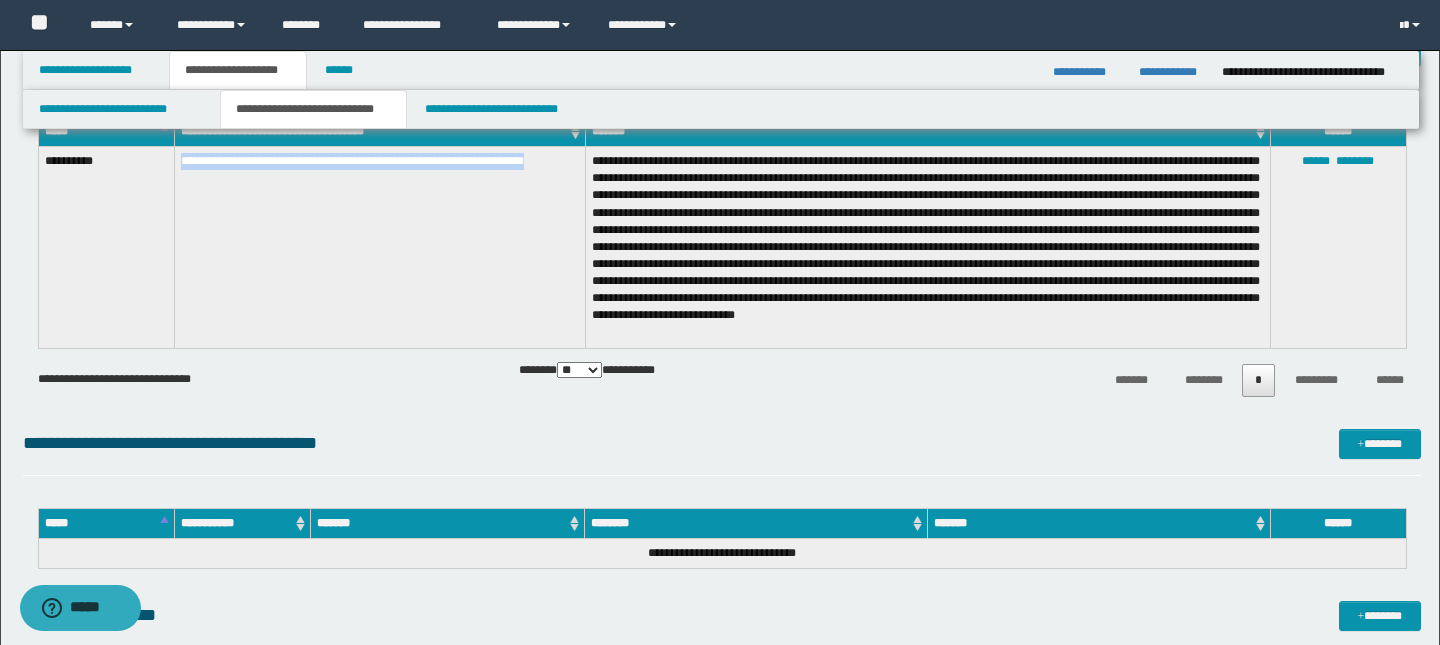 click on "**********" at bounding box center [379, 248] 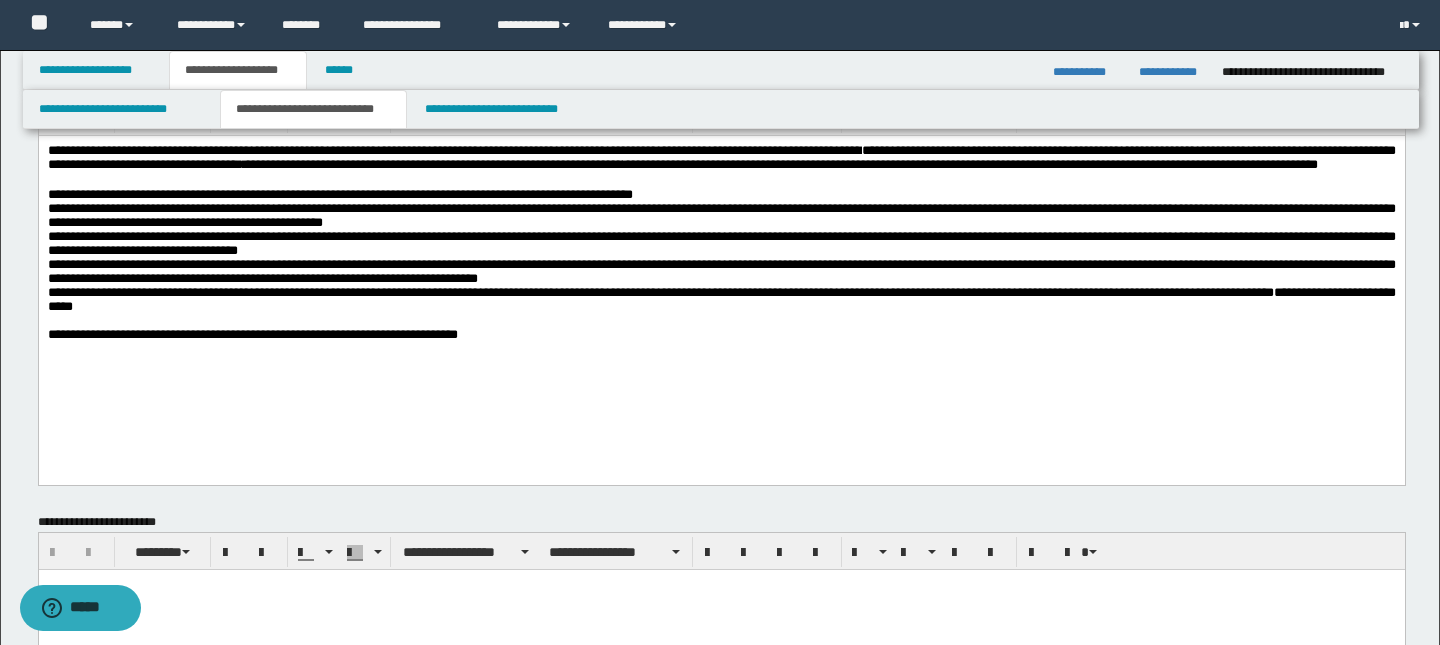 scroll, scrollTop: 0, scrollLeft: 0, axis: both 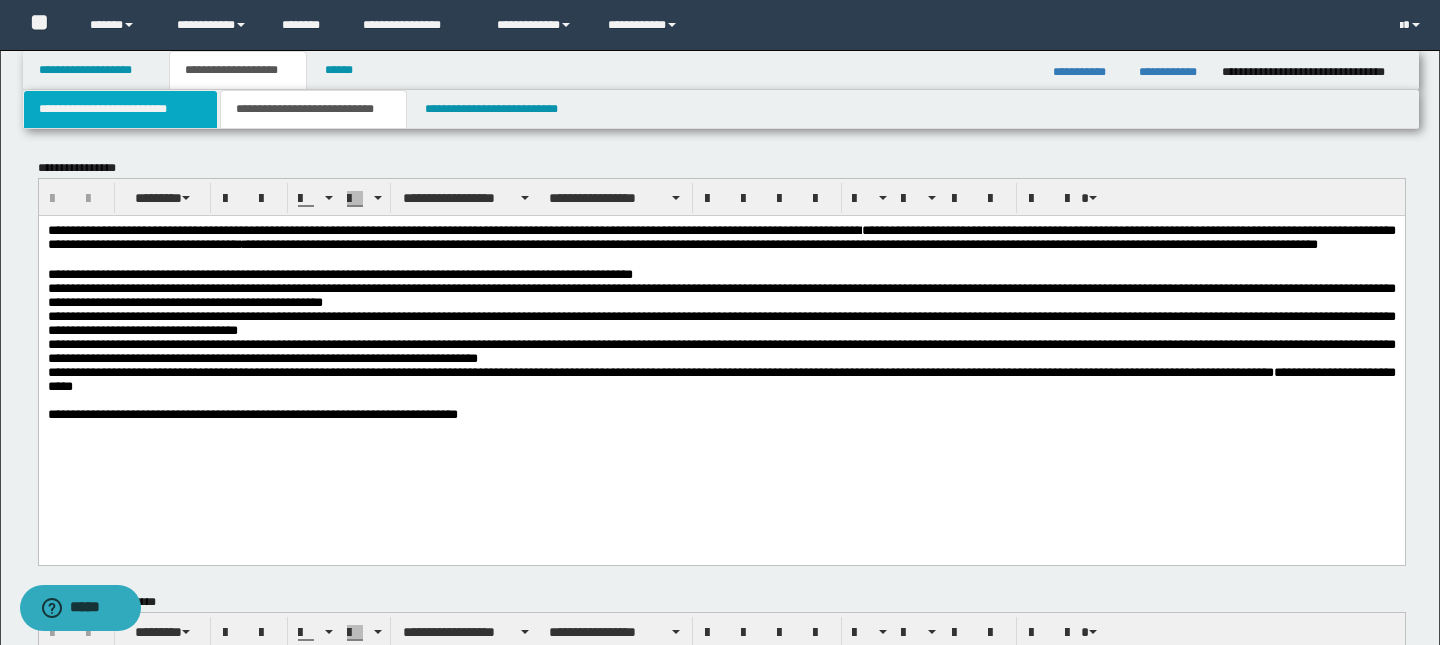 click on "**********" at bounding box center [120, 109] 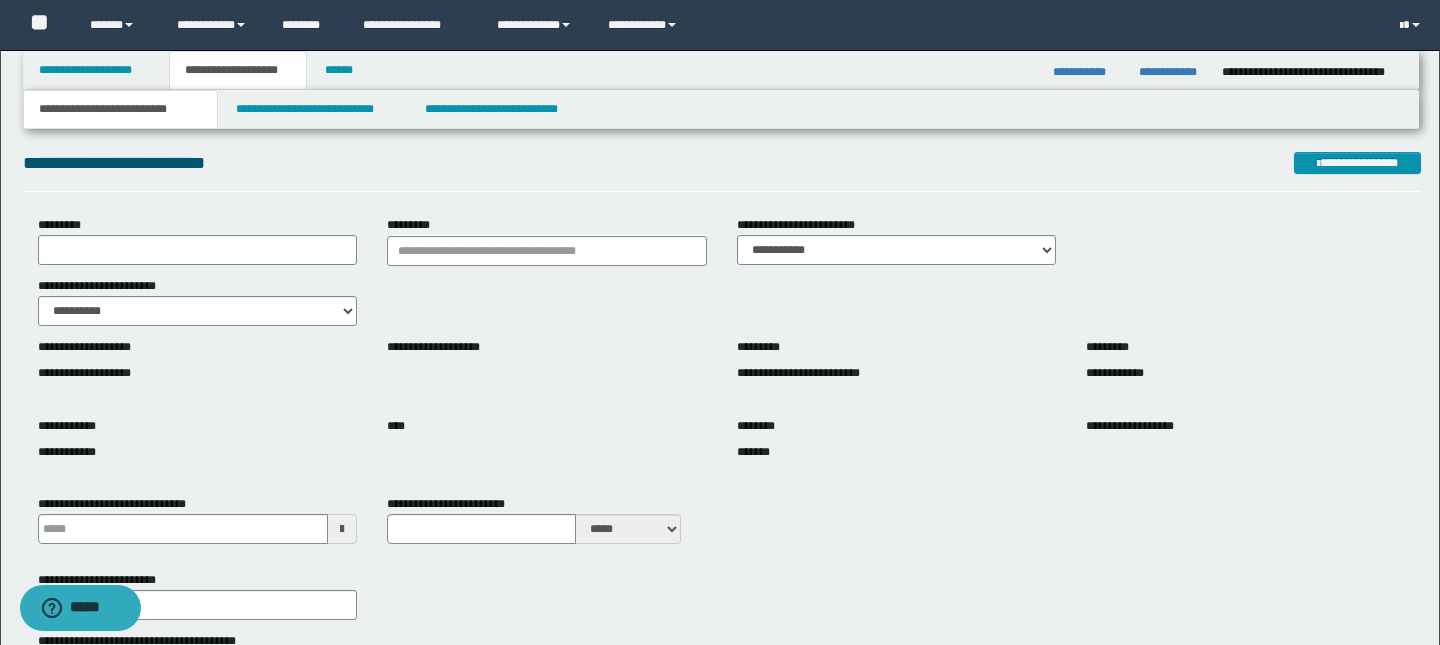scroll, scrollTop: 0, scrollLeft: 0, axis: both 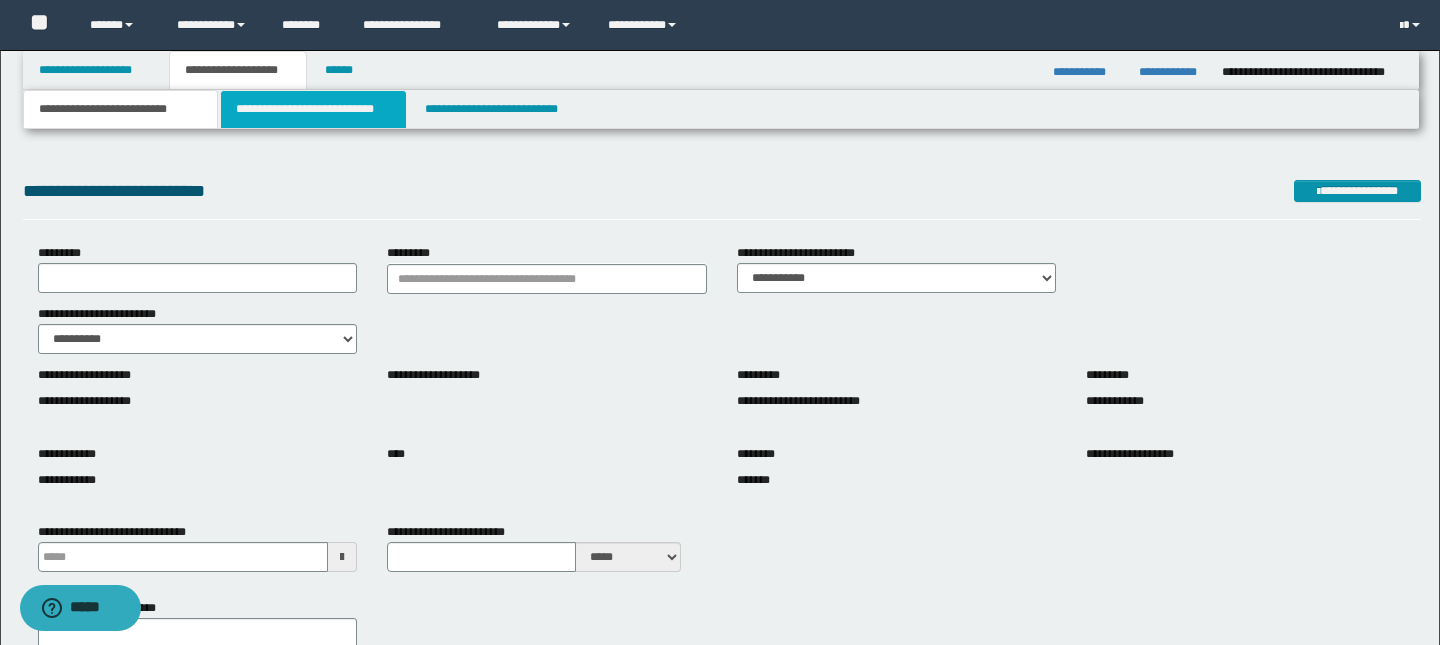 click on "**********" at bounding box center [314, 109] 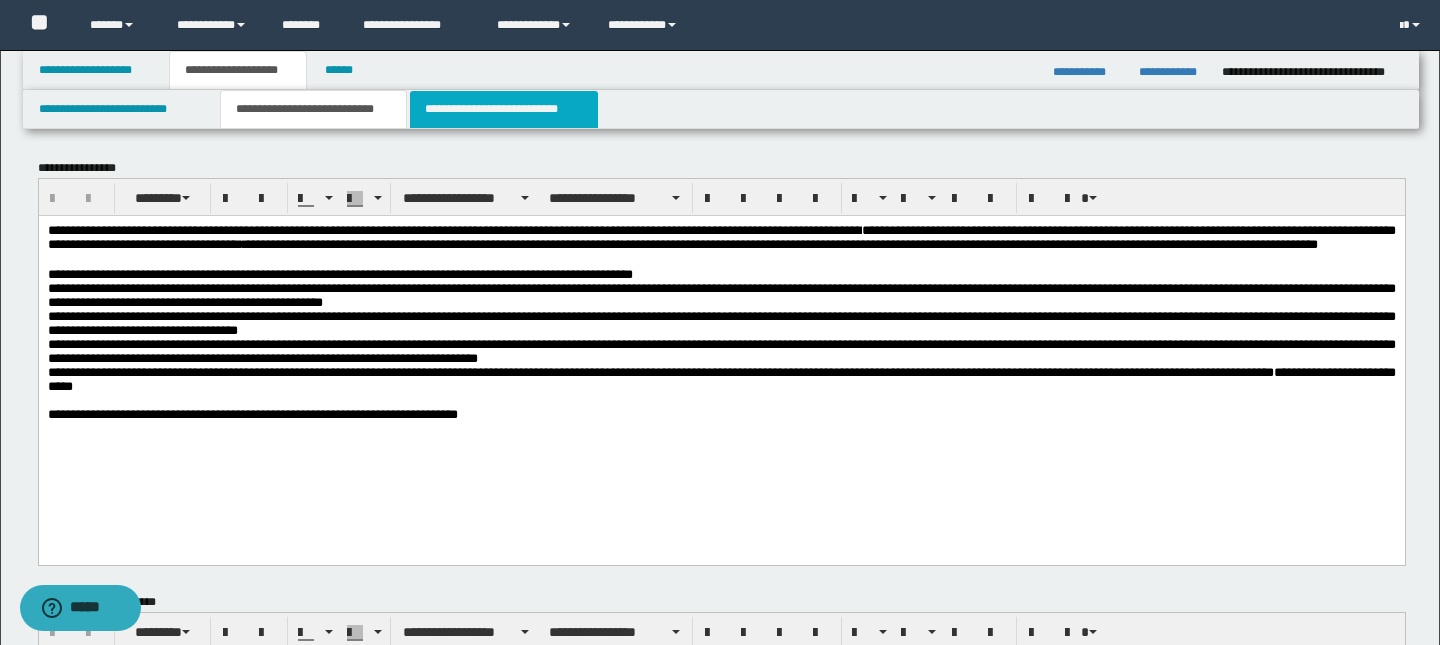 click on "**********" at bounding box center [504, 109] 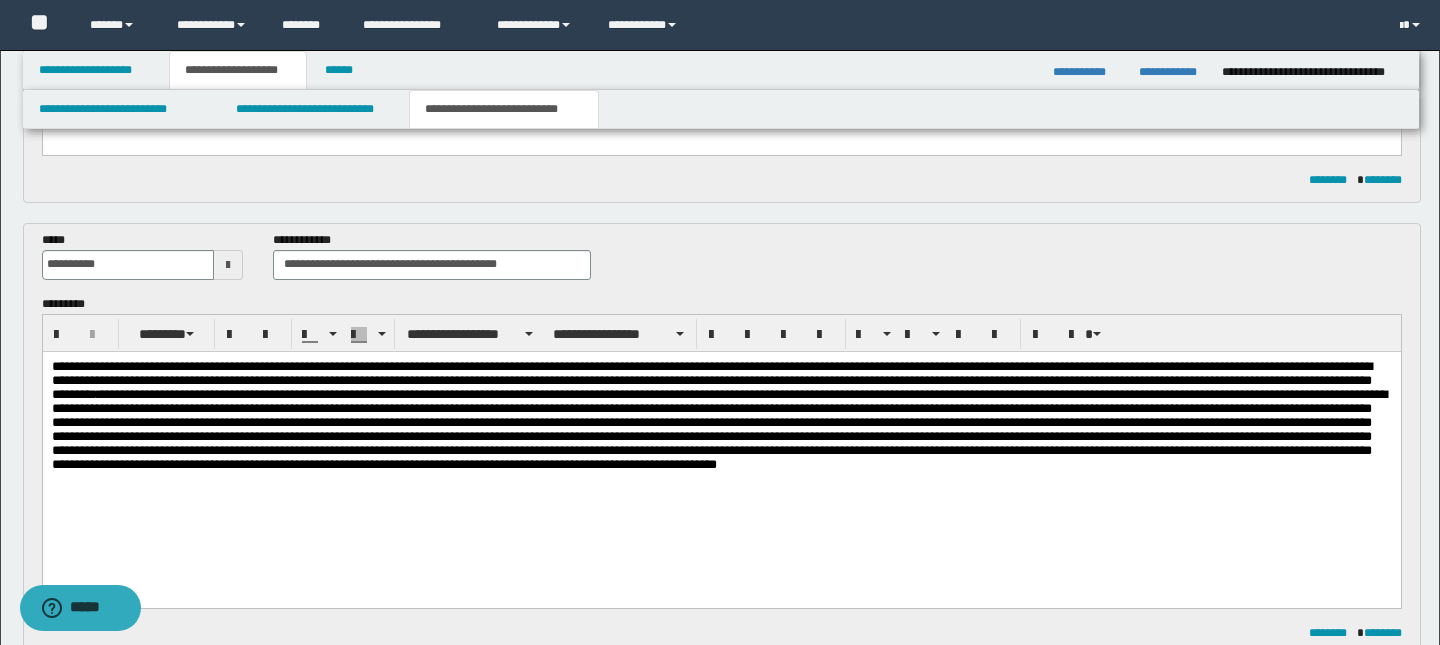 scroll, scrollTop: 910, scrollLeft: 0, axis: vertical 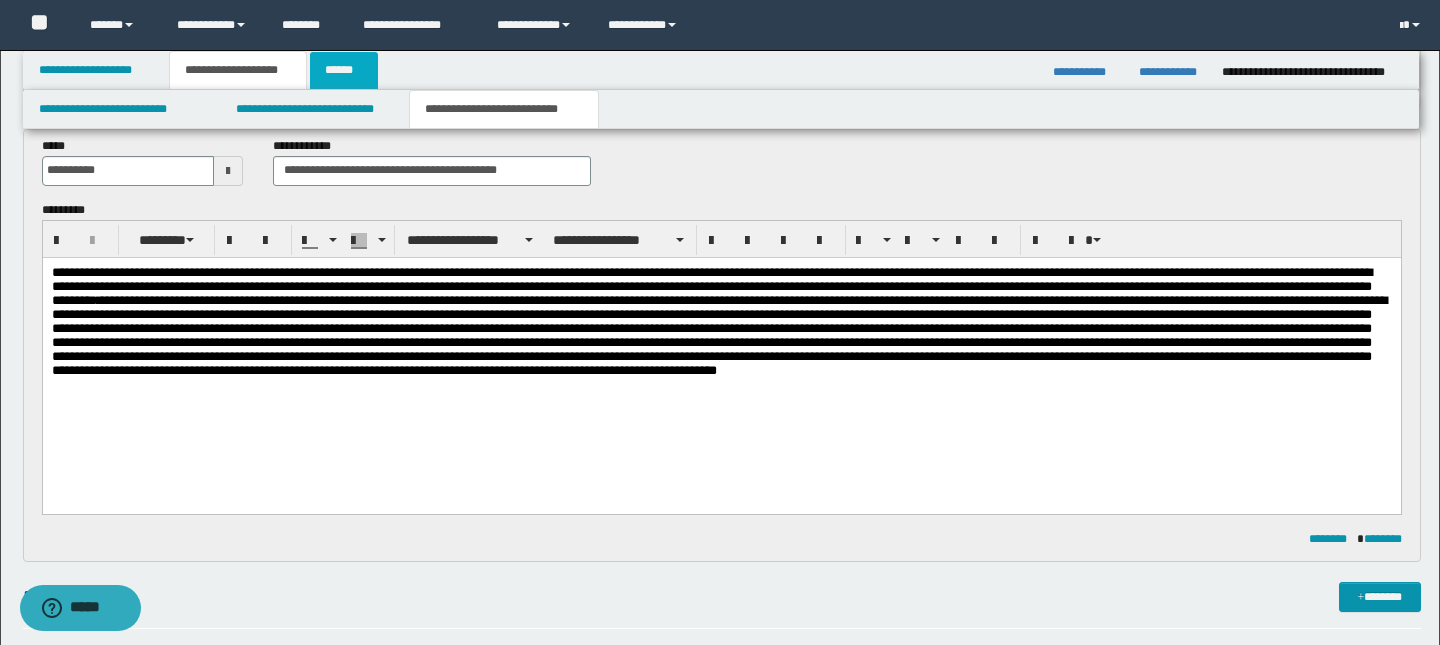 click on "******" at bounding box center (344, 70) 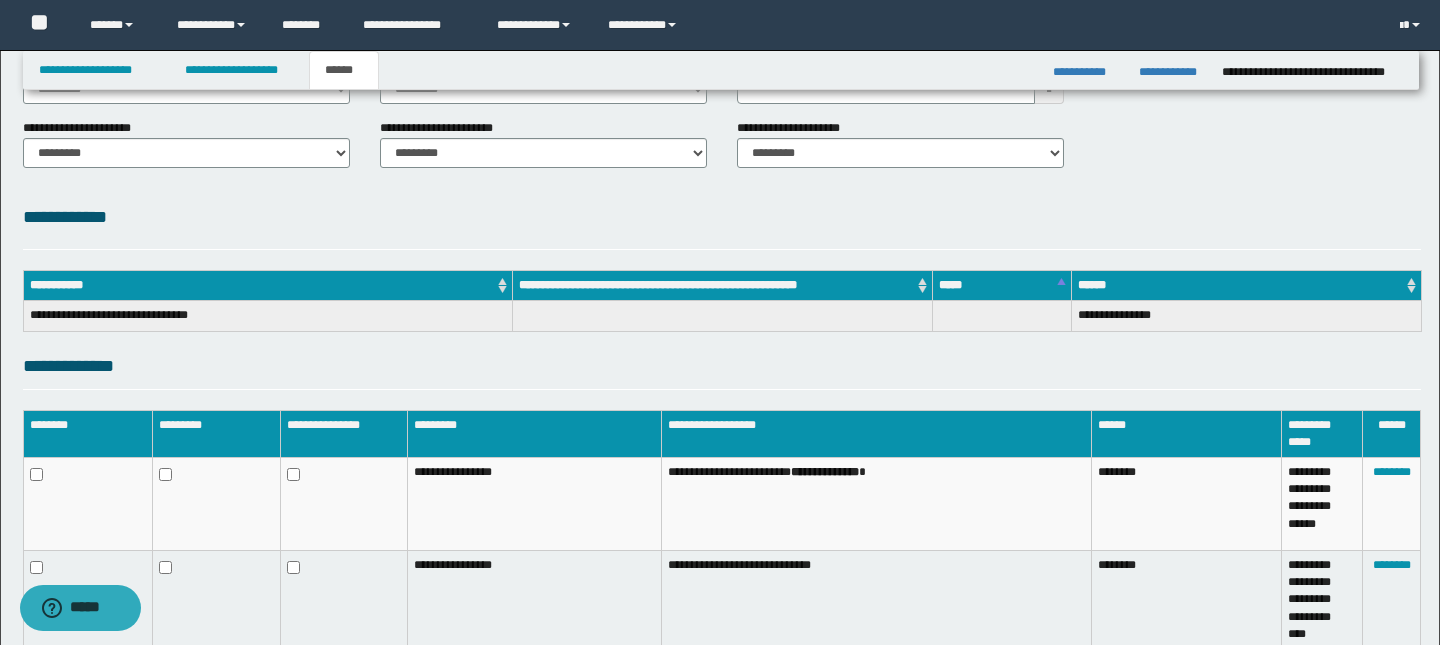scroll, scrollTop: 397, scrollLeft: 0, axis: vertical 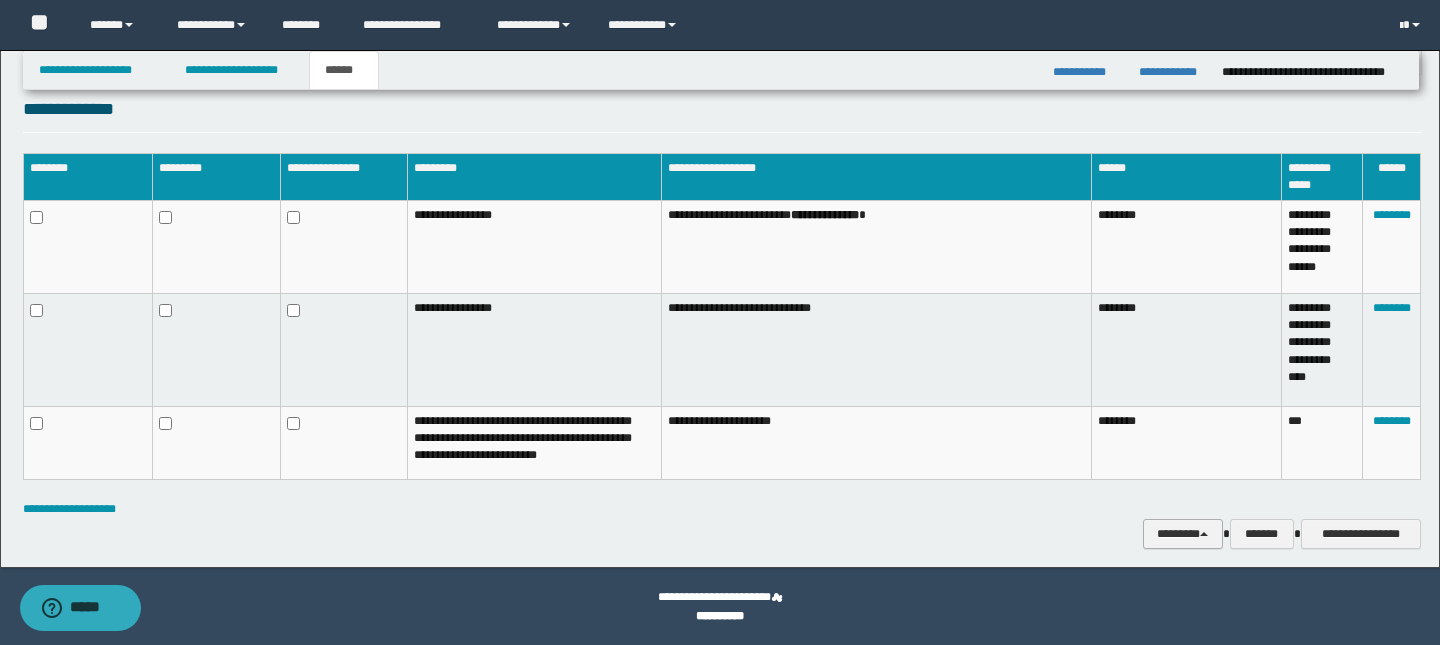 click on "********" at bounding box center [1183, 534] 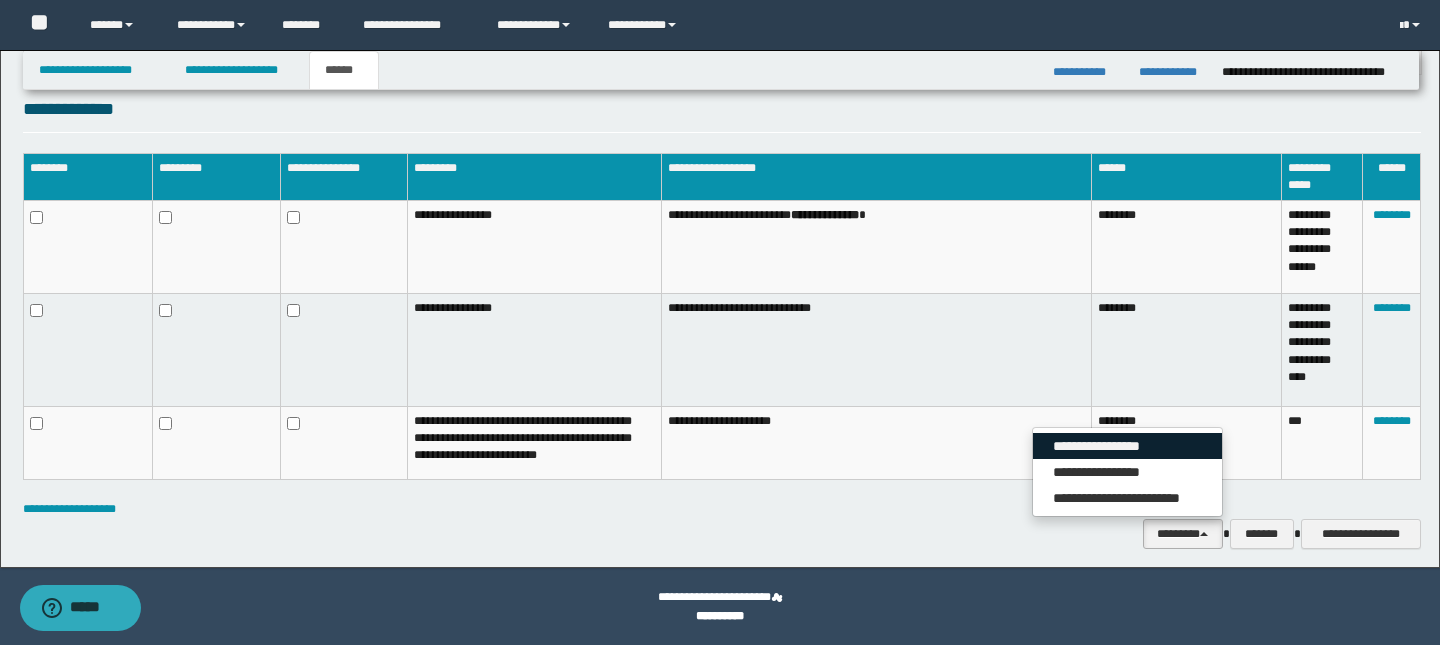 click on "**********" at bounding box center [1127, 446] 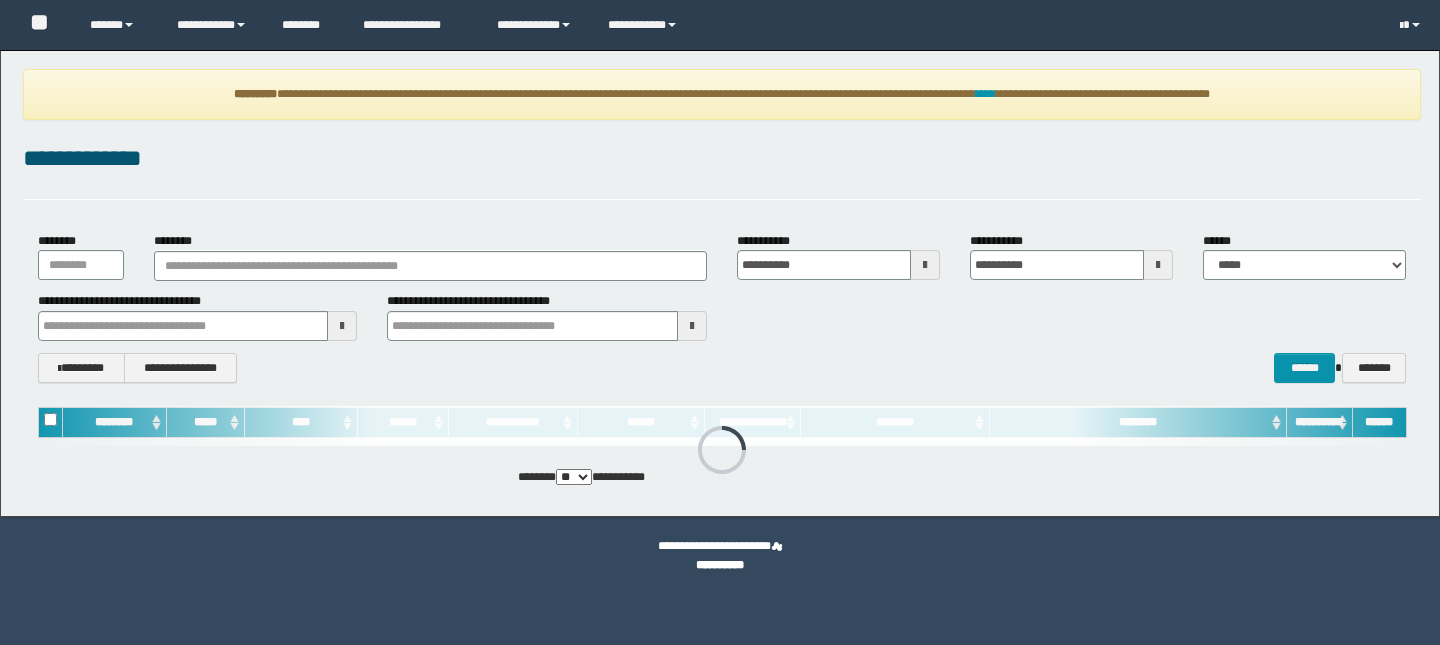 scroll, scrollTop: 0, scrollLeft: 0, axis: both 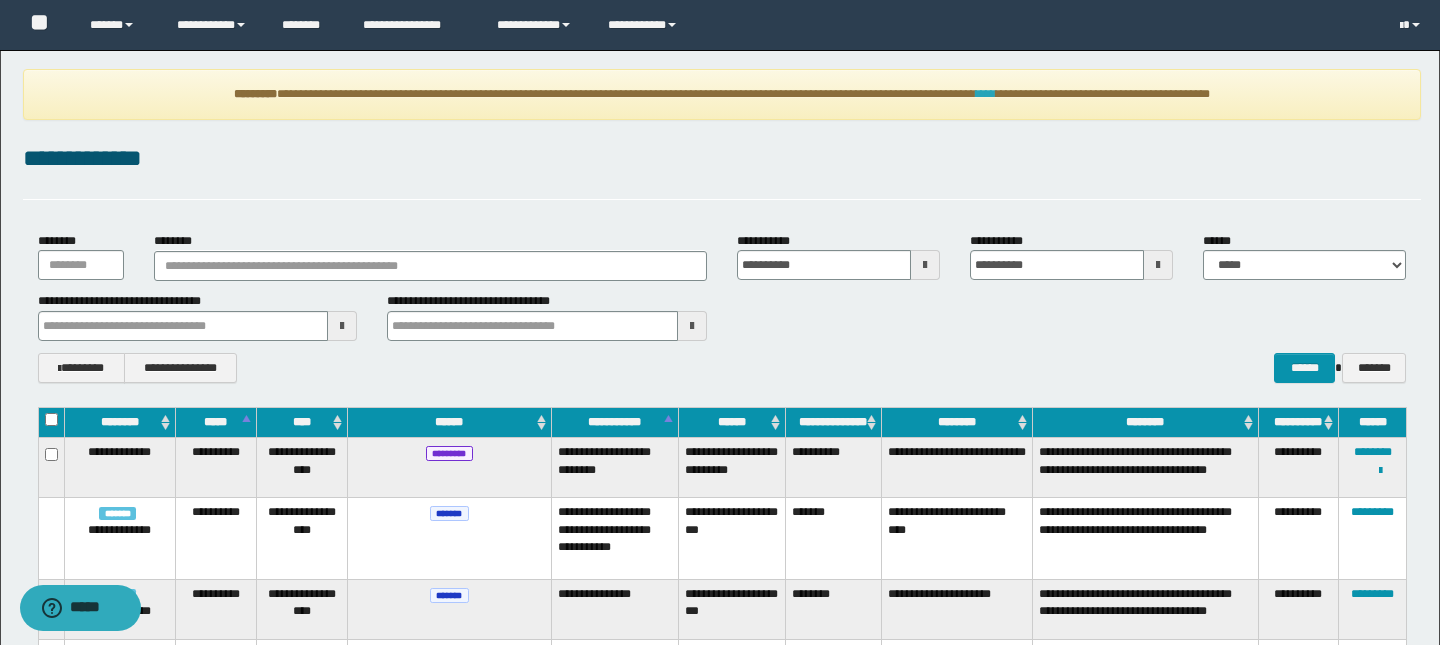 click on "****" at bounding box center [986, 94] 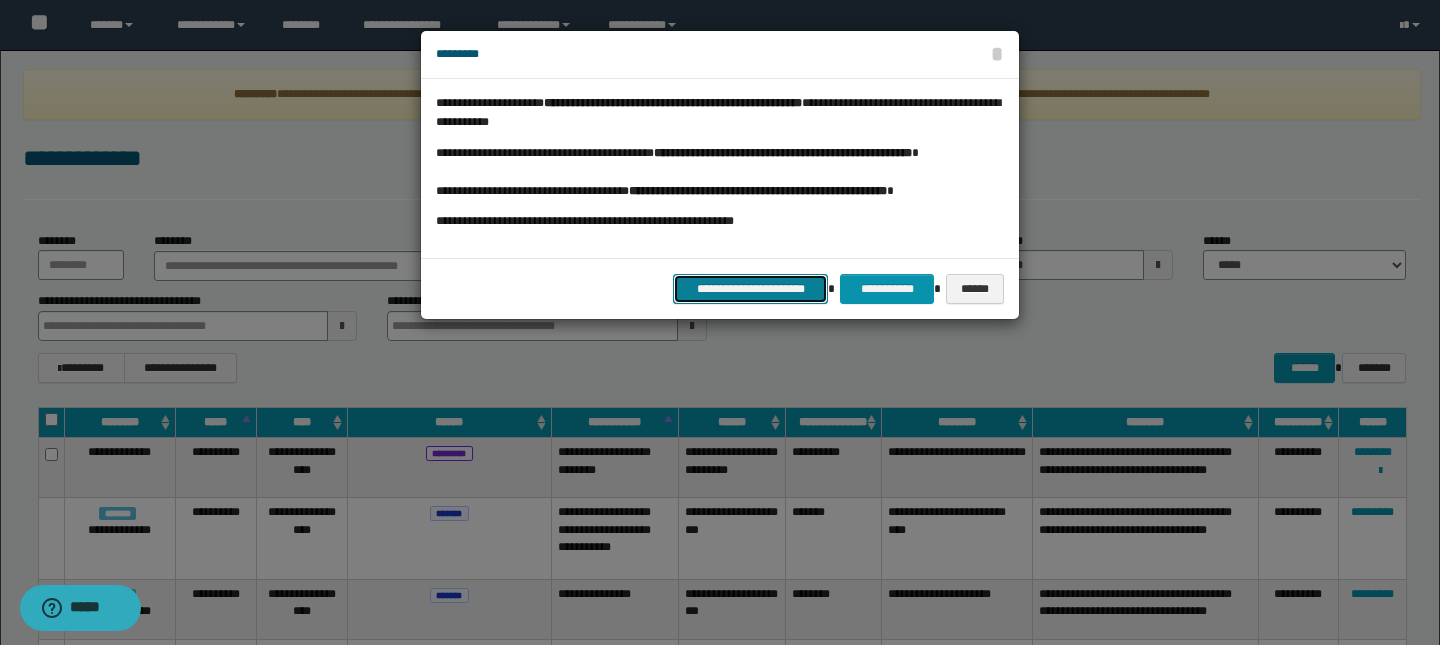 click on "**********" at bounding box center [750, 289] 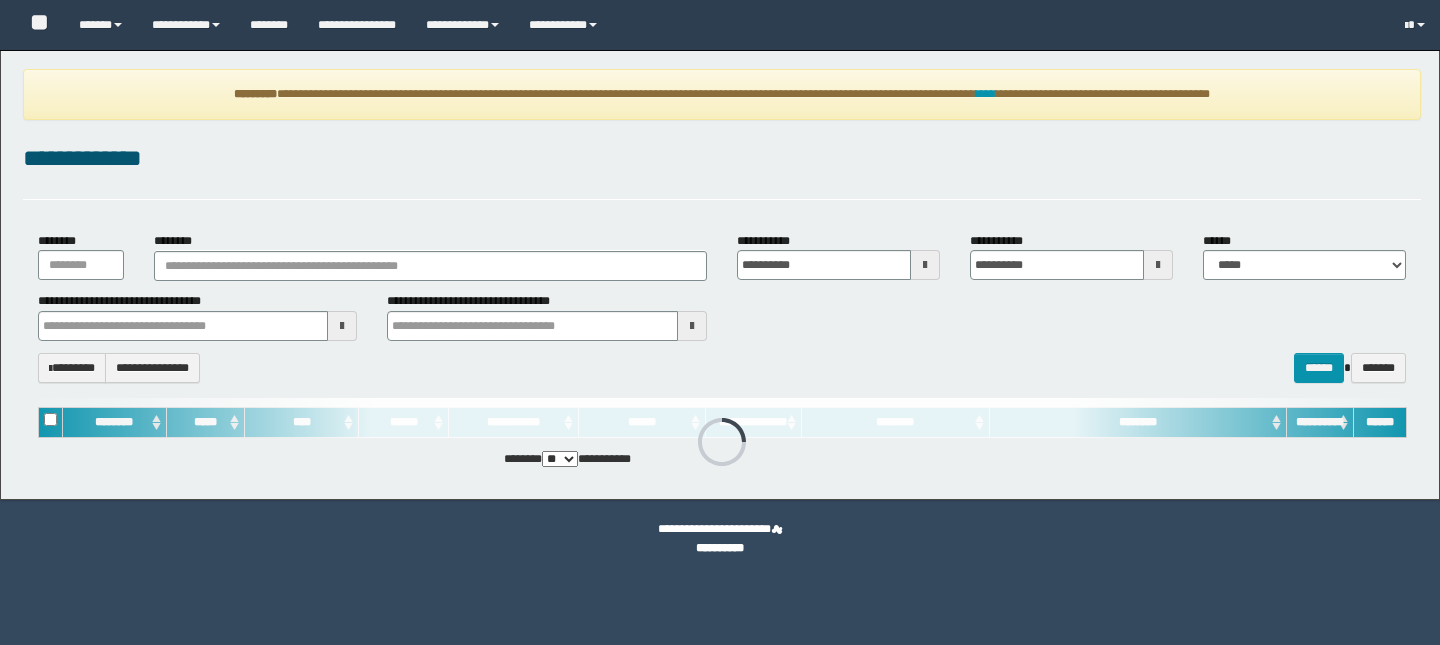 scroll, scrollTop: 0, scrollLeft: 0, axis: both 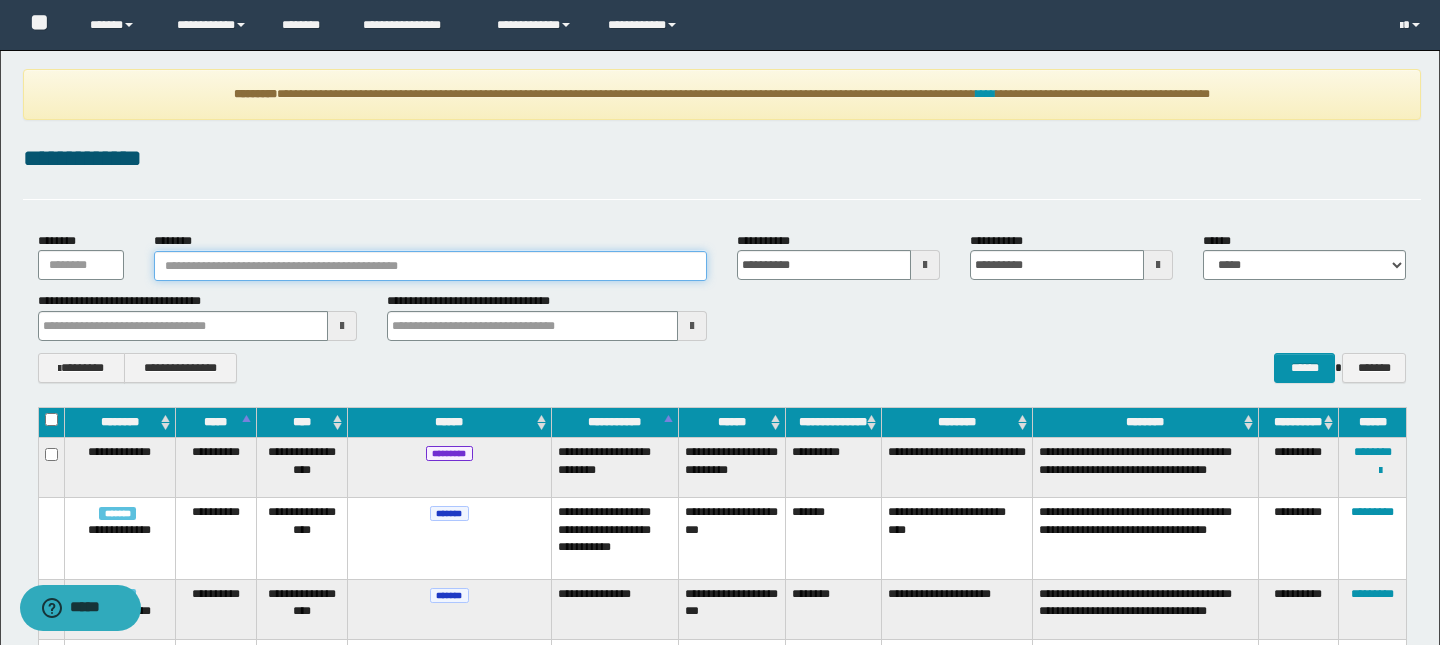 click on "********" at bounding box center (430, 266) 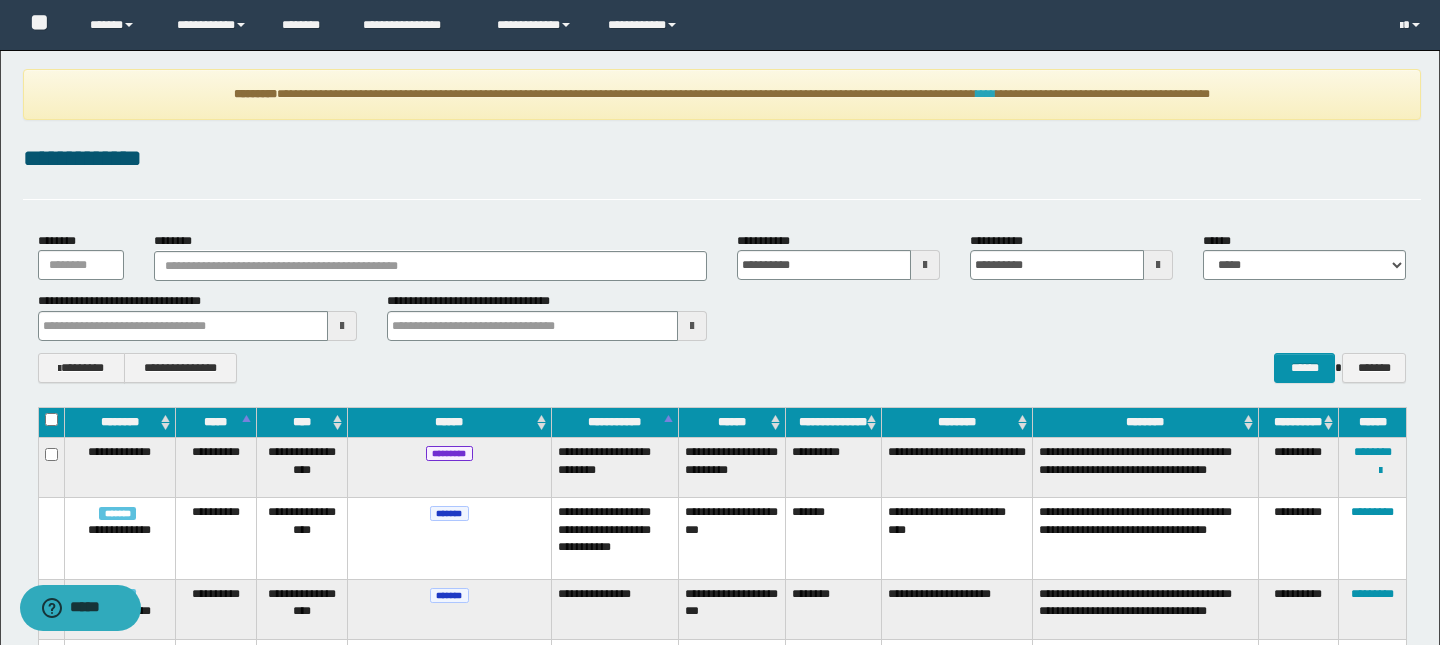 click on "****" at bounding box center (986, 94) 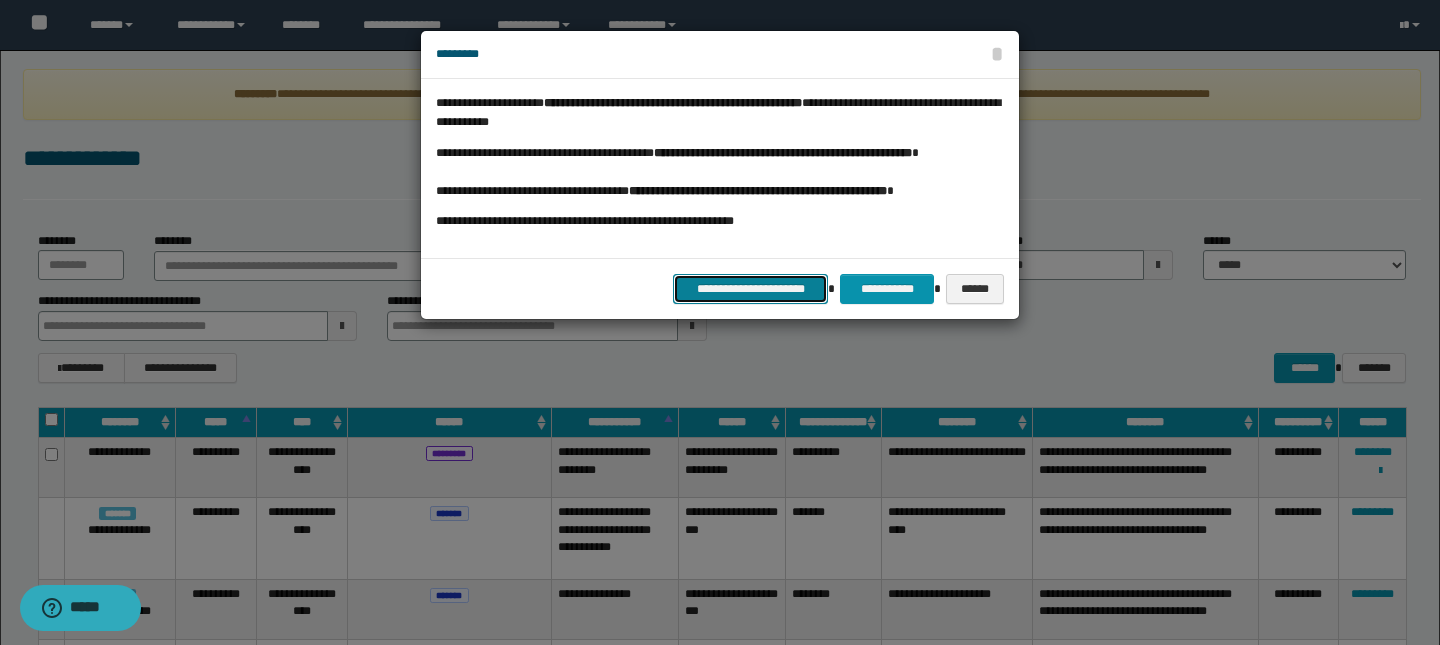 click on "**********" at bounding box center (750, 289) 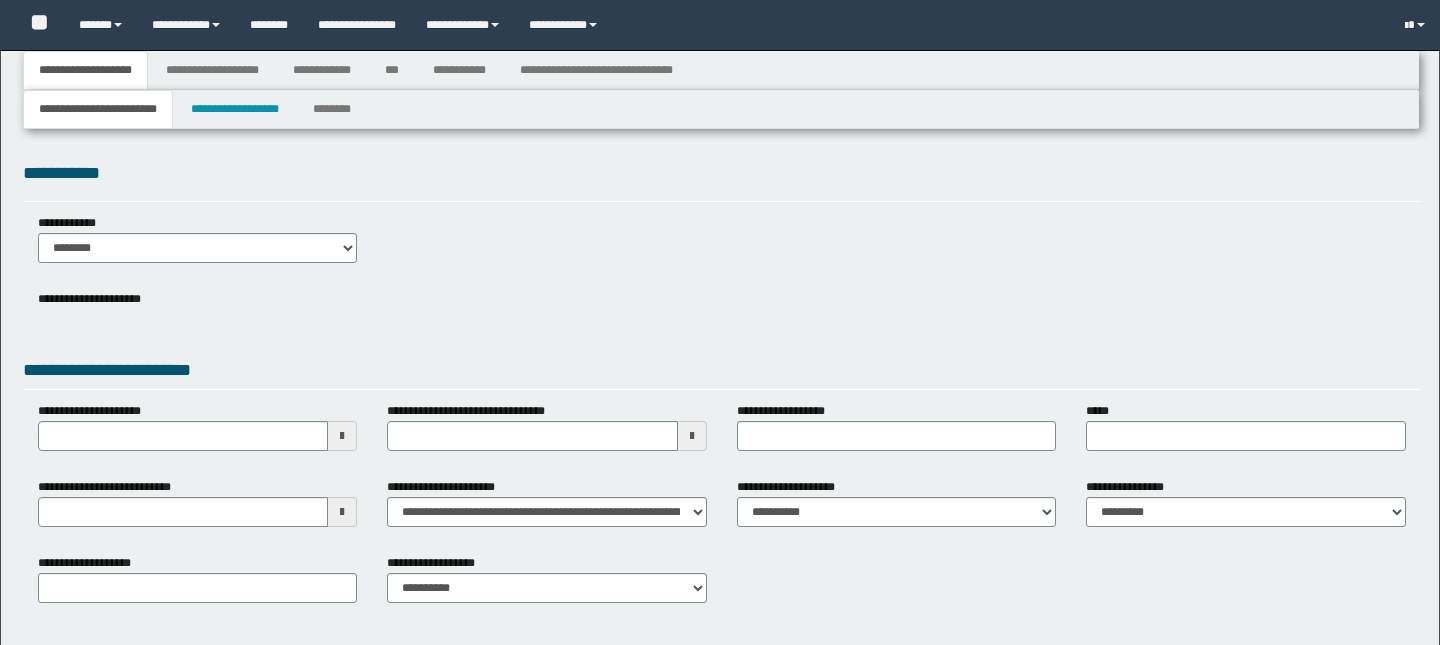 scroll, scrollTop: 0, scrollLeft: 0, axis: both 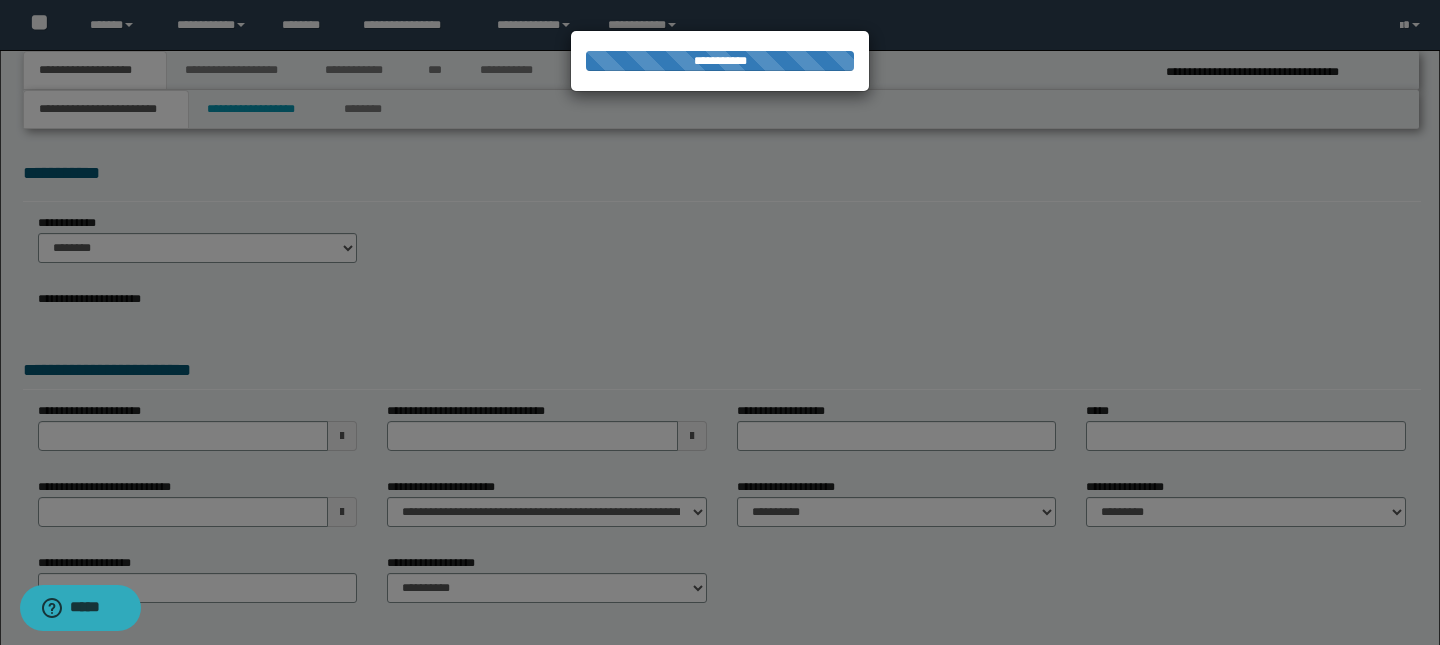 type on "**********" 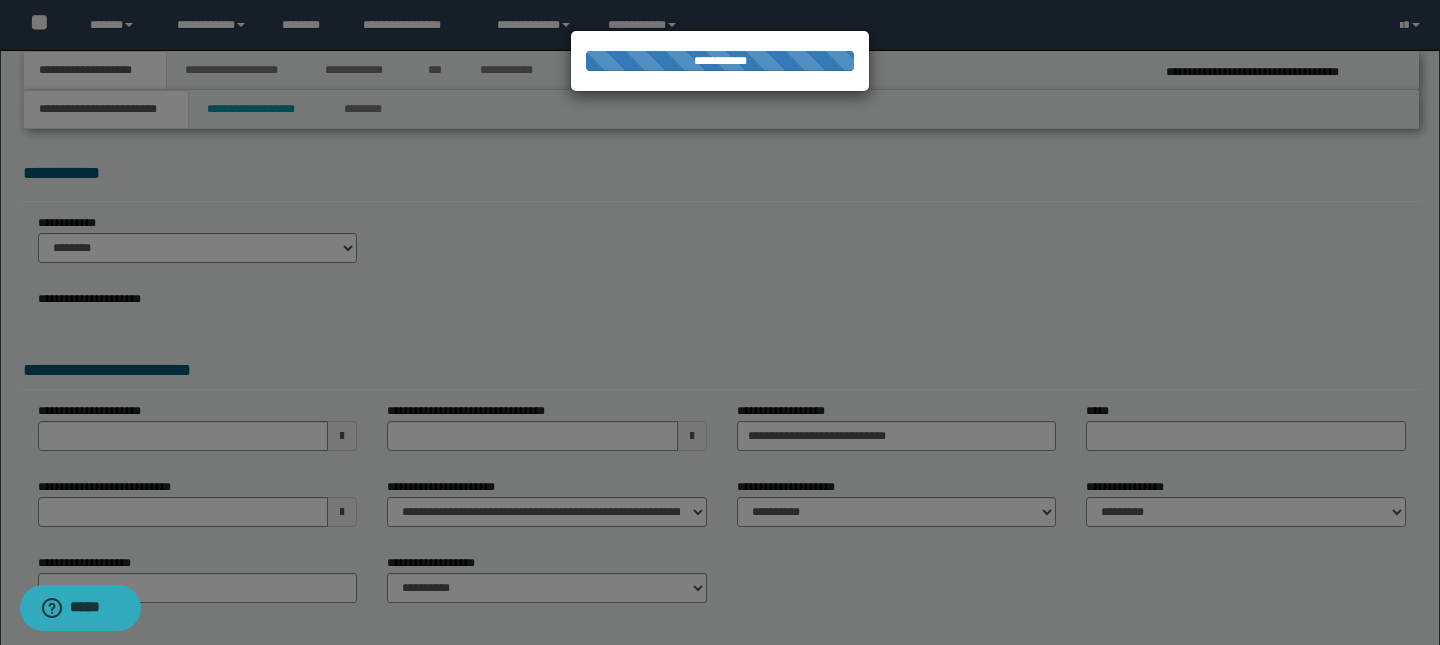 select on "*" 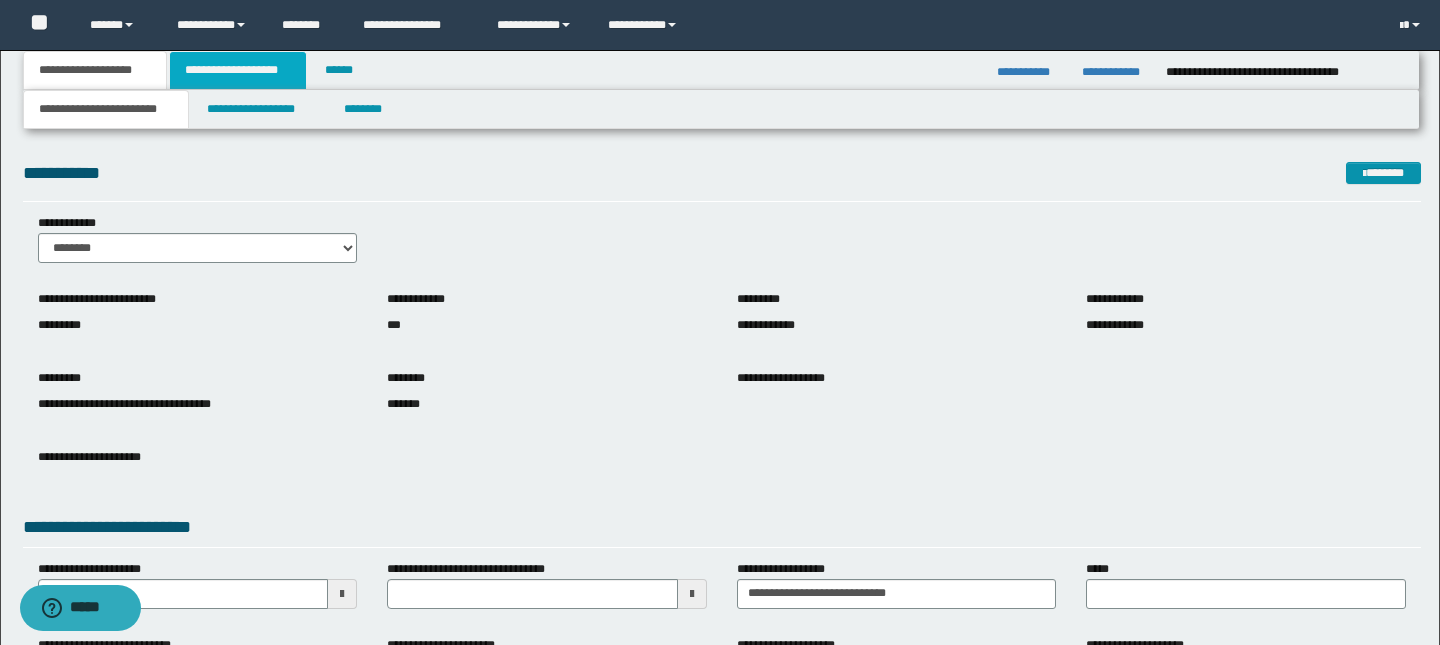 click on "**********" at bounding box center (238, 70) 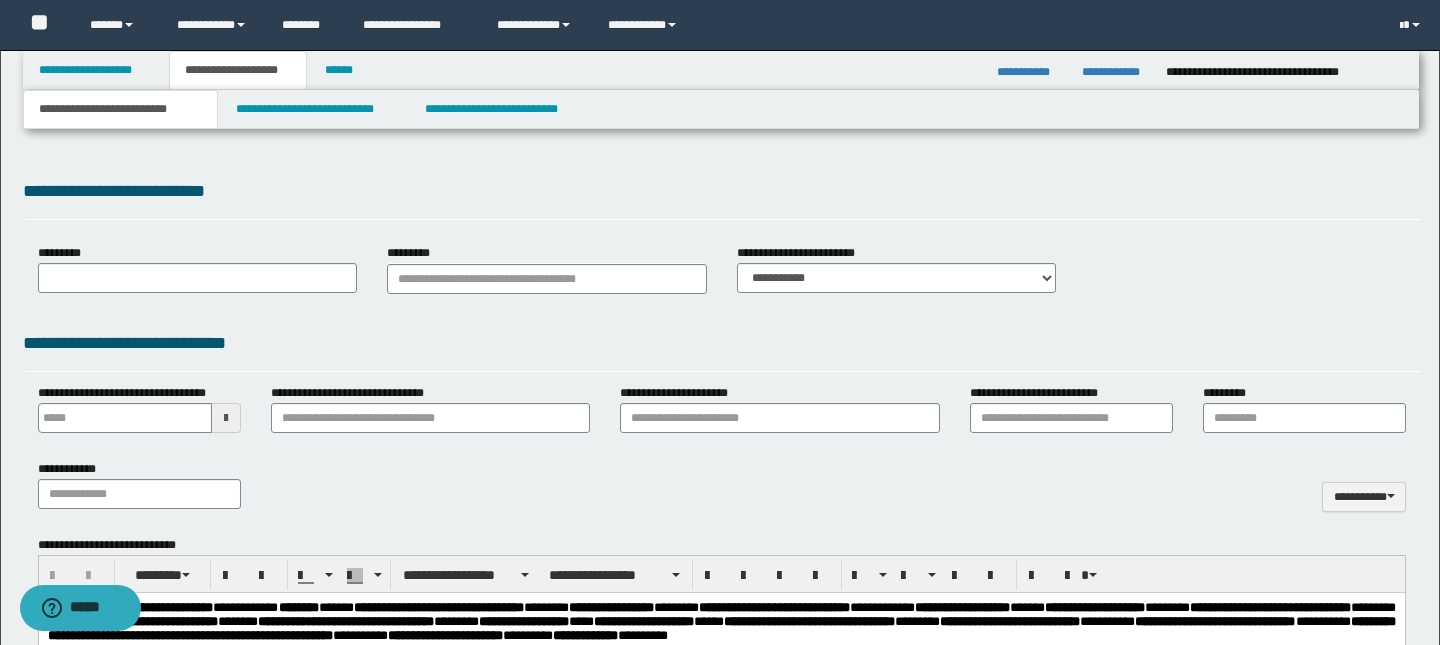 scroll, scrollTop: 0, scrollLeft: 0, axis: both 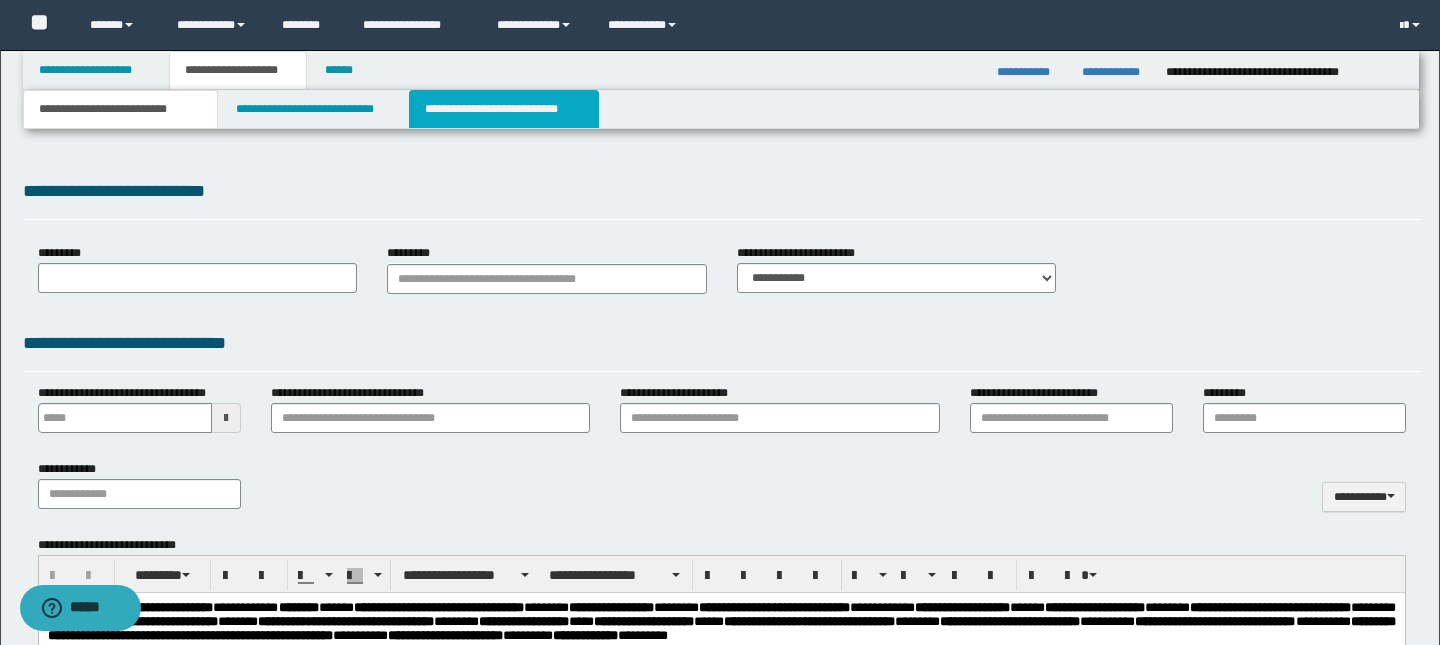 select on "*" 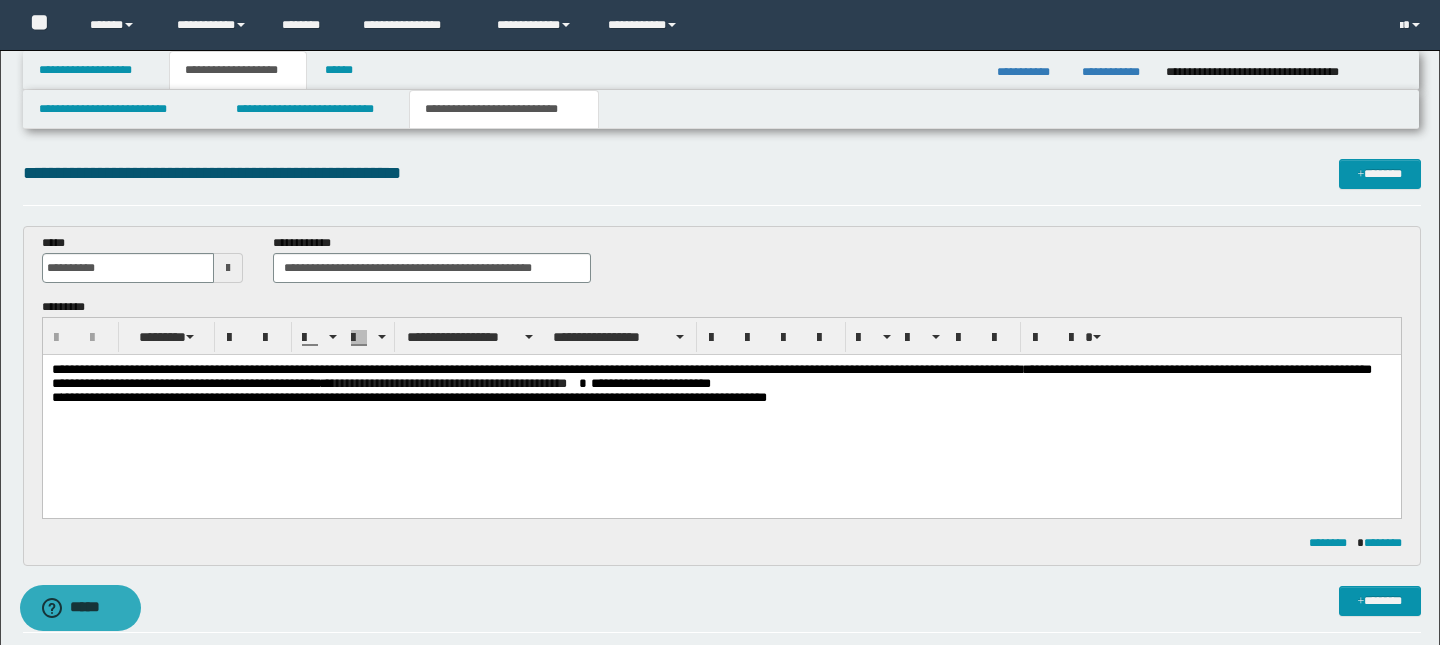scroll, scrollTop: 0, scrollLeft: 0, axis: both 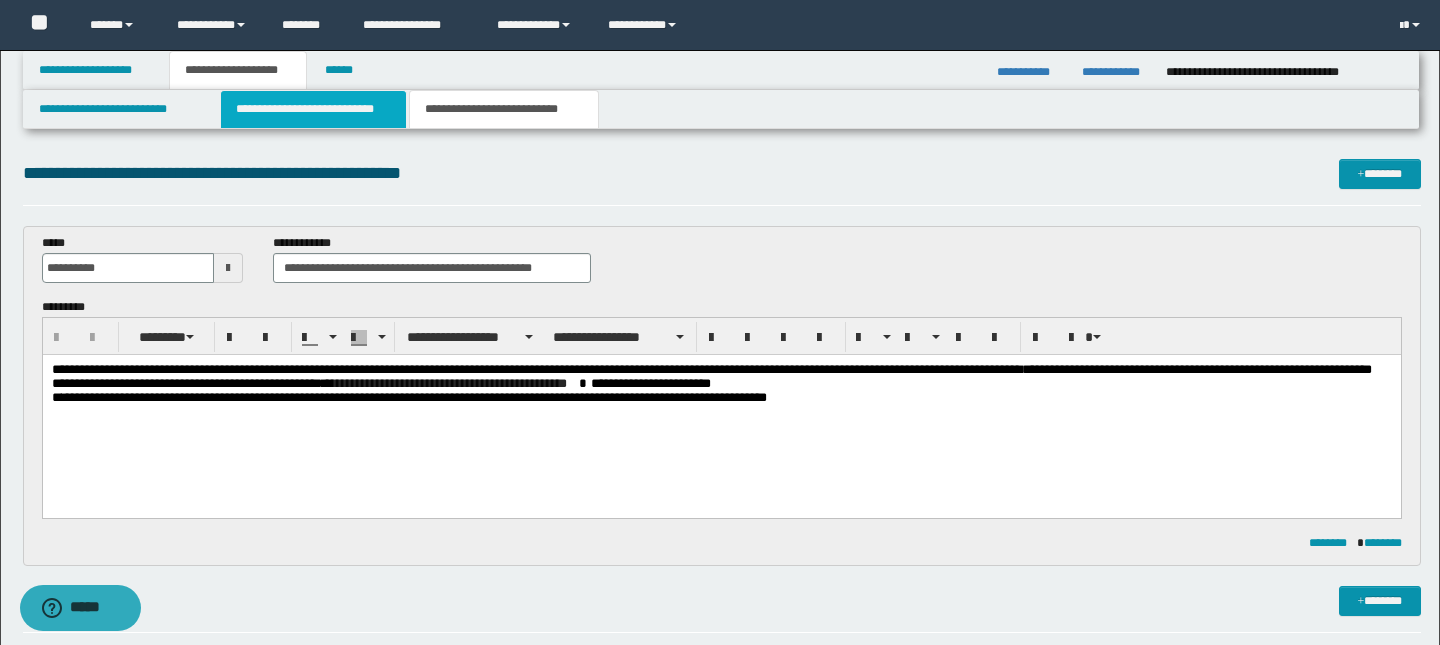 click on "**********" at bounding box center (314, 109) 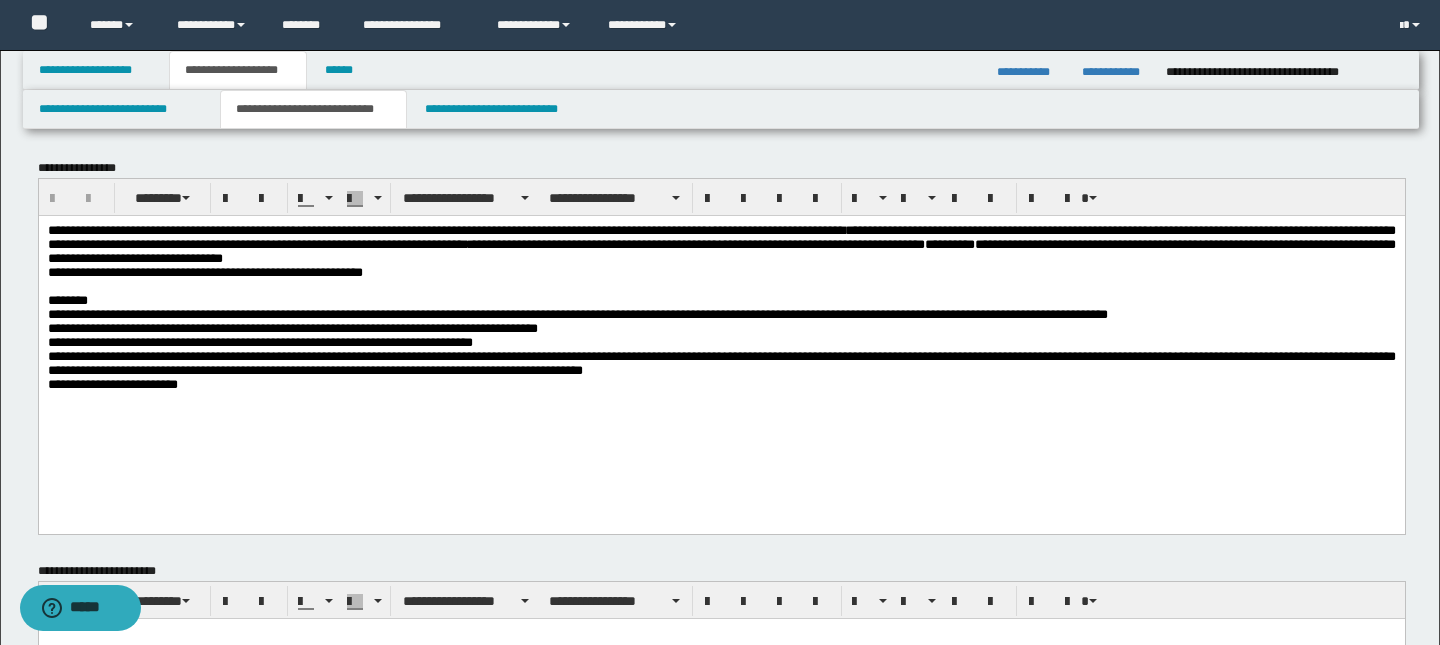scroll, scrollTop: 0, scrollLeft: 0, axis: both 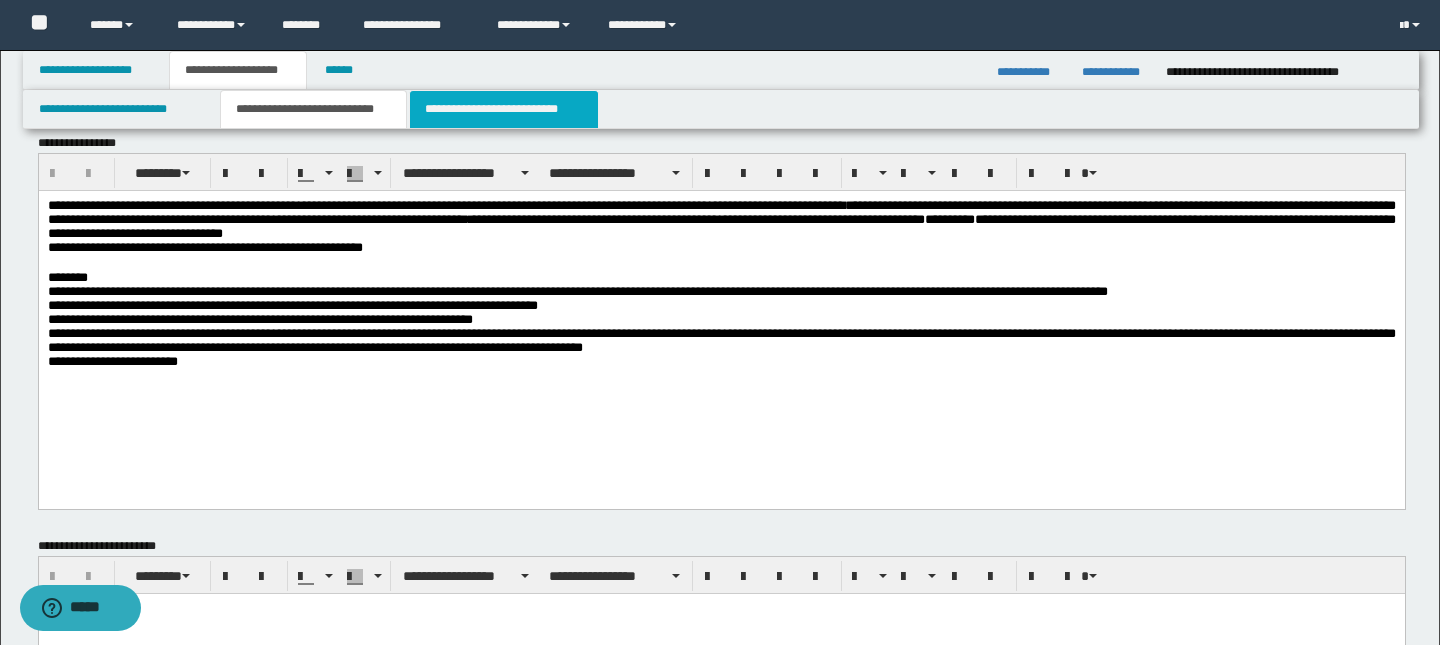 click on "**********" at bounding box center (504, 109) 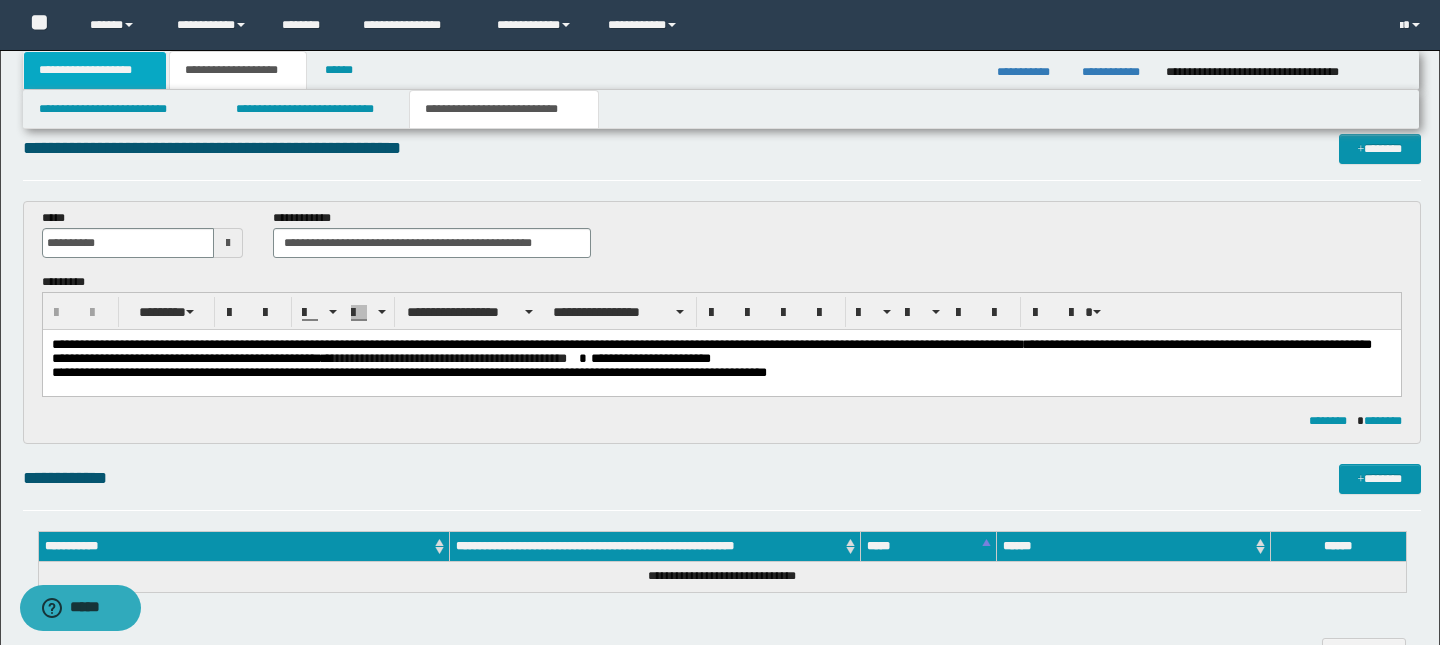 click on "**********" at bounding box center (95, 70) 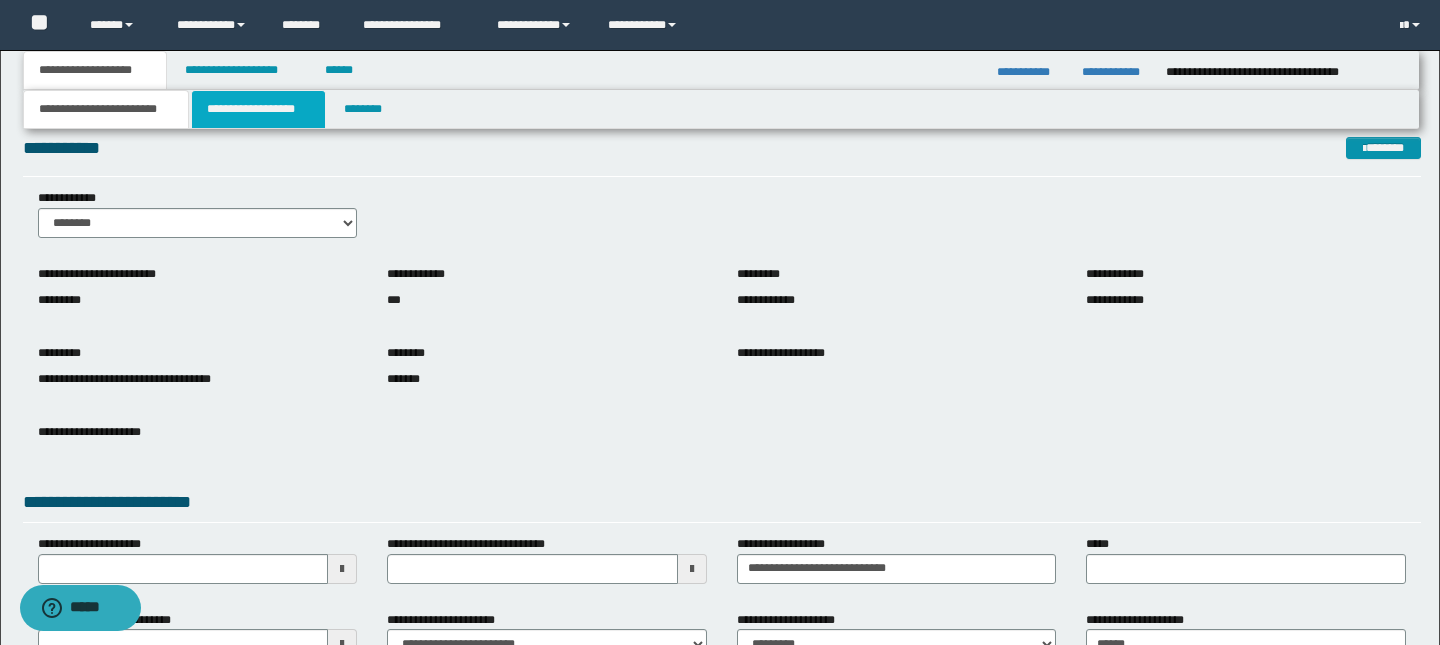click on "**********" at bounding box center (258, 109) 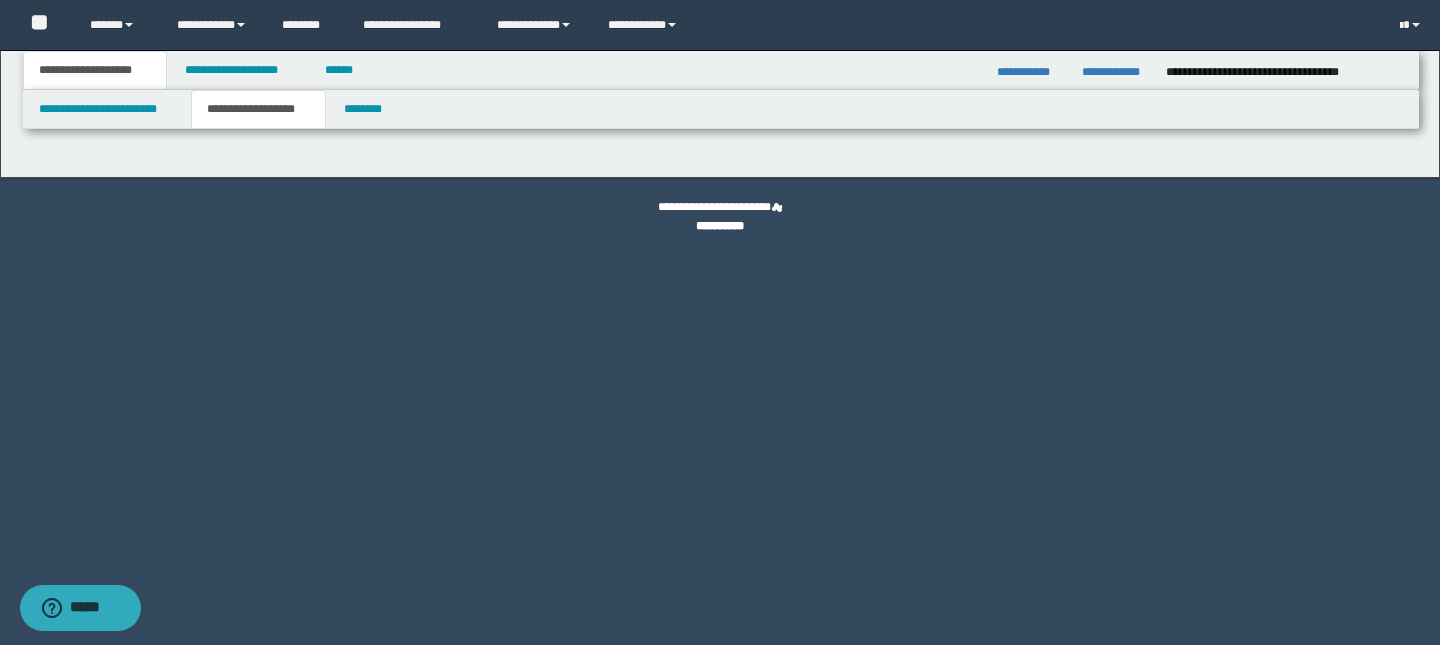 type on "**********" 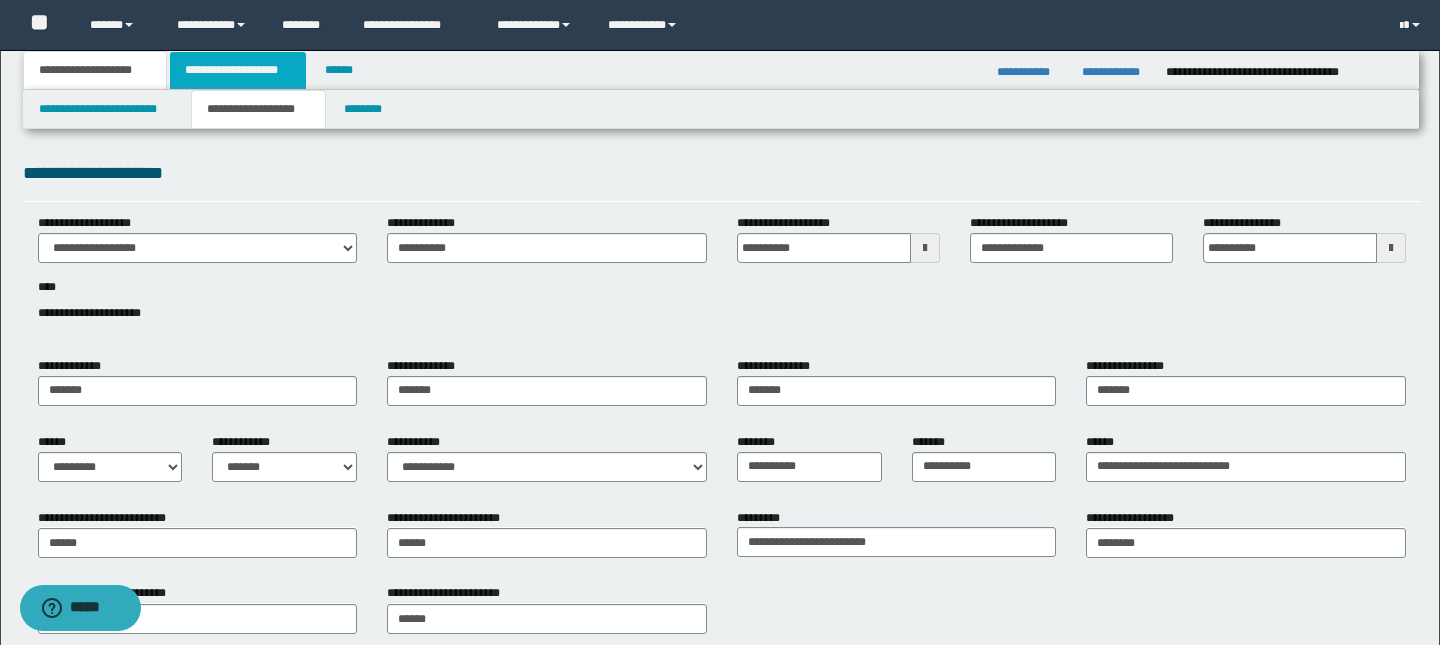 click on "**********" at bounding box center [238, 70] 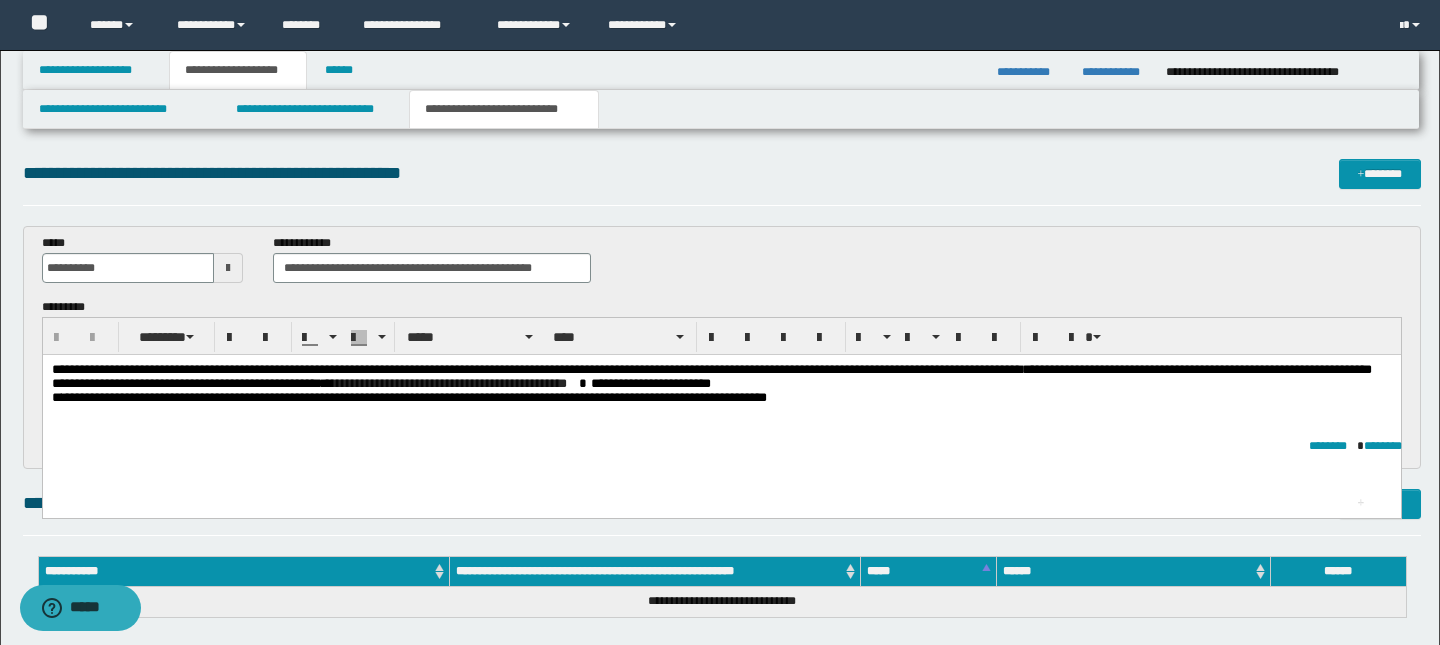 click on "**********" at bounding box center [711, 376] 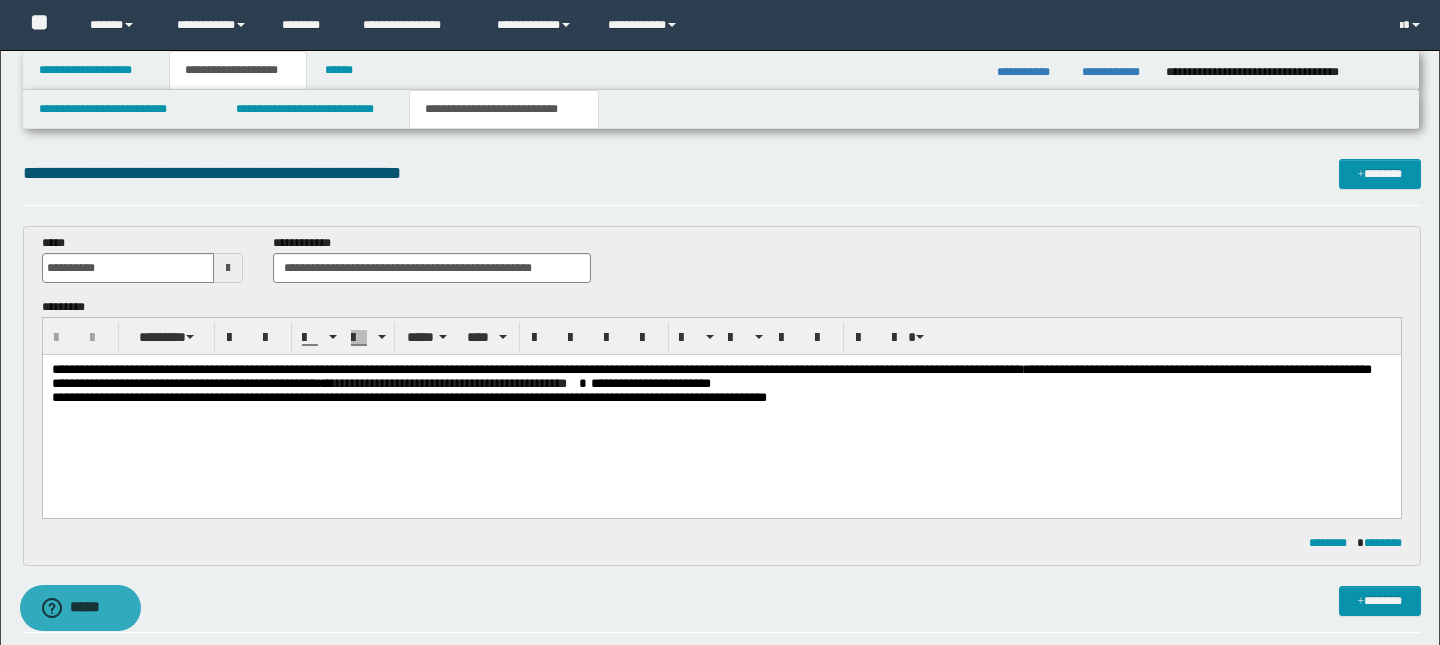 type 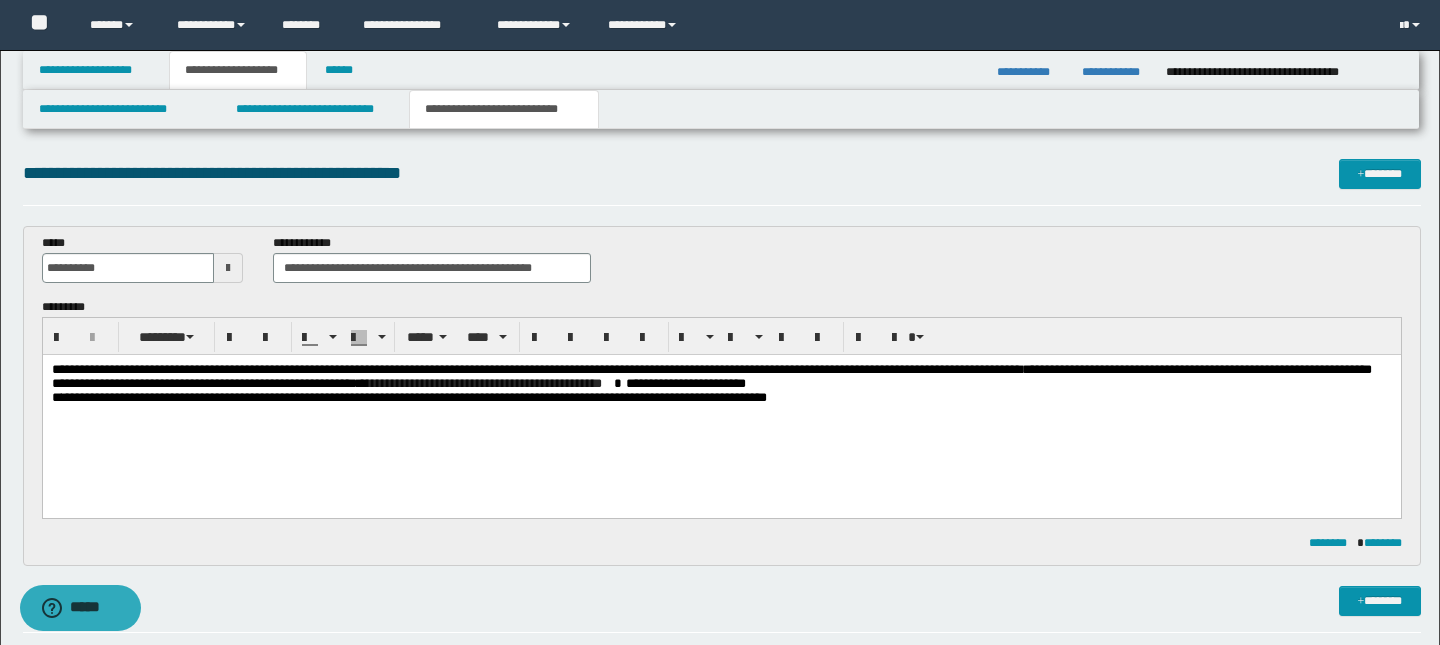 click on "**********" at bounding box center (711, 376) 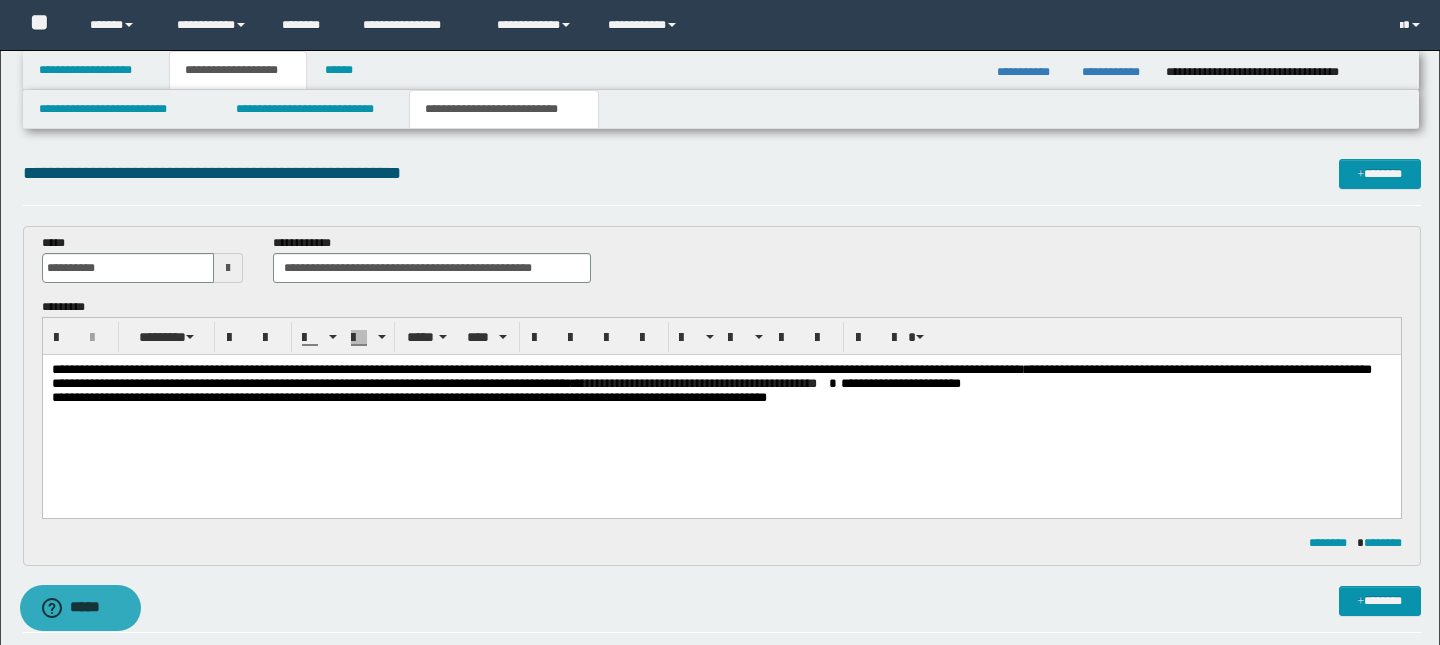 click on "**********" at bounding box center [711, 376] 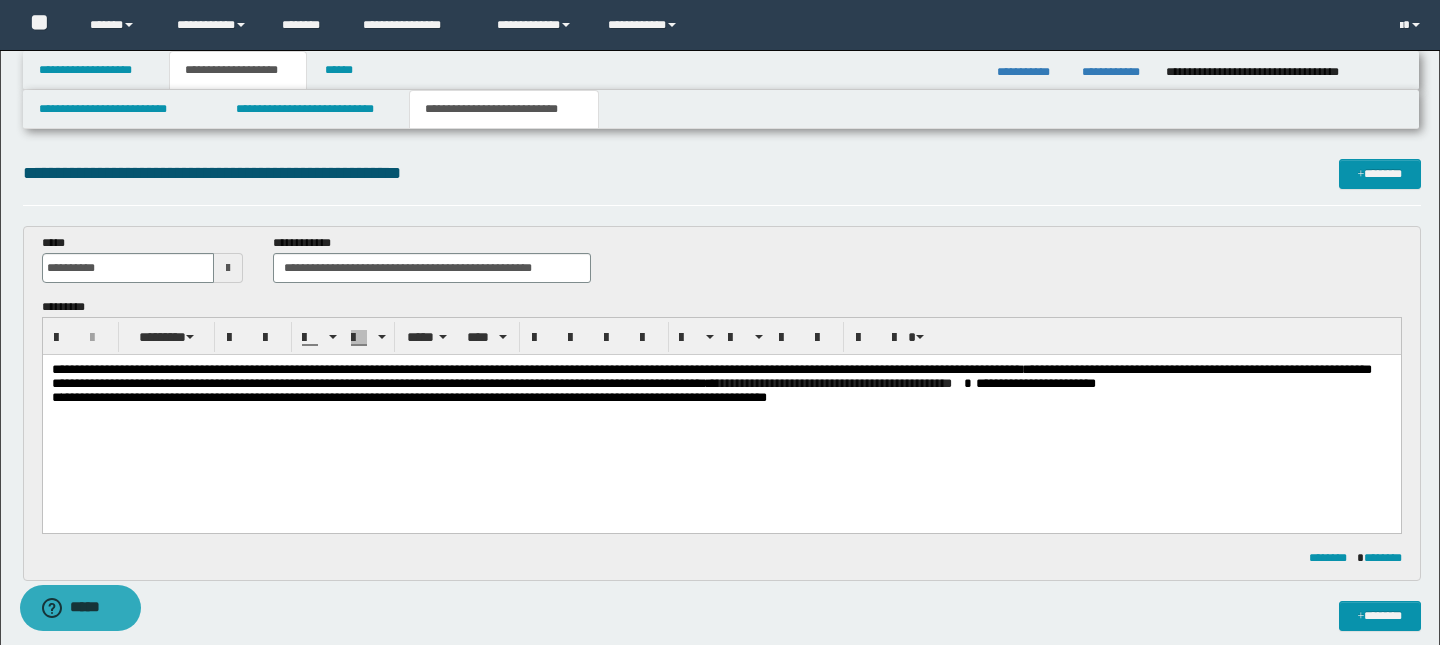 click on "**********" at bounding box center [833, 383] 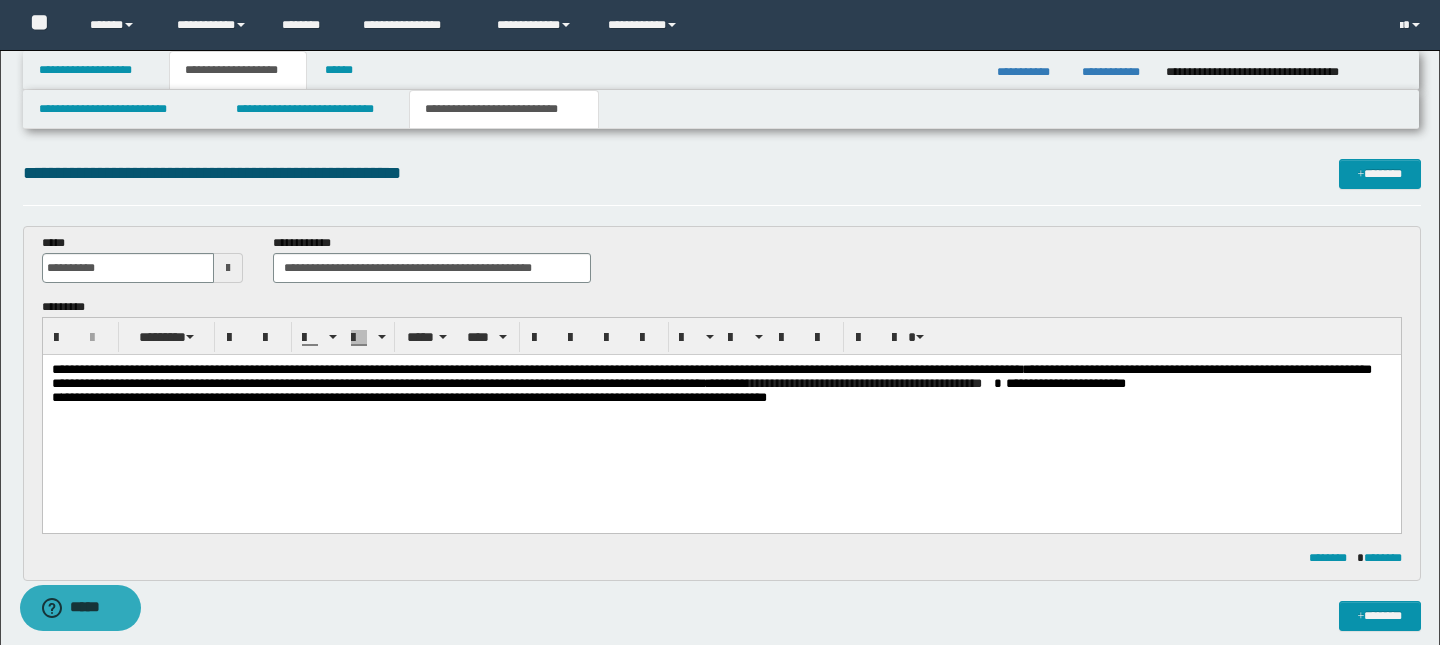 click on "**********" at bounding box center (845, 383) 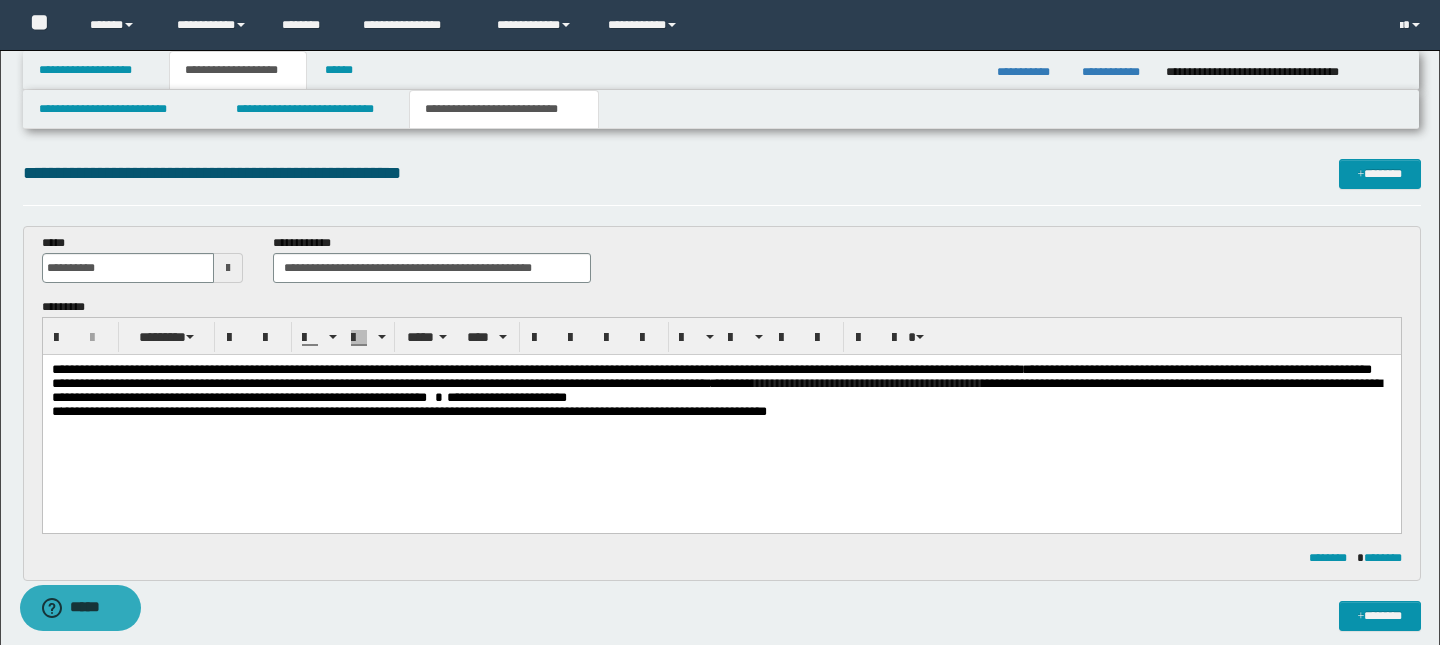 click on "**********" at bounding box center [711, 376] 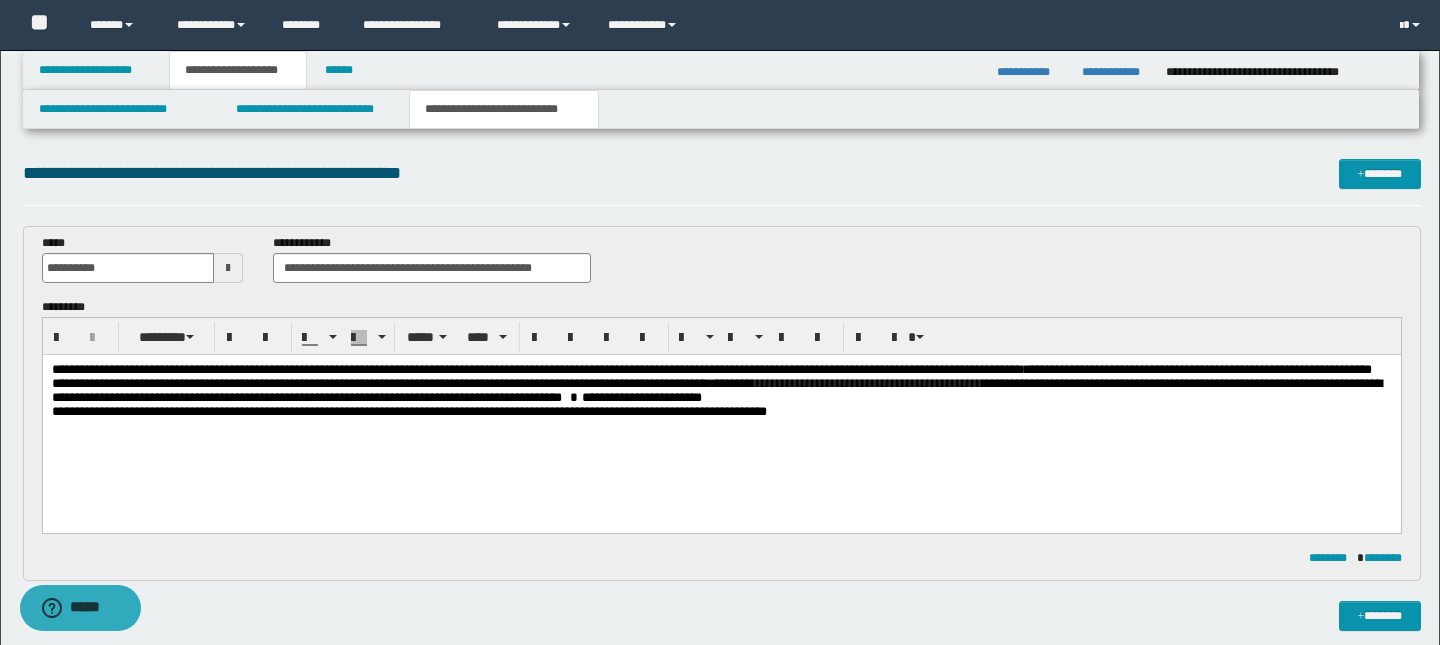 click on "**********" at bounding box center (711, 376) 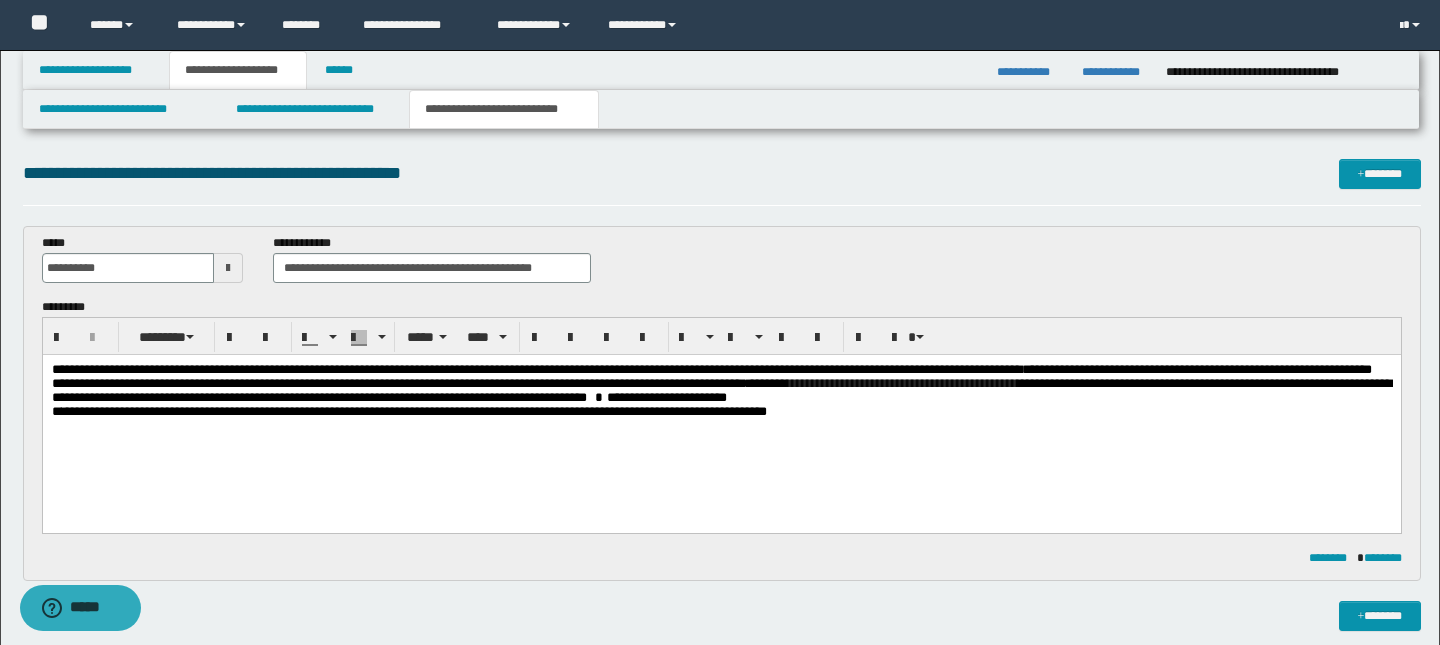 click on "**********" at bounding box center [413, 411] 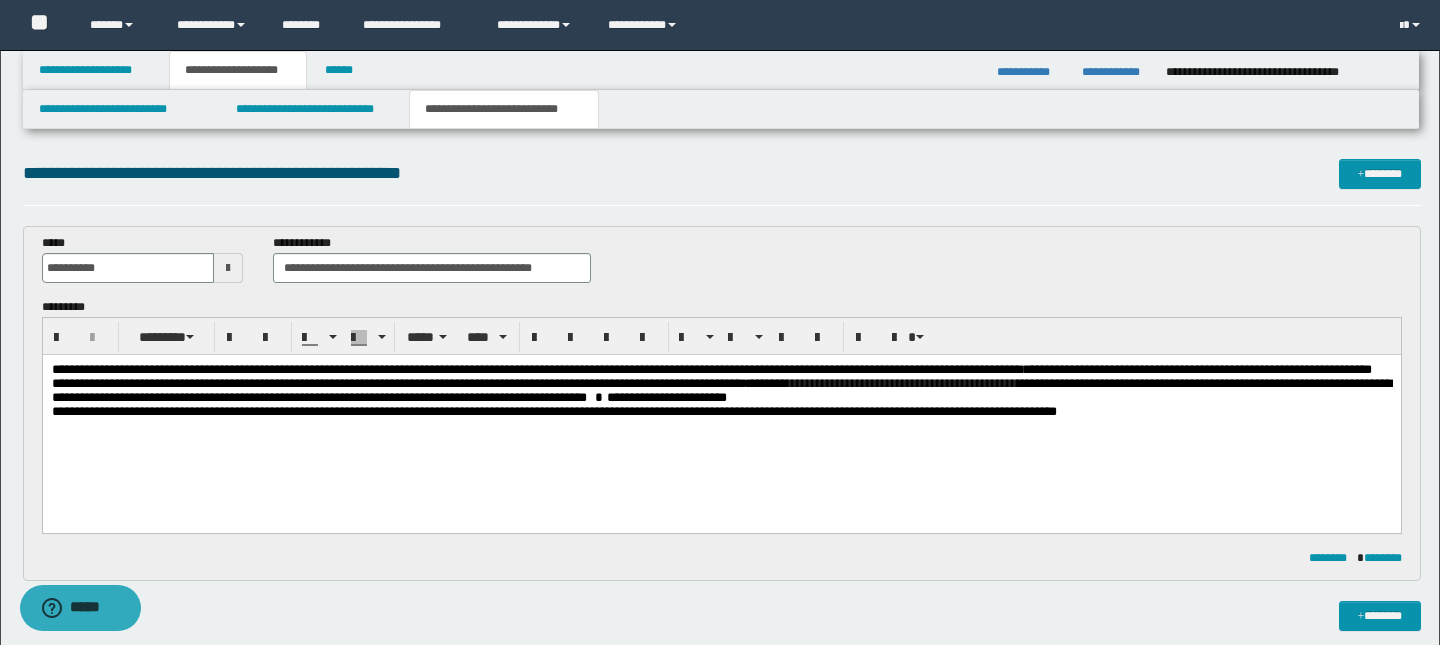 click on "**********" at bounding box center (558, 411) 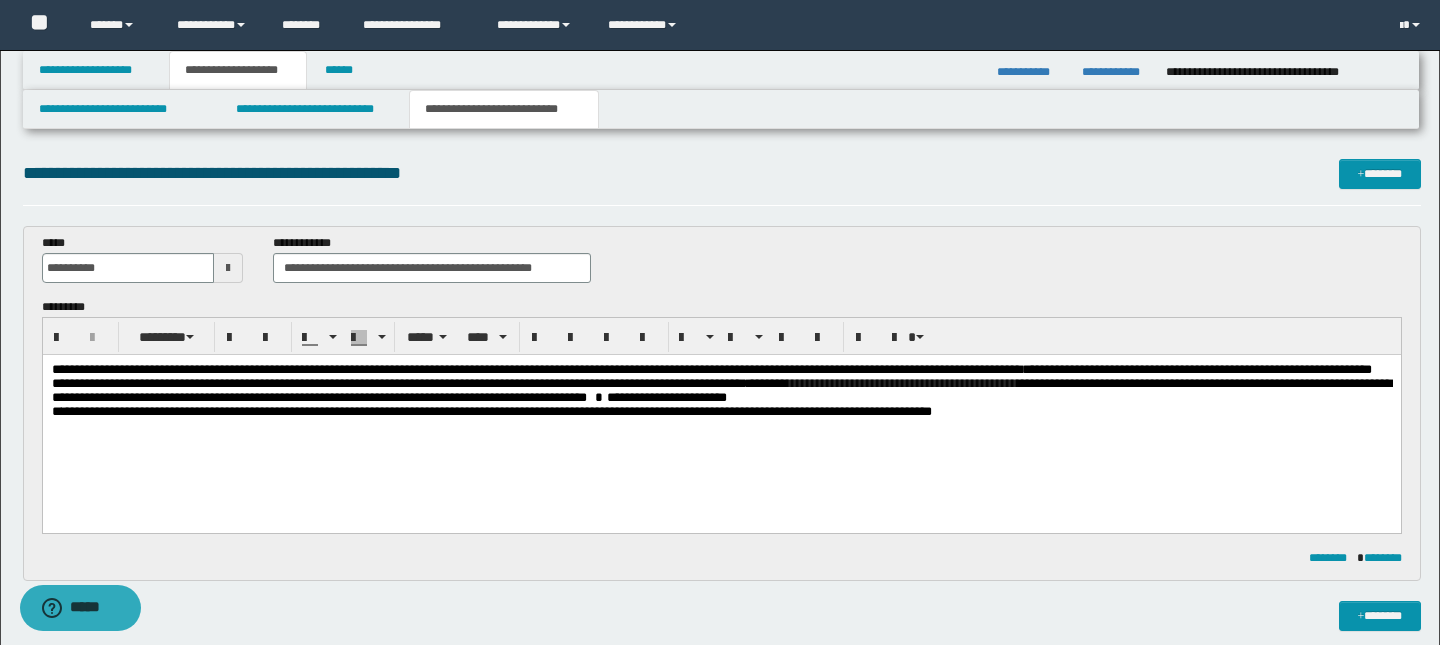 click on "**********" at bounding box center (496, 411) 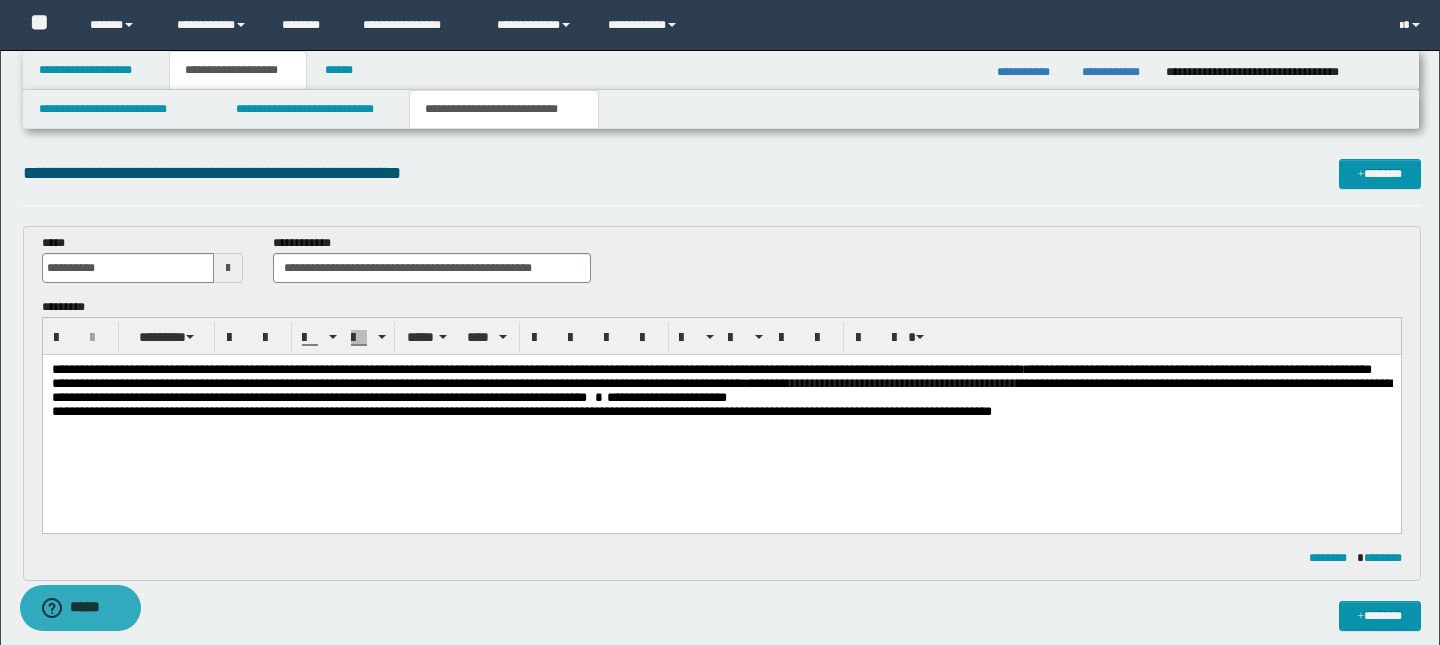 click on "**********" at bounding box center [526, 411] 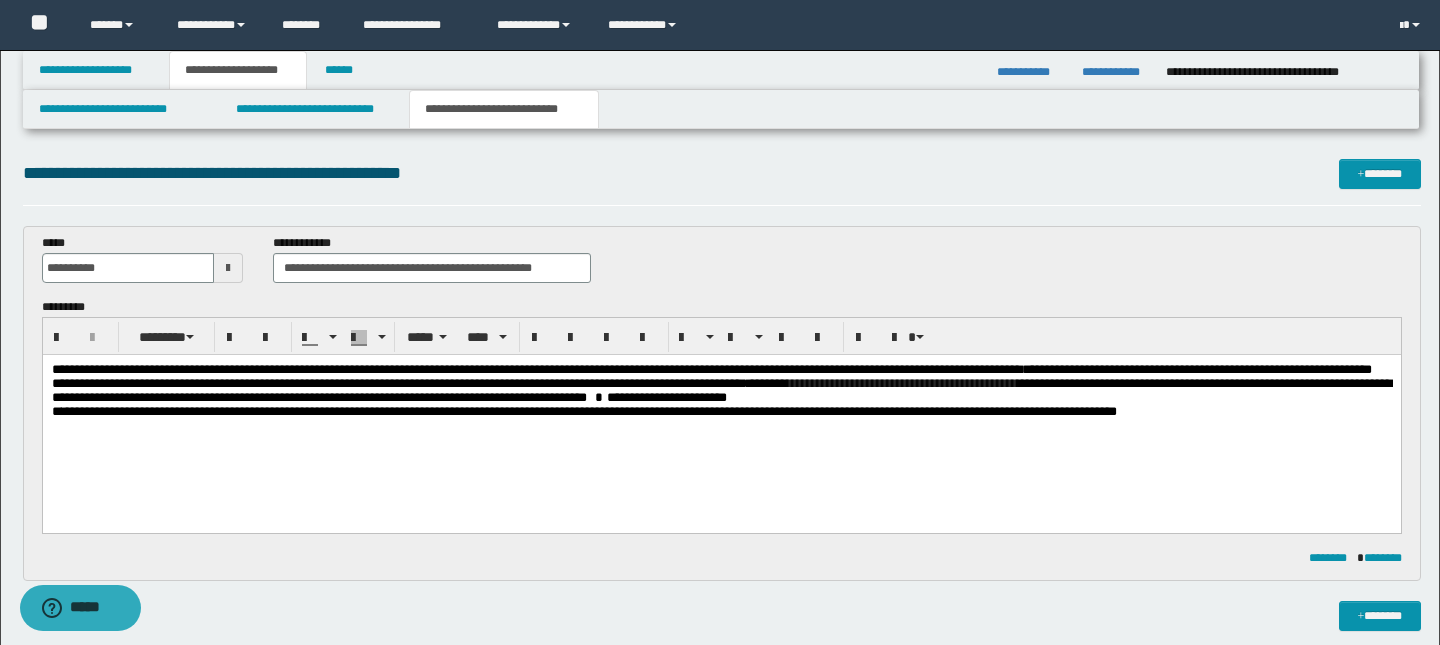 click on "**********" at bounding box center [711, 376] 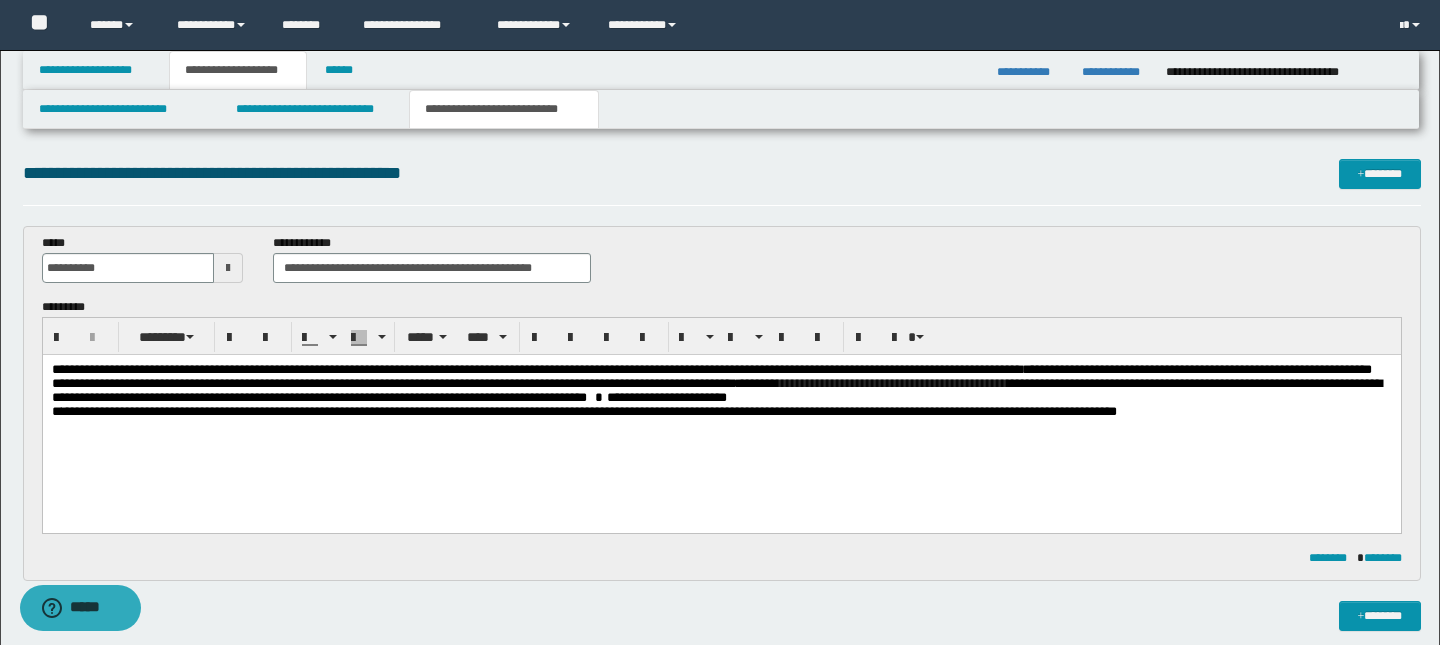 click on "**********" at bounding box center [666, 397] 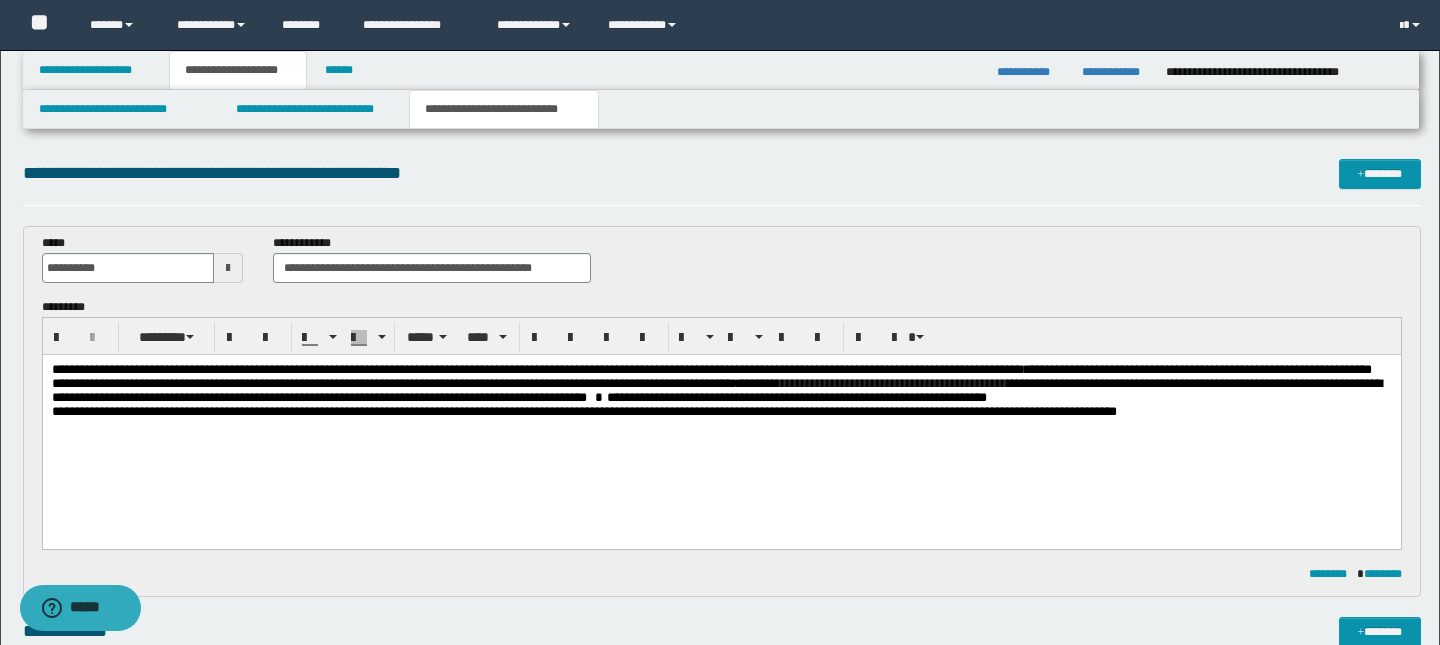 click on "**********" at bounding box center (796, 397) 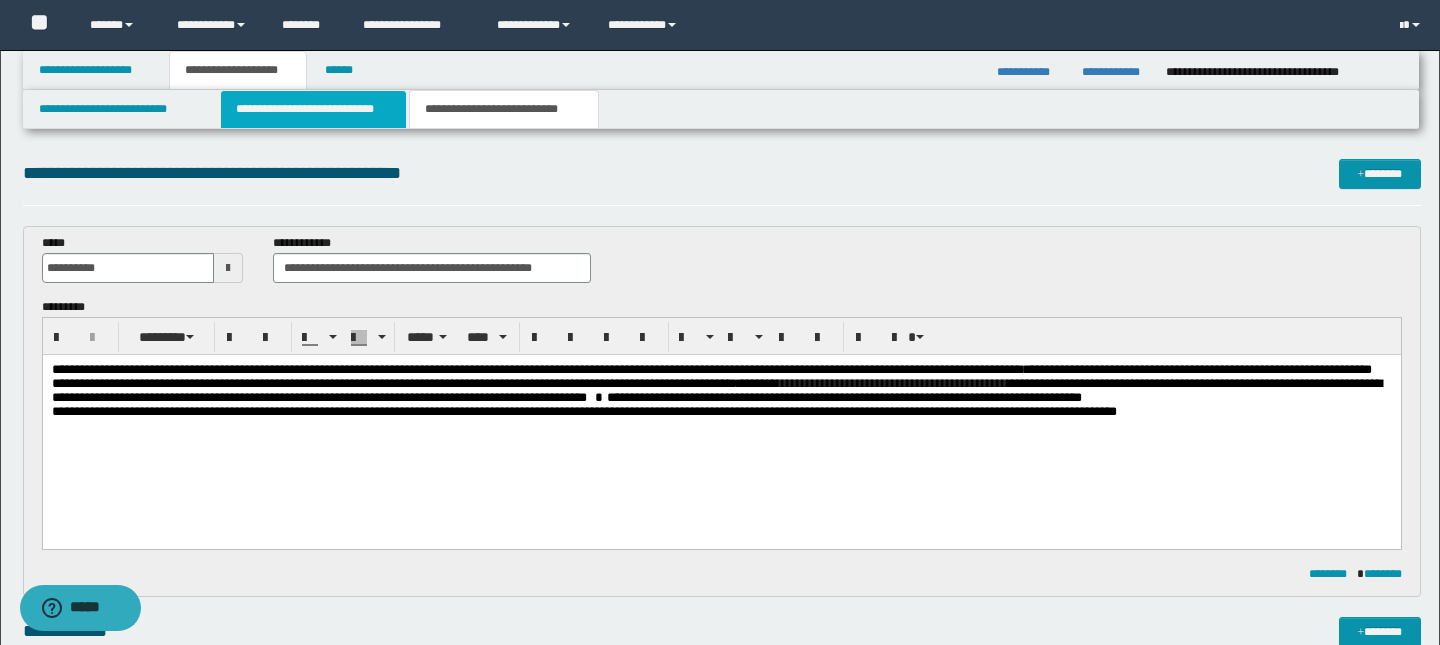 click on "**********" at bounding box center [314, 109] 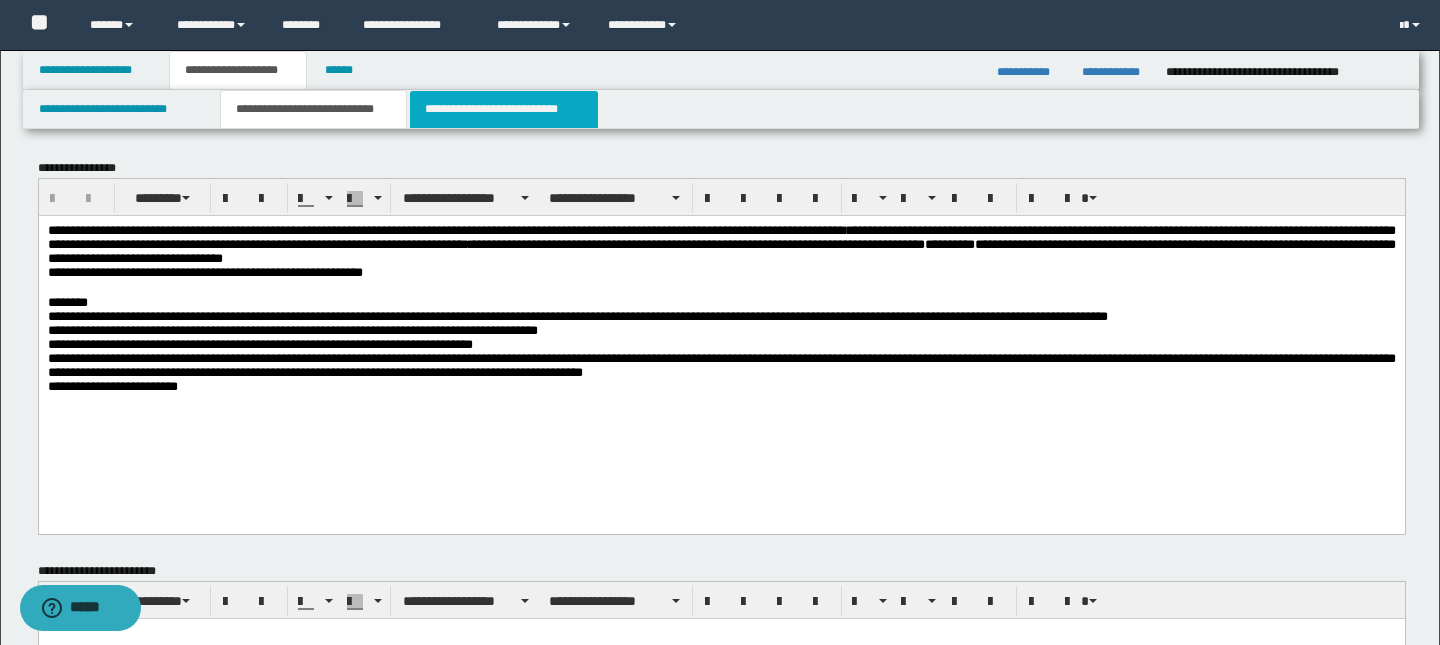 click on "**********" at bounding box center [504, 109] 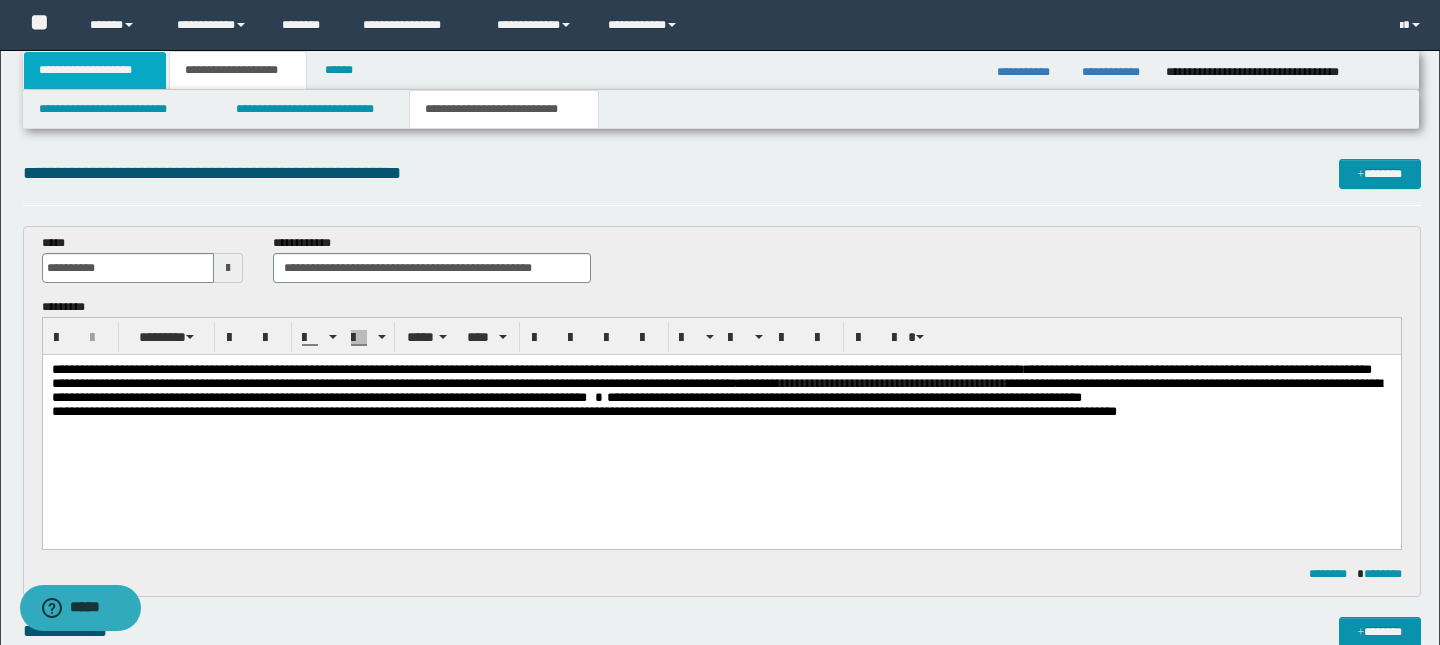 click on "**********" at bounding box center [95, 70] 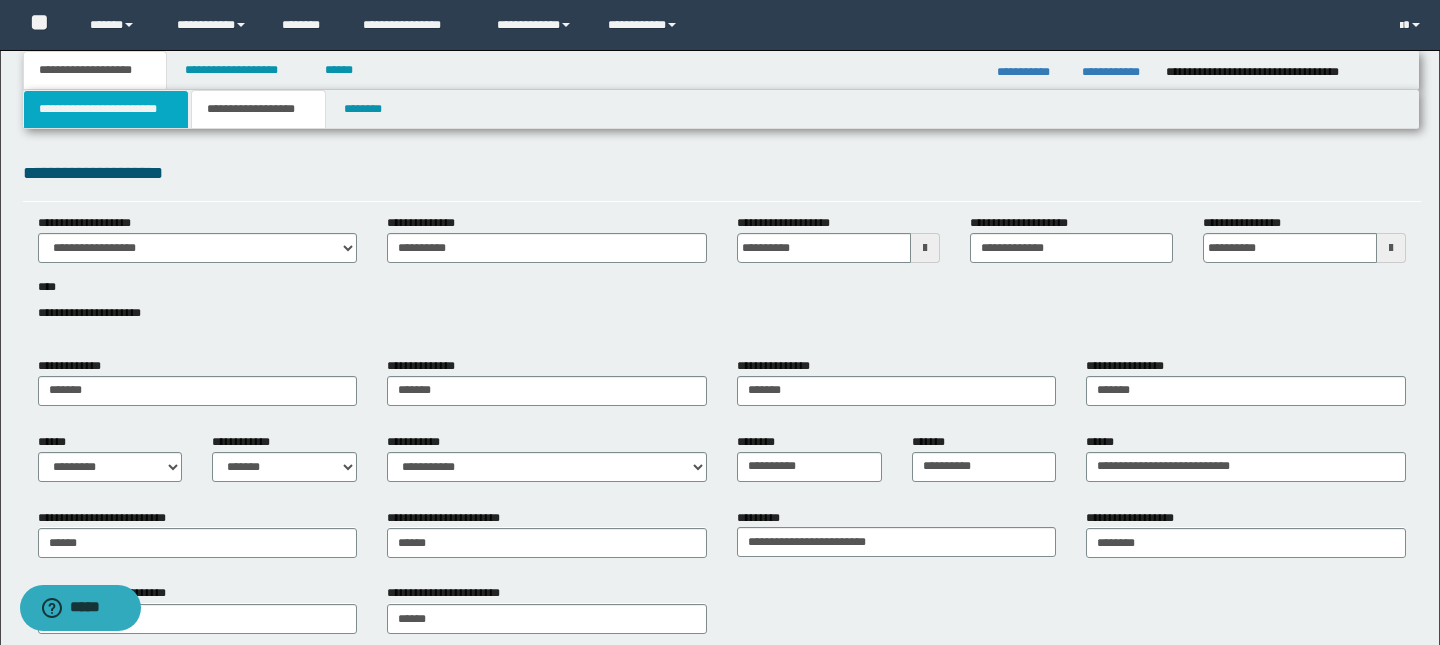 click on "**********" at bounding box center [106, 109] 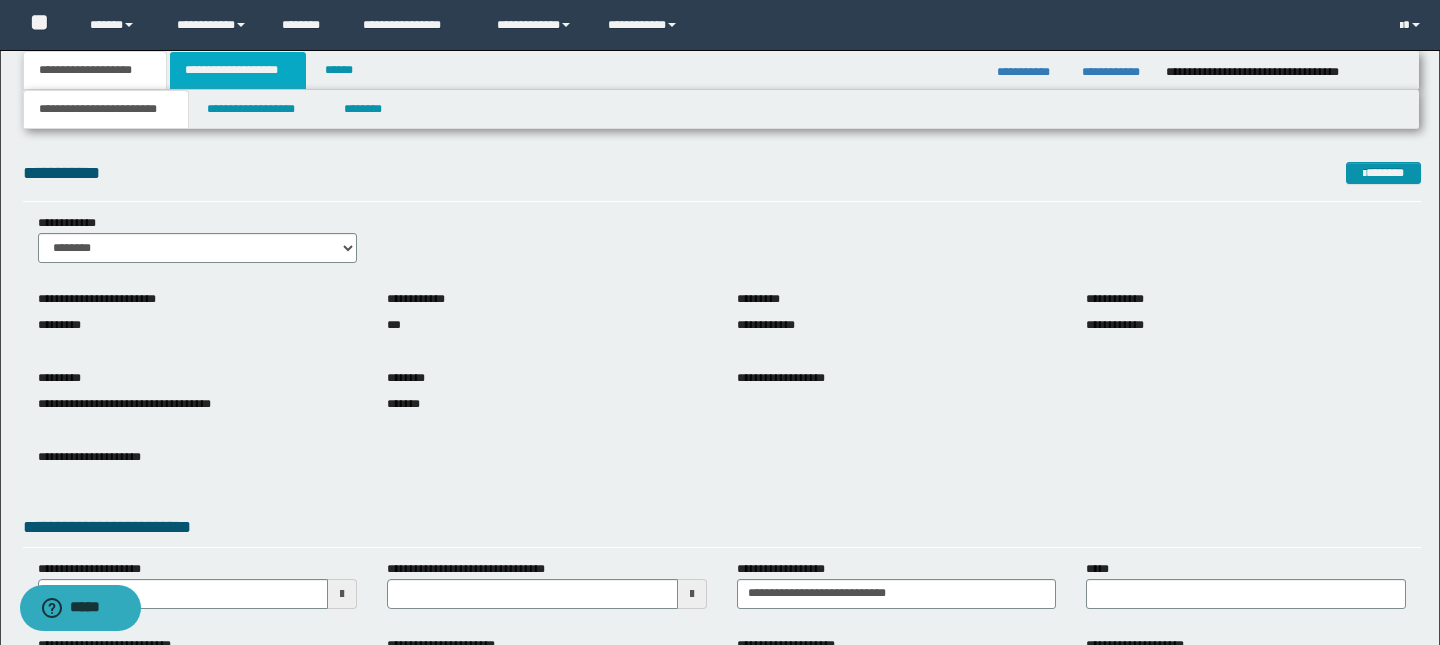 click on "**********" at bounding box center (238, 70) 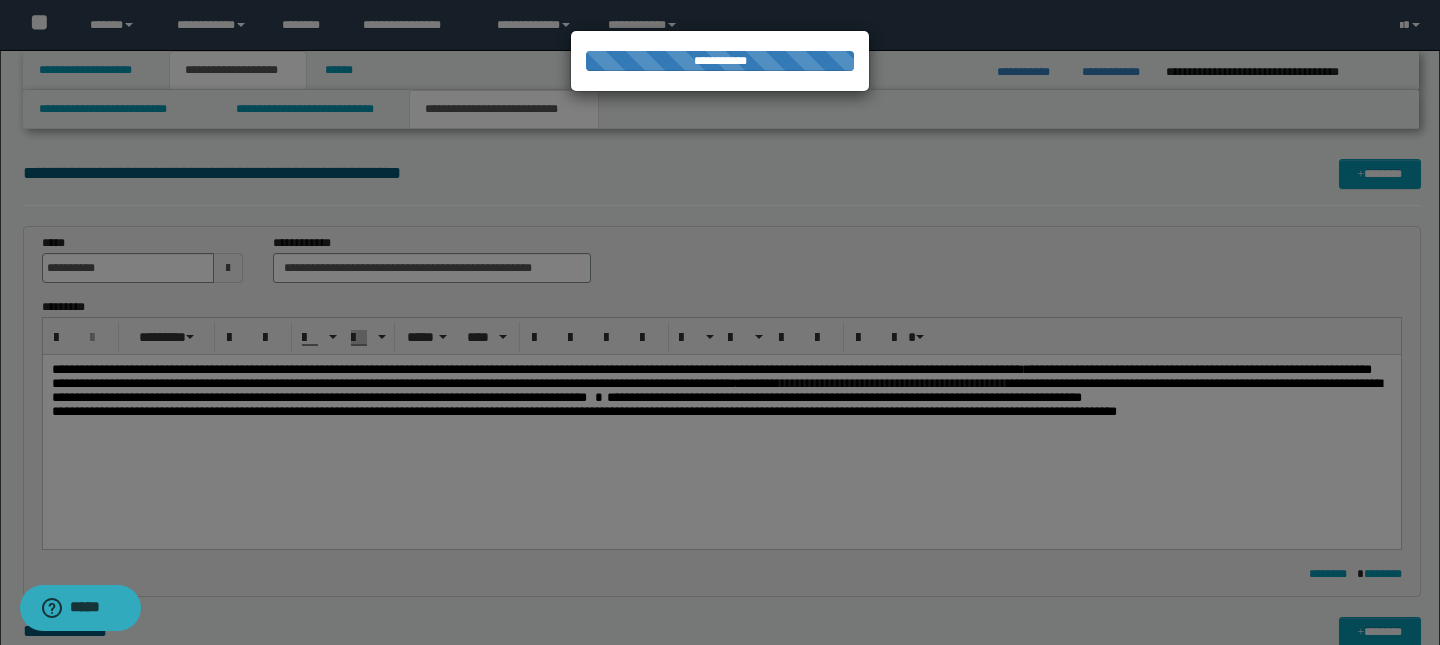 type on "**********" 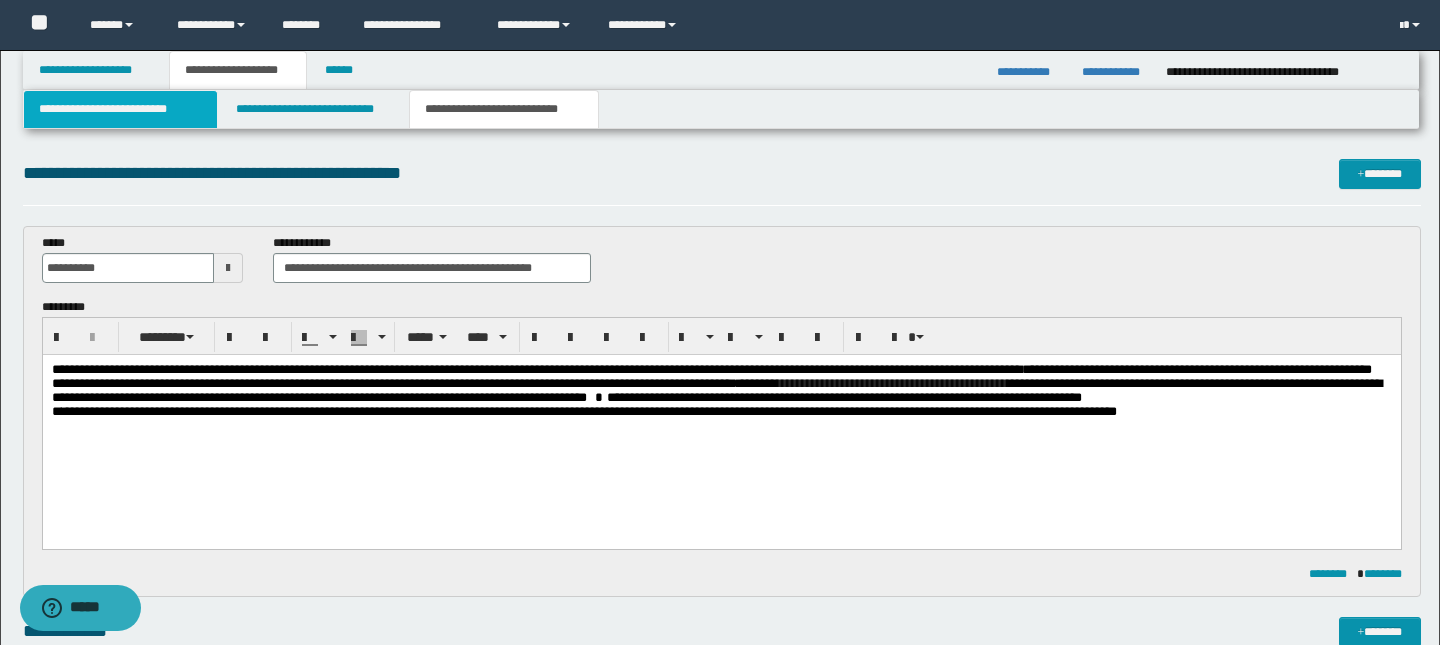 click on "**********" at bounding box center [120, 109] 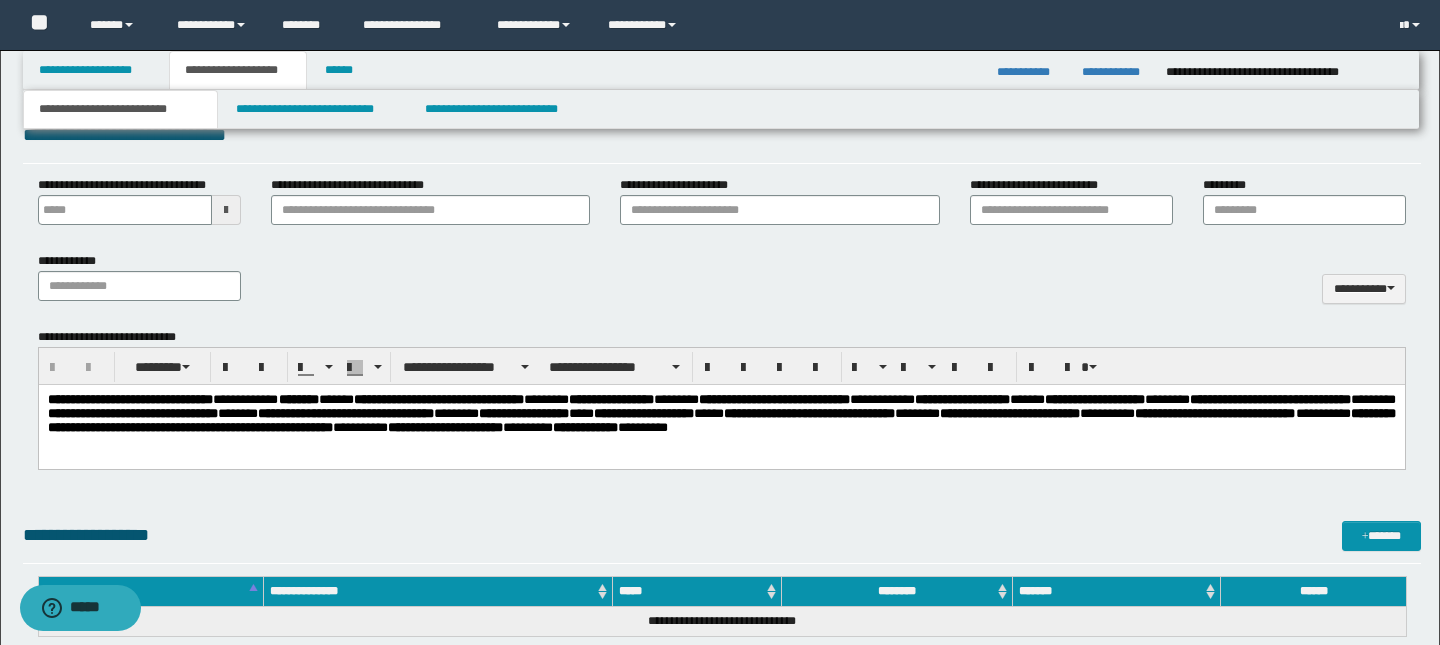 scroll, scrollTop: 899, scrollLeft: 0, axis: vertical 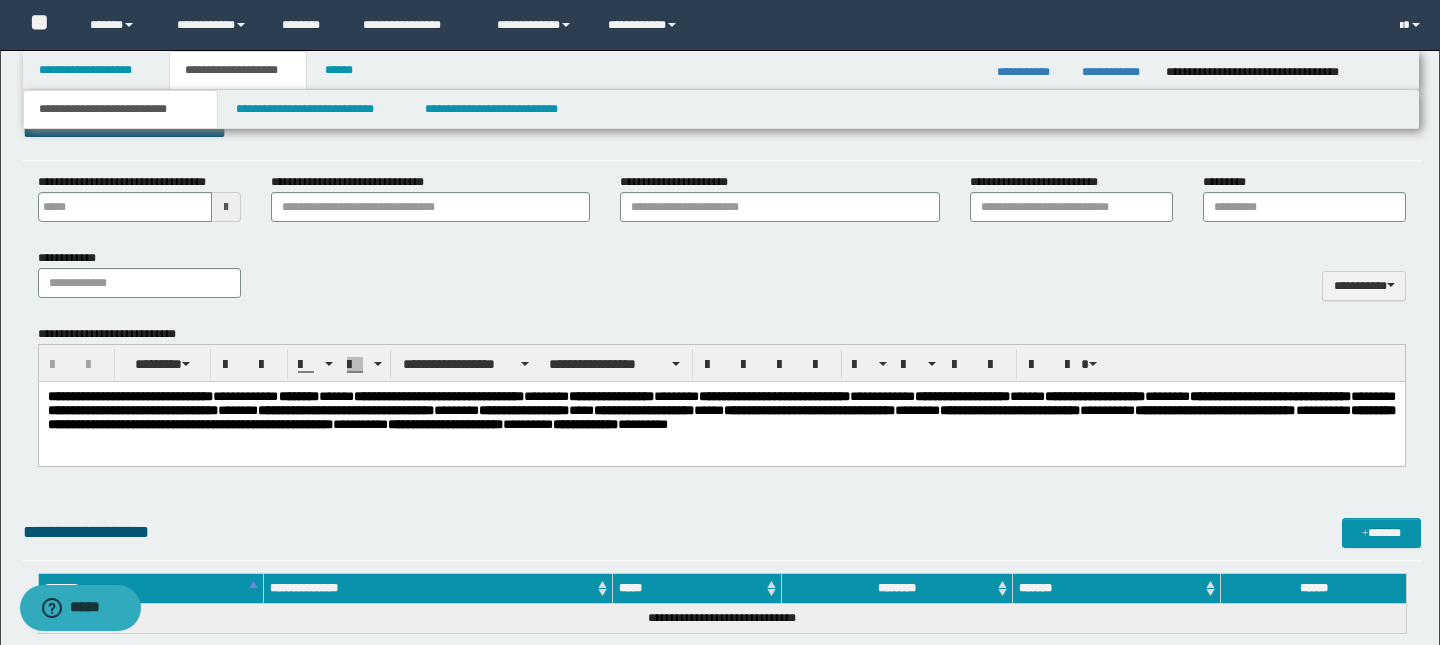click on "**********" at bounding box center [1269, 395] 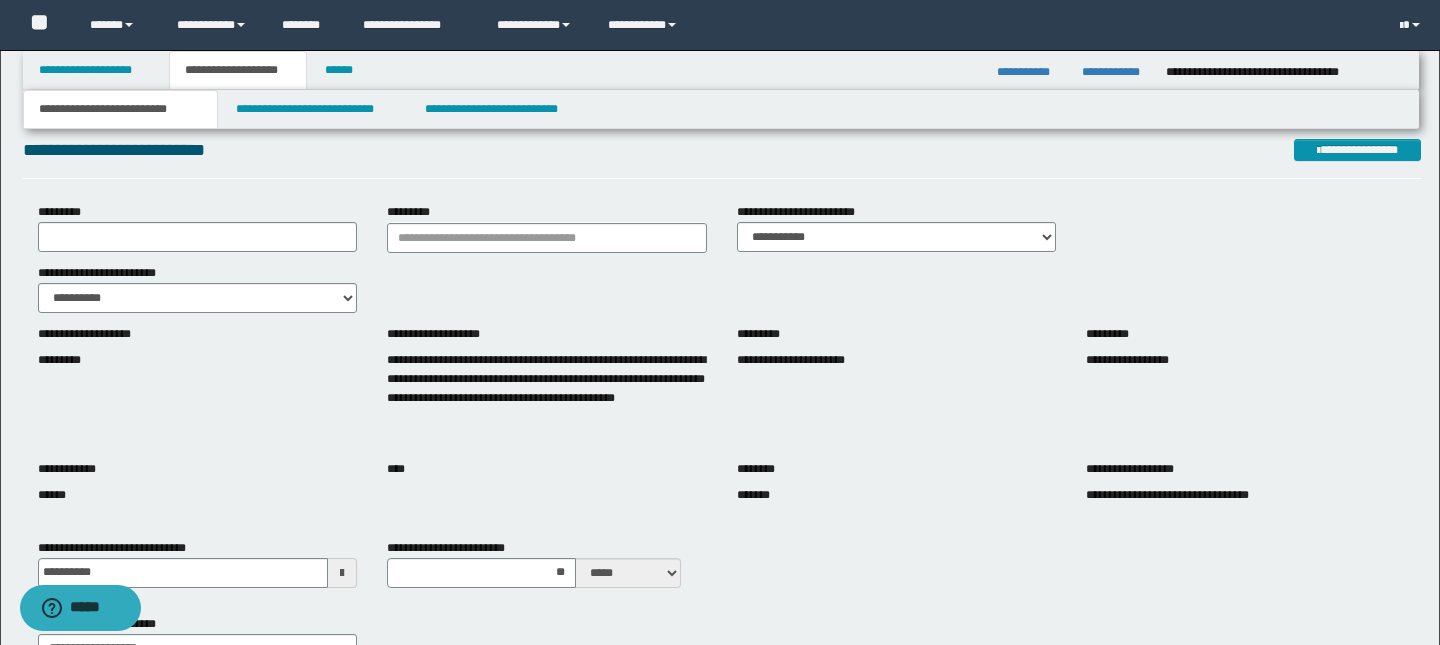 scroll, scrollTop: 40, scrollLeft: 0, axis: vertical 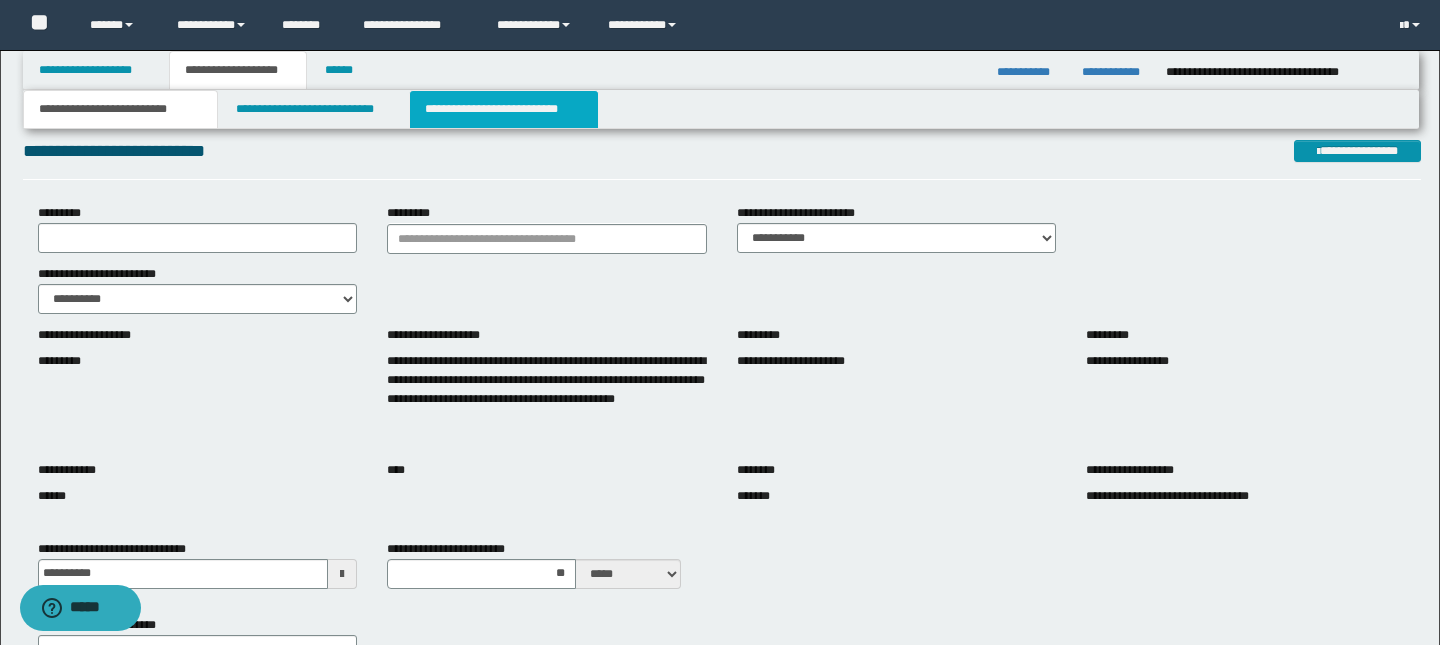 click on "**********" at bounding box center [504, 109] 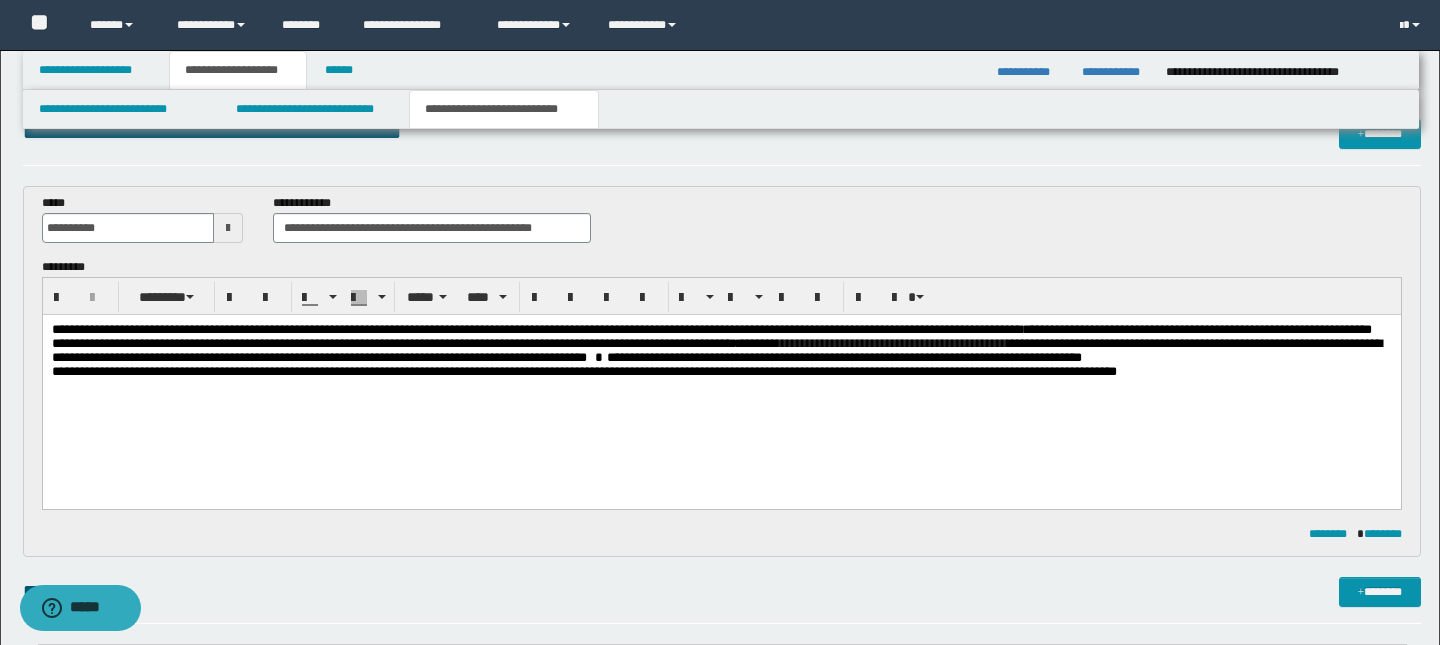 scroll, scrollTop: 70, scrollLeft: 0, axis: vertical 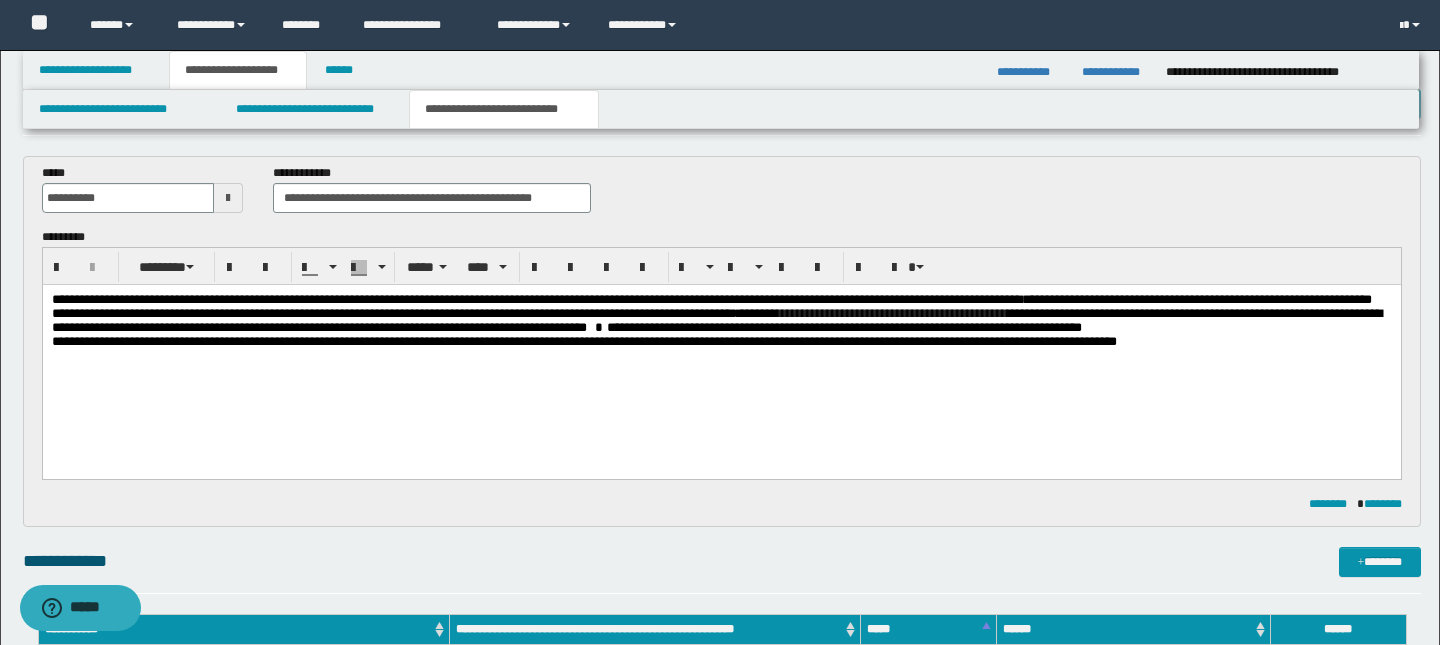 click on "**********" at bounding box center [711, 306] 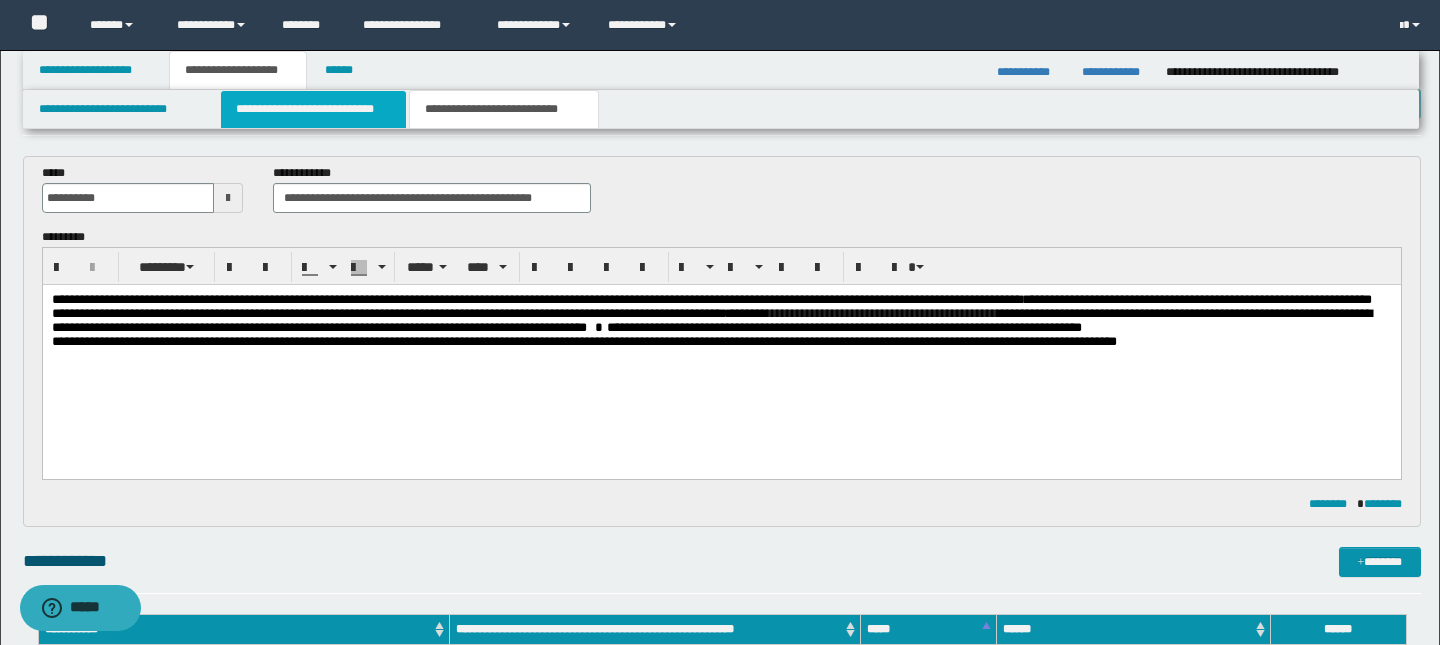 click on "**********" at bounding box center [314, 109] 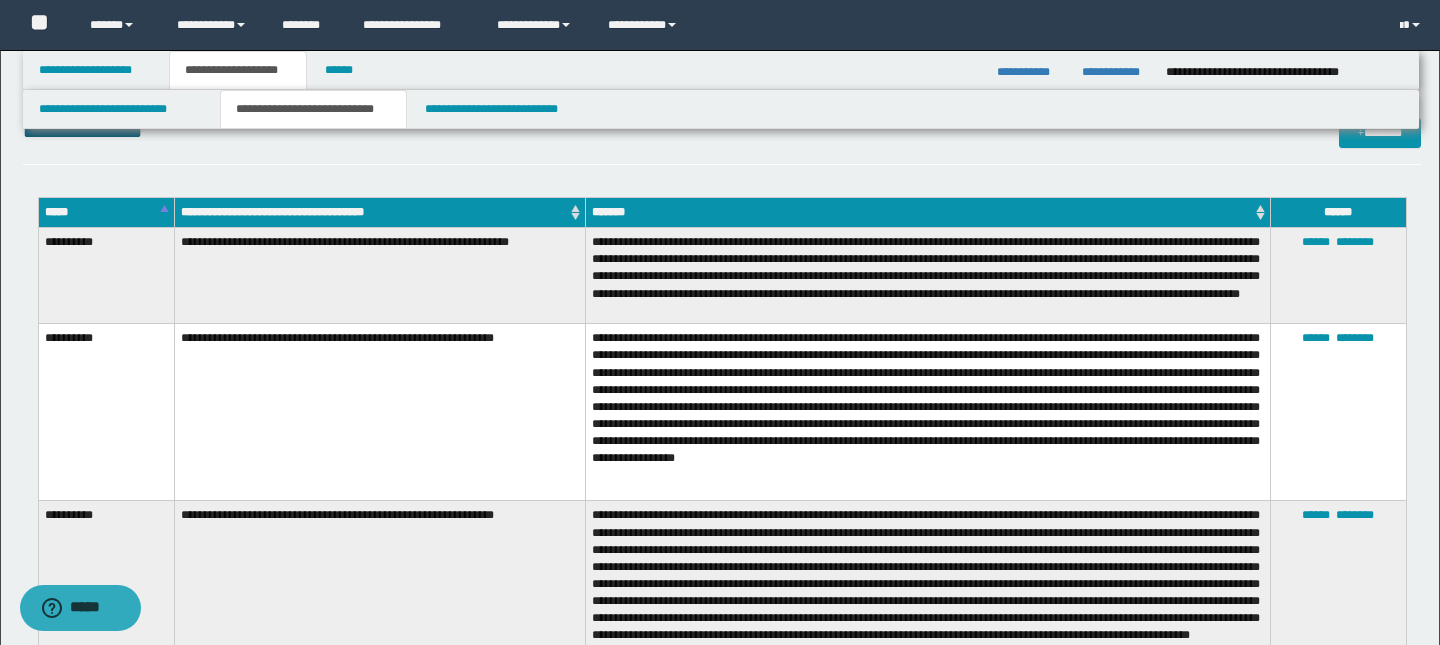 scroll, scrollTop: 674, scrollLeft: 0, axis: vertical 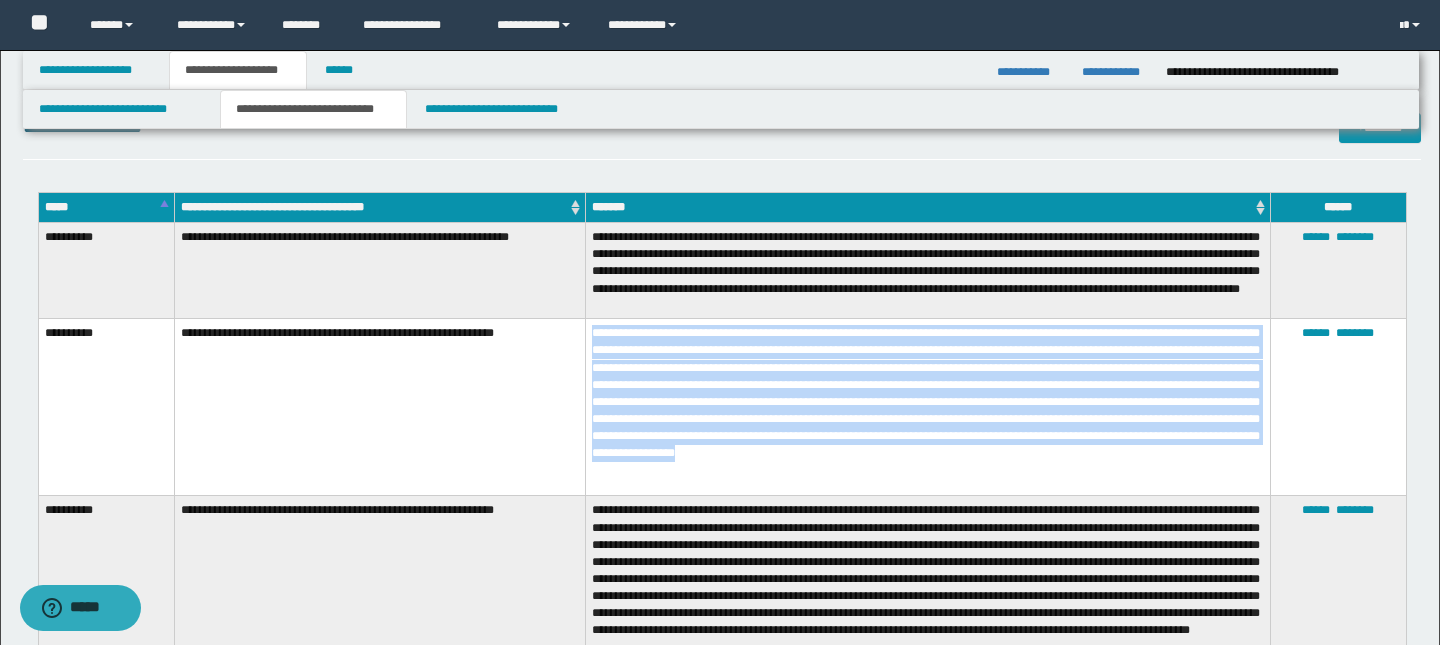 drag, startPoint x: 592, startPoint y: 337, endPoint x: 802, endPoint y: 473, distance: 250.19193 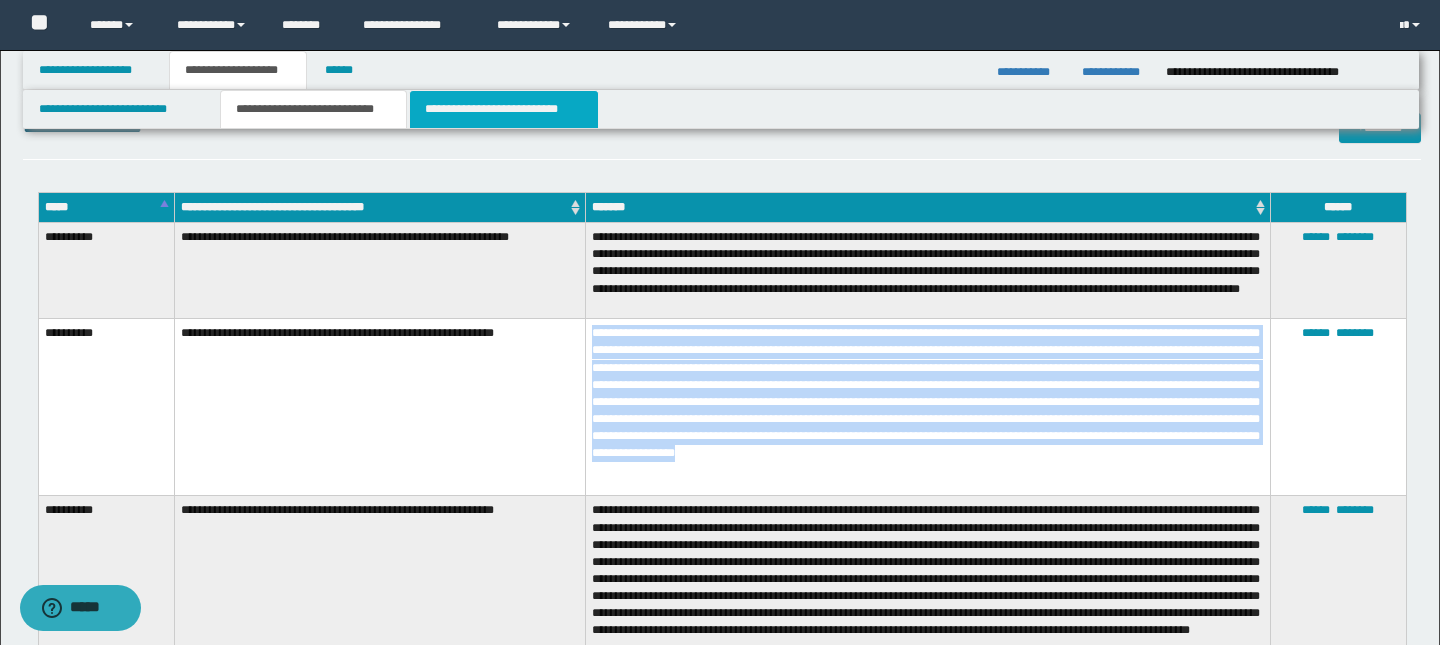 click on "**********" at bounding box center (504, 109) 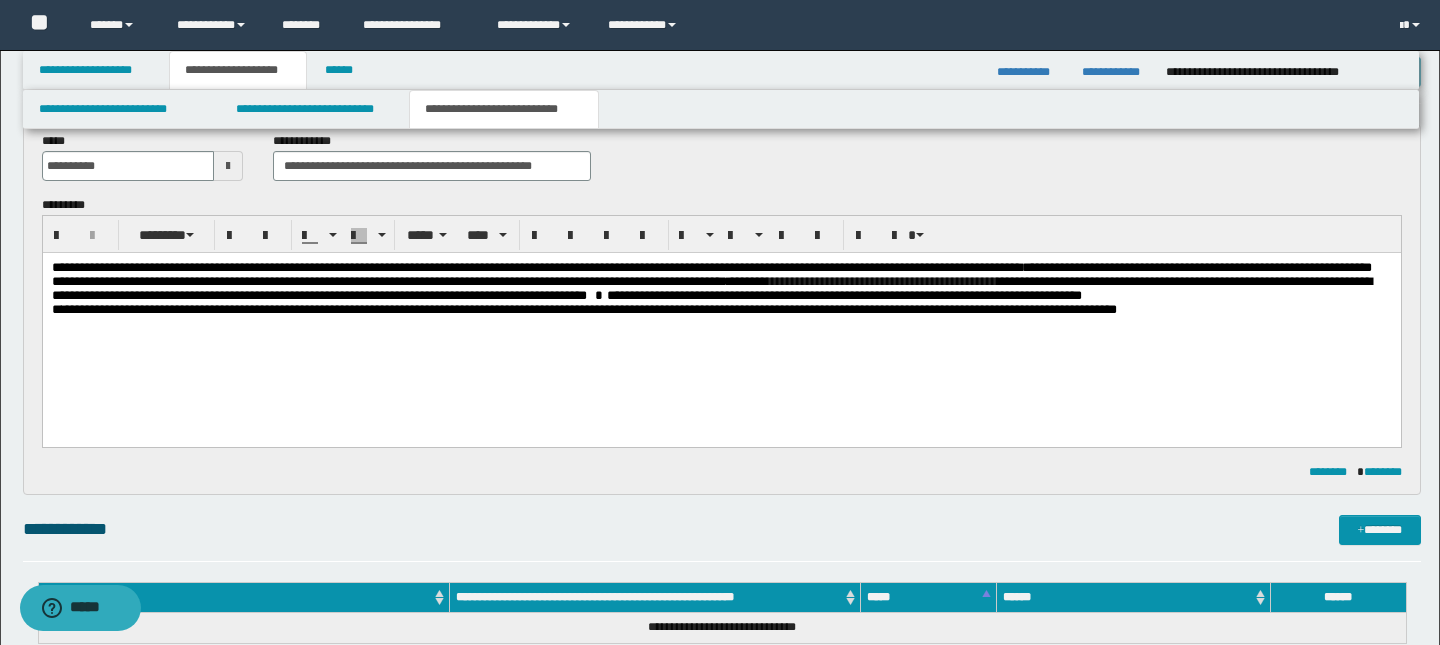 scroll, scrollTop: 0, scrollLeft: 0, axis: both 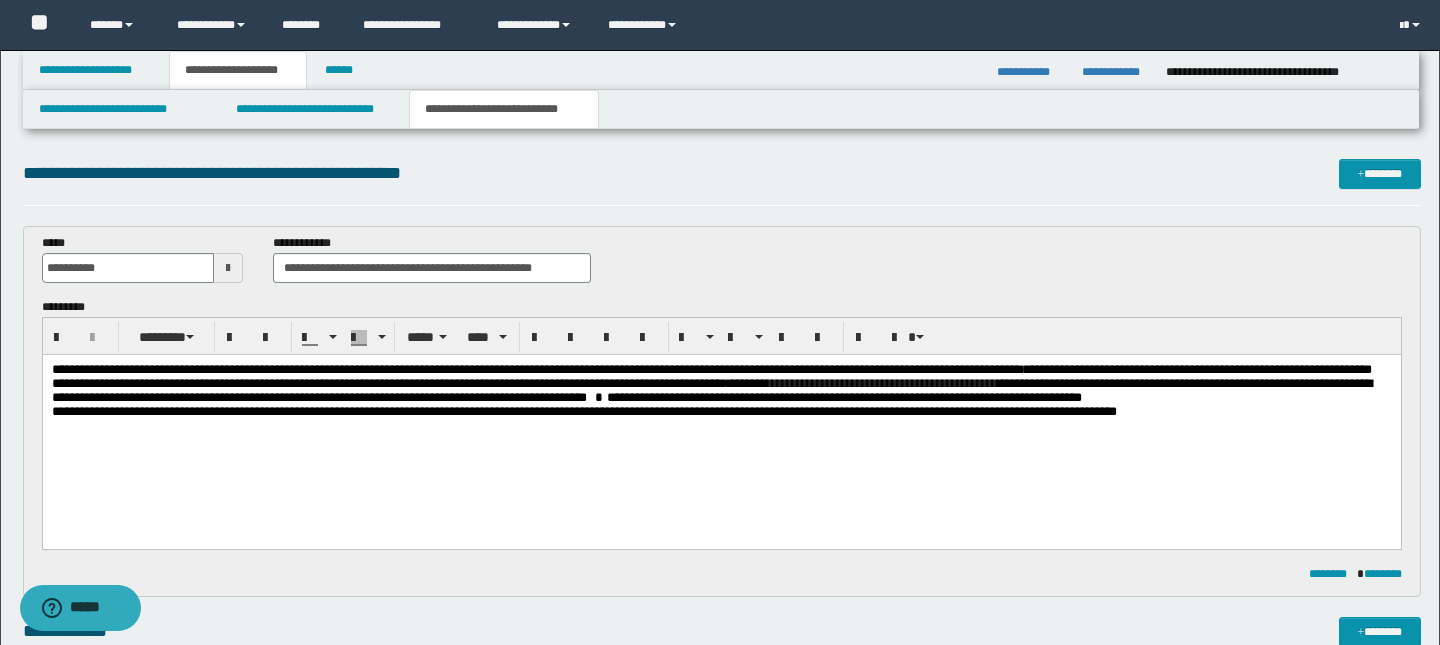 click on "**********" at bounding box center (721, 384) 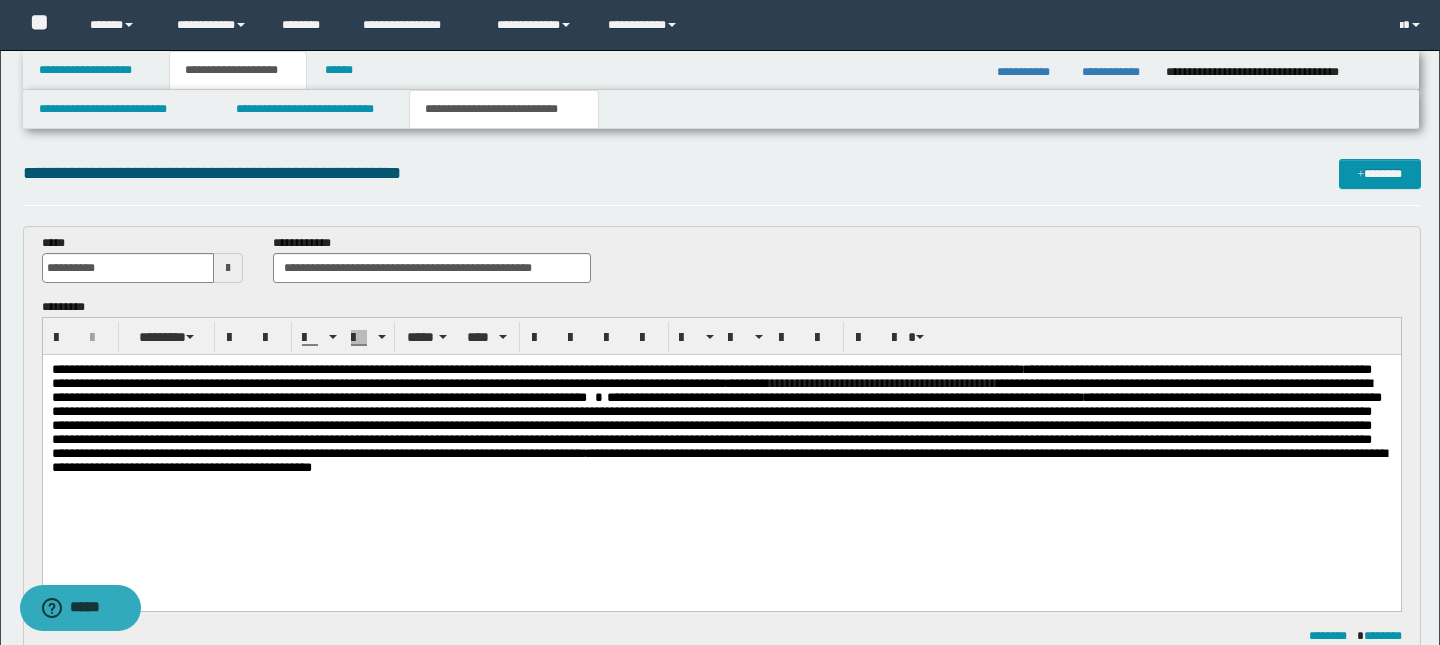 click on "**********" at bounding box center [716, 425] 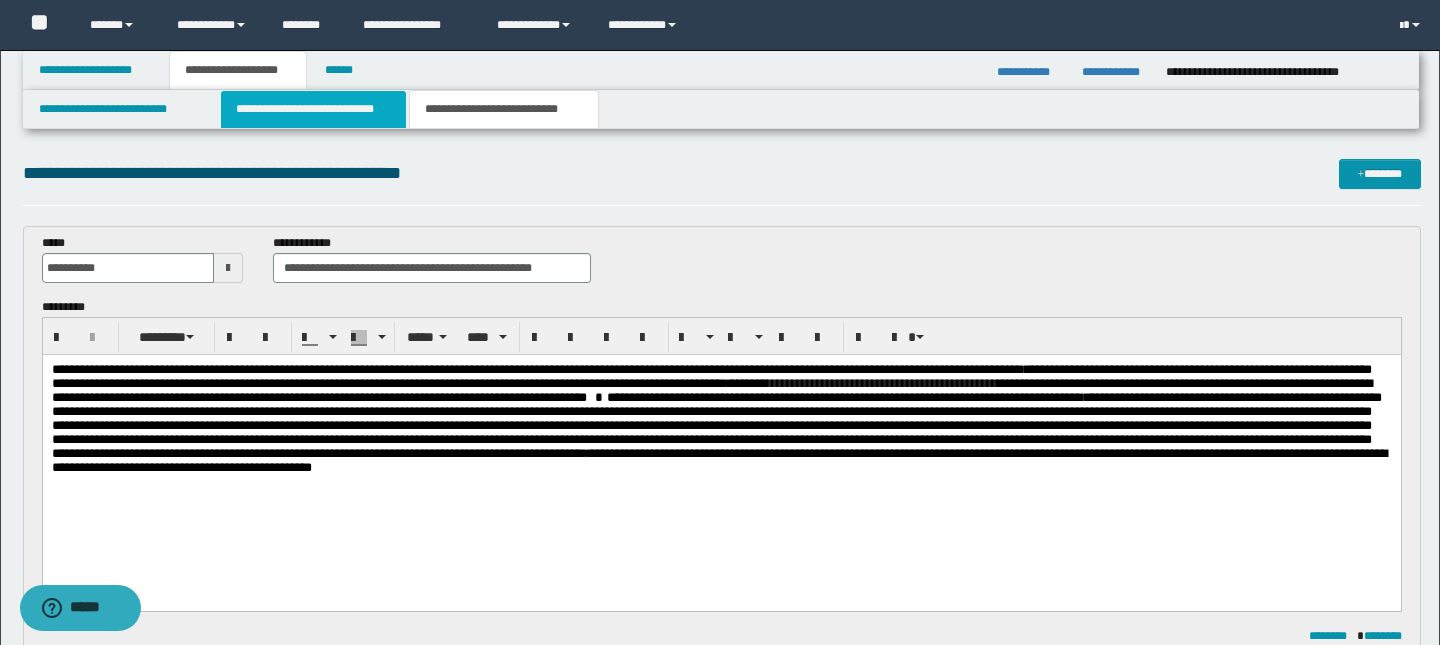 click on "**********" at bounding box center [314, 109] 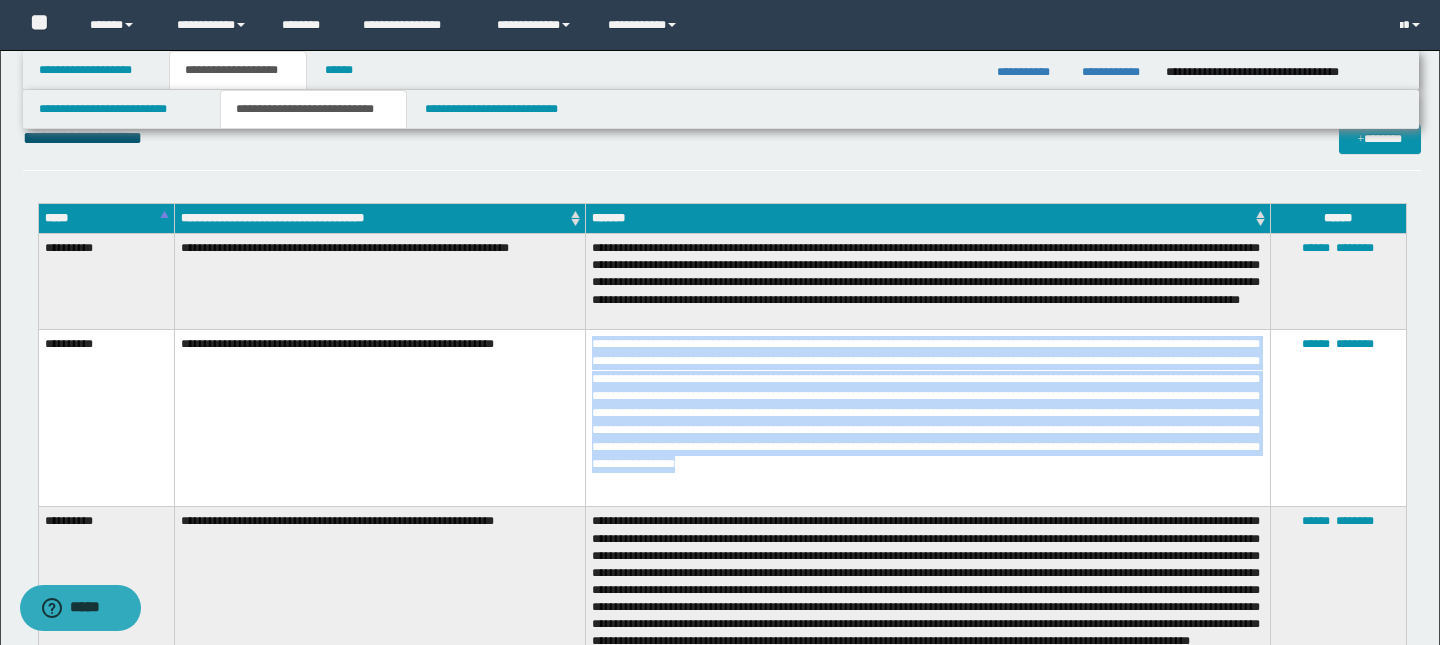 scroll, scrollTop: 722, scrollLeft: 0, axis: vertical 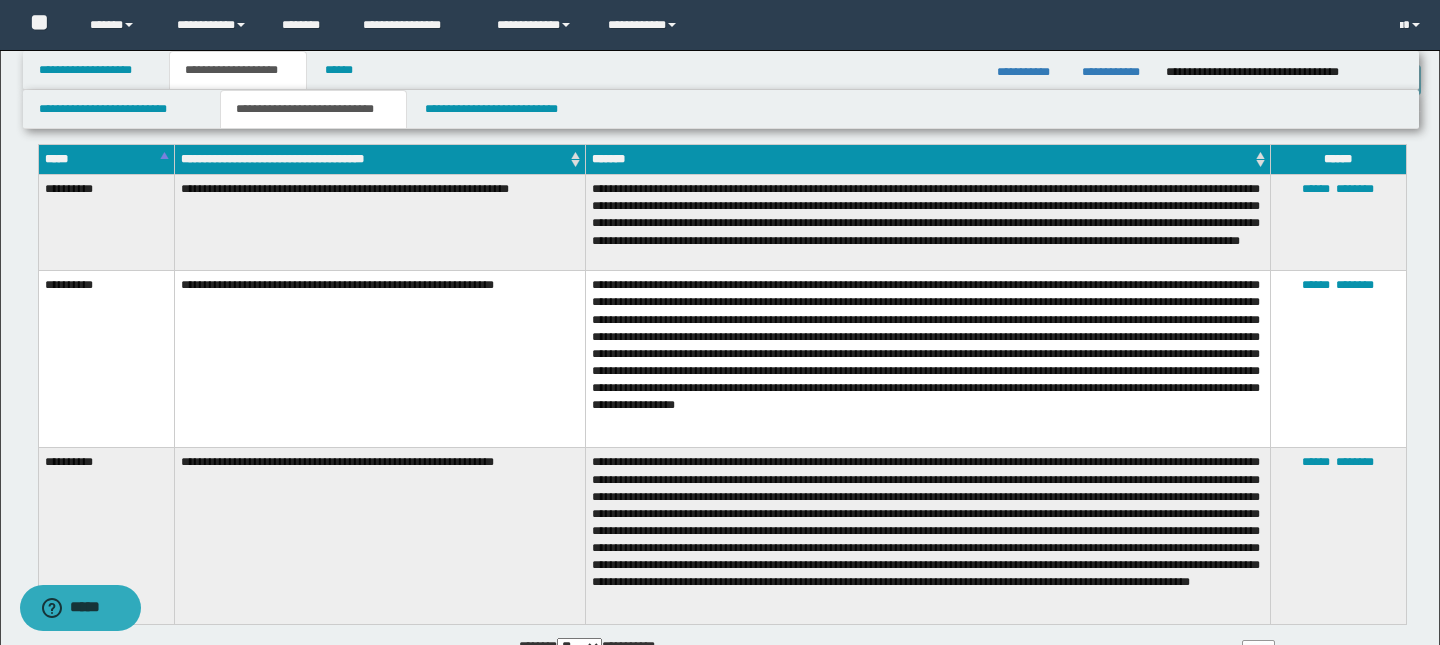 click on "**********" at bounding box center [379, 359] 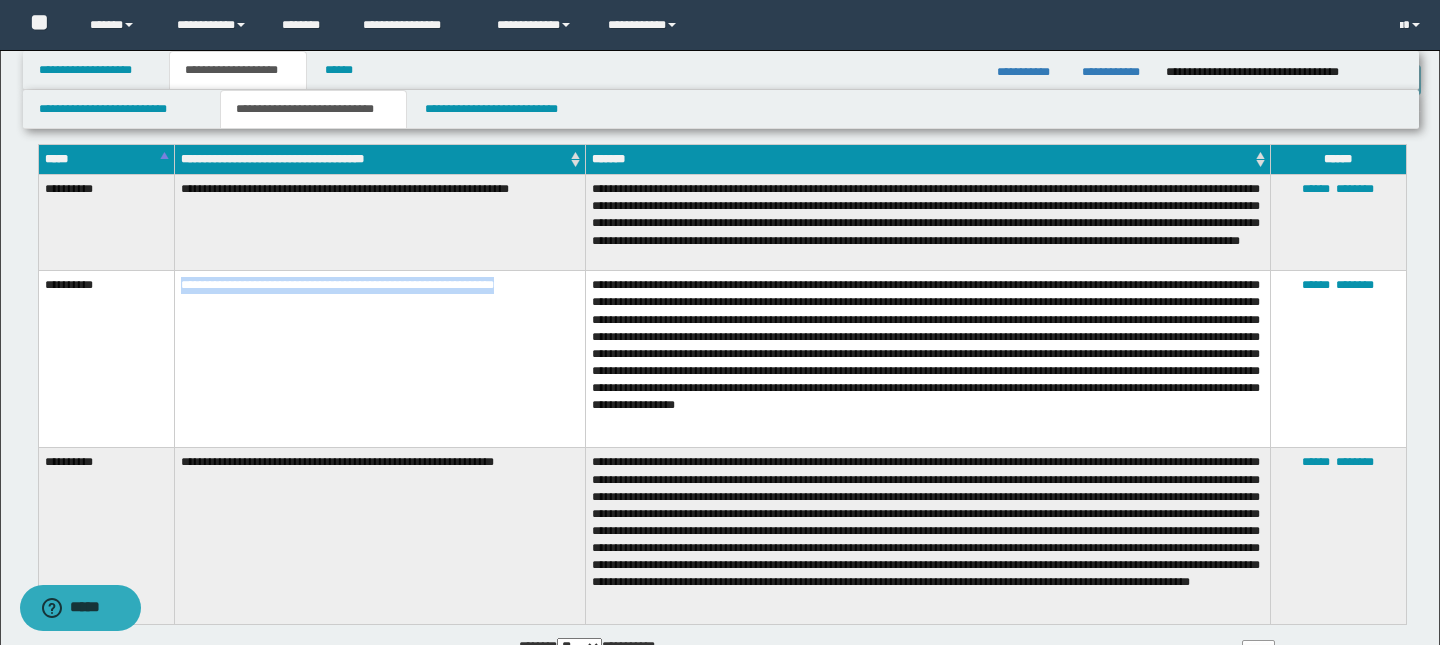 drag, startPoint x: 181, startPoint y: 285, endPoint x: 550, endPoint y: 291, distance: 369.04877 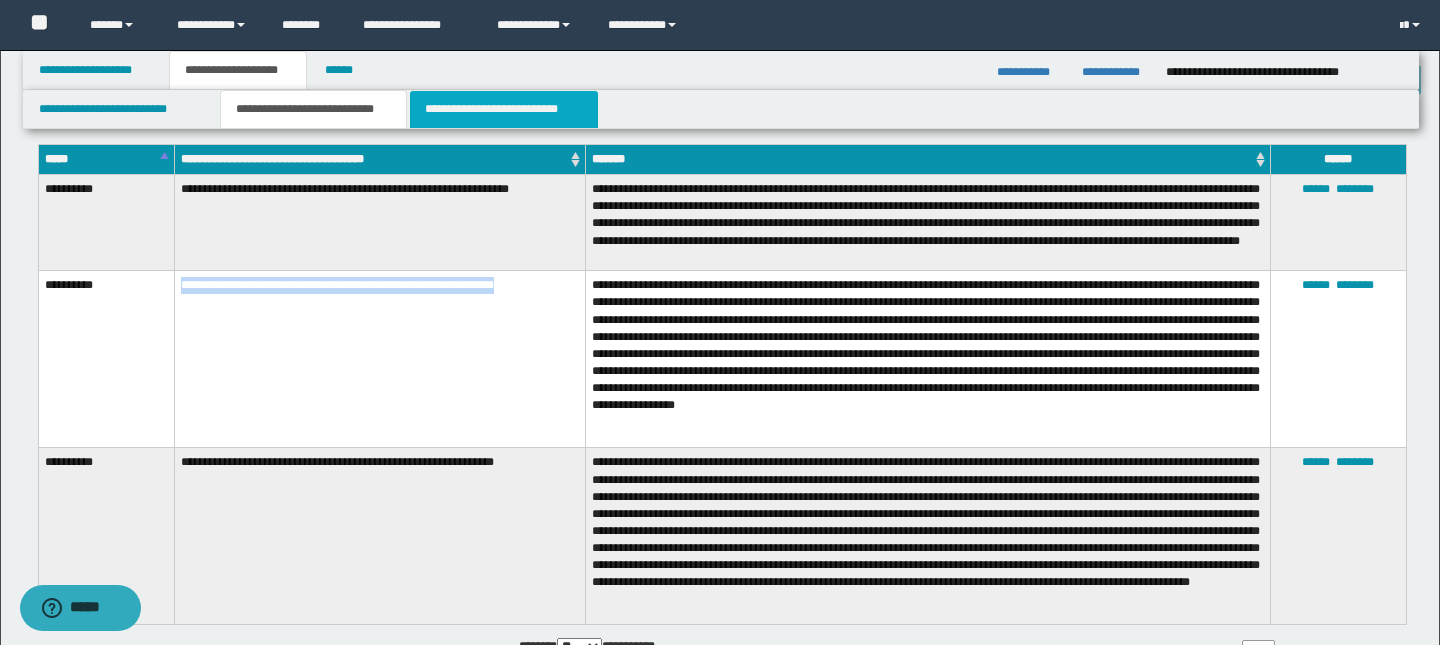 click on "**********" at bounding box center [504, 109] 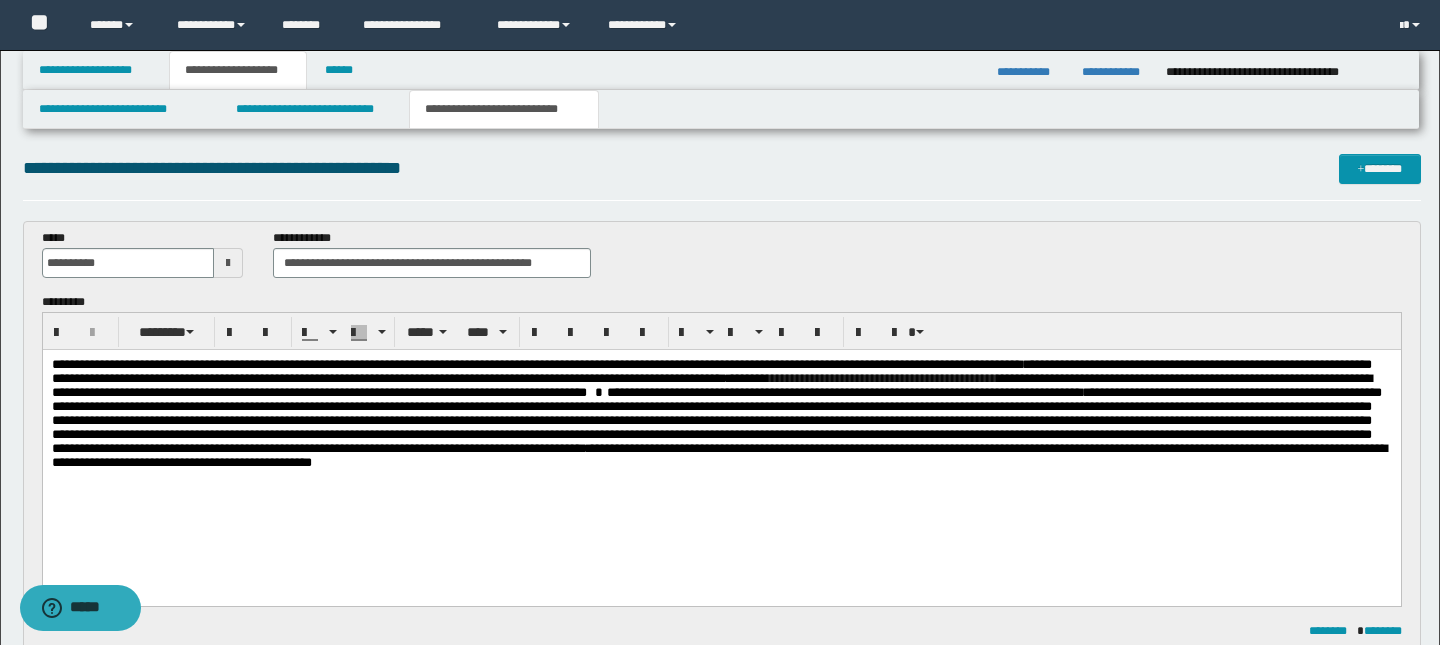 scroll, scrollTop: 0, scrollLeft: 0, axis: both 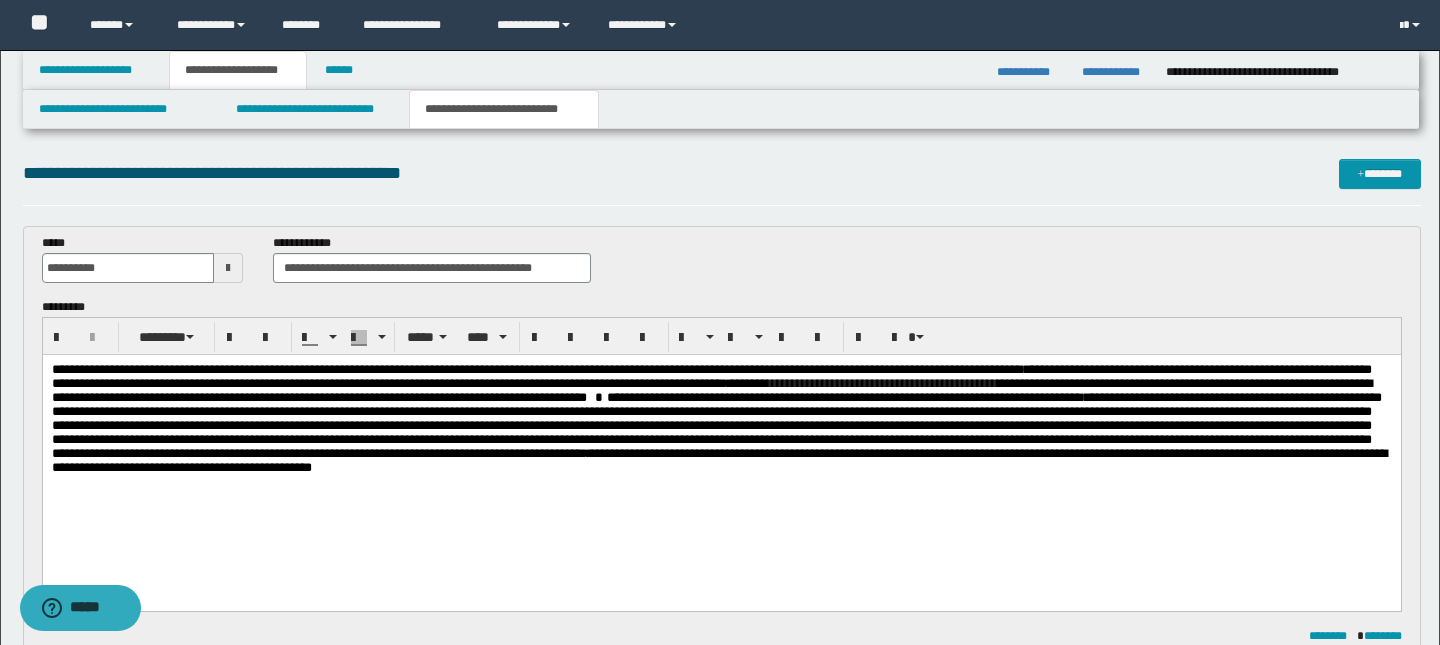 click on "**********" at bounding box center (716, 425) 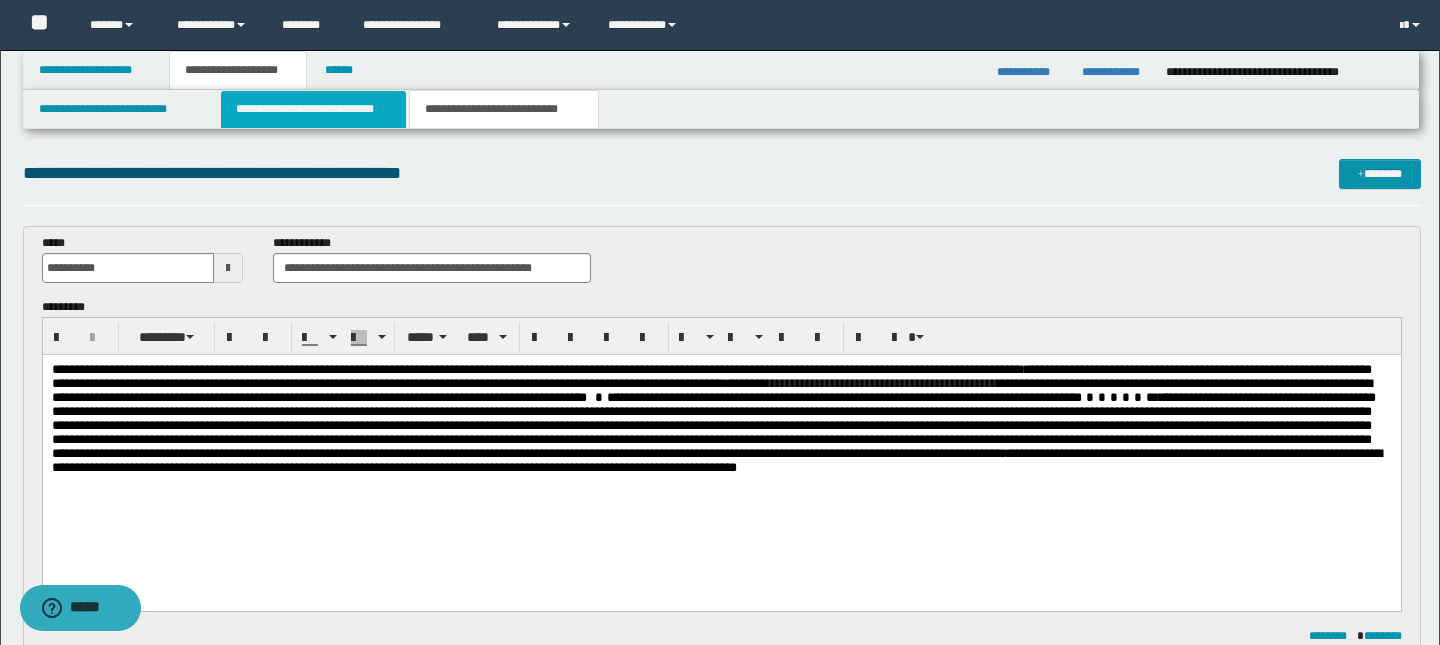 click on "**********" at bounding box center [314, 109] 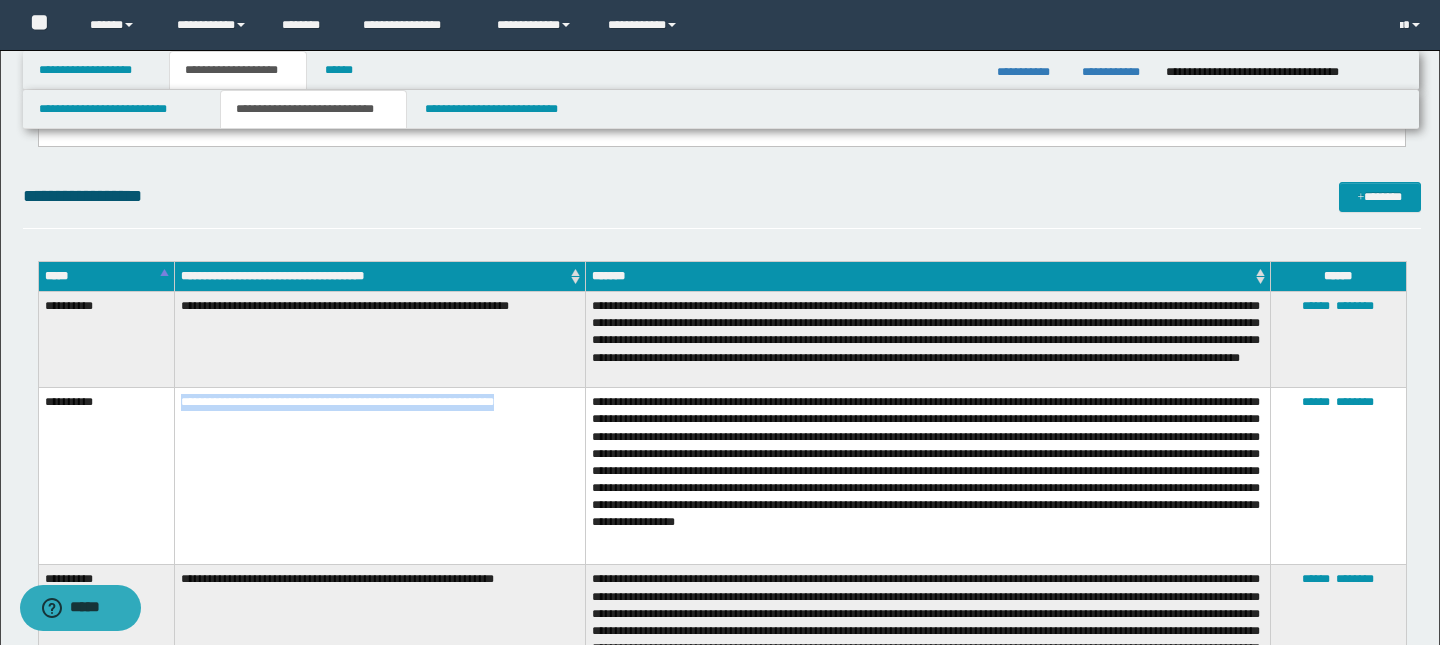 scroll, scrollTop: 621, scrollLeft: 0, axis: vertical 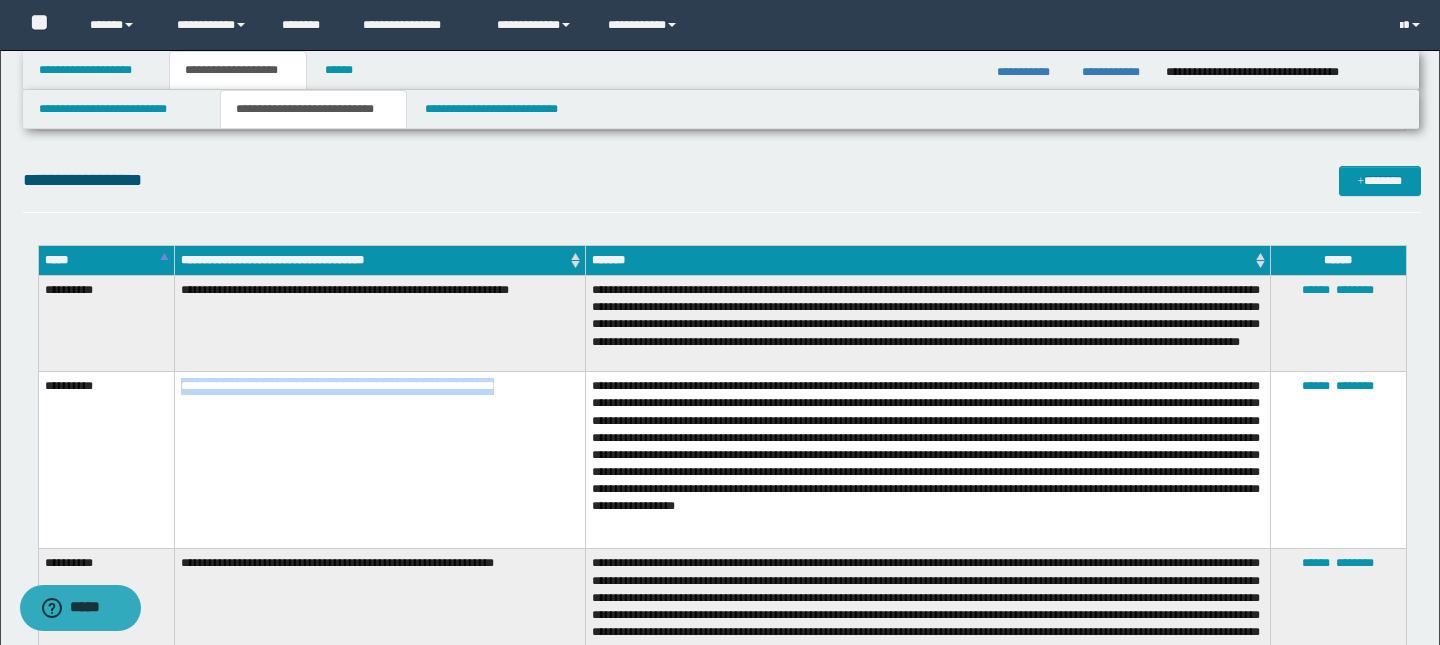 click on "**********" at bounding box center (379, 460) 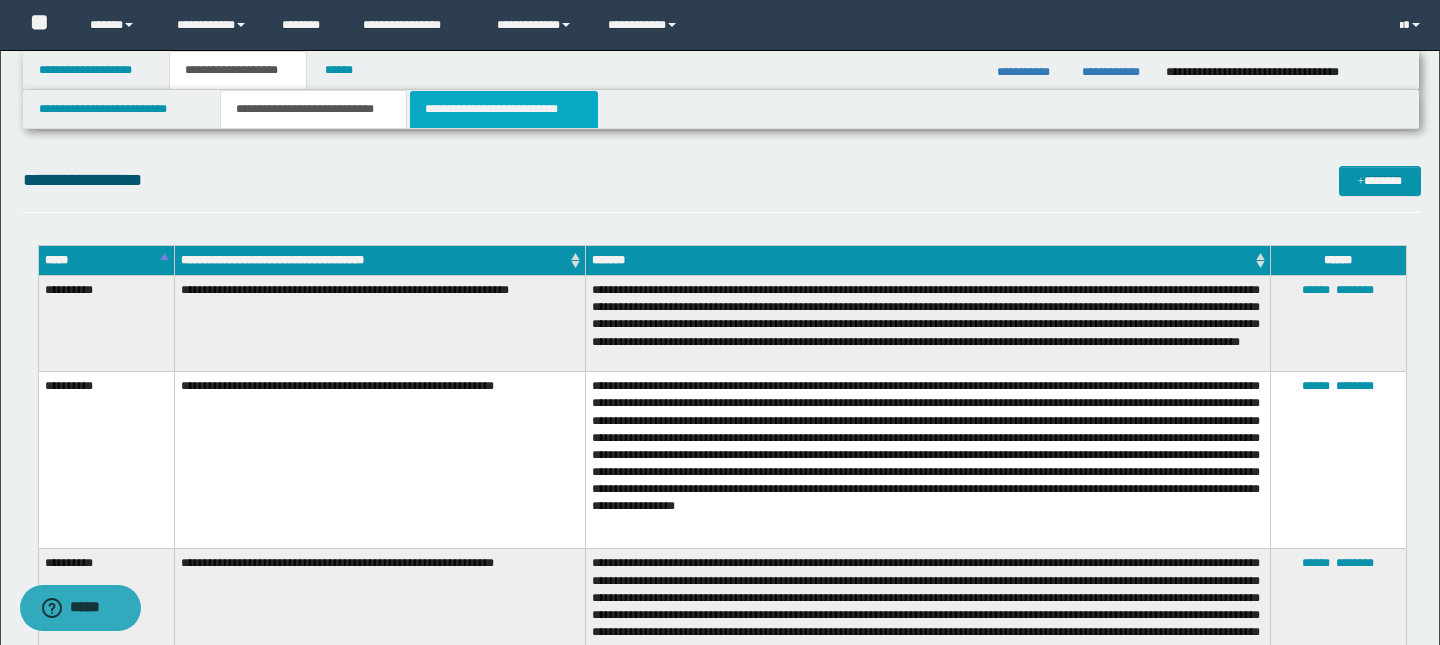 click on "**********" at bounding box center [504, 109] 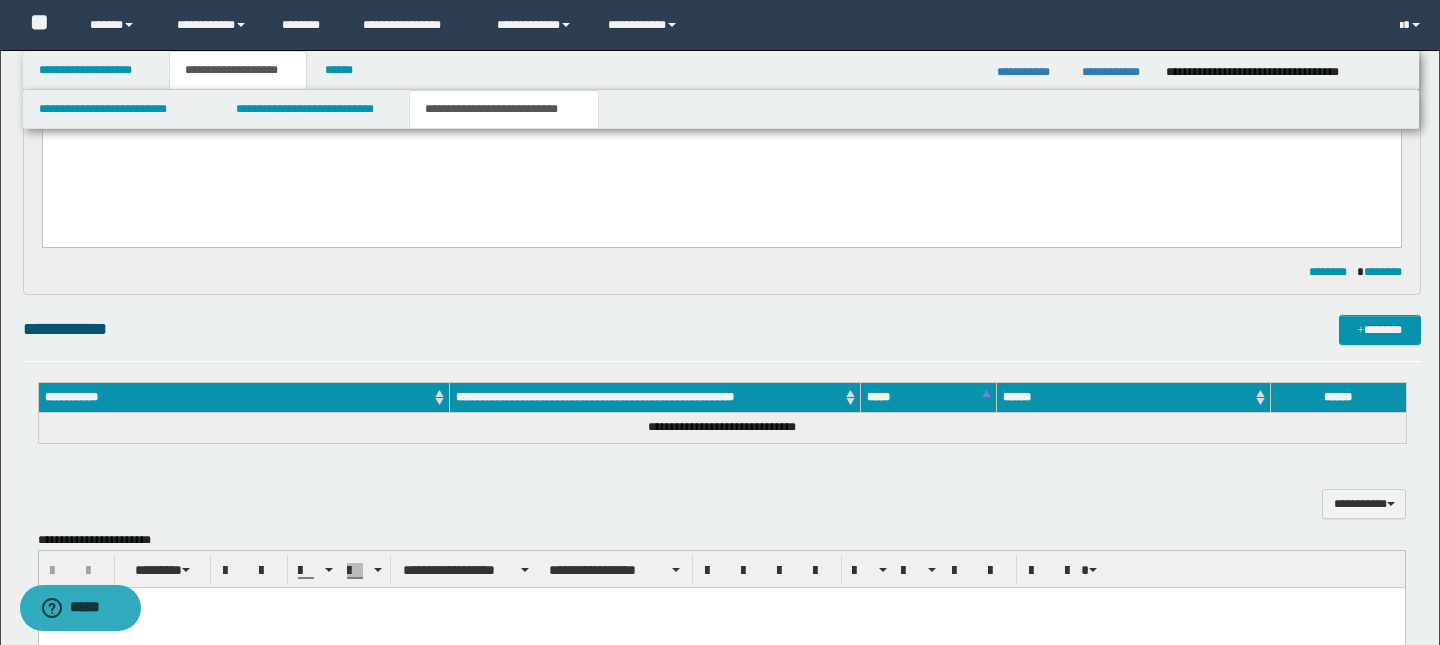 scroll, scrollTop: 0, scrollLeft: 0, axis: both 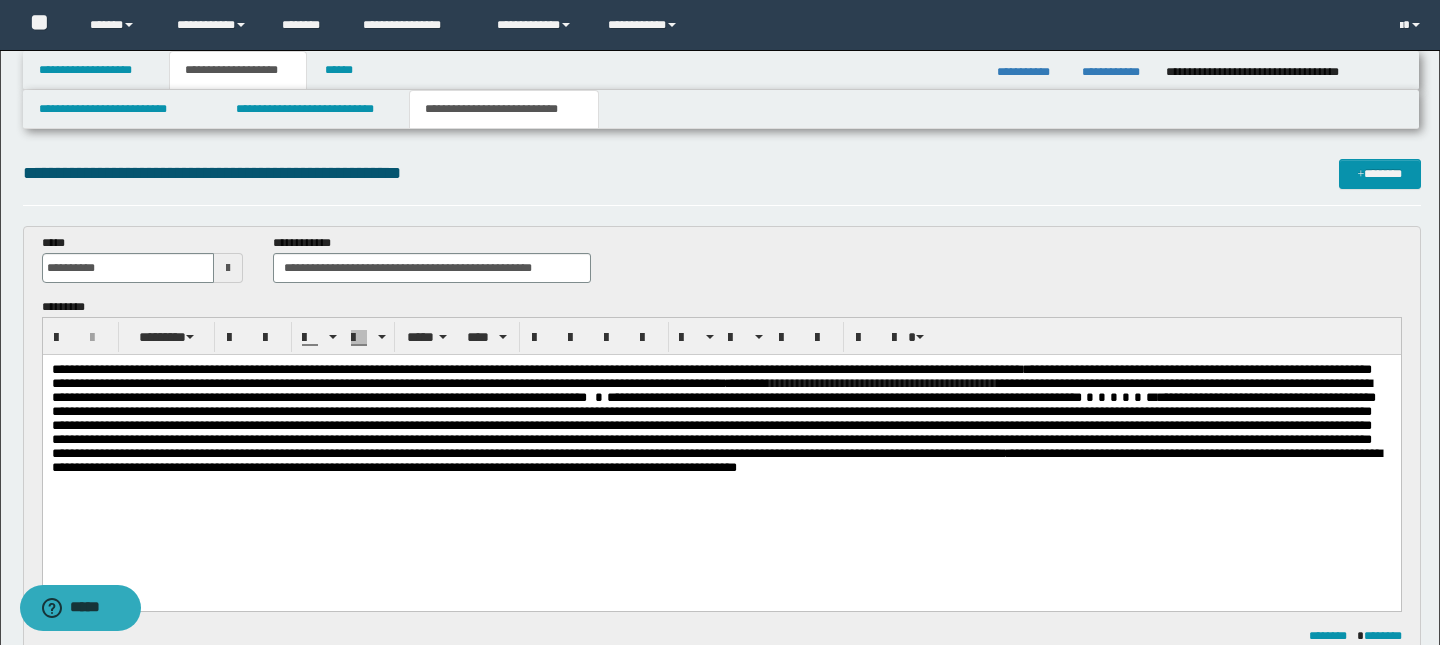 click on "**********" at bounding box center (713, 425) 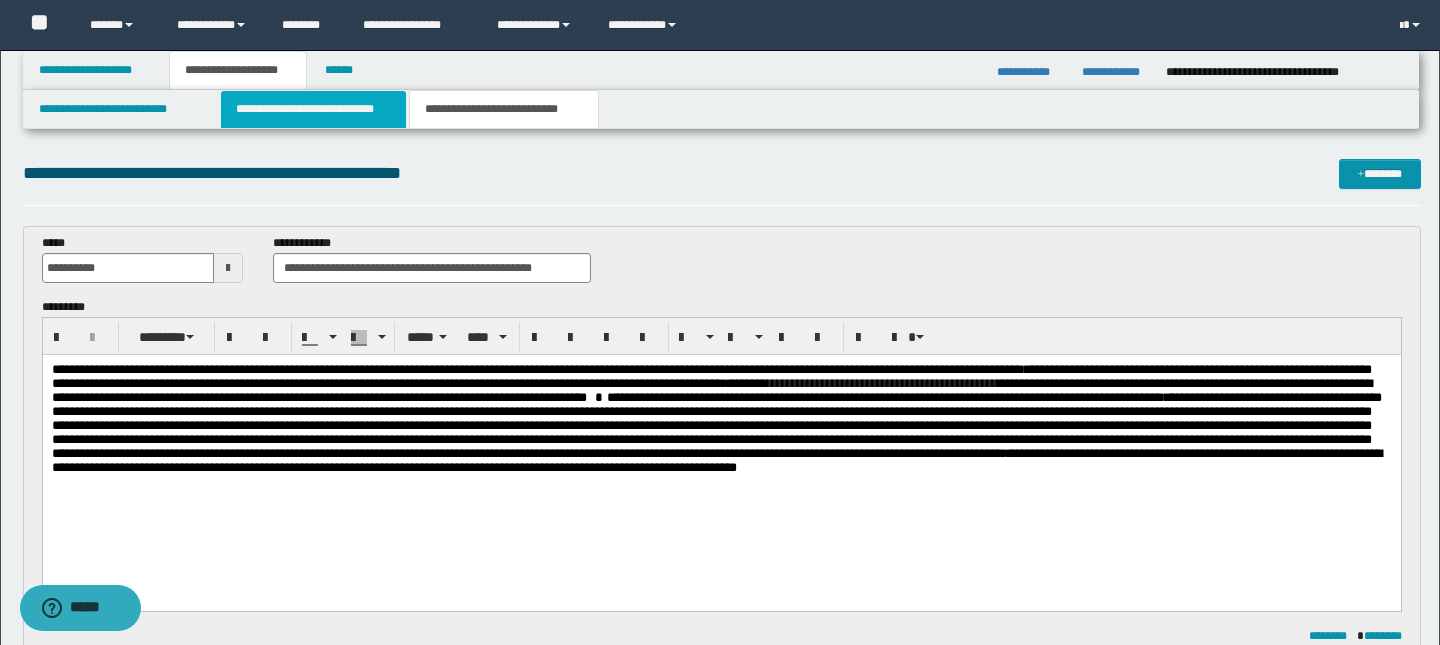 click on "**********" at bounding box center (314, 109) 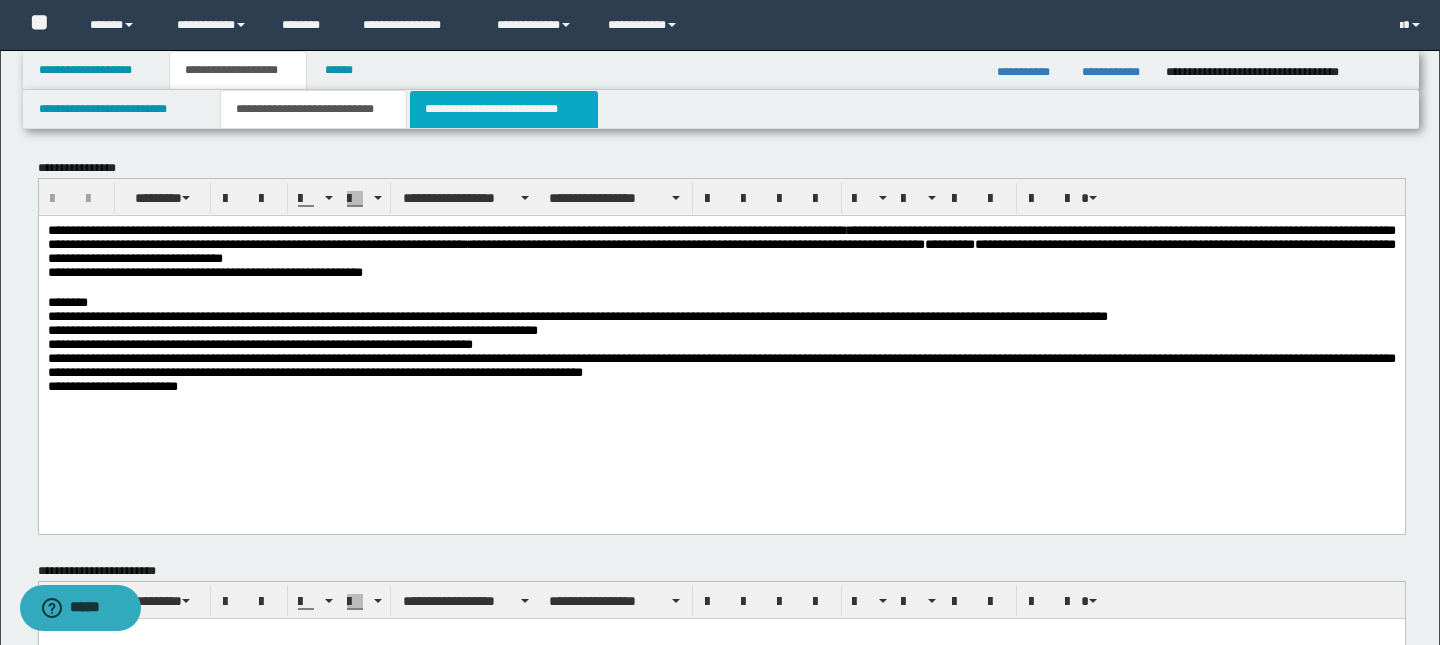 click on "**********" at bounding box center (504, 109) 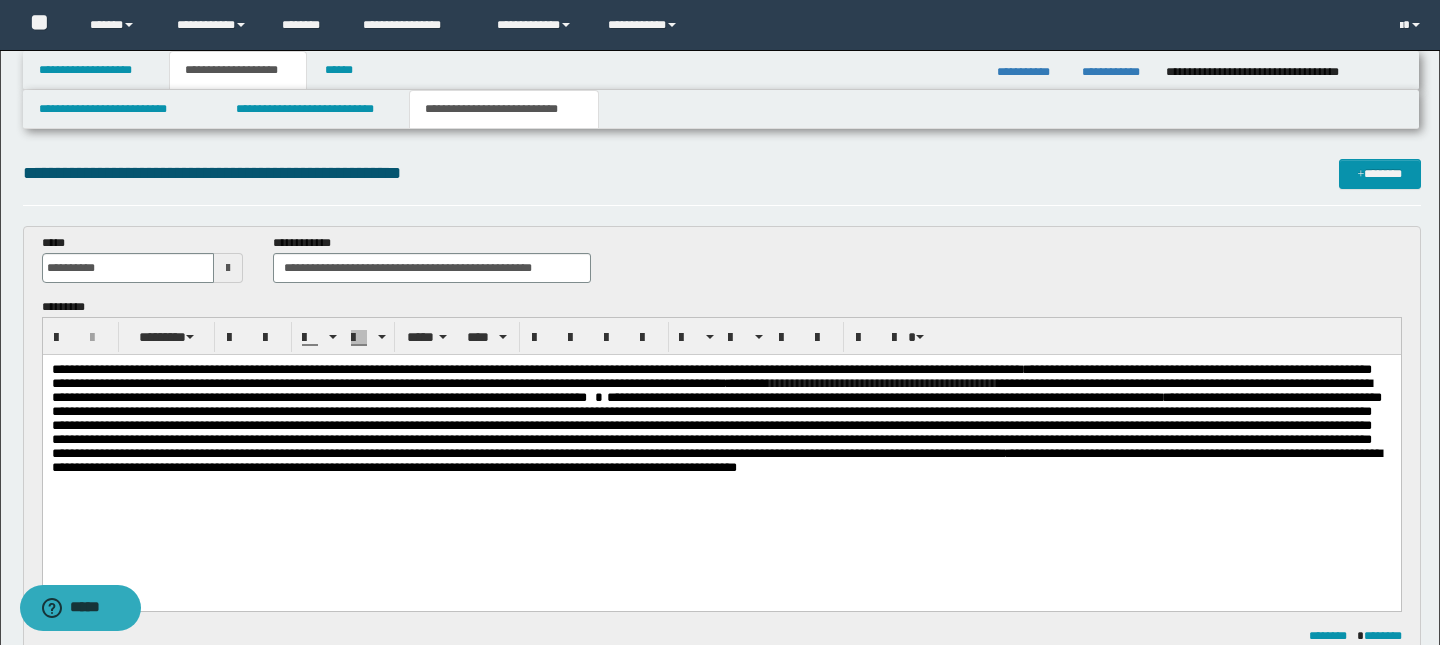 click on "**********" at bounding box center [716, 425] 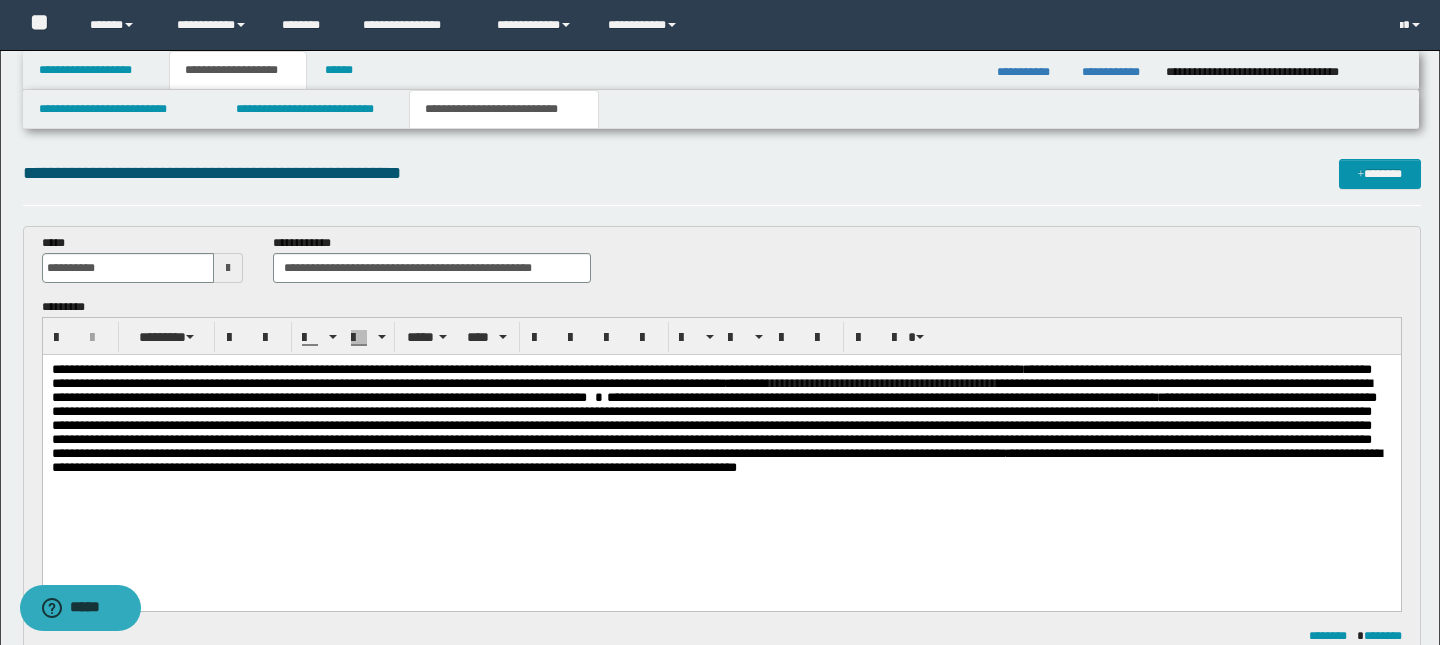 click on "**********" at bounding box center [713, 425] 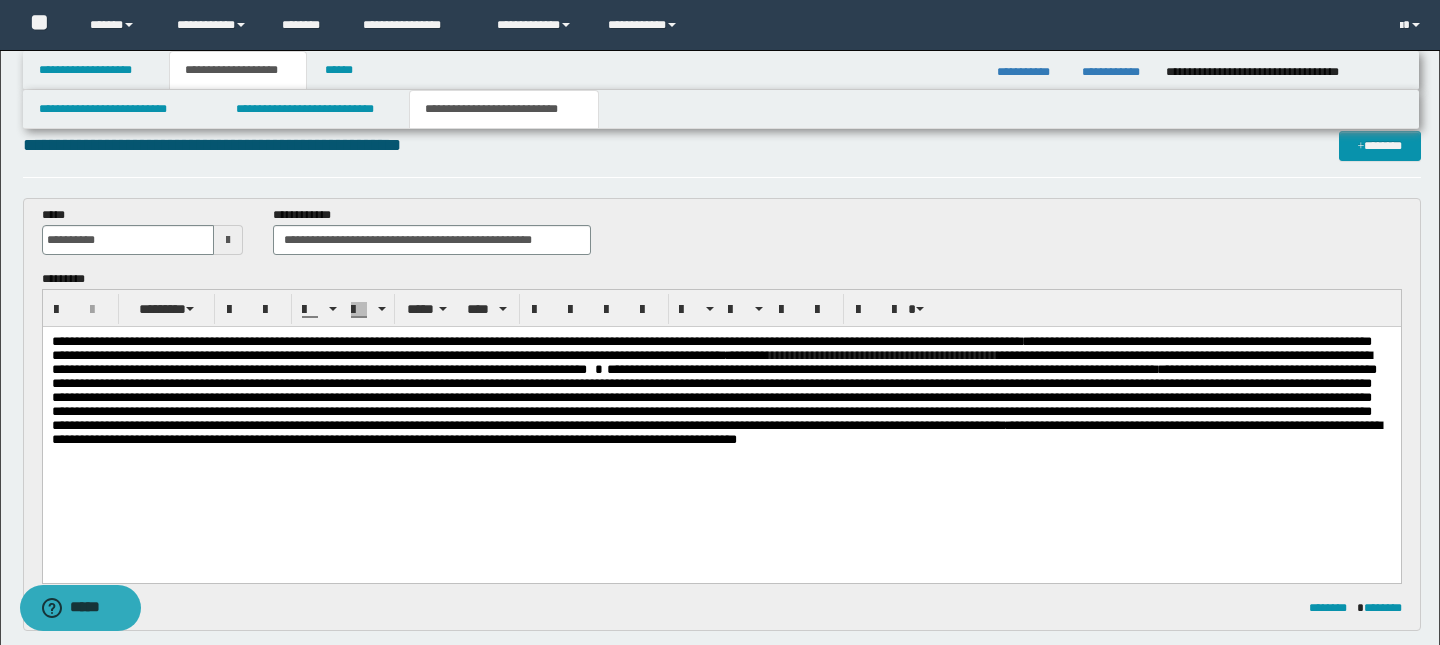 scroll, scrollTop: 0, scrollLeft: 0, axis: both 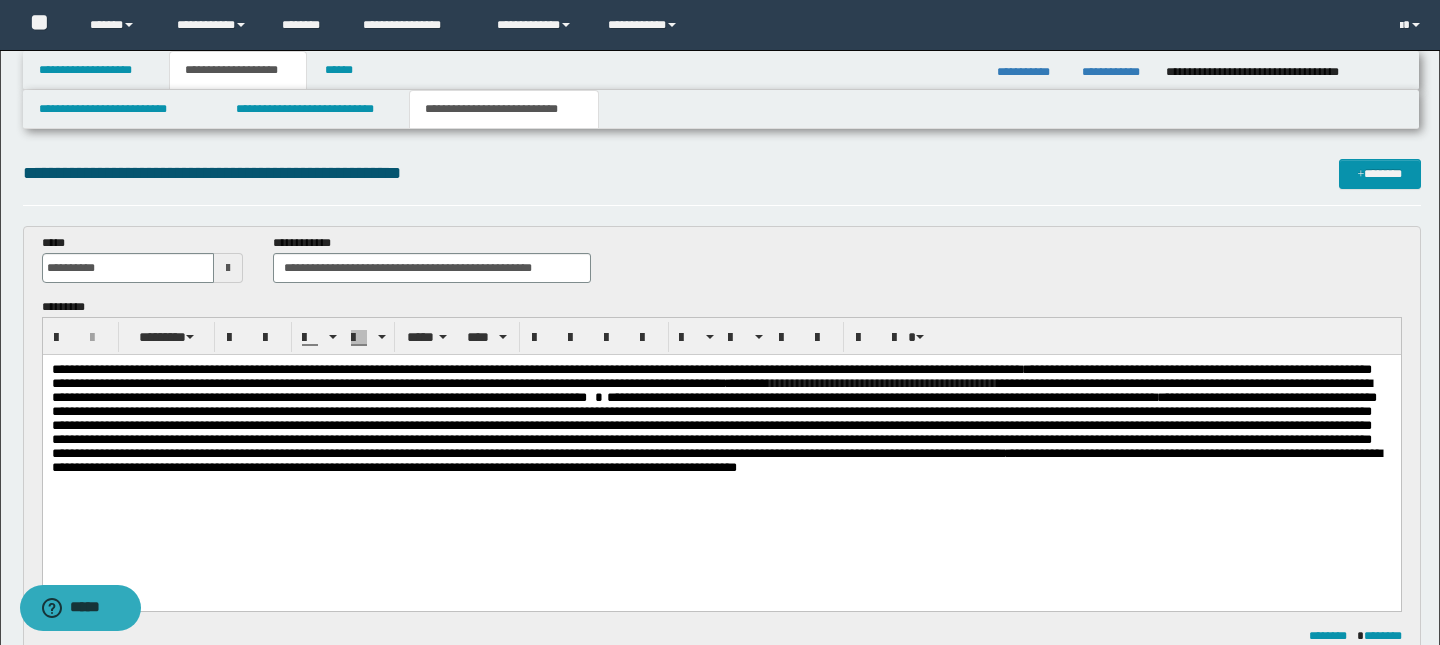 click on "**********" at bounding box center [713, 425] 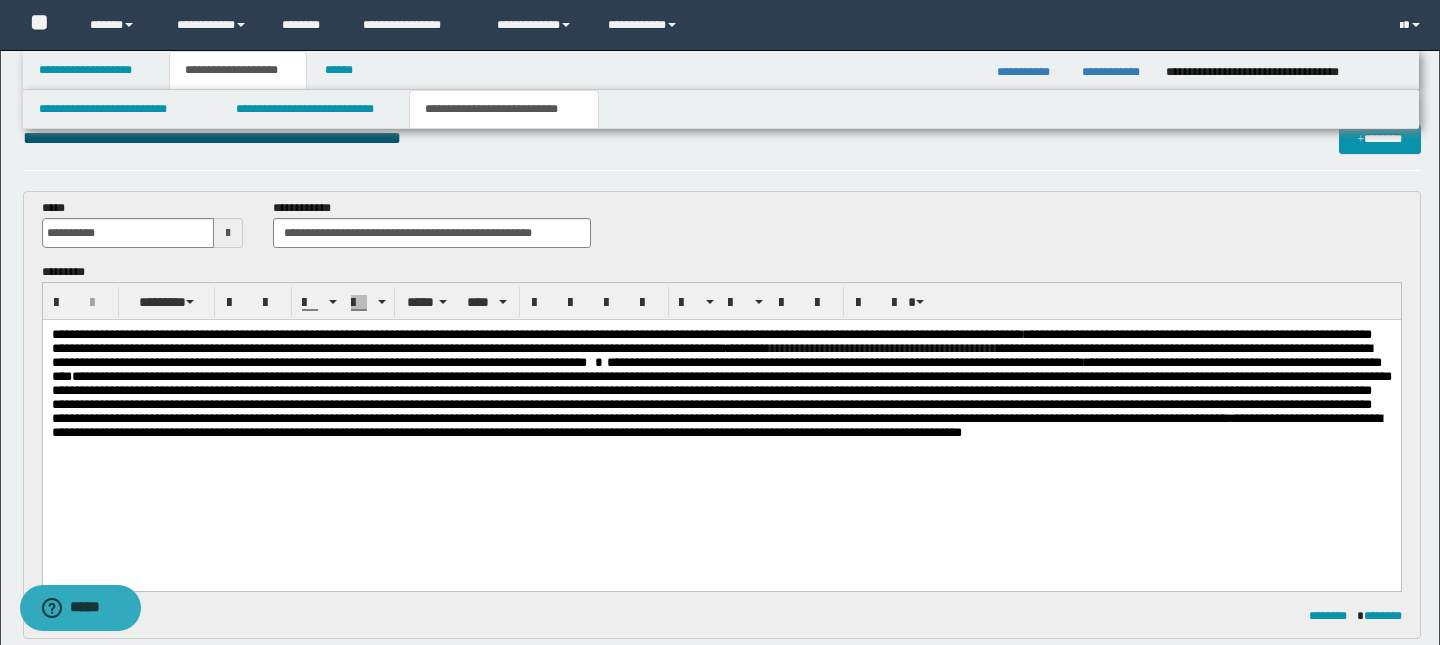 scroll, scrollTop: 40, scrollLeft: 0, axis: vertical 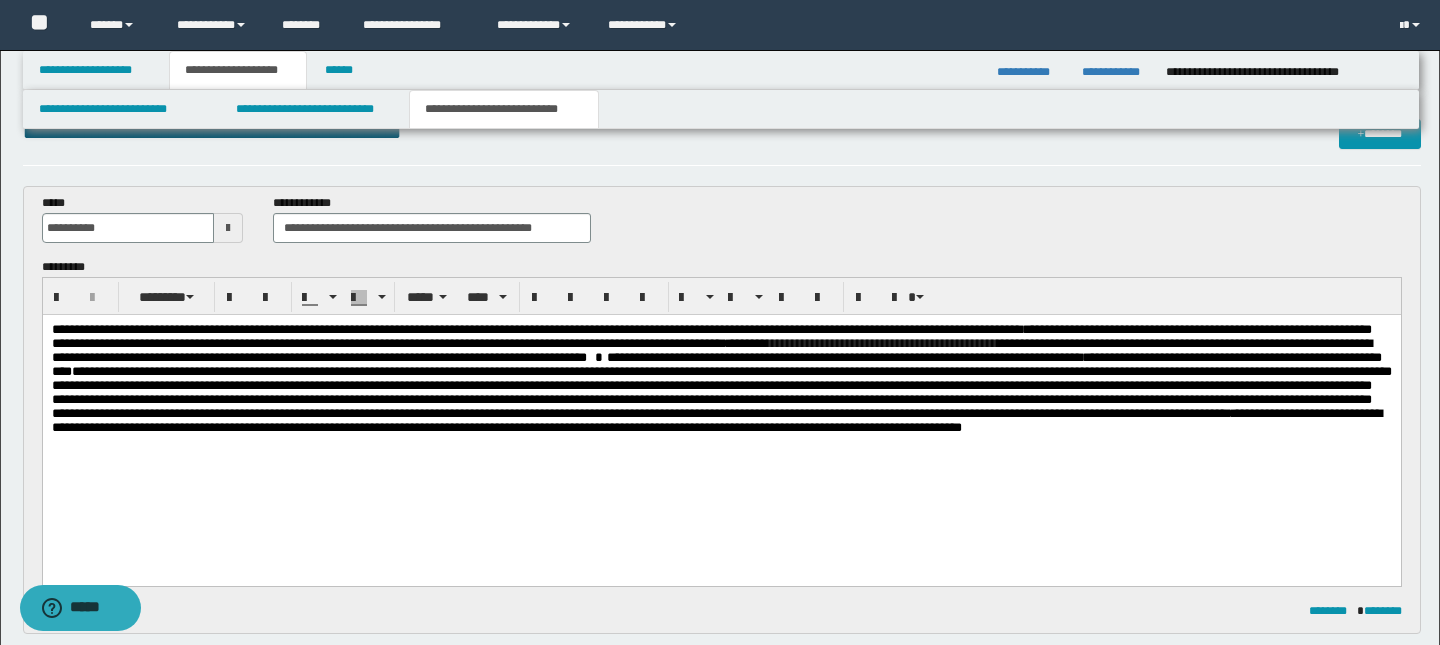 click on "**********" at bounding box center [721, 379] 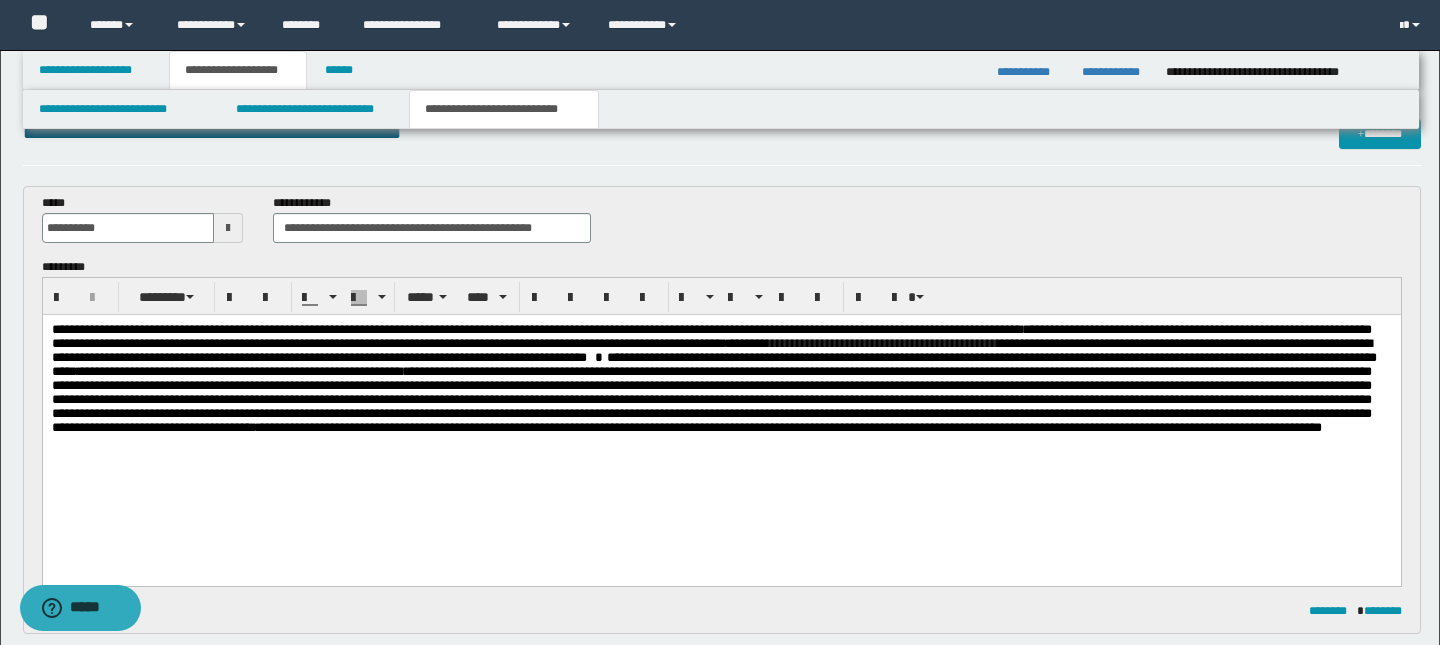 click on "**********" at bounding box center (713, 392) 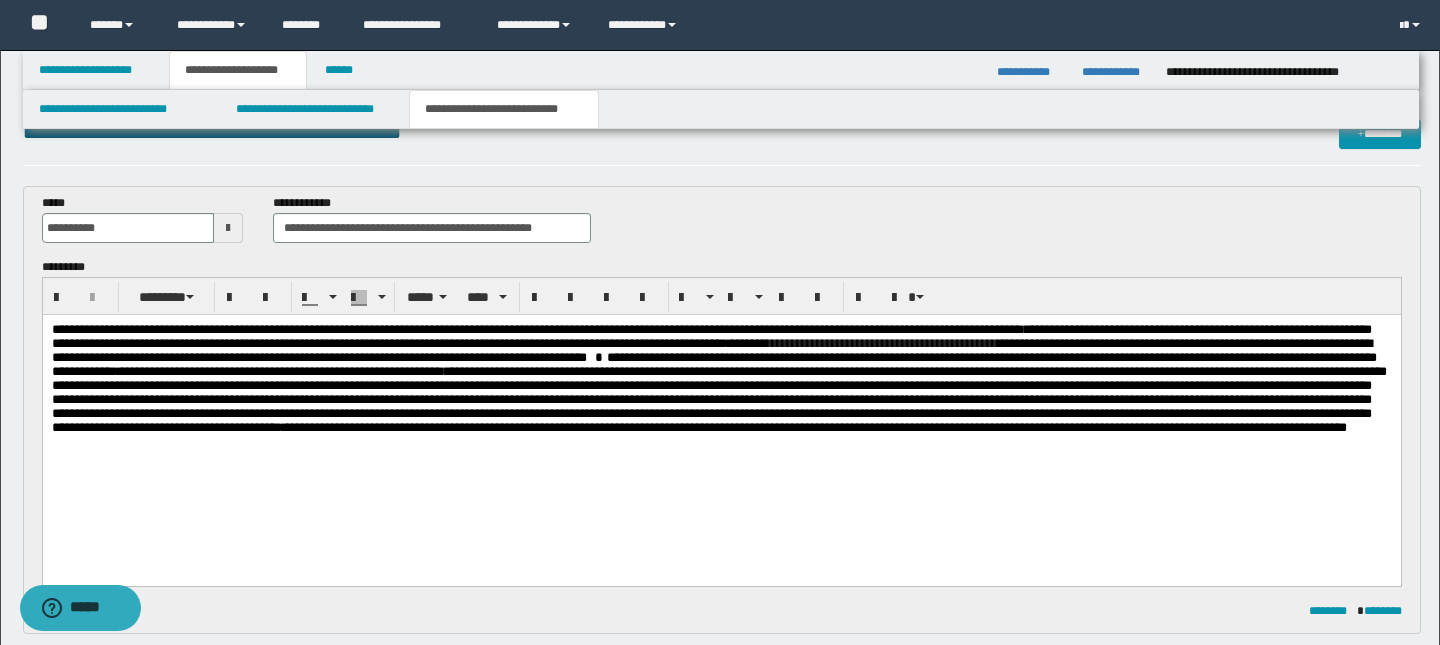 click on "**********" at bounding box center (816, 427) 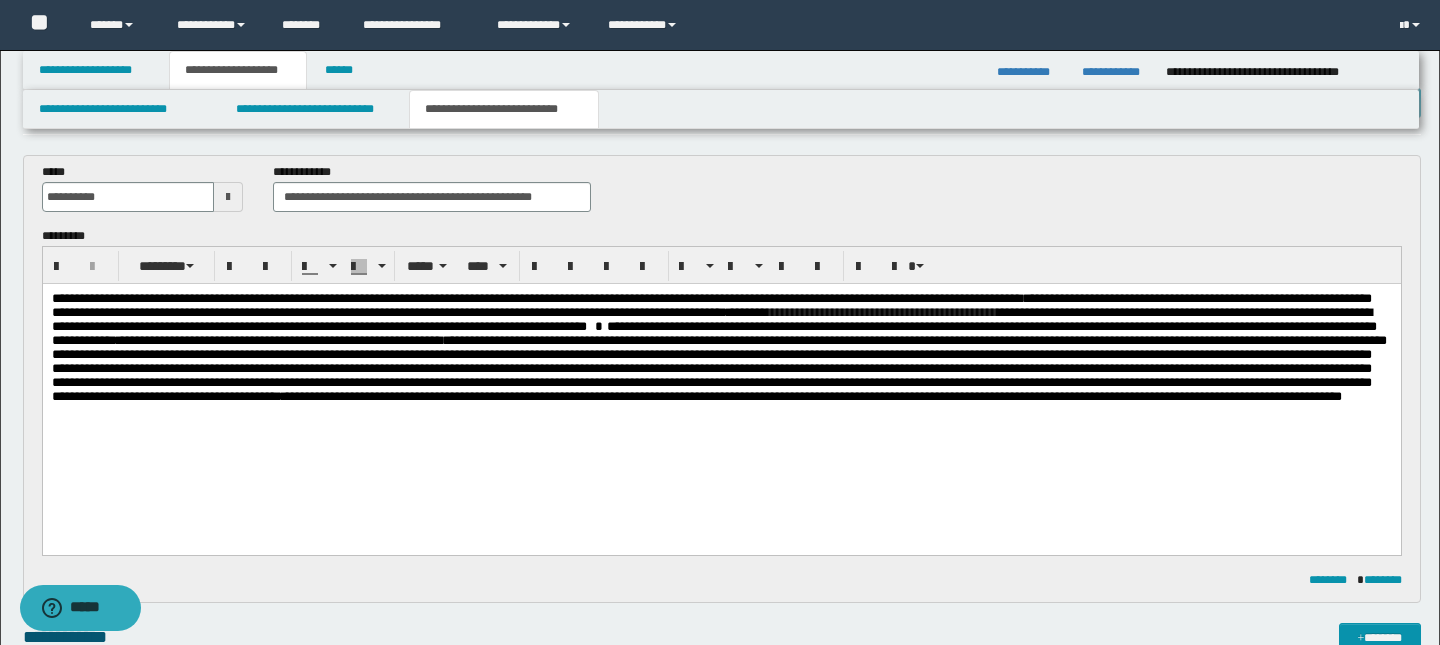 scroll, scrollTop: 72, scrollLeft: 0, axis: vertical 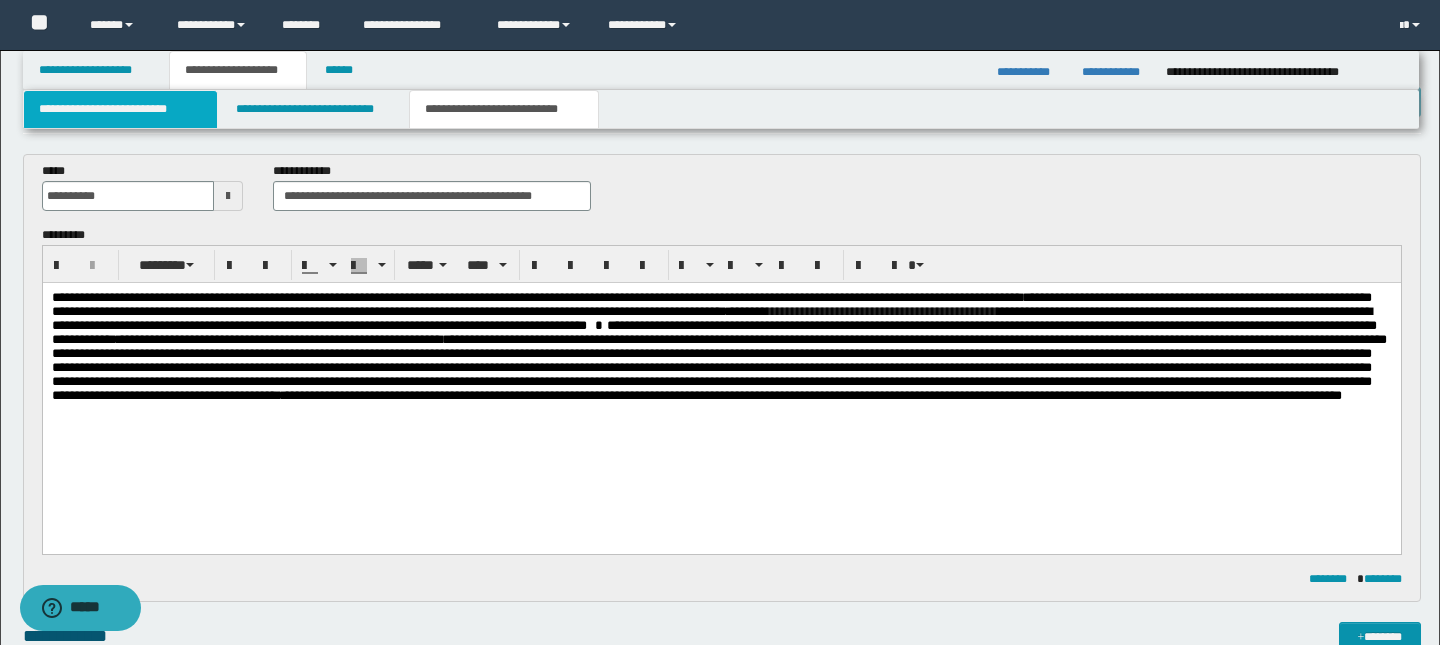 click on "**********" at bounding box center [120, 109] 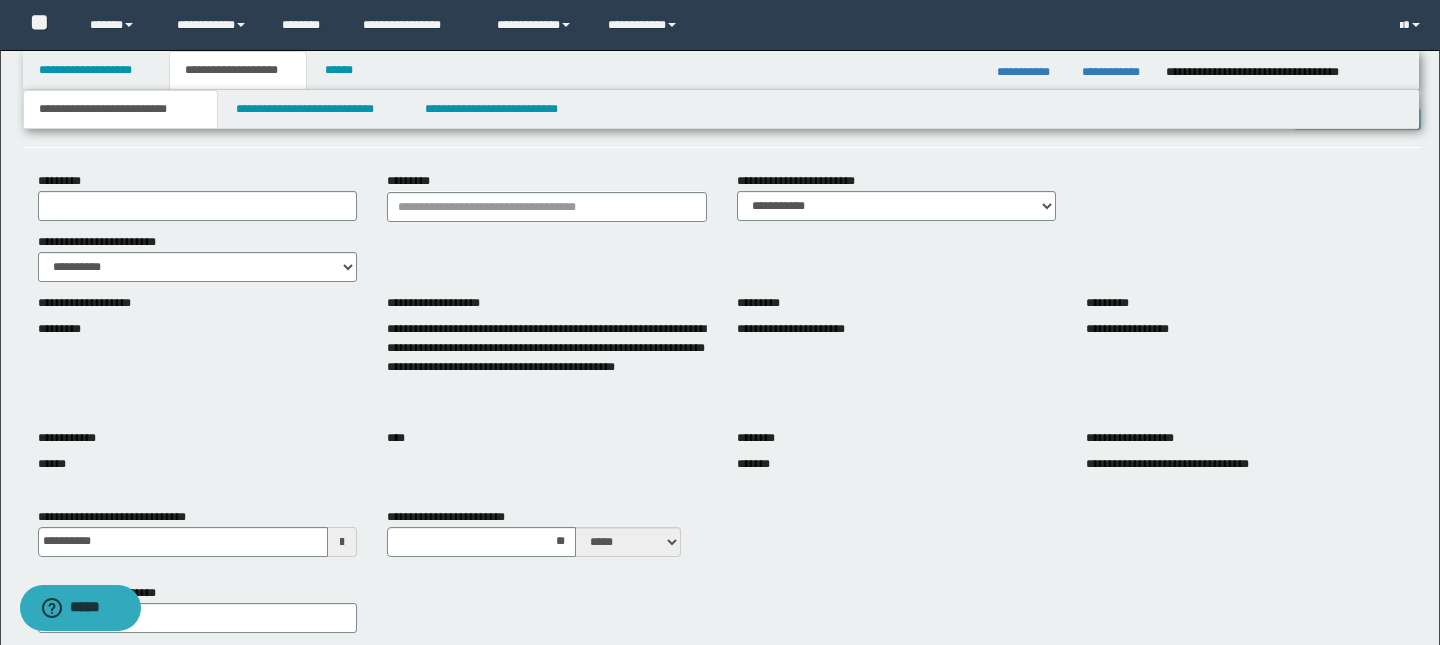 scroll, scrollTop: 0, scrollLeft: 0, axis: both 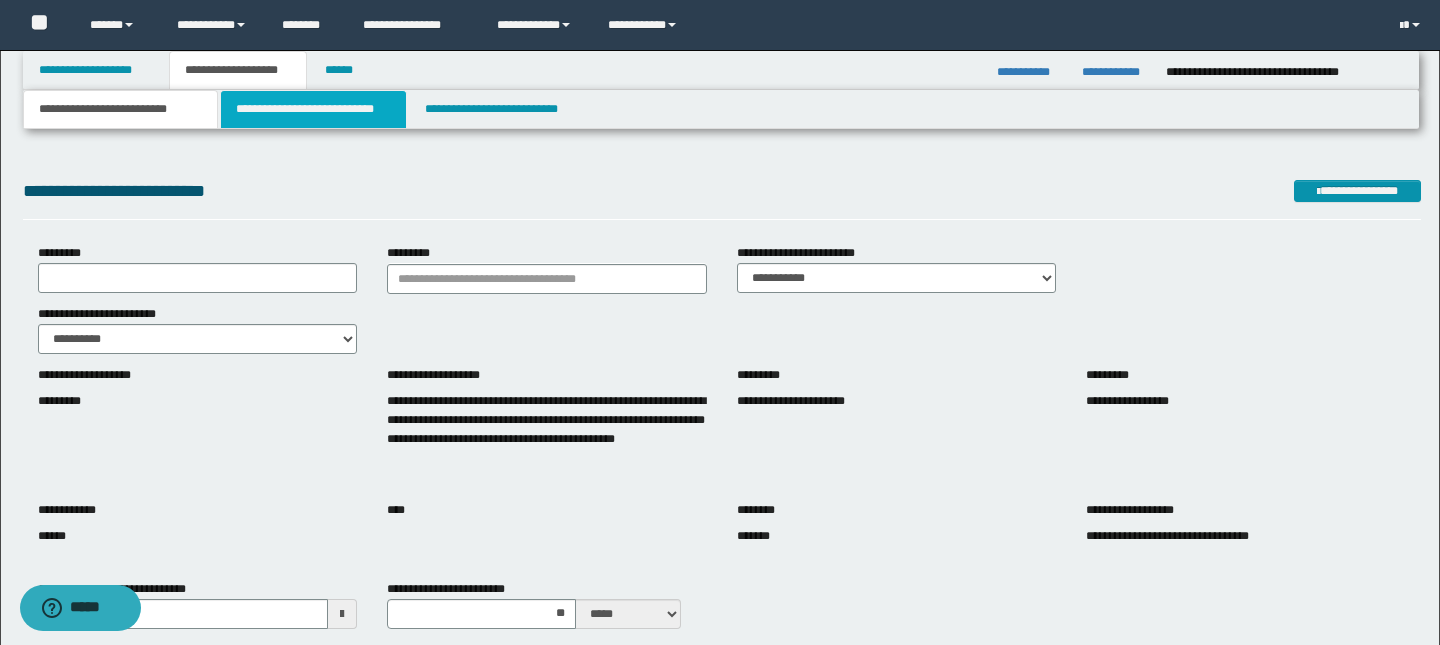 click on "**********" at bounding box center [314, 109] 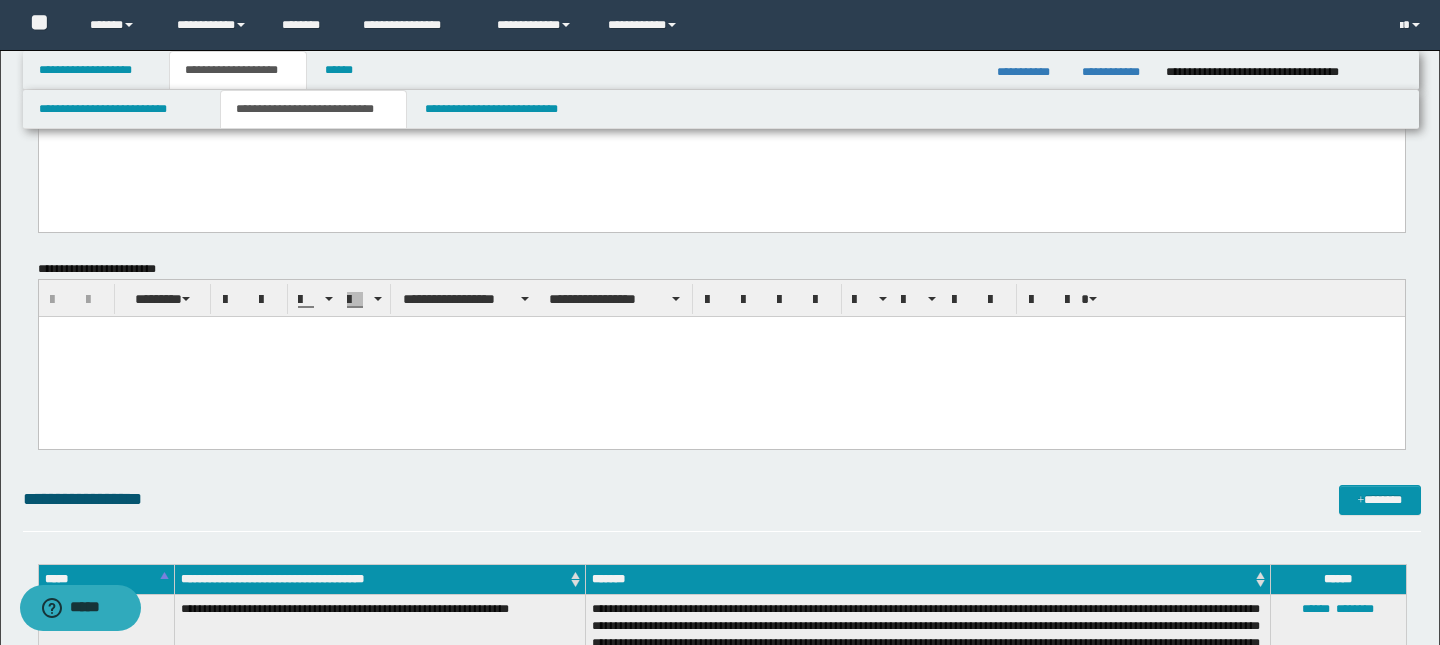 scroll, scrollTop: 0, scrollLeft: 0, axis: both 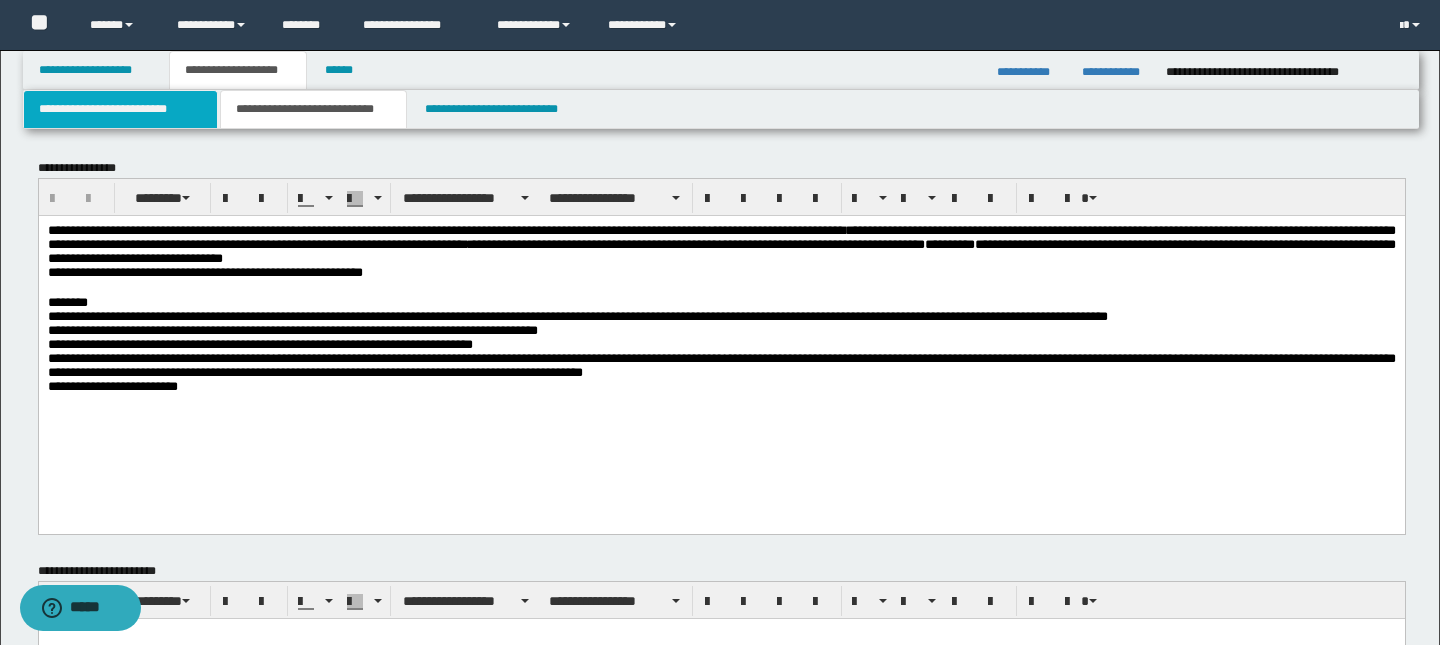 click on "**********" at bounding box center [120, 109] 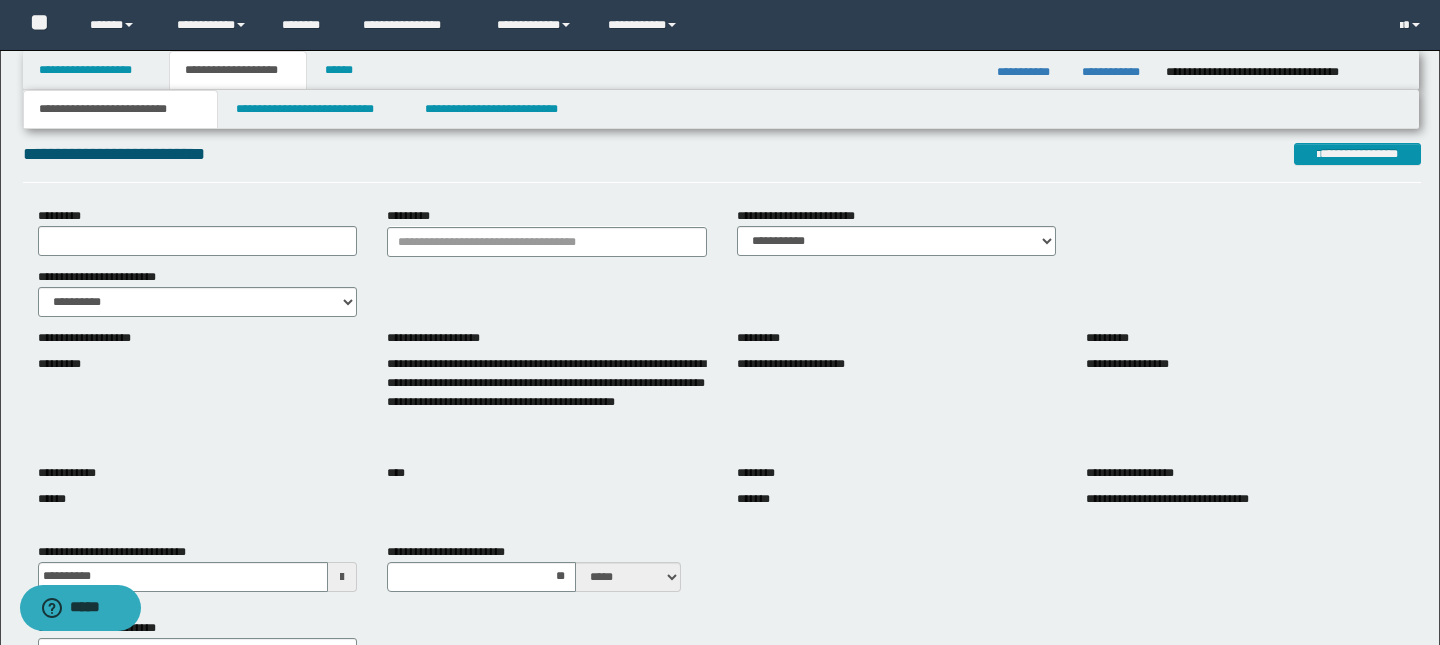 scroll, scrollTop: 0, scrollLeft: 0, axis: both 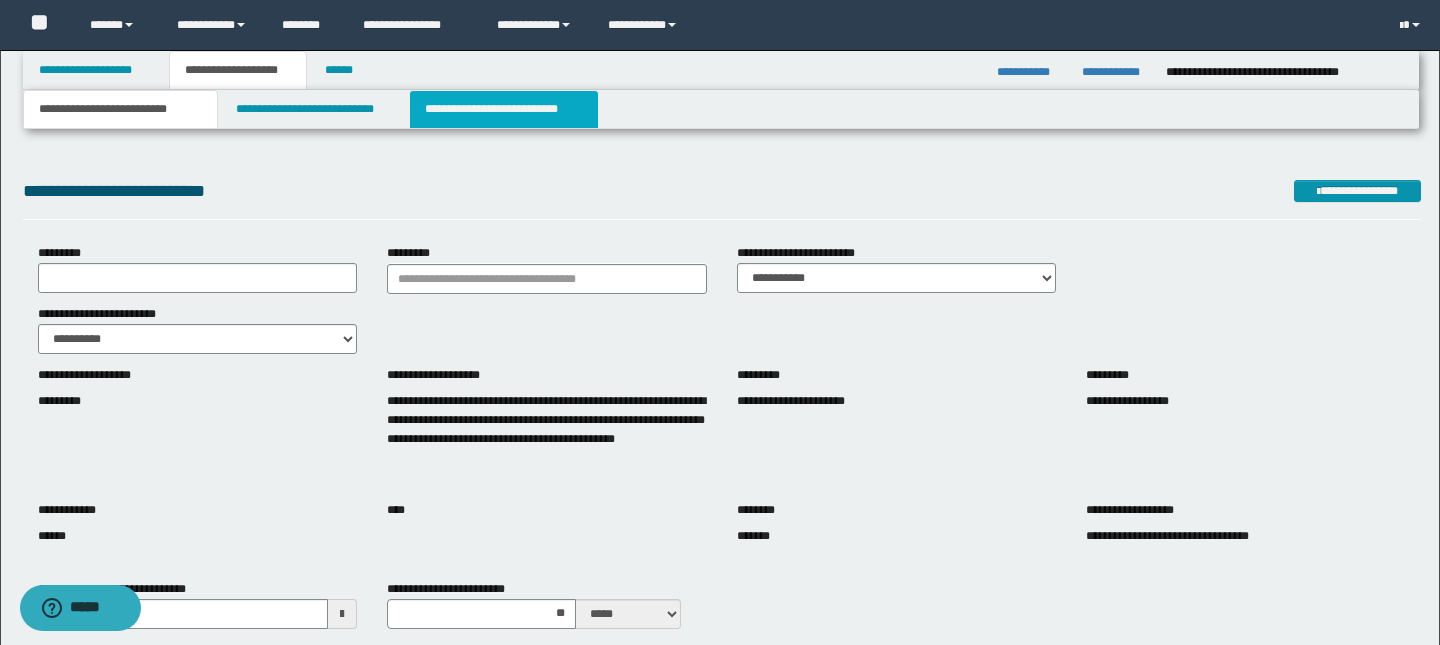 click on "**********" at bounding box center (504, 109) 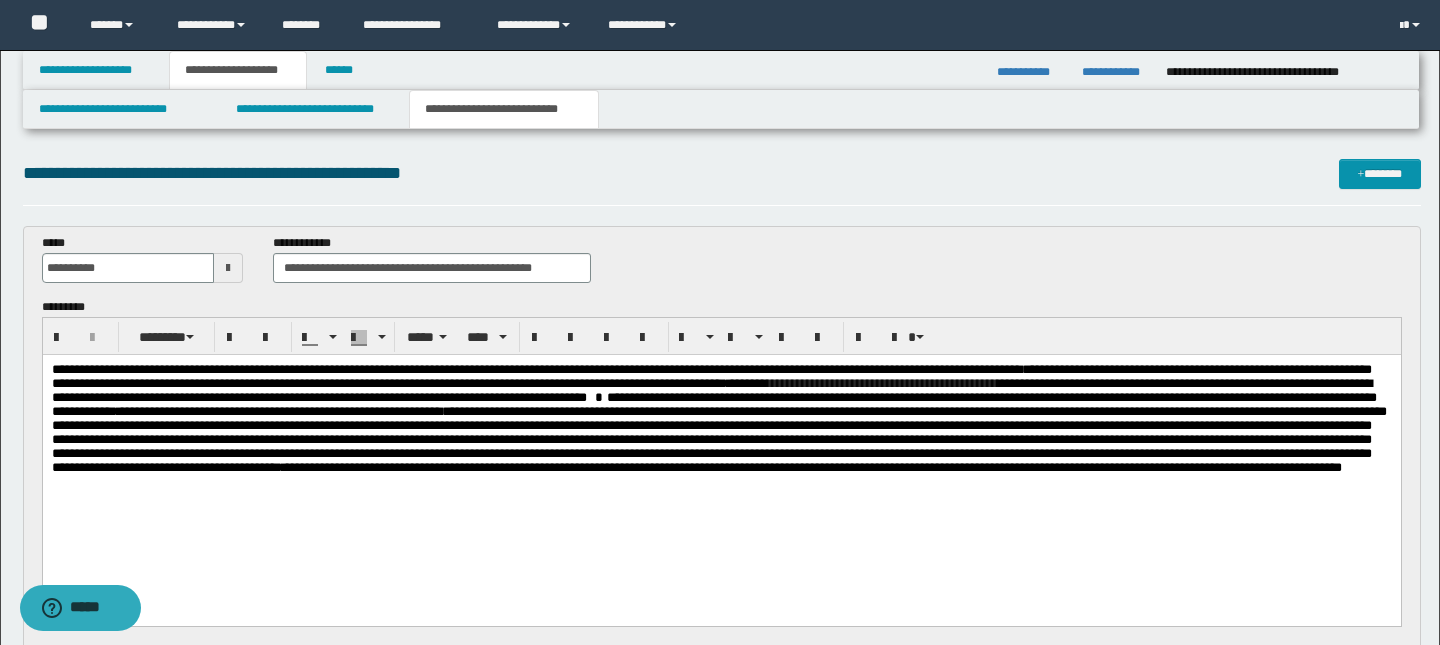 click on "**********" at bounding box center [718, 432] 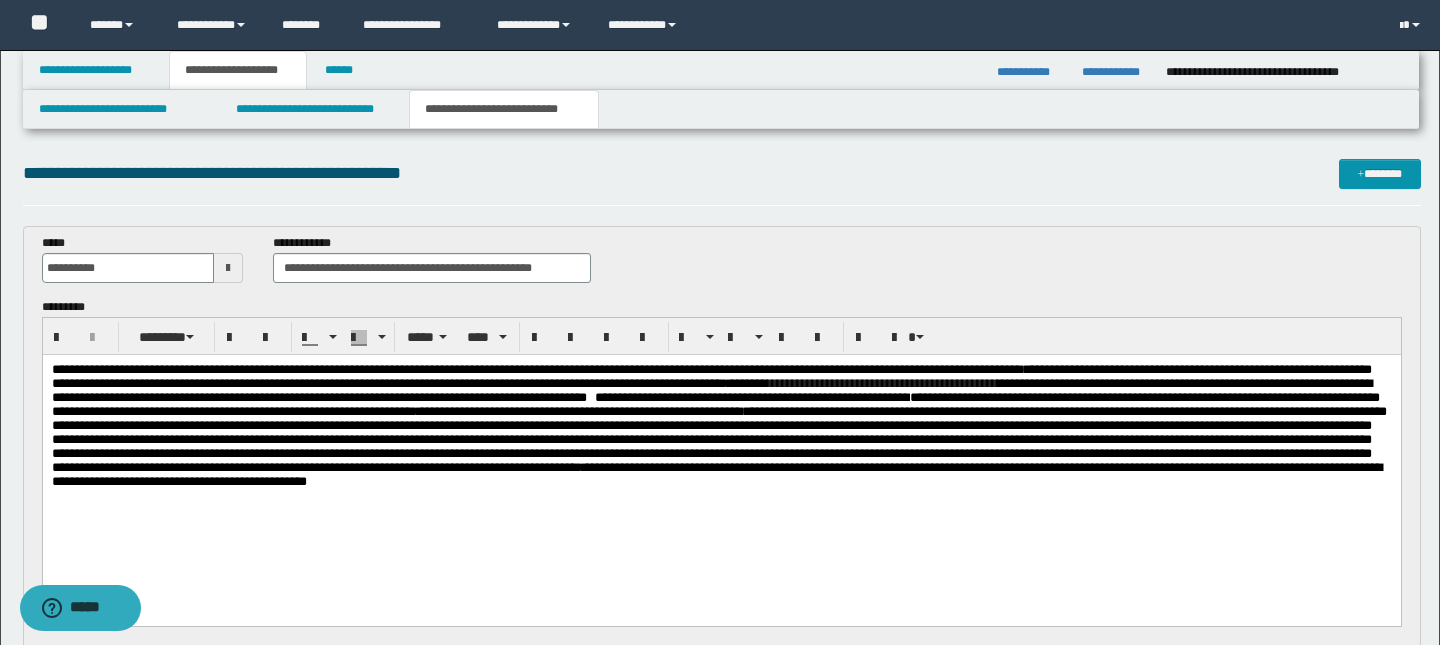 click on "**********" at bounding box center (716, 474) 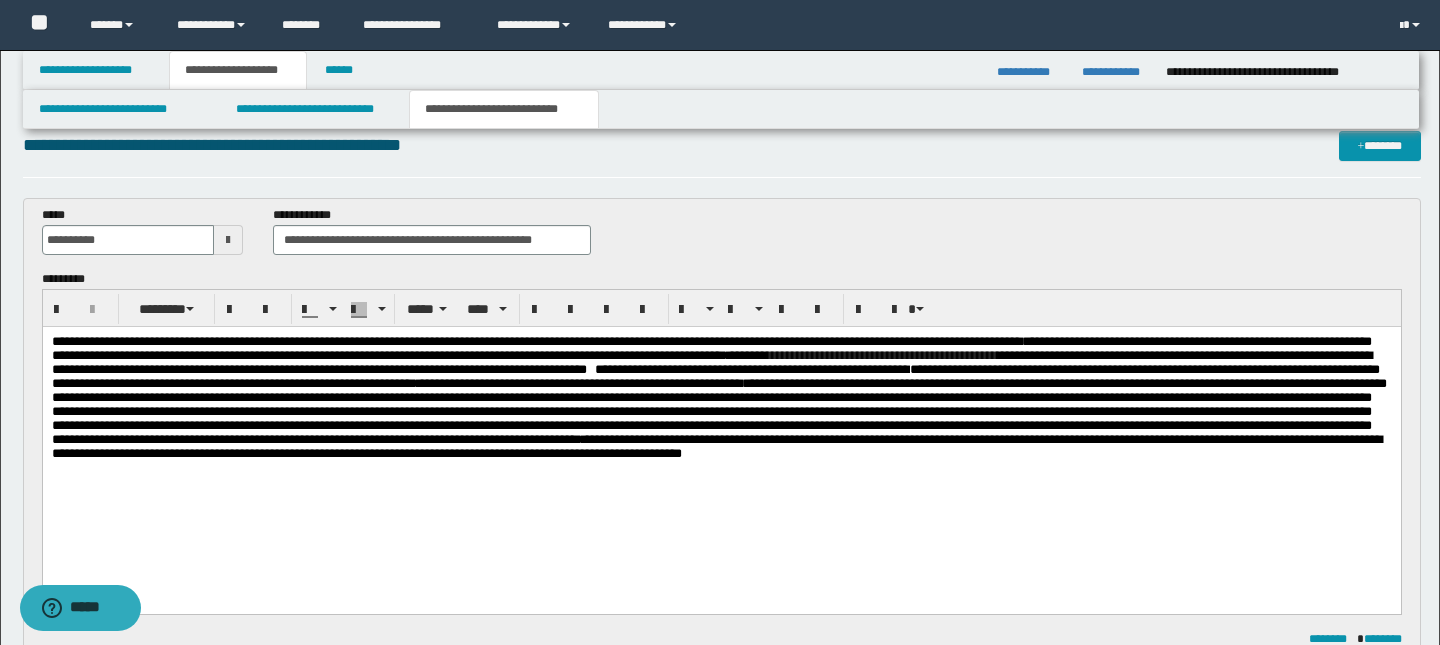 scroll, scrollTop: 32, scrollLeft: 0, axis: vertical 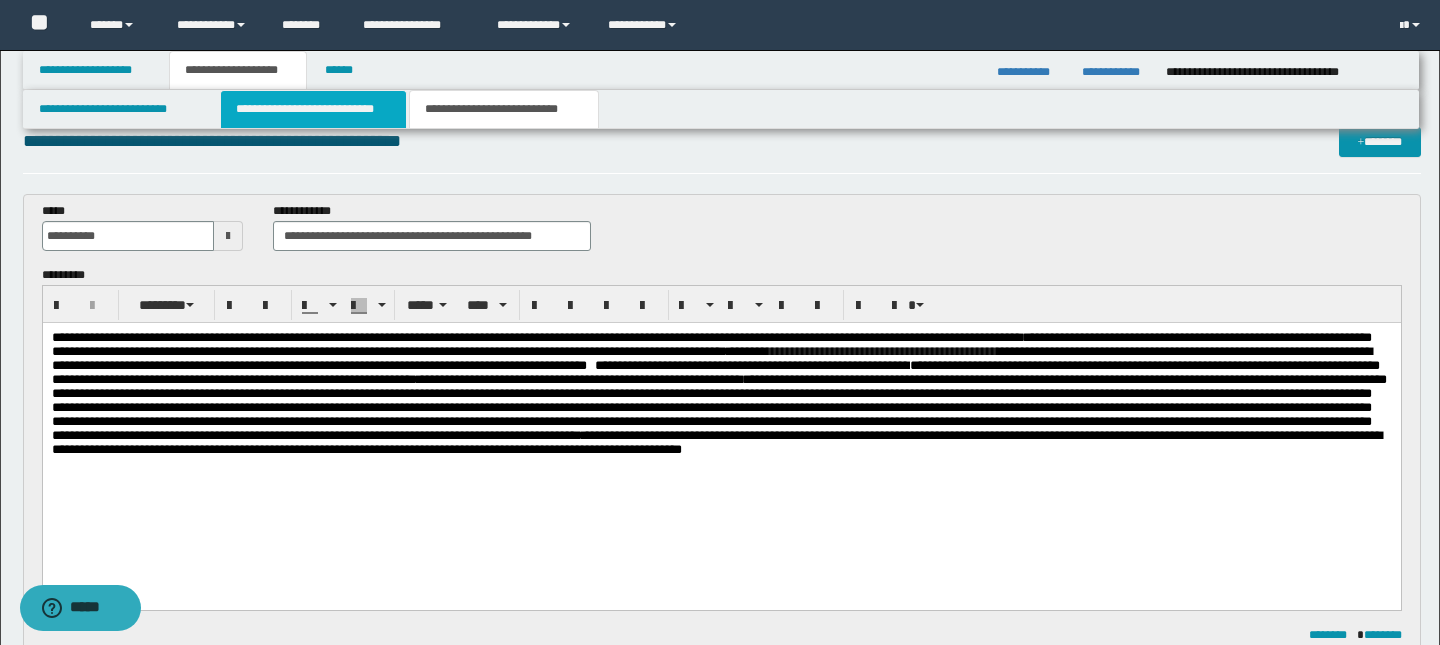 click on "**********" at bounding box center [314, 109] 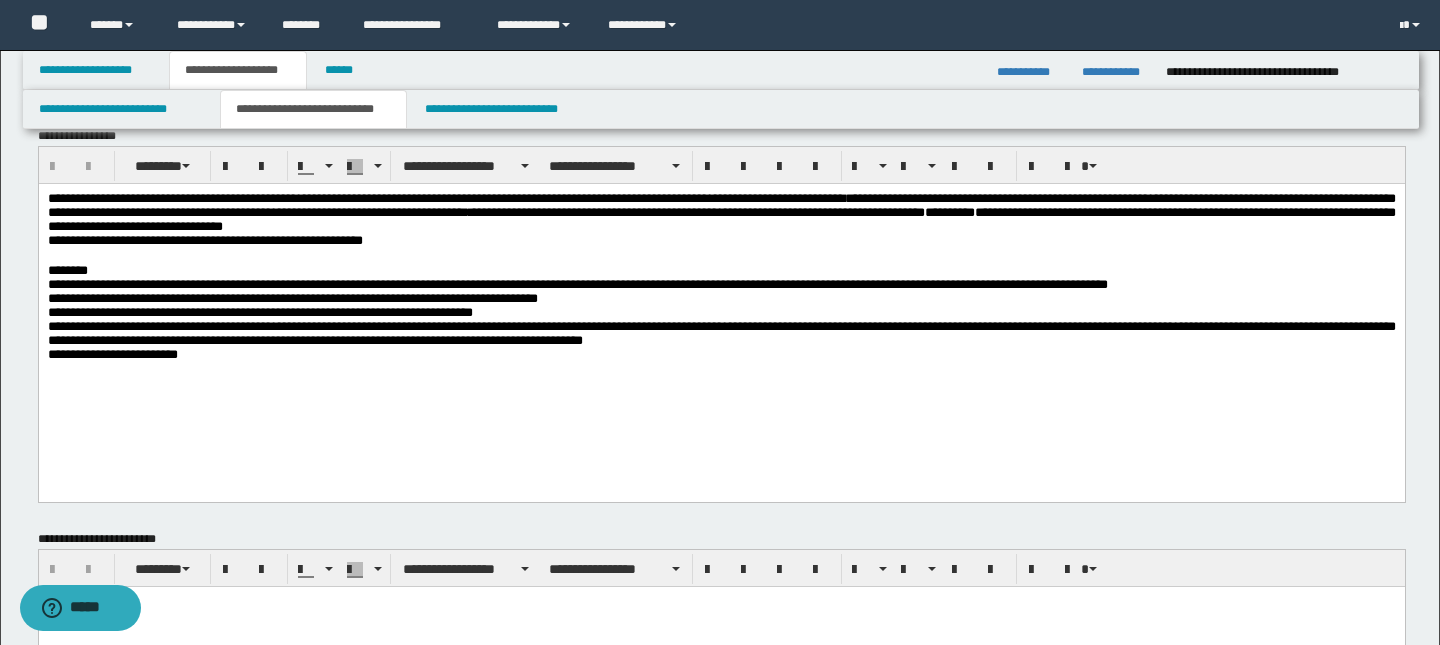 scroll, scrollTop: 0, scrollLeft: 0, axis: both 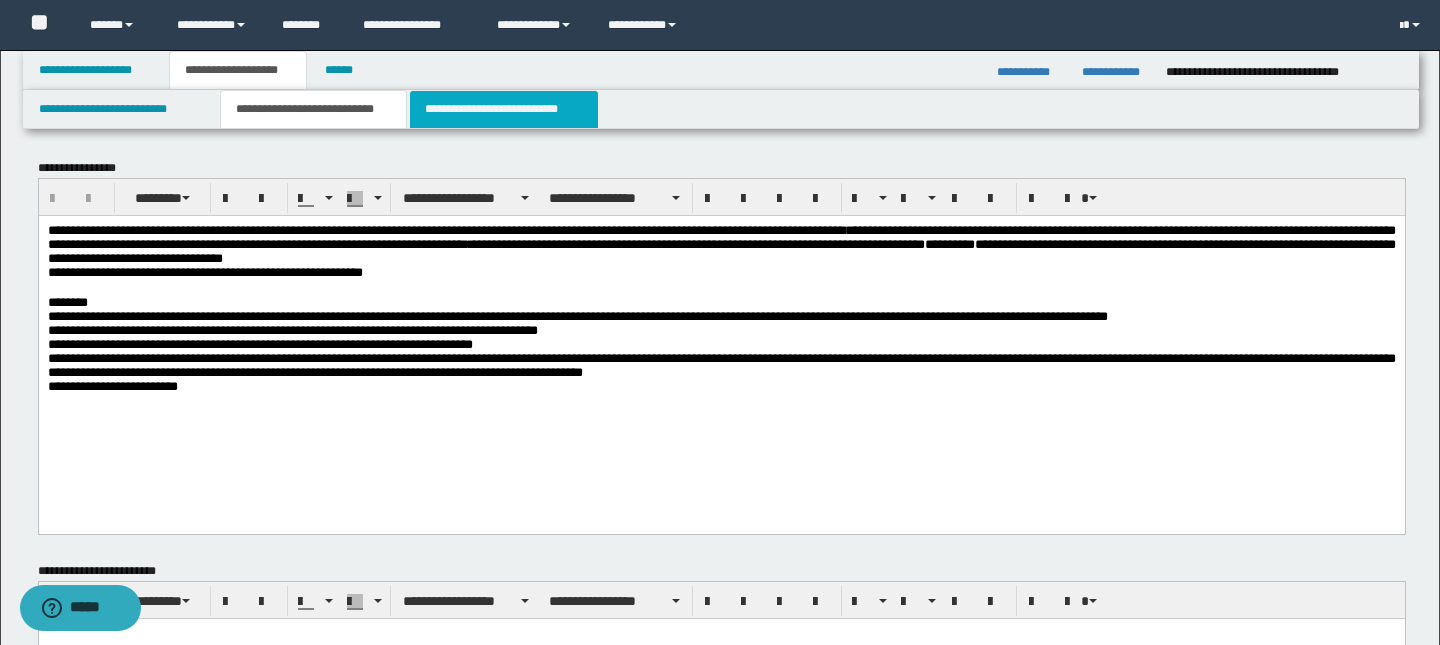 click on "**********" at bounding box center [504, 109] 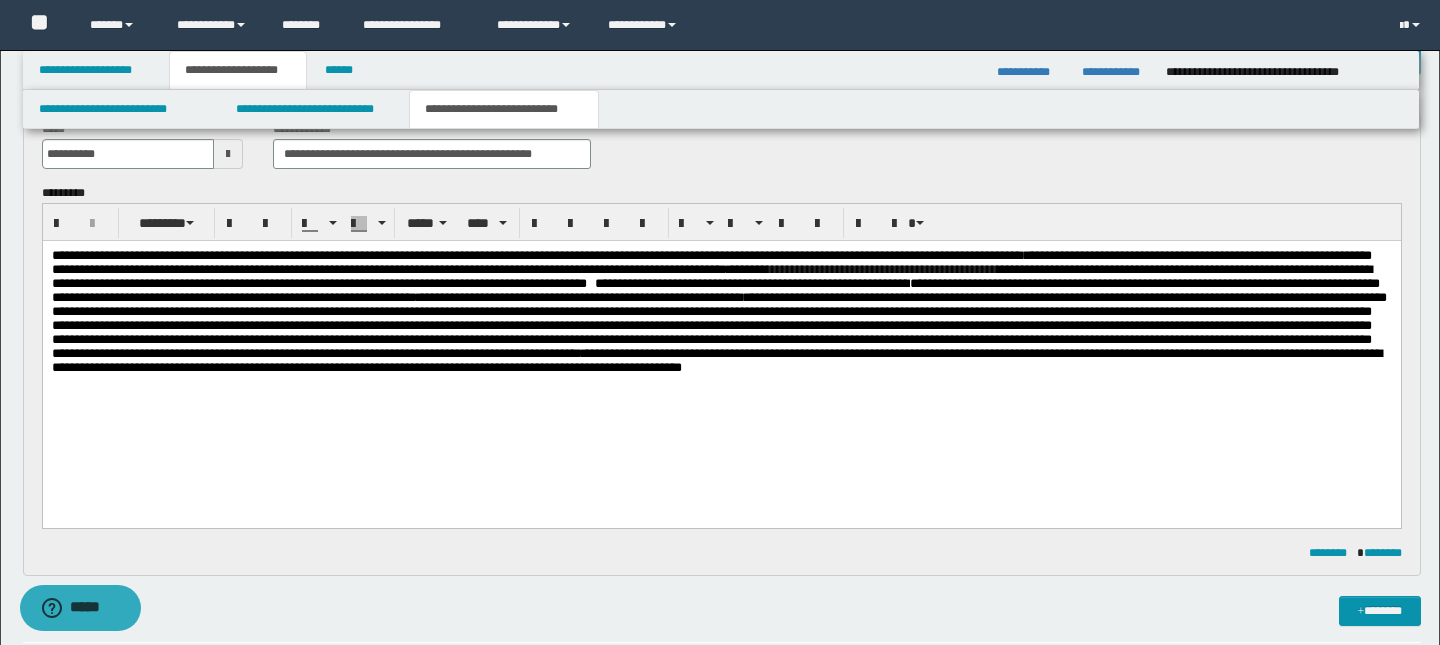 scroll, scrollTop: 115, scrollLeft: 0, axis: vertical 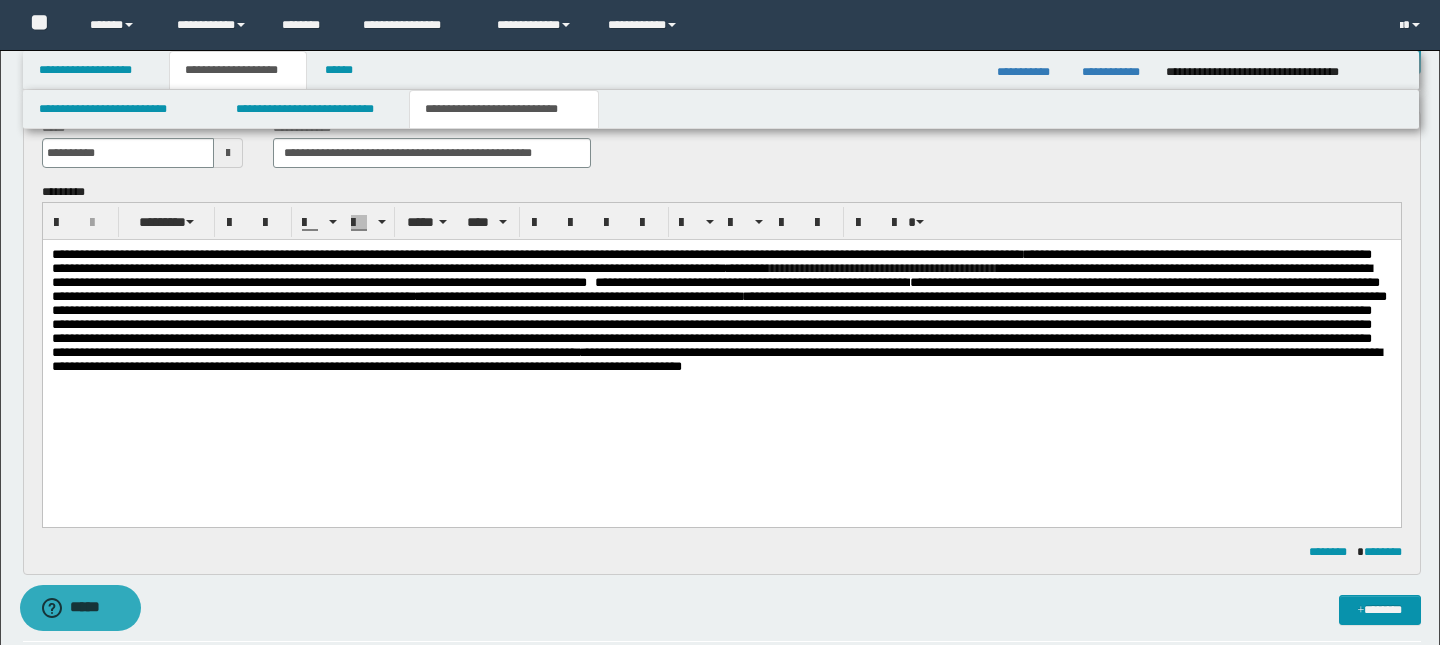 click on "**********" at bounding box center (718, 317) 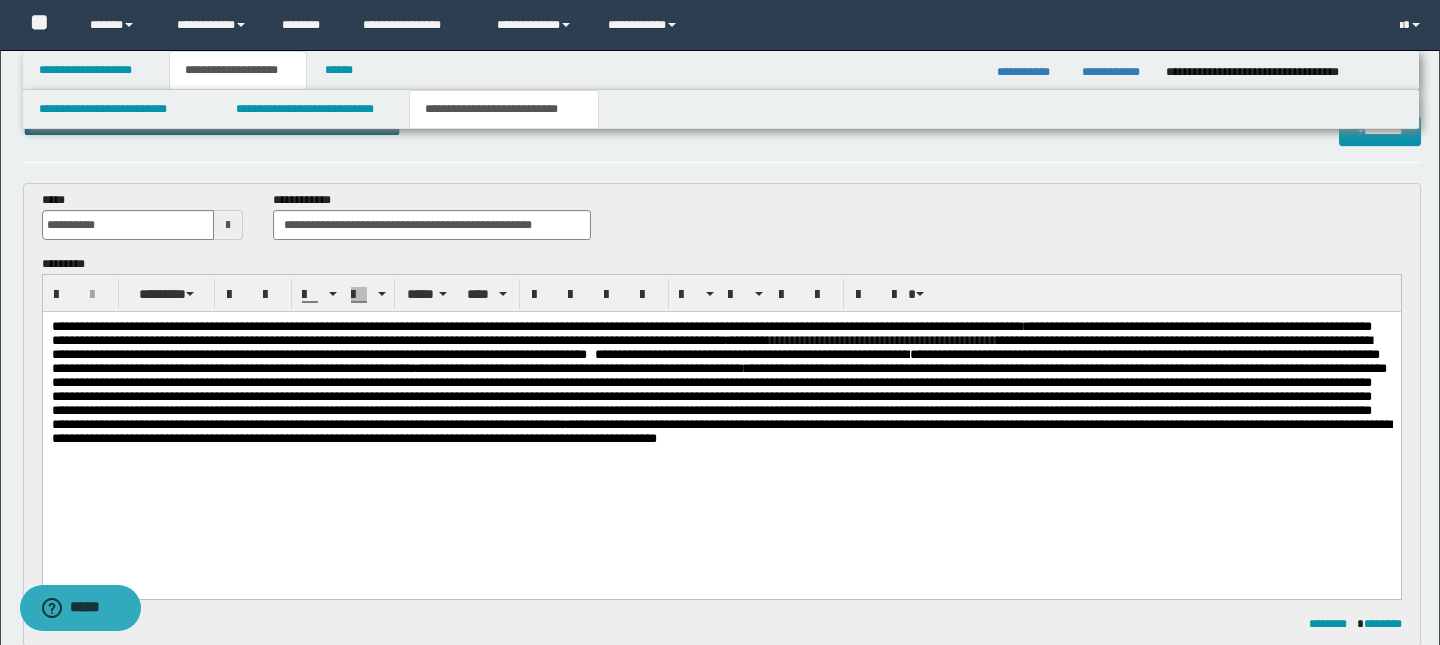 scroll, scrollTop: 38, scrollLeft: 0, axis: vertical 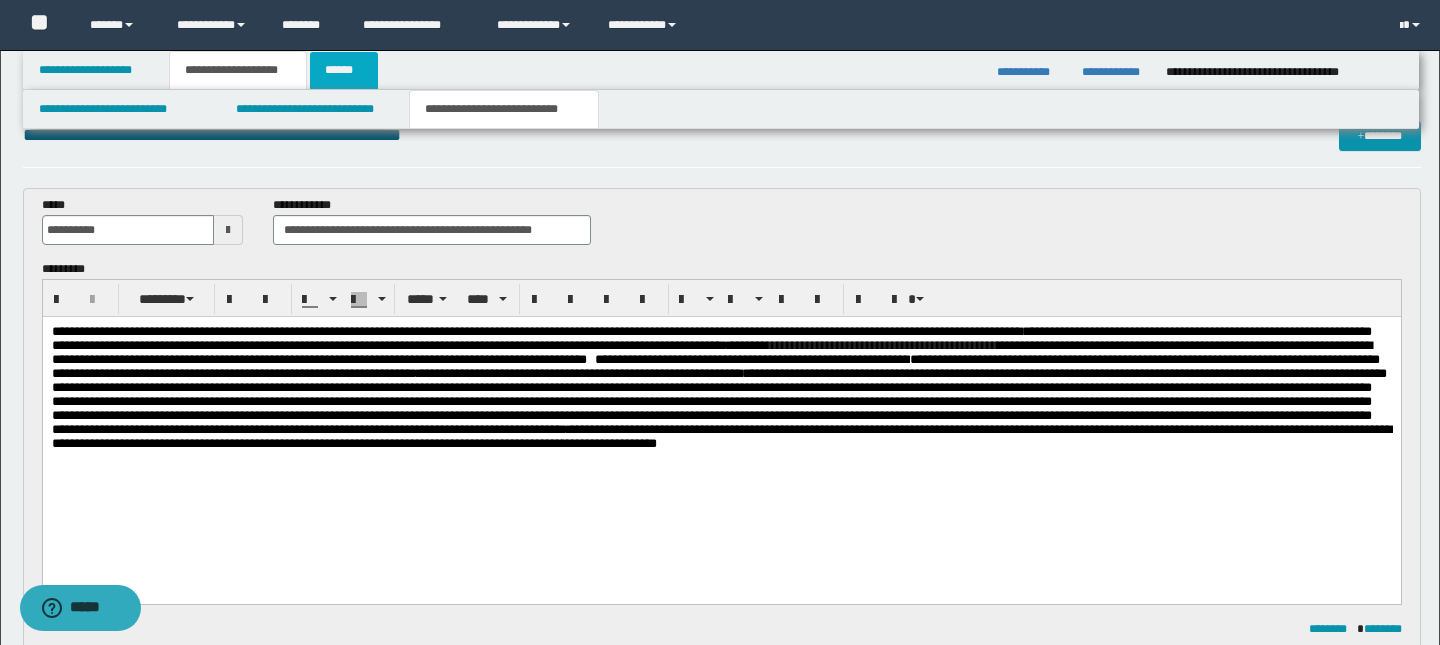click on "******" at bounding box center [344, 70] 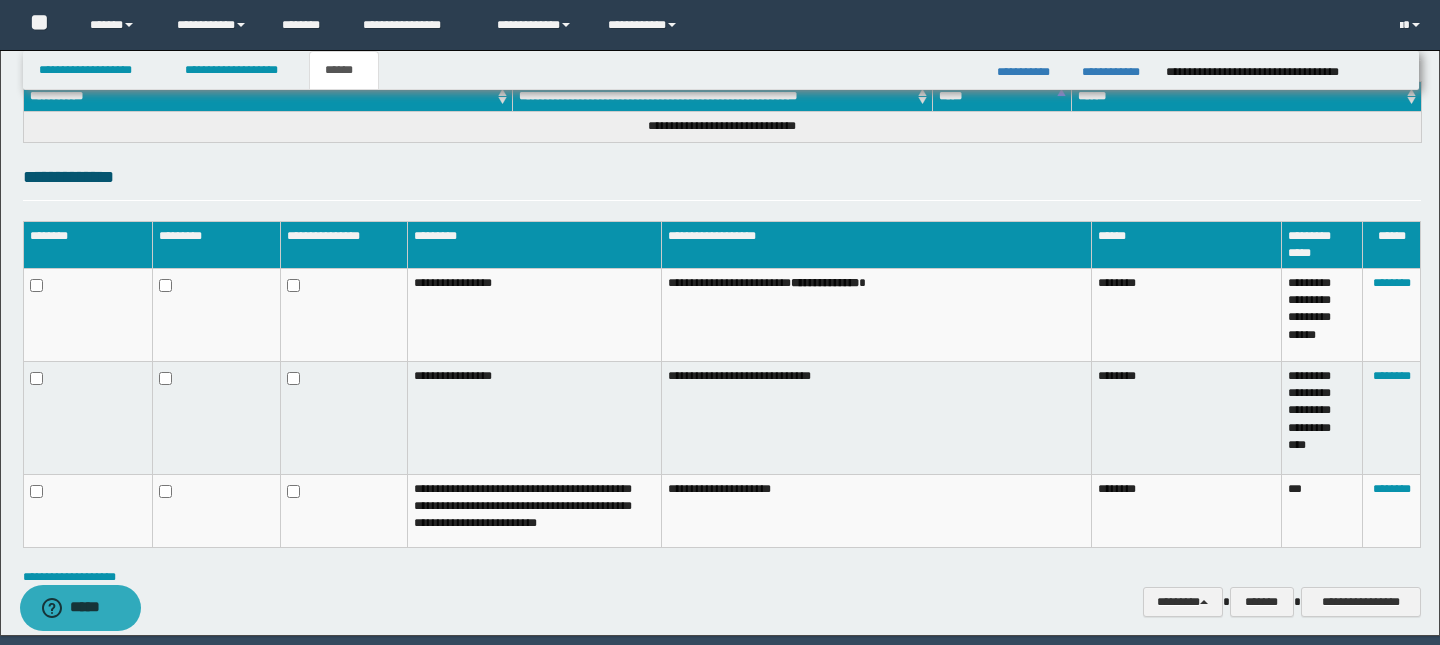 scroll, scrollTop: 397, scrollLeft: 0, axis: vertical 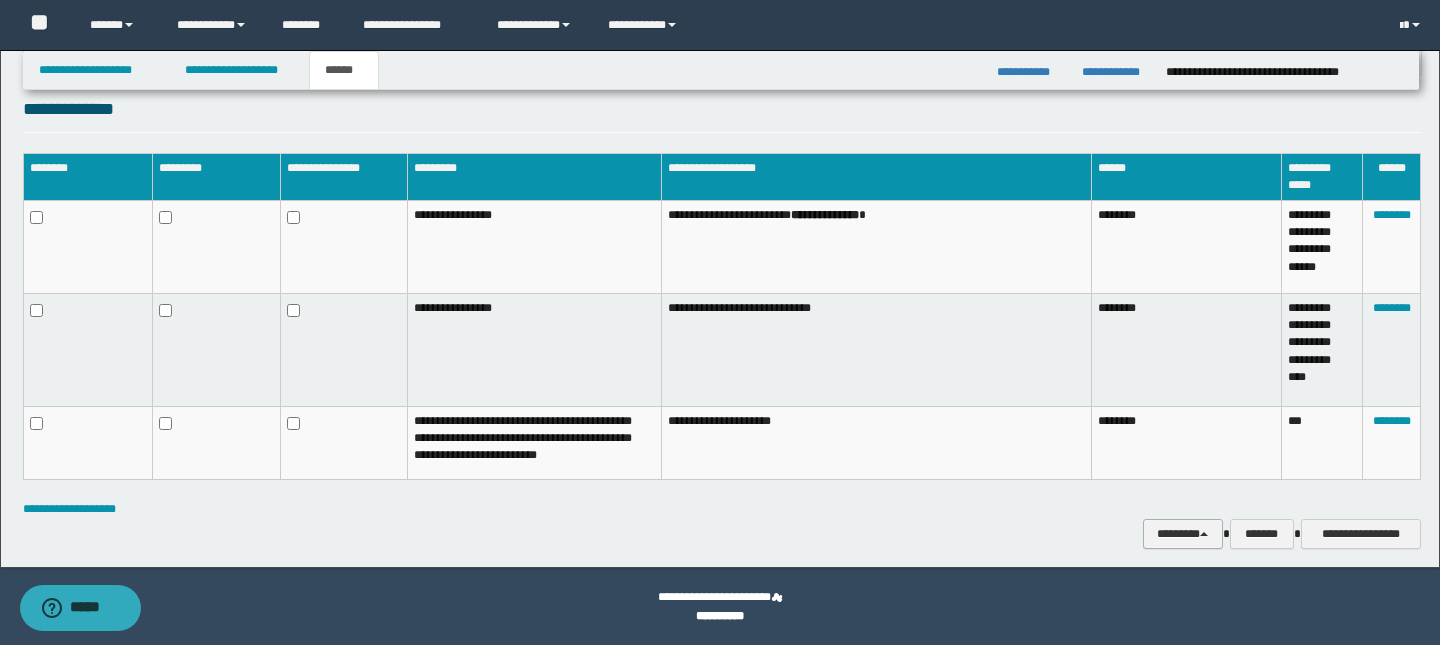 click on "********" at bounding box center [1183, 534] 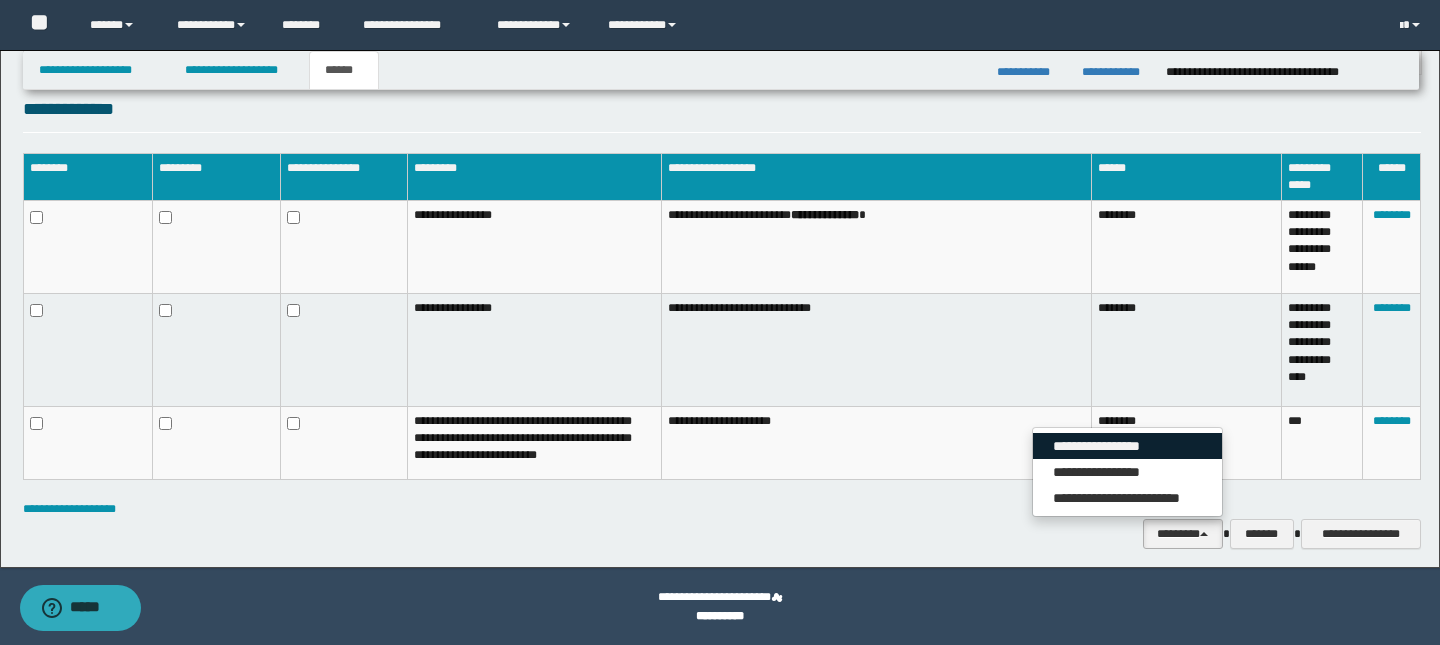 click on "**********" at bounding box center [1127, 446] 